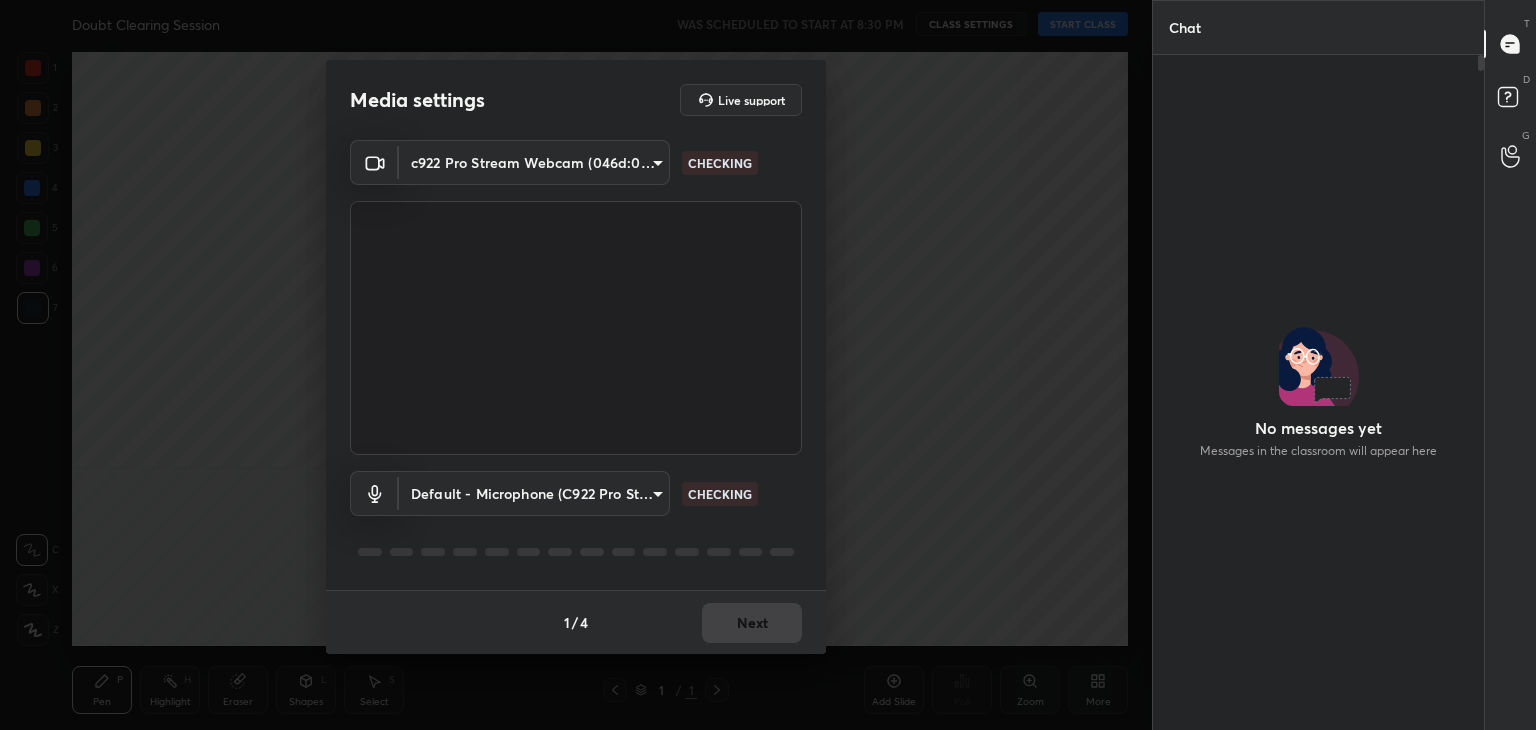 scroll, scrollTop: 0, scrollLeft: 0, axis: both 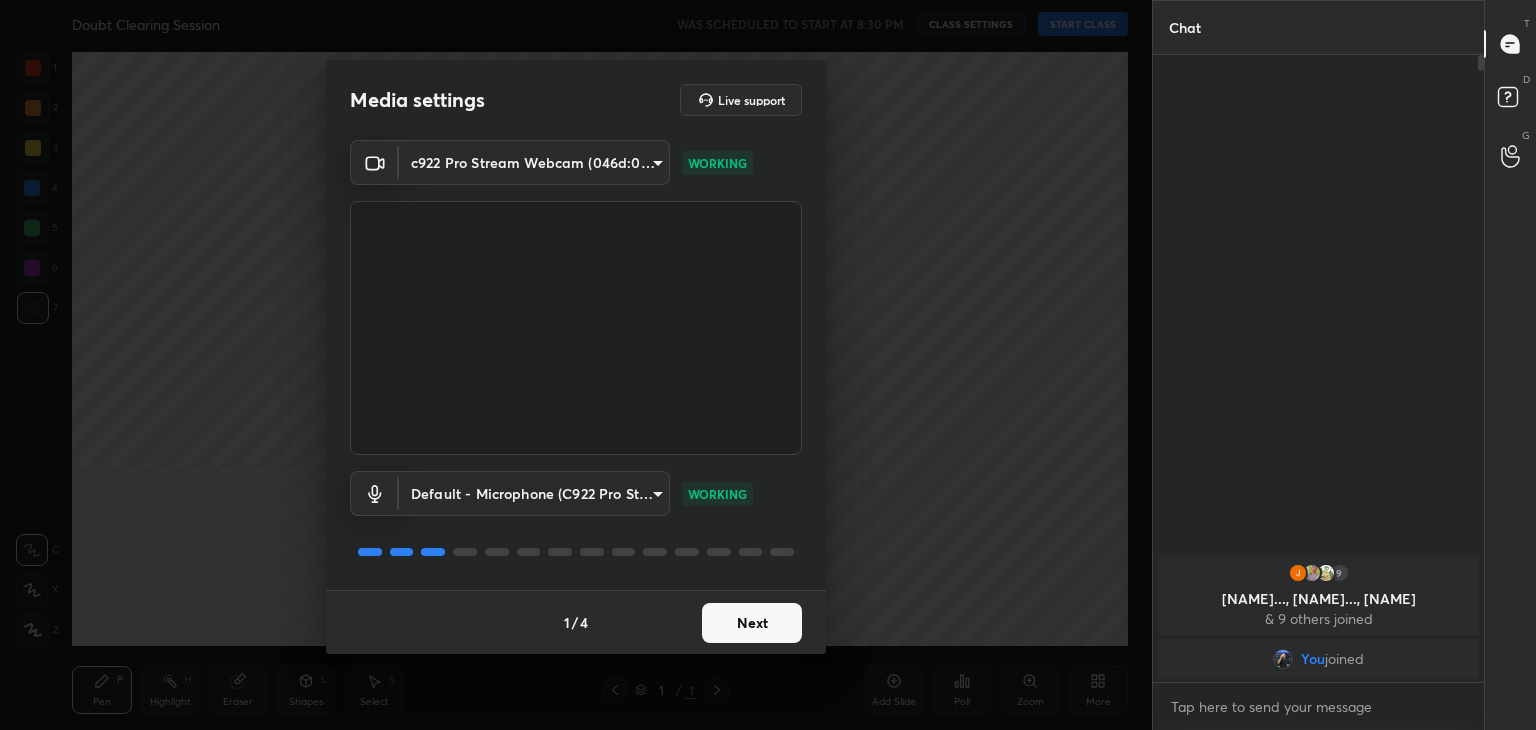 click on "Next" at bounding box center (752, 623) 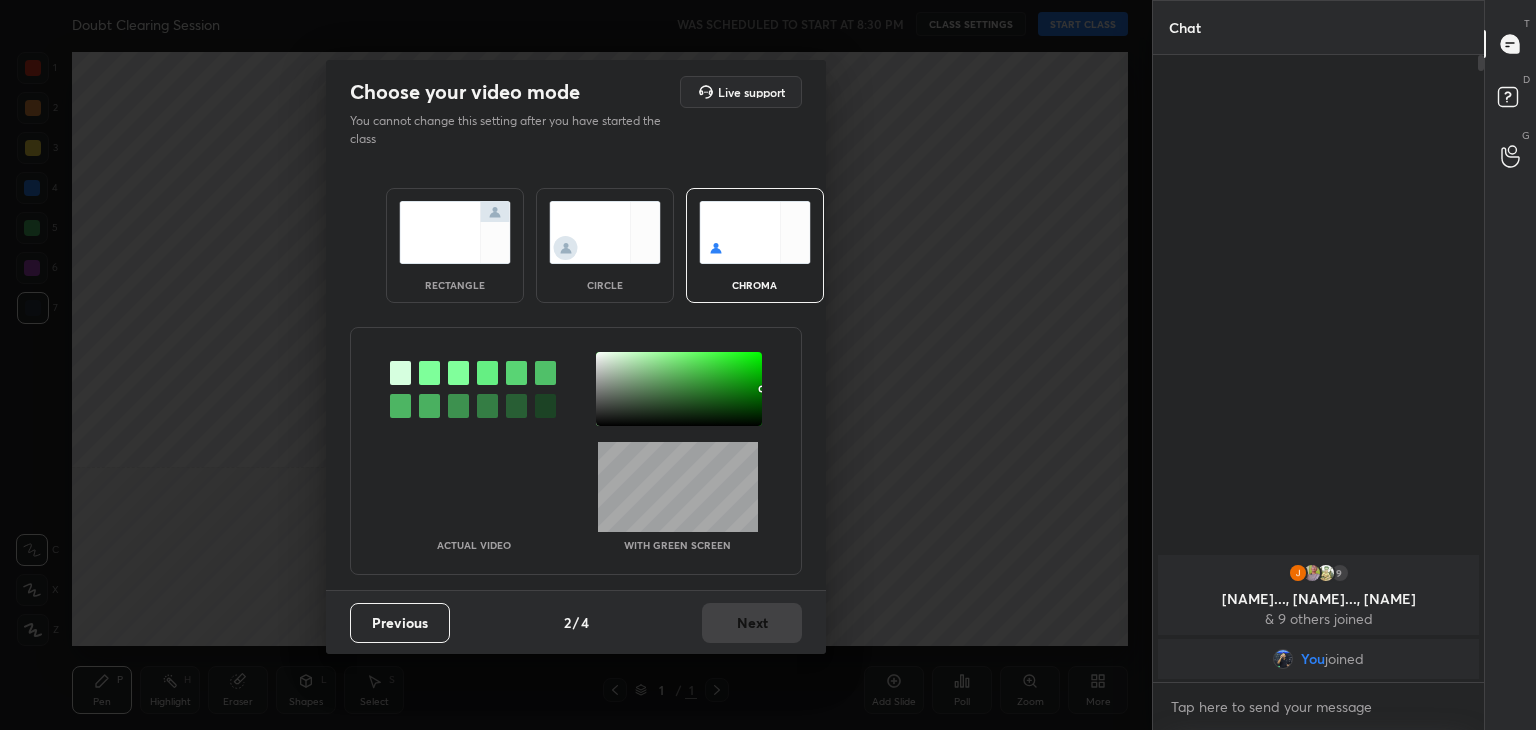 click at bounding box center (605, 232) 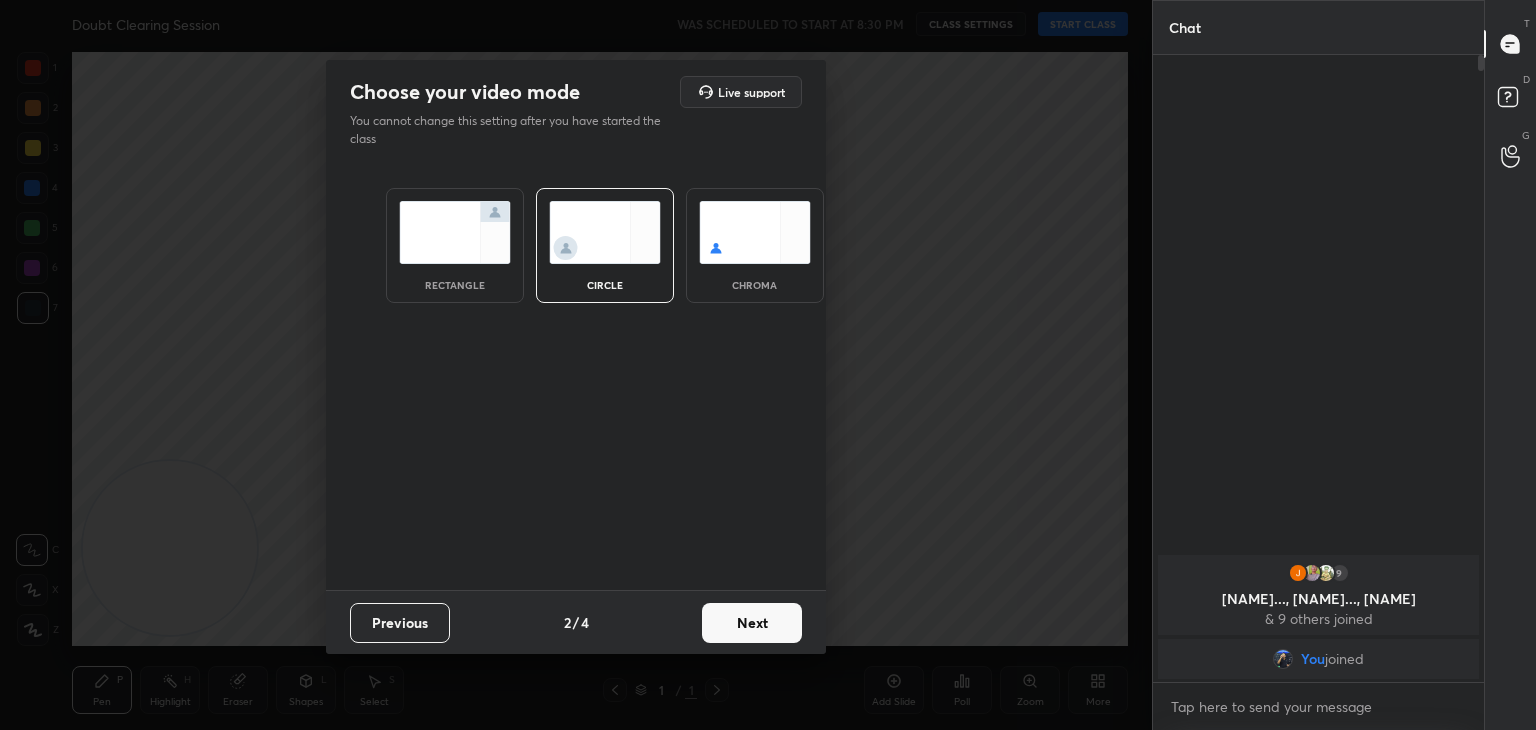 click on "Next" at bounding box center (752, 623) 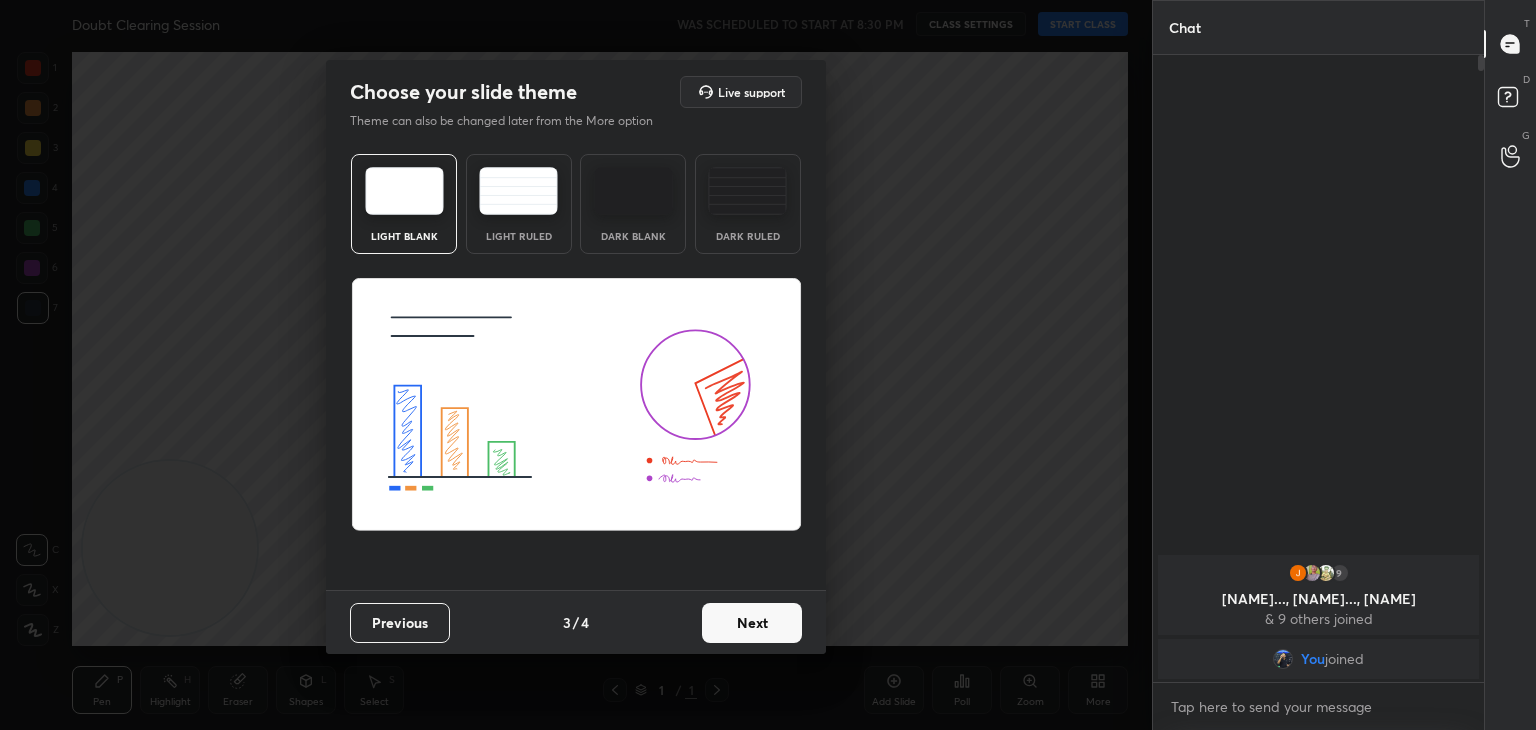 click on "Next" at bounding box center (752, 623) 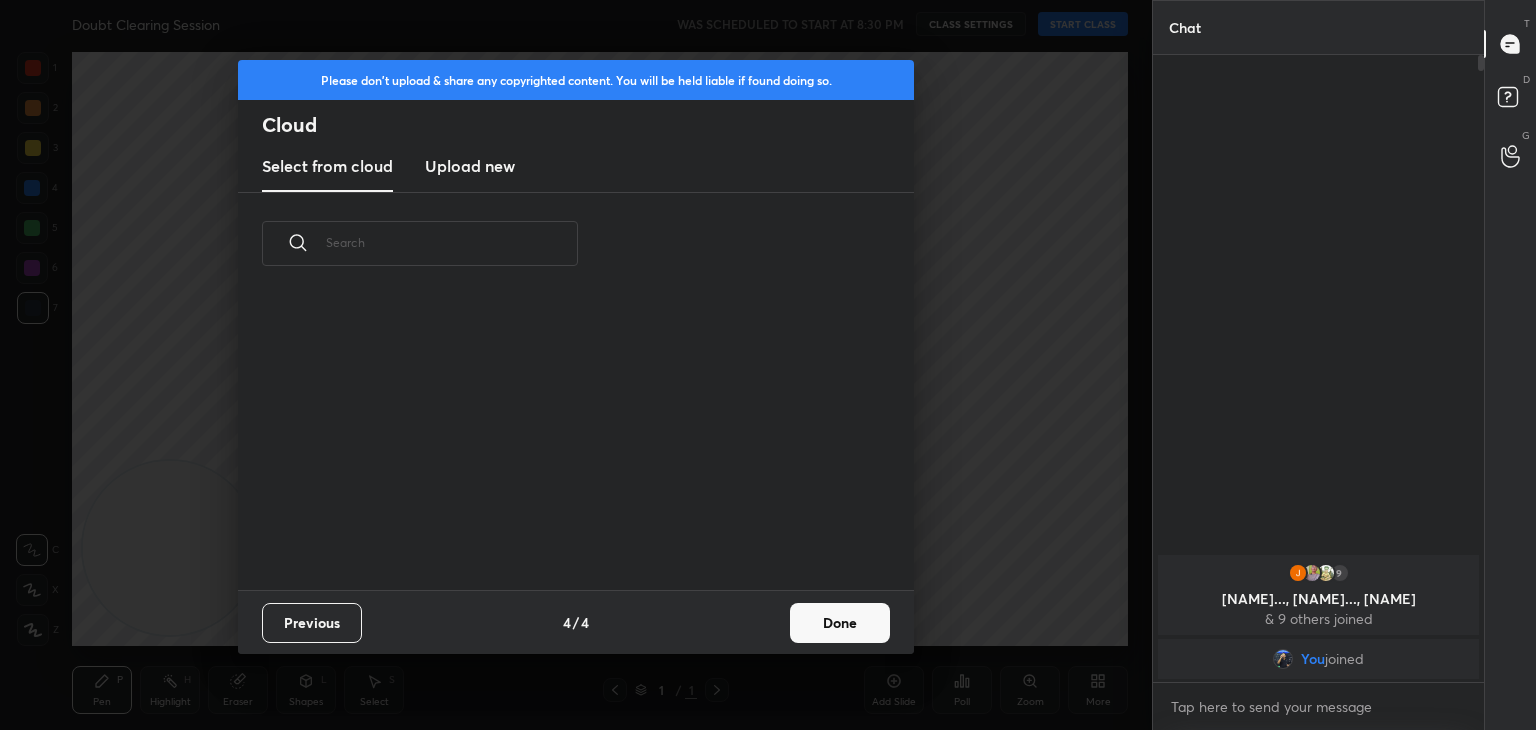 click on "Done" at bounding box center [840, 623] 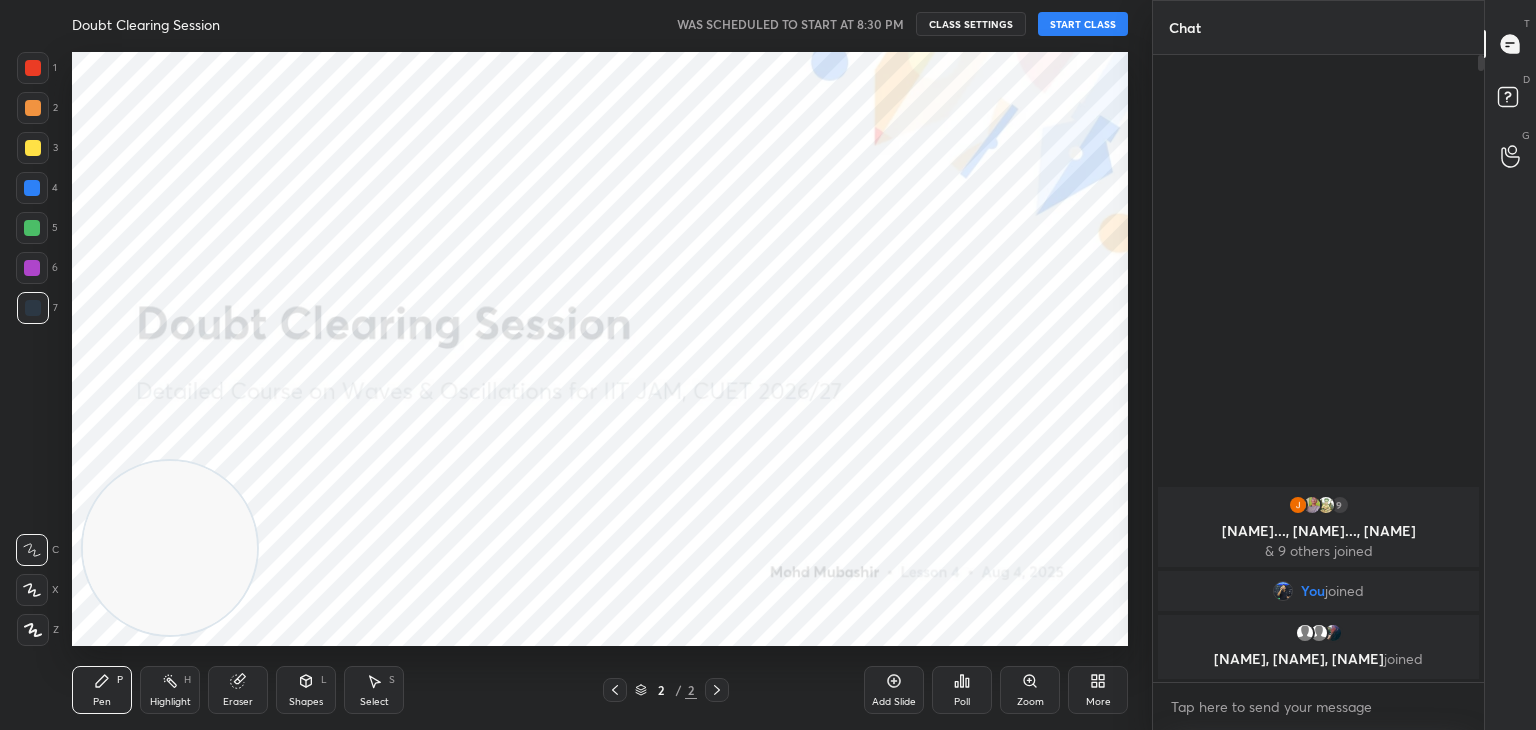 click 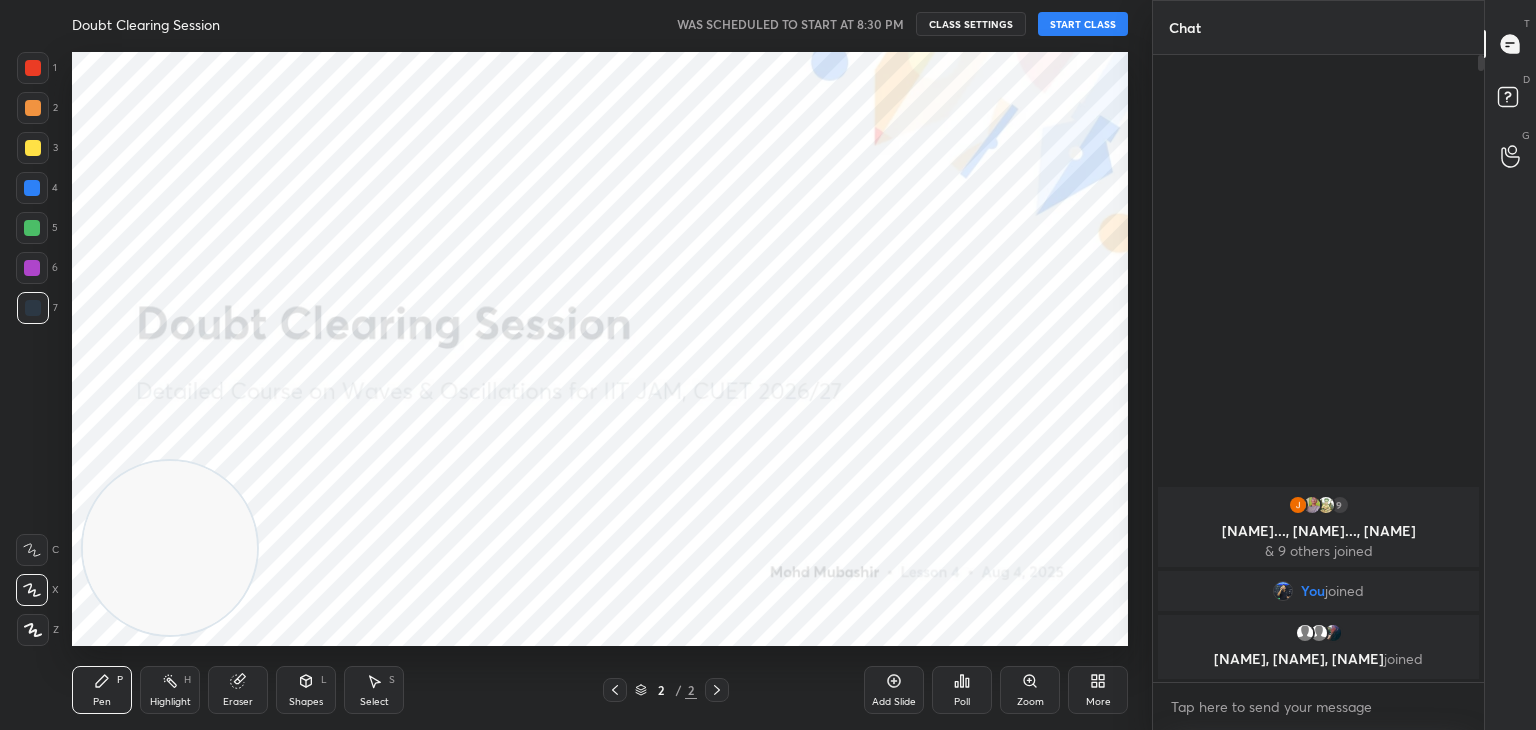 click on "START CLASS" at bounding box center [1083, 24] 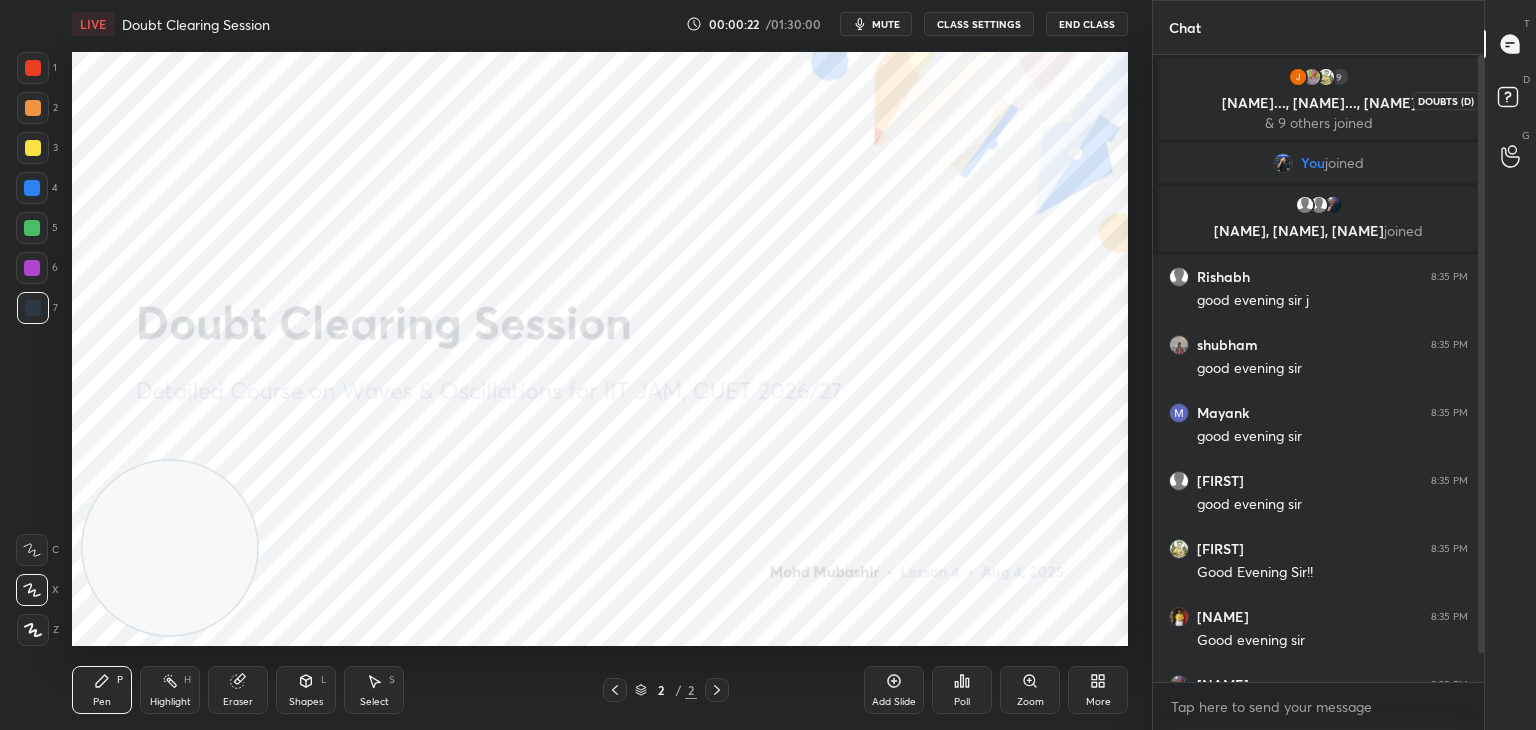 drag, startPoint x: 1524, startPoint y: 100, endPoint x: 1503, endPoint y: 53, distance: 51.47815 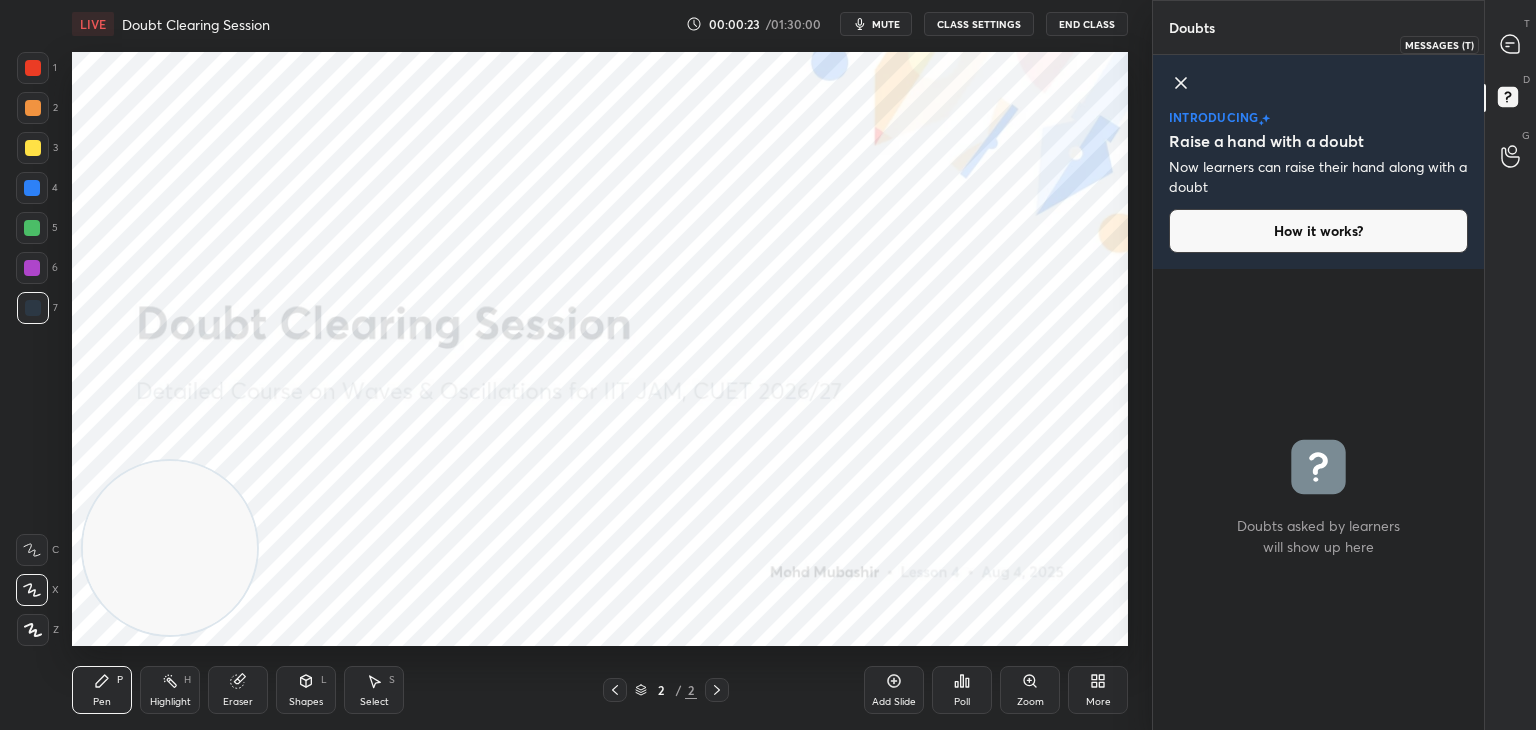 click 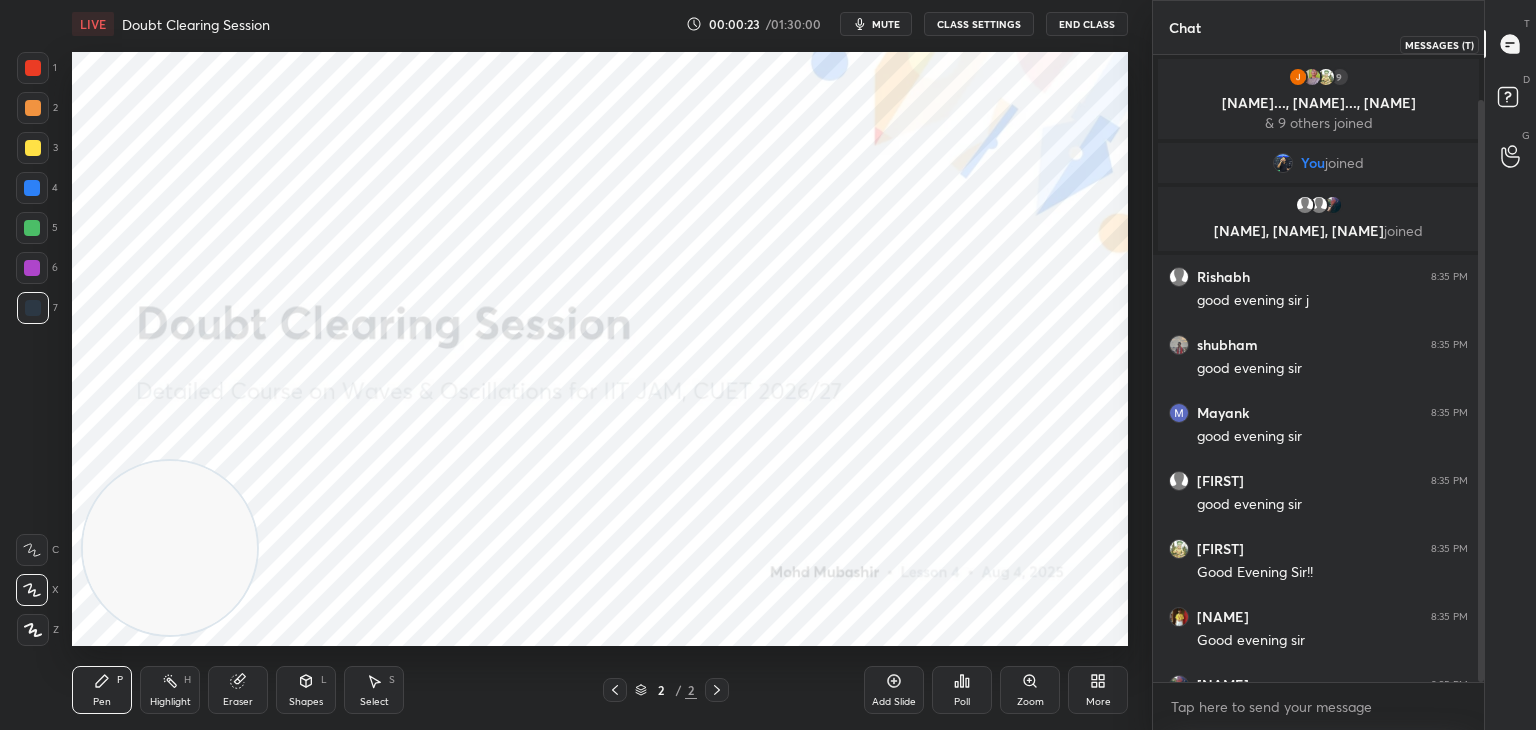 scroll, scrollTop: 48, scrollLeft: 0, axis: vertical 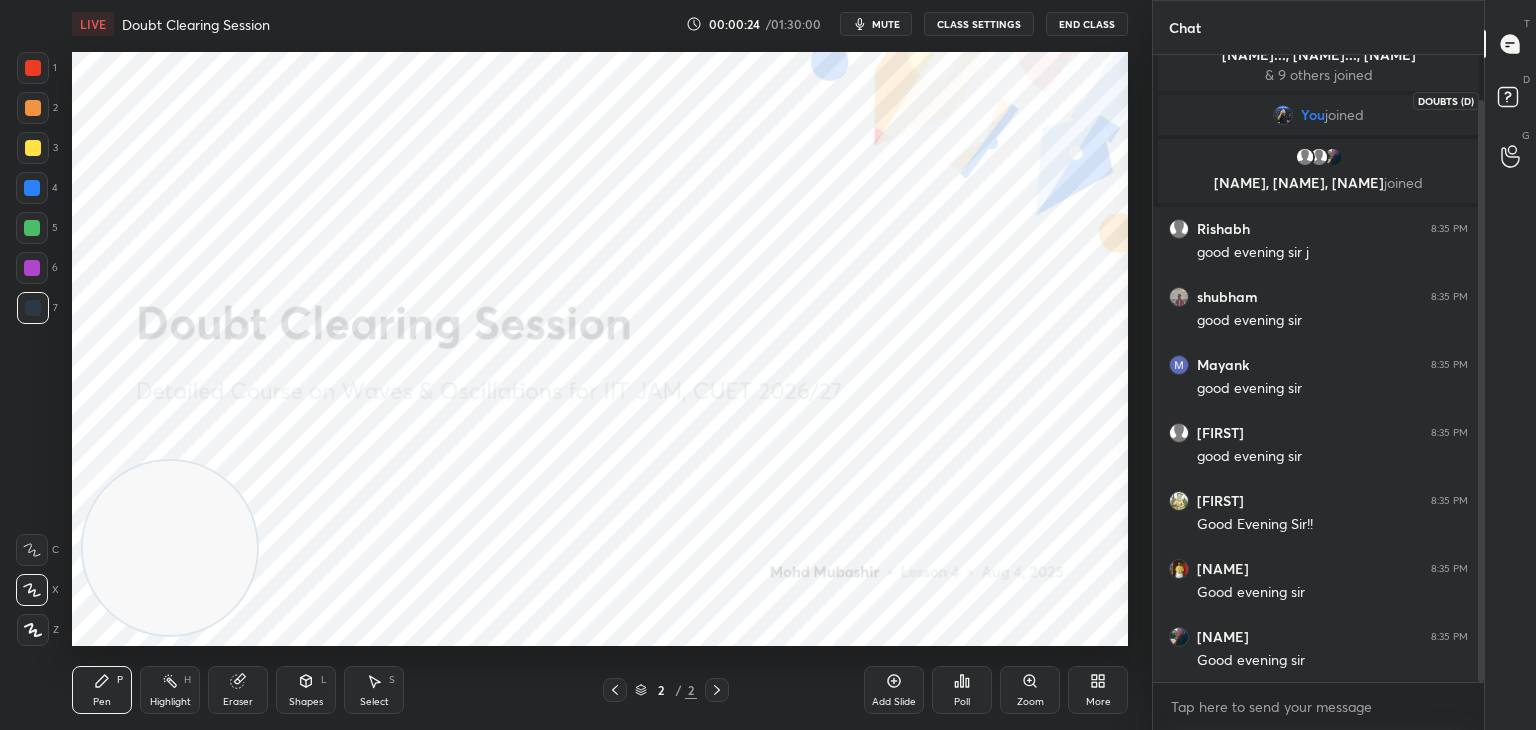 drag, startPoint x: 1508, startPoint y: 92, endPoint x: 1501, endPoint y: 78, distance: 15.652476 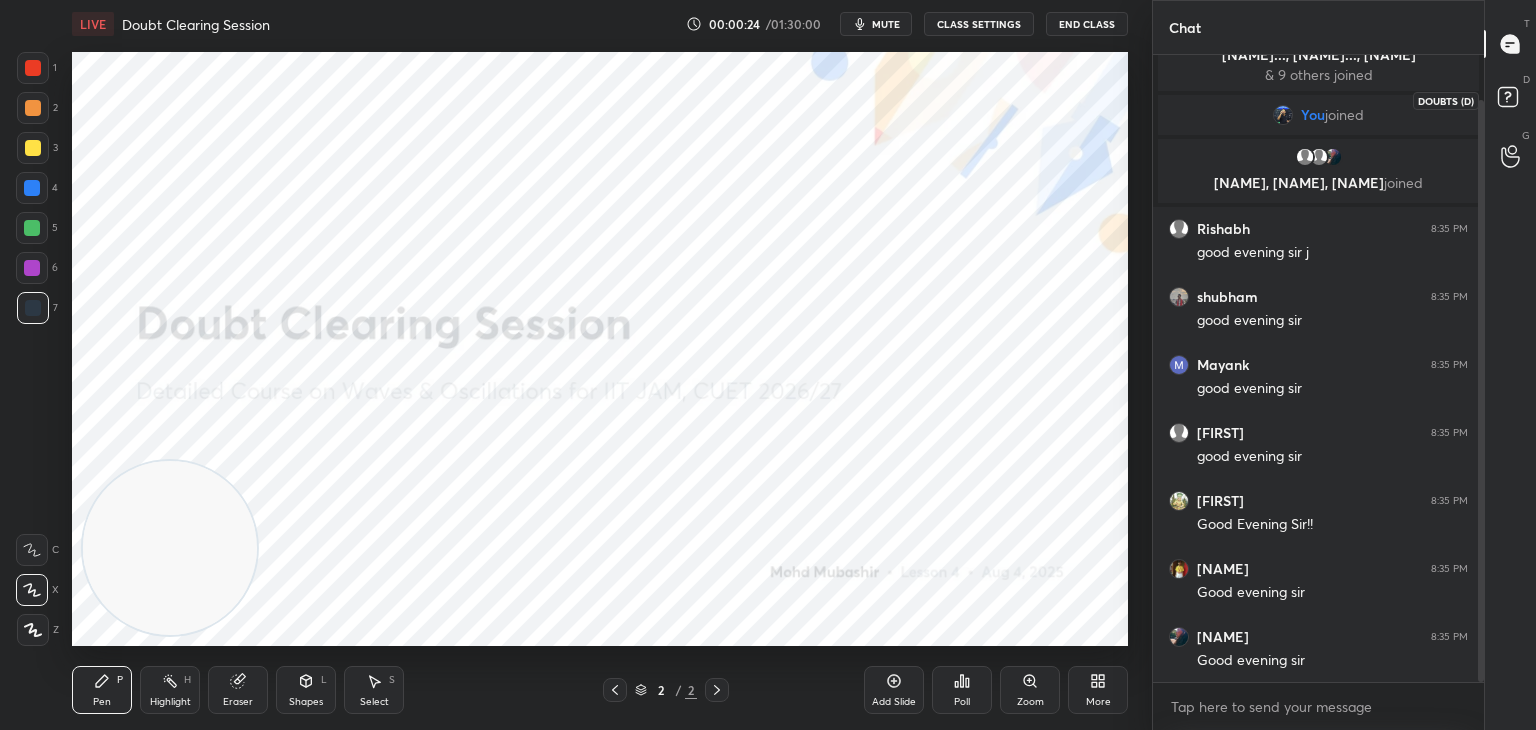click 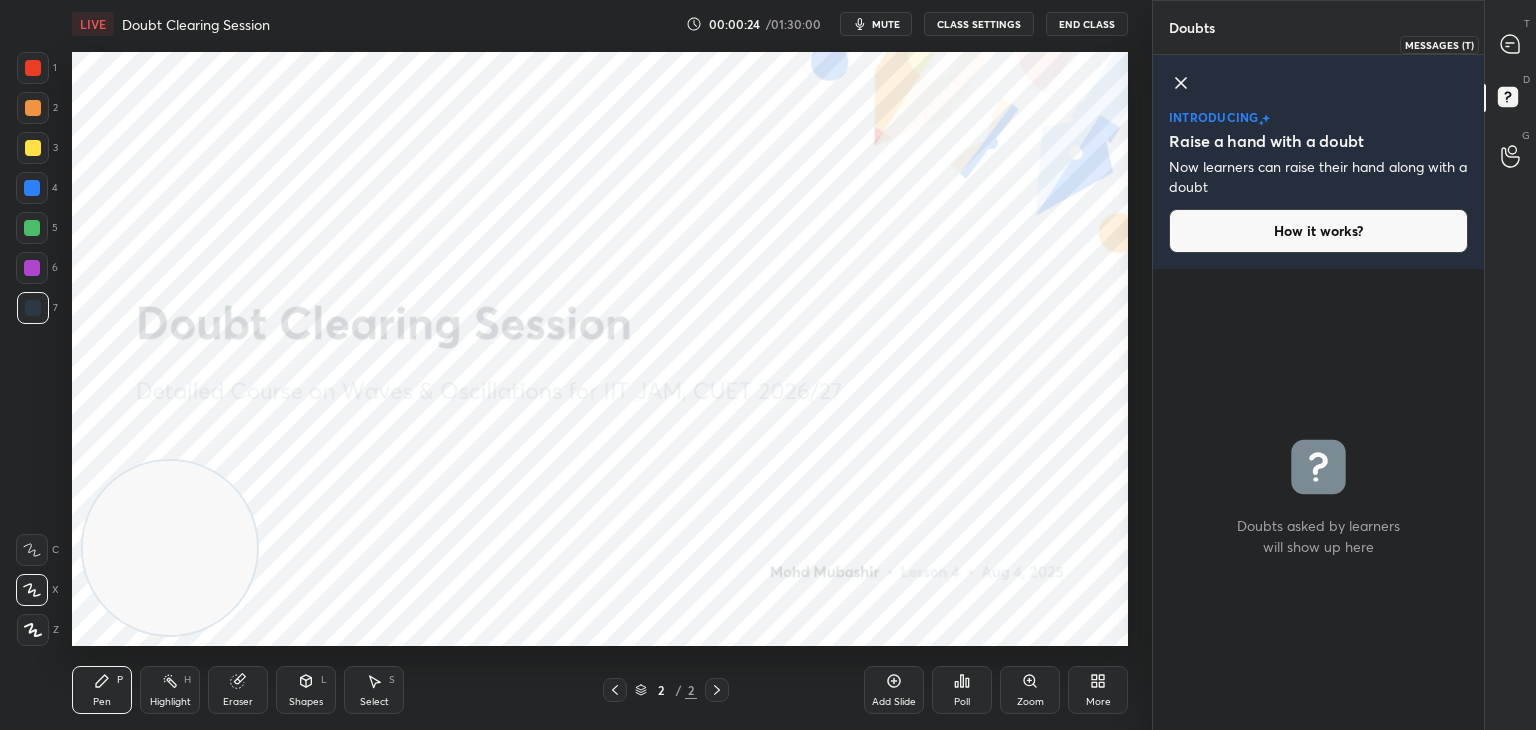click 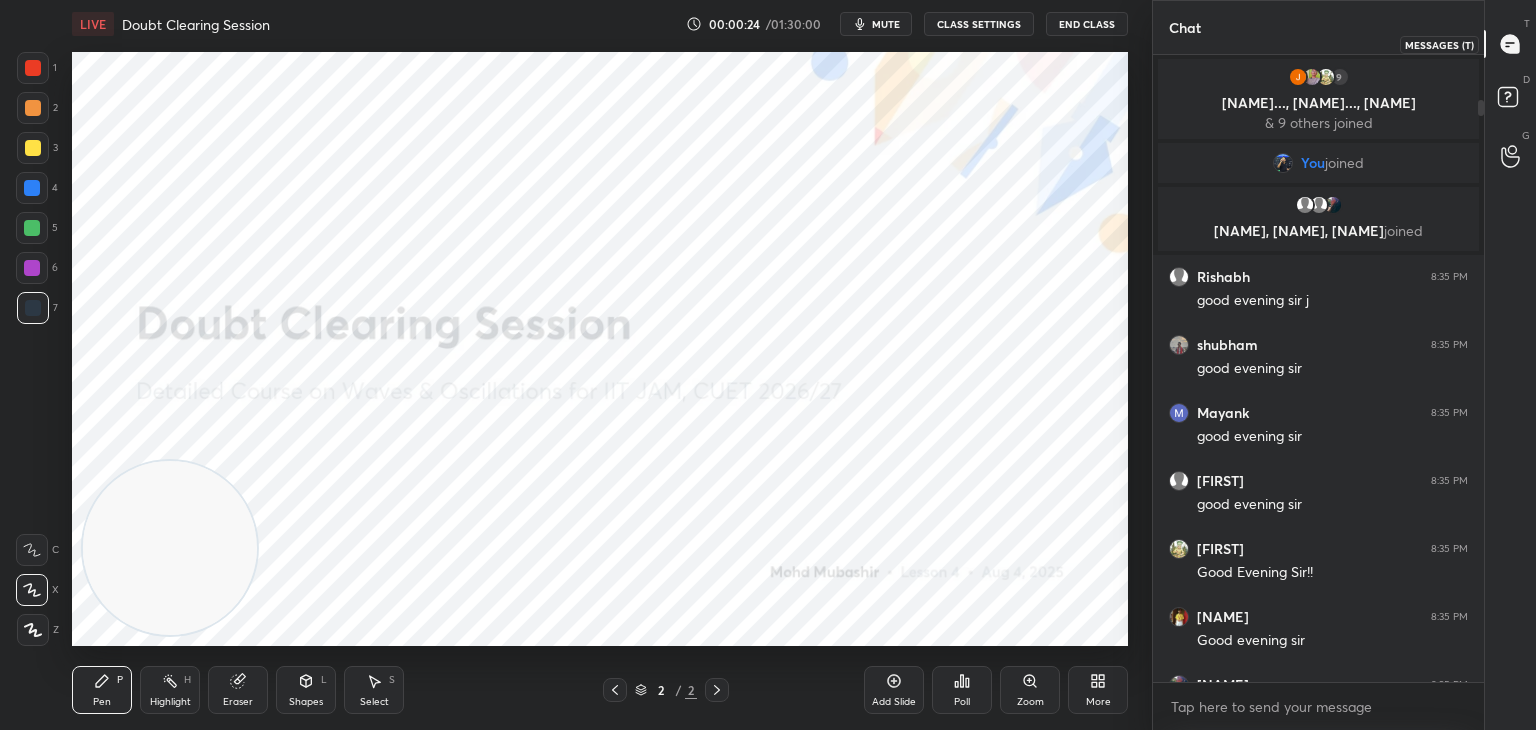 scroll, scrollTop: 48, scrollLeft: 0, axis: vertical 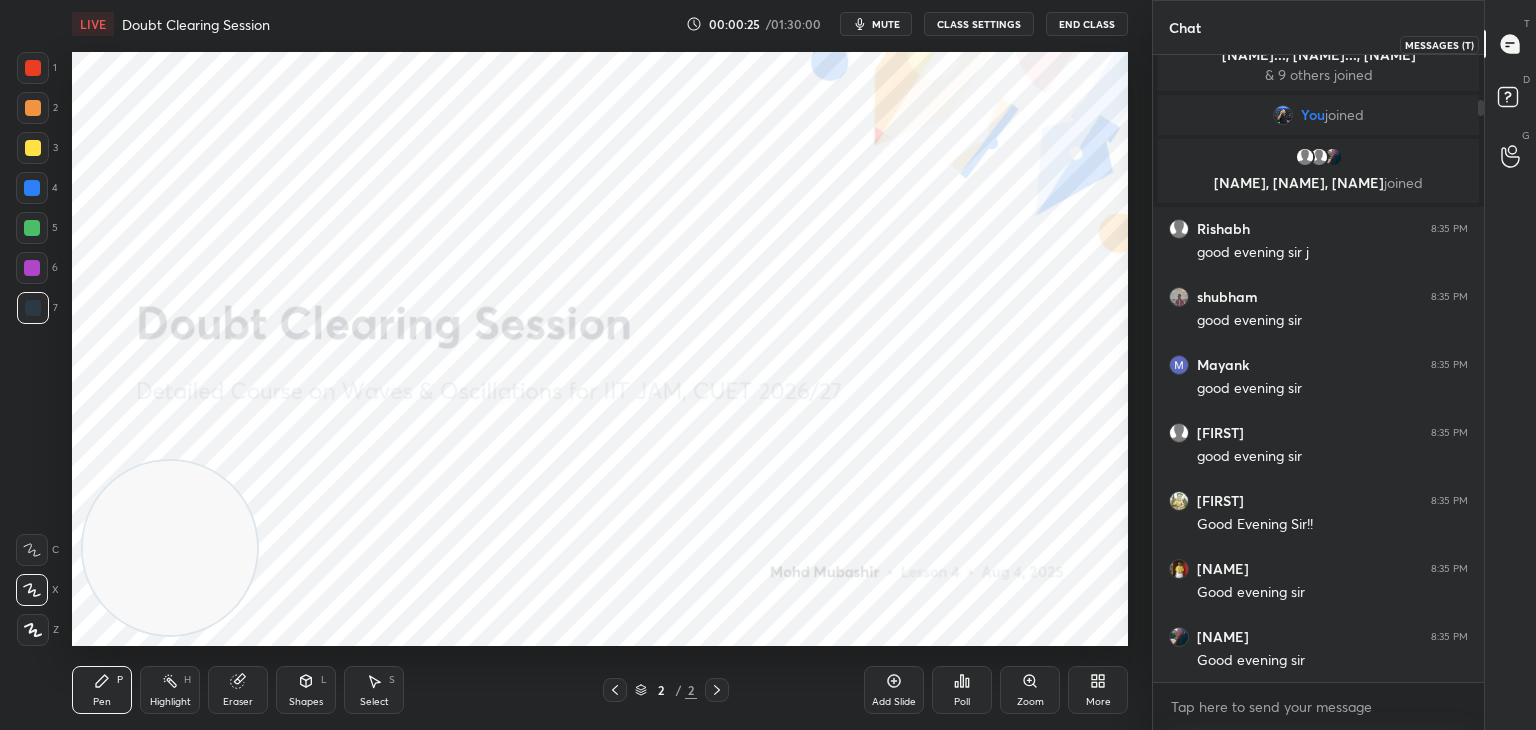 click 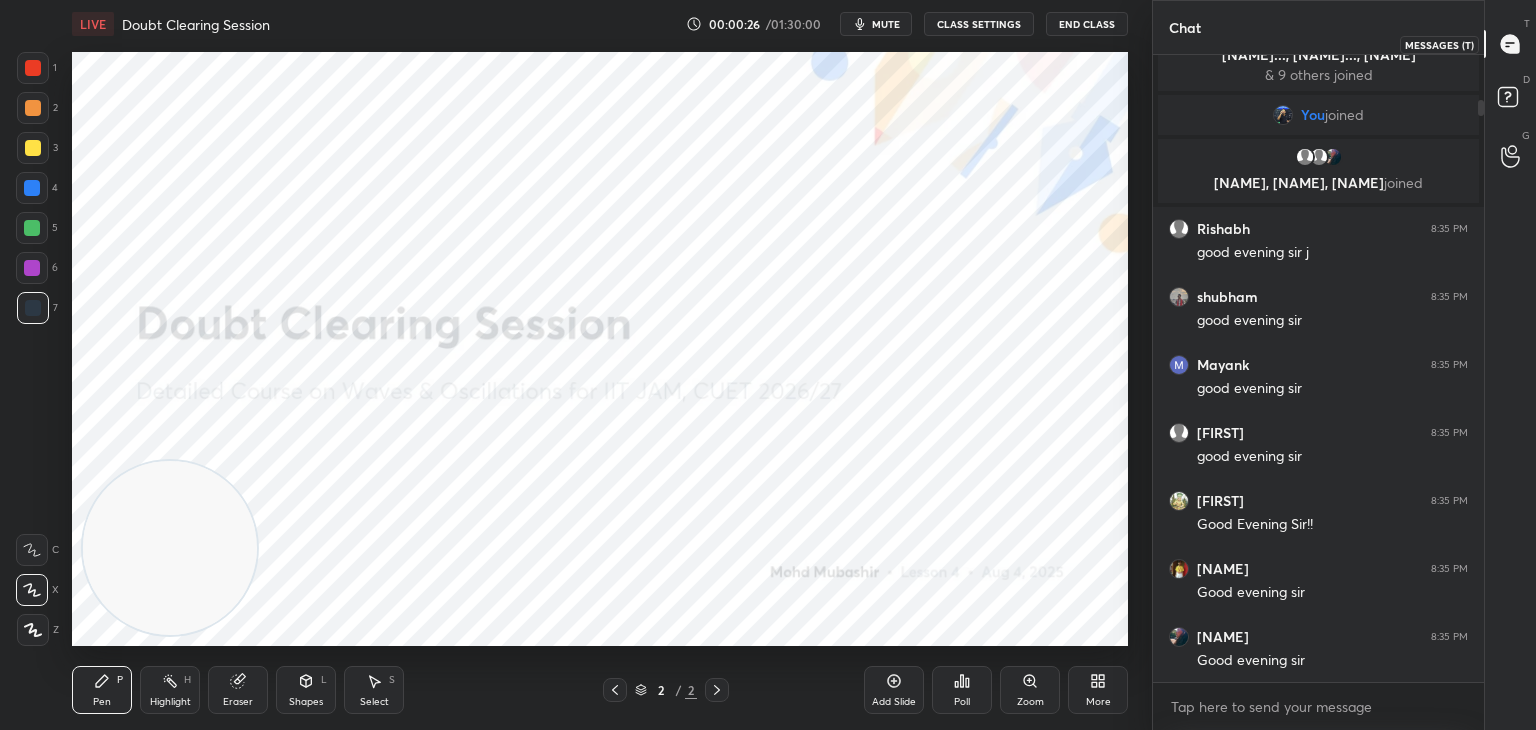 click 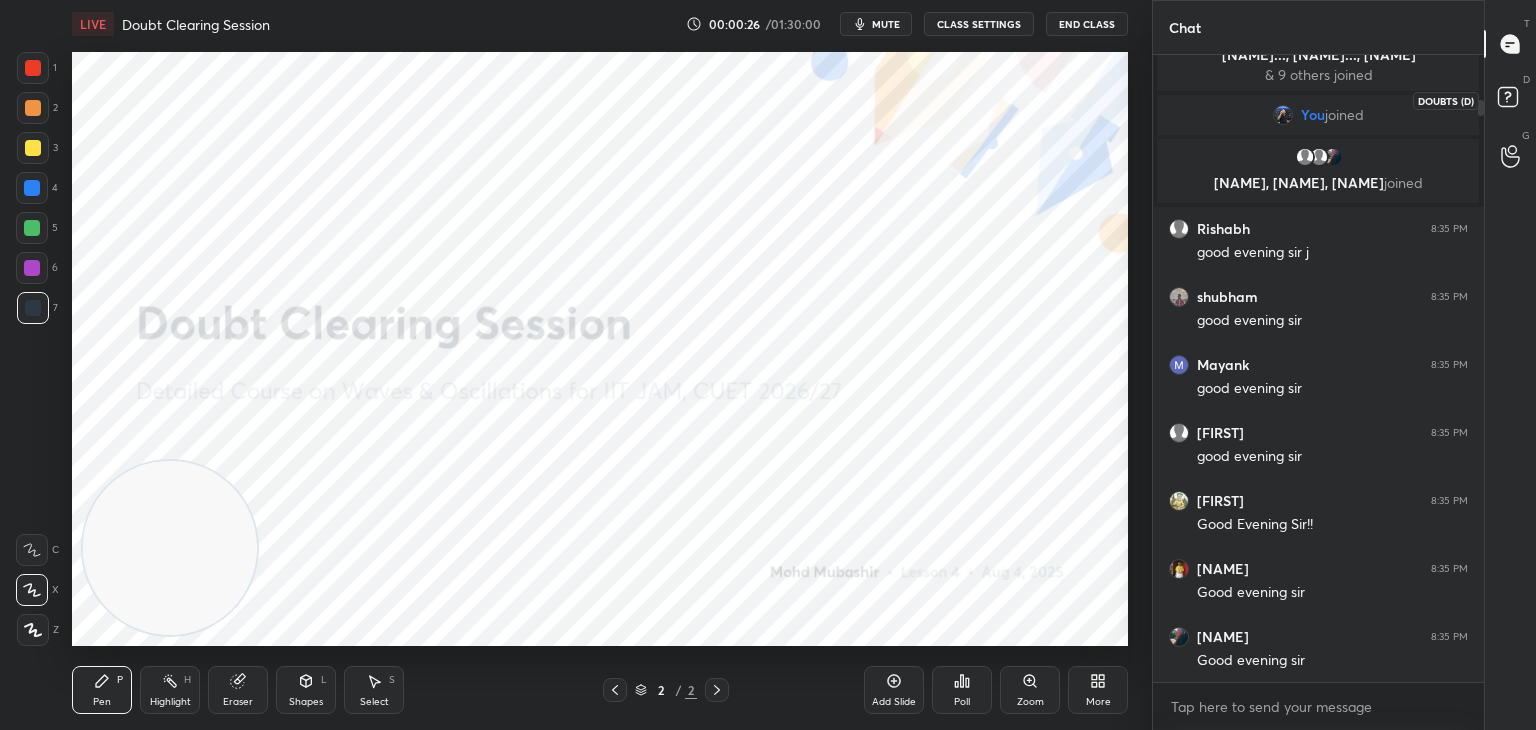 click 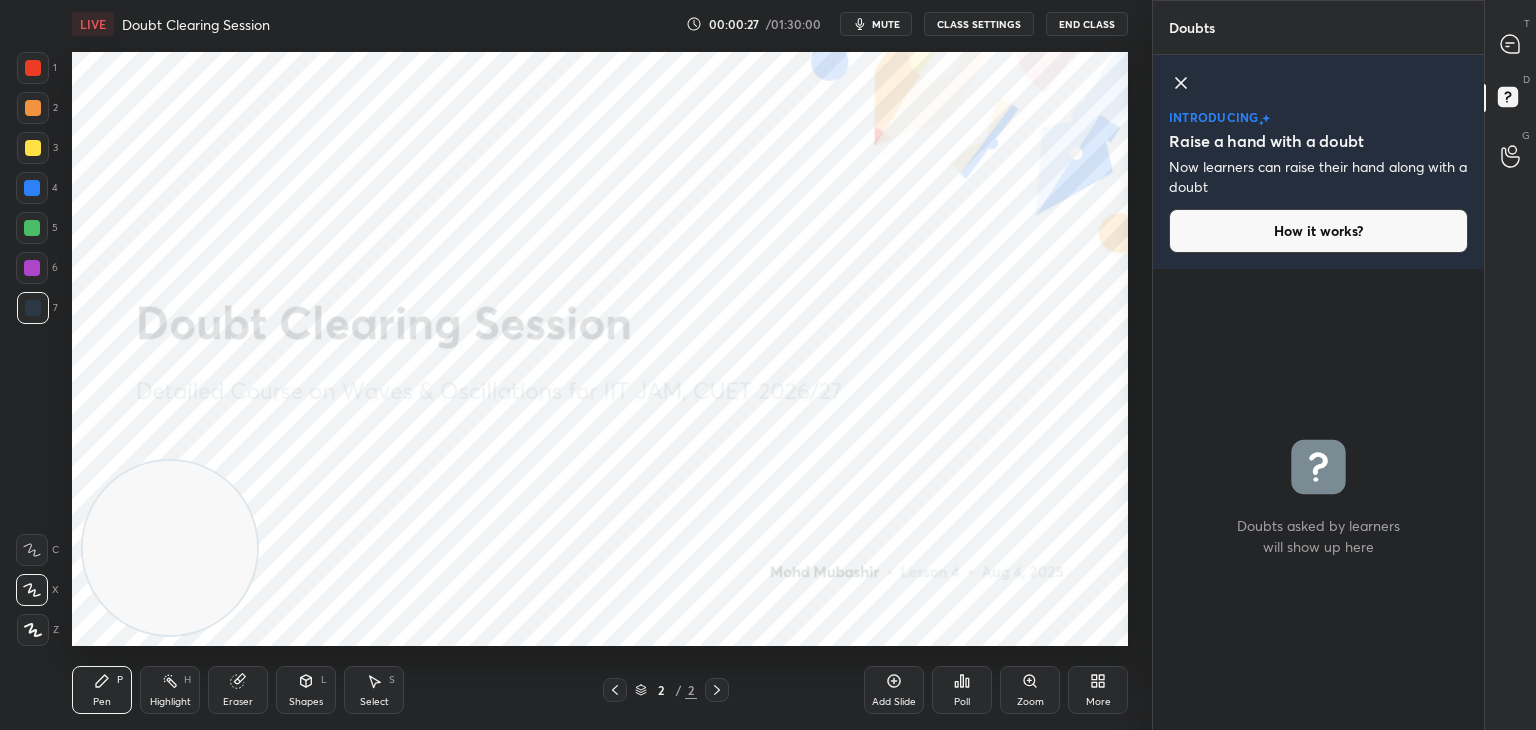 click 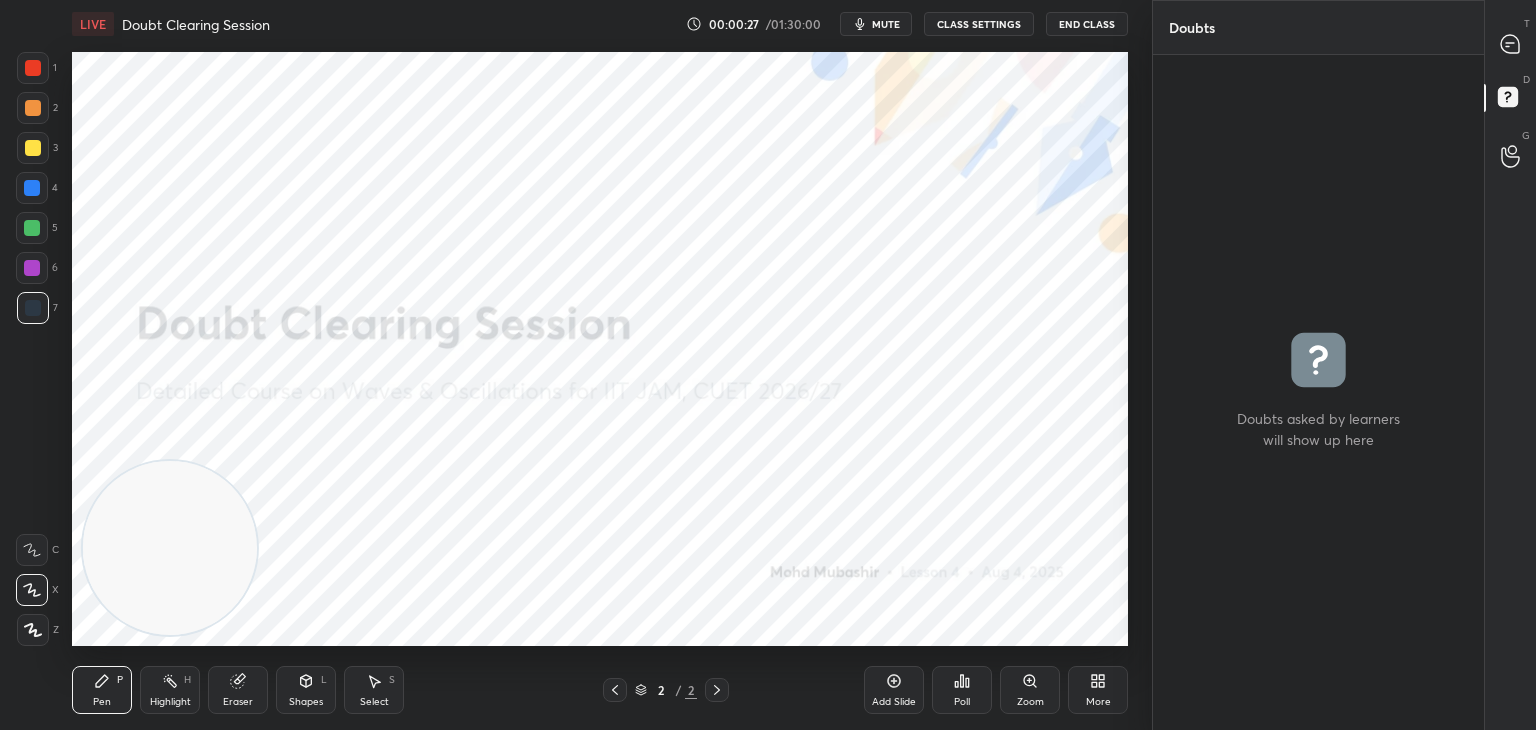 scroll, scrollTop: 6, scrollLeft: 6, axis: both 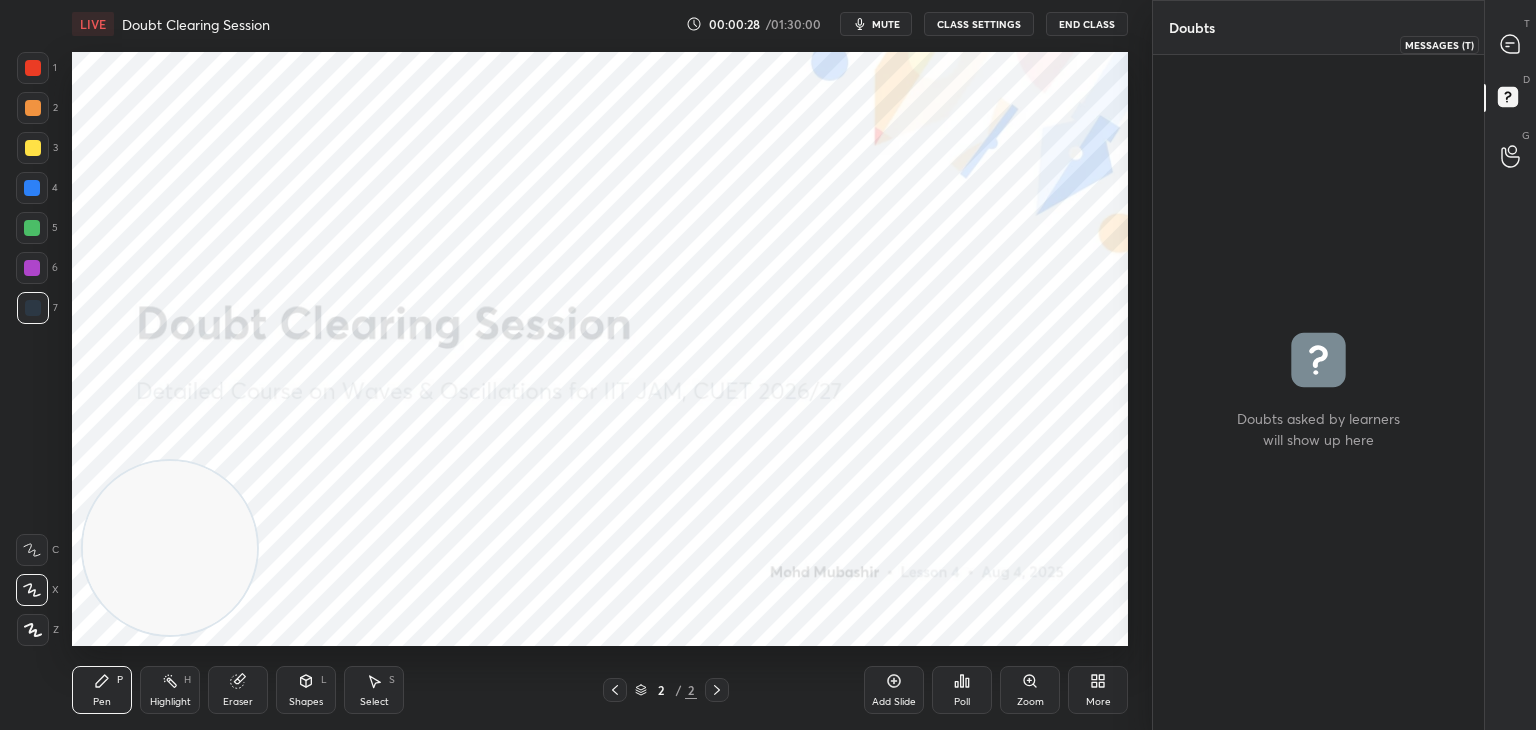 click 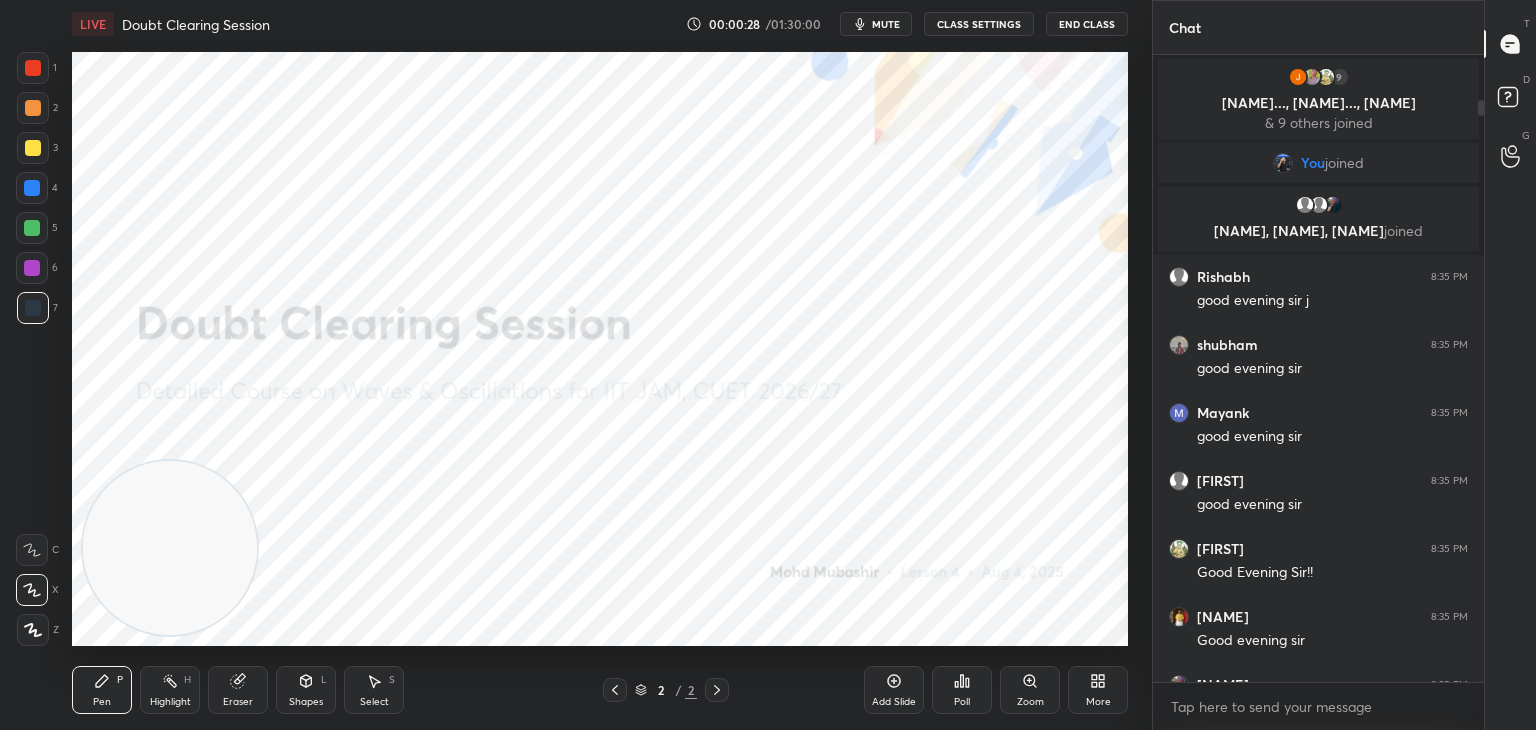 scroll, scrollTop: 48, scrollLeft: 0, axis: vertical 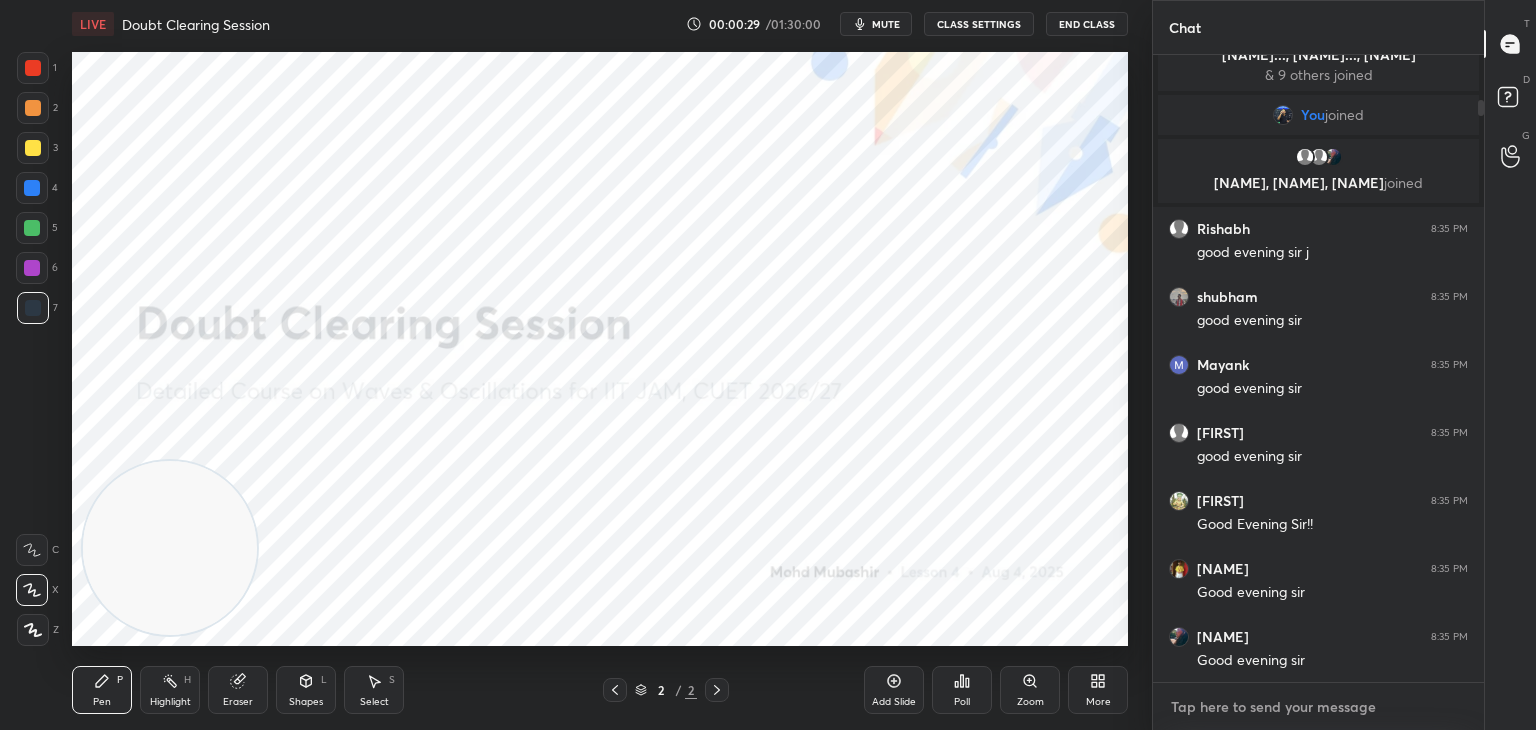 click at bounding box center [1318, 707] 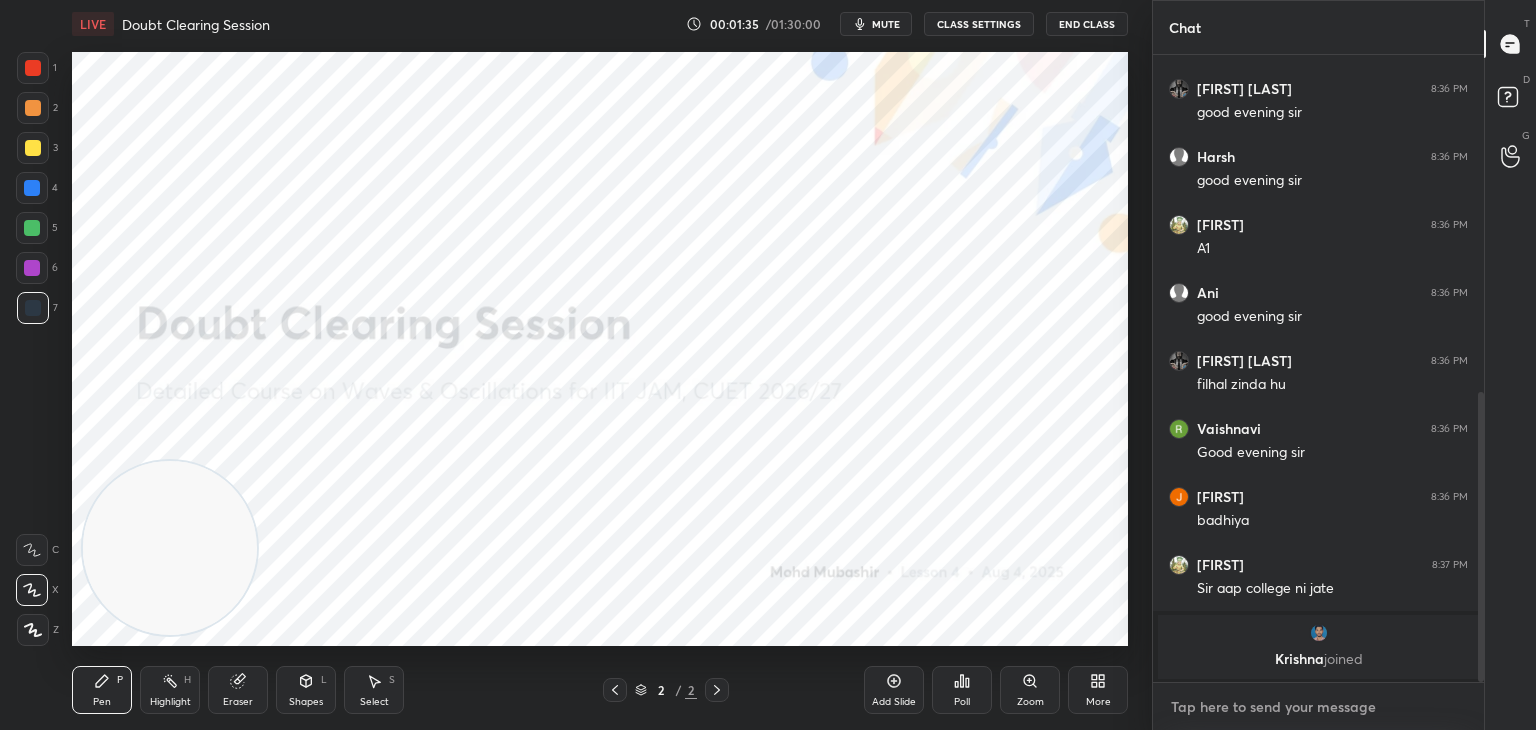 scroll, scrollTop: 800, scrollLeft: 0, axis: vertical 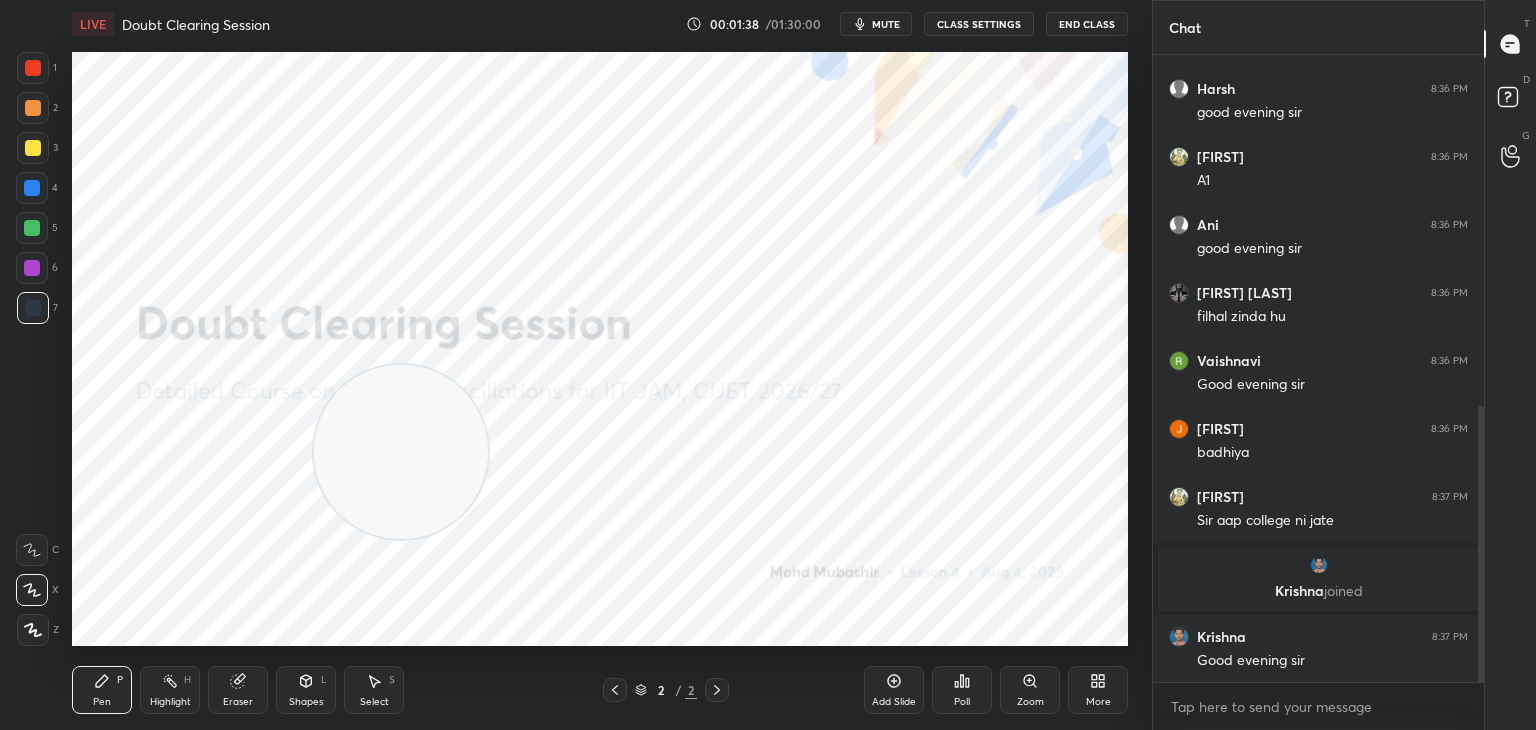 drag, startPoint x: 136, startPoint y: 542, endPoint x: 851, endPoint y: 182, distance: 800.51544 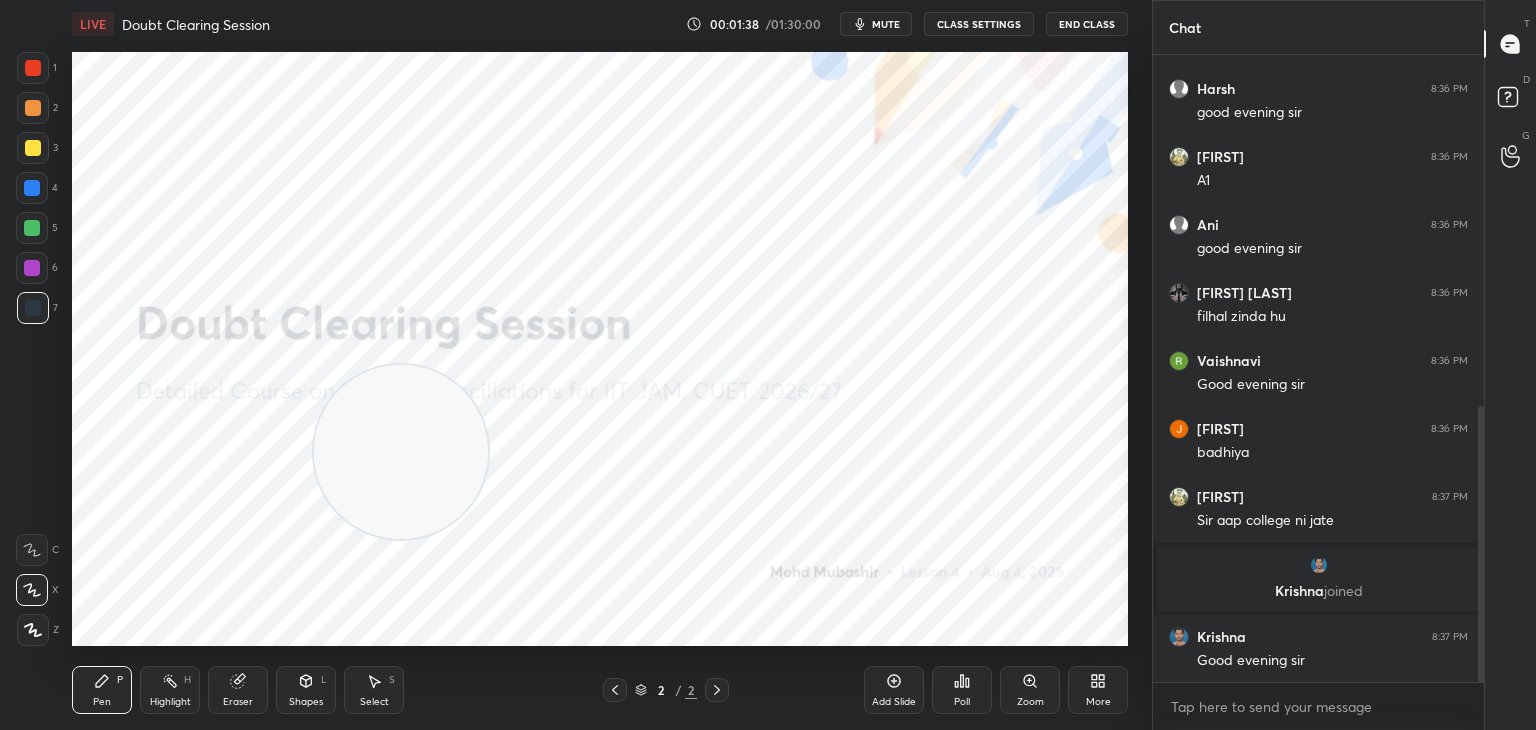 click at bounding box center [401, 452] 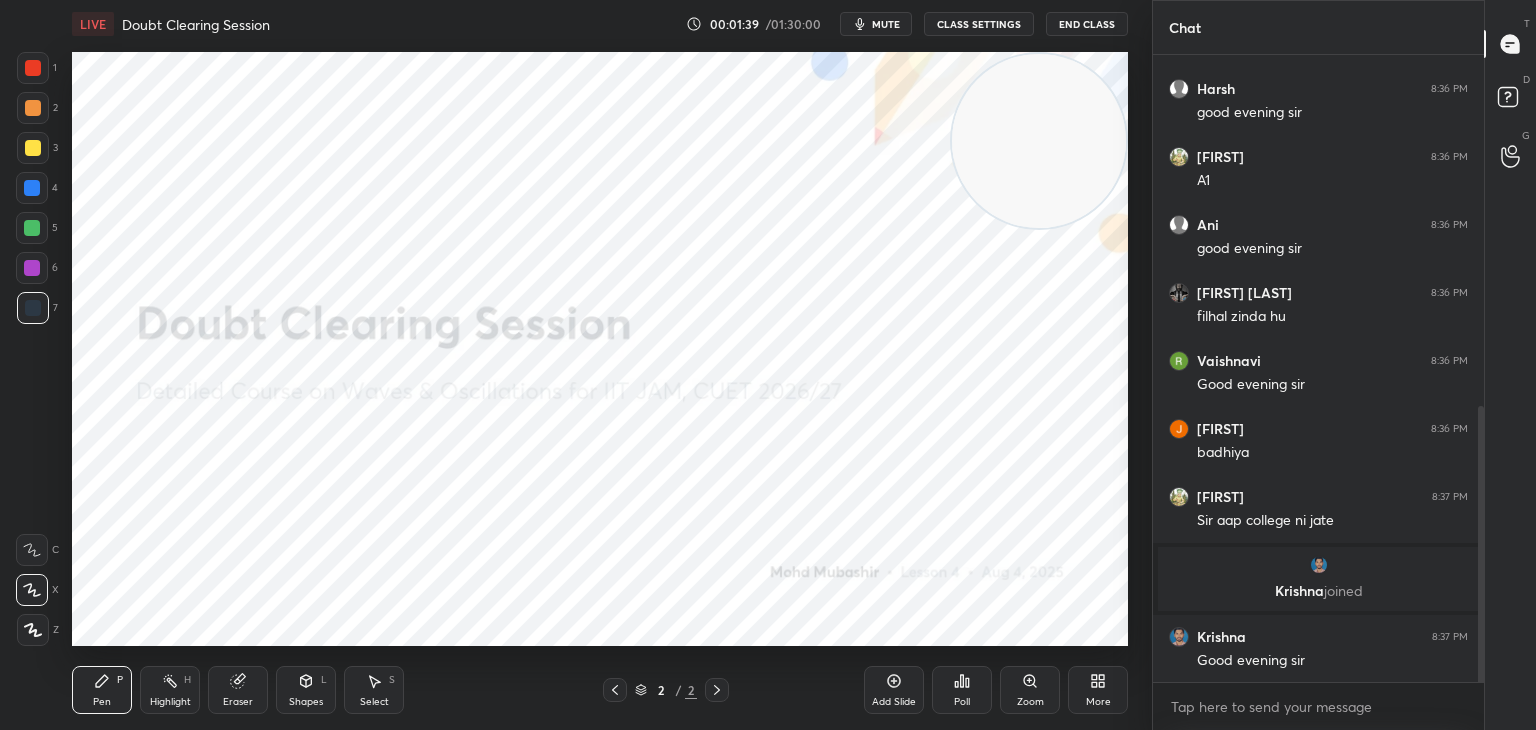 drag, startPoint x: 896, startPoint y: 198, endPoint x: 1028, endPoint y: 86, distance: 173.11269 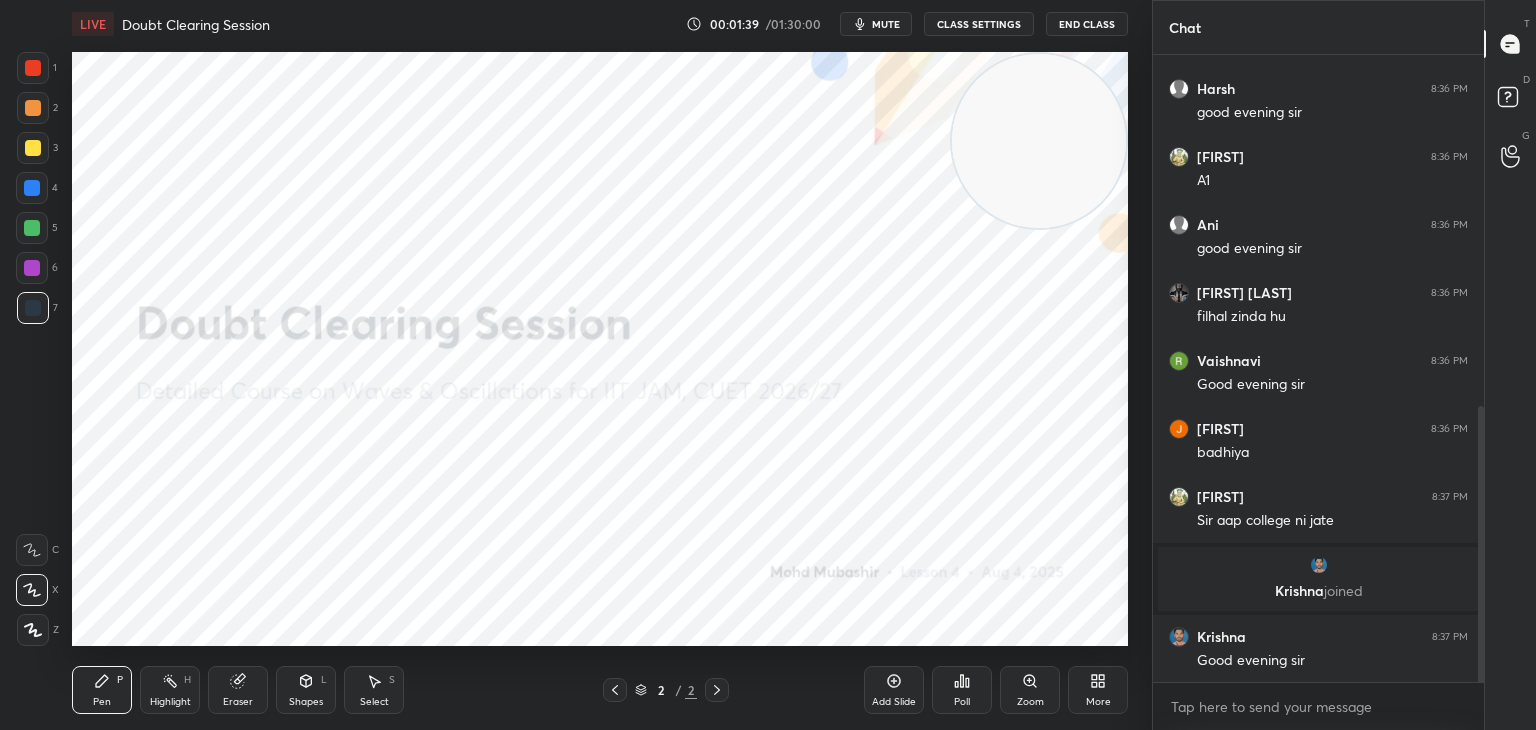 click at bounding box center (1039, 141) 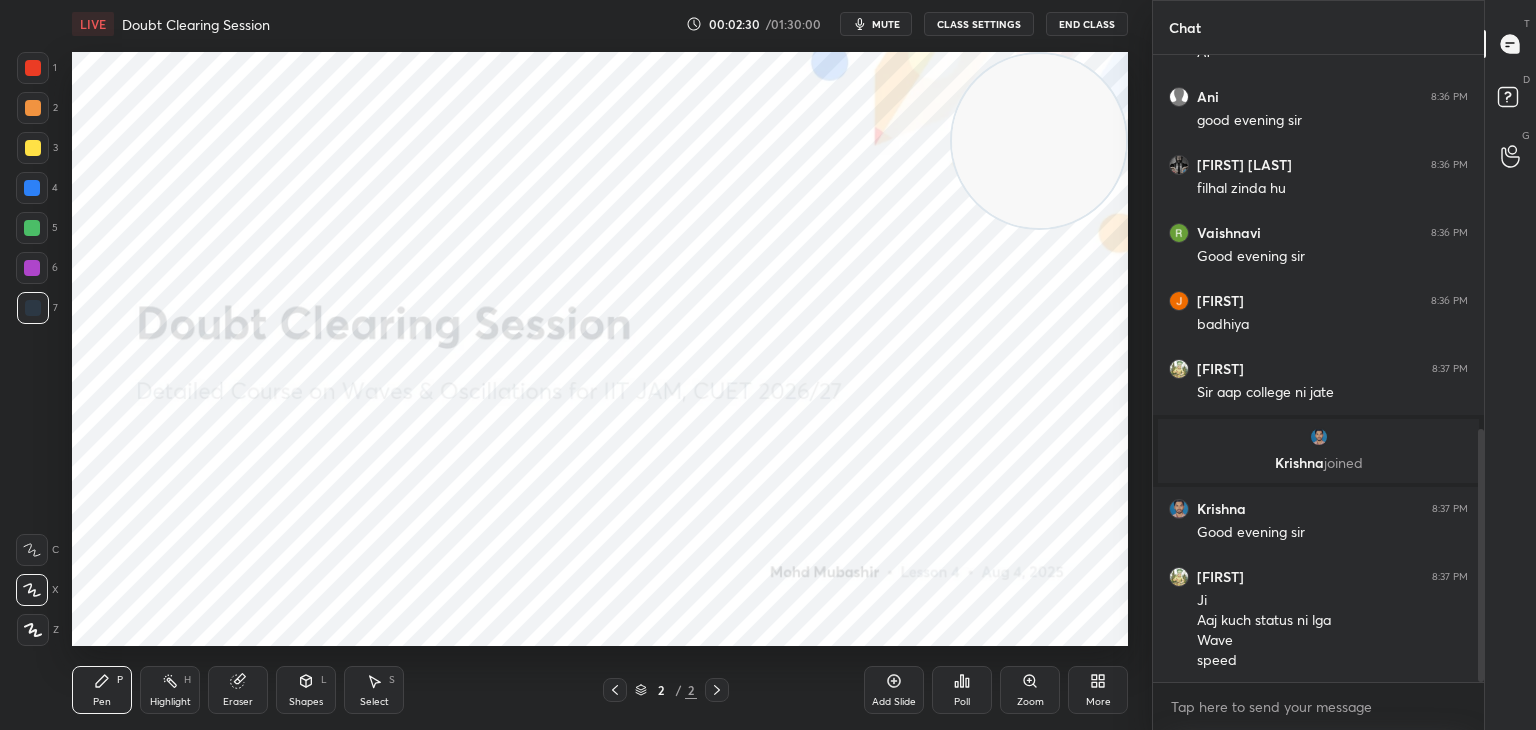 scroll, scrollTop: 996, scrollLeft: 0, axis: vertical 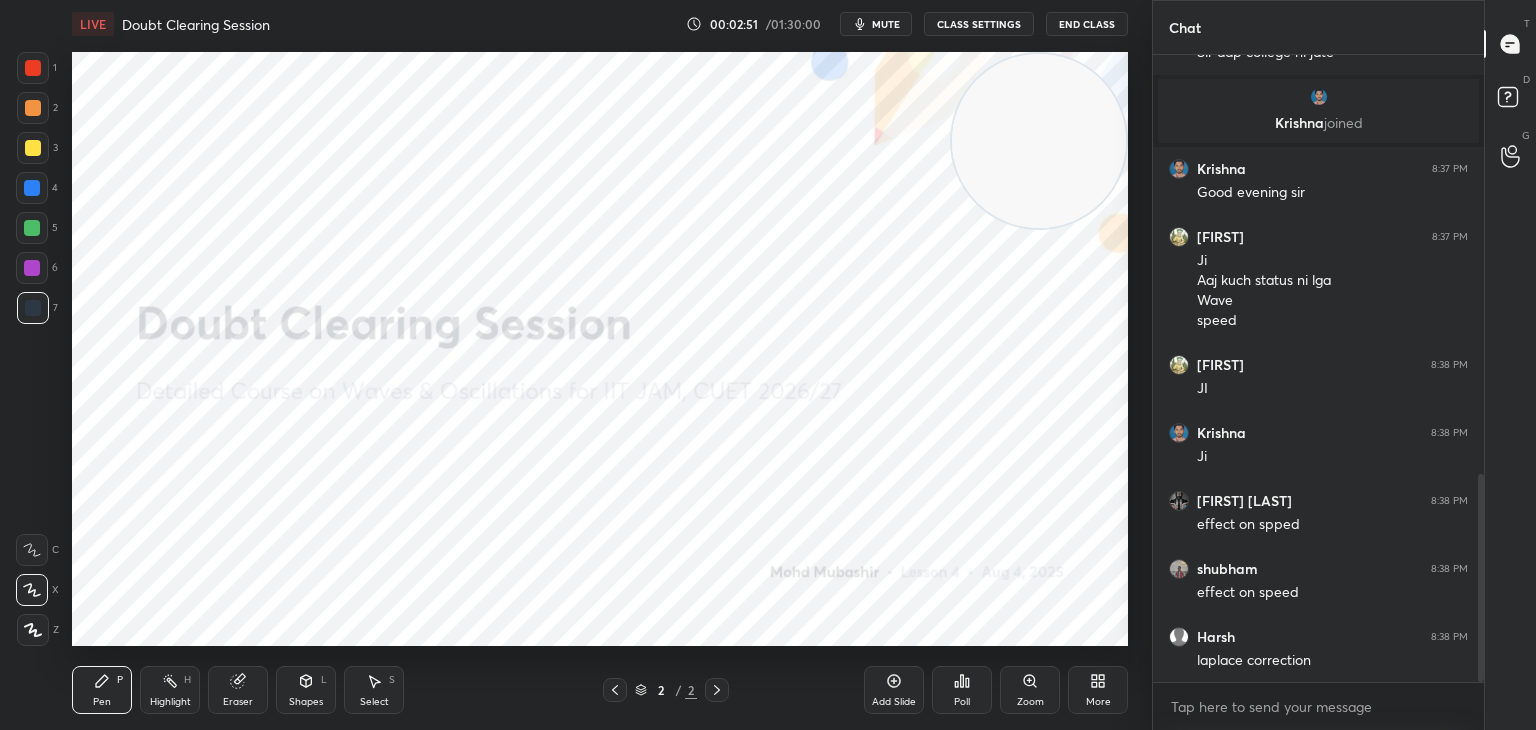 drag, startPoint x: 1003, startPoint y: 158, endPoint x: 1037, endPoint y: 130, distance: 44.04543 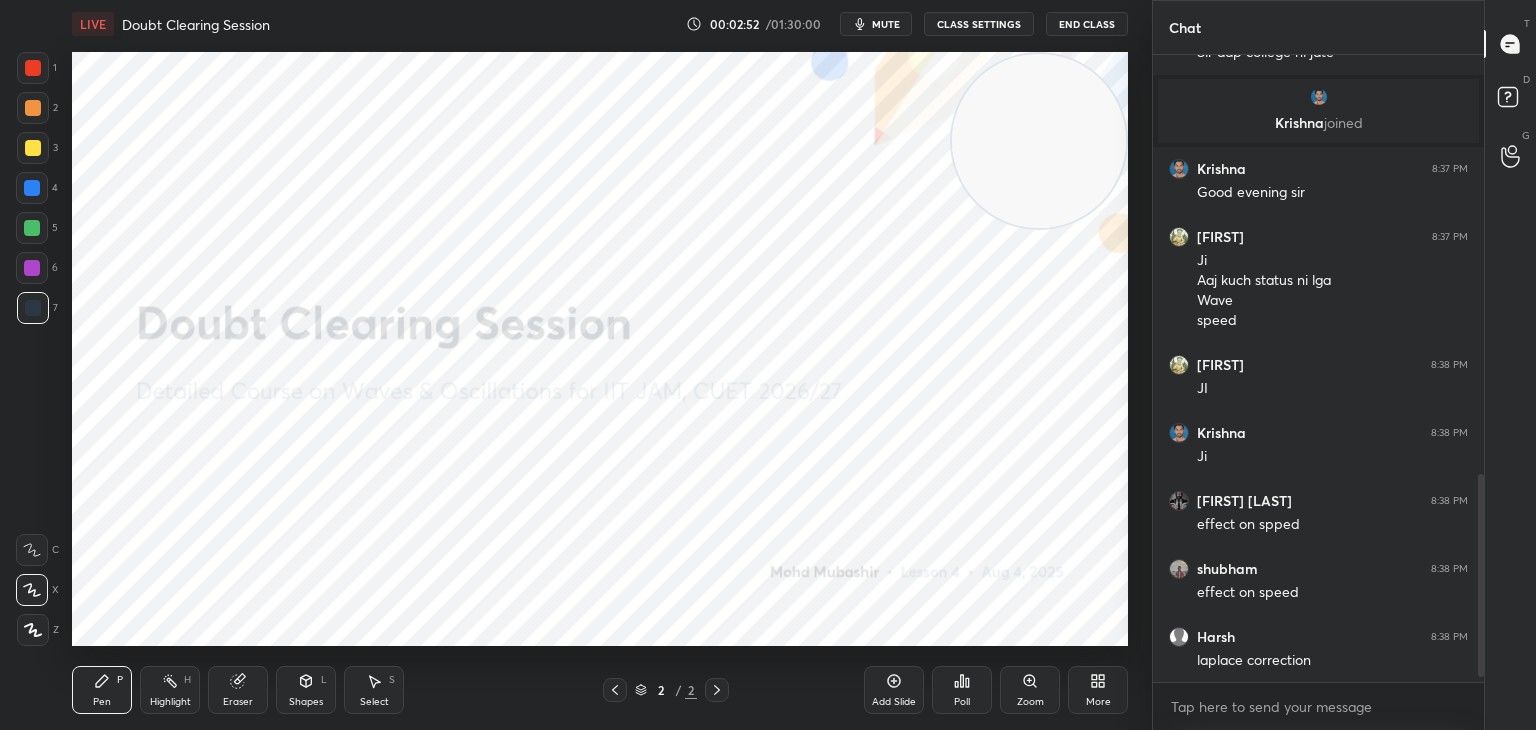 scroll, scrollTop: 1336, scrollLeft: 0, axis: vertical 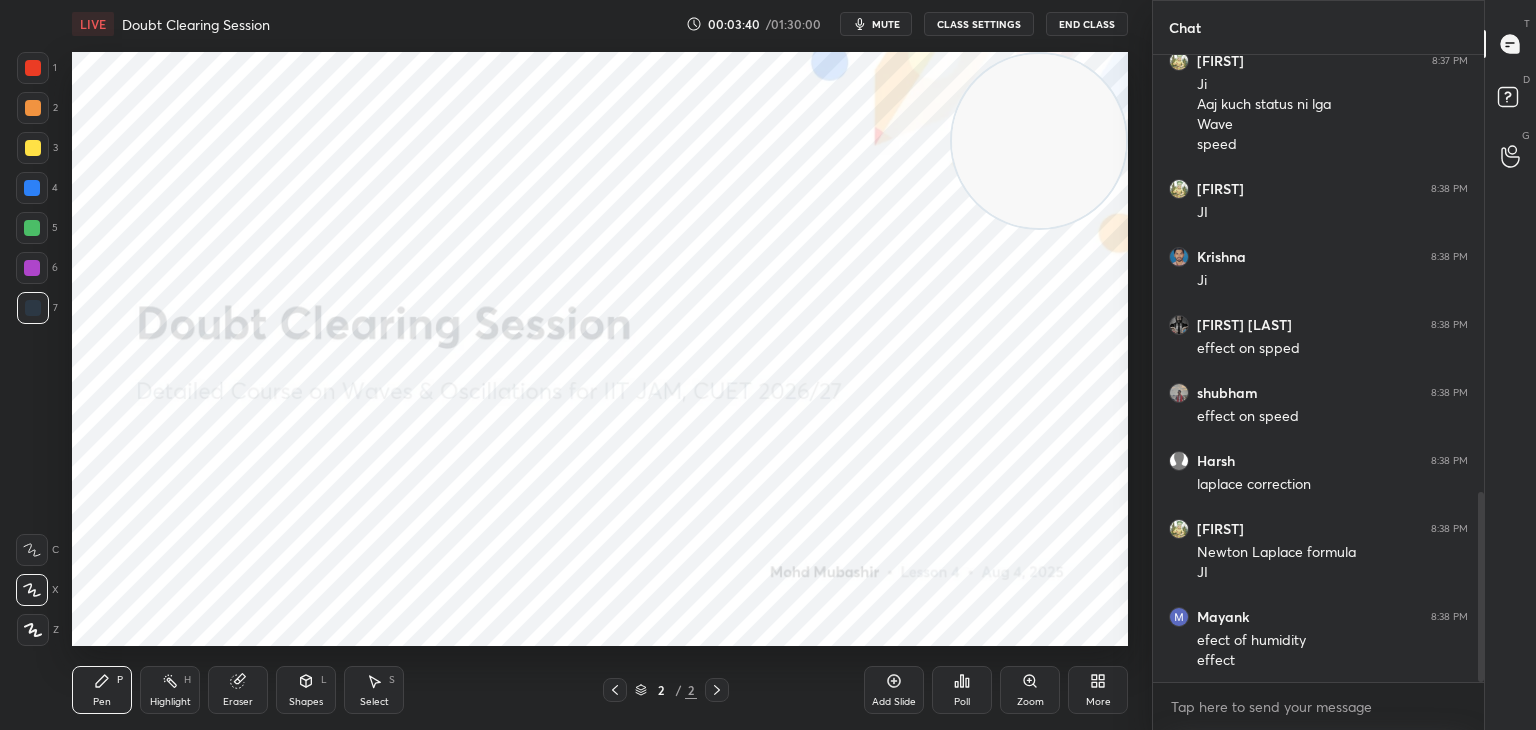 drag, startPoint x: 1055, startPoint y: 165, endPoint x: 1087, endPoint y: 166, distance: 32.01562 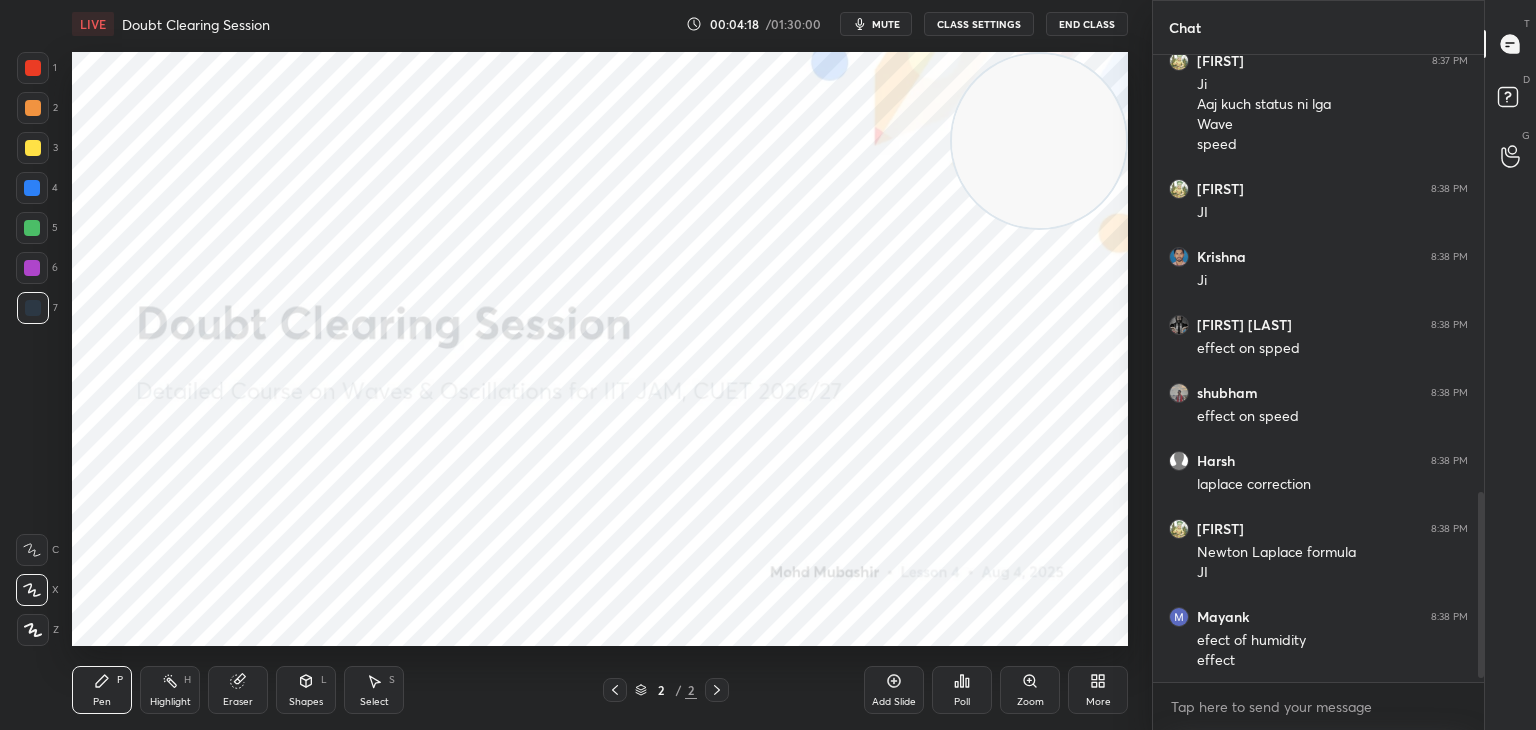 scroll, scrollTop: 1530, scrollLeft: 0, axis: vertical 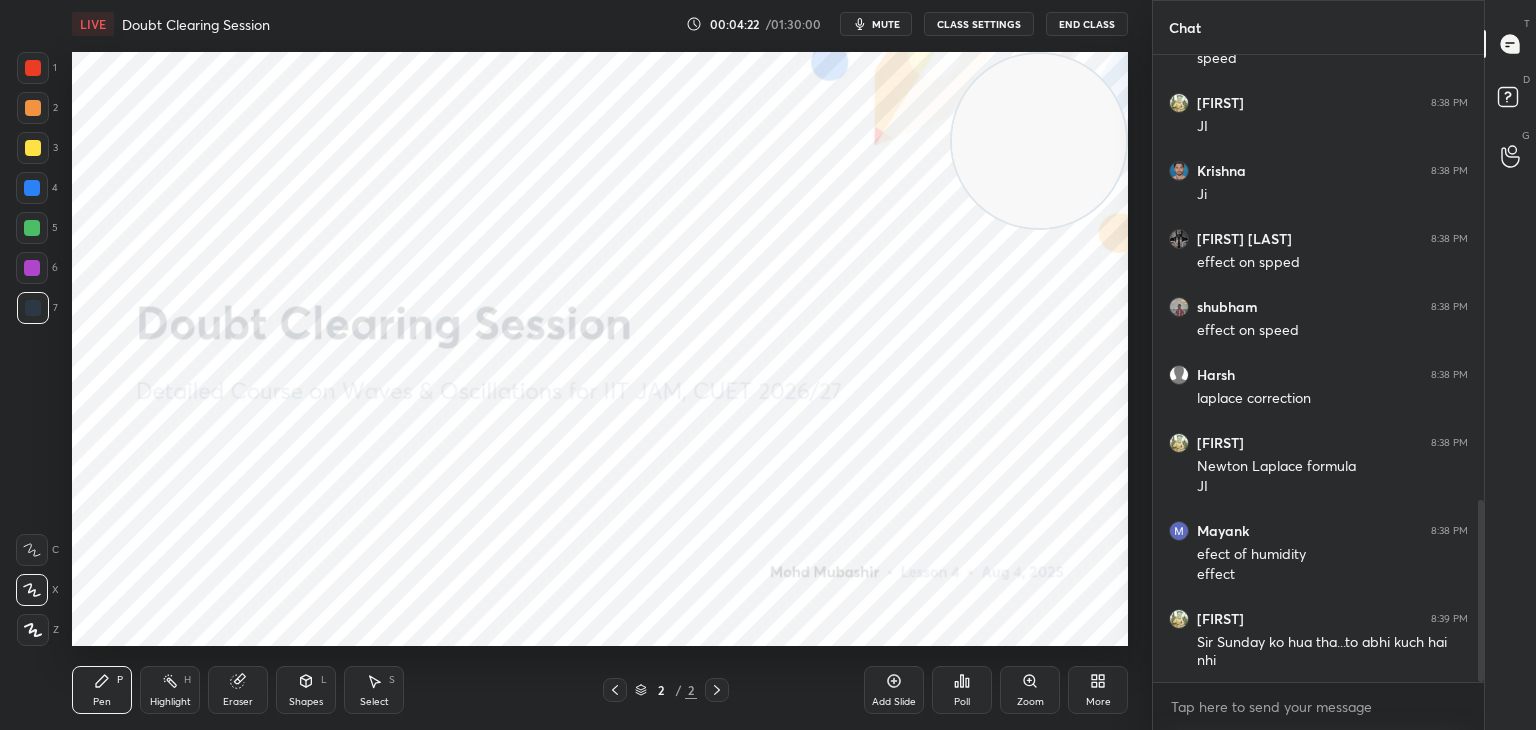 drag, startPoint x: 175, startPoint y: 685, endPoint x: 192, endPoint y: 686, distance: 17.029387 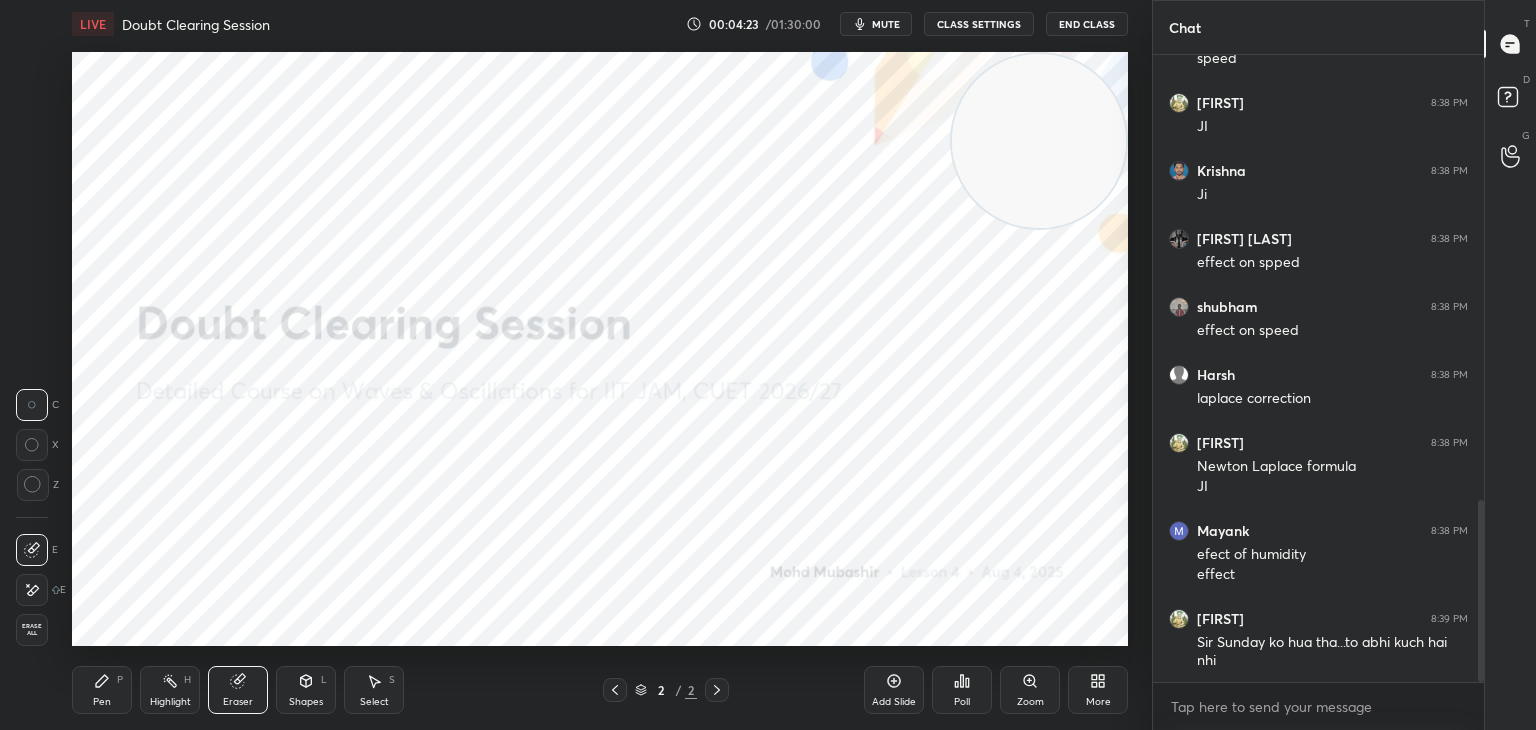 click on "Erase all" at bounding box center [32, 630] 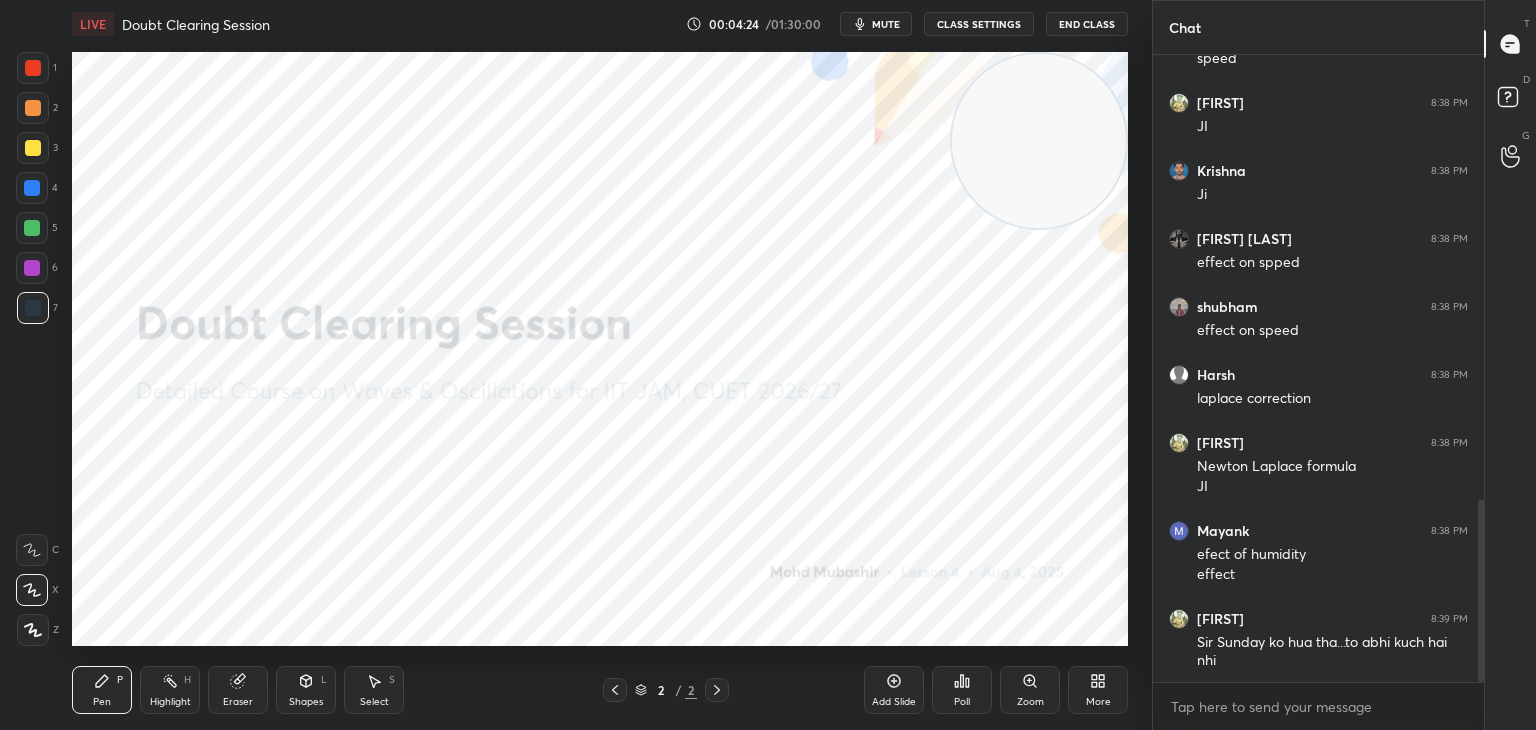 click on "Highlight H" at bounding box center (170, 690) 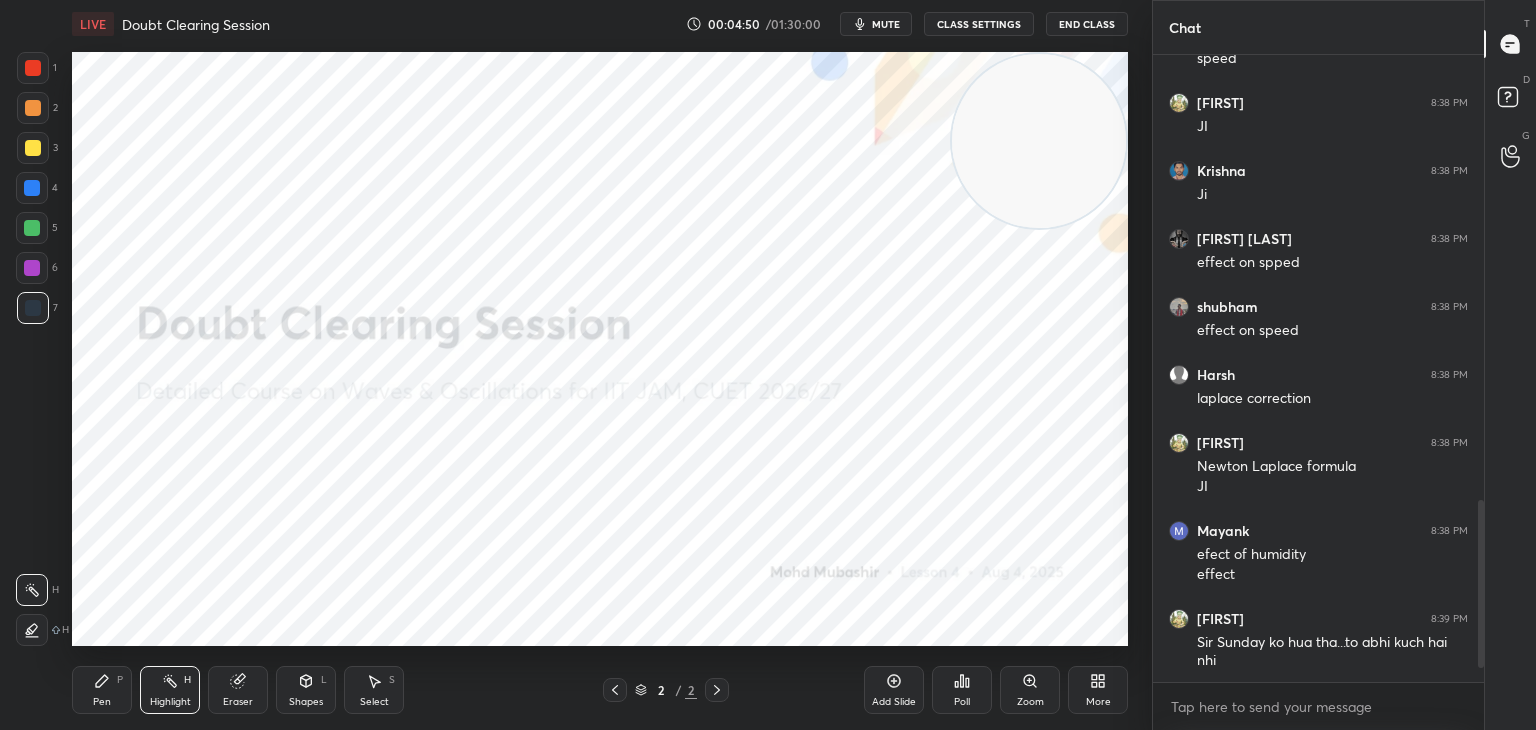 scroll, scrollTop: 1734, scrollLeft: 0, axis: vertical 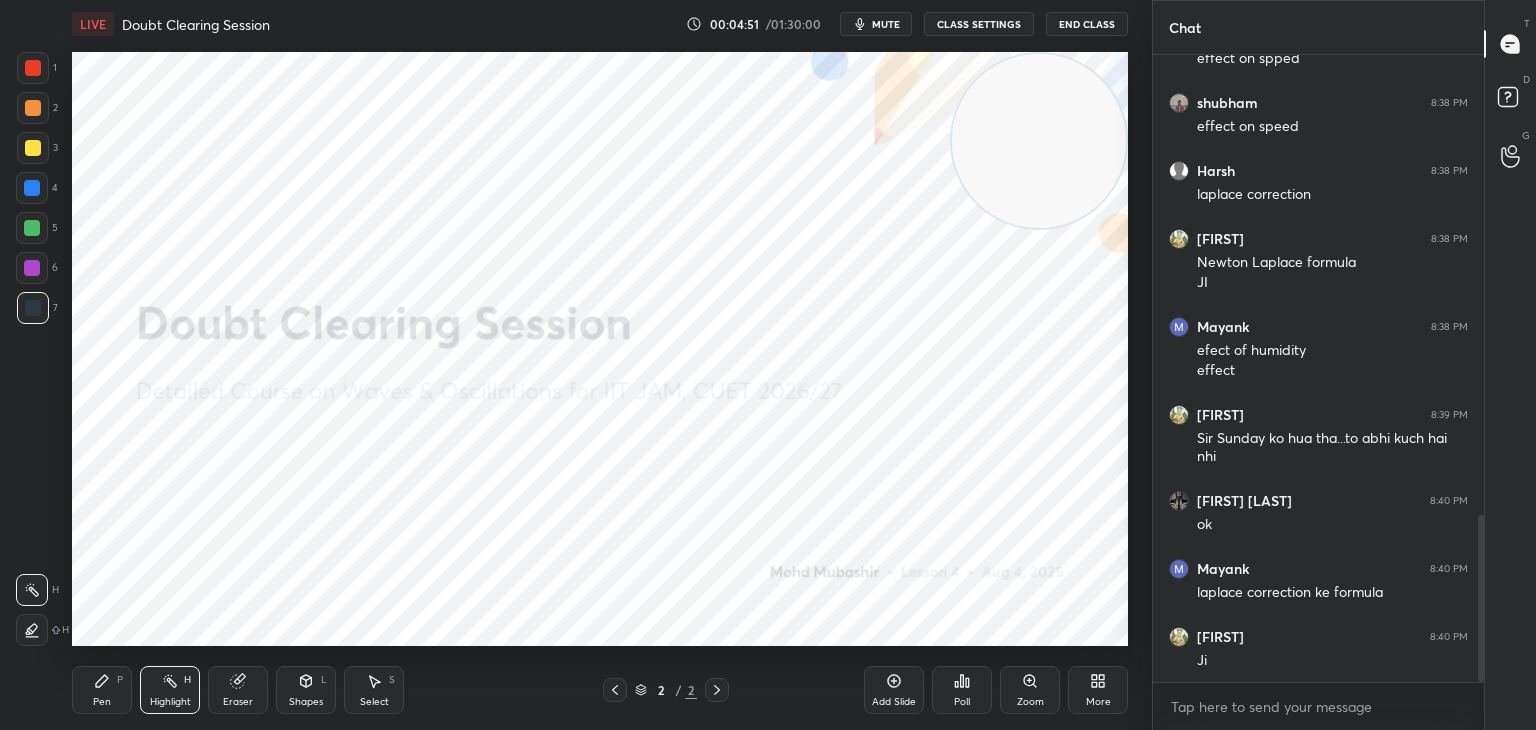 click on "More" at bounding box center (1098, 690) 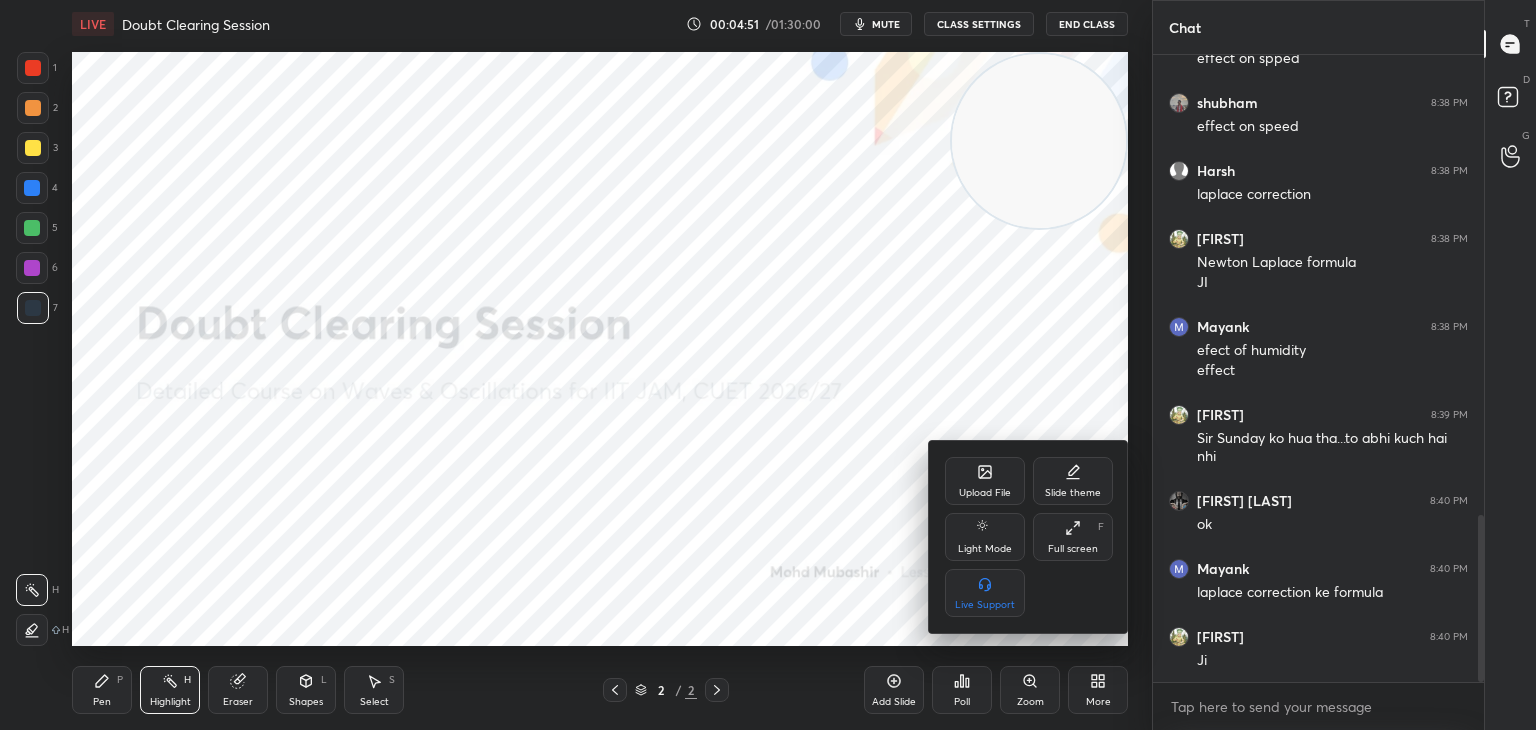 click on "Upload File" at bounding box center [985, 481] 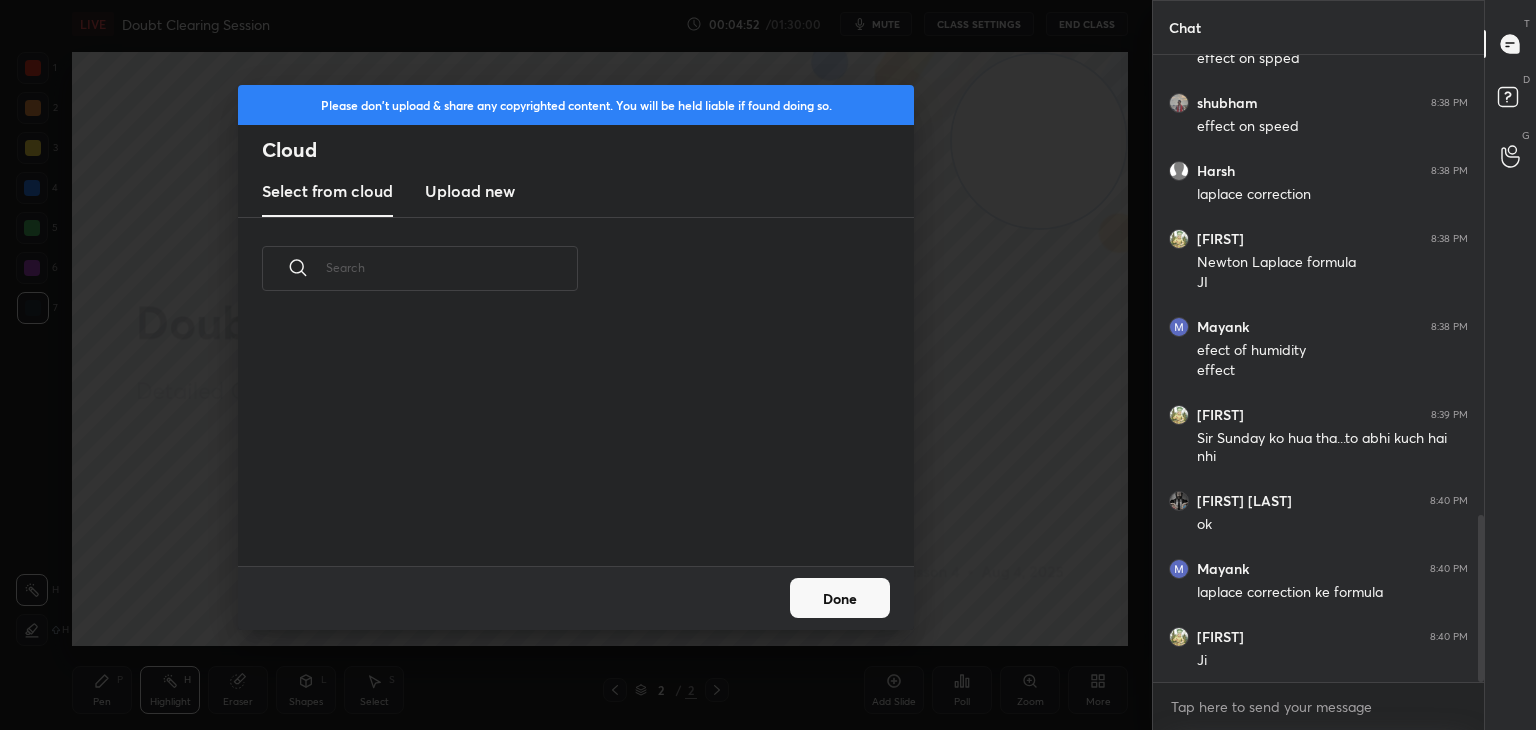scroll, scrollTop: 5, scrollLeft: 10, axis: both 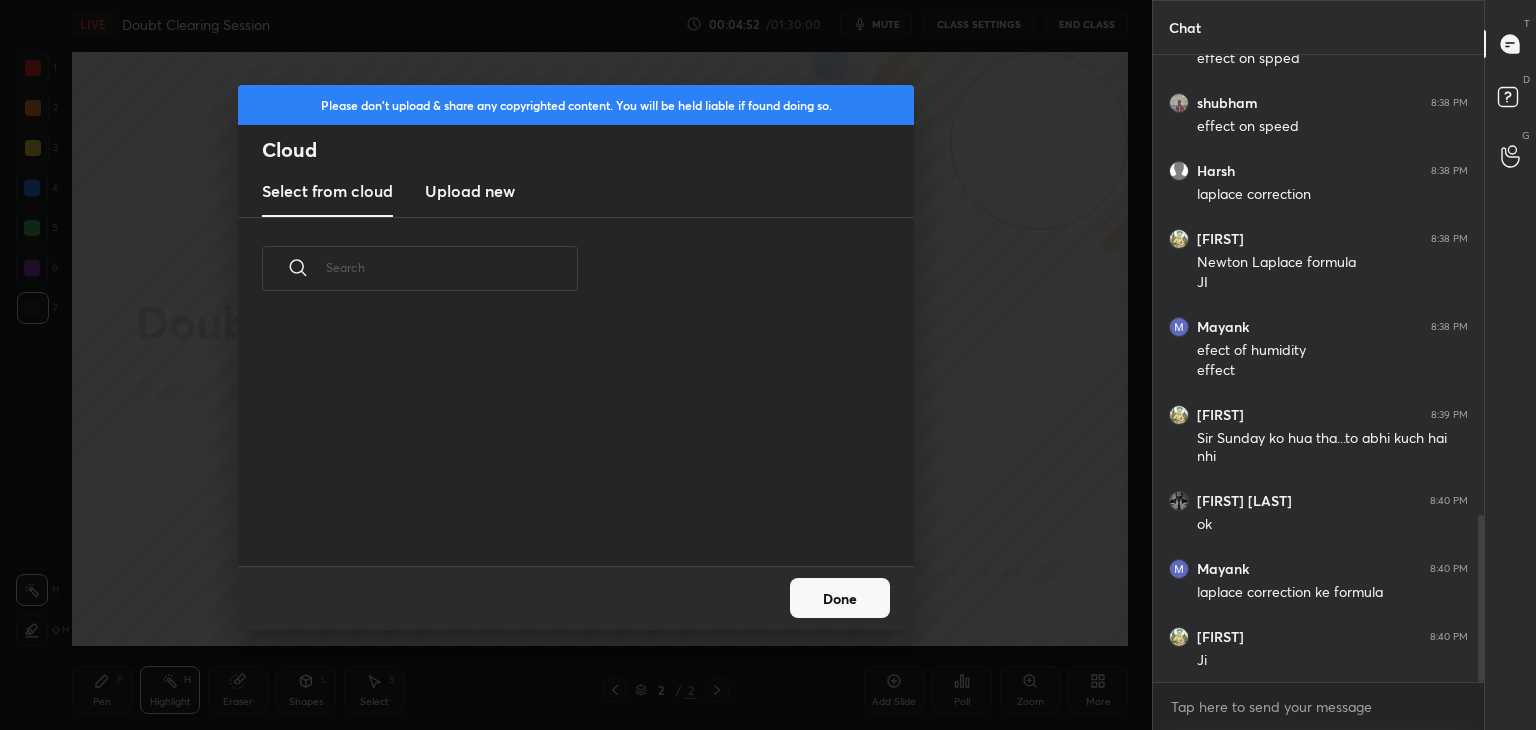 click on "Upload new" at bounding box center [470, 191] 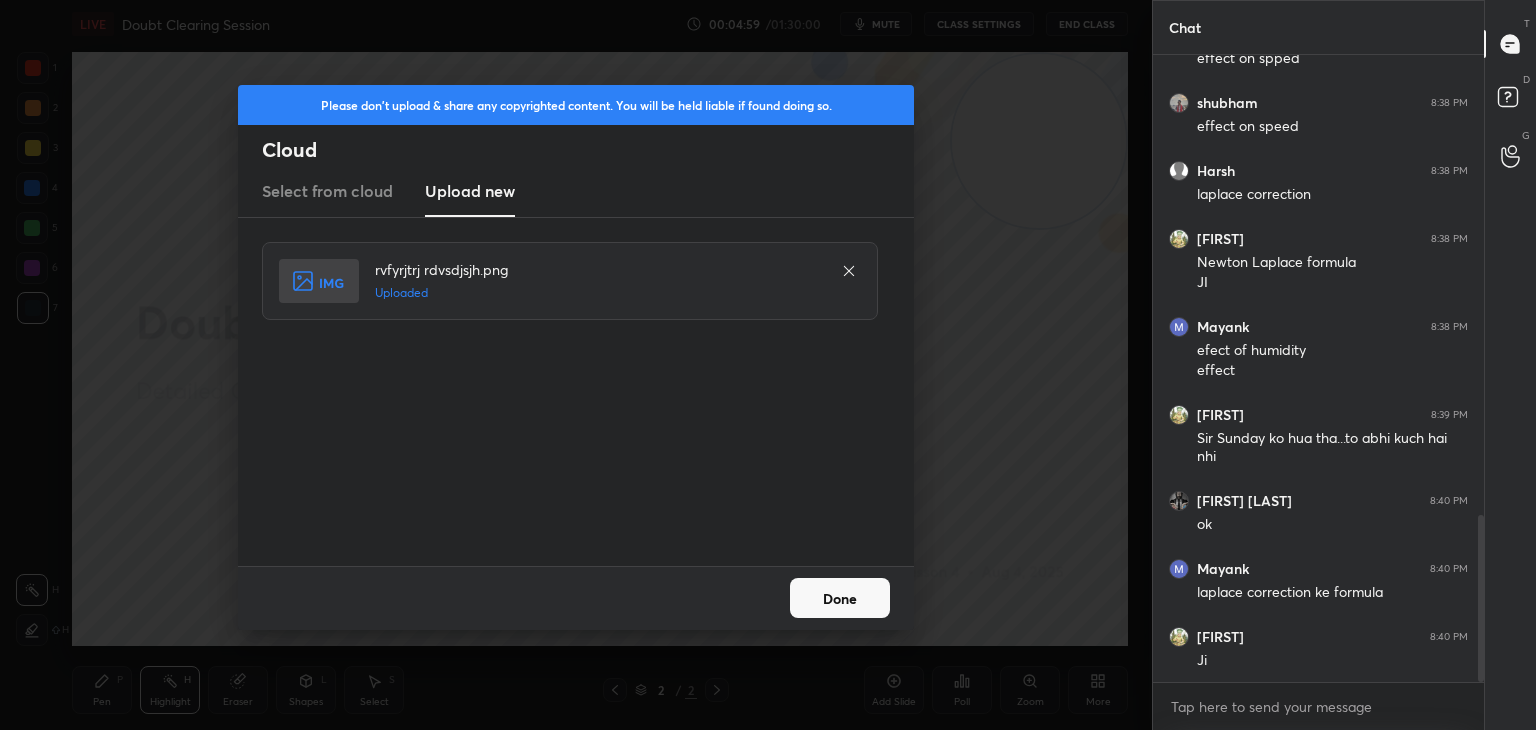 click on "Done" at bounding box center [840, 598] 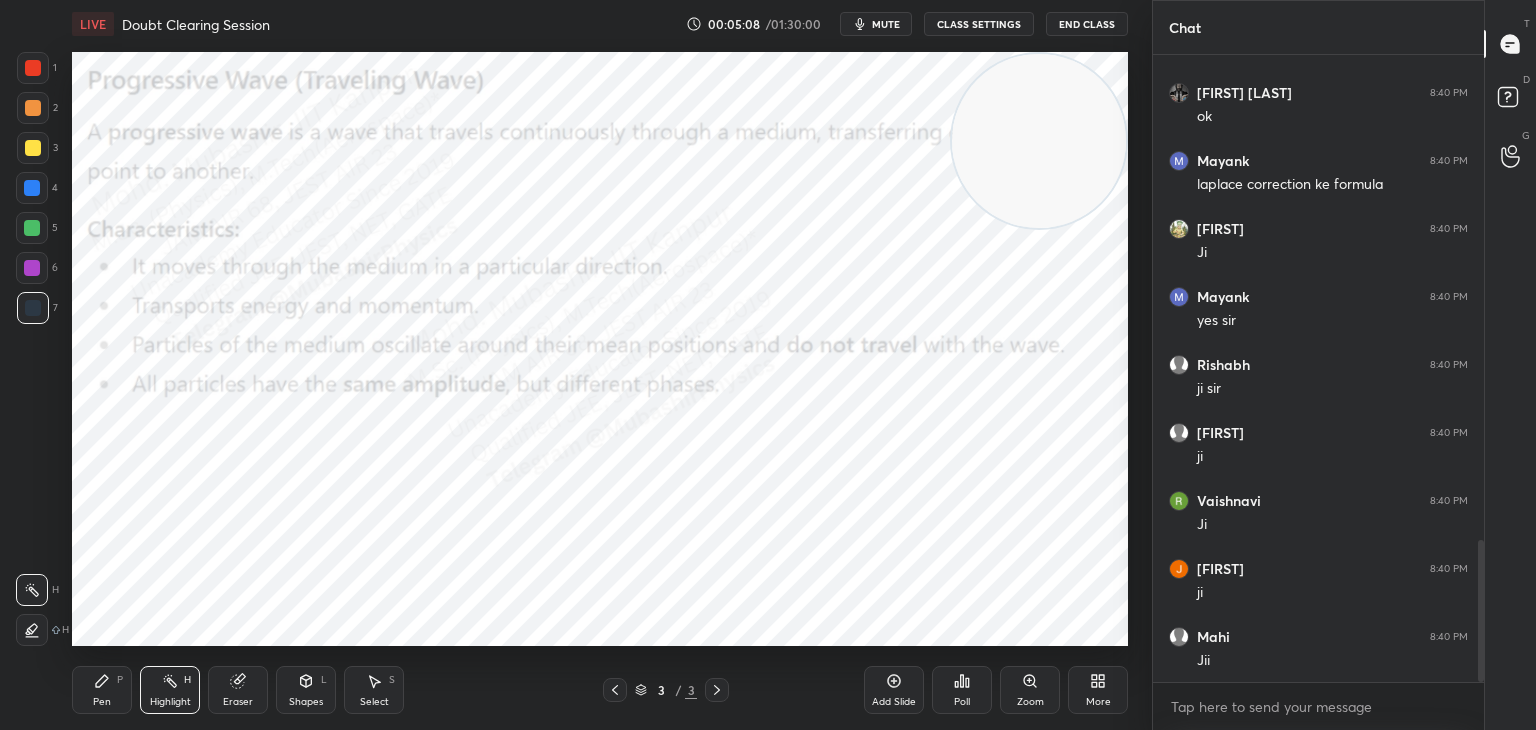 scroll, scrollTop: 2210, scrollLeft: 0, axis: vertical 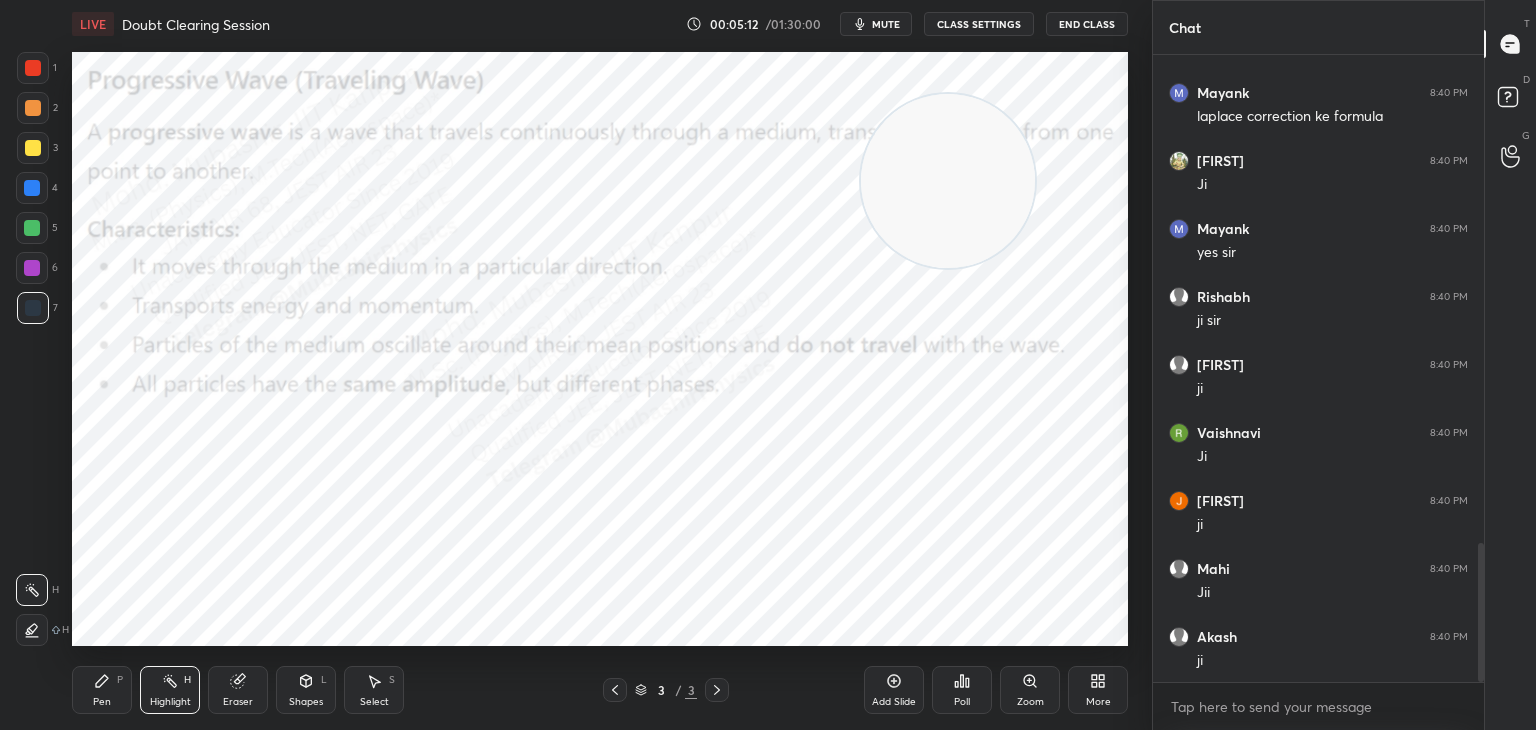 drag, startPoint x: 981, startPoint y: 148, endPoint x: 67, endPoint y: 676, distance: 1055.5472 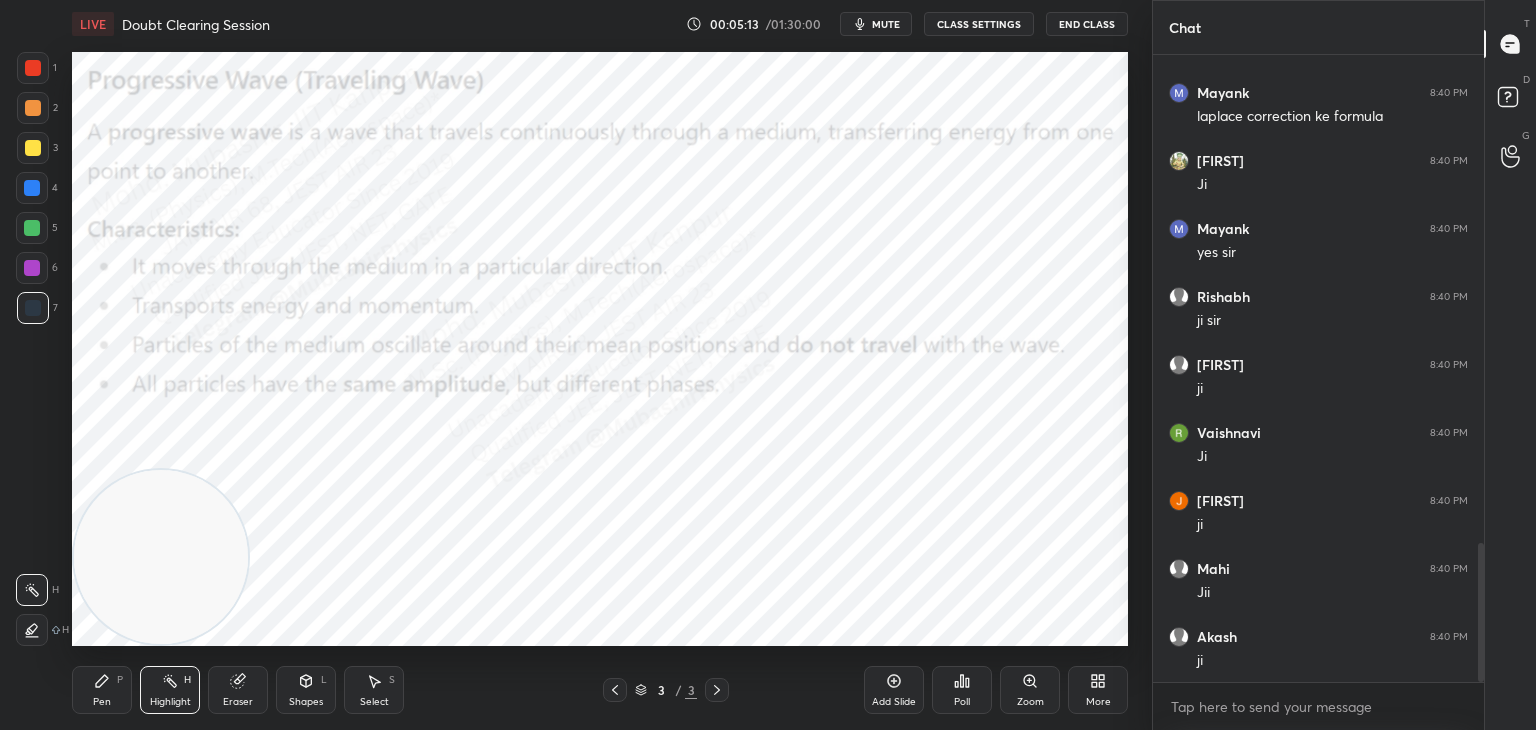 click on "Pen P" at bounding box center (102, 690) 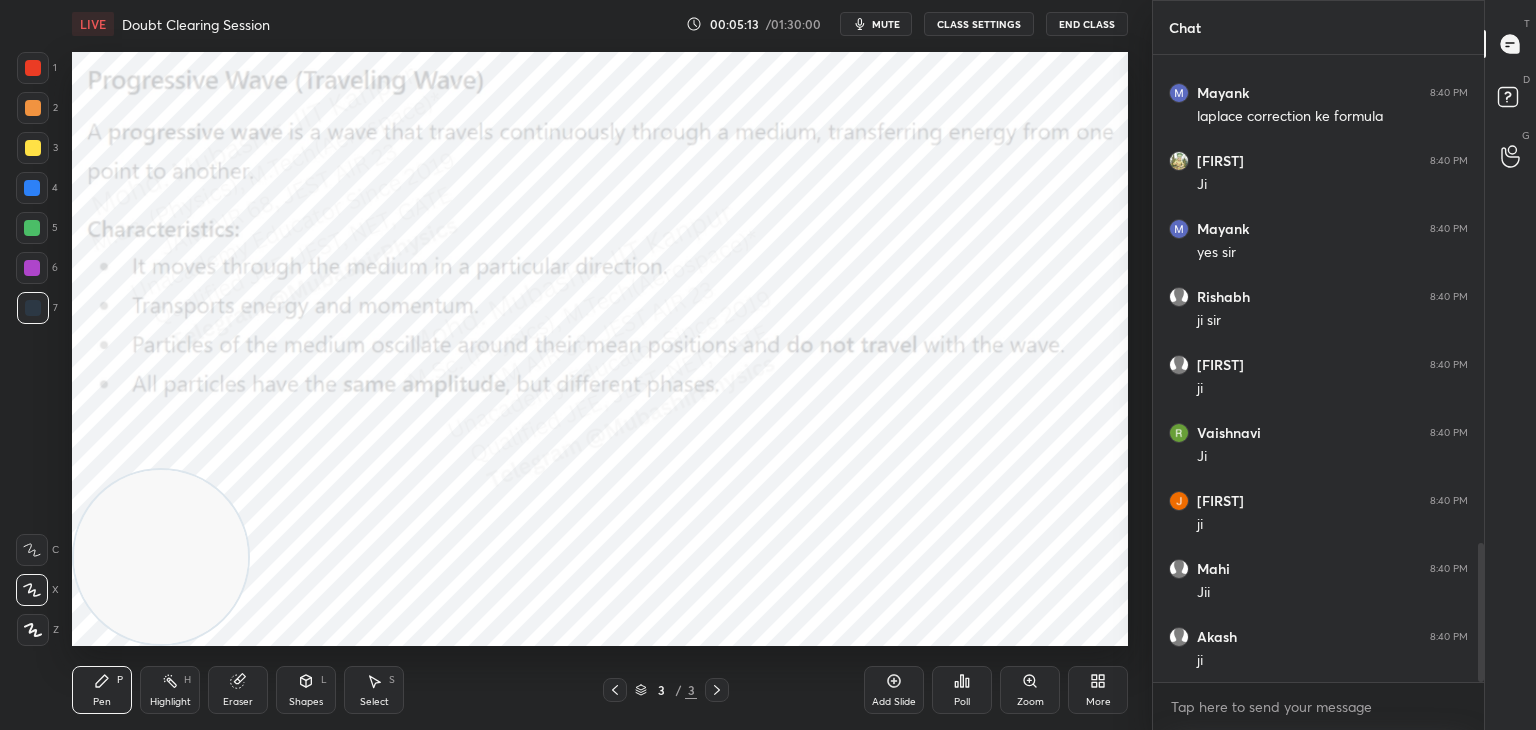 click at bounding box center [33, 148] 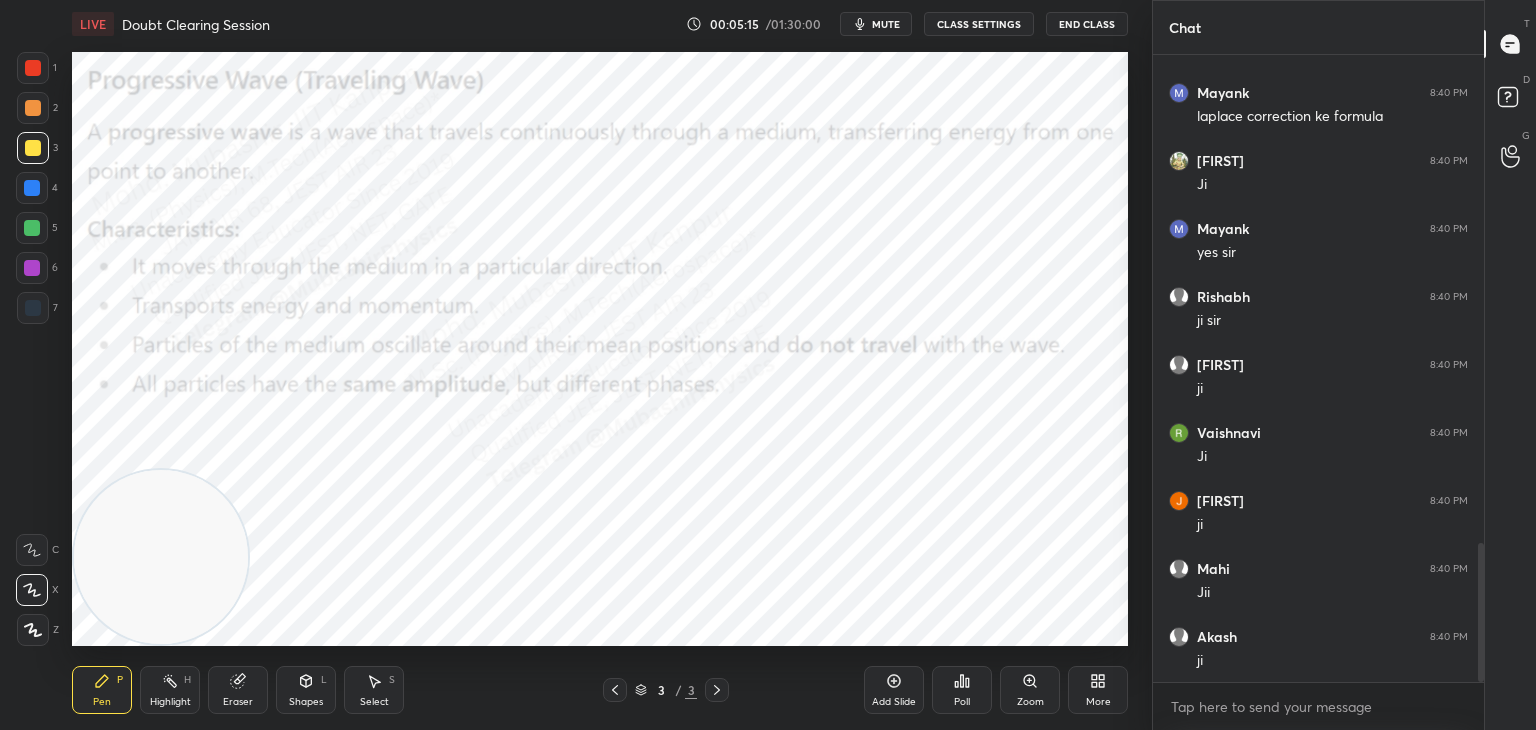click at bounding box center (33, 108) 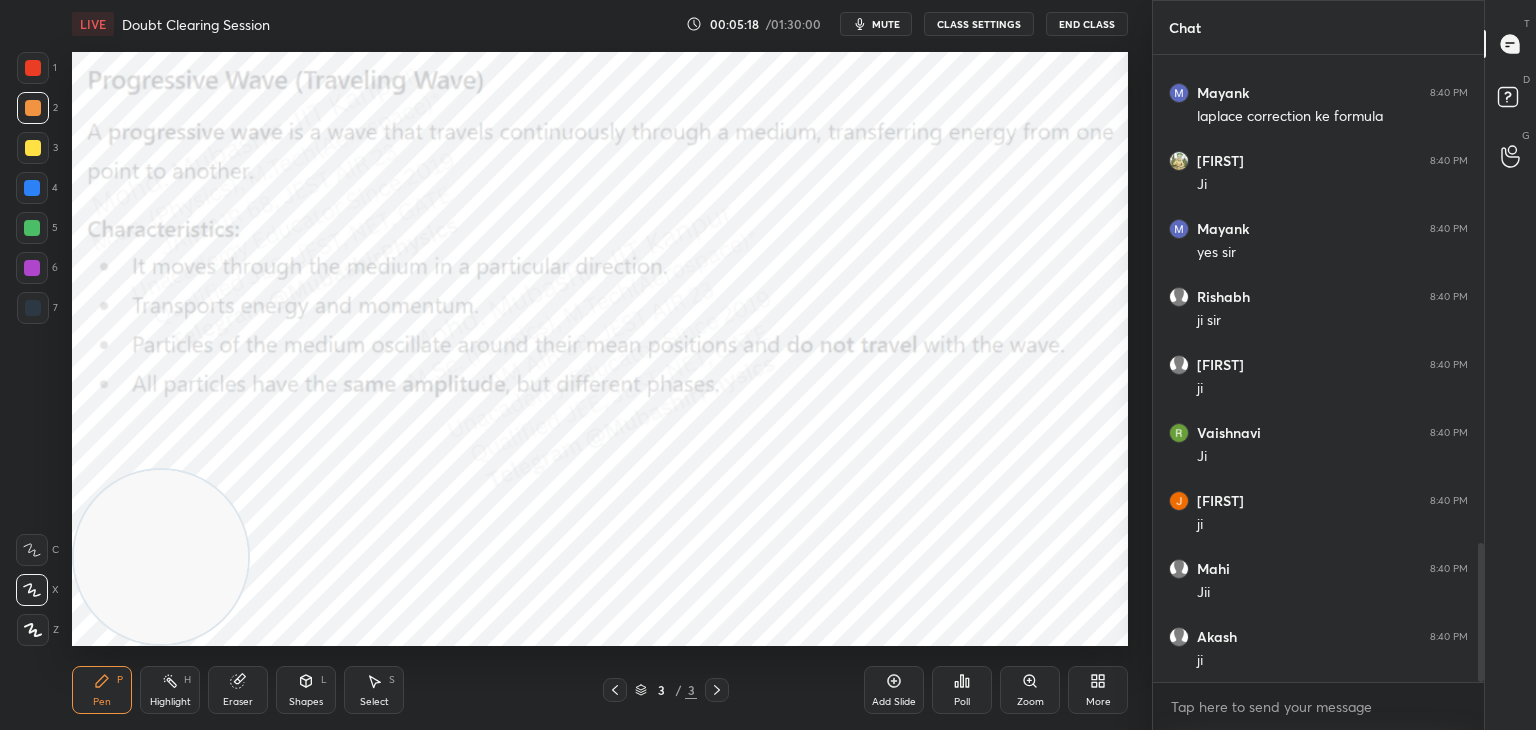 click at bounding box center [32, 228] 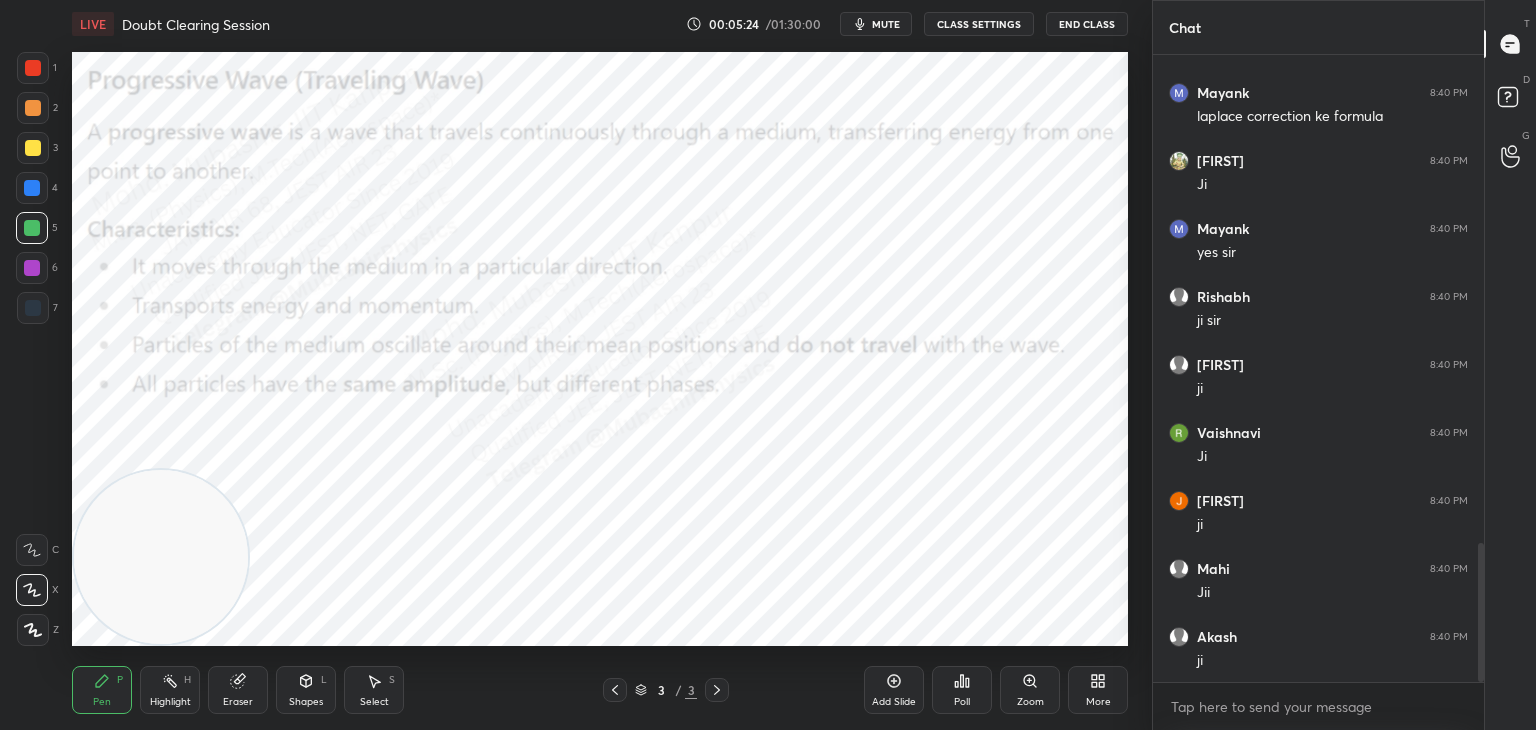 drag, startPoint x: 32, startPoint y: 197, endPoint x: 60, endPoint y: 196, distance: 28.01785 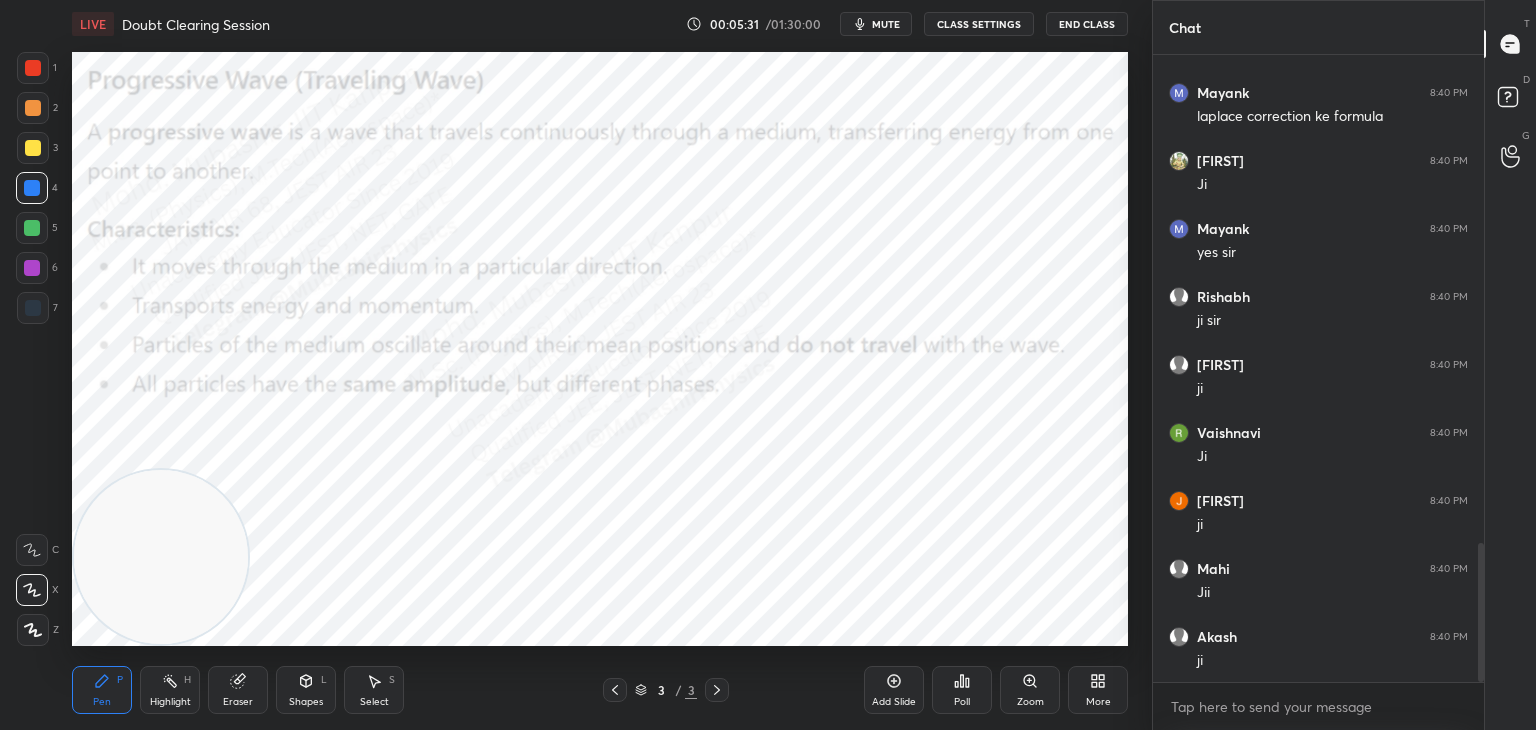 click at bounding box center [32, 228] 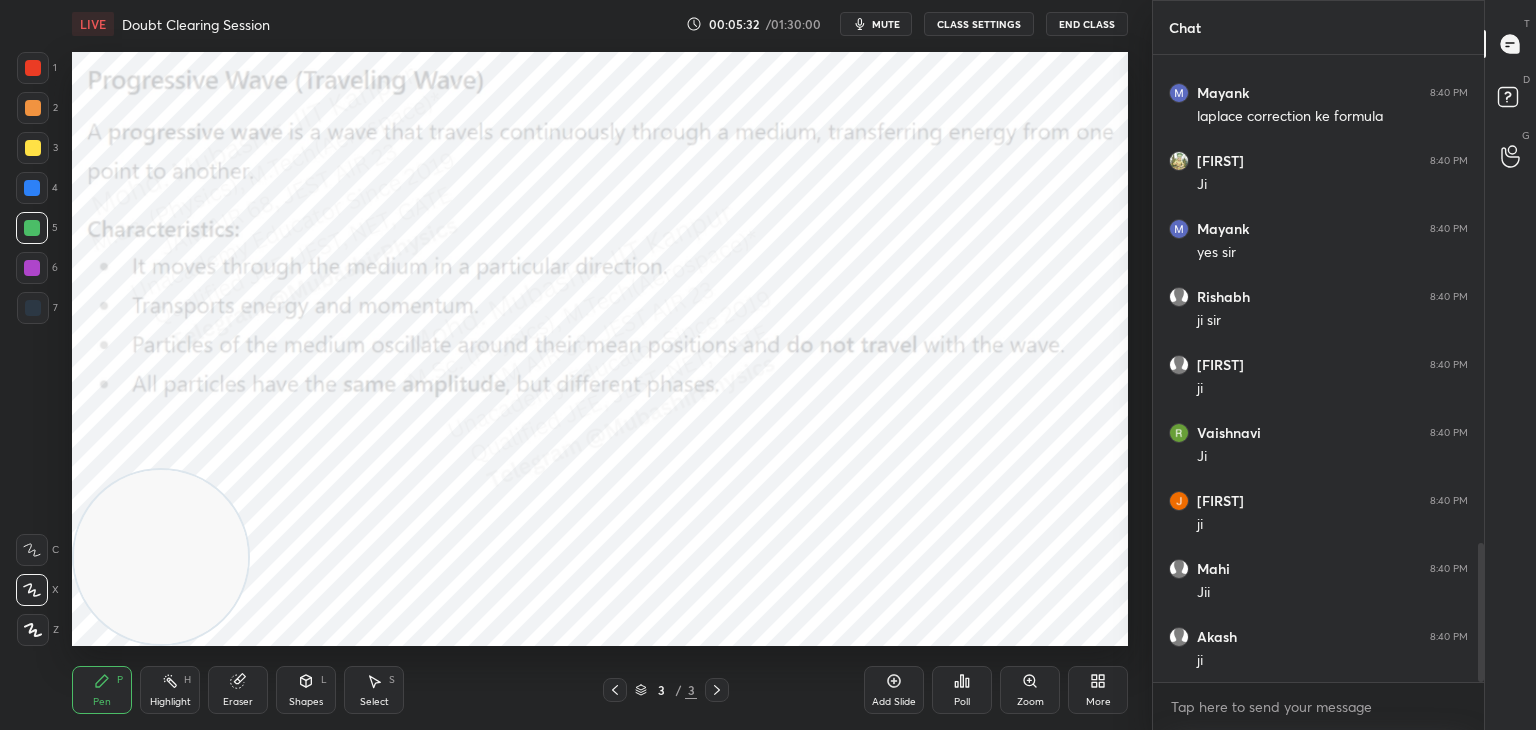 click at bounding box center (33, 148) 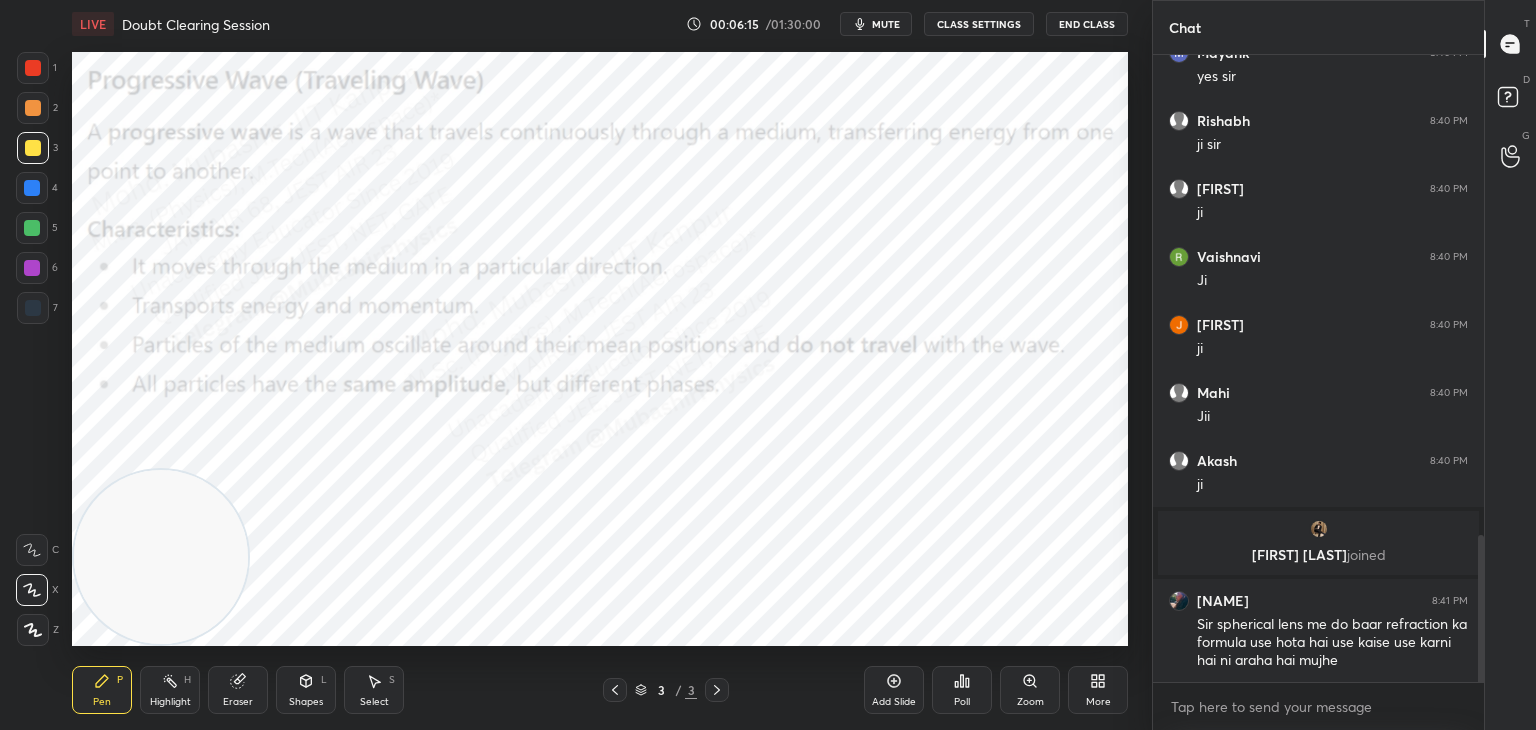 scroll, scrollTop: 2048, scrollLeft: 0, axis: vertical 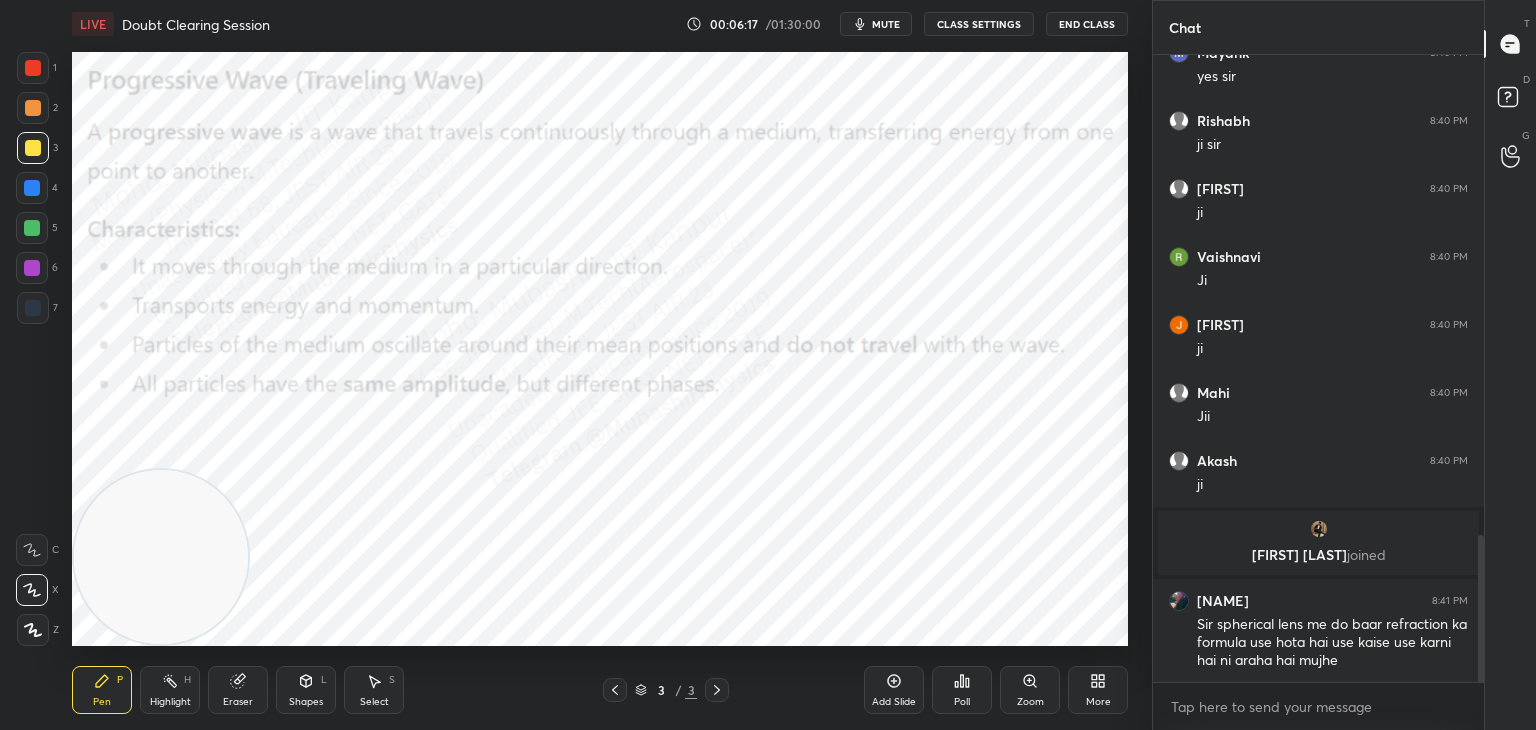 click on "[NAME]  joined" at bounding box center (1318, 555) 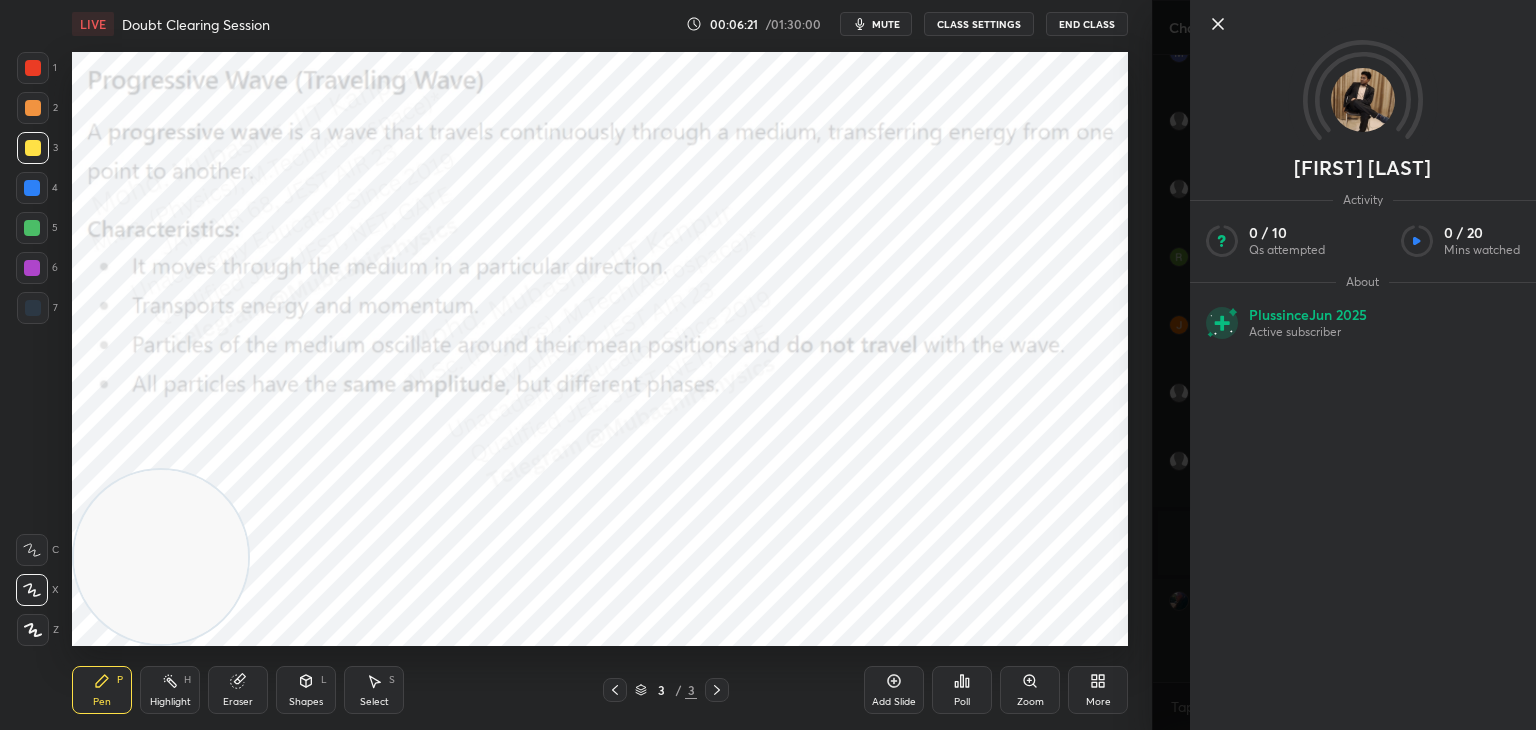 click 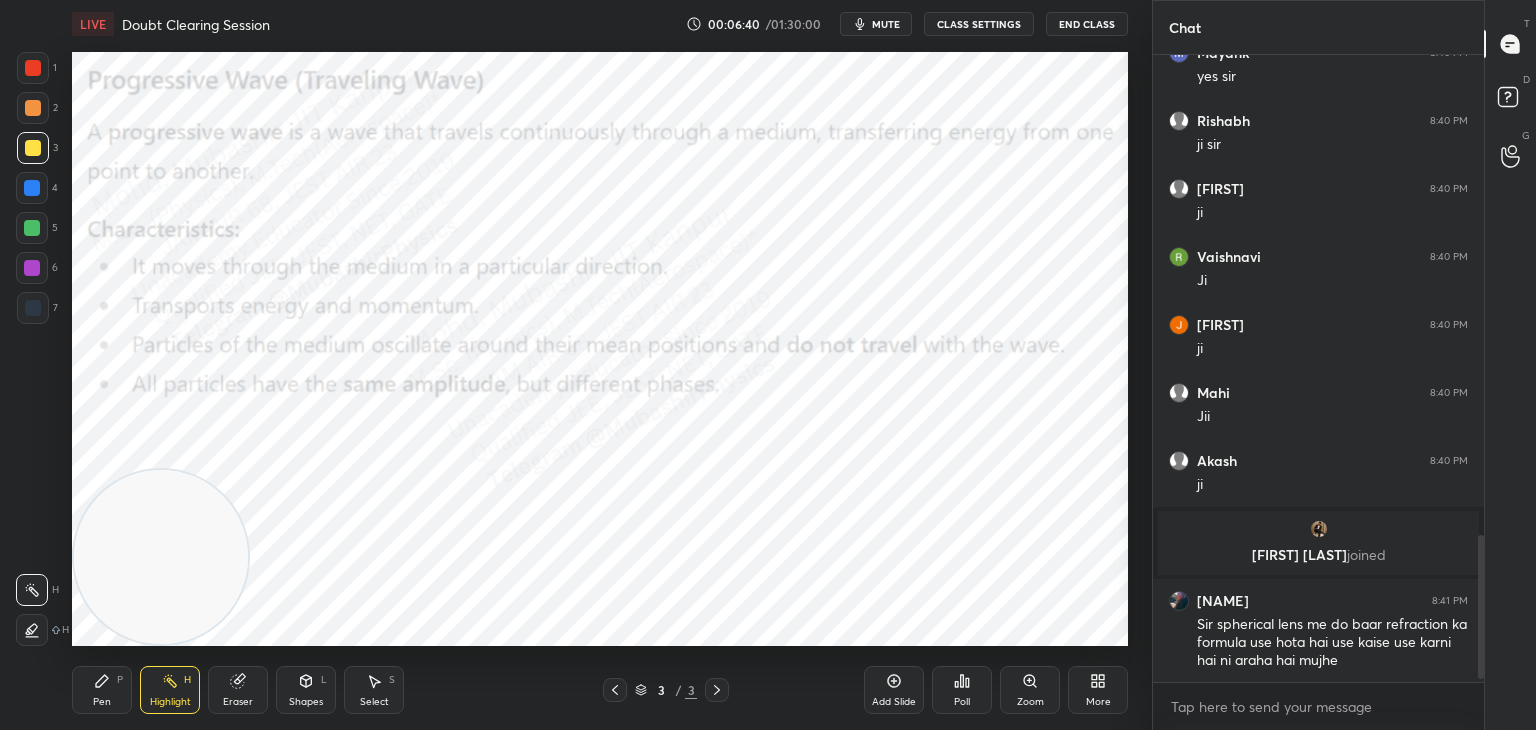 scroll, scrollTop: 2116, scrollLeft: 0, axis: vertical 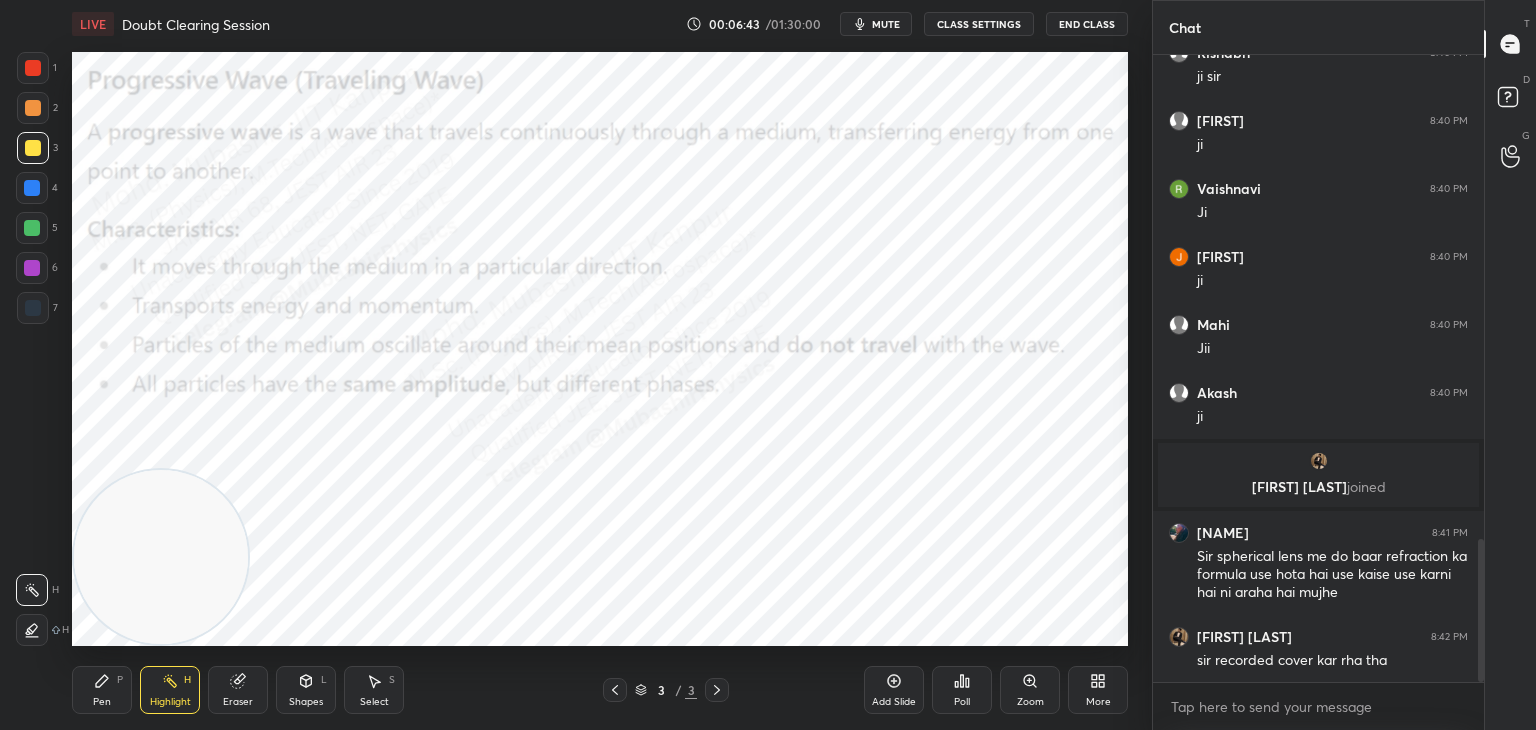 click on "More" at bounding box center [1098, 690] 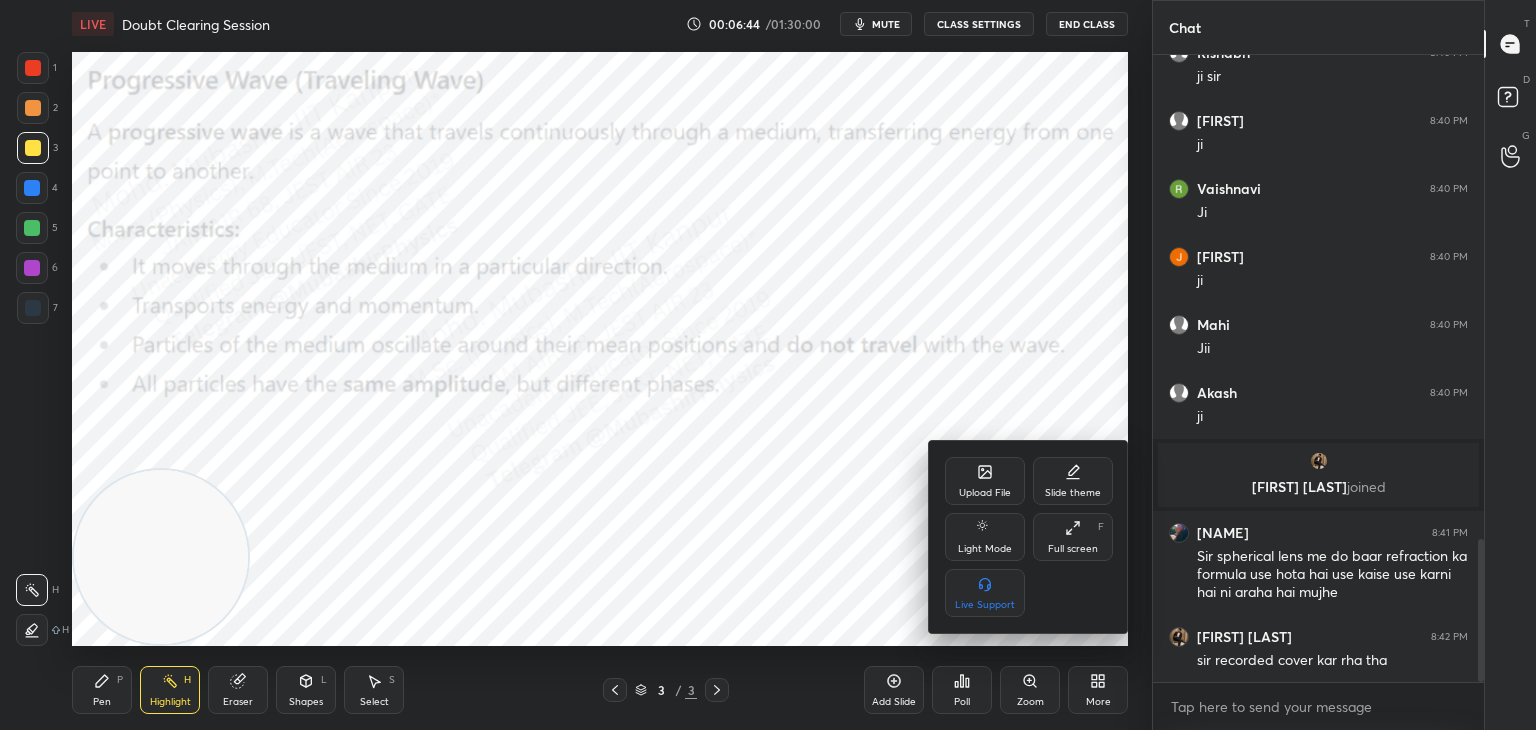 click 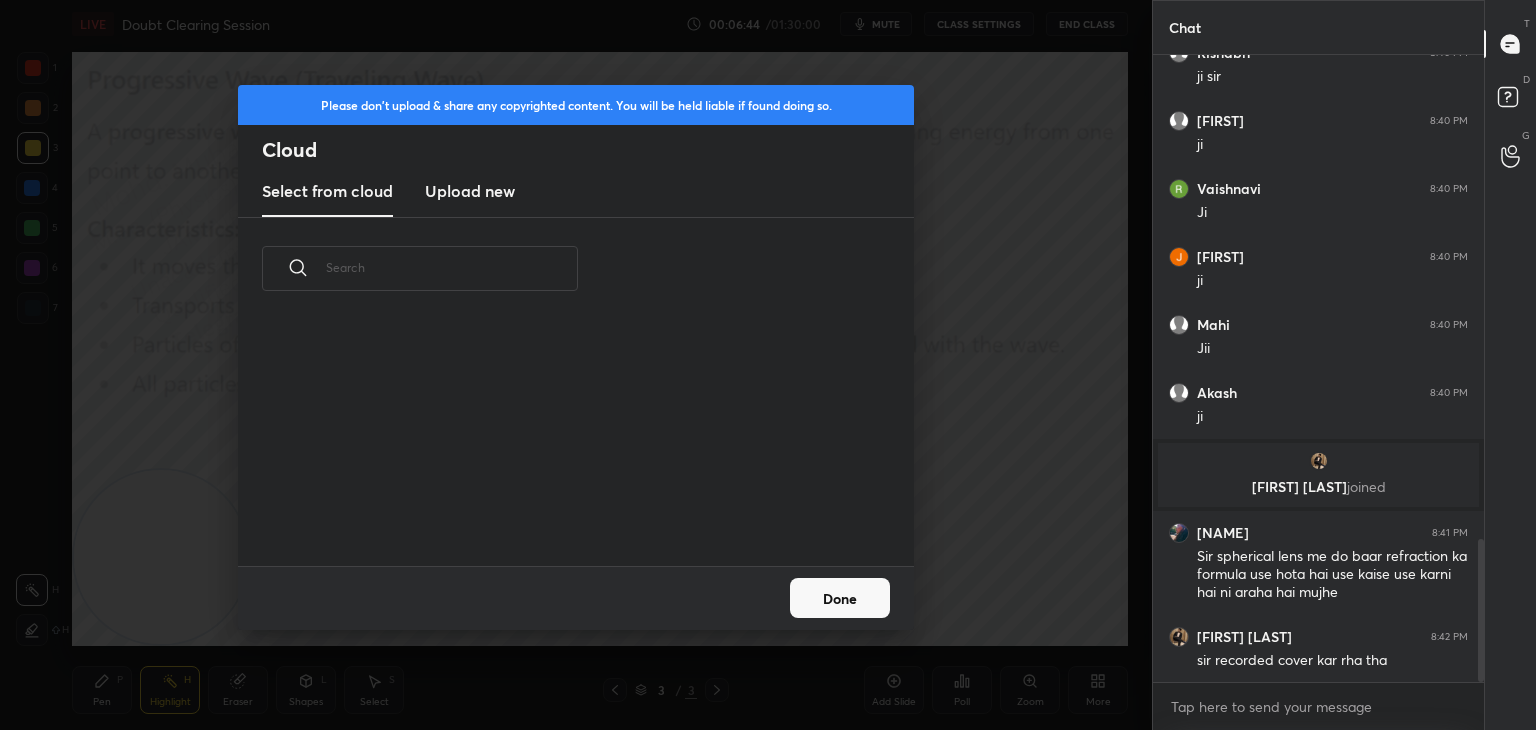 scroll, scrollTop: 5, scrollLeft: 10, axis: both 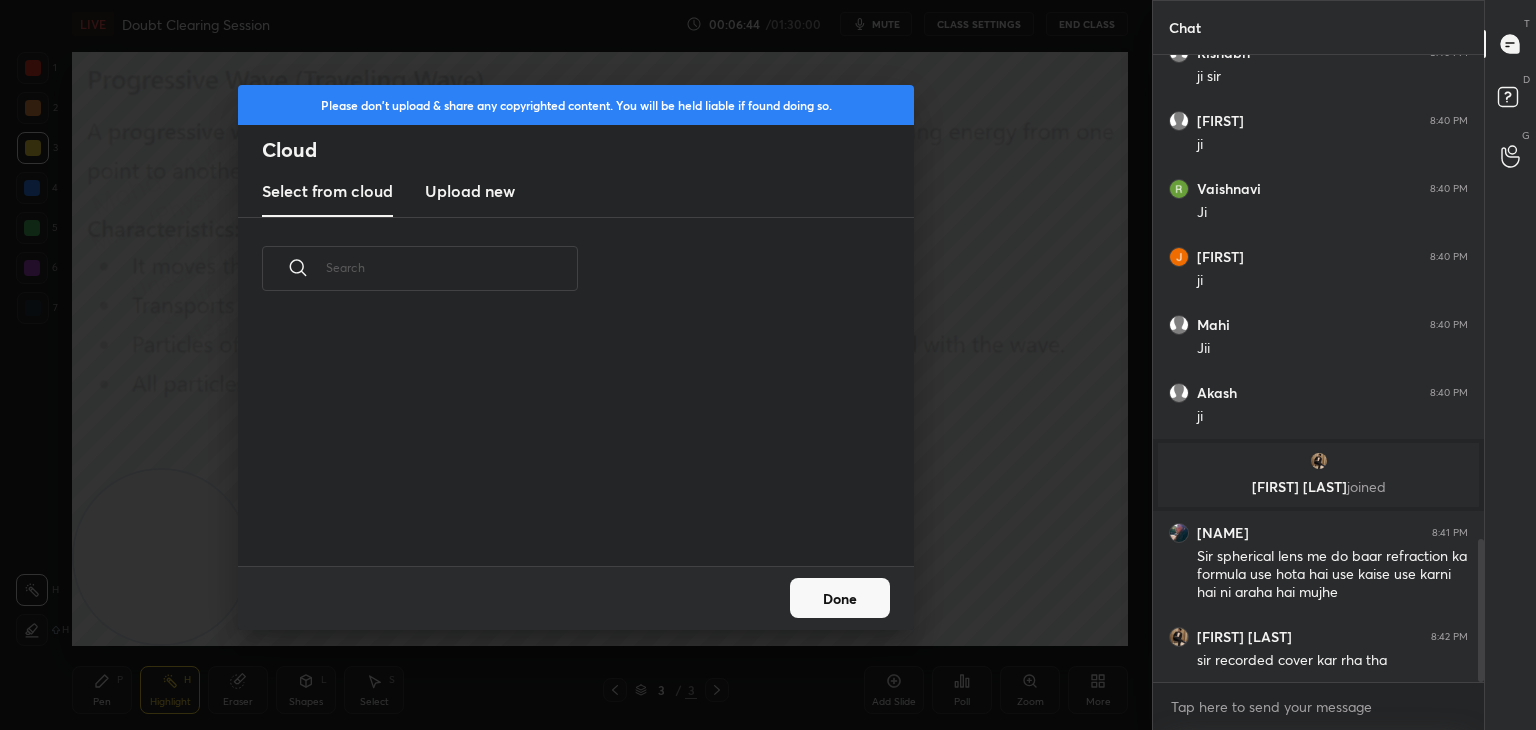 click on "Upload new" at bounding box center [470, 191] 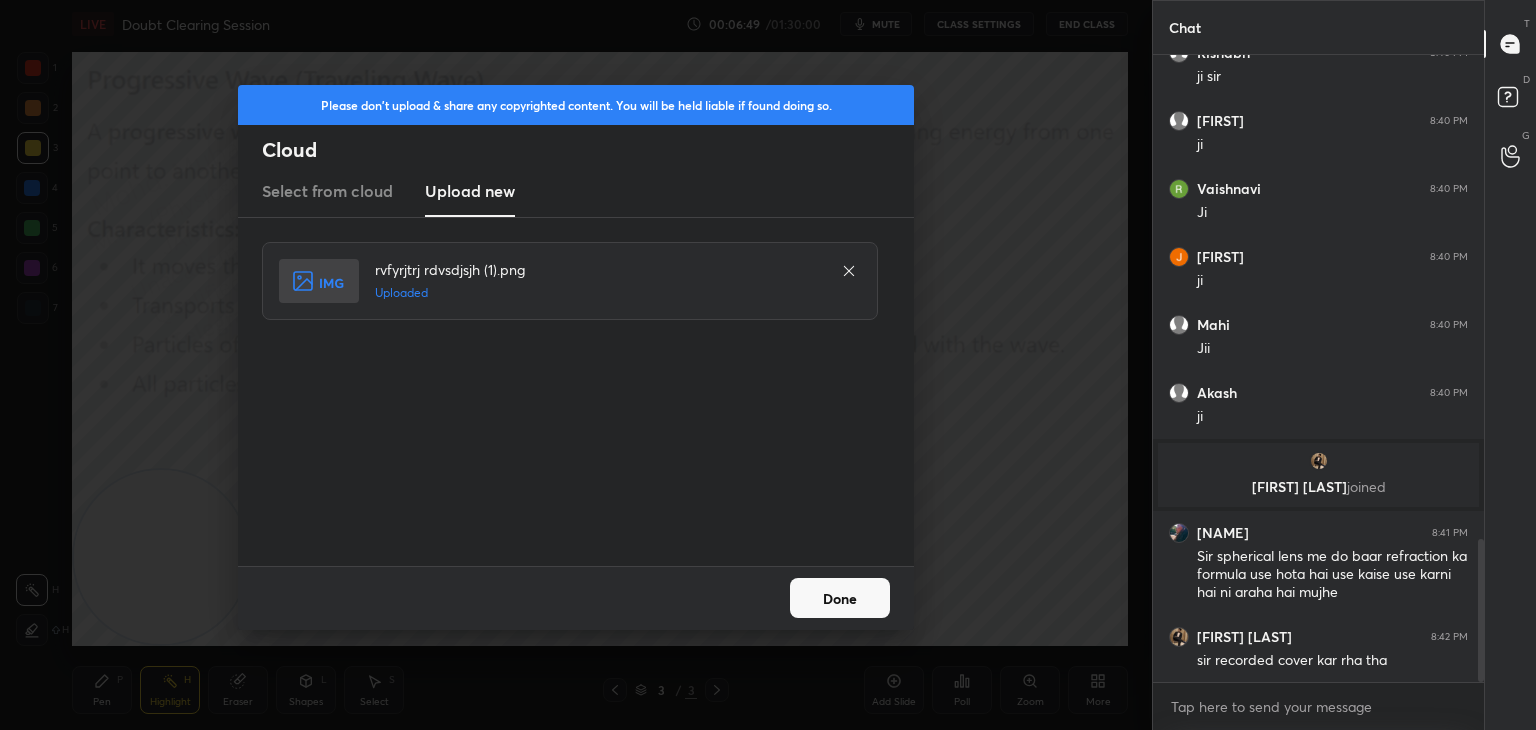 click on "Done" at bounding box center (840, 598) 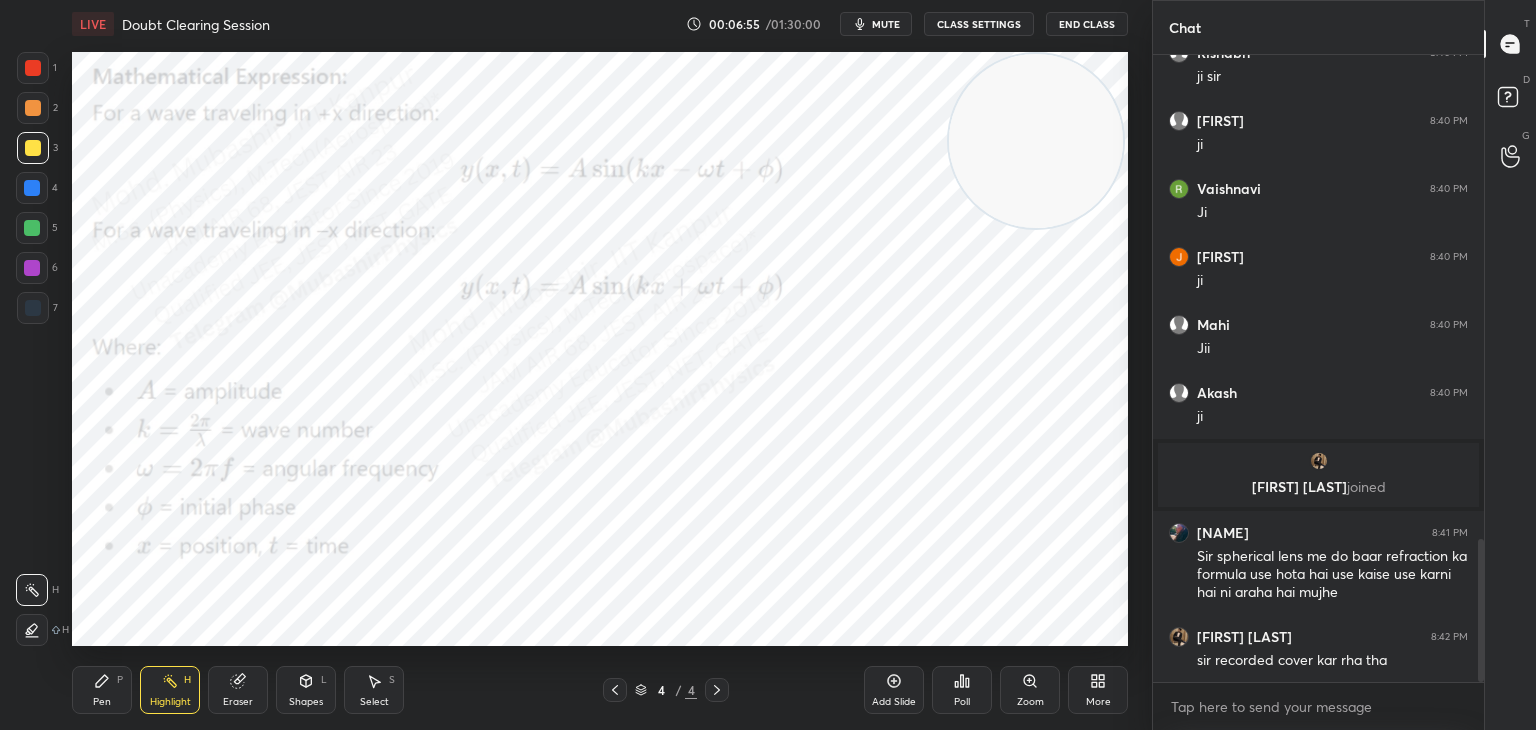 drag, startPoint x: 128, startPoint y: 582, endPoint x: 1032, endPoint y: 61, distance: 1043.3873 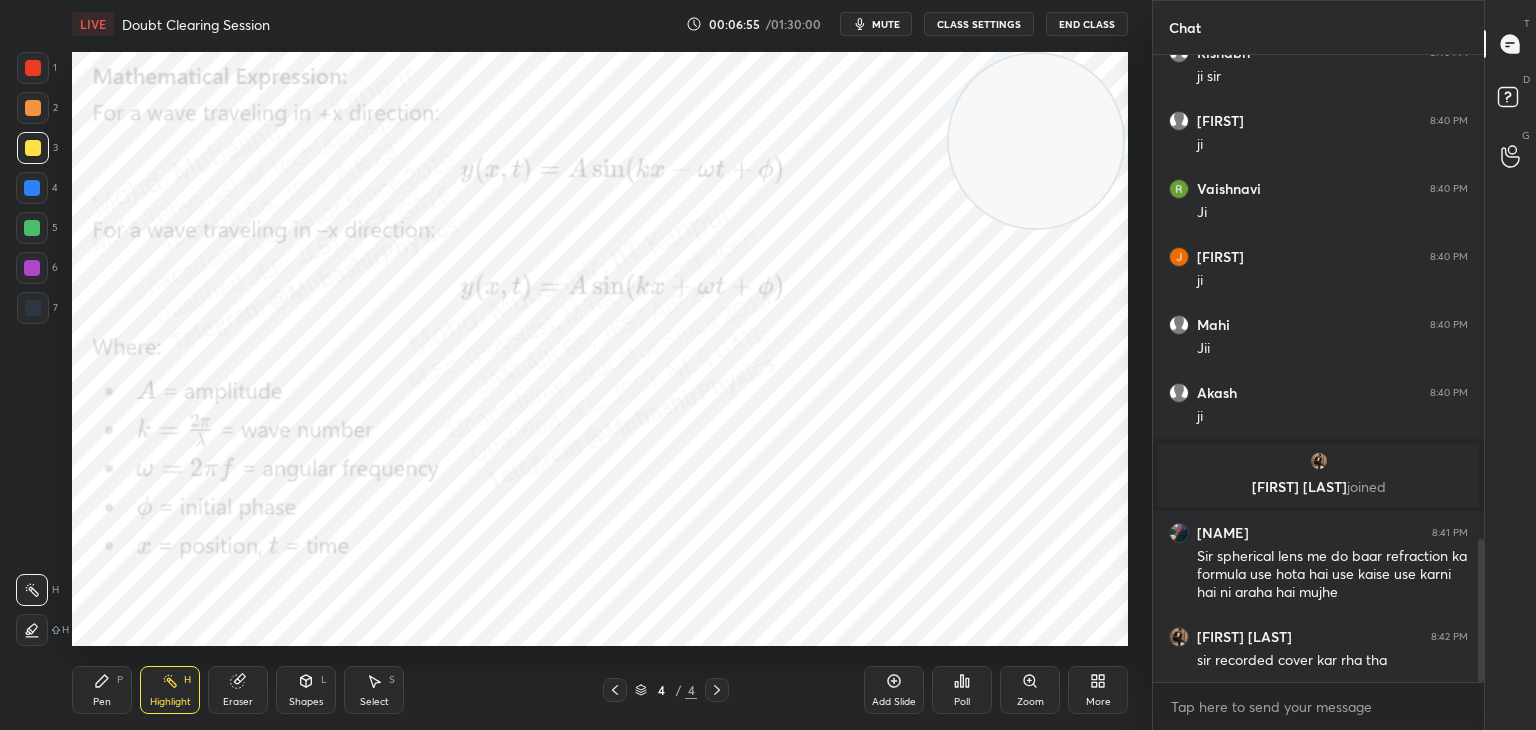 click at bounding box center [1036, 141] 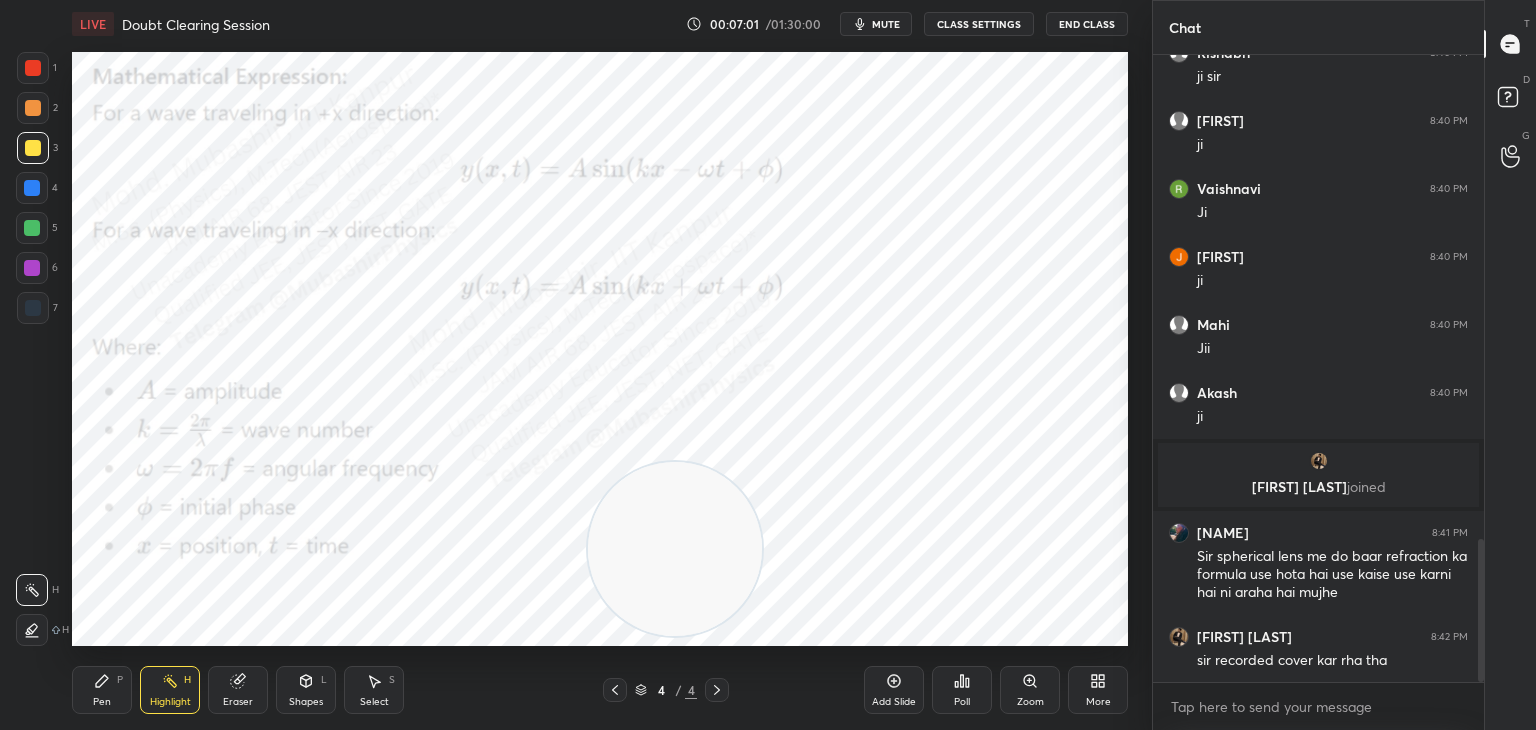 drag, startPoint x: 1021, startPoint y: 170, endPoint x: 676, endPoint y: 534, distance: 501.5187 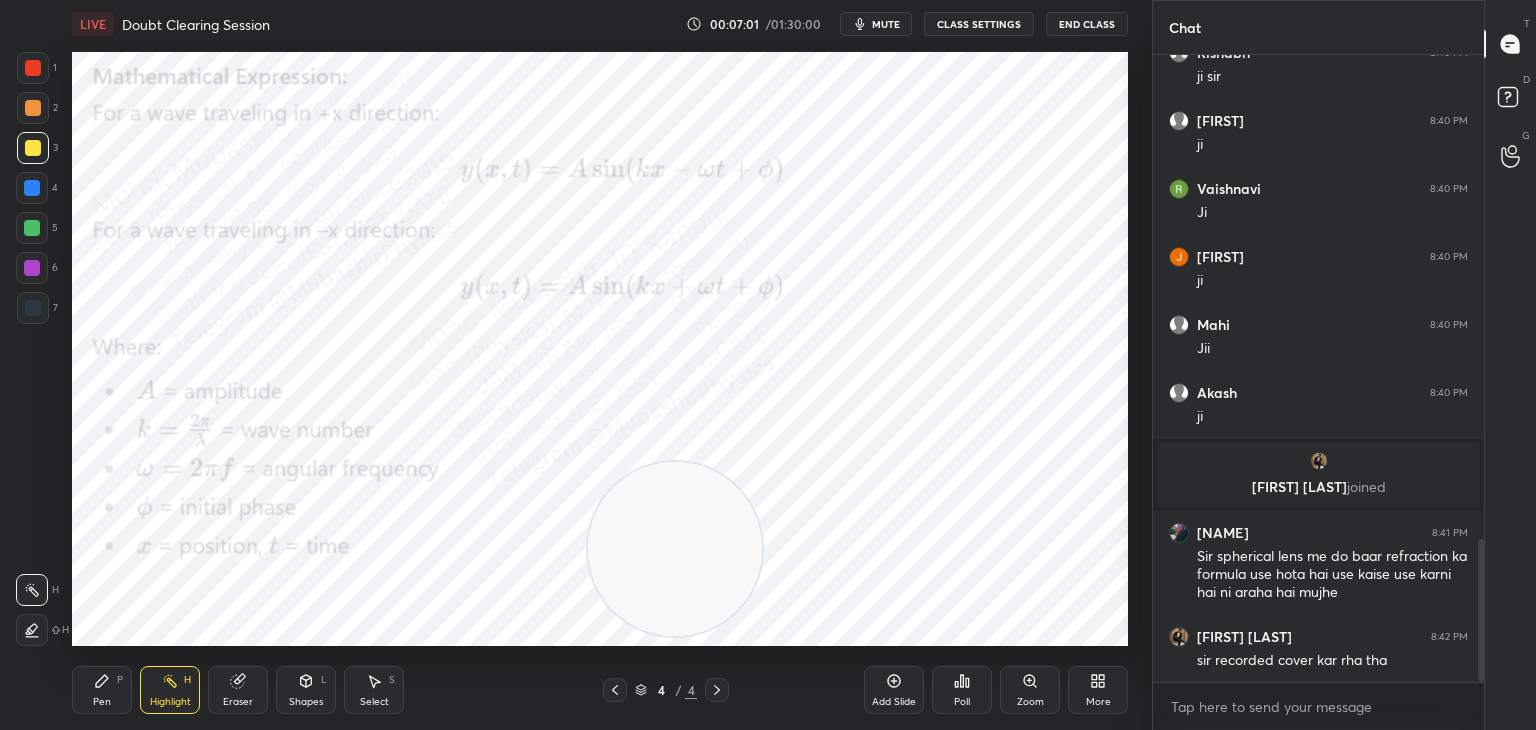 click at bounding box center (675, 549) 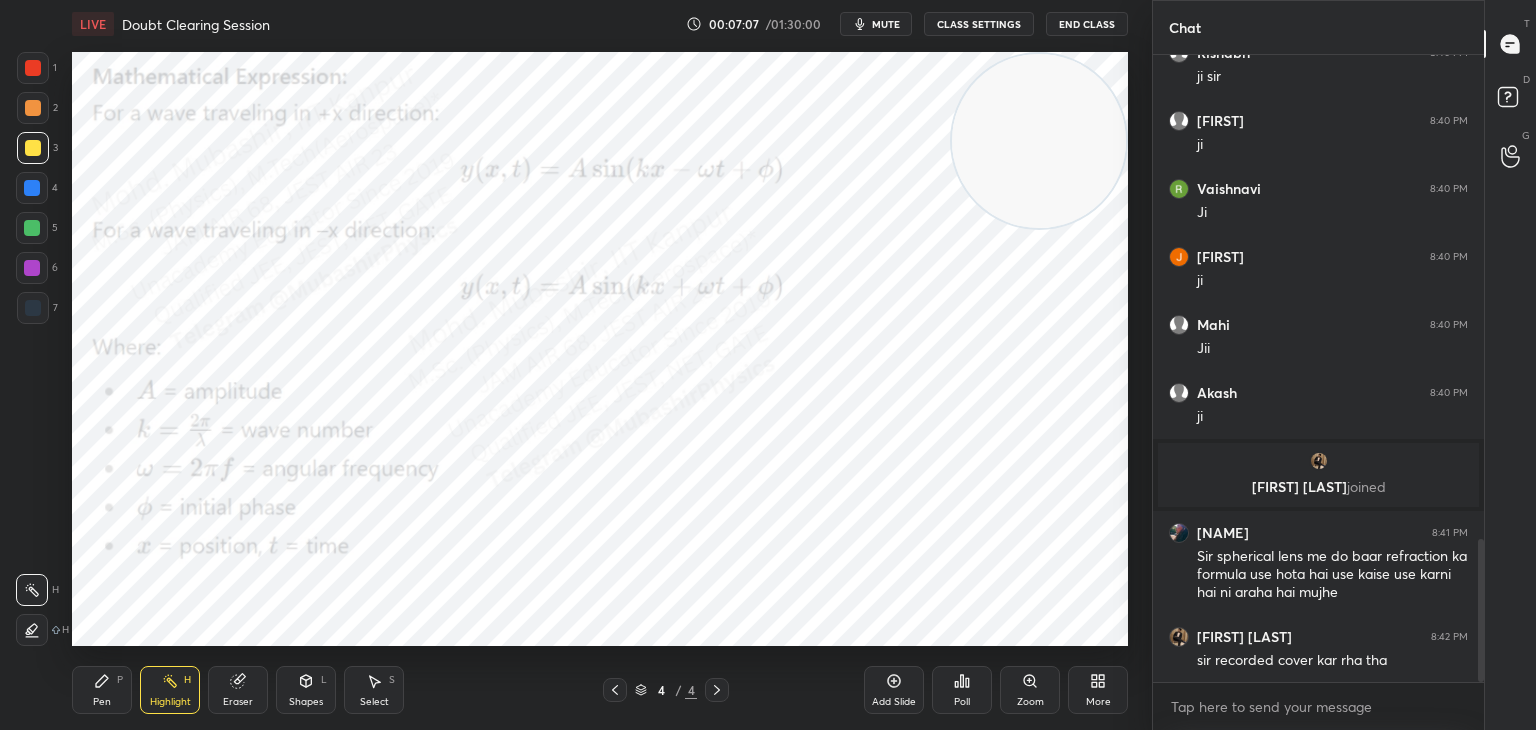 drag, startPoint x: 671, startPoint y: 598, endPoint x: 1063, endPoint y: 129, distance: 611.2487 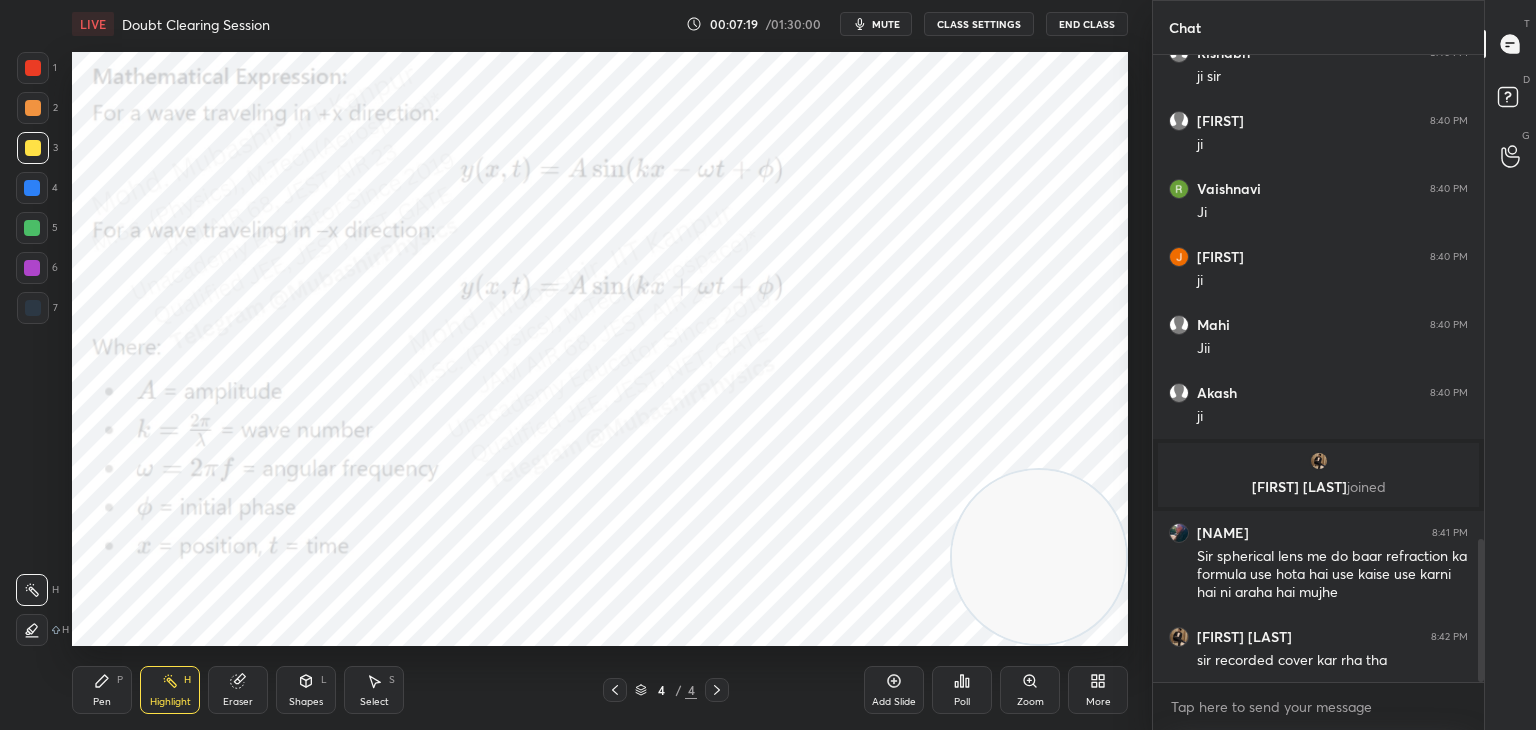 drag, startPoint x: 1103, startPoint y: 150, endPoint x: 1149, endPoint y: 642, distance: 494.14572 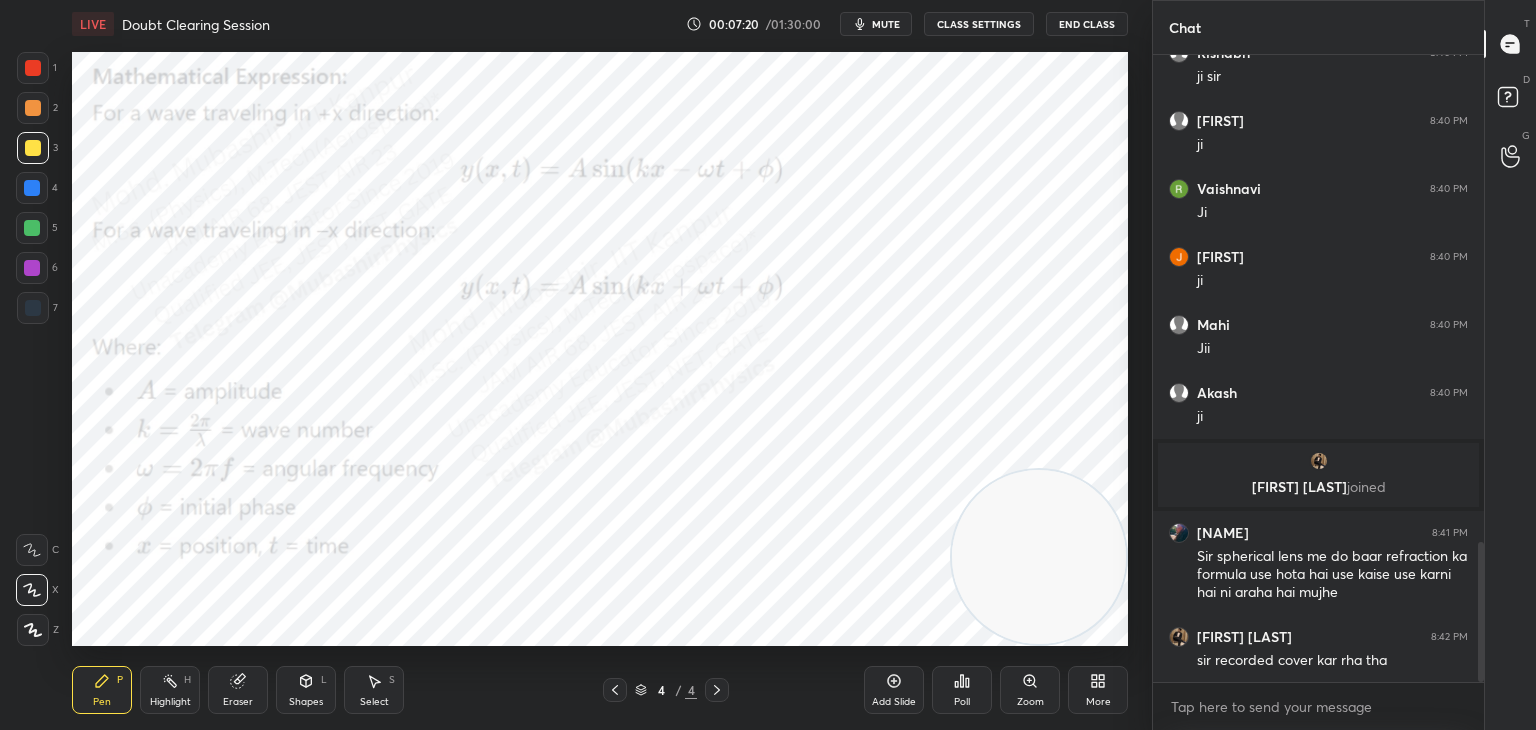 scroll, scrollTop: 2184, scrollLeft: 0, axis: vertical 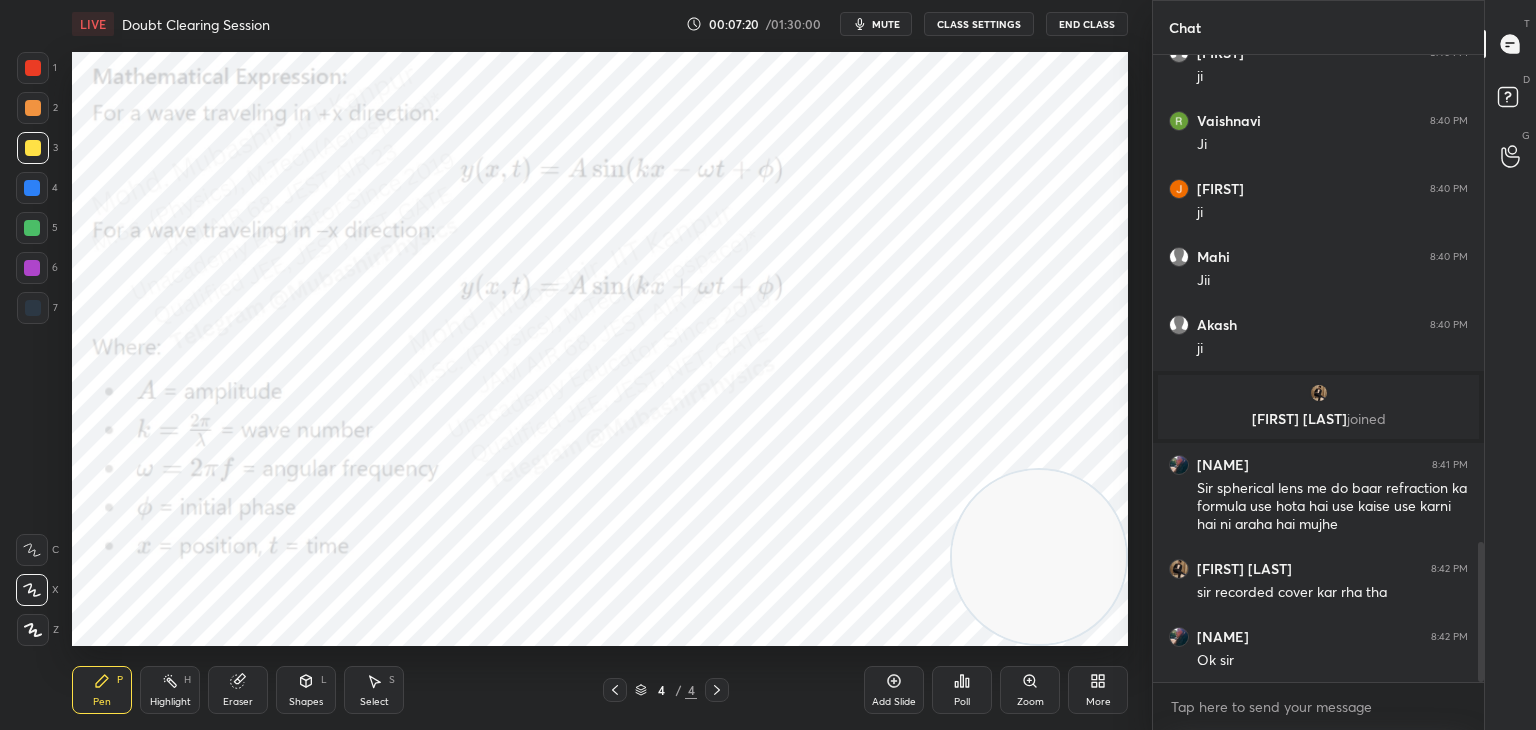 drag, startPoint x: 38, startPoint y: 248, endPoint x: 30, endPoint y: 214, distance: 34.928497 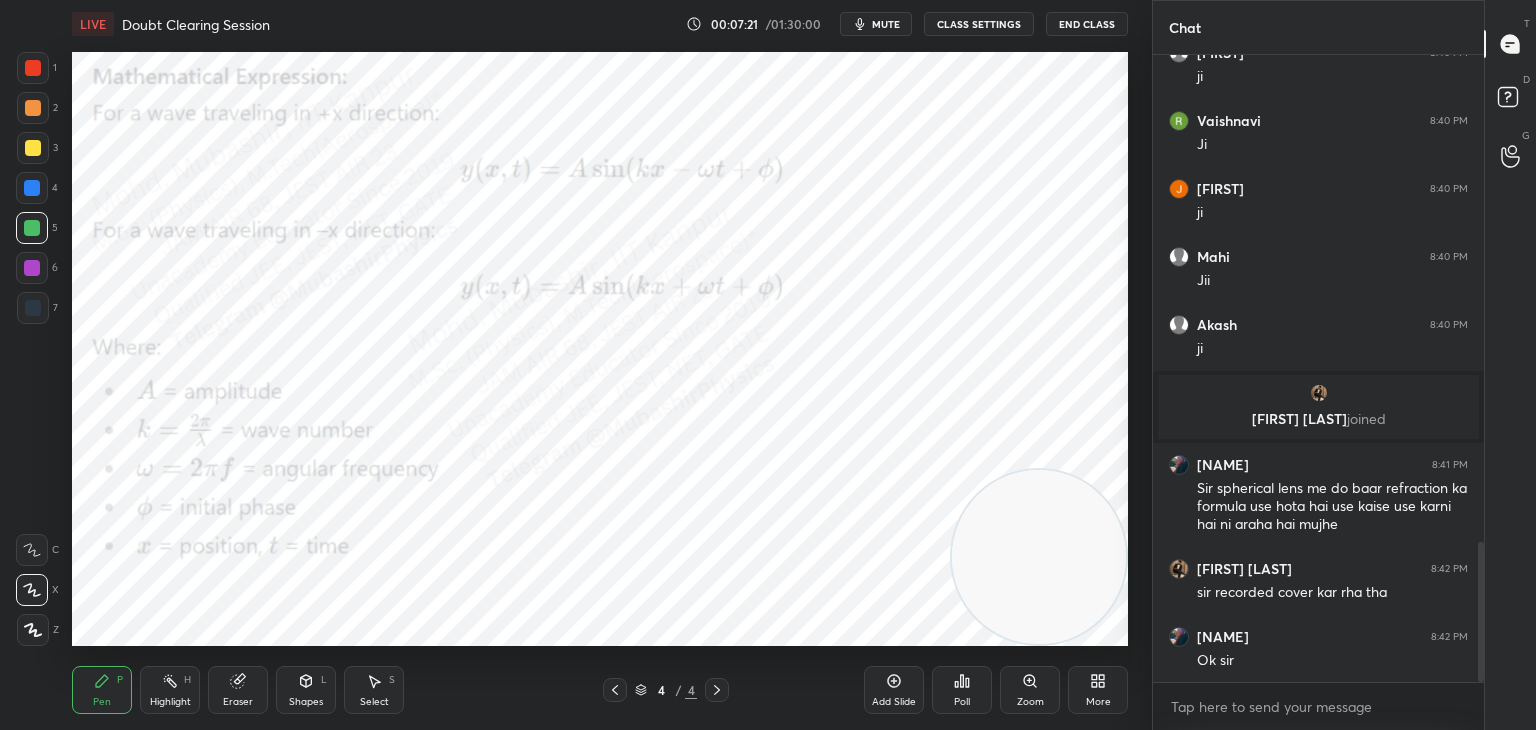 click at bounding box center [32, 188] 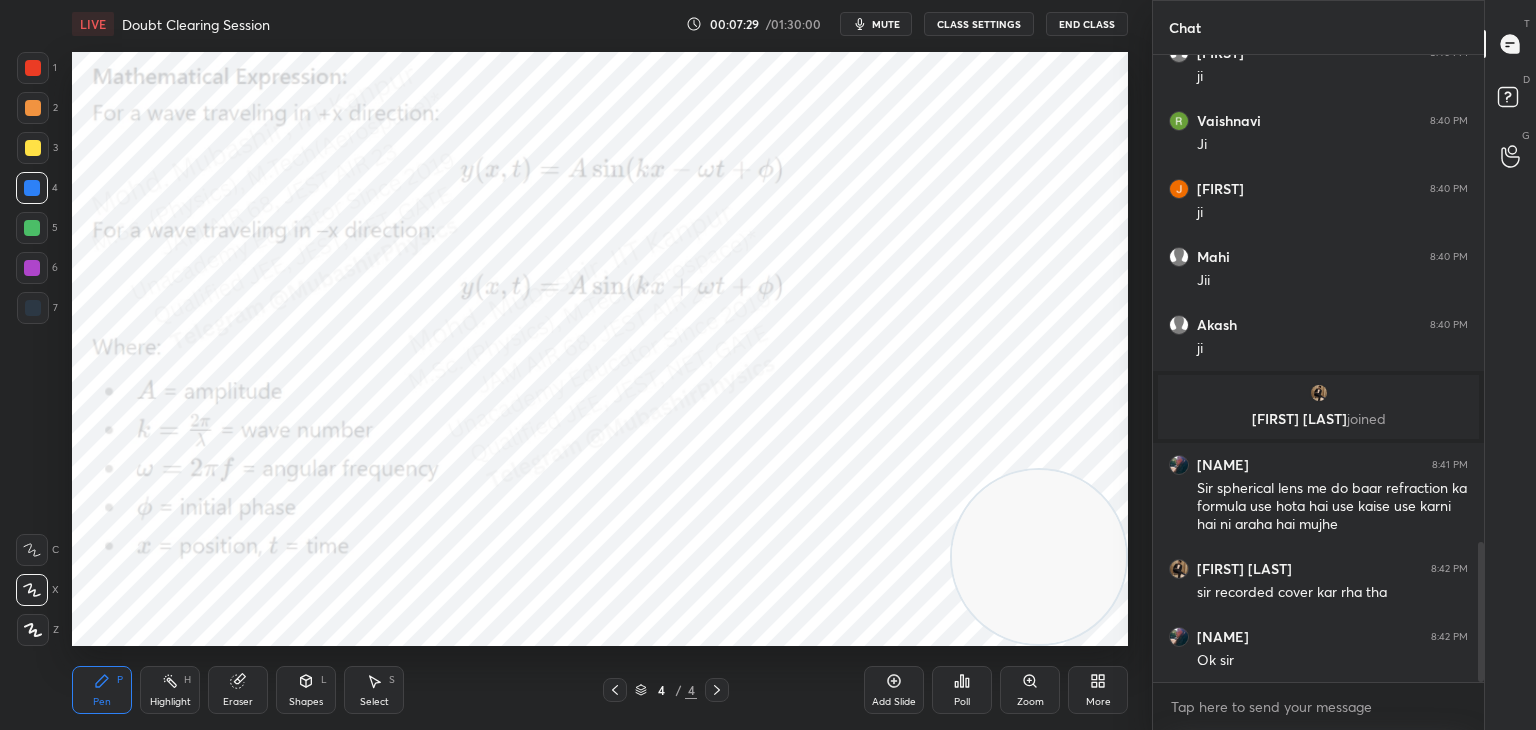 drag, startPoint x: 24, startPoint y: 277, endPoint x: 52, endPoint y: 282, distance: 28.442924 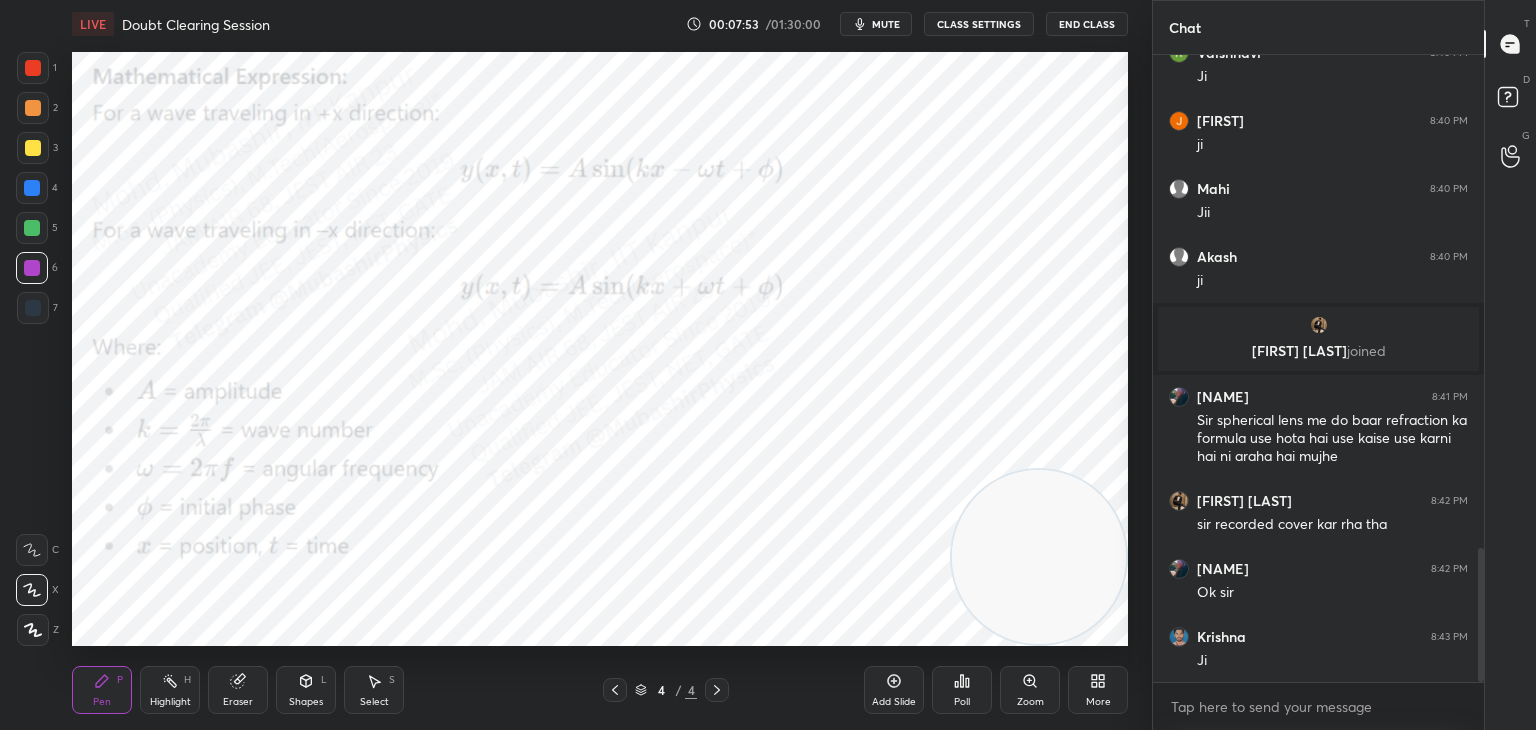 scroll, scrollTop: 2320, scrollLeft: 0, axis: vertical 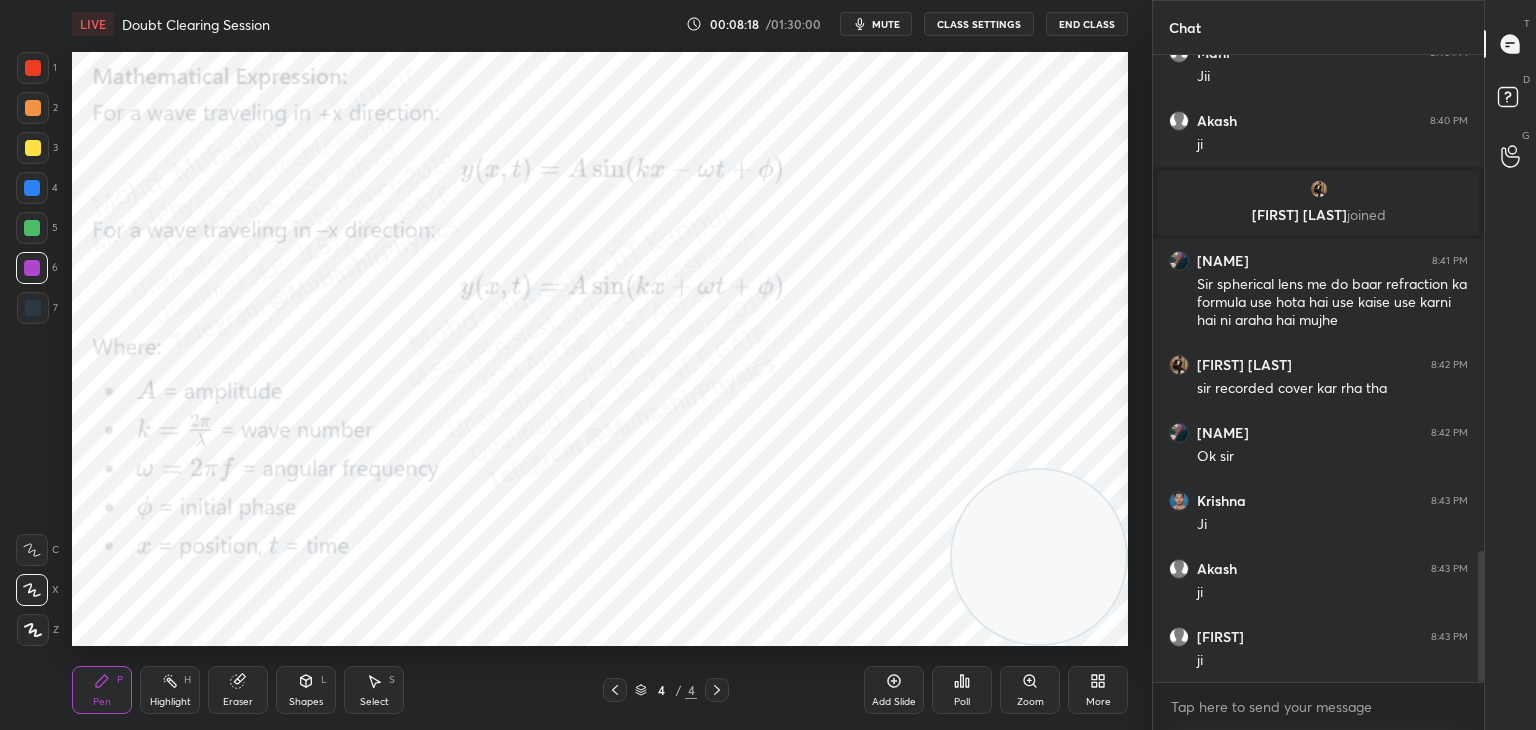 click on "More" at bounding box center [1098, 690] 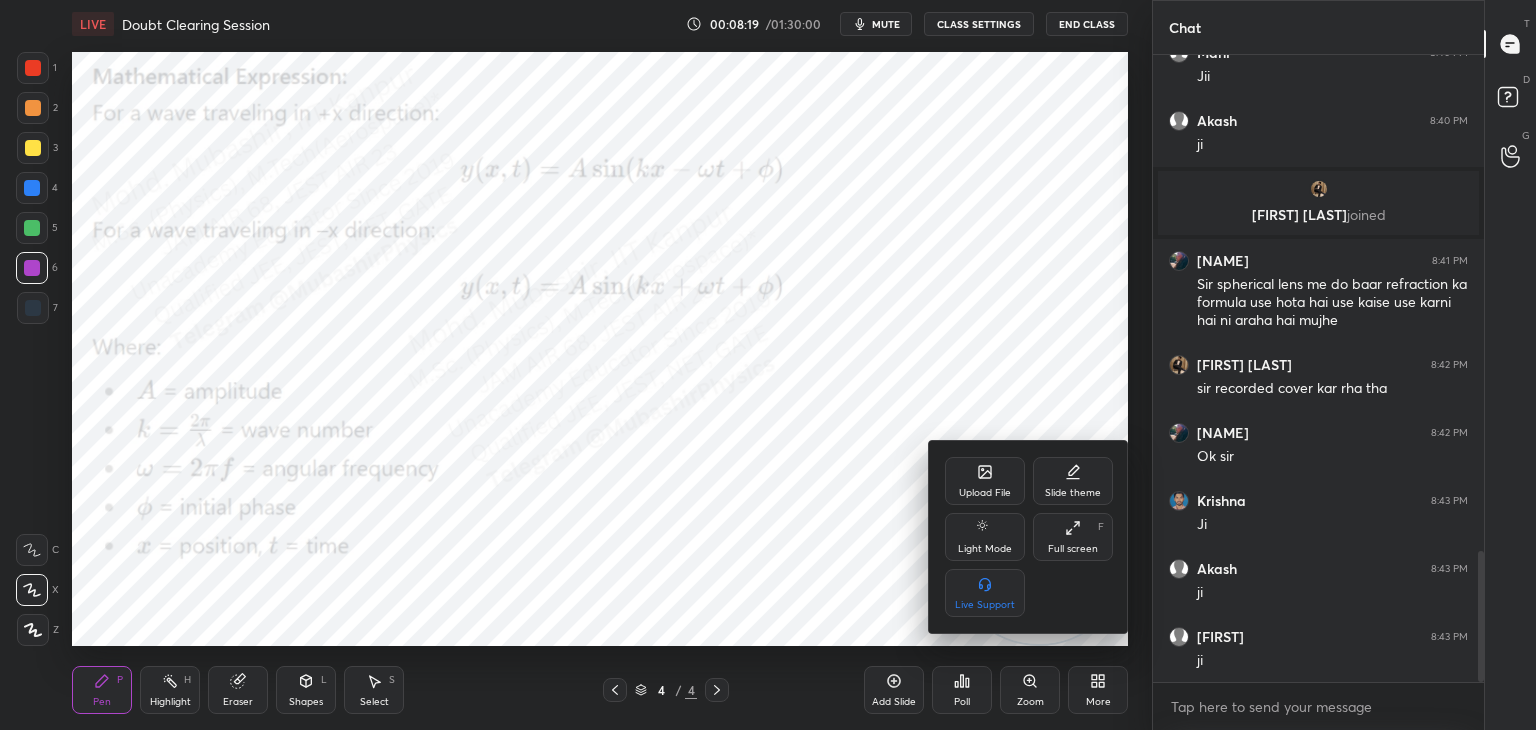 click on "Upload File" at bounding box center (985, 493) 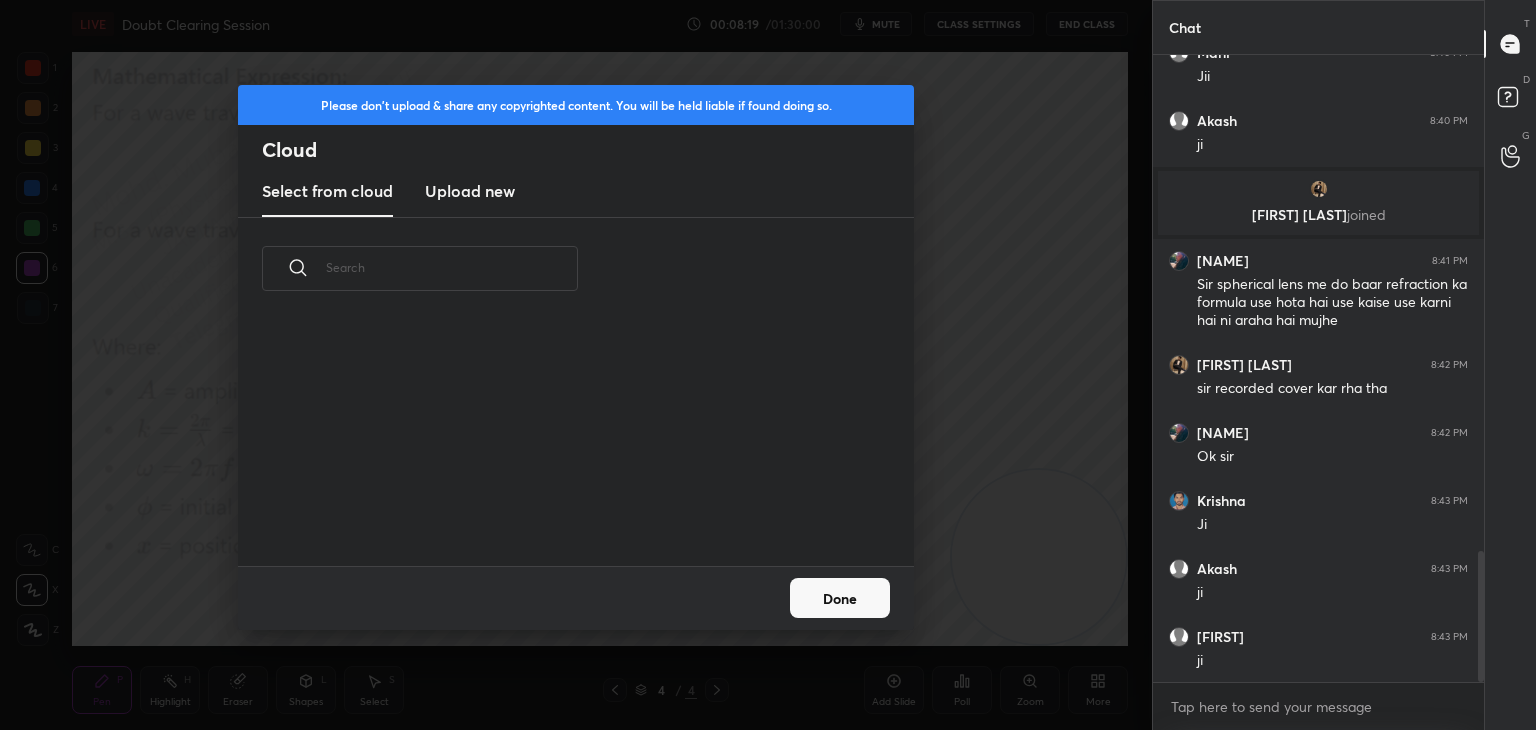 click on "Upload new" at bounding box center [470, 191] 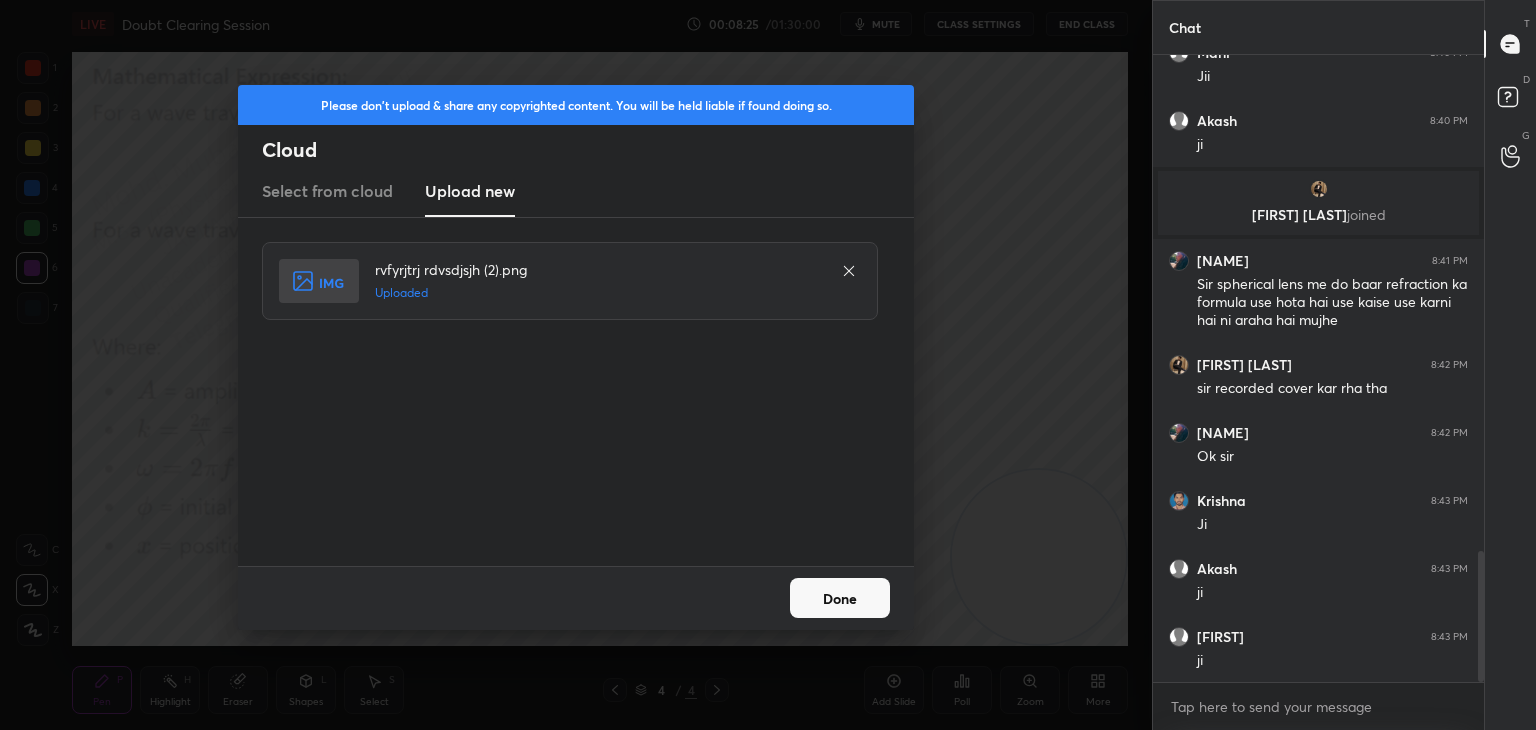 click on "Done" at bounding box center (840, 598) 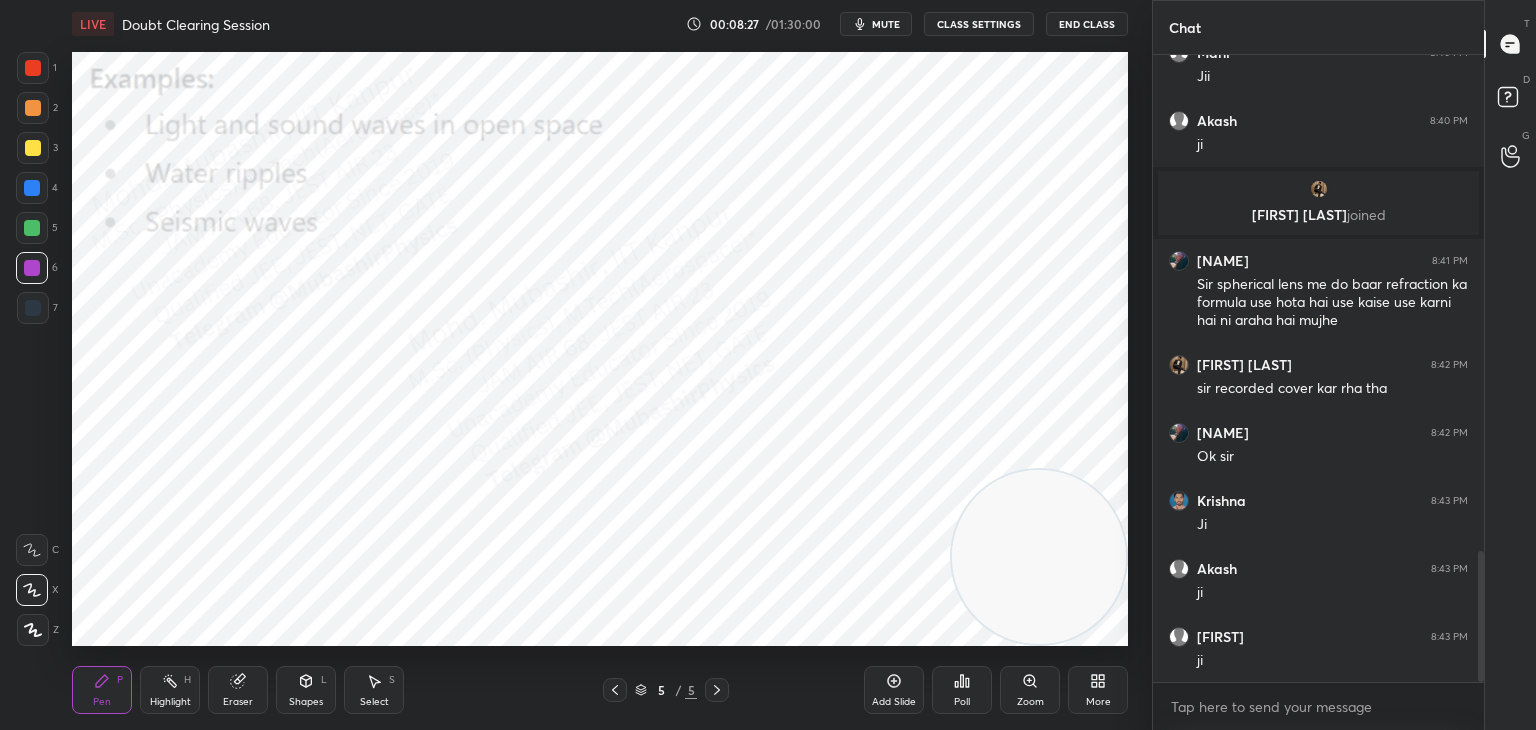 click at bounding box center [32, 188] 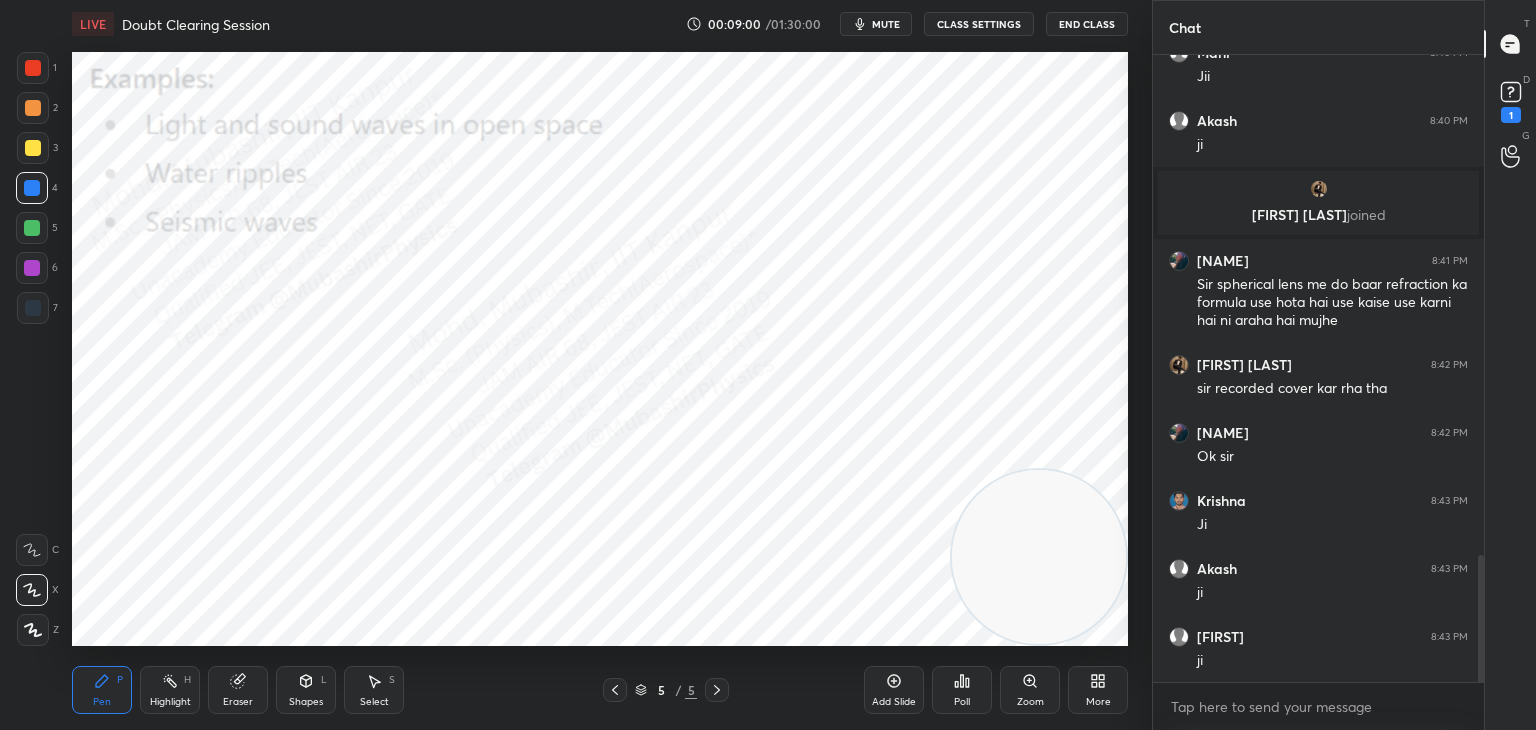 scroll, scrollTop: 2474, scrollLeft: 0, axis: vertical 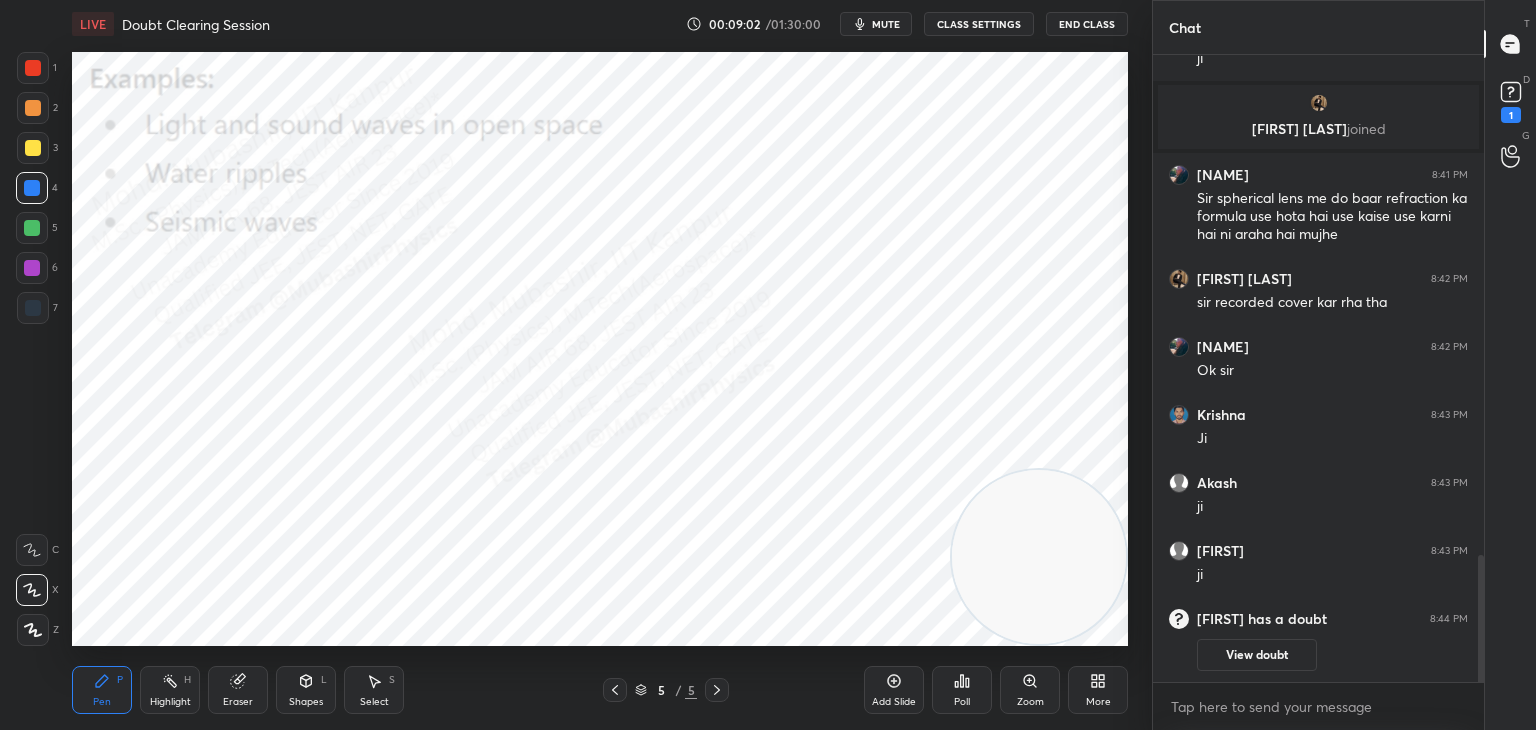 click on "More" at bounding box center [1098, 690] 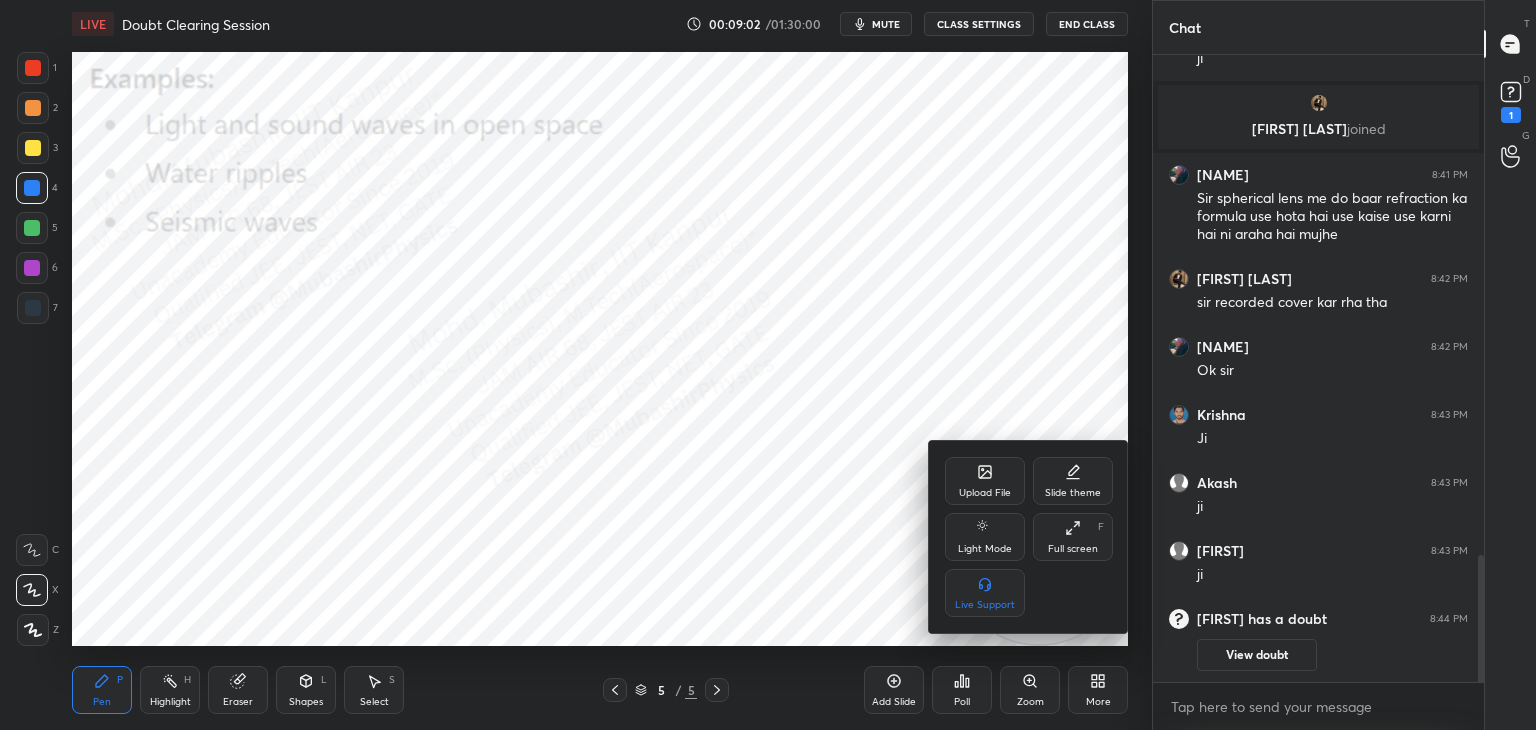 click 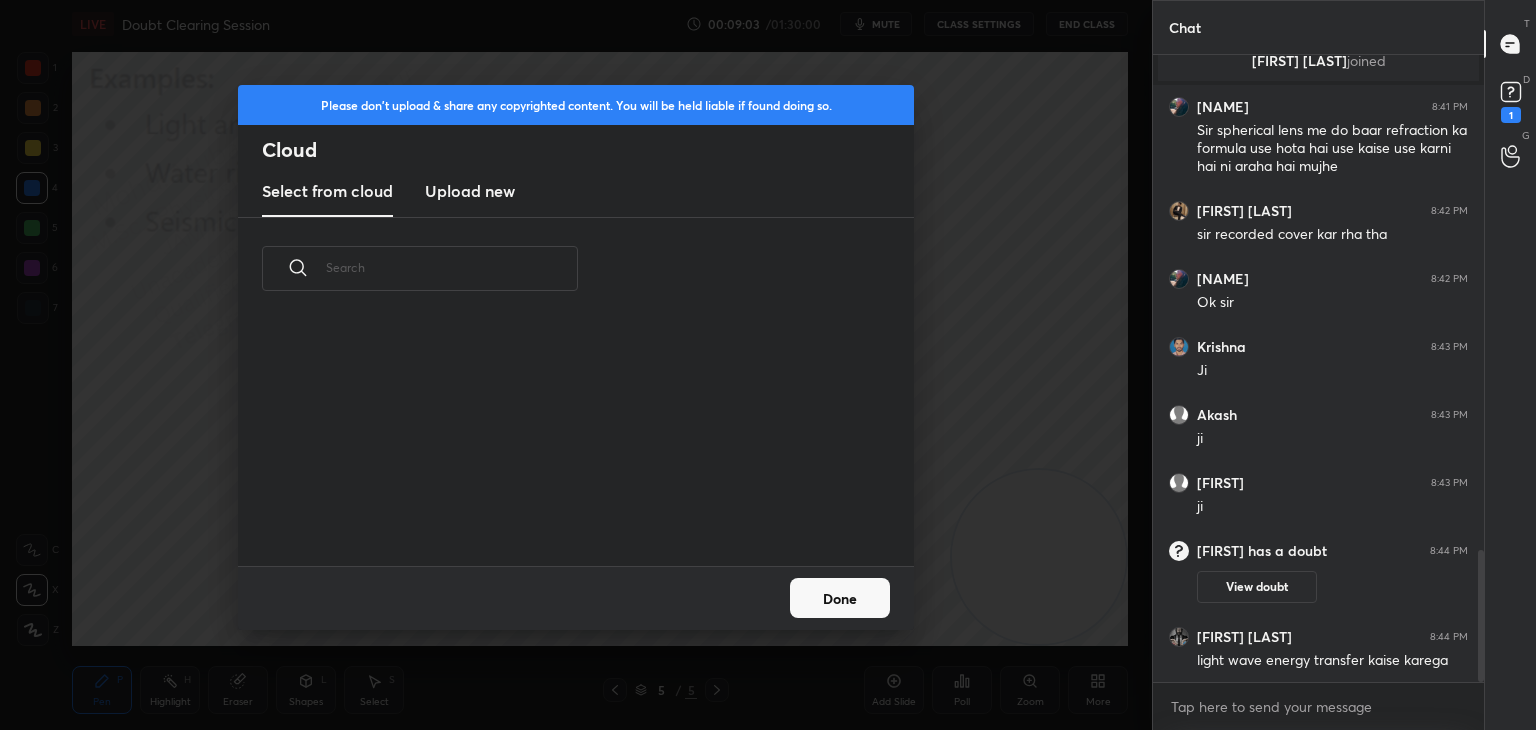 scroll, scrollTop: 2352, scrollLeft: 0, axis: vertical 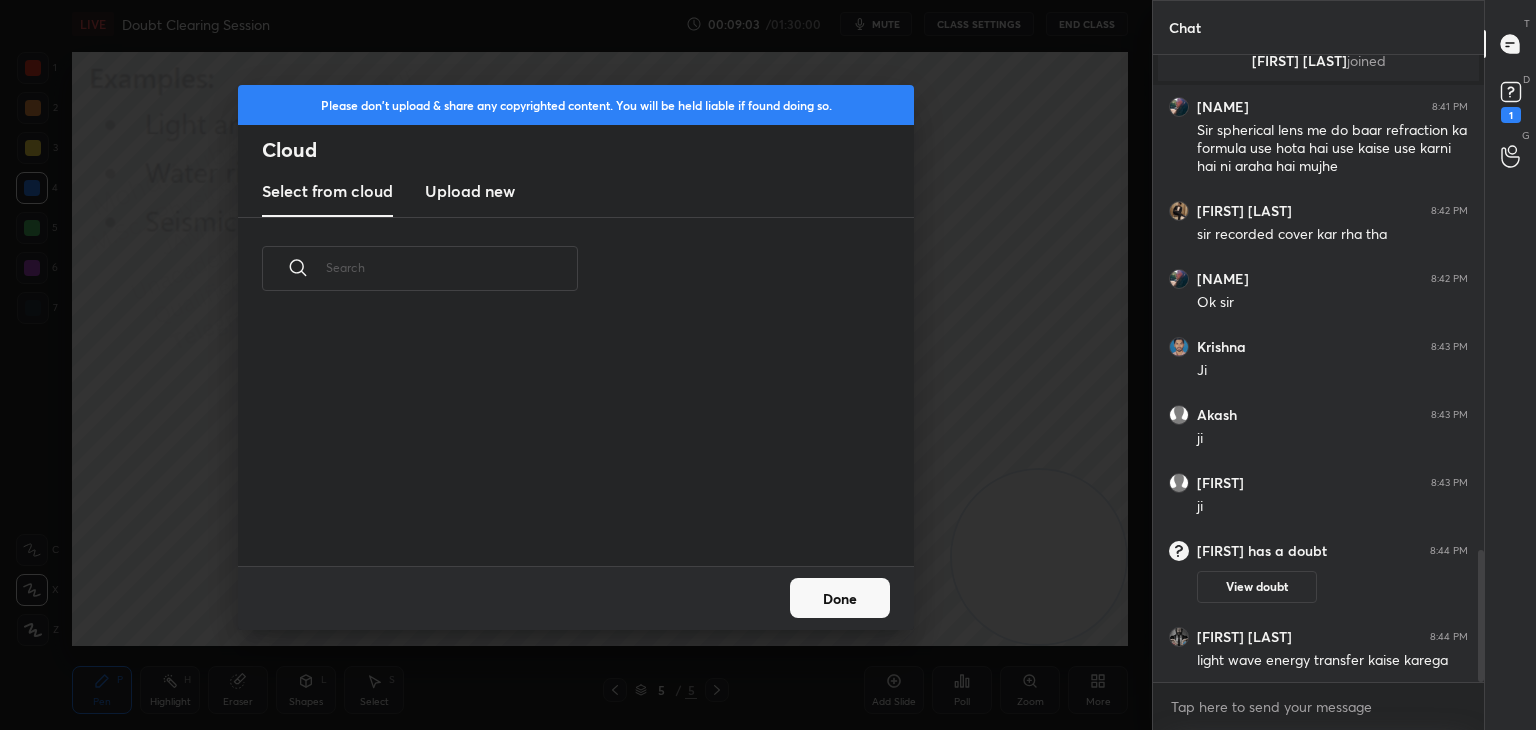 click on "Upload new" at bounding box center (470, 191) 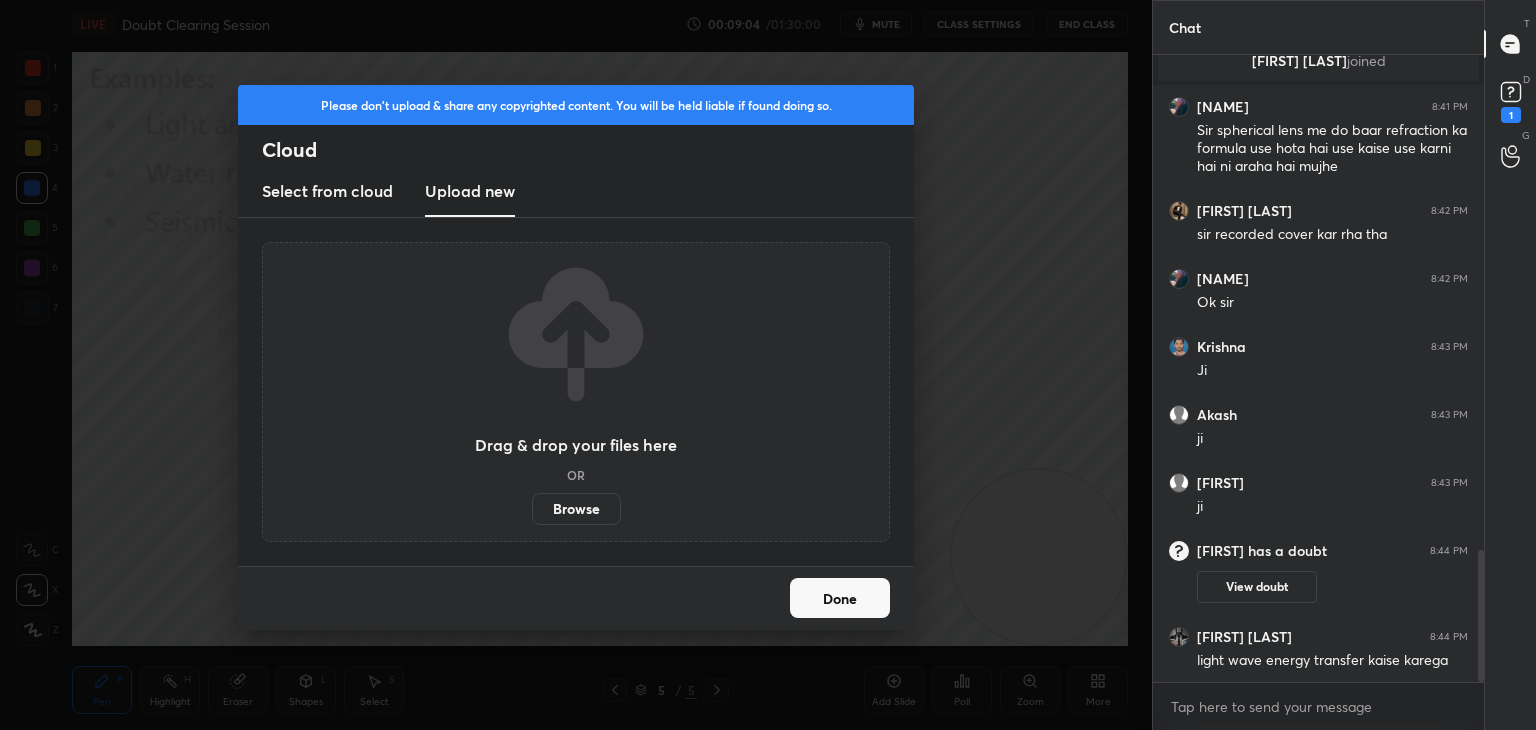 scroll, scrollTop: 2420, scrollLeft: 0, axis: vertical 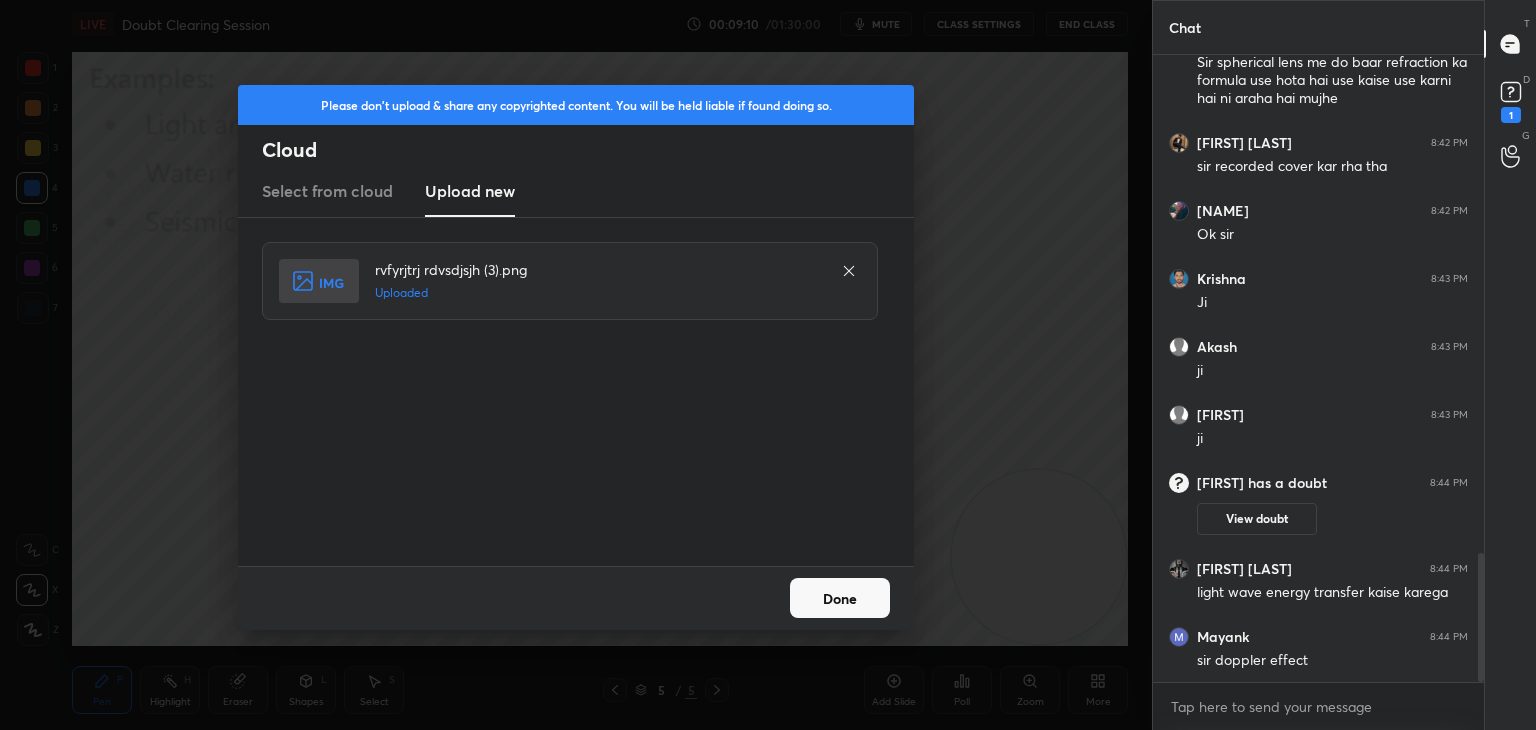 click on "Done" at bounding box center [840, 598] 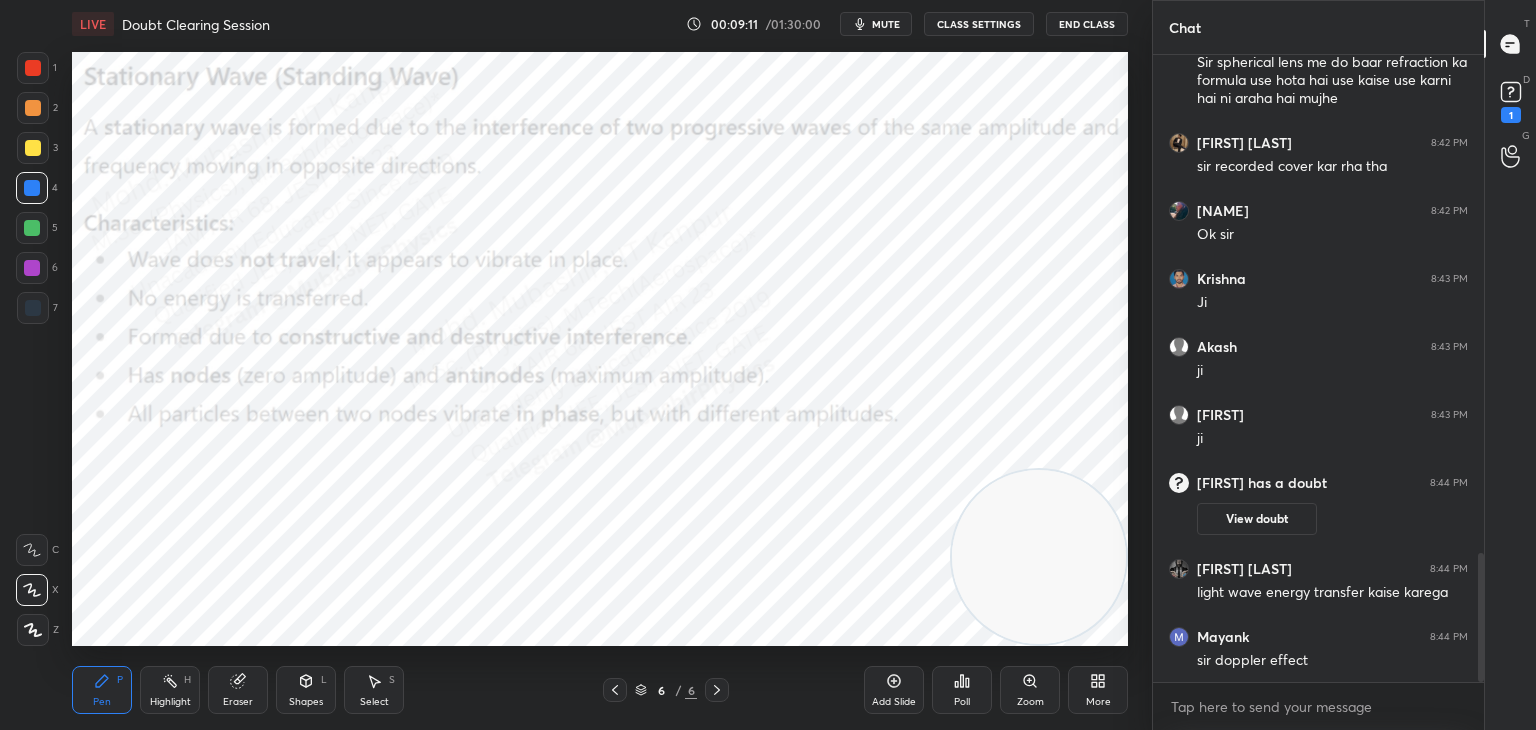 click on "Highlight H" at bounding box center [170, 690] 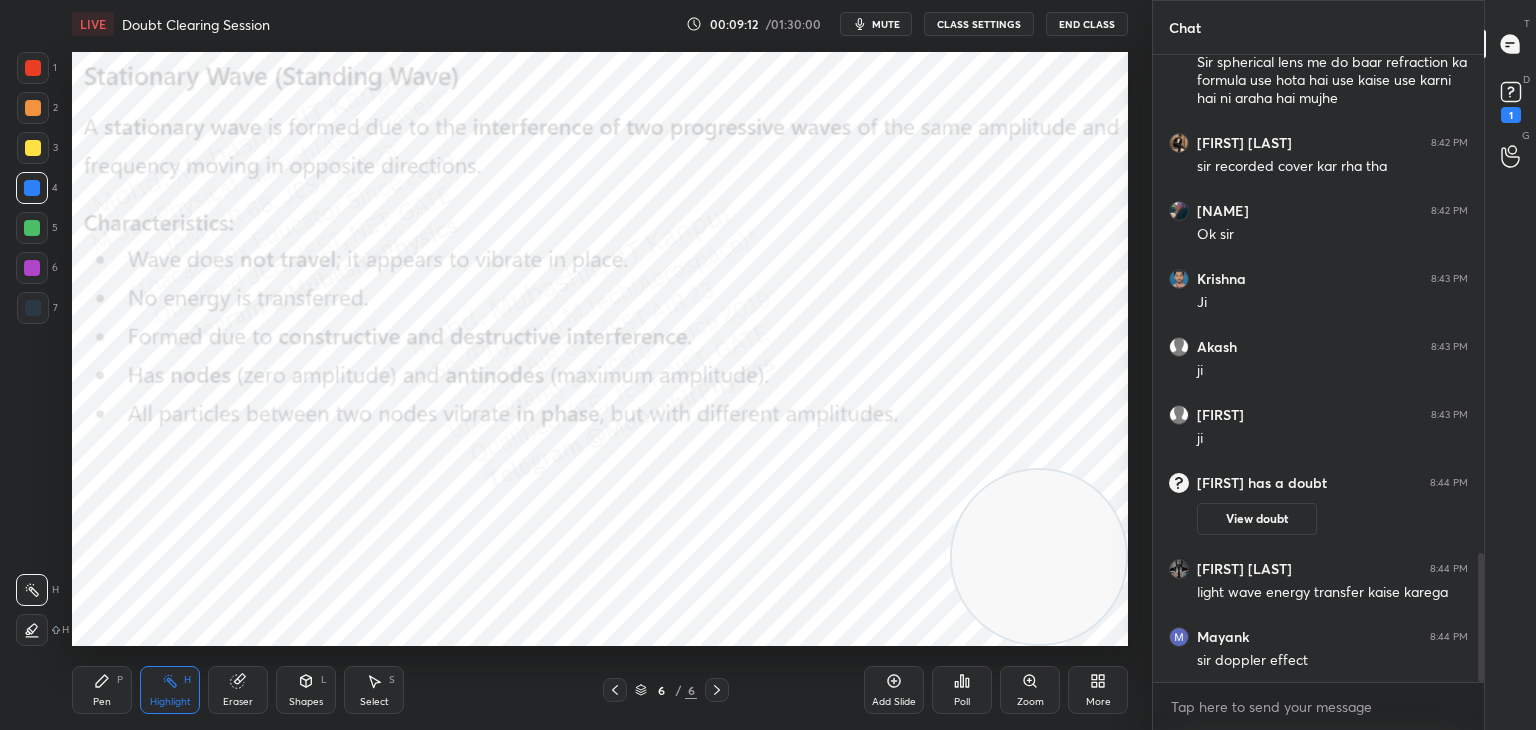 click 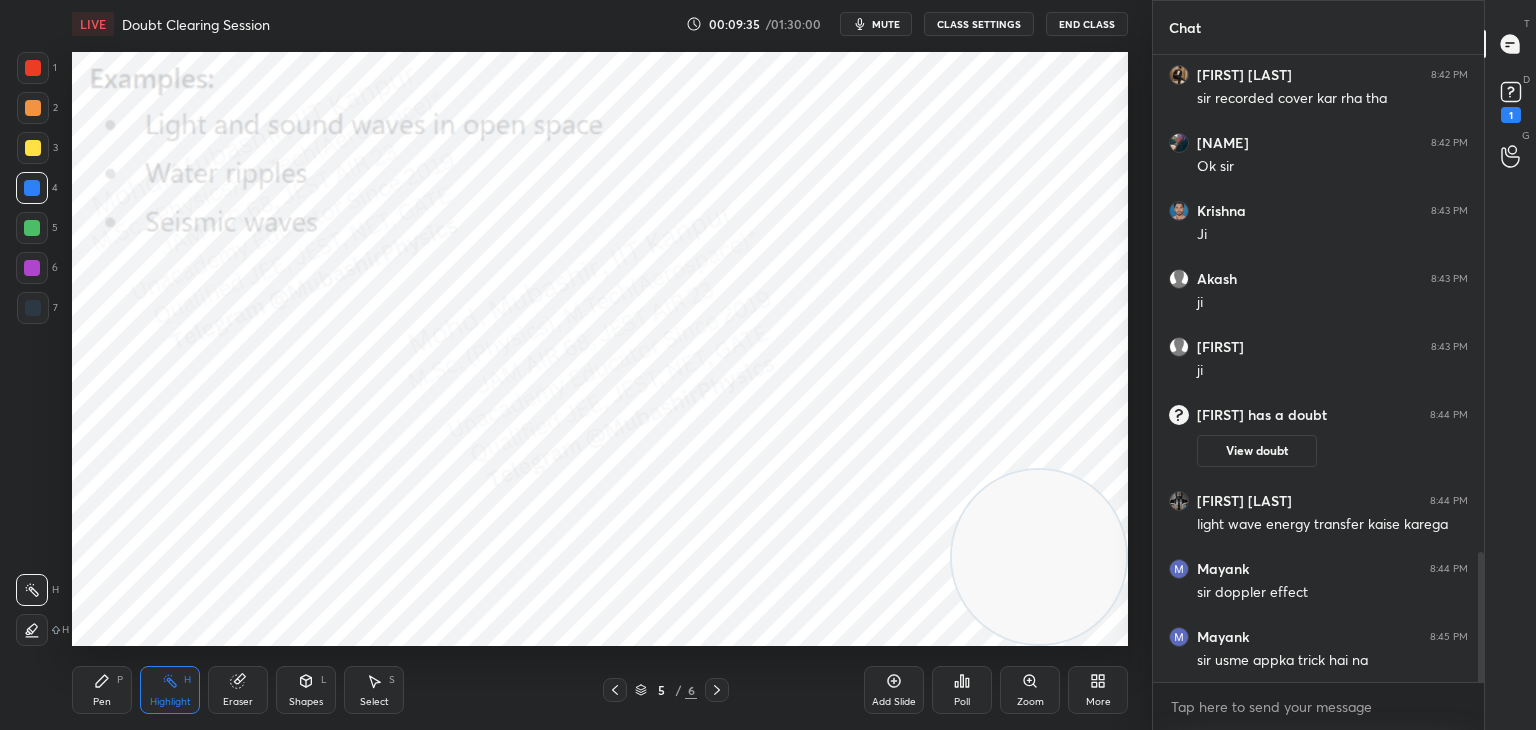 scroll, scrollTop: 2394, scrollLeft: 0, axis: vertical 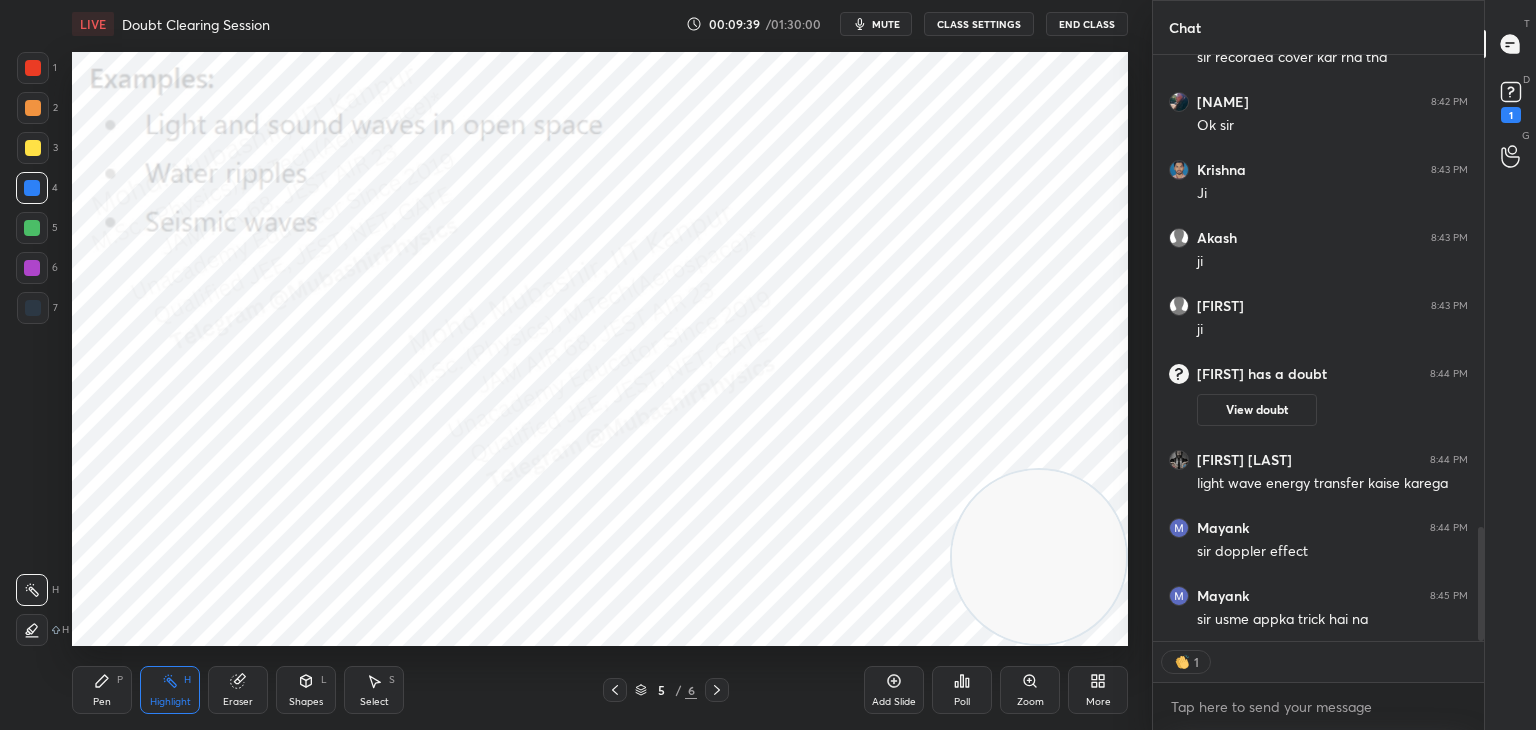 drag, startPoint x: 1481, startPoint y: 558, endPoint x: 1472, endPoint y: 614, distance: 56.718605 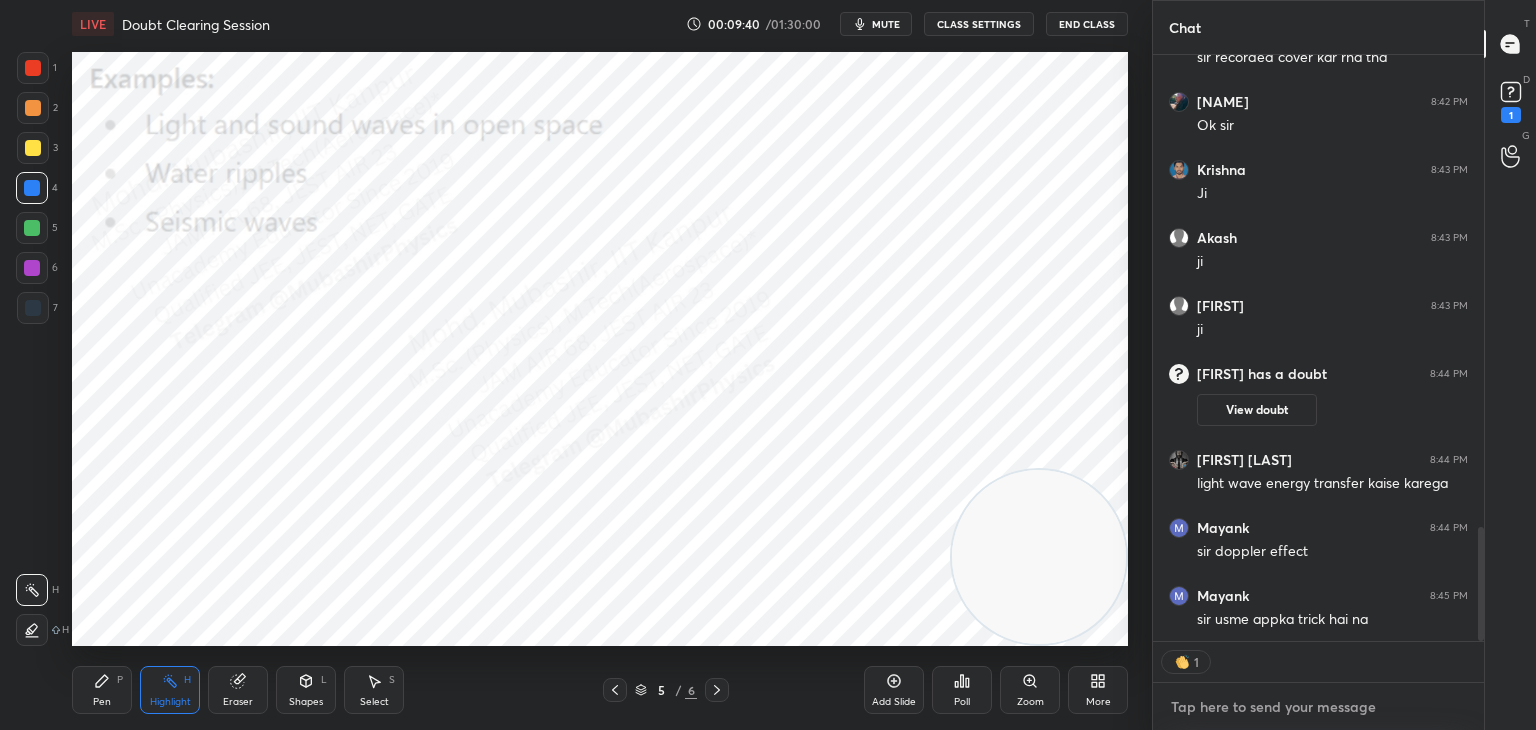 drag, startPoint x: 1289, startPoint y: 702, endPoint x: 1307, endPoint y: 694, distance: 19.697716 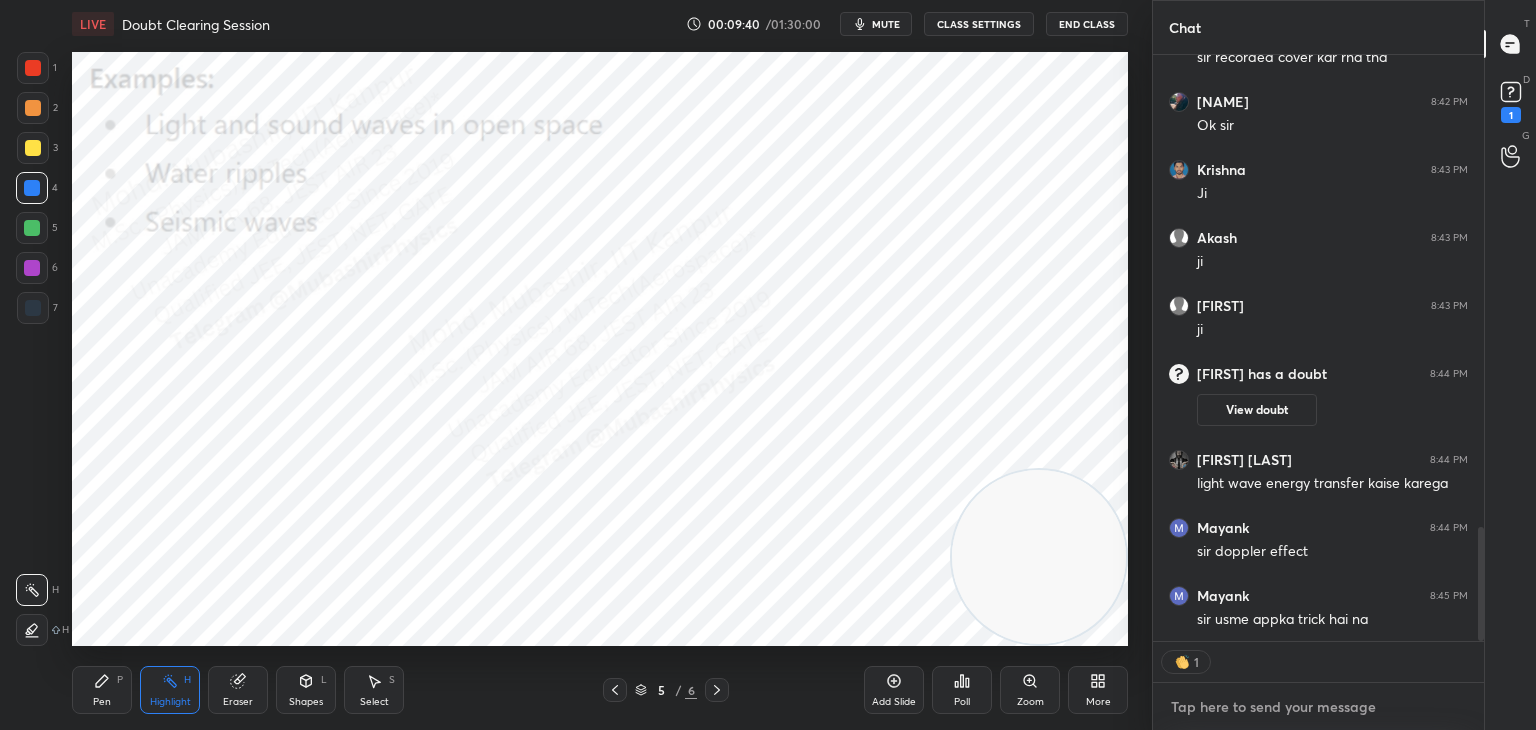 click at bounding box center [1318, 707] 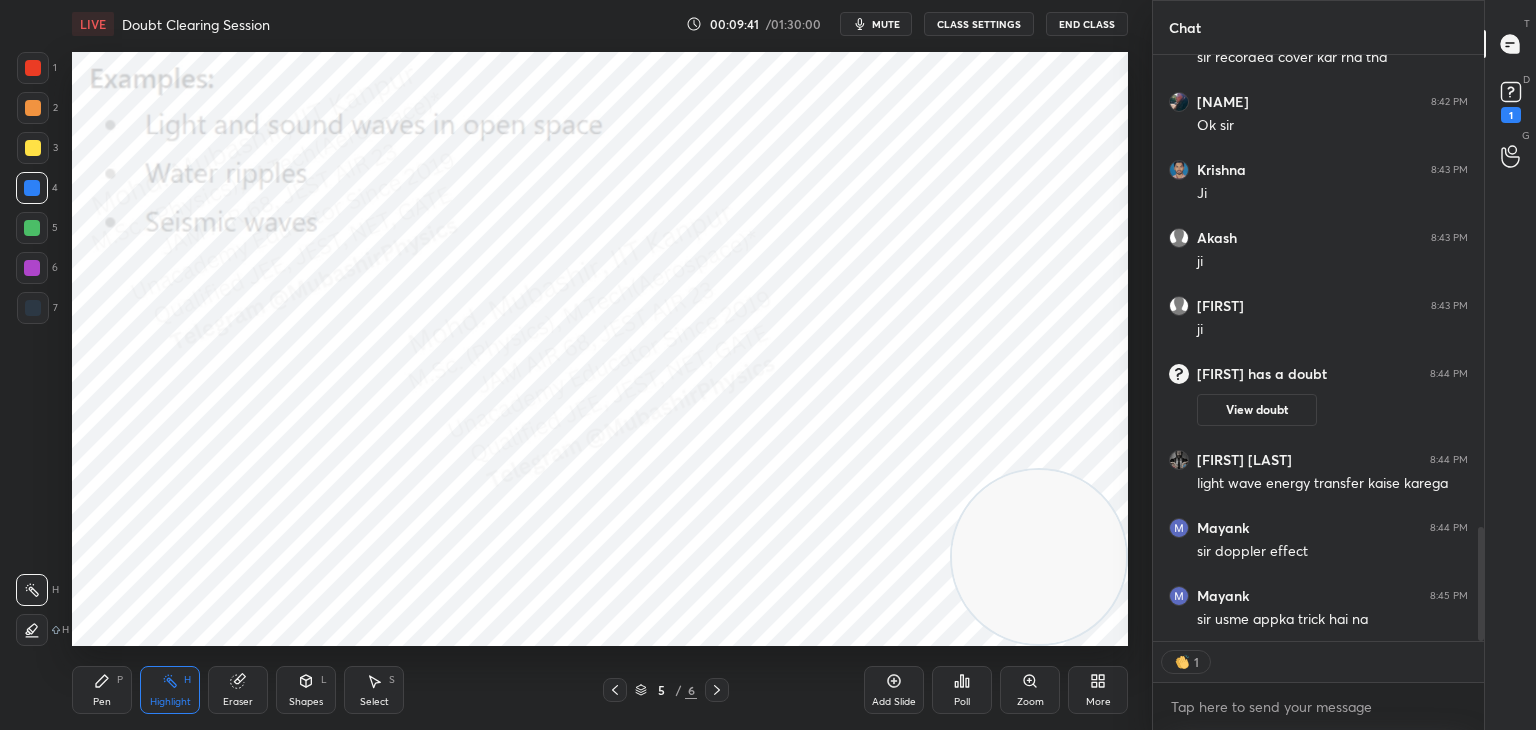 drag, startPoint x: 1481, startPoint y: 590, endPoint x: 1481, endPoint y: 626, distance: 36 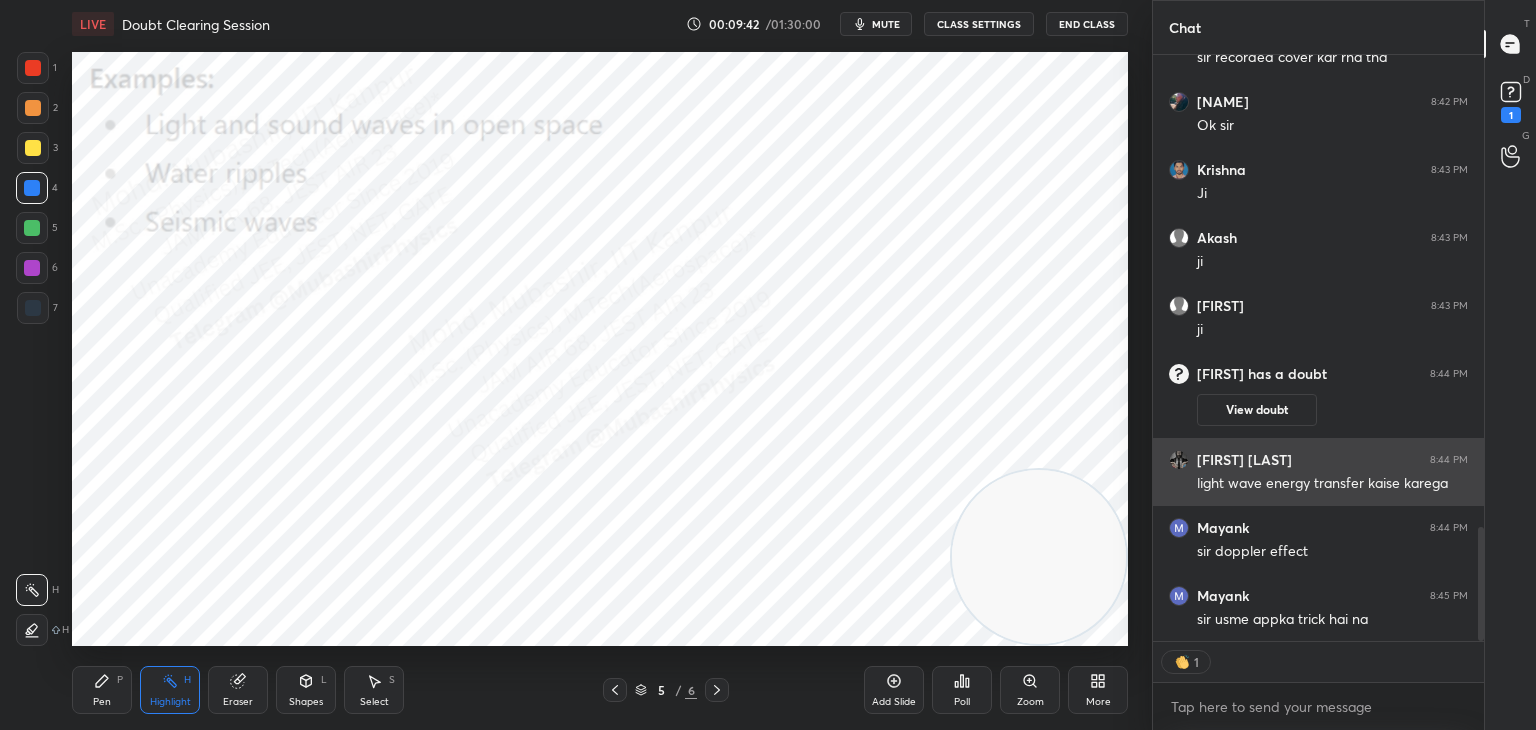 drag, startPoint x: 1315, startPoint y: 470, endPoint x: 1304, endPoint y: 476, distance: 12.529964 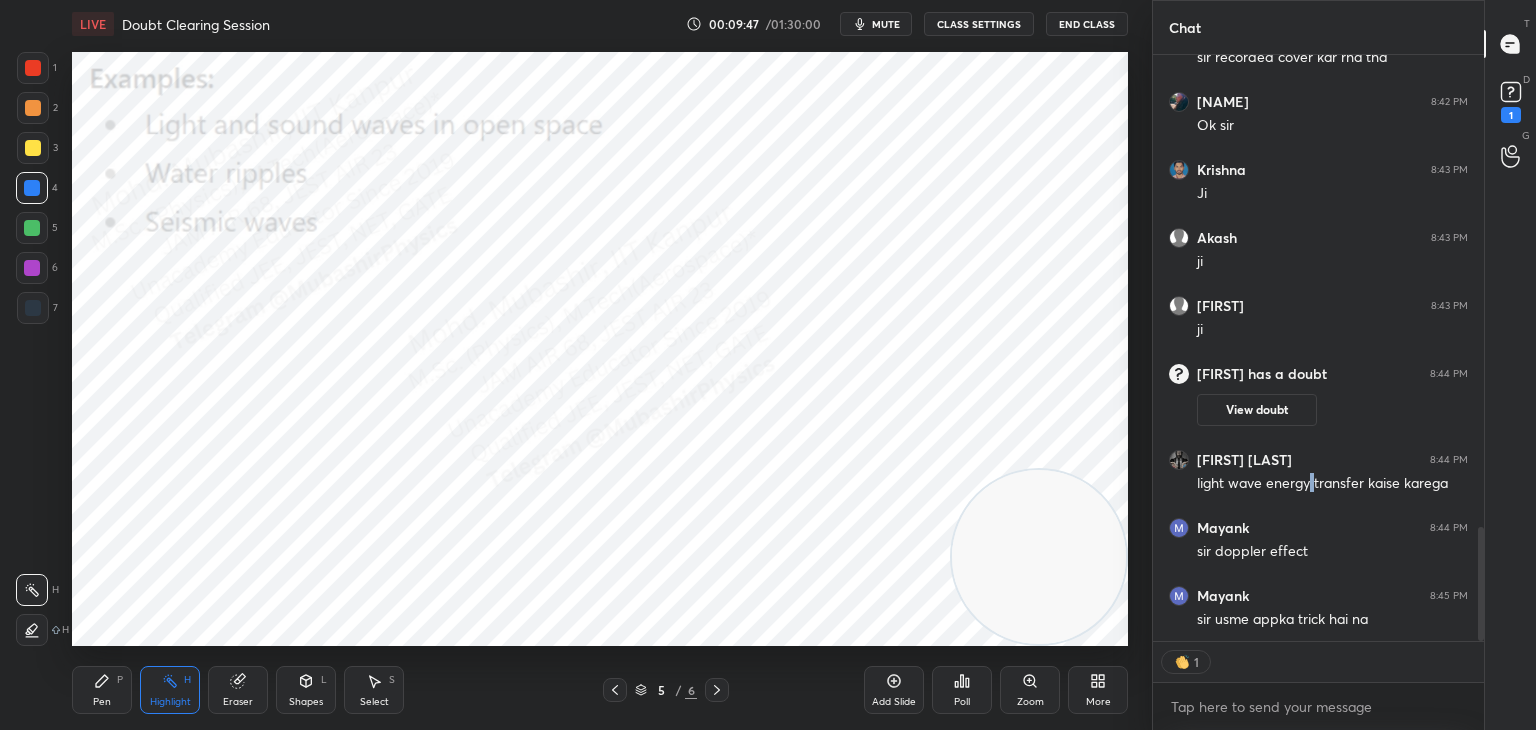 scroll, scrollTop: 6, scrollLeft: 6, axis: both 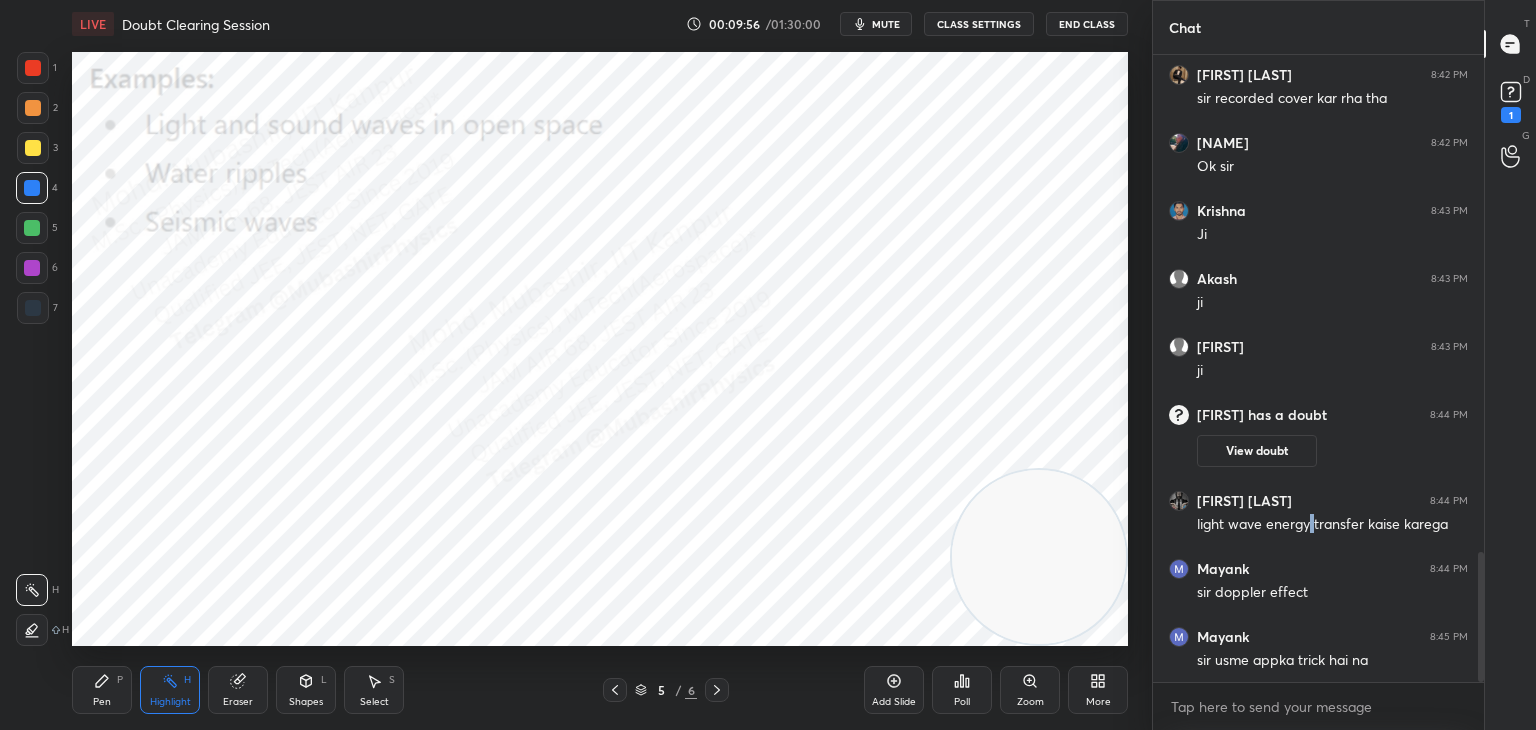 click on "LIVE Doubt Clearing Session 00:09:56 /  01:30:00 mute CLASS SETTINGS End Class" at bounding box center (600, 24) 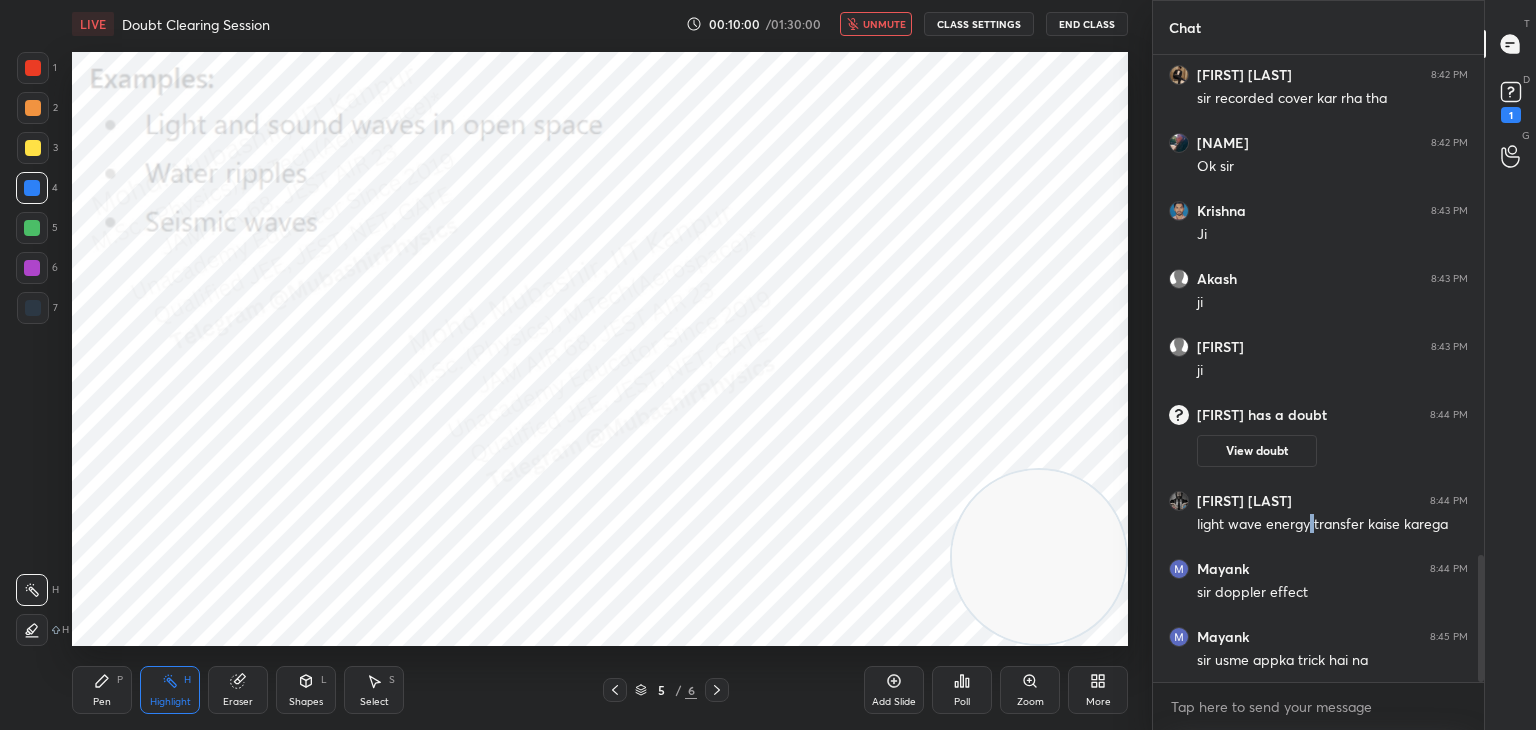 scroll, scrollTop: 2462, scrollLeft: 0, axis: vertical 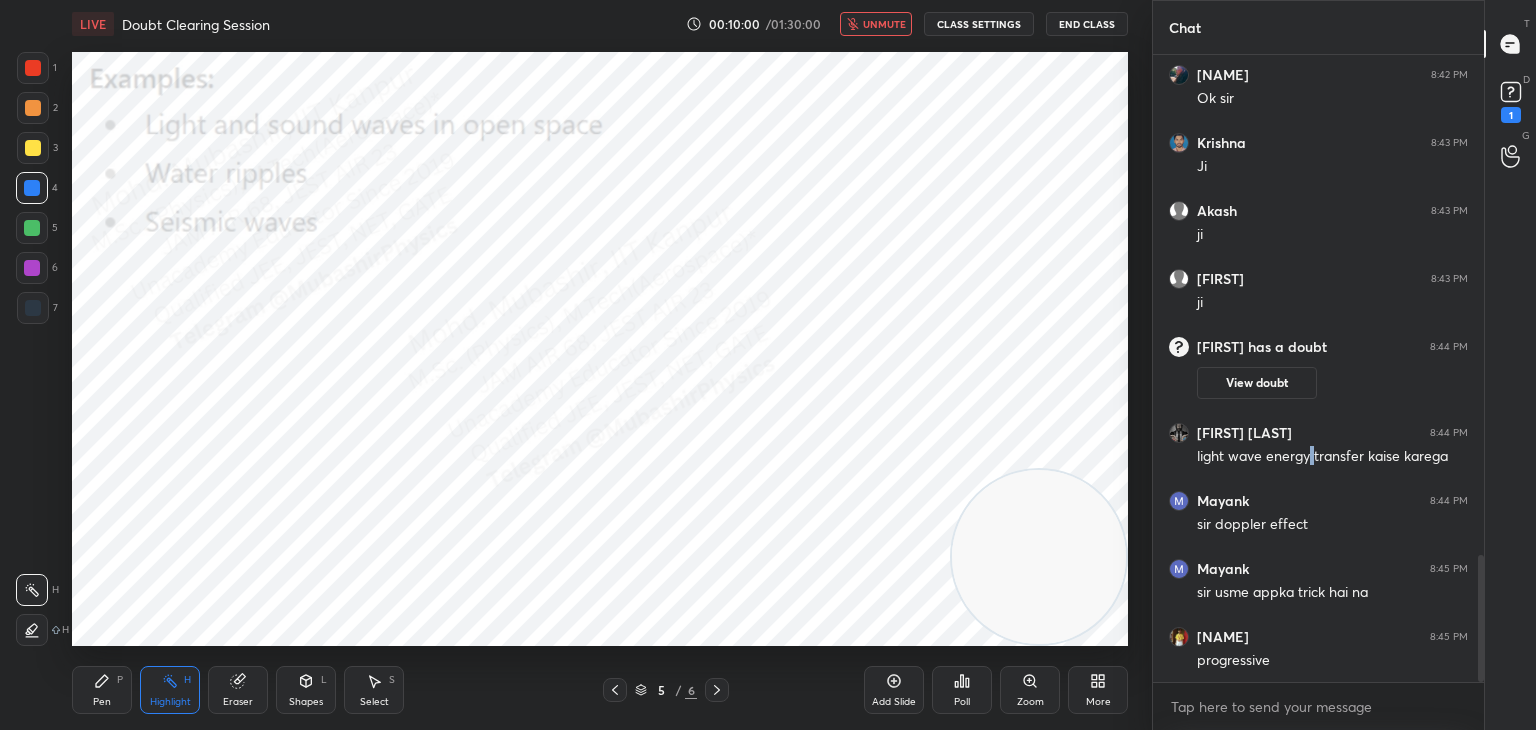 click on "unmute" at bounding box center (876, 24) 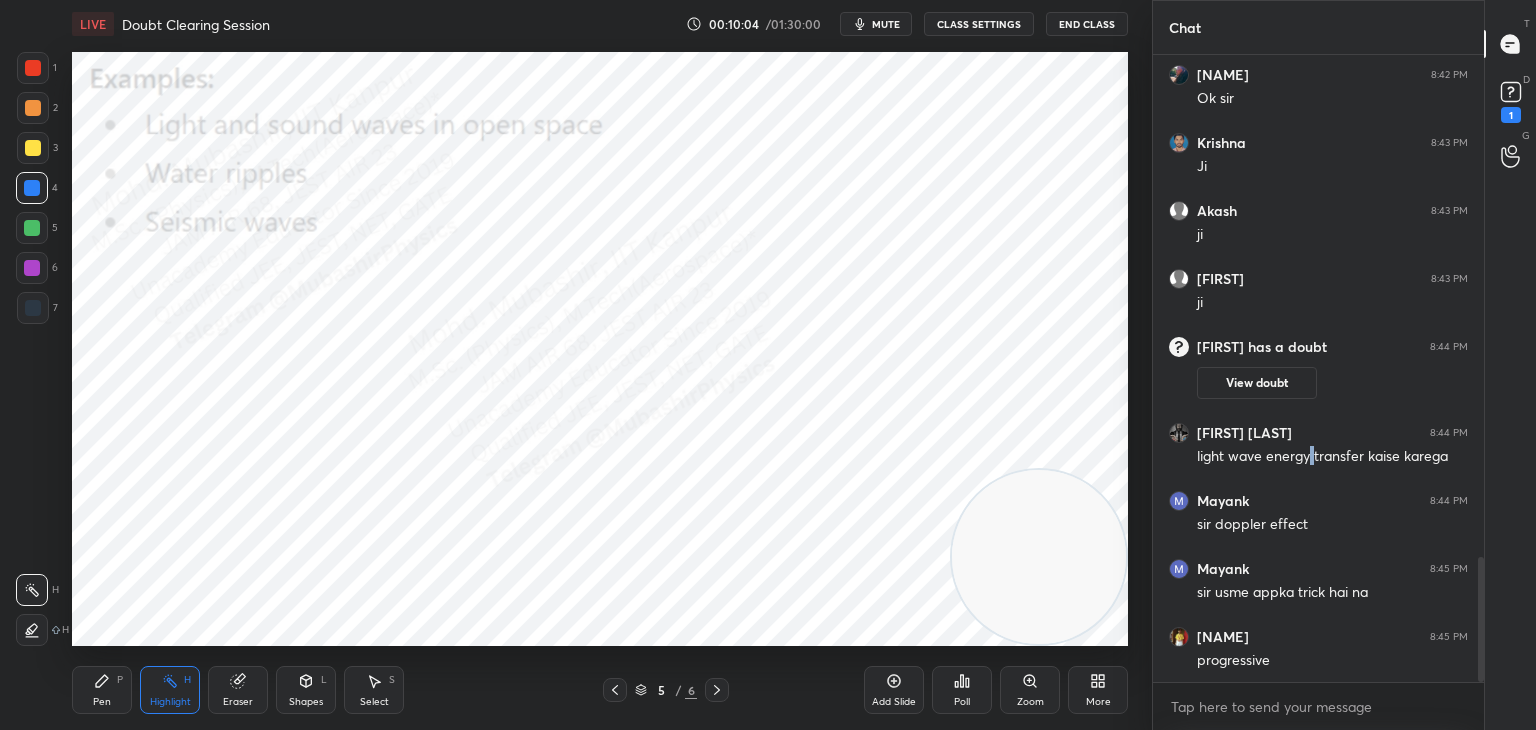 scroll, scrollTop: 2530, scrollLeft: 0, axis: vertical 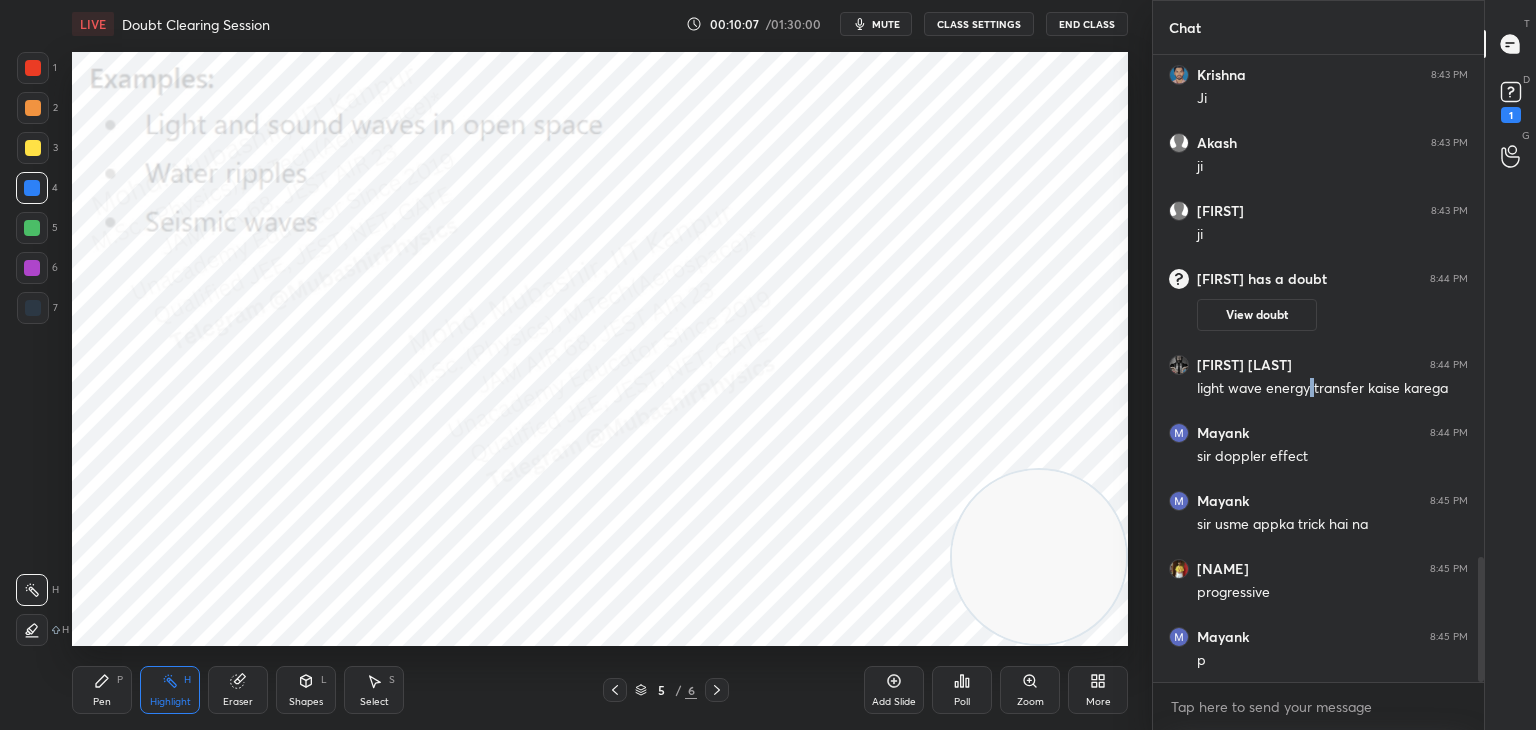 click on "mute" at bounding box center [886, 24] 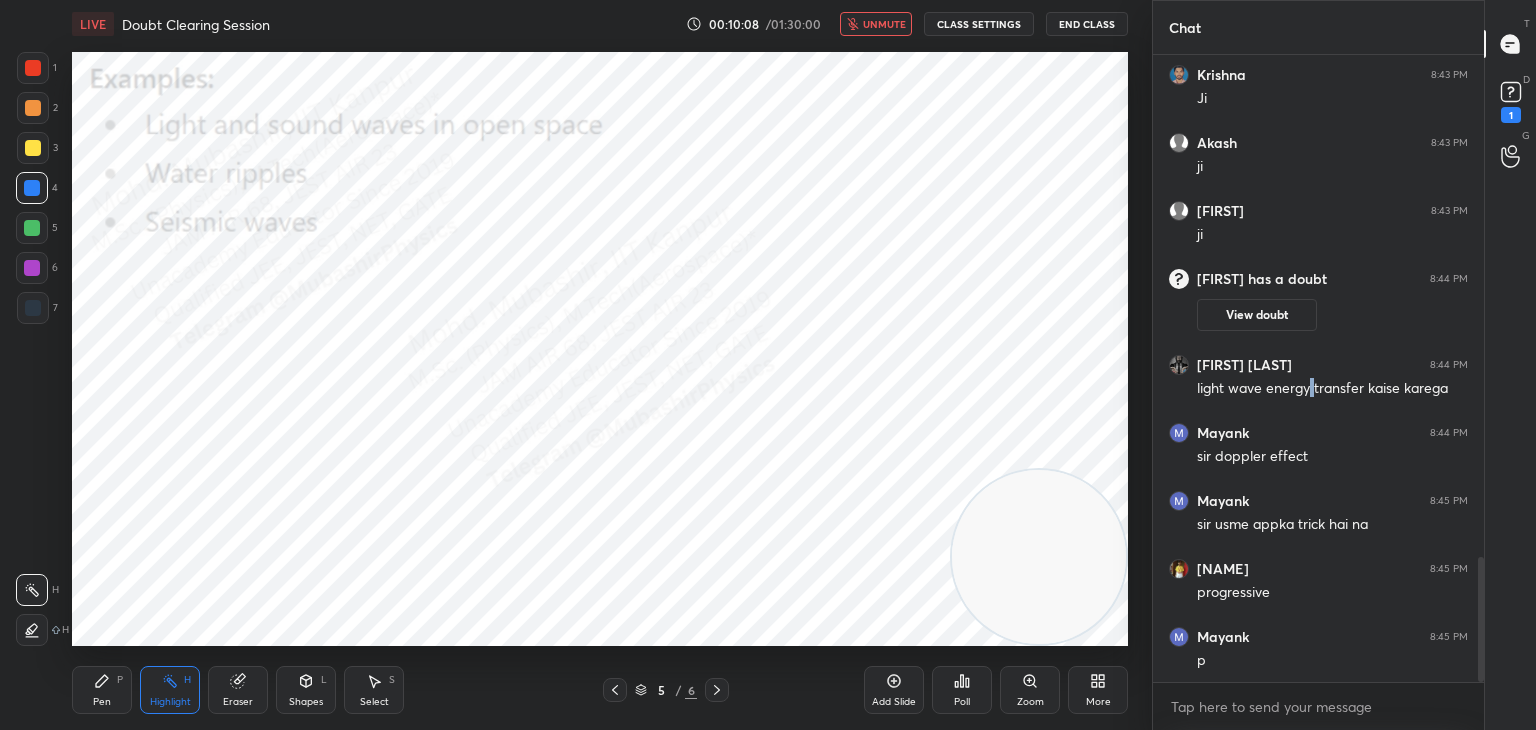 click 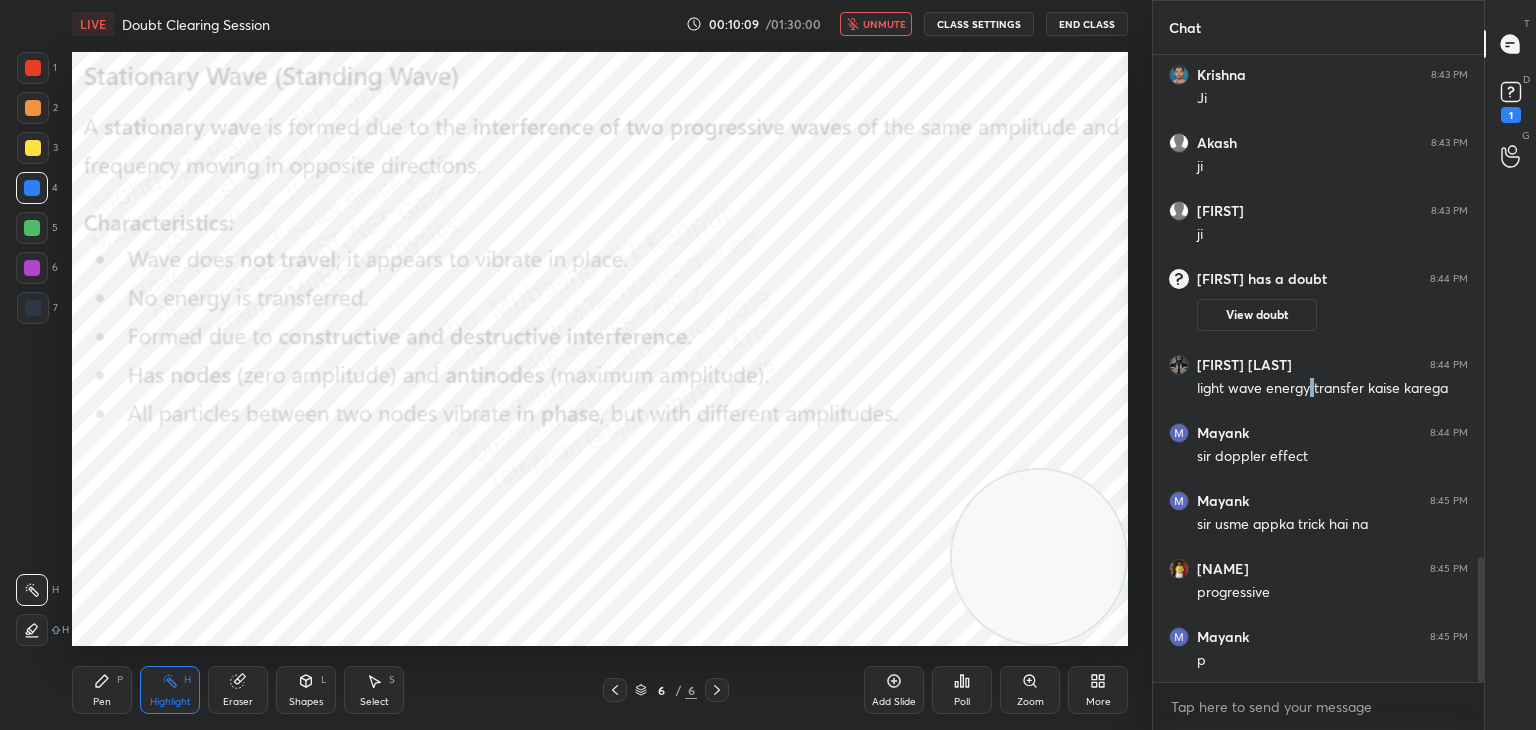 scroll, scrollTop: 2598, scrollLeft: 0, axis: vertical 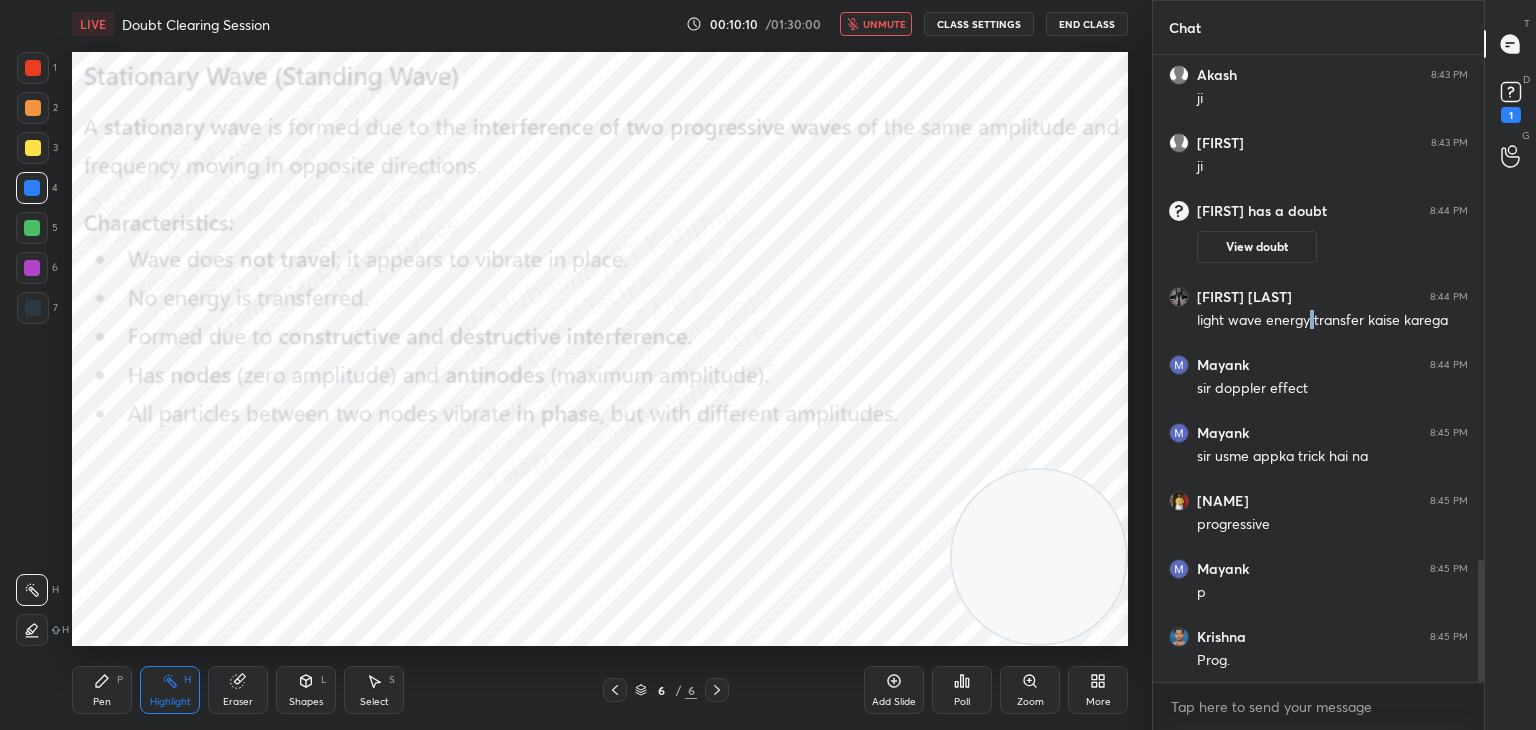 click on "unmute" at bounding box center (884, 24) 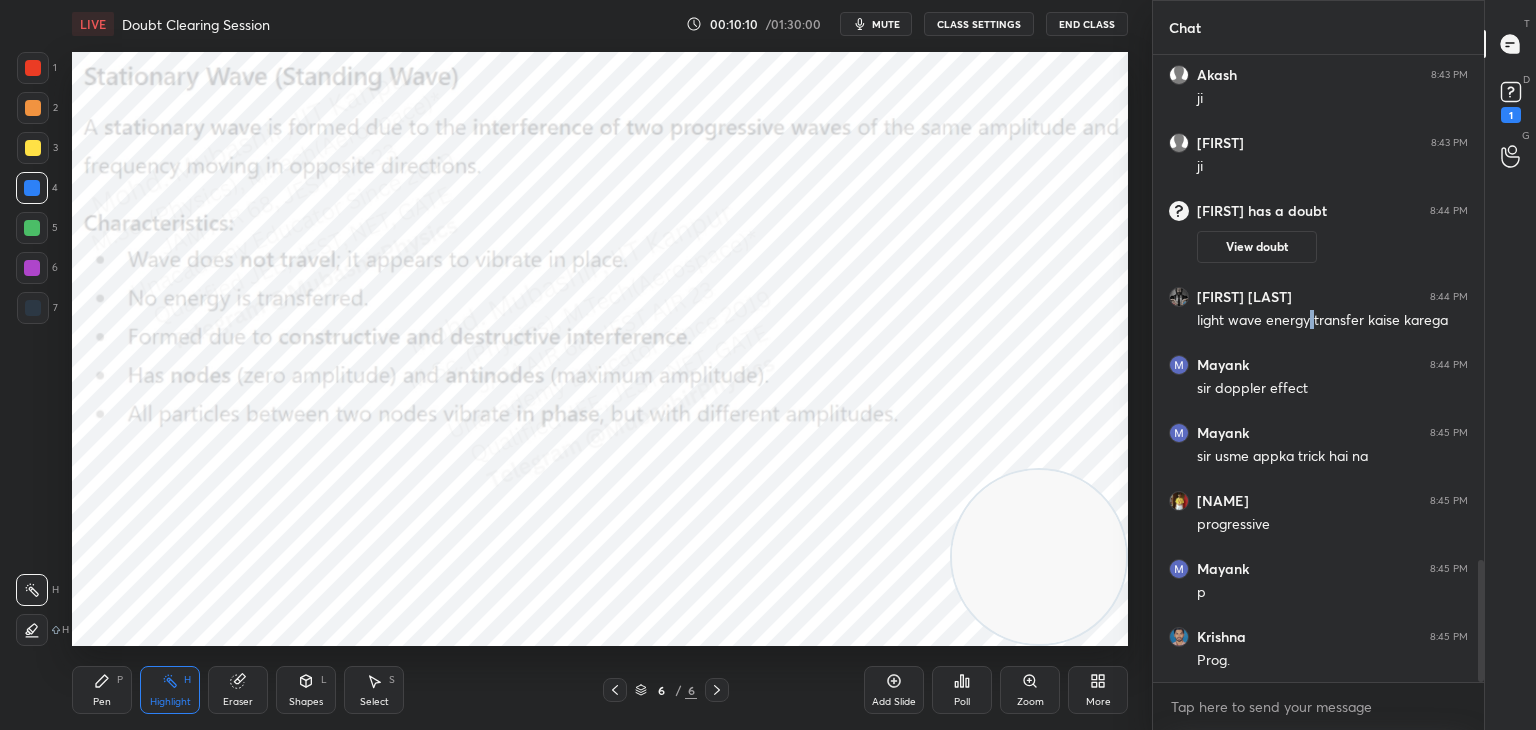 scroll, scrollTop: 2666, scrollLeft: 0, axis: vertical 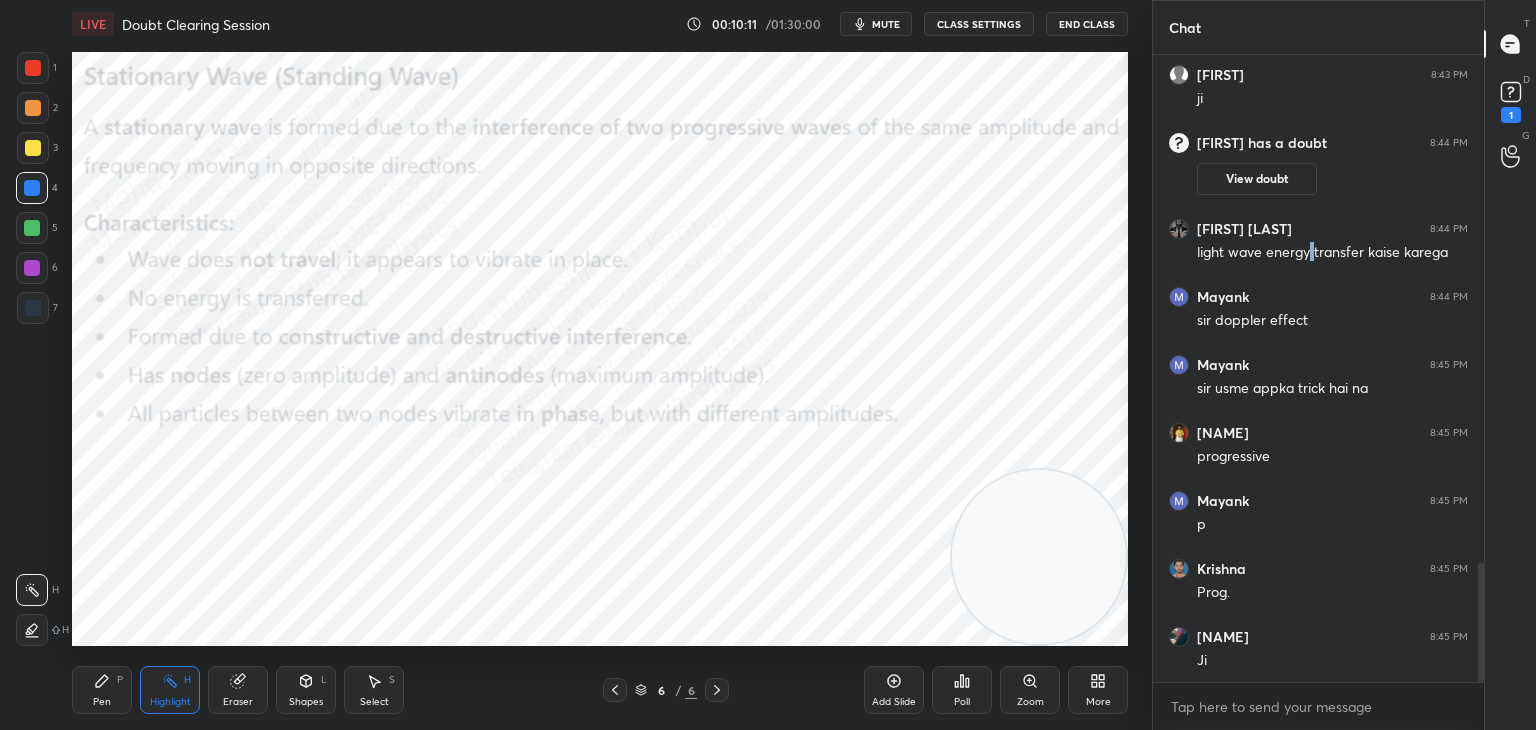 click on "Pen" at bounding box center [102, 702] 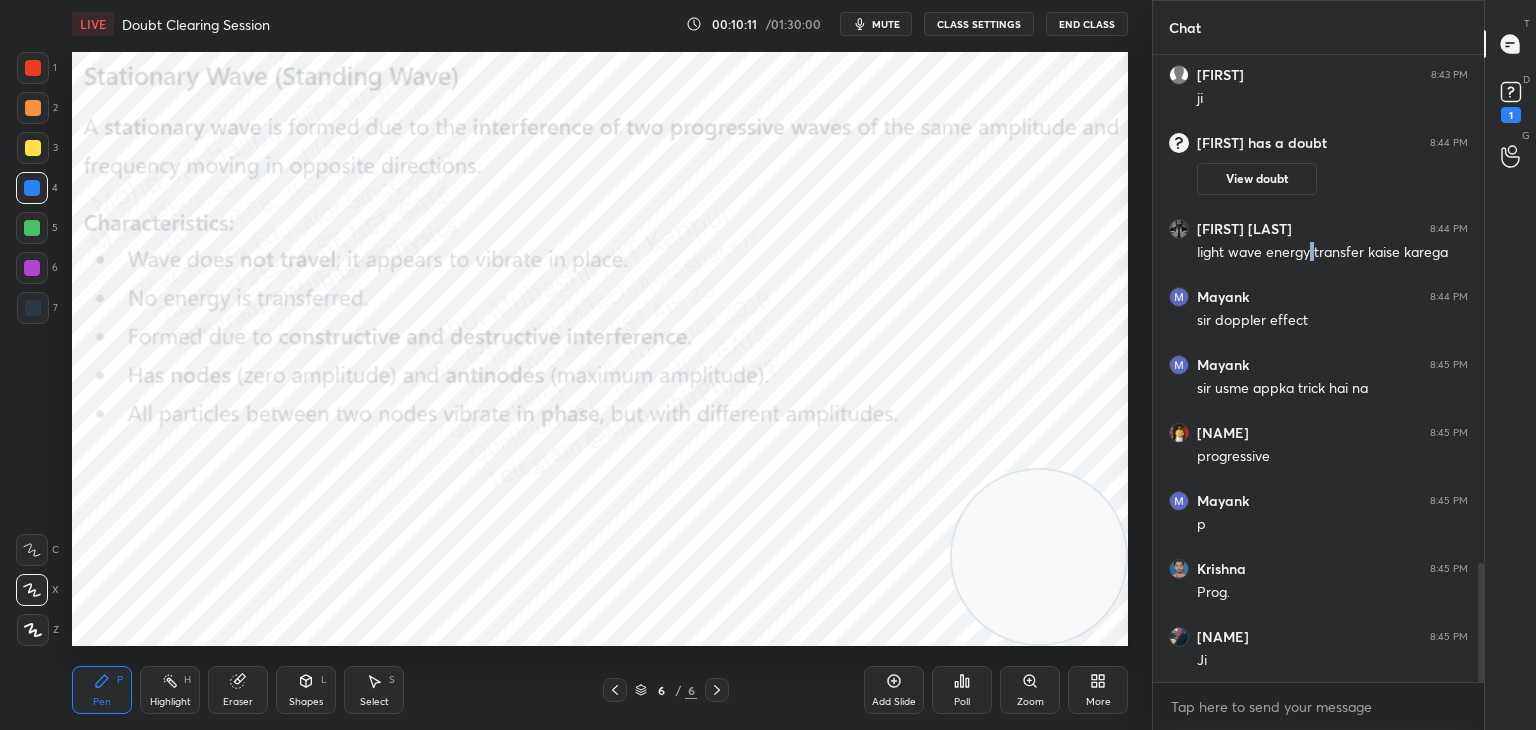 scroll, scrollTop: 2734, scrollLeft: 0, axis: vertical 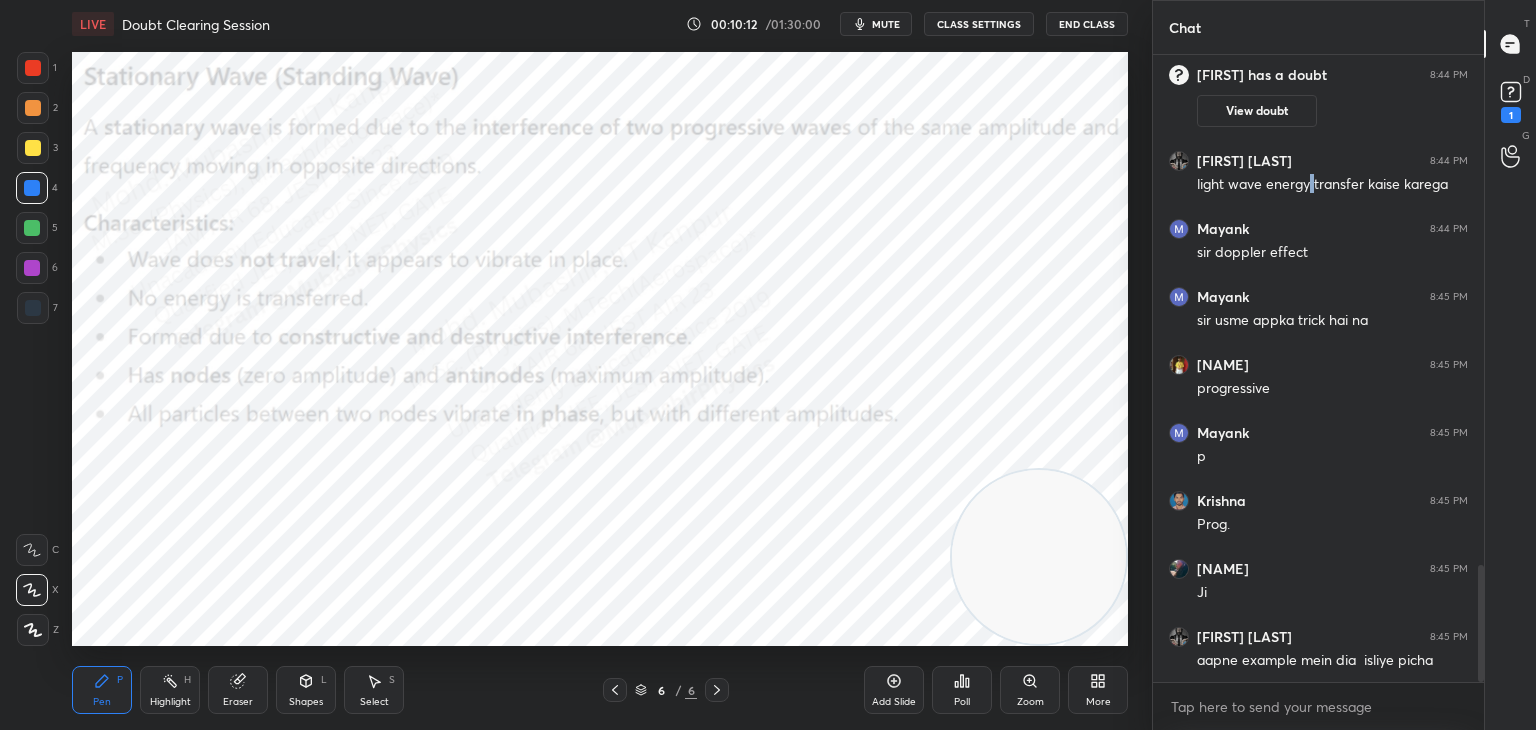 drag, startPoint x: 29, startPoint y: 106, endPoint x: 67, endPoint y: 98, distance: 38.832977 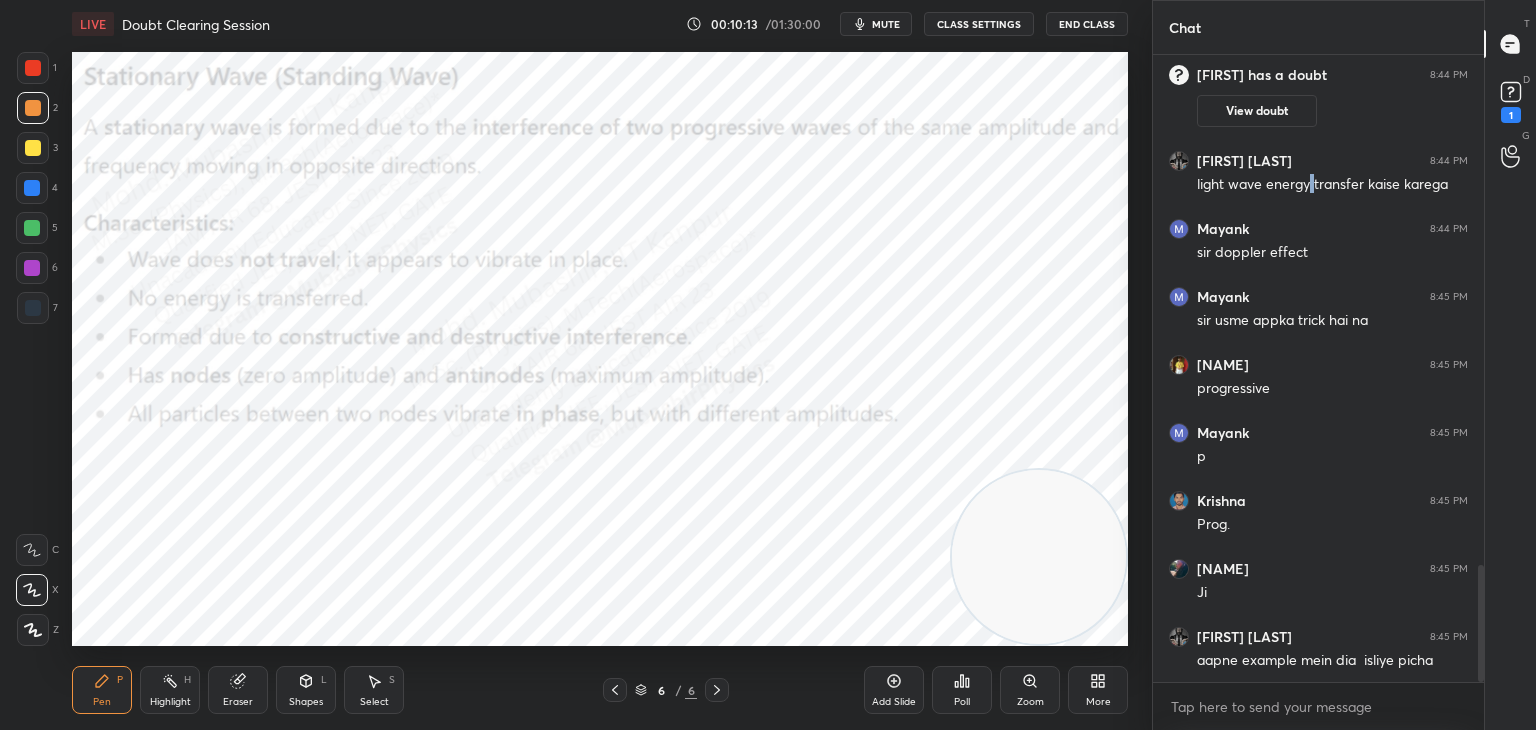 drag, startPoint x: 32, startPoint y: 232, endPoint x: 55, endPoint y: 218, distance: 26.925823 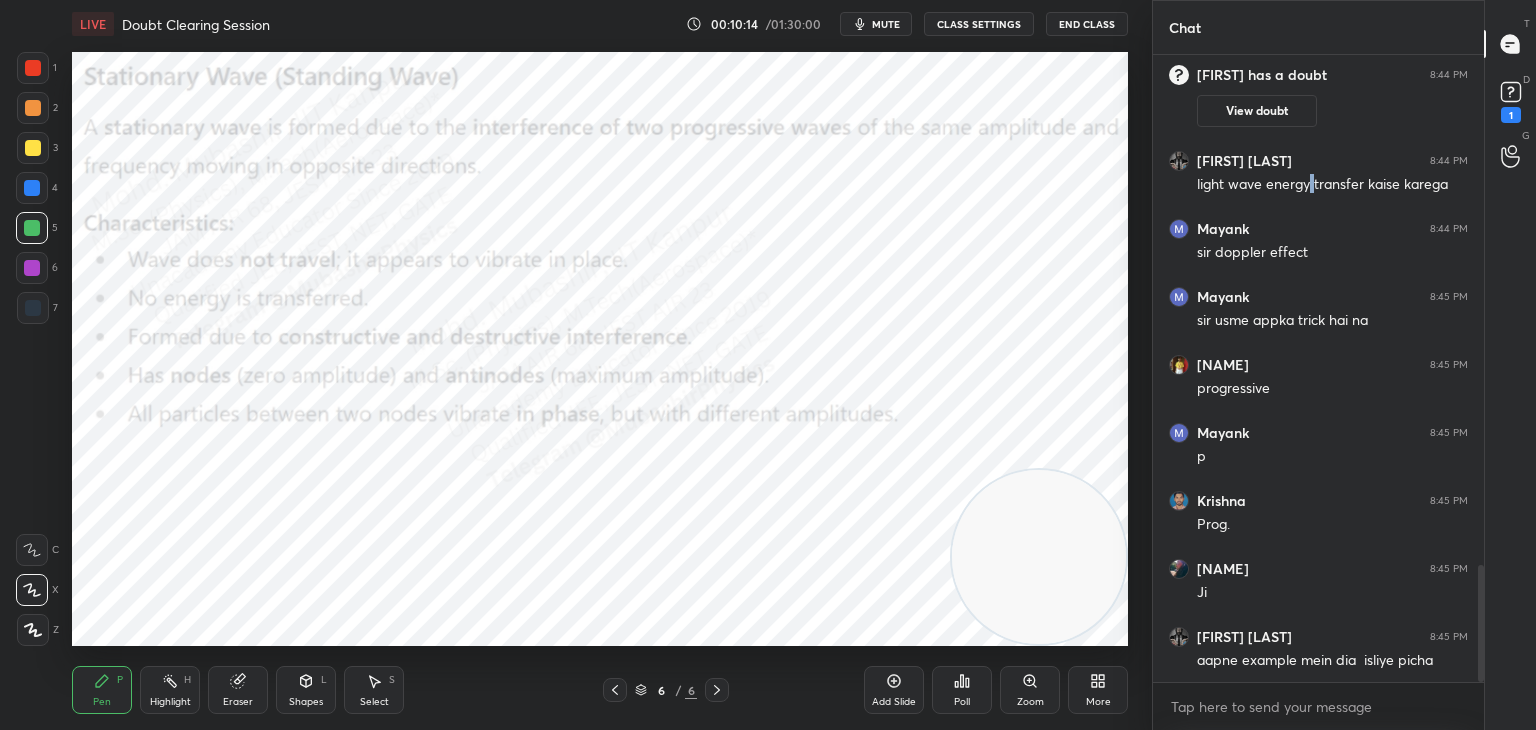 scroll, scrollTop: 2802, scrollLeft: 0, axis: vertical 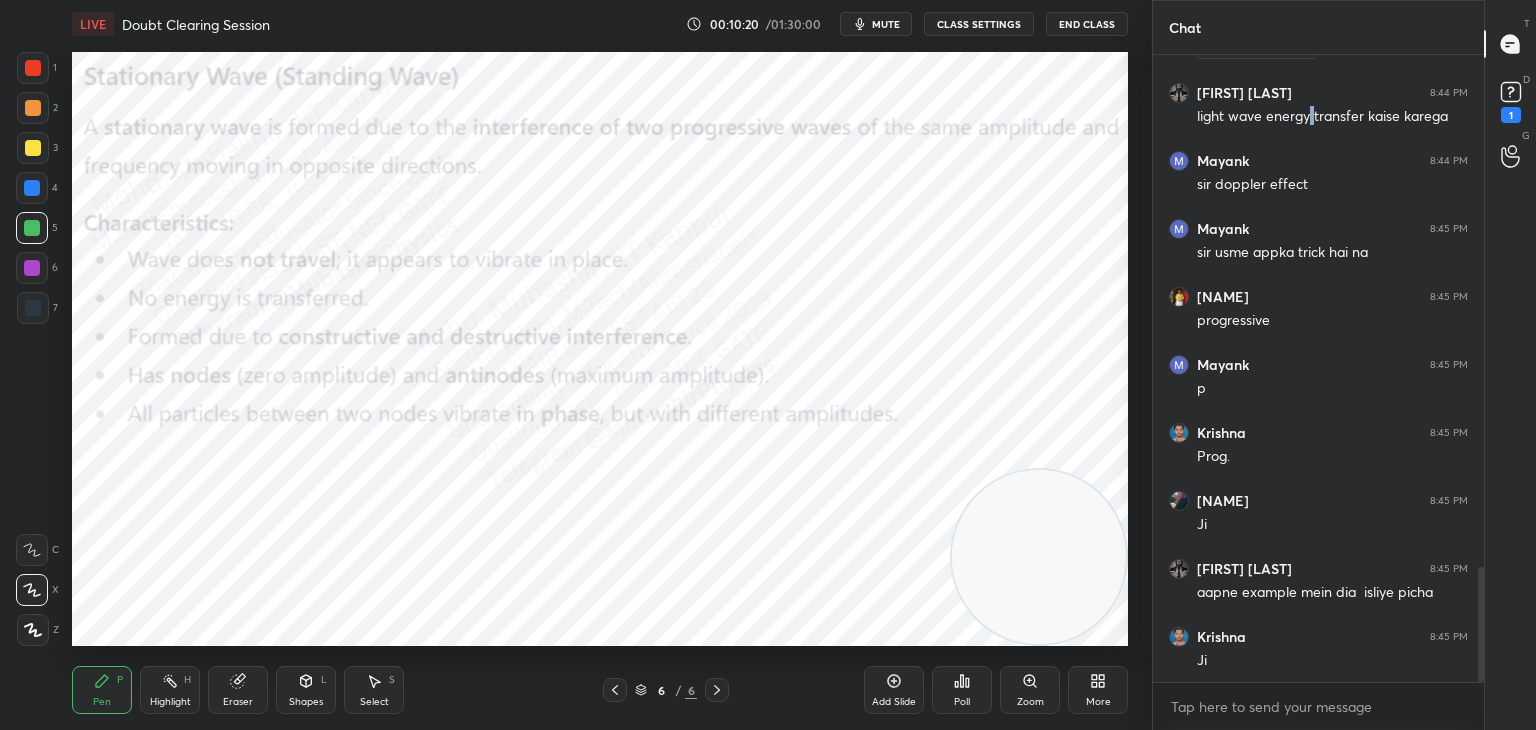 drag, startPoint x: 32, startPoint y: 194, endPoint x: 59, endPoint y: 189, distance: 27.45906 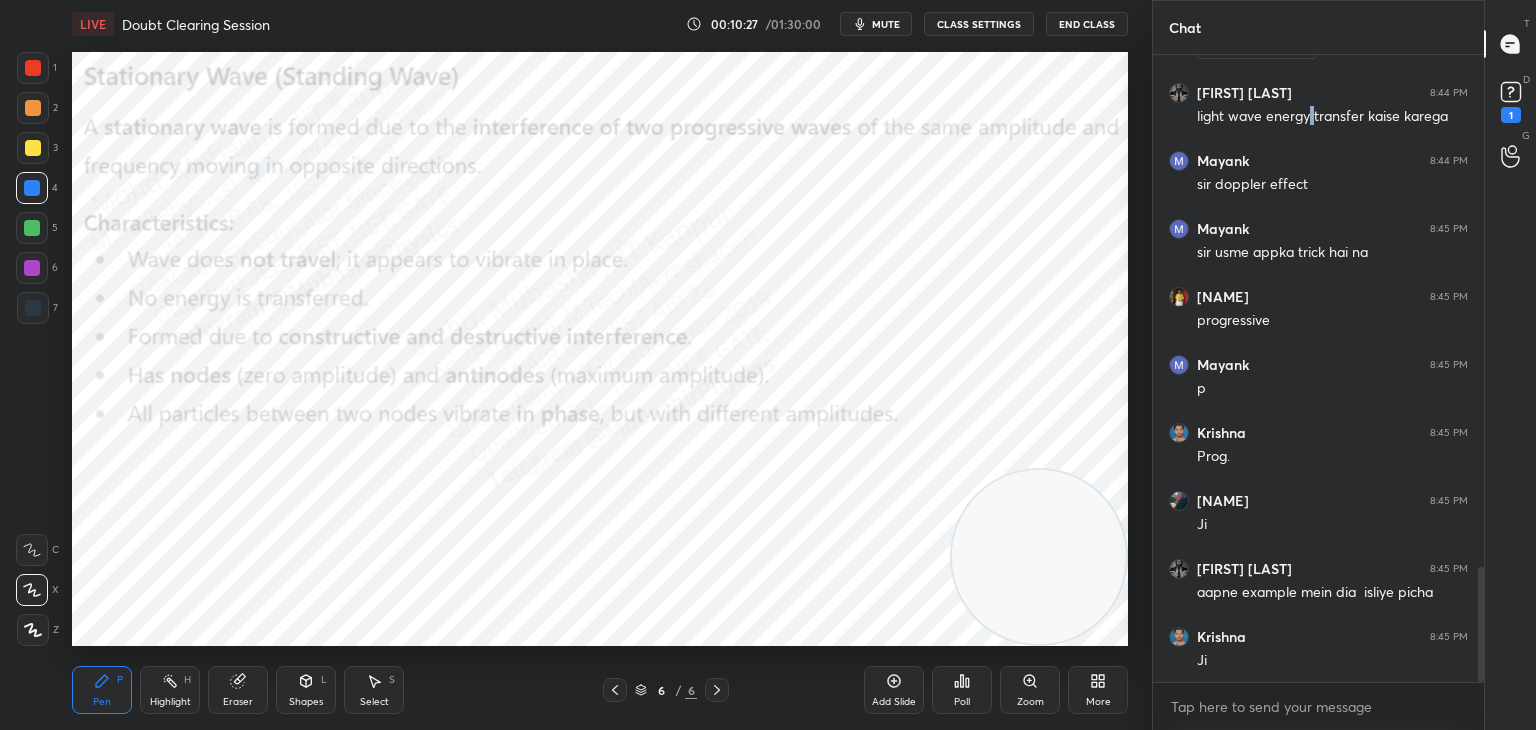 click at bounding box center (33, 68) 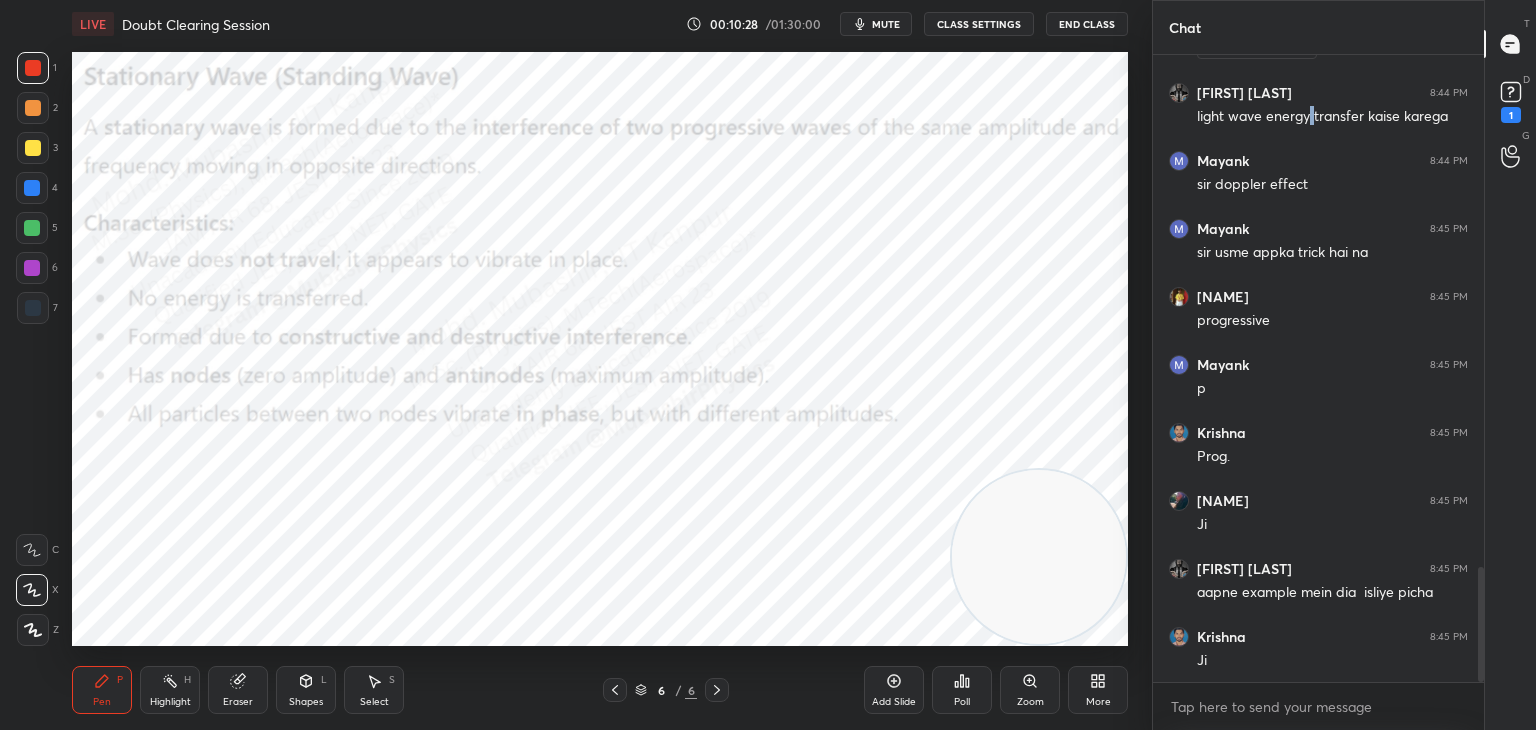 click on "Select S" at bounding box center [374, 690] 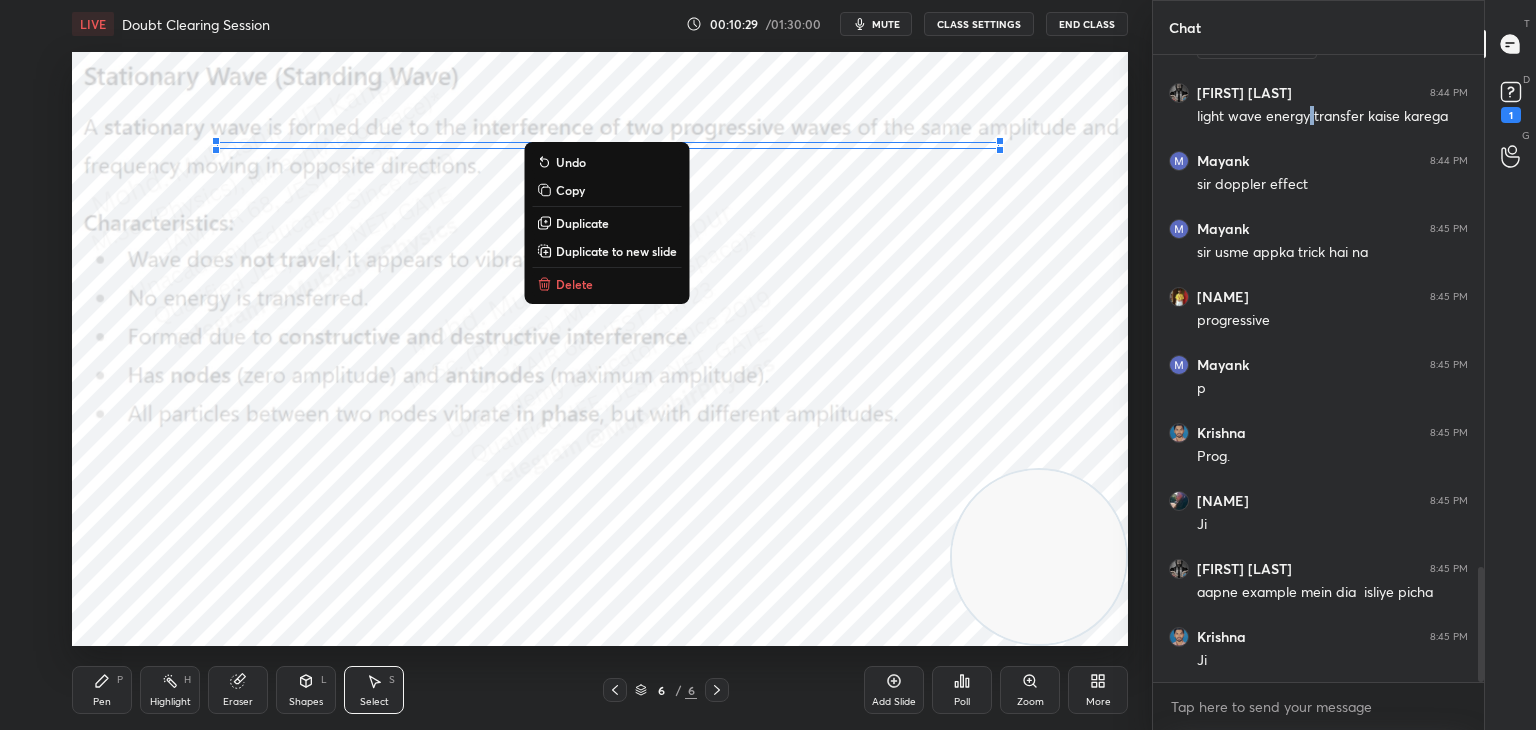 drag, startPoint x: 279, startPoint y: 114, endPoint x: 1141, endPoint y: 212, distance: 867.55286 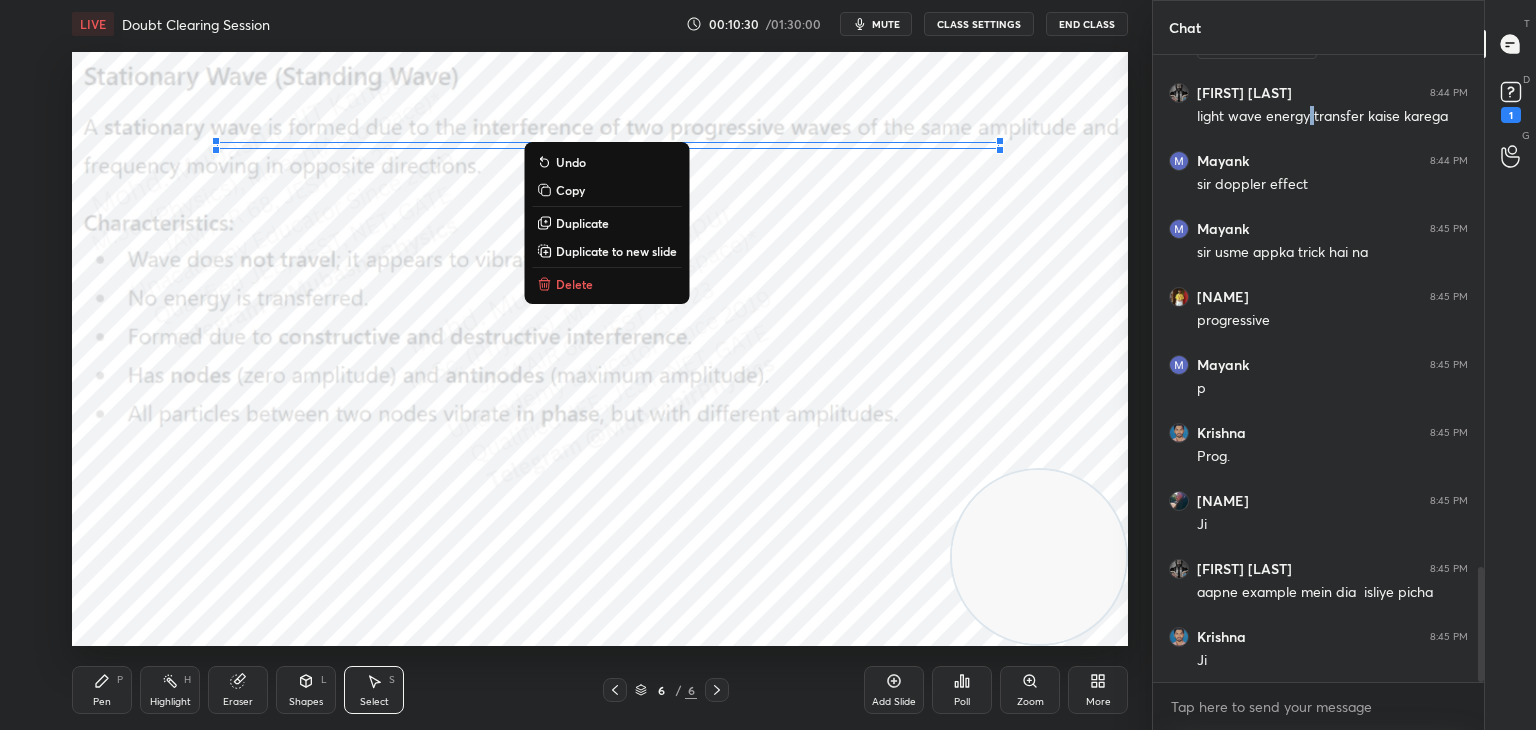 click on "Delete" at bounding box center [606, 284] 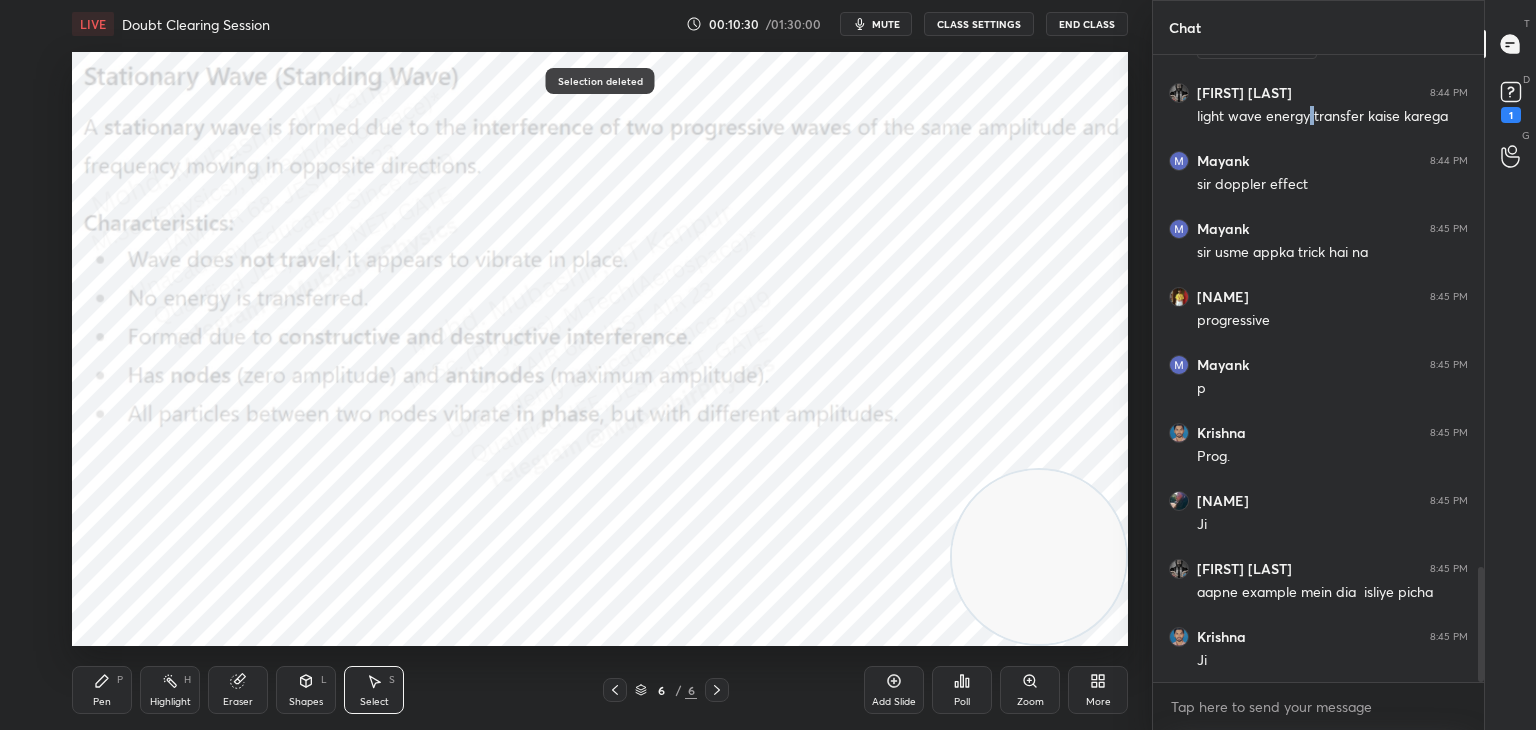 drag, startPoint x: 105, startPoint y: 700, endPoint x: 165, endPoint y: 646, distance: 80.72174 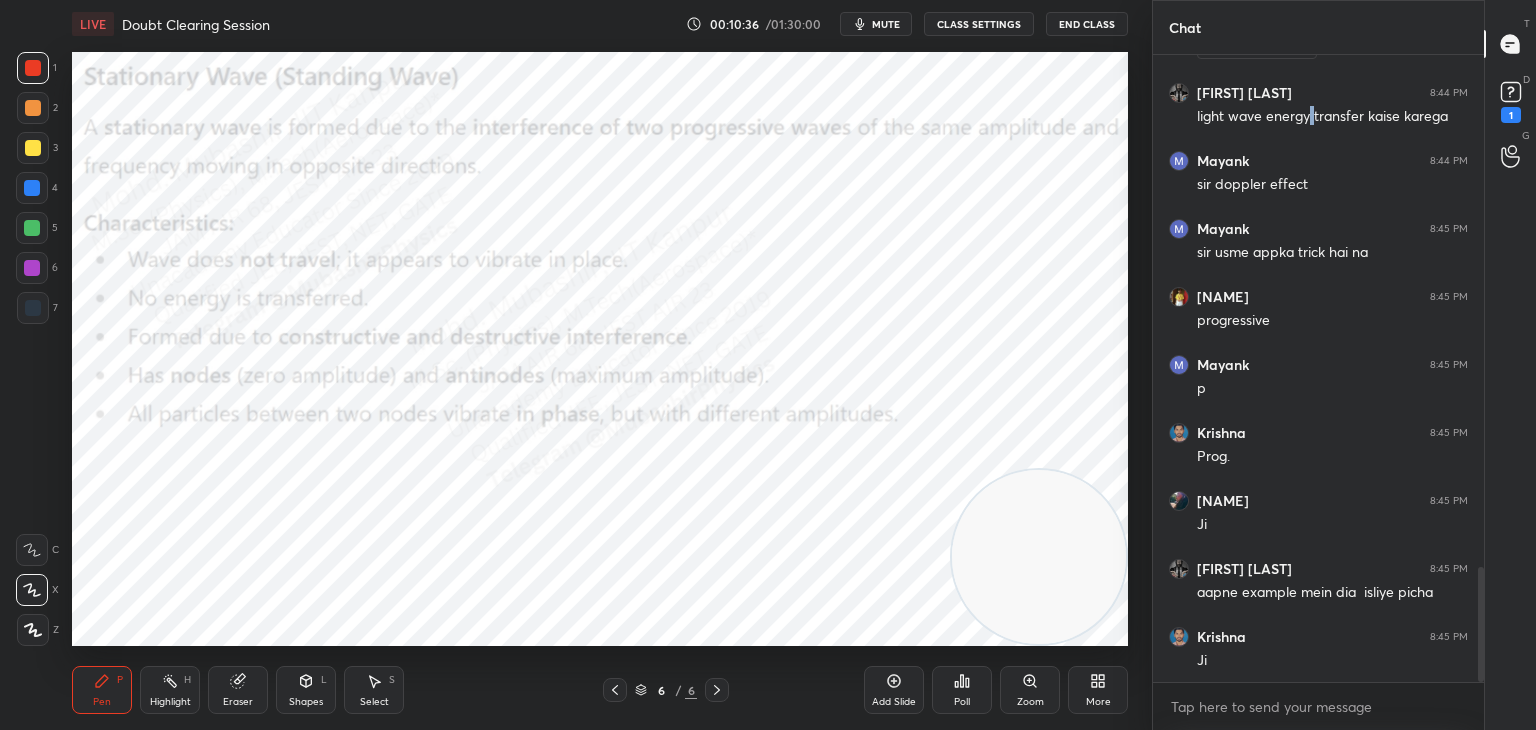click on "mute" at bounding box center [886, 24] 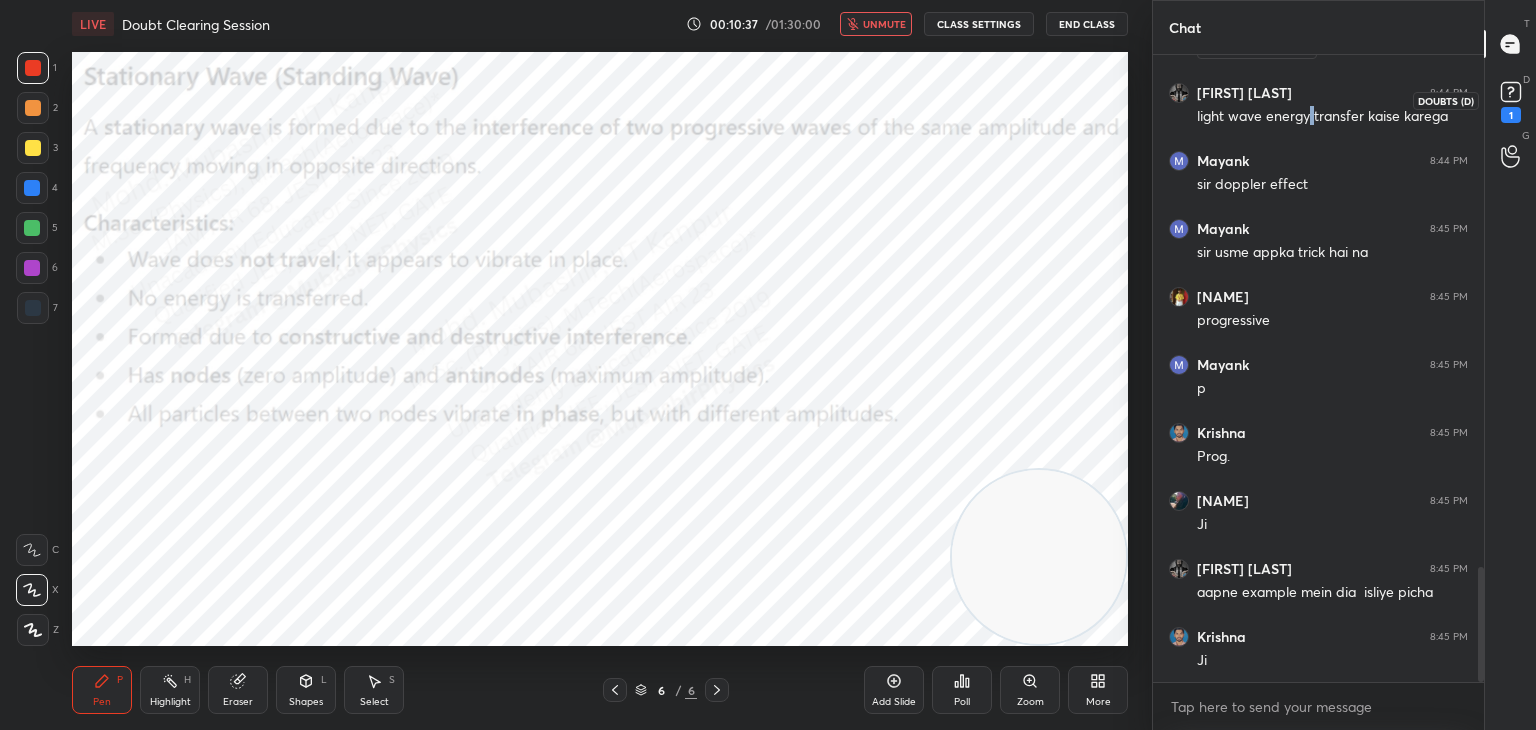 click 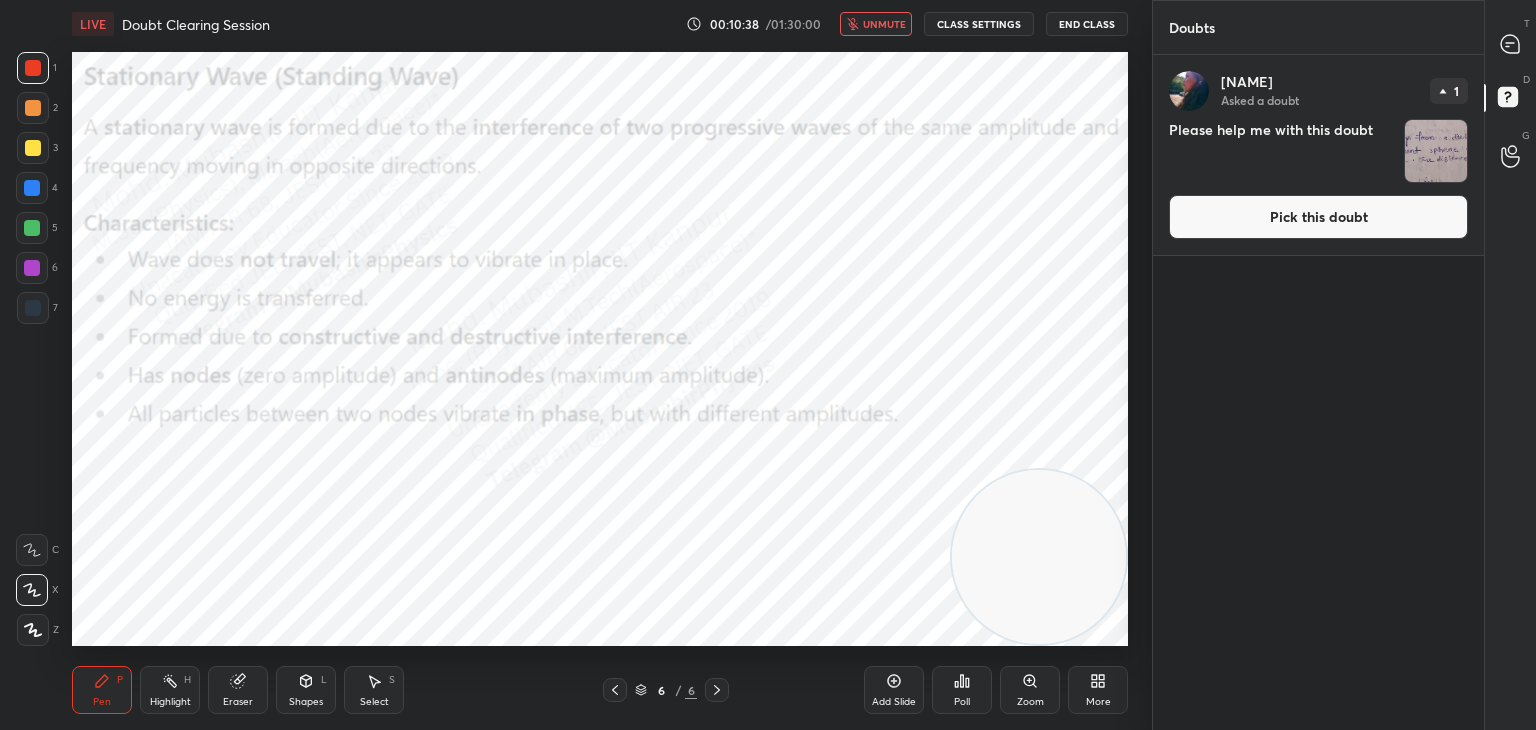click on "Pick this doubt" at bounding box center (1318, 217) 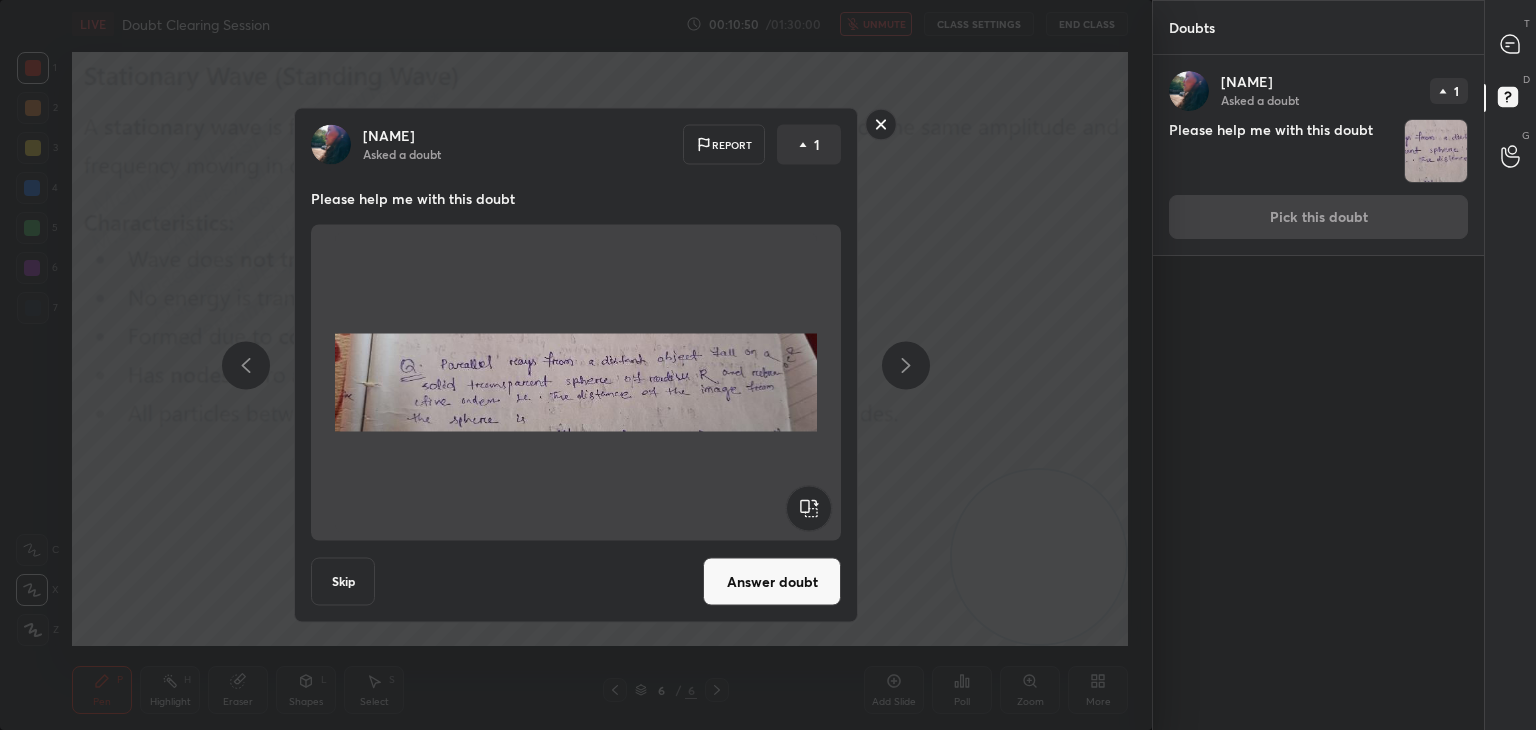 click 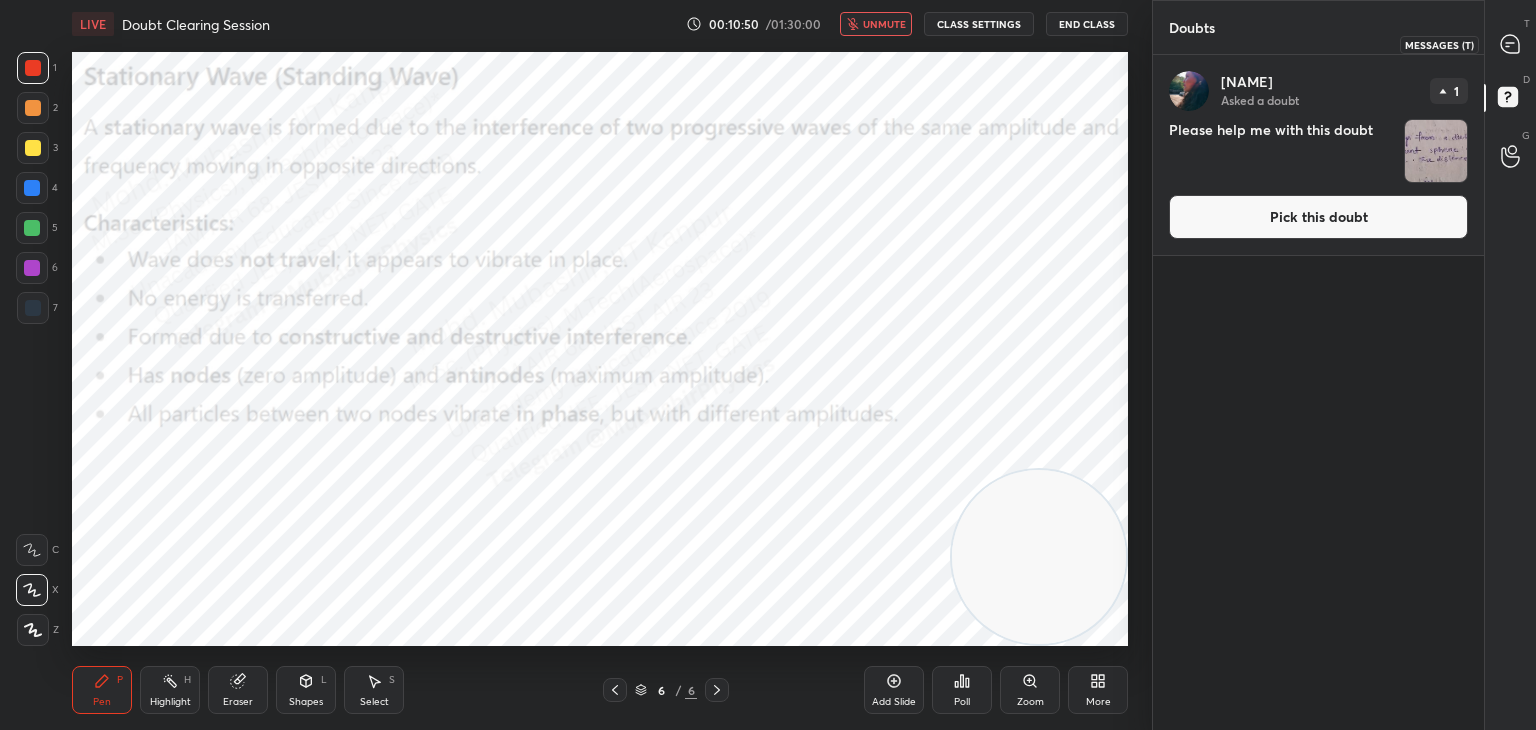 click at bounding box center (1511, 44) 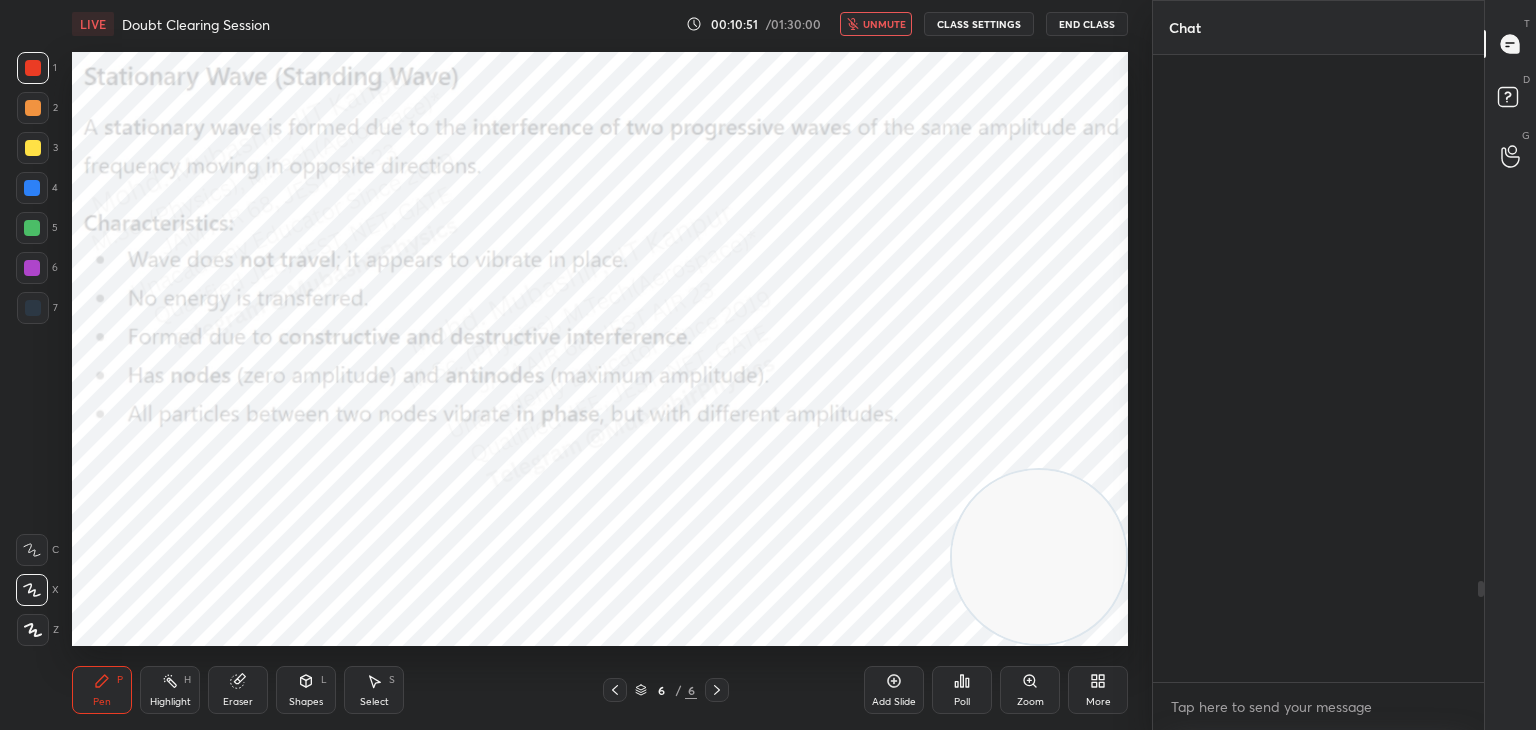 scroll, scrollTop: 3276, scrollLeft: 0, axis: vertical 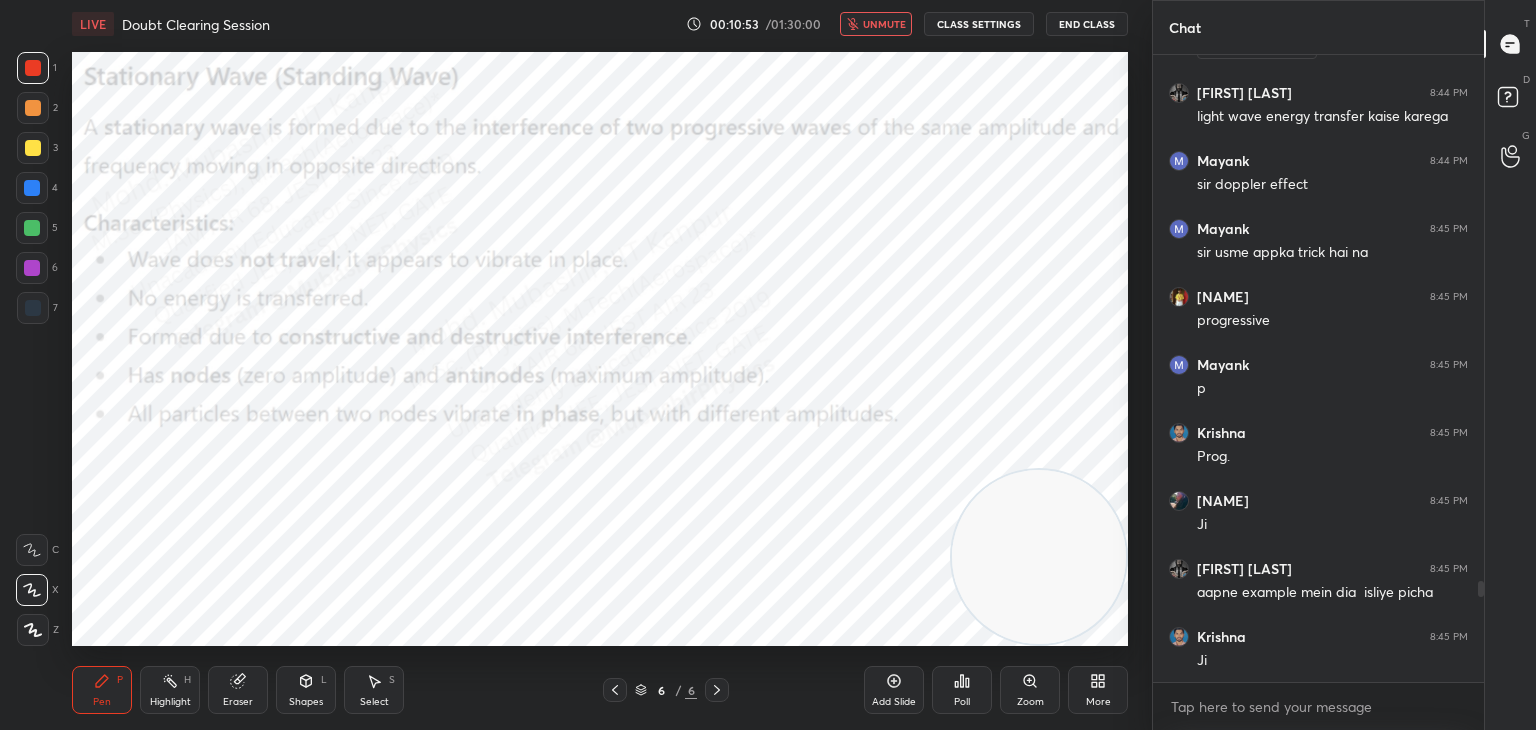 click on "unmute" at bounding box center [884, 24] 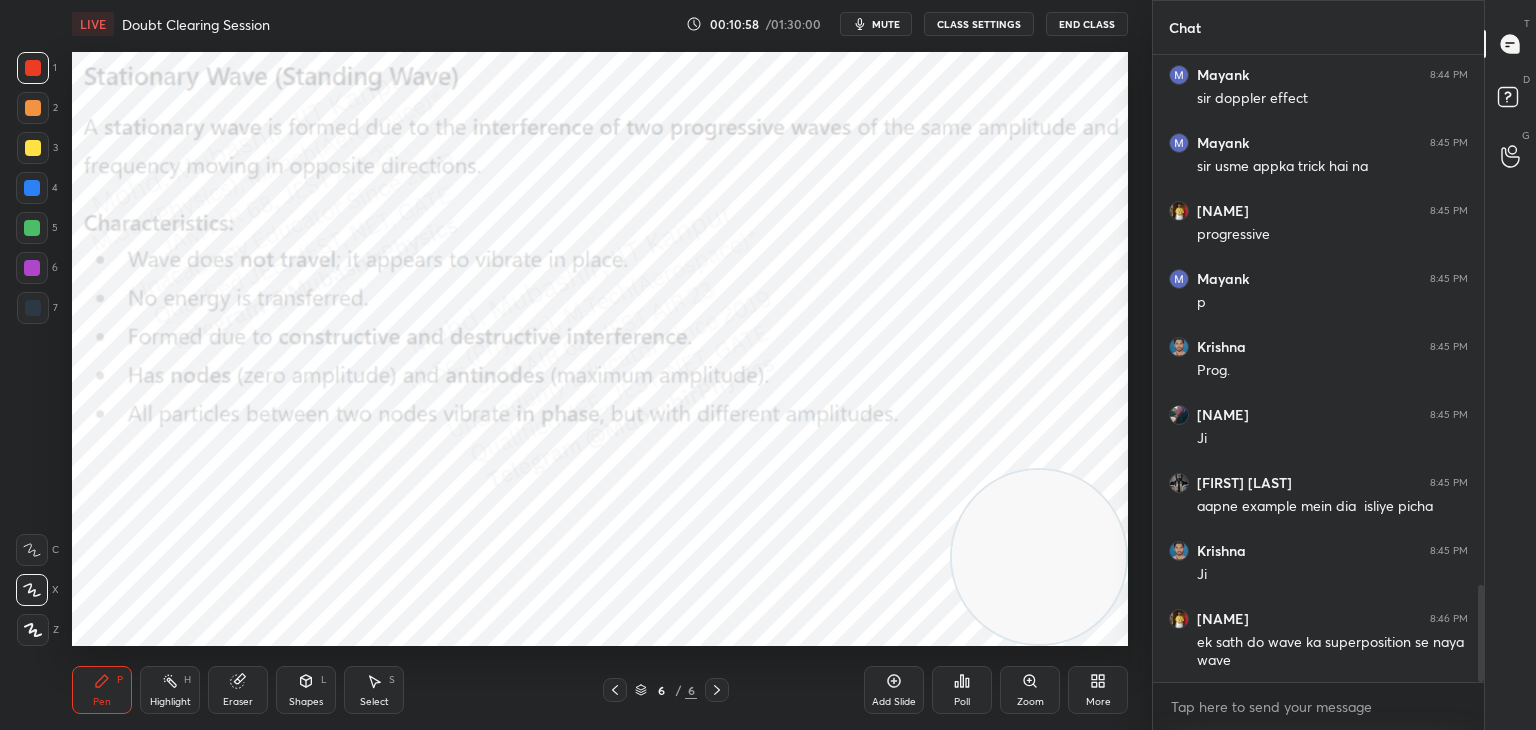 scroll, scrollTop: 3430, scrollLeft: 0, axis: vertical 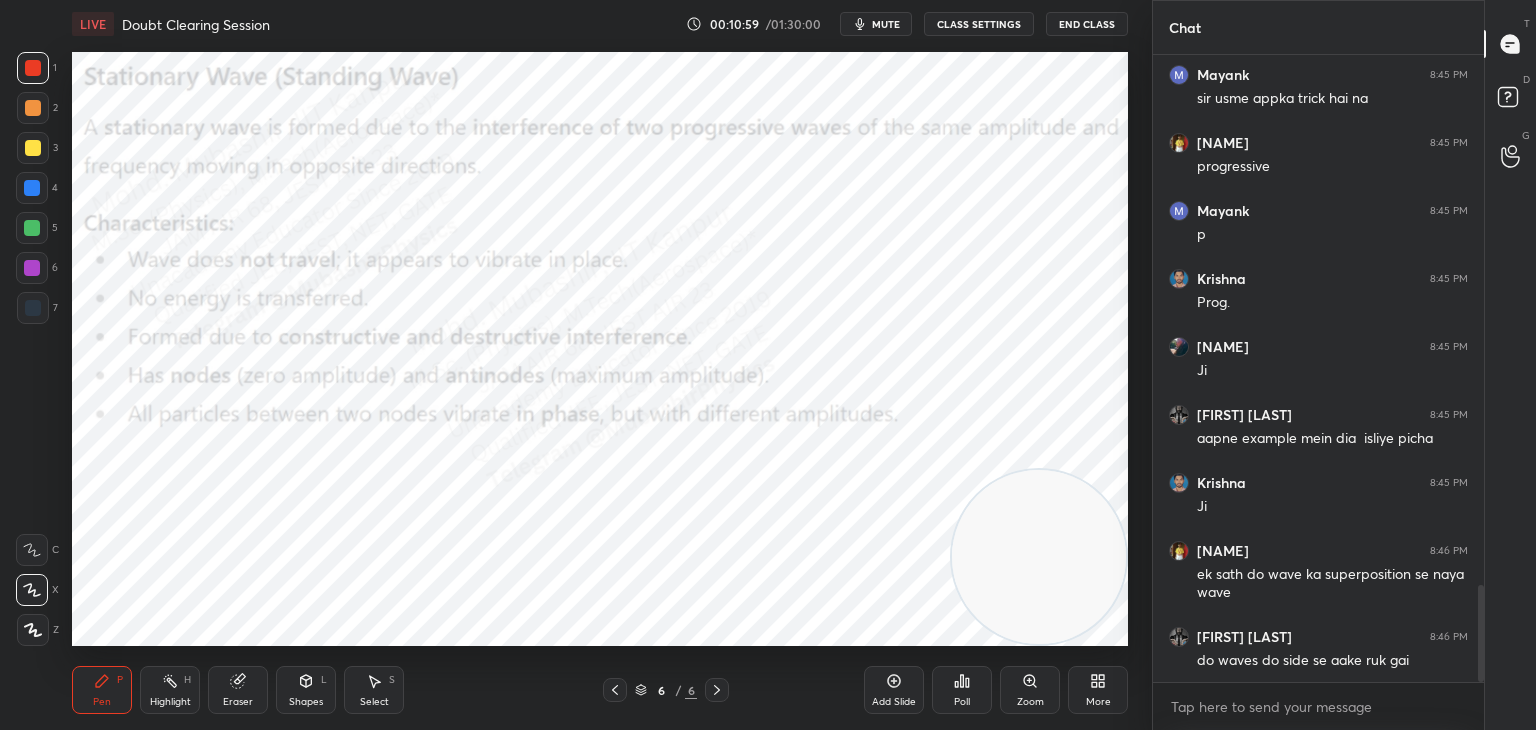 drag, startPoint x: 164, startPoint y: 689, endPoint x: 172, endPoint y: 678, distance: 13.601471 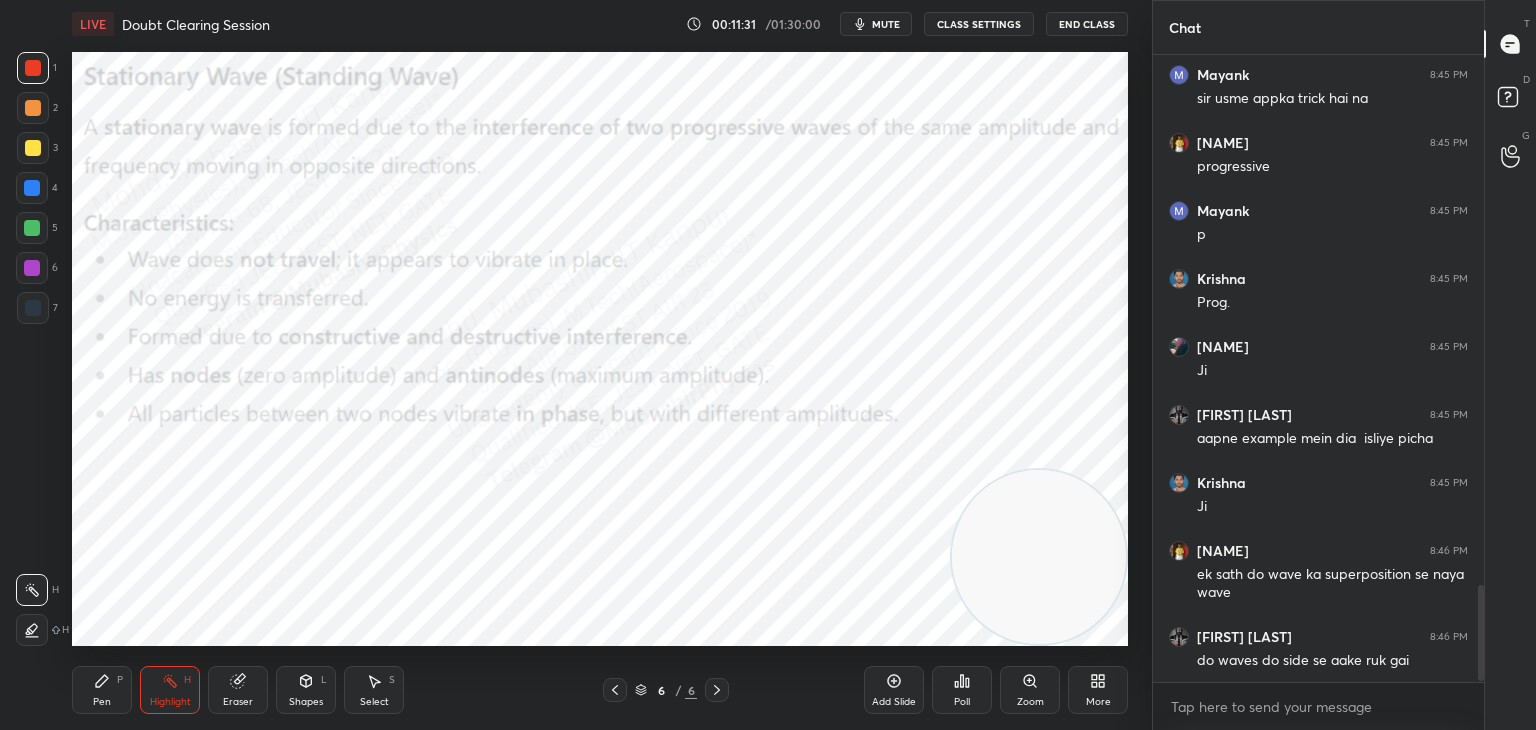 scroll, scrollTop: 3498, scrollLeft: 0, axis: vertical 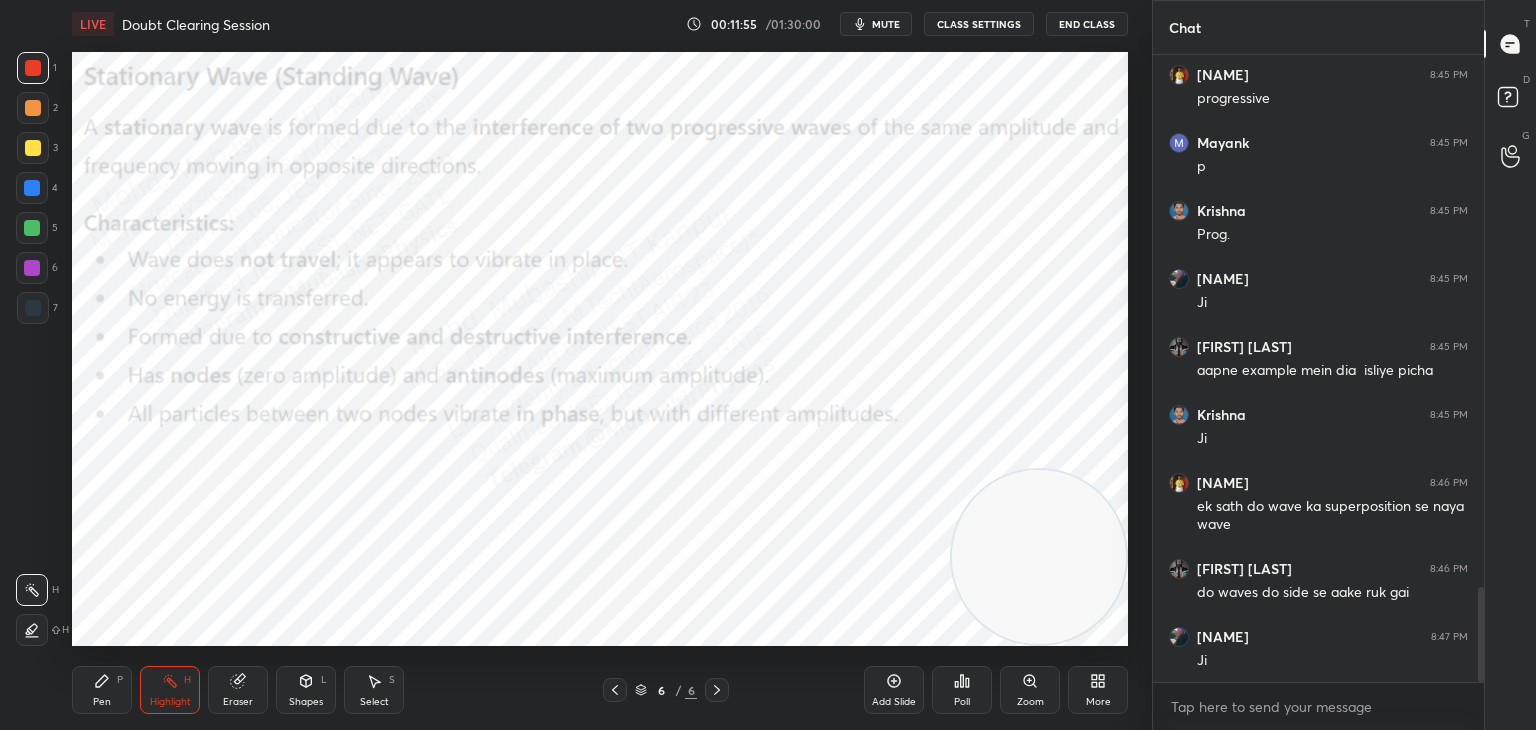 click 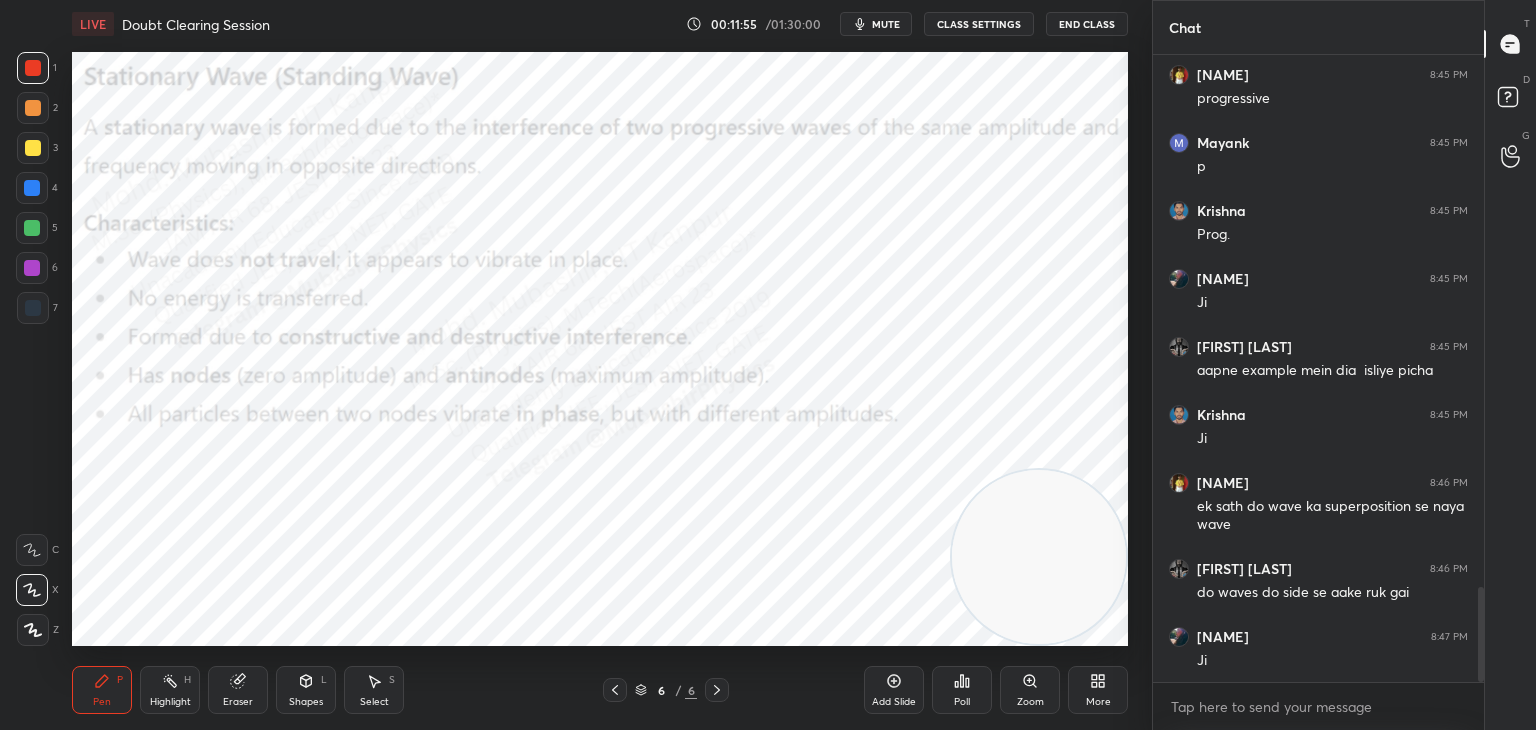 click at bounding box center [32, 188] 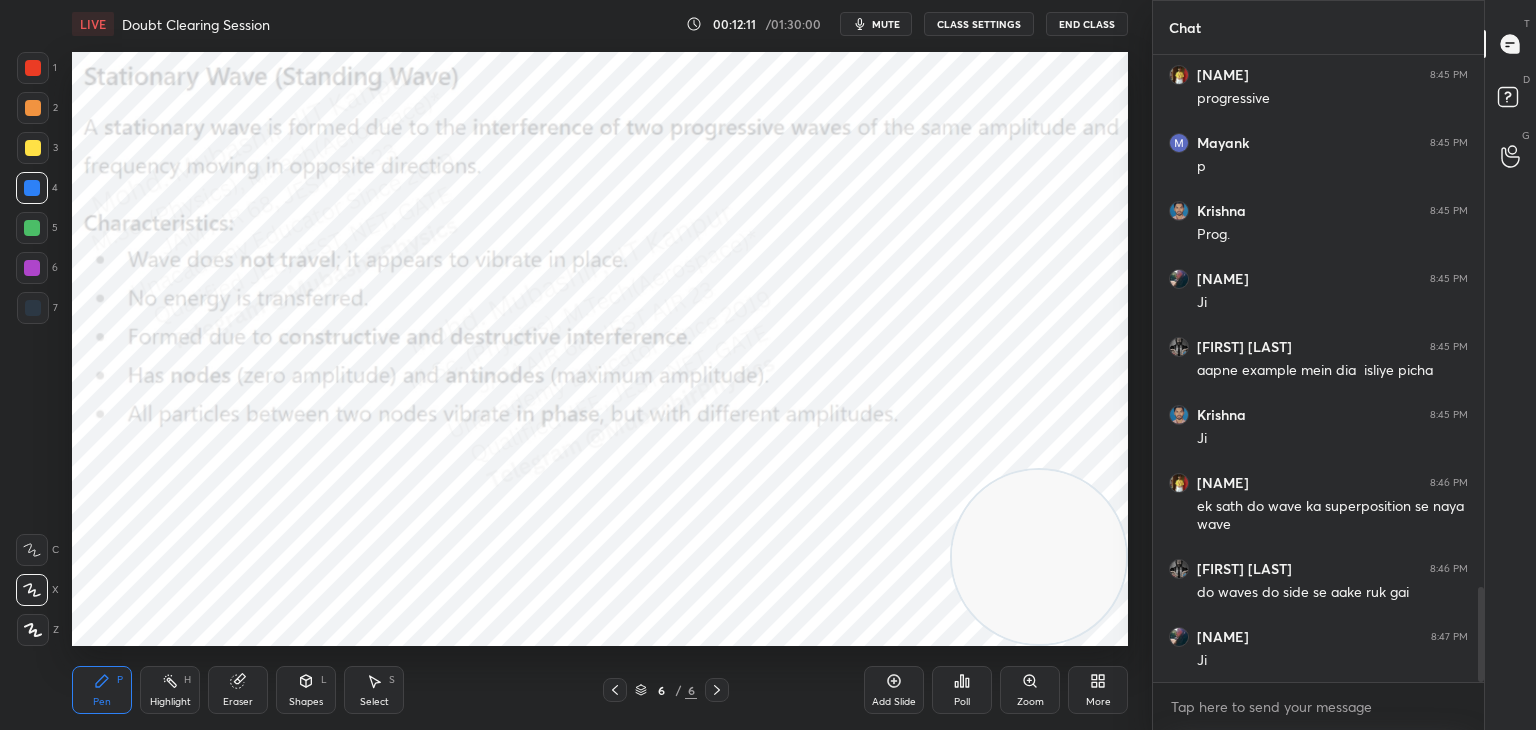click at bounding box center [32, 268] 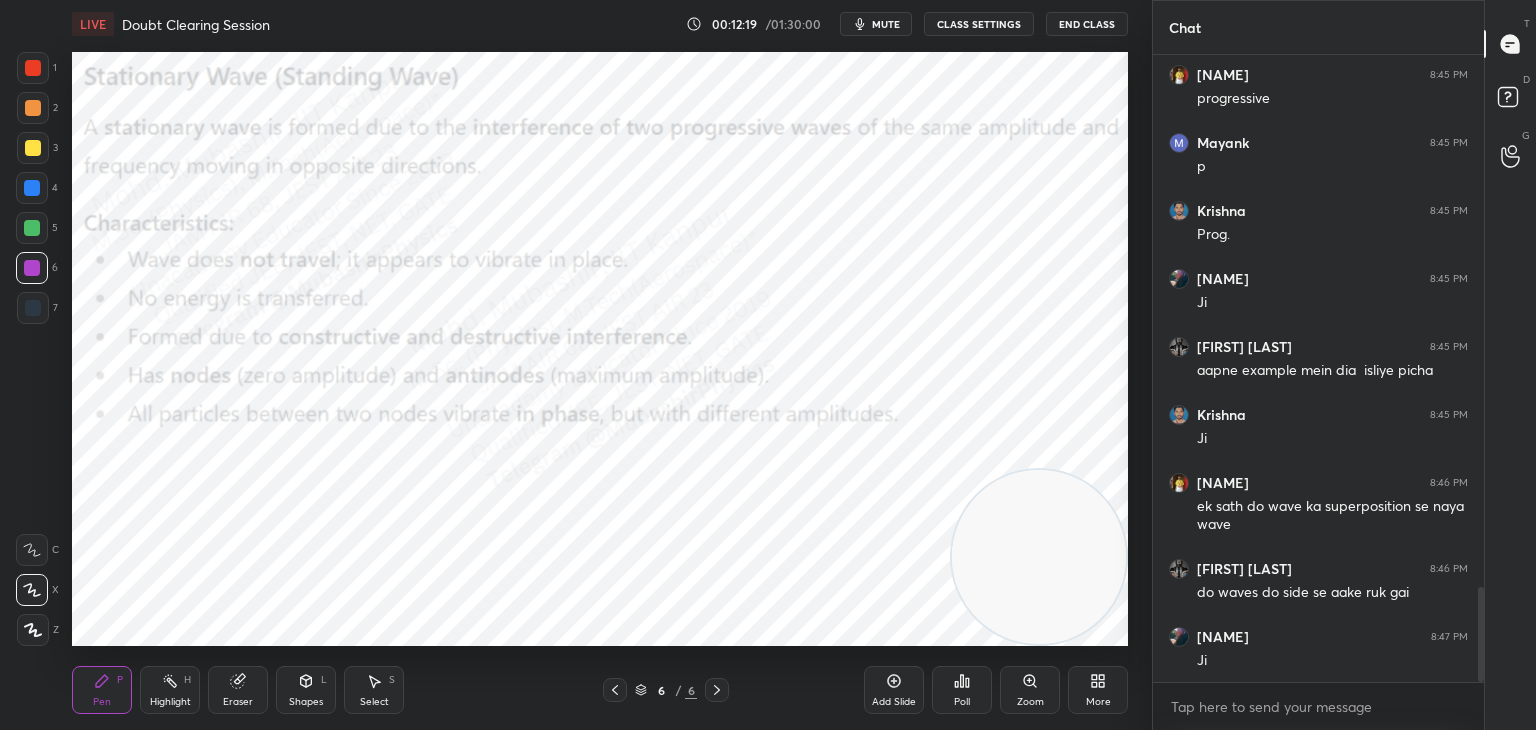 drag, startPoint x: 193, startPoint y: 701, endPoint x: 215, endPoint y: 693, distance: 23.409399 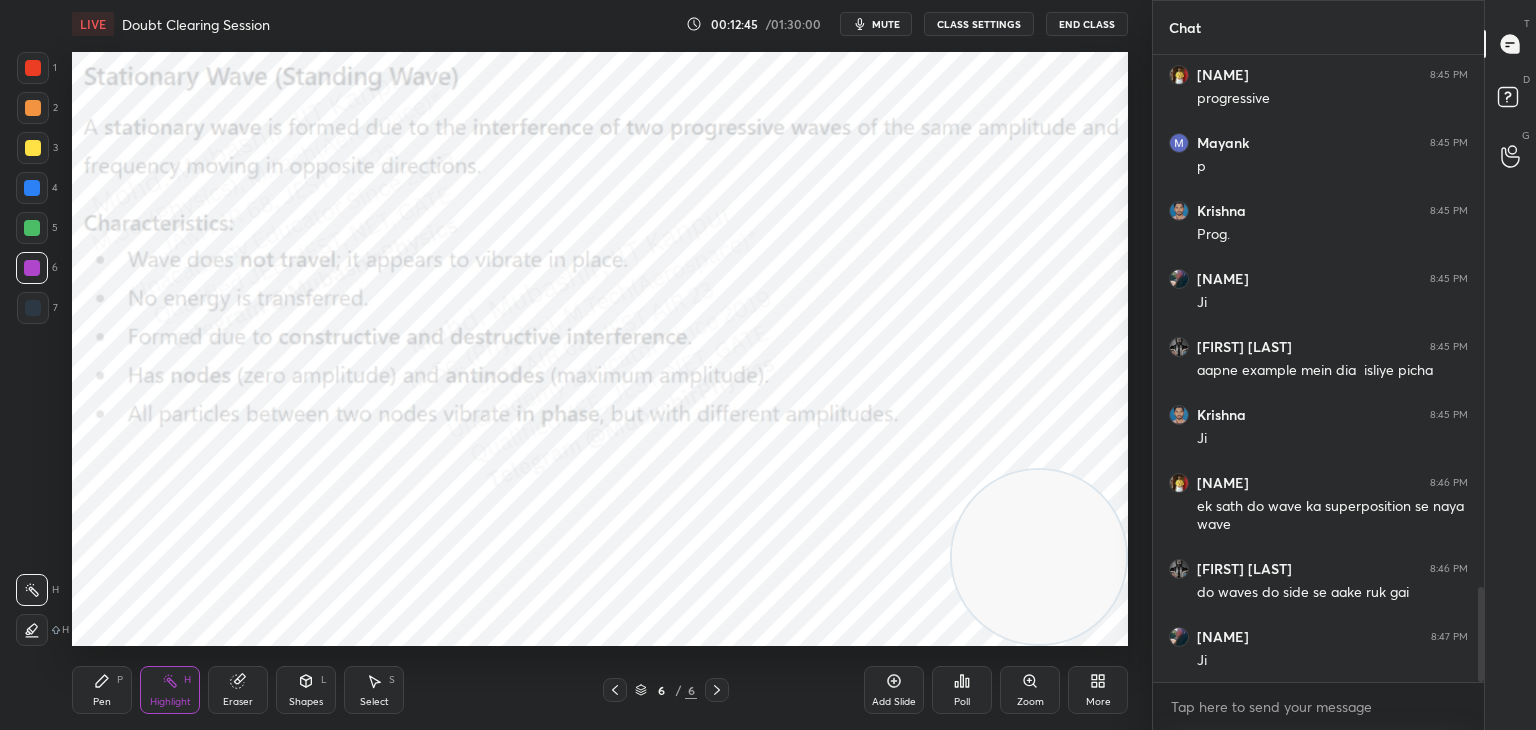click 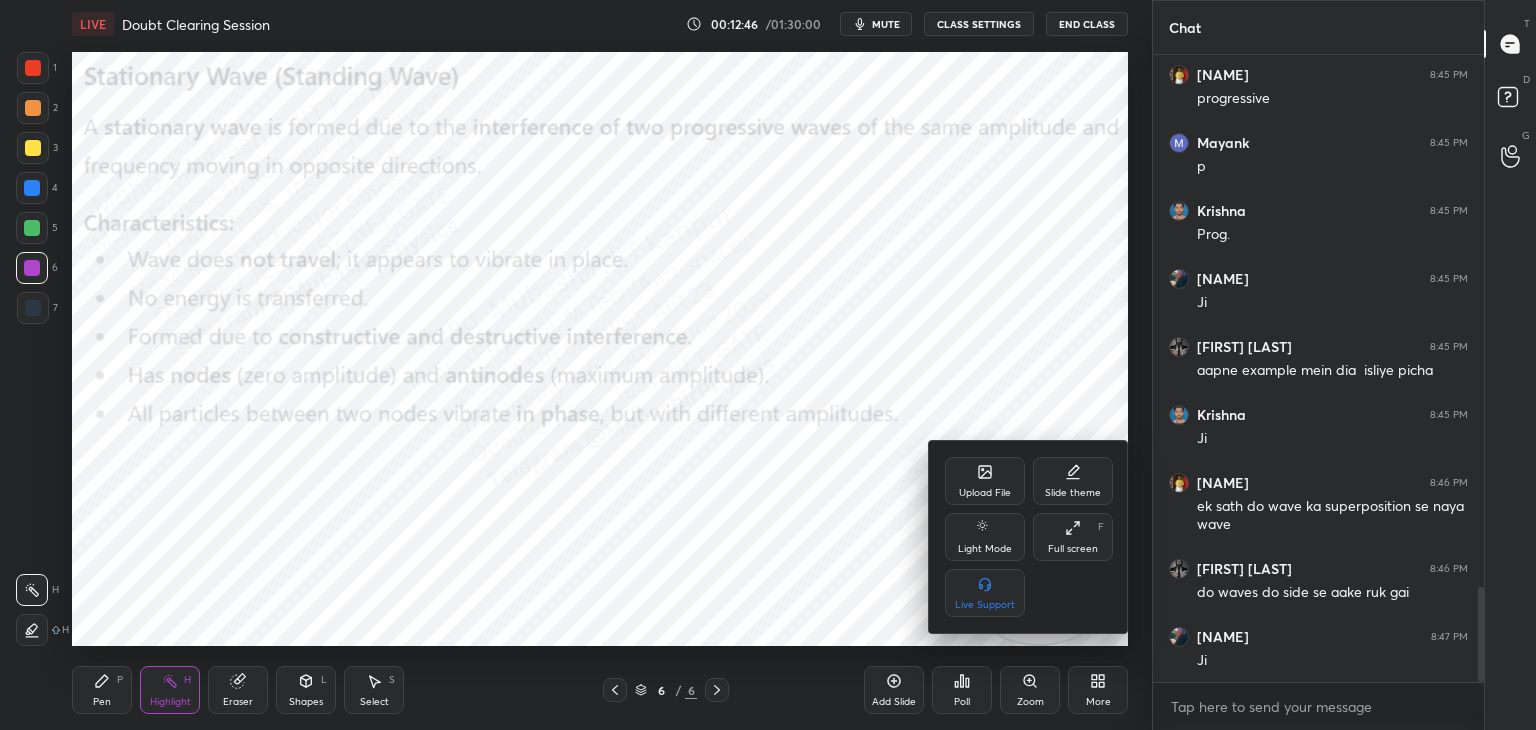 click 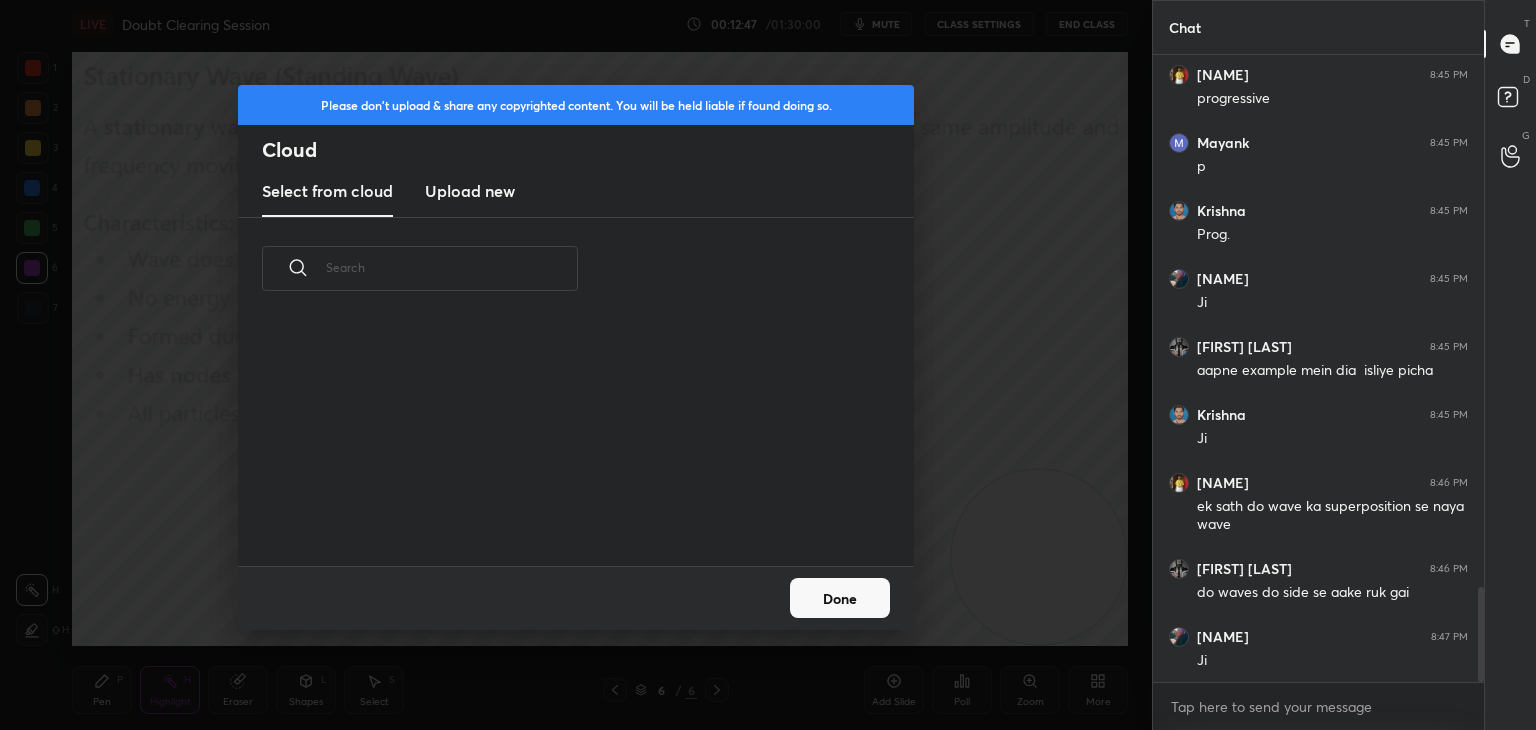 click on "Please don't upload & share any copyrighted content. You will be held liable if found doing so. Cloud Select from cloud Upload new" at bounding box center (576, 151) 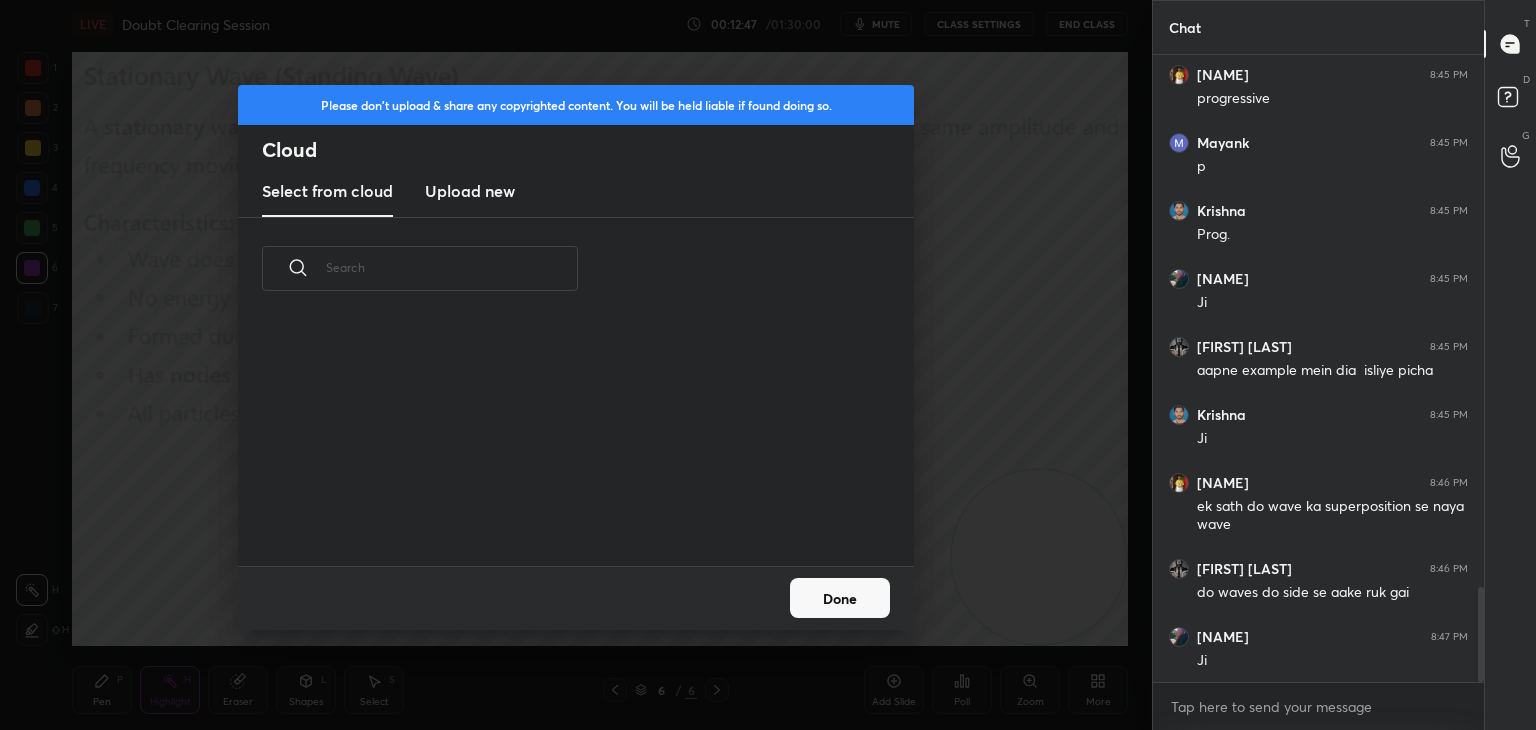 click on "Upload new" at bounding box center [470, 191] 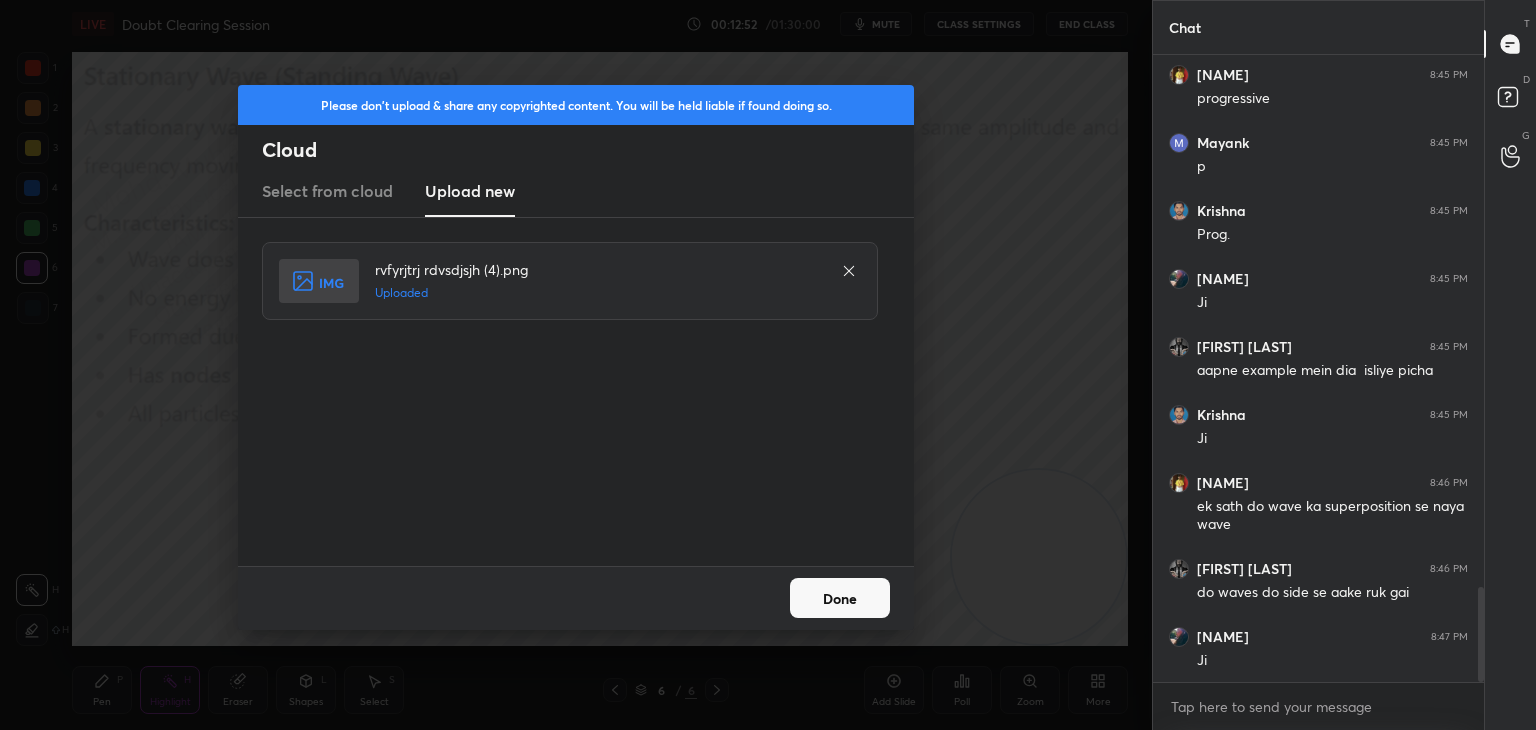 click on "Done" at bounding box center [840, 598] 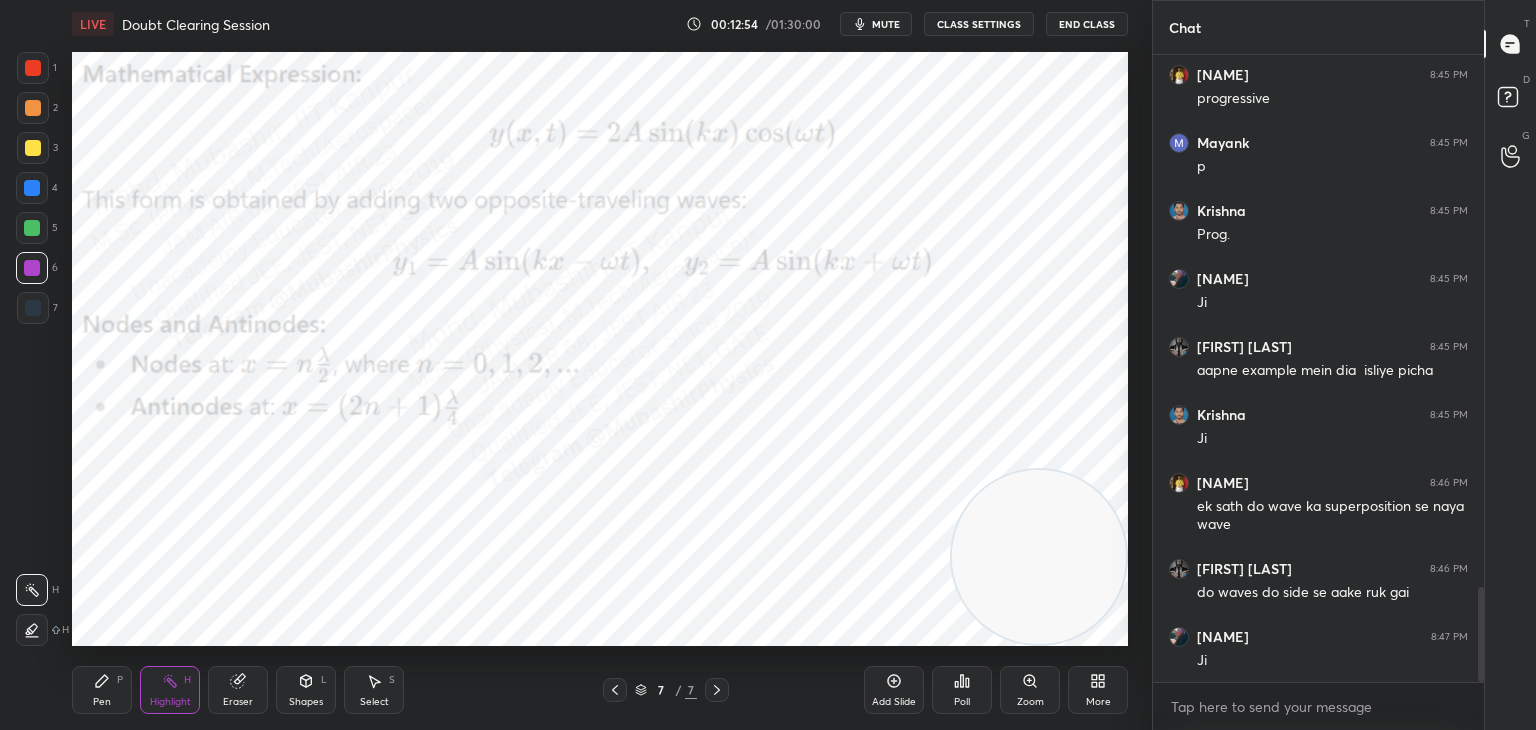 drag, startPoint x: 91, startPoint y: 691, endPoint x: 112, endPoint y: 669, distance: 30.413813 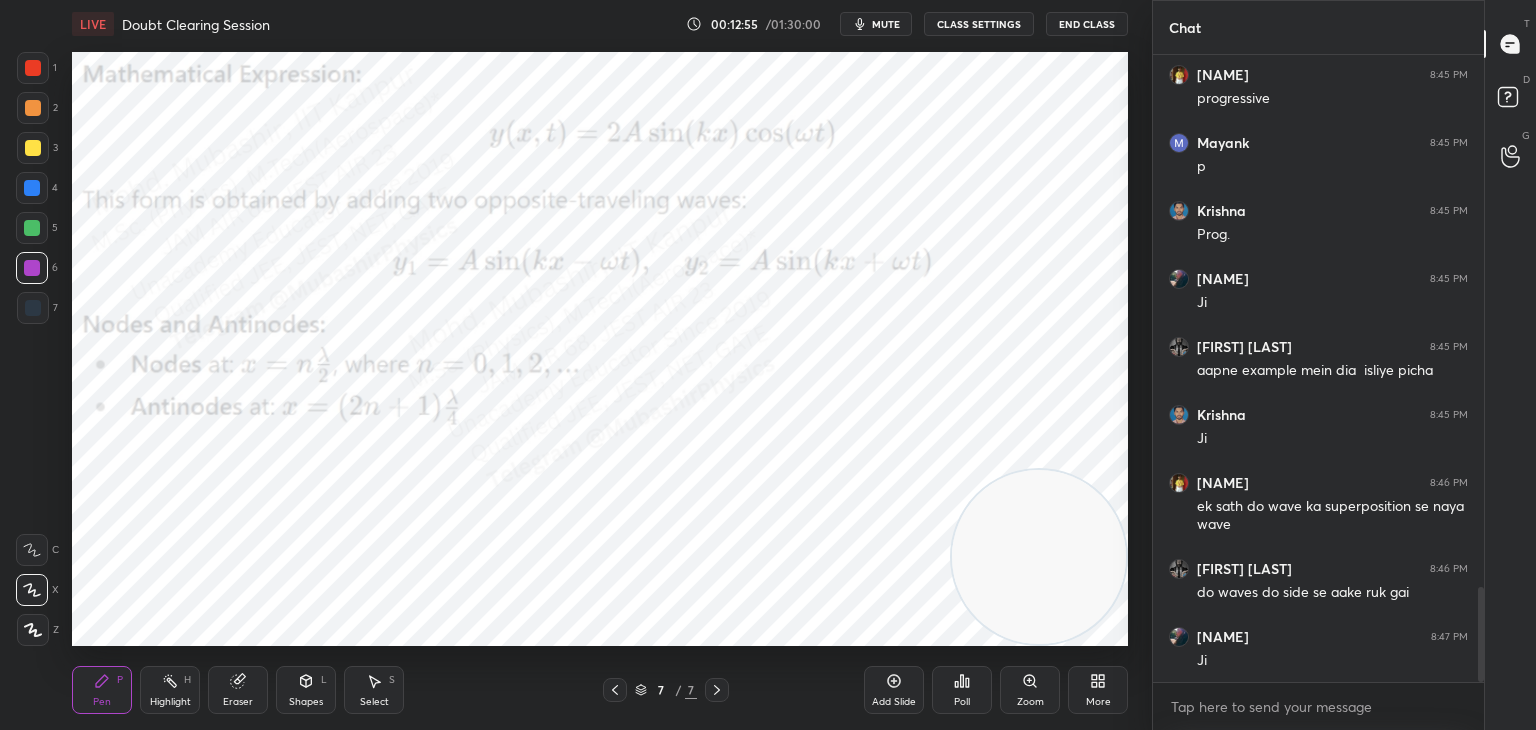 click at bounding box center (33, 148) 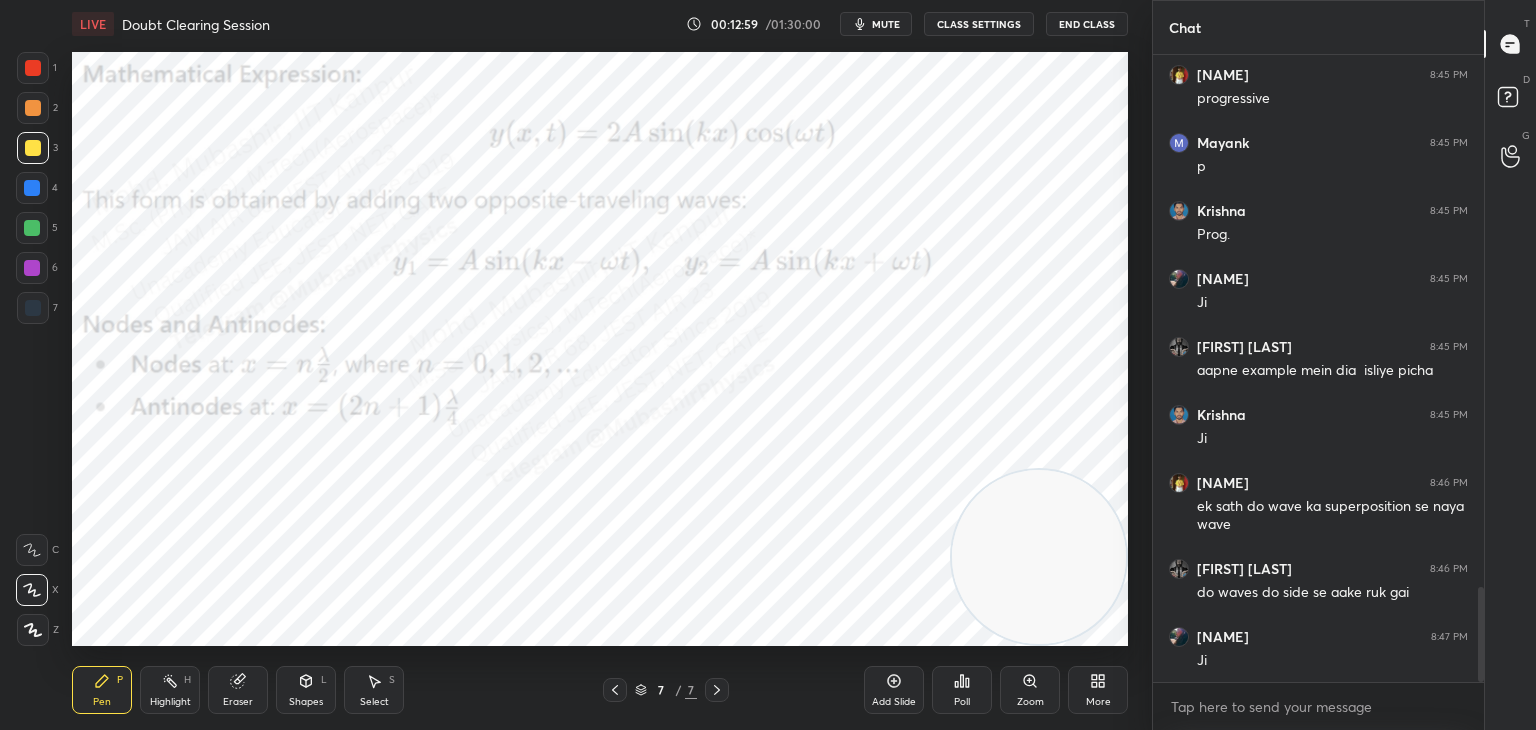 click at bounding box center [32, 228] 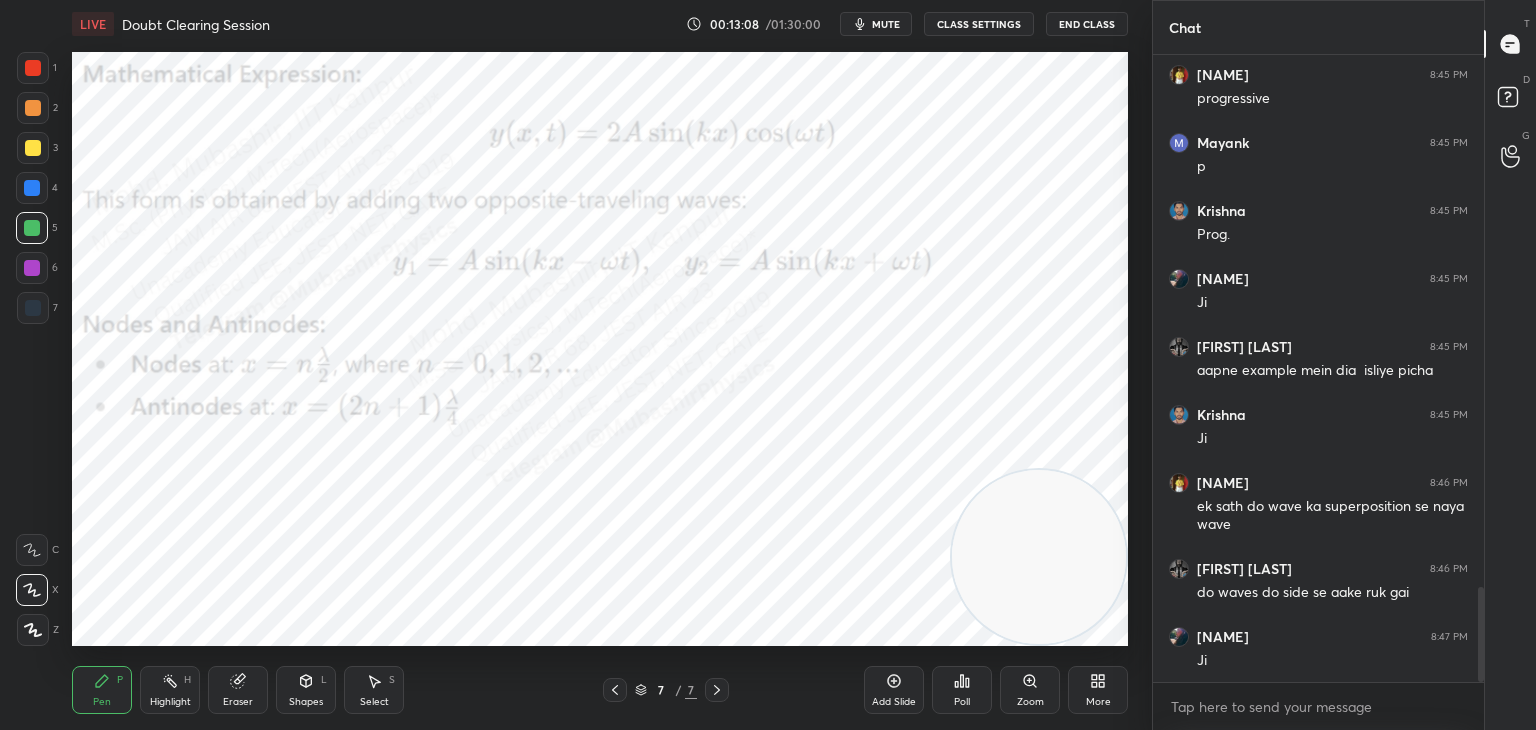 drag, startPoint x: 28, startPoint y: 269, endPoint x: 44, endPoint y: 277, distance: 17.888544 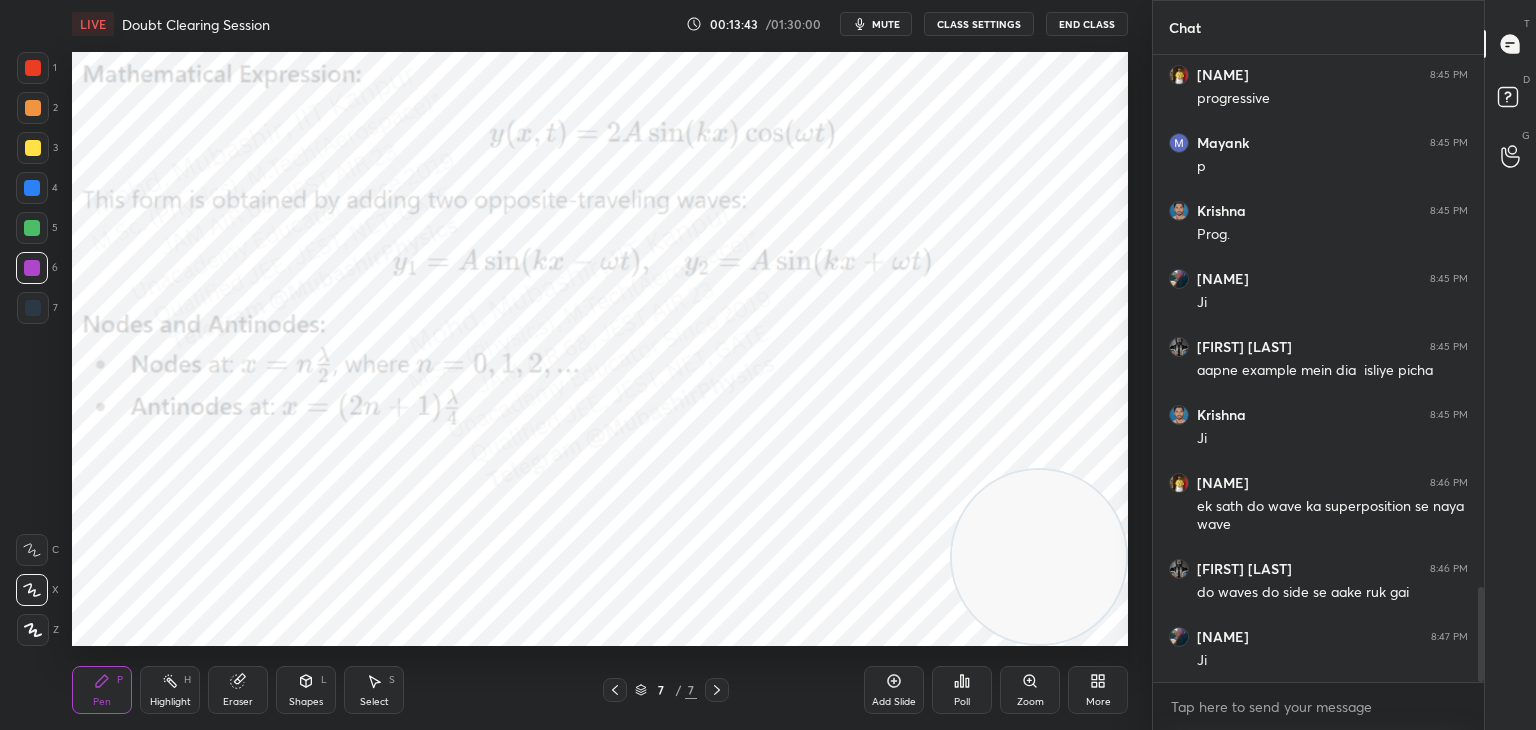 click on "More" at bounding box center (1098, 690) 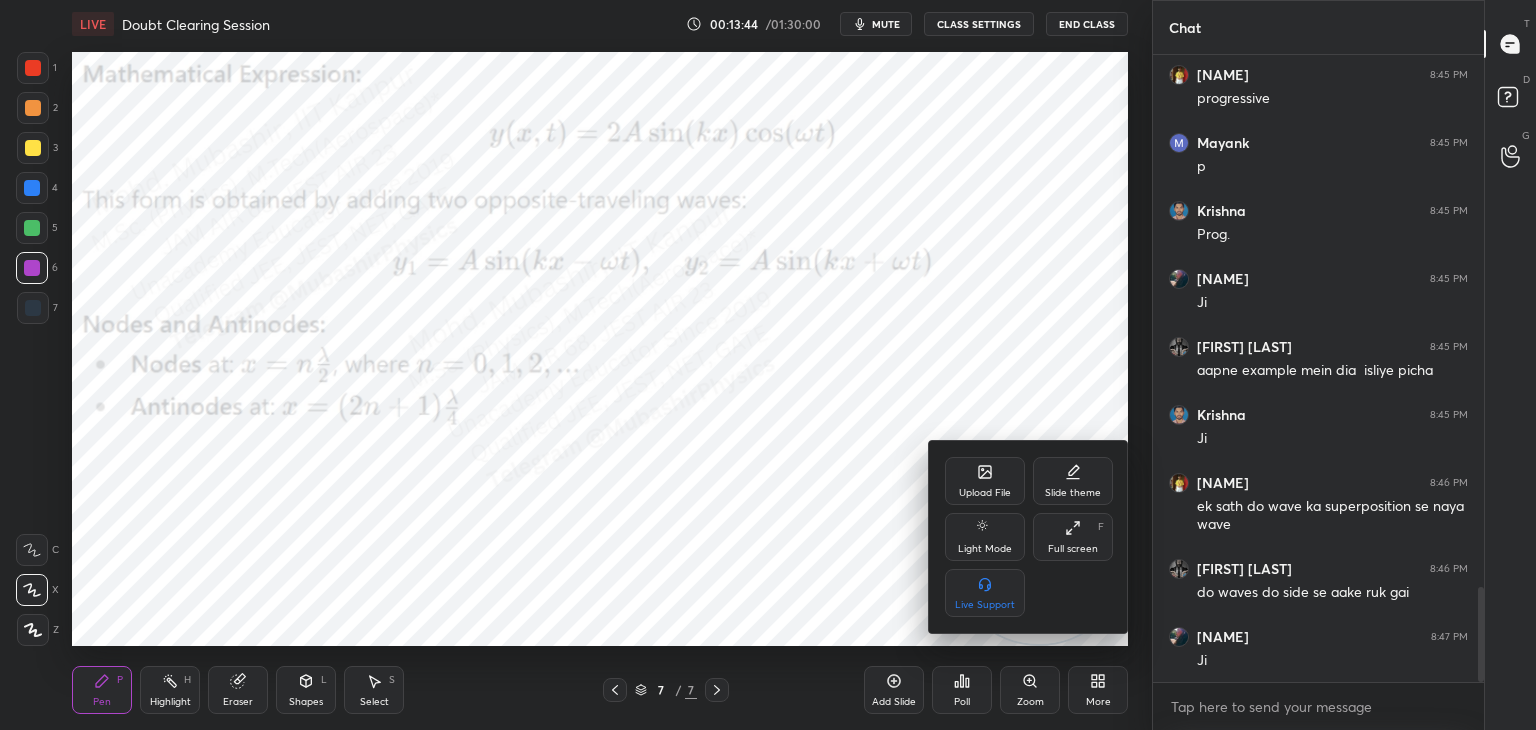 click 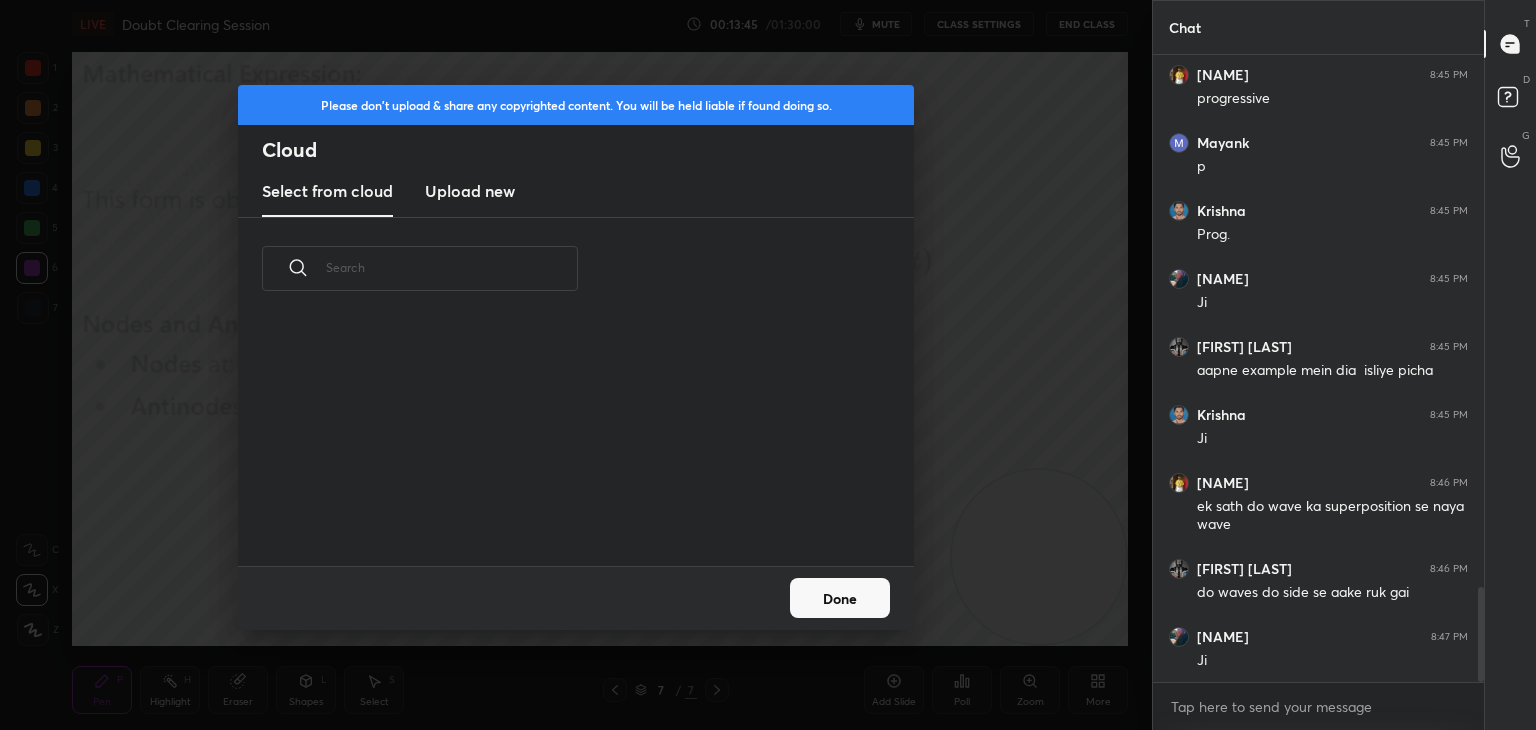 scroll, scrollTop: 150, scrollLeft: 642, axis: both 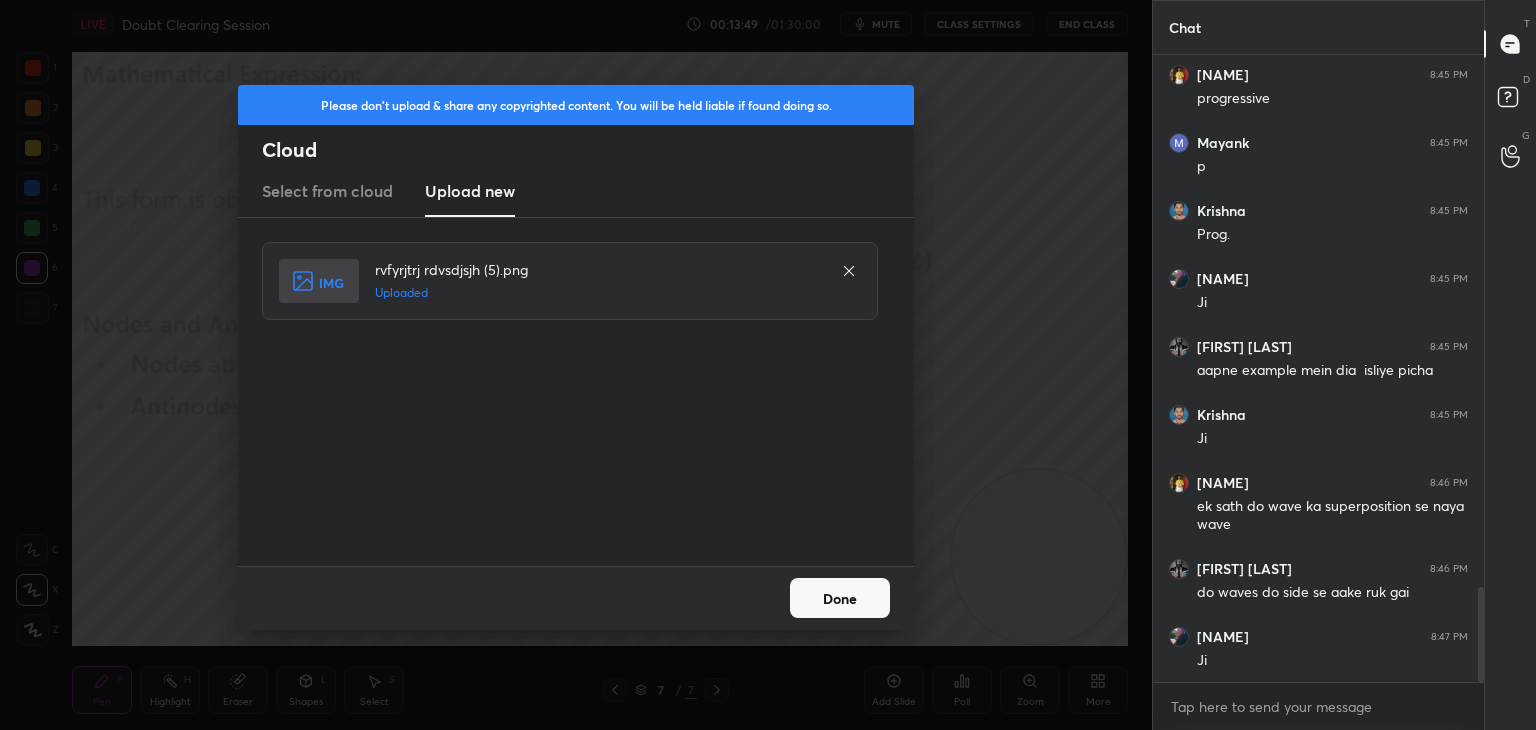 click on "Done" at bounding box center [840, 598] 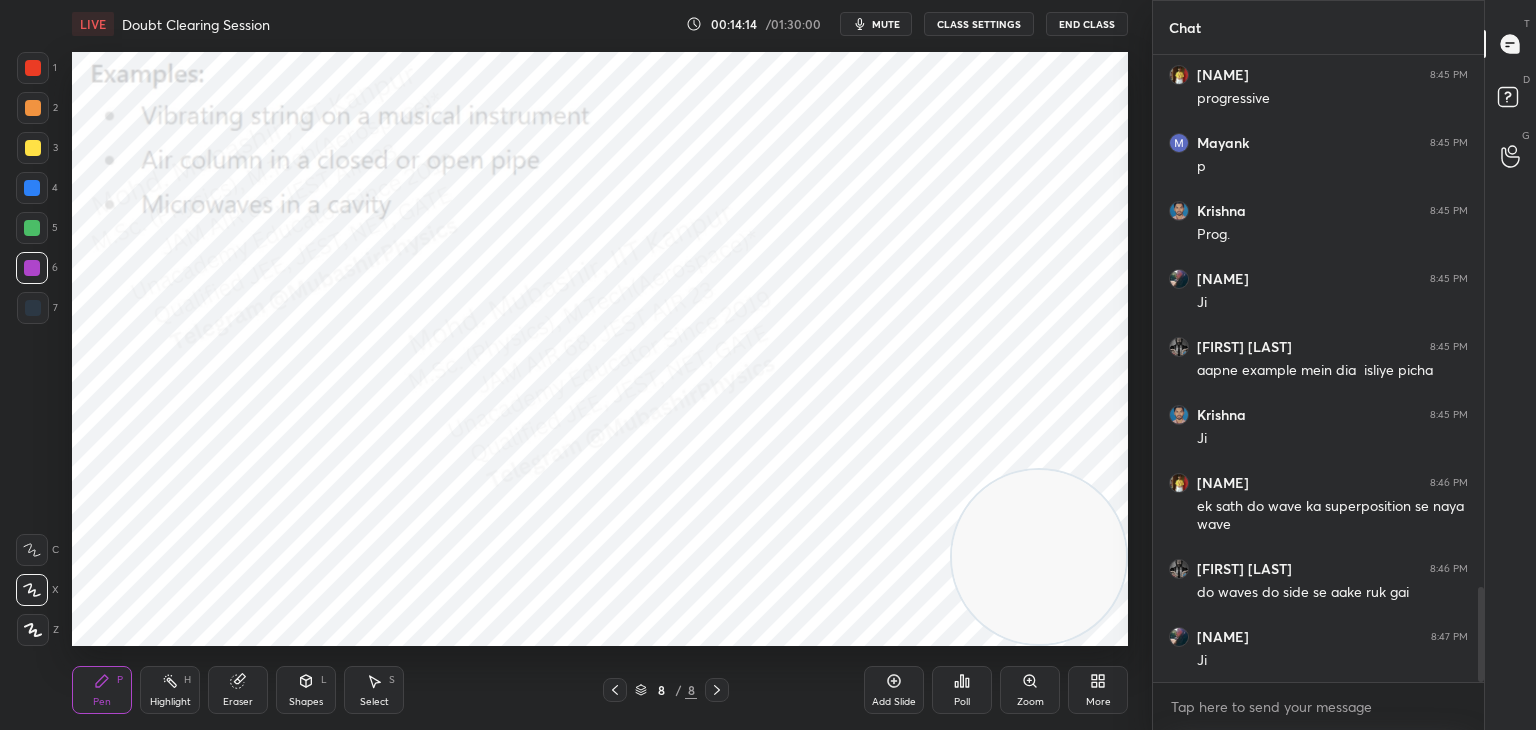 click 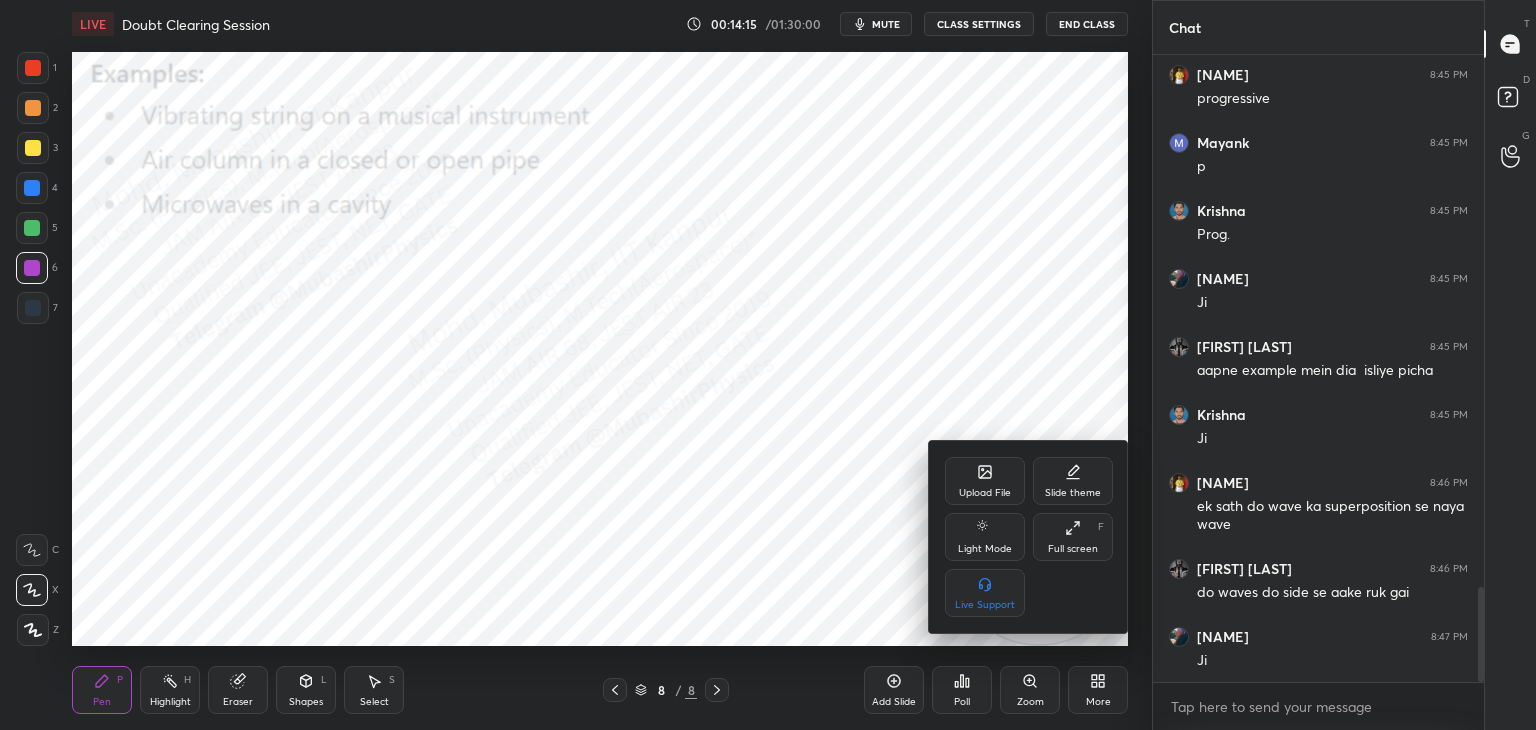 click 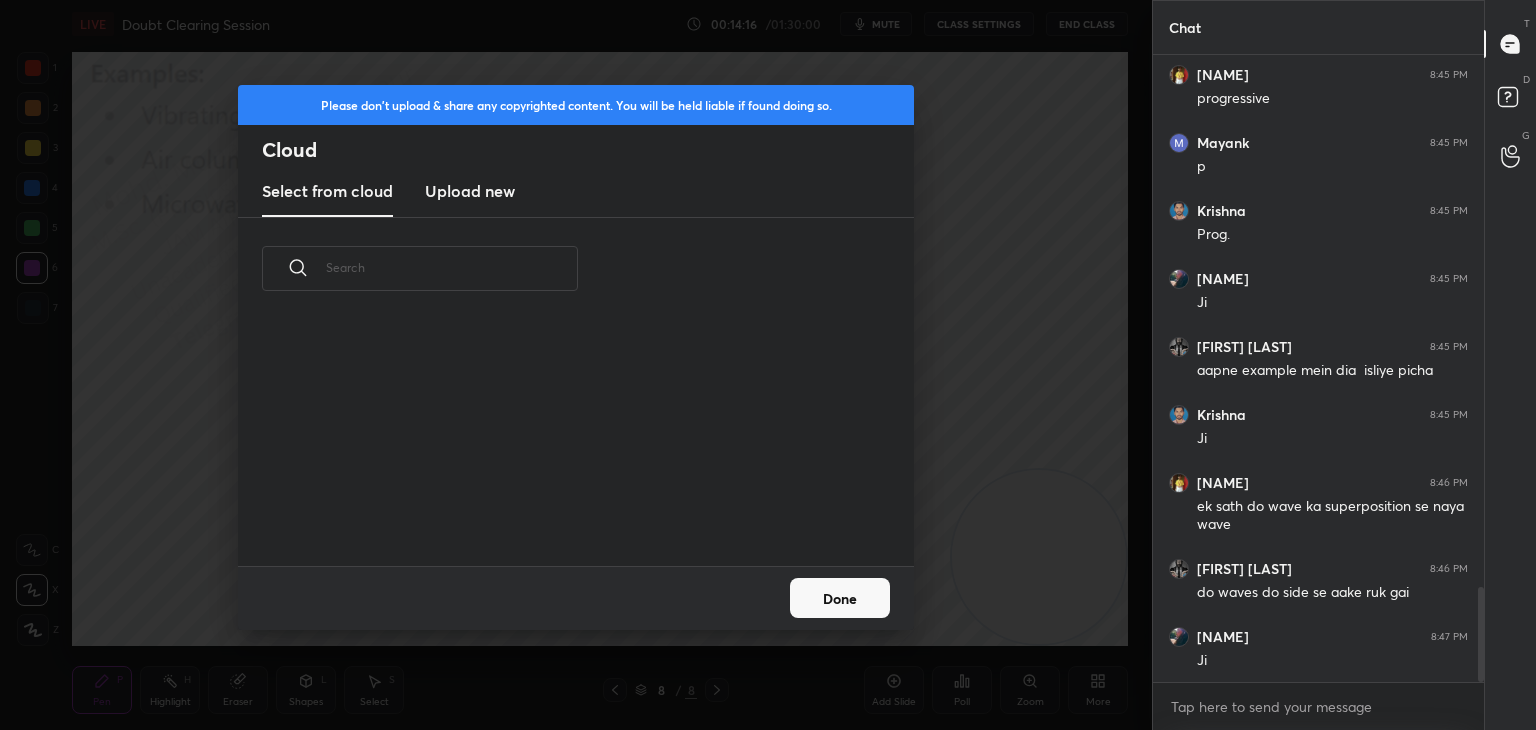 drag, startPoint x: 471, startPoint y: 181, endPoint x: 521, endPoint y: 189, distance: 50.635956 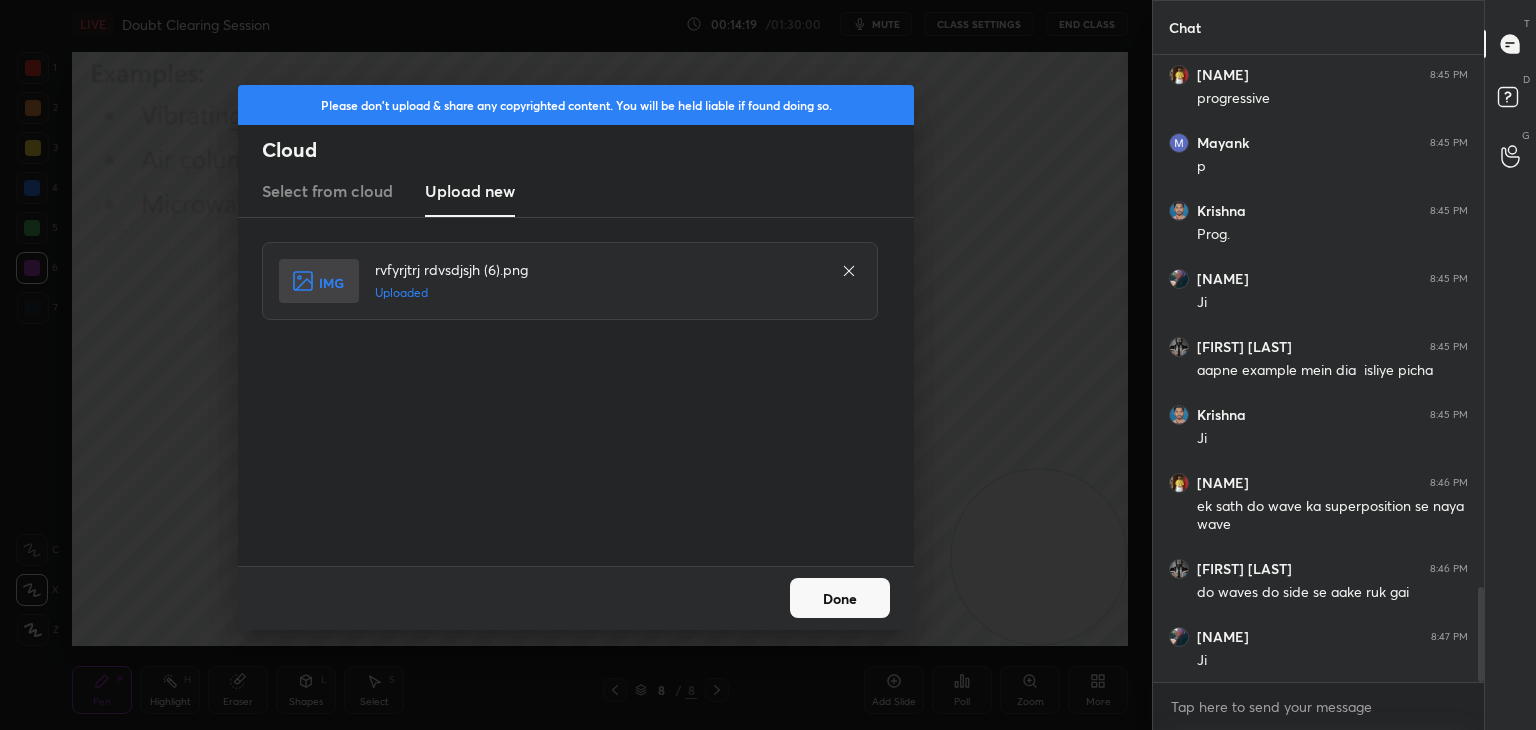 click on "Done" at bounding box center [840, 598] 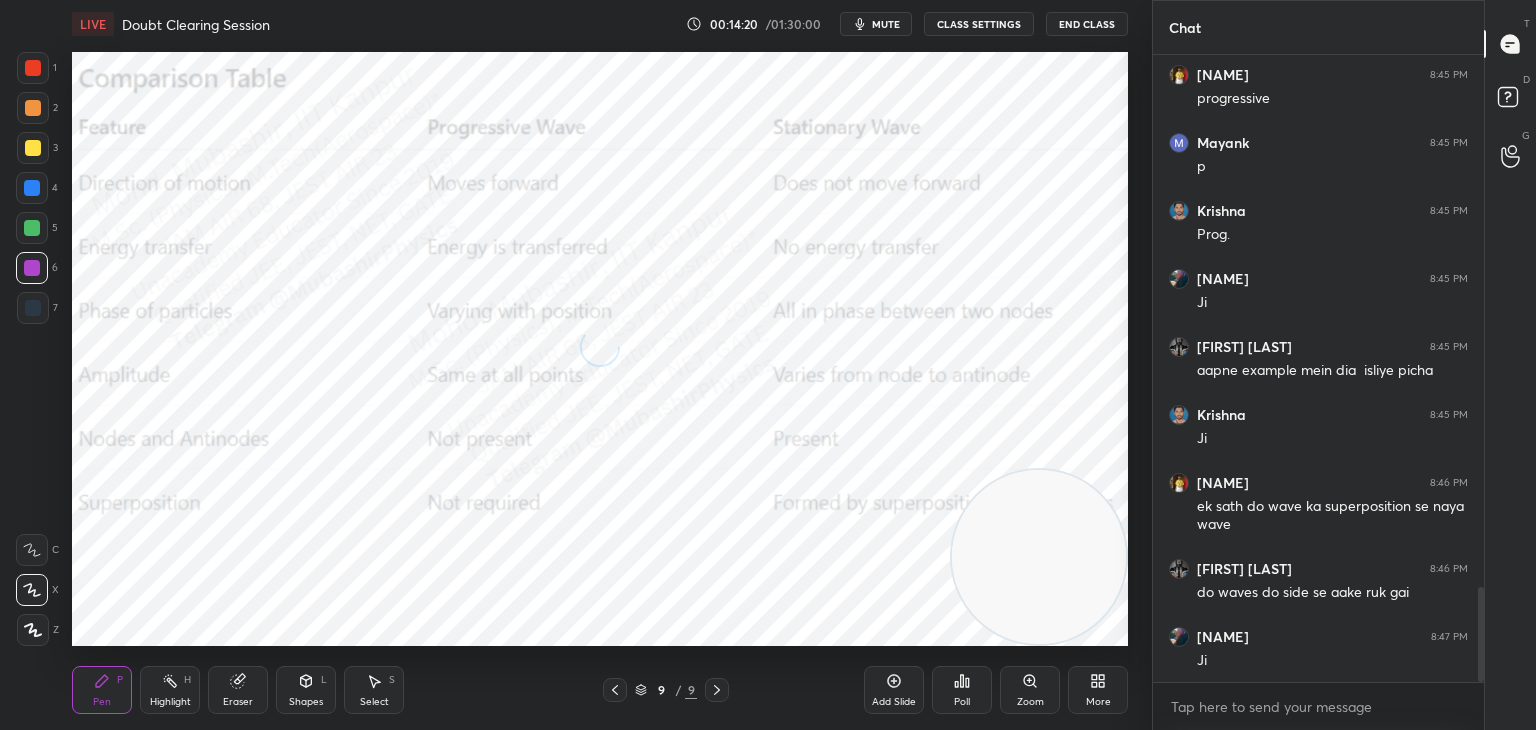 click 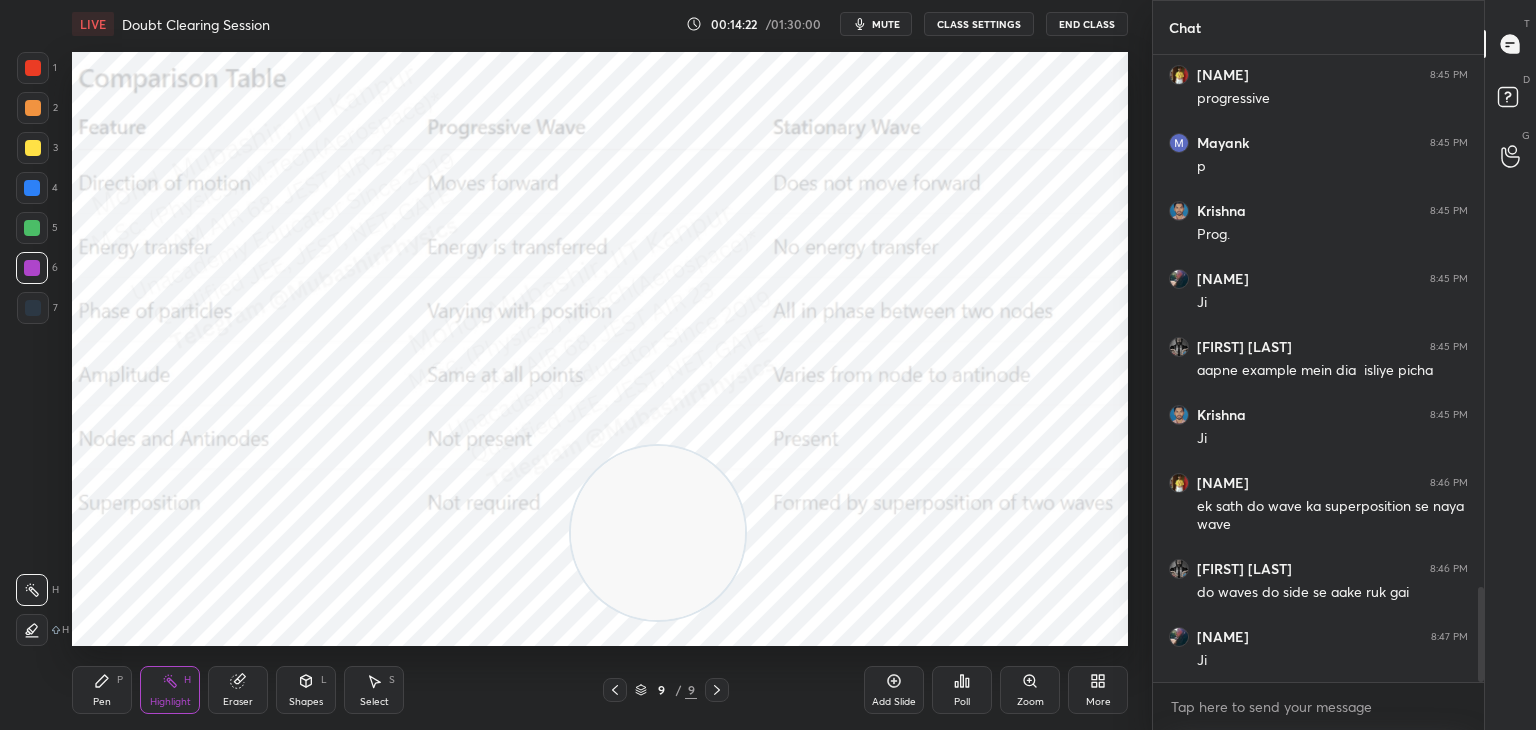 drag, startPoint x: 969, startPoint y: 515, endPoint x: 679, endPoint y: 515, distance: 290 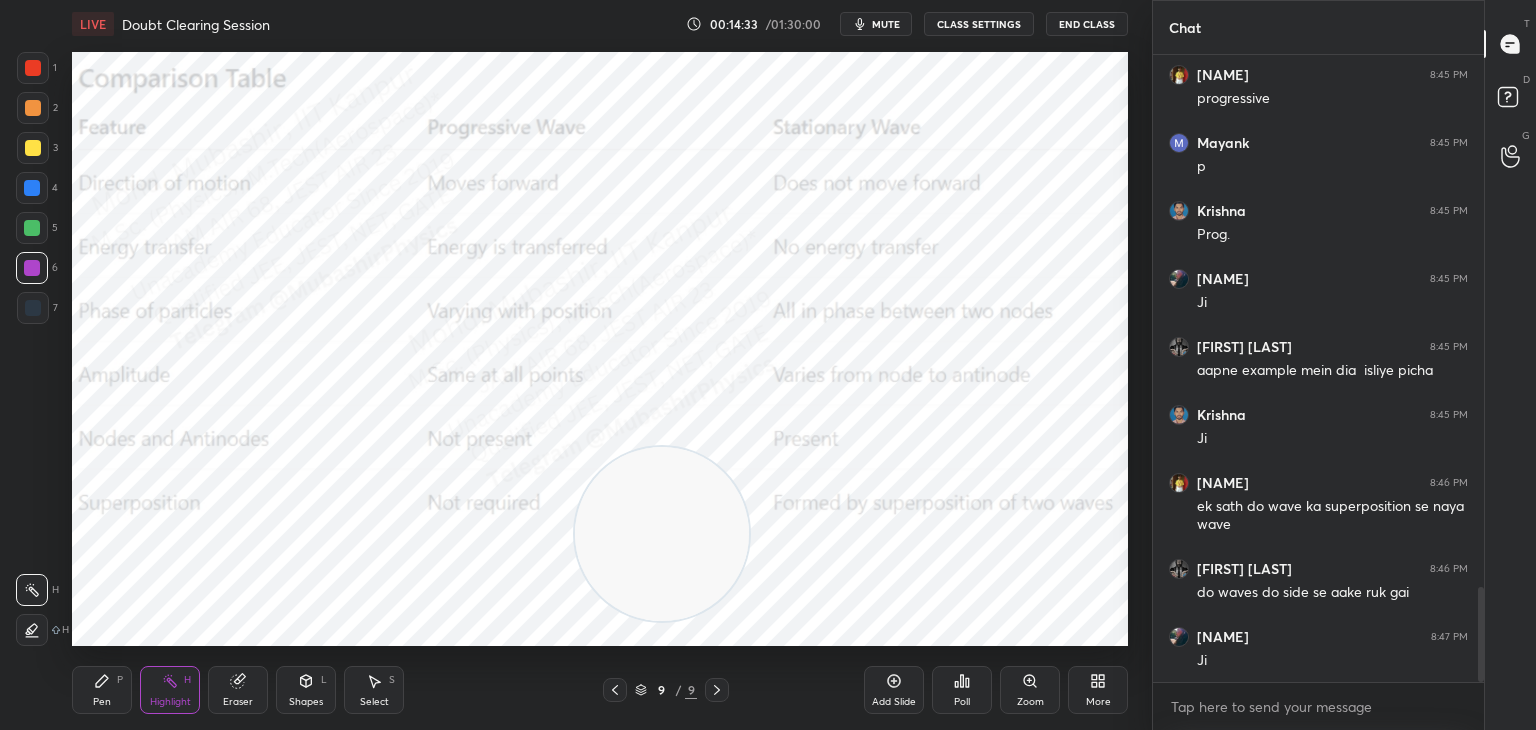 drag, startPoint x: 700, startPoint y: 521, endPoint x: 701, endPoint y: 493, distance: 28.01785 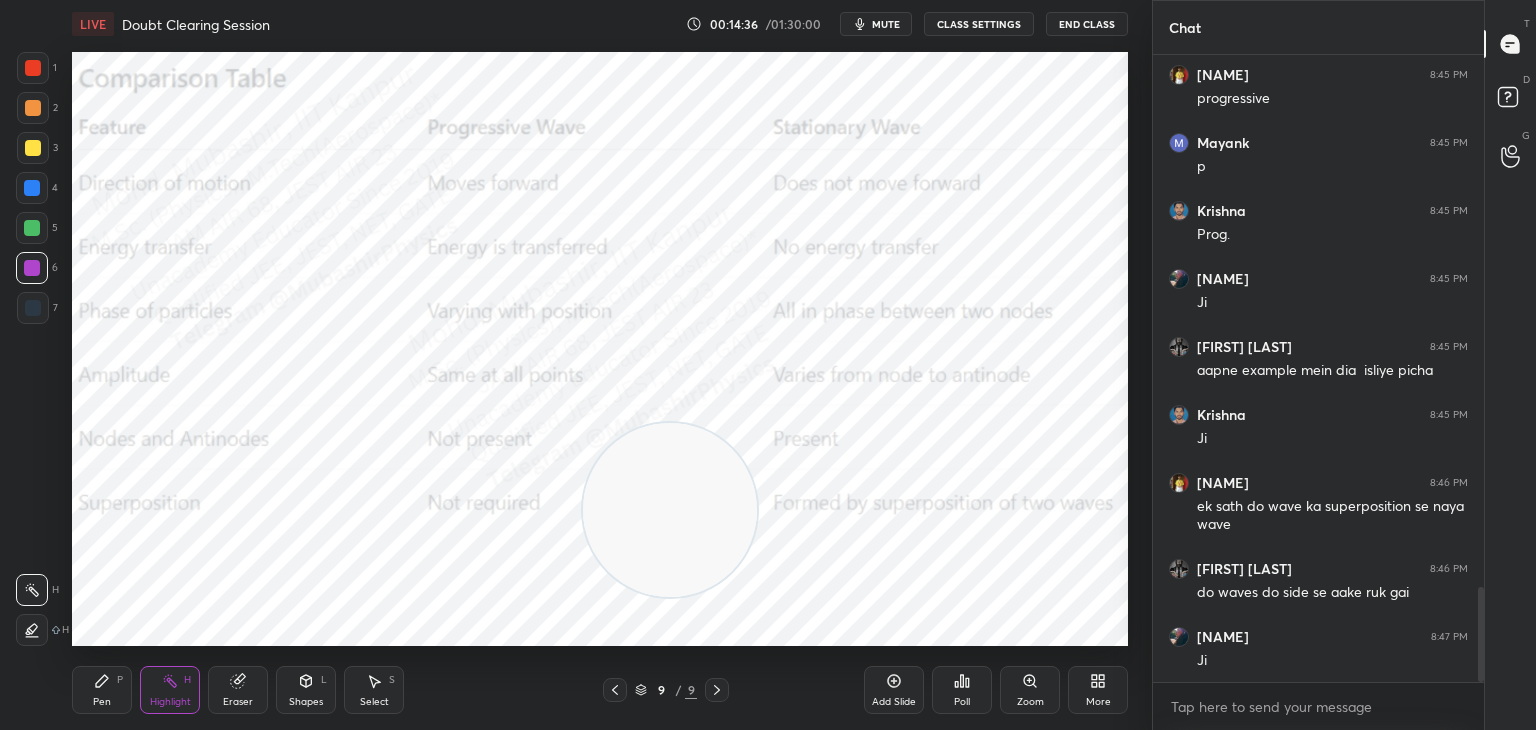 click on "mute" at bounding box center [886, 24] 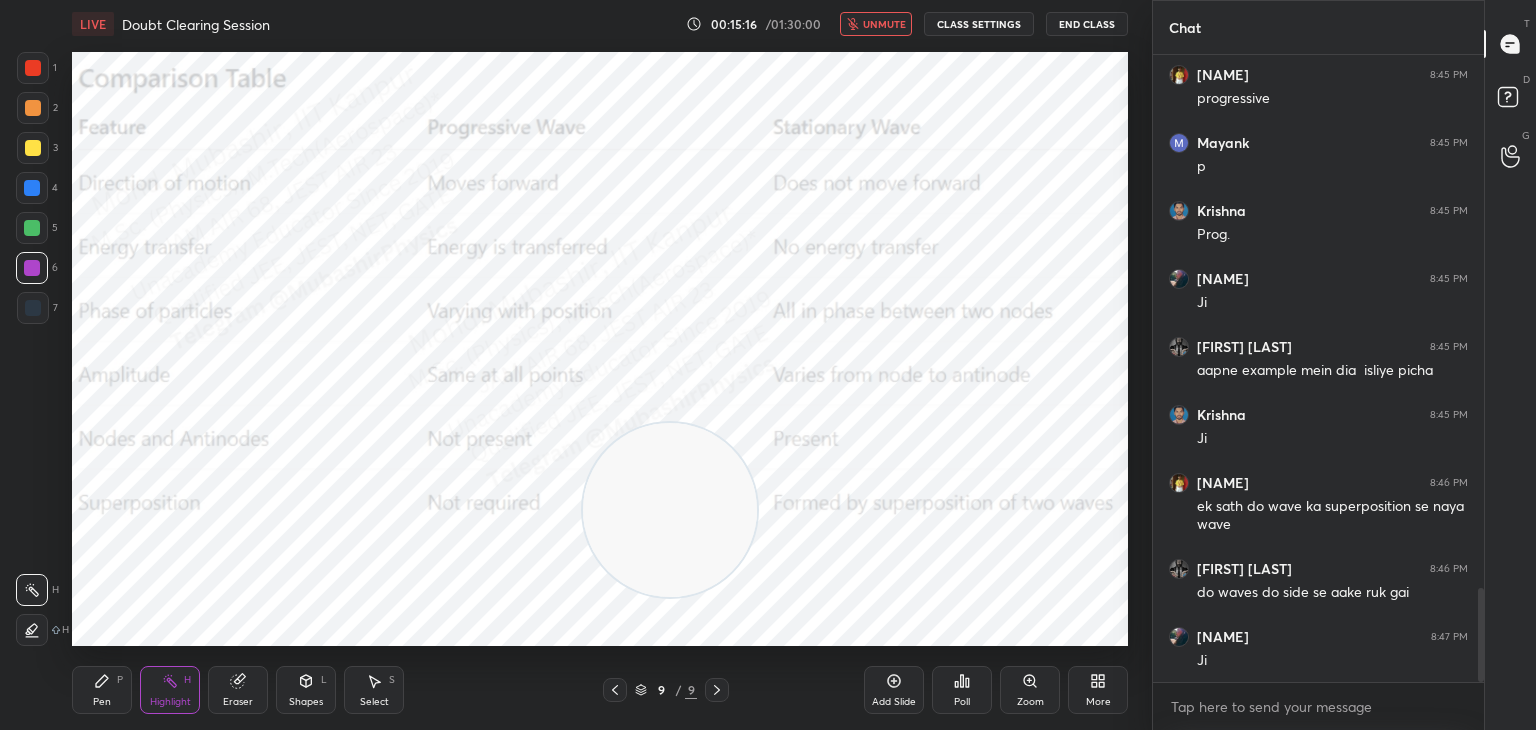 scroll, scrollTop: 3566, scrollLeft: 0, axis: vertical 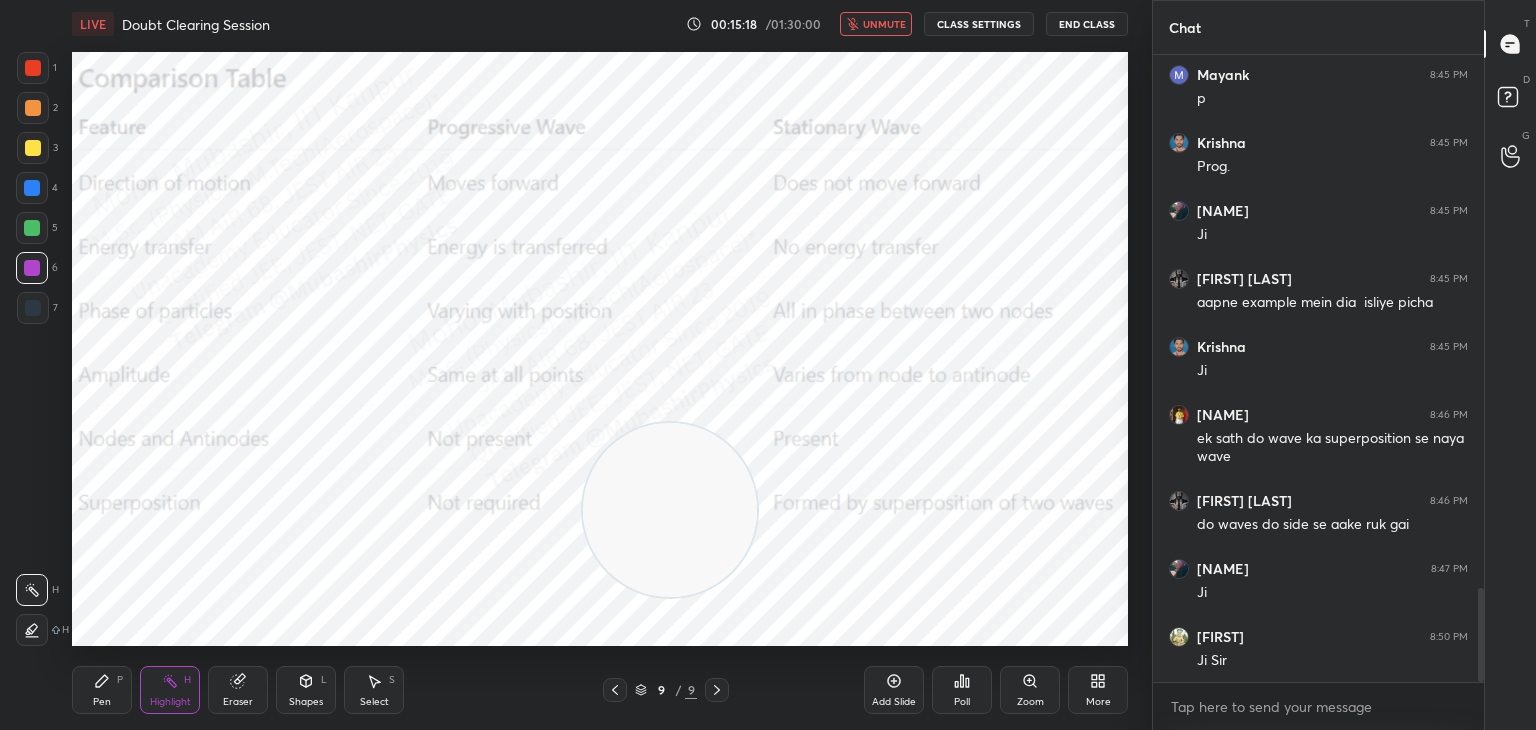 click on "unmute" at bounding box center (876, 24) 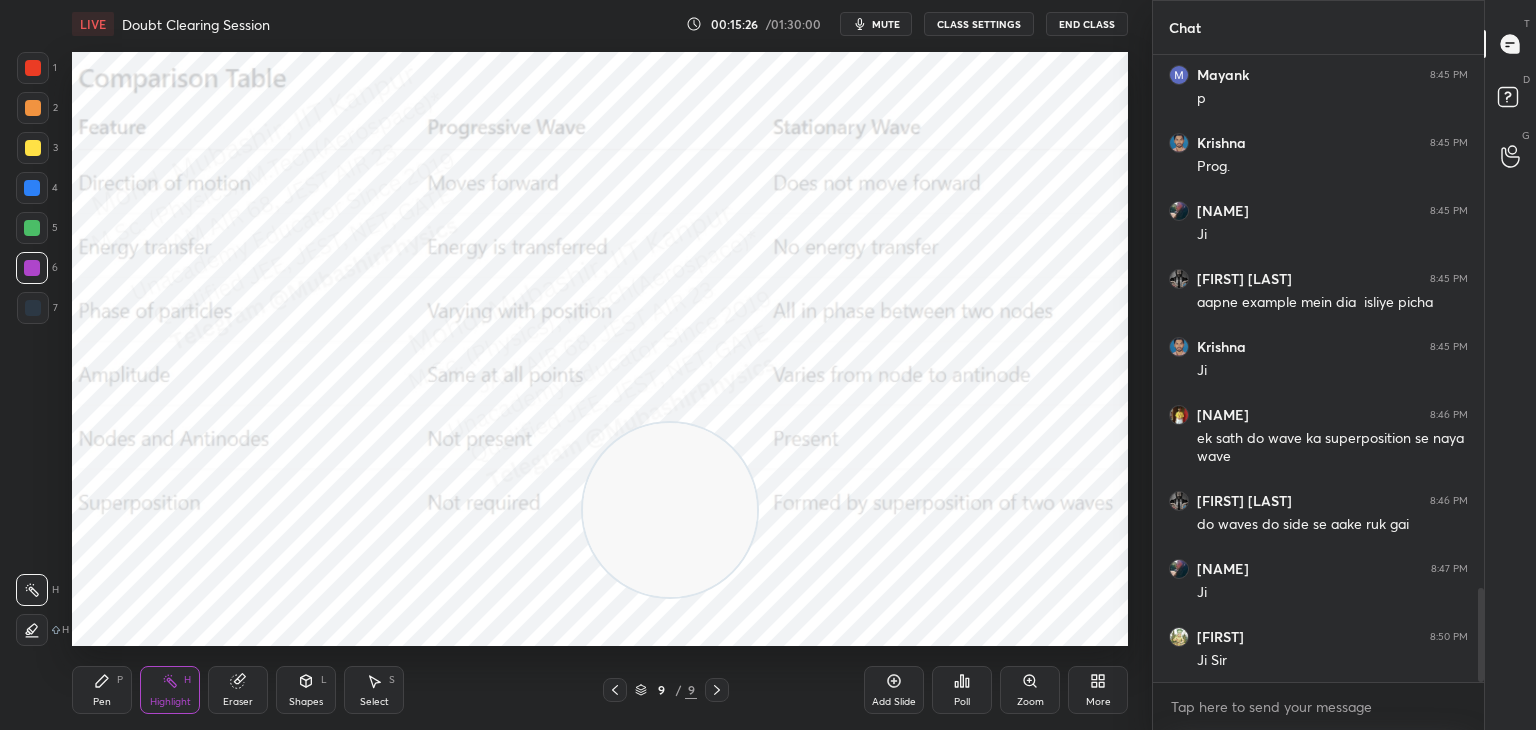 click on "More" at bounding box center (1098, 690) 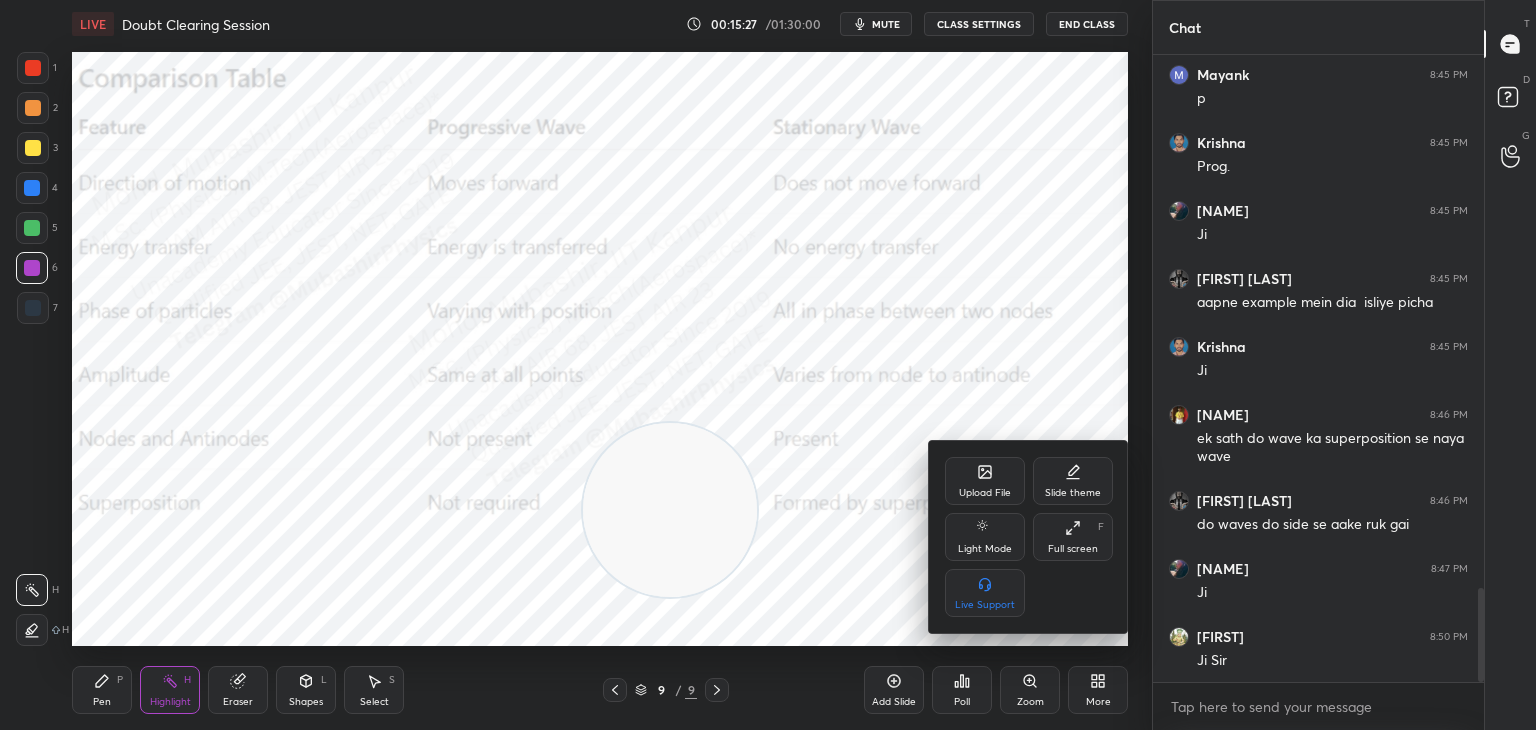 click on "Upload File" at bounding box center [985, 481] 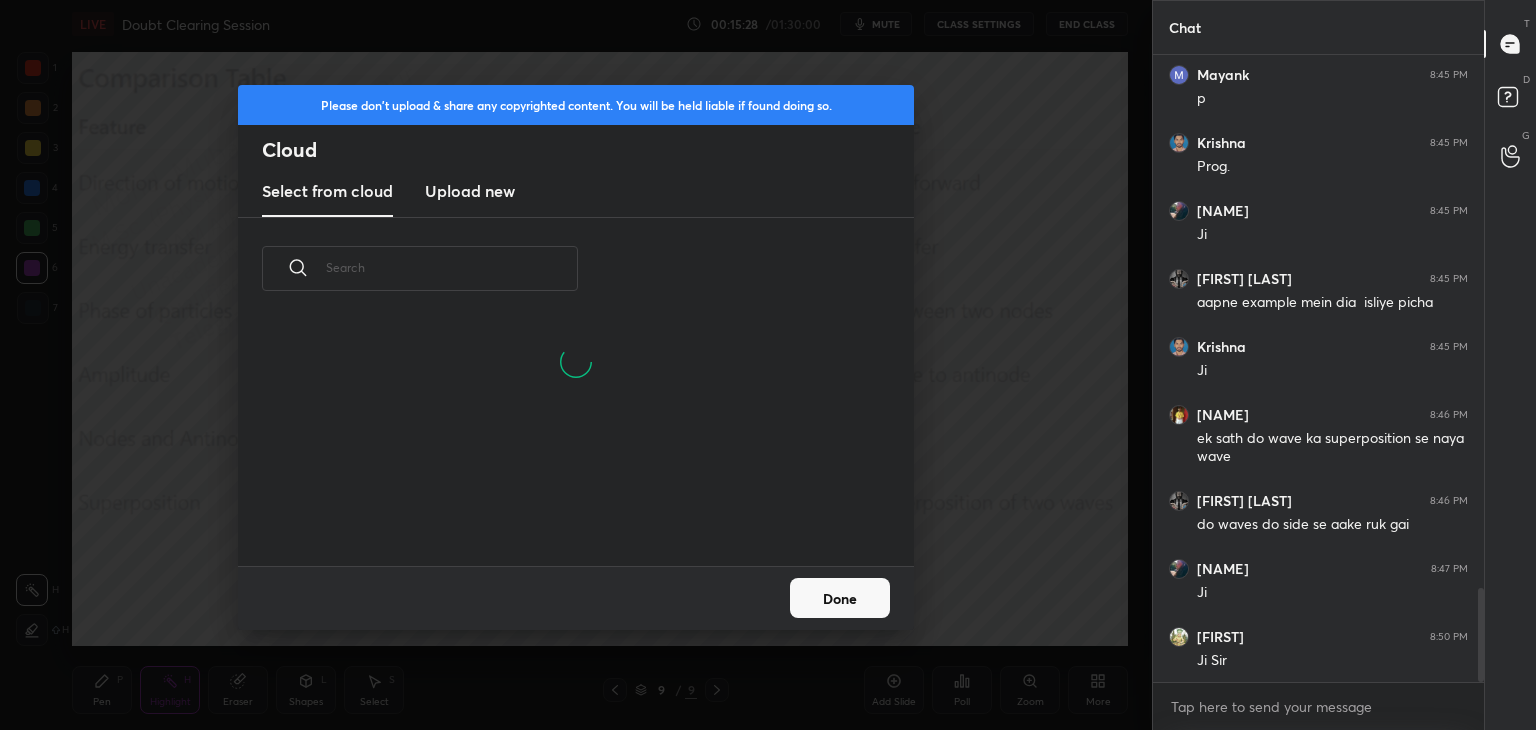 click on "Upload new" at bounding box center [470, 191] 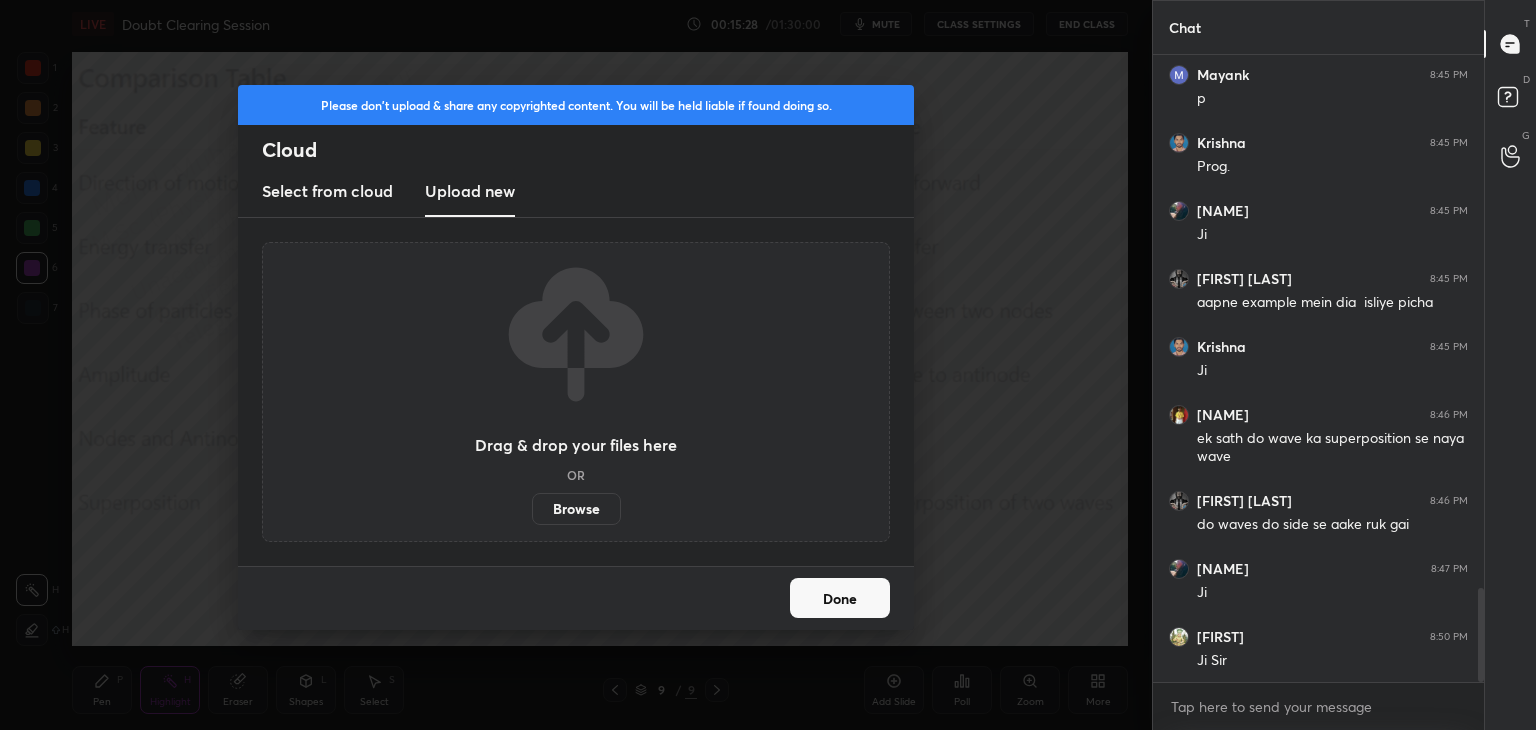 click on "Browse" at bounding box center (576, 509) 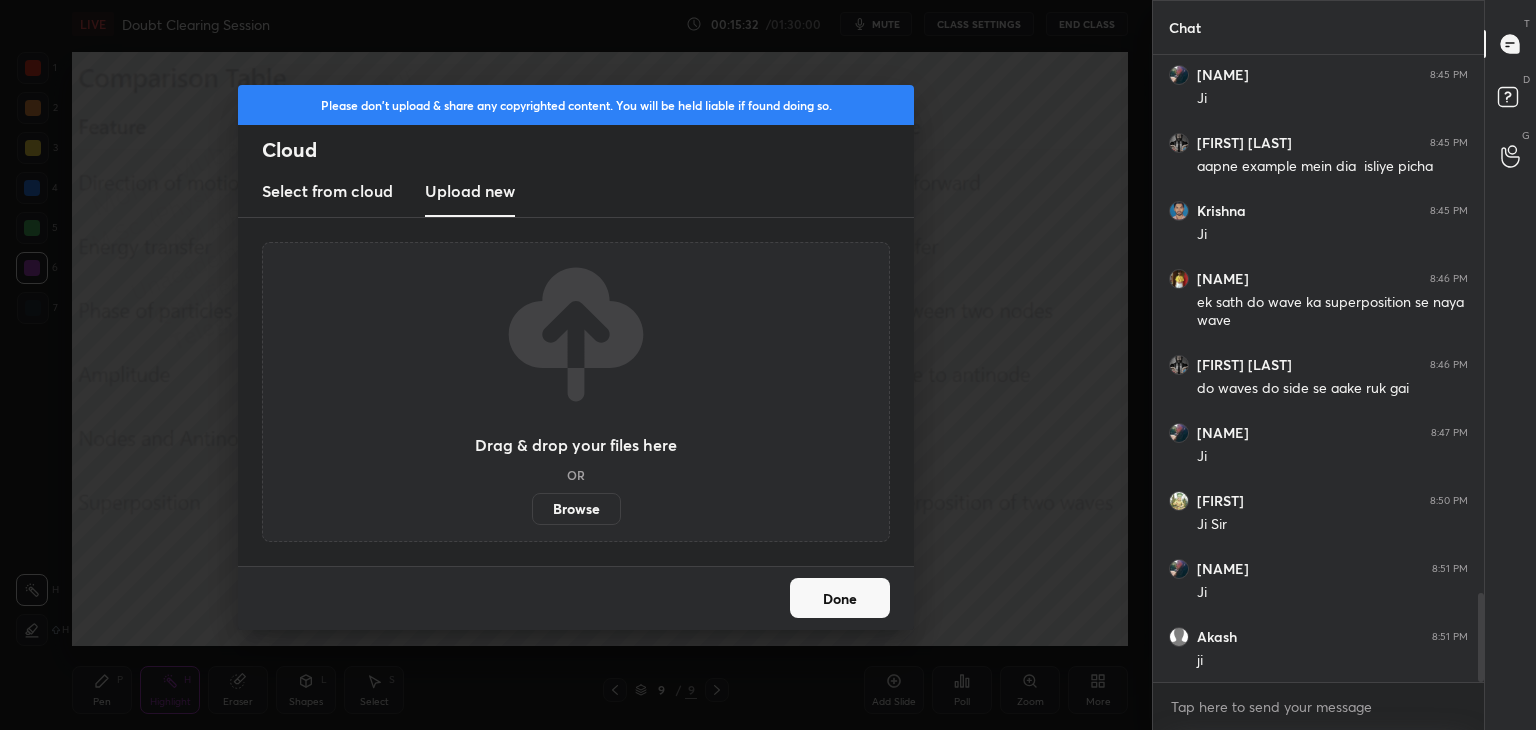 scroll, scrollTop: 3770, scrollLeft: 0, axis: vertical 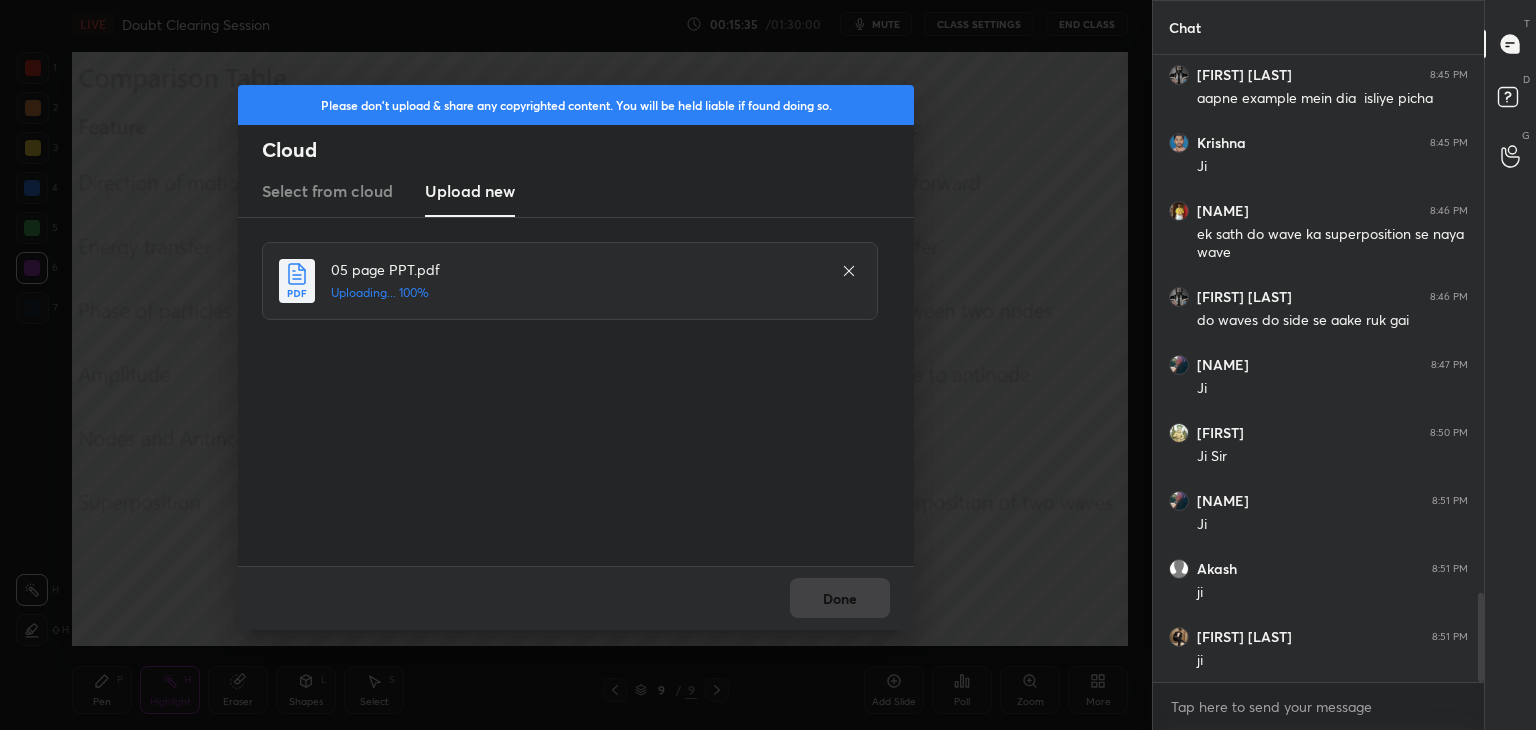 click on "05 page PPT.pdf Uploading... 100%" at bounding box center [576, 392] 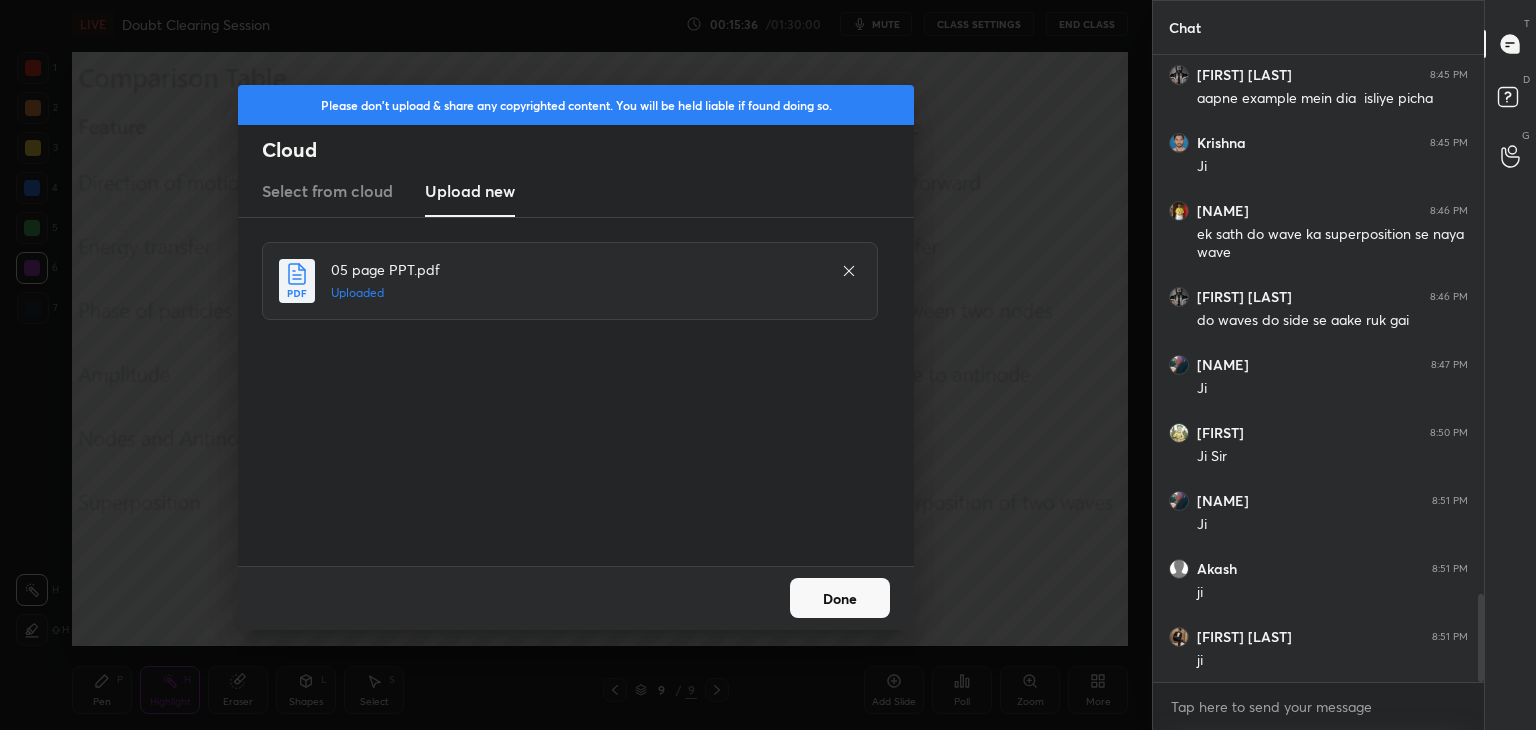 scroll, scrollTop: 3838, scrollLeft: 0, axis: vertical 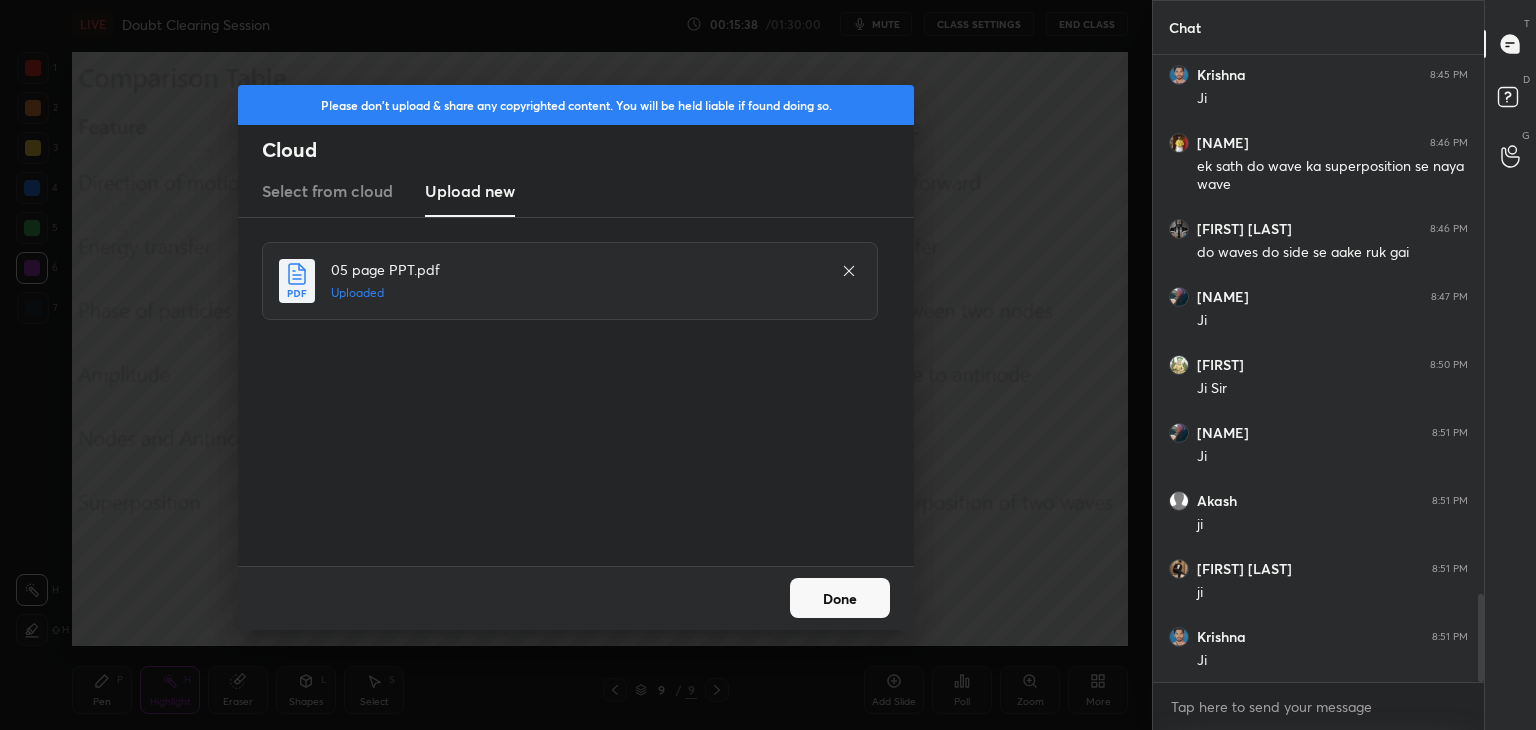 click on "Done" at bounding box center (840, 598) 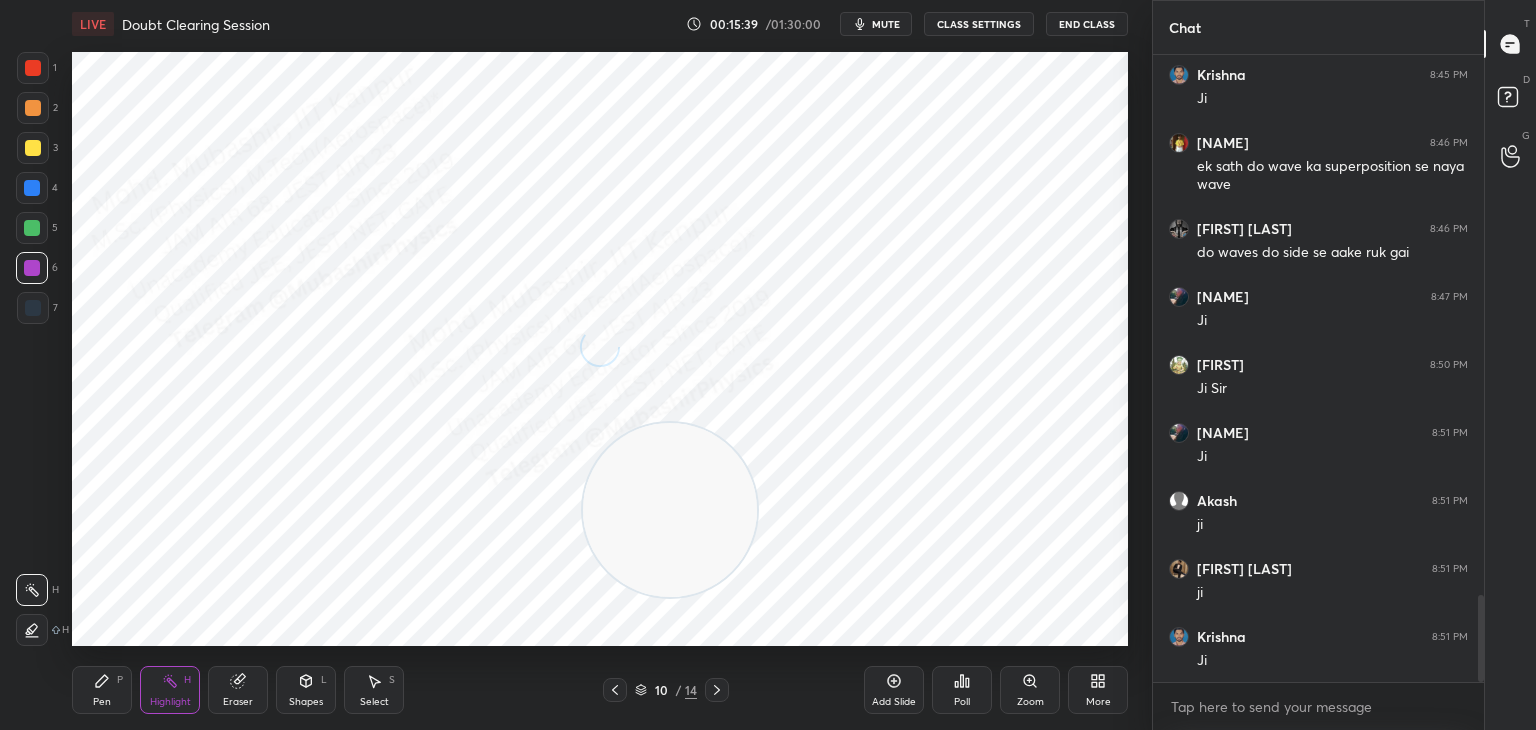 scroll, scrollTop: 3906, scrollLeft: 0, axis: vertical 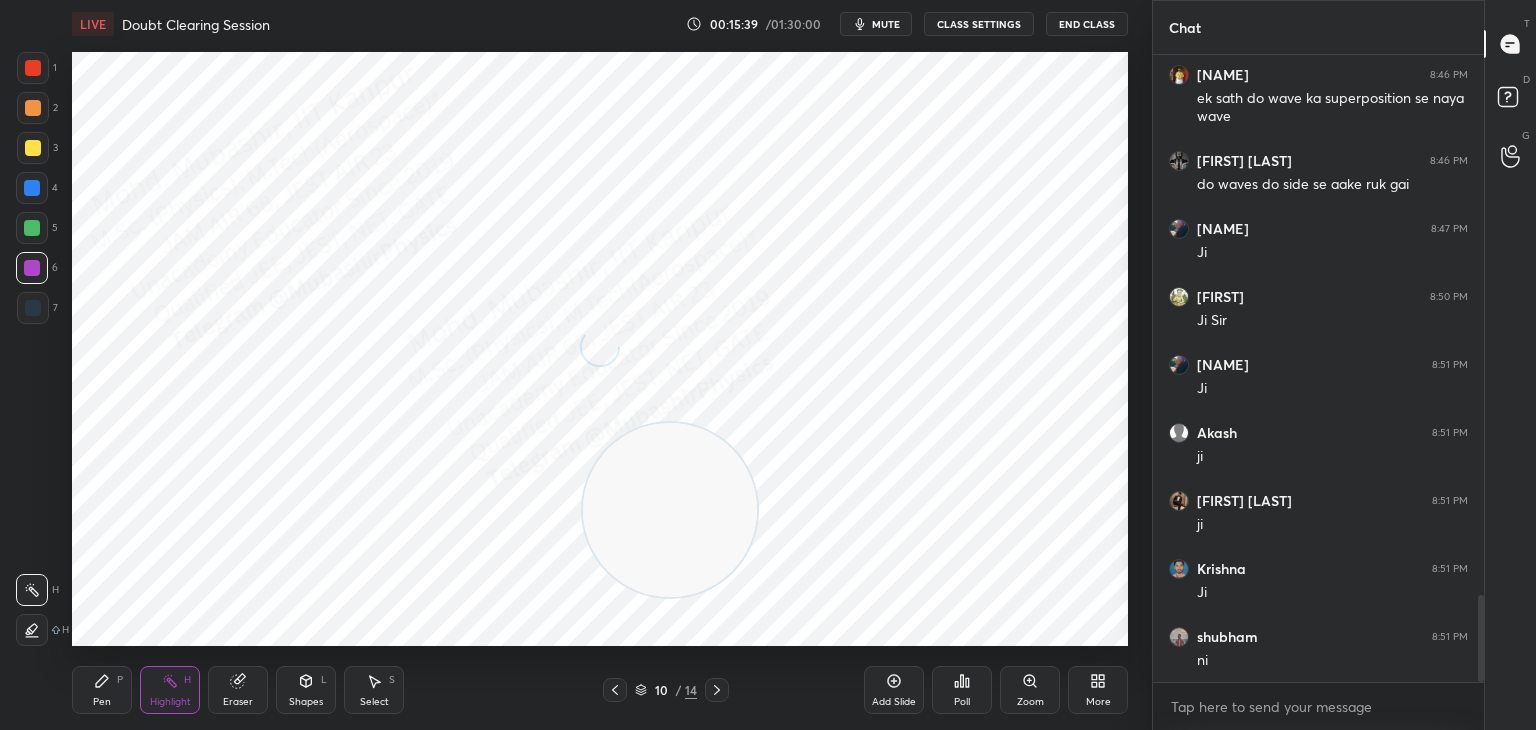 click on "Pen" at bounding box center [102, 702] 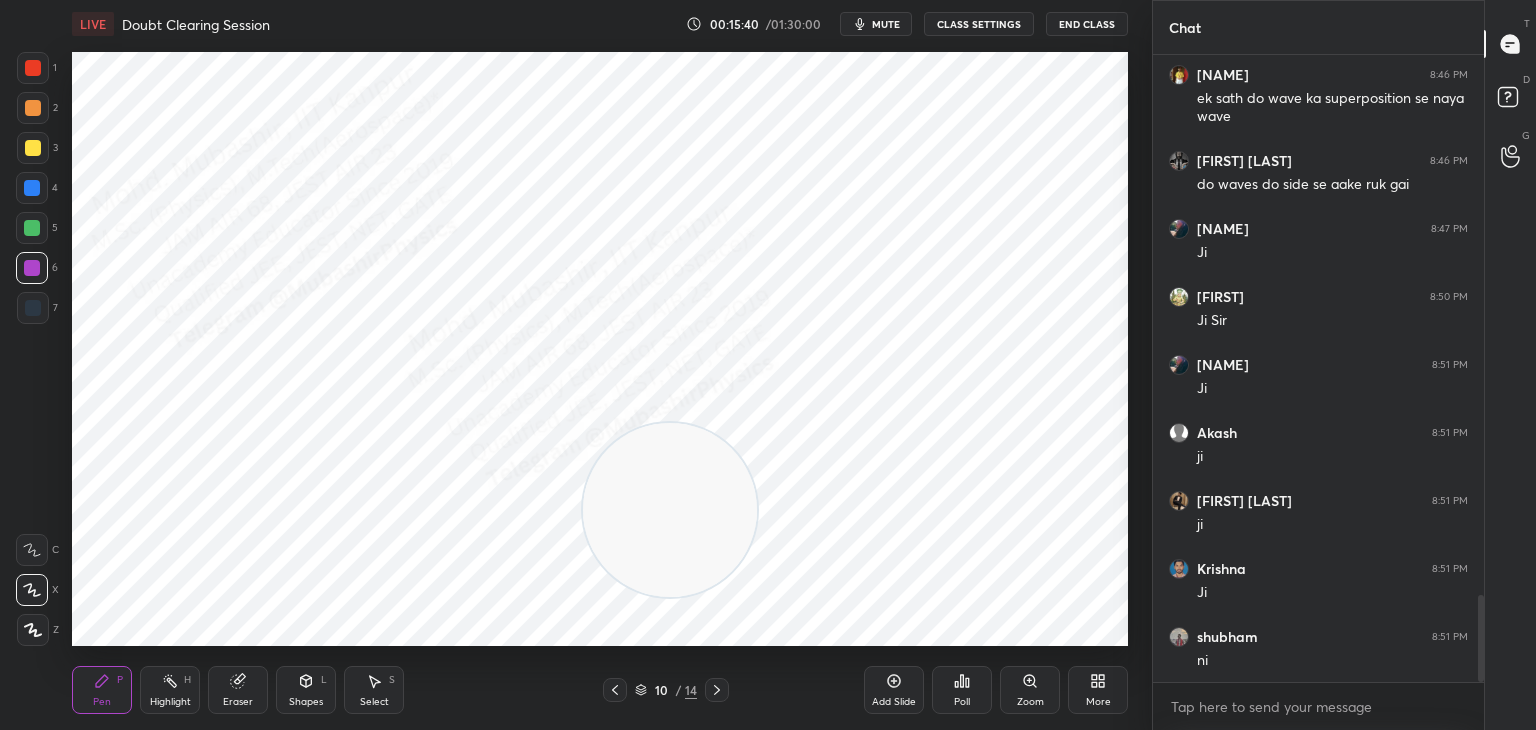 click at bounding box center [33, 68] 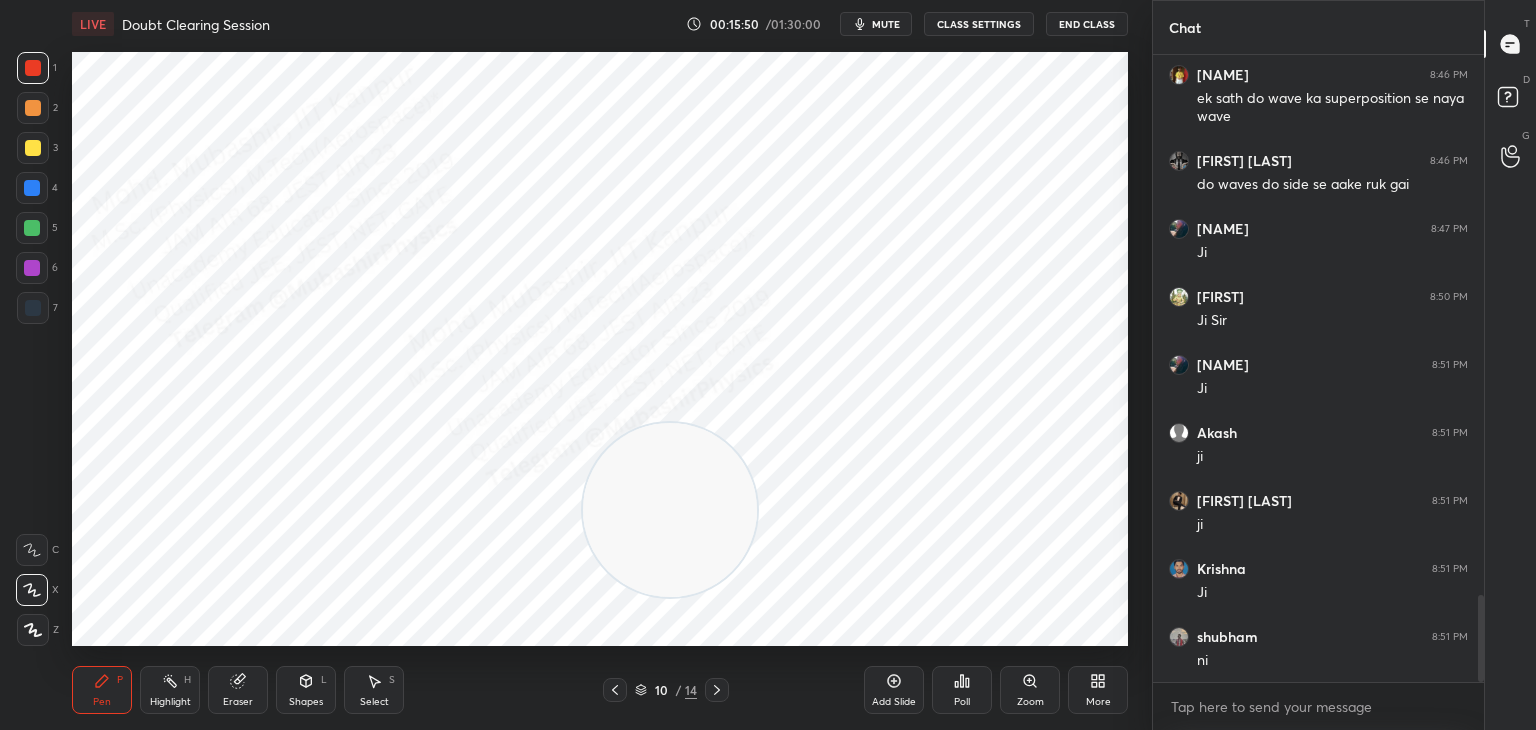click on "Shapes L" at bounding box center [306, 690] 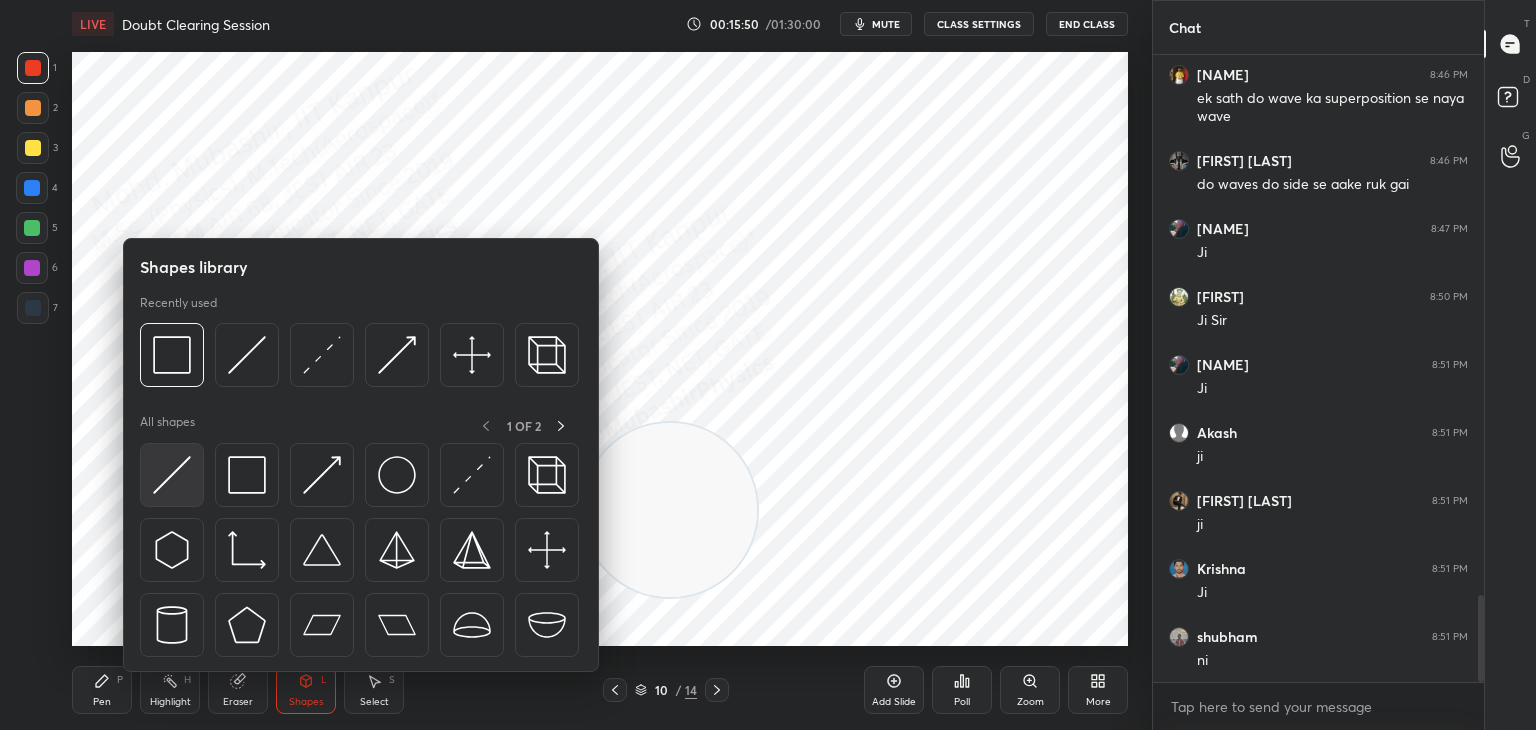 click at bounding box center (172, 475) 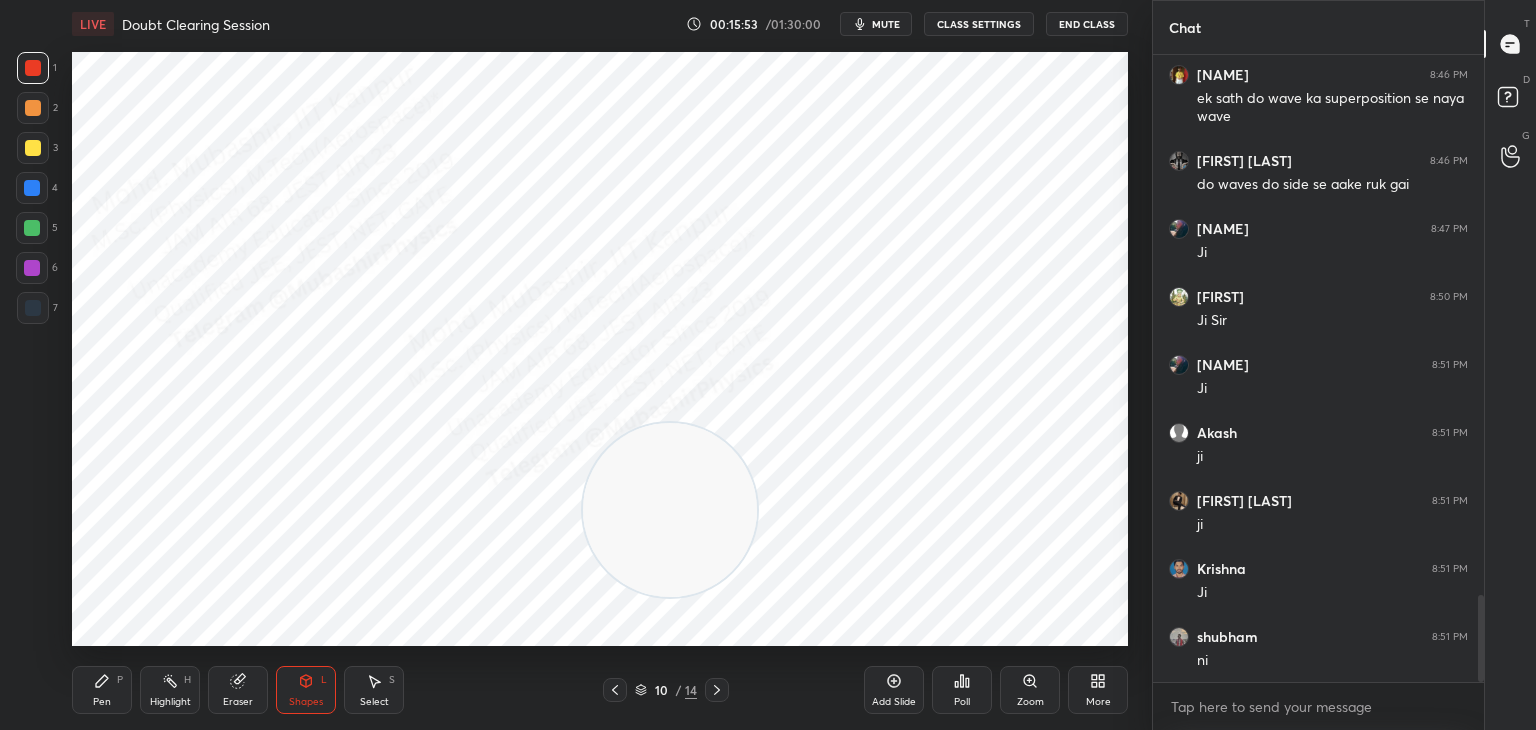 click 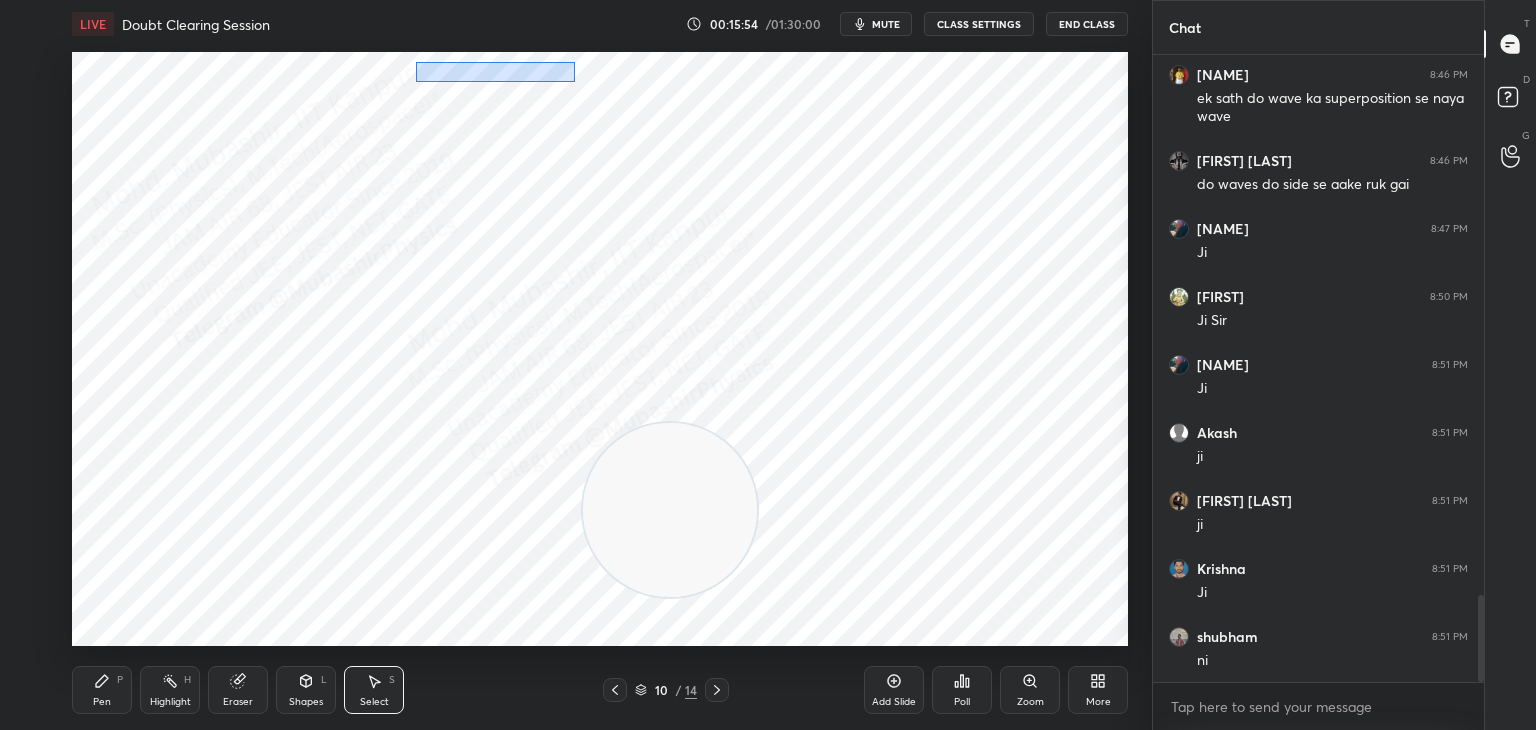 drag, startPoint x: 575, startPoint y: 82, endPoint x: 471, endPoint y: 66, distance: 105.22357 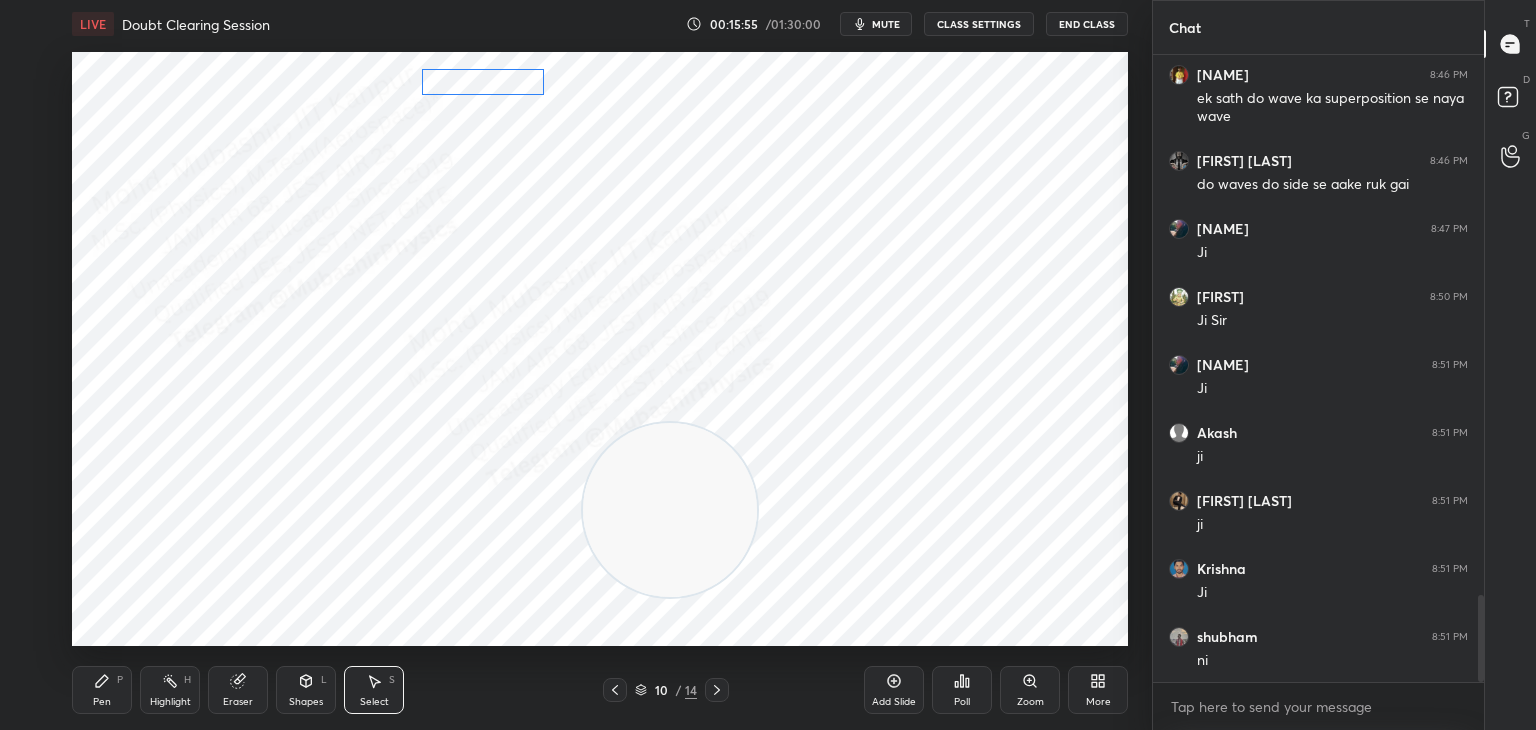 drag, startPoint x: 487, startPoint y: 72, endPoint x: 483, endPoint y: 86, distance: 14.56022 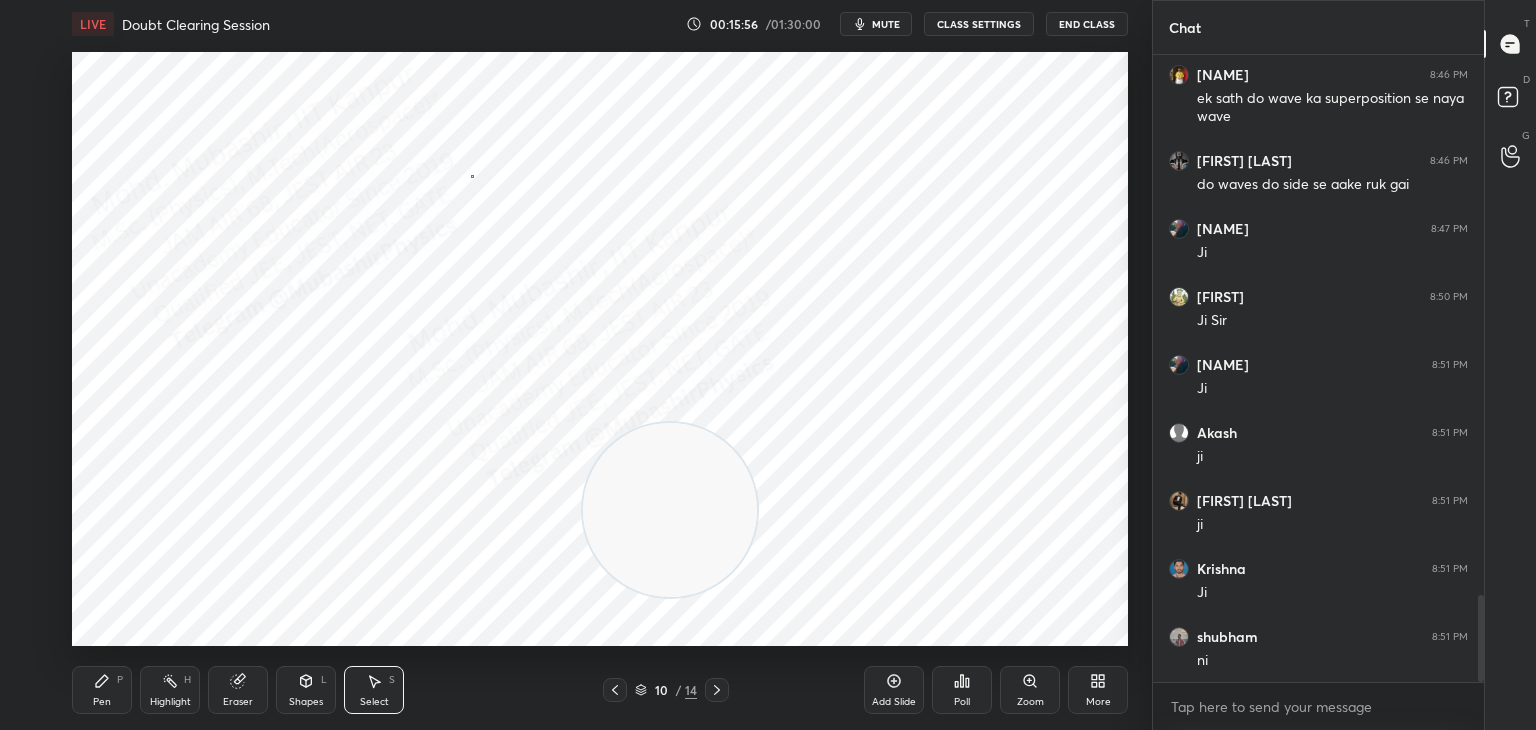 click on "0 ° Undo Copy Duplicate Duplicate to new slide Delete" at bounding box center (600, 349) 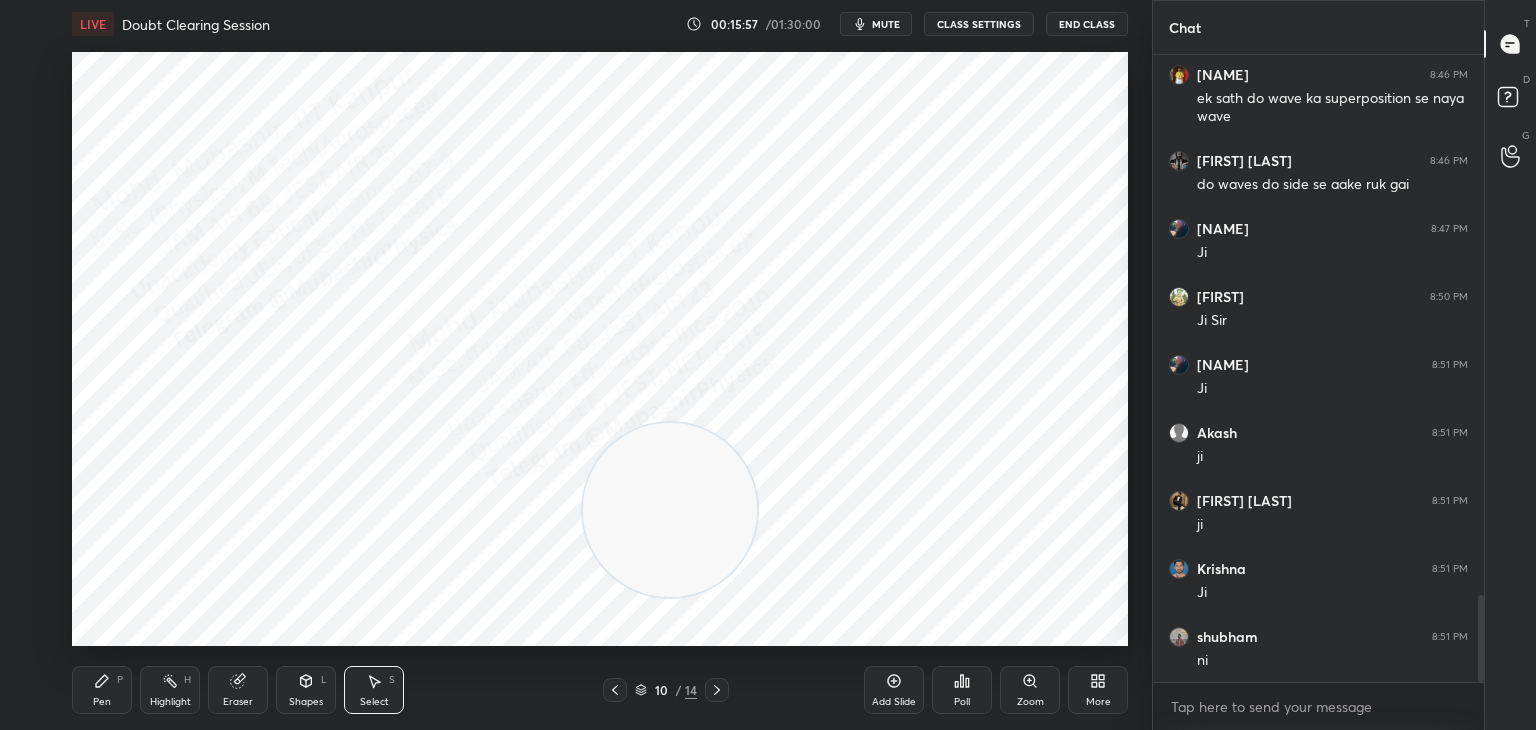 drag, startPoint x: 437, startPoint y: 77, endPoint x: 453, endPoint y: 92, distance: 21.931713 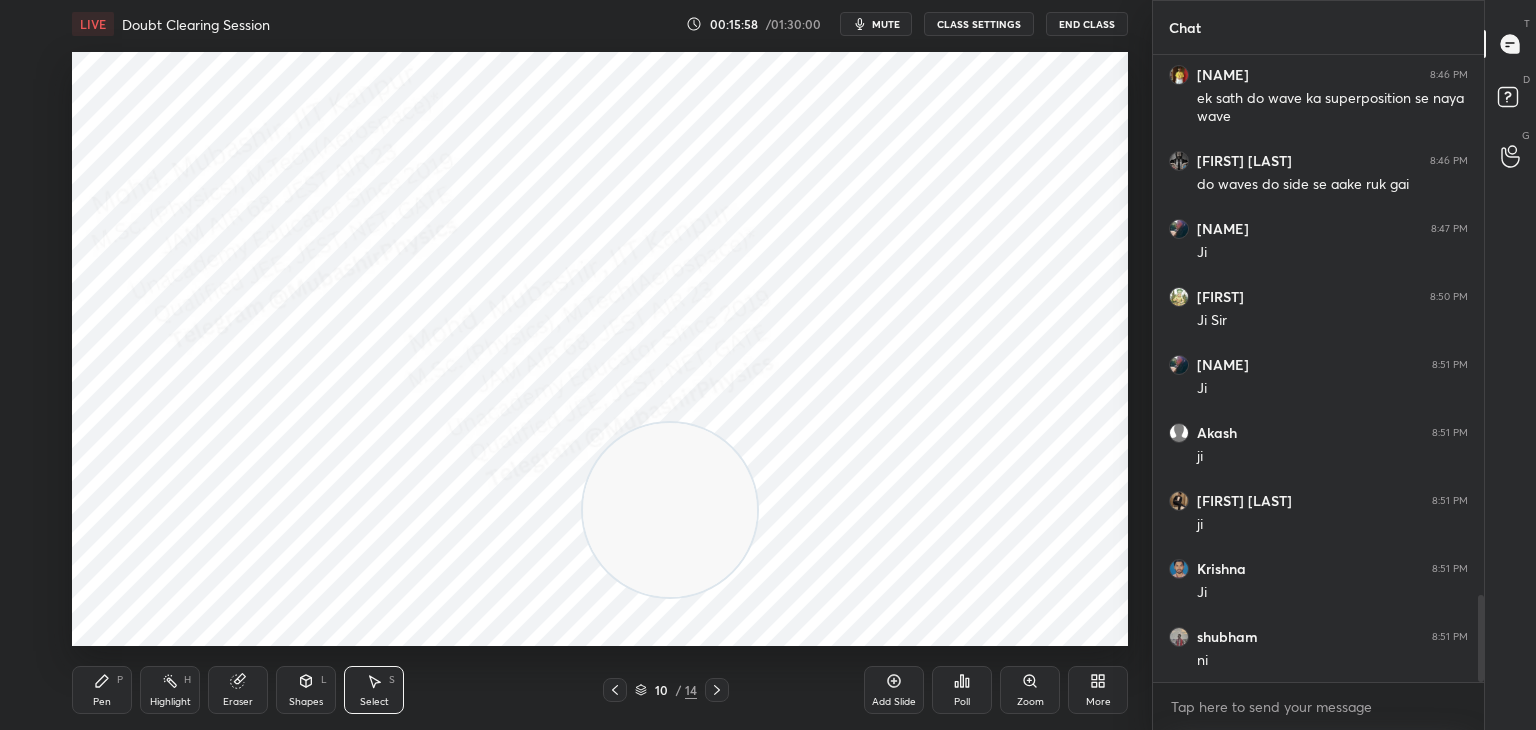click on "0 ° Undo Copy Duplicate Duplicate to new slide Delete" at bounding box center [600, 349] 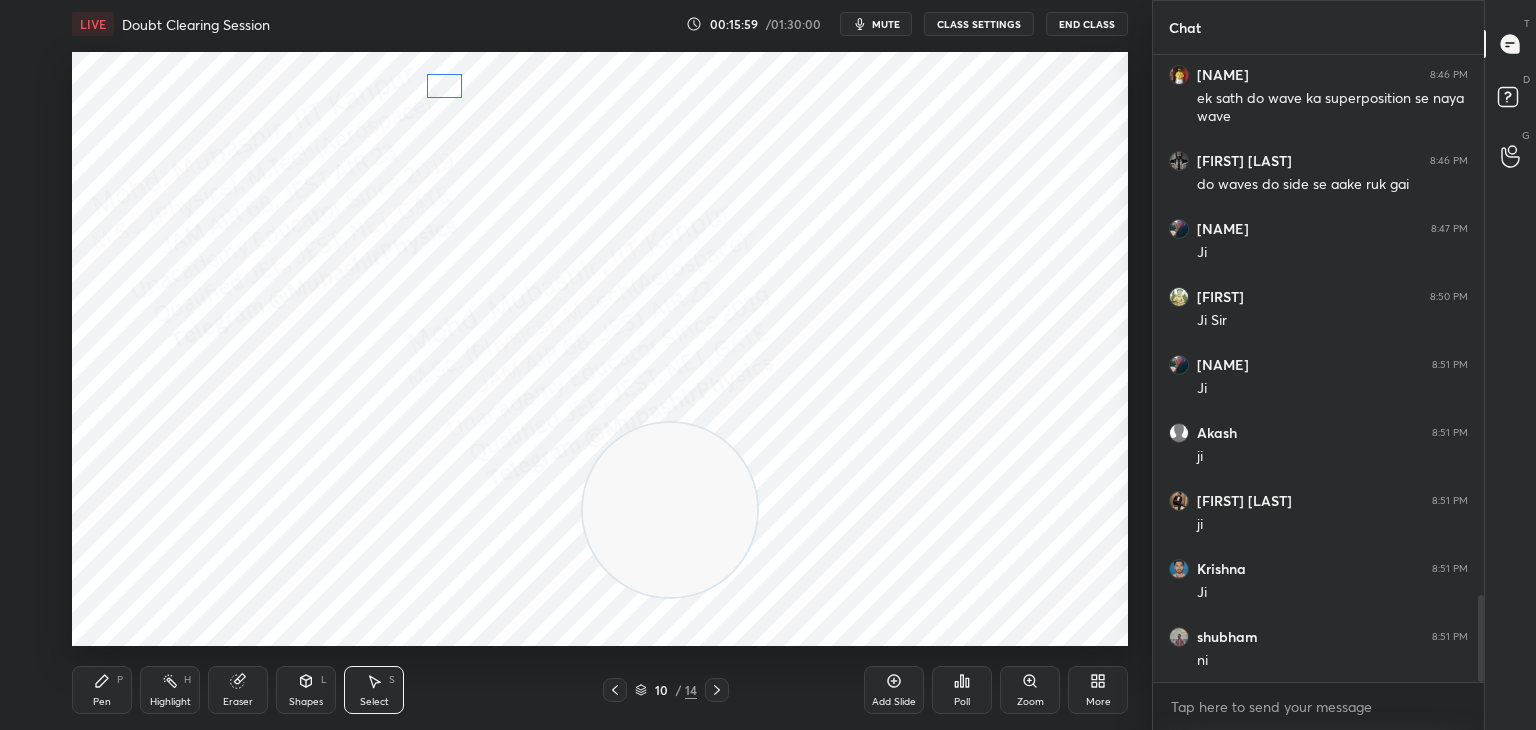 drag, startPoint x: 451, startPoint y: 85, endPoint x: 448, endPoint y: 96, distance: 11.401754 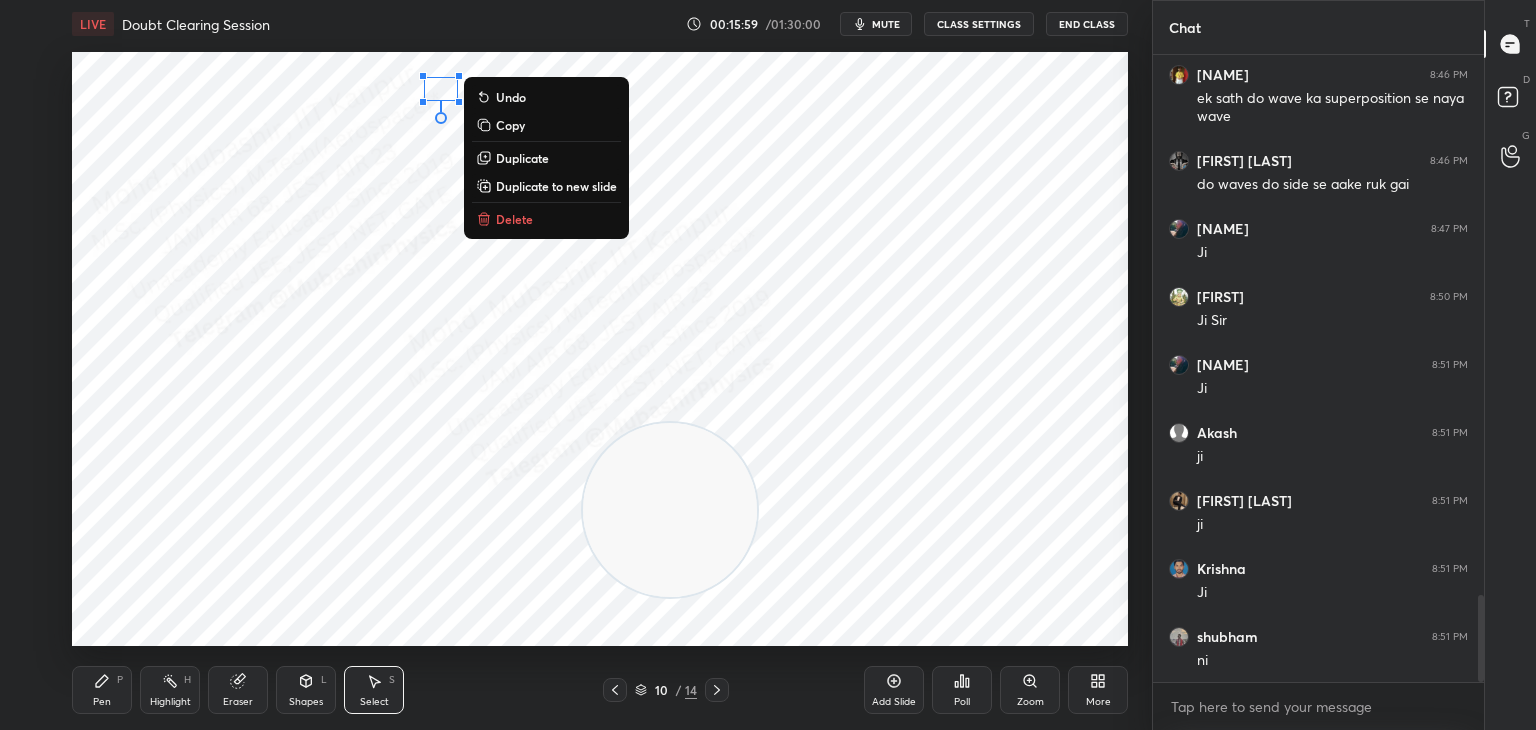 drag, startPoint x: 484, startPoint y: 46, endPoint x: 485, endPoint y: 76, distance: 30.016663 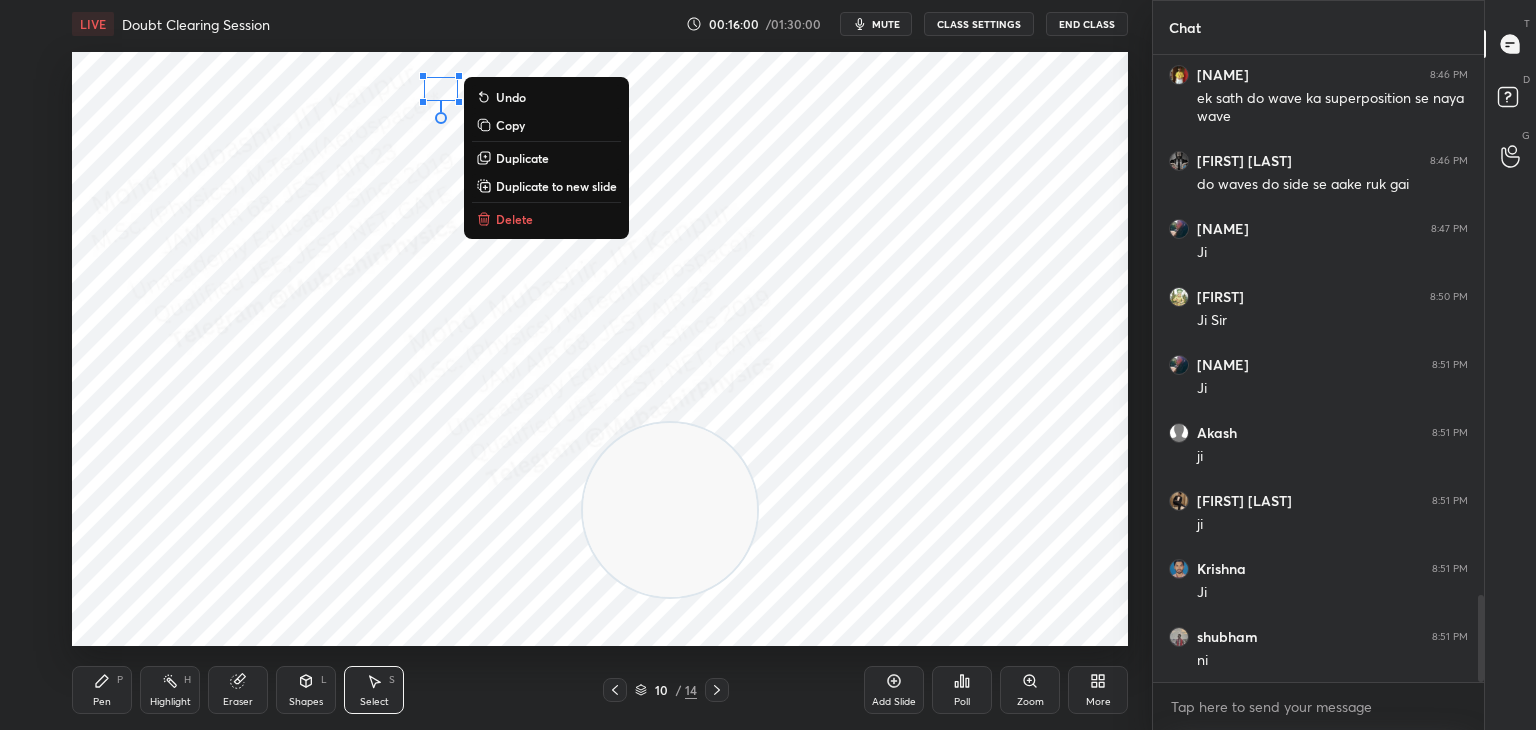 click on "0 ° Undo Copy Duplicate Duplicate to new slide Delete" at bounding box center [600, 349] 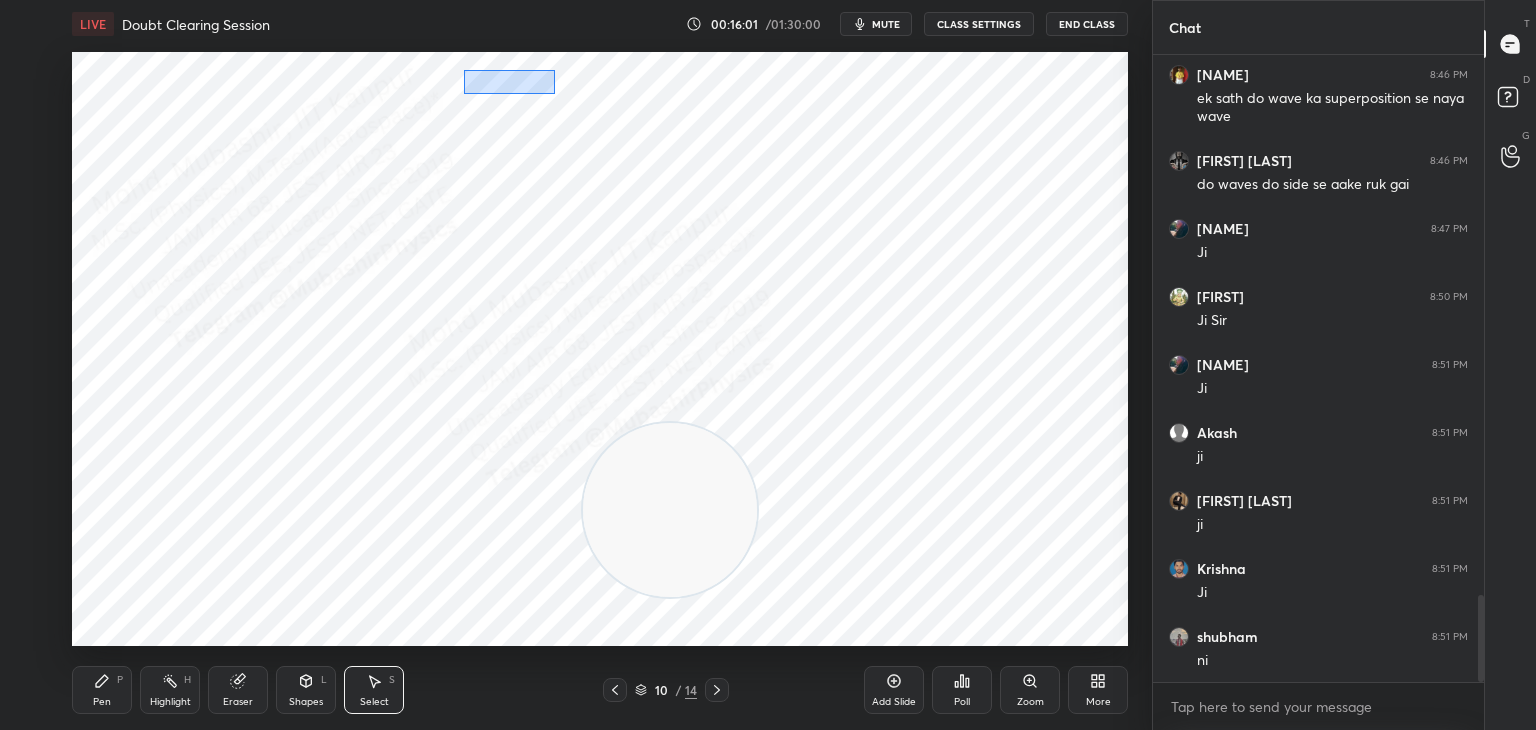 drag, startPoint x: 464, startPoint y: 70, endPoint x: 516, endPoint y: 90, distance: 55.713554 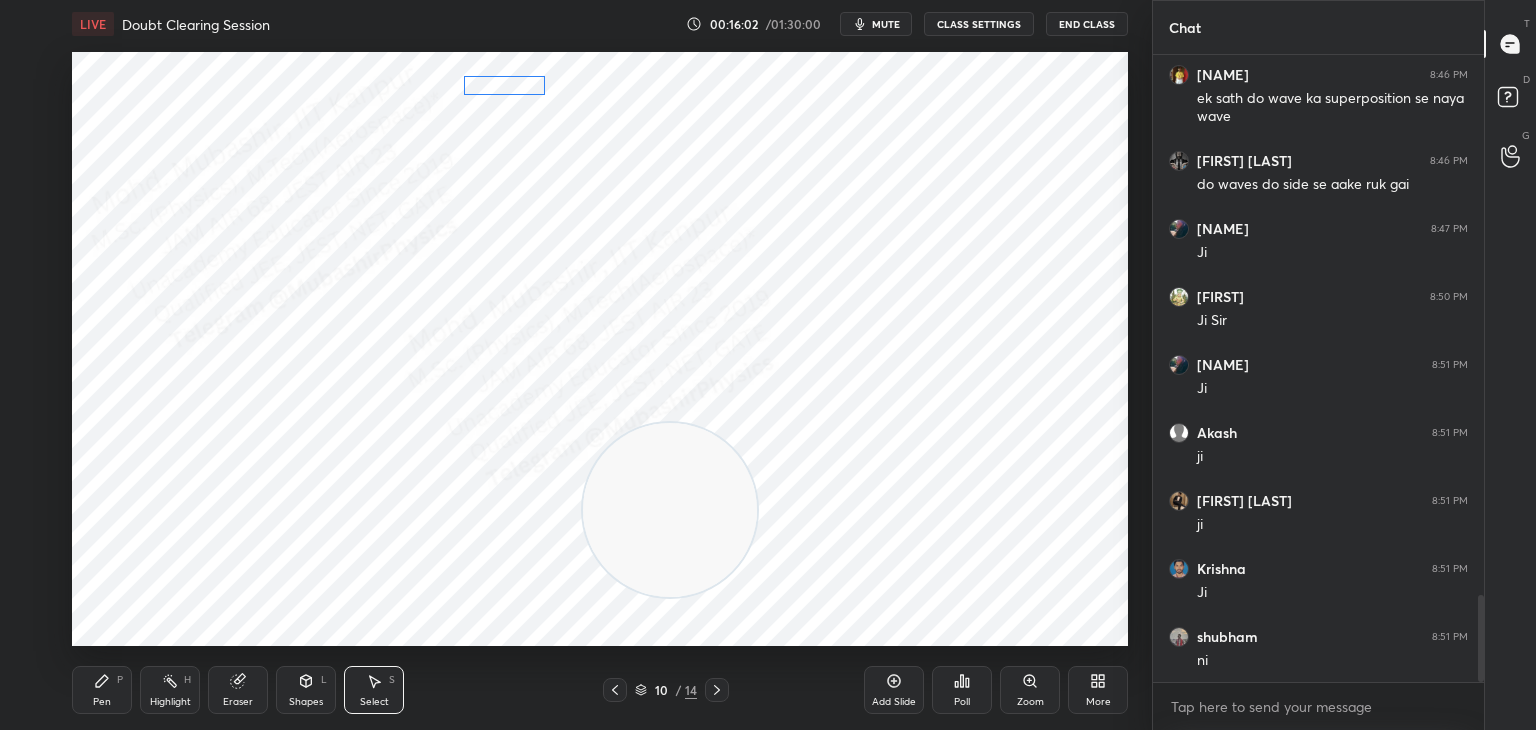 click on "0 ° Undo Copy Duplicate Duplicate to new slide Delete" at bounding box center [600, 349] 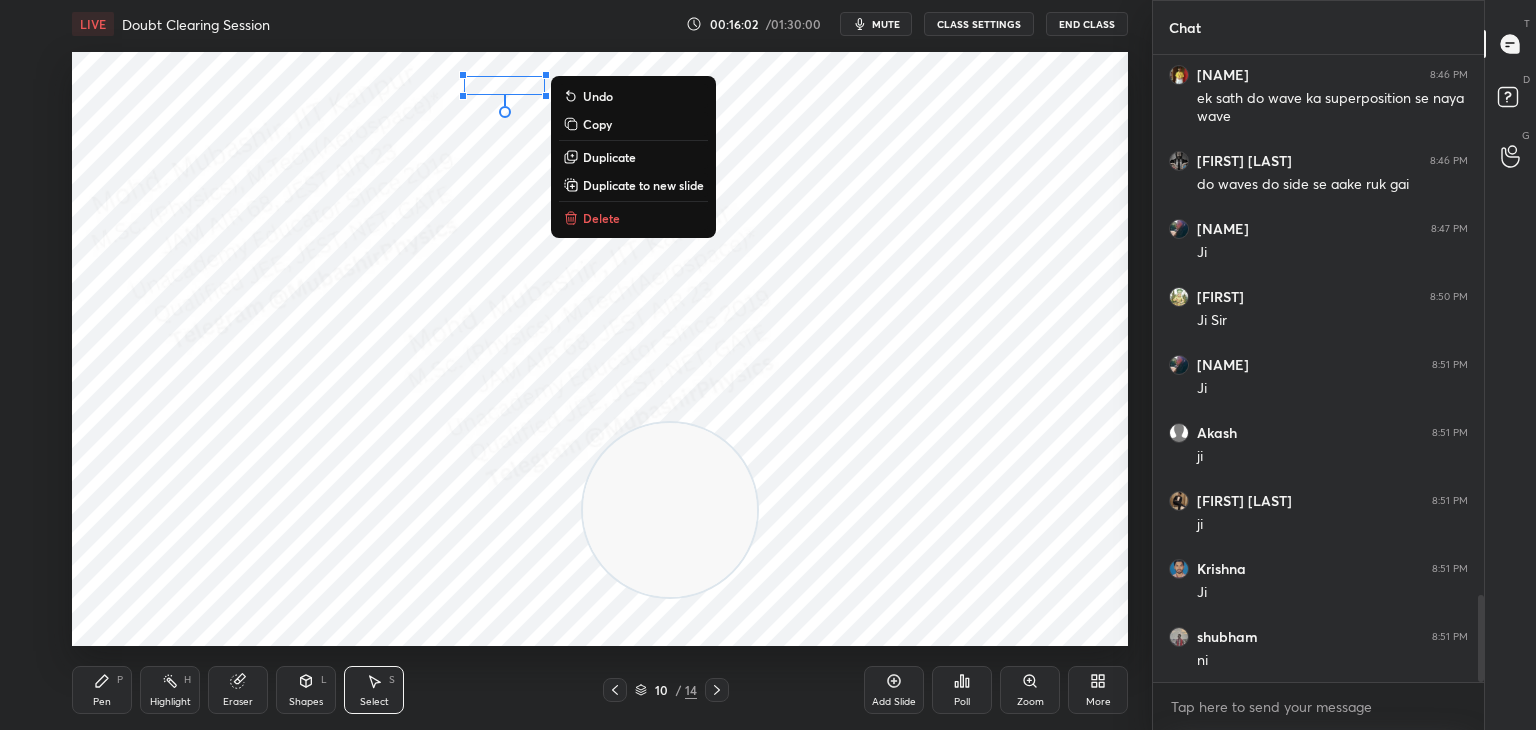 click on "0 ° Undo Copy Duplicate Duplicate to new slide Delete Setting up your live class Poll for   secs No correct answer Start poll" at bounding box center (600, 349) 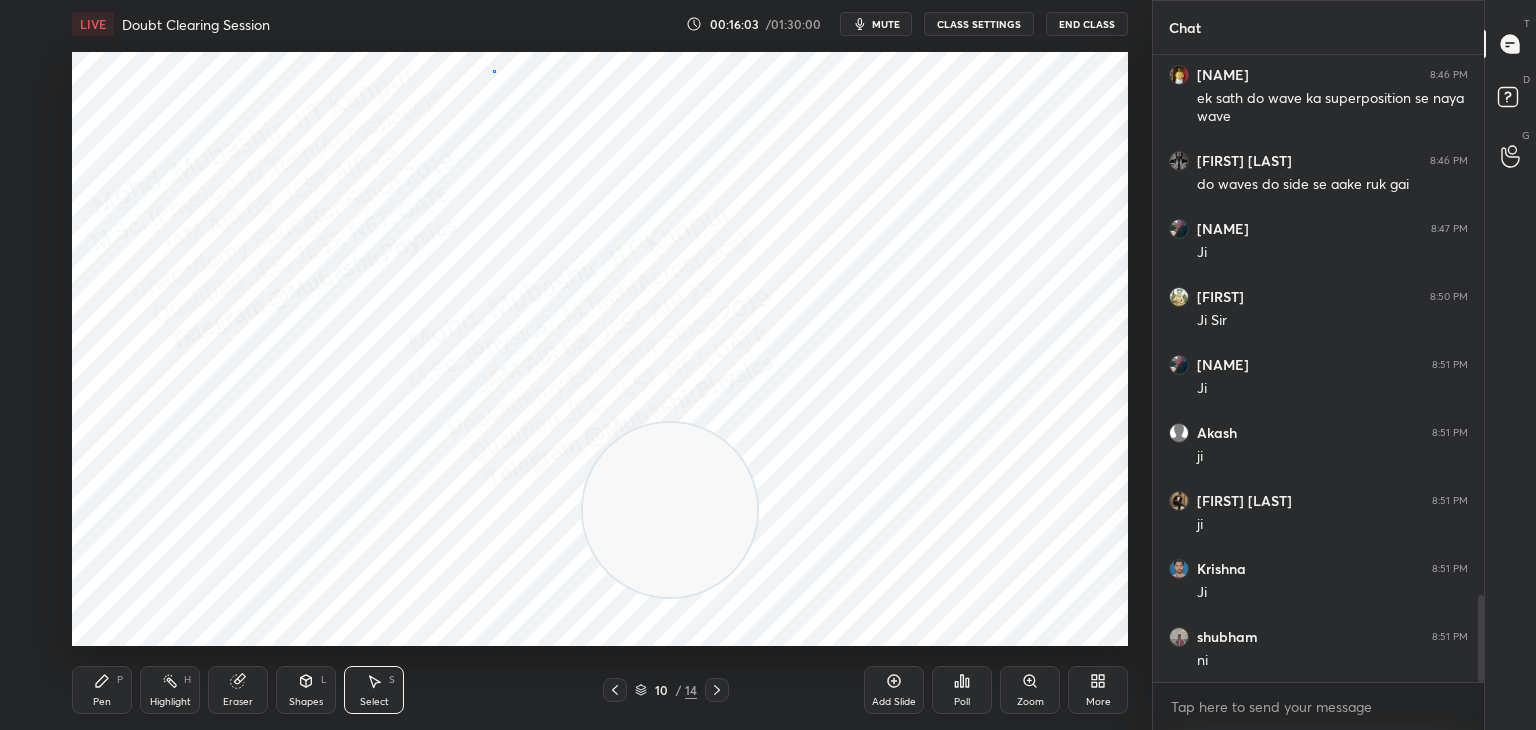 click on "0 ° Undo Copy Duplicate Duplicate to new slide Delete" at bounding box center (600, 349) 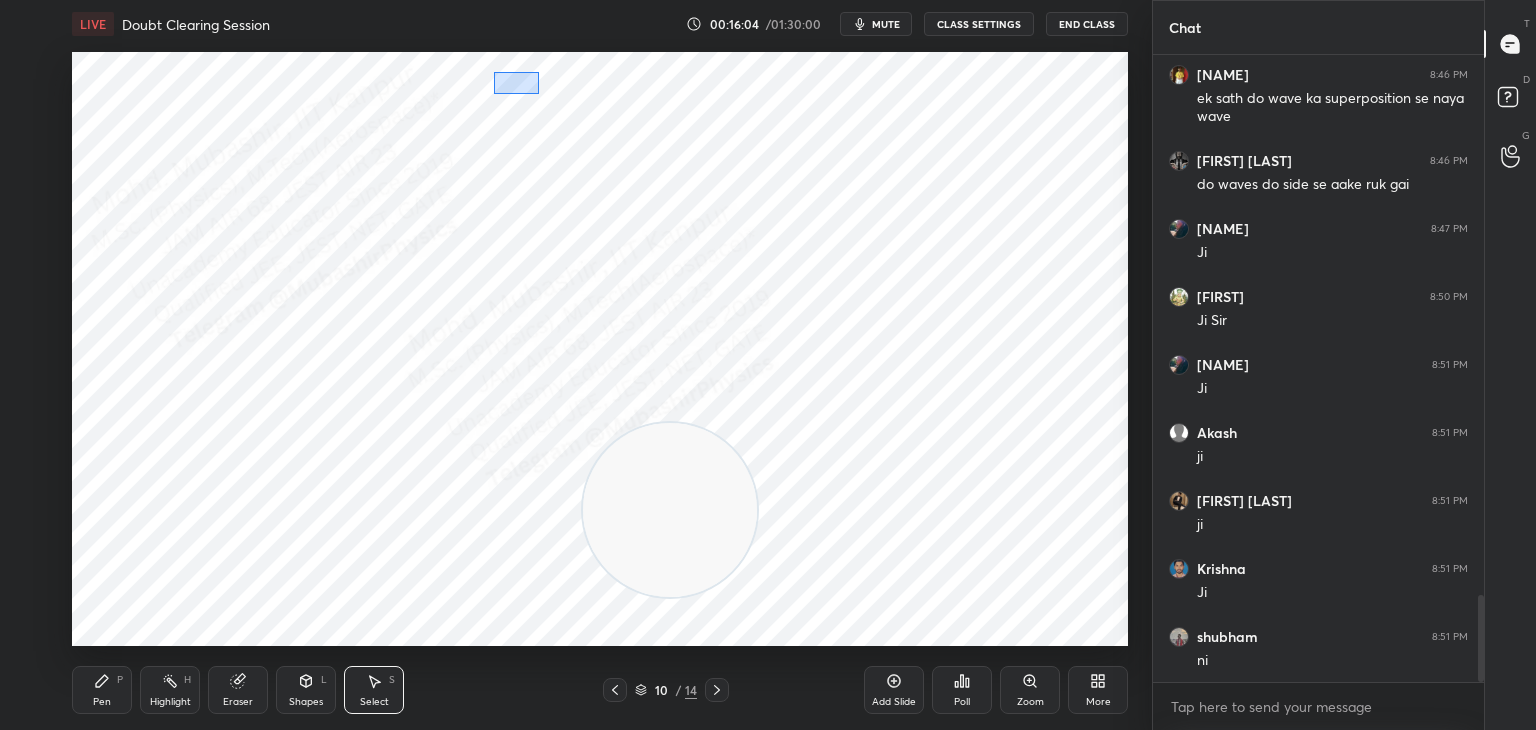 drag, startPoint x: 493, startPoint y: 72, endPoint x: 541, endPoint y: 96, distance: 53.66563 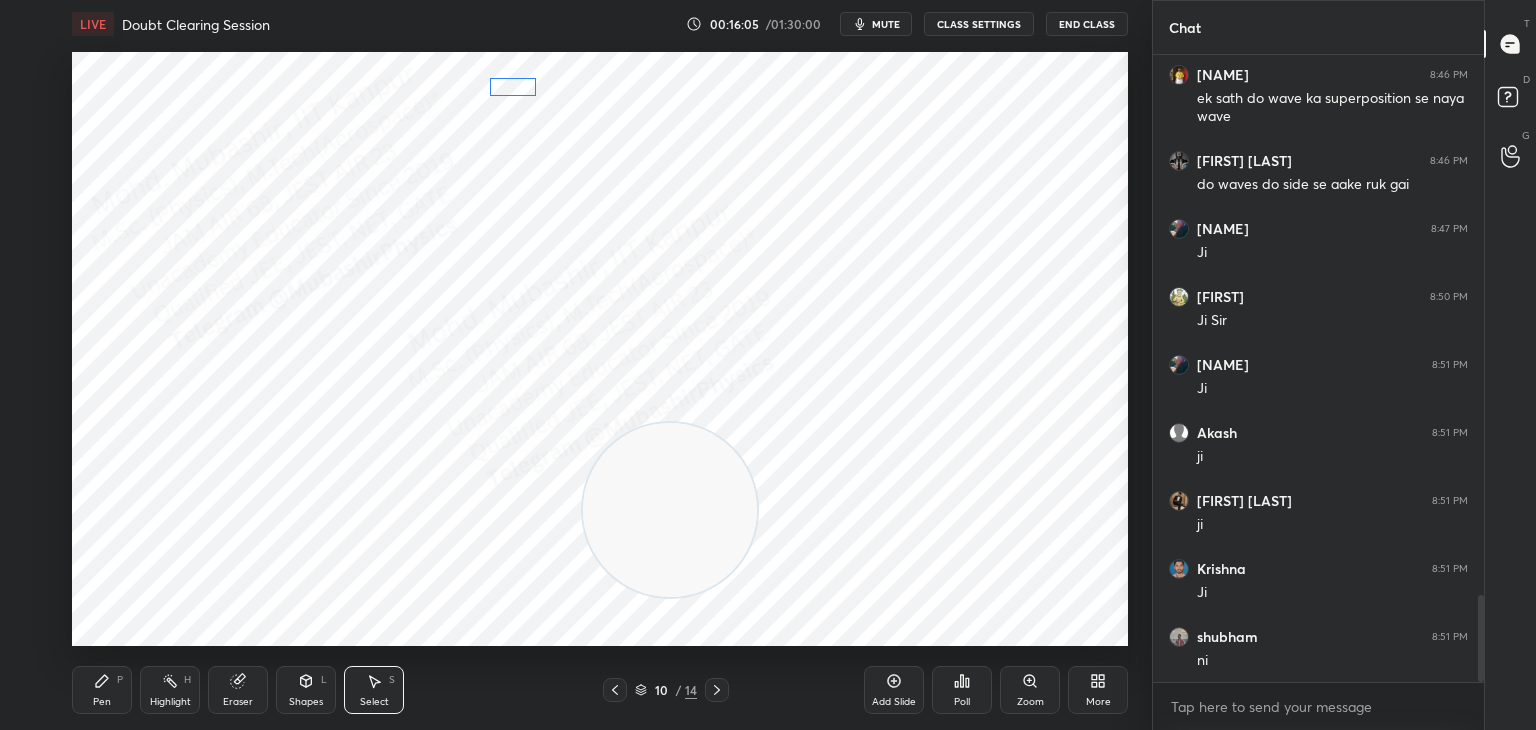 drag, startPoint x: 517, startPoint y: 85, endPoint x: 505, endPoint y: 86, distance: 12.0415945 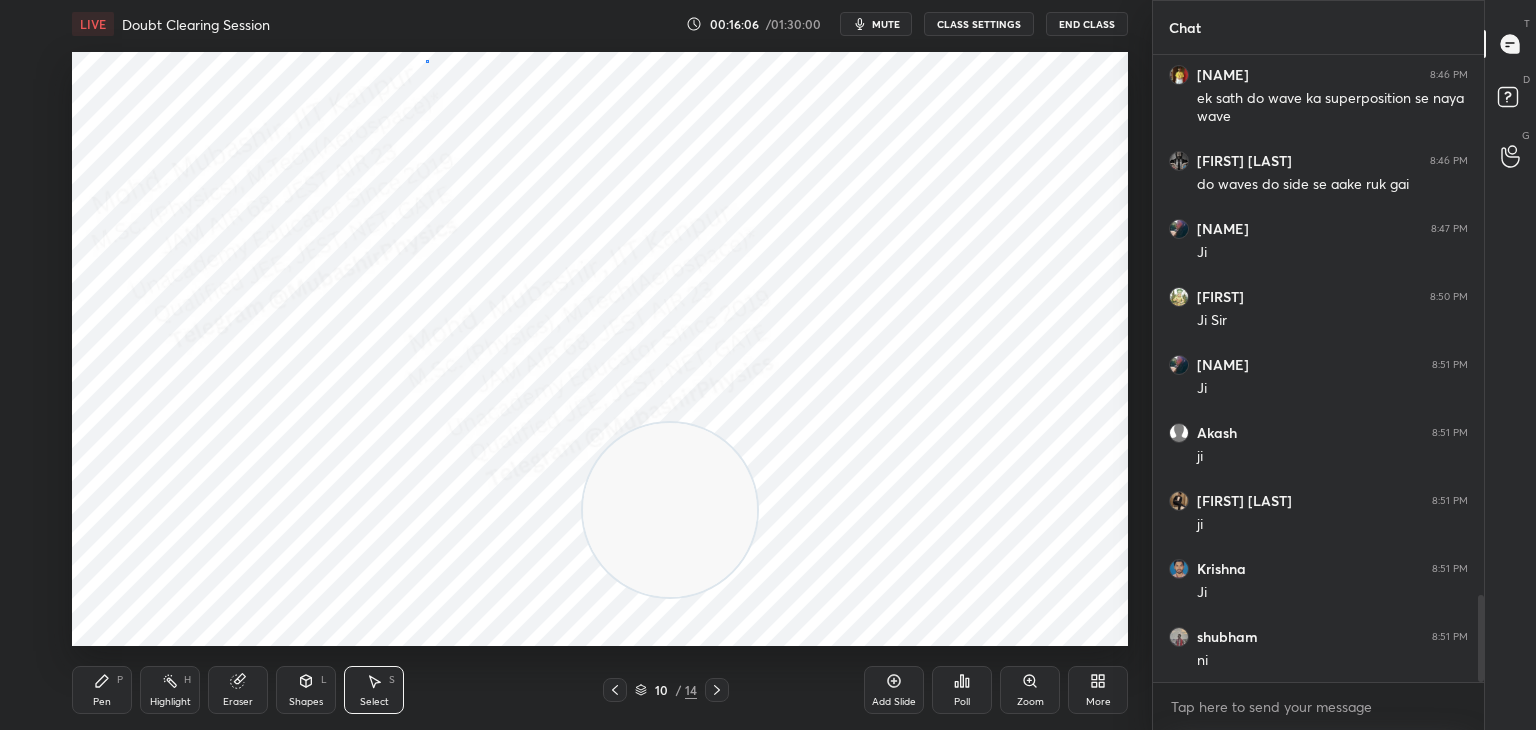 click on "0 ° Undo Copy Duplicate Duplicate to new slide Delete" at bounding box center [600, 349] 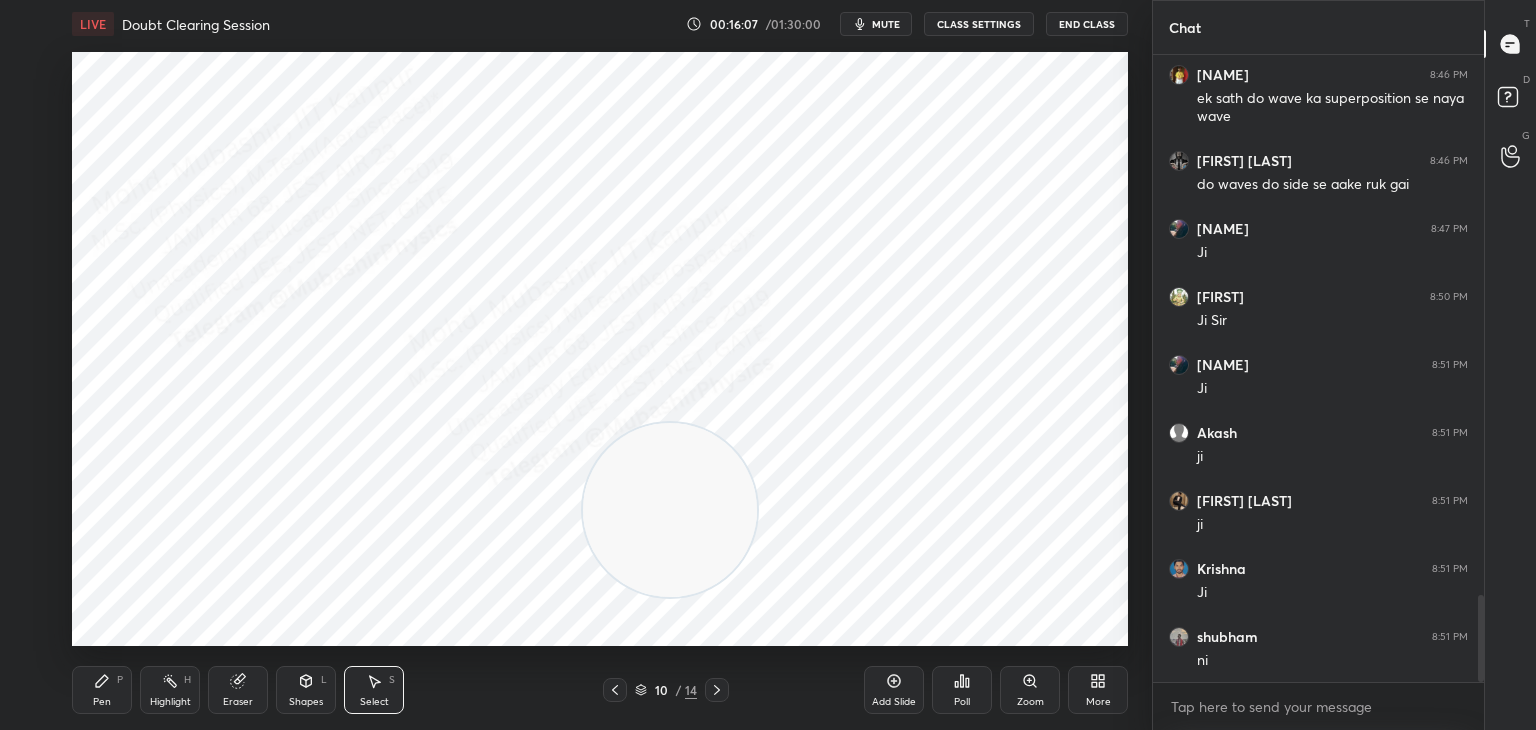 click on "0 ° Undo Copy Duplicate Duplicate to new slide Delete" at bounding box center [600, 349] 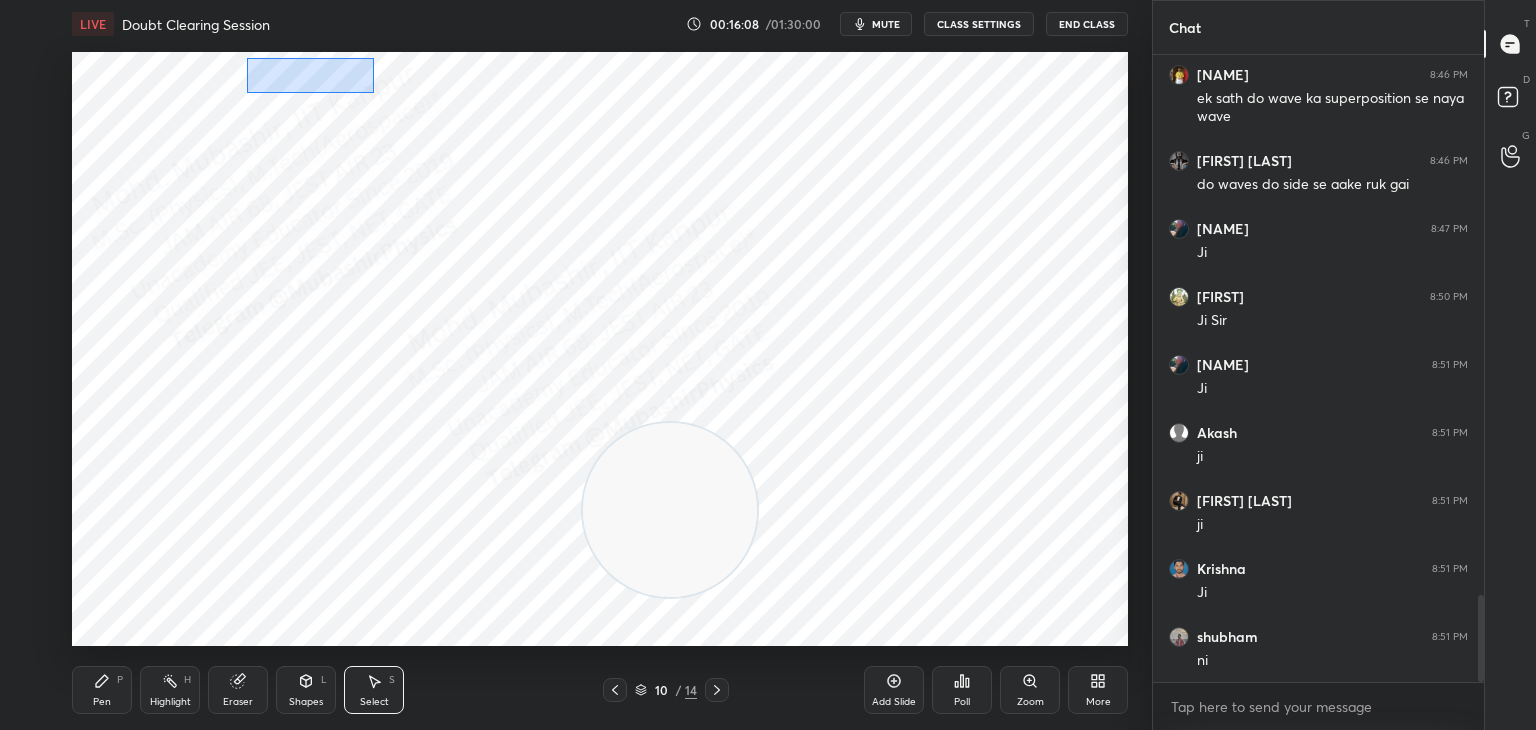 drag, startPoint x: 247, startPoint y: 57, endPoint x: 373, endPoint y: 93, distance: 131.04198 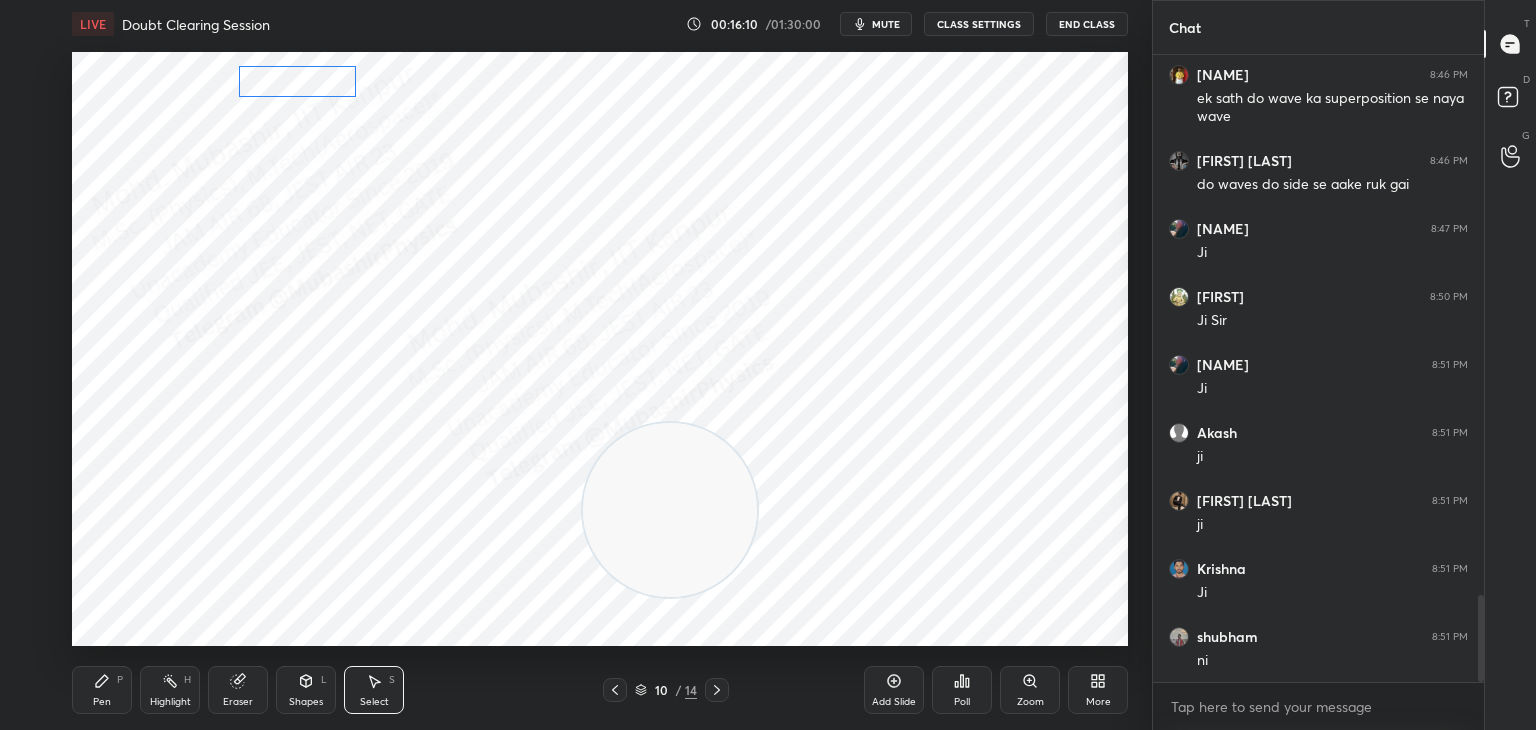 drag, startPoint x: 329, startPoint y: 78, endPoint x: 316, endPoint y: 82, distance: 13.601471 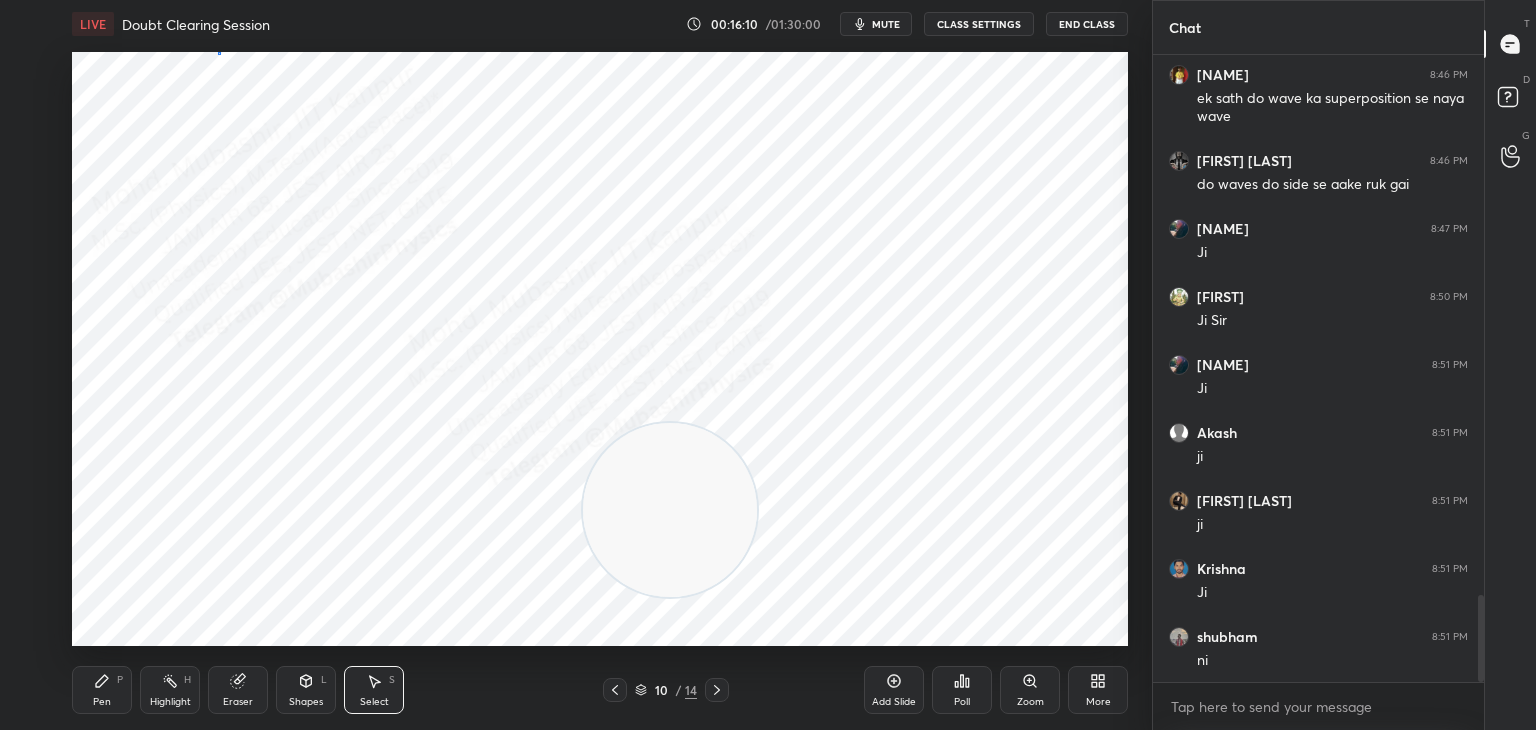 drag, startPoint x: 219, startPoint y: 53, endPoint x: 239, endPoint y: 62, distance: 21.931713 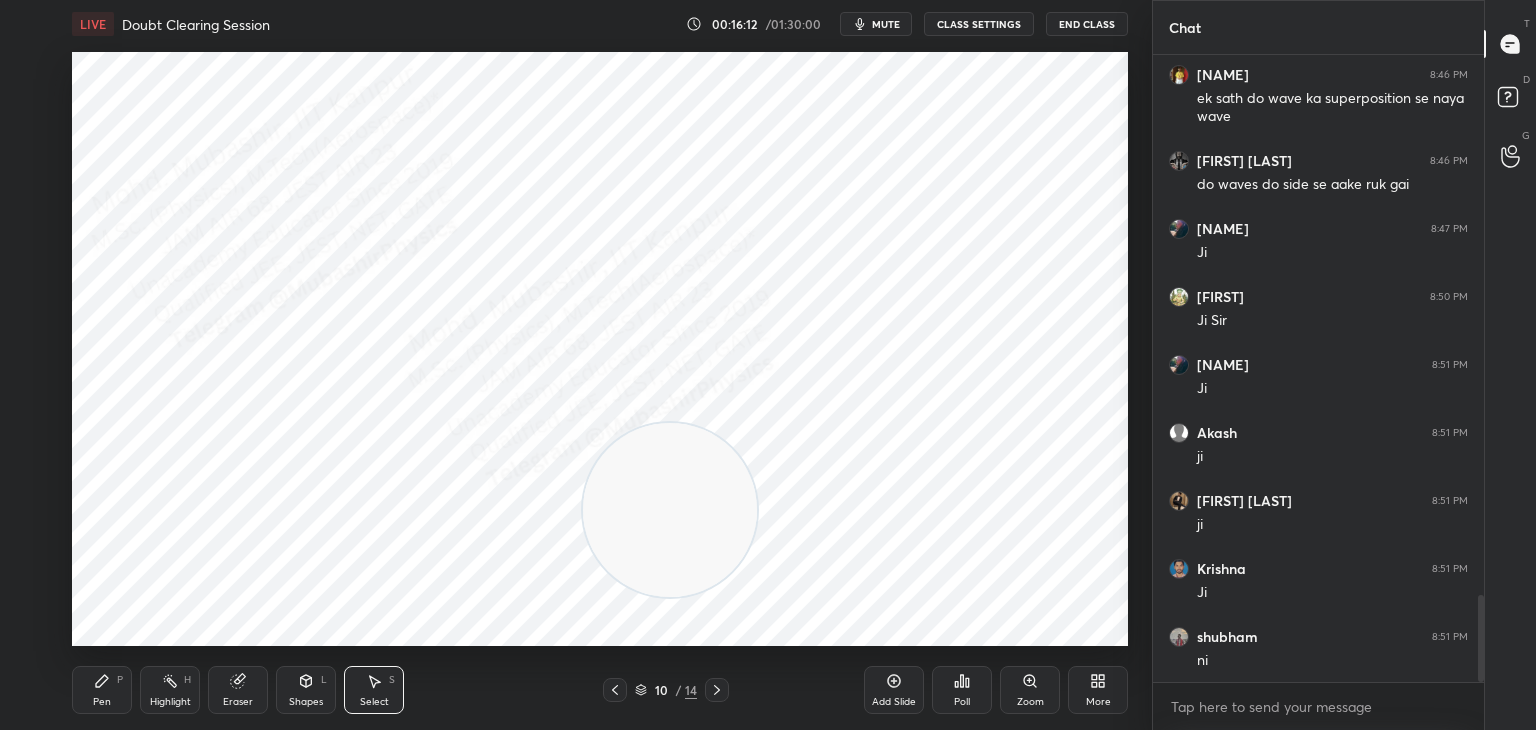 click on "0 ° Undo Copy Duplicate Duplicate to new slide Delete" at bounding box center (600, 349) 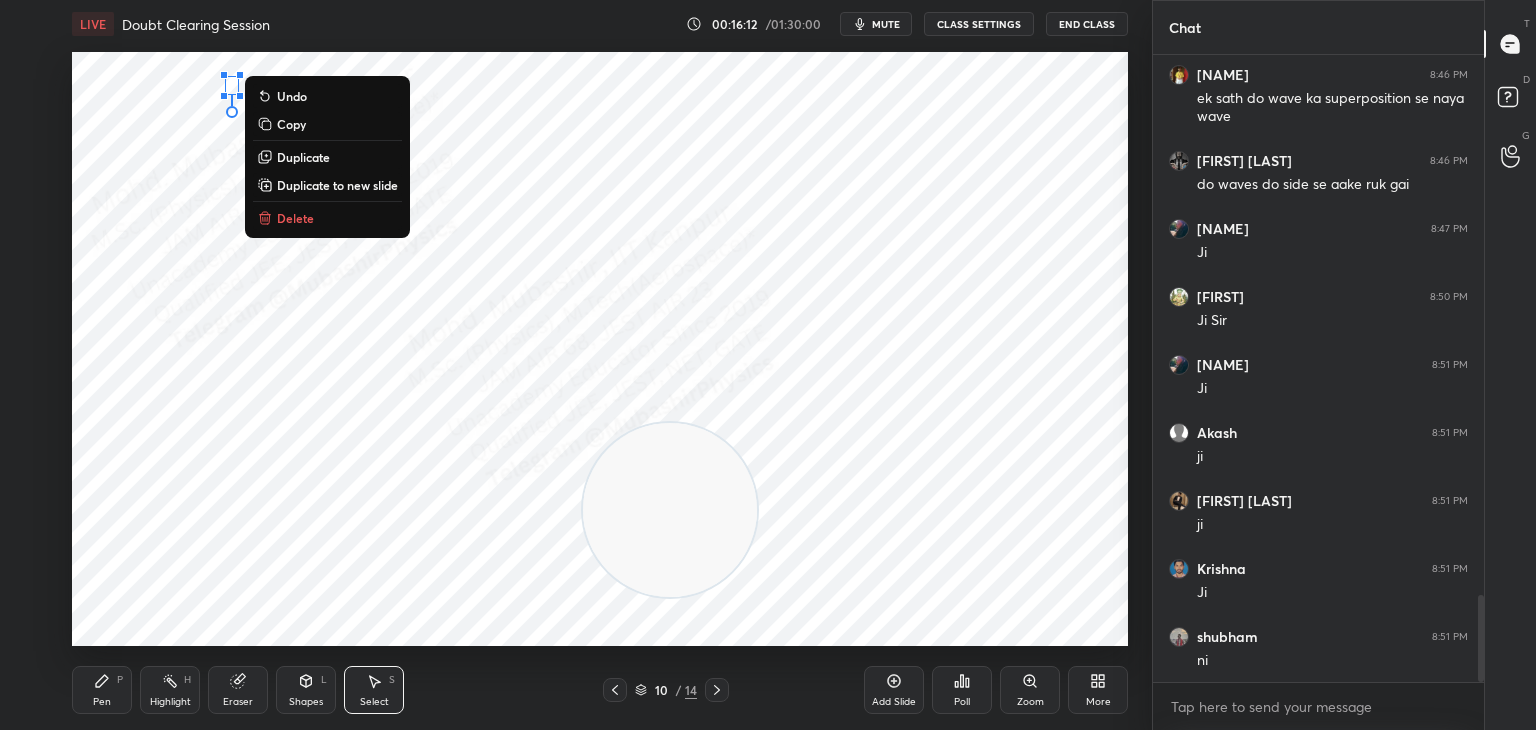 click 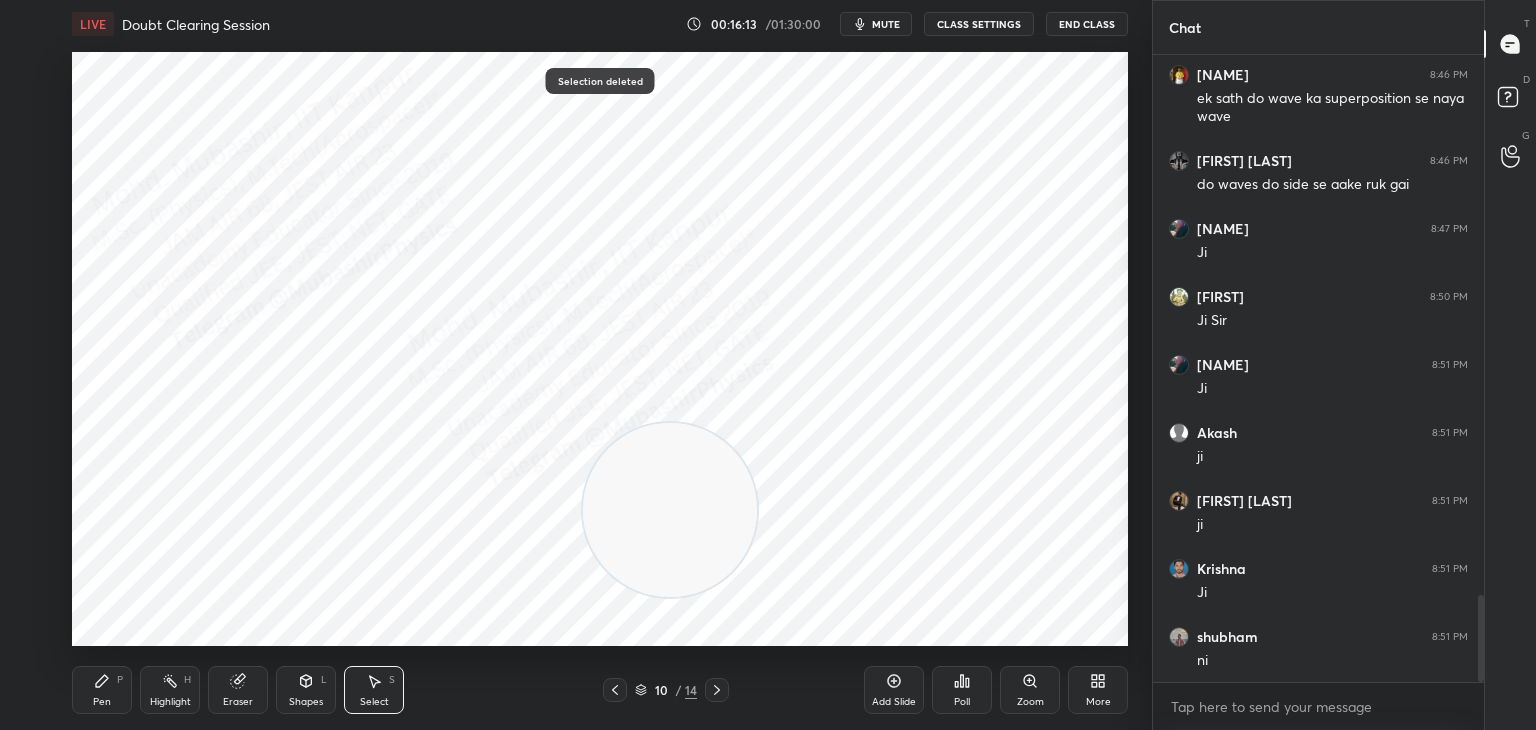 drag, startPoint x: 105, startPoint y: 697, endPoint x: 107, endPoint y: 682, distance: 15.132746 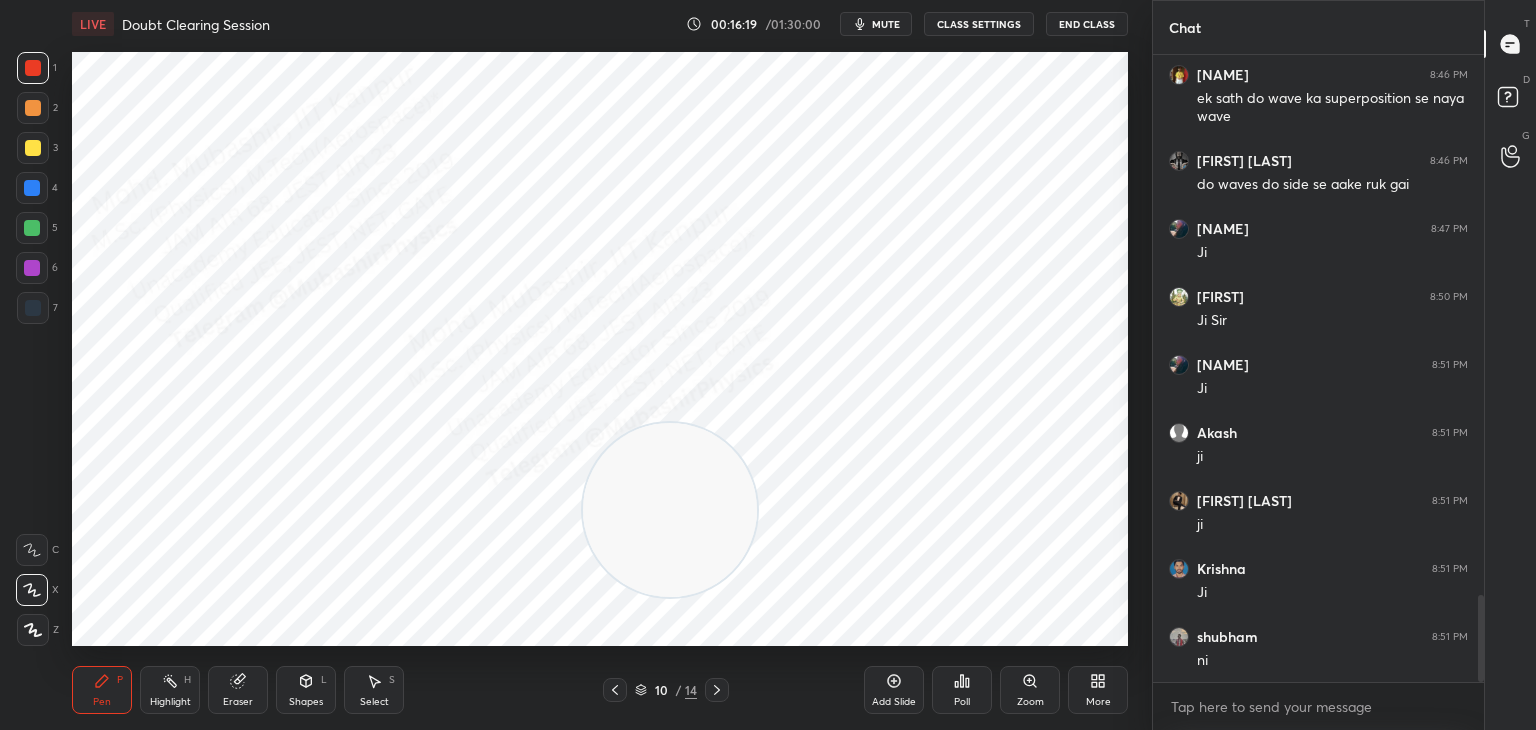 click on "Shapes L" at bounding box center [306, 690] 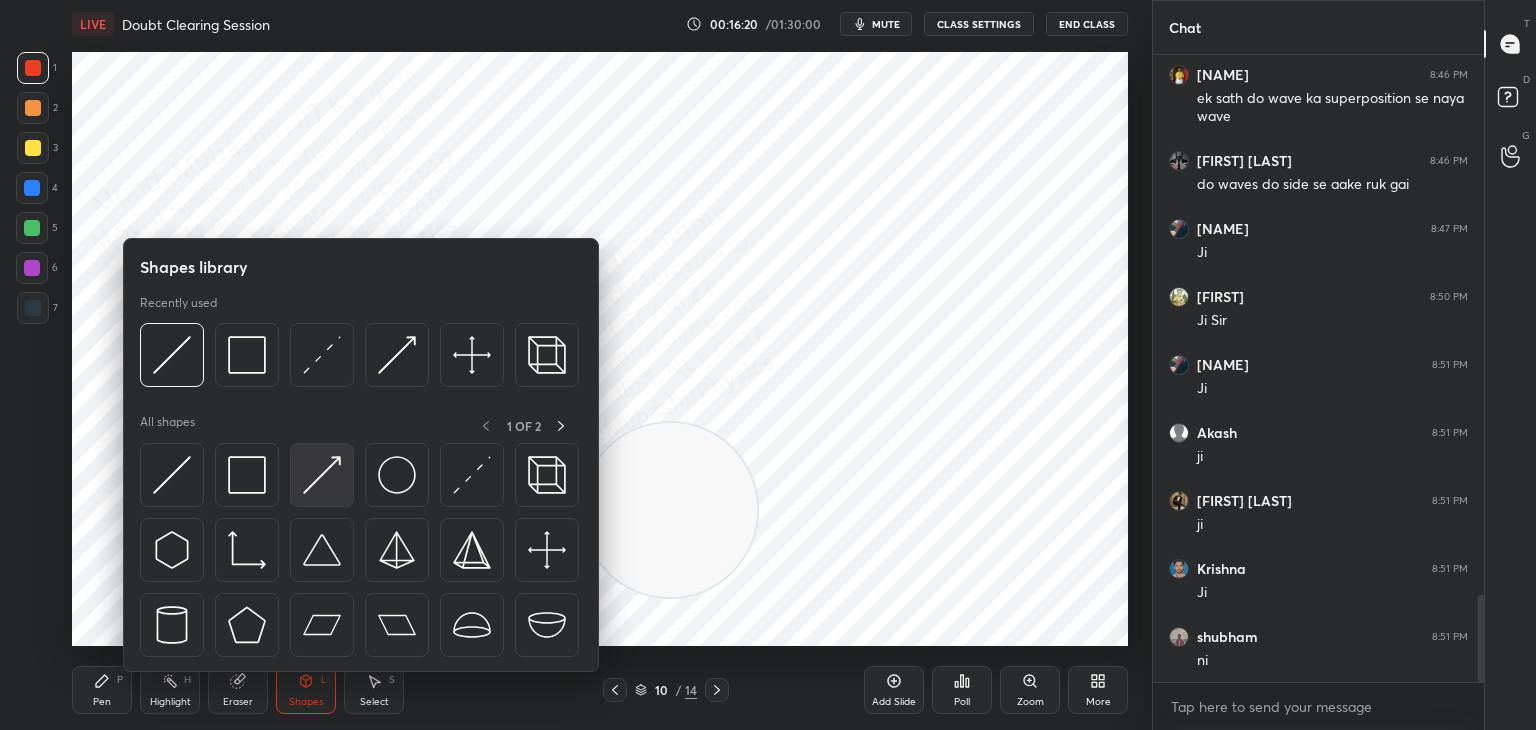 click at bounding box center (322, 475) 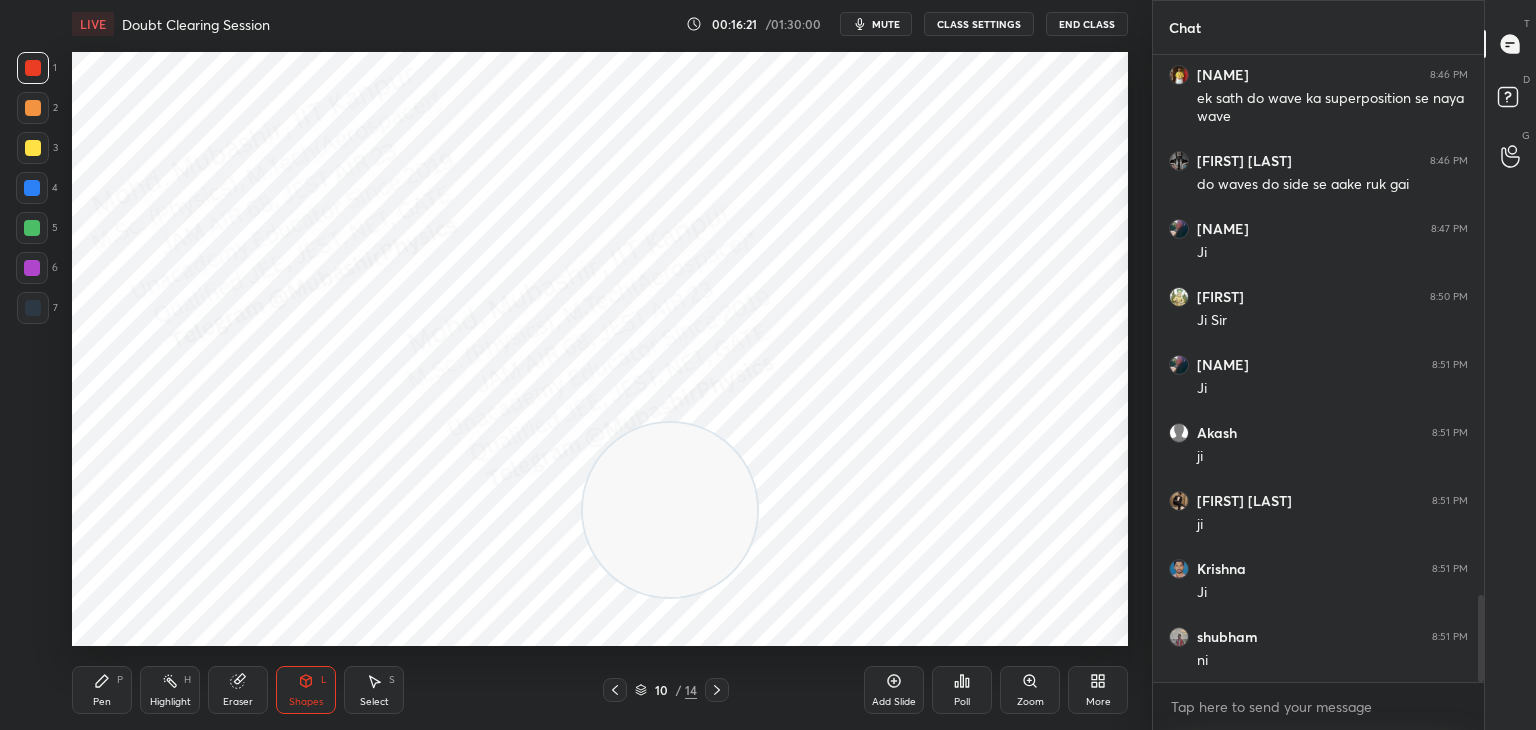 click at bounding box center (33, 308) 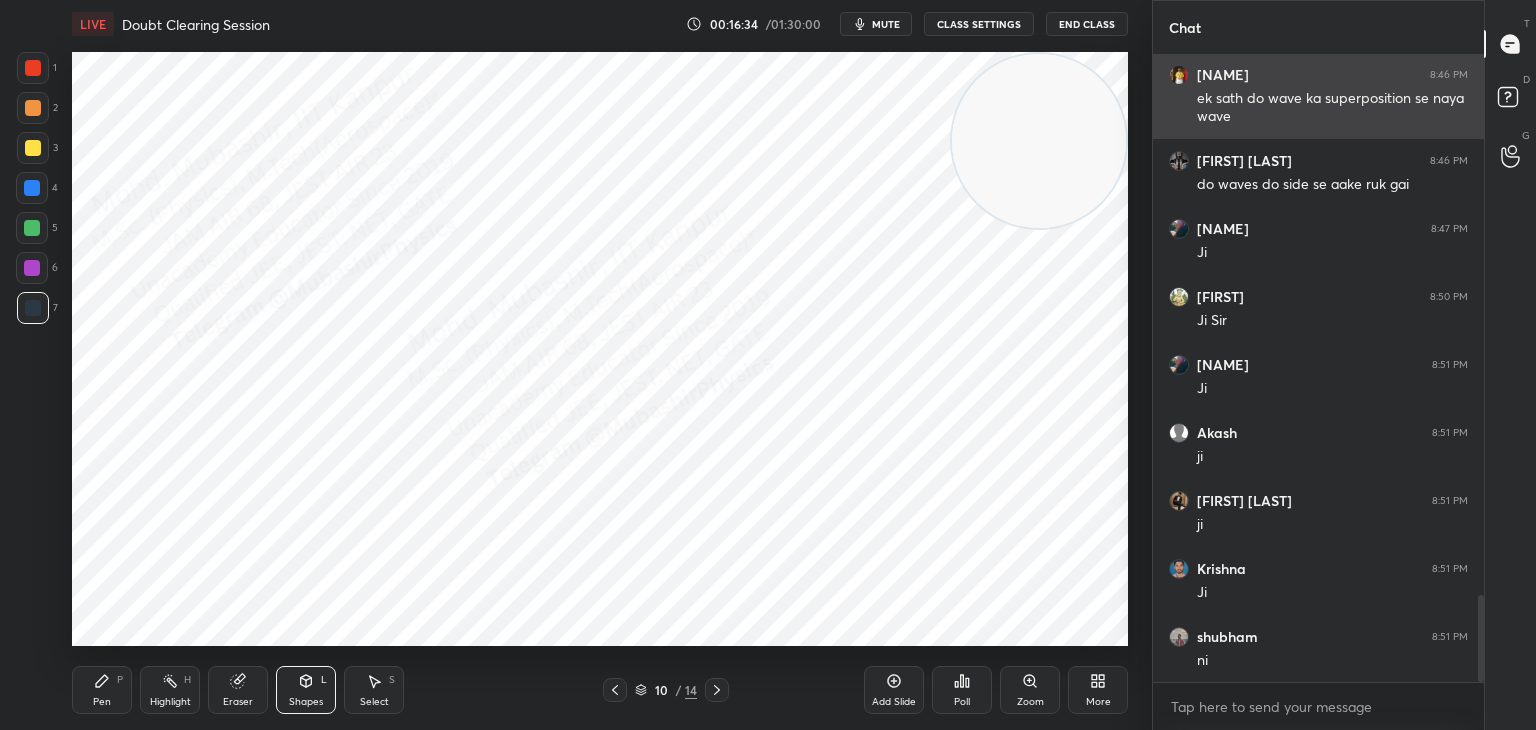drag, startPoint x: 713, startPoint y: 457, endPoint x: 1200, endPoint y: 106, distance: 600.3082 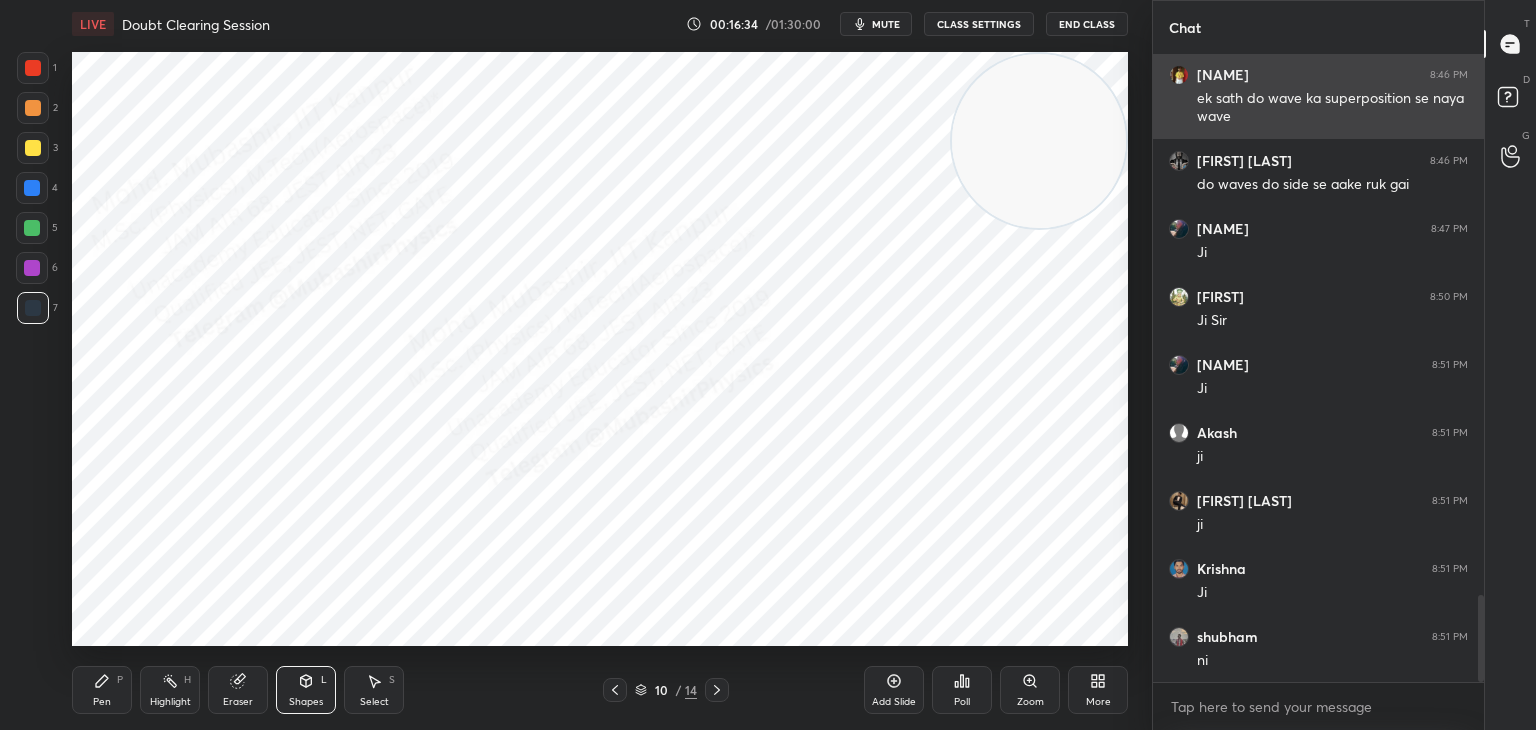 click on "1 2 3 4 5 6 7 C X Z C X Z E E Erase all H H LIVE Doubt Clearing Session [TIME] / [TIME] mute CLASS SETTINGS End Class Setting up your live class Poll for secs No correct answer Start poll Back Doubt Clearing Session • L4 of Detailed Course on Waves & Oscillations for IIT JAM, CUET [YEAR]/[YEAR] [NAME] Pen P Highlight H Eraser Shapes L Select S 10 / 14 Add Slide Poll Zoom More Chat [NAME] [TIME] Ji MD [LAST] [TIME] ek sath do wave ka superposition se naya wave [NAME] [TIME] do waves do side se aake ruk gai [NAME] [TIME] Ji [NAME] [TIME] Ji Sir [NAME] [TIME] Ji [NAME] [TIME] ji [NAME] [TIME] ji [NAME] [TIME] Ji [NAME] [TIME] ni JUMP TO LATEST Enable hand raising Enable raise hand to speak to learners. Once enabled, chat will be turned off temporarily. Enable x [NAME] Asked a doubt 1 Please help me with this doubt Pick this doubt NEW DOUBTS ASKED No one has raised a hand yet Can't raise hand Got it T Messages (T) D Doubts (D) G Raise Hand (G) Report an issue" at bounding box center (768, 365) 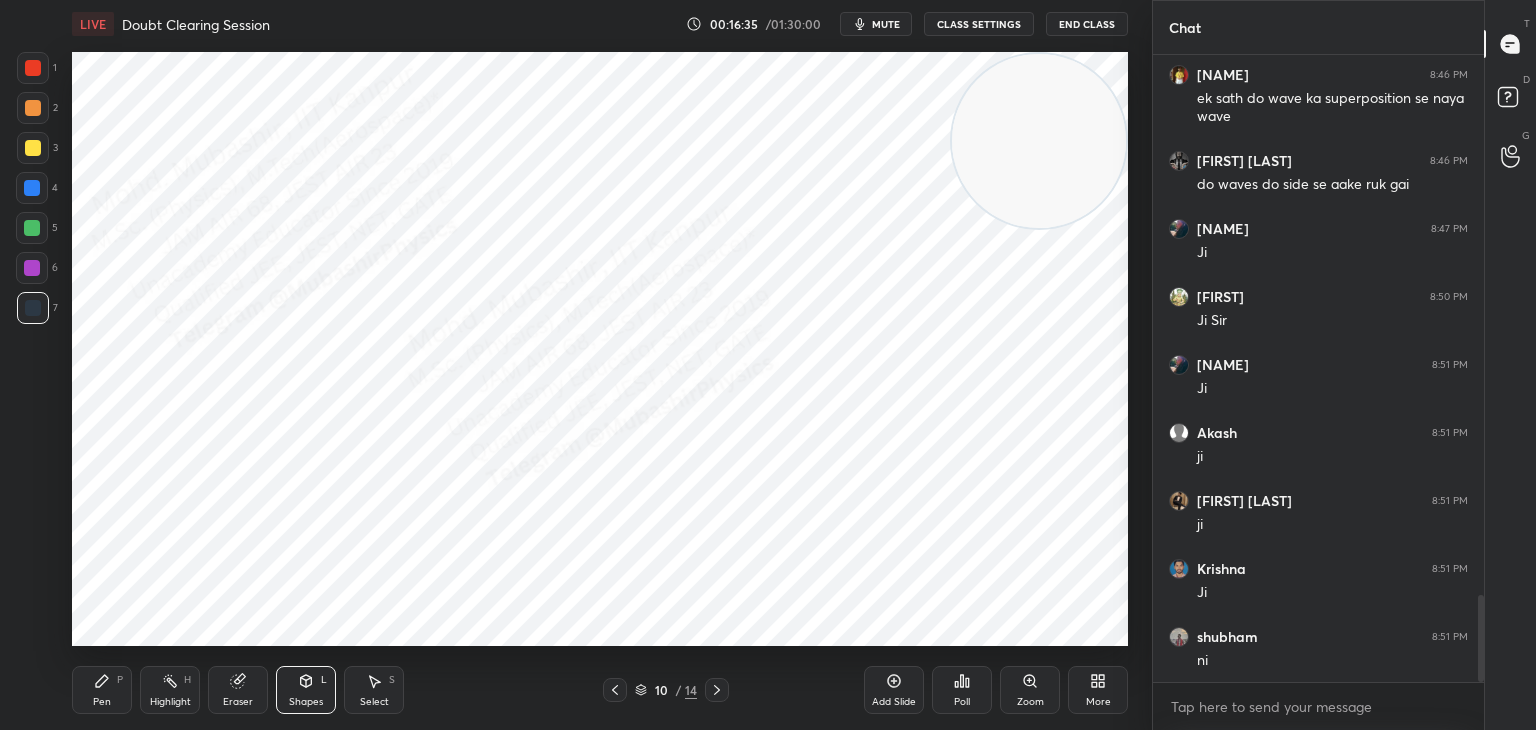 click on "Pen P" at bounding box center [102, 690] 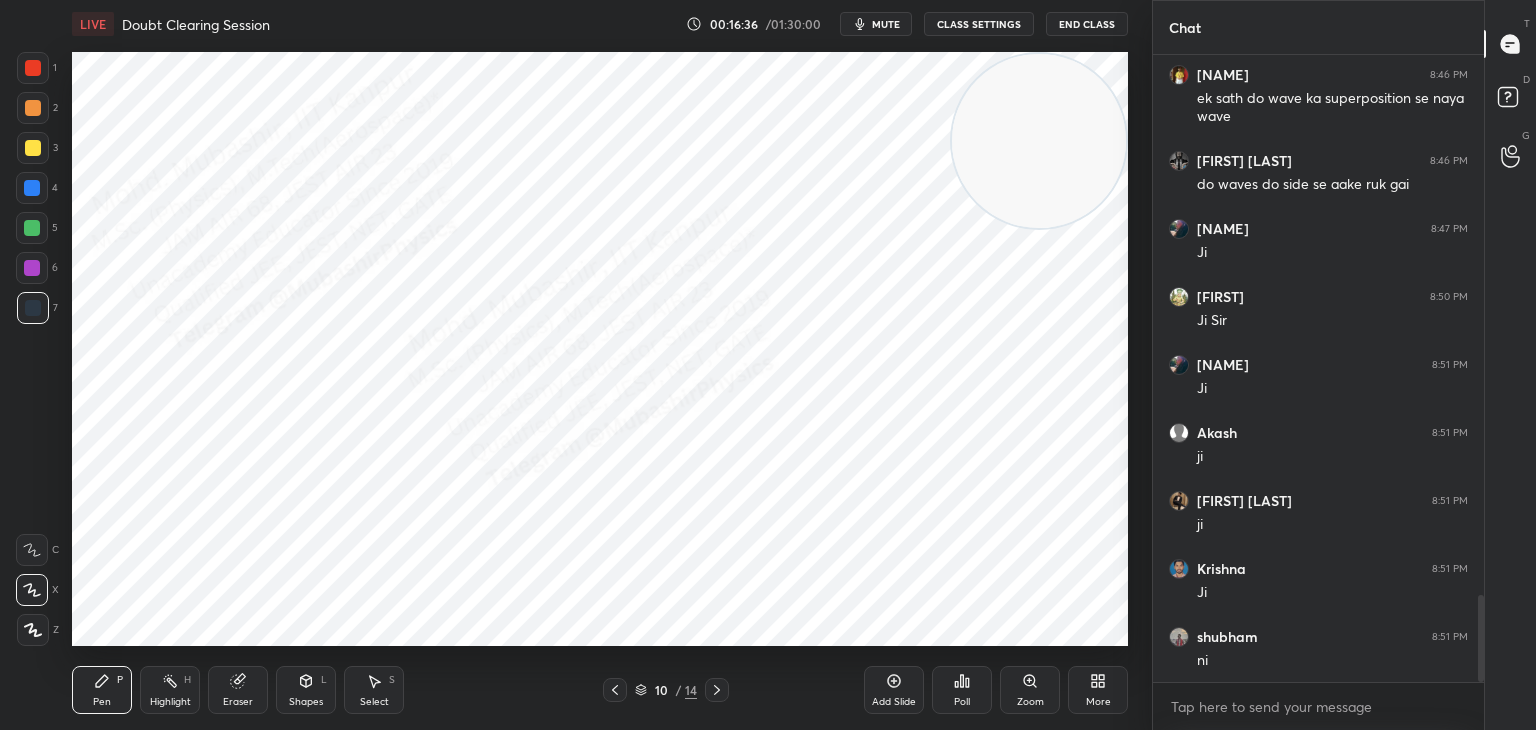 click at bounding box center (32, 268) 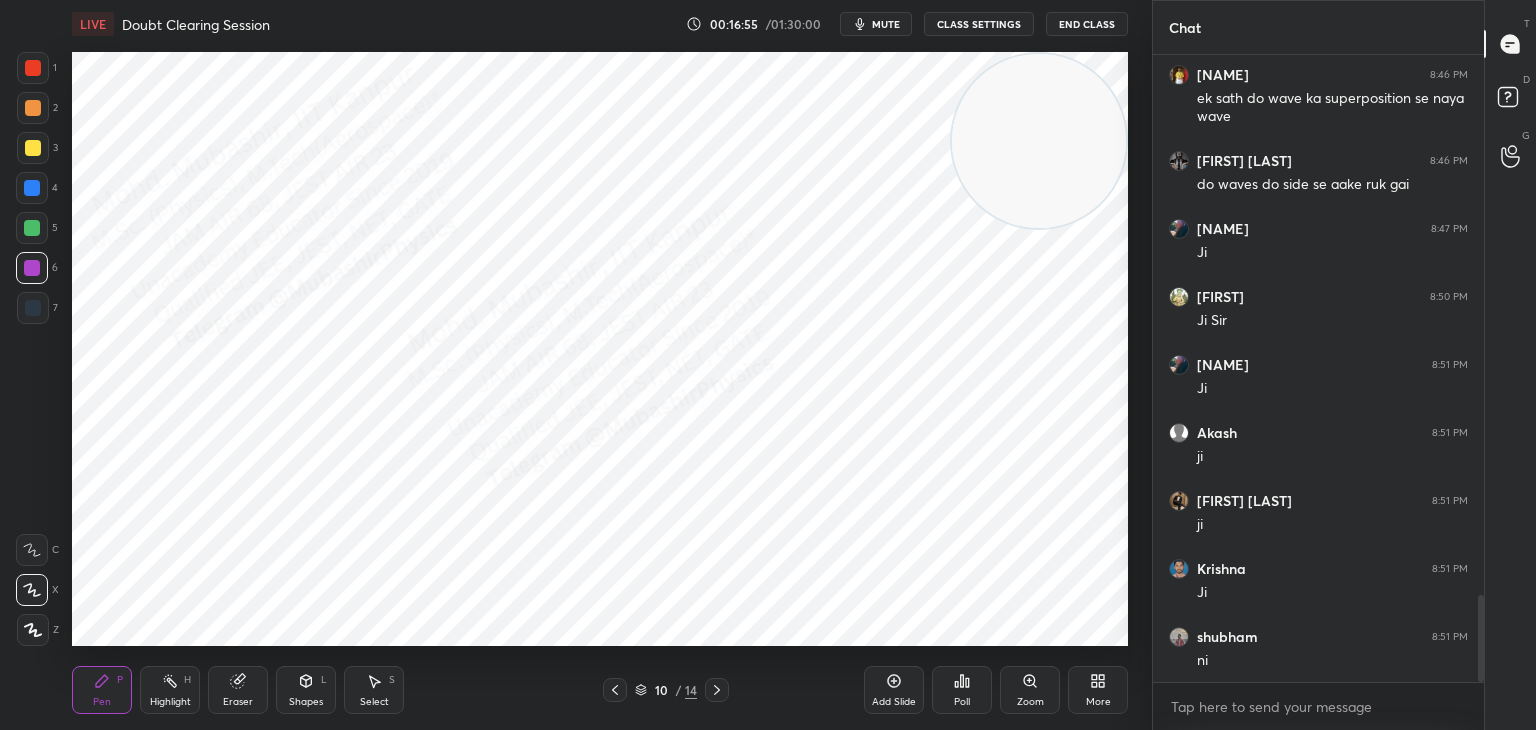 drag, startPoint x: 365, startPoint y: 698, endPoint x: 383, endPoint y: 646, distance: 55.027267 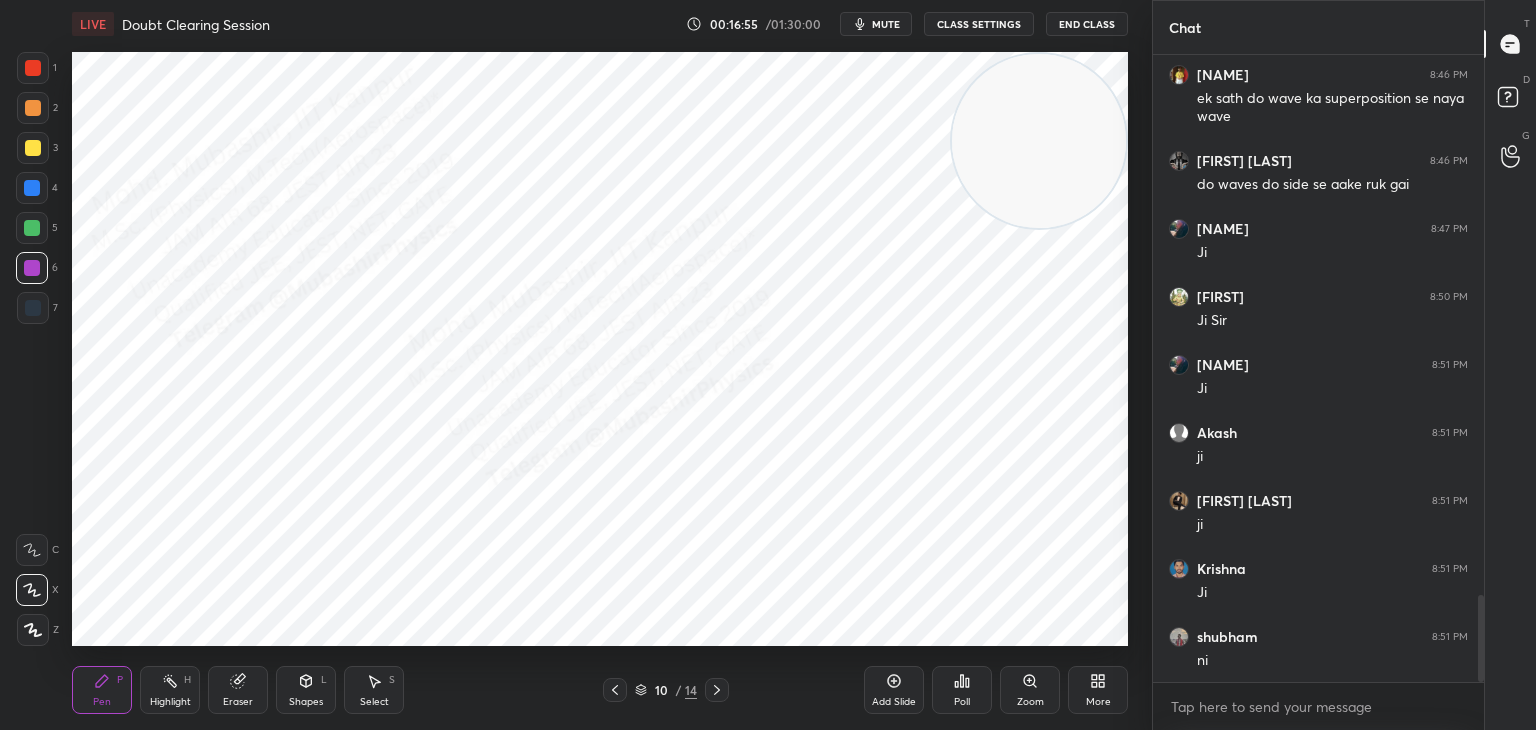 click on "Select" at bounding box center [374, 702] 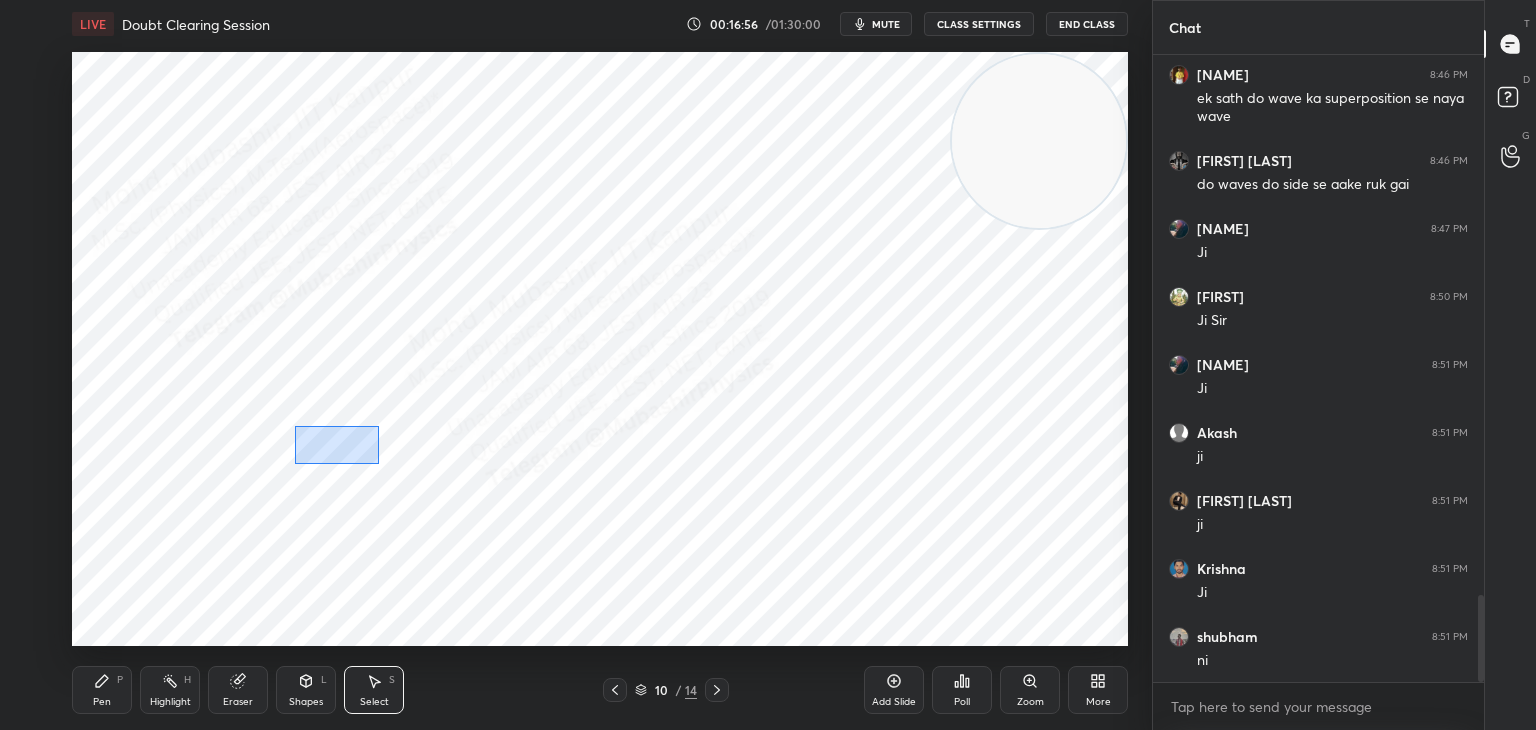 drag, startPoint x: 379, startPoint y: 464, endPoint x: 869, endPoint y: 542, distance: 496.1693 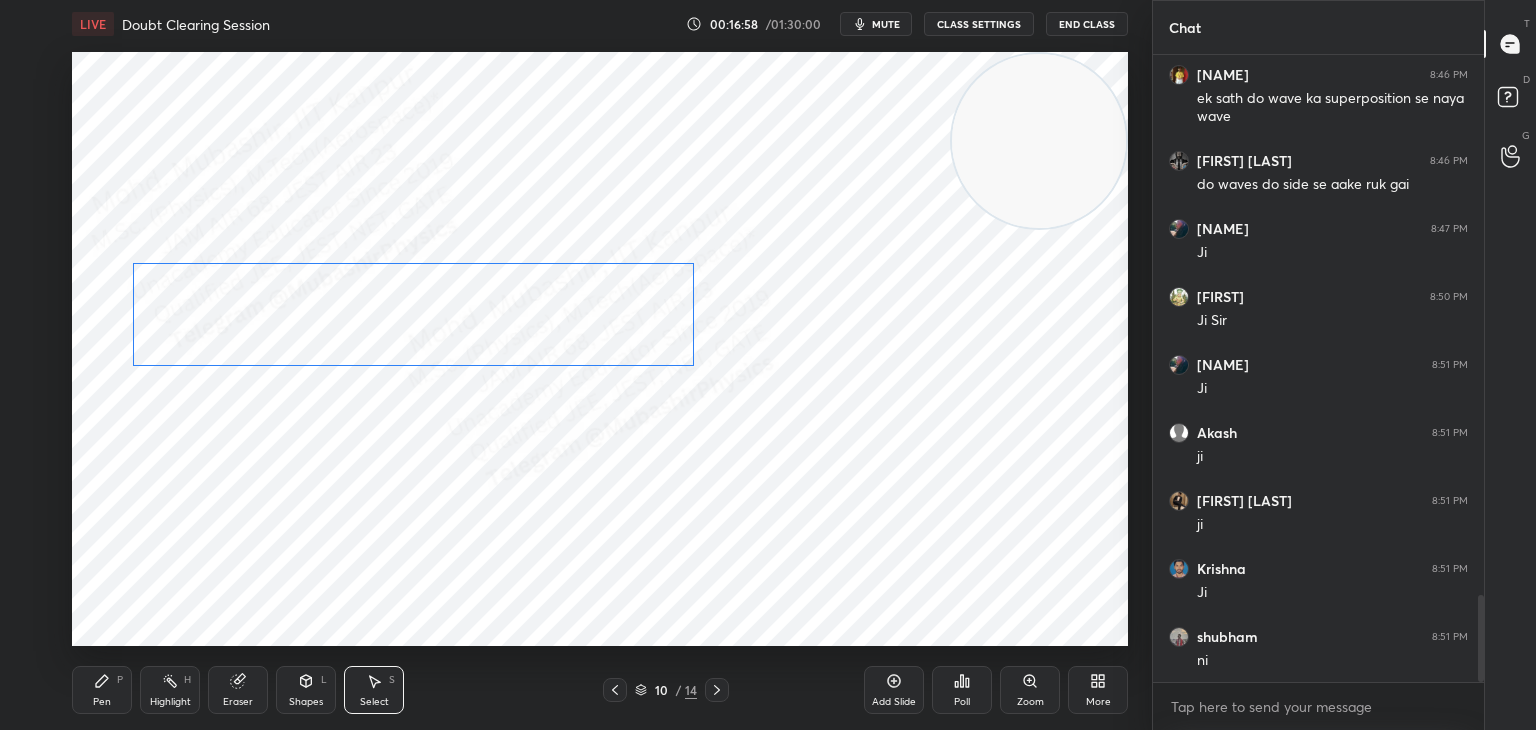 drag, startPoint x: 609, startPoint y: 489, endPoint x: 465, endPoint y: 310, distance: 229.73245 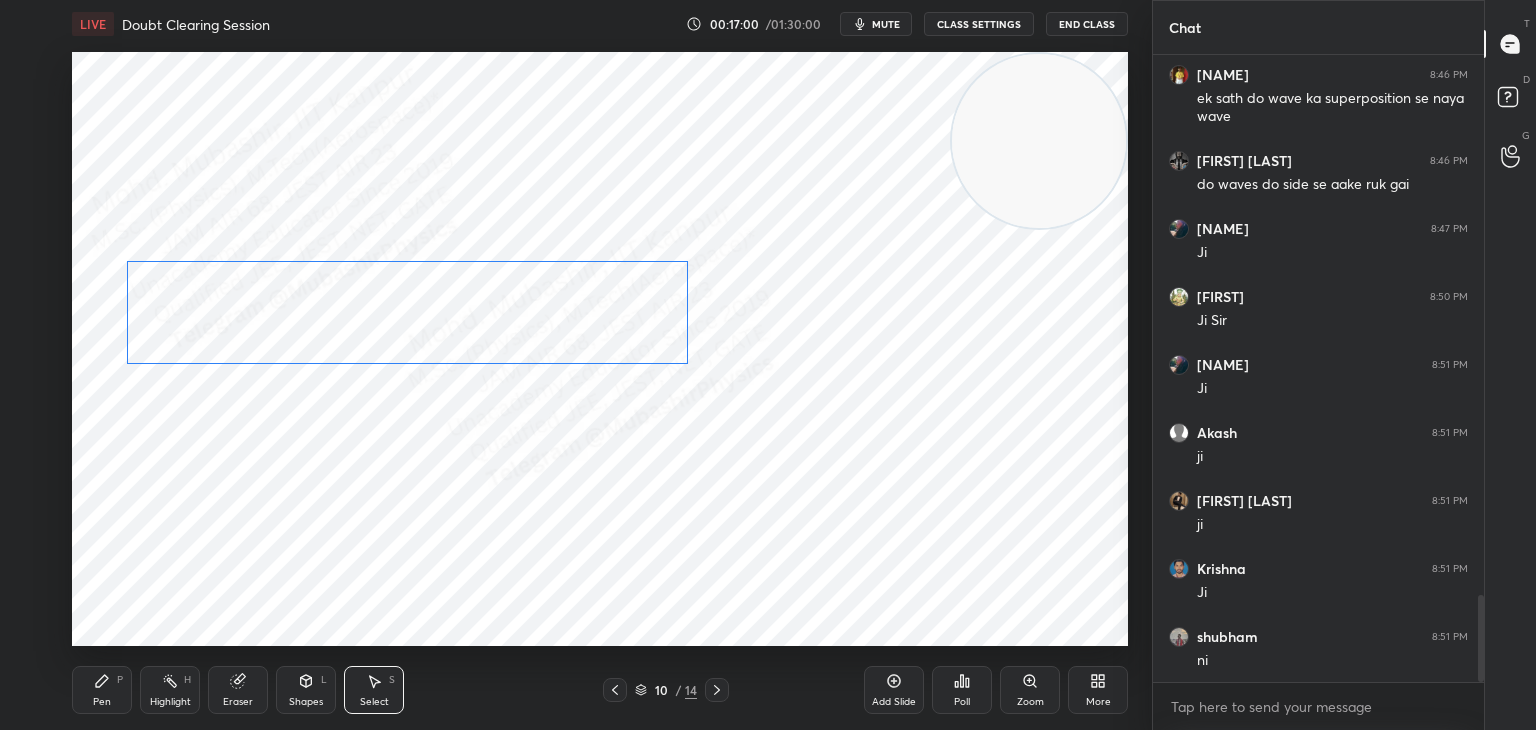 click on "0 ° Undo Copy Duplicate Duplicate to new slide Delete" at bounding box center (600, 349) 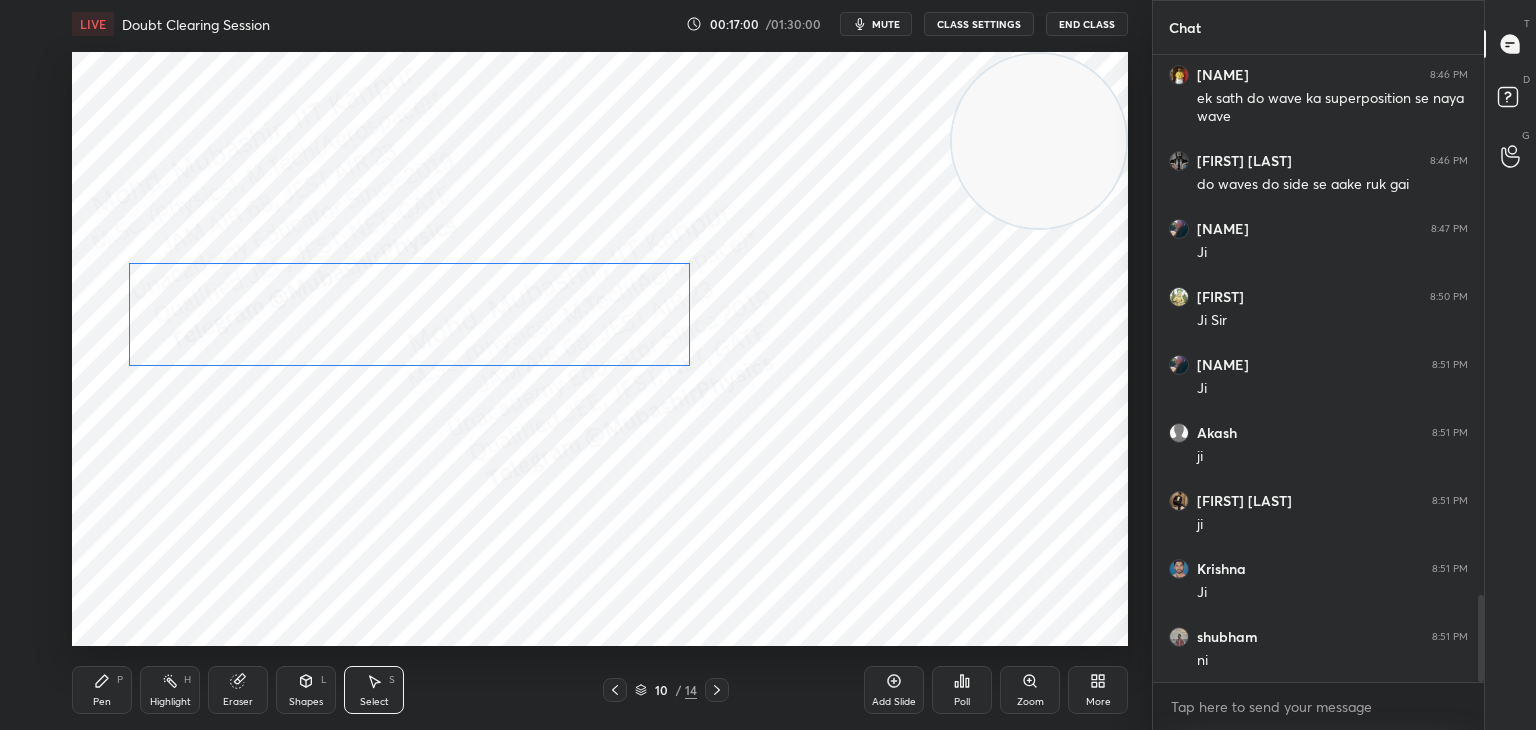 click on "0 ° Undo Copy Duplicate Duplicate to new slide Delete" at bounding box center (600, 349) 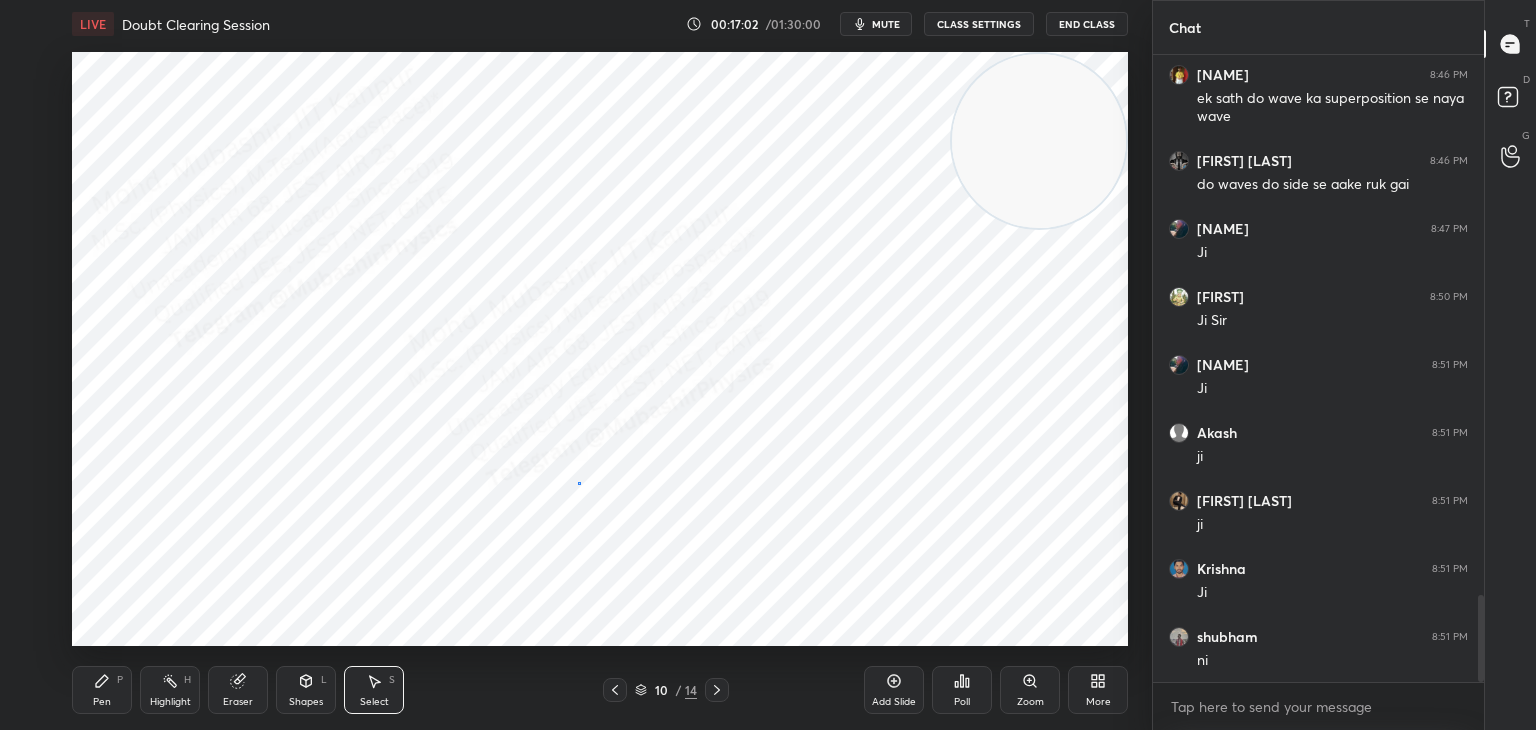 click on "0 ° Undo Copy Duplicate Duplicate to new slide Delete" at bounding box center (600, 349) 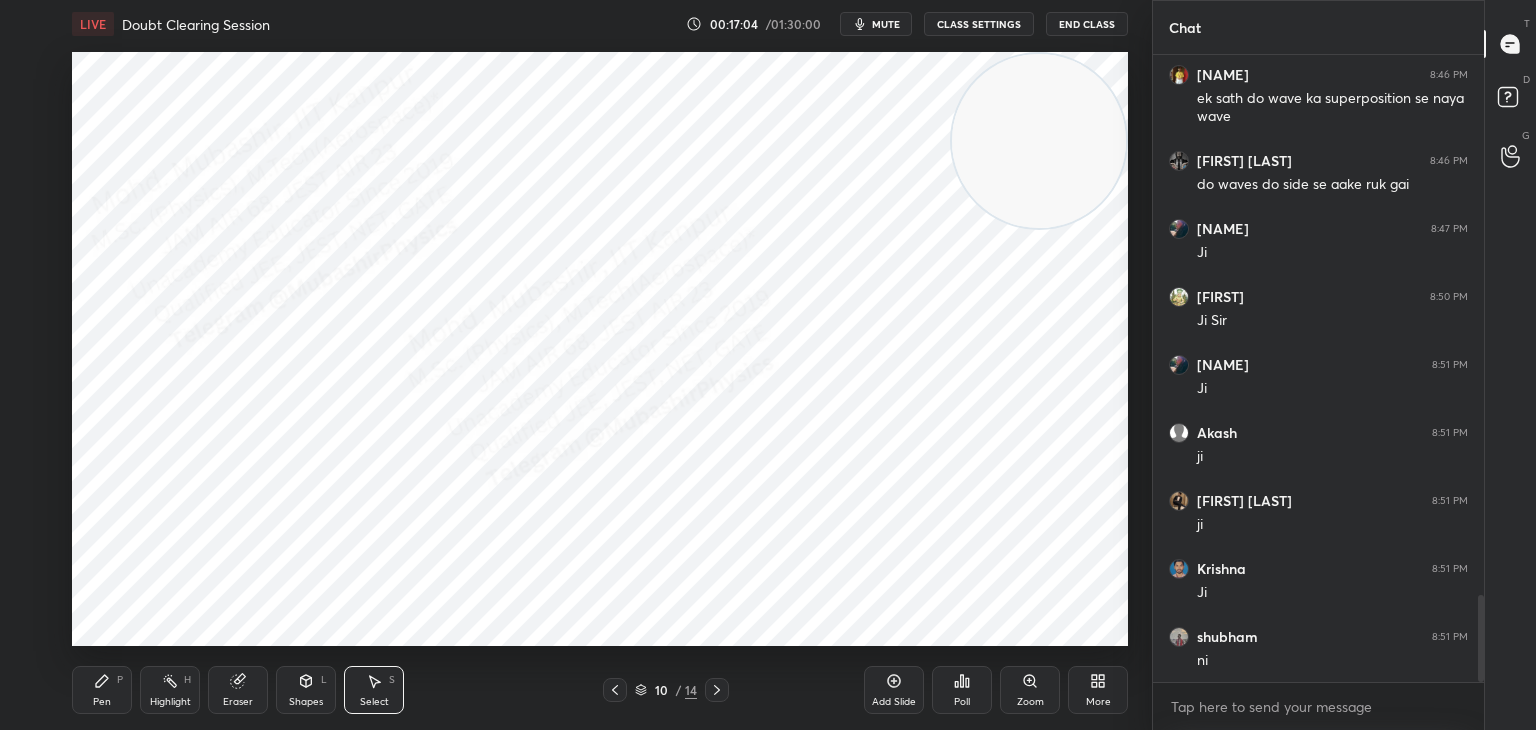 click 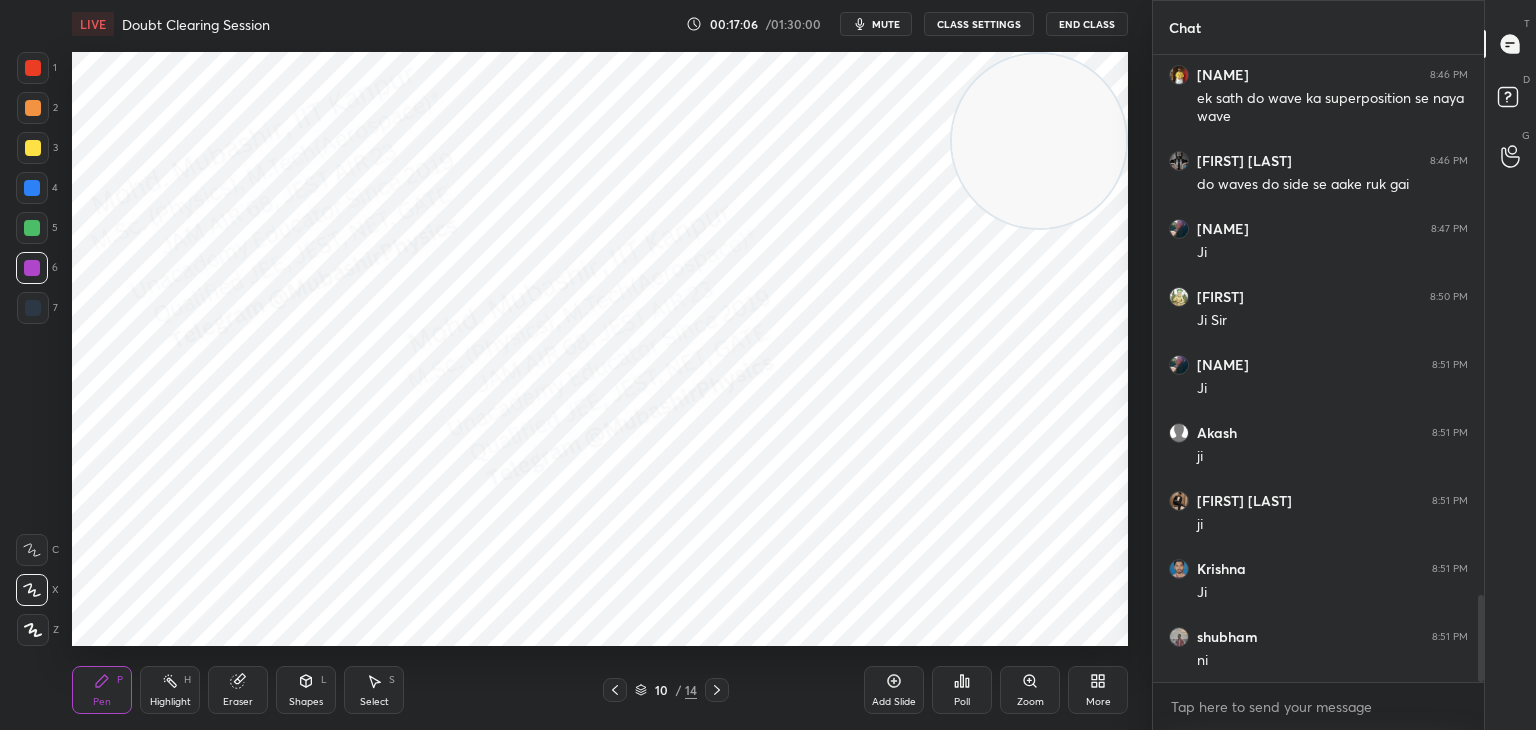 drag, startPoint x: 29, startPoint y: 312, endPoint x: 63, endPoint y: 193, distance: 123.76187 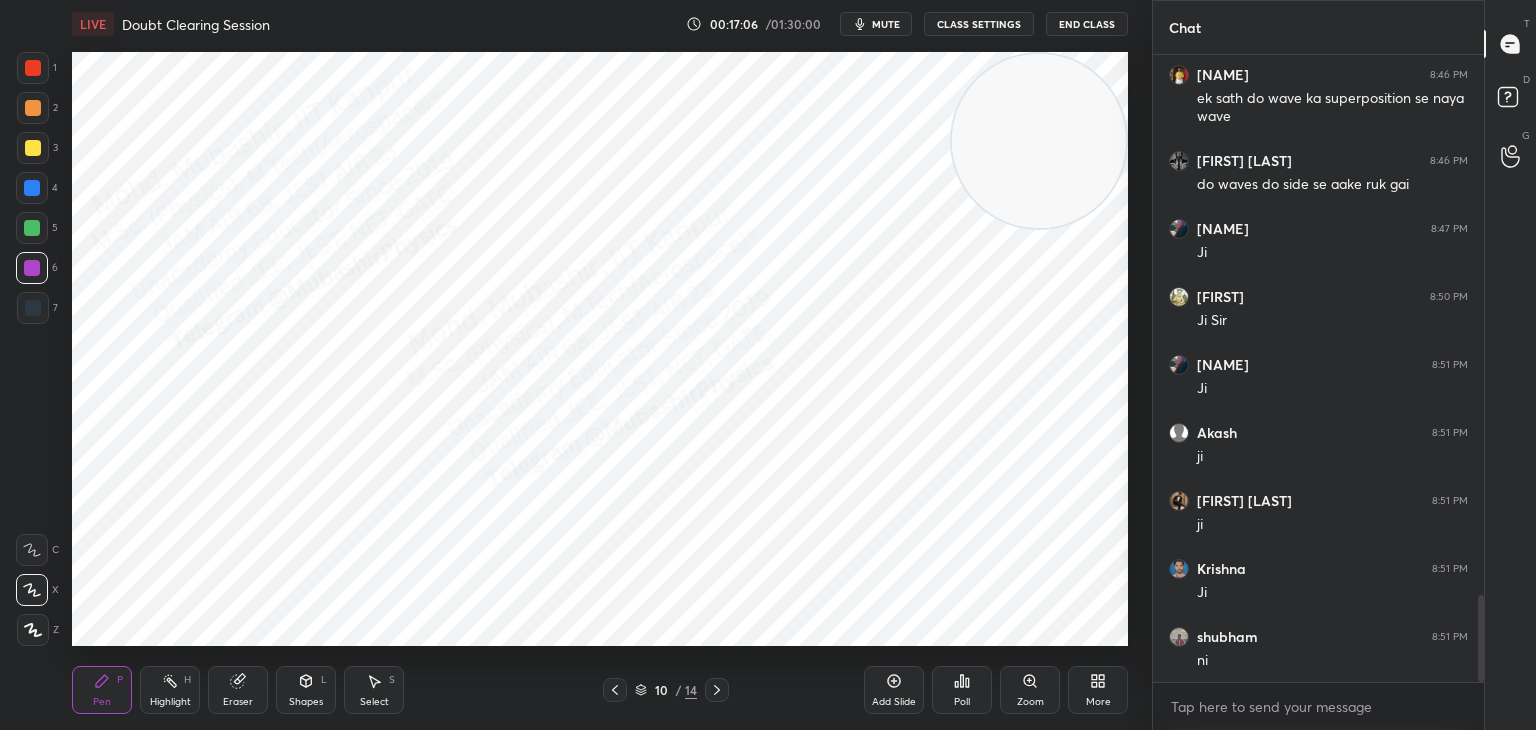 click at bounding box center (33, 308) 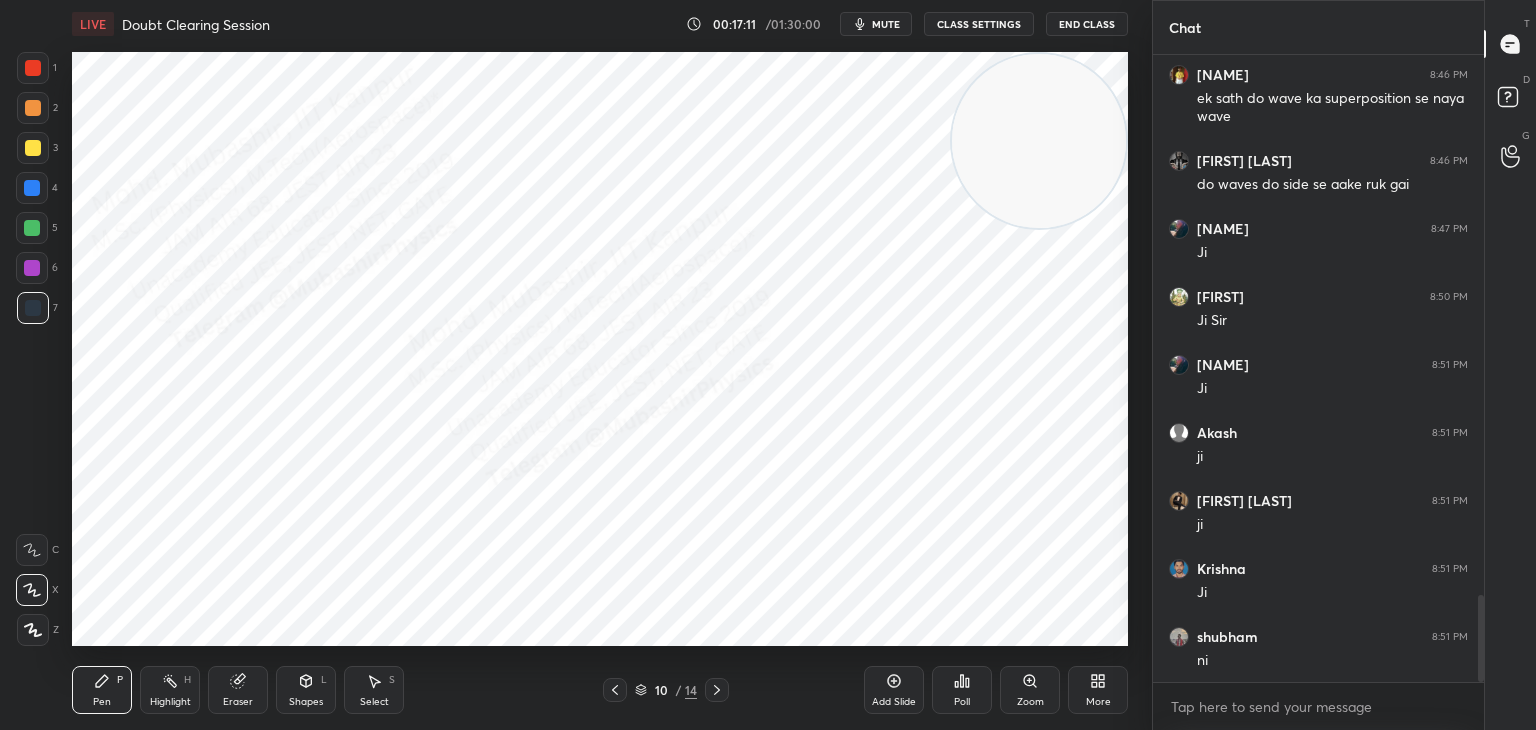 drag, startPoint x: 185, startPoint y: 700, endPoint x: 195, endPoint y: 674, distance: 27.856777 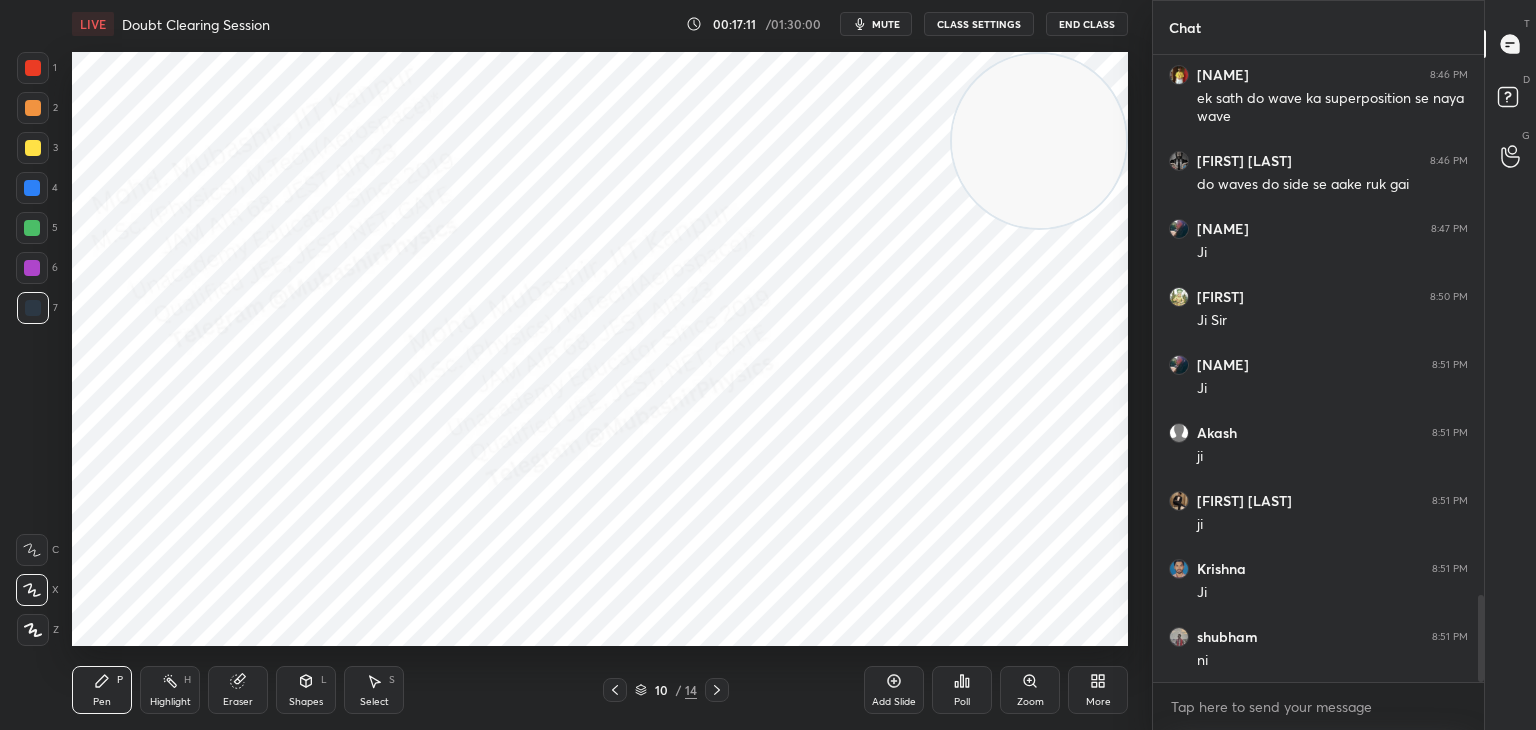click on "Highlight" at bounding box center [170, 702] 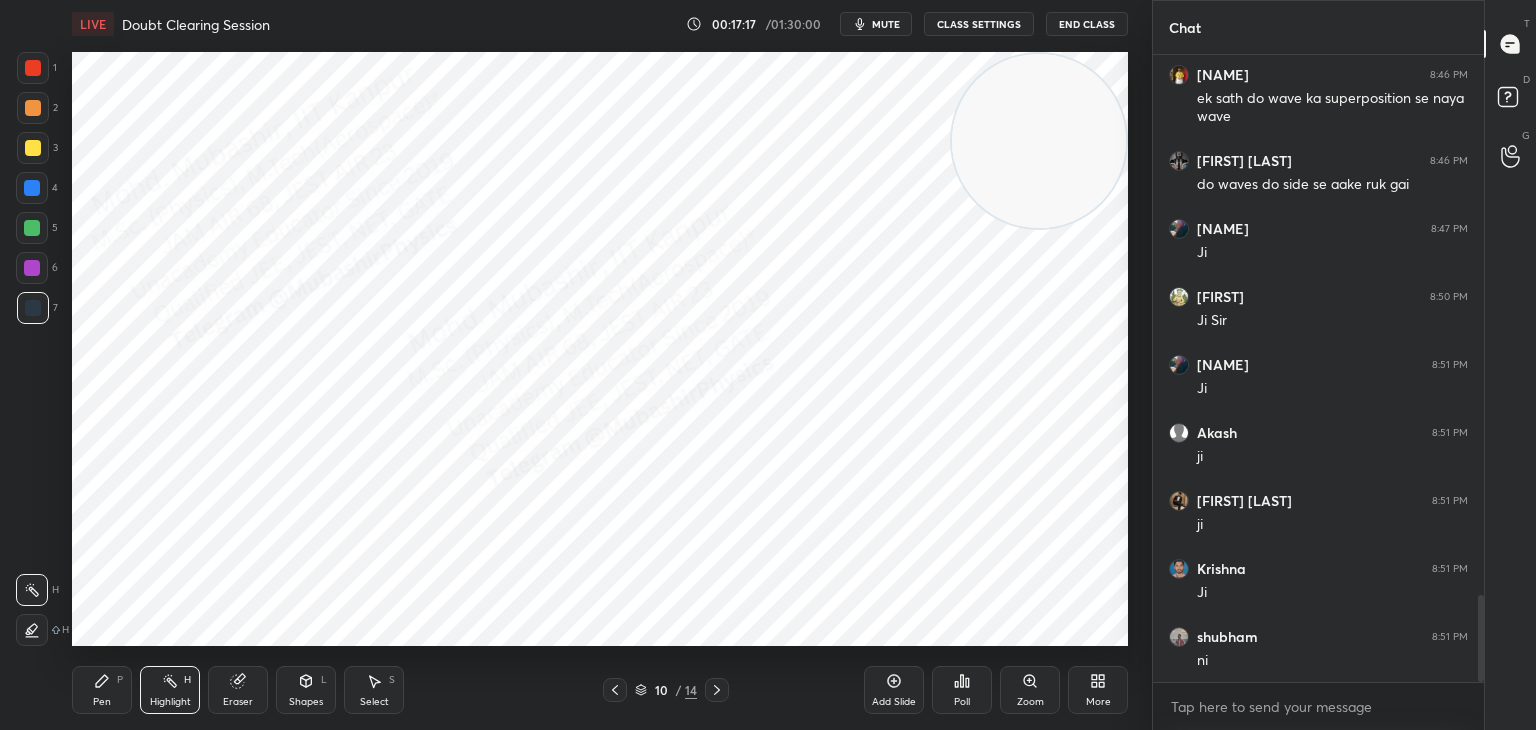 click on "Pen P" at bounding box center (102, 690) 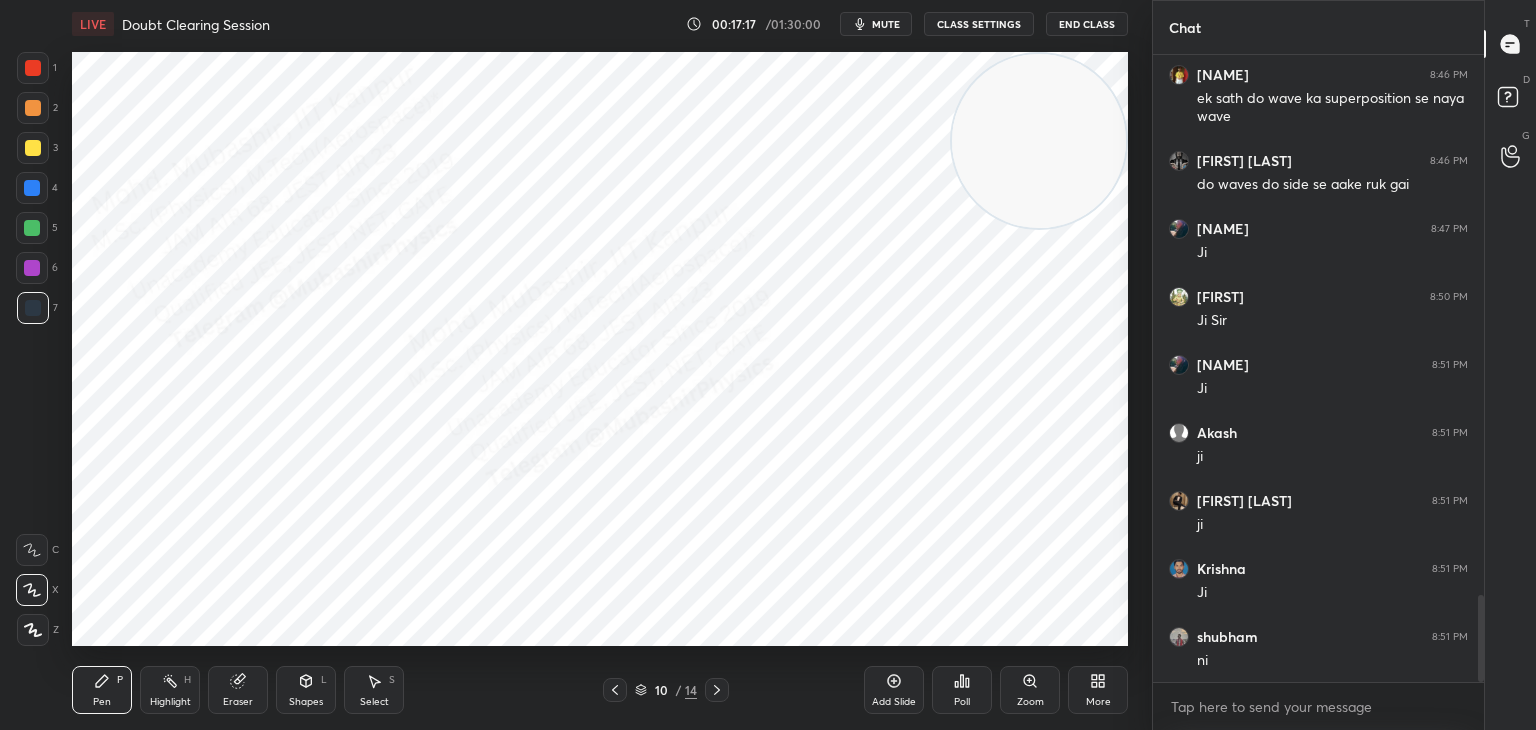 click at bounding box center [32, 228] 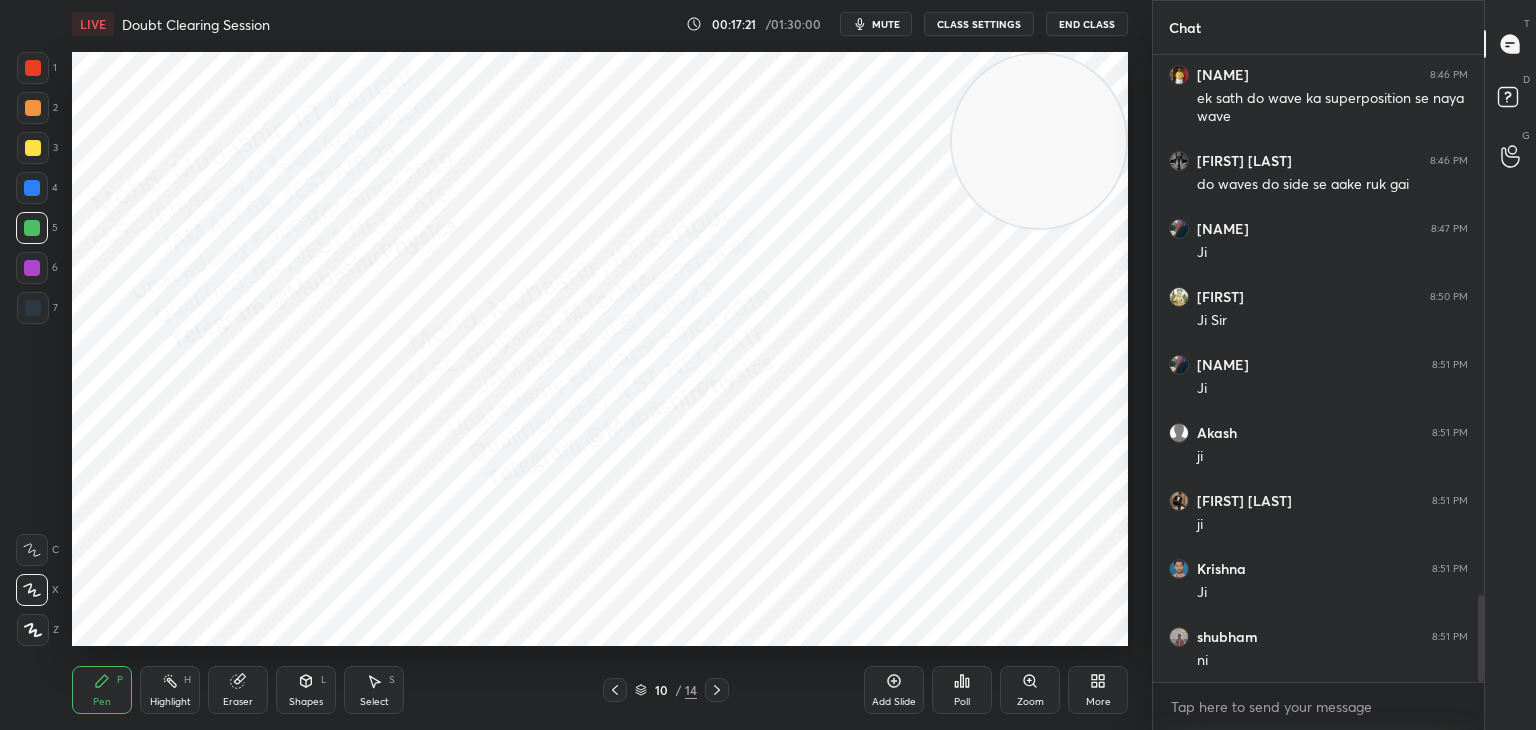 drag, startPoint x: 36, startPoint y: 166, endPoint x: 61, endPoint y: 165, distance: 25.019993 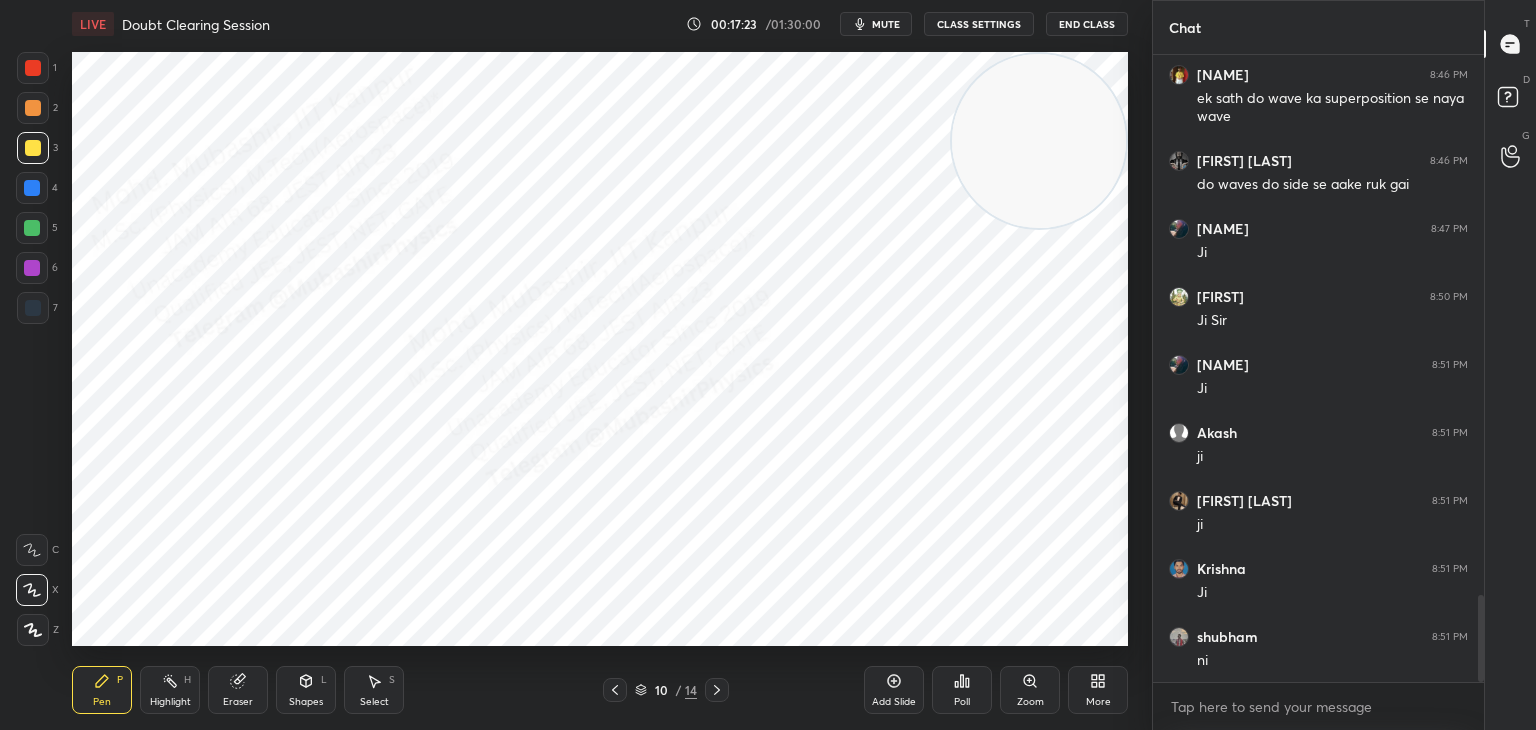 click at bounding box center [33, 108] 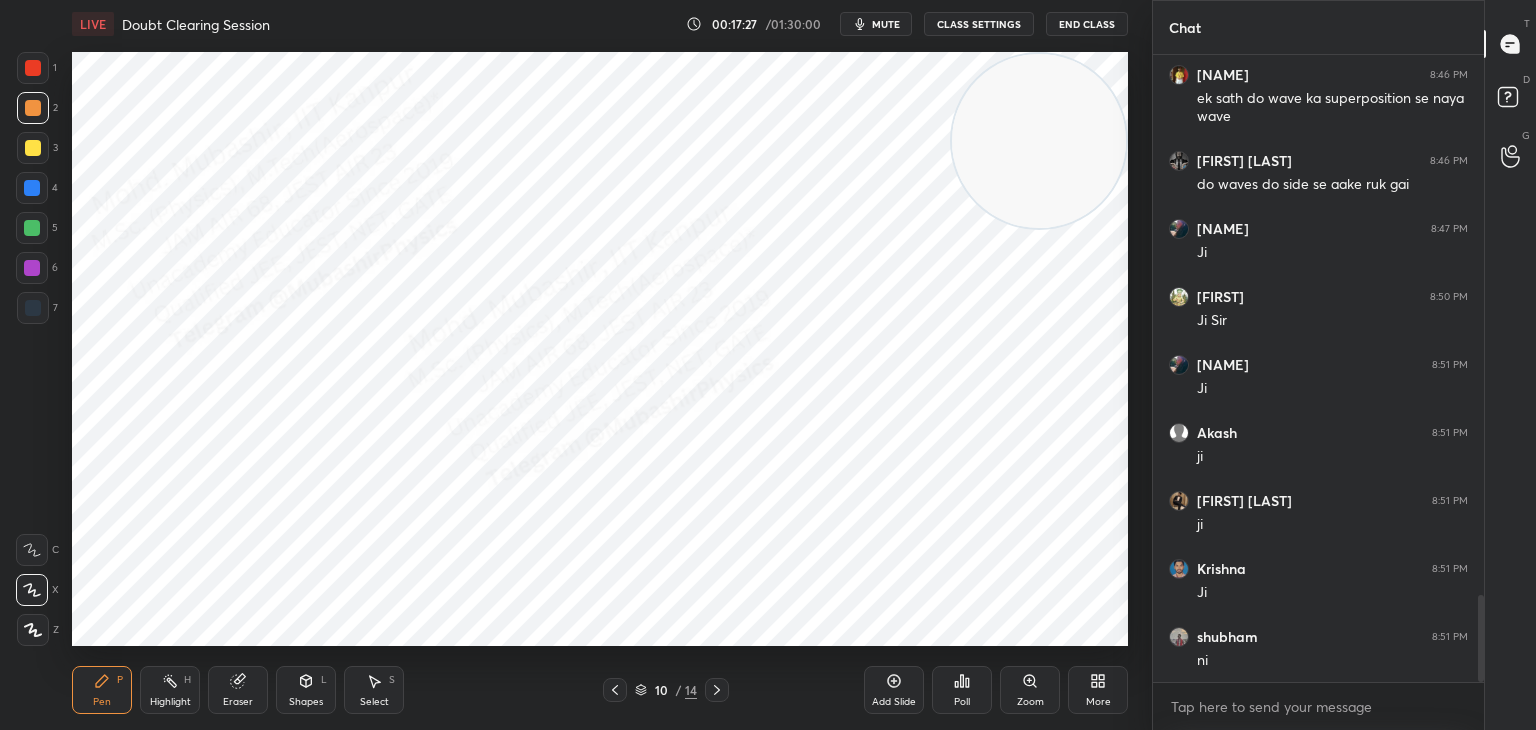 drag, startPoint x: 36, startPoint y: 221, endPoint x: 59, endPoint y: 232, distance: 25.495098 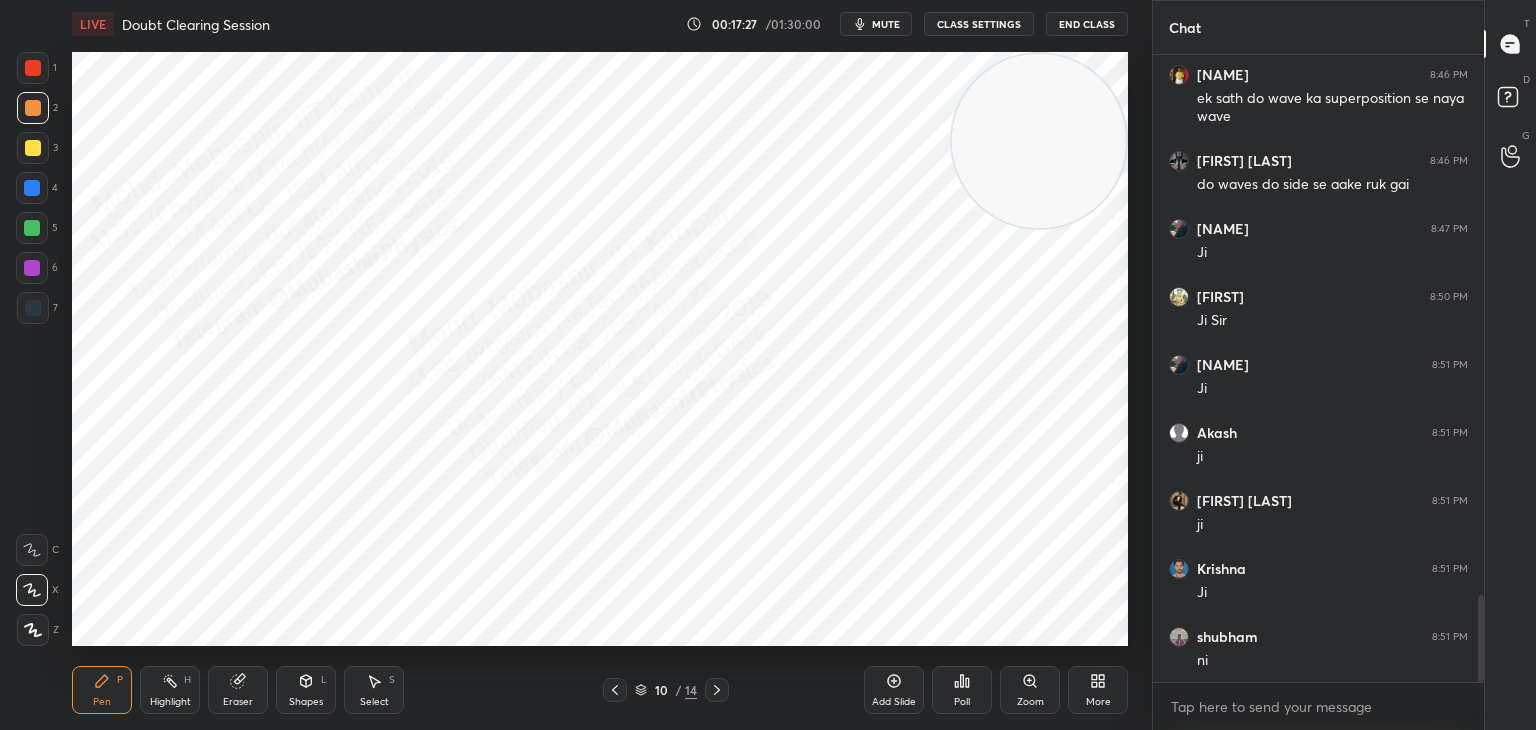 click at bounding box center [32, 228] 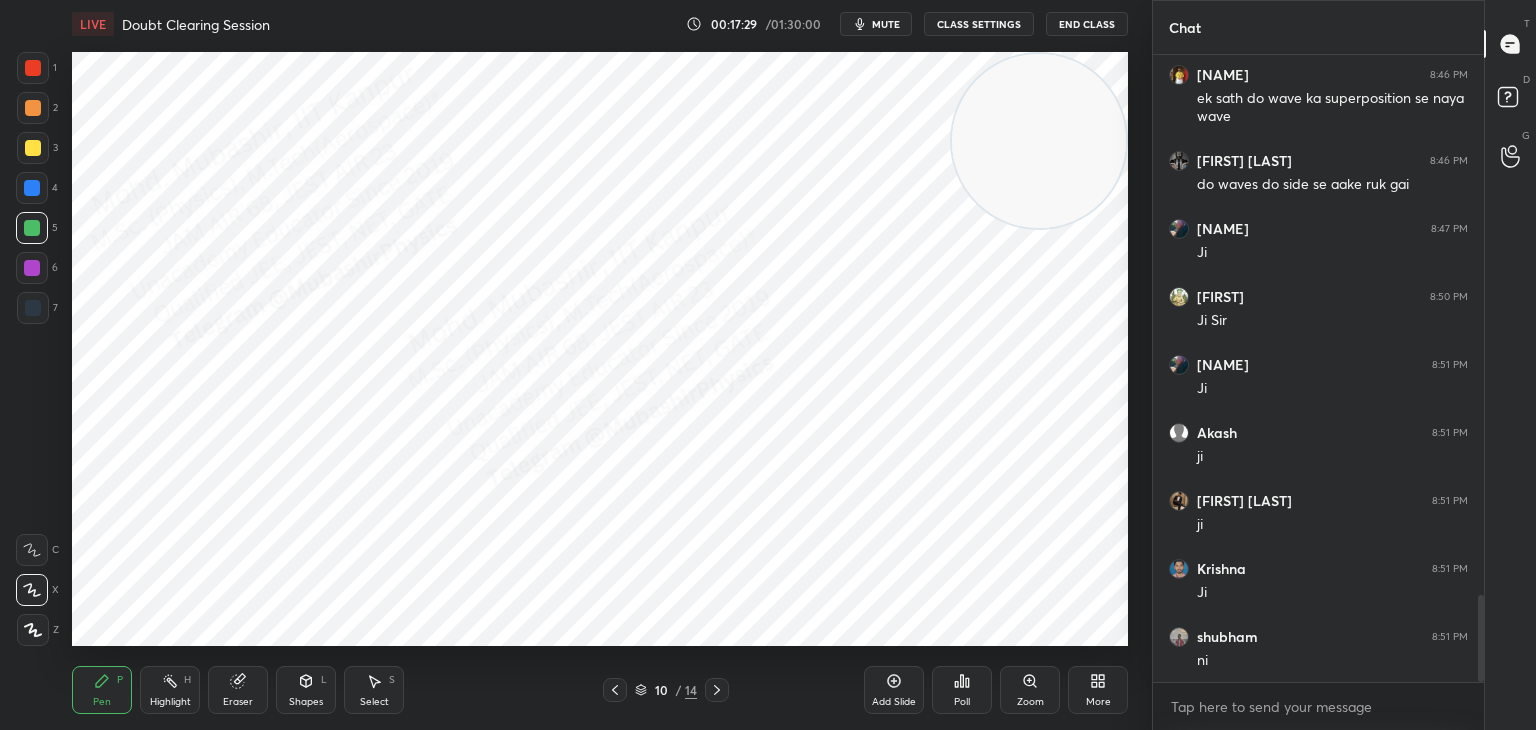 drag, startPoint x: 29, startPoint y: 186, endPoint x: 57, endPoint y: 202, distance: 32.24903 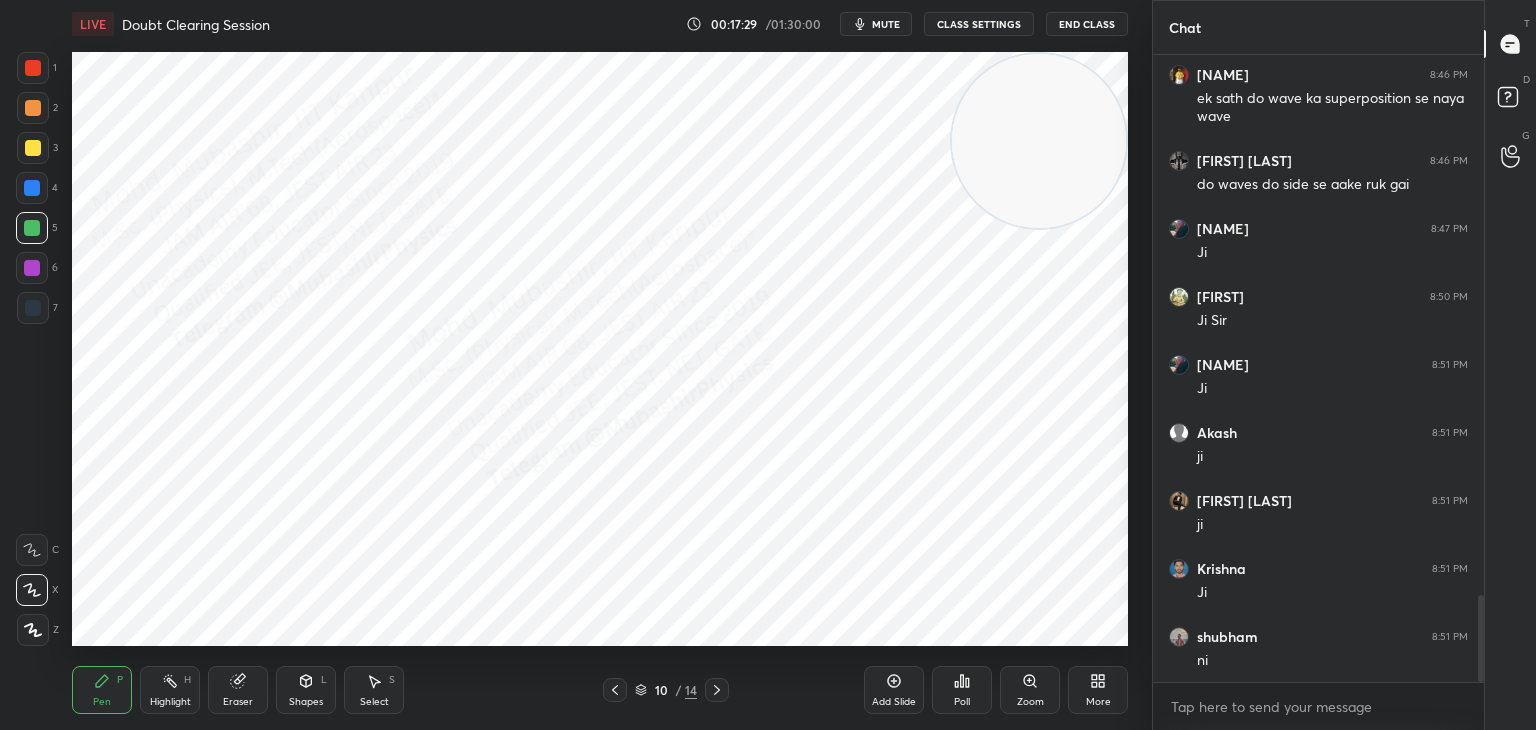 click at bounding box center [32, 188] 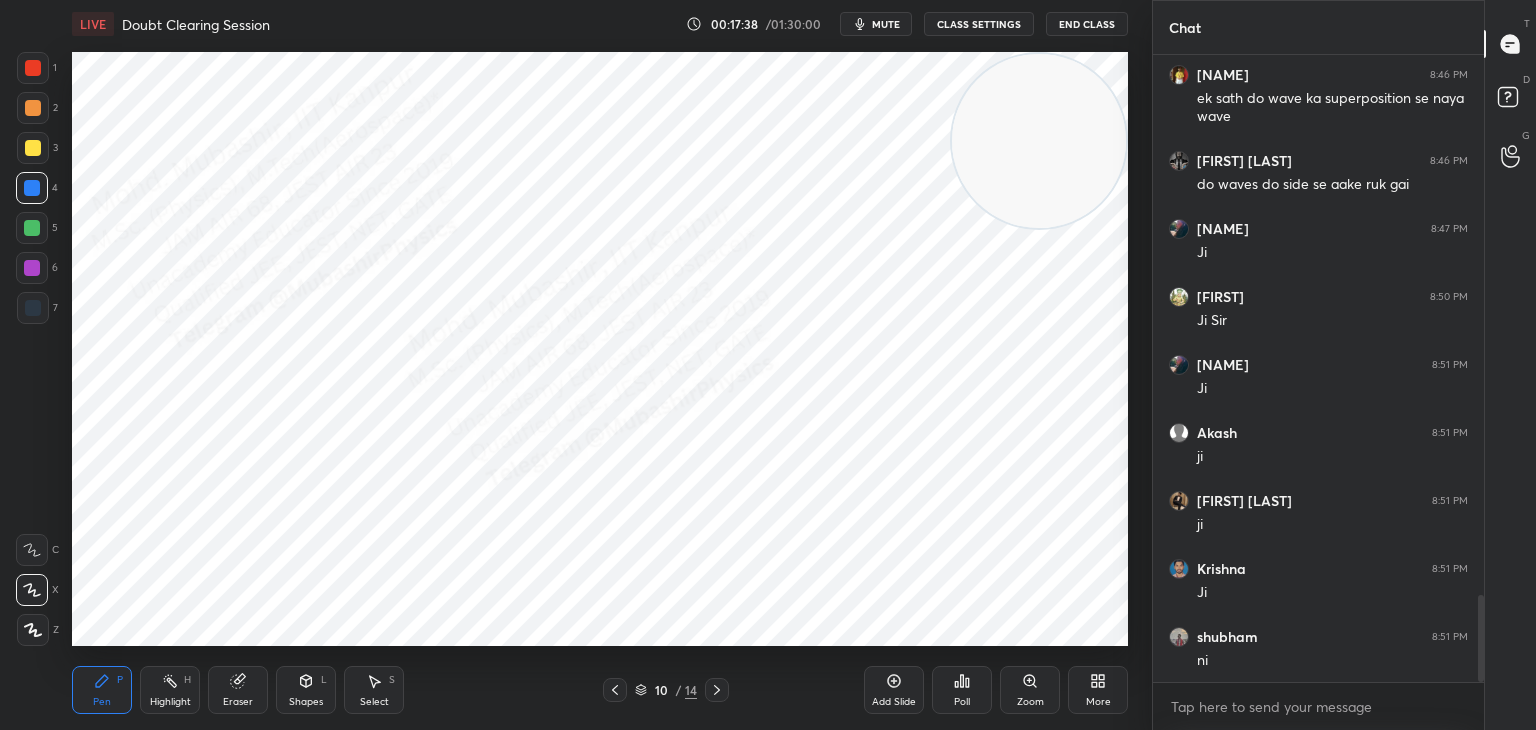 click on "Highlight H" at bounding box center (170, 690) 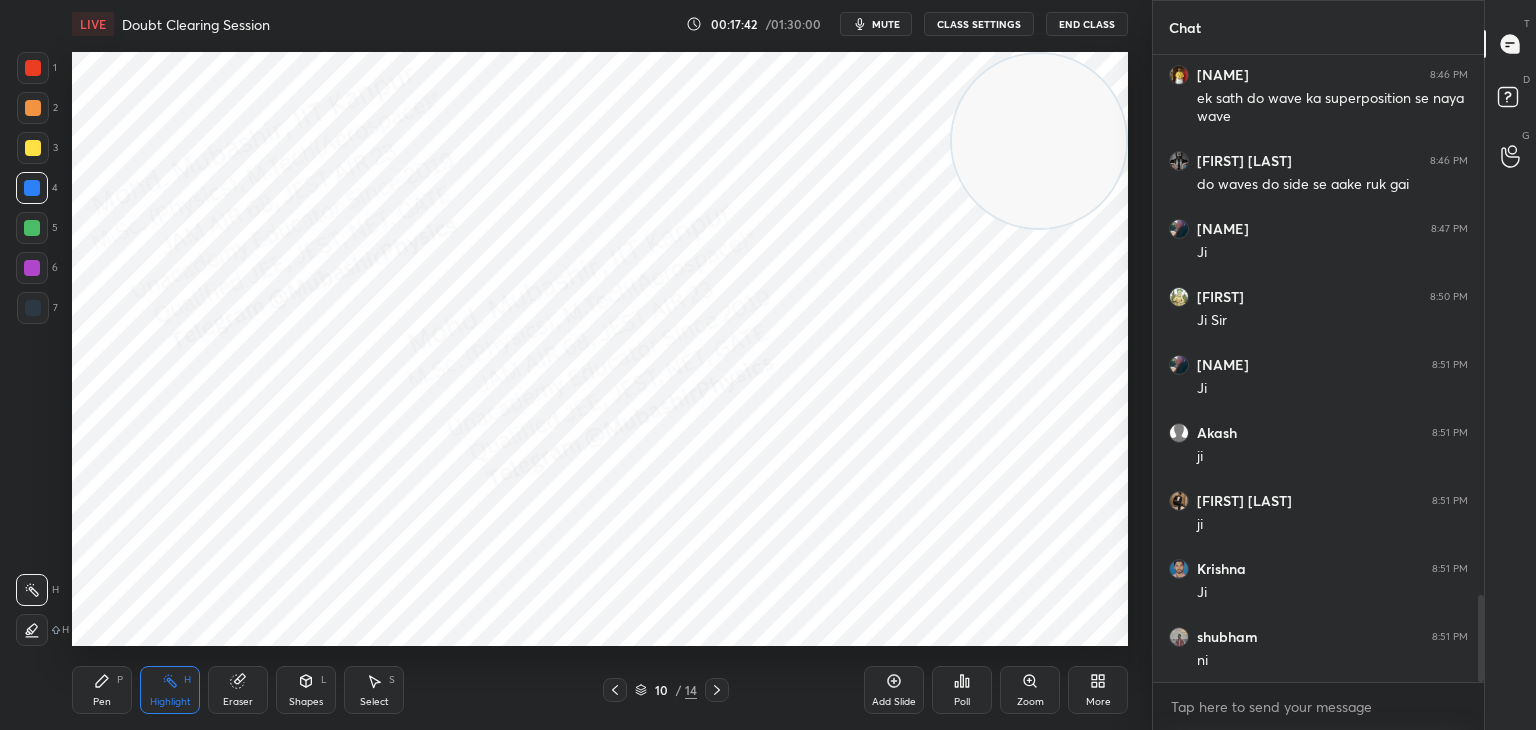 click on "Pen P" at bounding box center (102, 690) 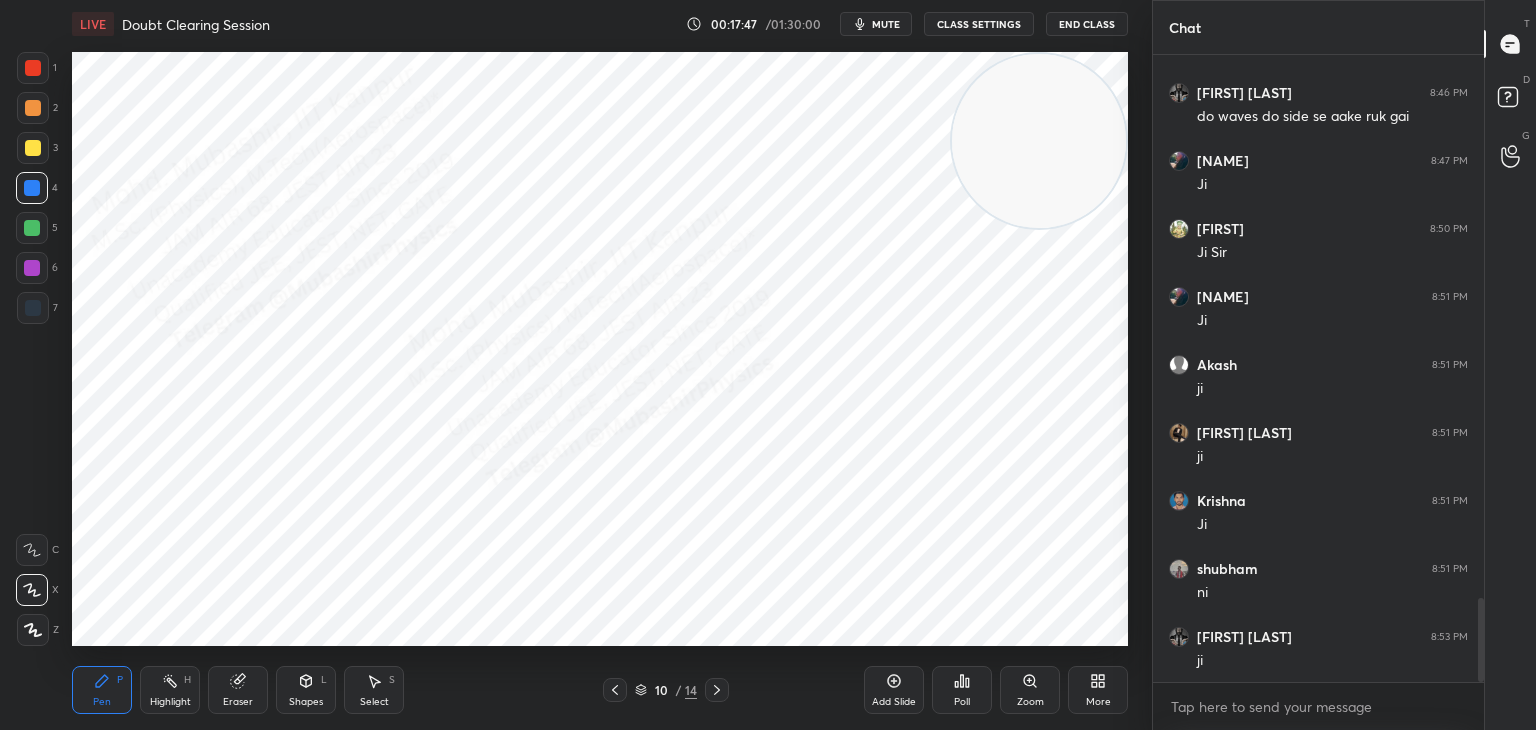 scroll, scrollTop: 4042, scrollLeft: 0, axis: vertical 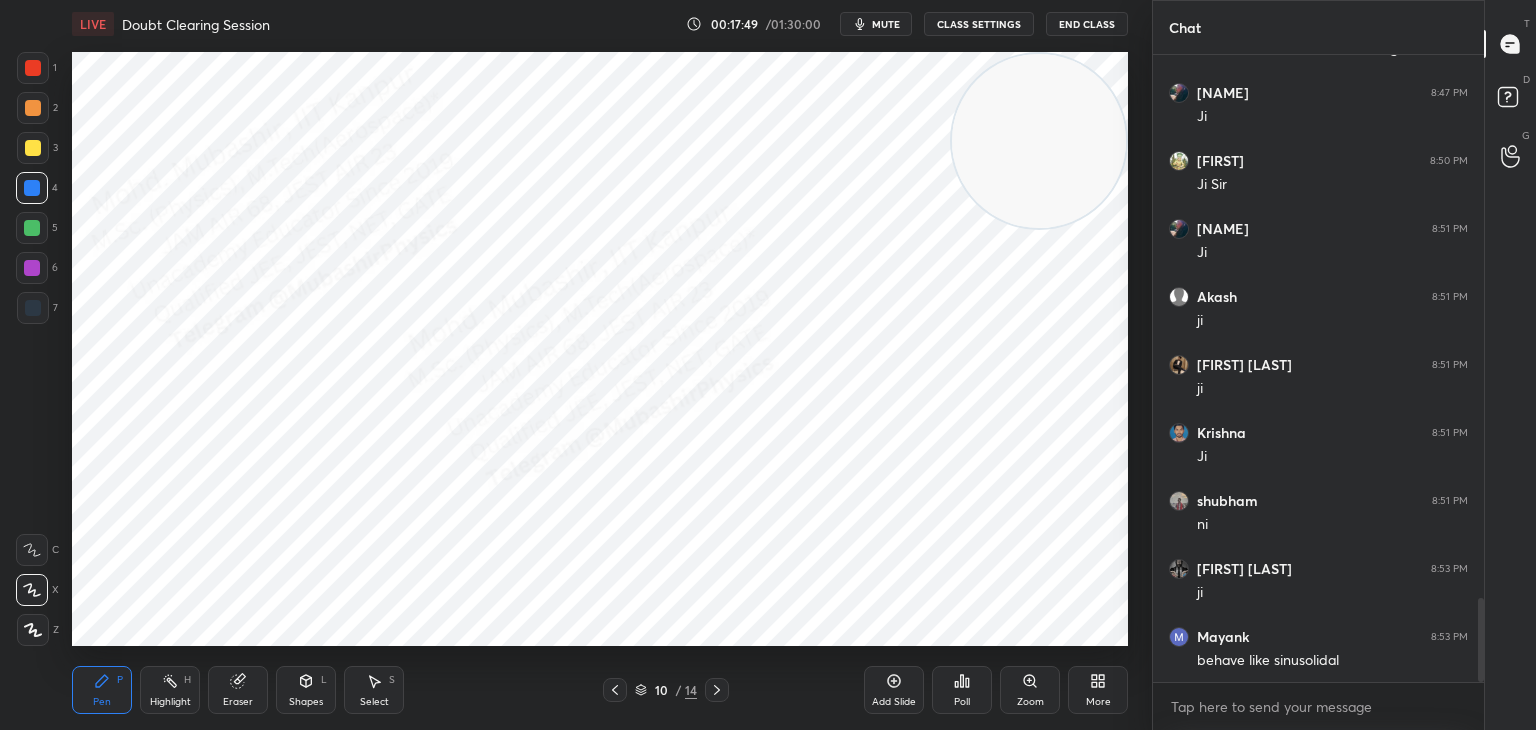 click on "Highlight H" at bounding box center (170, 690) 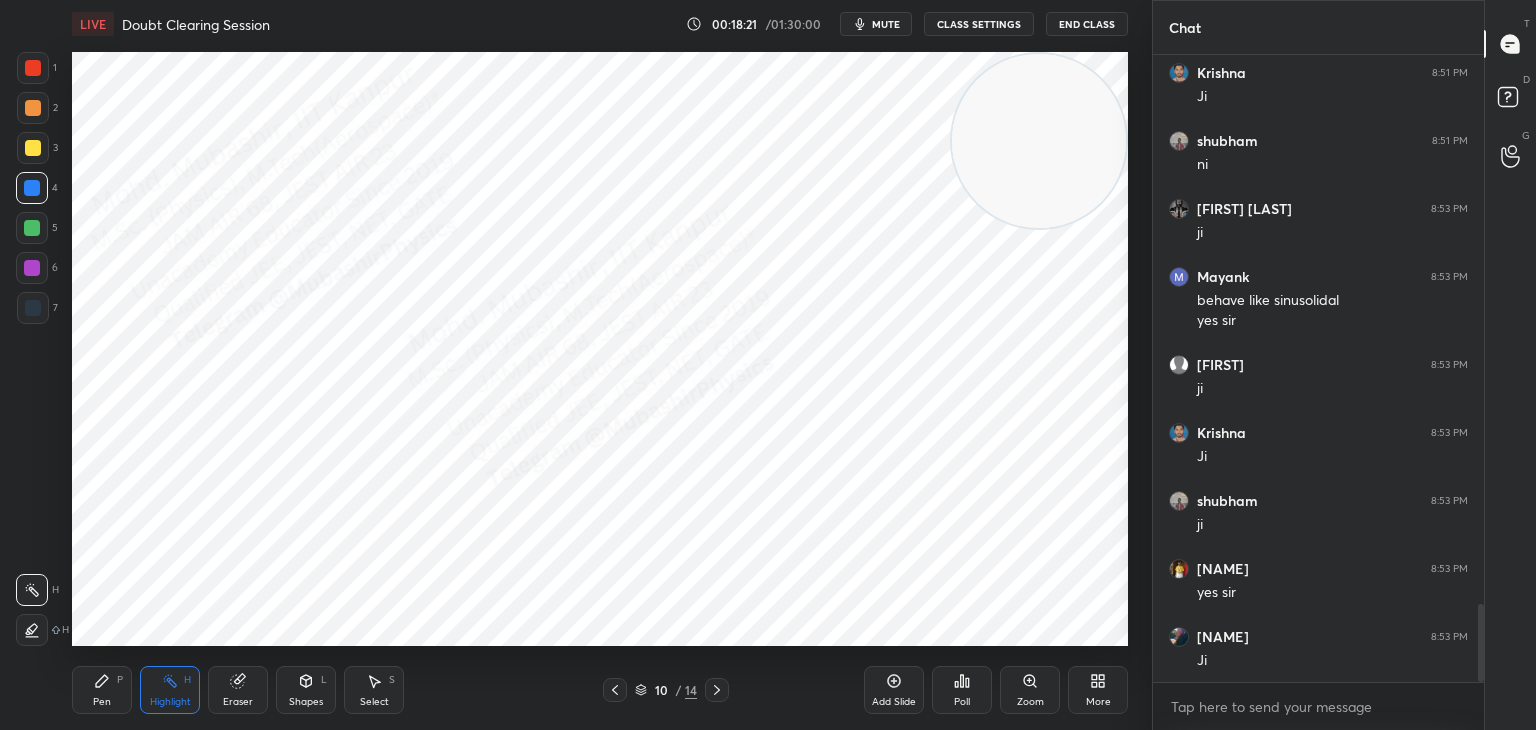 scroll, scrollTop: 4470, scrollLeft: 0, axis: vertical 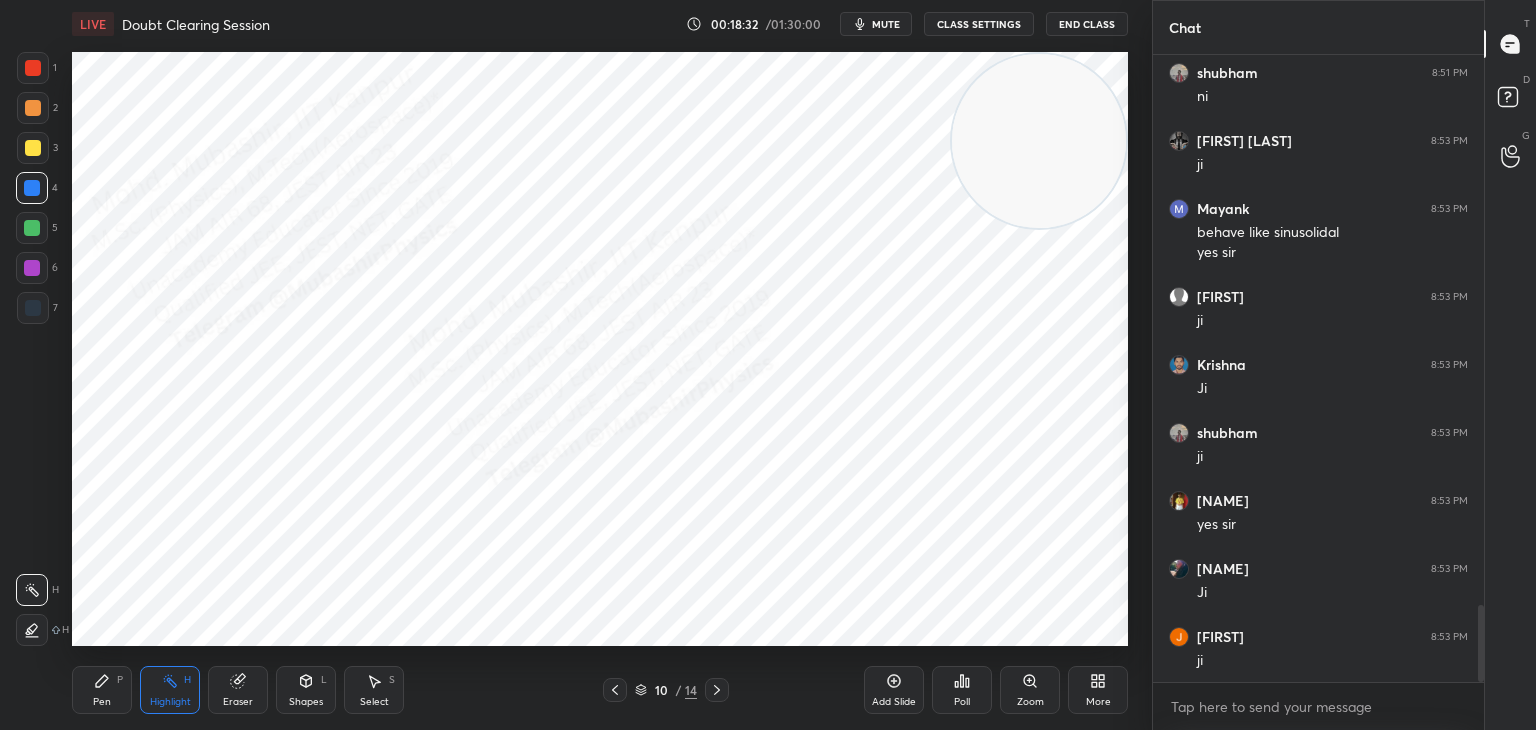 drag, startPoint x: 713, startPoint y: 689, endPoint x: 717, endPoint y: 669, distance: 20.396078 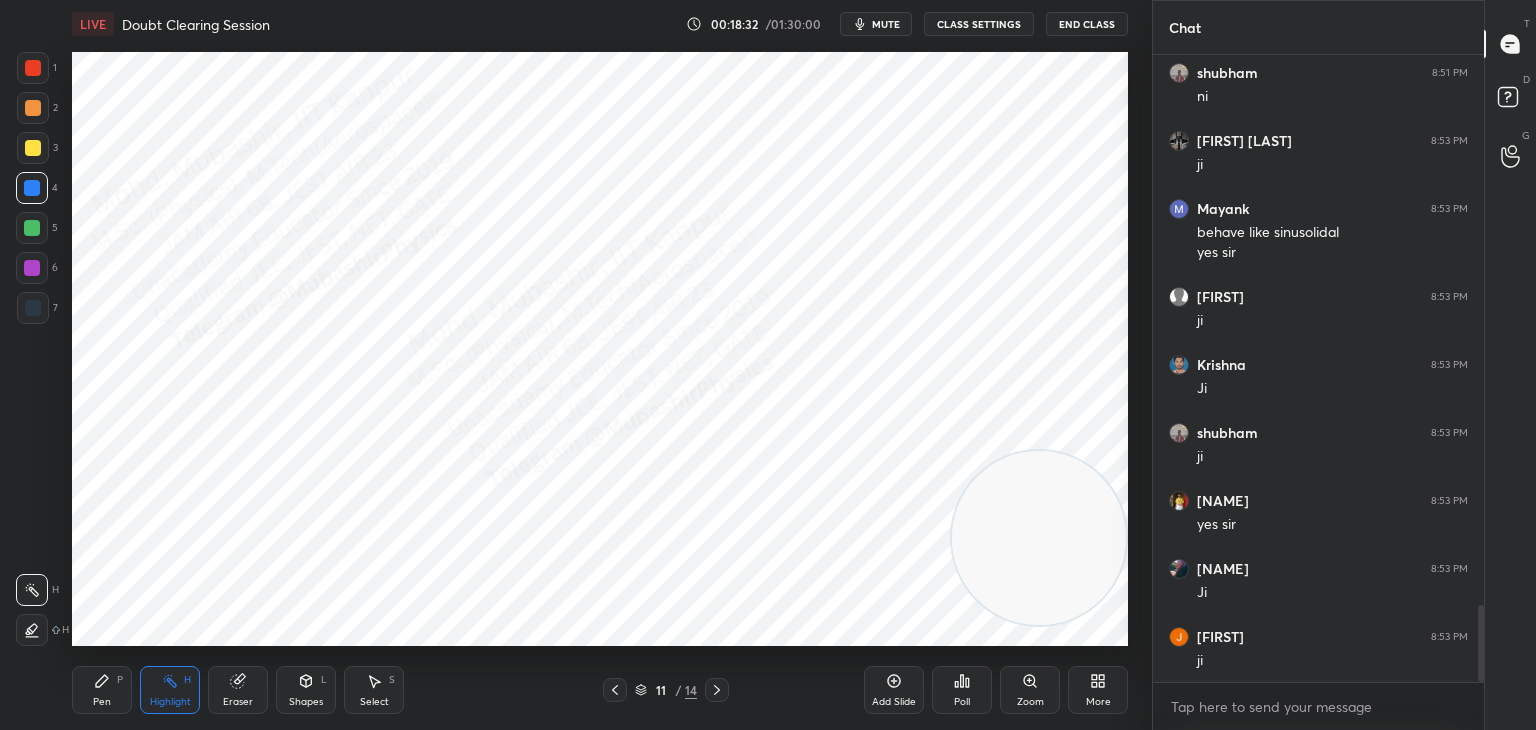 drag, startPoint x: 1083, startPoint y: 530, endPoint x: 457, endPoint y: 653, distance: 637.9694 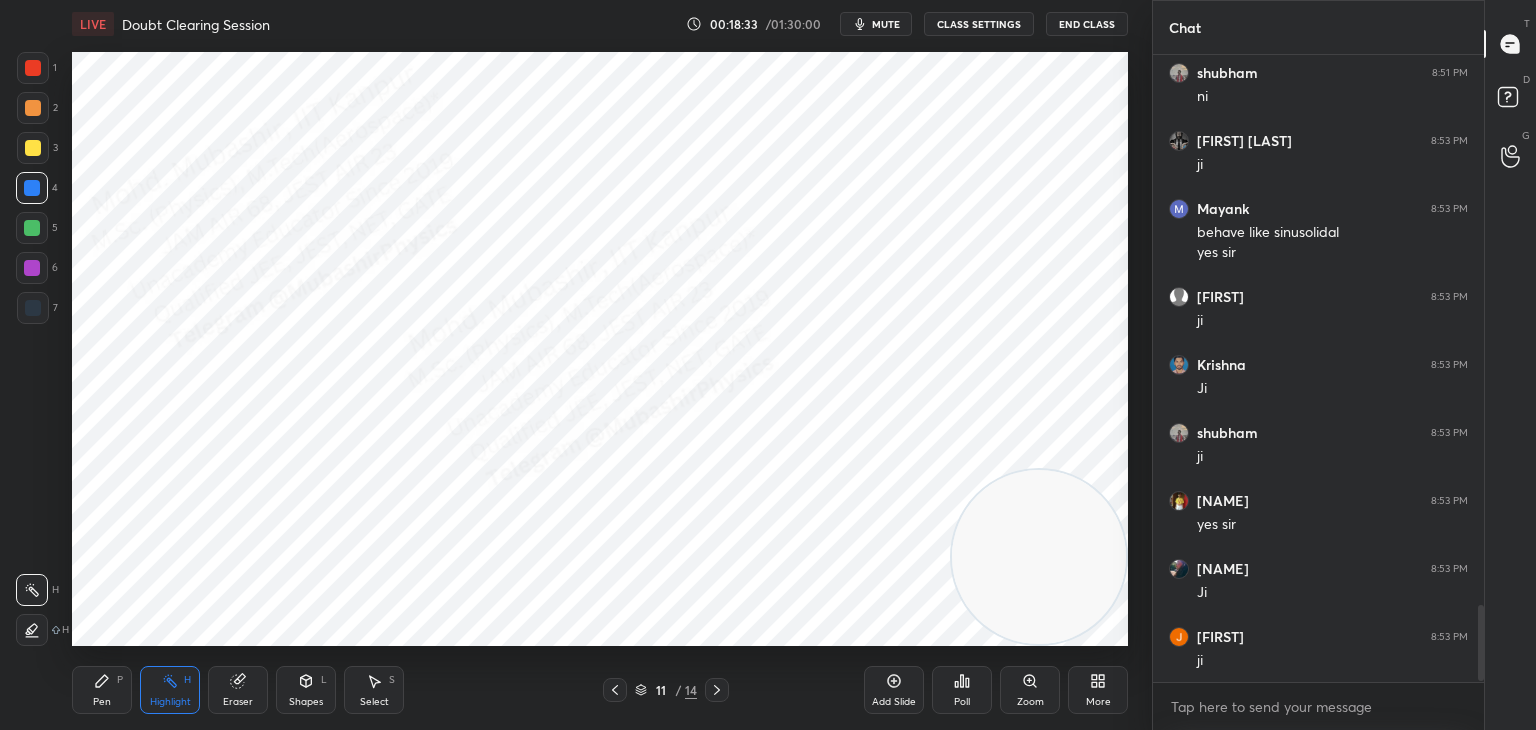 scroll, scrollTop: 4538, scrollLeft: 0, axis: vertical 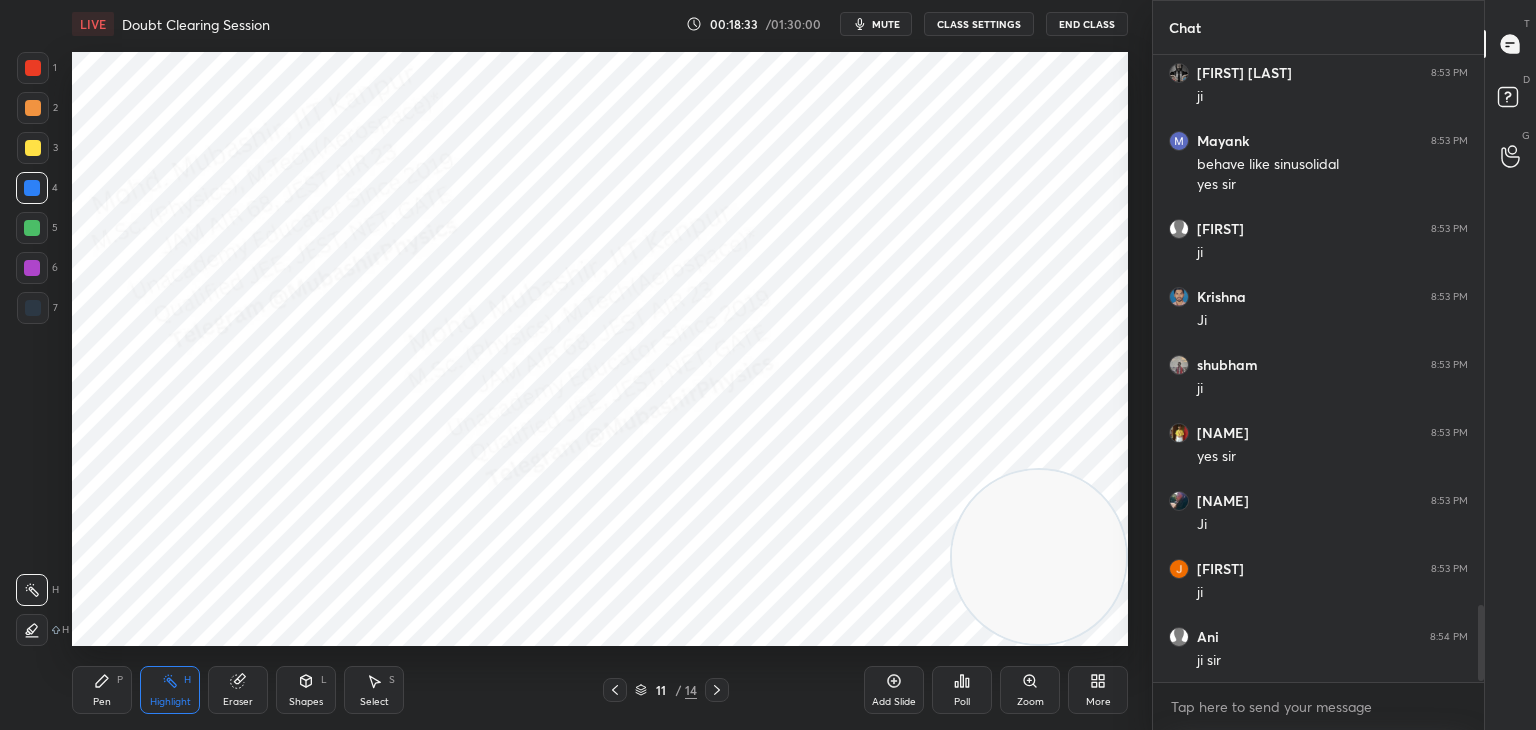 drag, startPoint x: 109, startPoint y: 697, endPoint x: 107, endPoint y: 647, distance: 50.039986 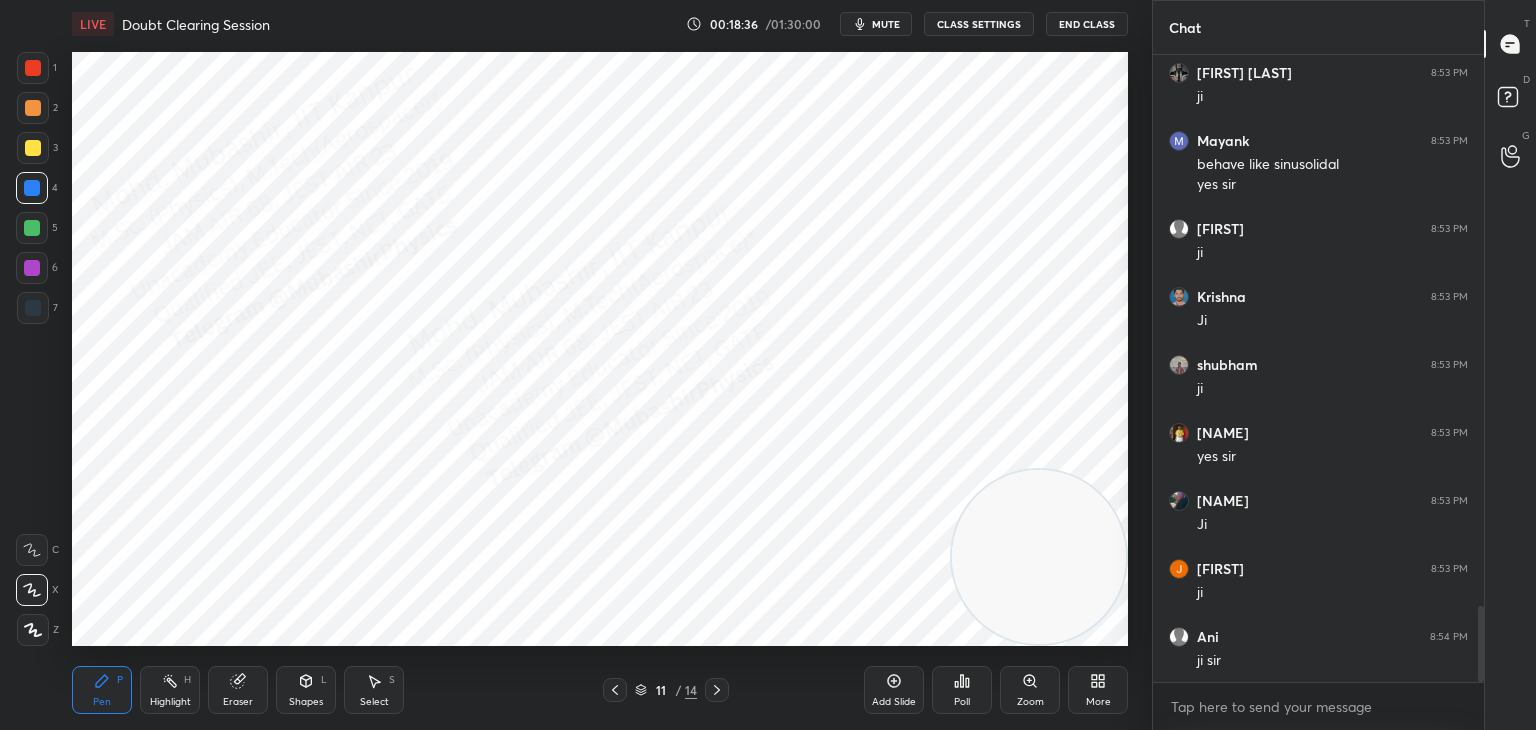 scroll, scrollTop: 4606, scrollLeft: 0, axis: vertical 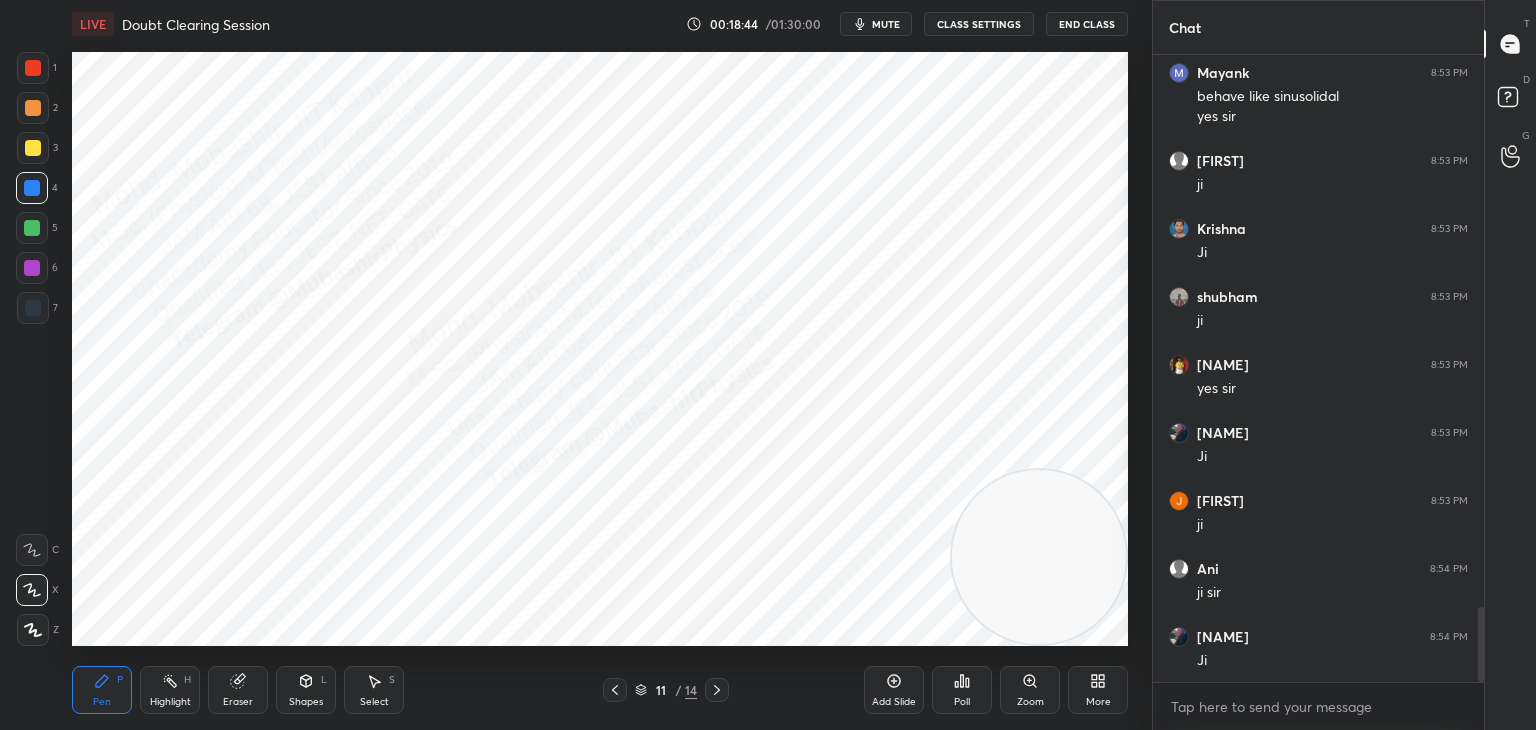 click at bounding box center [32, 268] 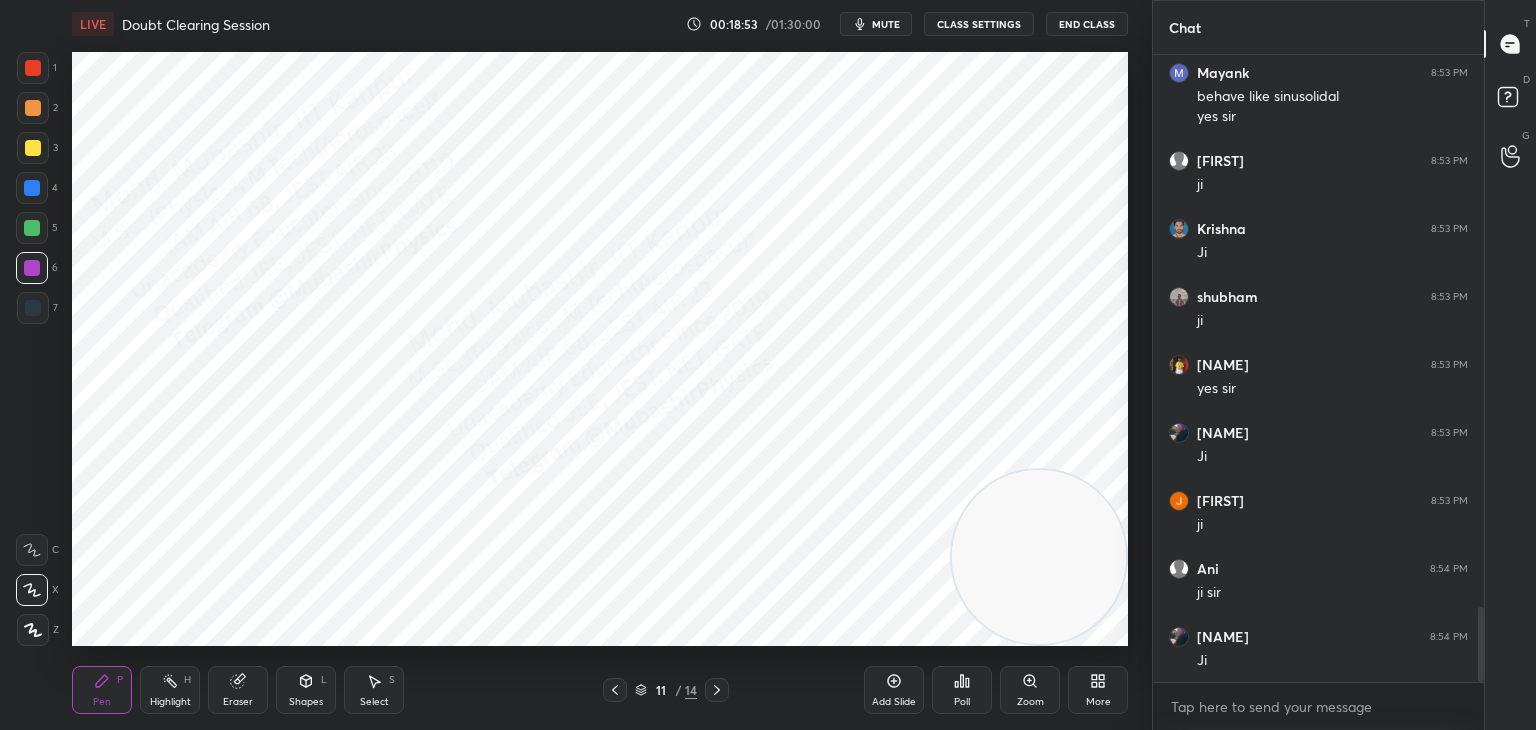 click at bounding box center (32, 228) 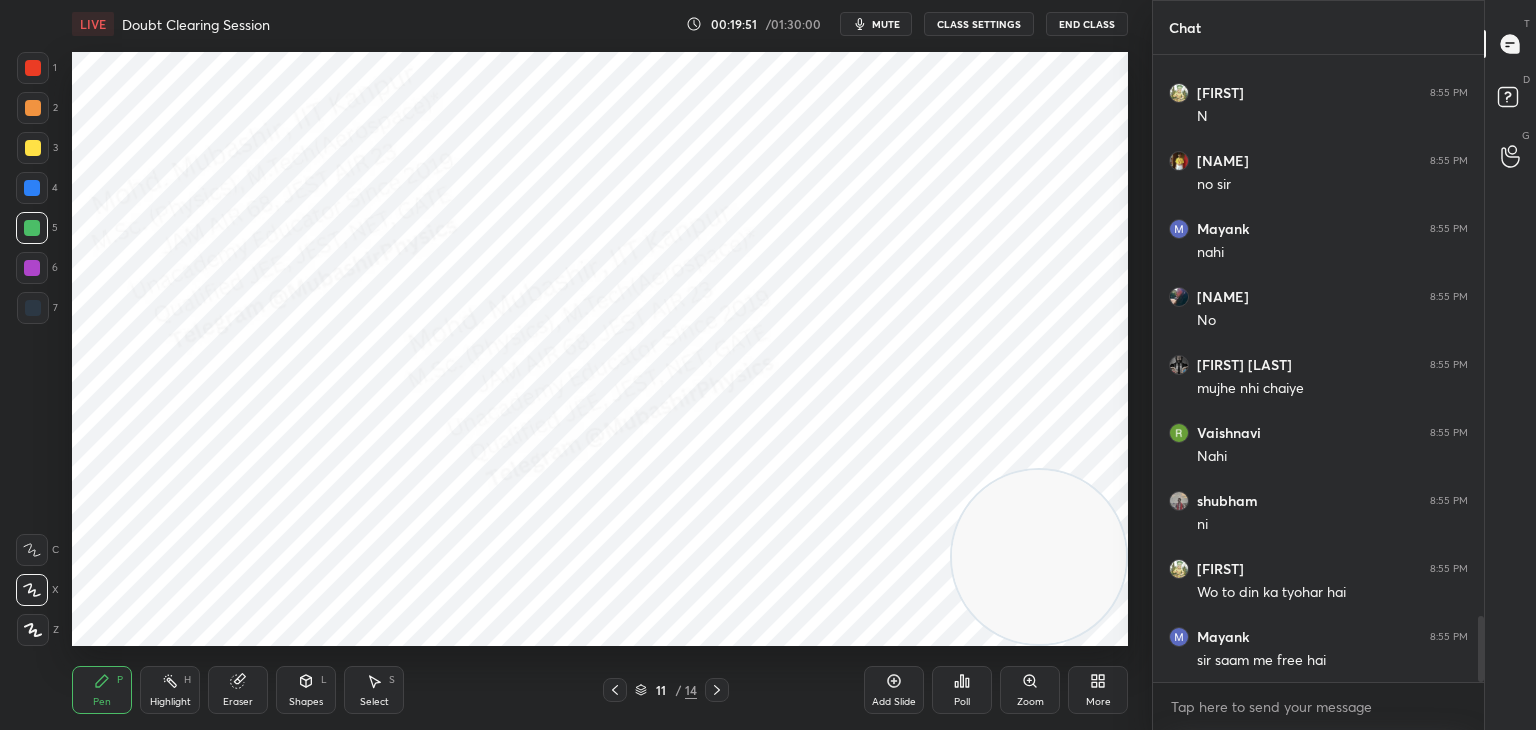 scroll, scrollTop: 5354, scrollLeft: 0, axis: vertical 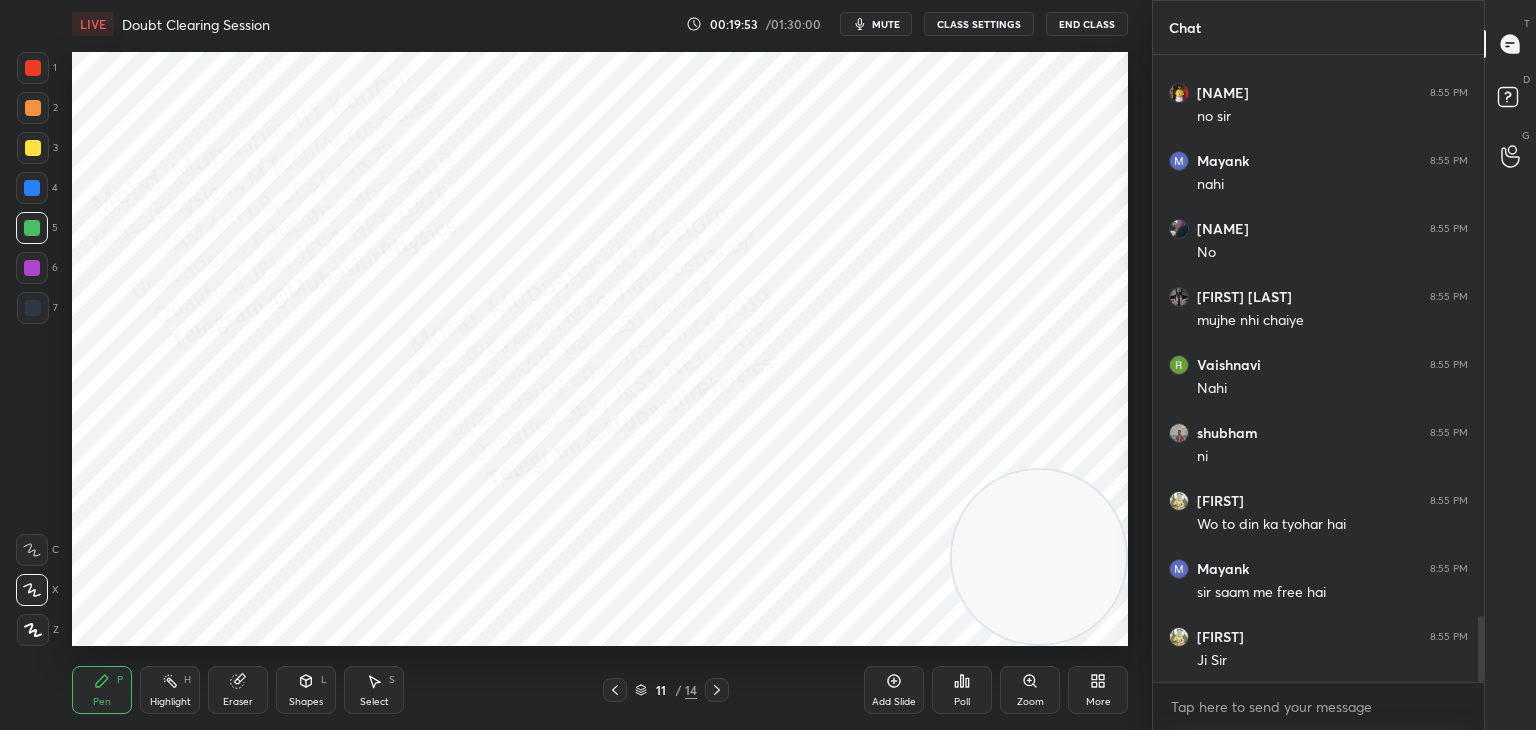 drag, startPoint x: 373, startPoint y: 701, endPoint x: 361, endPoint y: 647, distance: 55.31727 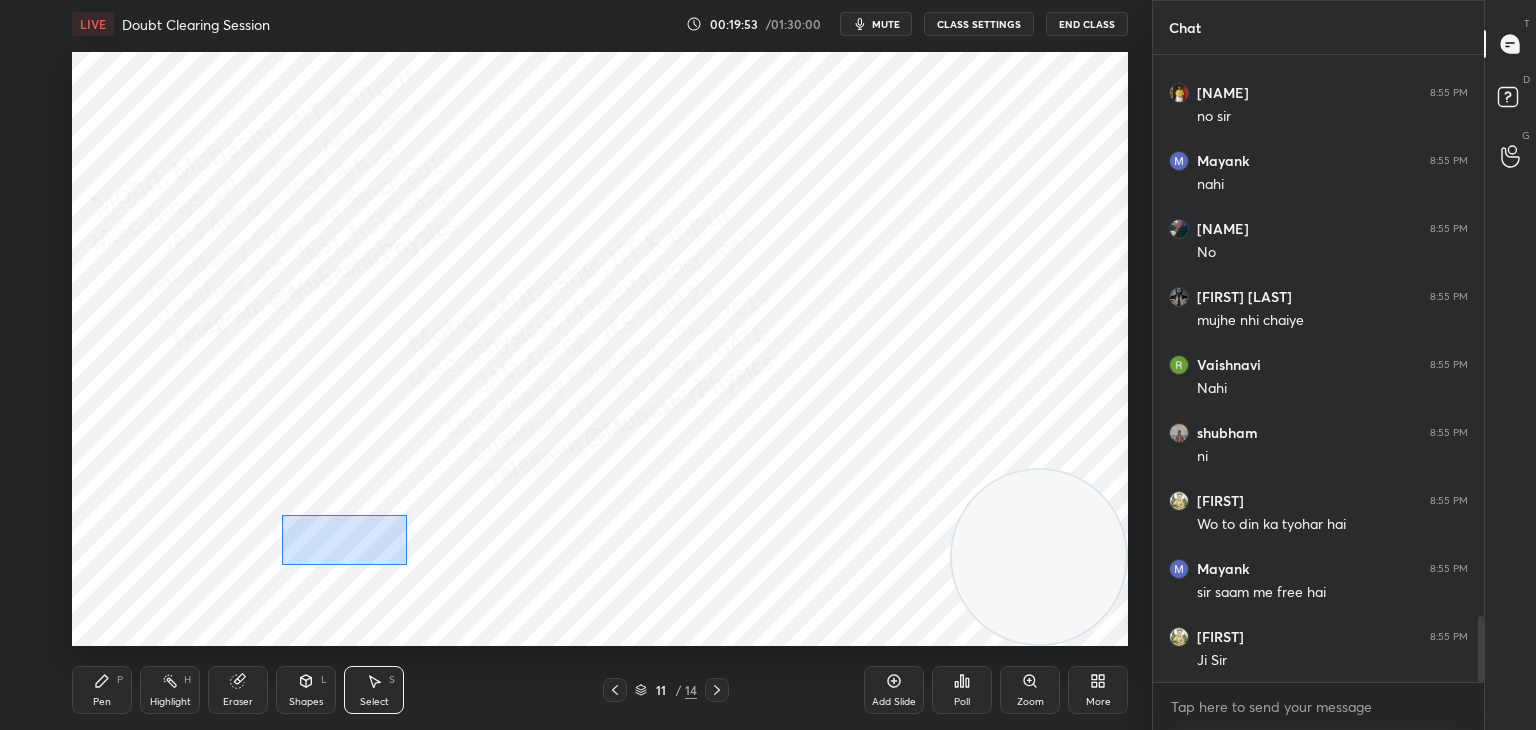 drag, startPoint x: 281, startPoint y: 515, endPoint x: 419, endPoint y: 563, distance: 146.10954 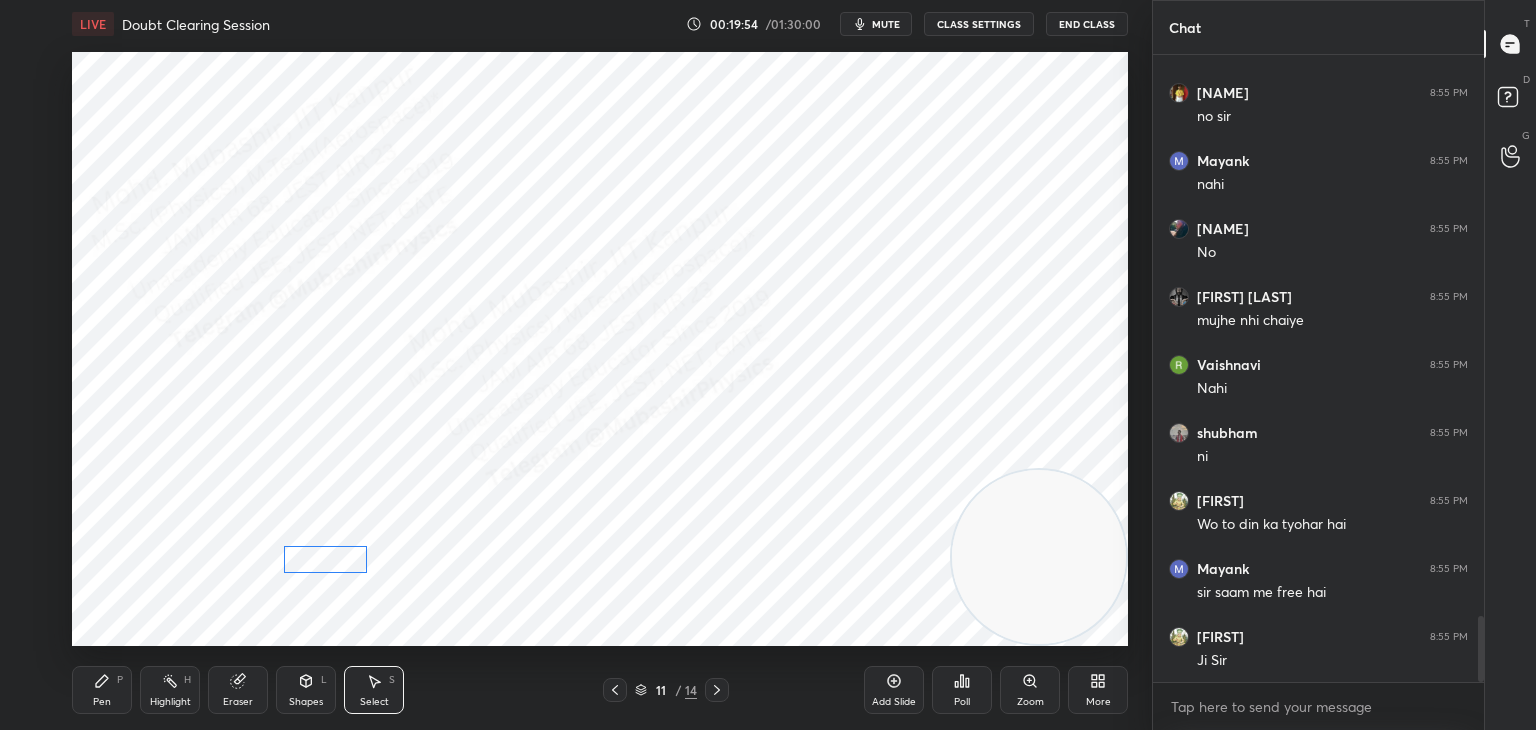 drag, startPoint x: 336, startPoint y: 549, endPoint x: 305, endPoint y: 566, distance: 35.35534 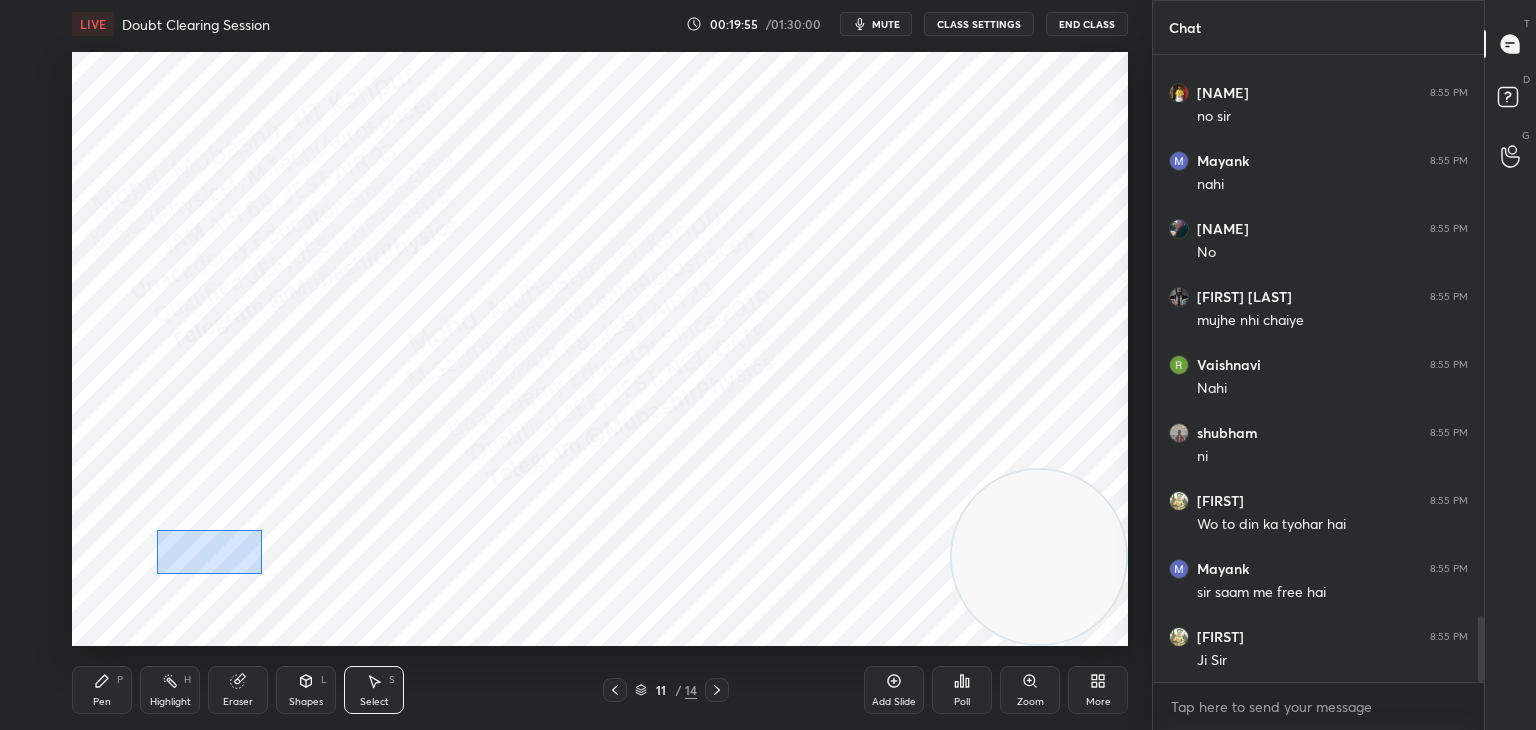 drag, startPoint x: 157, startPoint y: 531, endPoint x: 261, endPoint y: 573, distance: 112.1606 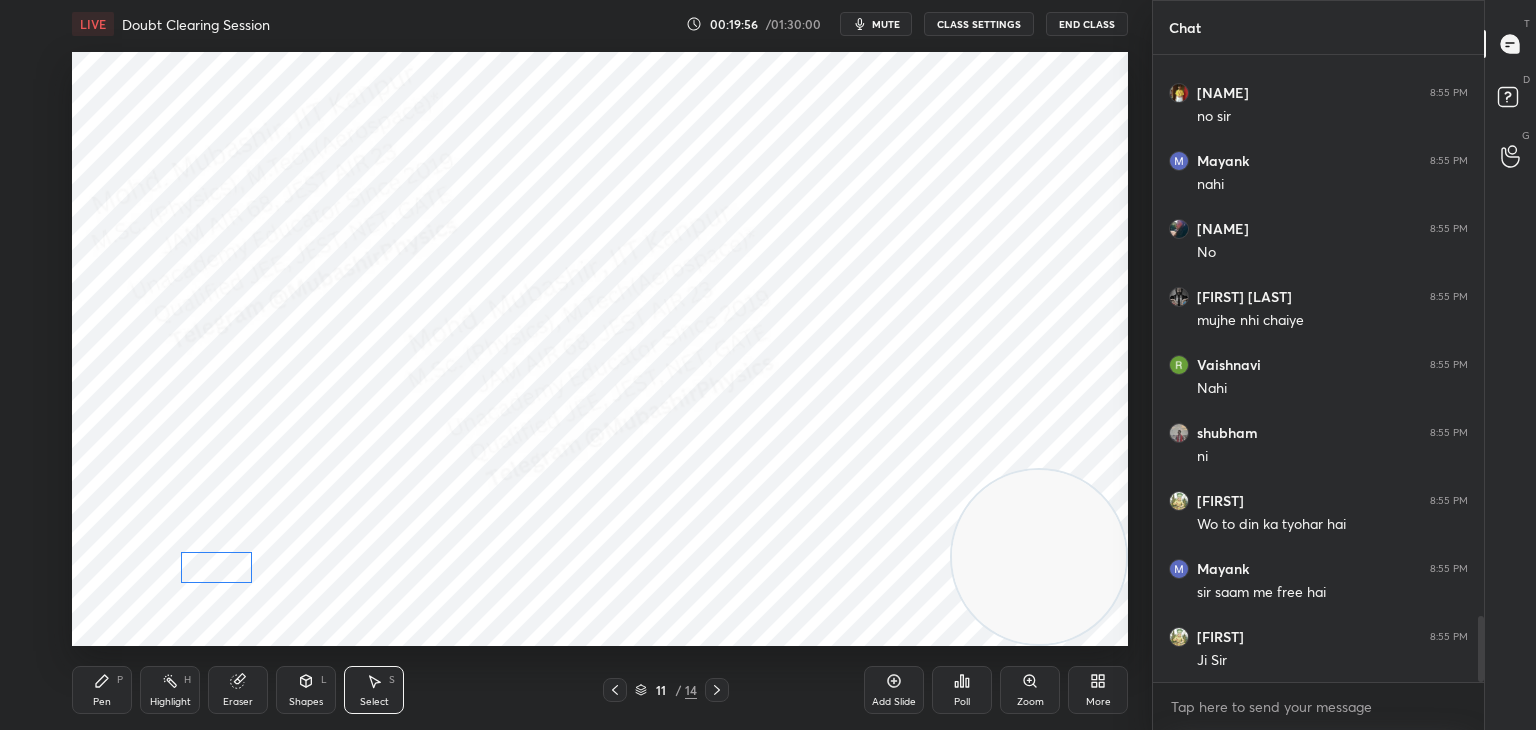 click on "0 ° Undo Copy Duplicate Duplicate to new slide Delete" at bounding box center [600, 349] 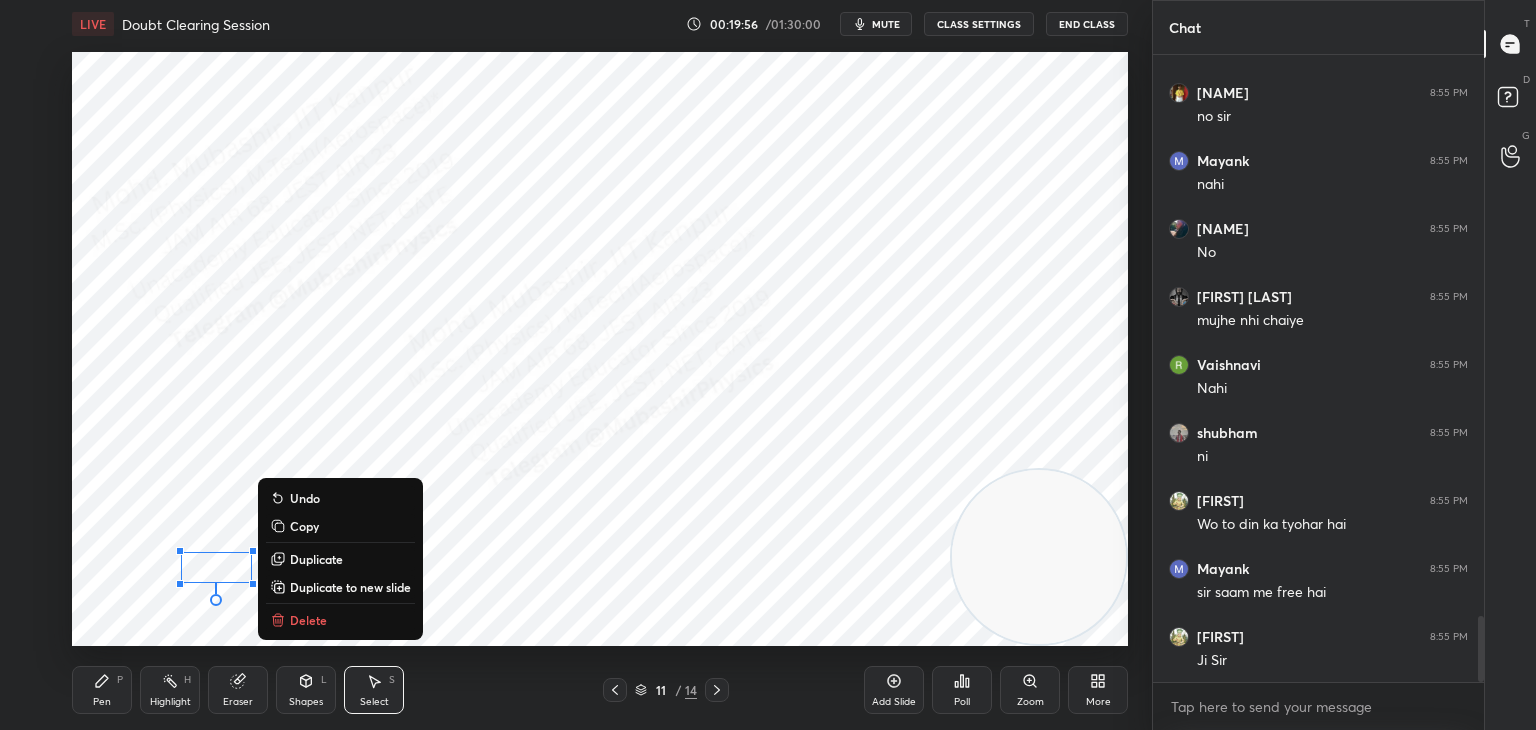 click on "0 ° Undo Copy Duplicate Duplicate to new slide Delete" at bounding box center [600, 349] 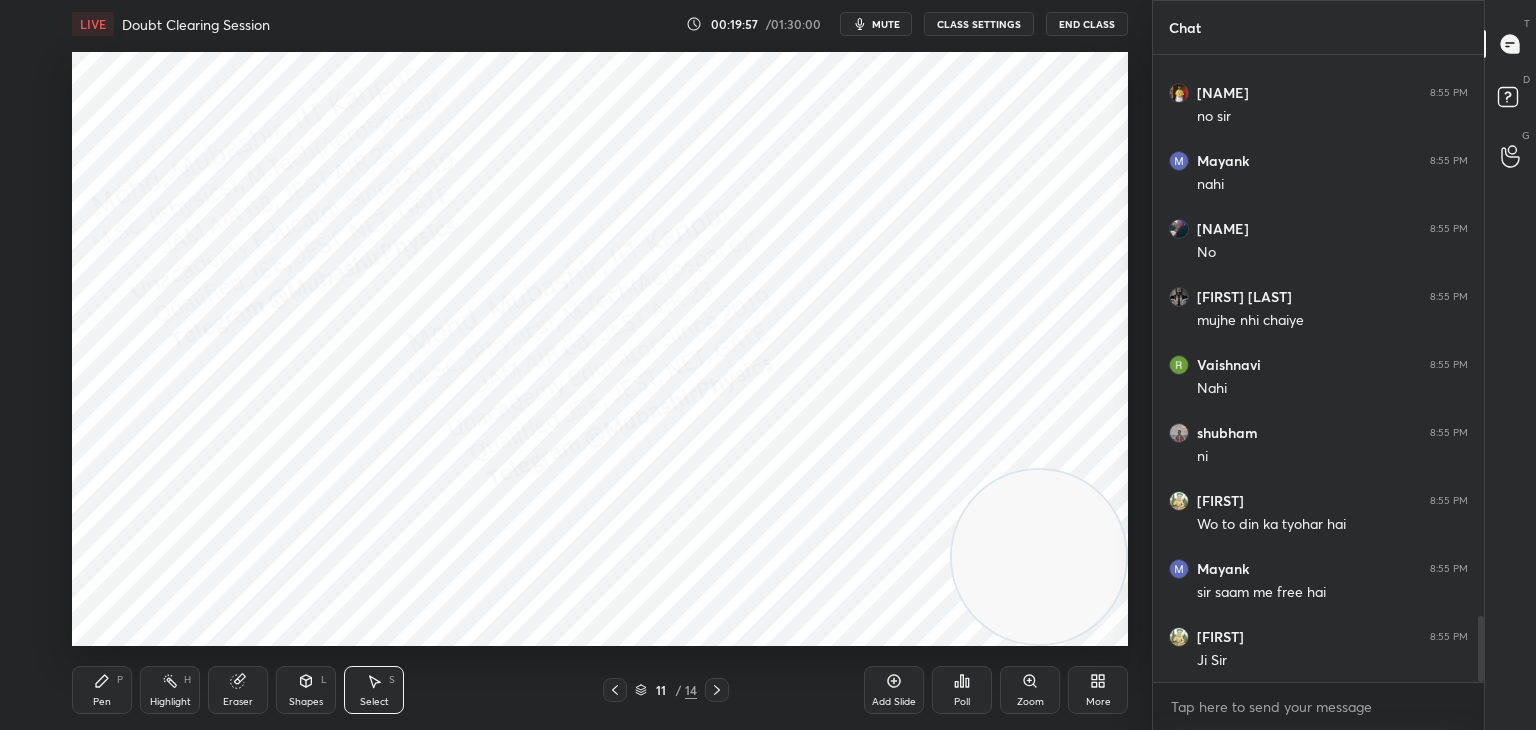 drag, startPoint x: 343, startPoint y: 558, endPoint x: 391, endPoint y: 578, distance: 52 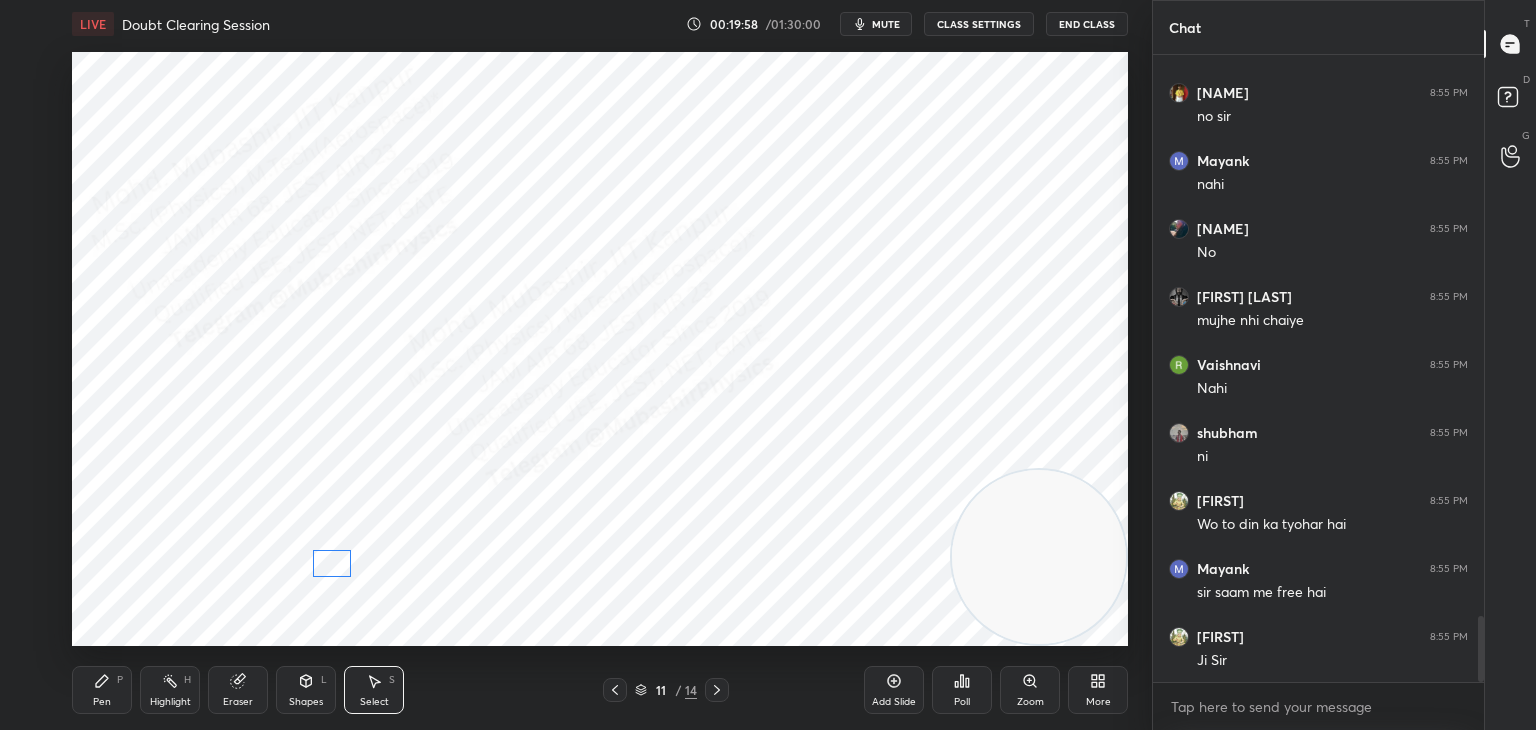 drag, startPoint x: 345, startPoint y: 561, endPoint x: 333, endPoint y: 562, distance: 12.0415945 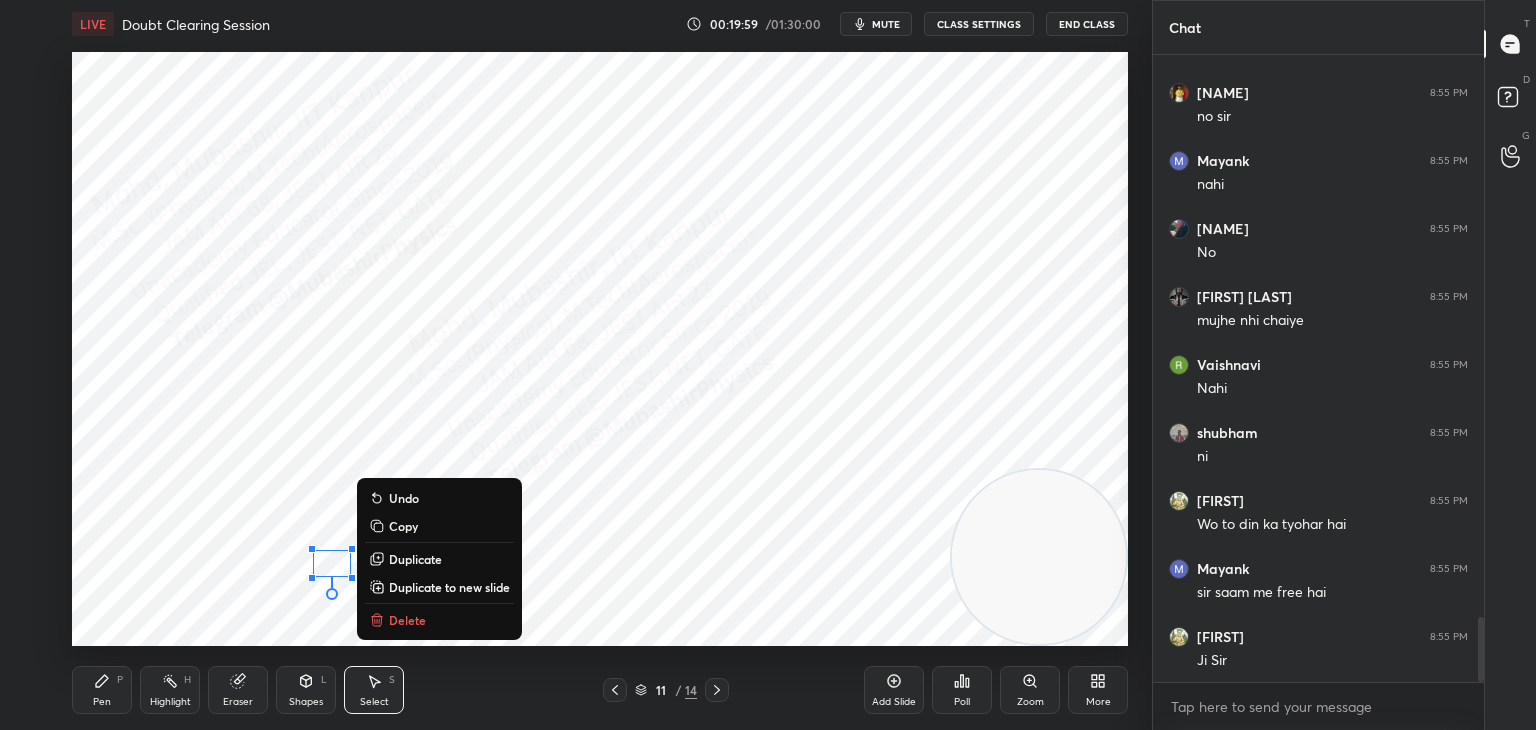 scroll, scrollTop: 5422, scrollLeft: 0, axis: vertical 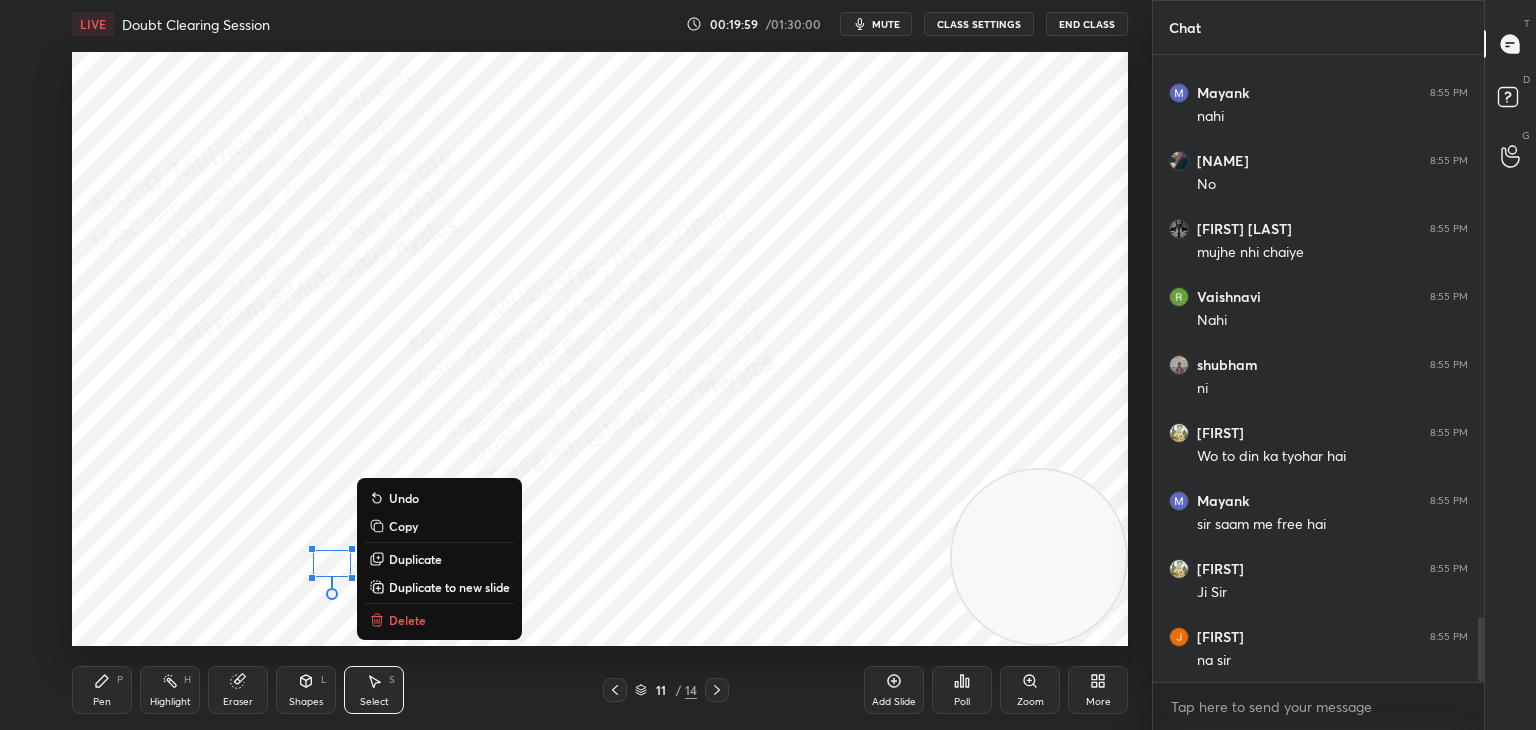 drag, startPoint x: 93, startPoint y: 689, endPoint x: 207, endPoint y: 651, distance: 120.16655 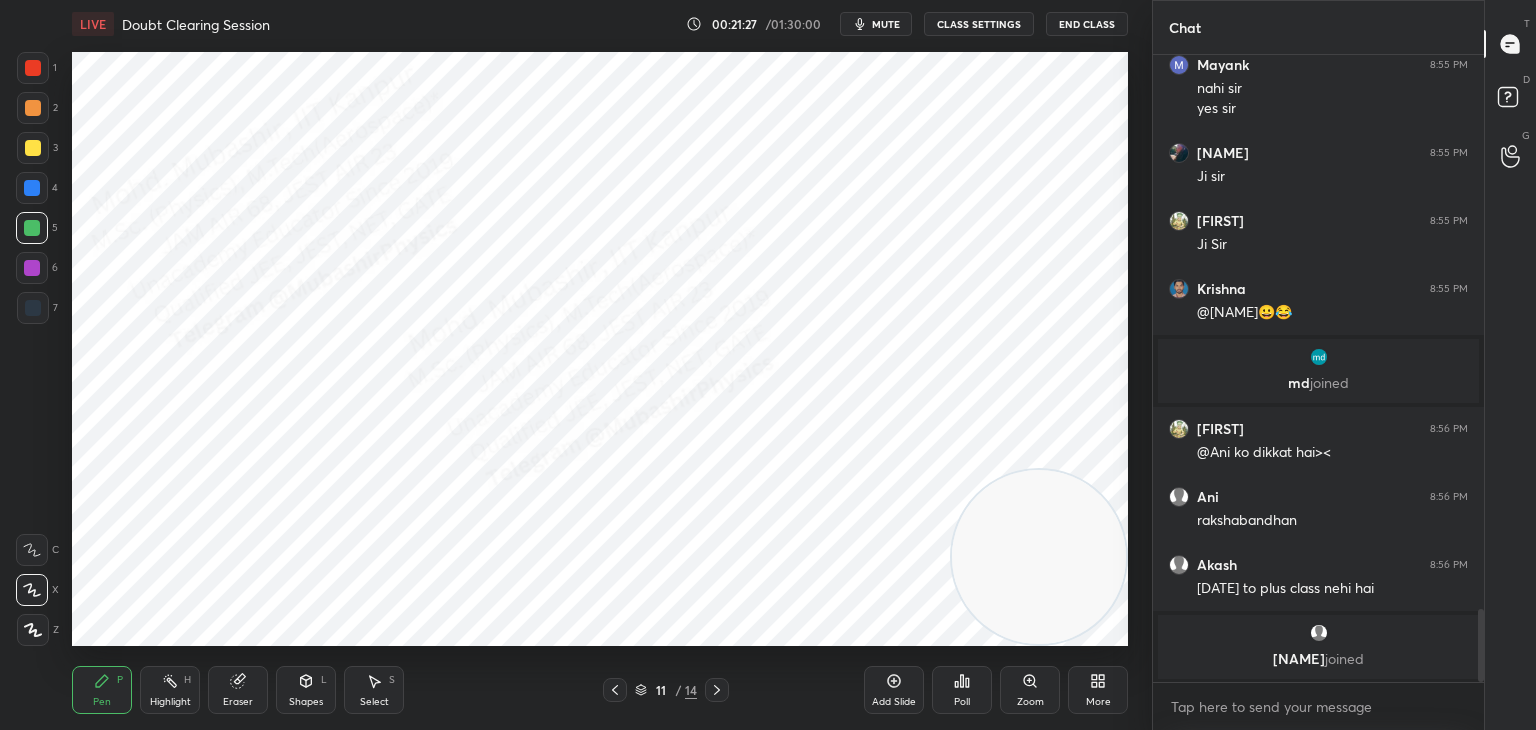 scroll, scrollTop: 4796, scrollLeft: 0, axis: vertical 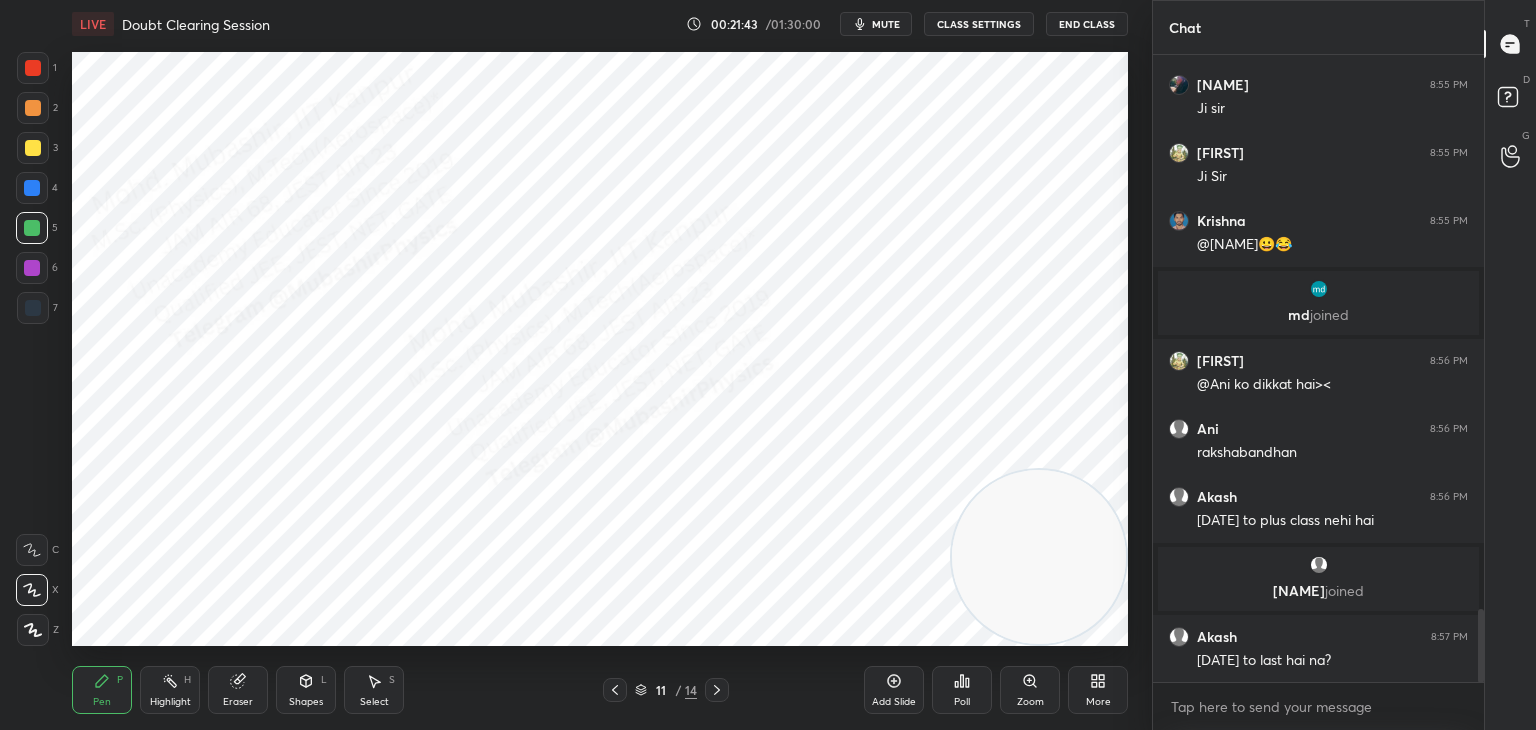 click on "Select S" at bounding box center (374, 690) 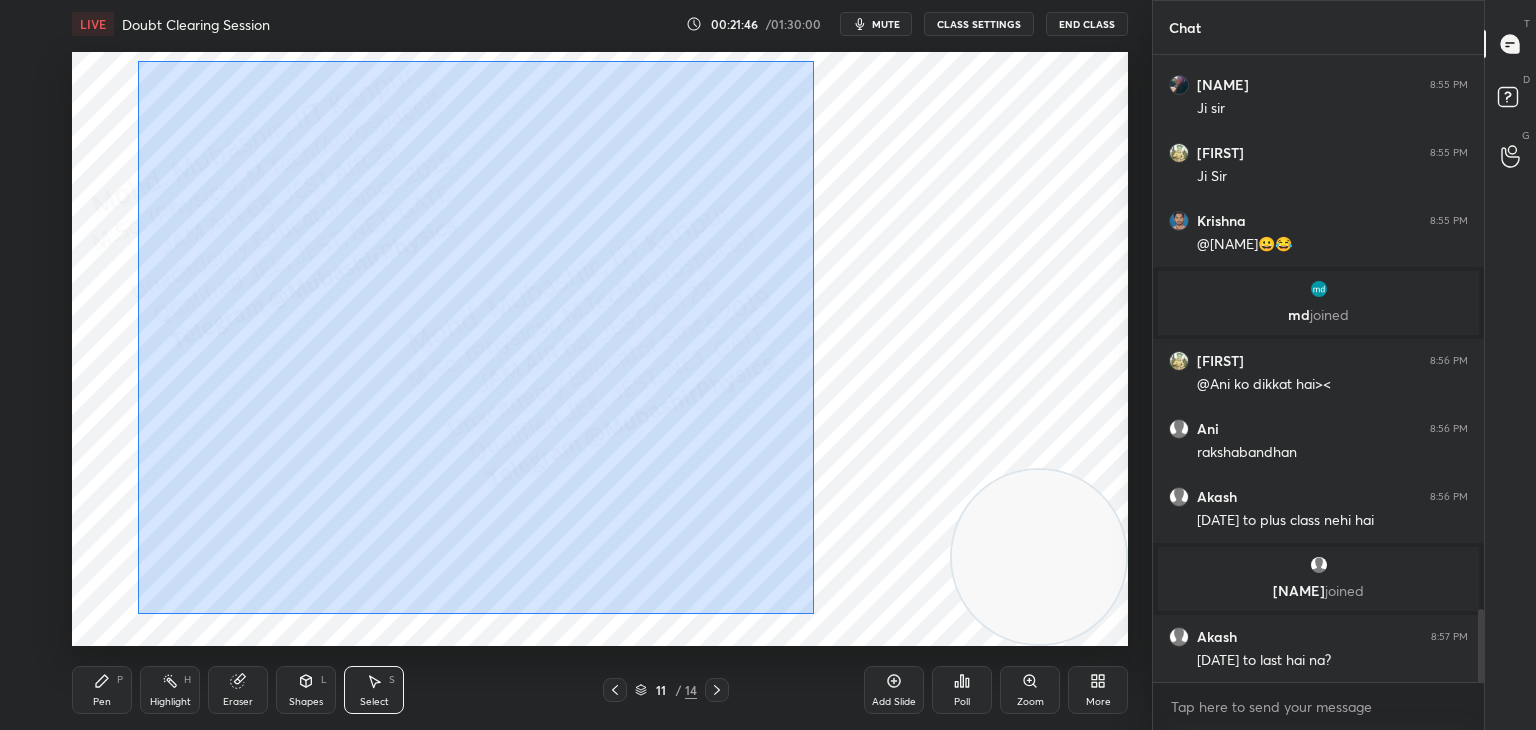 drag, startPoint x: 137, startPoint y: 61, endPoint x: 732, endPoint y: 553, distance: 772.068 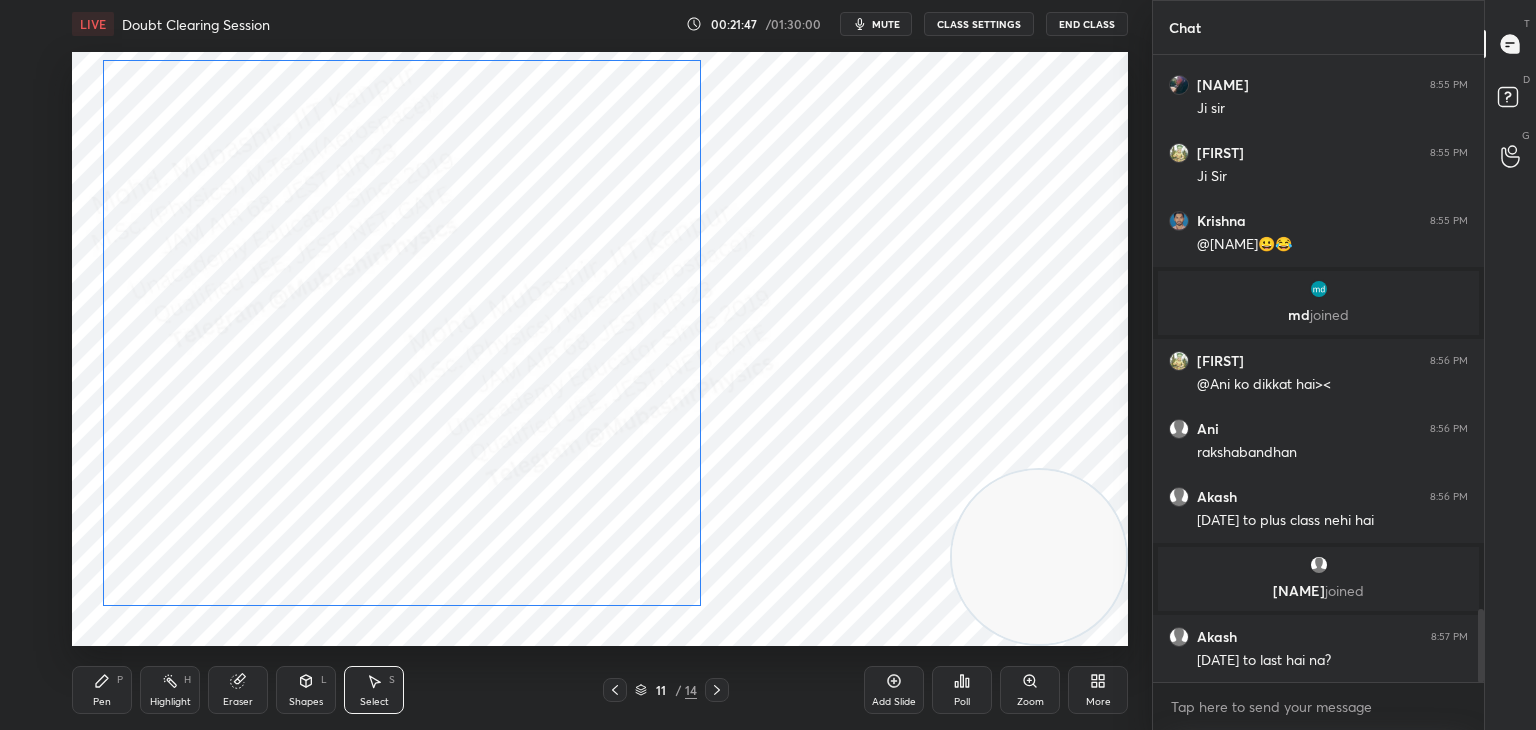 drag, startPoint x: 681, startPoint y: 519, endPoint x: 611, endPoint y: 503, distance: 71.80529 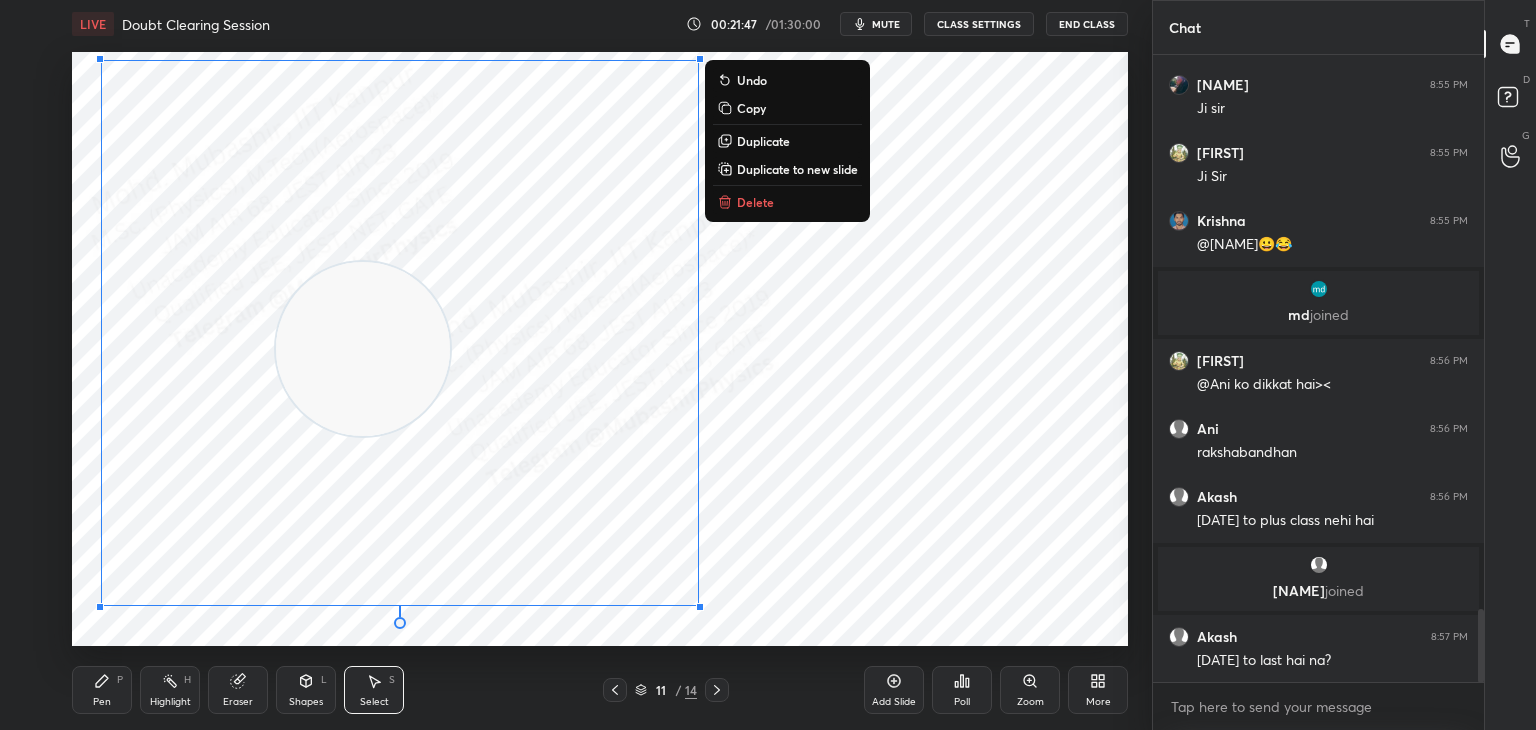 drag, startPoint x: 976, startPoint y: 541, endPoint x: 495, endPoint y: 602, distance: 484.85257 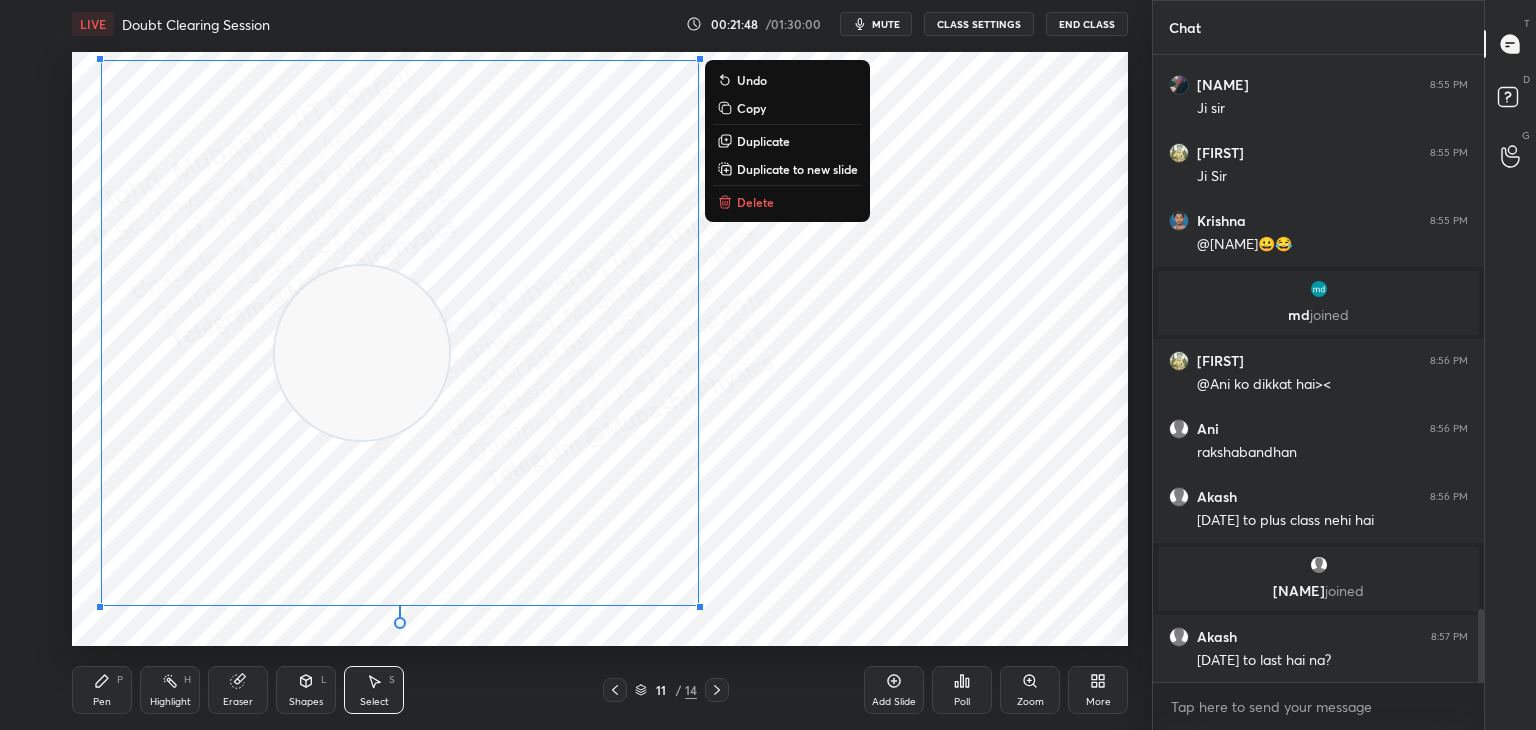 click on "Shapes" at bounding box center [306, 702] 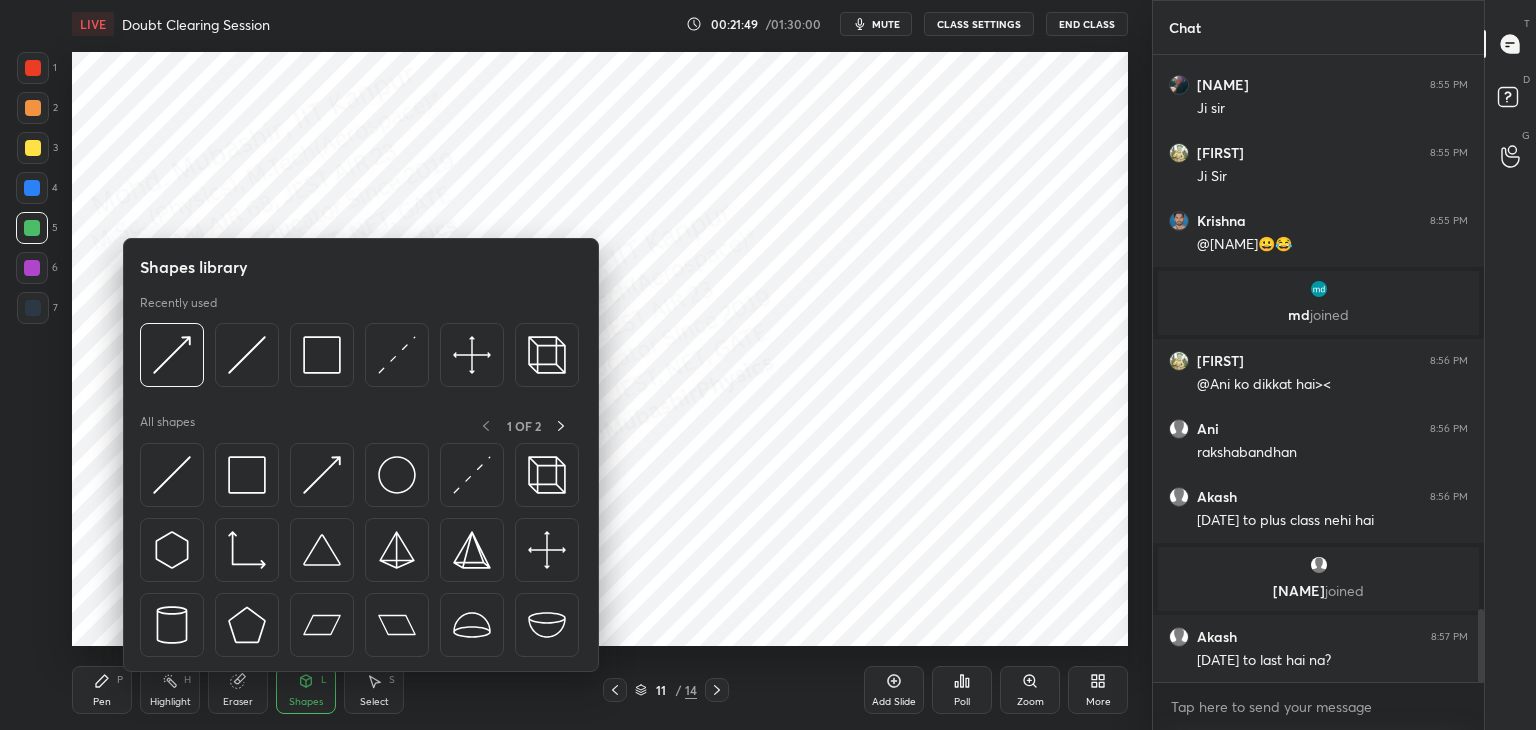 click at bounding box center (33, 148) 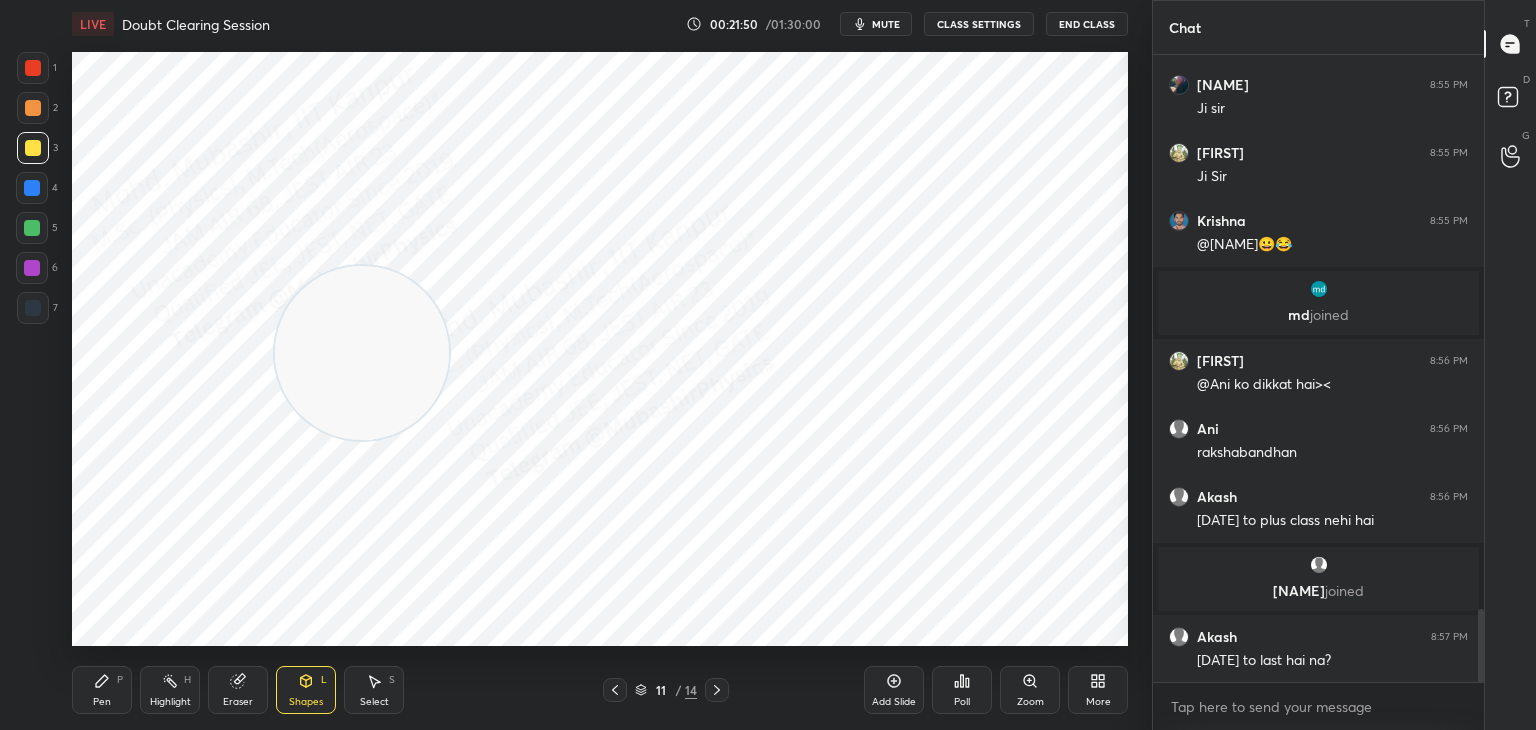 click on "Shapes L" at bounding box center [306, 690] 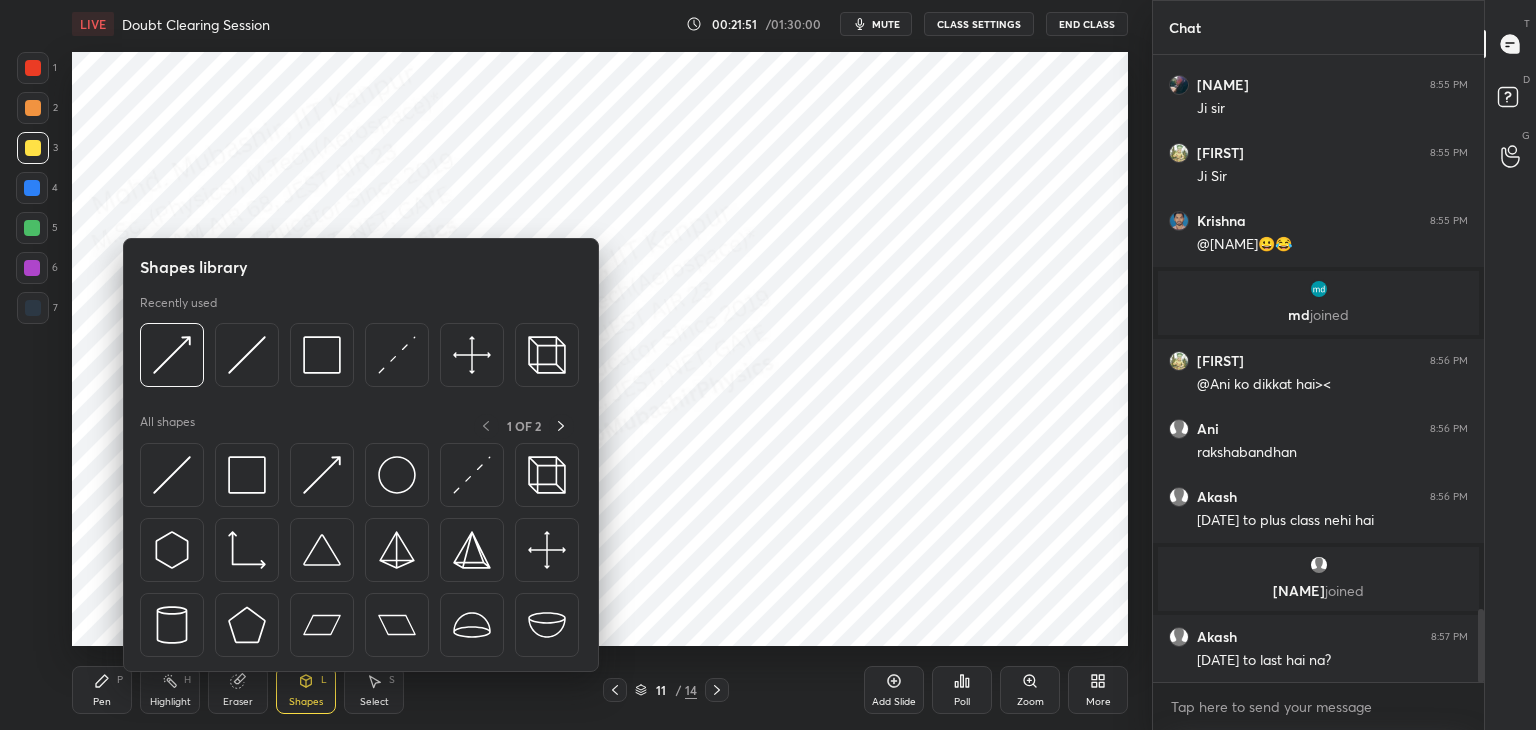 click at bounding box center (397, 355) 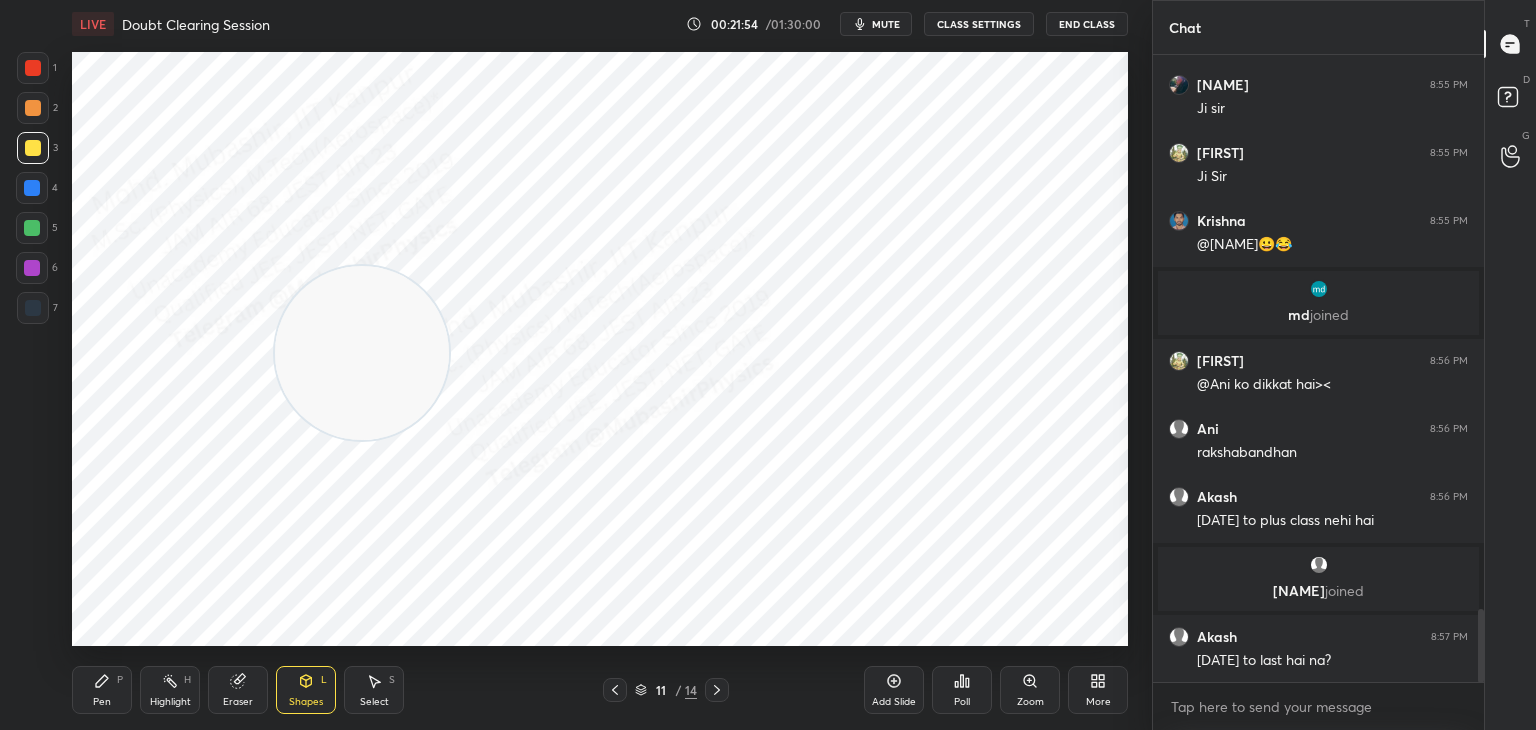 click 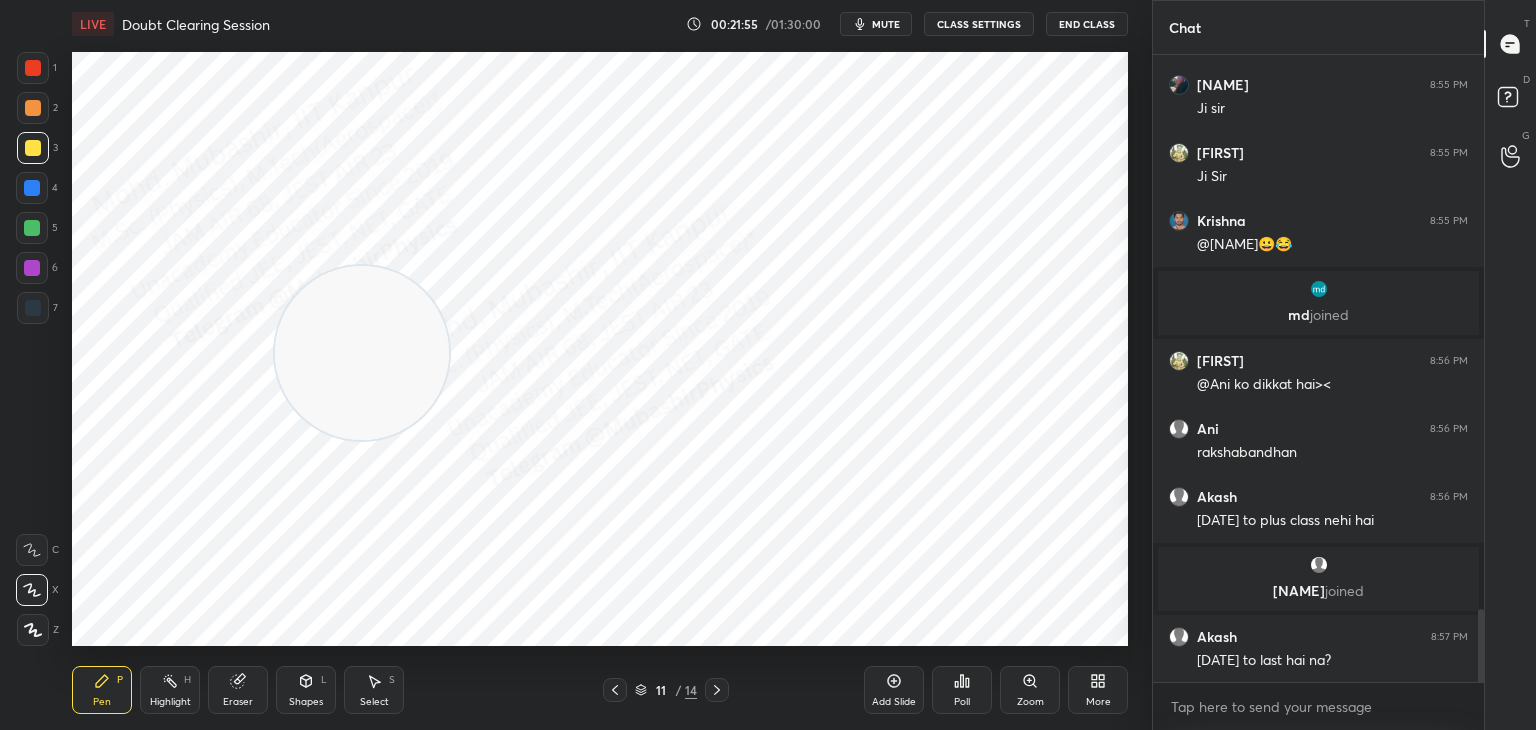 scroll, scrollTop: 4864, scrollLeft: 0, axis: vertical 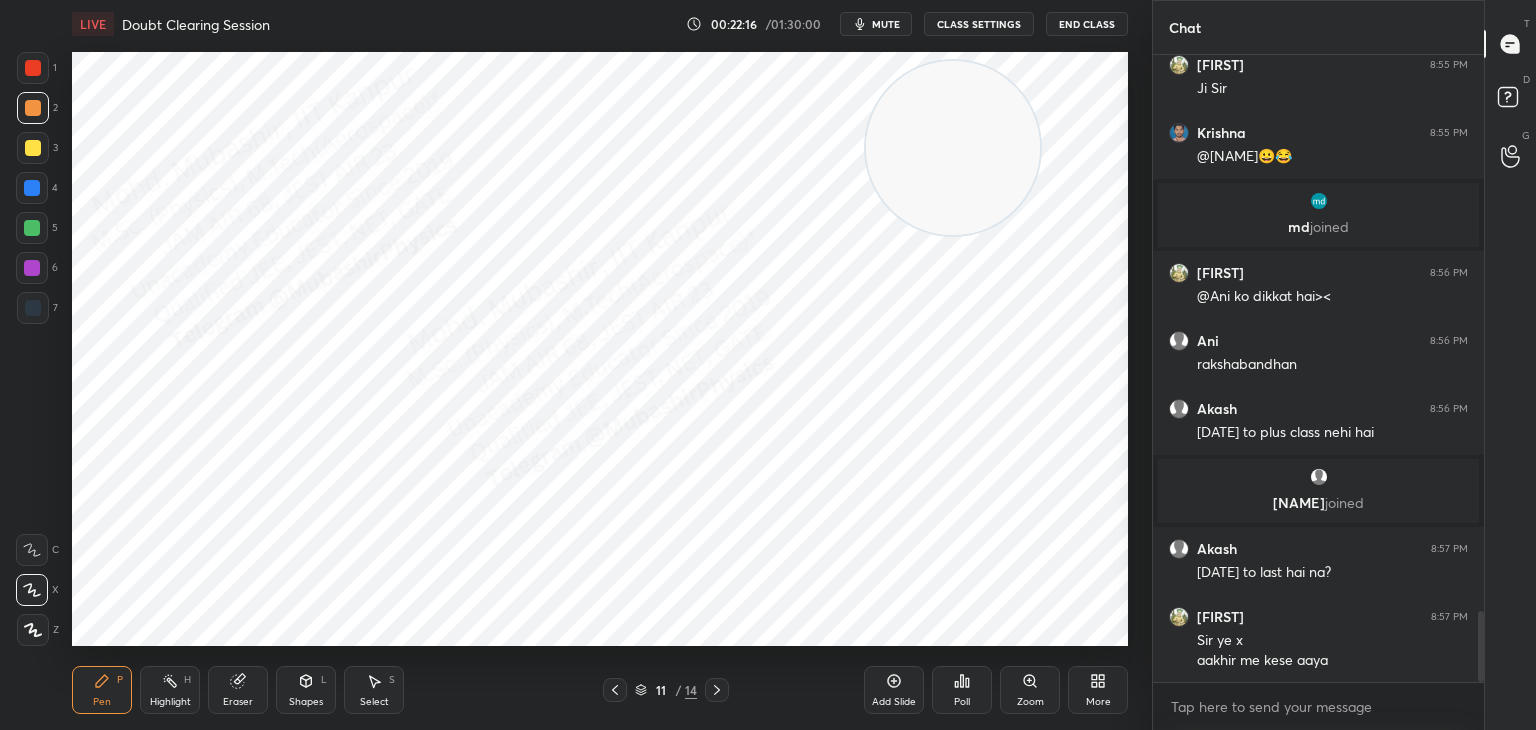 drag, startPoint x: 829, startPoint y: 189, endPoint x: 920, endPoint y: 135, distance: 105.81588 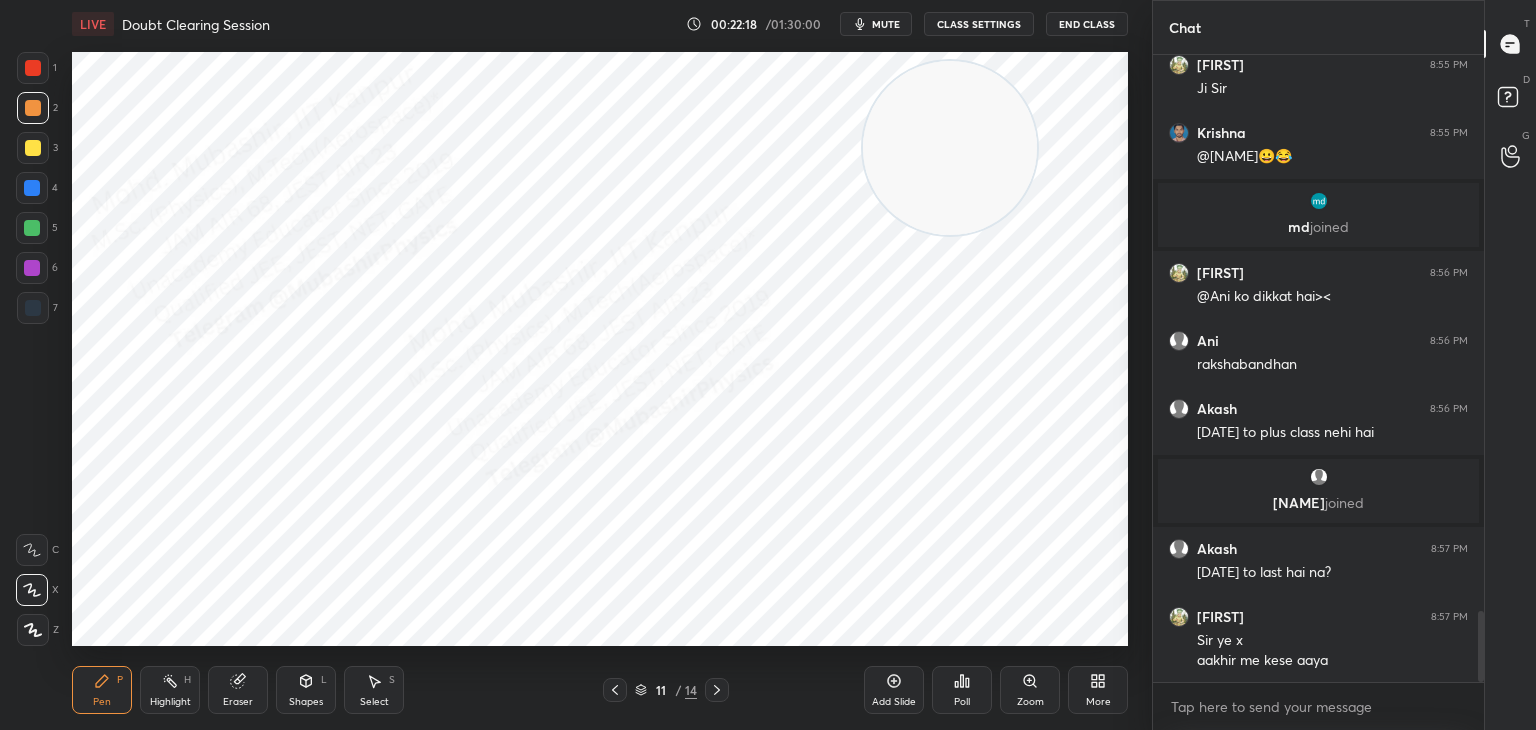 click on "Select S" at bounding box center [374, 690] 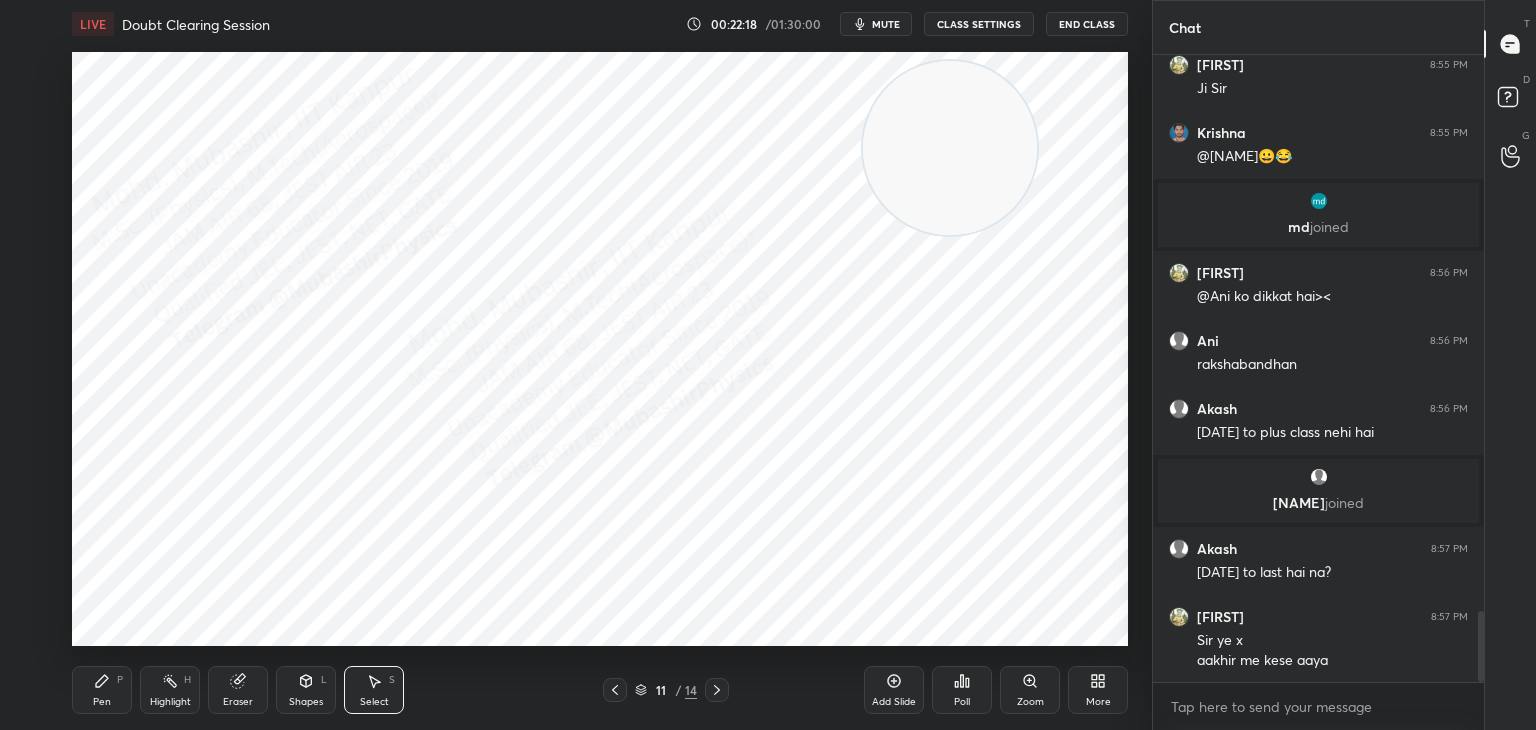 scroll, scrollTop: 4904, scrollLeft: 0, axis: vertical 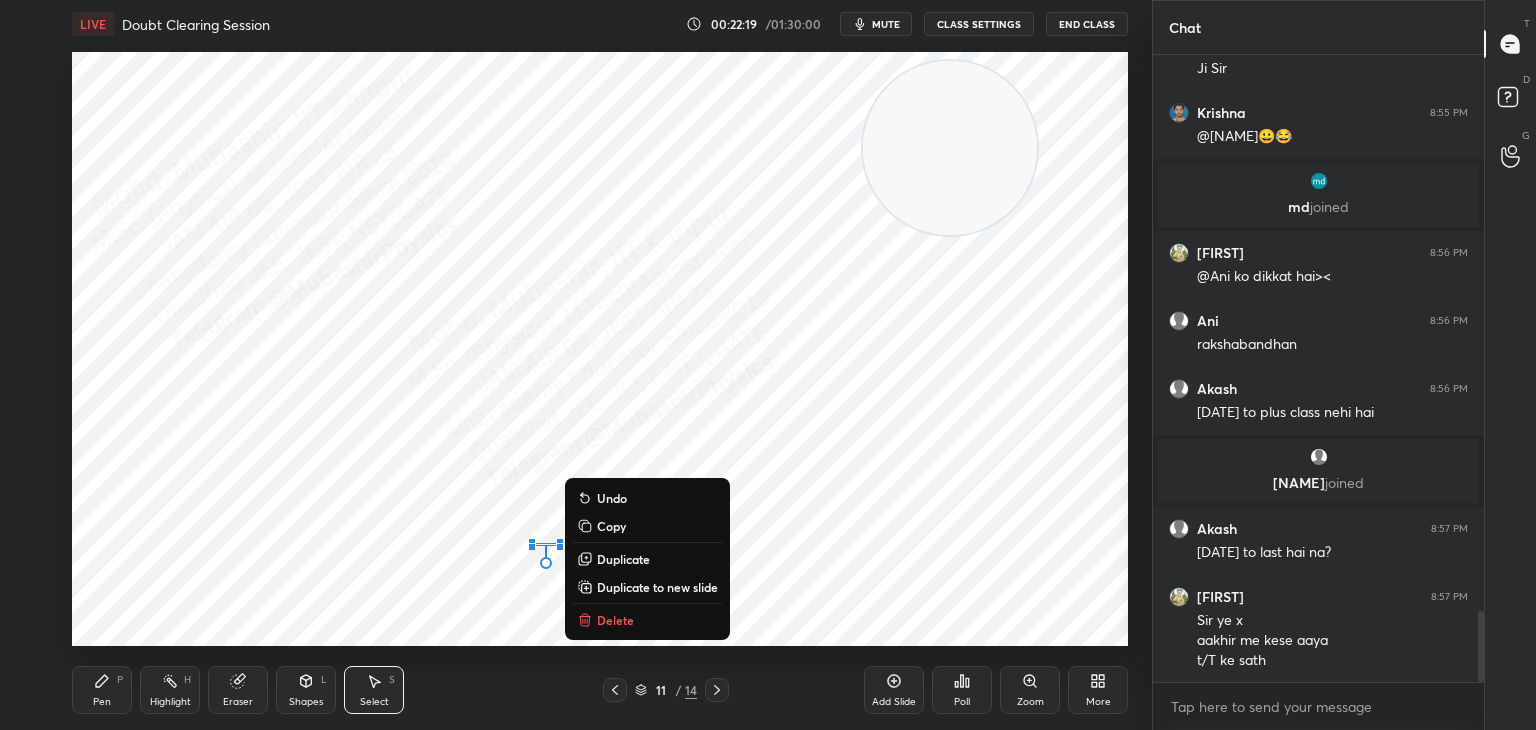 click on "Delete" at bounding box center [615, 620] 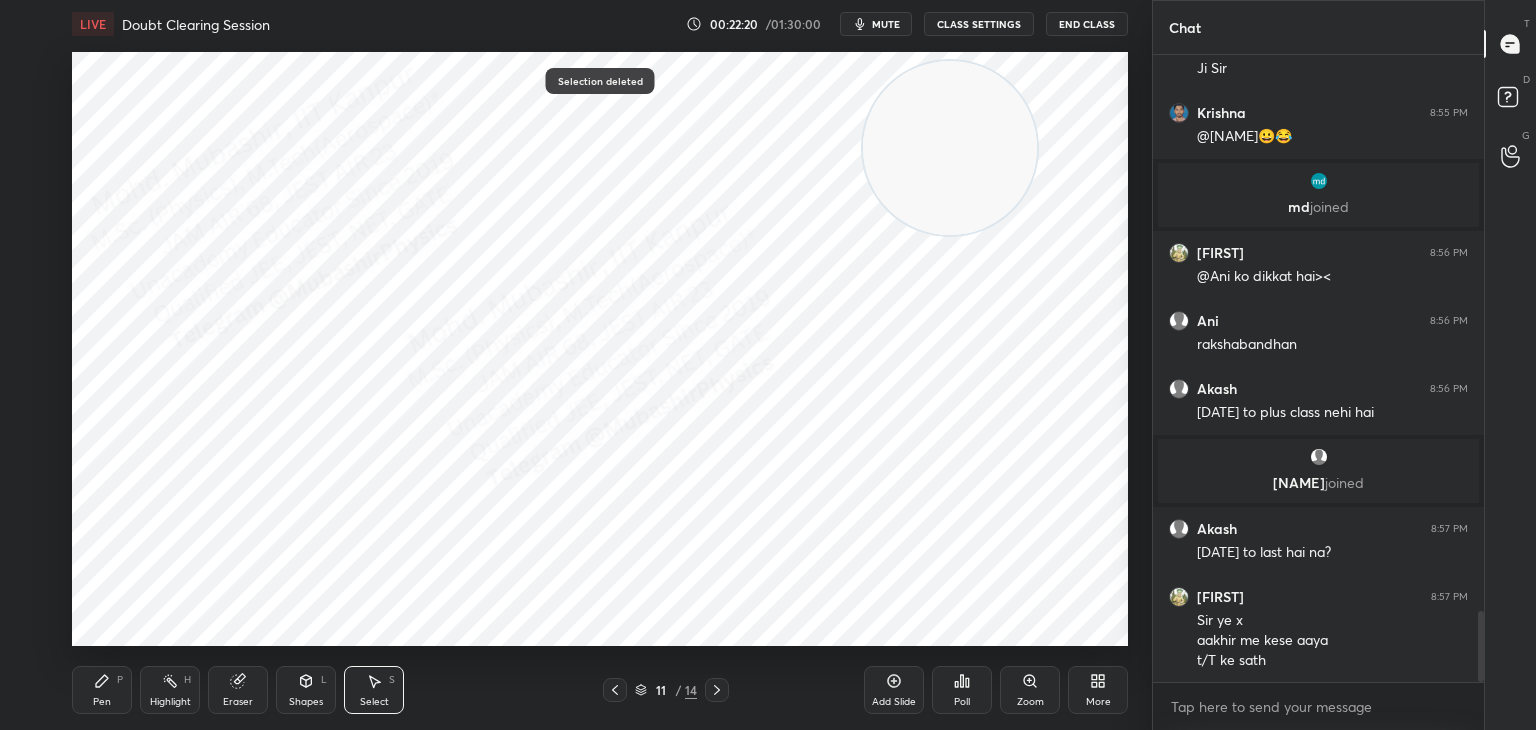 drag, startPoint x: 93, startPoint y: 687, endPoint x: 103, endPoint y: 651, distance: 37.363083 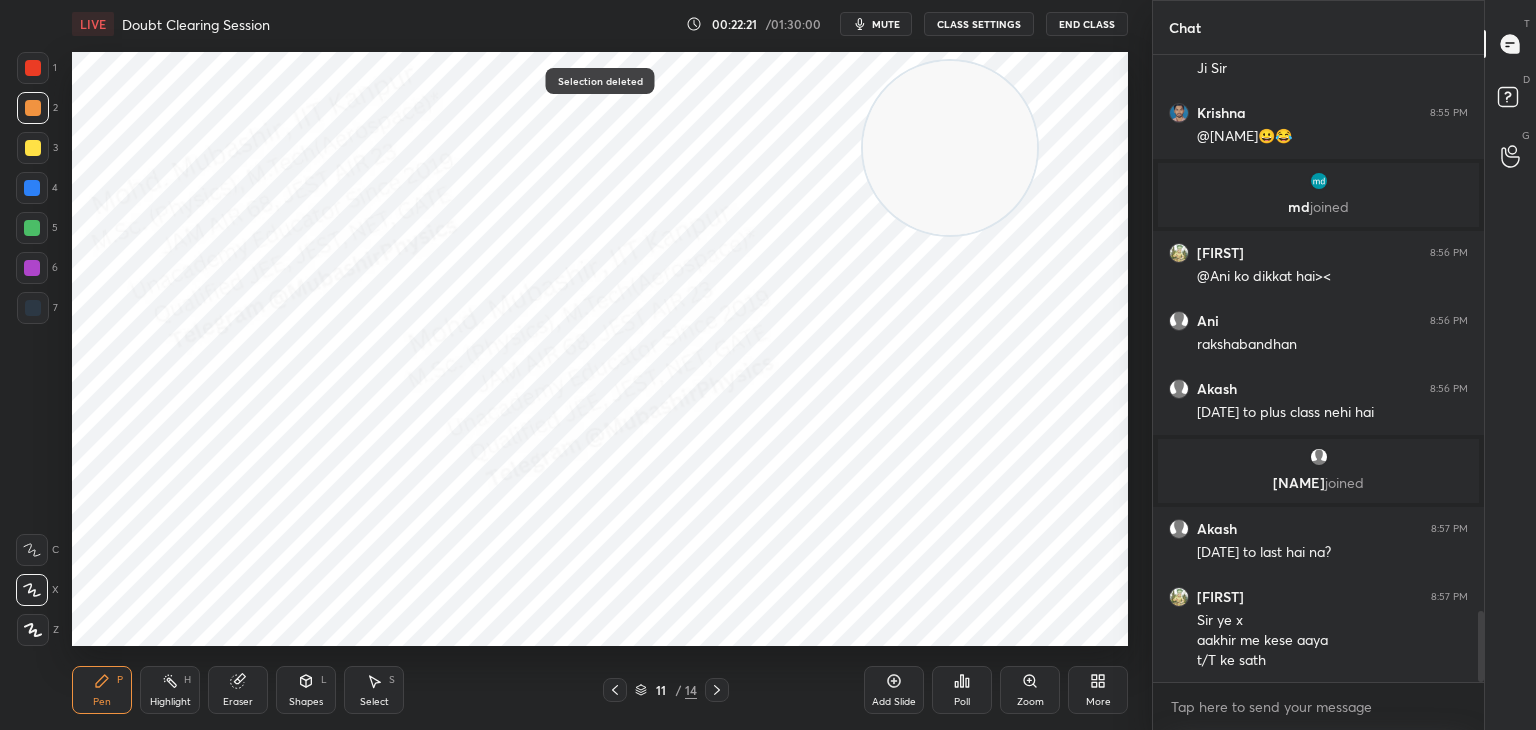 drag, startPoint x: 25, startPoint y: 217, endPoint x: 37, endPoint y: 225, distance: 14.422205 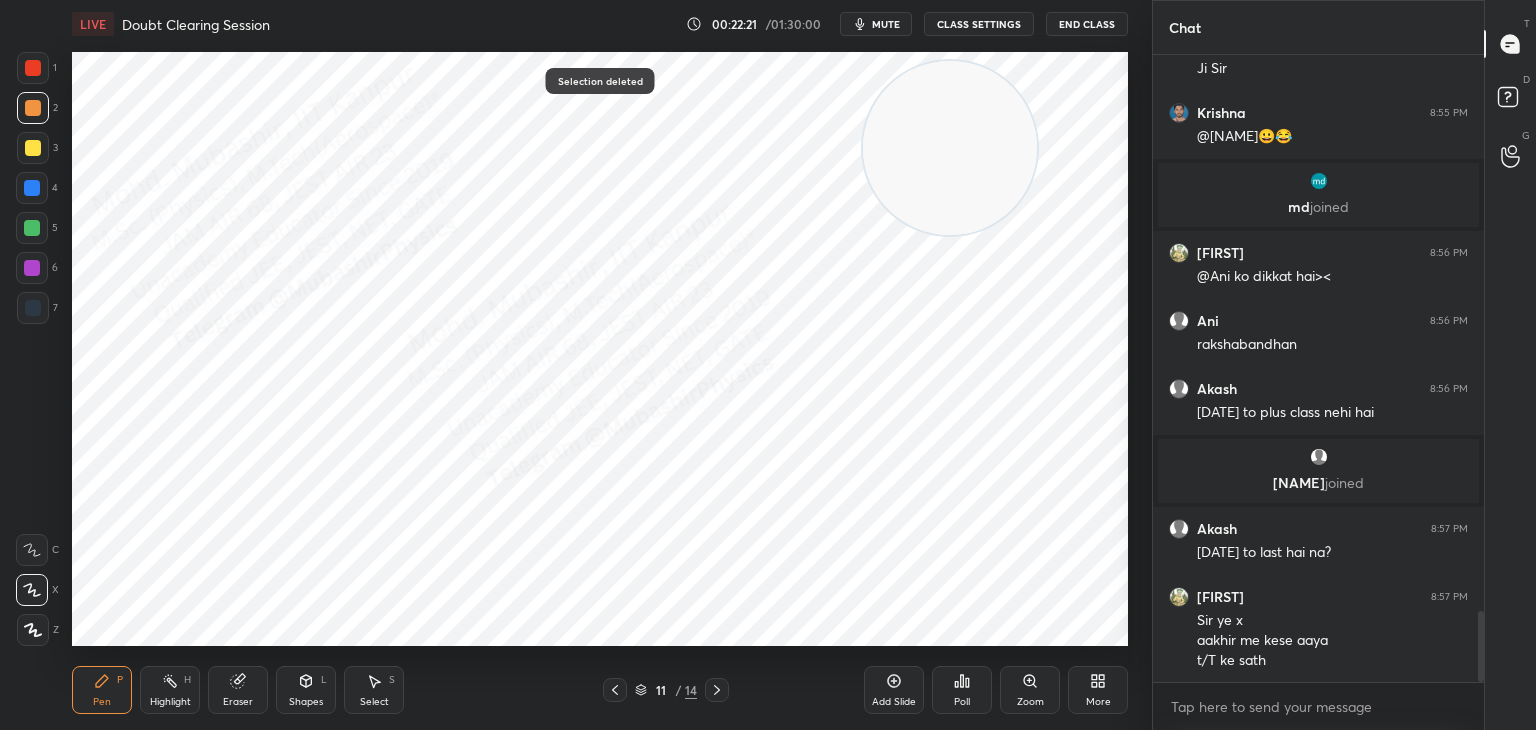 click at bounding box center (32, 228) 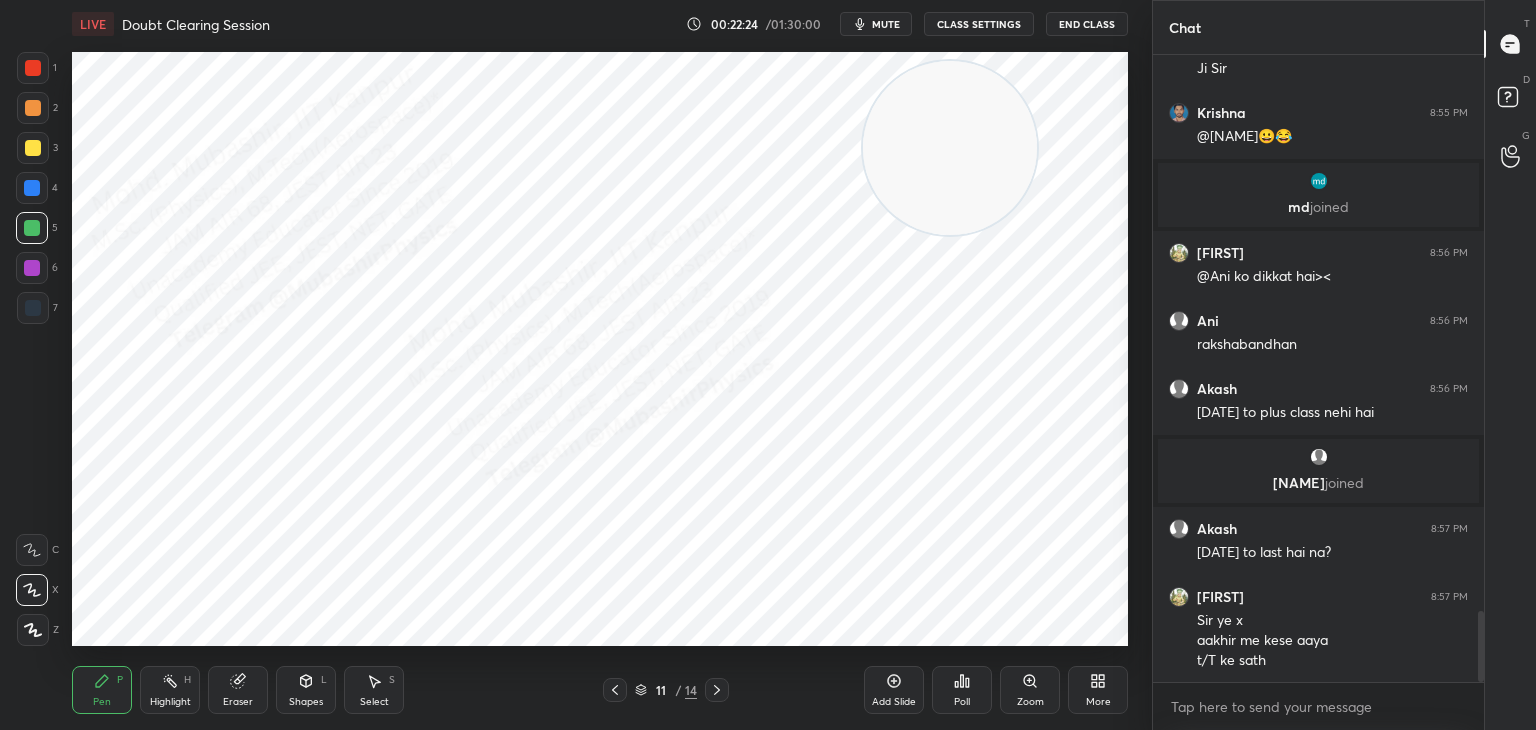 drag, startPoint x: 161, startPoint y: 694, endPoint x: 265, endPoint y: 647, distance: 114.12712 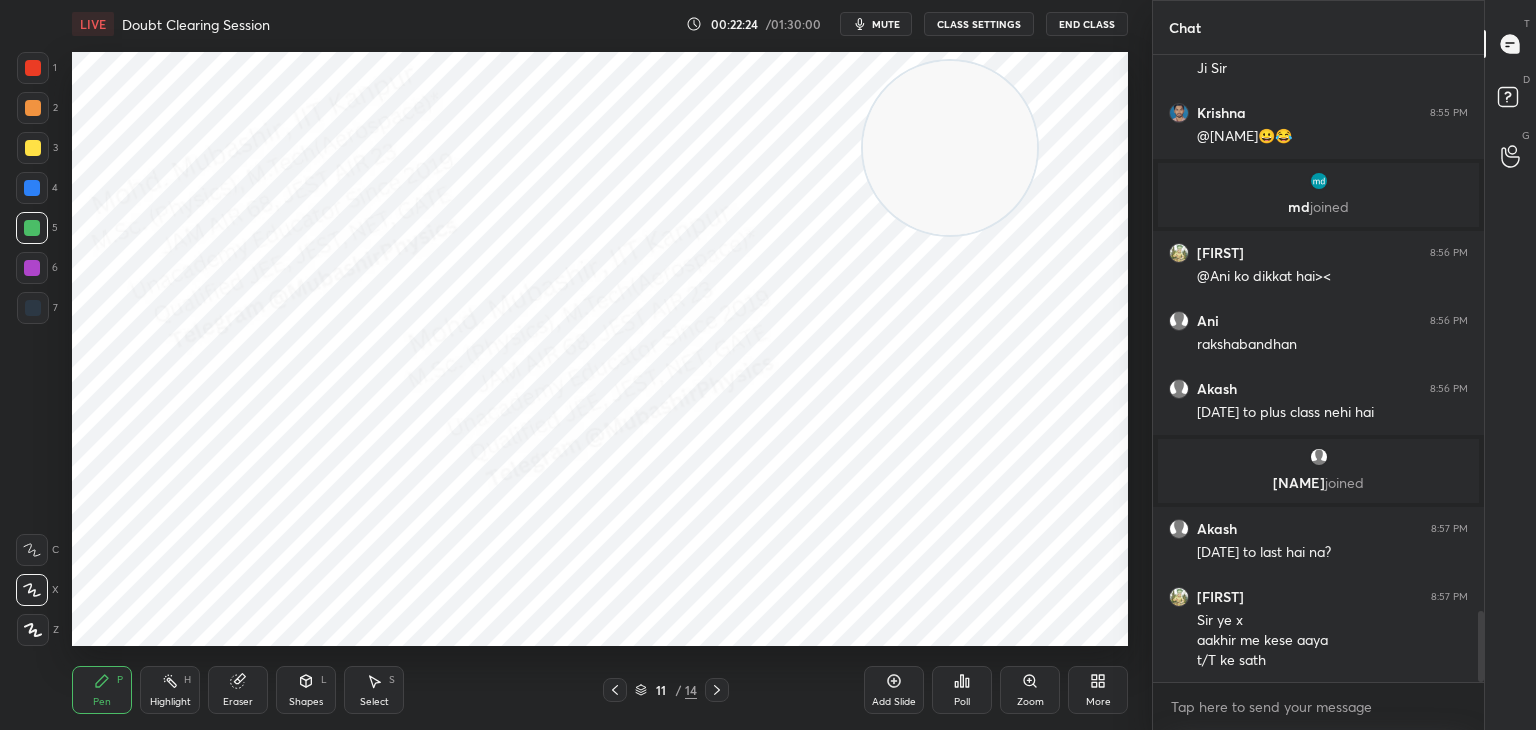 click on "Highlight H" at bounding box center (170, 690) 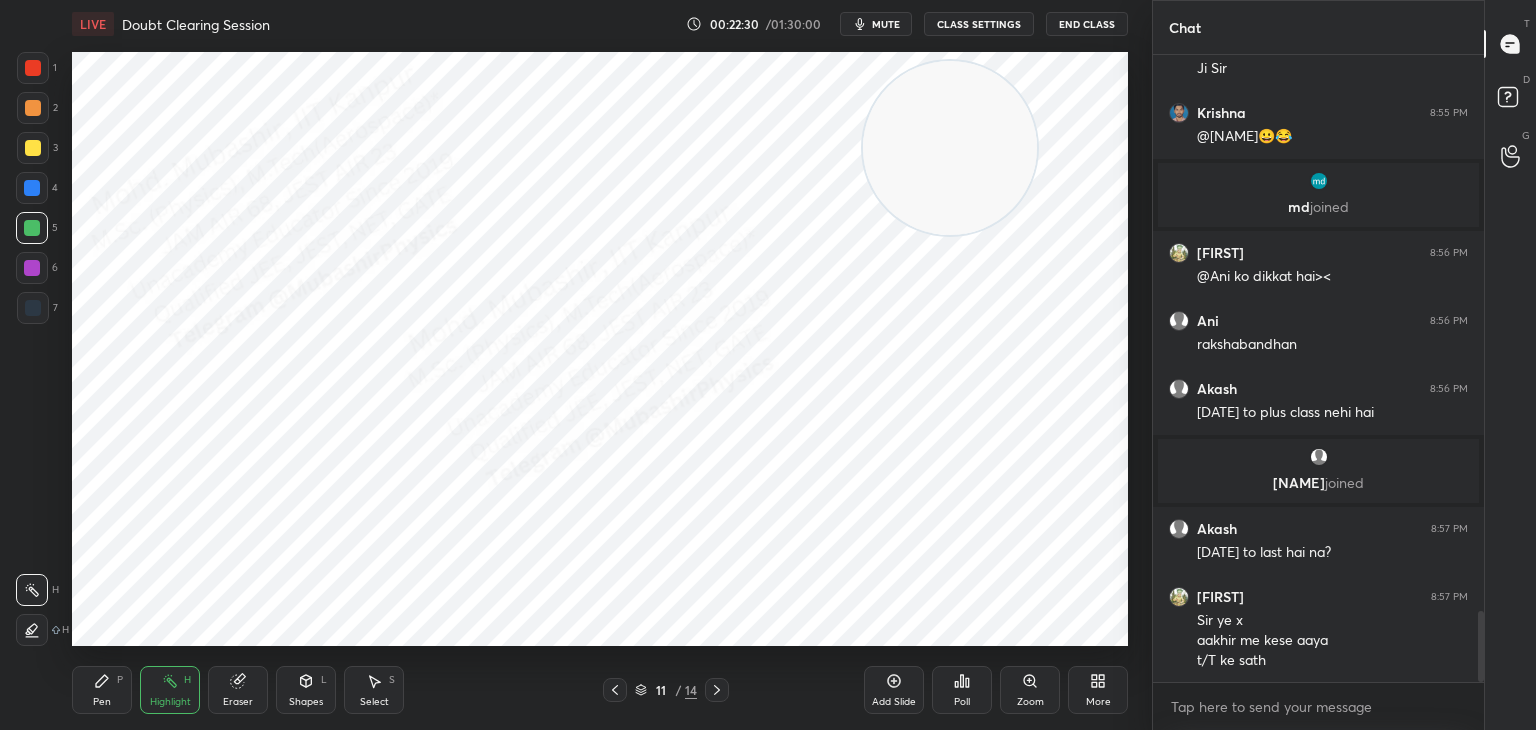 click at bounding box center [1318, 181] 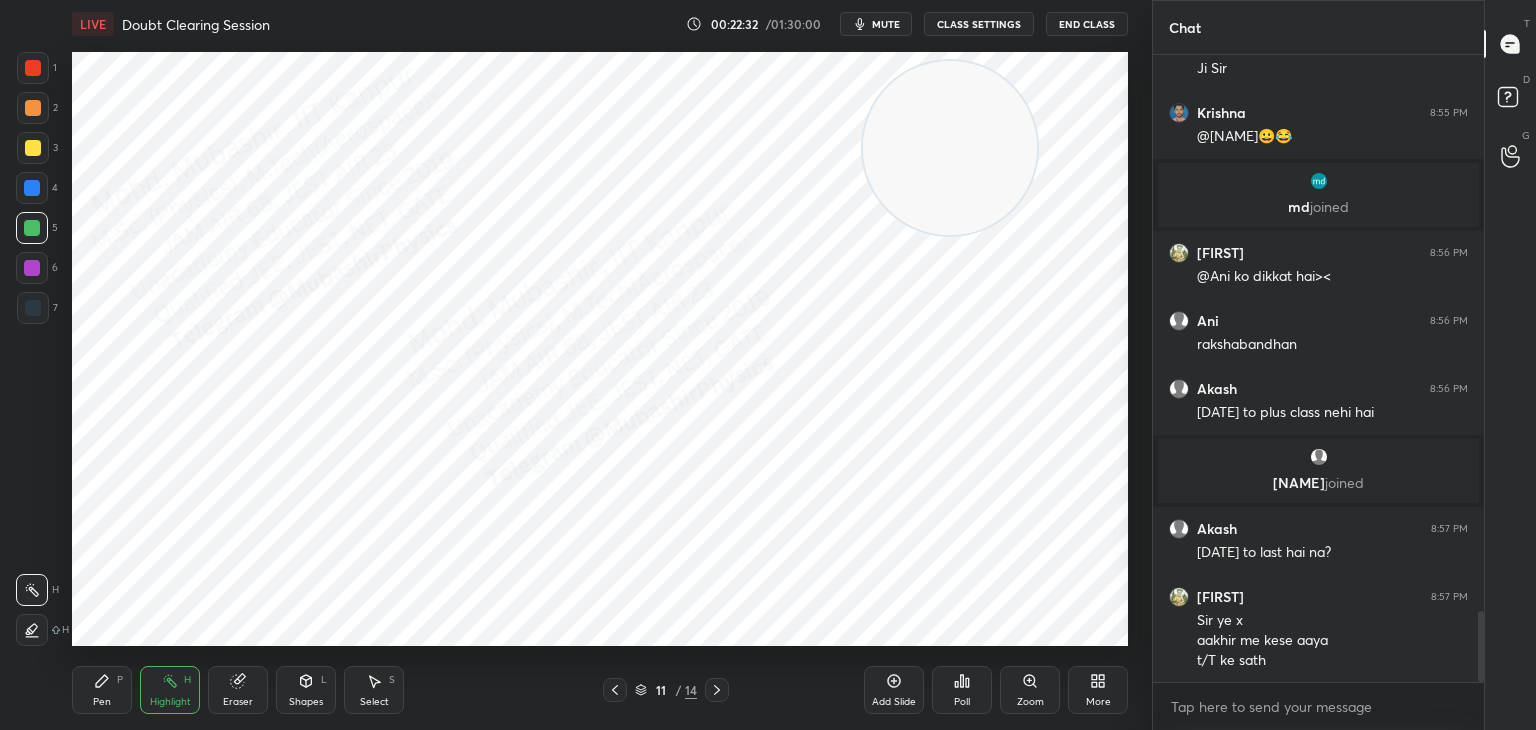 click on "[NAME]  joined" at bounding box center (1318, 471) 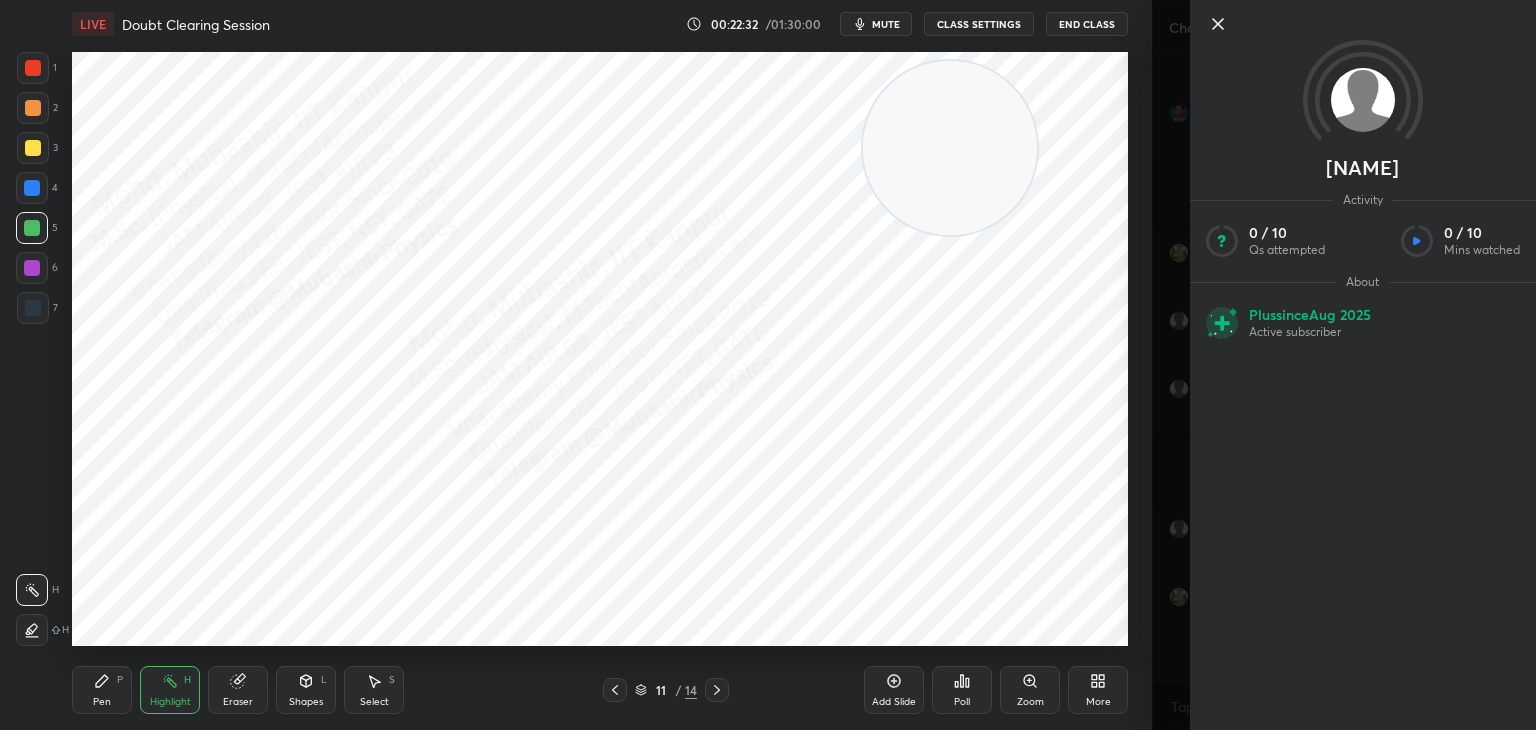 scroll, scrollTop: 4972, scrollLeft: 0, axis: vertical 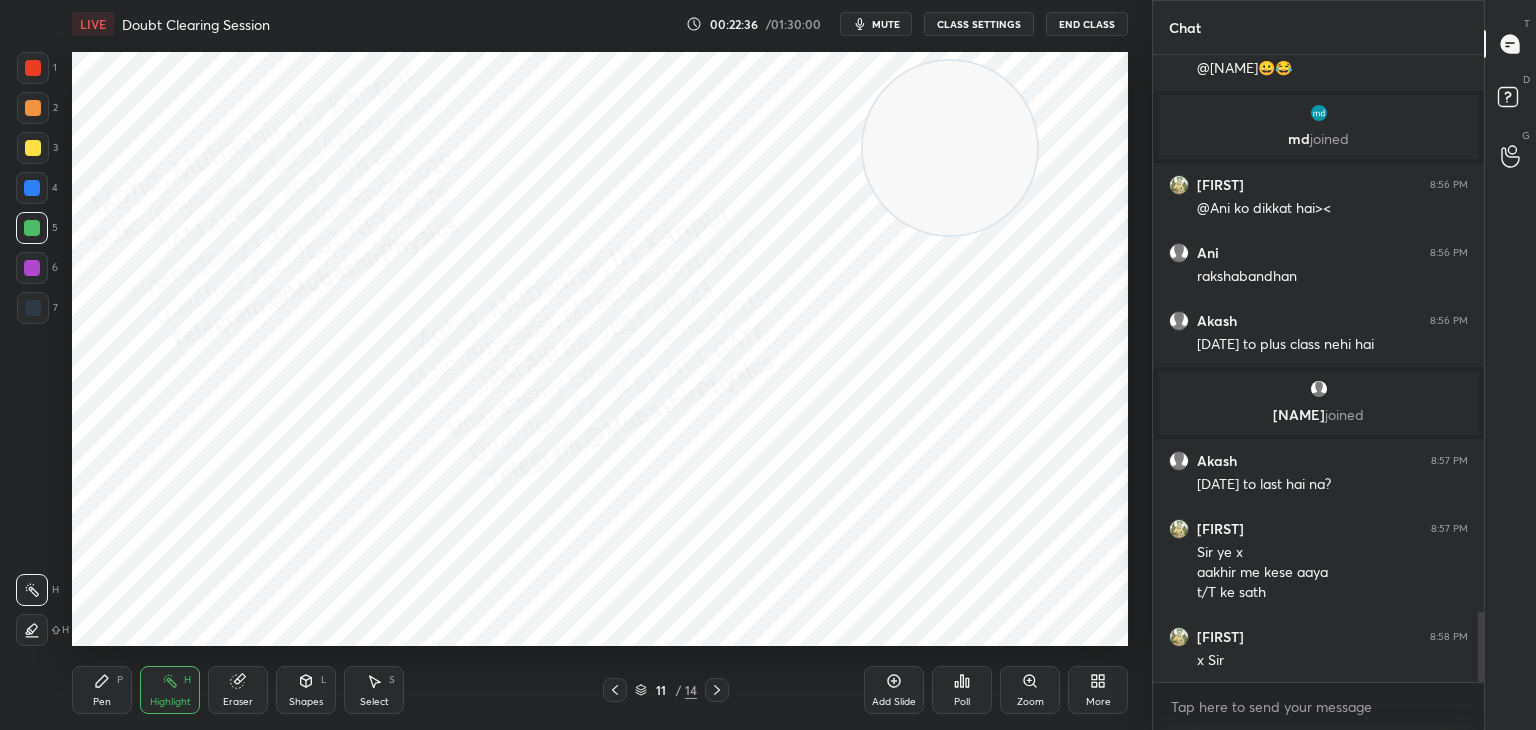 click on "joined" at bounding box center (1329, 138) 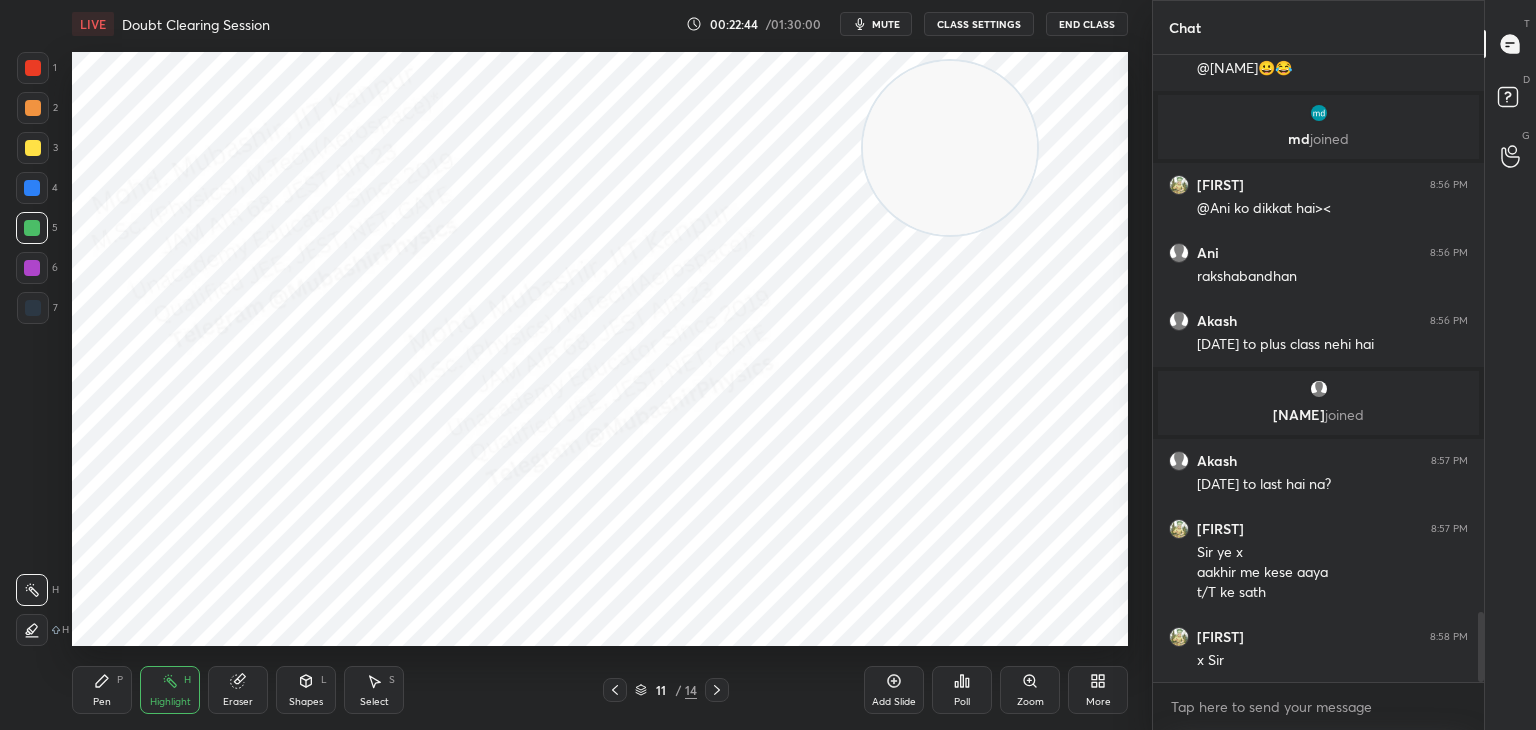 click on "Select" at bounding box center [374, 702] 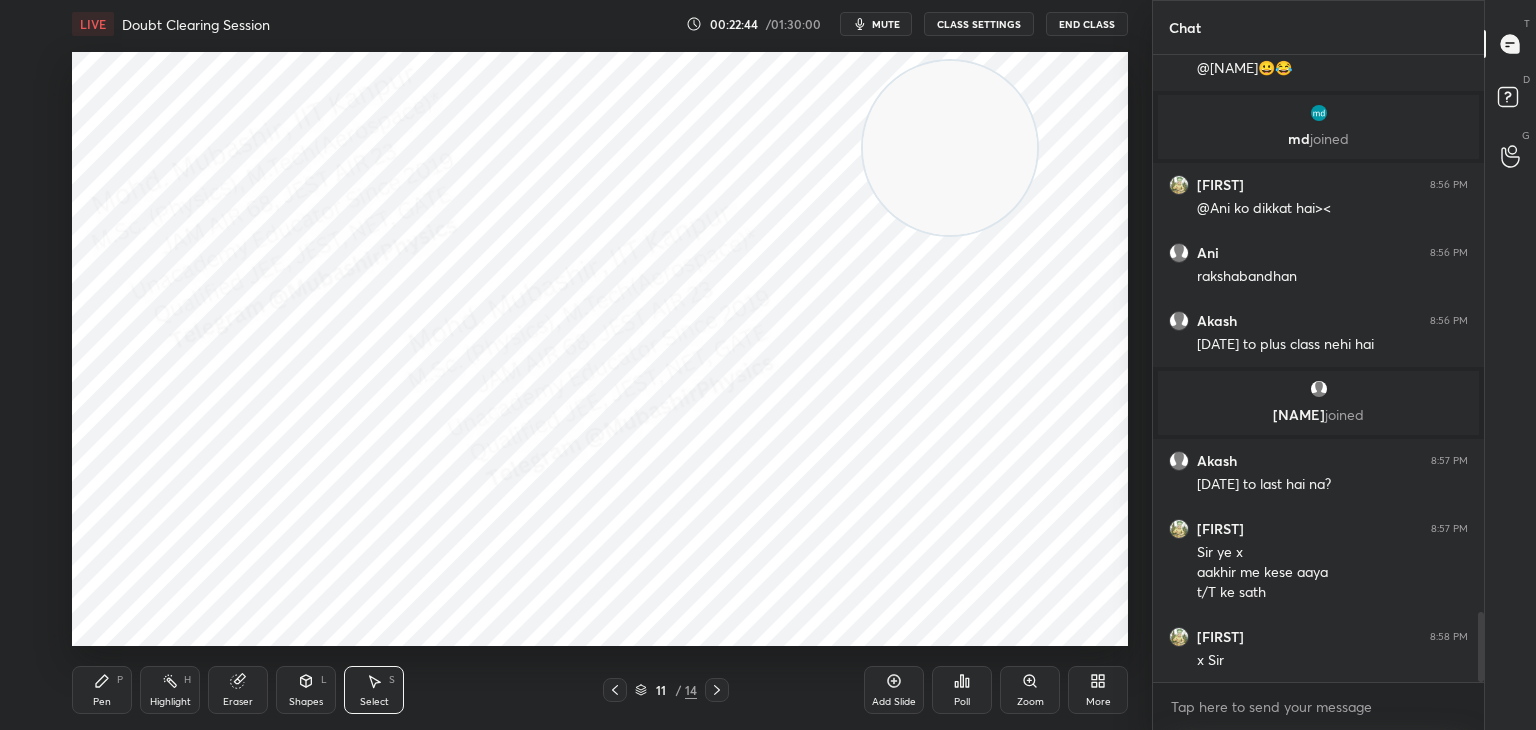 click on "0 ° Undo Copy Duplicate Duplicate to new slide Delete" at bounding box center (600, 349) 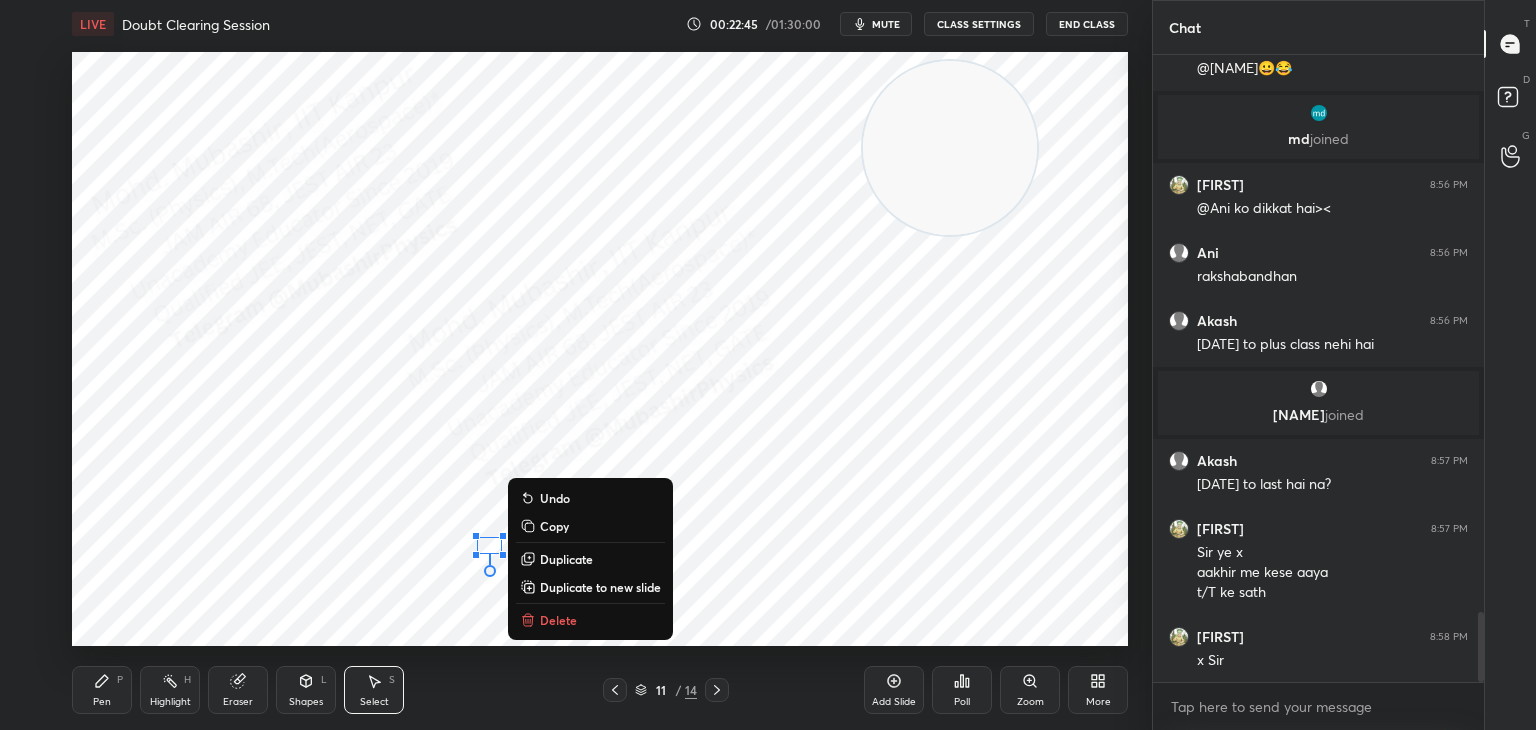 click on "Delete" at bounding box center [558, 620] 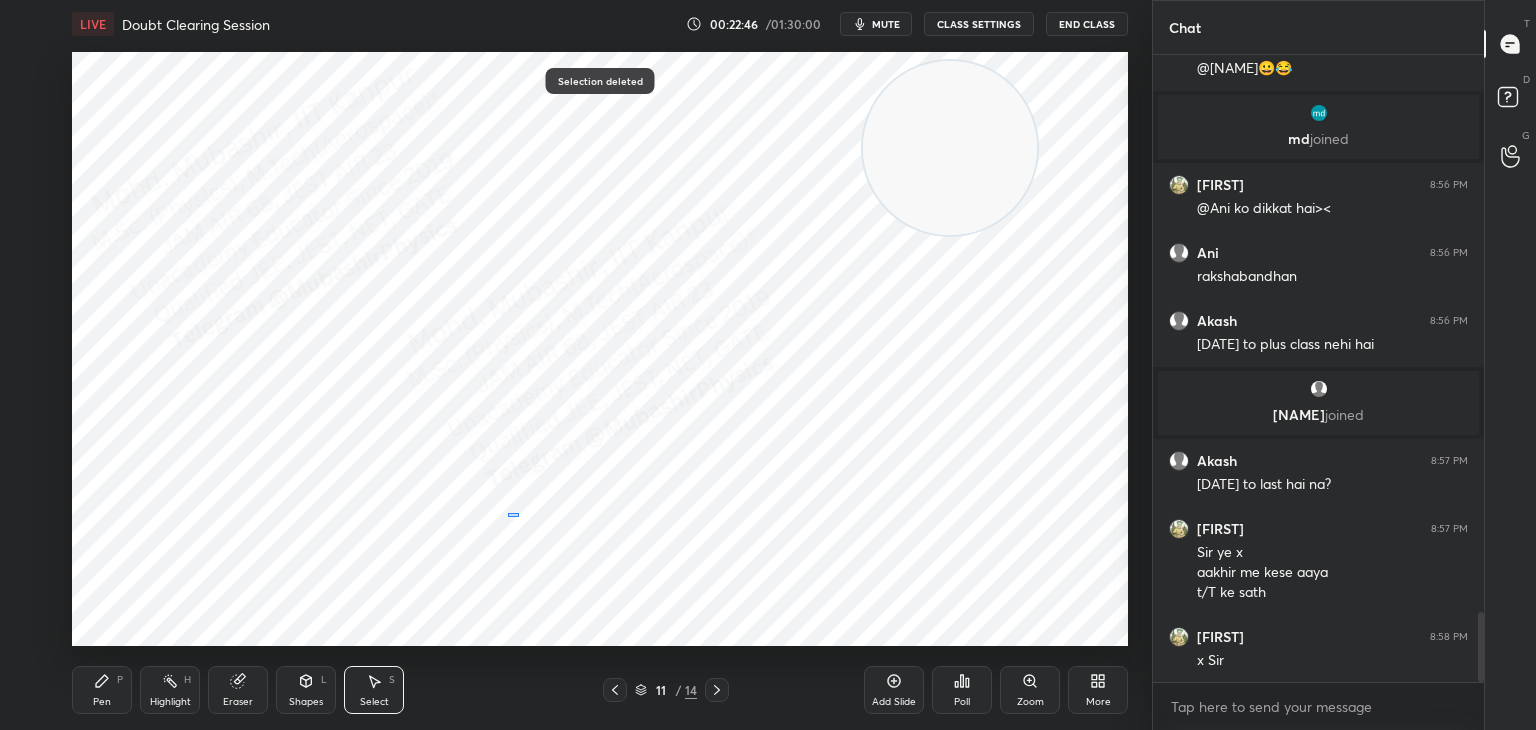 drag, startPoint x: 508, startPoint y: 511, endPoint x: 712, endPoint y: 625, distance: 233.69211 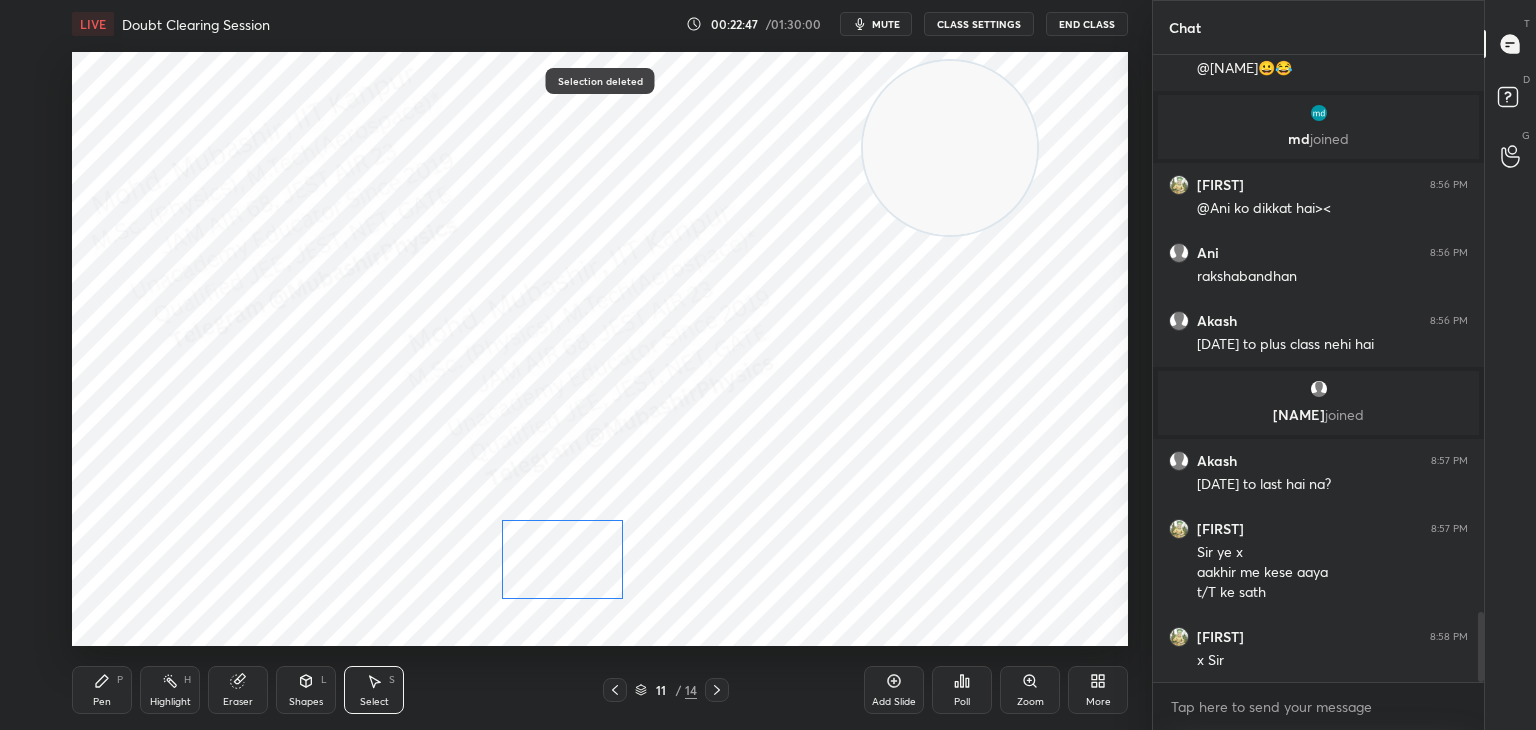 drag, startPoint x: 585, startPoint y: 587, endPoint x: 564, endPoint y: 581, distance: 21.84033 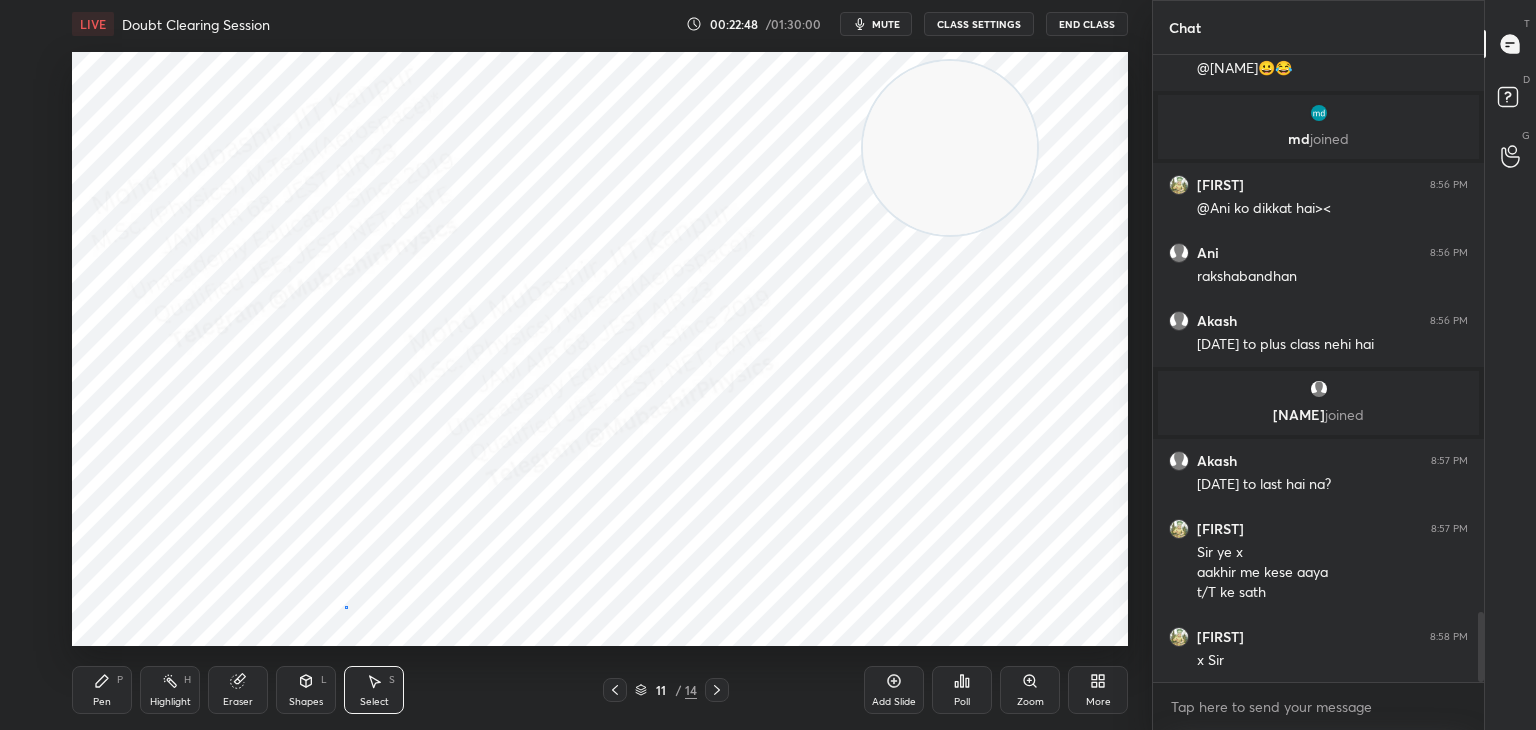 click on "0 ° Undo Copy Duplicate Duplicate to new slide Delete" at bounding box center (600, 349) 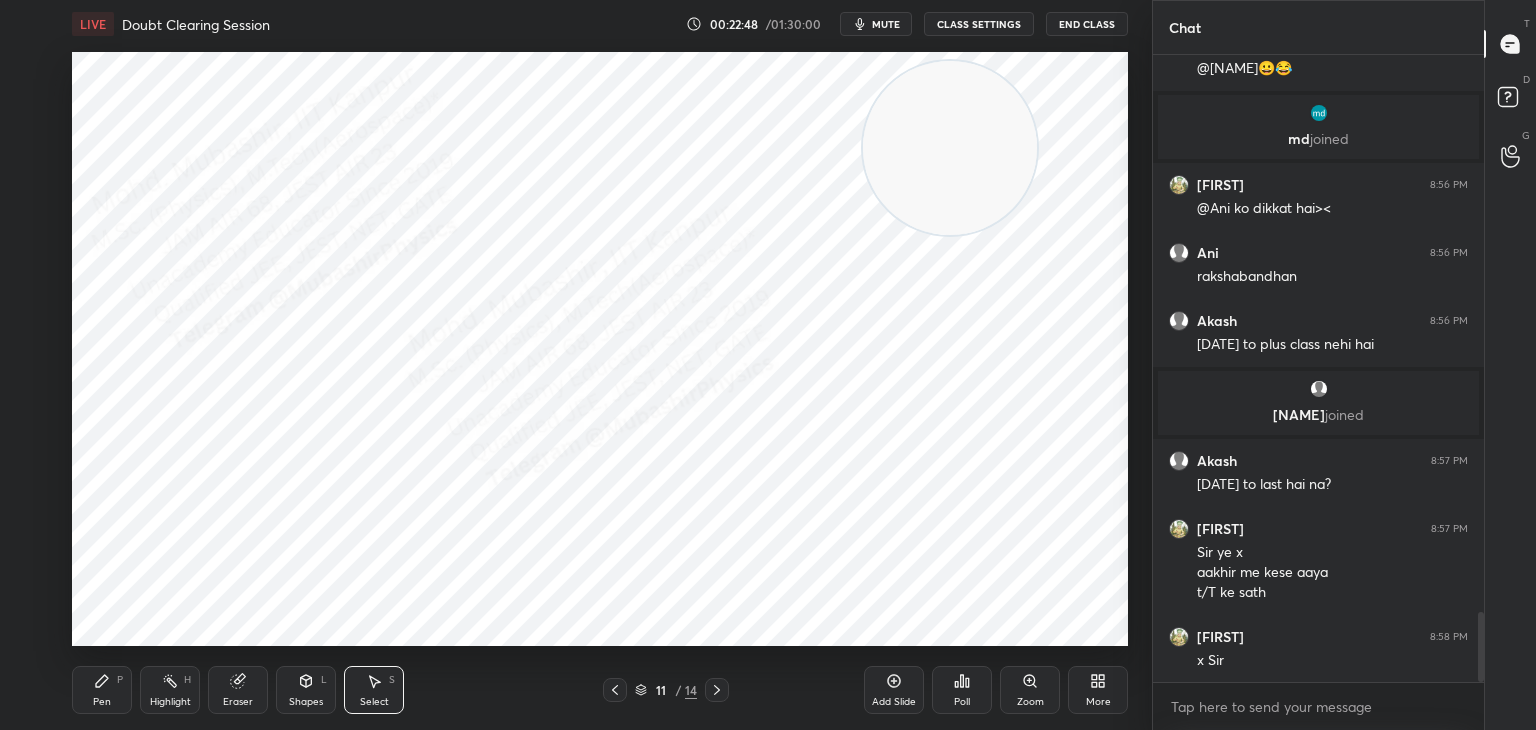 click on "Highlight H" at bounding box center [170, 690] 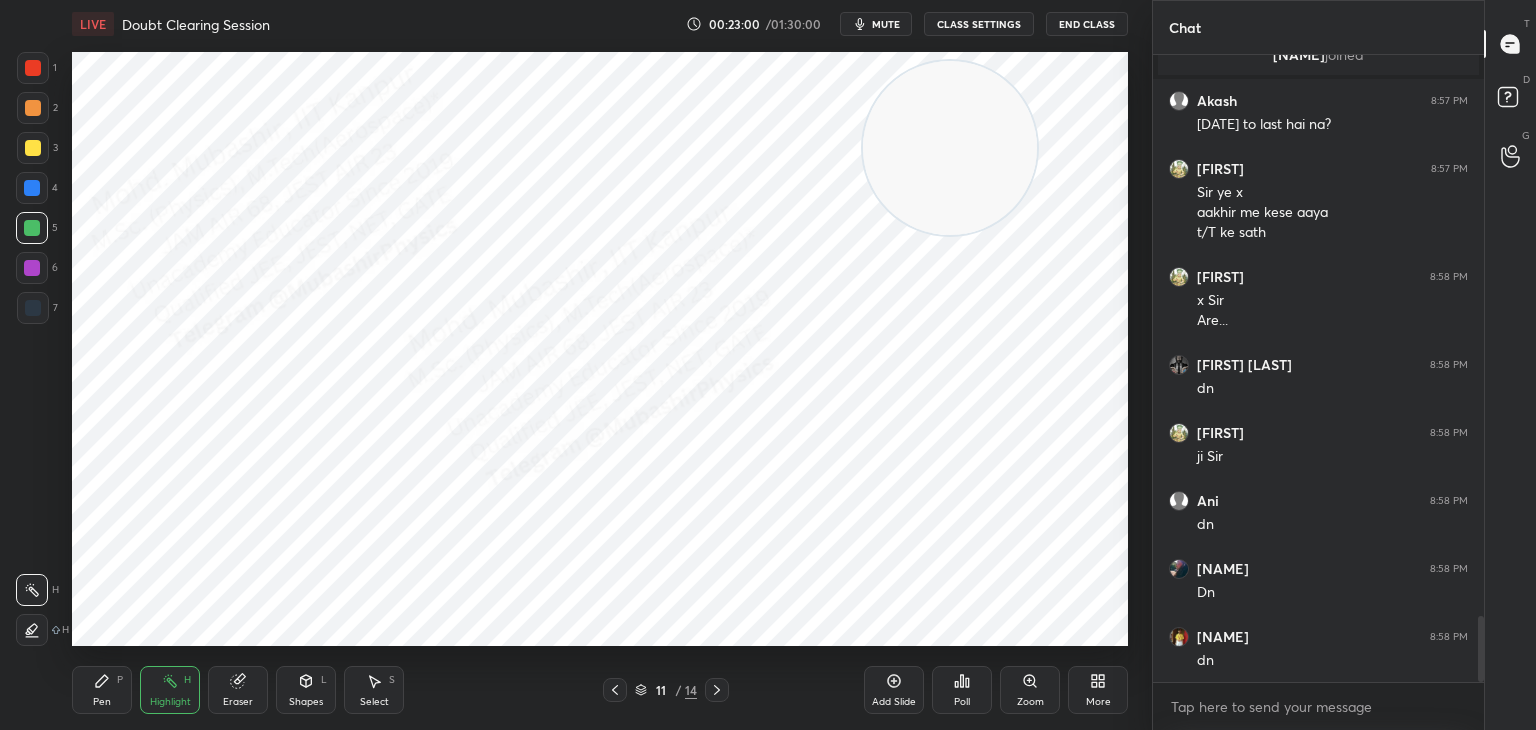scroll, scrollTop: 5400, scrollLeft: 0, axis: vertical 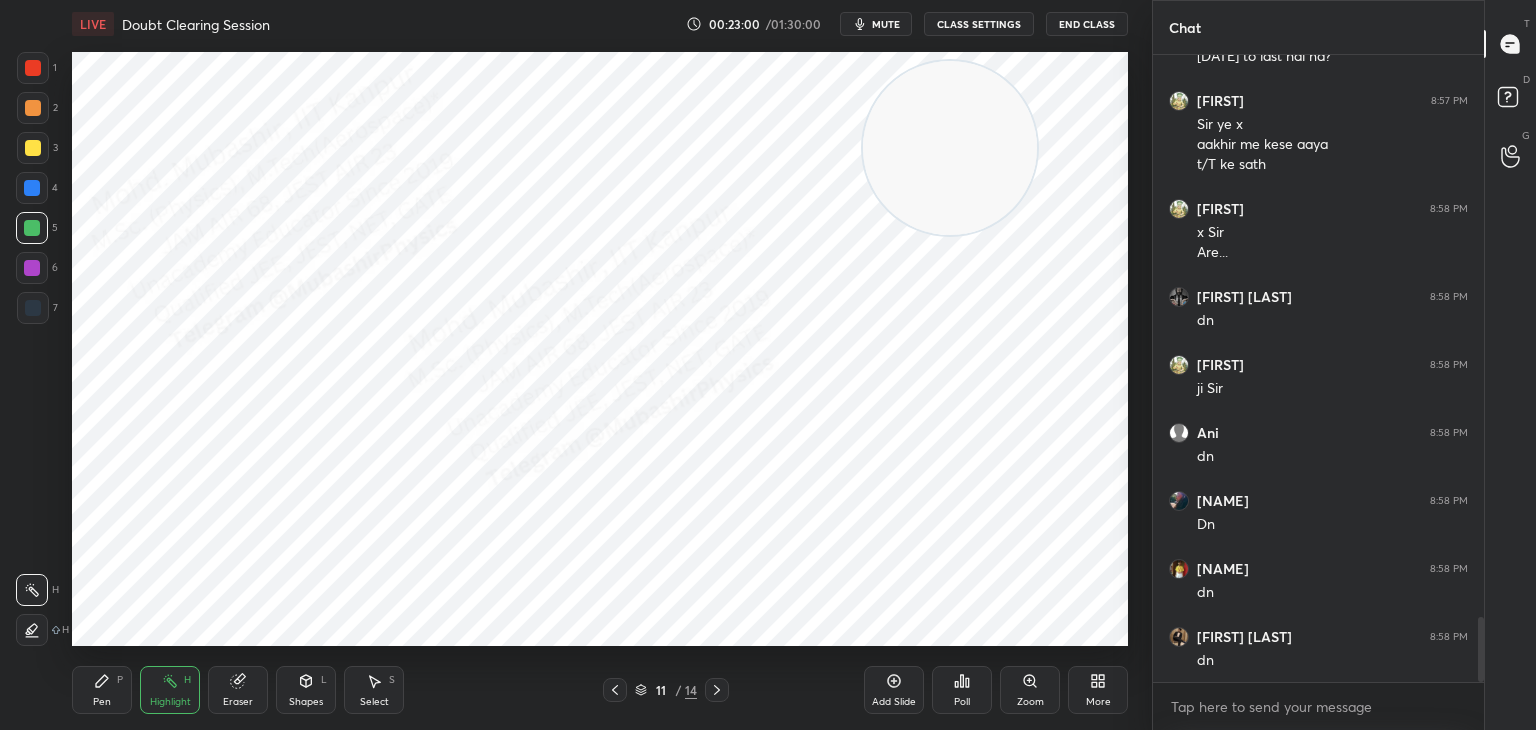 click 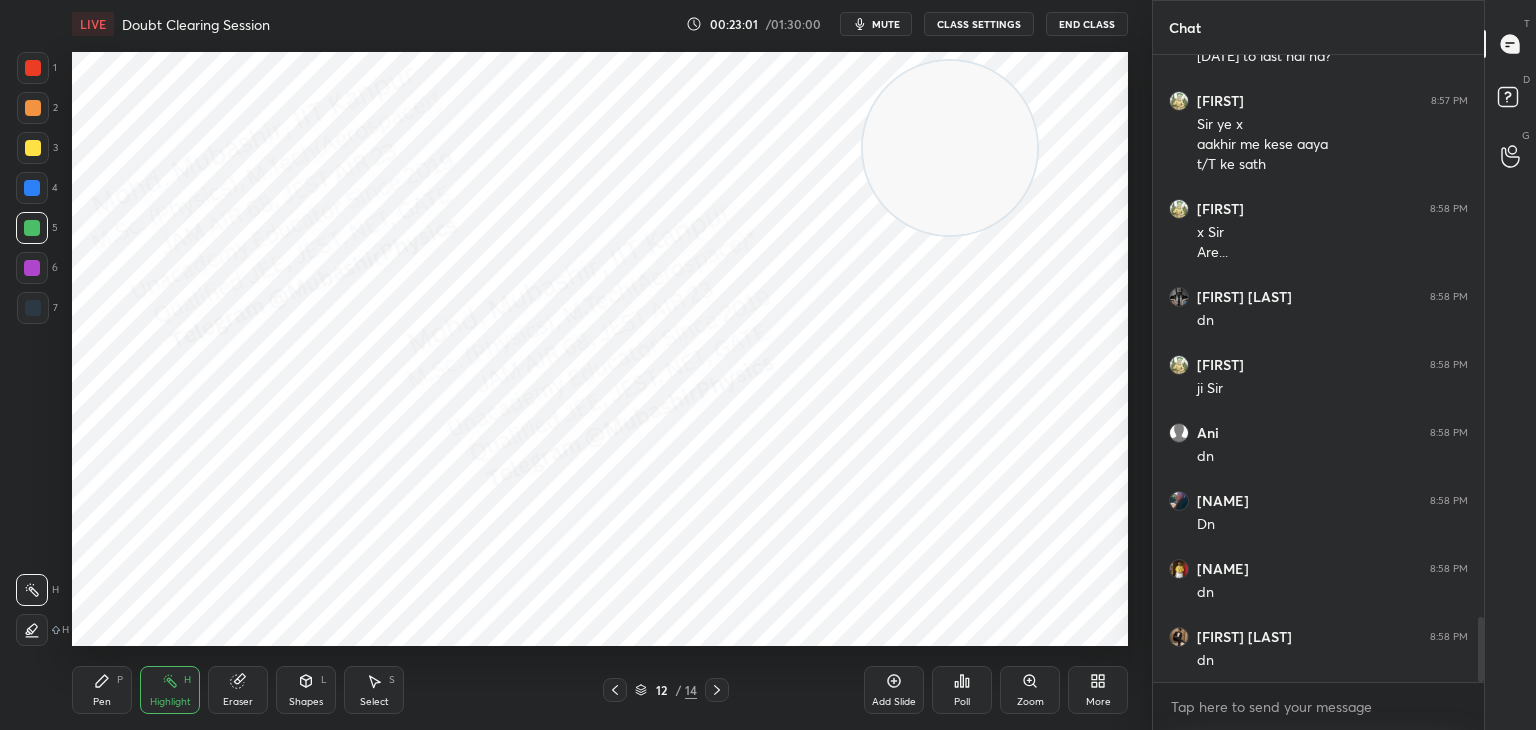 drag, startPoint x: 1033, startPoint y: 308, endPoint x: 1112, endPoint y: 504, distance: 211.32204 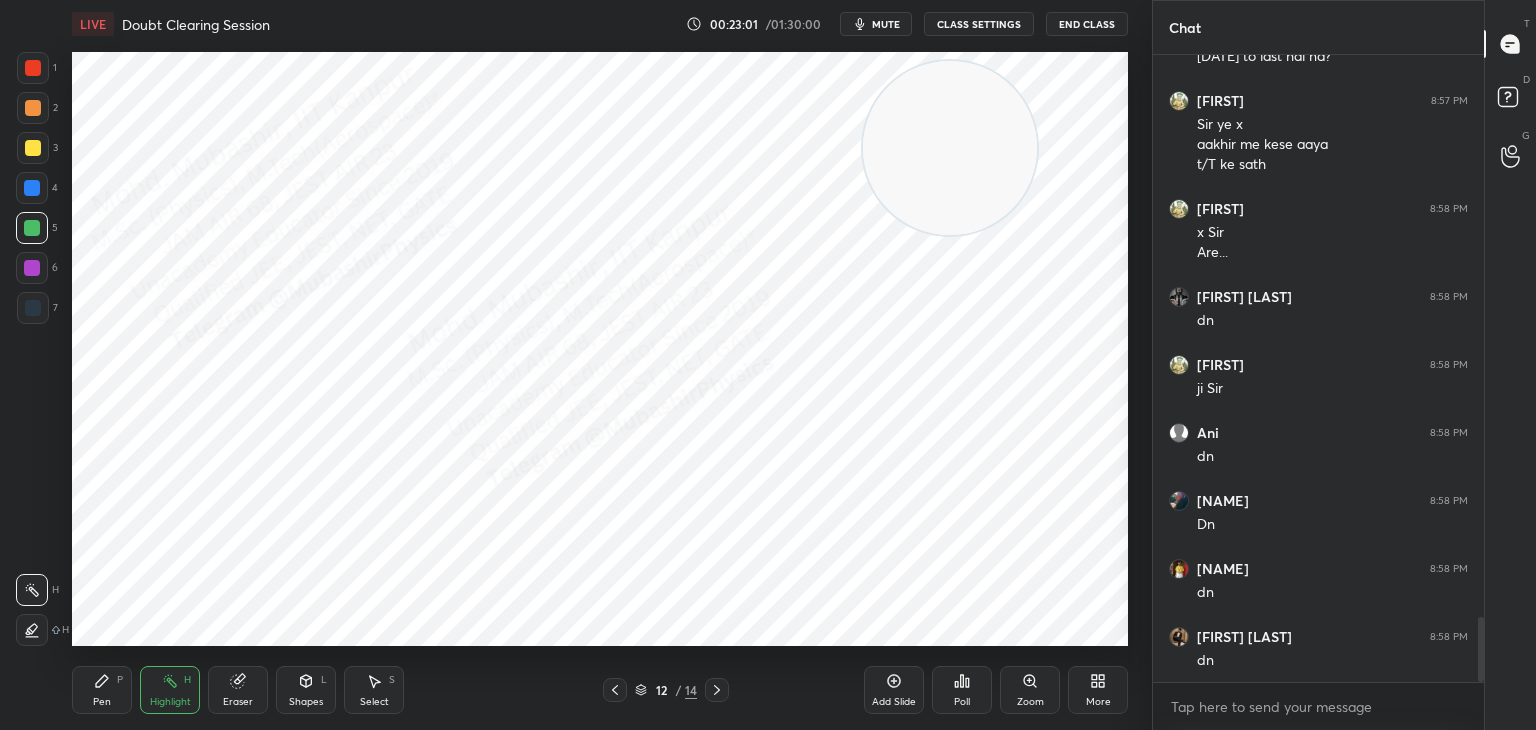 click at bounding box center [950, 148] 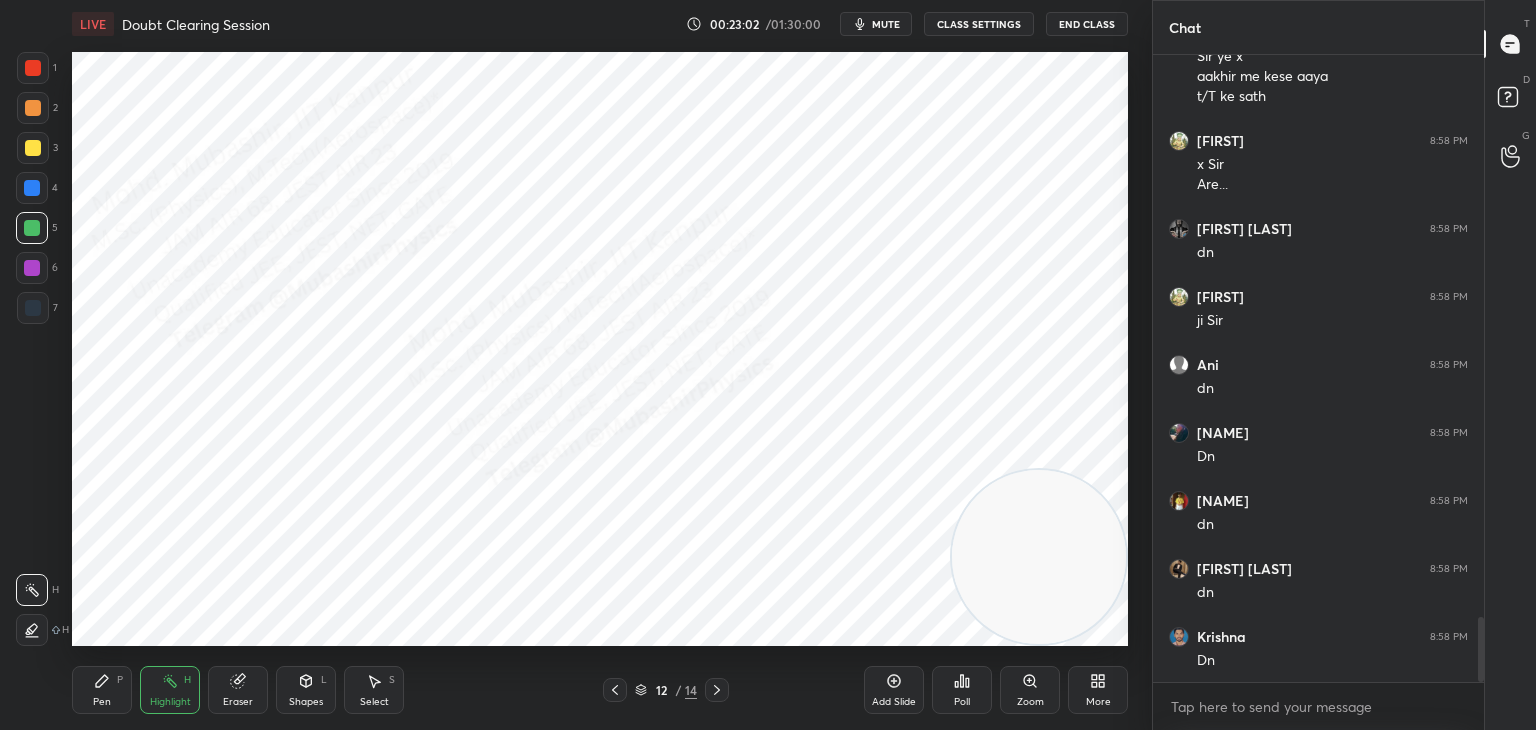 click 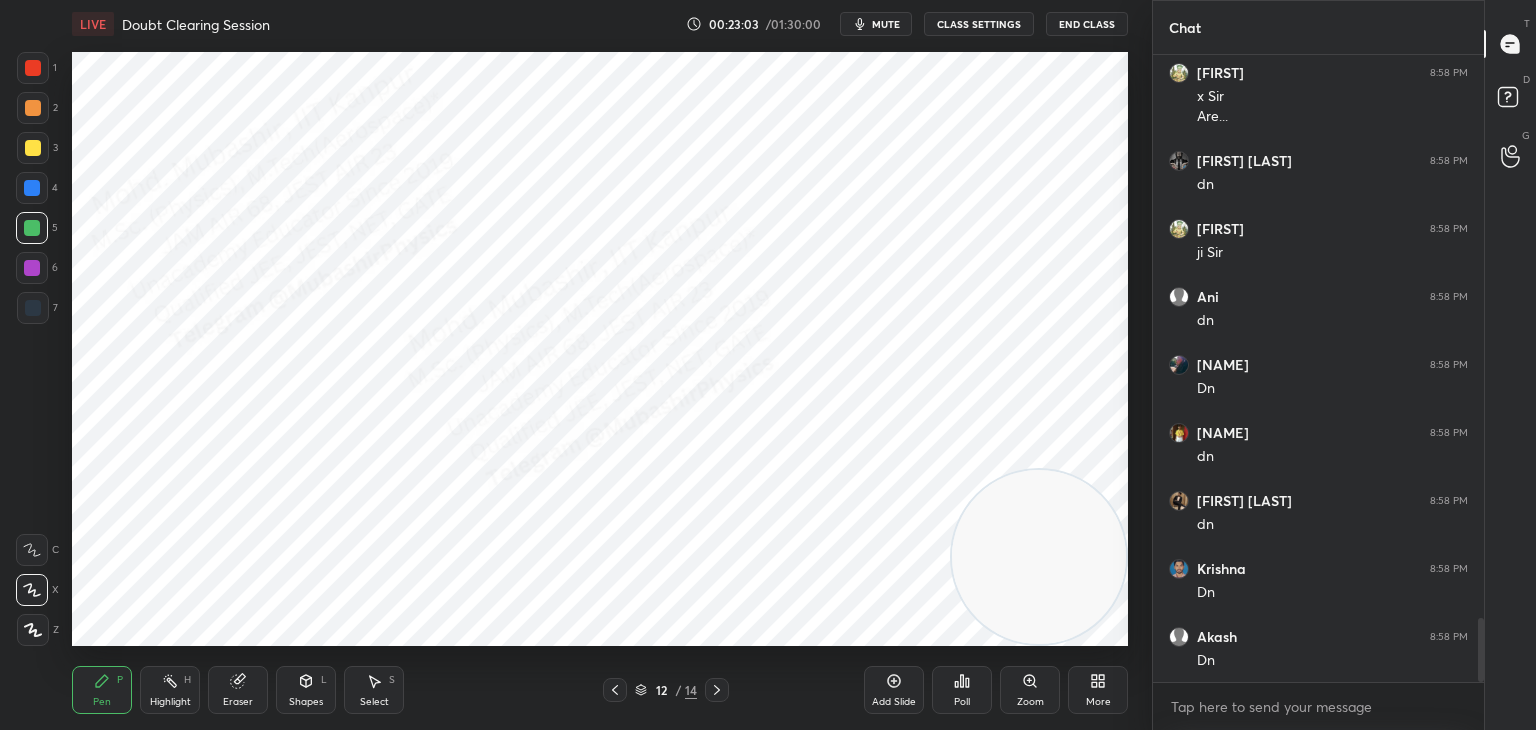 scroll, scrollTop: 5604, scrollLeft: 0, axis: vertical 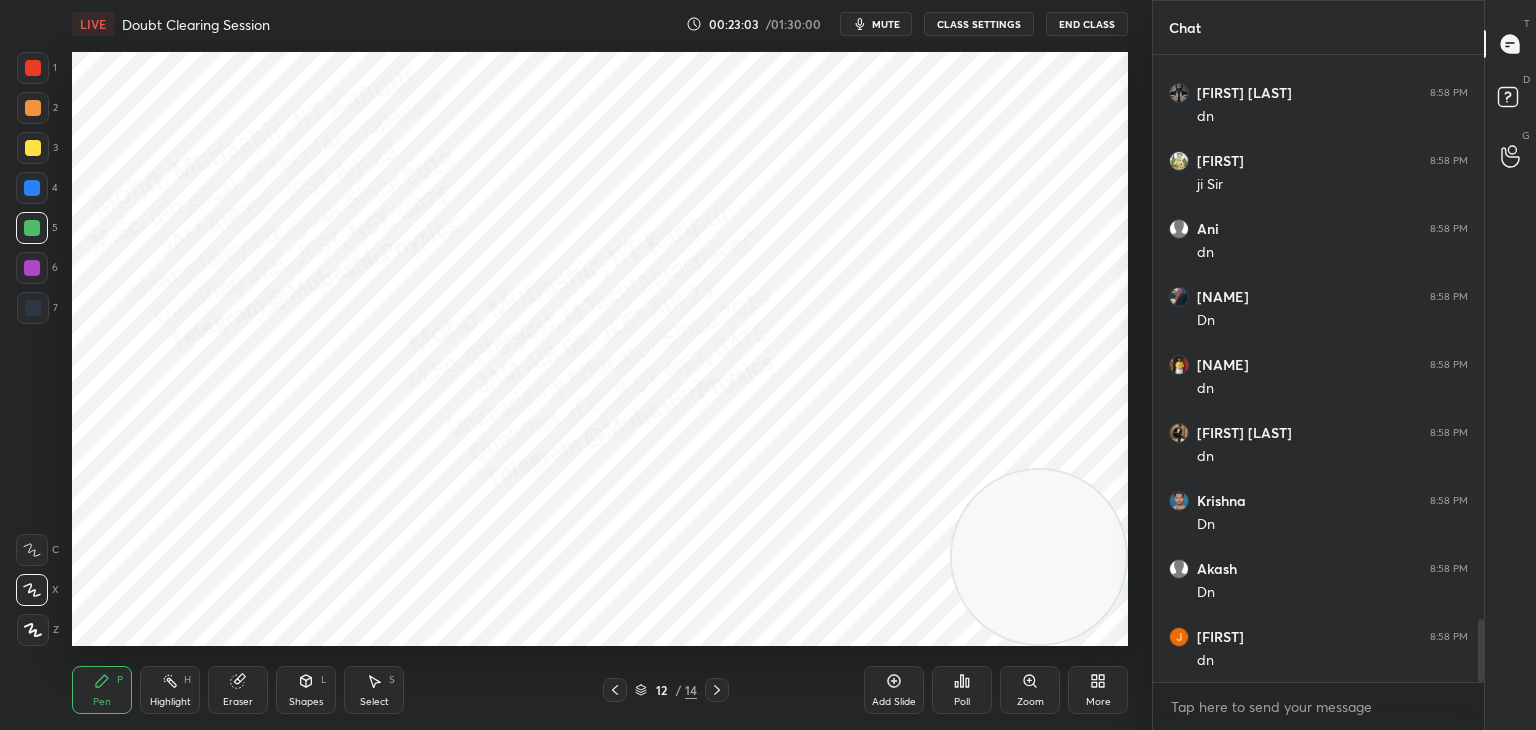 drag, startPoint x: 19, startPoint y: 201, endPoint x: 71, endPoint y: 177, distance: 57.271286 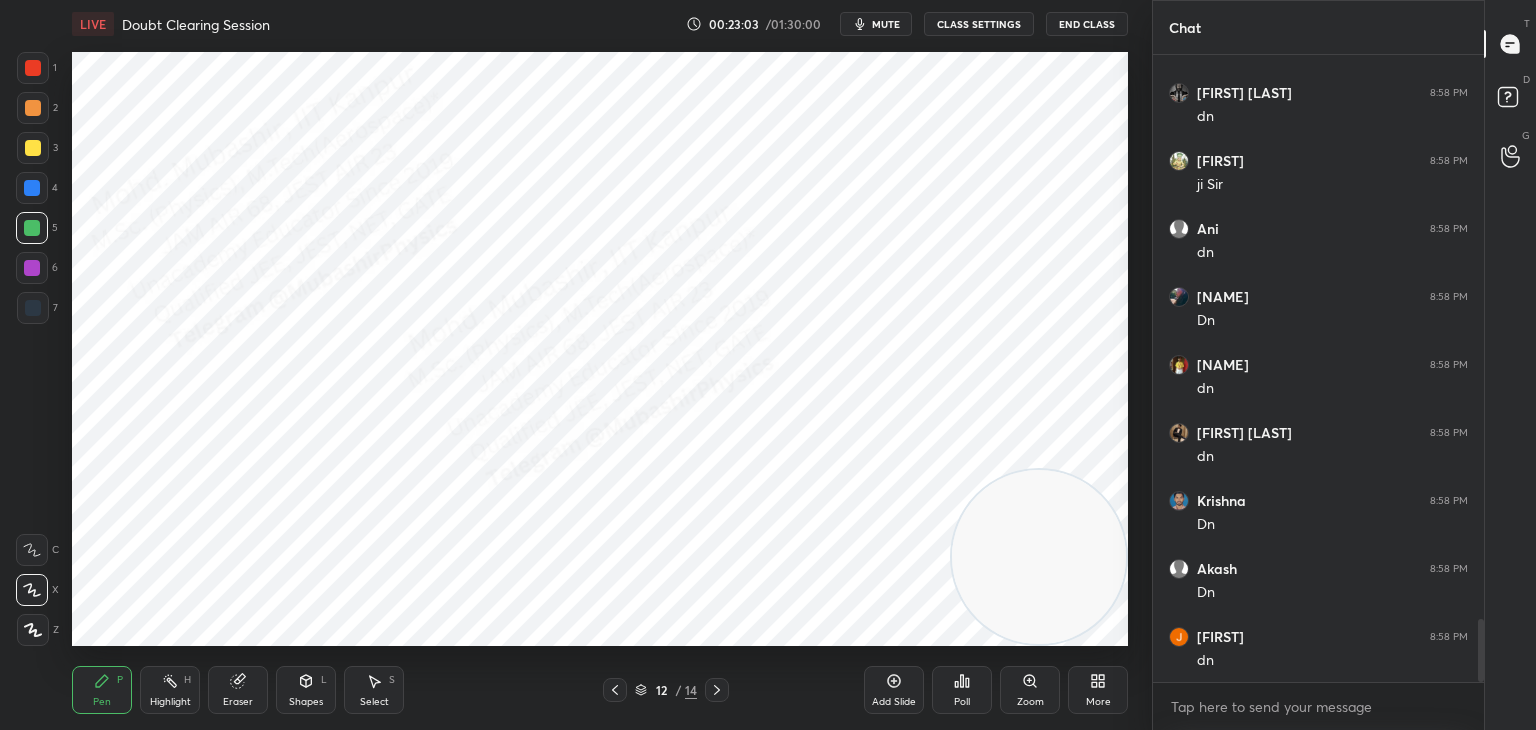 click at bounding box center [32, 188] 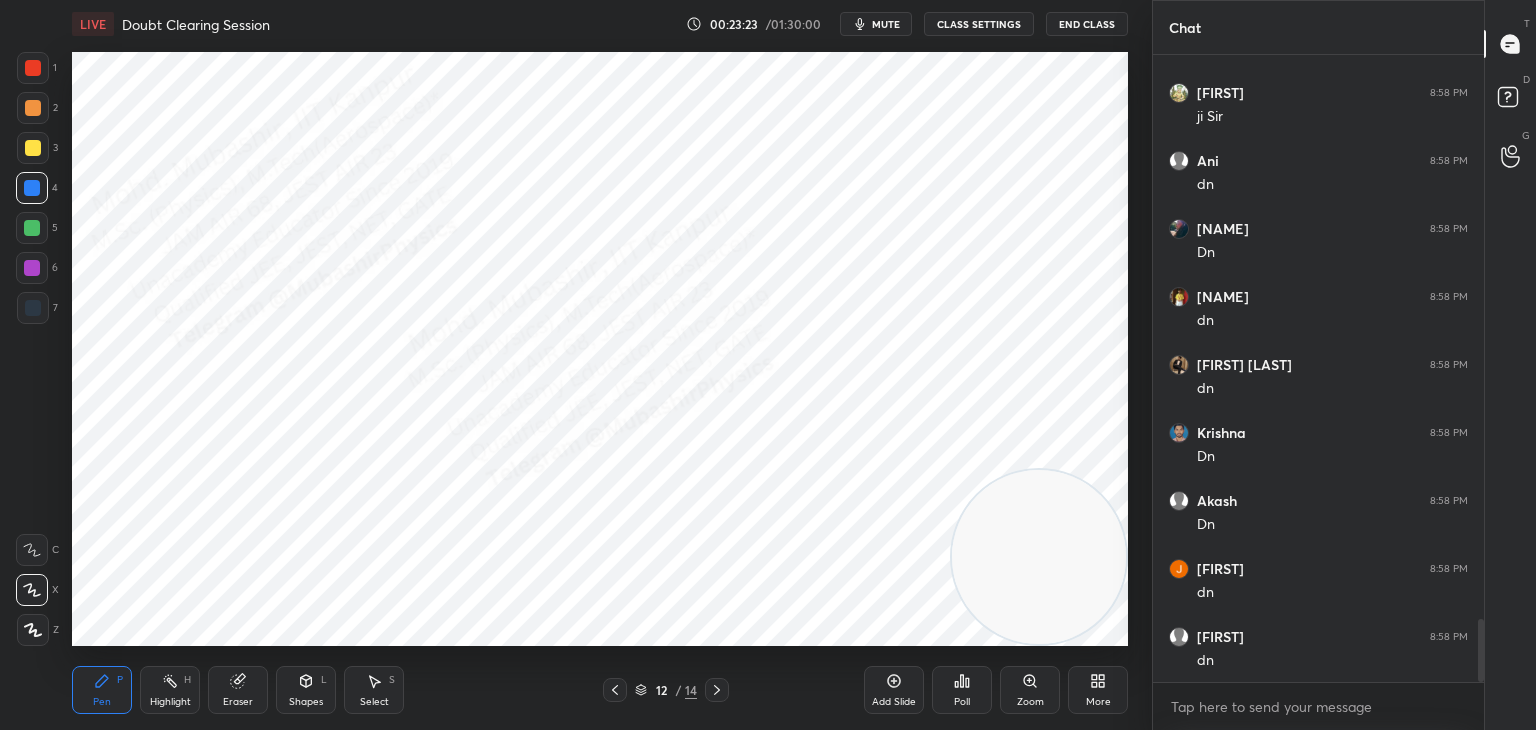 scroll, scrollTop: 5740, scrollLeft: 0, axis: vertical 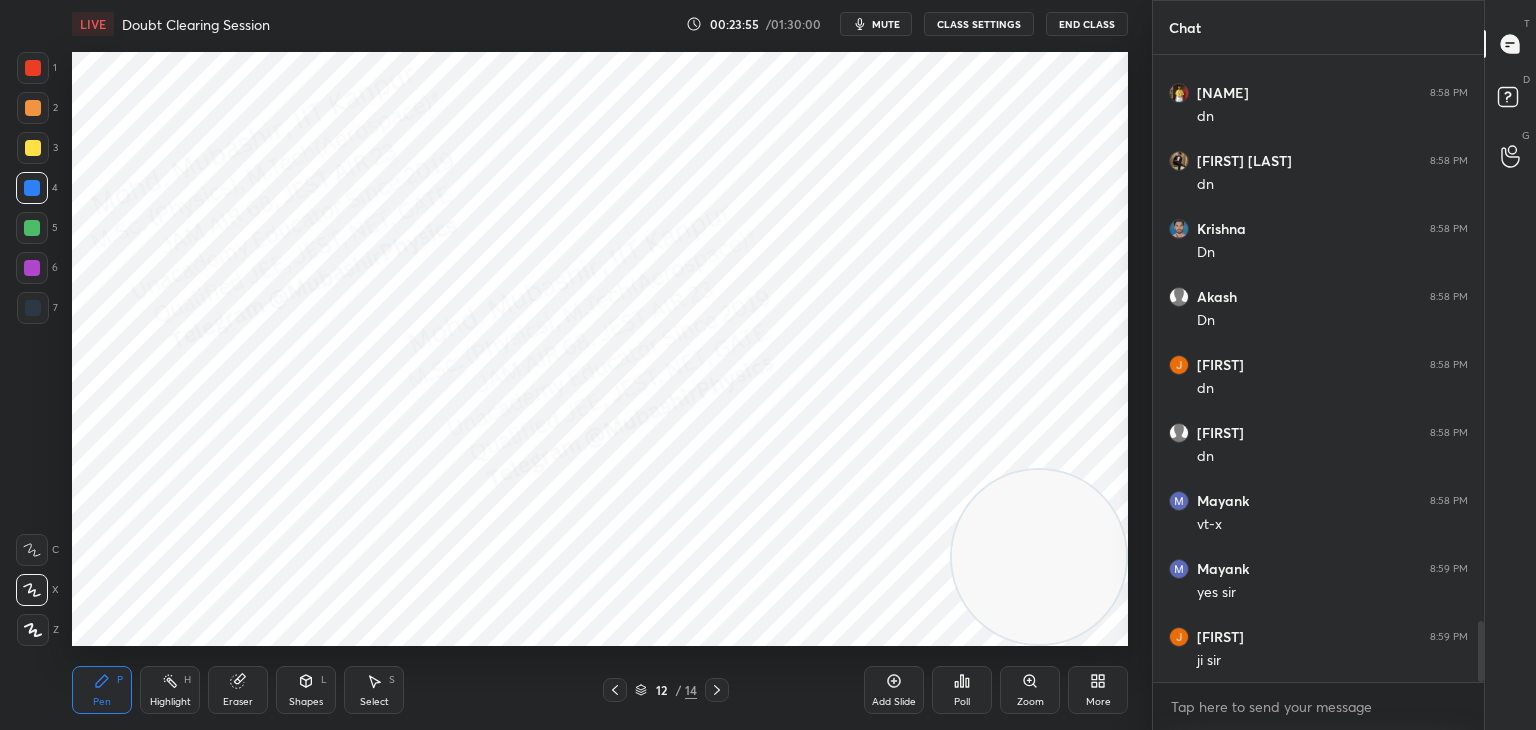 click on "More" at bounding box center [1098, 690] 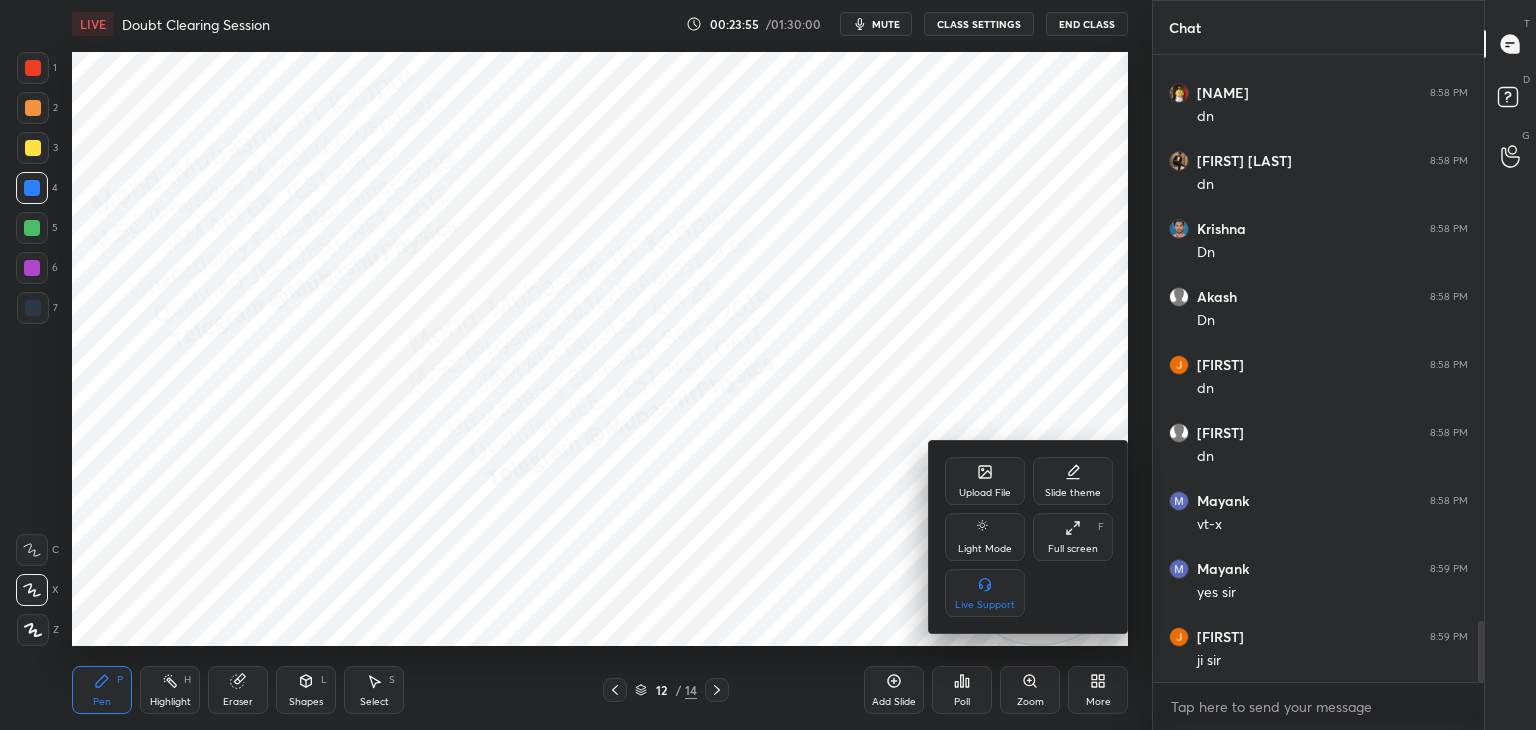 click on "Upload File" at bounding box center [985, 481] 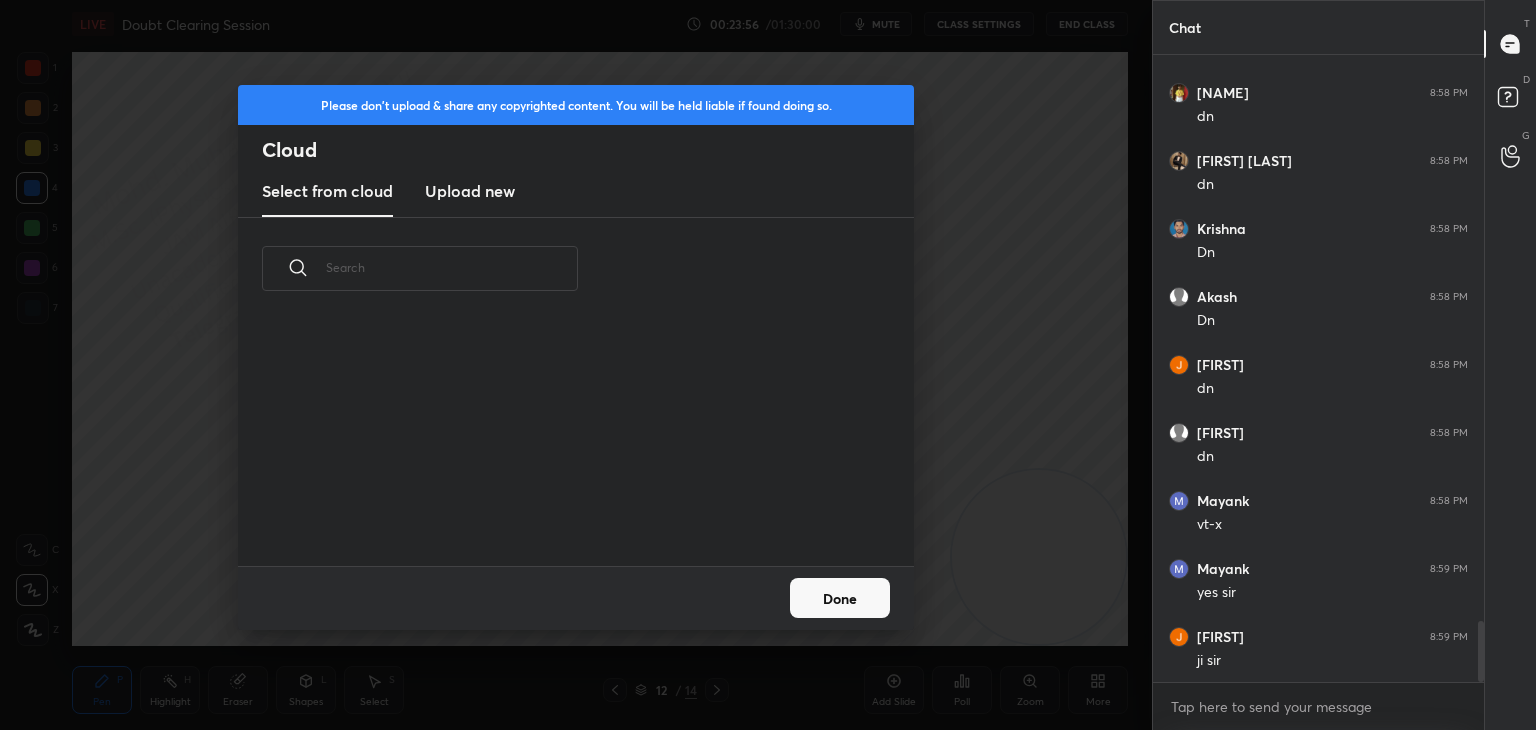 click on "Upload new" at bounding box center (470, 192) 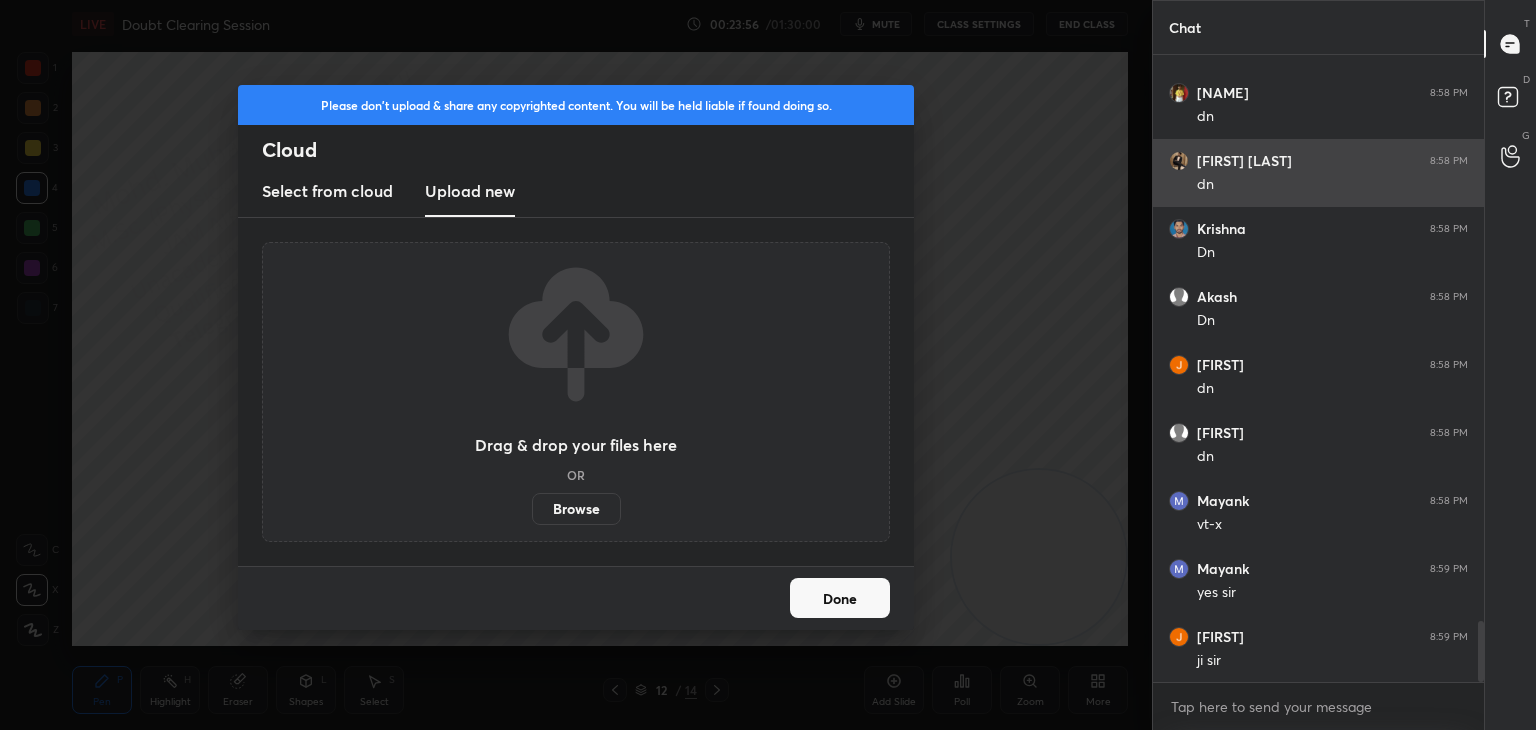 scroll, scrollTop: 5944, scrollLeft: 0, axis: vertical 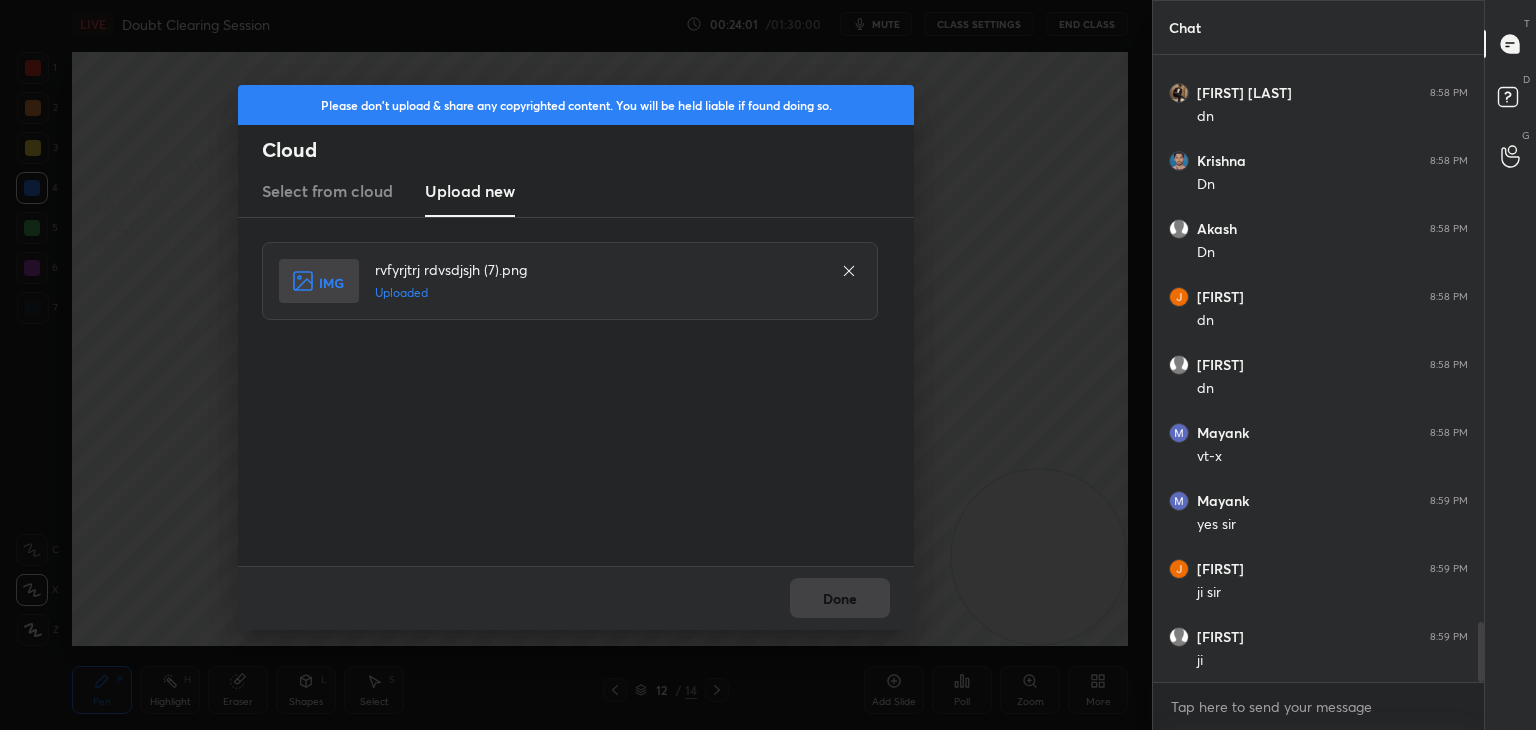 click on "Done" at bounding box center [576, 598] 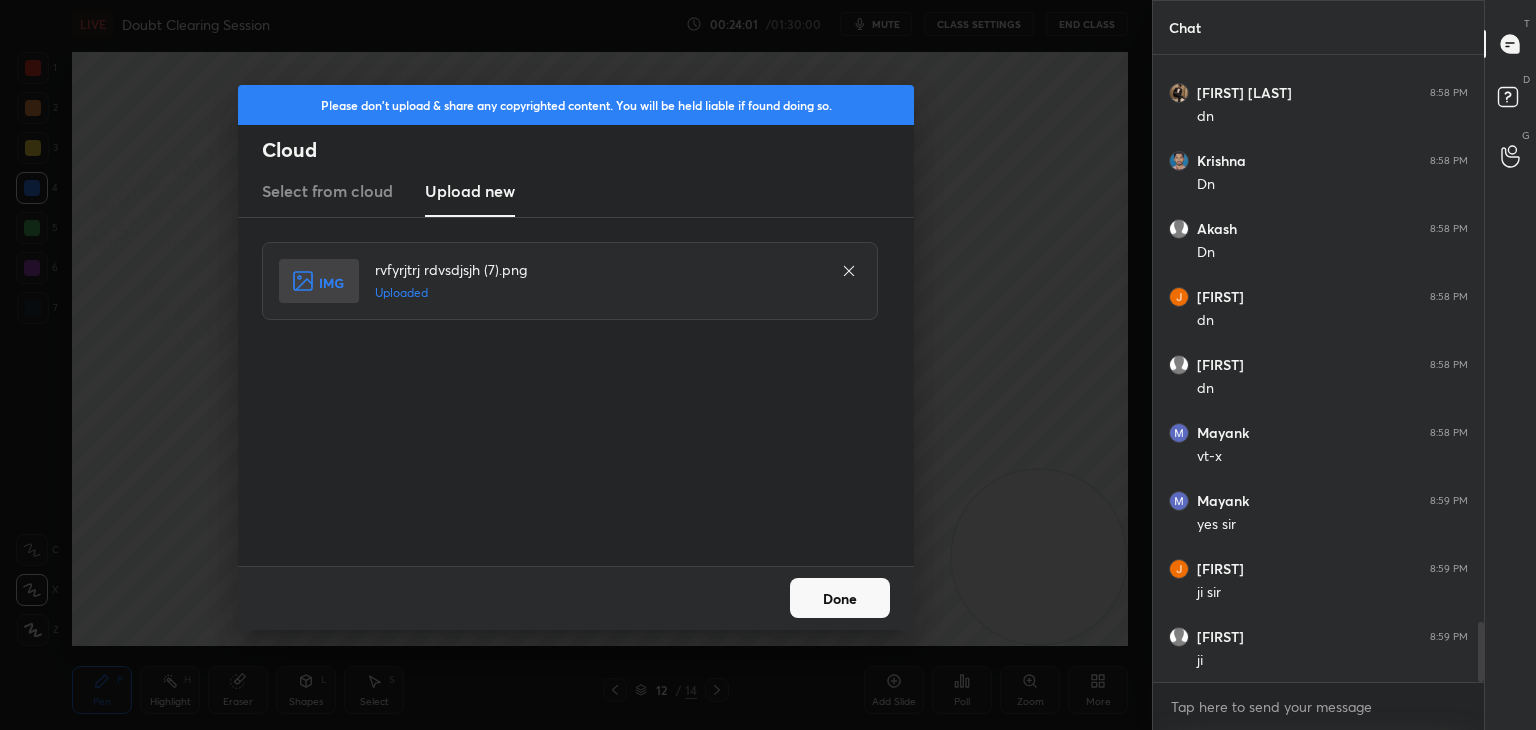 click on "Done" at bounding box center (840, 598) 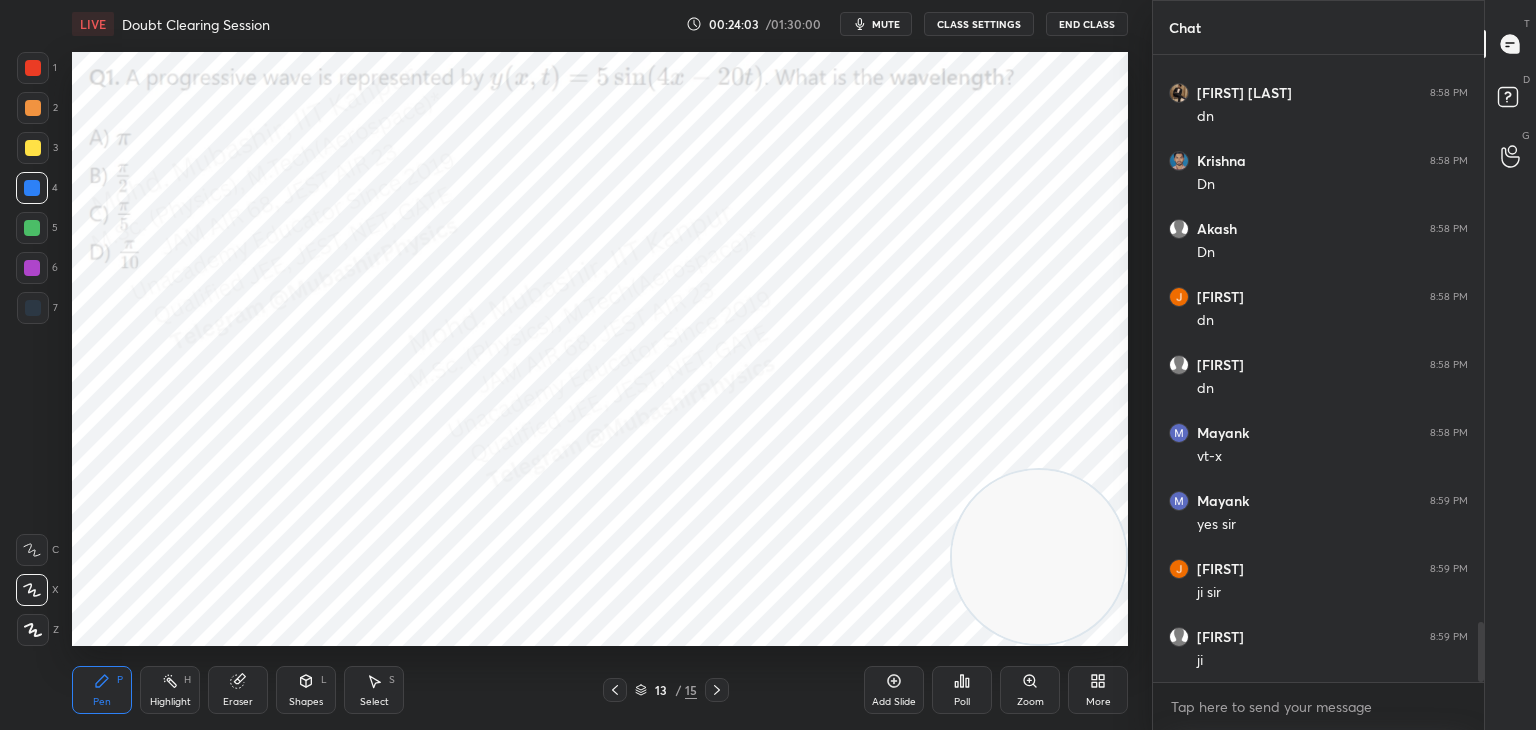 click on "Highlight H" at bounding box center [170, 690] 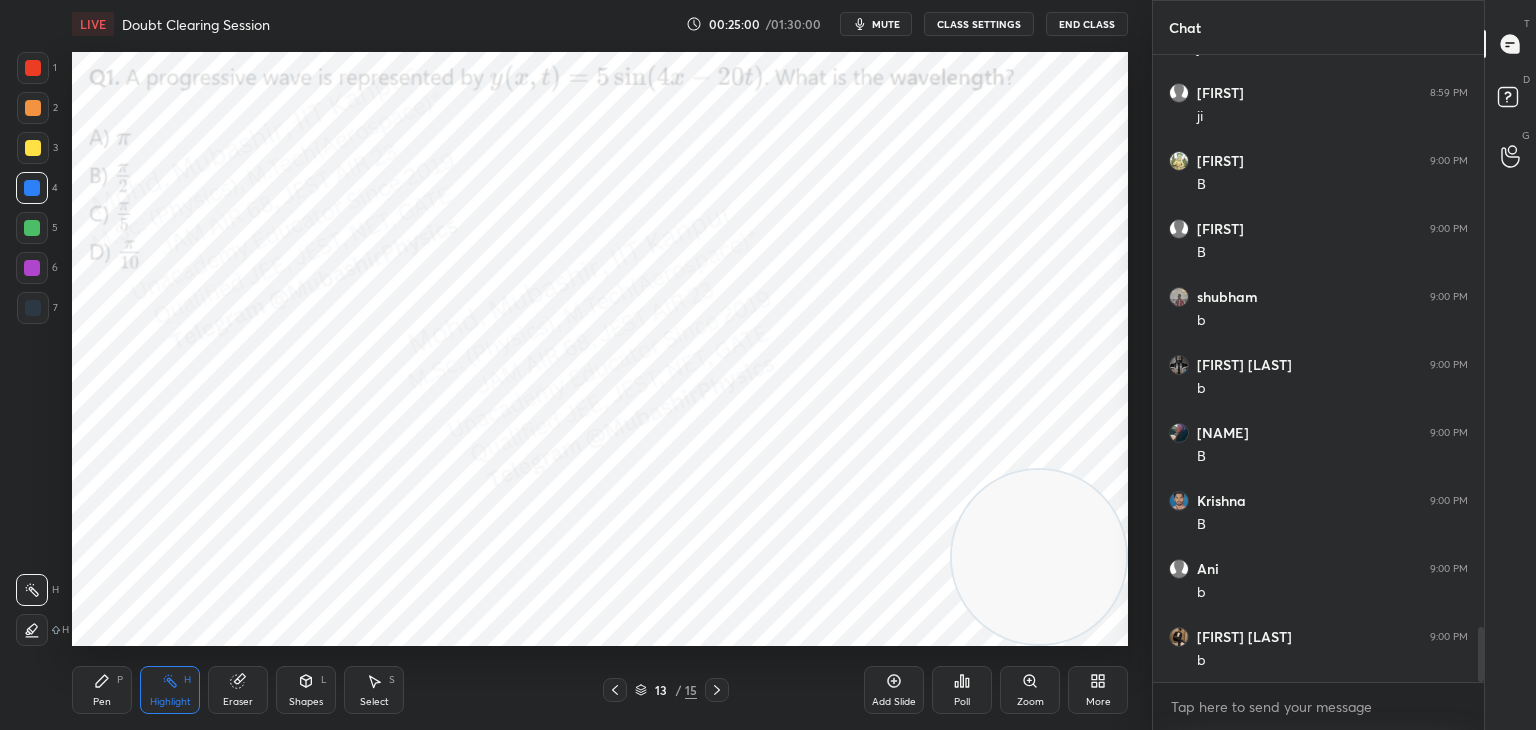 scroll, scrollTop: 6556, scrollLeft: 0, axis: vertical 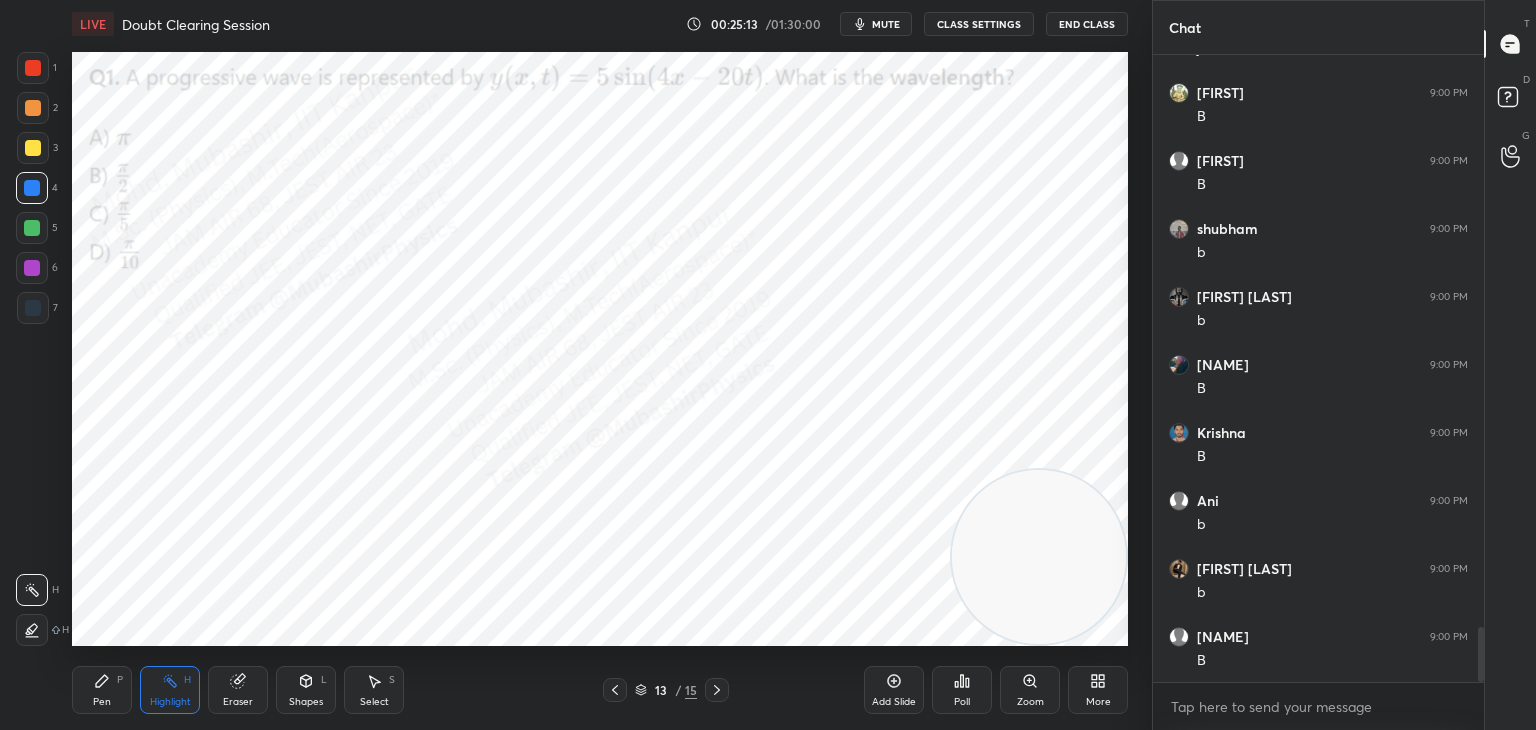 click on "Pen P" at bounding box center (102, 690) 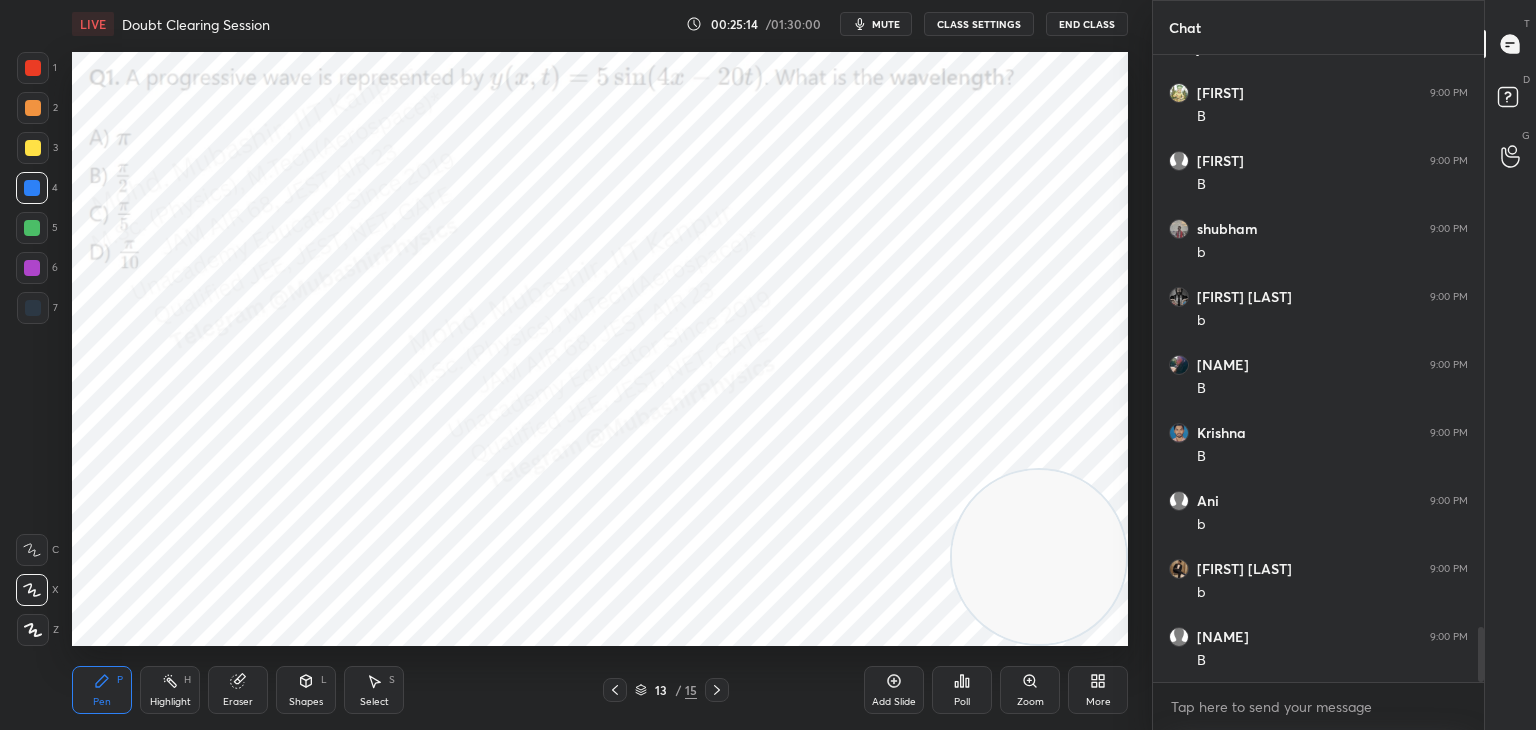 scroll, scrollTop: 6624, scrollLeft: 0, axis: vertical 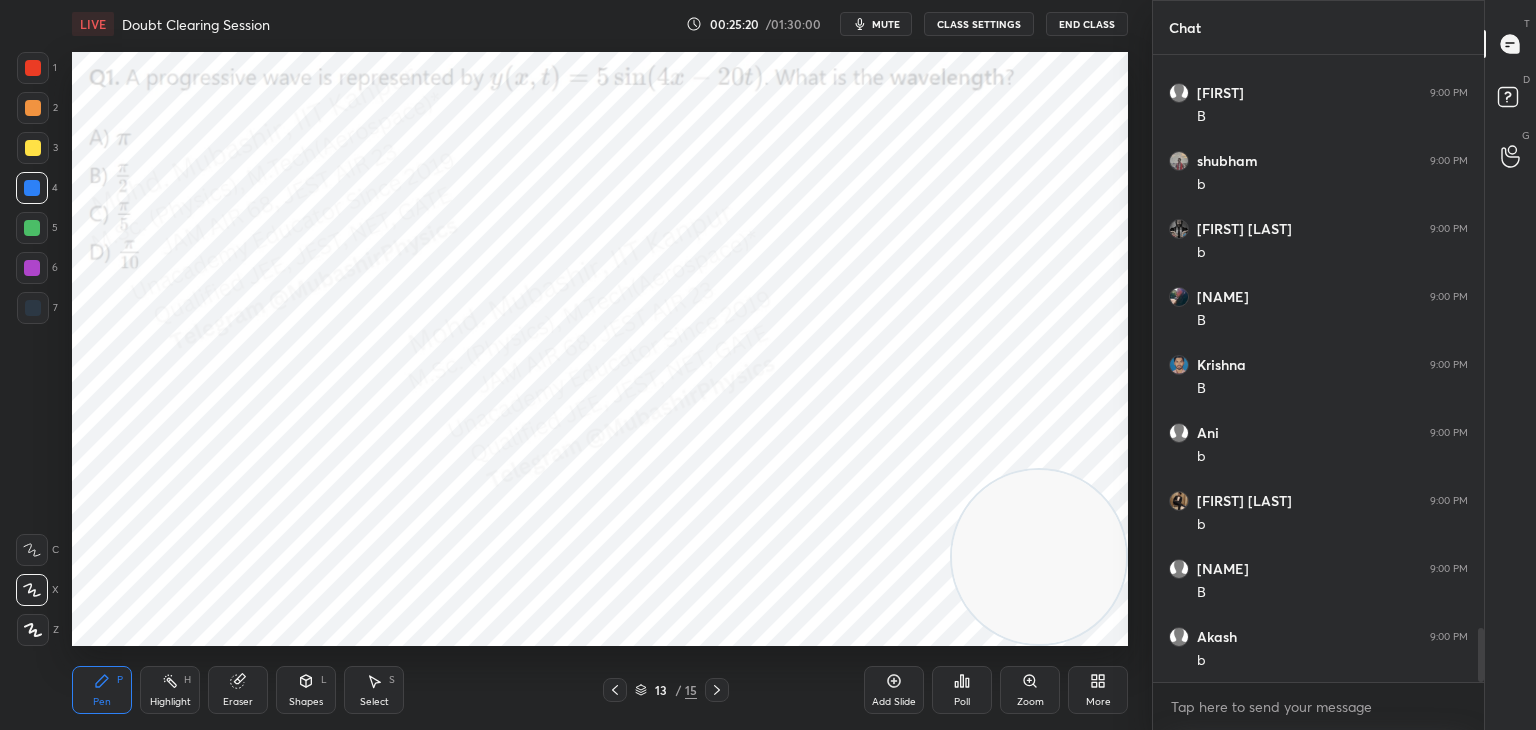 drag, startPoint x: 1481, startPoint y: 641, endPoint x: 1488, endPoint y: 715, distance: 74.330345 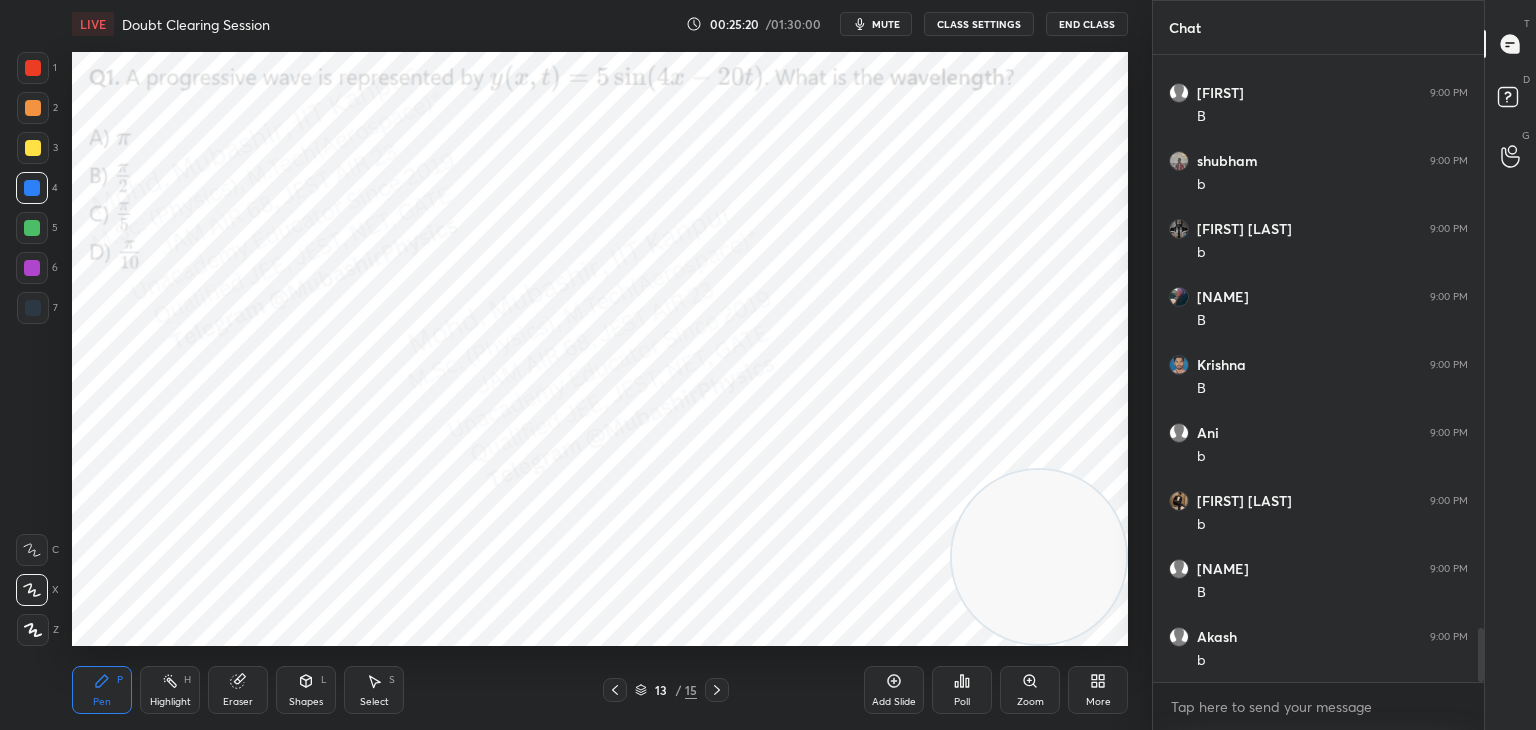 click on "1 2 3 4 5 6 7 C X Z C X Z E E Erase all   H H LIVE Doubt Clearing Session 00:25:20 /  01:30:00 mute CLASS SETTINGS End Class Setting up your live class Poll for   secs No correct answer Start poll Back Doubt Clearing Session • L4 of Detailed Course on Waves & Oscillations for IIT JAM, CUET 2026/27 [NAME] Pen P Highlight H Eraser Shapes L Select S 13 / 15 Add Slide Poll Zoom More Chat [NAME] 8:59 PM ji [NAME] 9:00 PM B [NAME] 9:00 PM B [NAME] 9:00 PM b [NAME] Kr 9:00 PM b [NAME] 9:00 PM B [NAME] 9:00 PM B [NAME] 9:00 PM b [NAME] 9:00 PM b [NAME] 9:00 PM B [NAME] 9:00 PM b JUMP TO LATEST Enable hand raising Enable raise hand to speak to learners. Once enabled, chat will be turned off temporarily. Enable x   [NAME] Asked a doubt 1 Please help me with this doubt Pick this doubt NEW DOUBTS ASKED No one has raised a hand yet Can't raise hand Looks like educator just invited you to speak. Please wait before you can raise your hand again. Got it T Messages (T) D Doubts (D) G Raise Hand (G) Buffering" at bounding box center [768, 0] 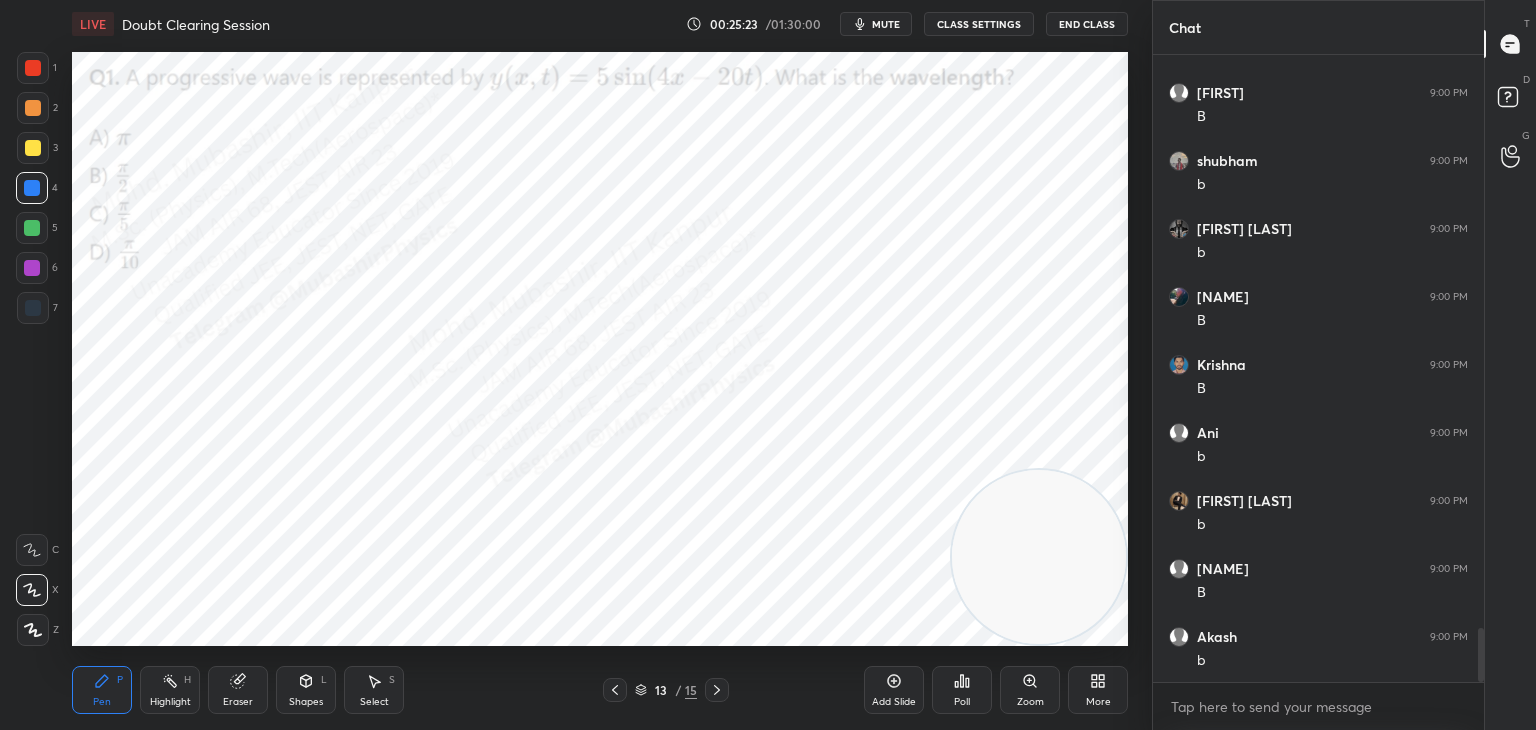 scroll, scrollTop: 6692, scrollLeft: 0, axis: vertical 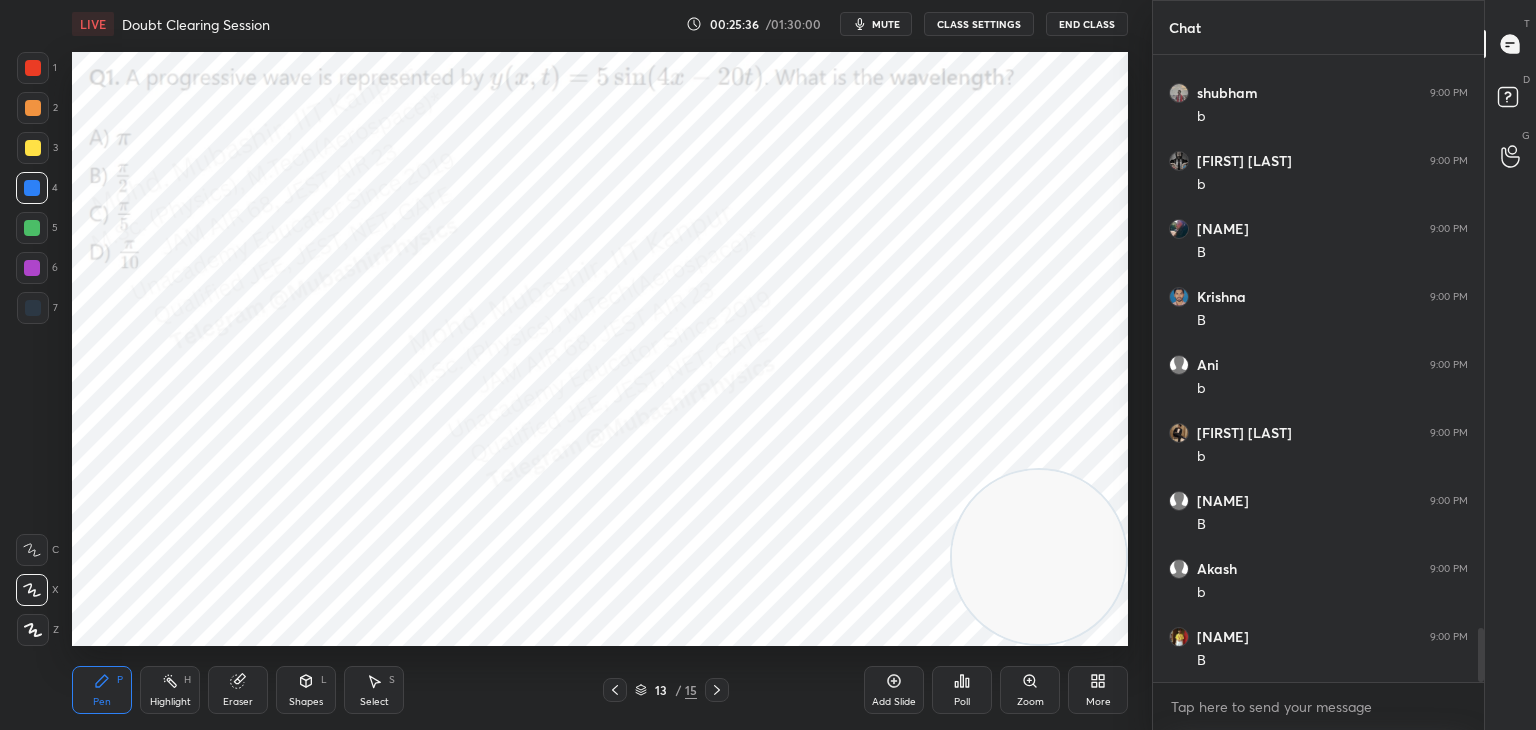 click at bounding box center (33, 148) 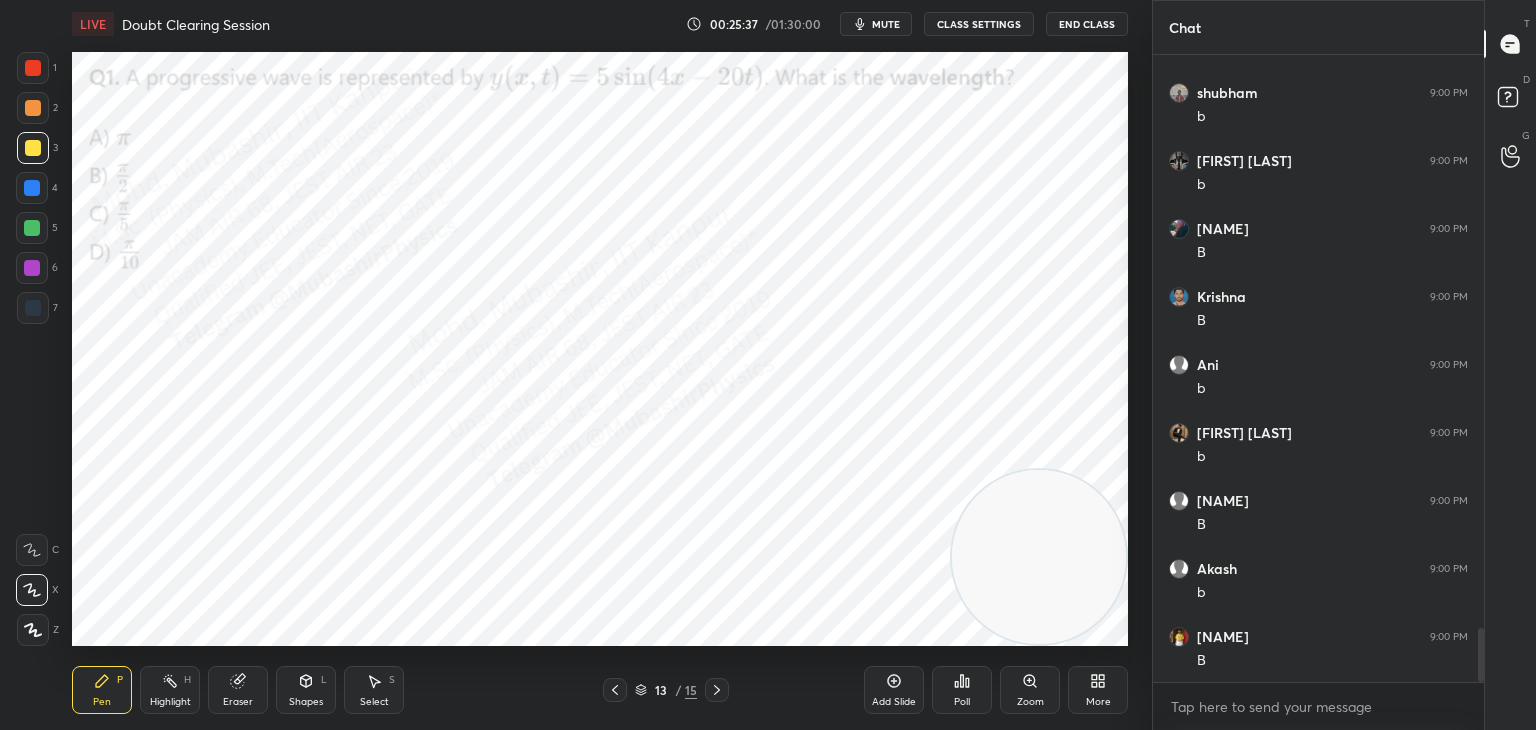 click at bounding box center (33, 108) 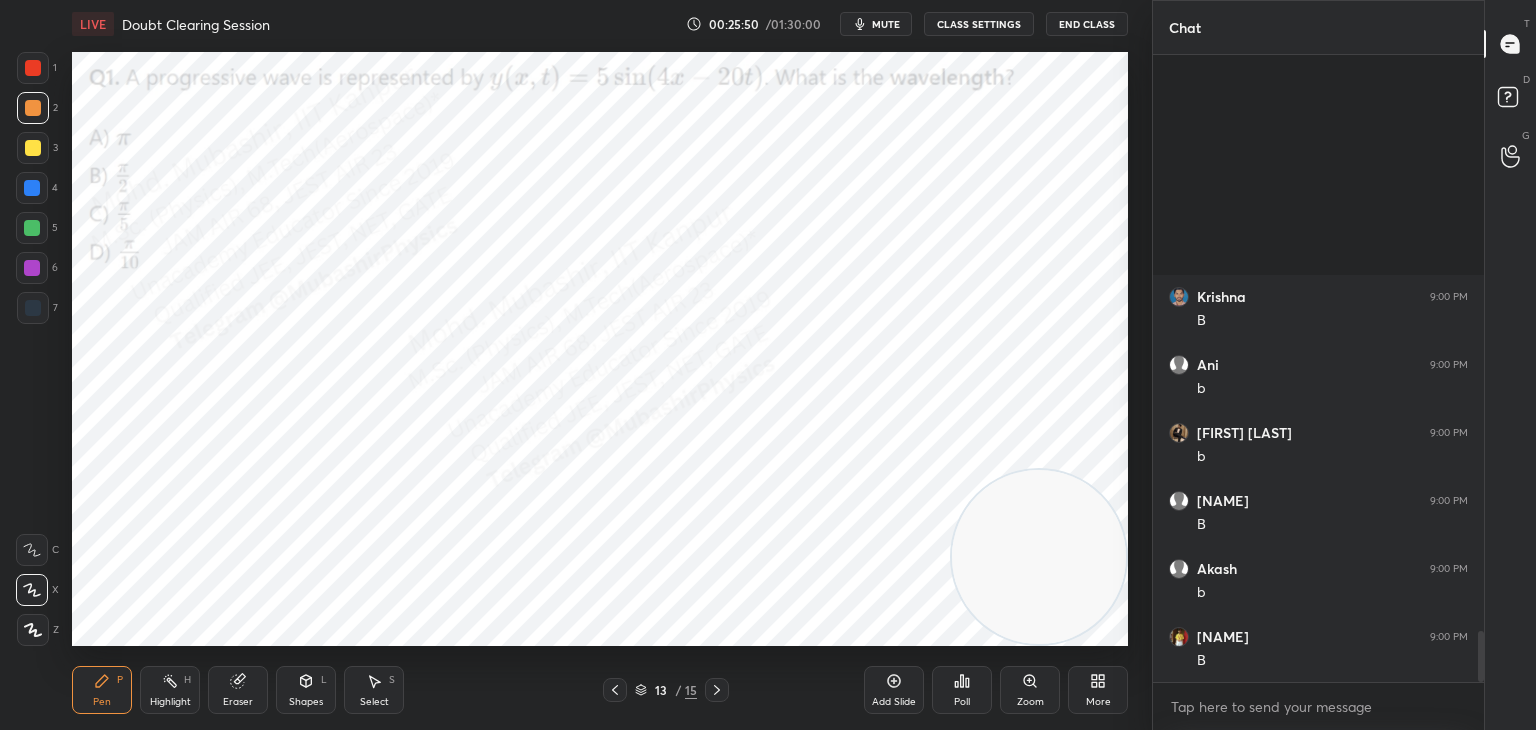 scroll, scrollTop: 7032, scrollLeft: 0, axis: vertical 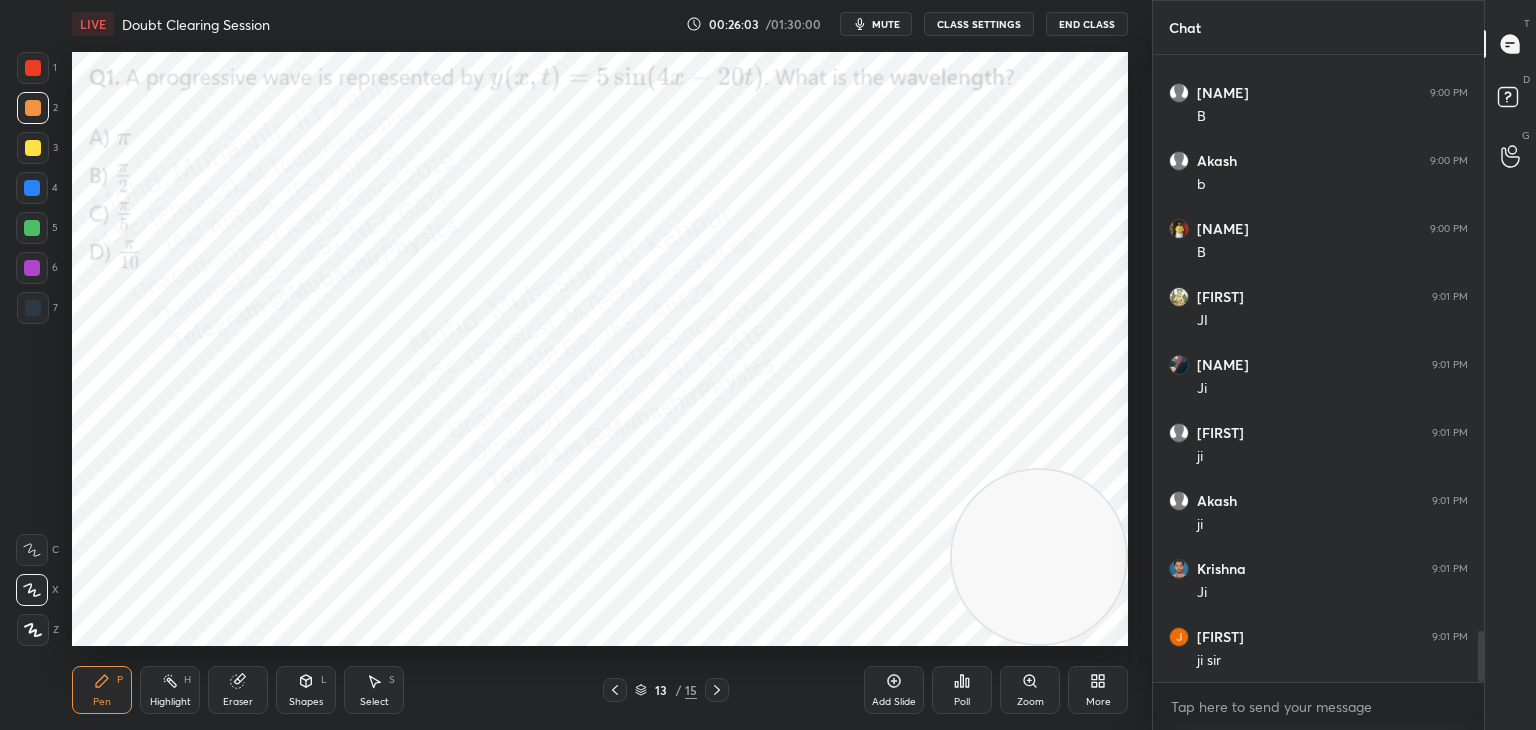 click 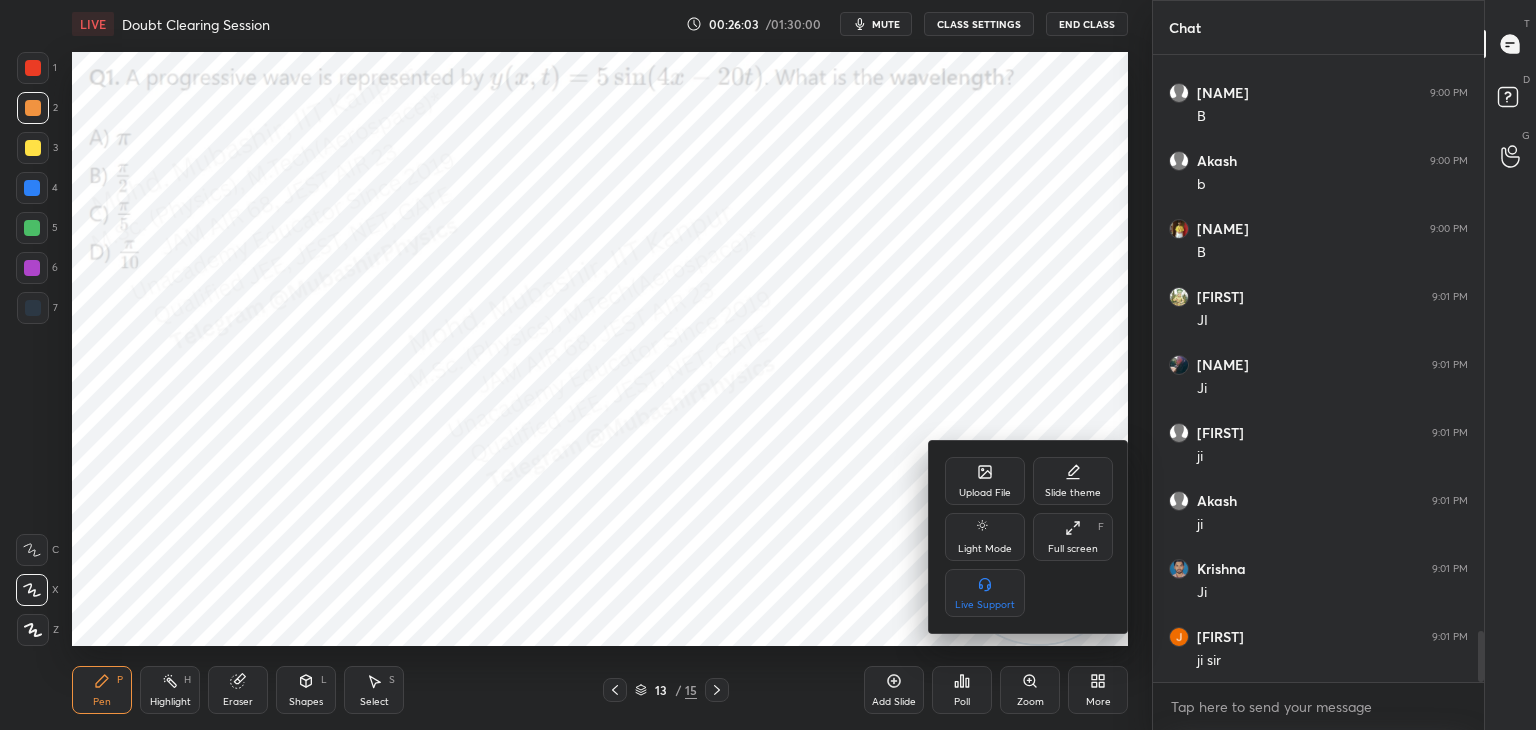 click on "Upload File" at bounding box center [985, 481] 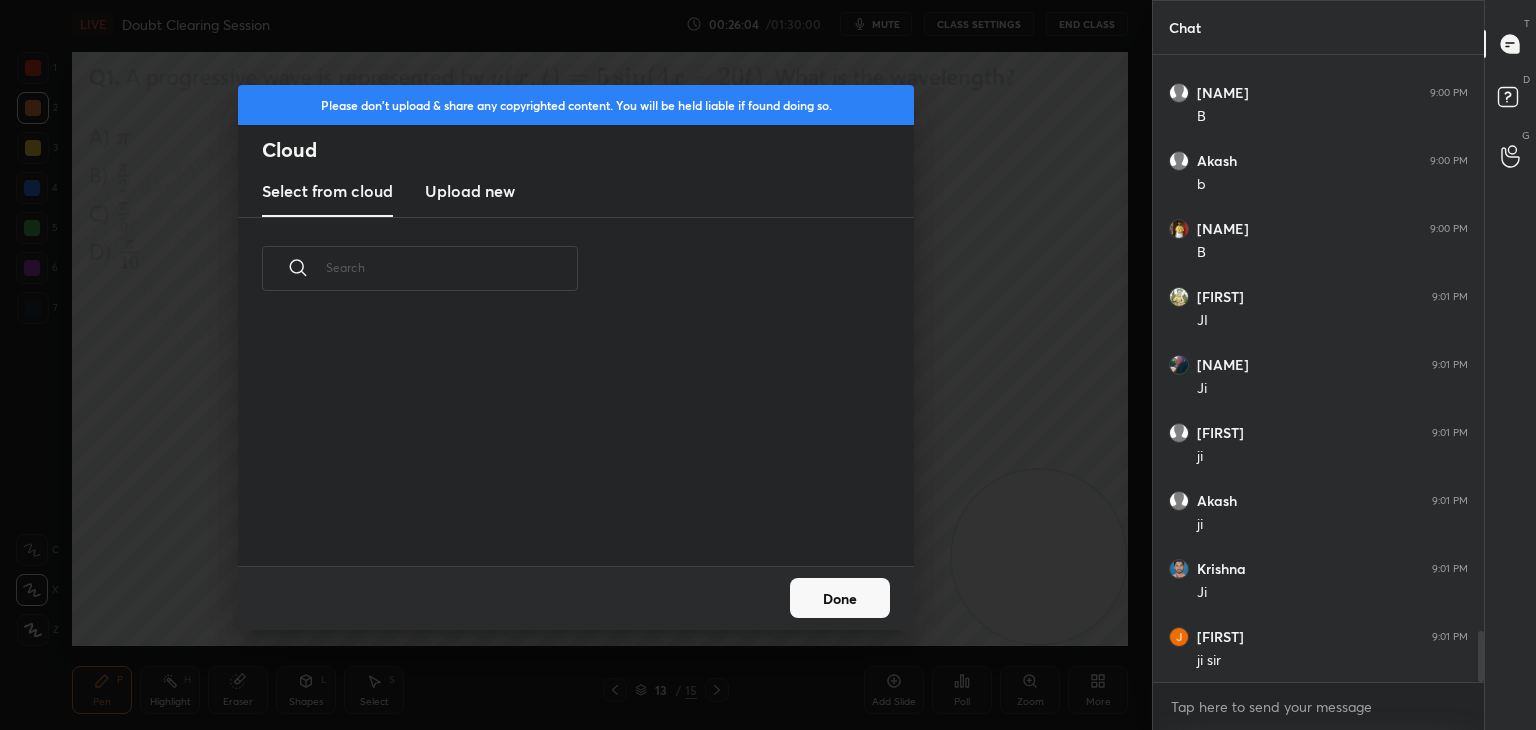 drag, startPoint x: 471, startPoint y: 193, endPoint x: 575, endPoint y: 185, distance: 104.307236 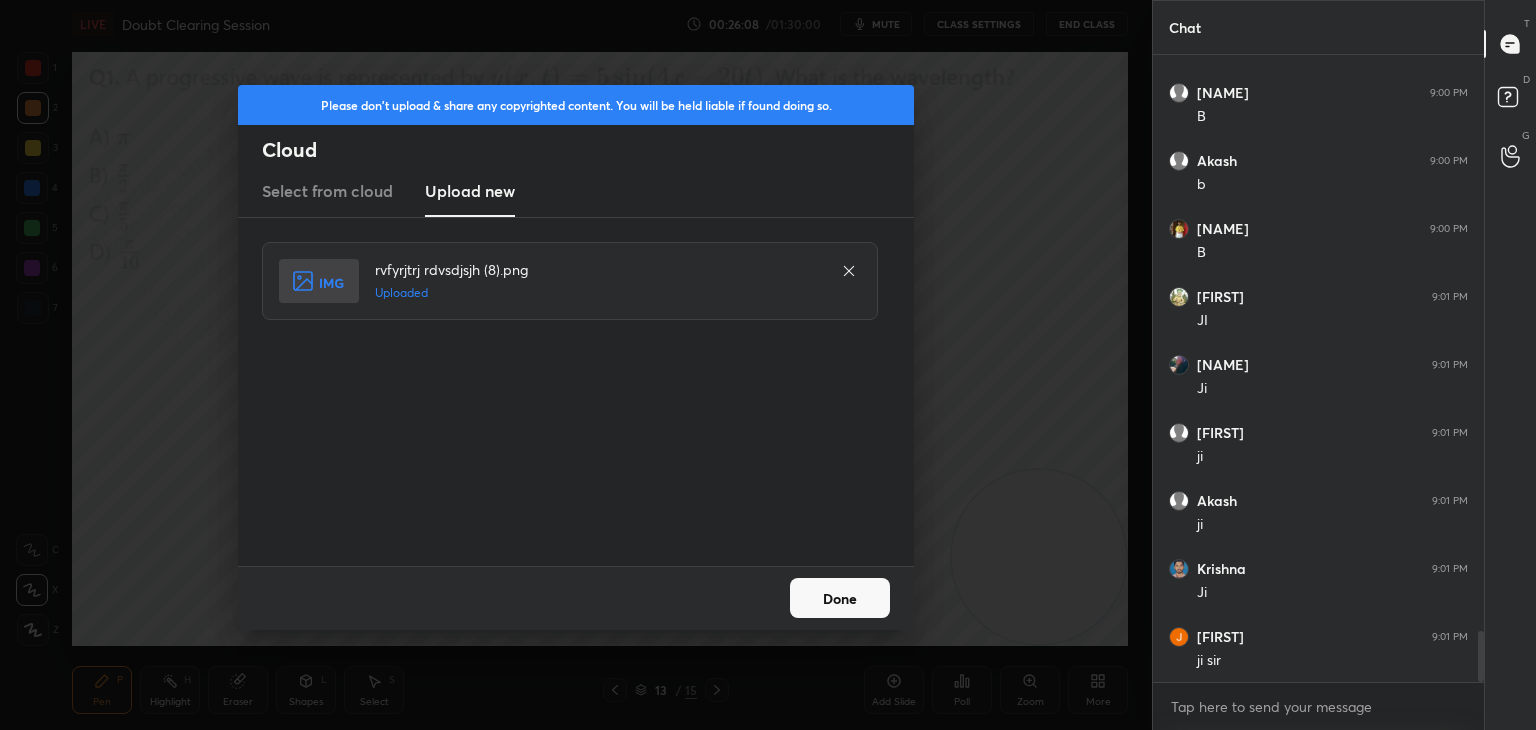 click on "Done" at bounding box center (840, 598) 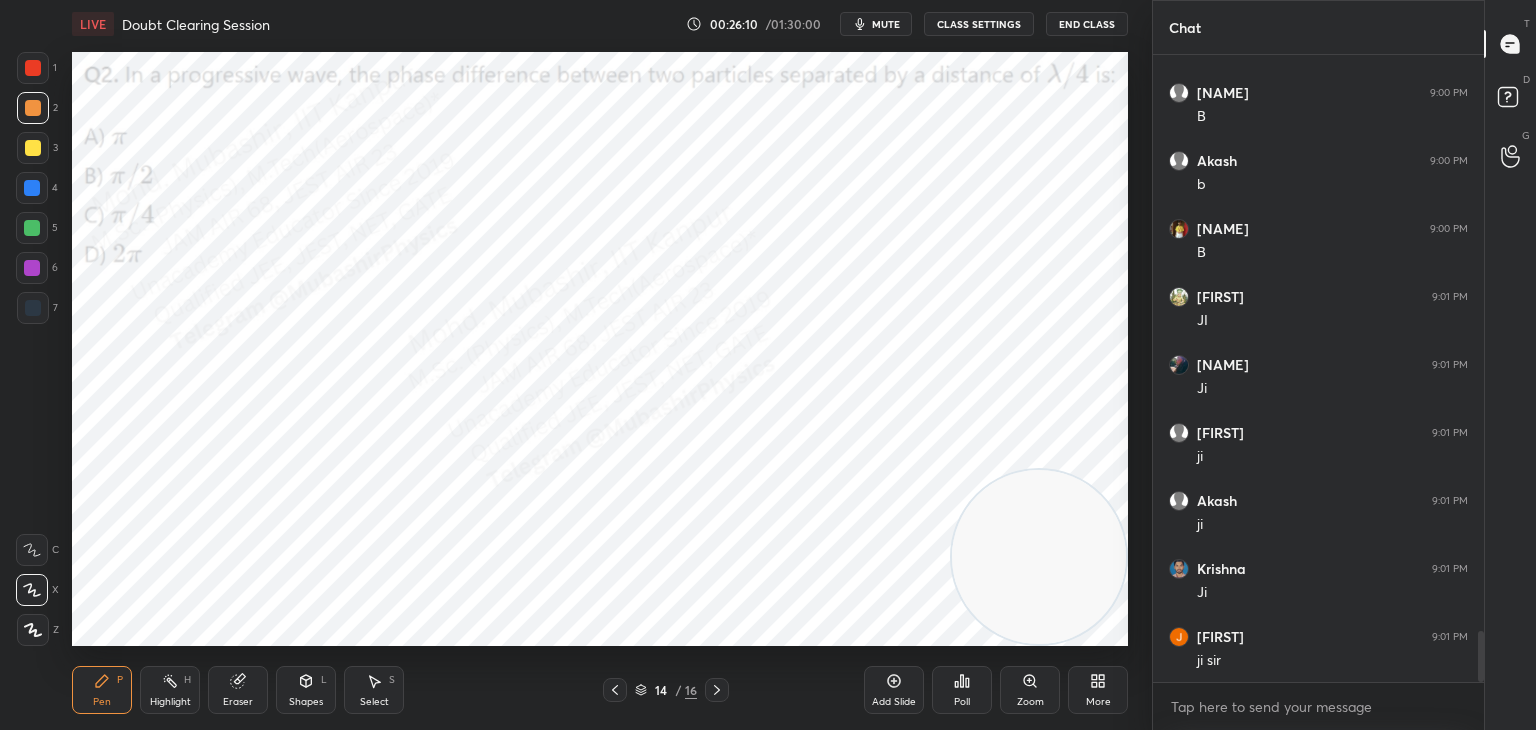 click on "mute" at bounding box center (886, 24) 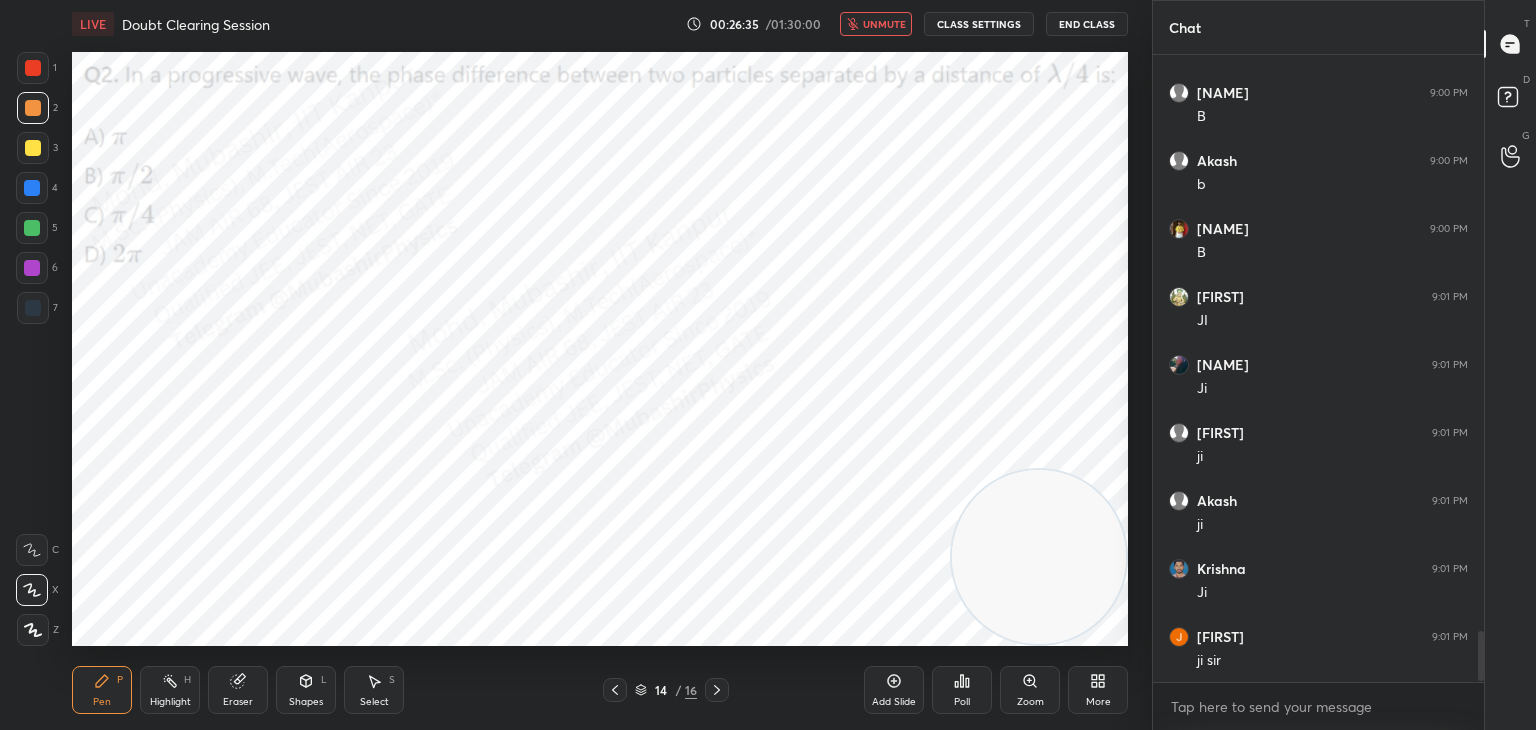 scroll, scrollTop: 7236, scrollLeft: 0, axis: vertical 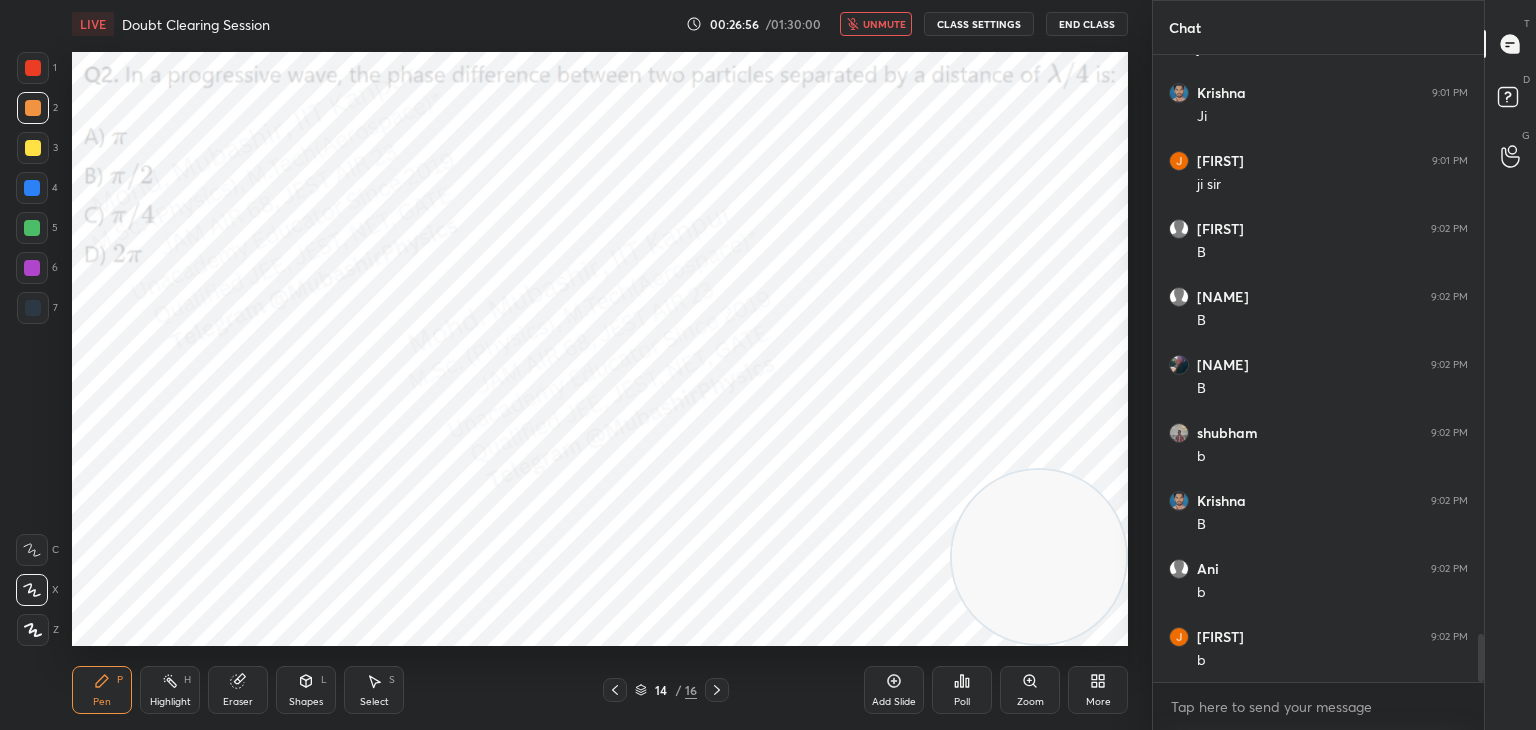 click on "H" at bounding box center (187, 680) 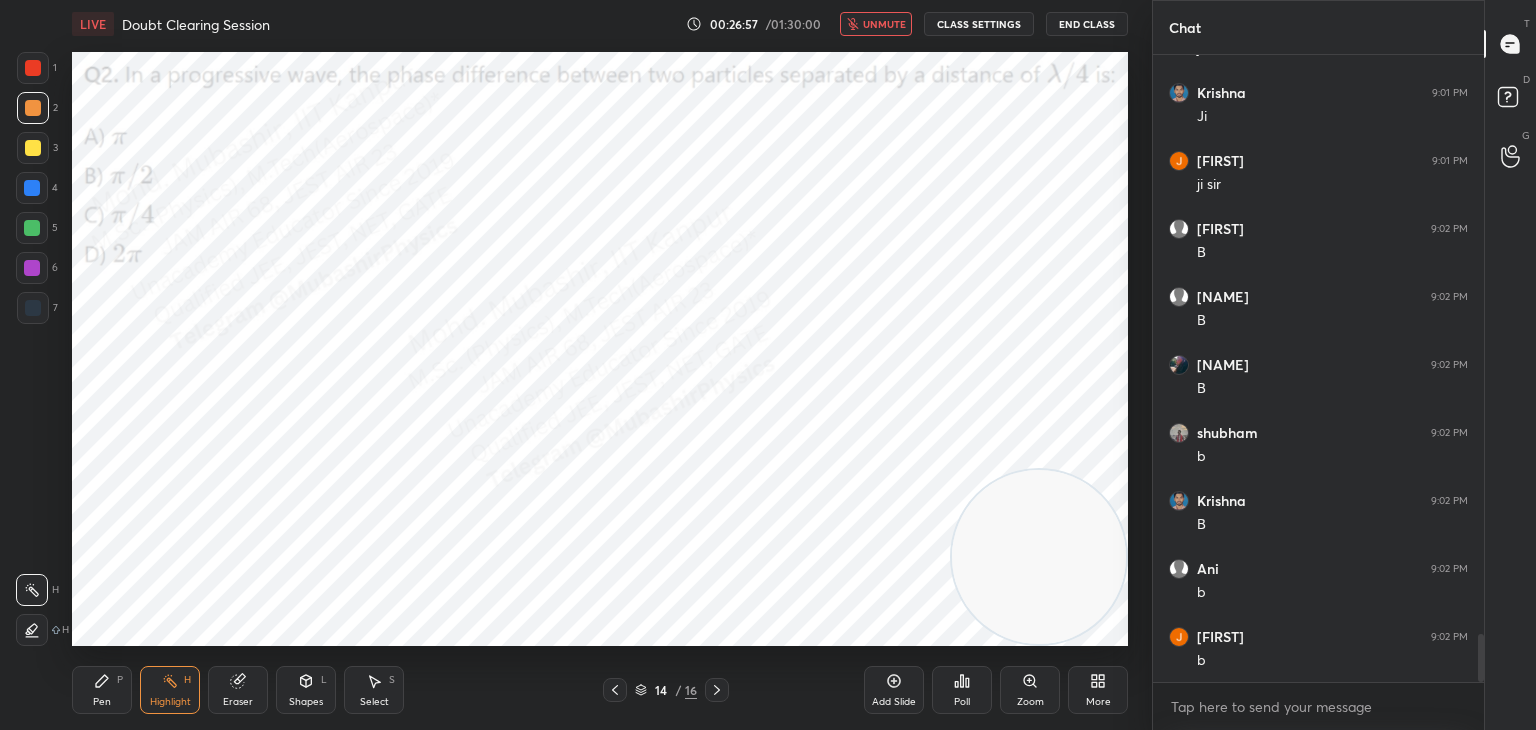 scroll, scrollTop: 7644, scrollLeft: 0, axis: vertical 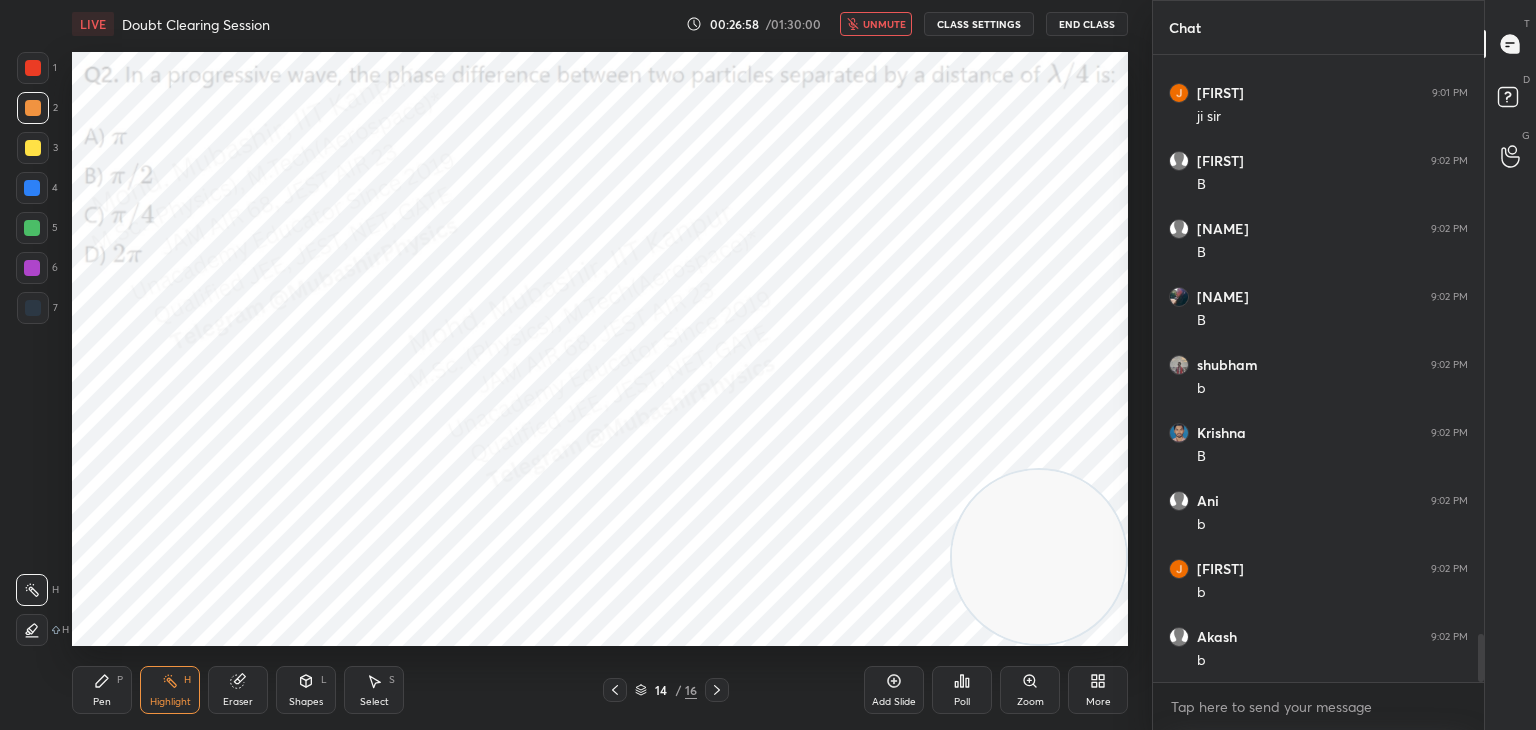 click on "unmute" at bounding box center (876, 24) 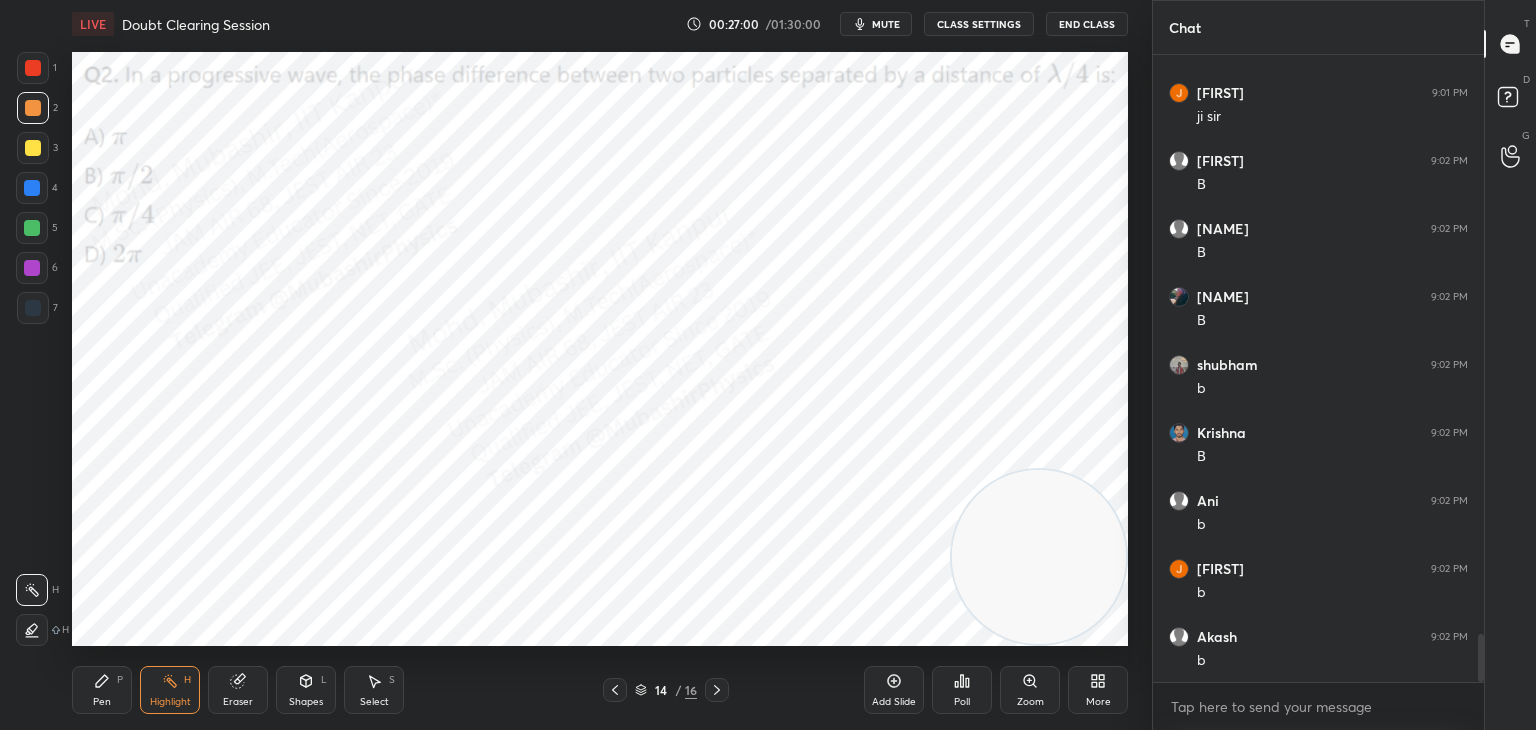 click on "Pen P" at bounding box center (102, 690) 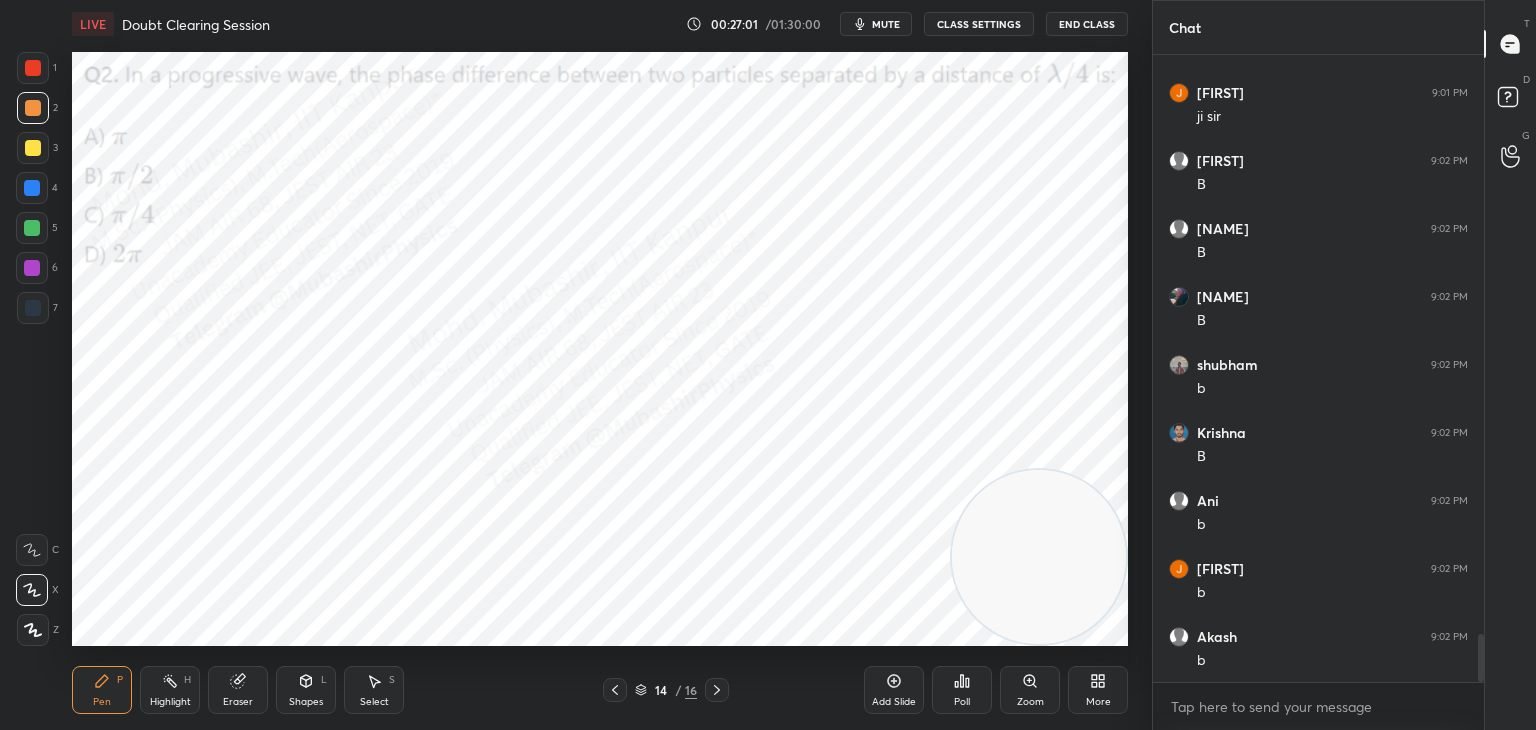 drag, startPoint x: 28, startPoint y: 178, endPoint x: 60, endPoint y: 186, distance: 32.984844 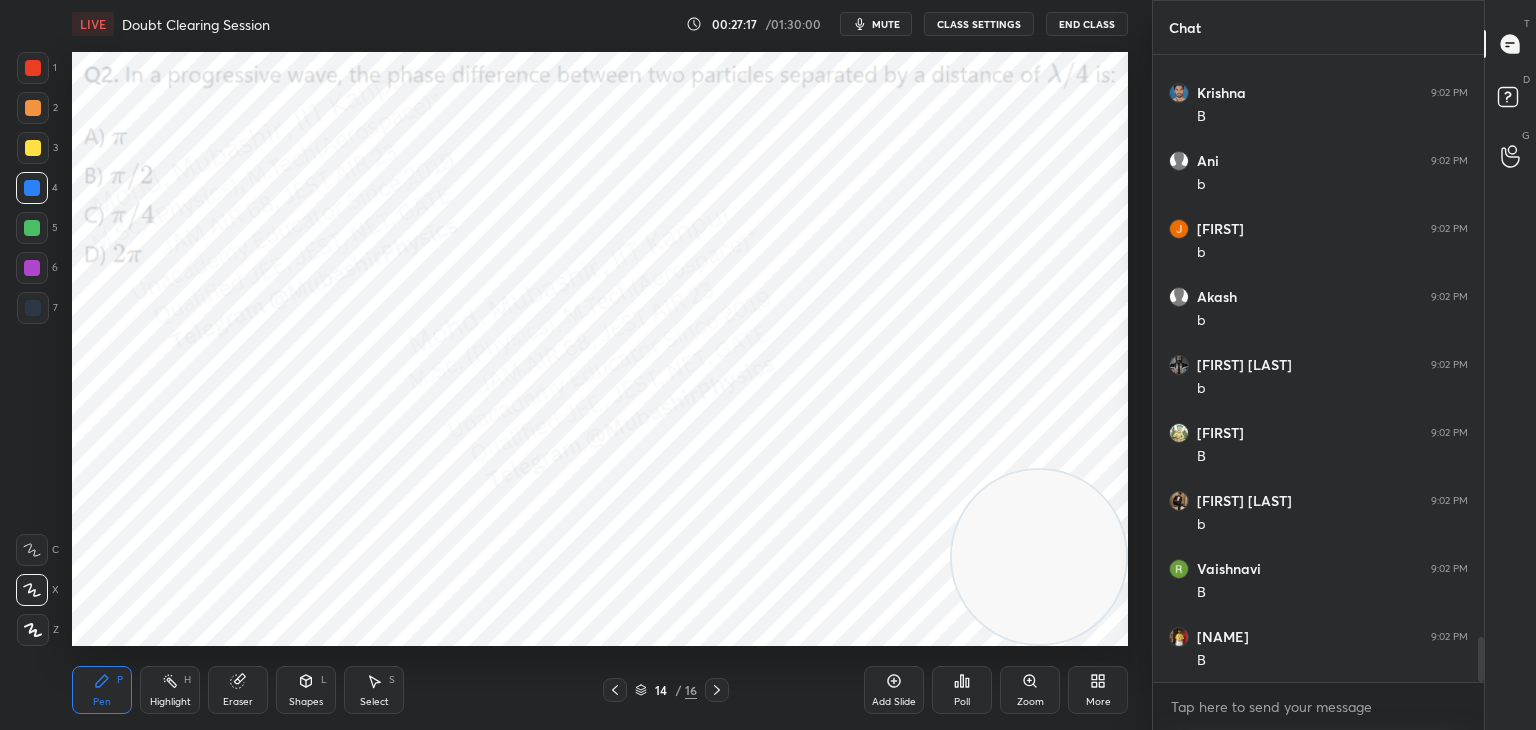 scroll, scrollTop: 8052, scrollLeft: 0, axis: vertical 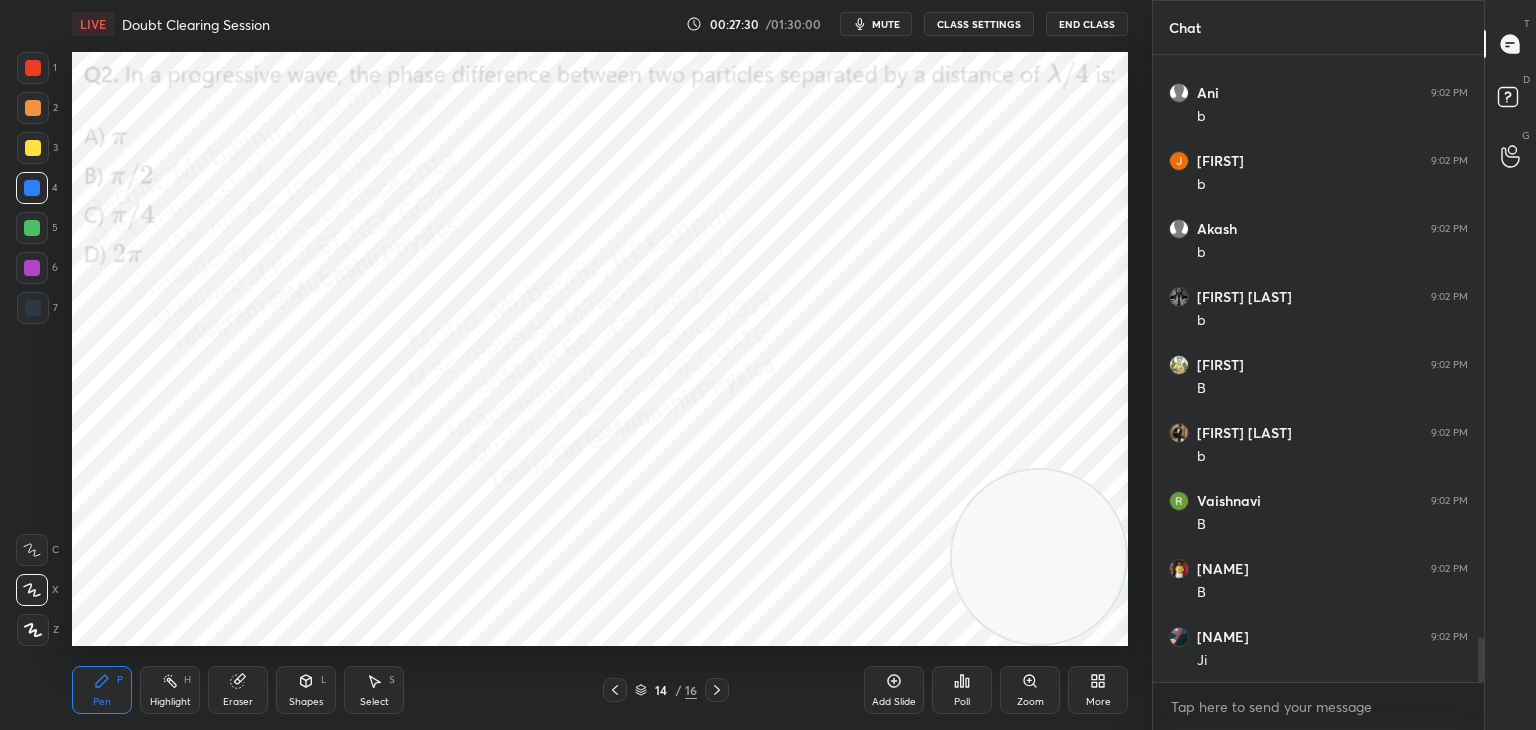 click at bounding box center (33, 148) 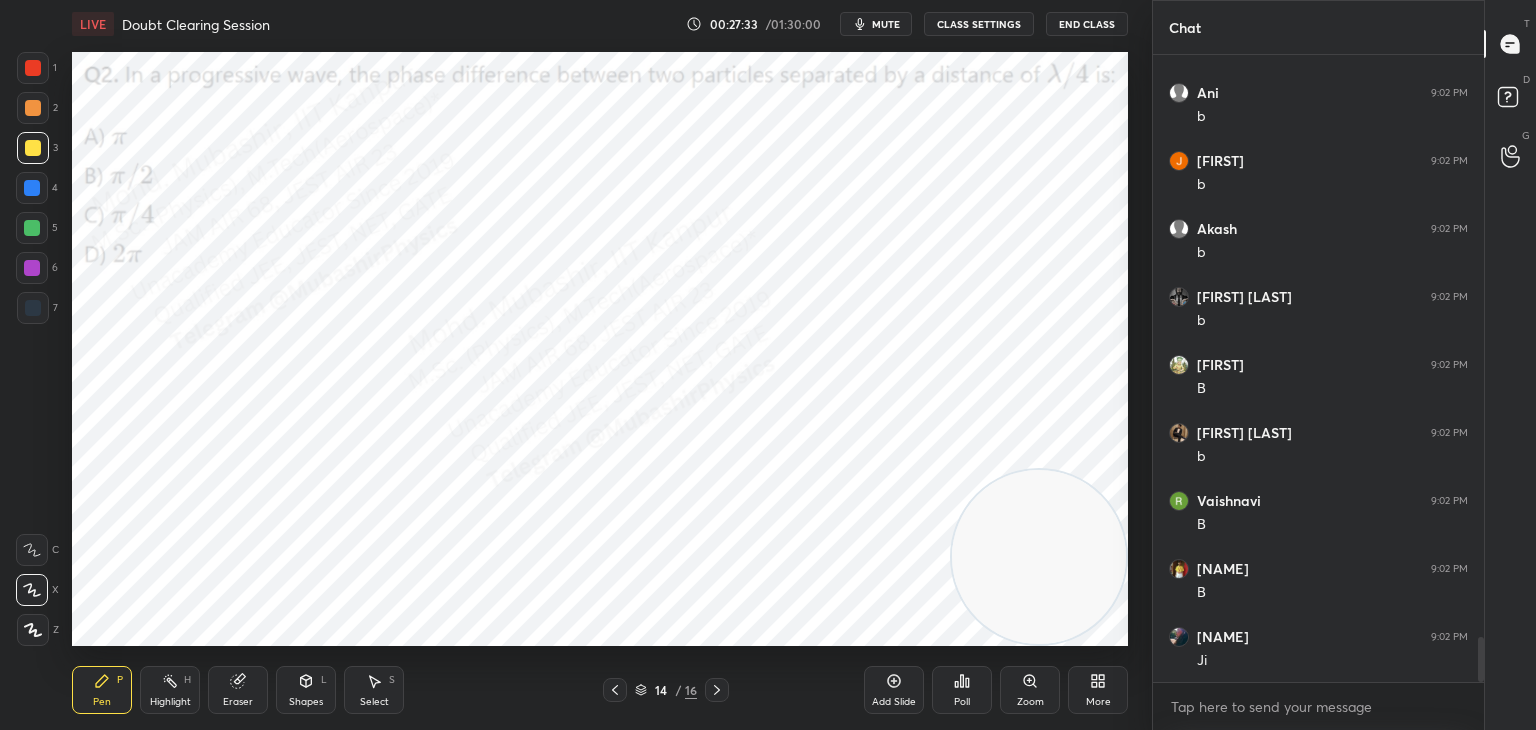 click 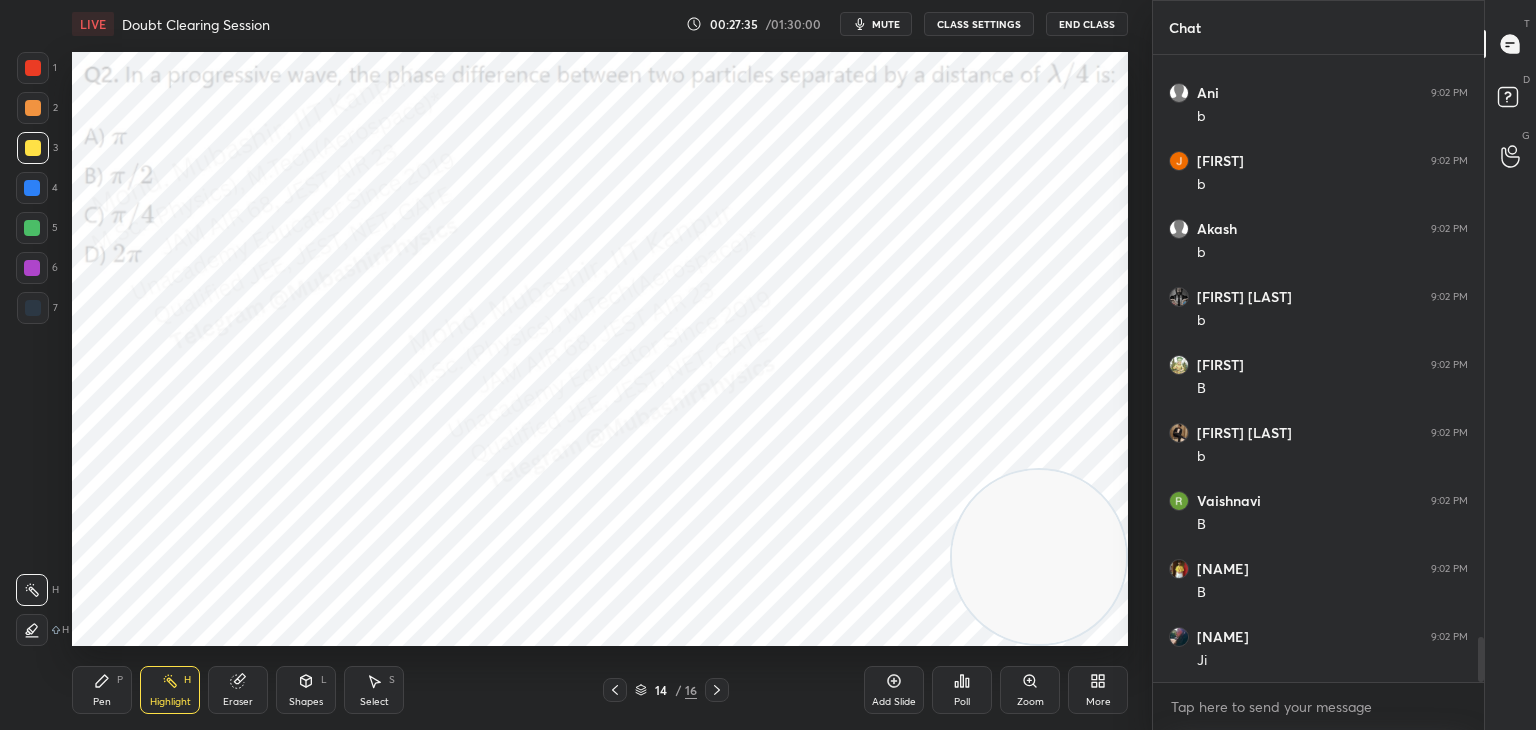 click on "More" at bounding box center [1098, 690] 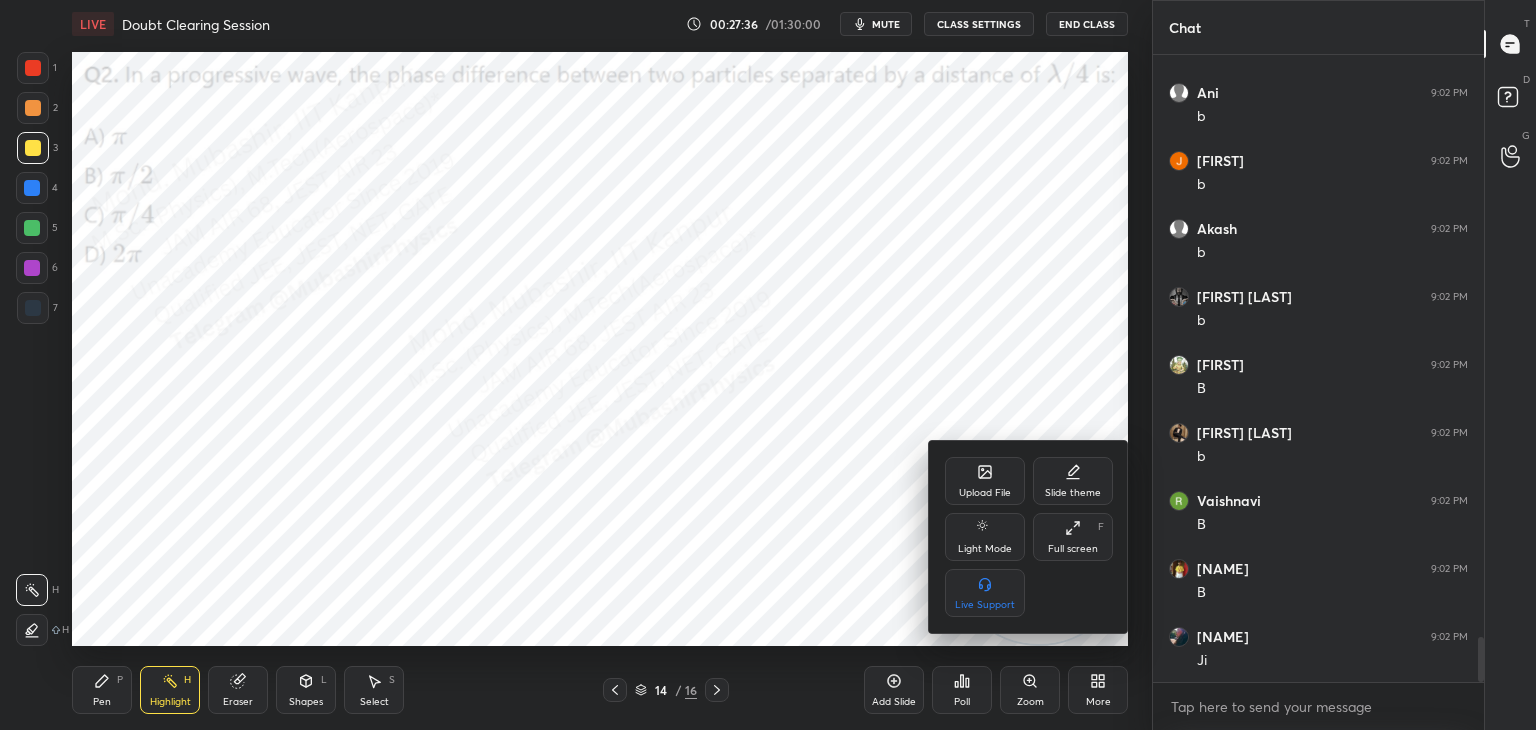 drag, startPoint x: 989, startPoint y: 471, endPoint x: 979, endPoint y: 473, distance: 10.198039 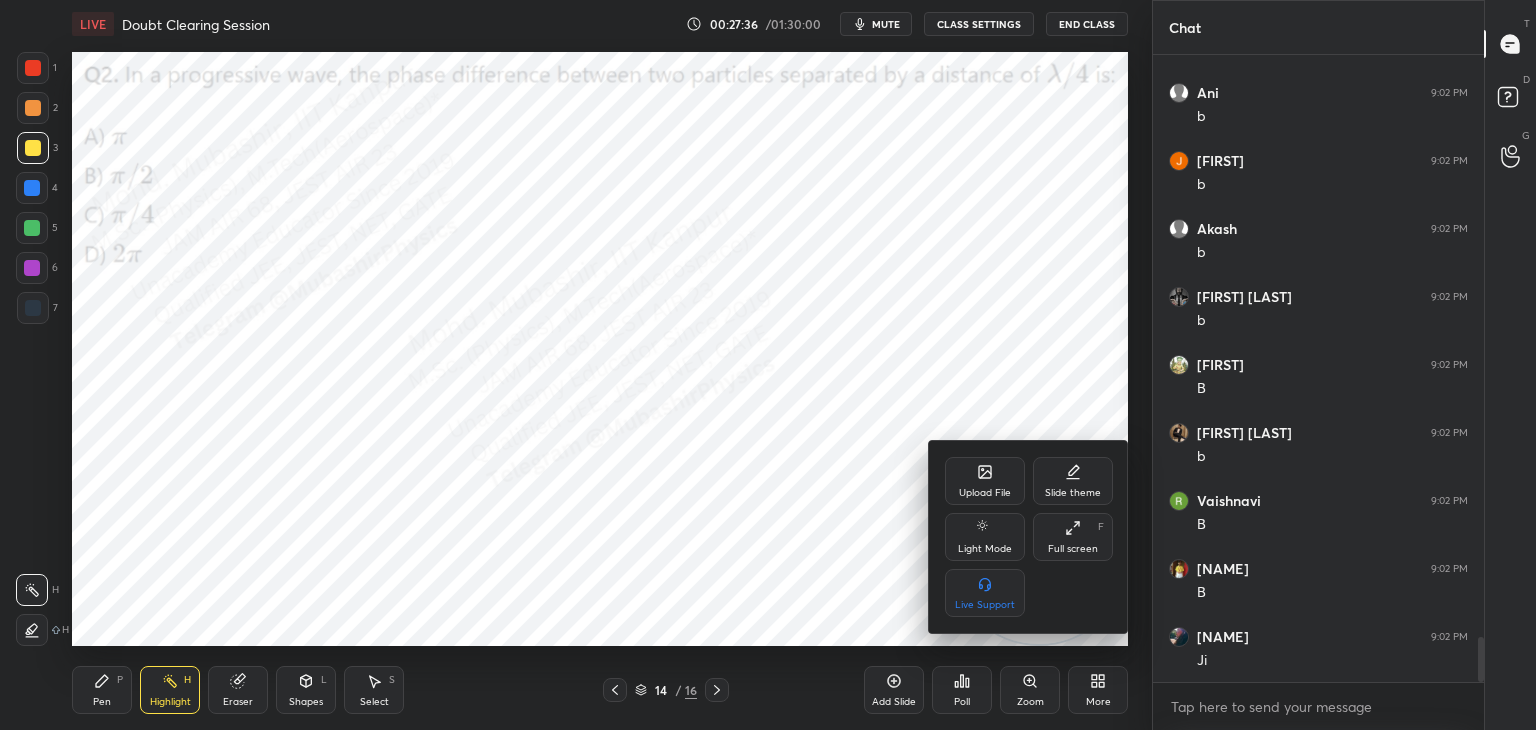 click 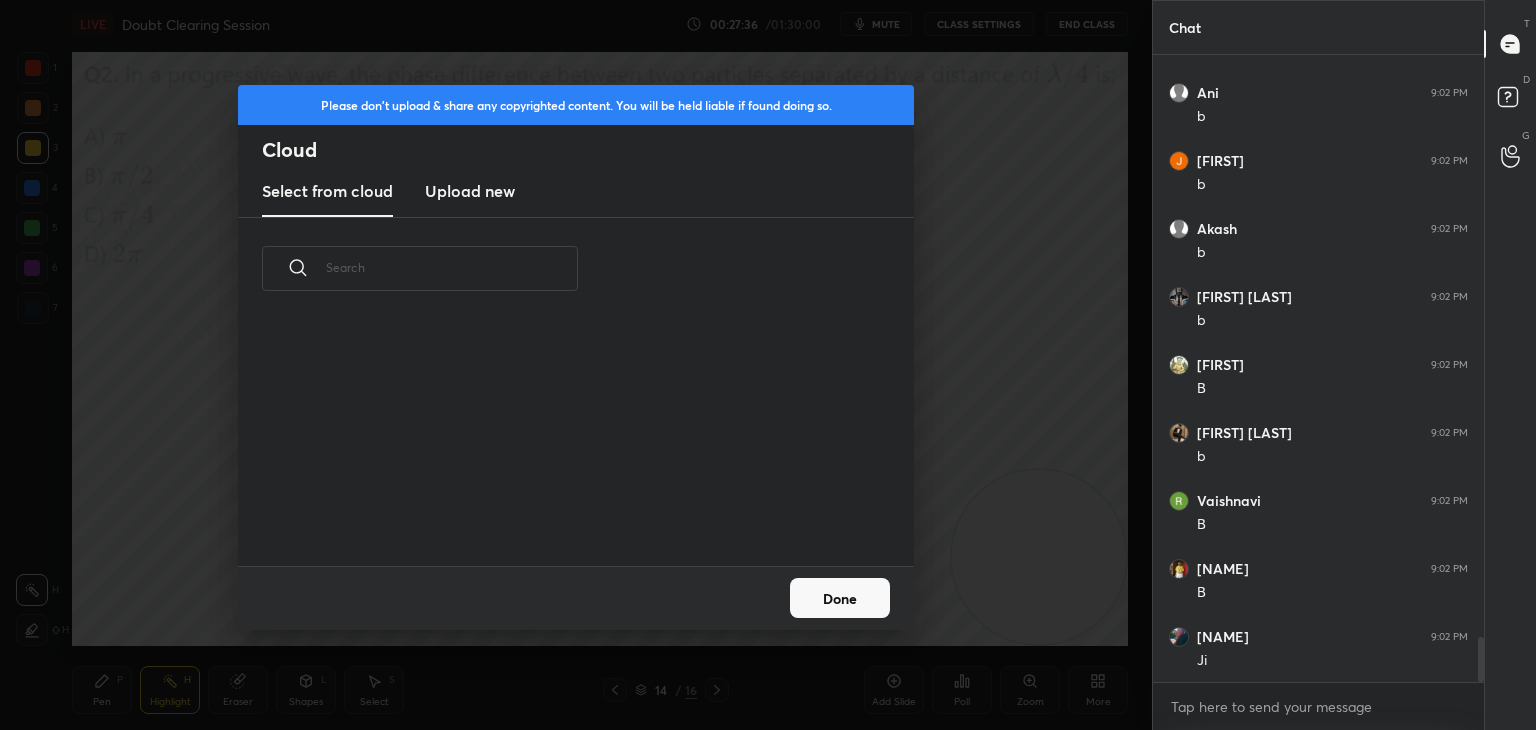 scroll, scrollTop: 5, scrollLeft: 10, axis: both 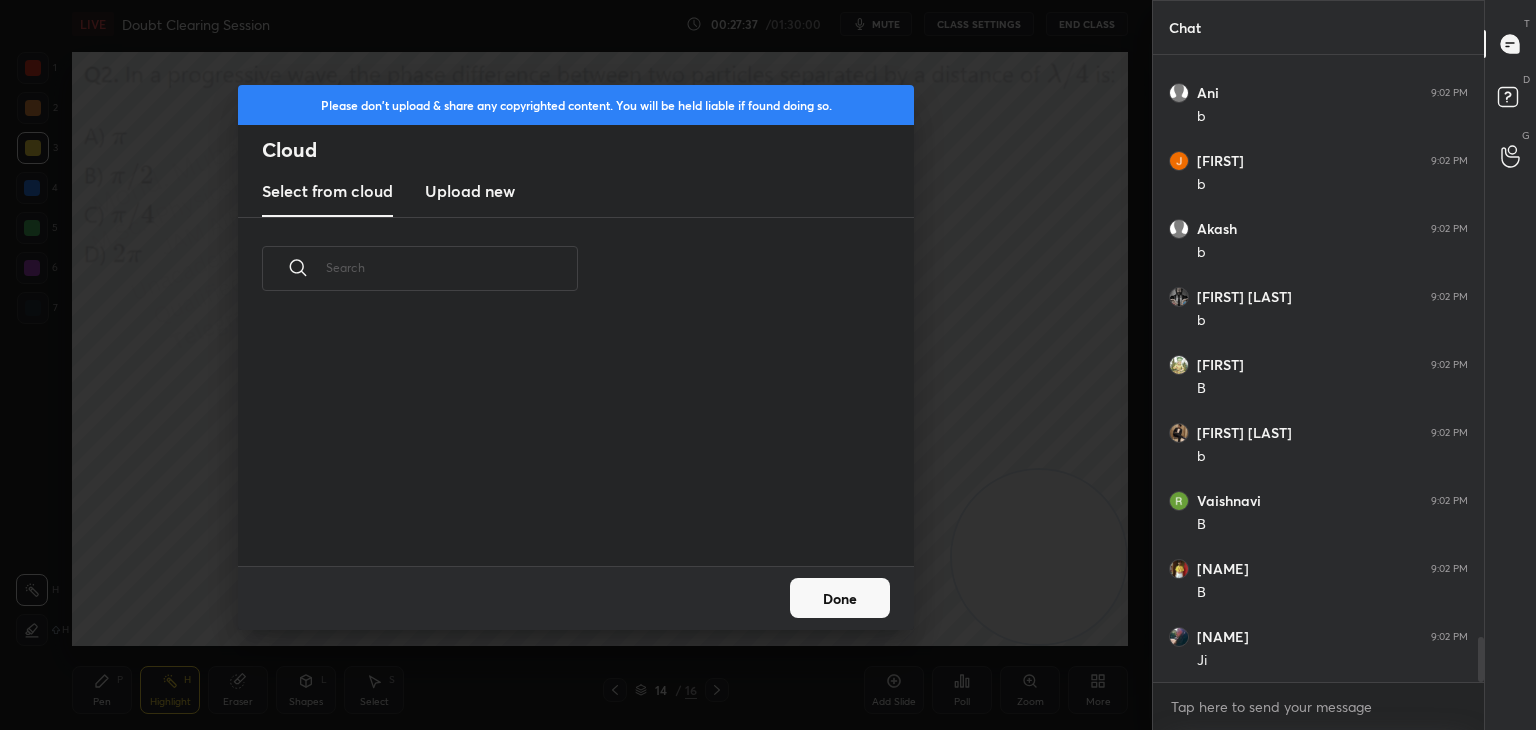click on "Upload new" at bounding box center (470, 192) 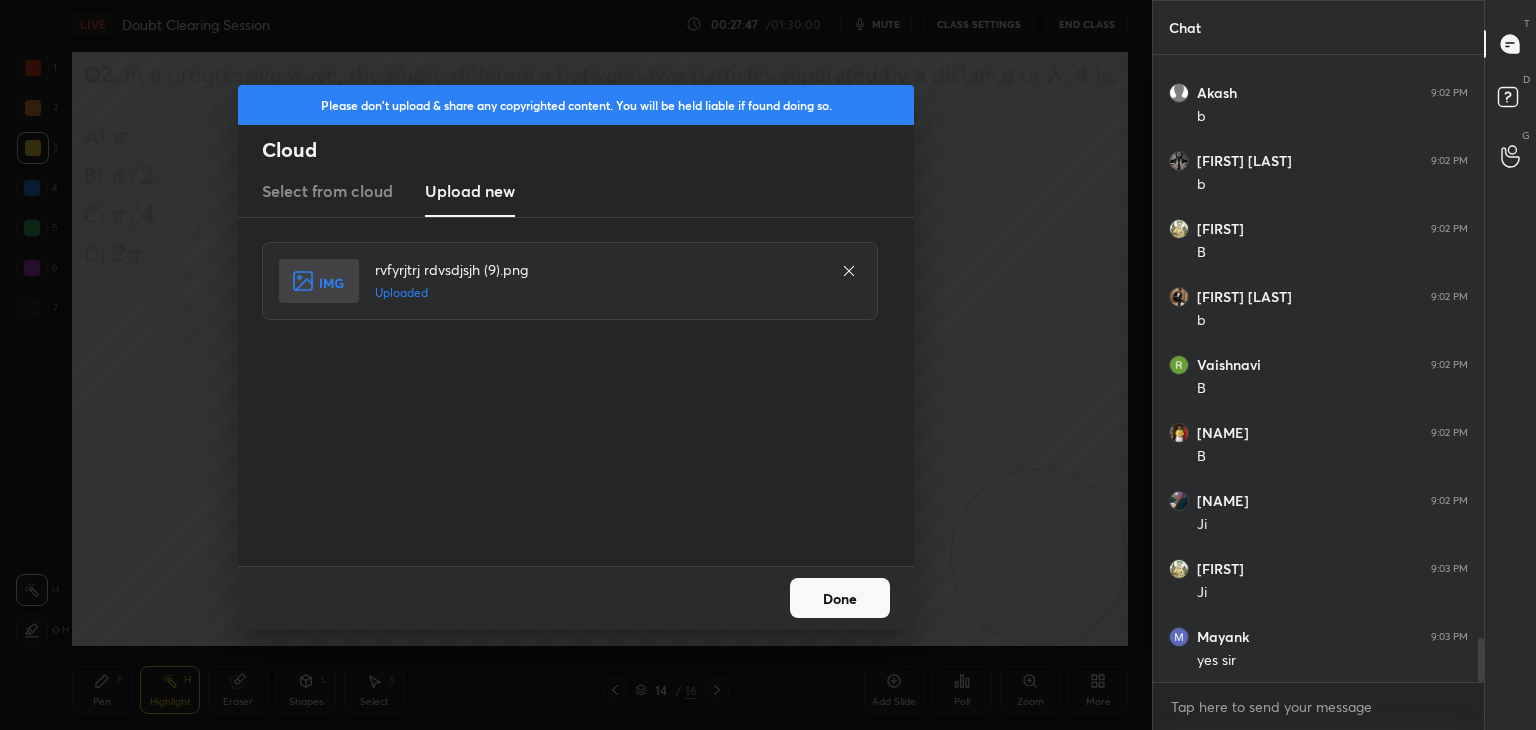 scroll, scrollTop: 8256, scrollLeft: 0, axis: vertical 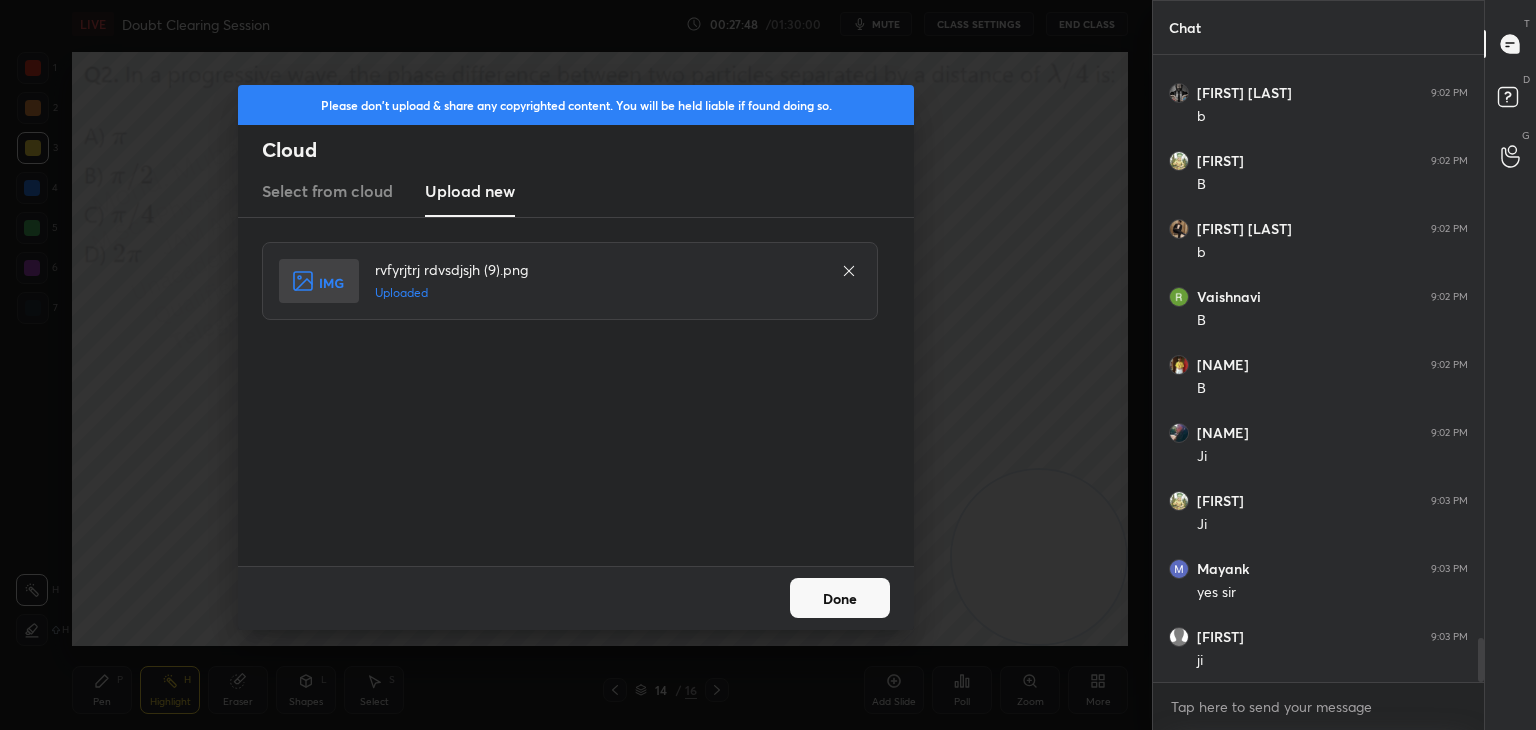 click on "Done" at bounding box center [840, 598] 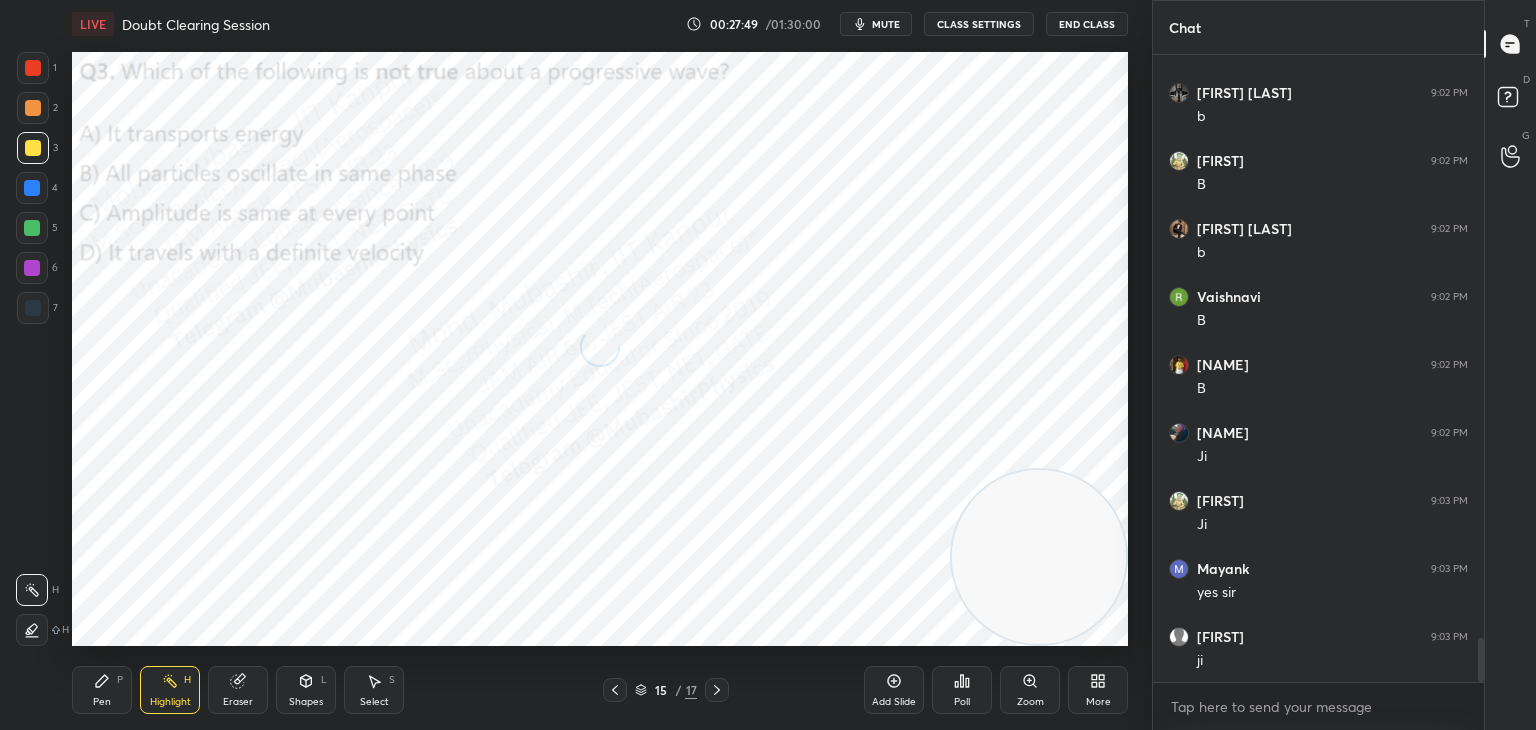 click on "Pen P" at bounding box center (102, 690) 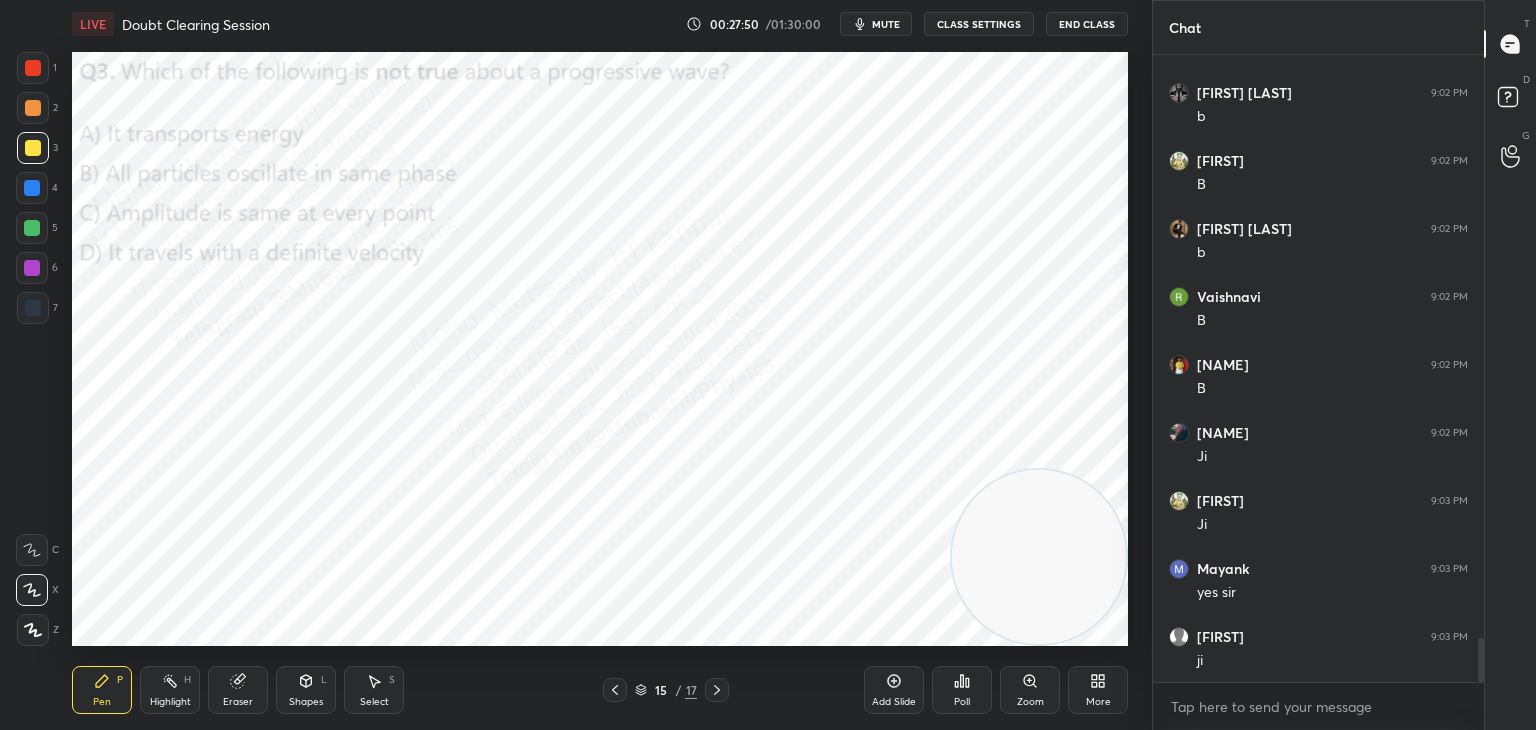 click 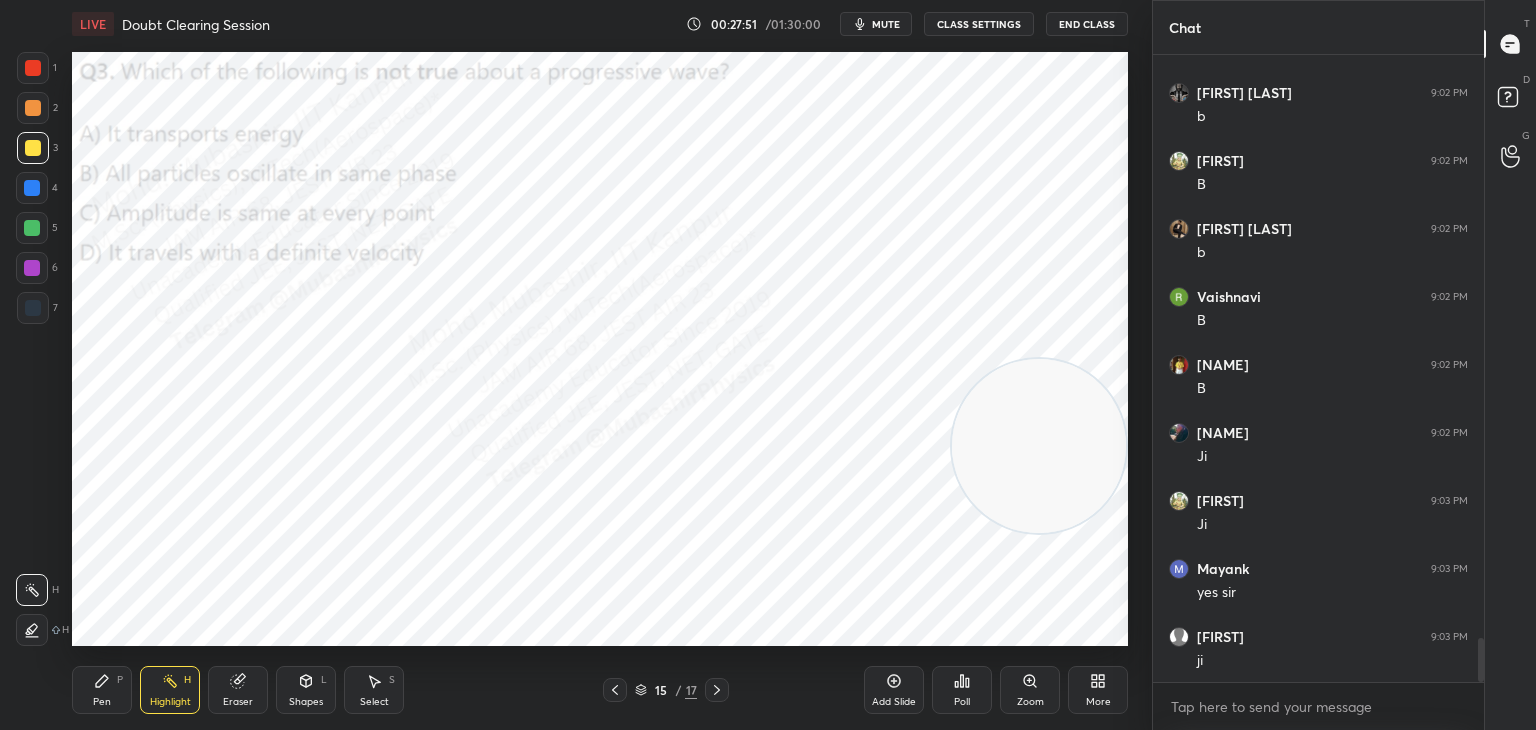 drag, startPoint x: 1048, startPoint y: 451, endPoint x: 1023, endPoint y: 43, distance: 408.76523 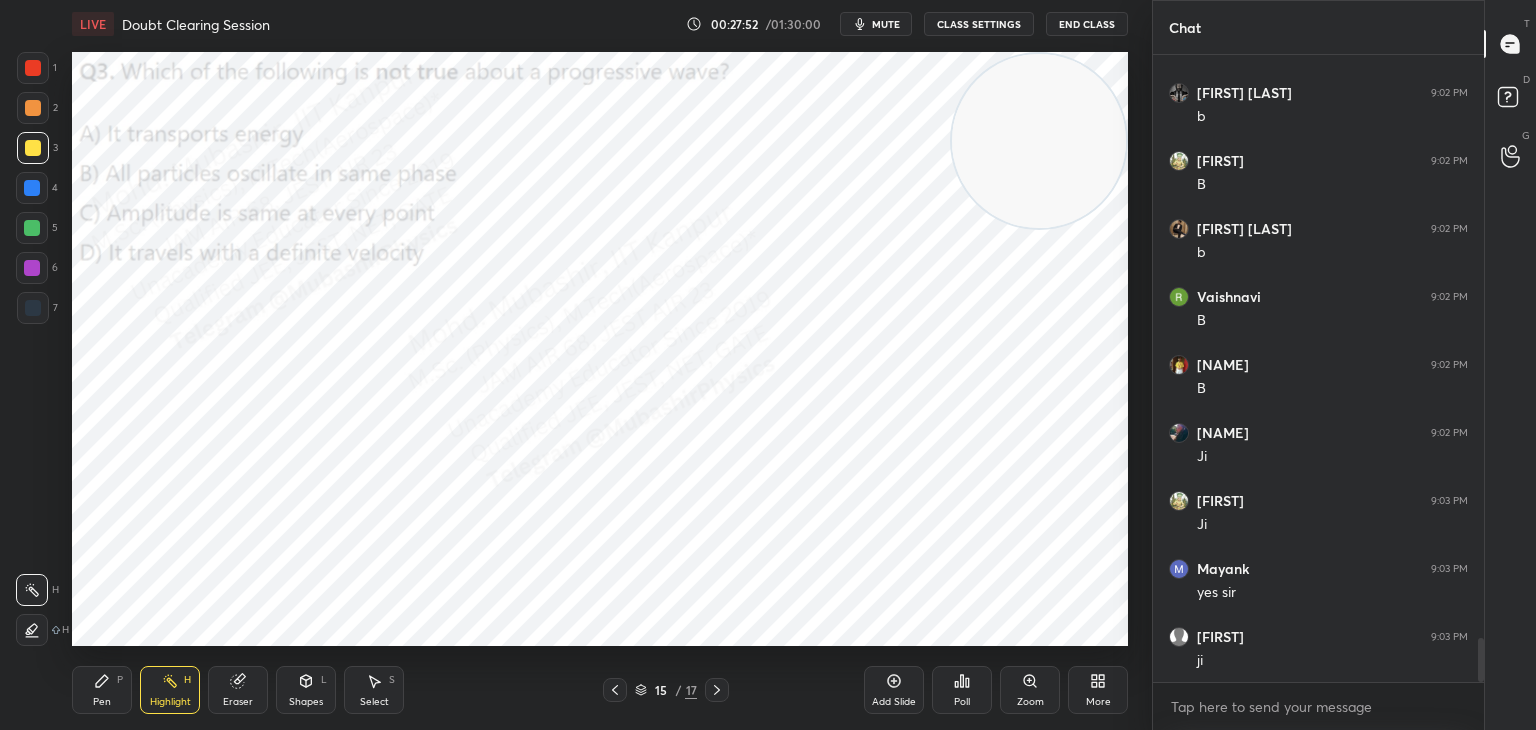 scroll, scrollTop: 8324, scrollLeft: 0, axis: vertical 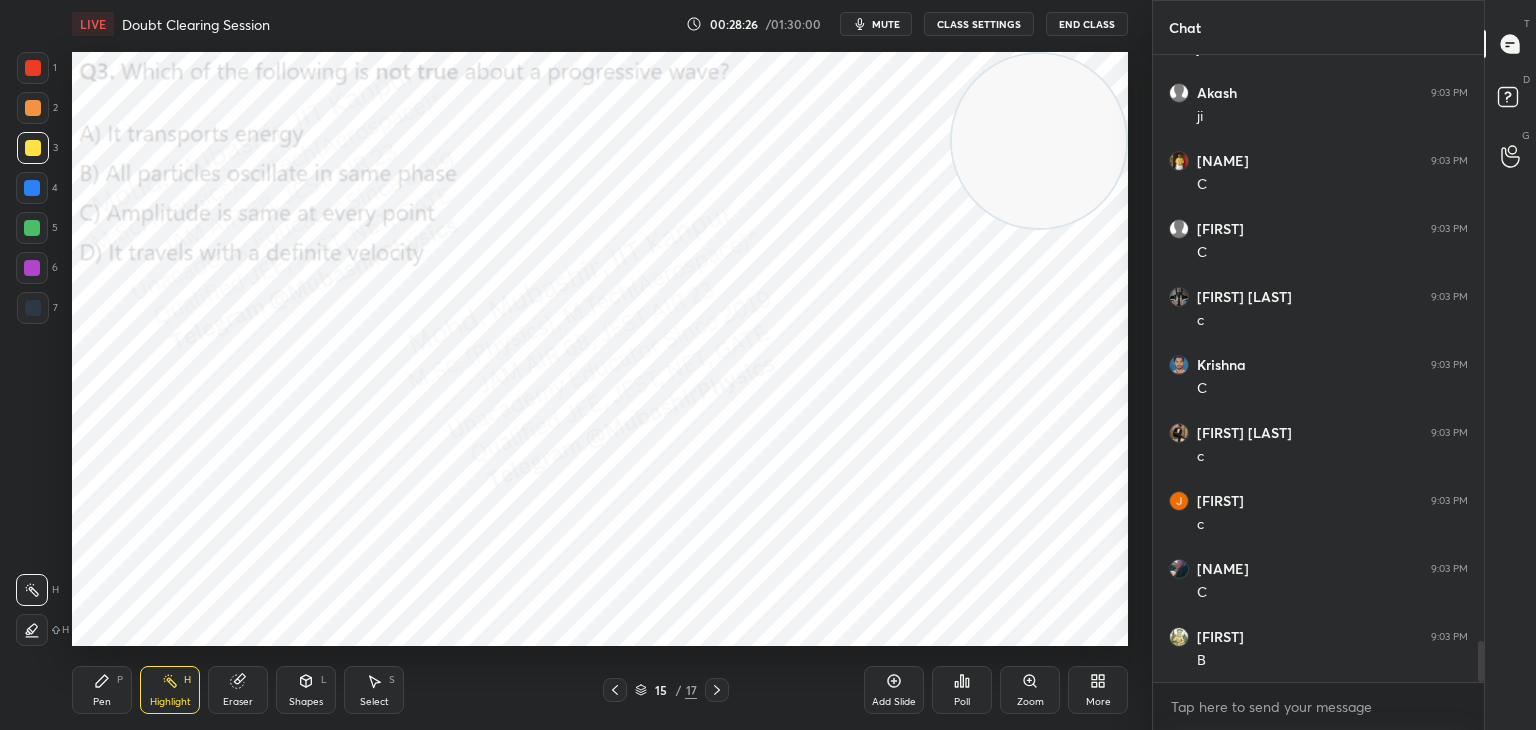 click 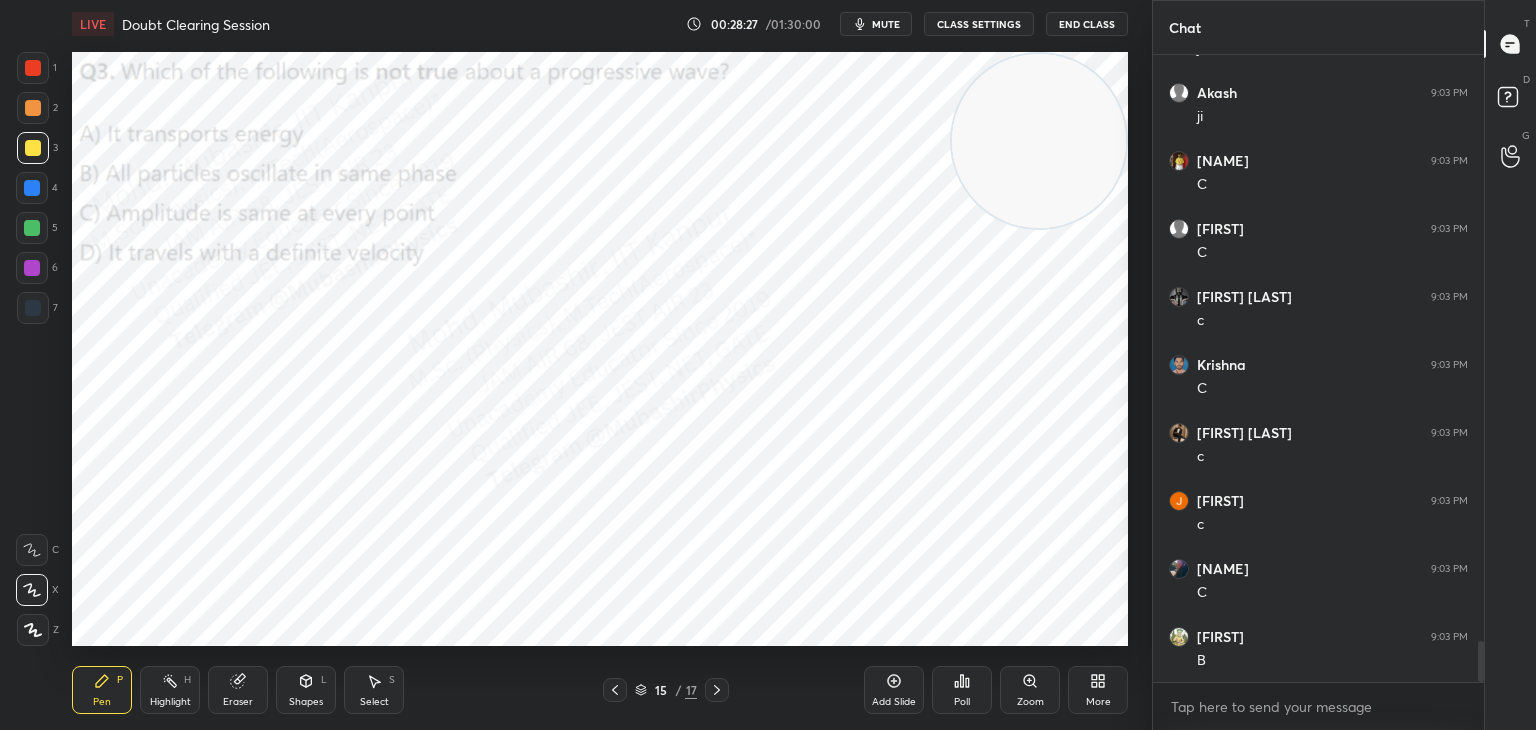 click 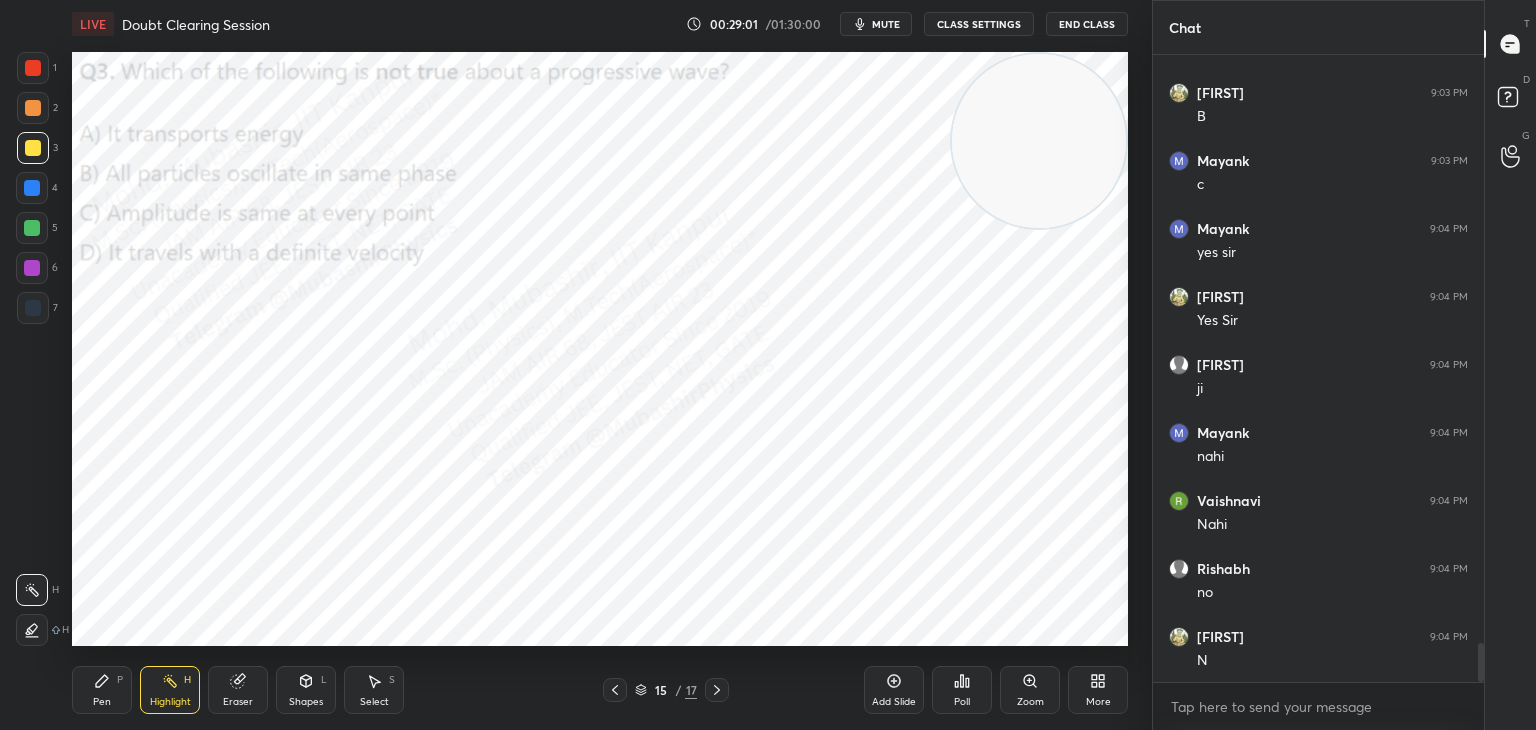 scroll, scrollTop: 9480, scrollLeft: 0, axis: vertical 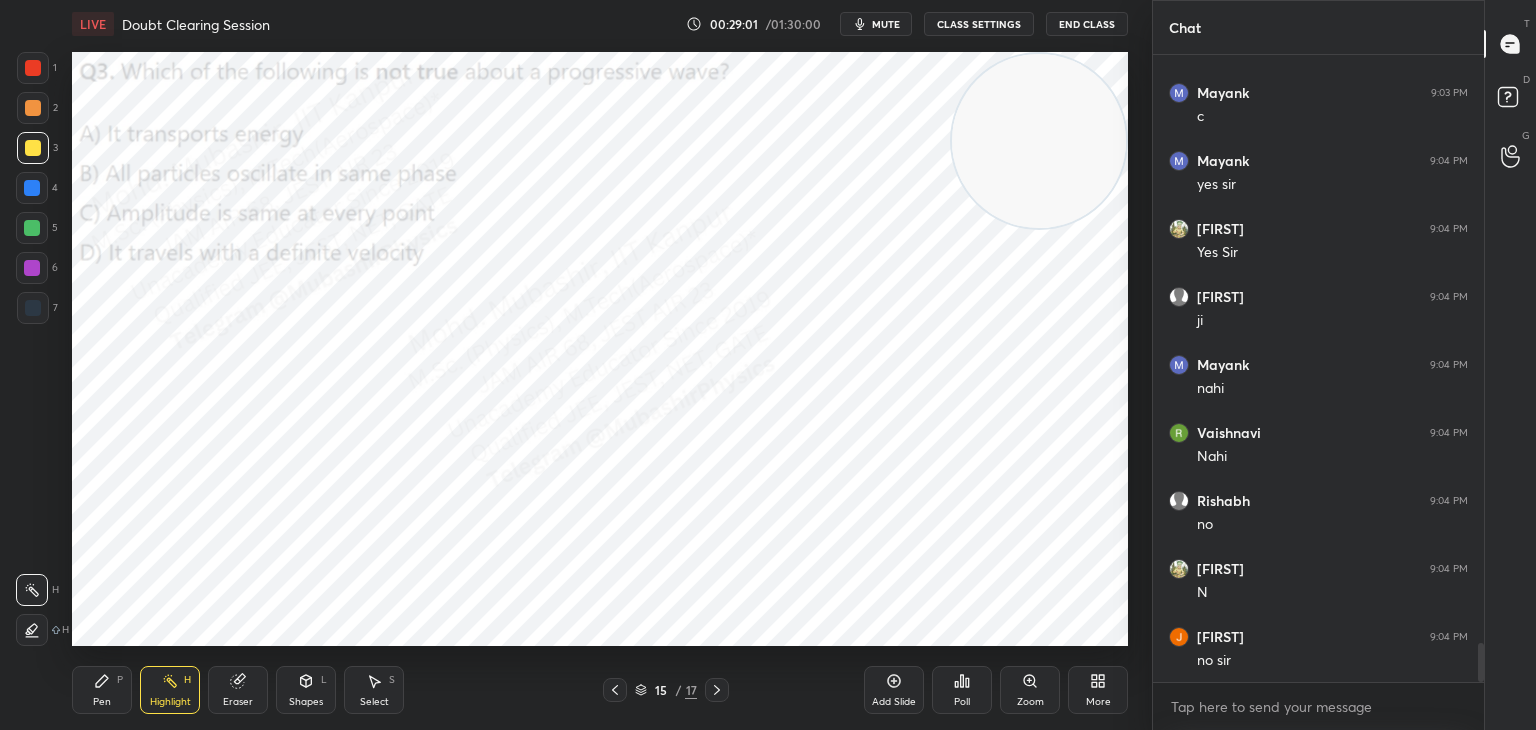 drag, startPoint x: 79, startPoint y: 691, endPoint x: 149, endPoint y: 677, distance: 71.38628 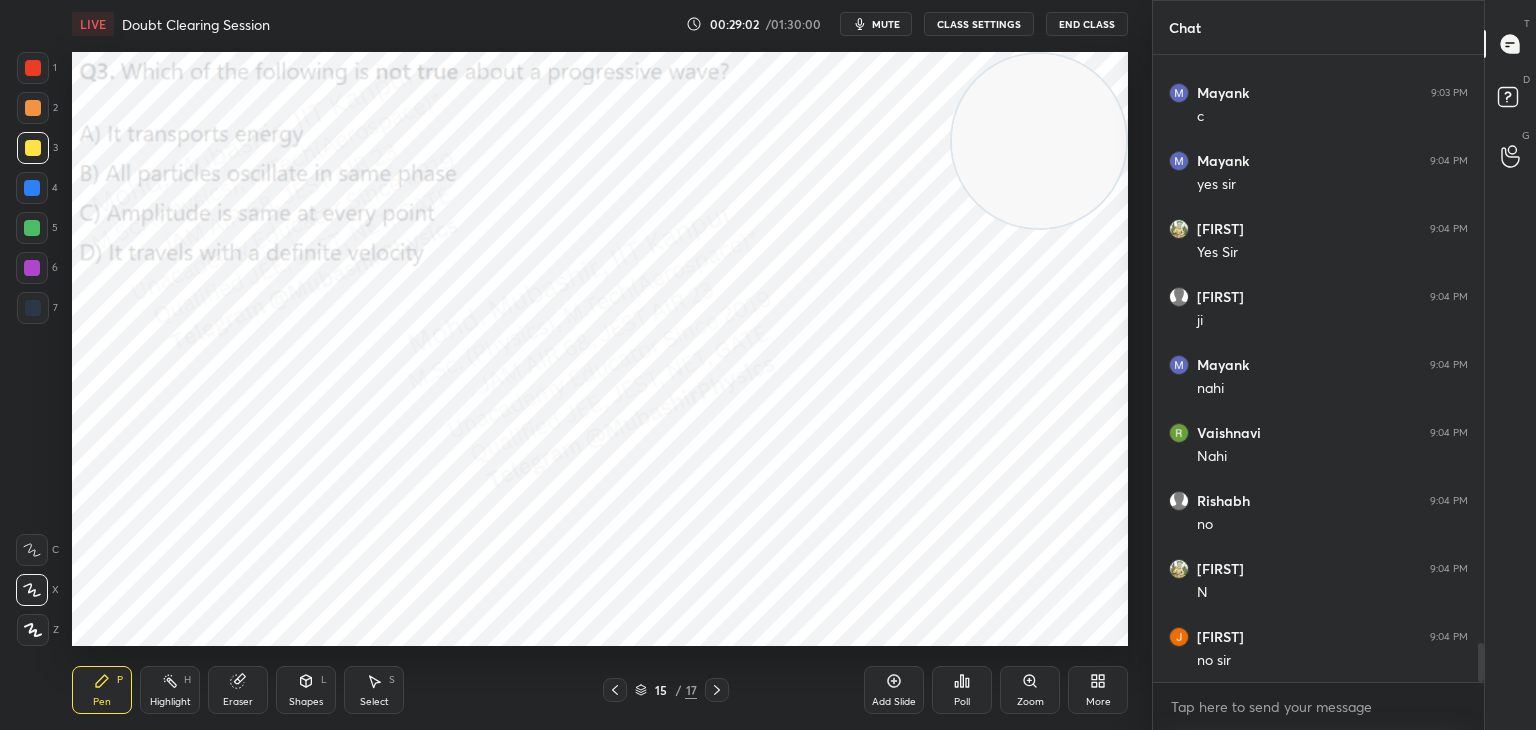 click on "Highlight H" at bounding box center [170, 690] 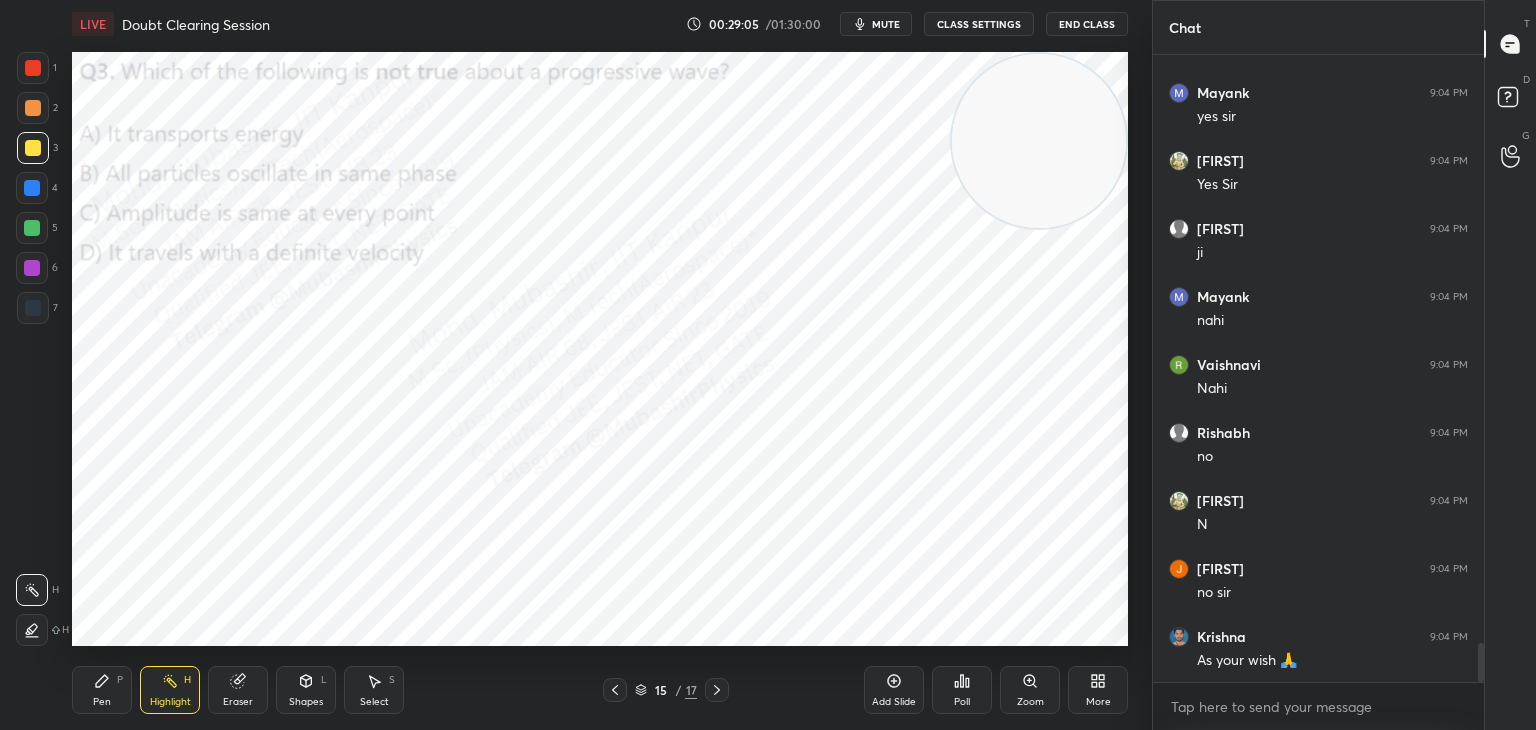 scroll, scrollTop: 9616, scrollLeft: 0, axis: vertical 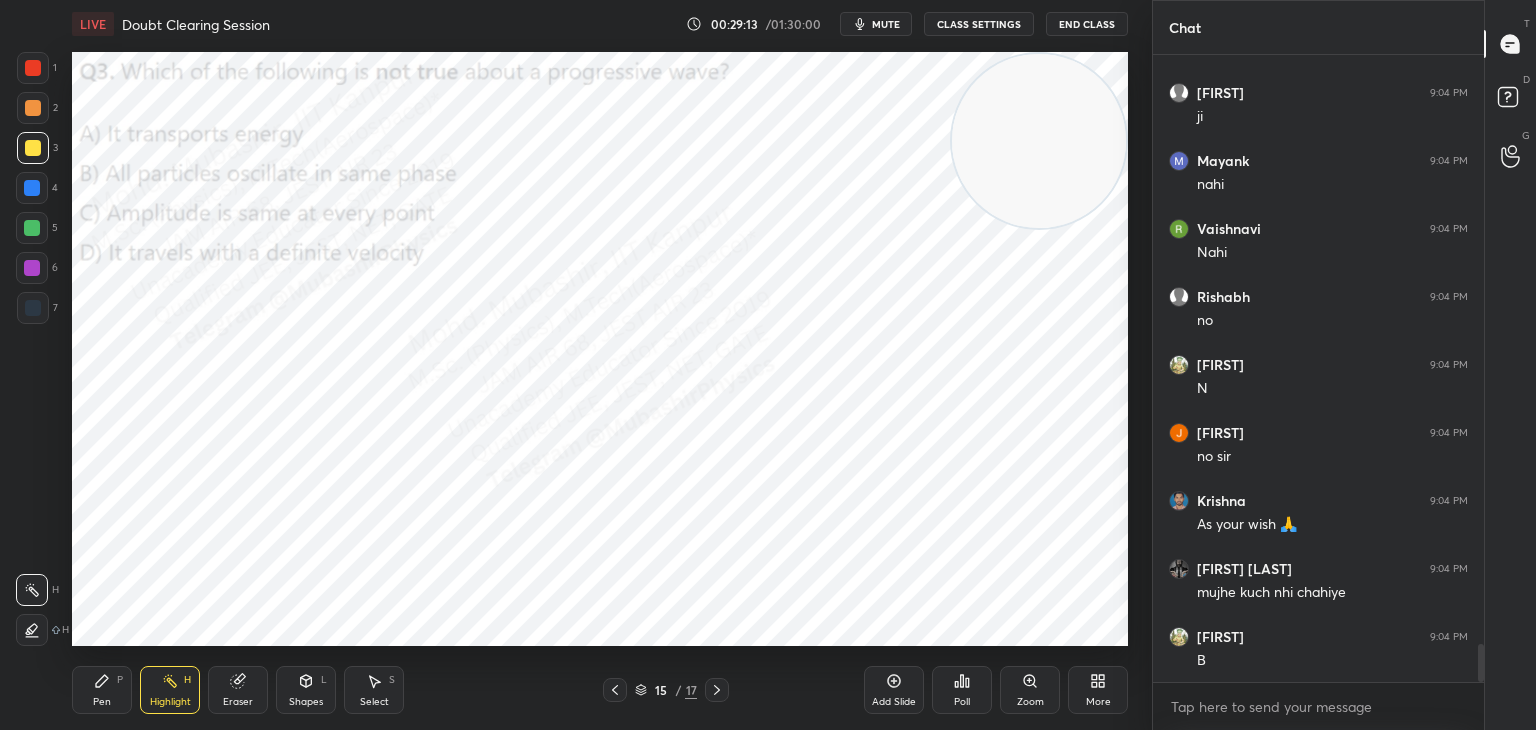 drag, startPoint x: 1489, startPoint y: 638, endPoint x: 1477, endPoint y: 661, distance: 25.942244 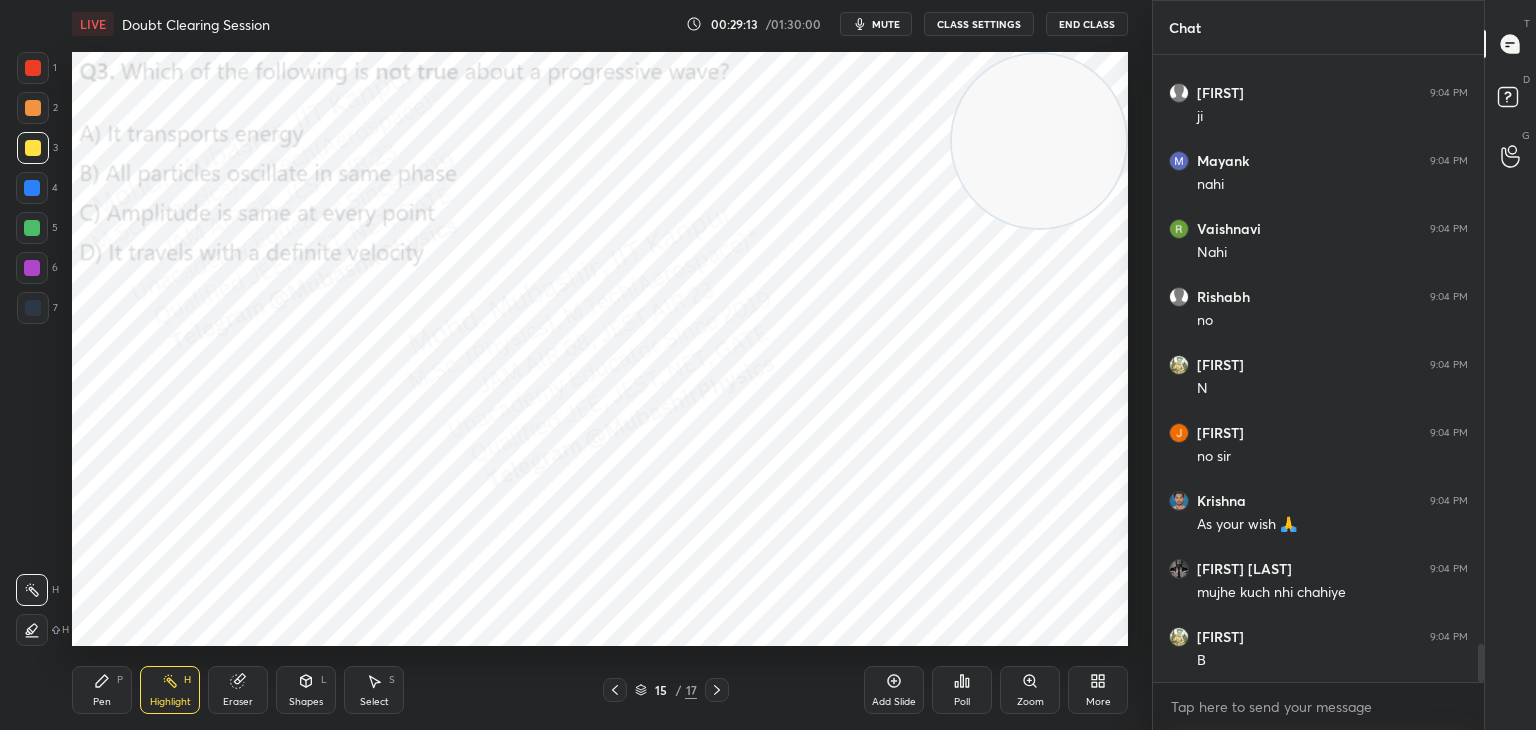 click on "Chat [NAME] 9:04 PM yes sir [NAME] 9:04 PM Yes Sir [NAME] 9:04 PM ji [NAME] 9:04 PM nahi [NAME] 9:04 PM Nahi [NAME] 9:04 PM no [NAME] 9:04 PM As your wish 🙏 [NAME] 9:04 PM mujhe kuch nhi chahiye [NAME] 9:04 PM B JUMP TO LATEST Enable hand raising Enable raise hand to speak to learners. Once enabled, chat will be turned off temporarily. Enable x   [NAME] Asked a doubt 1 Please help me with this doubt Pick this doubt NEW DOUBTS ASKED No one has raised a hand yet Can't raise hand Looks like educator just invited you to speak. Please wait before you can raise your hand again. Got it T Messages (T) D Doubts (D) G Raise Hand (G)" at bounding box center [1344, 365] 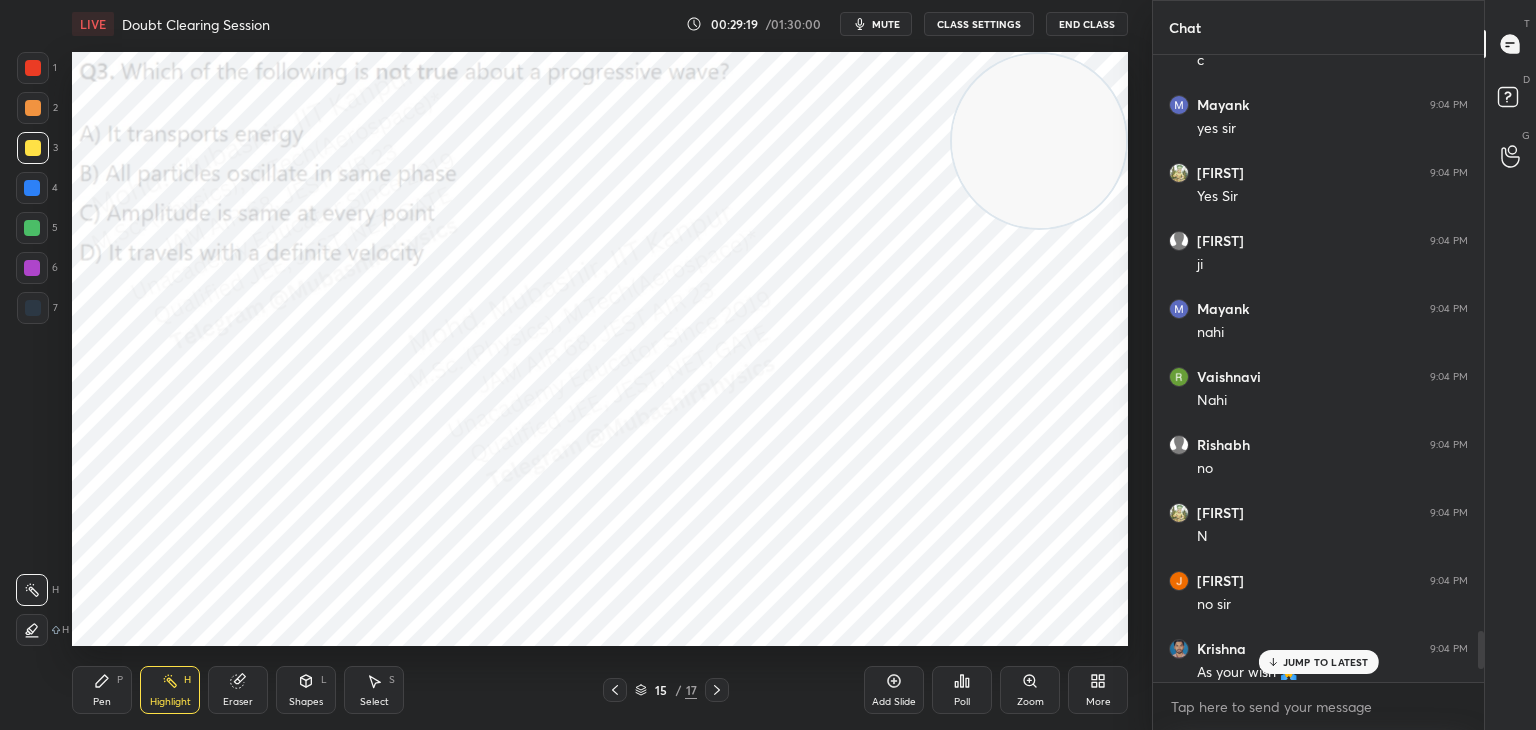 scroll, scrollTop: 9684, scrollLeft: 0, axis: vertical 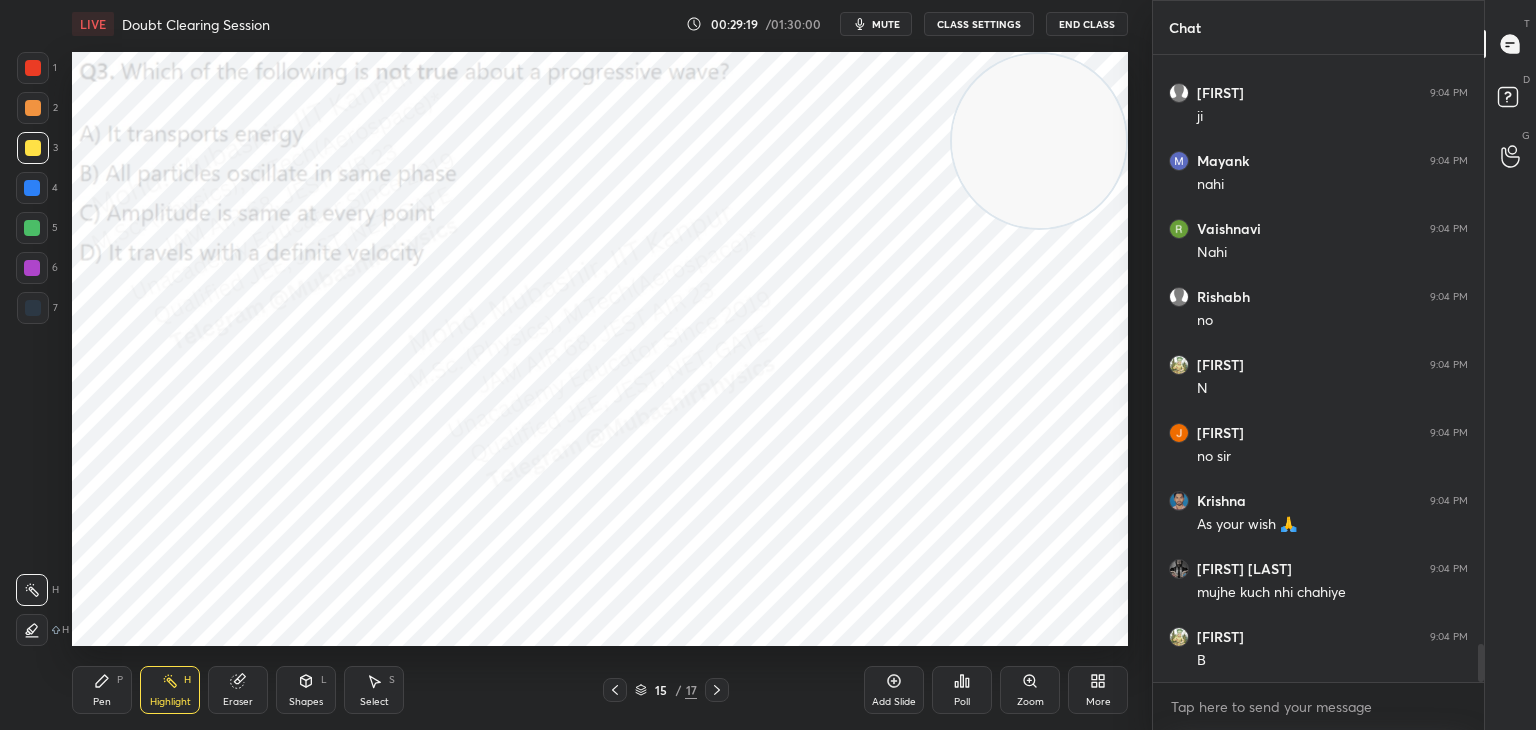 drag, startPoint x: 1481, startPoint y: 662, endPoint x: 1500, endPoint y: 731, distance: 71.568146 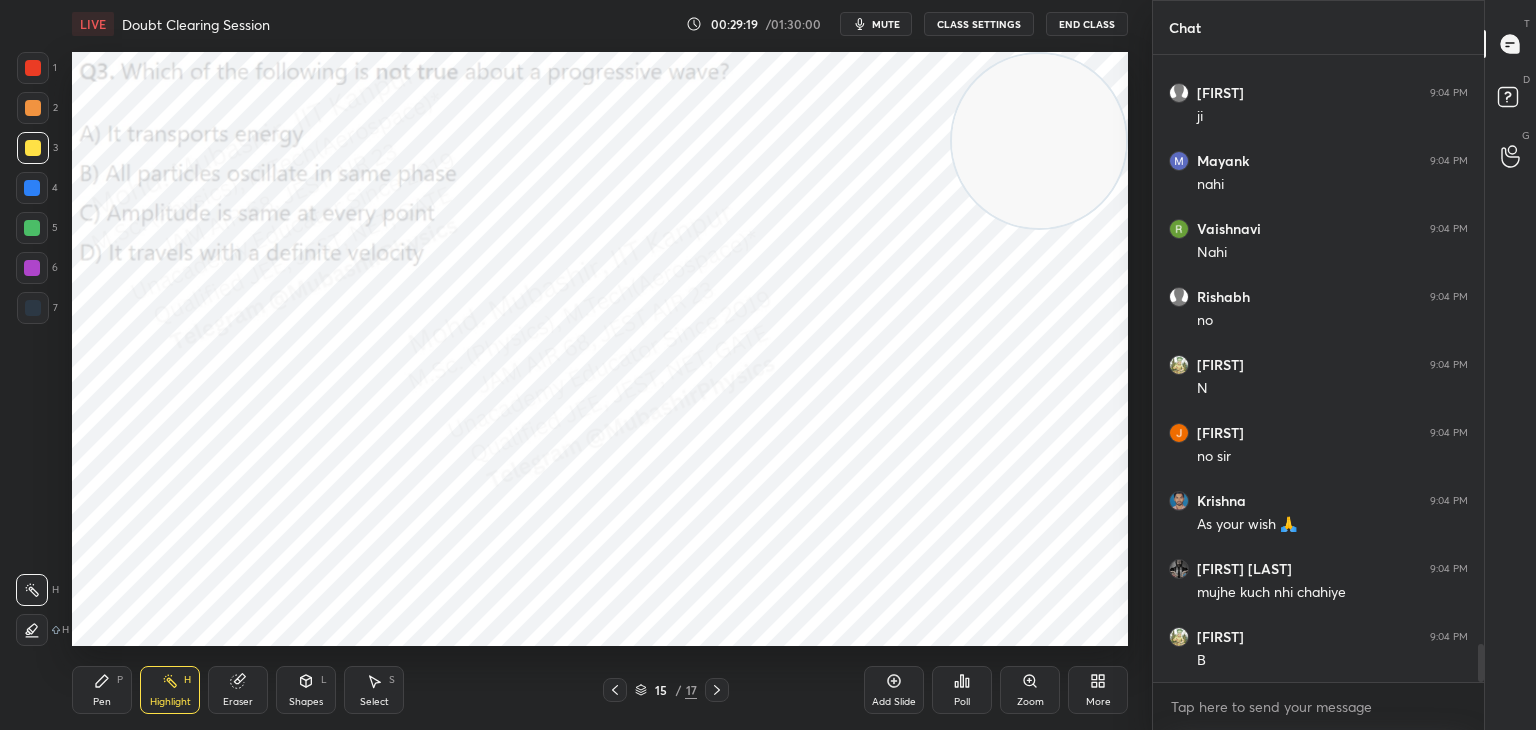 click on "[FIRST] [LAST]" at bounding box center [768, 0] 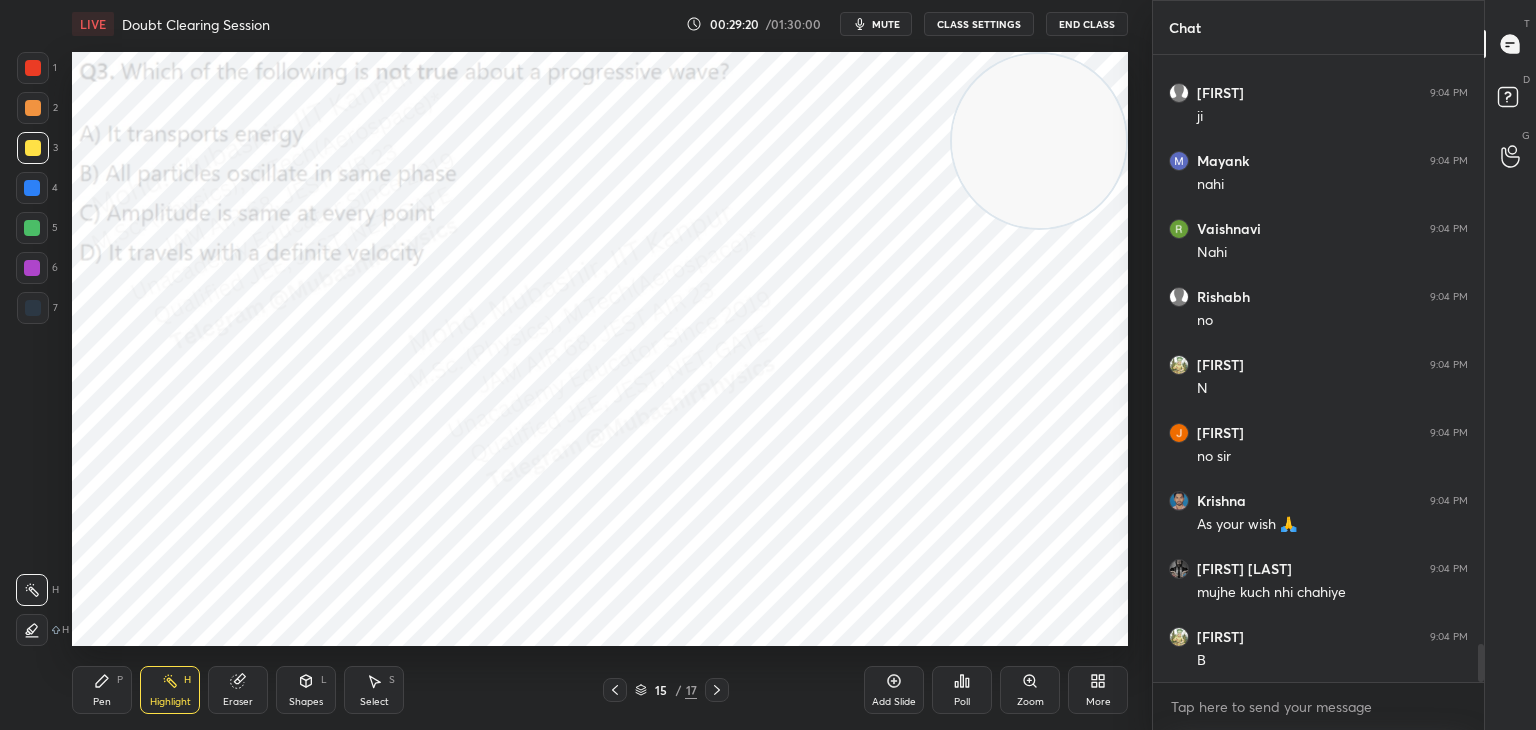 click on "Pen" at bounding box center (102, 702) 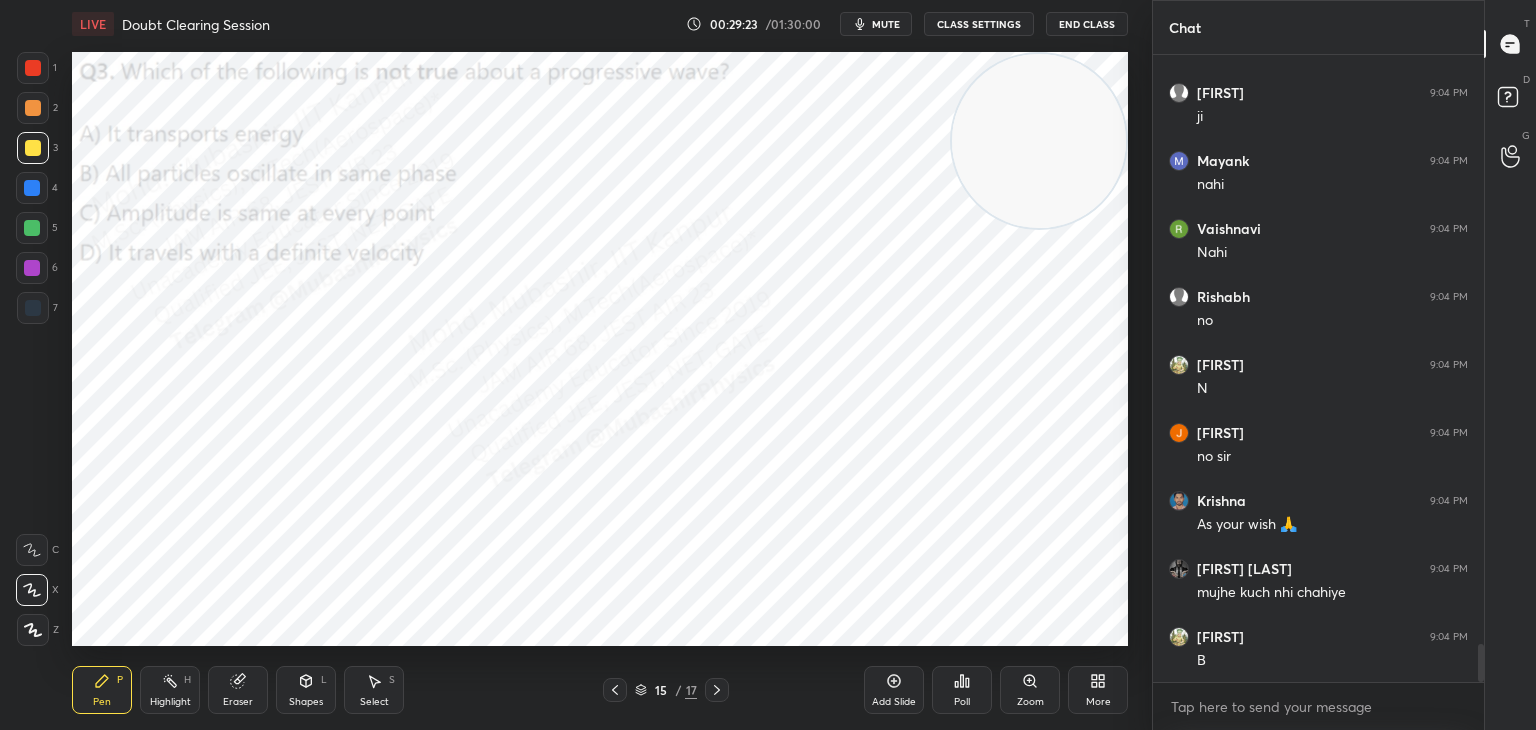 drag, startPoint x: 31, startPoint y: 198, endPoint x: 53, endPoint y: 198, distance: 22 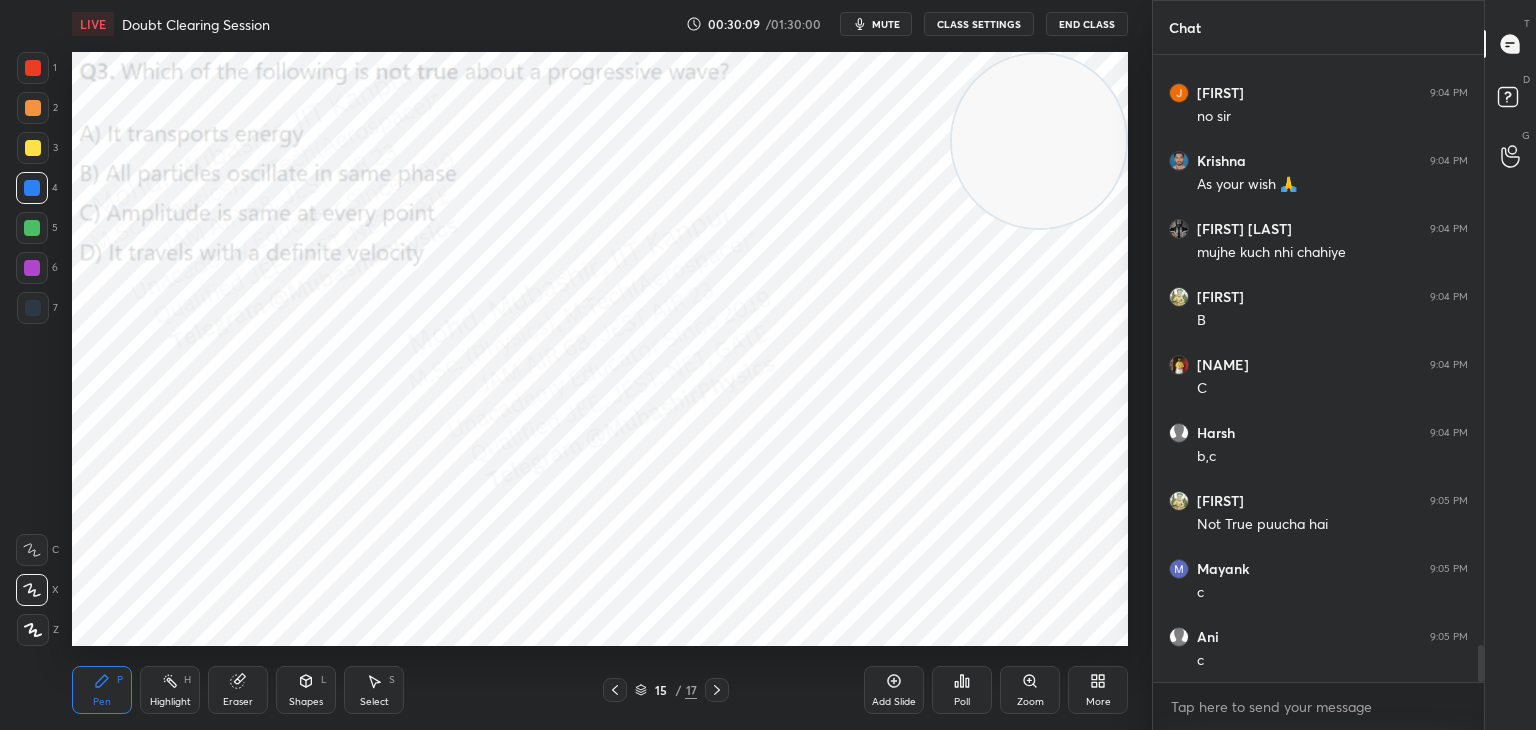 scroll, scrollTop: 10092, scrollLeft: 0, axis: vertical 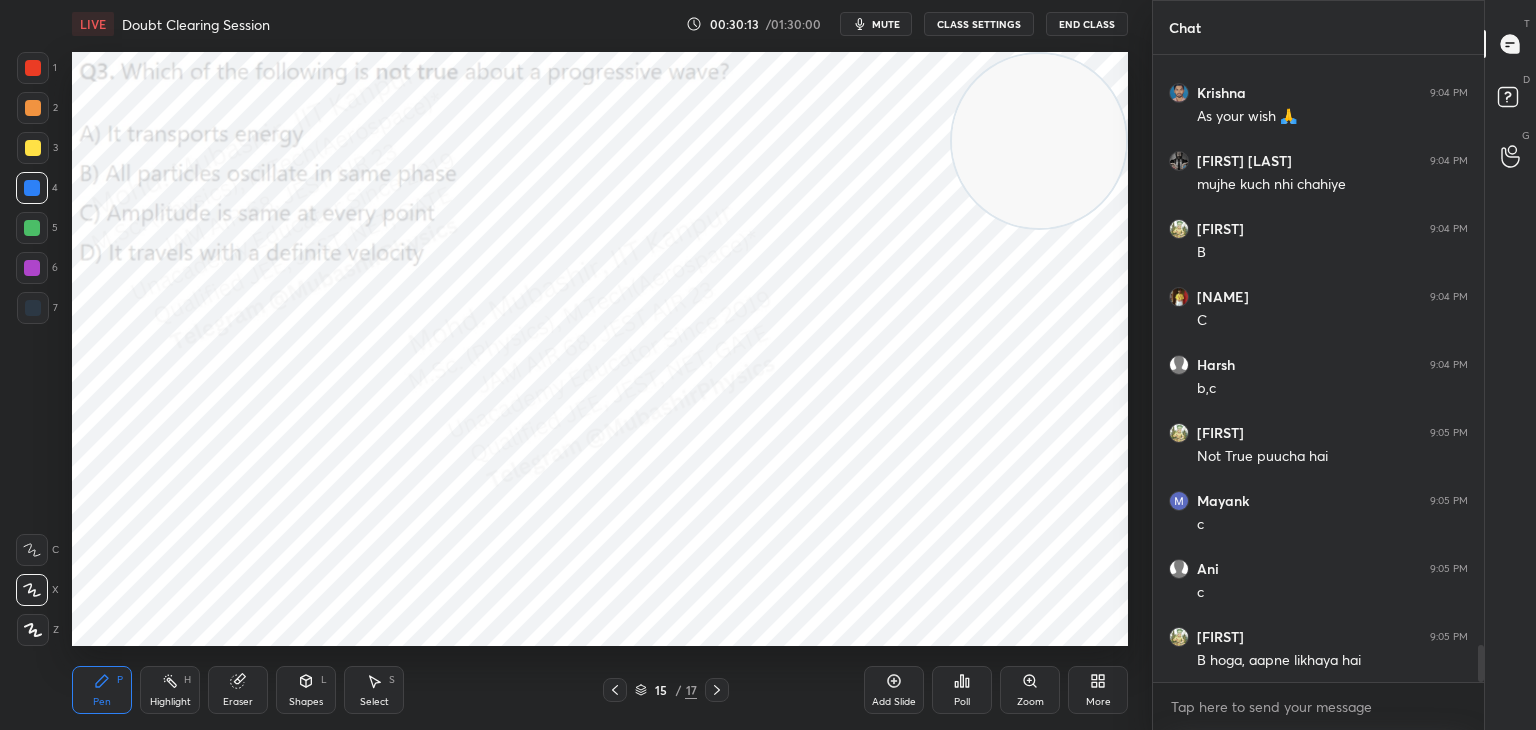 click on "Highlight H" at bounding box center [170, 690] 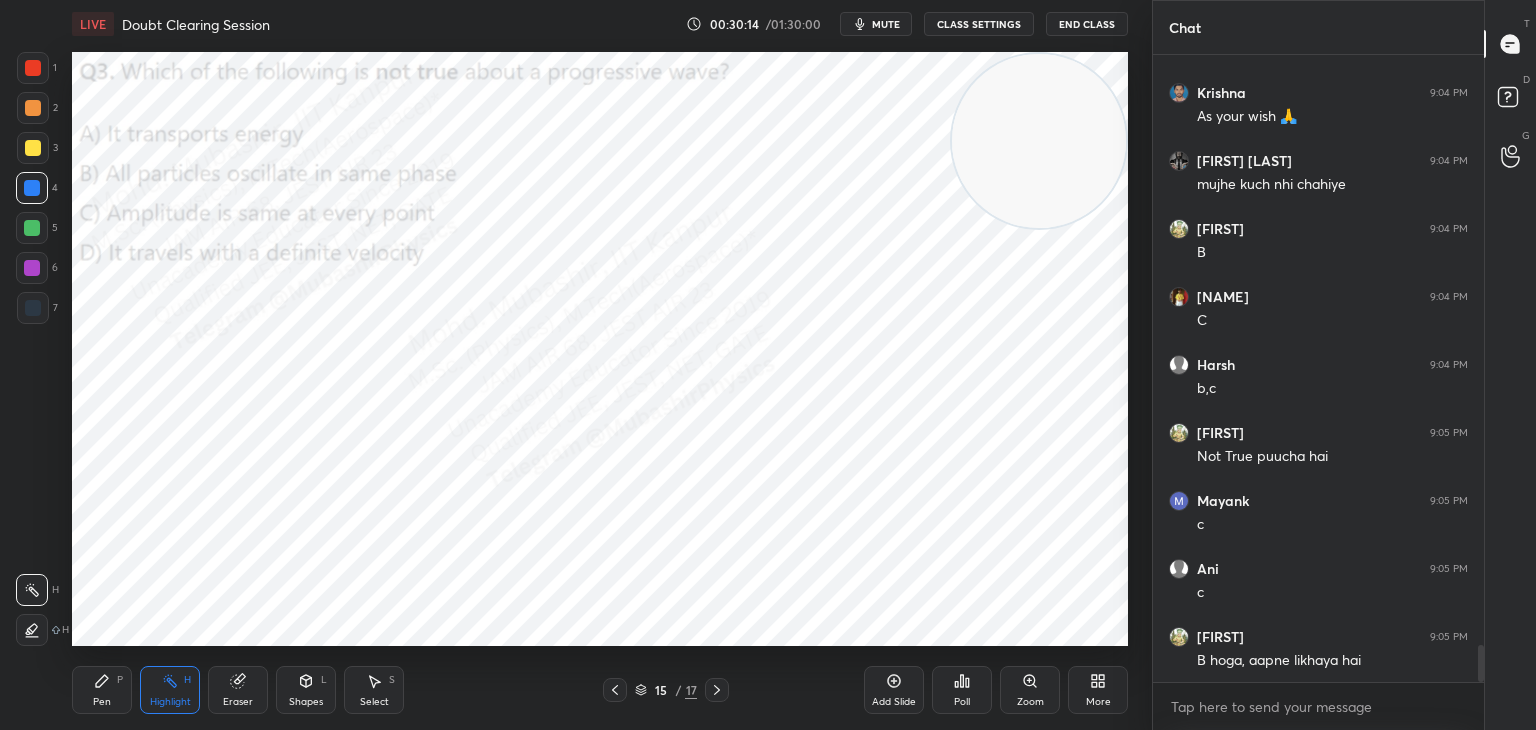 click on "Eraser" at bounding box center (238, 690) 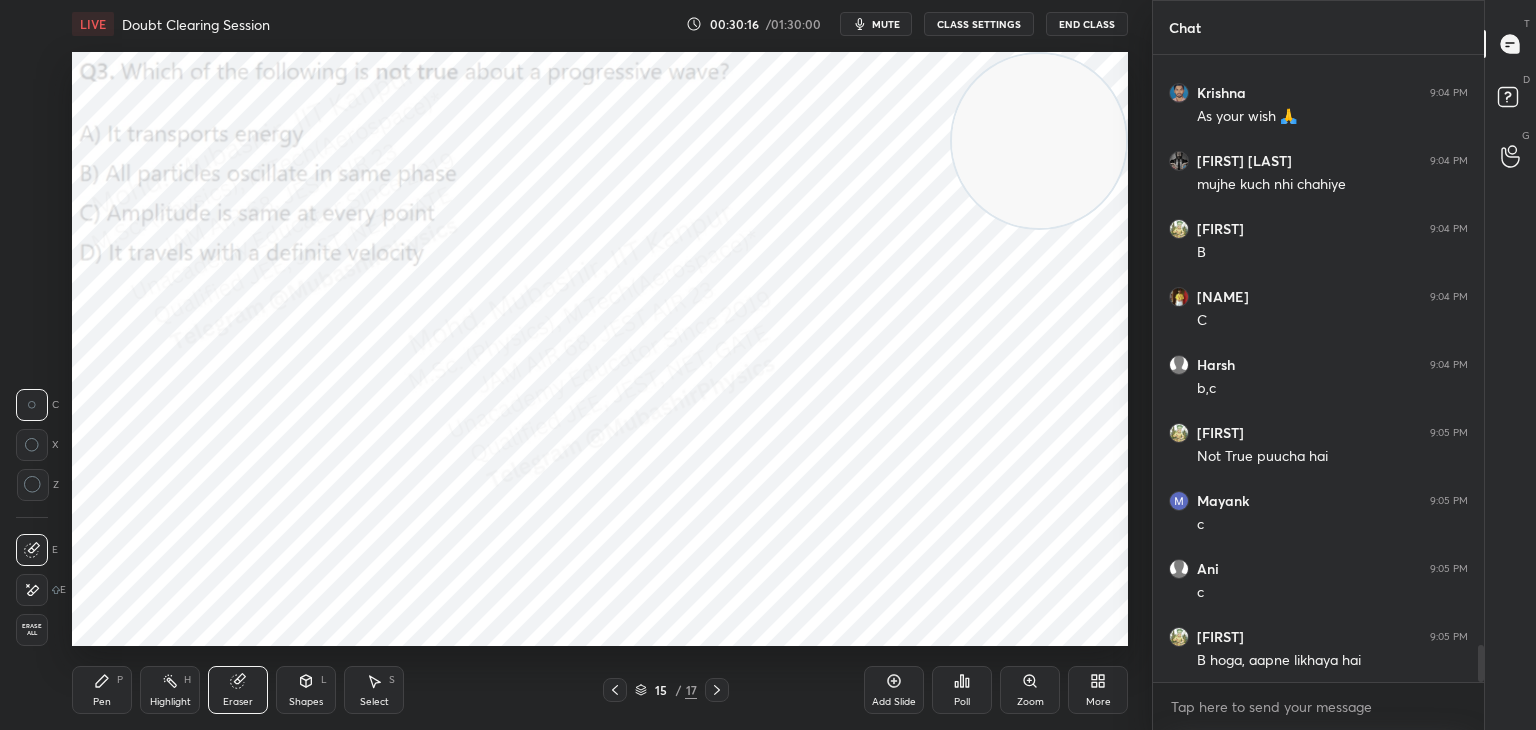 click on "Erase all" at bounding box center (32, 630) 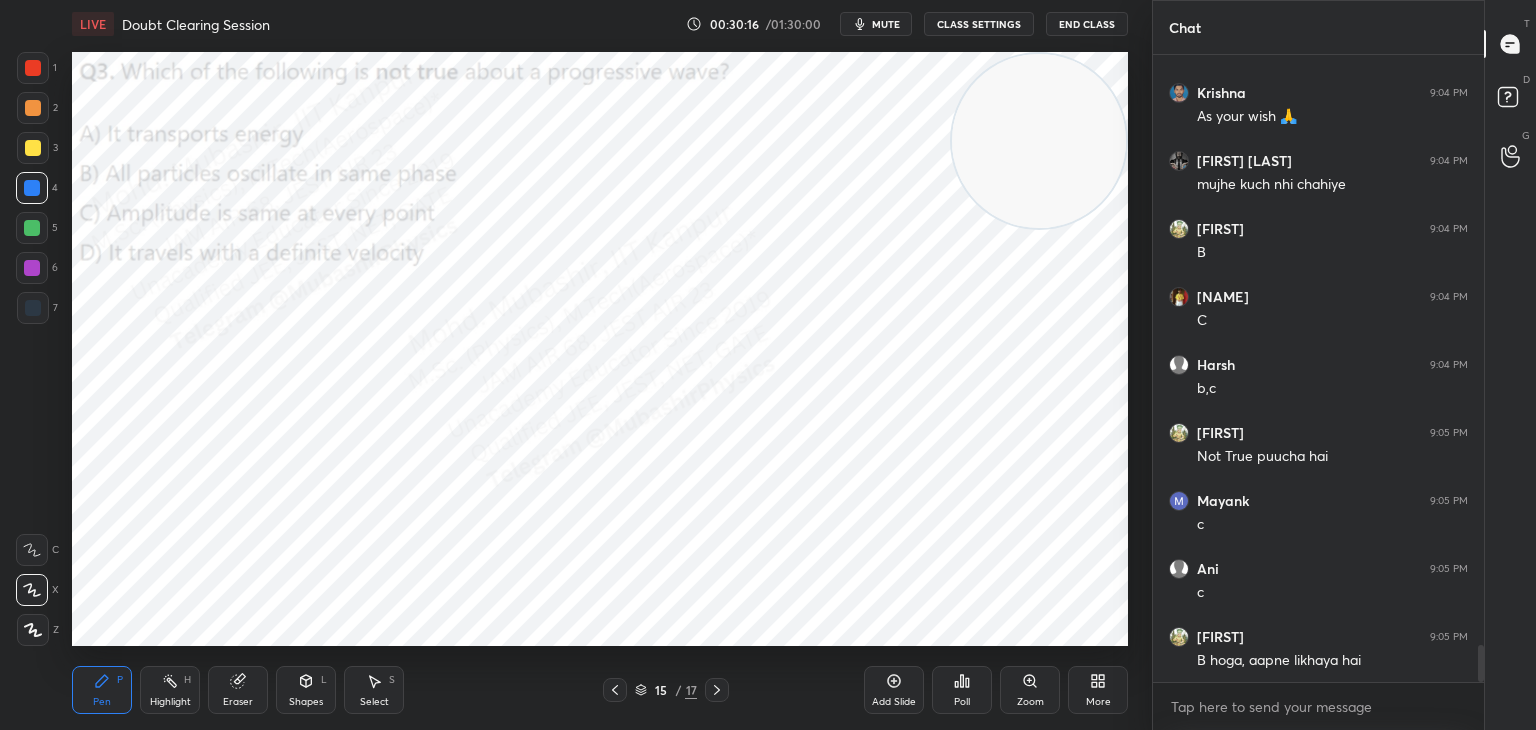 click on "Highlight H" at bounding box center [170, 690] 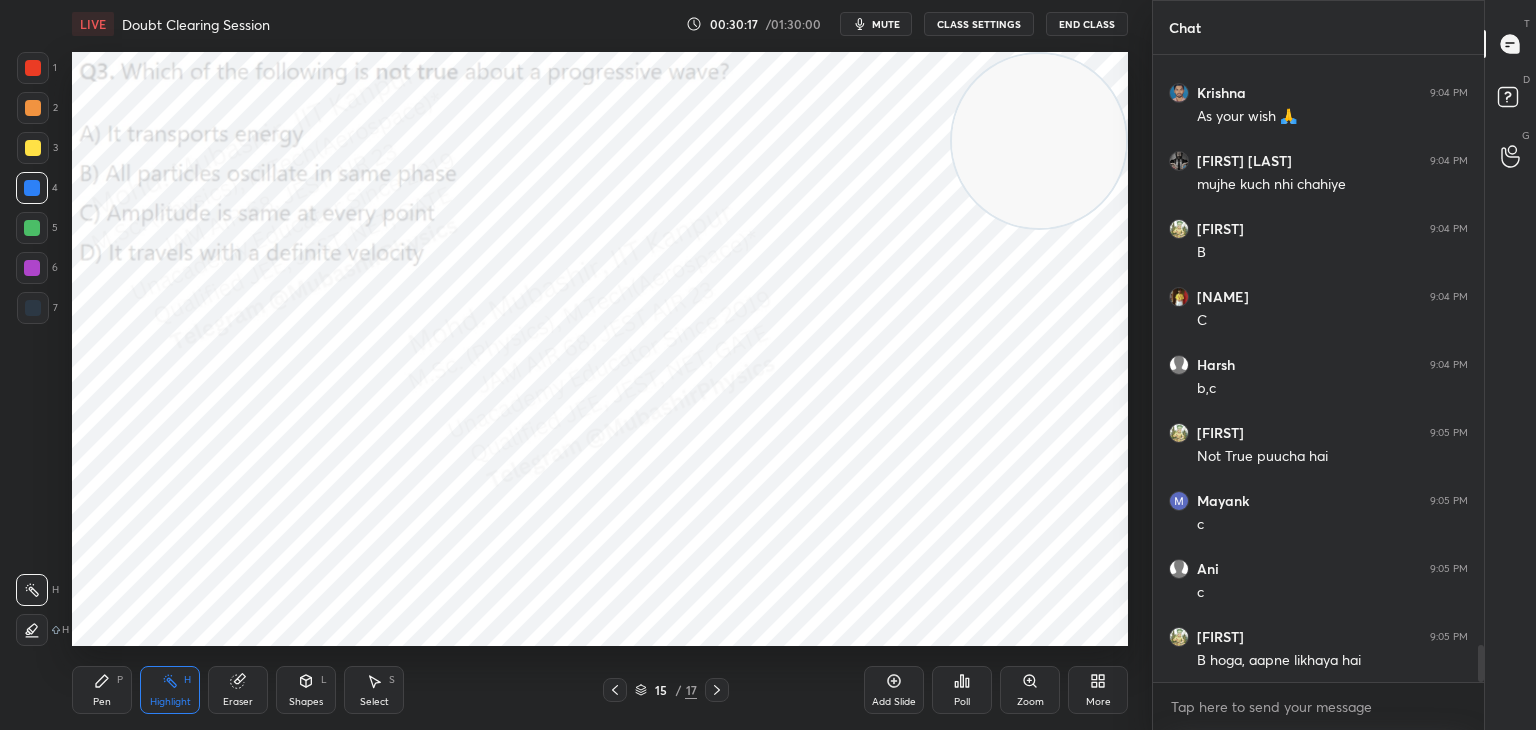 click on "Pen P" at bounding box center [102, 690] 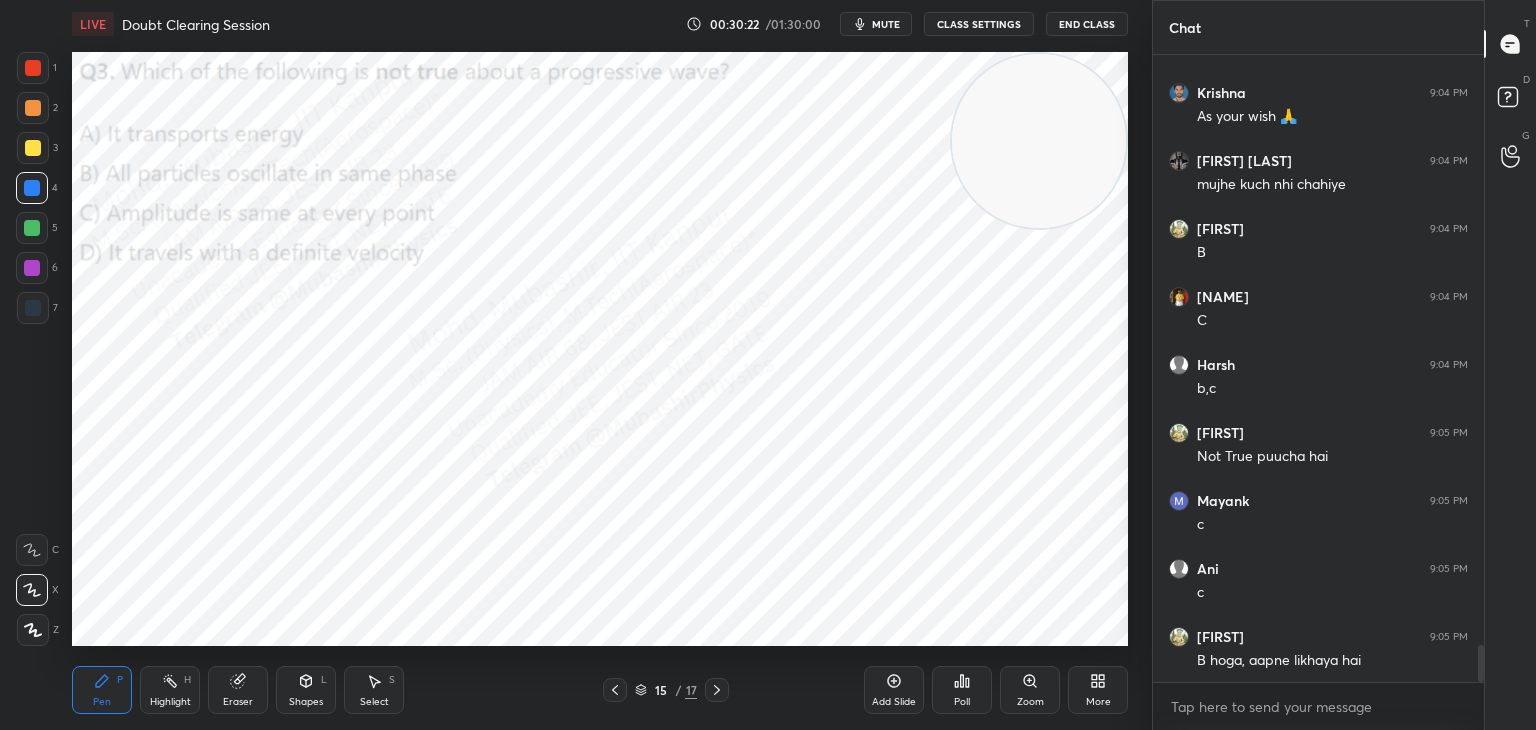 click 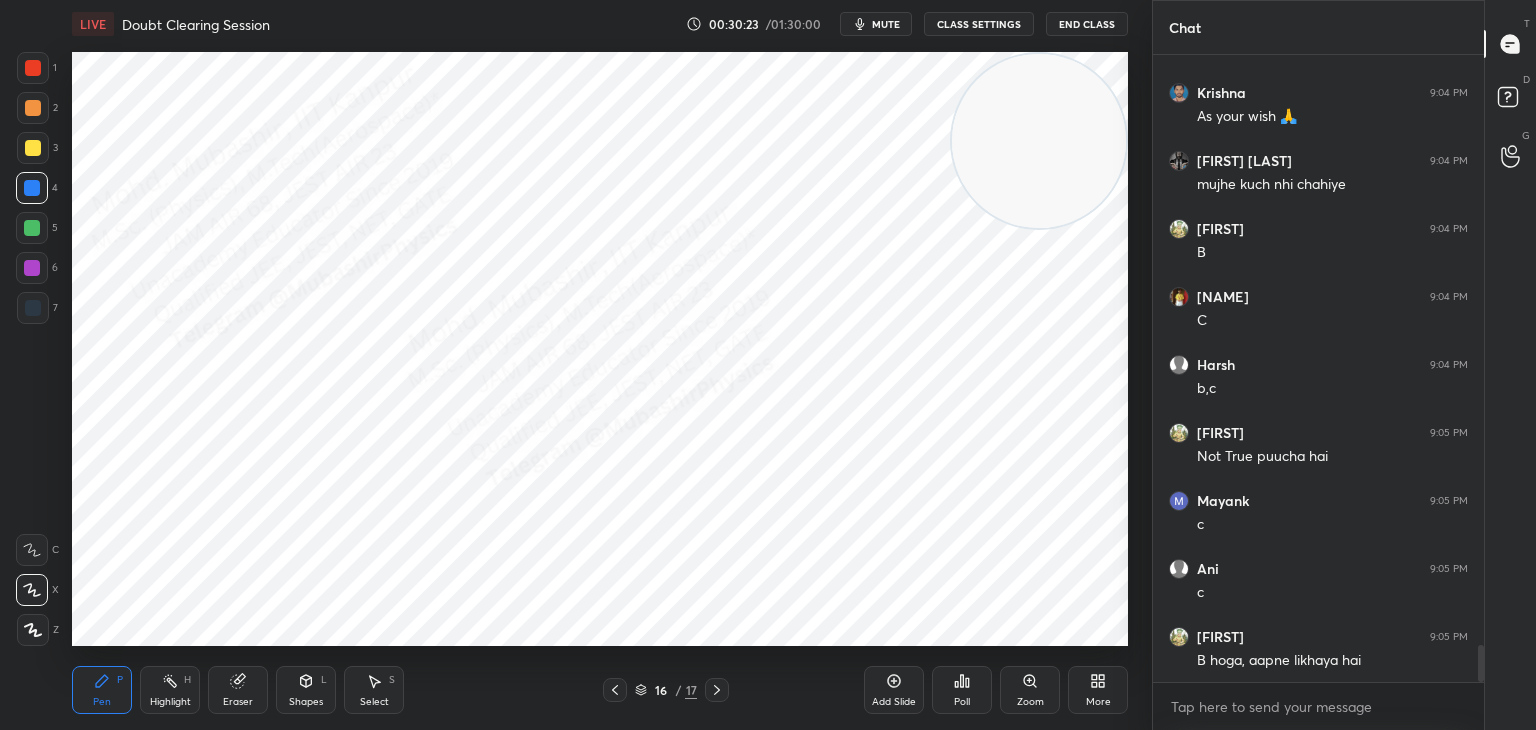 drag, startPoint x: 609, startPoint y: 693, endPoint x: 711, endPoint y: 683, distance: 102.48902 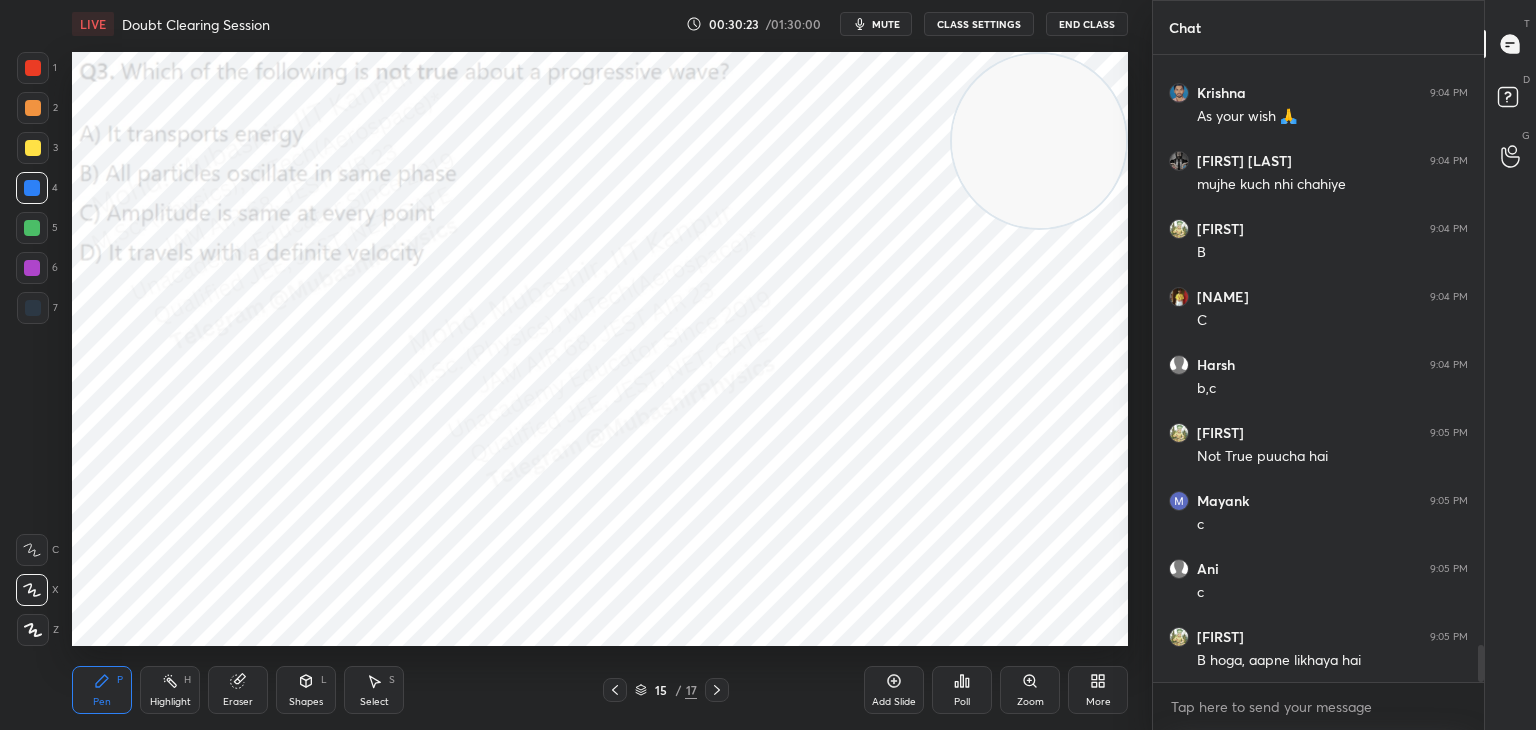 click 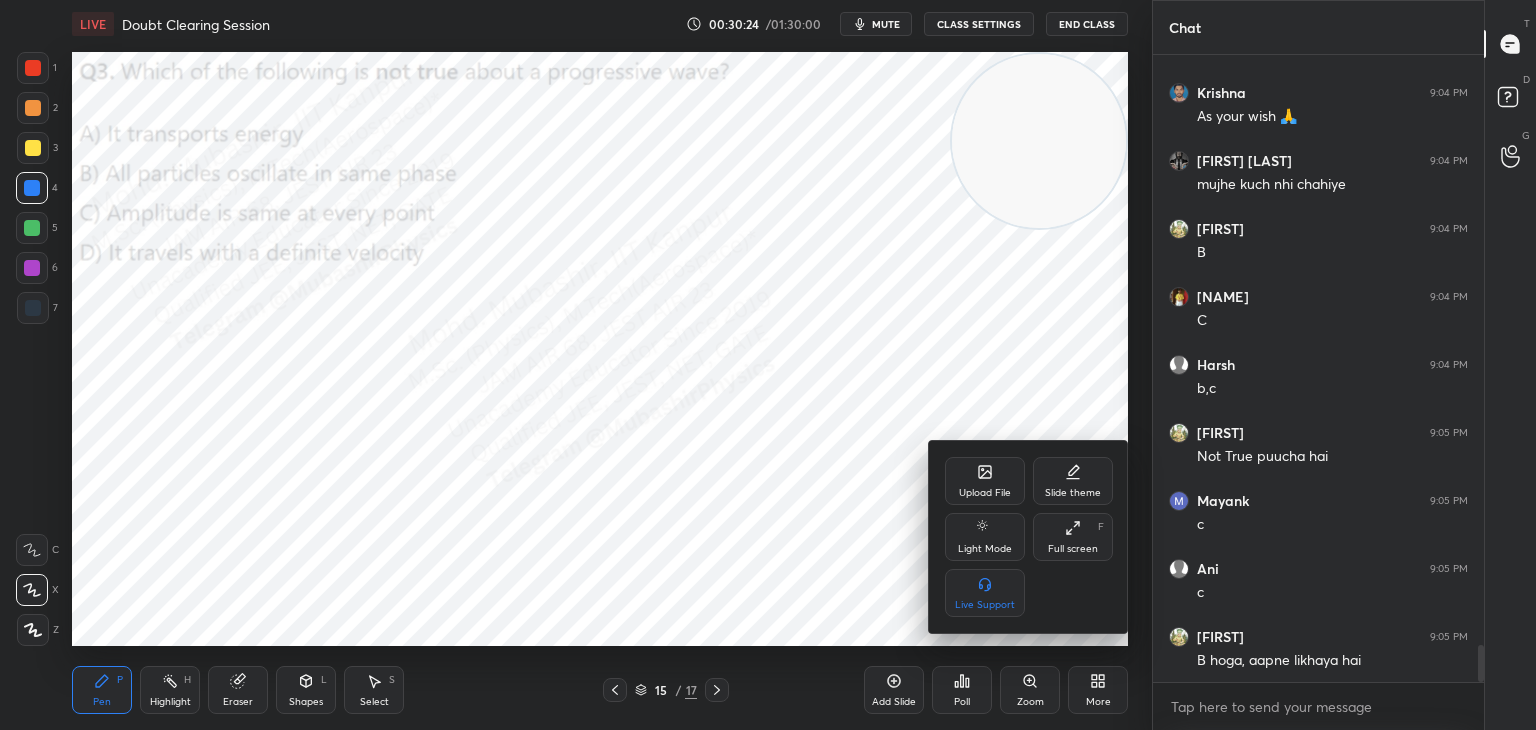 click on "Upload File" at bounding box center (985, 481) 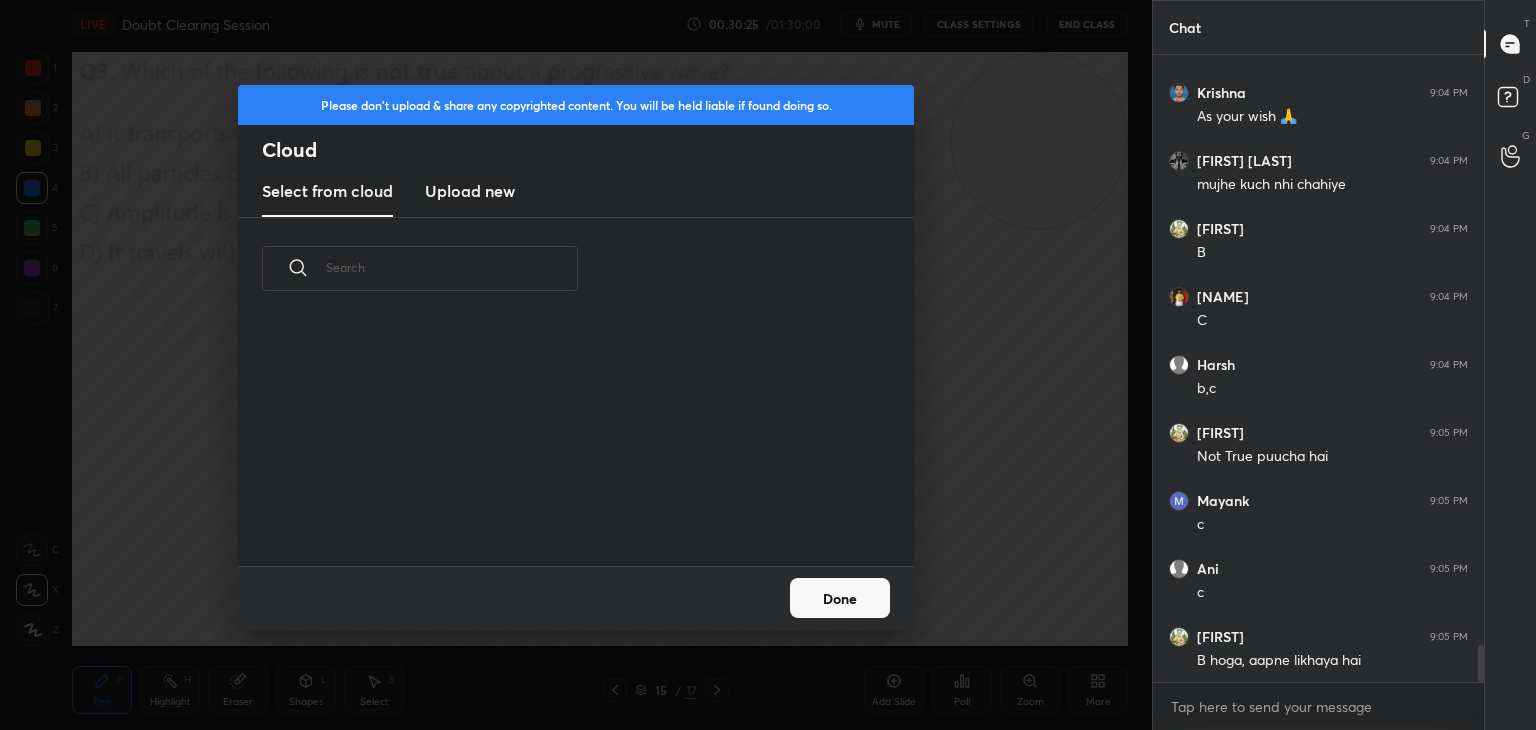 scroll, scrollTop: 5, scrollLeft: 10, axis: both 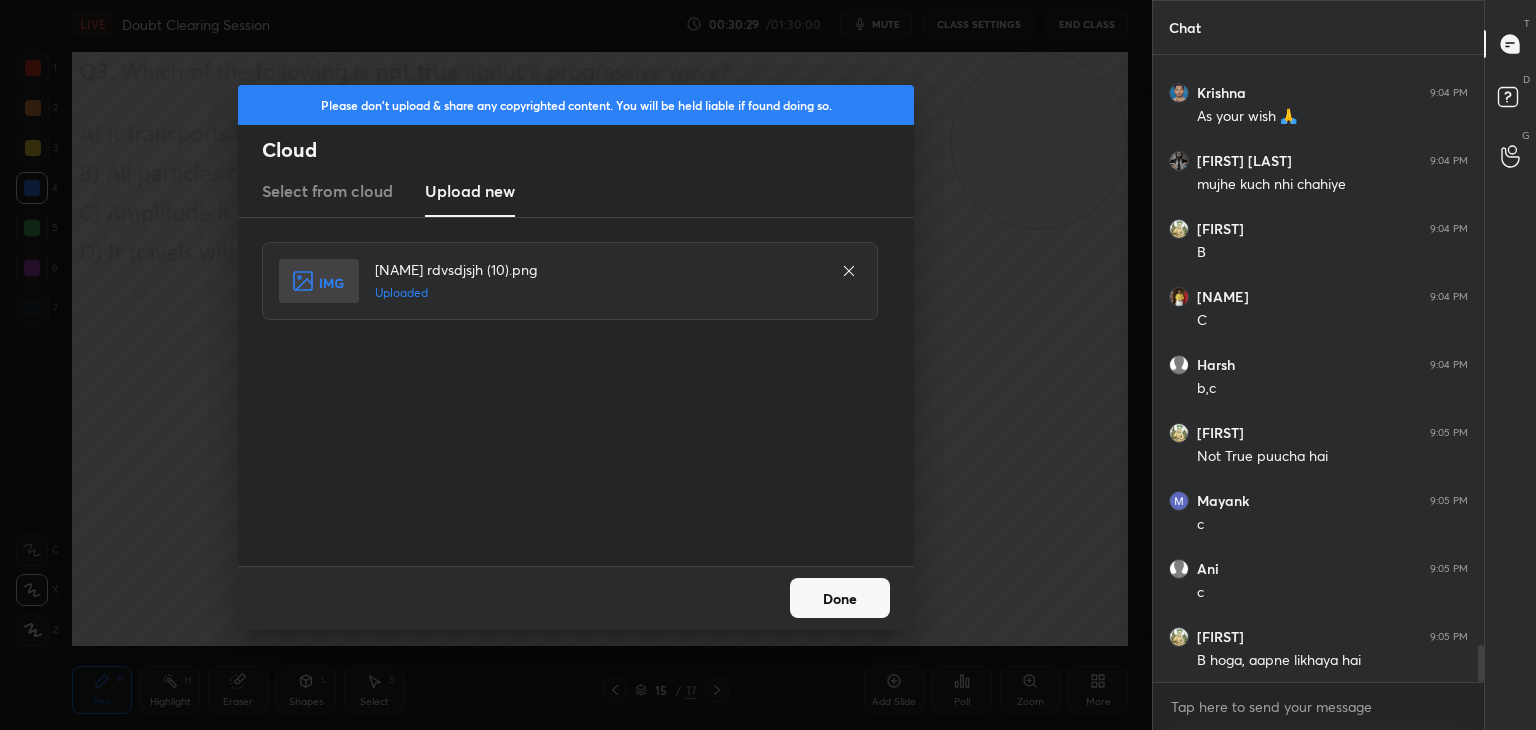 click on "Done" at bounding box center (840, 598) 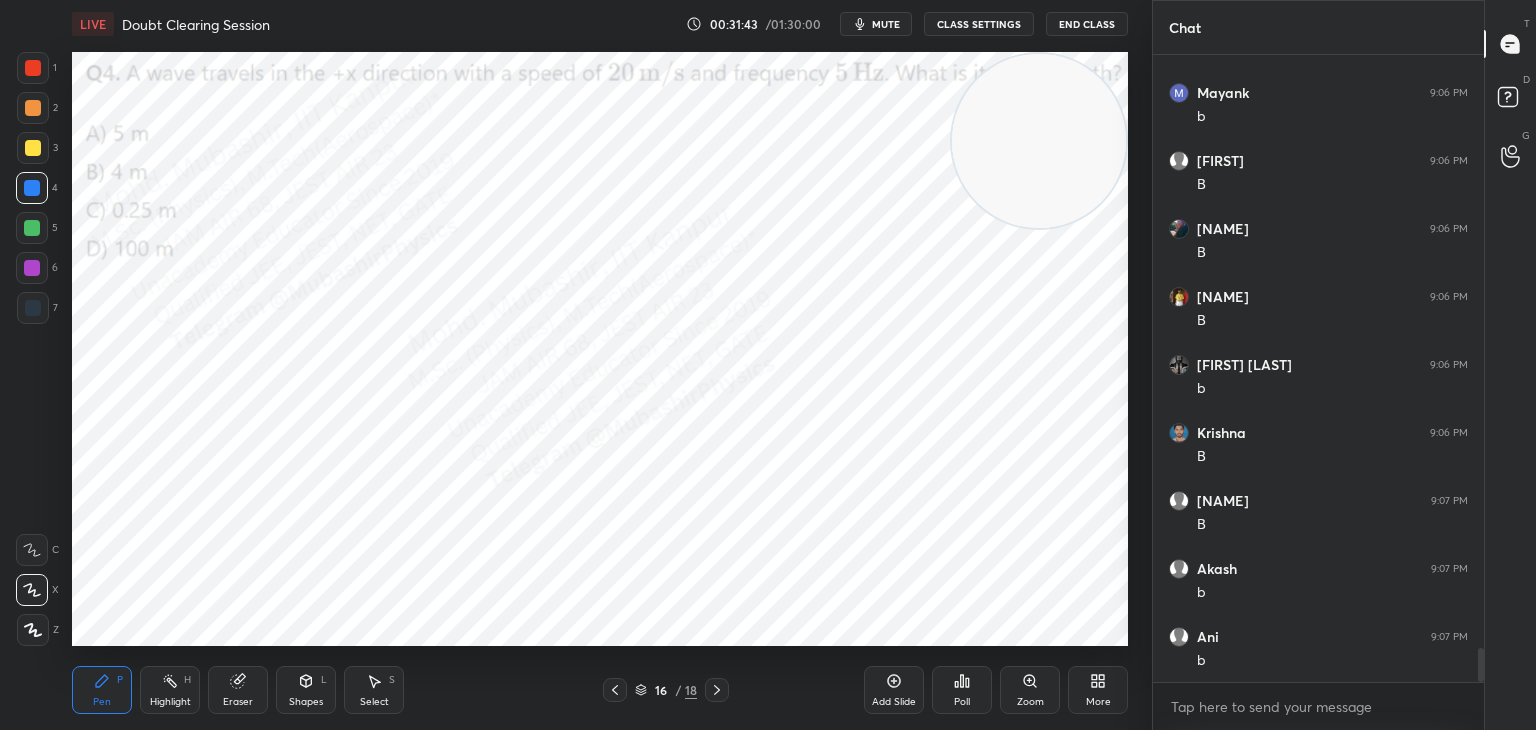 scroll, scrollTop: 10908, scrollLeft: 0, axis: vertical 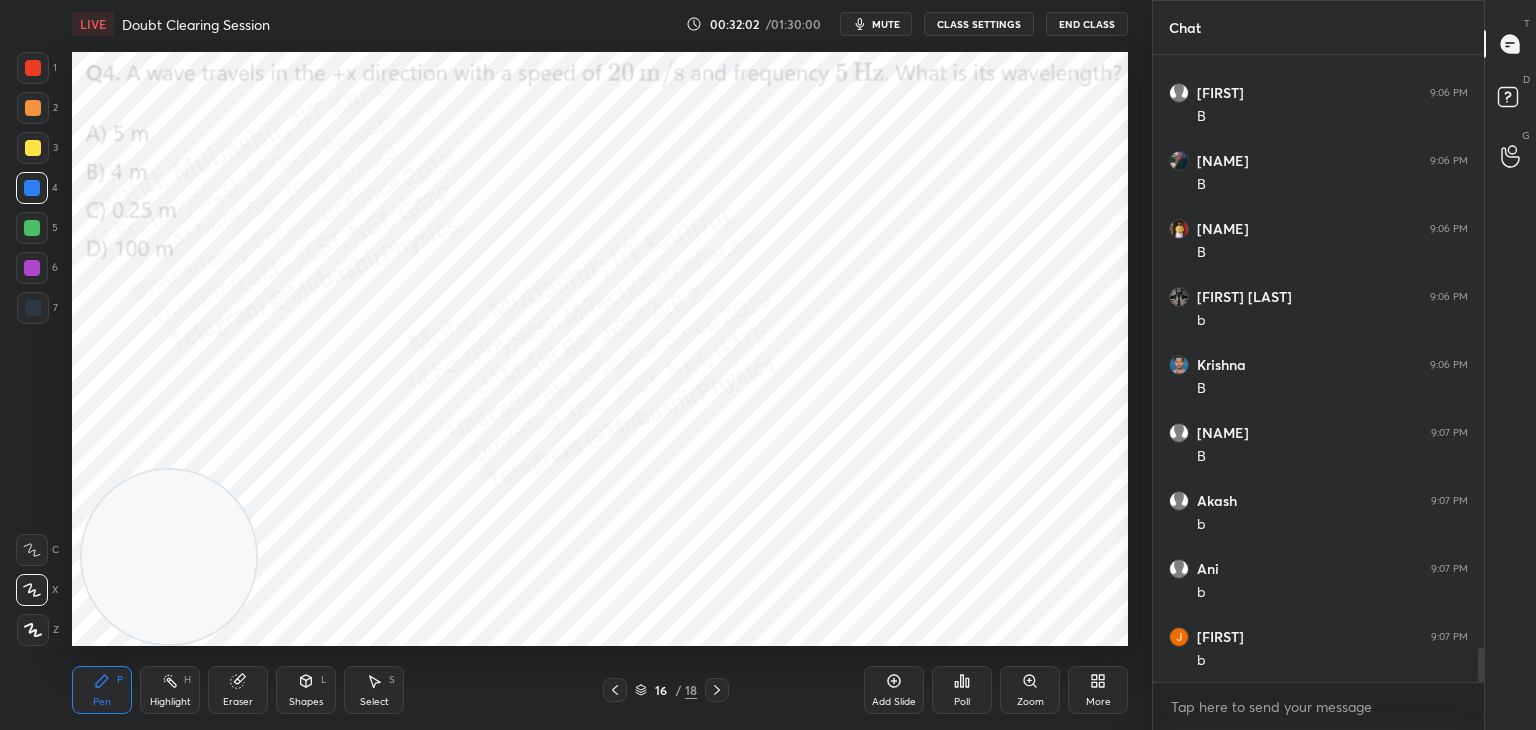 drag, startPoint x: 825, startPoint y: 206, endPoint x: 181, endPoint y: 557, distance: 733.4419 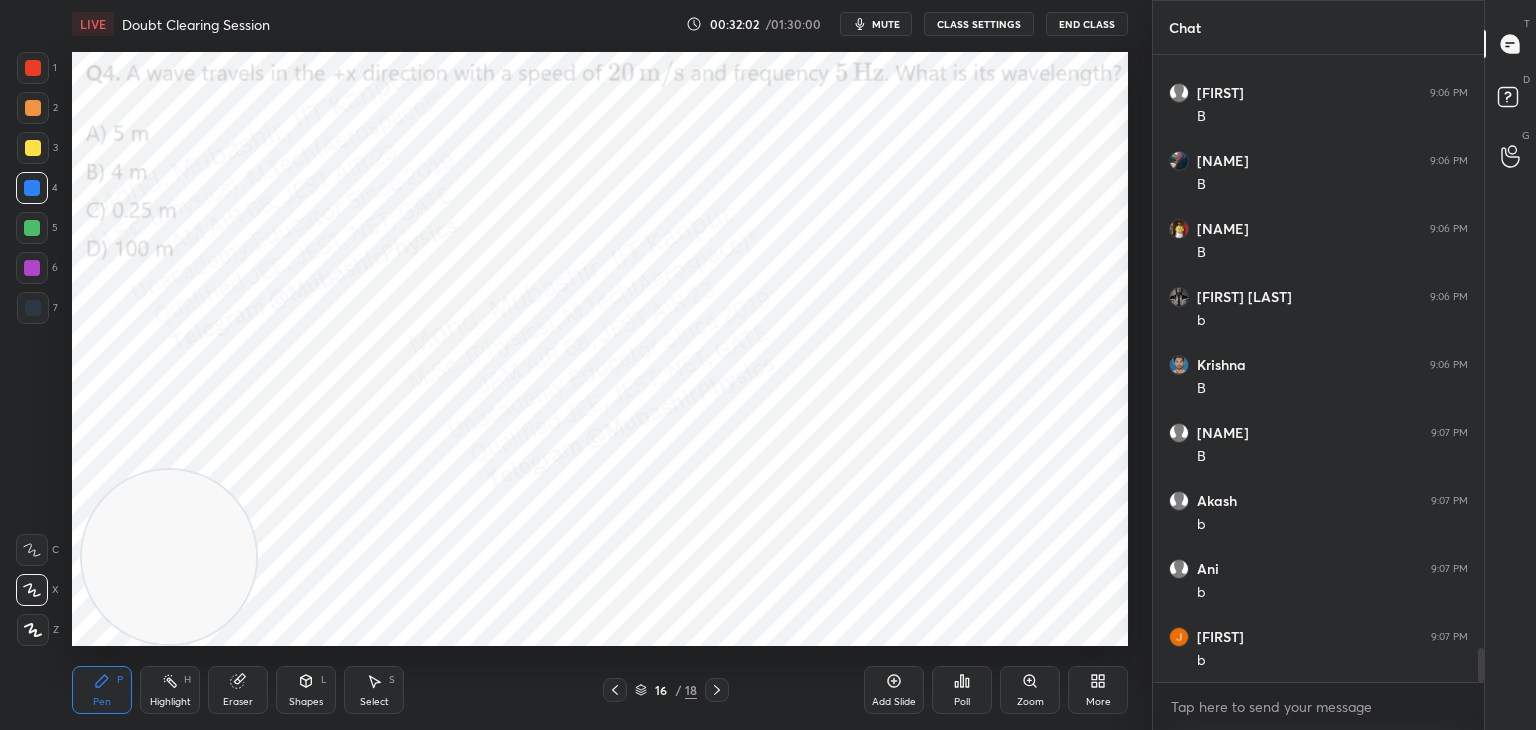 click at bounding box center (169, 557) 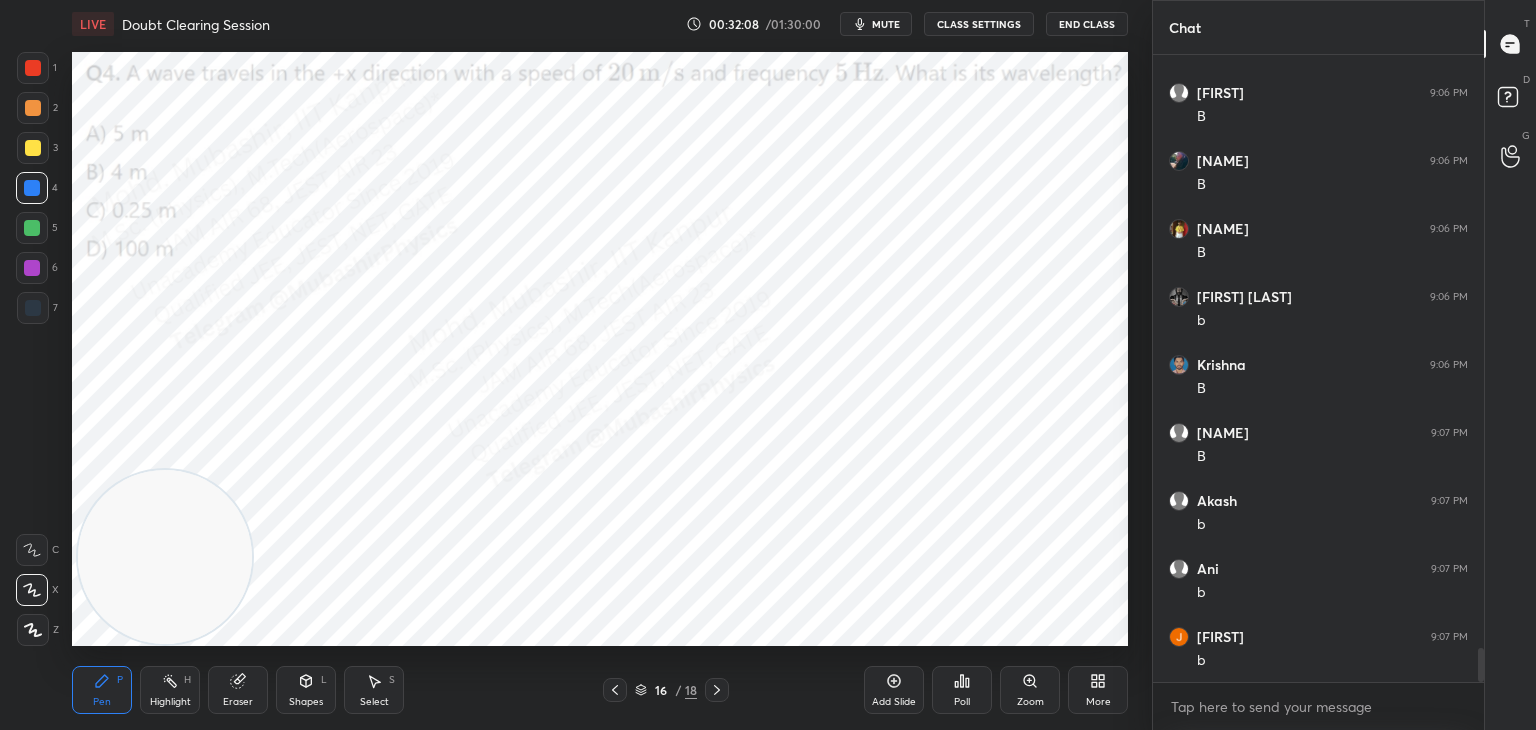 click on "More" at bounding box center (1098, 690) 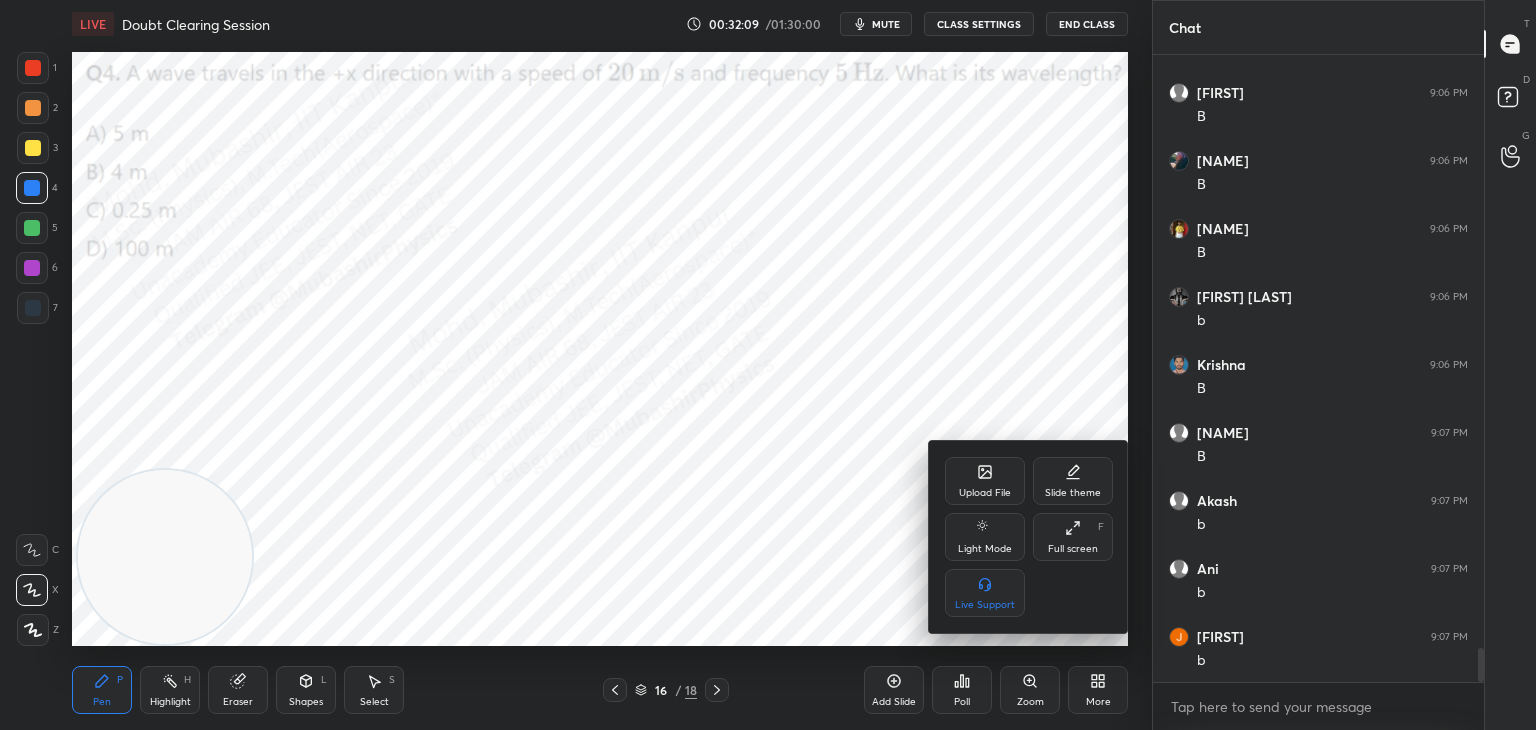 click on "Upload File" at bounding box center [985, 481] 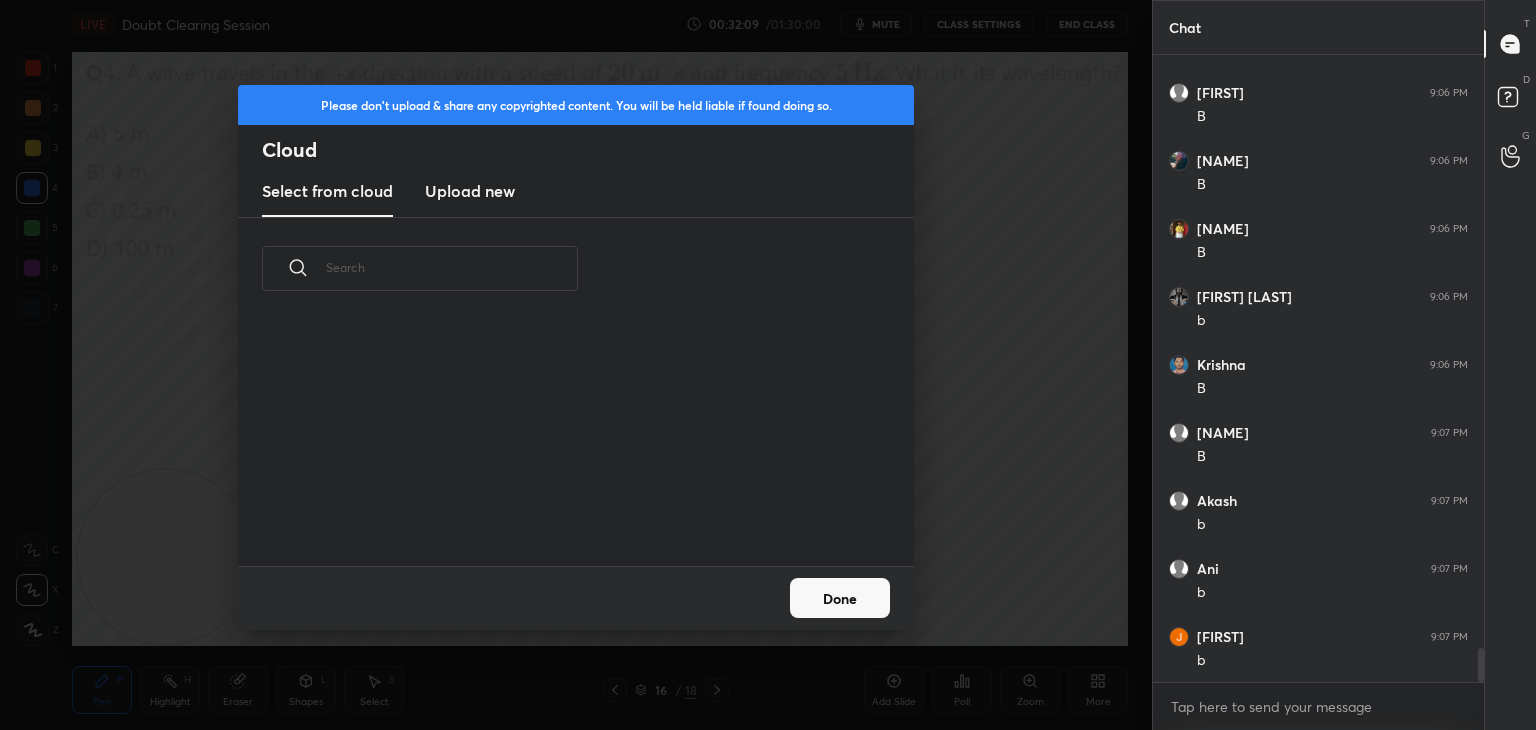 click on "Upload new" at bounding box center [470, 191] 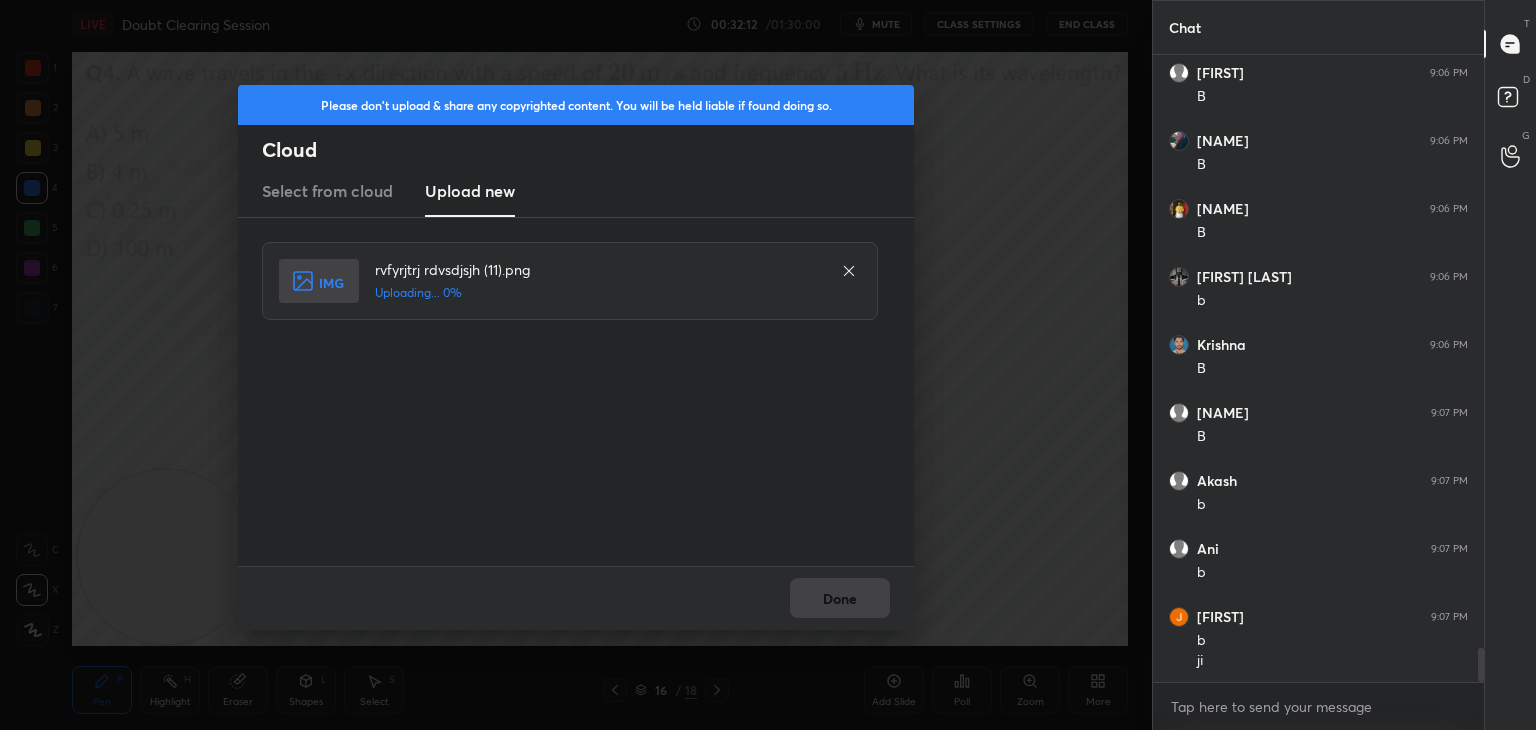 scroll, scrollTop: 10996, scrollLeft: 0, axis: vertical 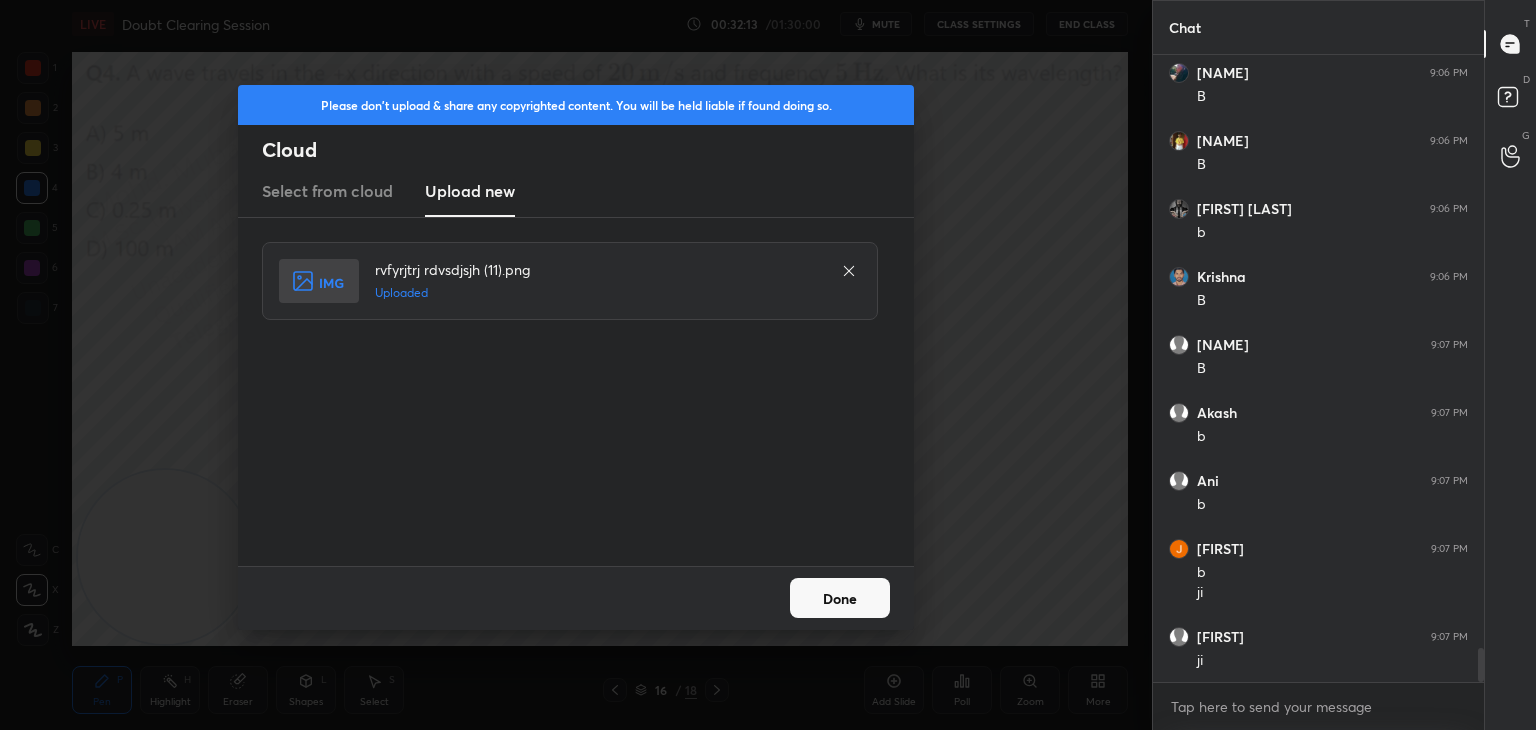 click on "Done" at bounding box center (840, 598) 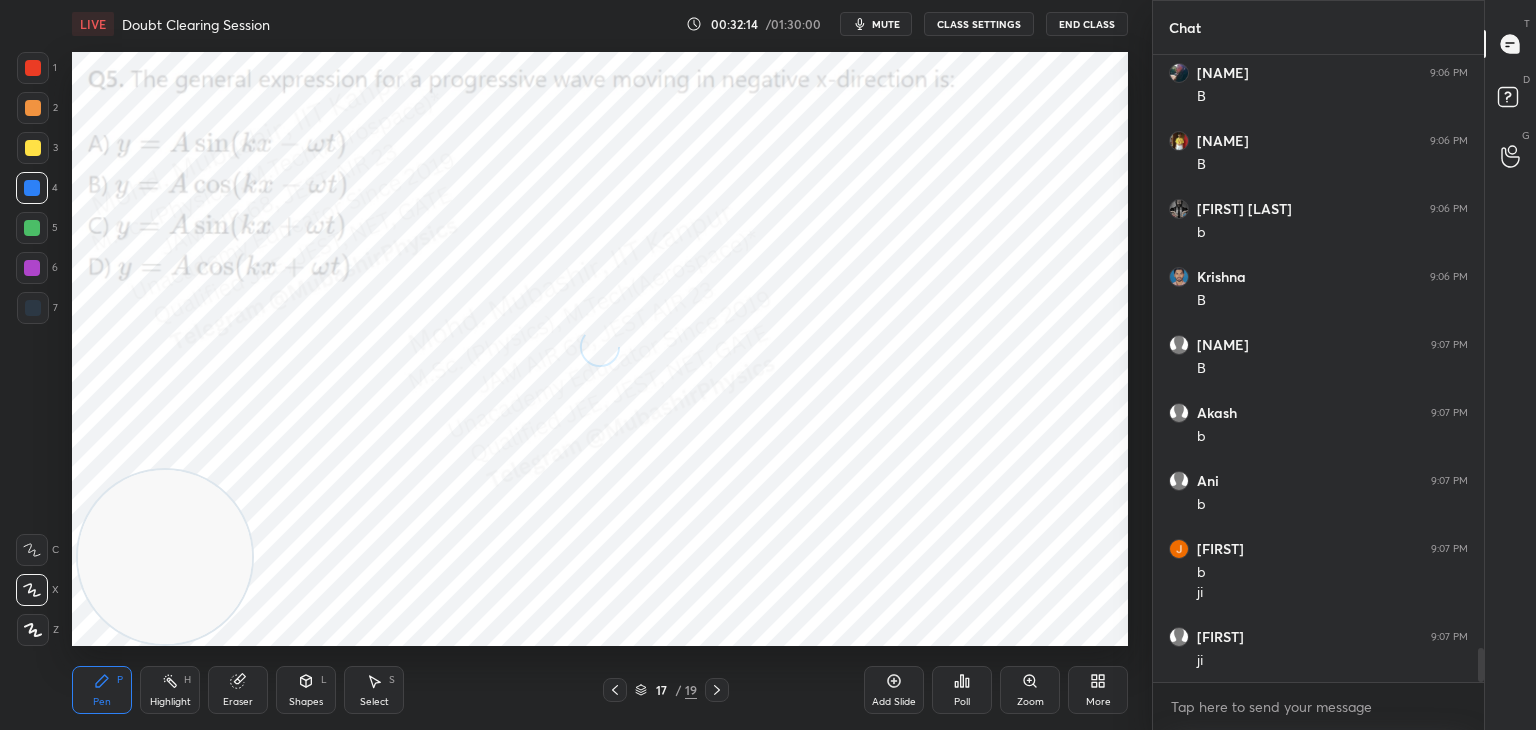 click on "Pen P Highlight H Eraser Shapes L Select S" at bounding box center [270, 690] 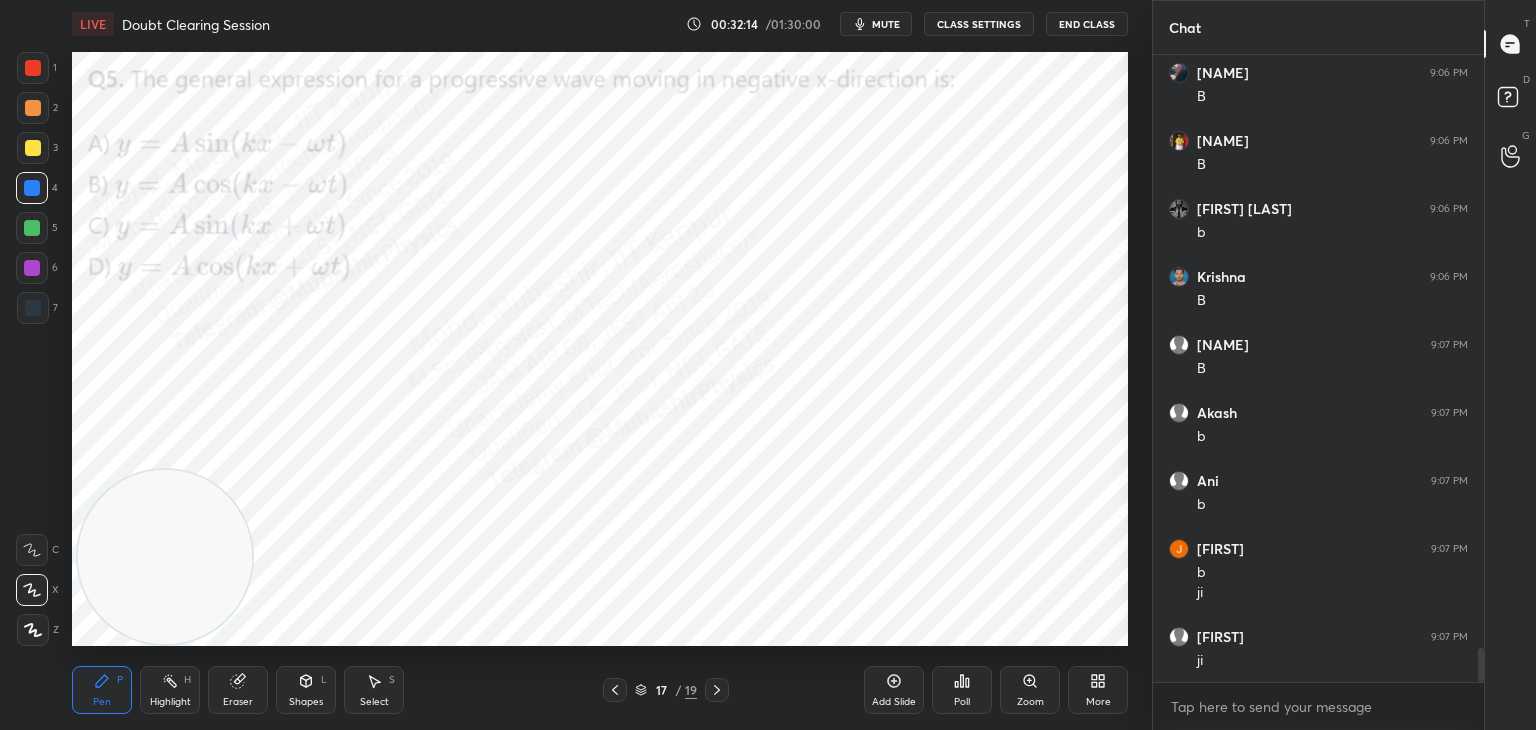 click on "Highlight" at bounding box center [170, 702] 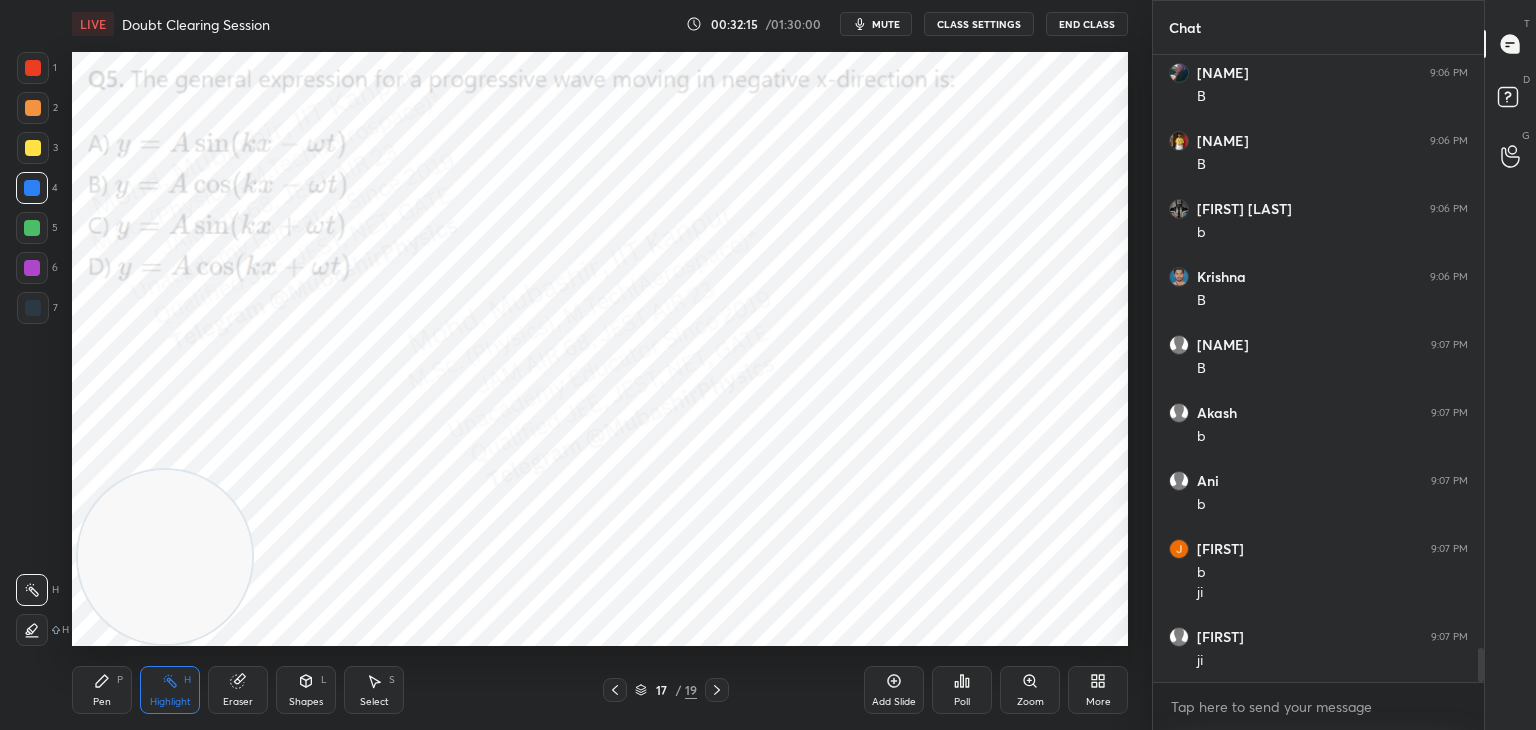 drag, startPoint x: 125, startPoint y: 514, endPoint x: 89, endPoint y: 553, distance: 53.075417 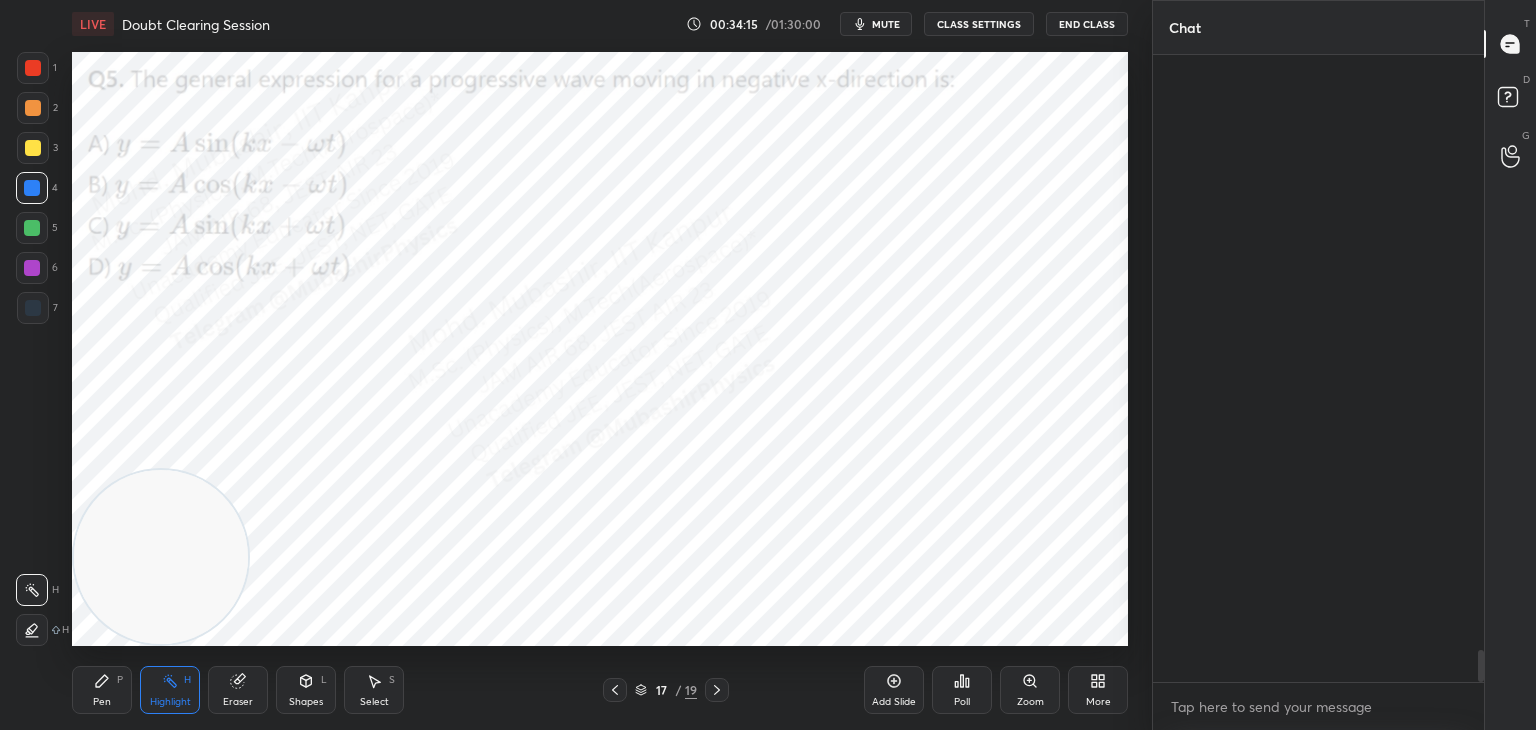 scroll, scrollTop: 11744, scrollLeft: 0, axis: vertical 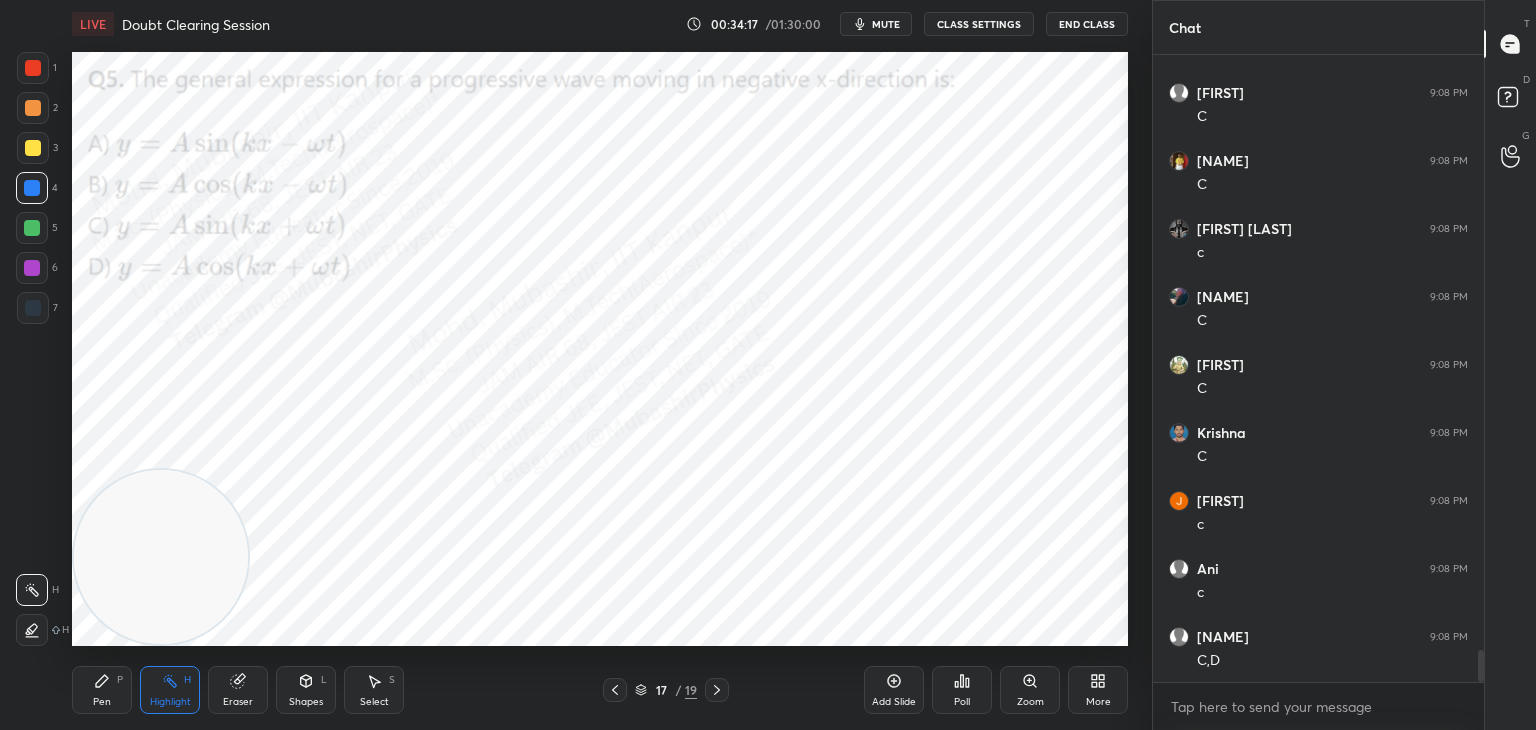 click on "Pen P" at bounding box center (102, 690) 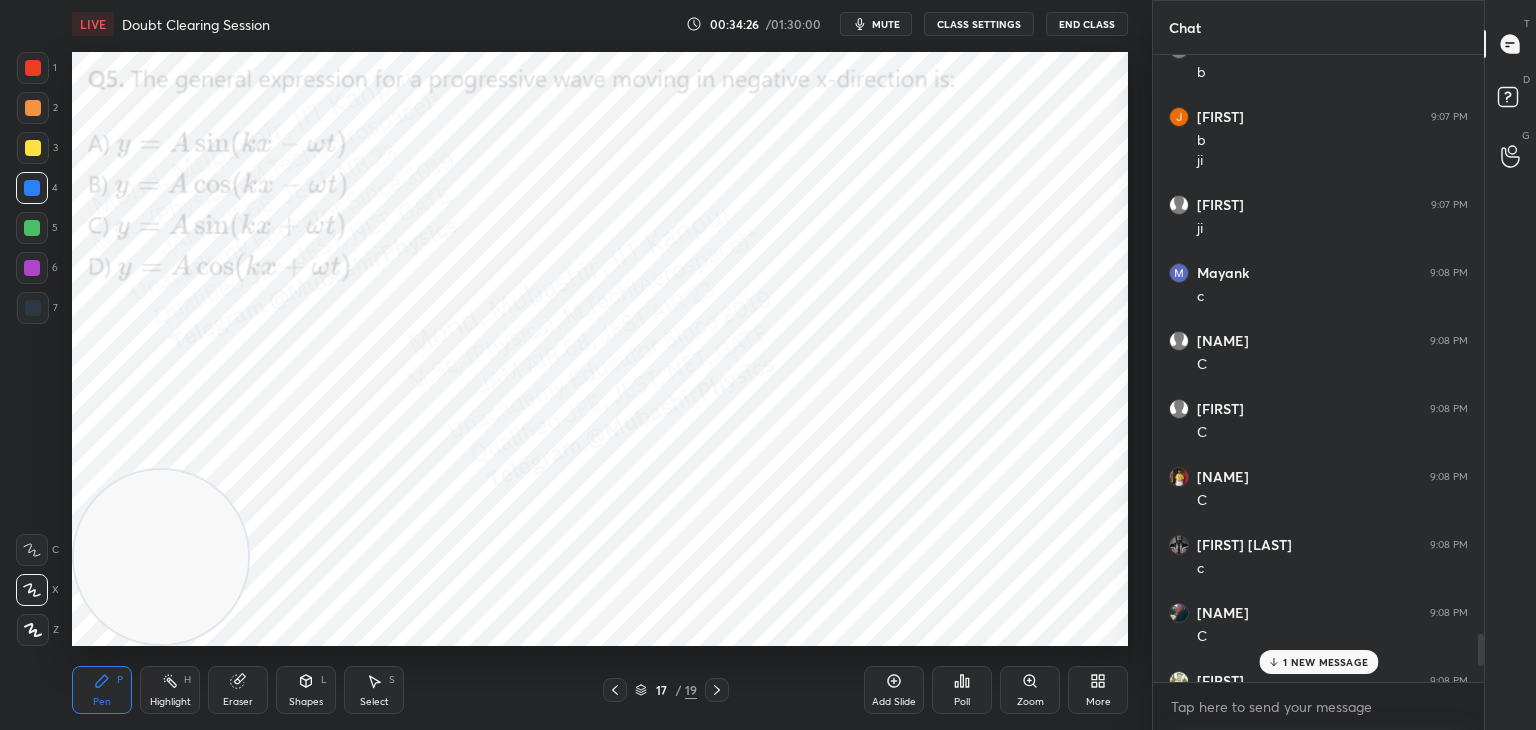 scroll, scrollTop: 11812, scrollLeft: 0, axis: vertical 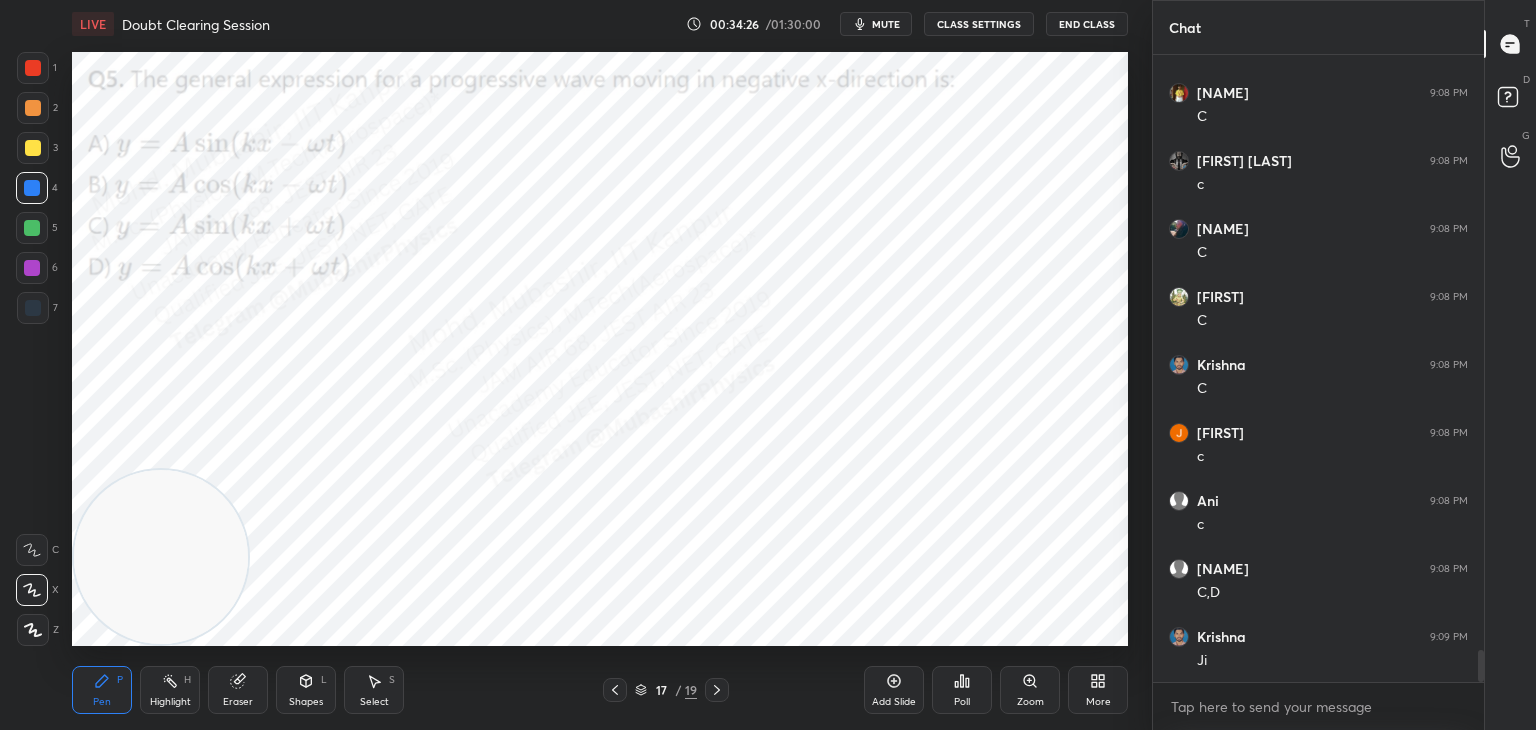 drag, startPoint x: 1483, startPoint y: 661, endPoint x: 1437, endPoint y: 709, distance: 66.48308 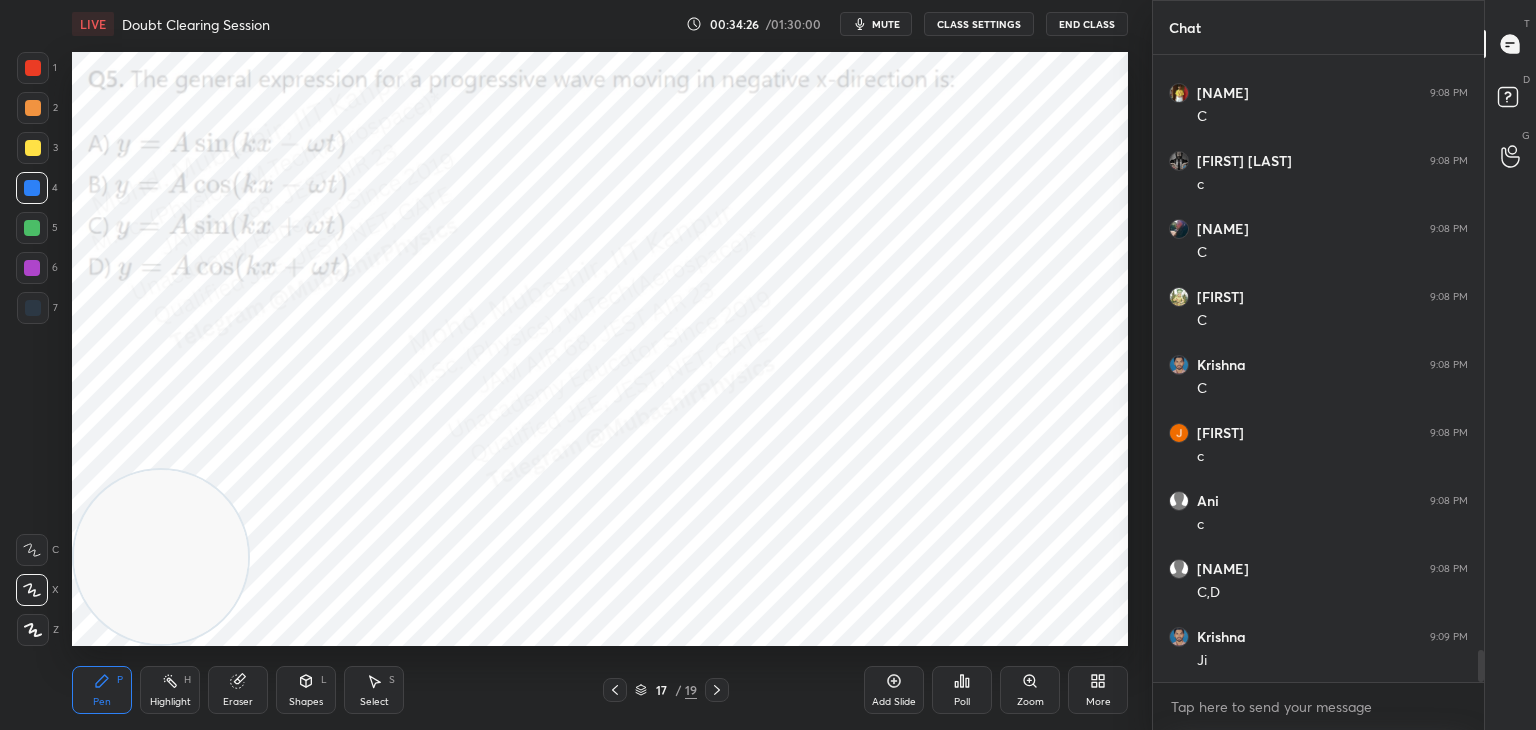 click on "[NAME] 9:08 PM C [NAME] 9:08 PM C [NAME] 9:08 PM C [NAME] 9:08 PM c [NAME] 9:08 PM C [NAME] 9:08 PM C [NAME] 9:08 PM C [NAME] 9:08 PM c [NAME] 9:08 PM c [NAME] 9:08 PM C,D [NAME] 9:09 PM Ji JUMP TO LATEST Enable hand raising Enable raise hand to speak to learners. Once enabled, chat will be turned off temporarily. Enable x" at bounding box center (1318, 392) 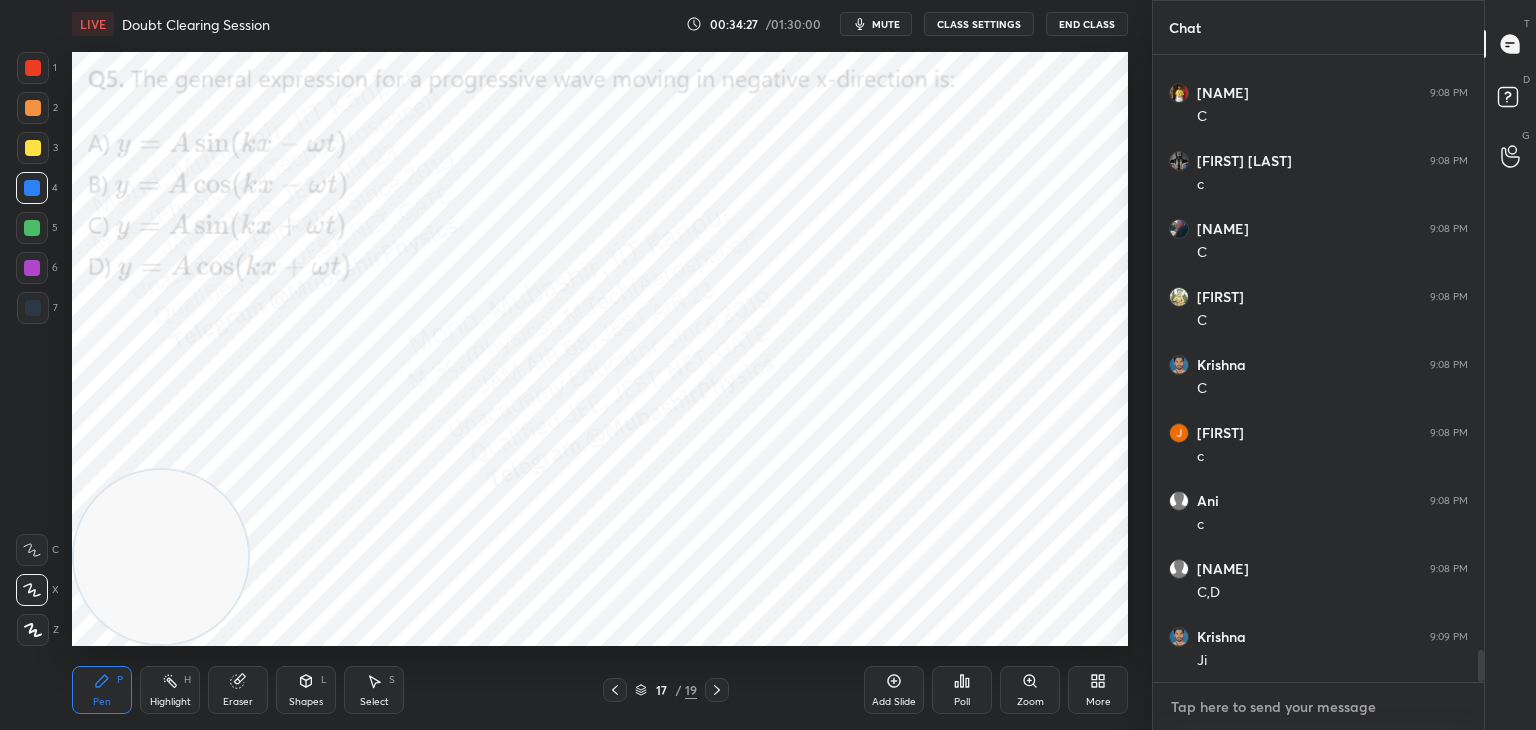 click at bounding box center [1318, 707] 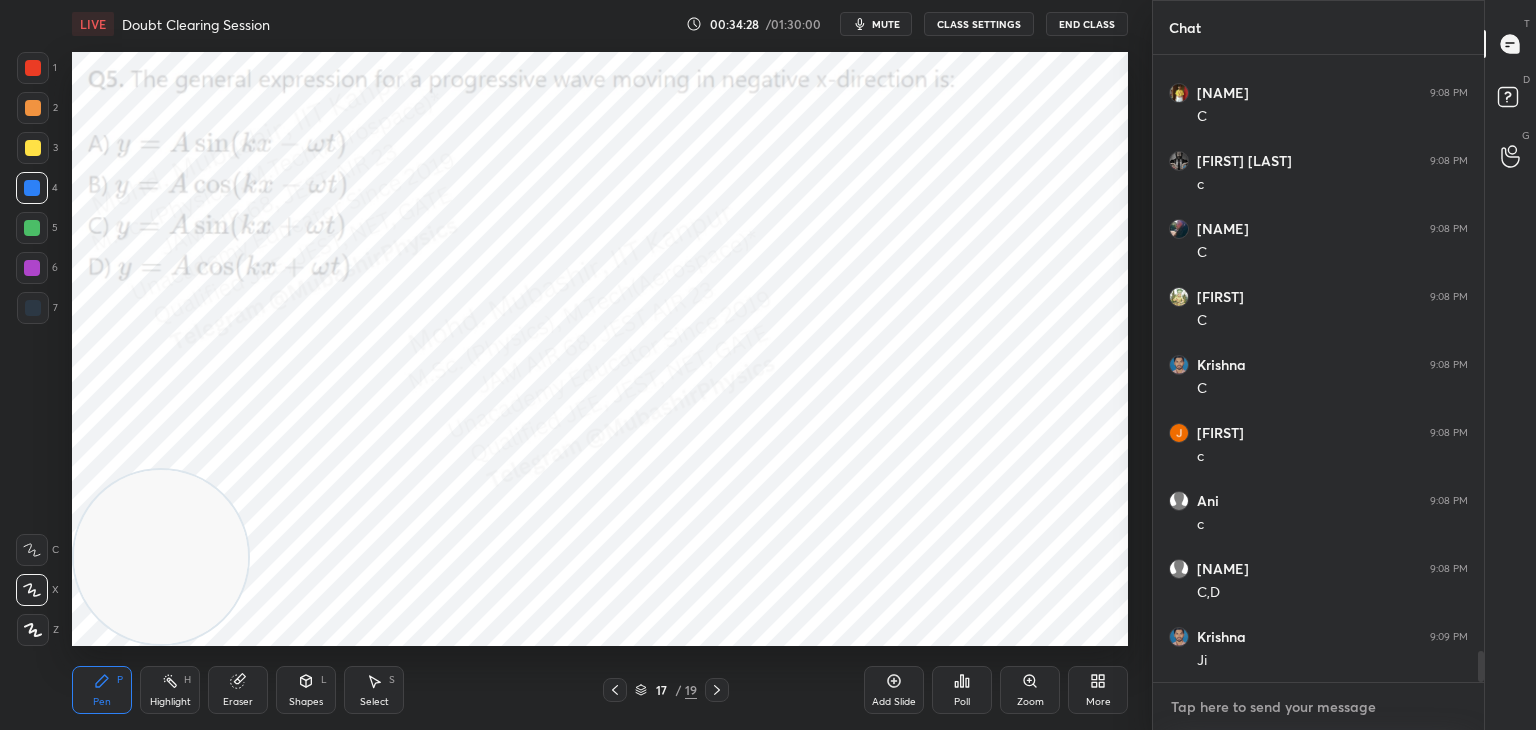 scroll, scrollTop: 11880, scrollLeft: 0, axis: vertical 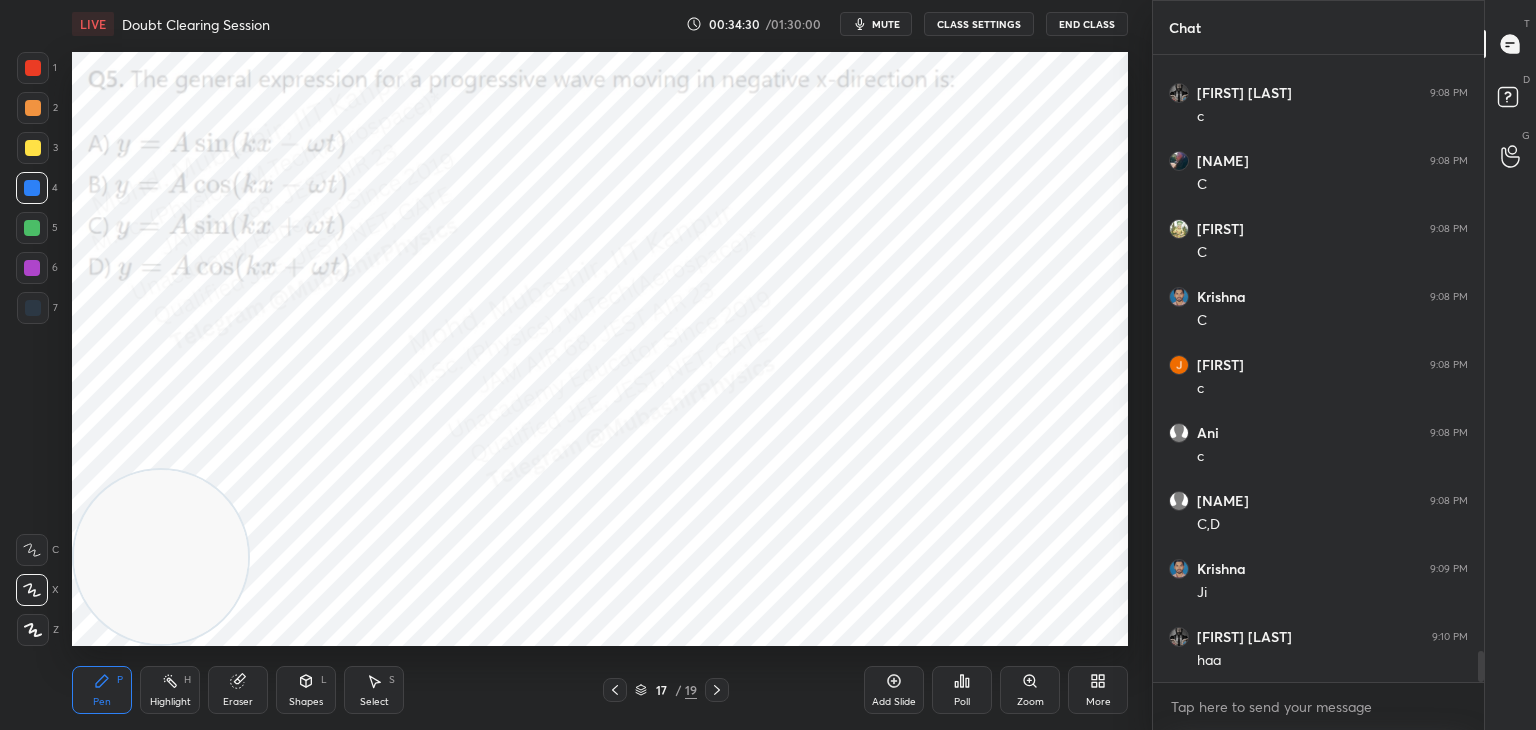 click at bounding box center [32, 228] 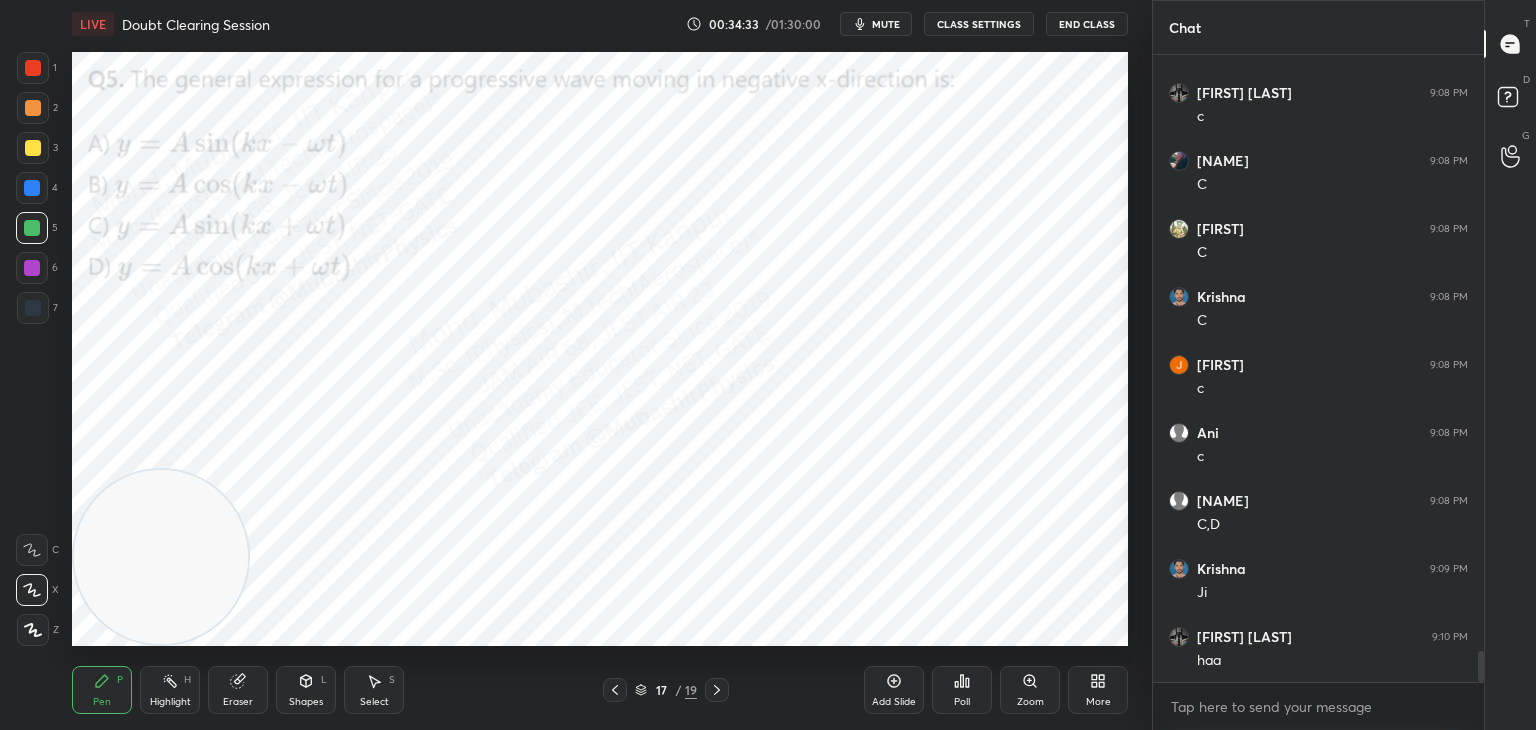 scroll, scrollTop: 11948, scrollLeft: 0, axis: vertical 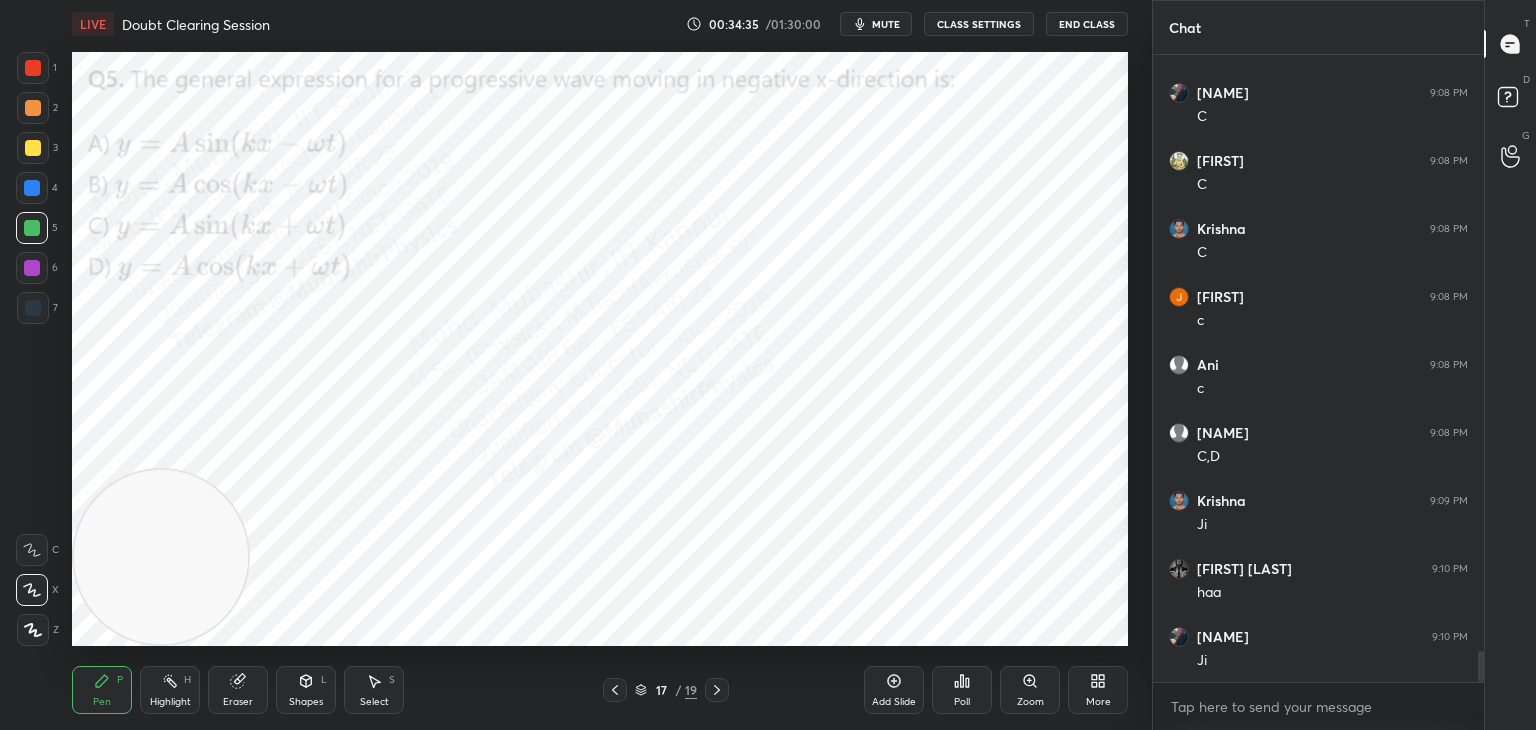 click at bounding box center [32, 268] 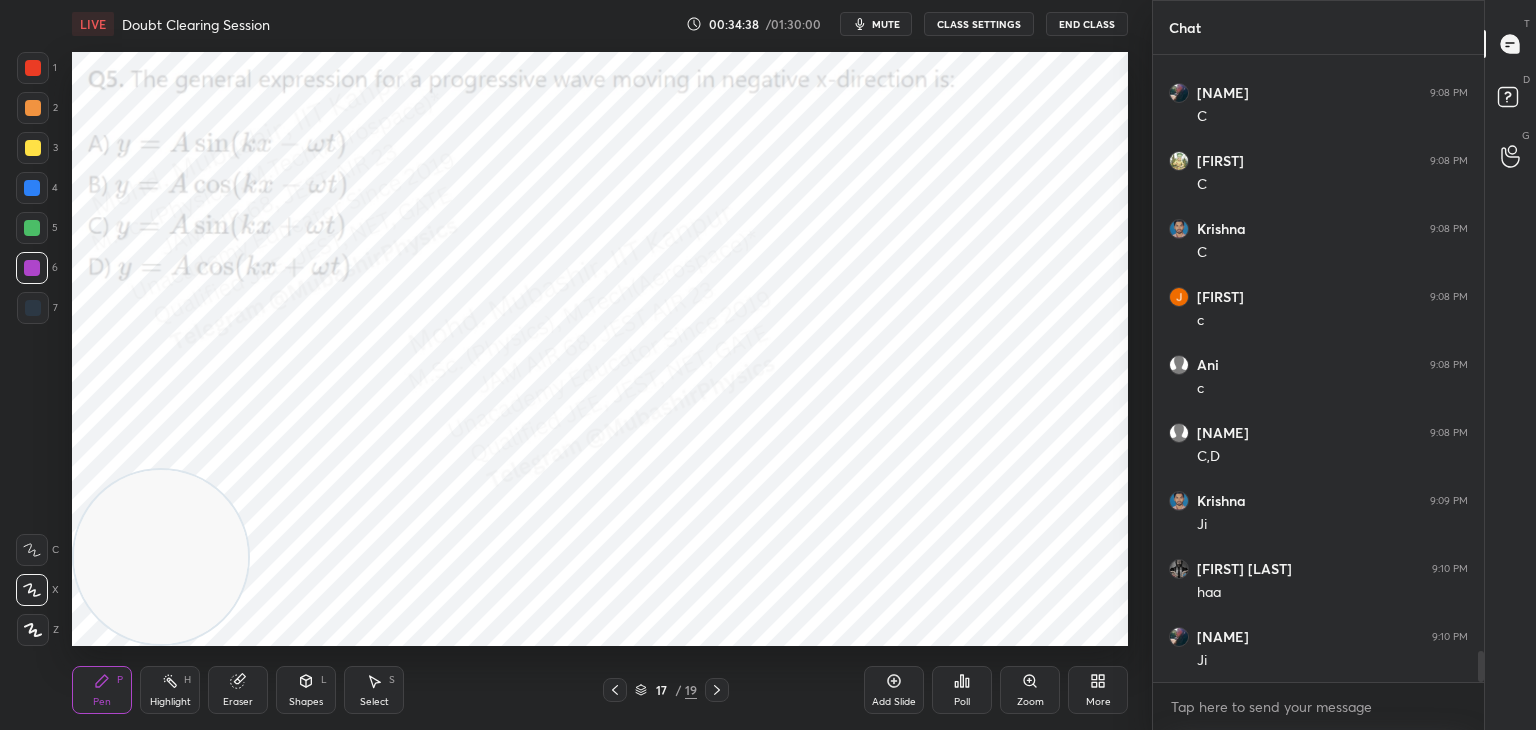 click on "Highlight H" at bounding box center (170, 690) 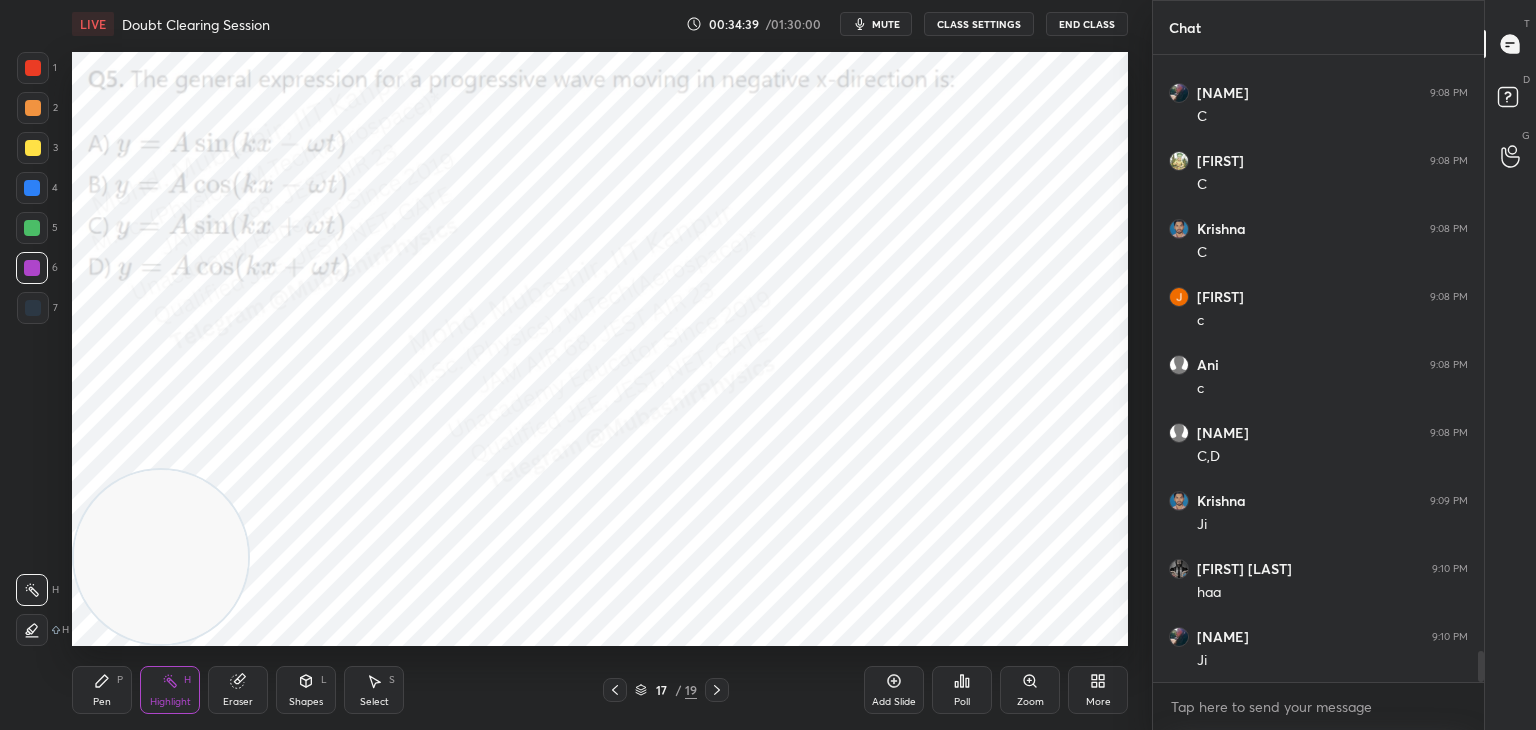 scroll, scrollTop: 12016, scrollLeft: 0, axis: vertical 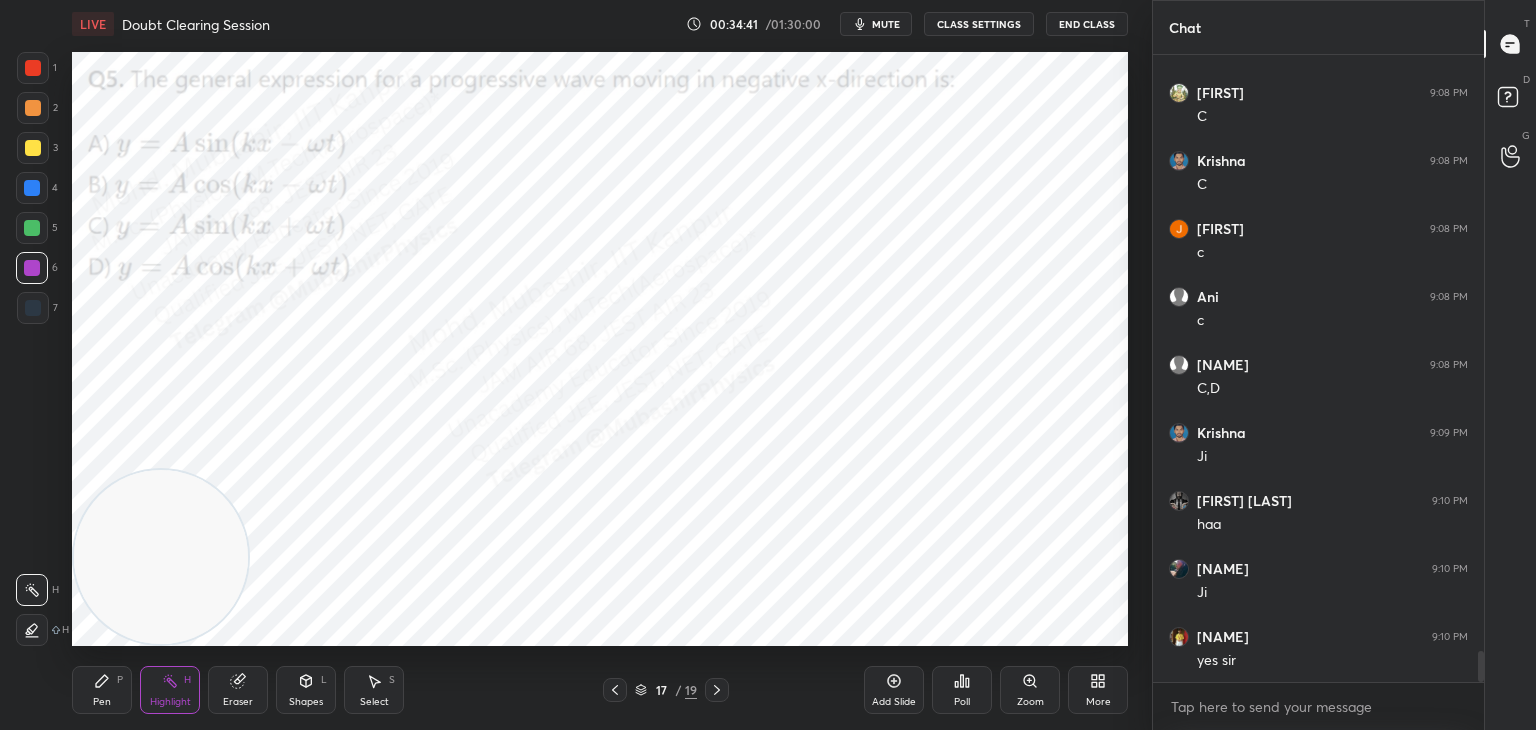 click on "More" at bounding box center [1098, 690] 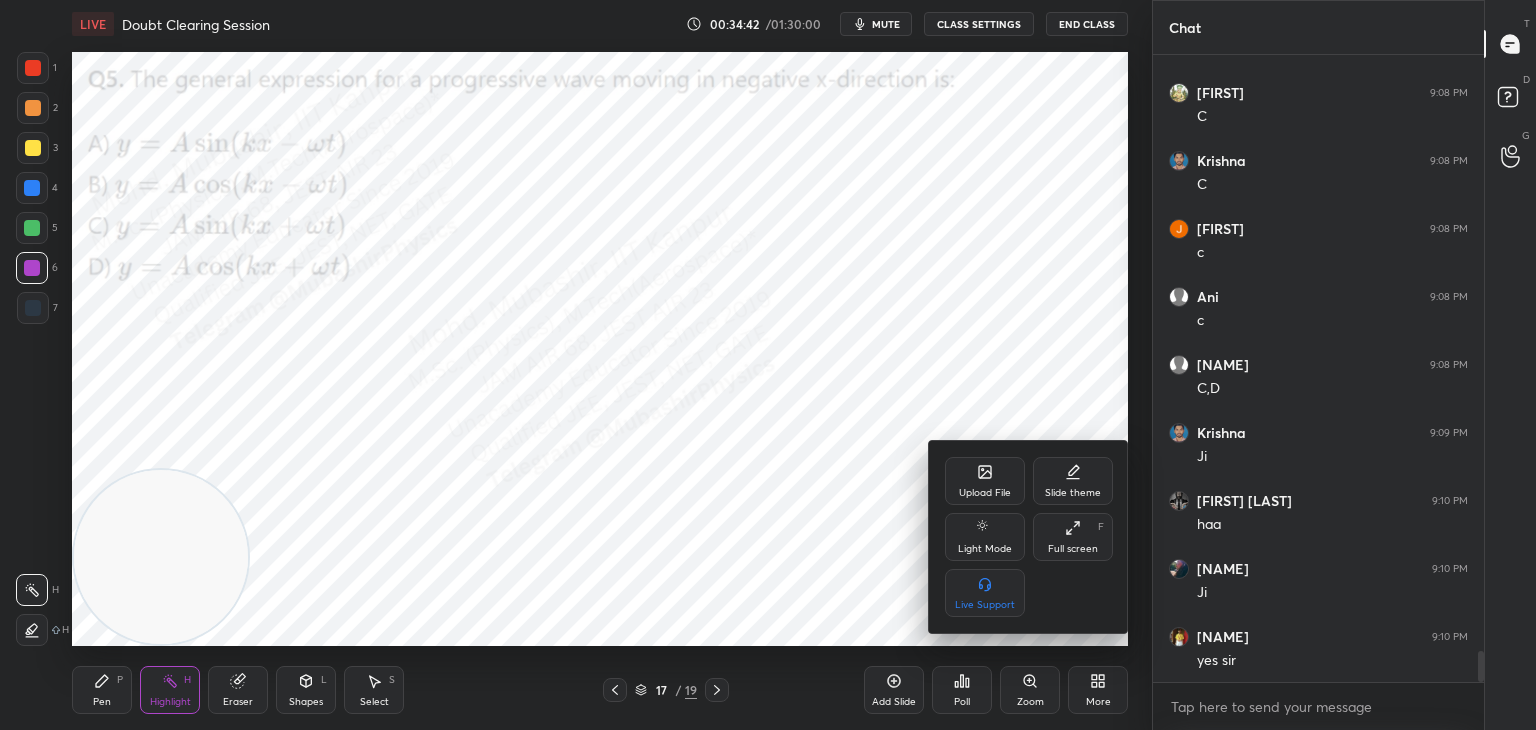 click on "Upload File" at bounding box center (985, 481) 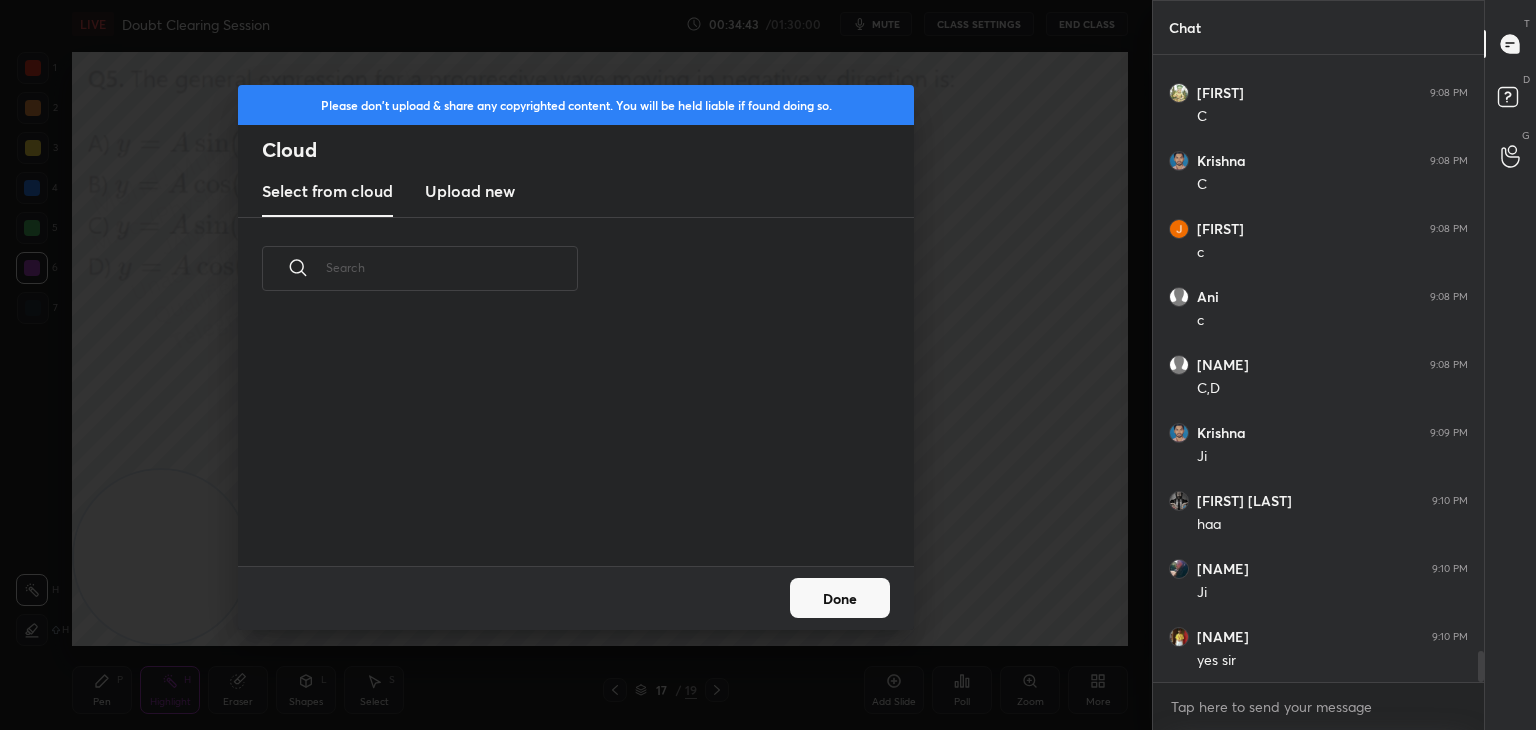 scroll, scrollTop: 5, scrollLeft: 10, axis: both 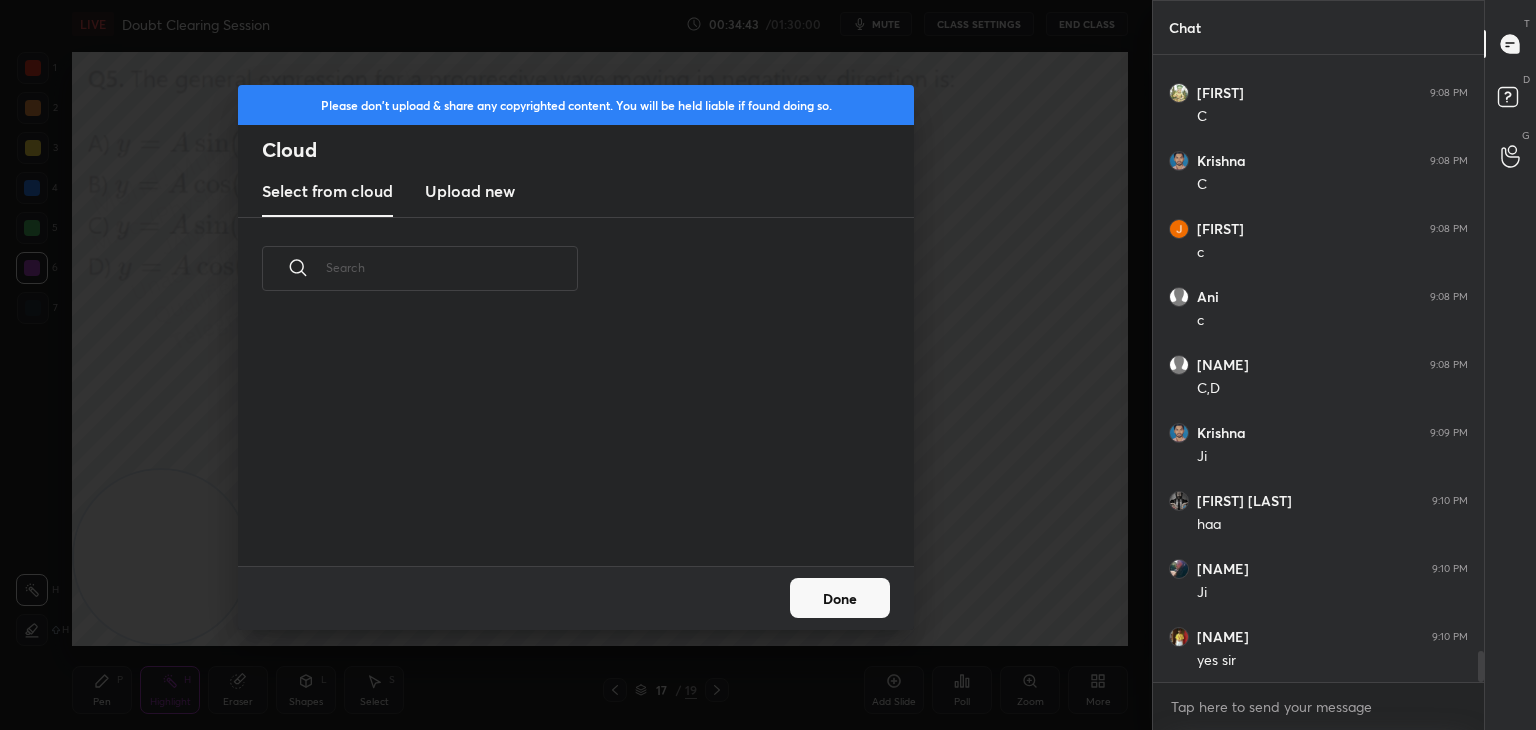click on "Upload new" at bounding box center [470, 191] 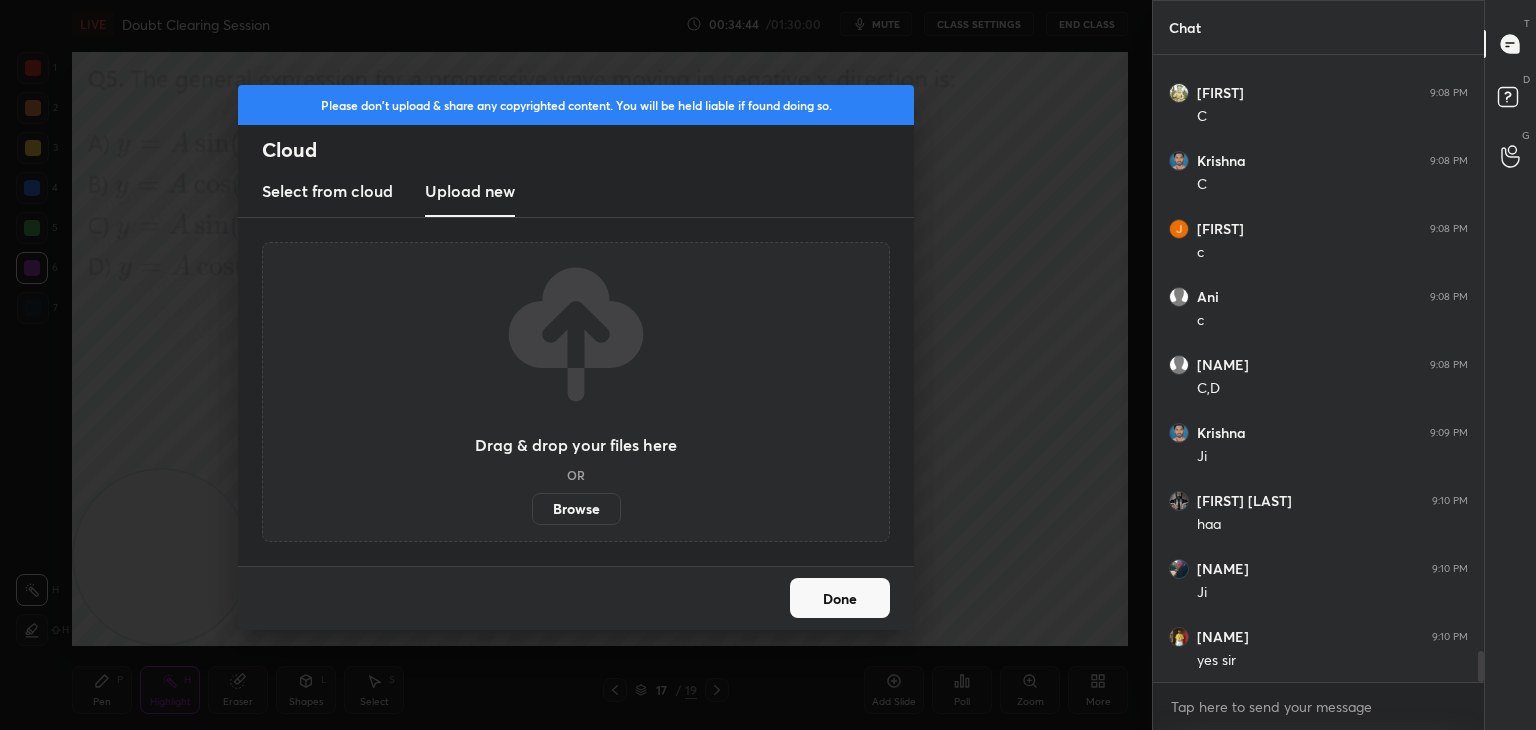 click on "Browse" at bounding box center [576, 509] 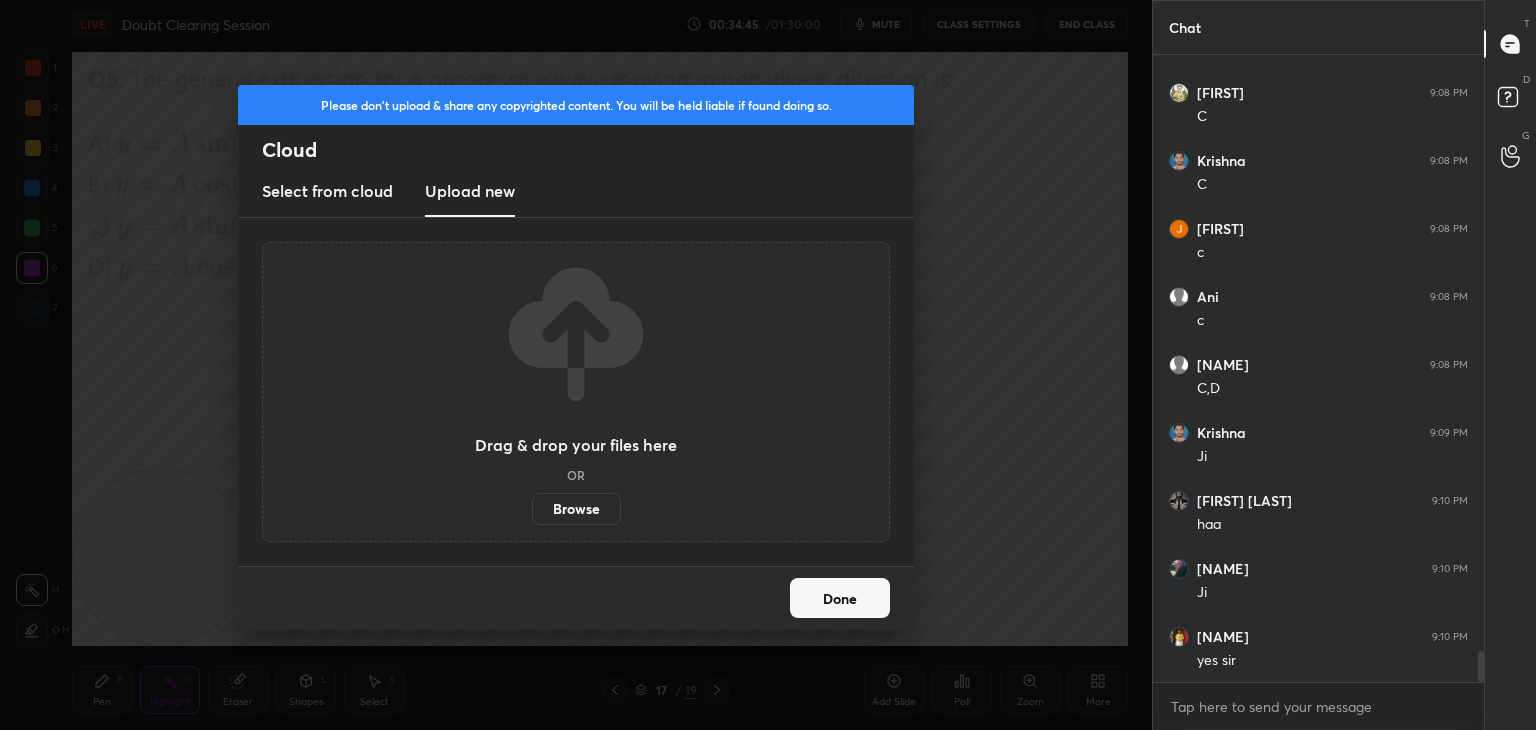 scroll, scrollTop: 12084, scrollLeft: 0, axis: vertical 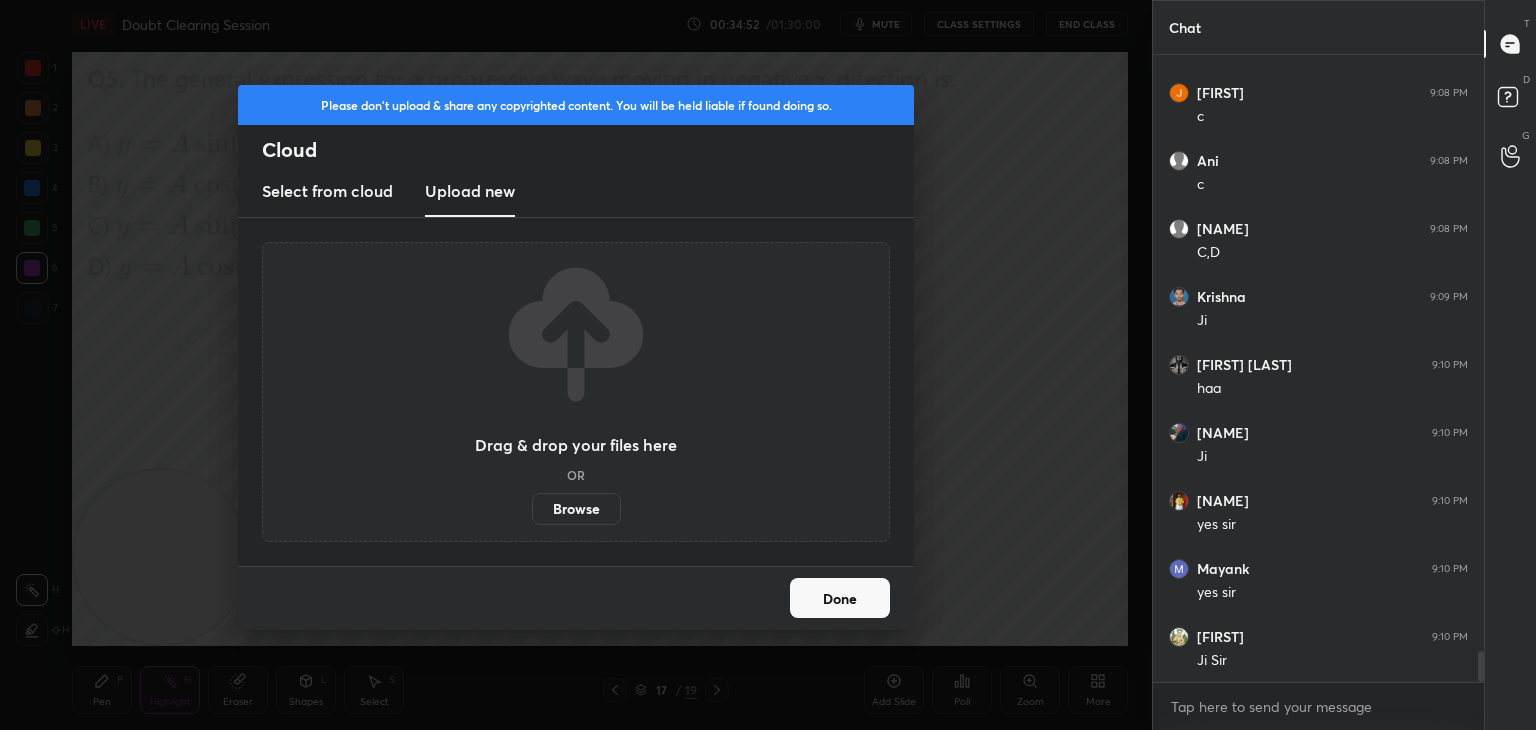 click on "Browse" at bounding box center [576, 509] 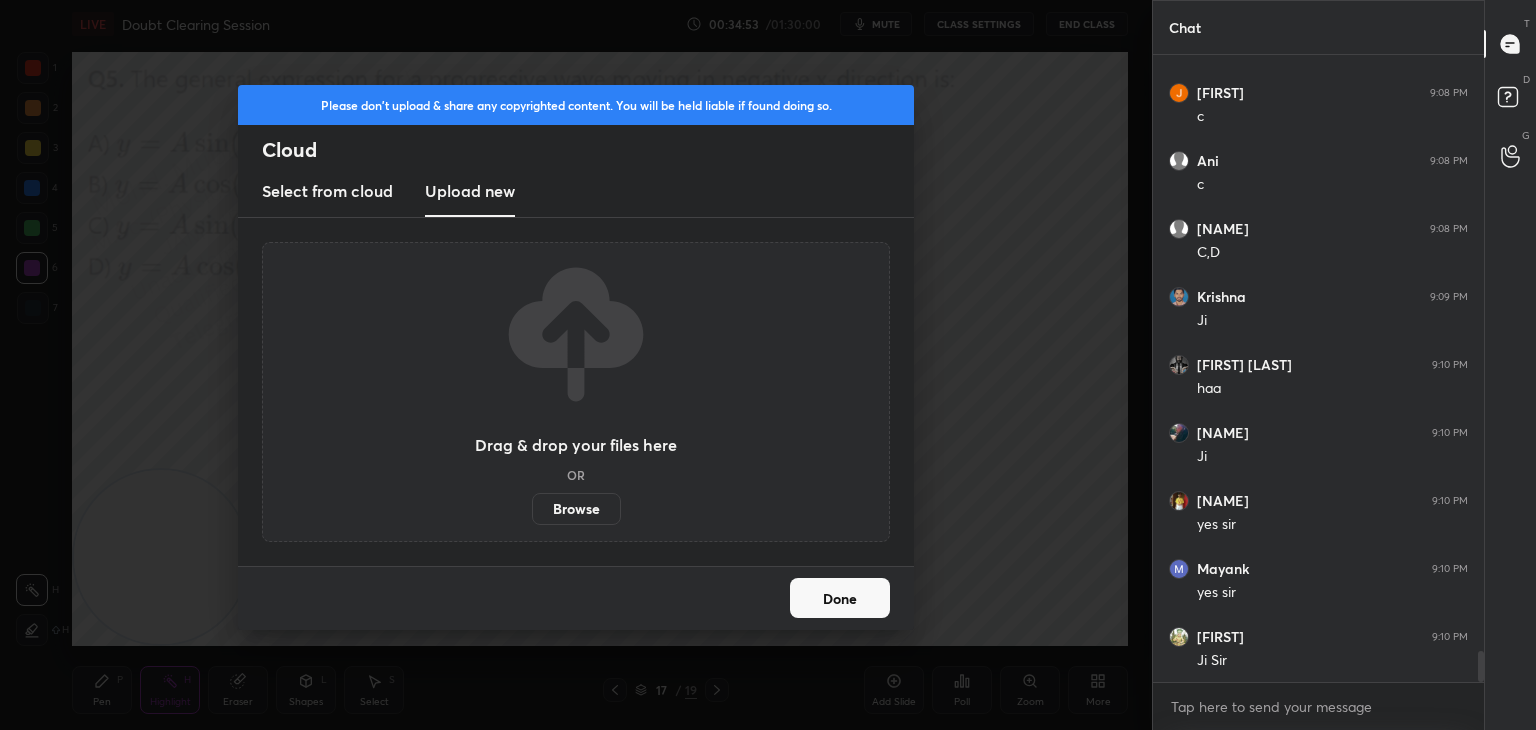 scroll, scrollTop: 12220, scrollLeft: 0, axis: vertical 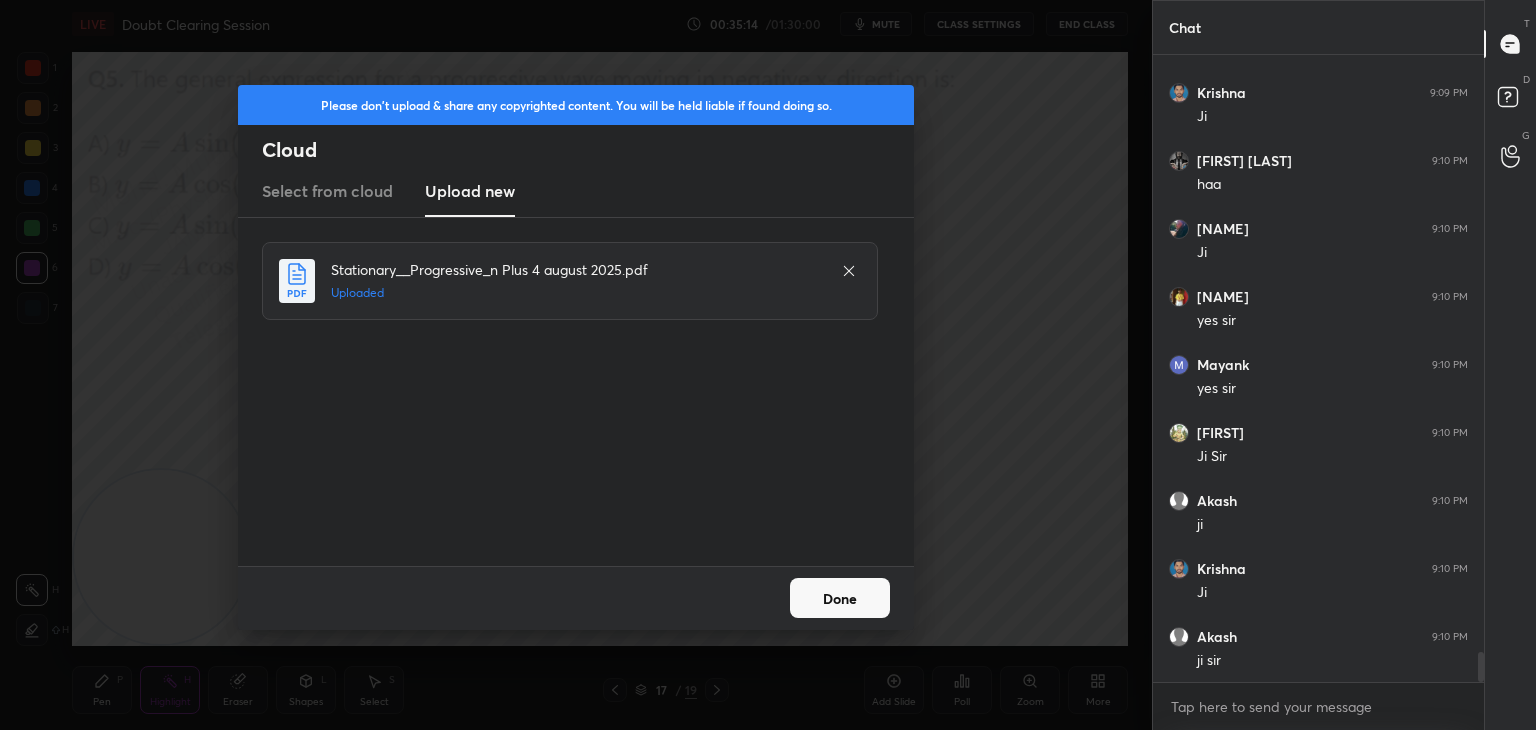 click on "Done" at bounding box center (576, 598) 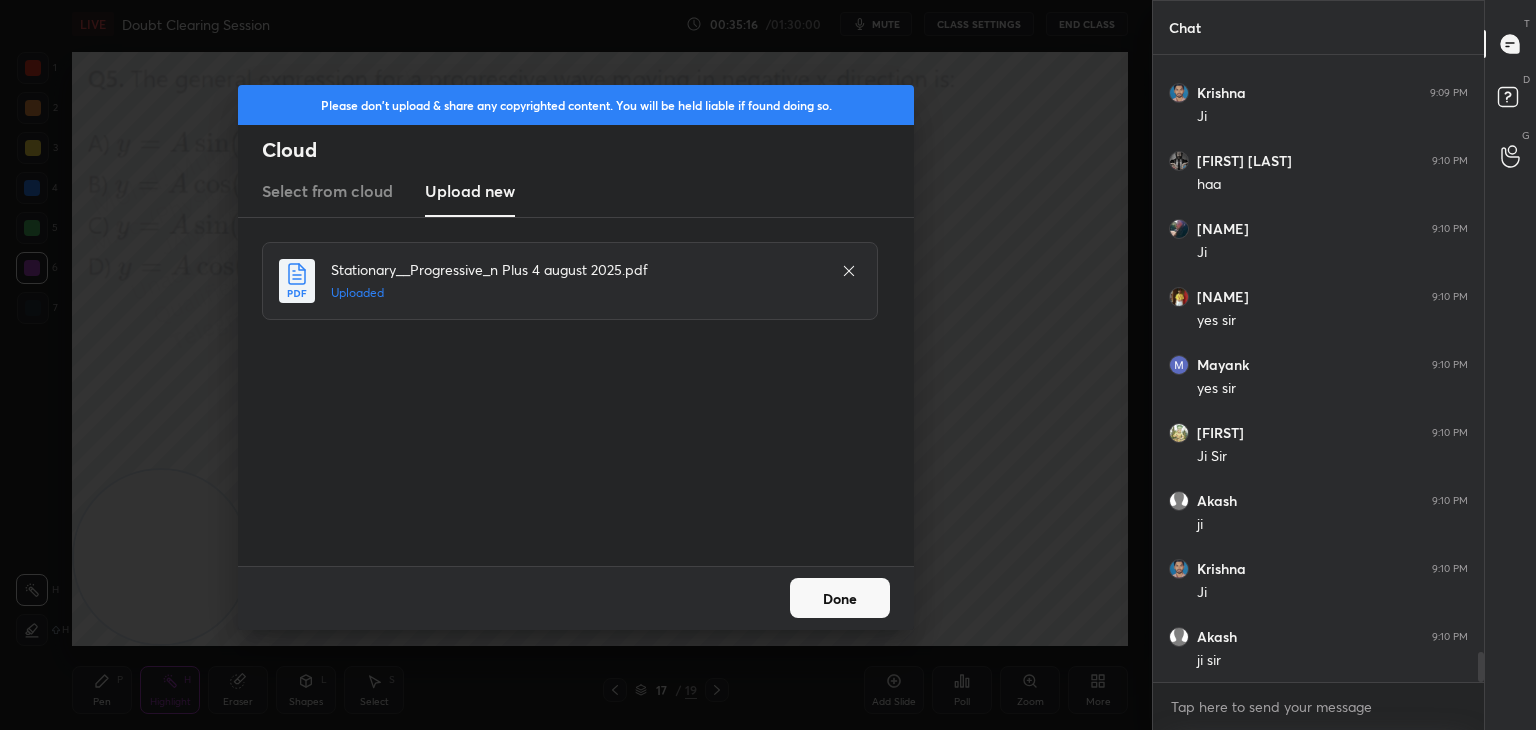 click on "Done" at bounding box center [840, 598] 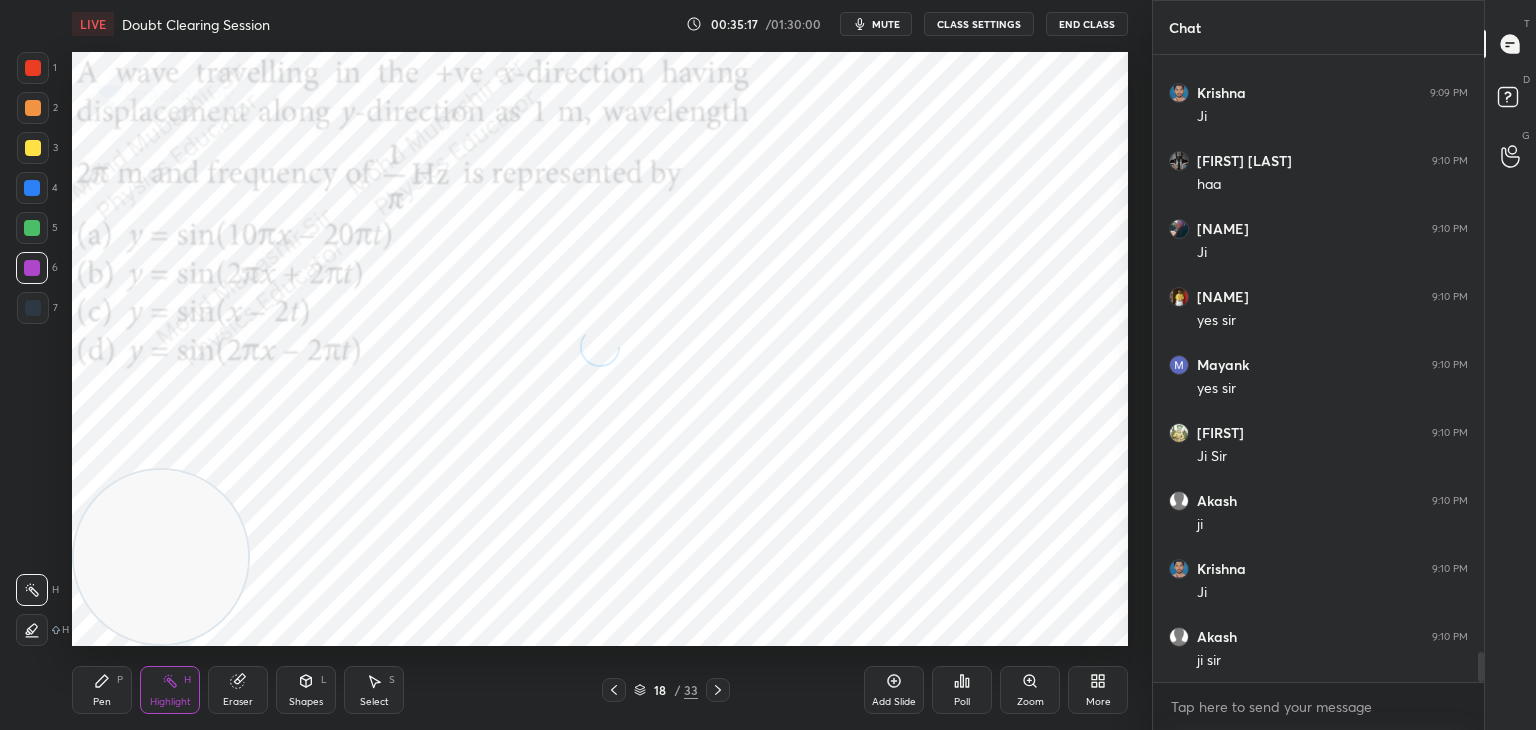 scroll, scrollTop: 12492, scrollLeft: 0, axis: vertical 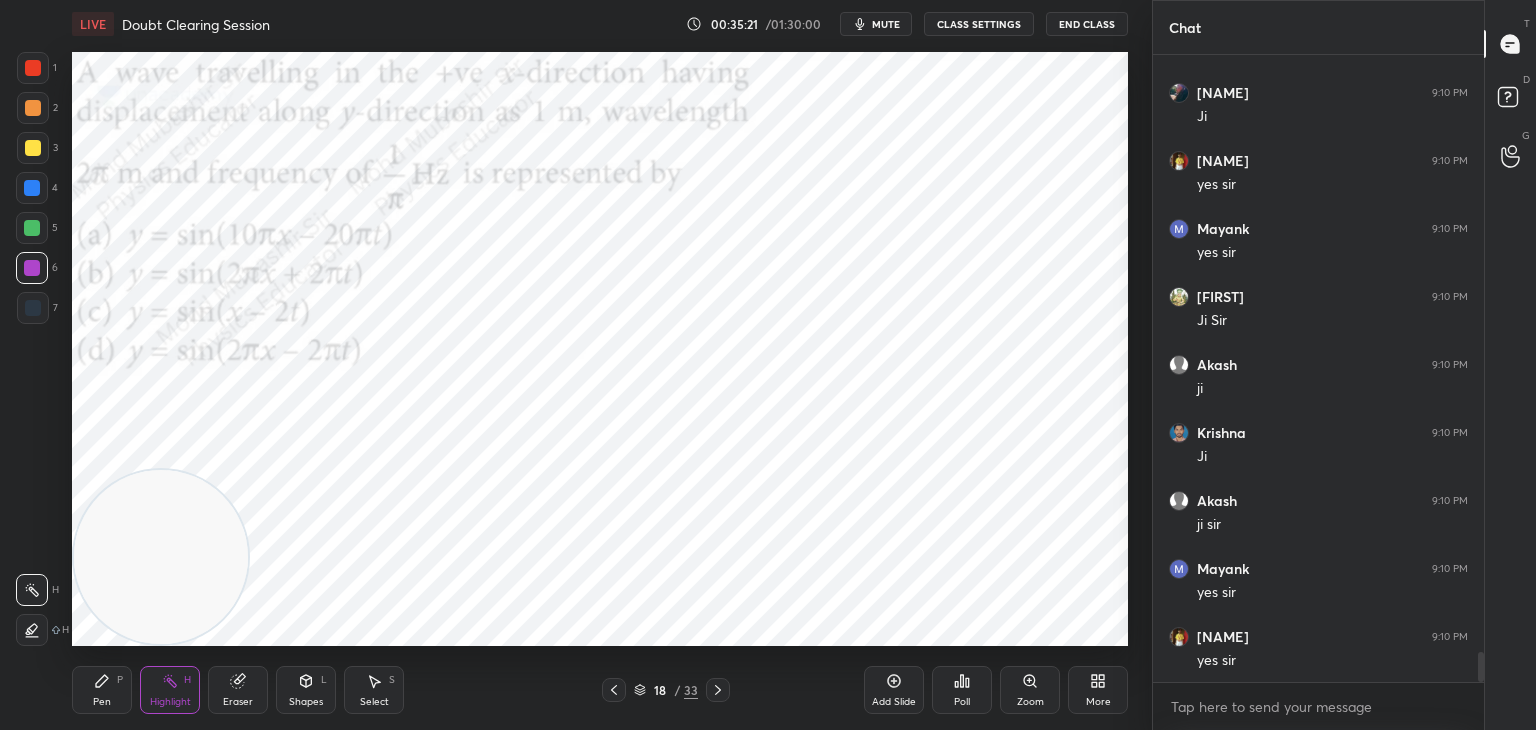 click on "Setting up your live class Poll for   secs No correct answer Start poll" at bounding box center (600, 349) 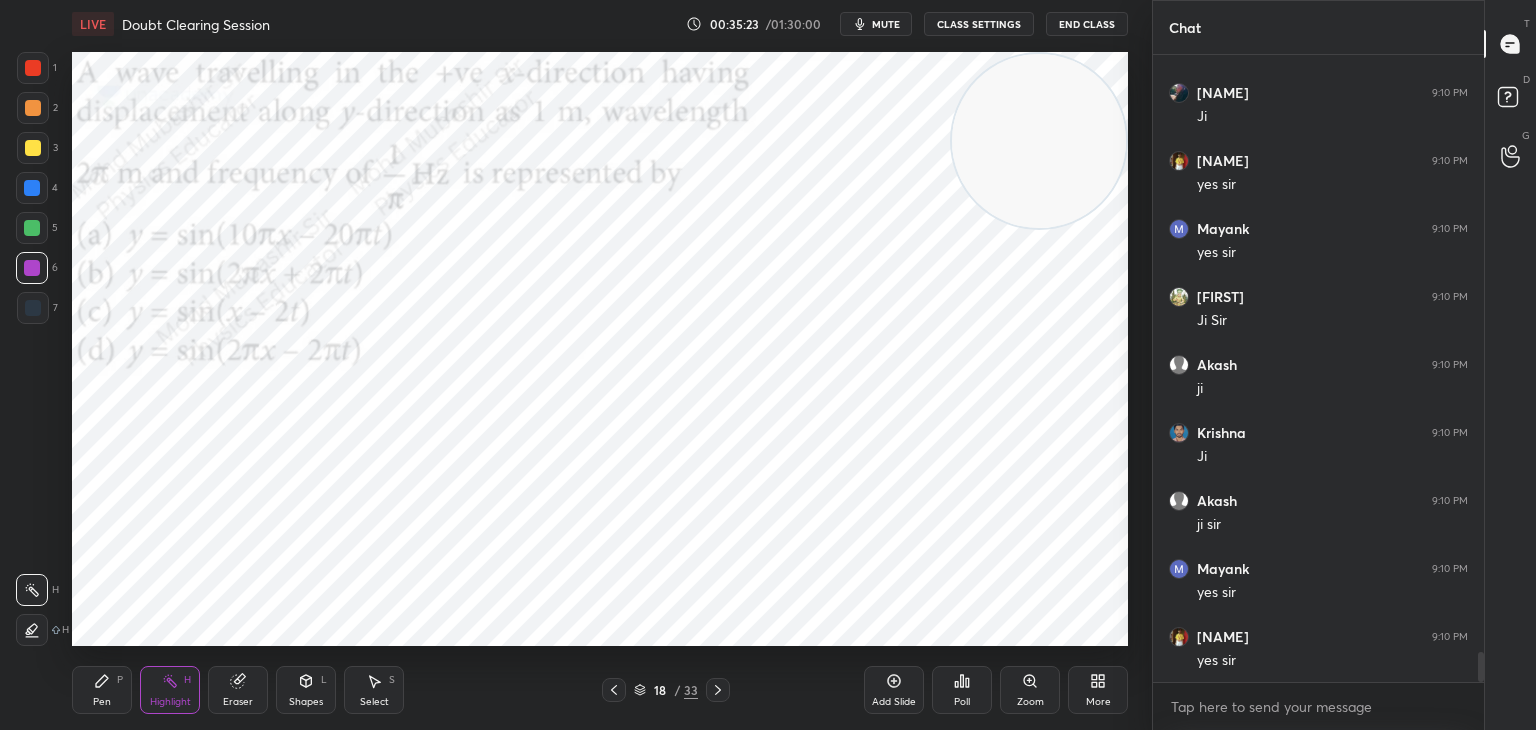 drag, startPoint x: 195, startPoint y: 574, endPoint x: 1096, endPoint y: 112, distance: 1012.5438 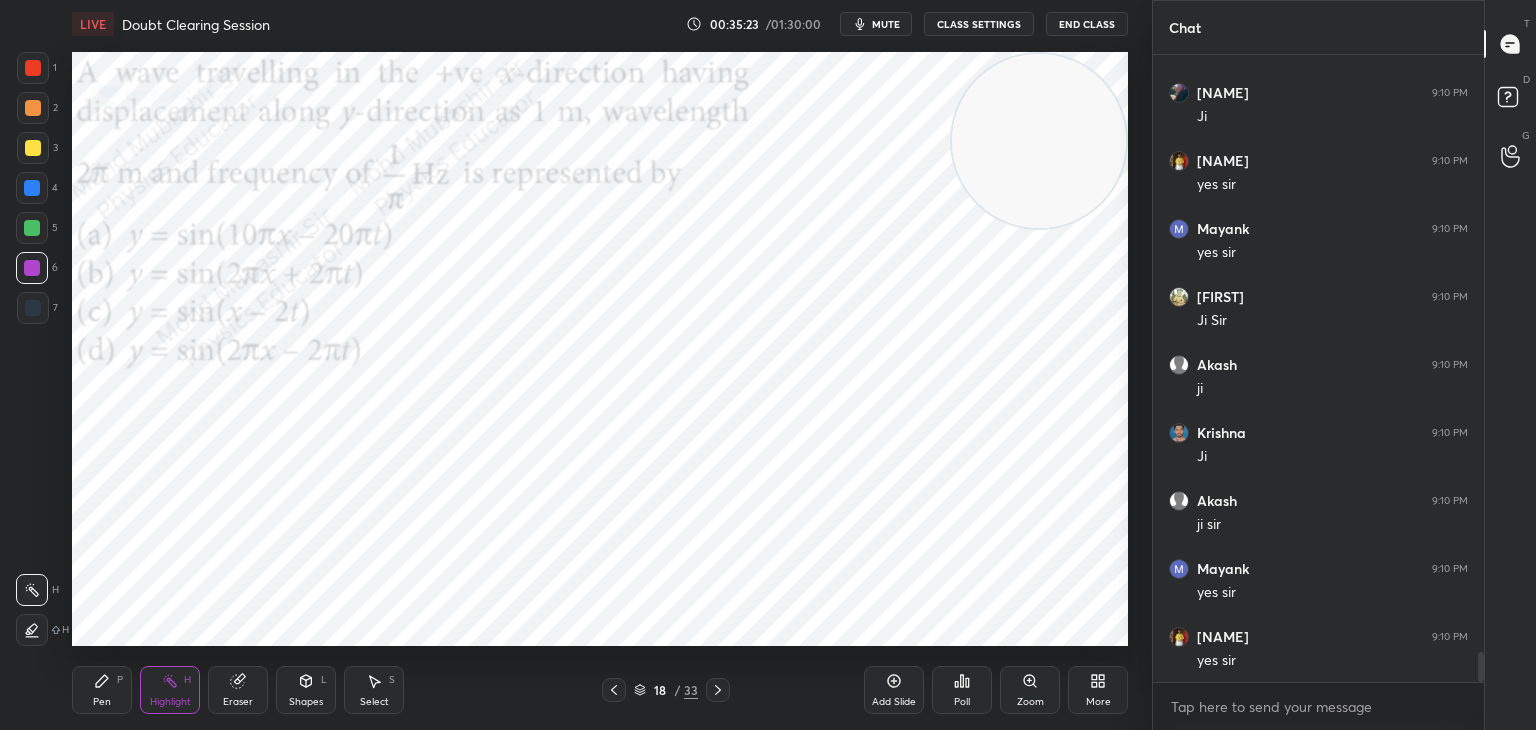 click at bounding box center [1039, 141] 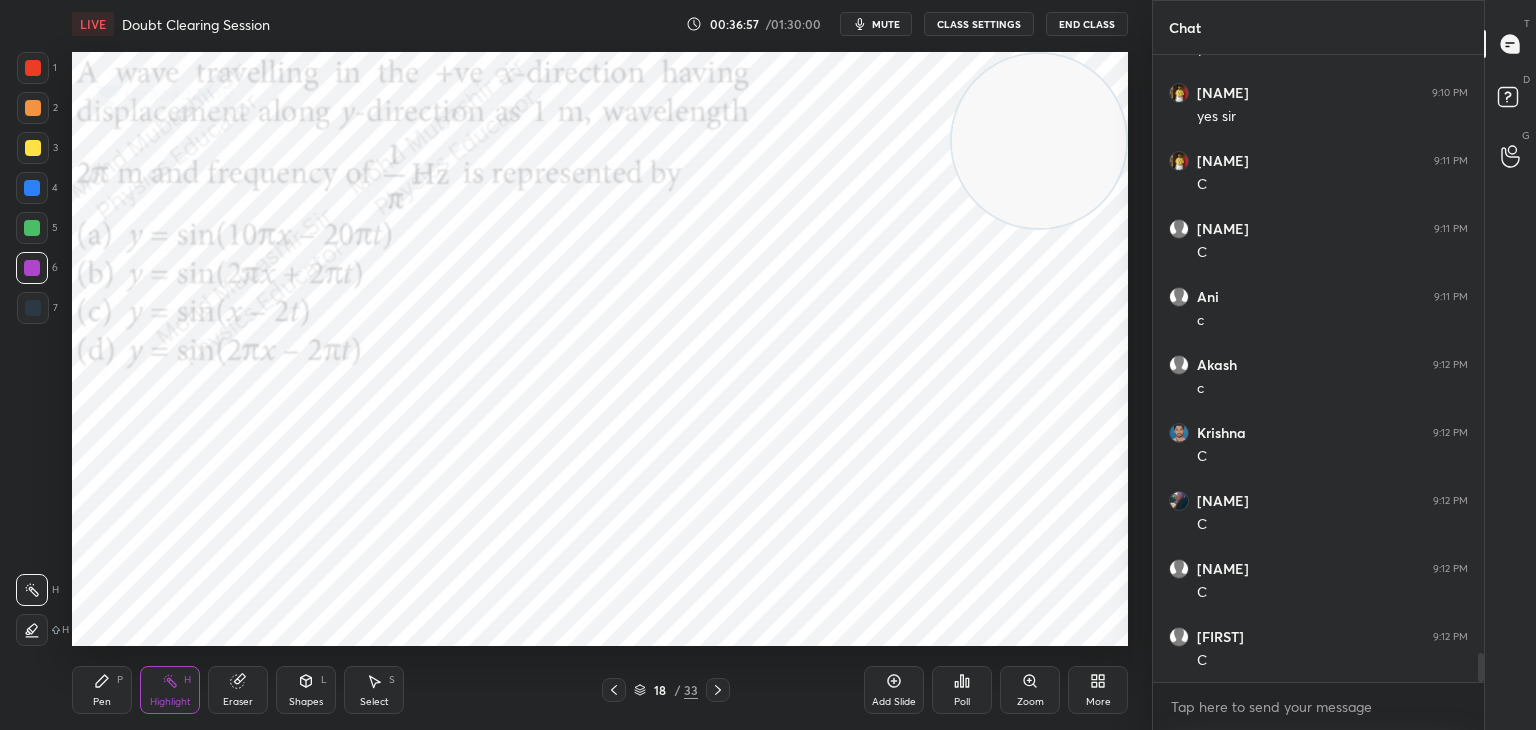 scroll, scrollTop: 13104, scrollLeft: 0, axis: vertical 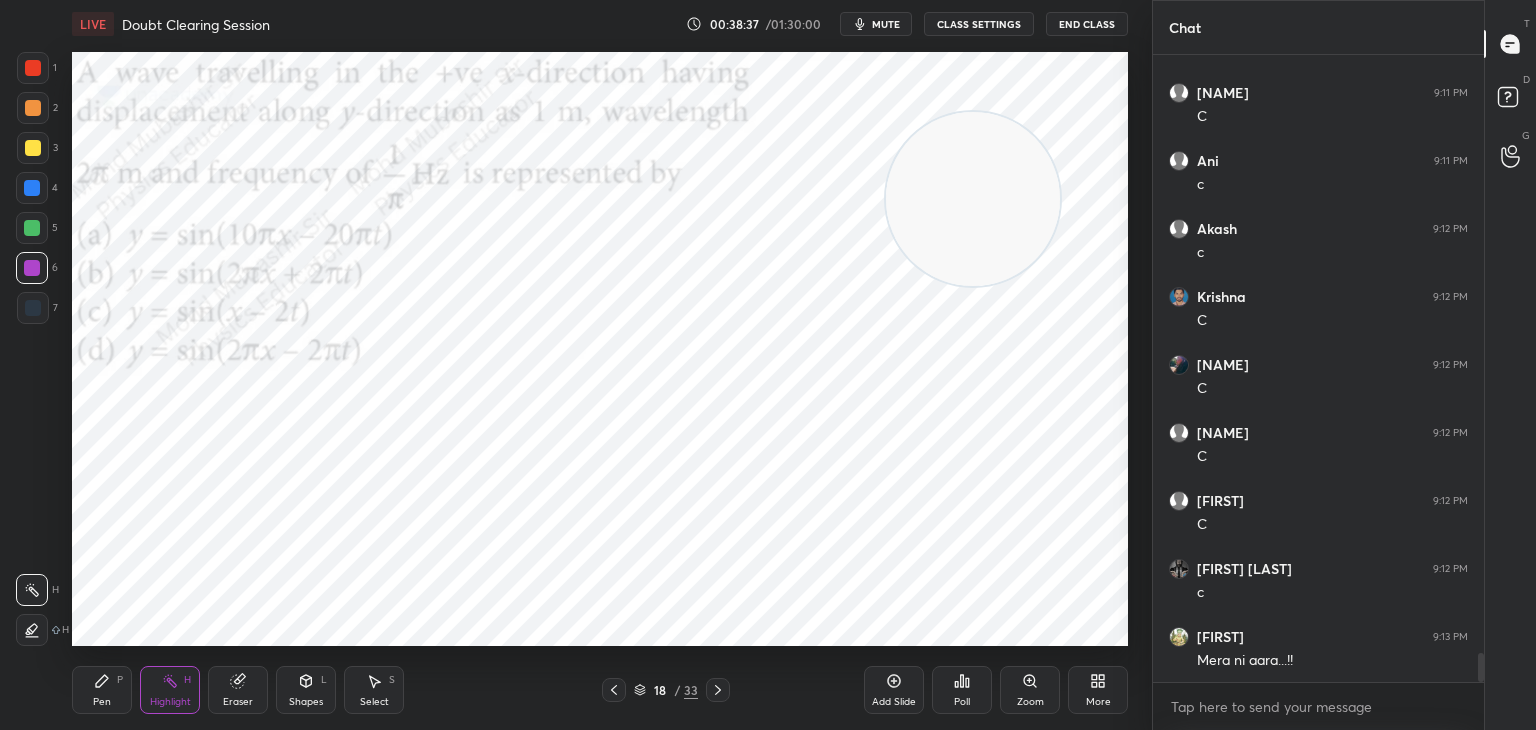 drag, startPoint x: 973, startPoint y: 128, endPoint x: 39, endPoint y: 753, distance: 1123.8242 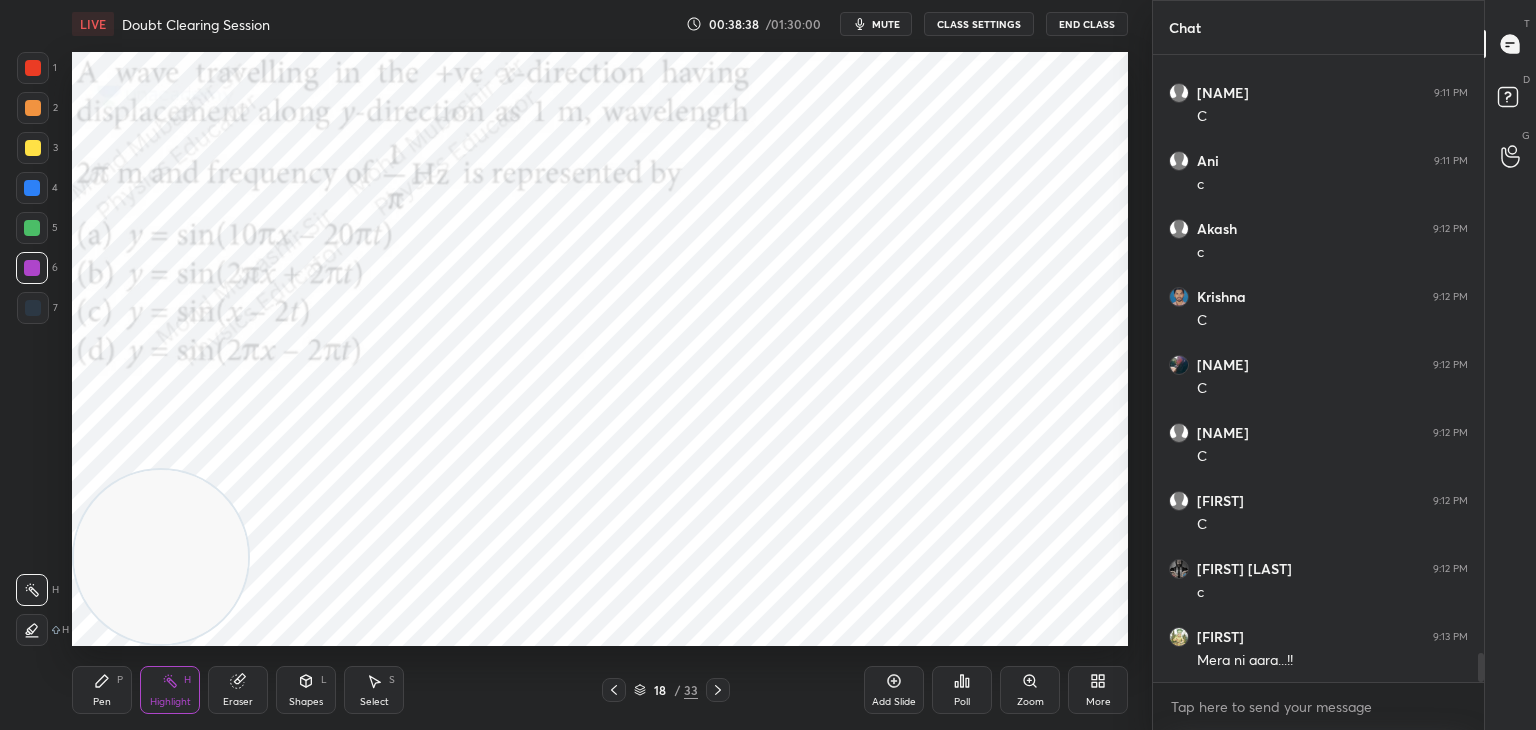 click on "Pen P" at bounding box center [102, 690] 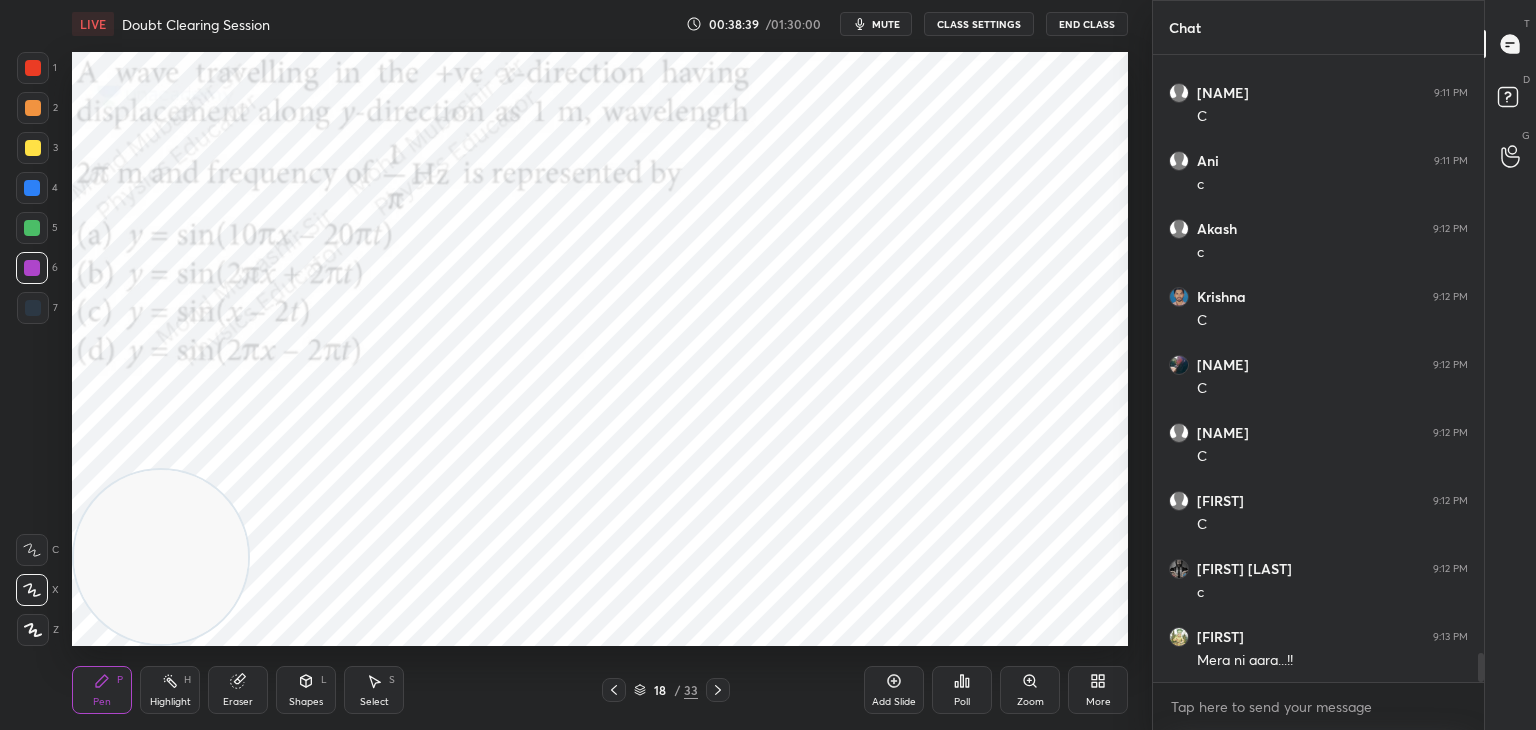 click at bounding box center (32, 188) 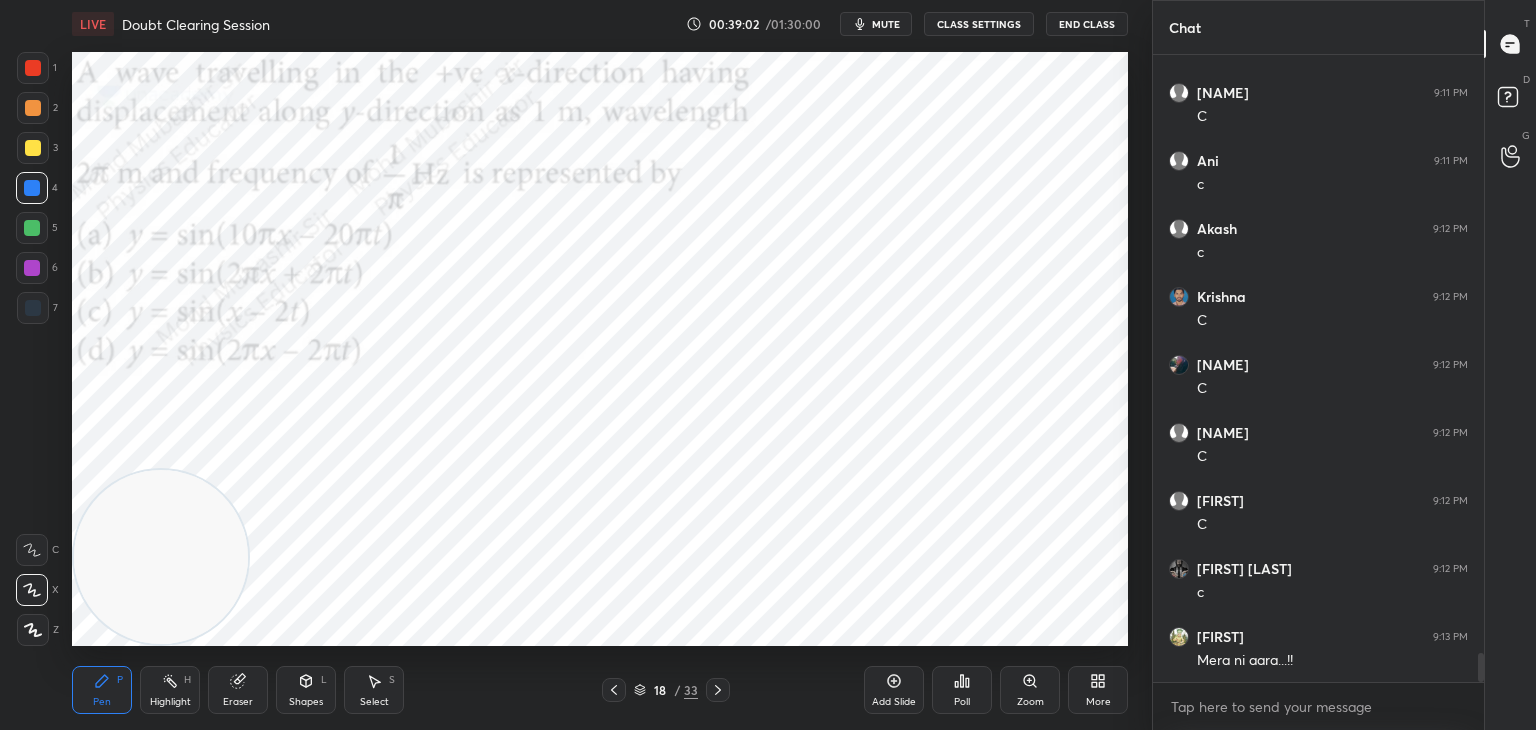 drag, startPoint x: 29, startPoint y: 214, endPoint x: 59, endPoint y: 220, distance: 30.594116 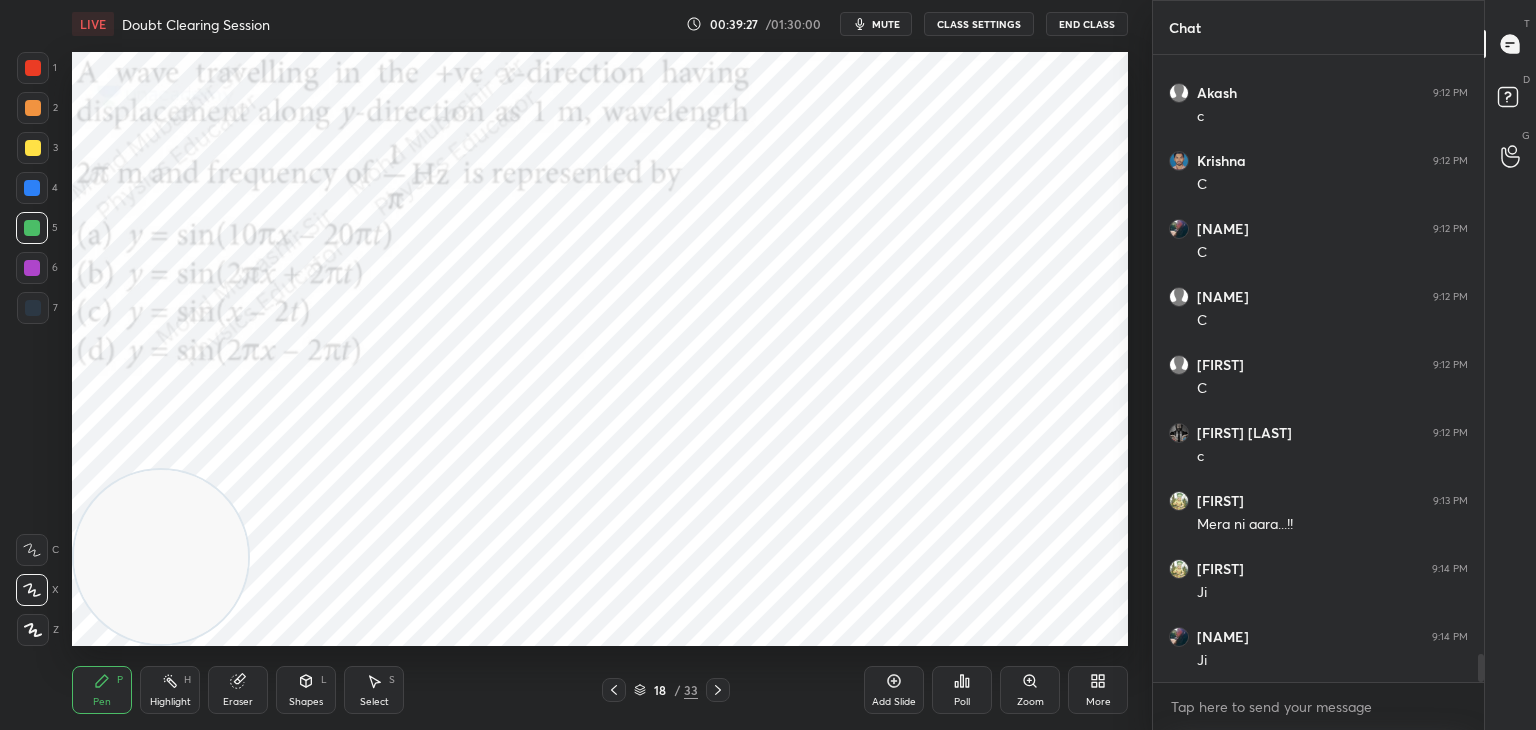 scroll, scrollTop: 13376, scrollLeft: 0, axis: vertical 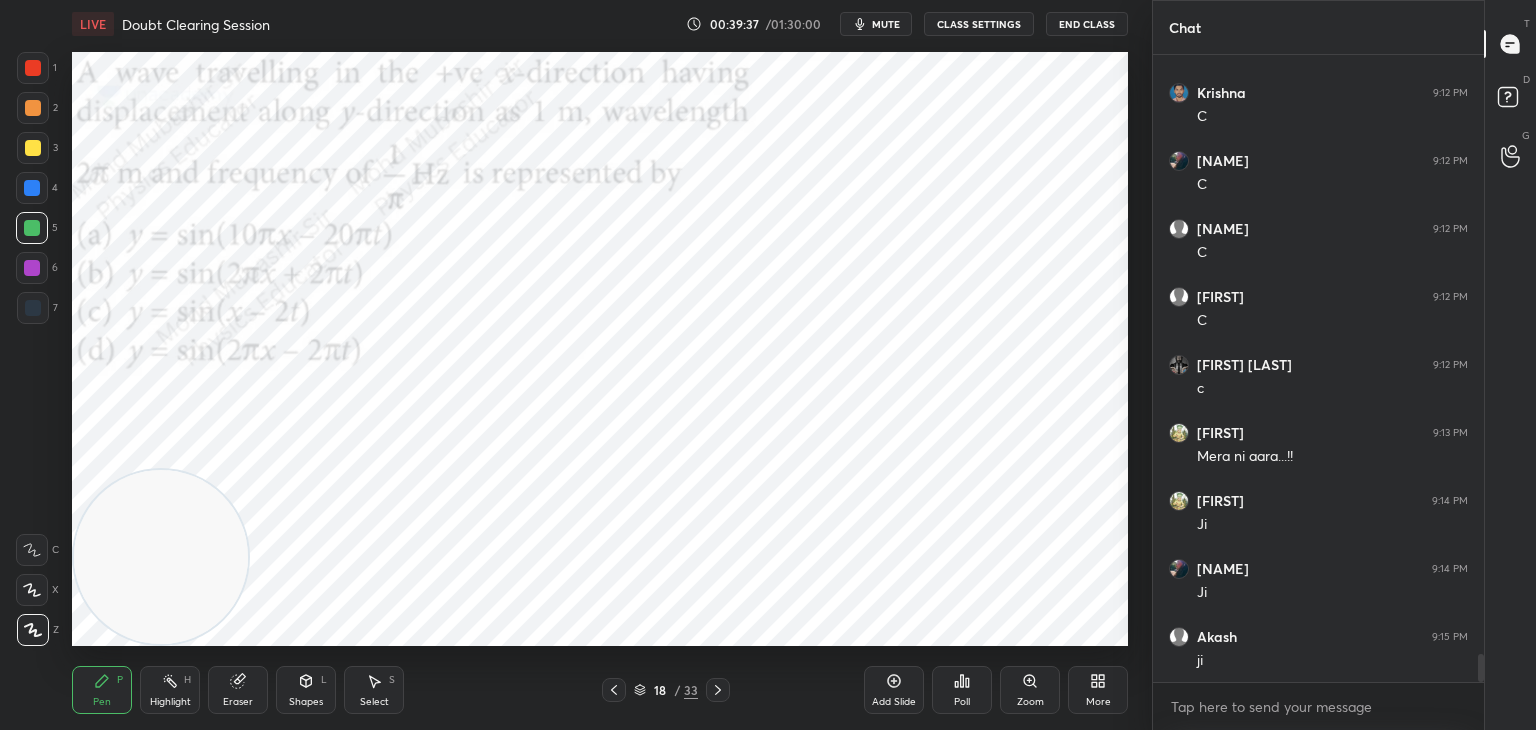 drag, startPoint x: 24, startPoint y: 582, endPoint x: 84, endPoint y: 578, distance: 60.133186 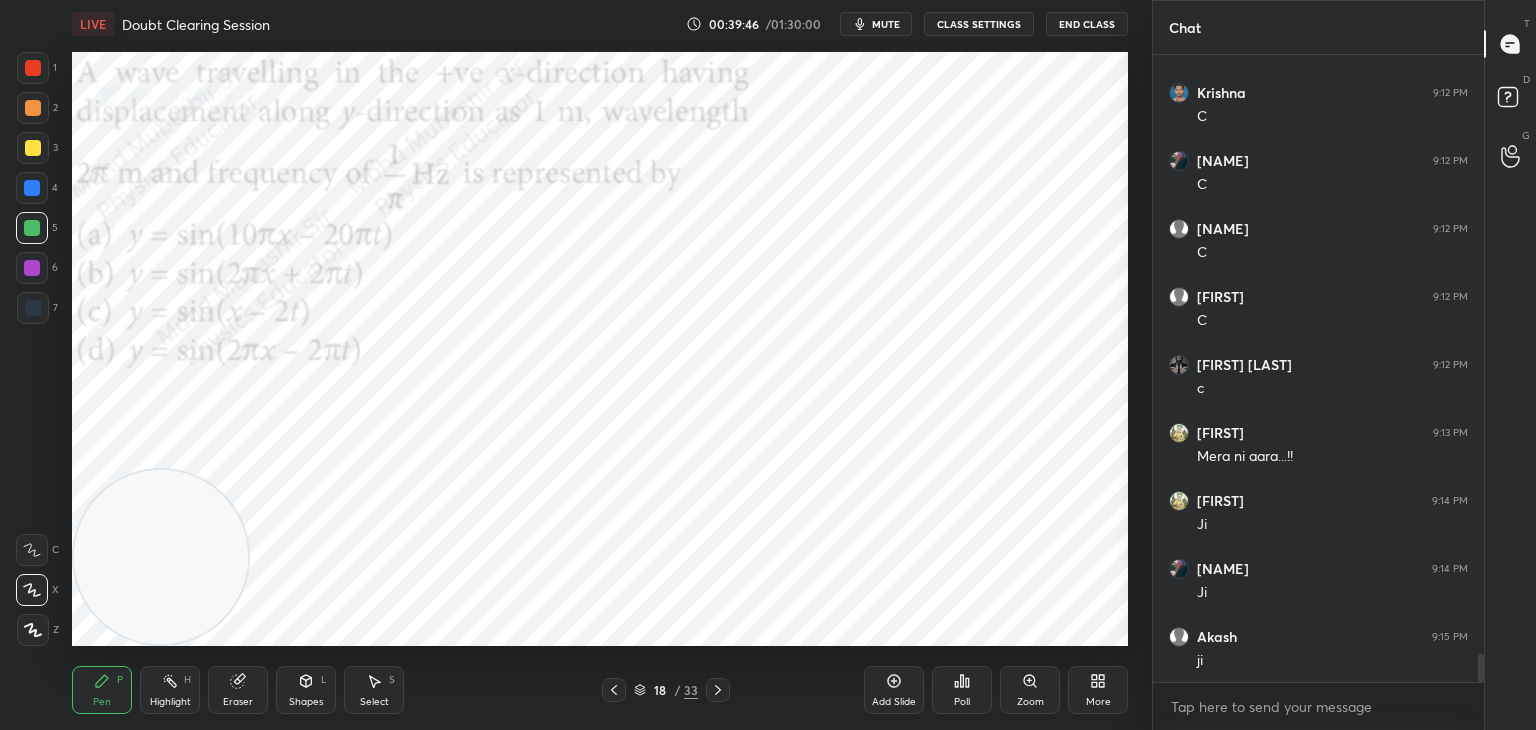 drag, startPoint x: 211, startPoint y: 394, endPoint x: 207, endPoint y: 102, distance: 292.0274 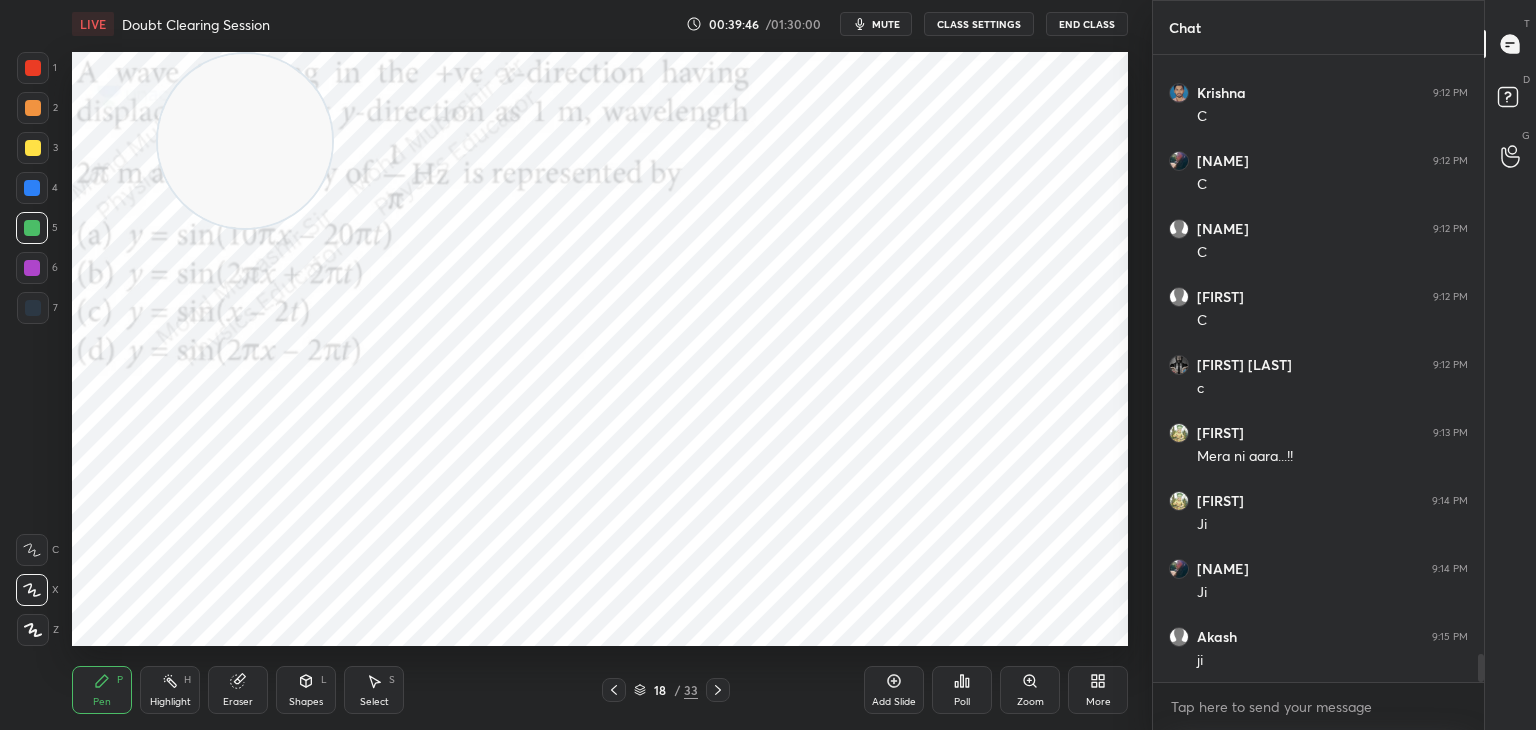click at bounding box center (32, 268) 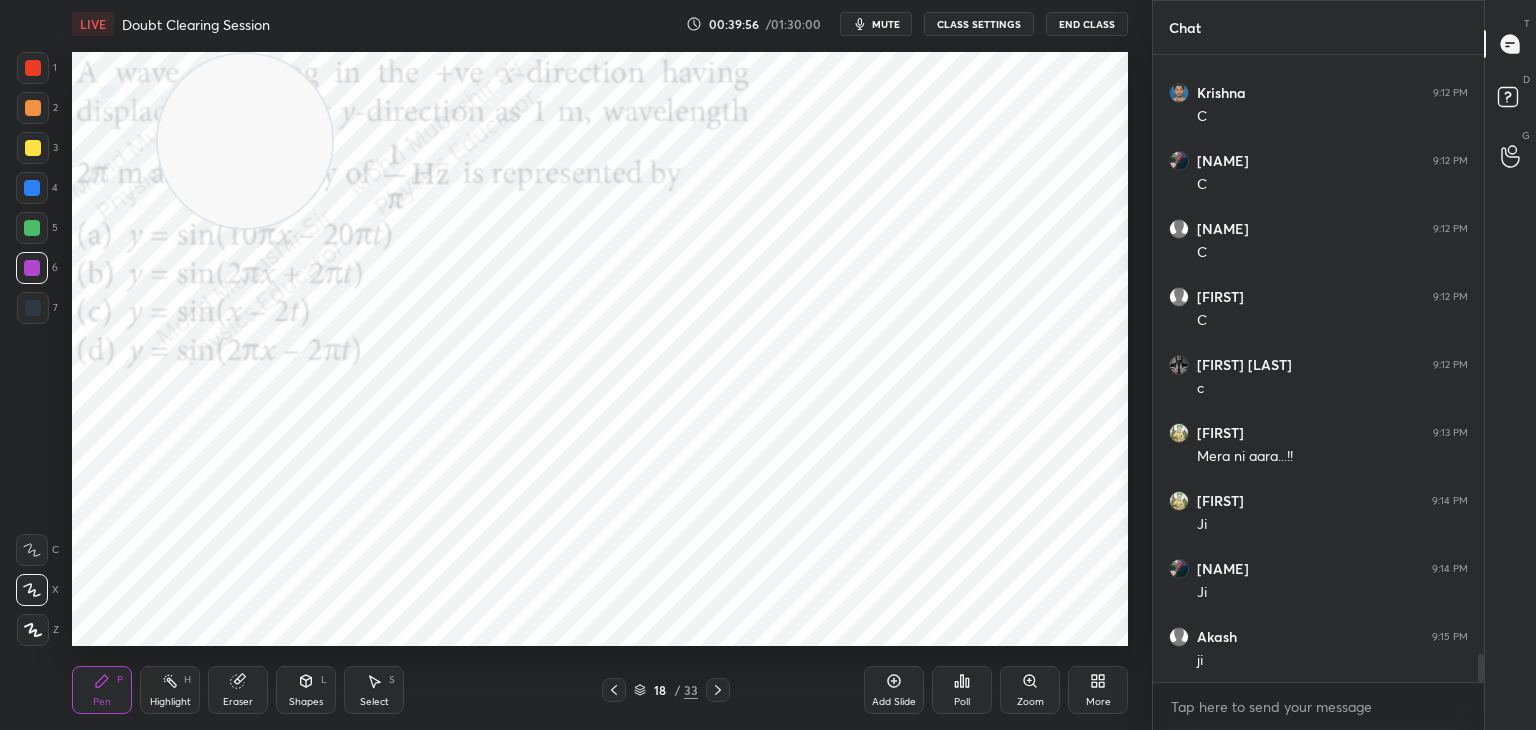 drag, startPoint x: 33, startPoint y: 114, endPoint x: 64, endPoint y: 292, distance: 180.67928 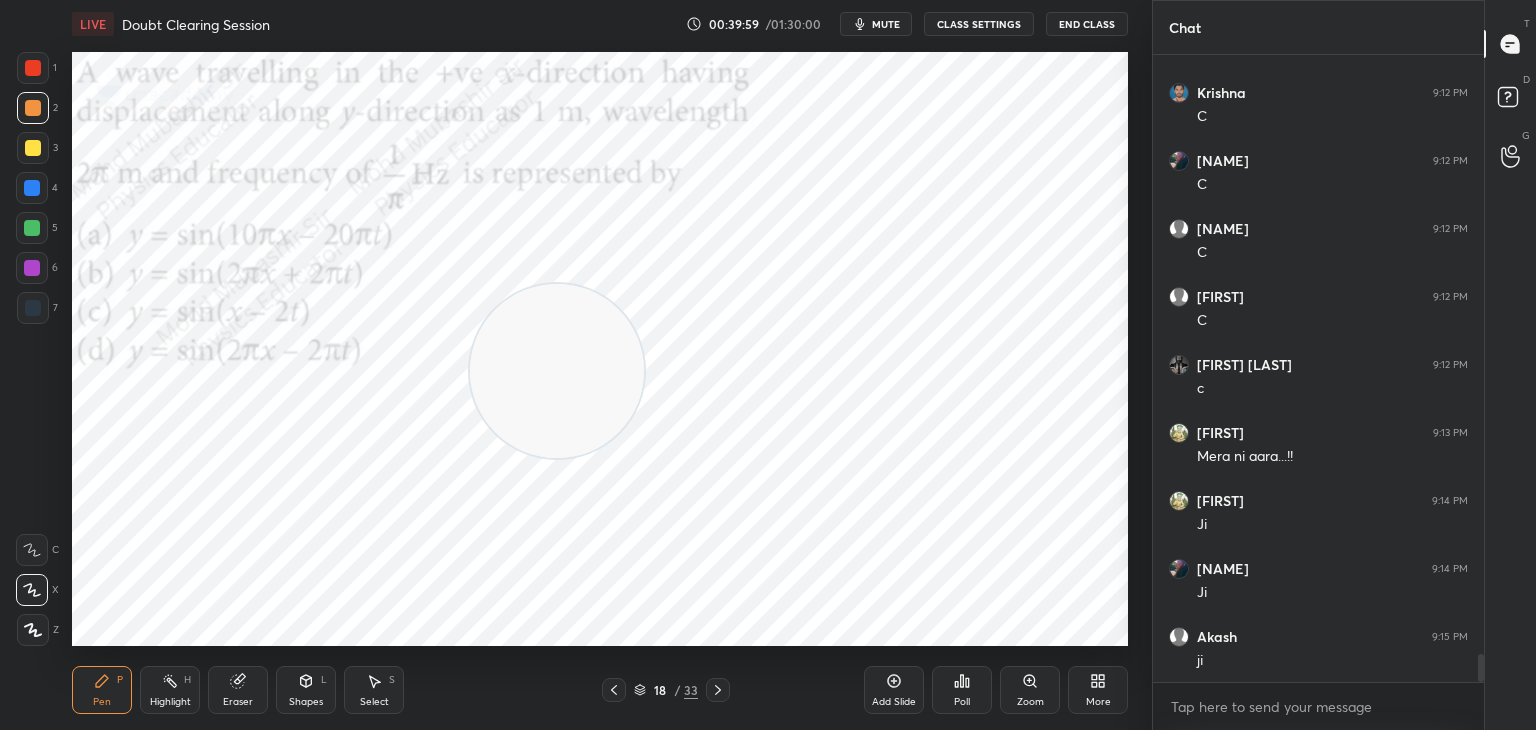 drag, startPoint x: 563, startPoint y: 396, endPoint x: 595, endPoint y: 337, distance: 67.11929 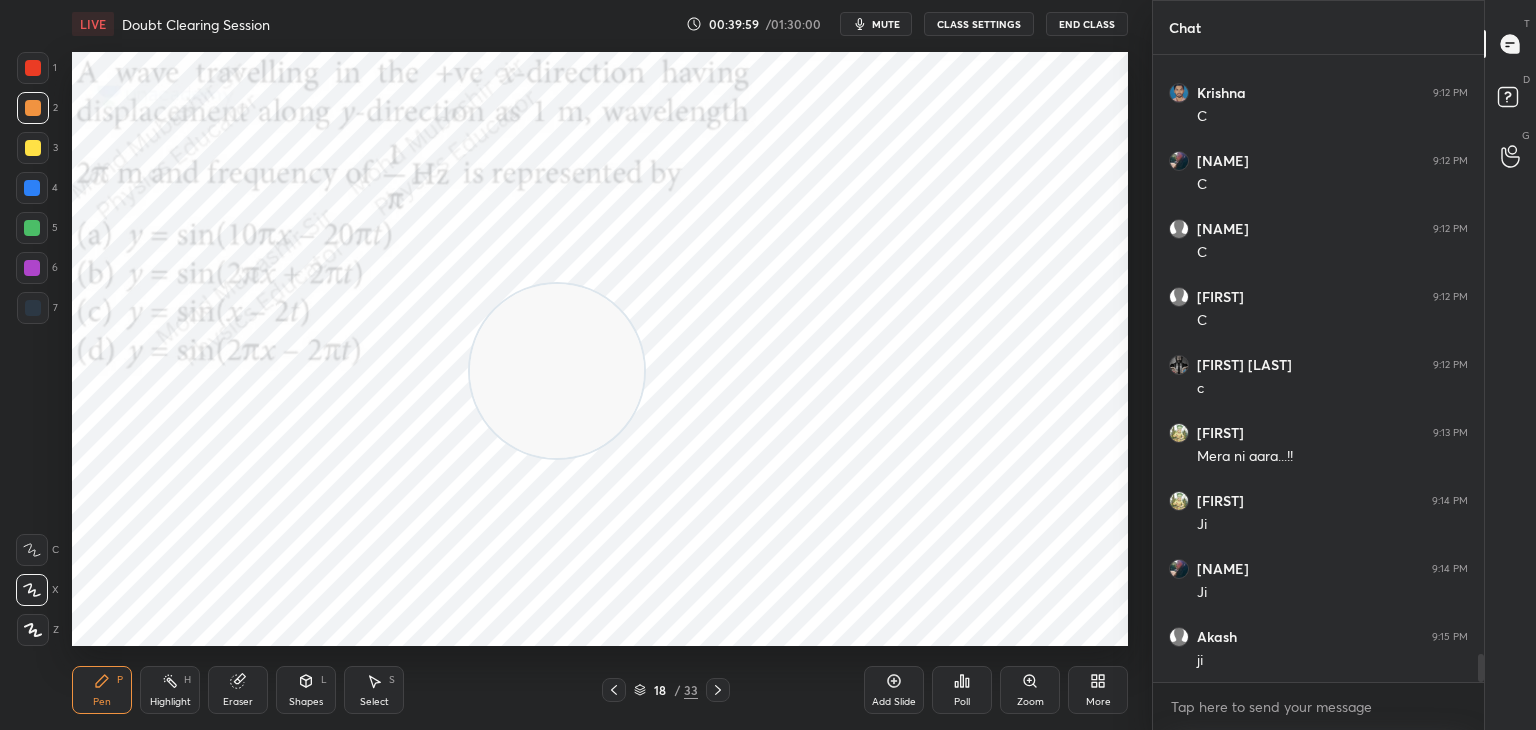 click at bounding box center [557, 371] 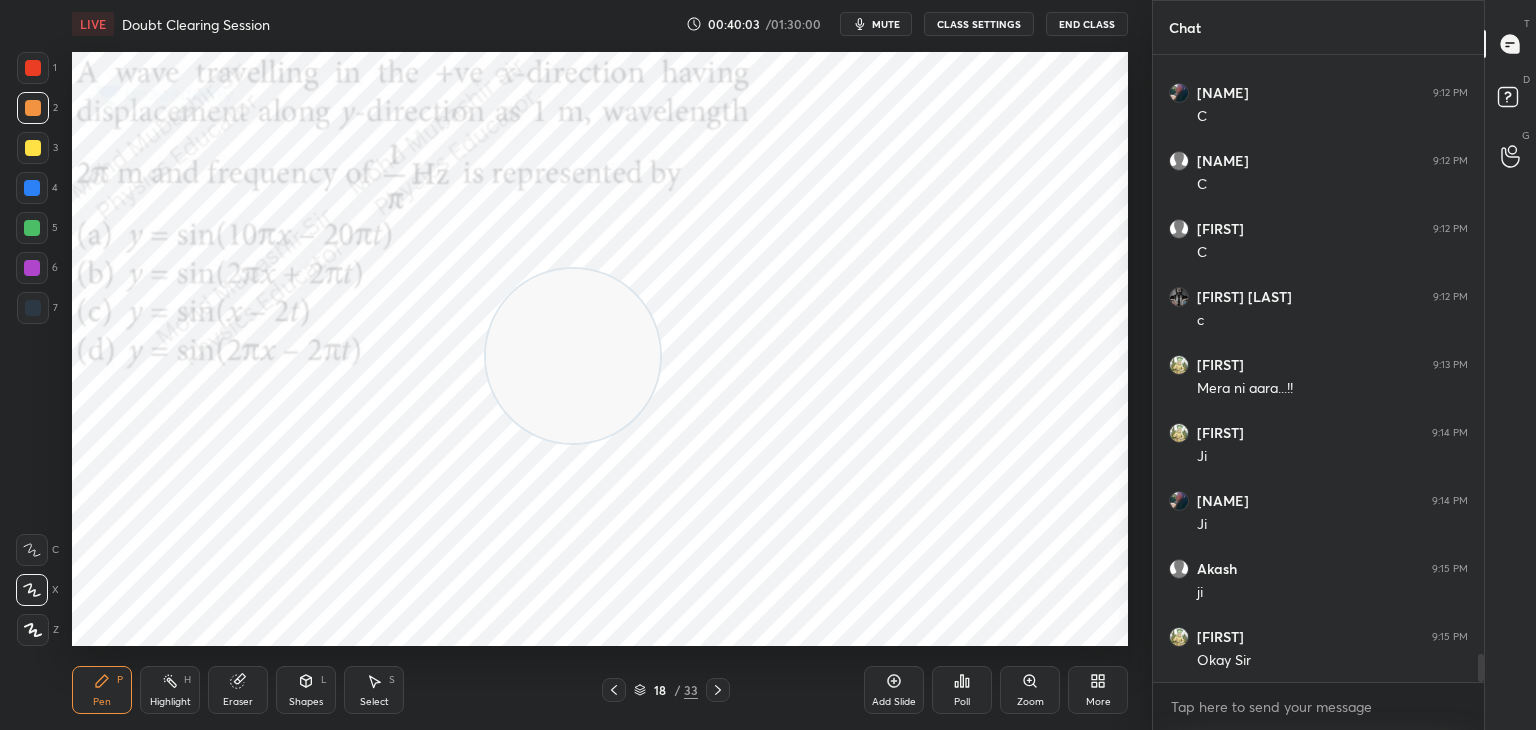 scroll, scrollTop: 13512, scrollLeft: 0, axis: vertical 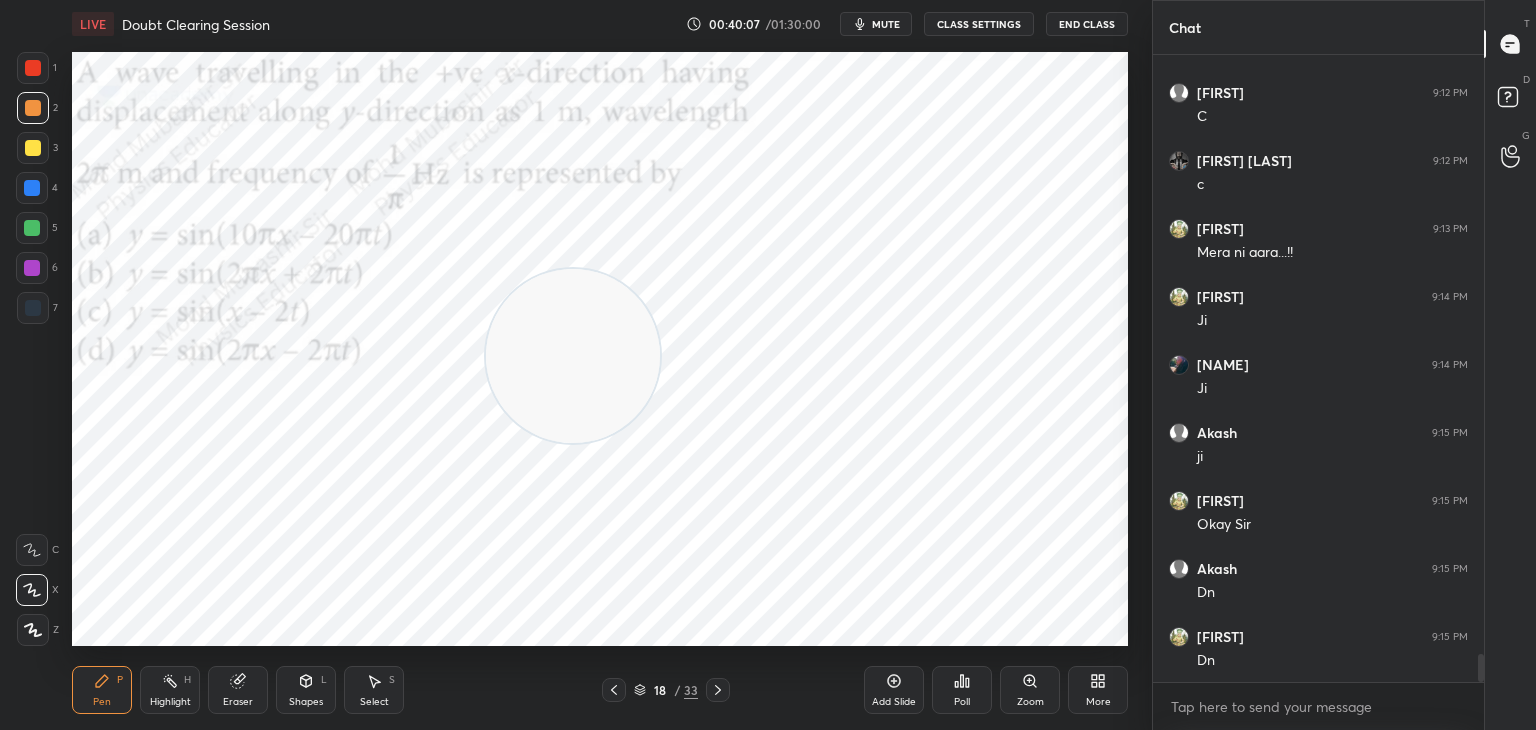 drag, startPoint x: 1479, startPoint y: 662, endPoint x: 1459, endPoint y: 709, distance: 51.078373 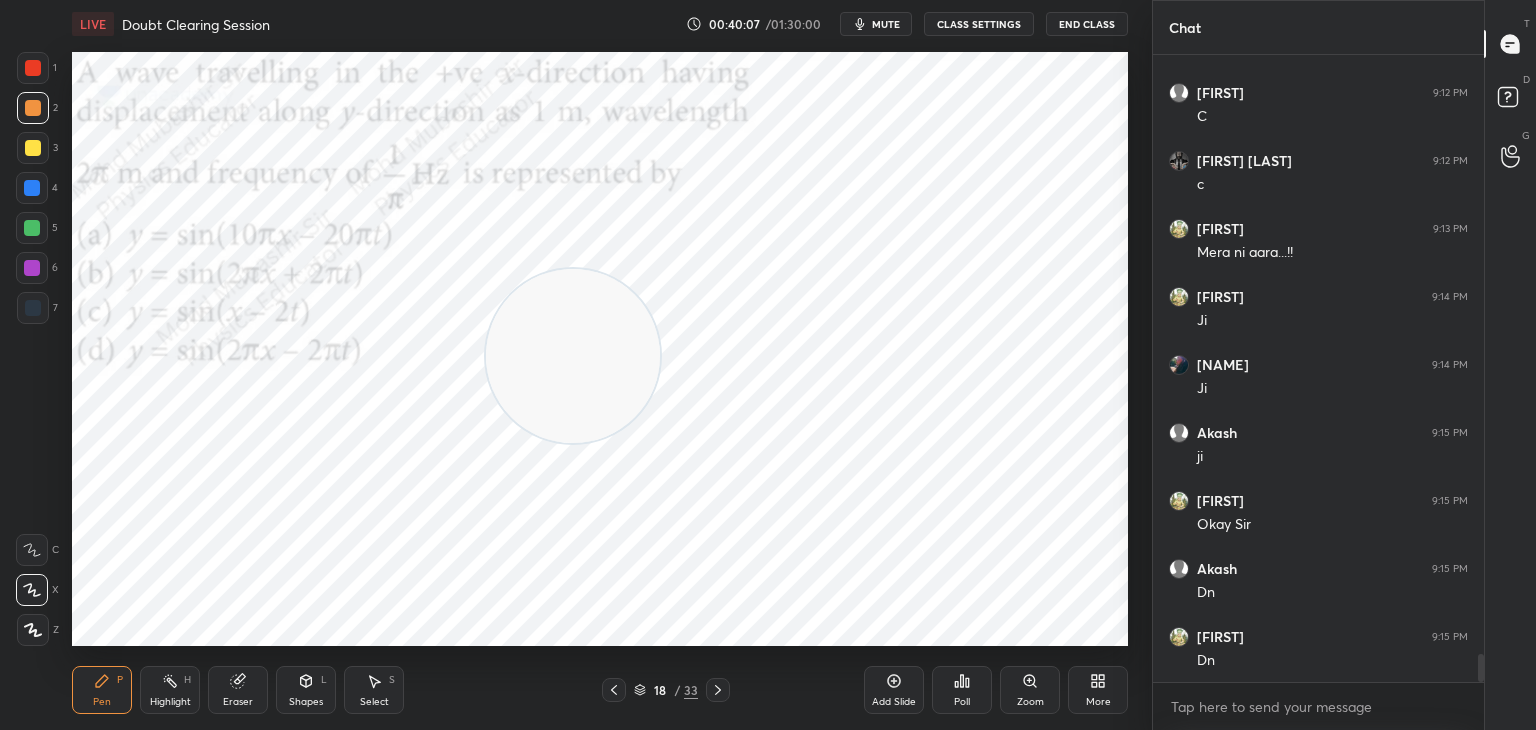click on "[NAME] 9:12 PM C [NAME] 9:12 PM C [NAME] 9:12 PM C [NAME] Kr 9:12 PM c [NAME] 9:13 PM Mera ni aara...!! [NAME] 9:14 PM Ji [NAME] 9:14 PM Ji [NAME] 9:15 PM ji [NAME] 9:15 PM Okay Sir [NAME] 9:15 PM Dn [NAME] 9:15 PM Dn JUMP TO LATEST Enable hand raising Enable raise hand to speak to learners. Once enabled, chat will be turned off temporarily. Enable x" at bounding box center (1318, 392) 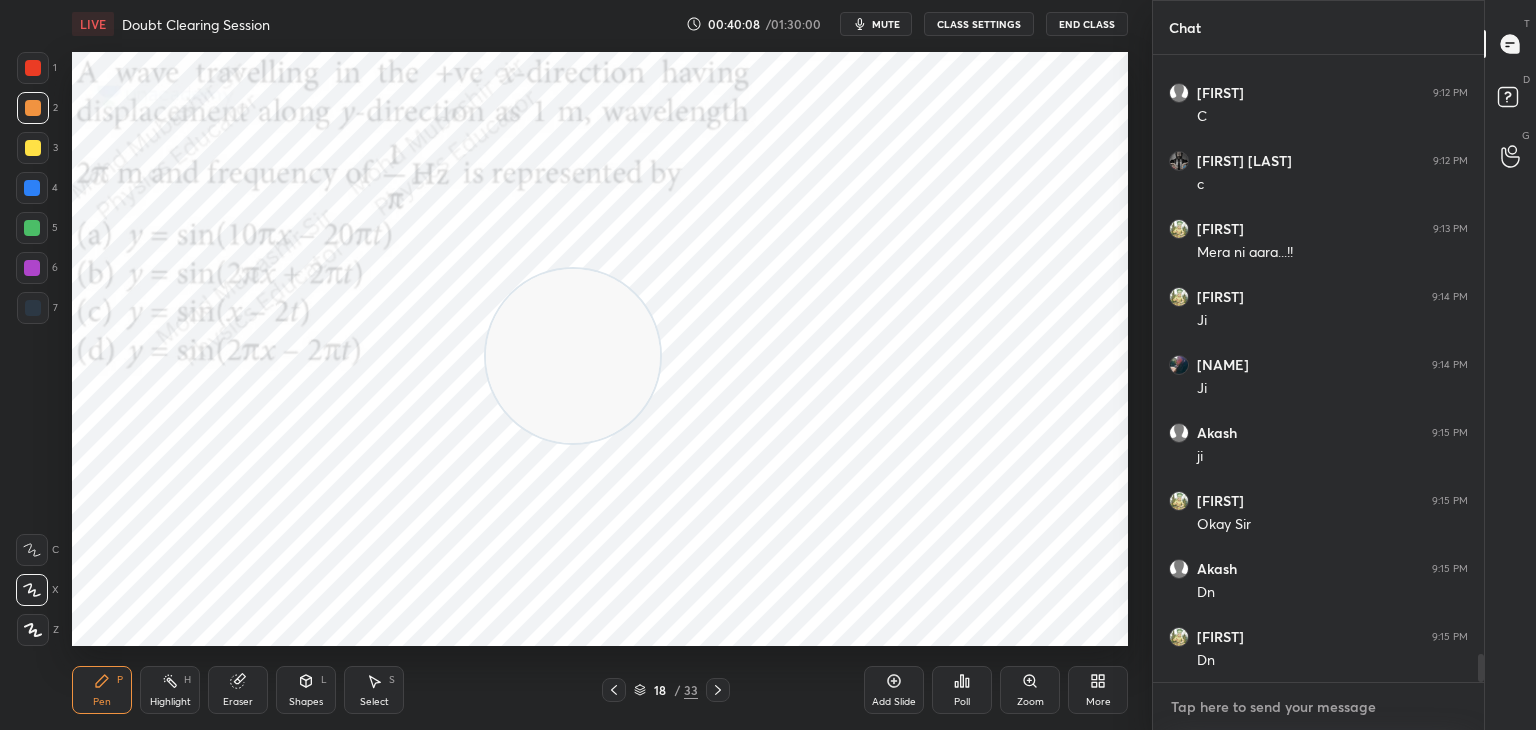 click at bounding box center [1318, 707] 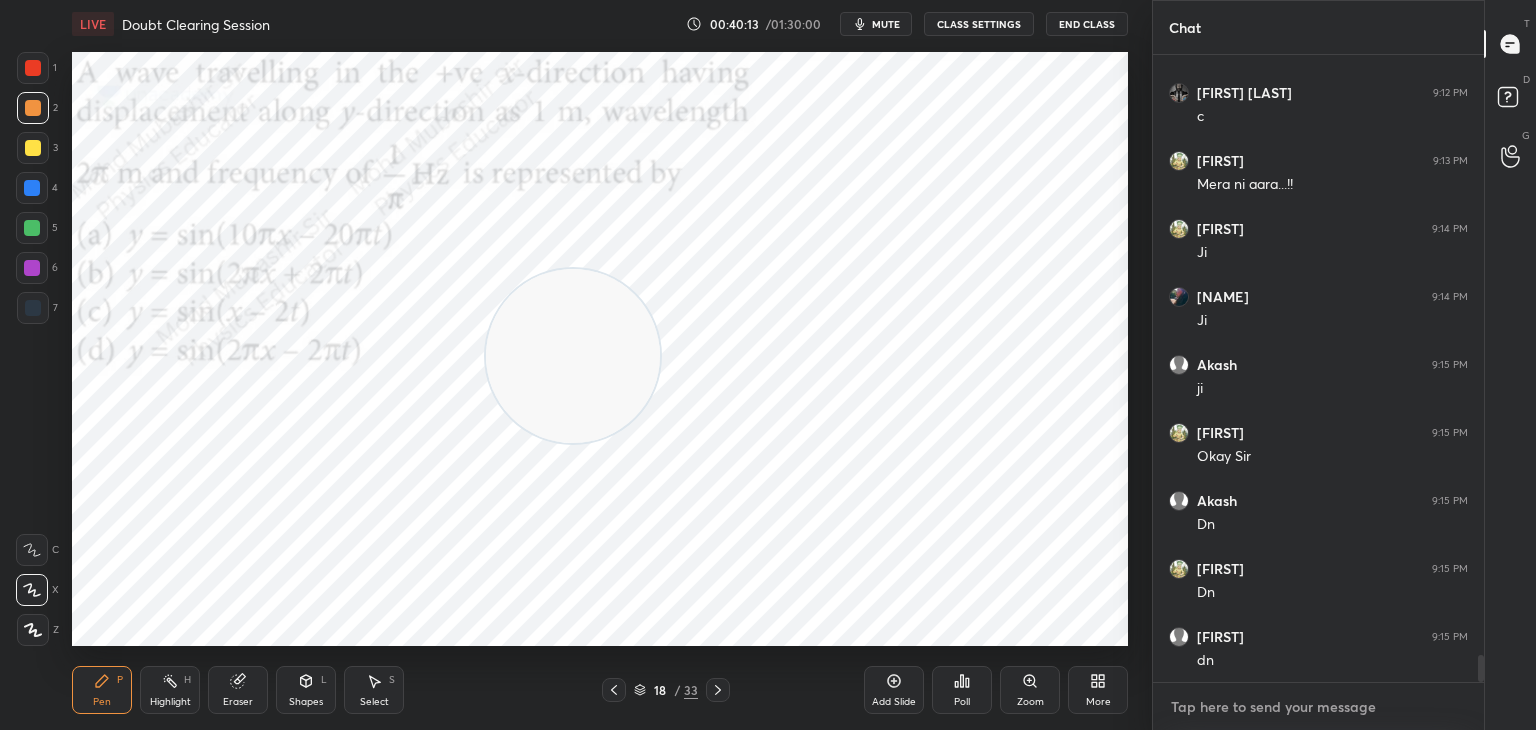 scroll, scrollTop: 13716, scrollLeft: 0, axis: vertical 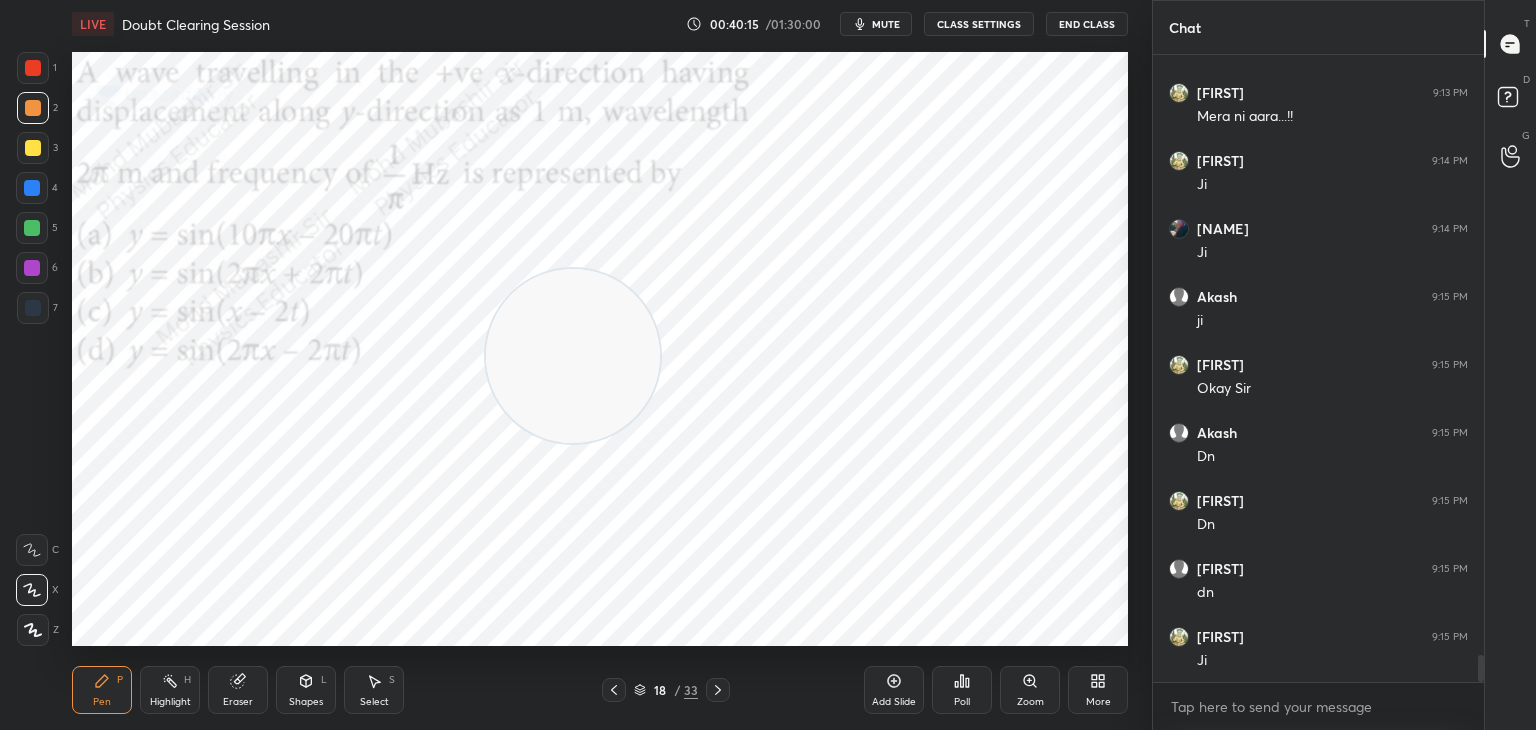 click 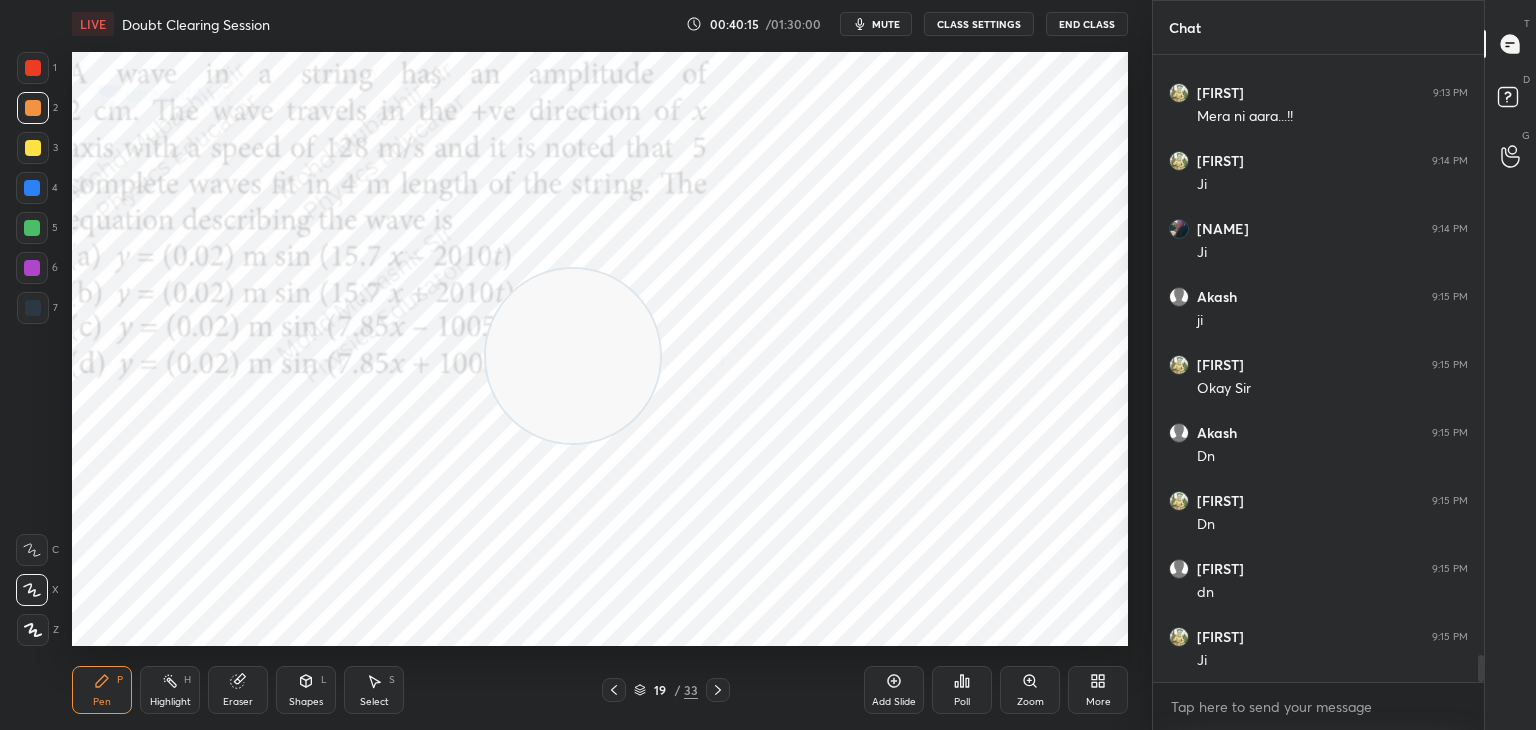 scroll, scrollTop: 581, scrollLeft: 325, axis: both 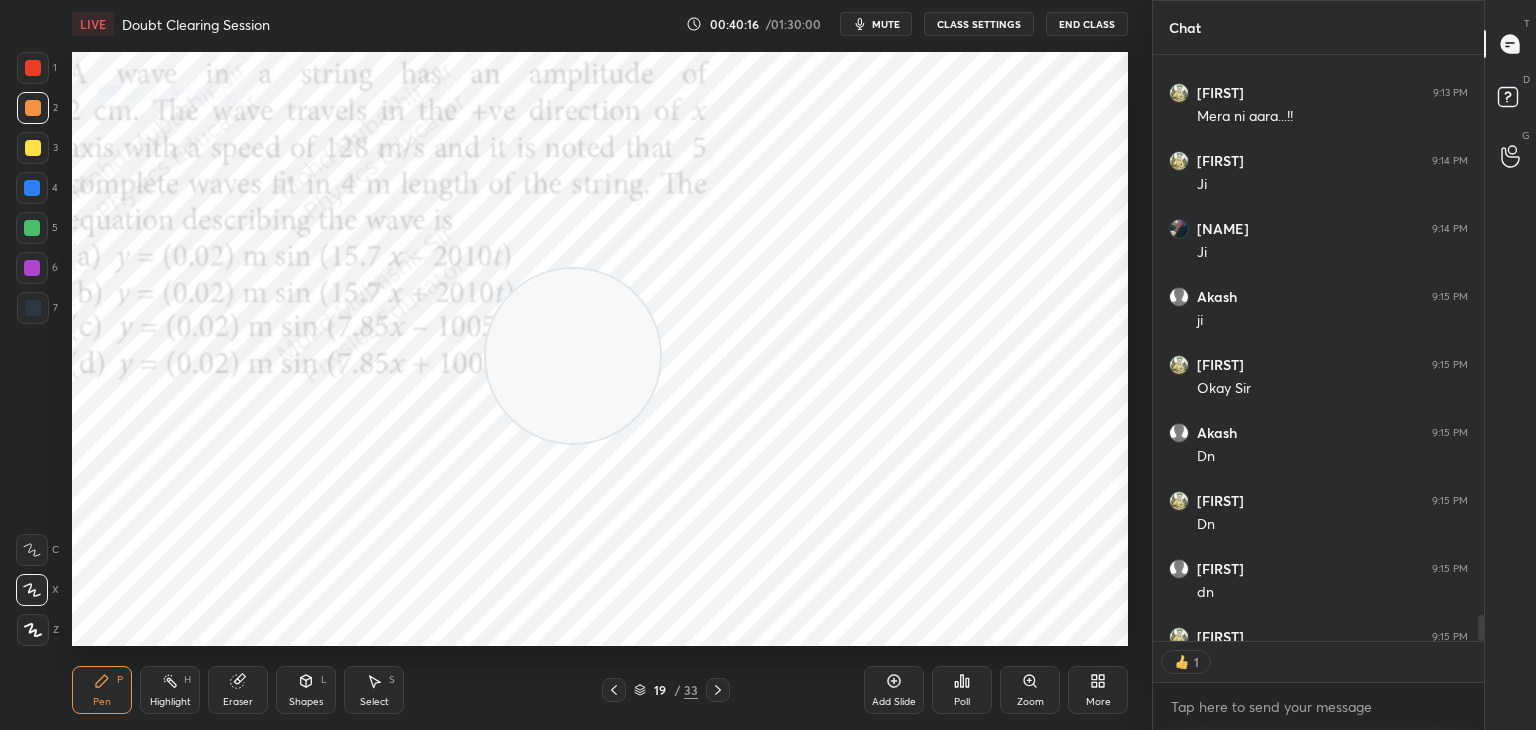 click 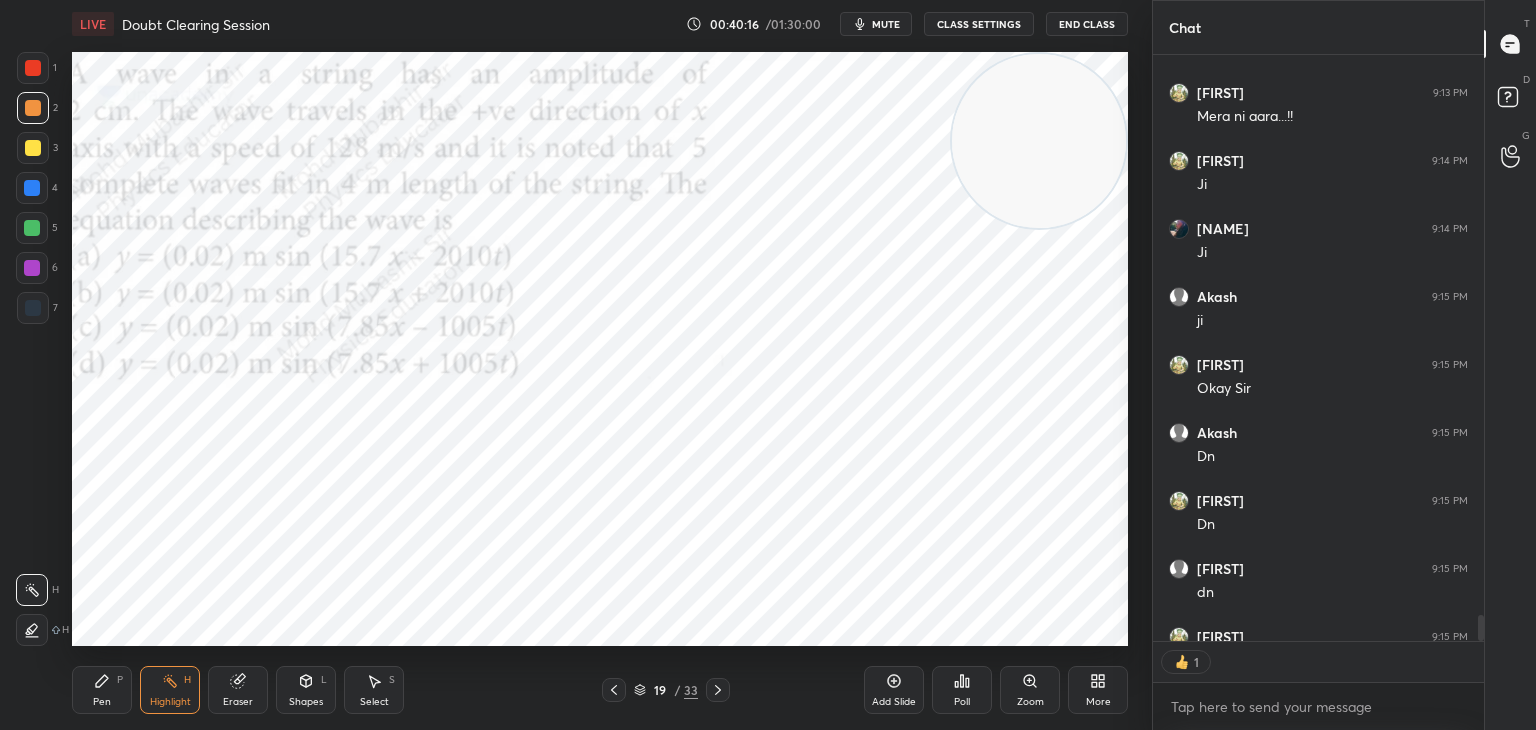 drag, startPoint x: 619, startPoint y: 349, endPoint x: 1131, endPoint y: 13, distance: 612.4051 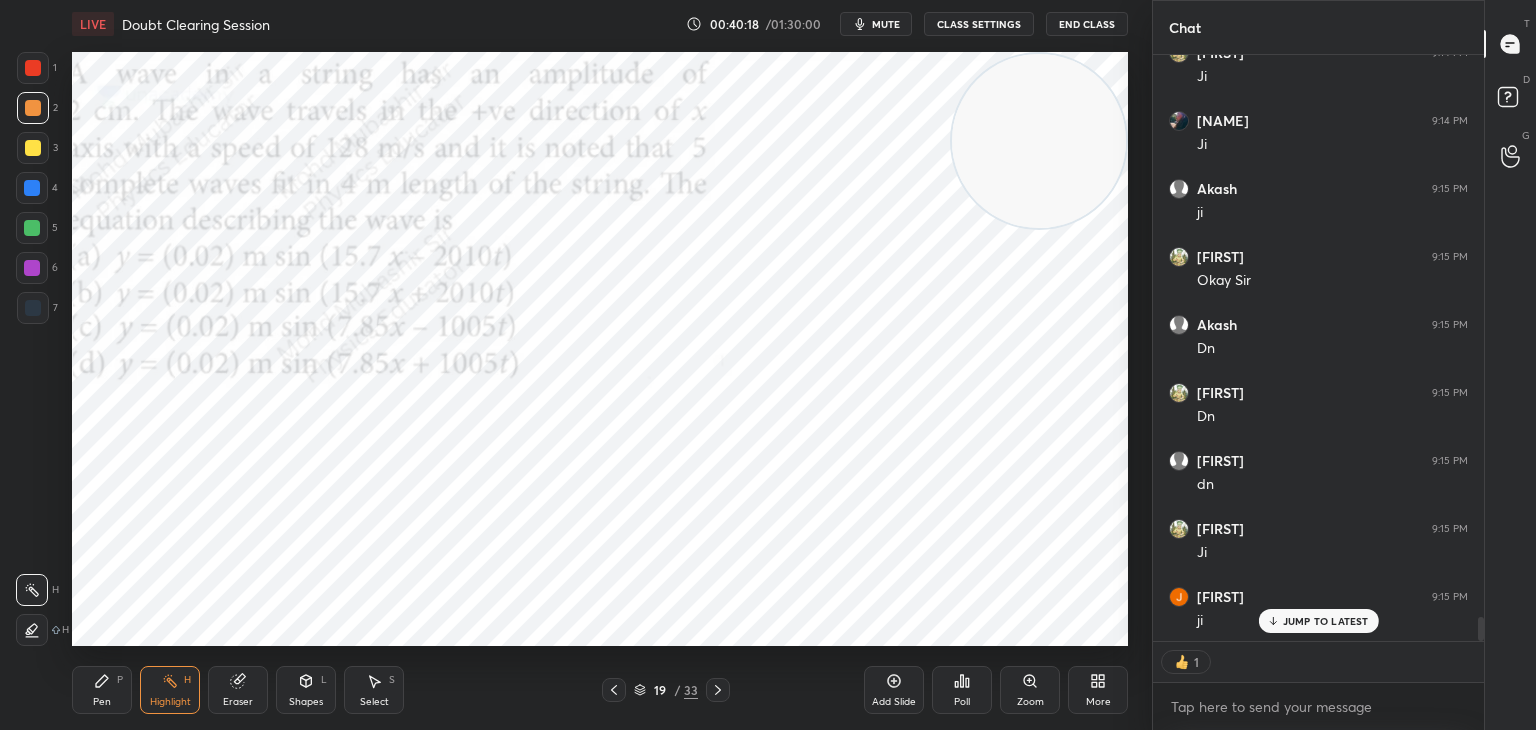 scroll, scrollTop: 13892, scrollLeft: 0, axis: vertical 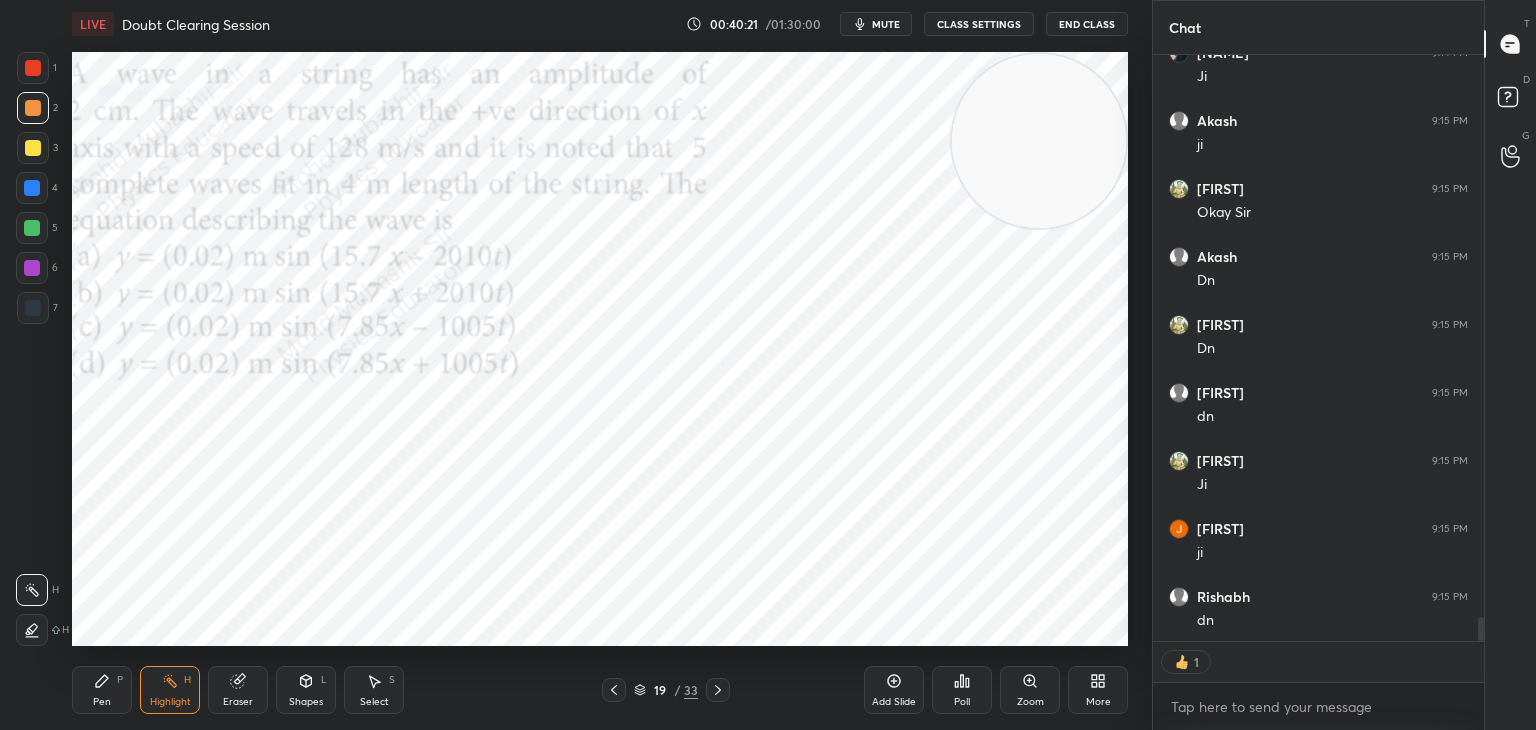 click 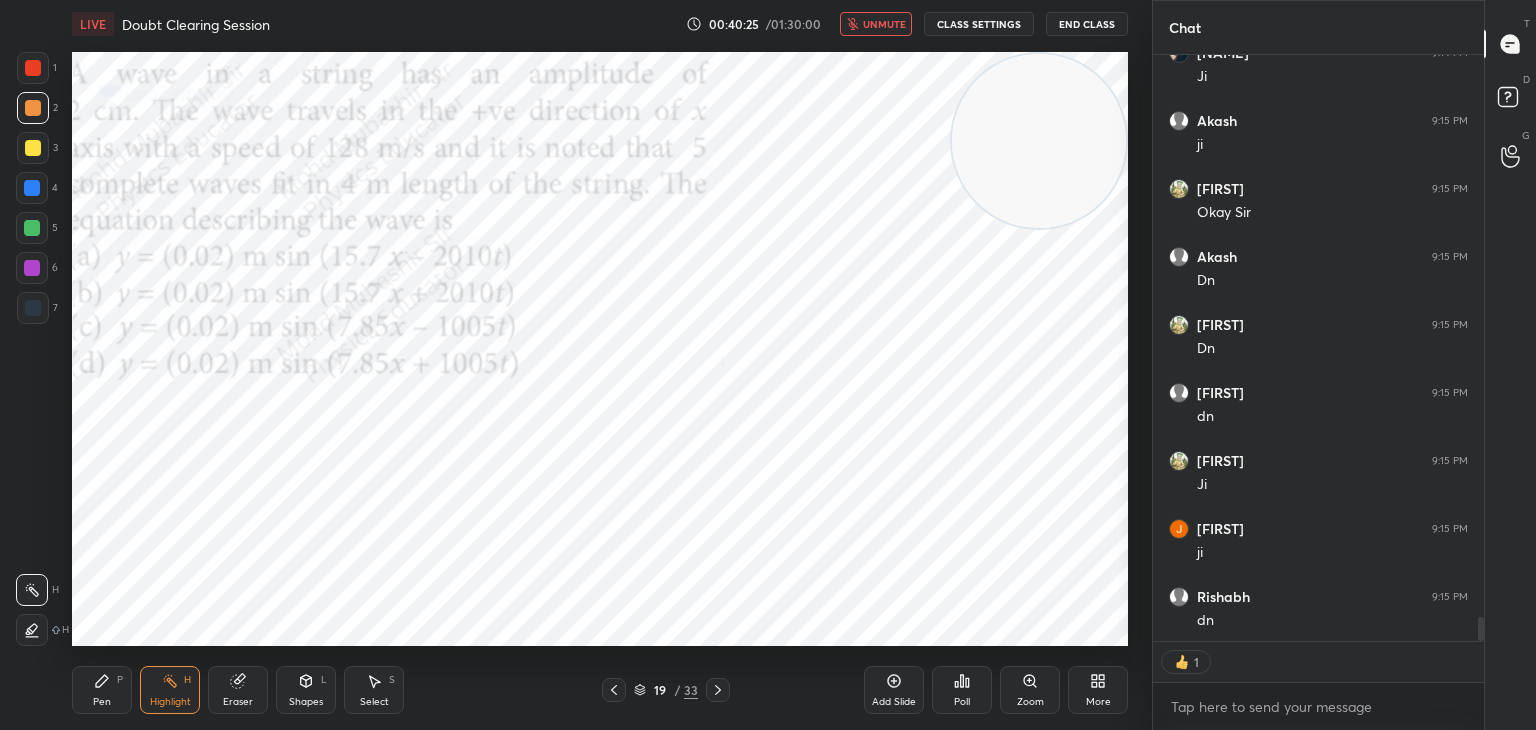 scroll, scrollTop: 6, scrollLeft: 6, axis: both 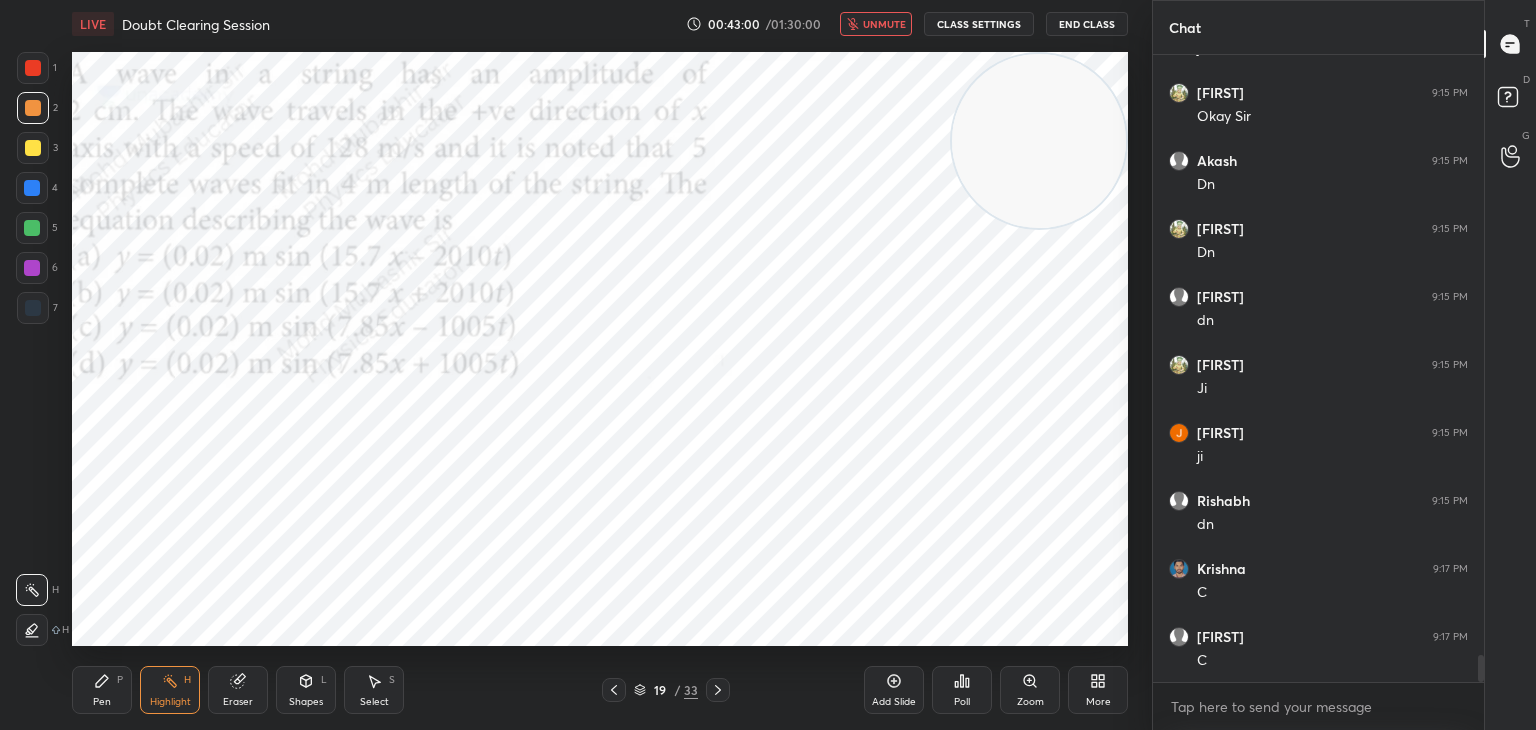 click on "unmute" at bounding box center [884, 24] 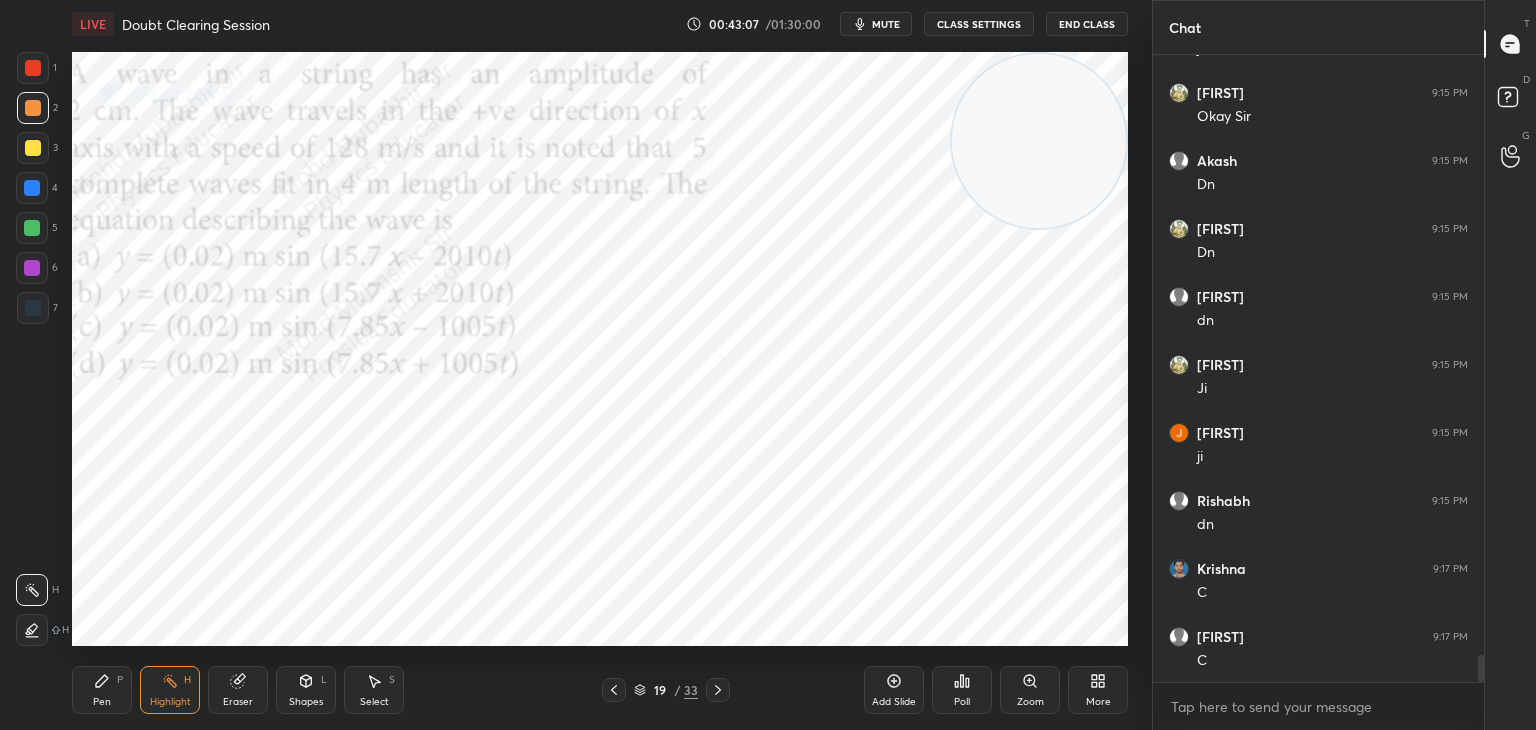 click on "mute" at bounding box center [876, 24] 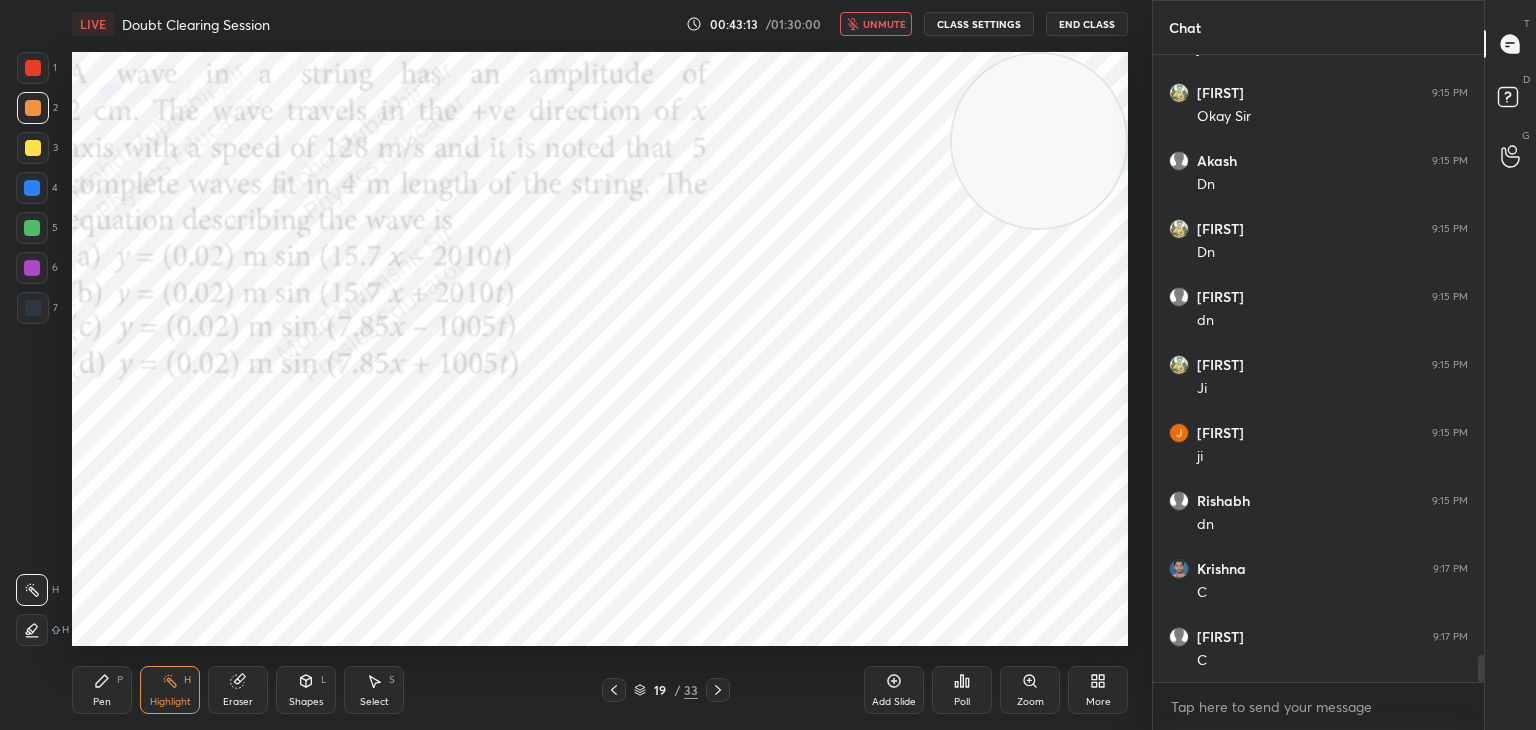 click on "unmute" at bounding box center [884, 24] 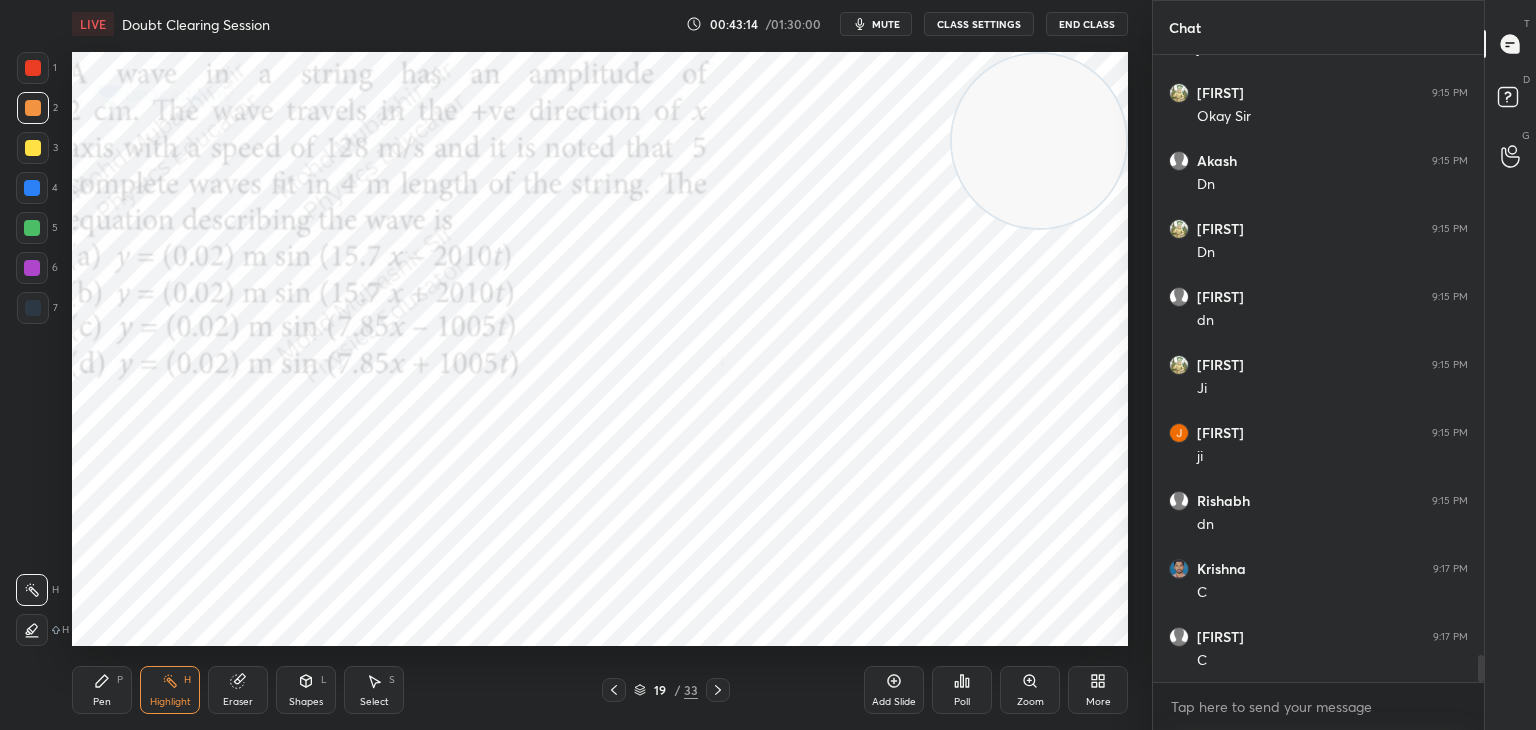drag, startPoint x: 1057, startPoint y: 168, endPoint x: 1059, endPoint y: 116, distance: 52.03845 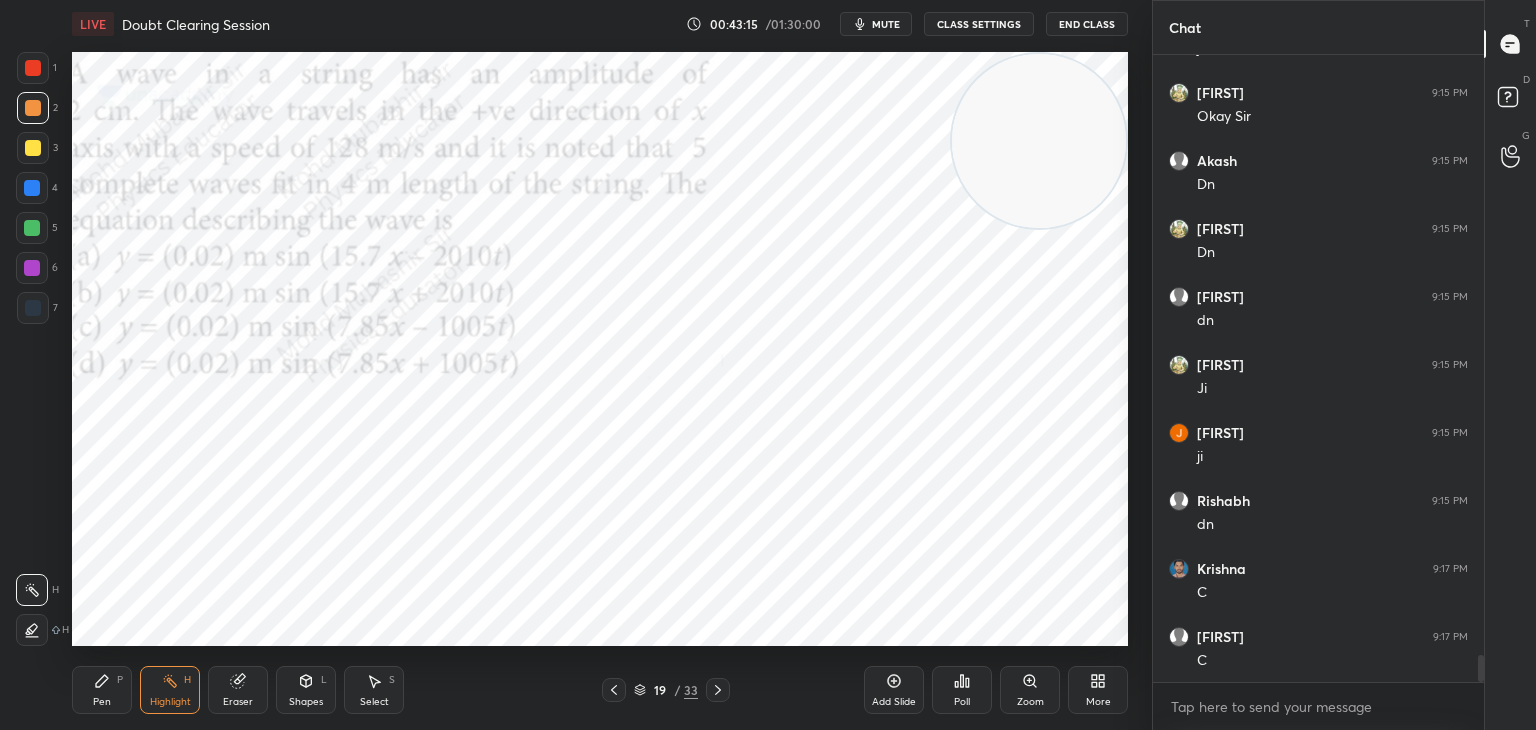 click on "Pen P" at bounding box center (102, 690) 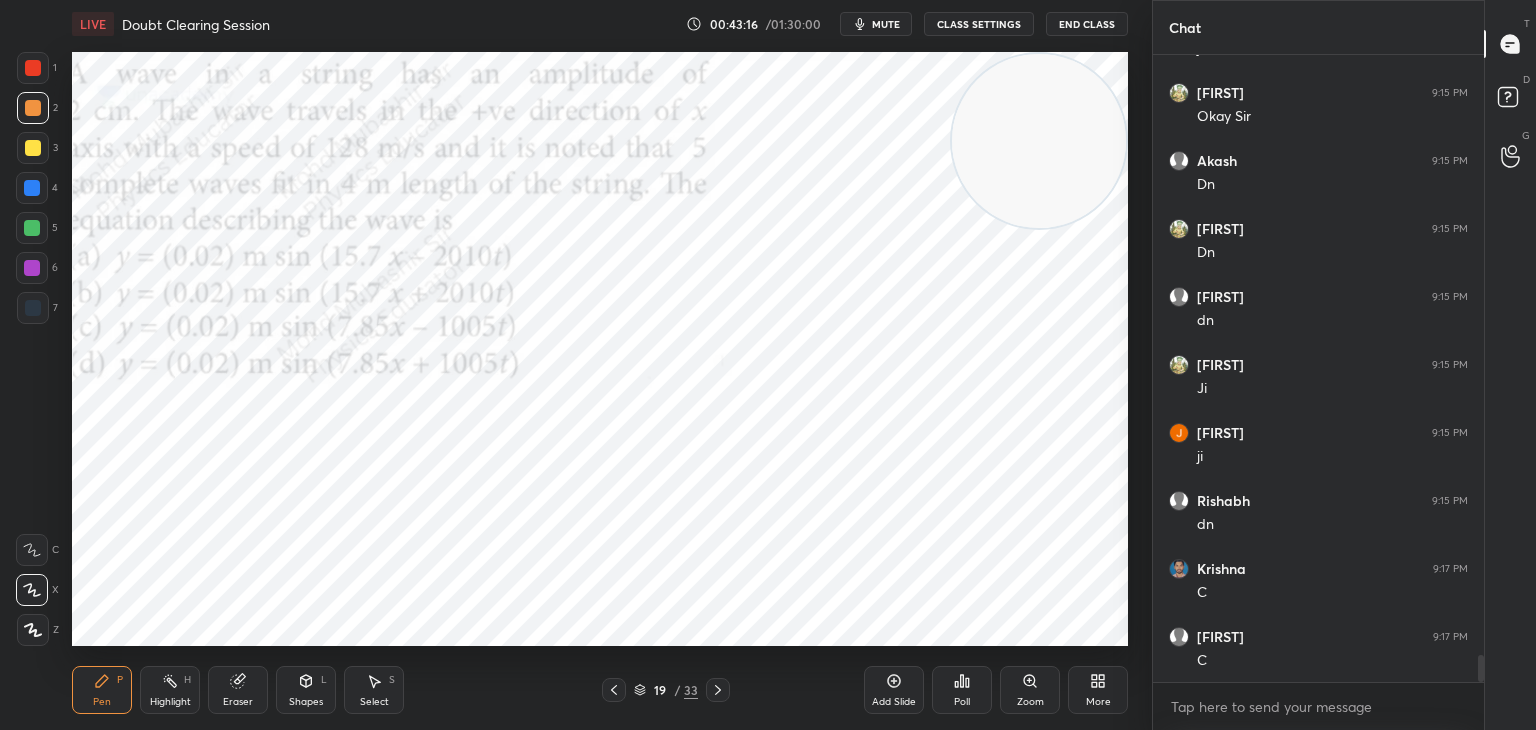 click at bounding box center (32, 188) 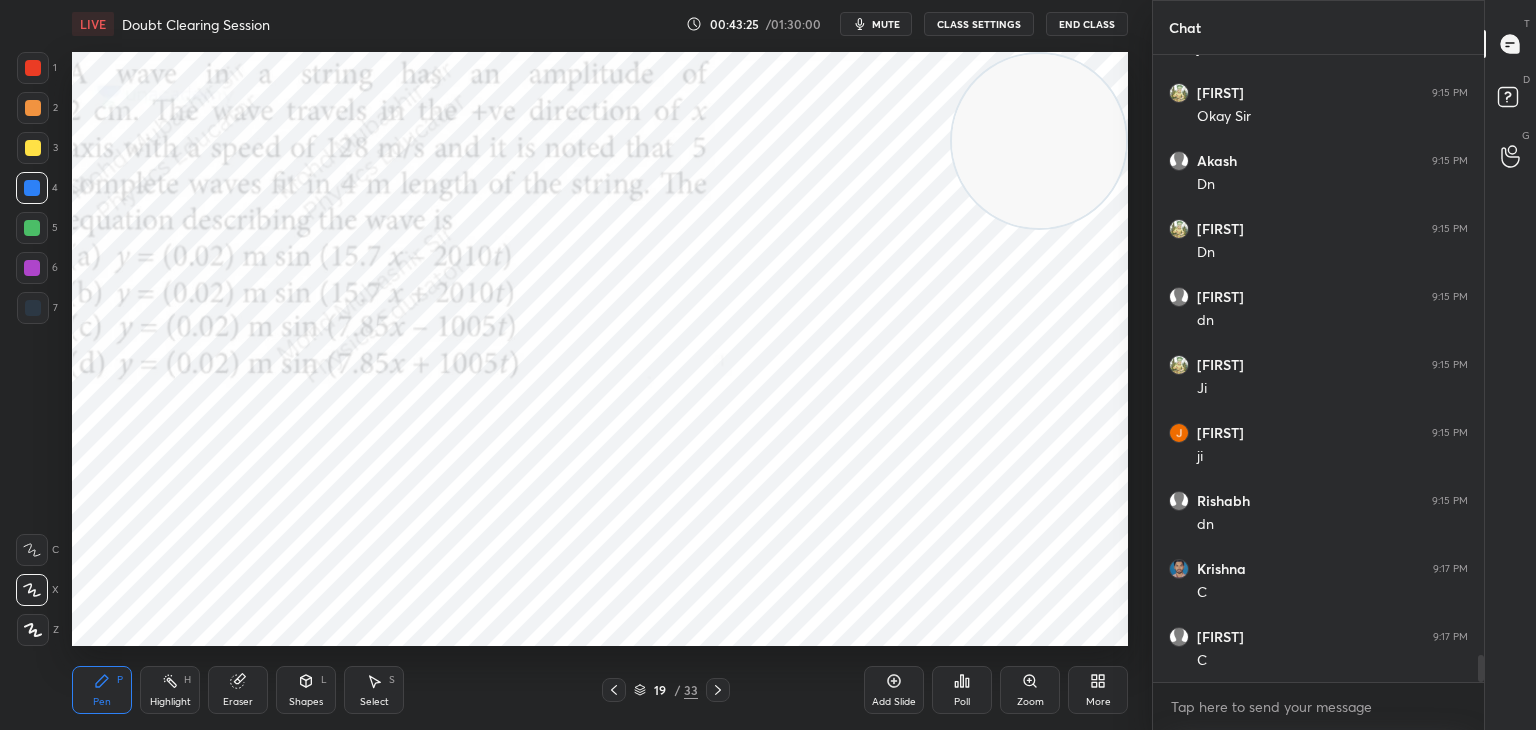 scroll, scrollTop: 581, scrollLeft: 325, axis: both 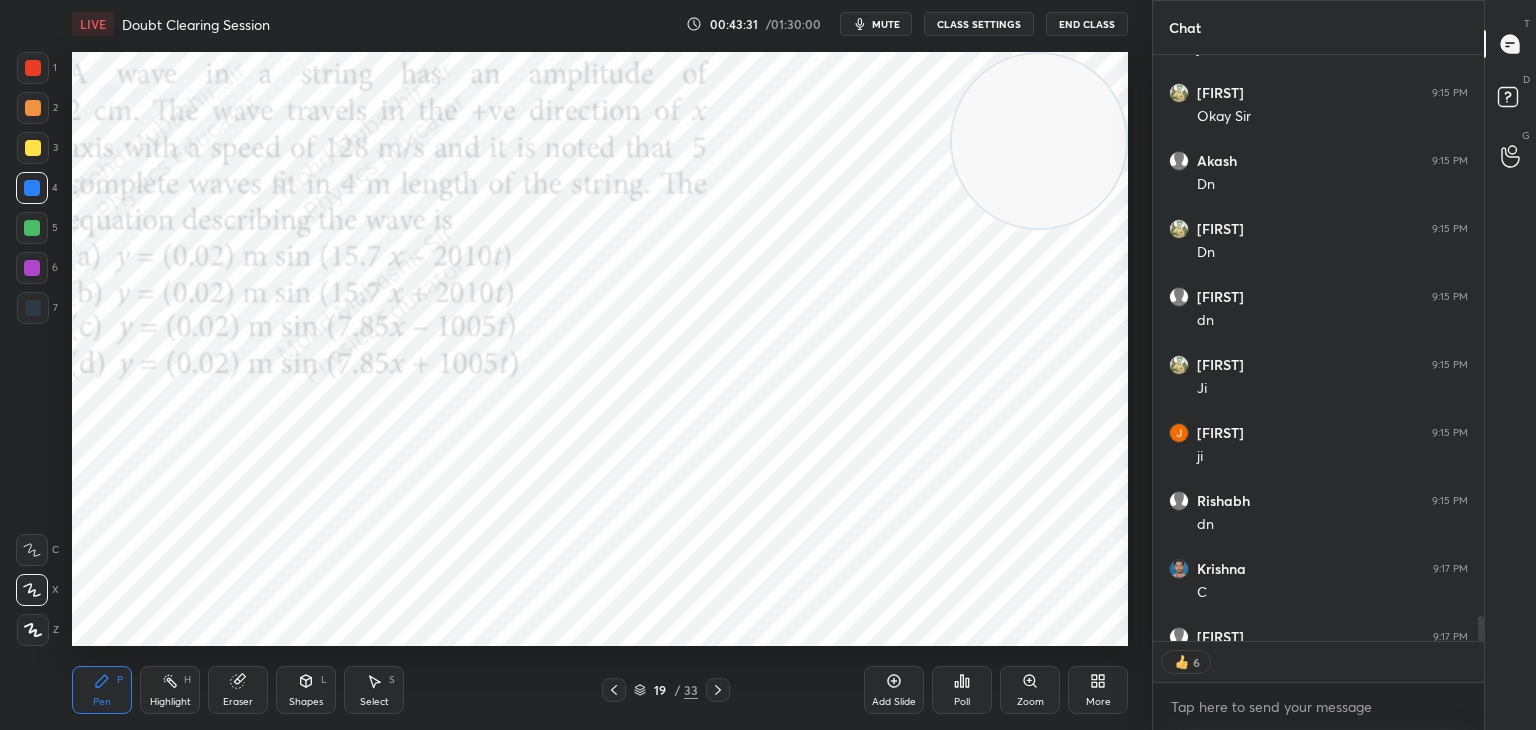 drag, startPoint x: 1484, startPoint y: 622, endPoint x: 1477, endPoint y: 653, distance: 31.780497 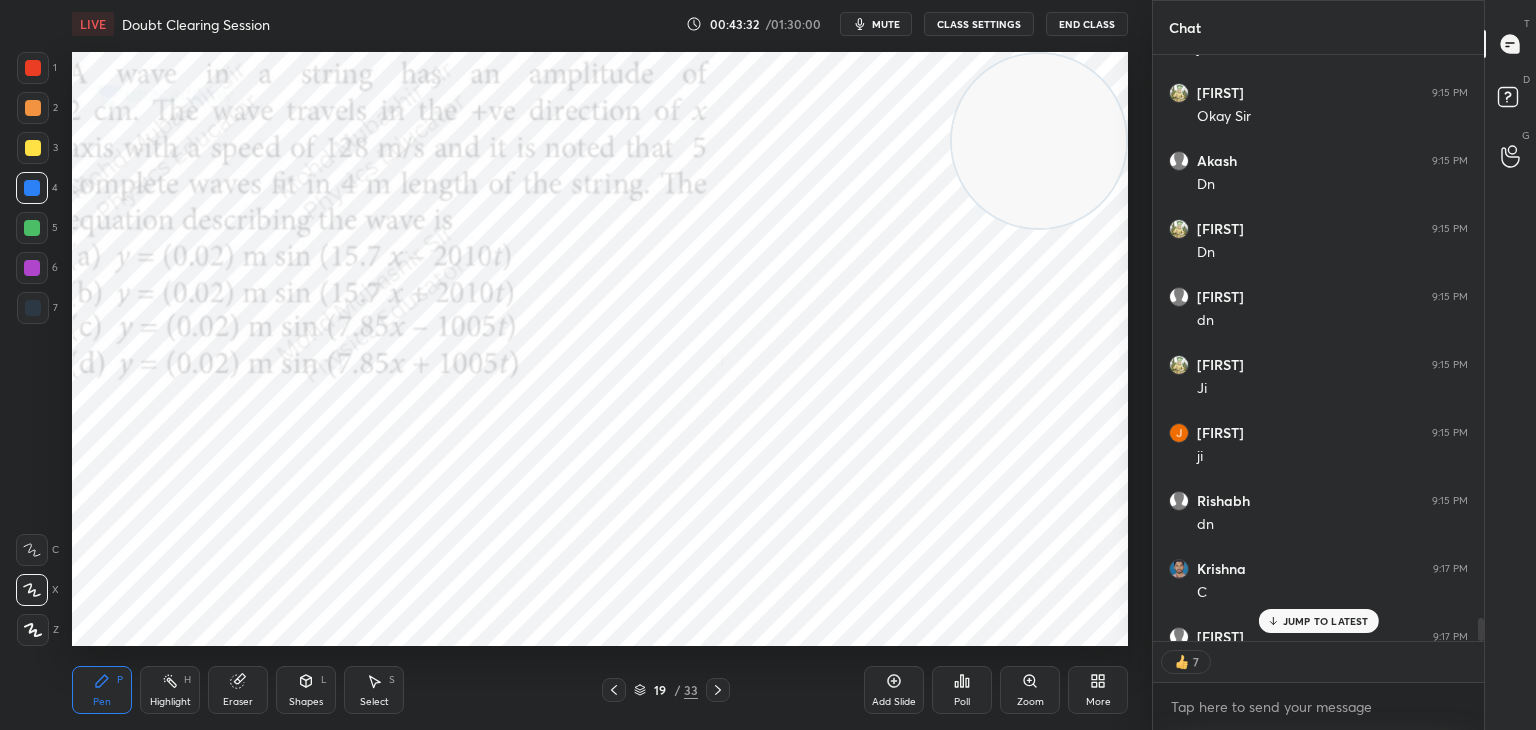 scroll, scrollTop: 14096, scrollLeft: 0, axis: vertical 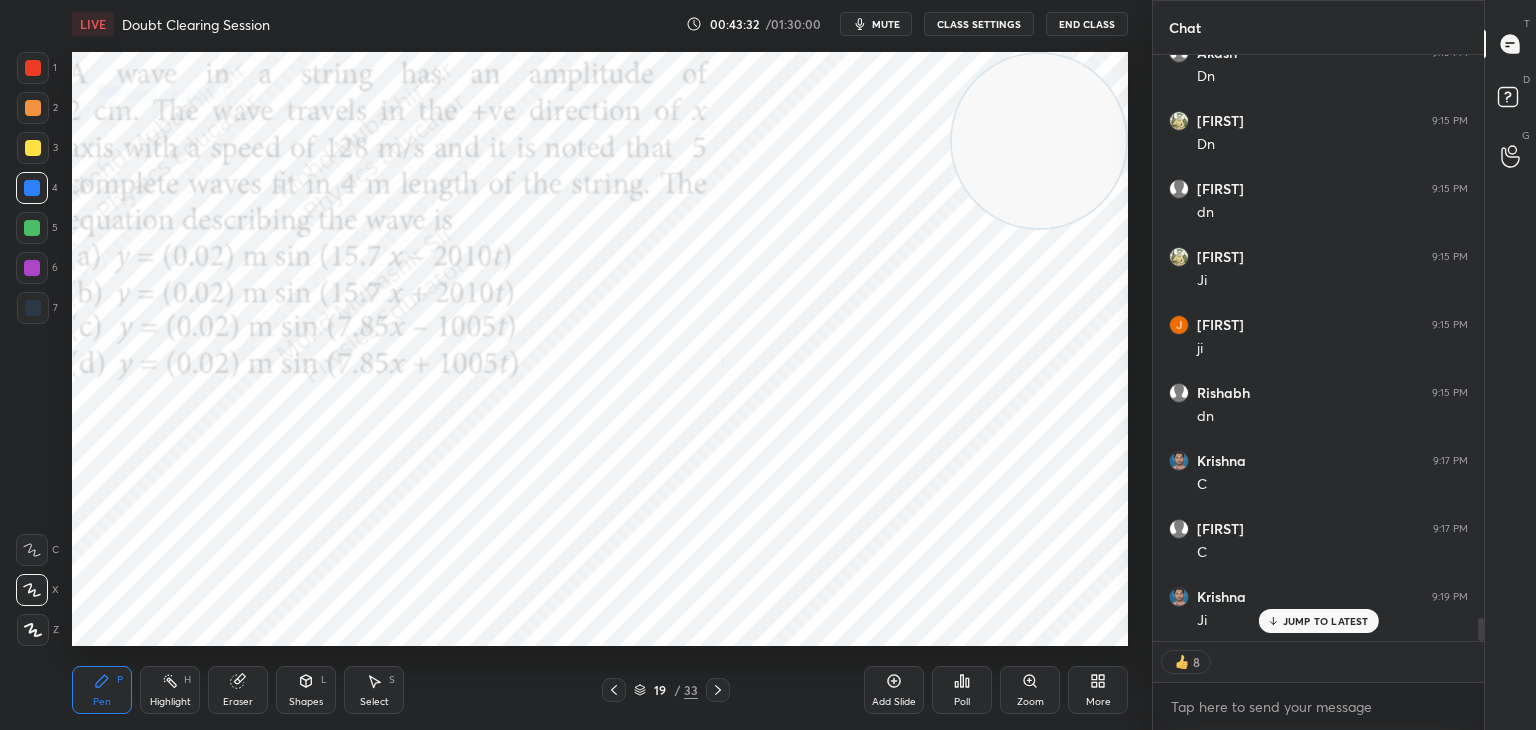 drag, startPoint x: 1477, startPoint y: 646, endPoint x: 1313, endPoint y: 634, distance: 164.43843 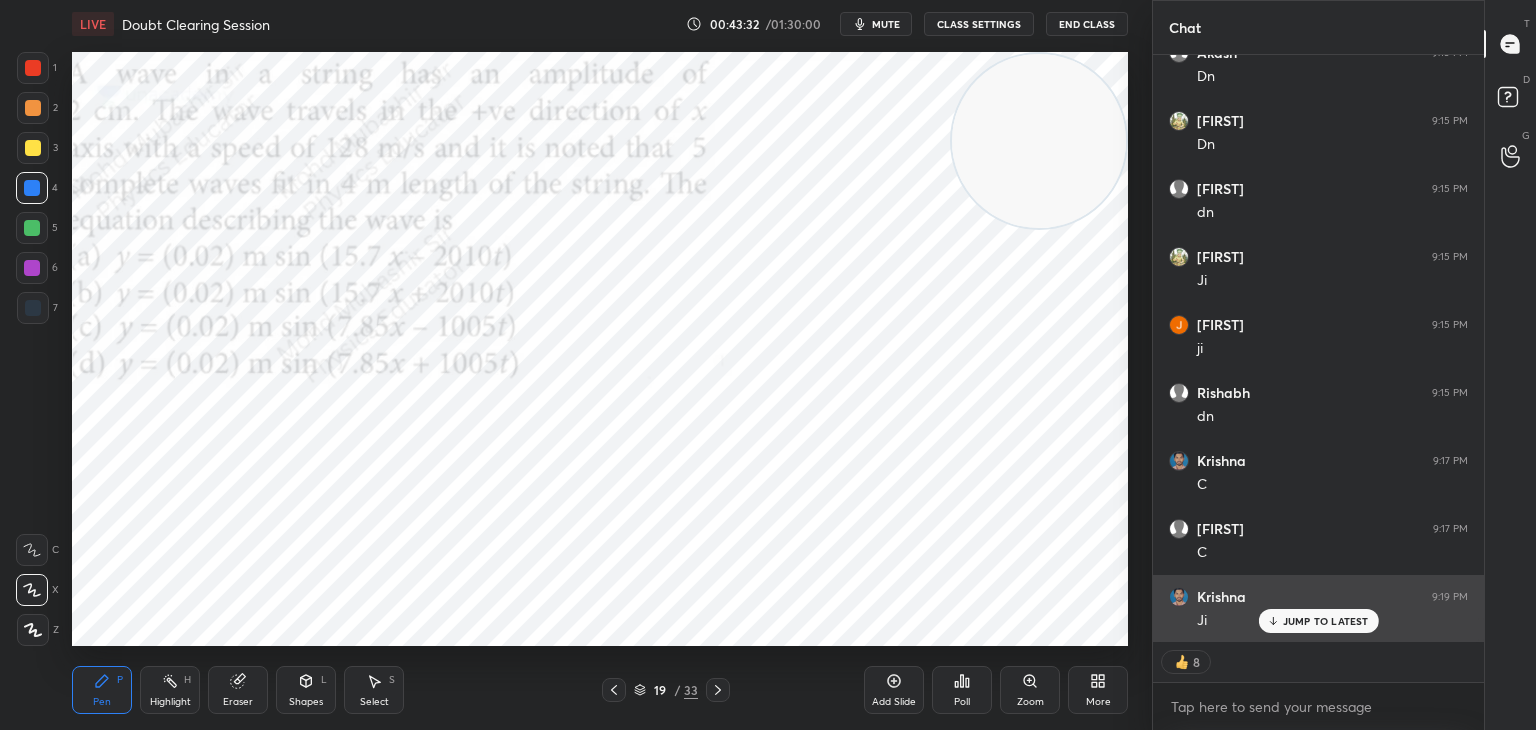 click on "[NAME] 9:12 PM C [NAME] 9:12 PM C [NAME] 9:12 PM C [NAME] 9:12 PM C [NAME] 9:13 PM c [NAME] 9:14 PM Mera ni aara...!! [NAME] 9:14 PM Ji [NAME] 9:15 PM ji [NAME] 9:15 PM Okay Sir [NAME] 9:15 PM Dn [NAME] 9:15 PM Dn [NAME] 9:15 PM dn [NAME] 9:15 PM Ji [NAME]... 9:15 PM ji [NAME] 9:15 PM dn [NAME] 9:17 PM C [NAME] 9:17 PM C JUMP TO LATEST 8 Enable hand raising Enable raise hand to speak to learners. Once enabled, chat will be turned off temporarily. Enable x" at bounding box center [1318, 392] 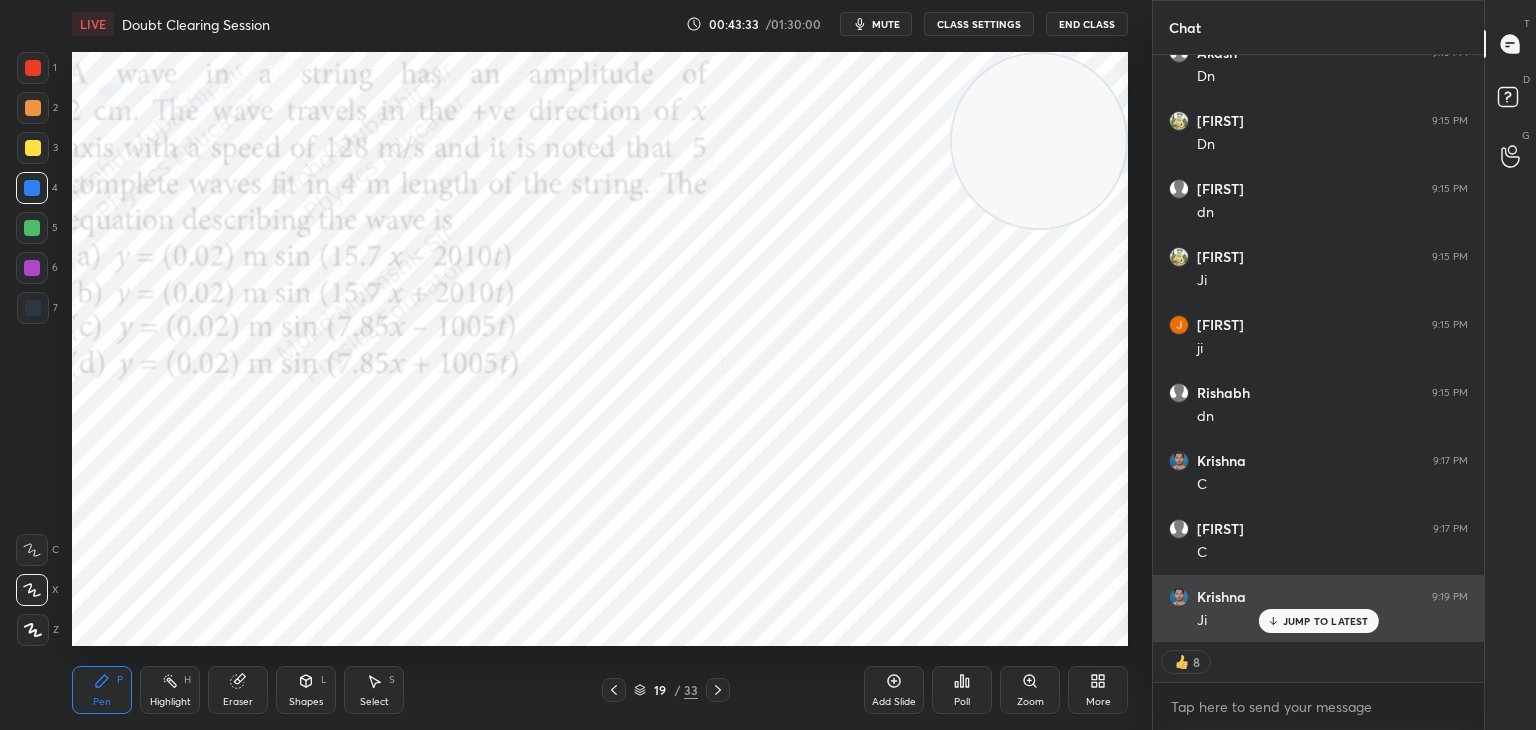 click on "JUMP TO LATEST" at bounding box center [1326, 621] 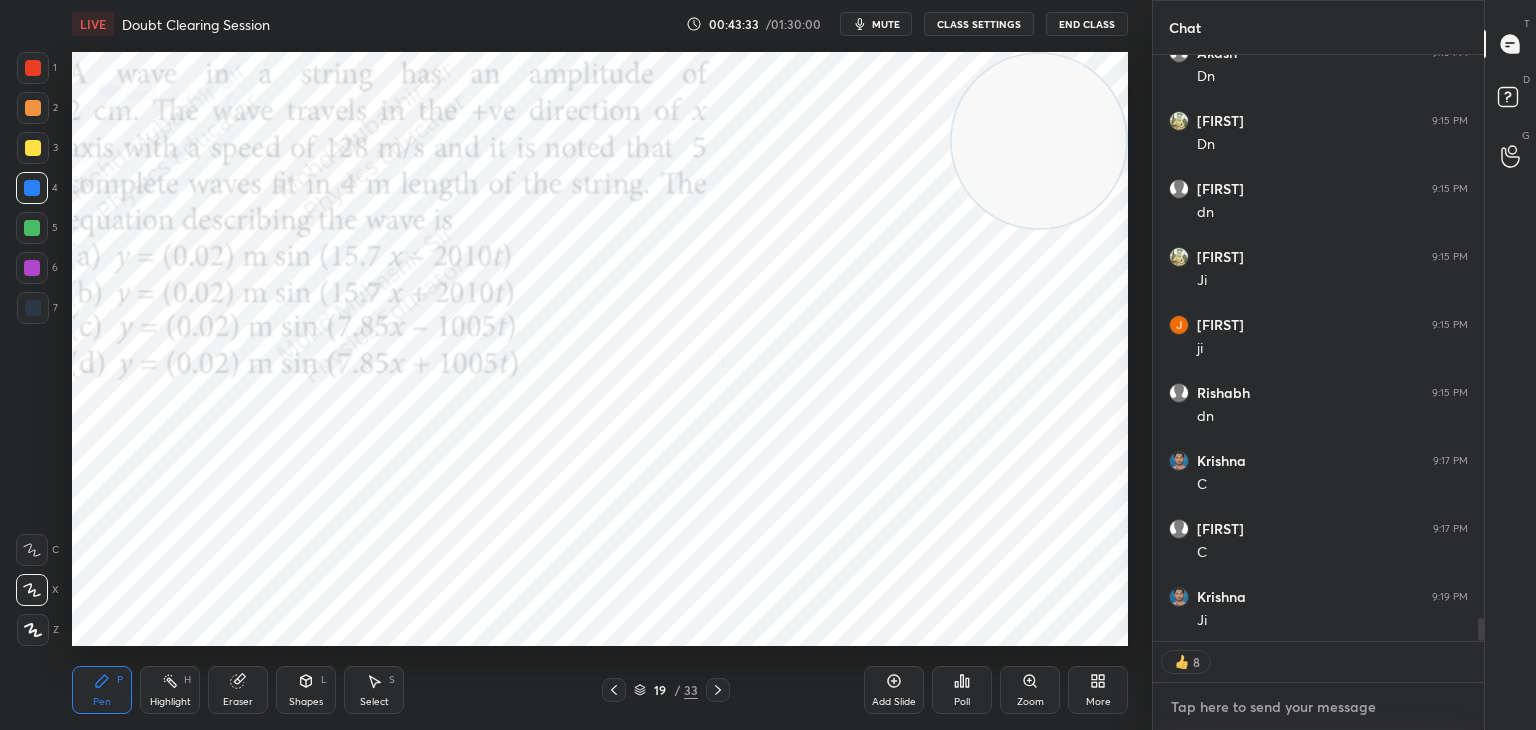 click at bounding box center (1318, 707) 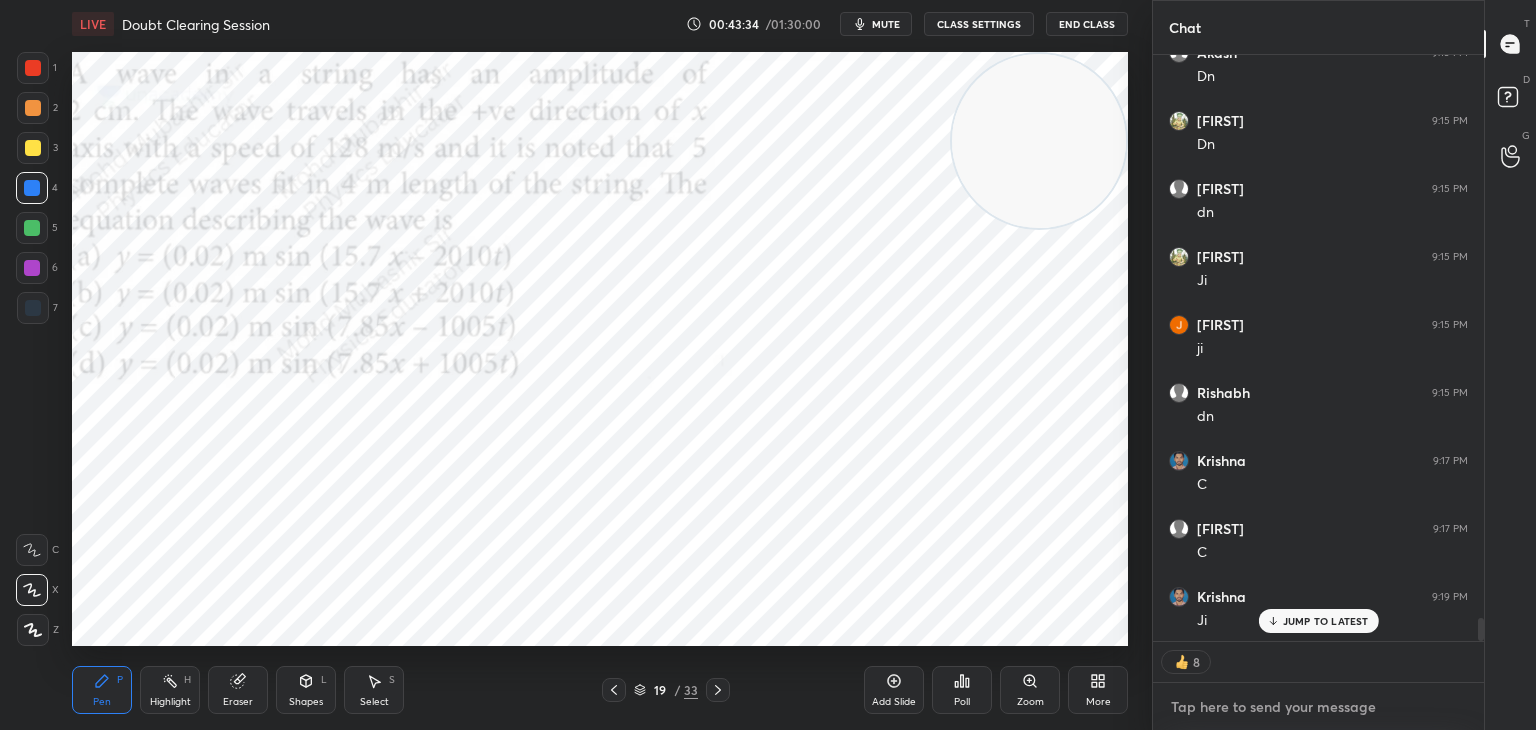 scroll, scrollTop: 14164, scrollLeft: 0, axis: vertical 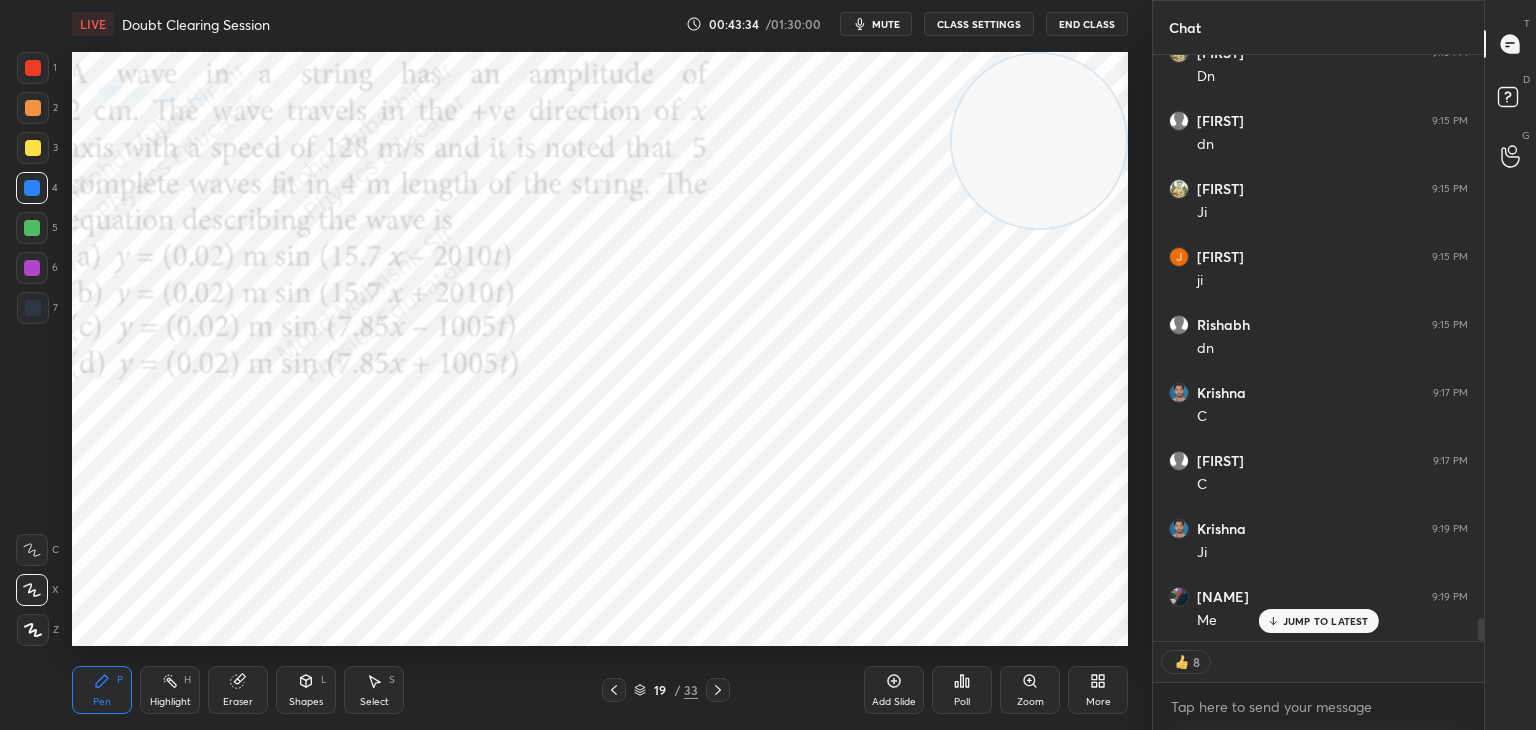 click on "JUMP TO LATEST" at bounding box center [1326, 621] 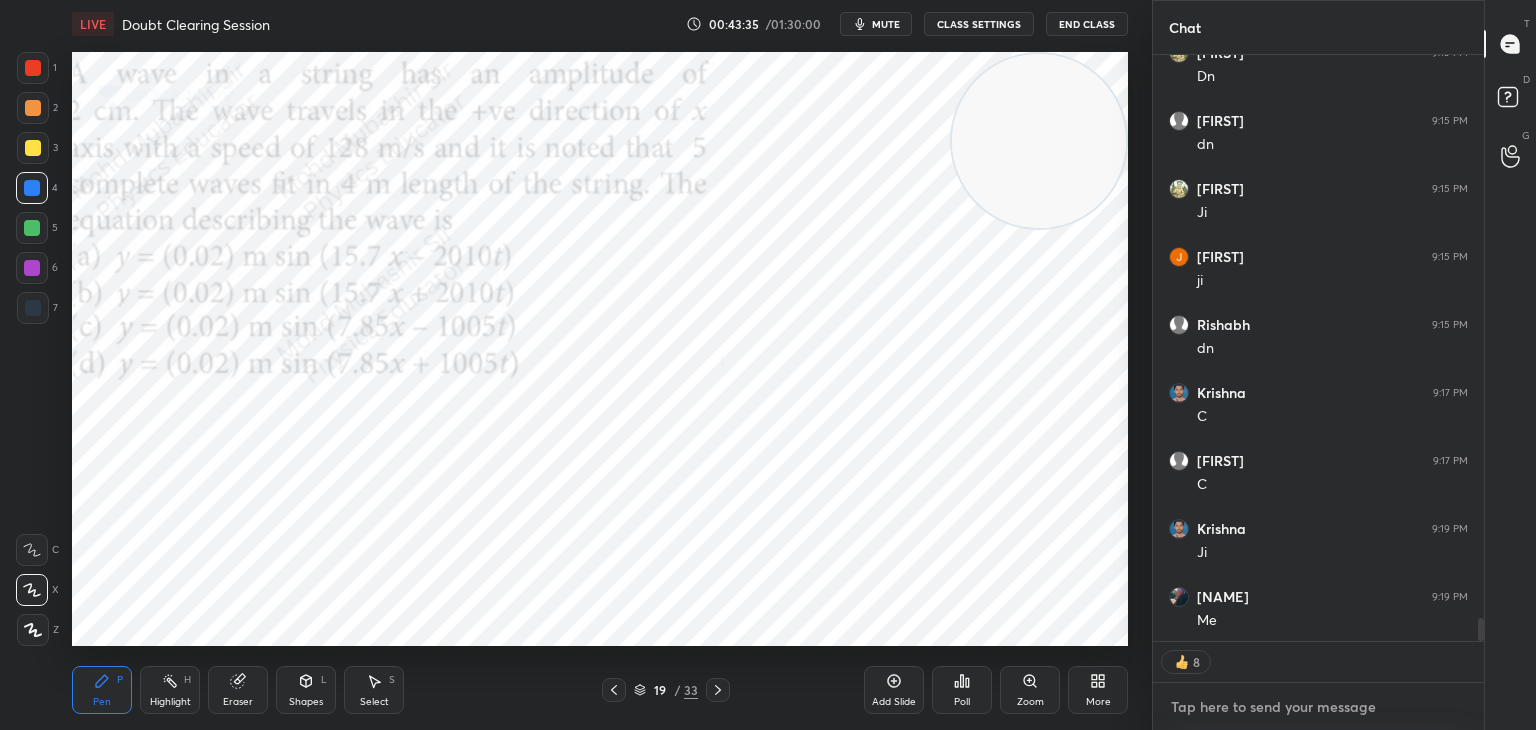click at bounding box center (1318, 707) 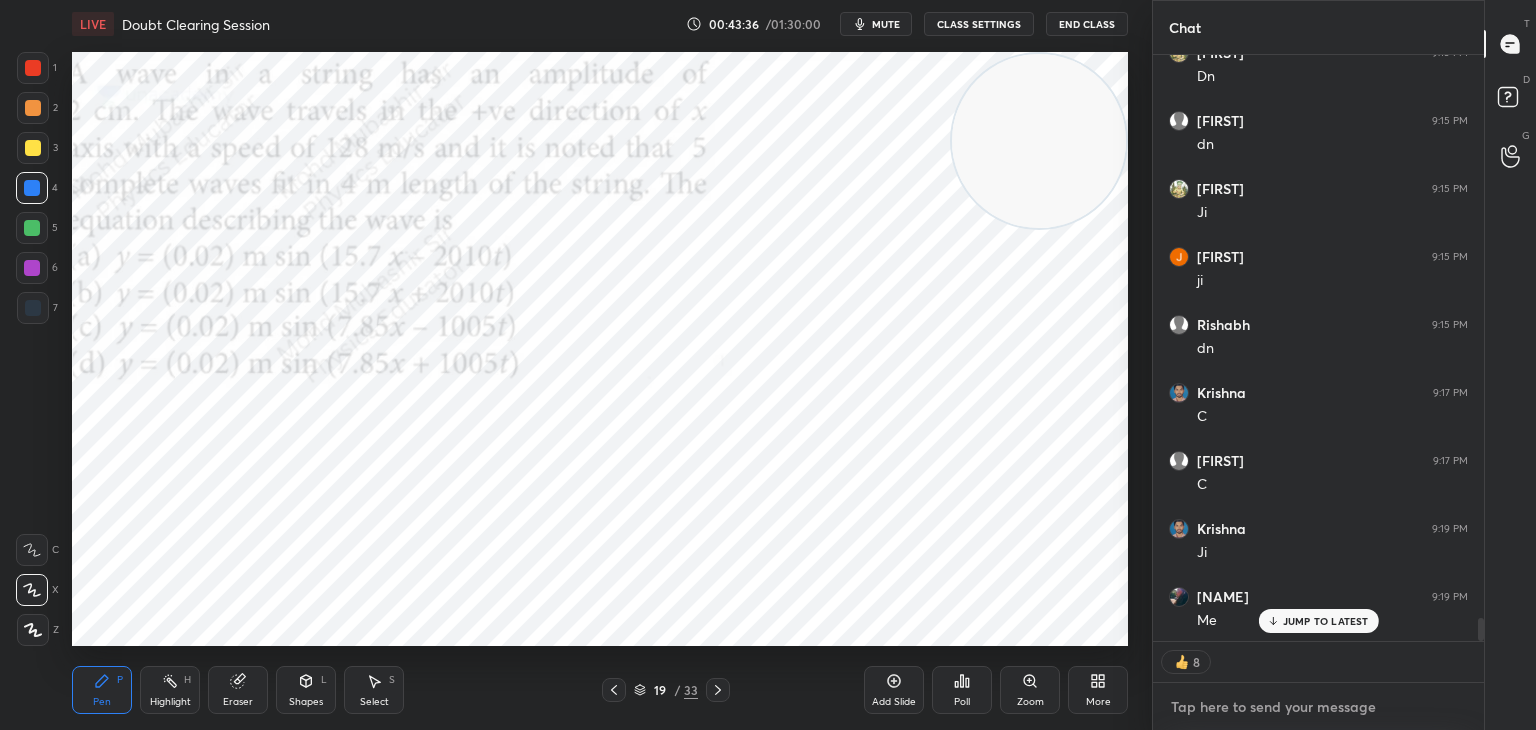 scroll, scrollTop: 14232, scrollLeft: 0, axis: vertical 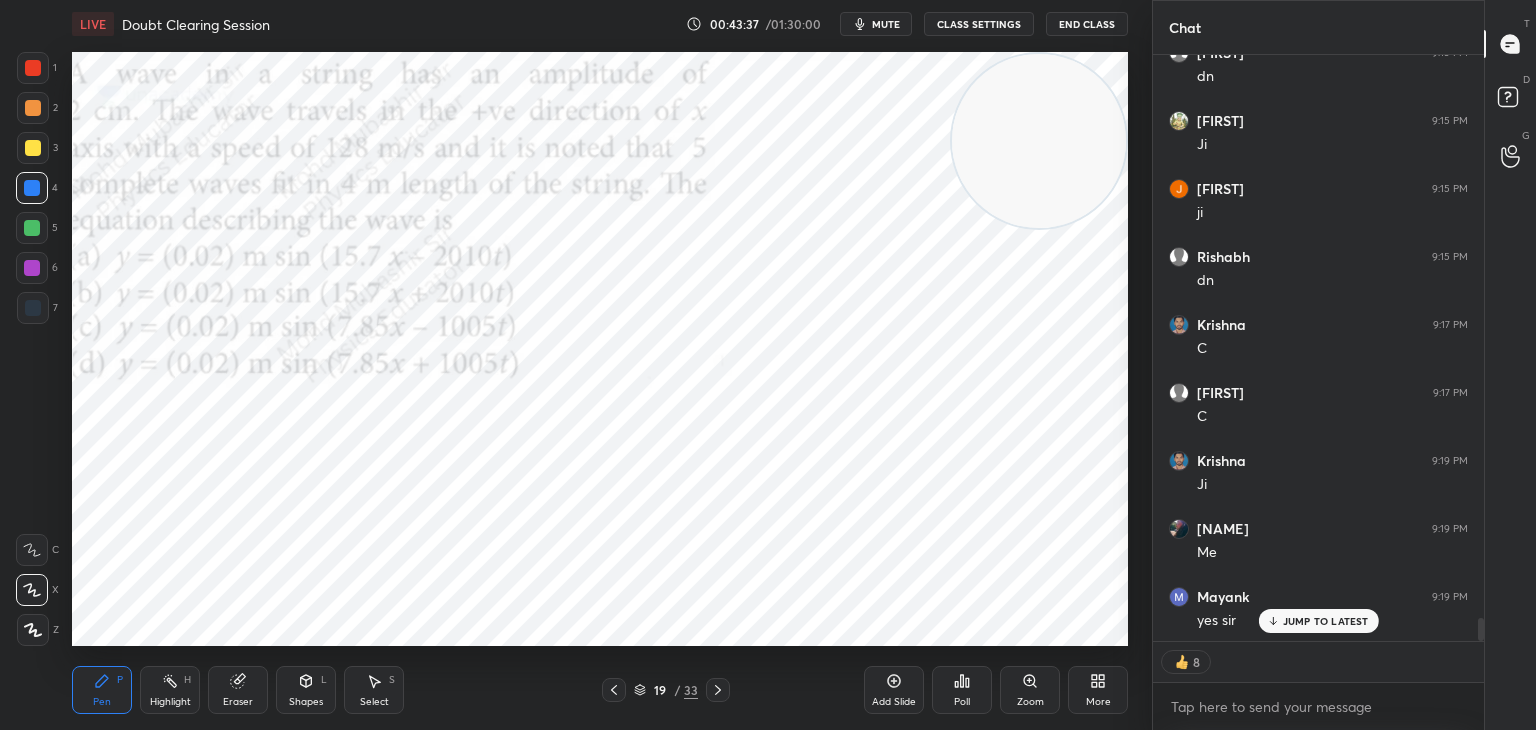 click on "JUMP TO LATEST" at bounding box center (1326, 621) 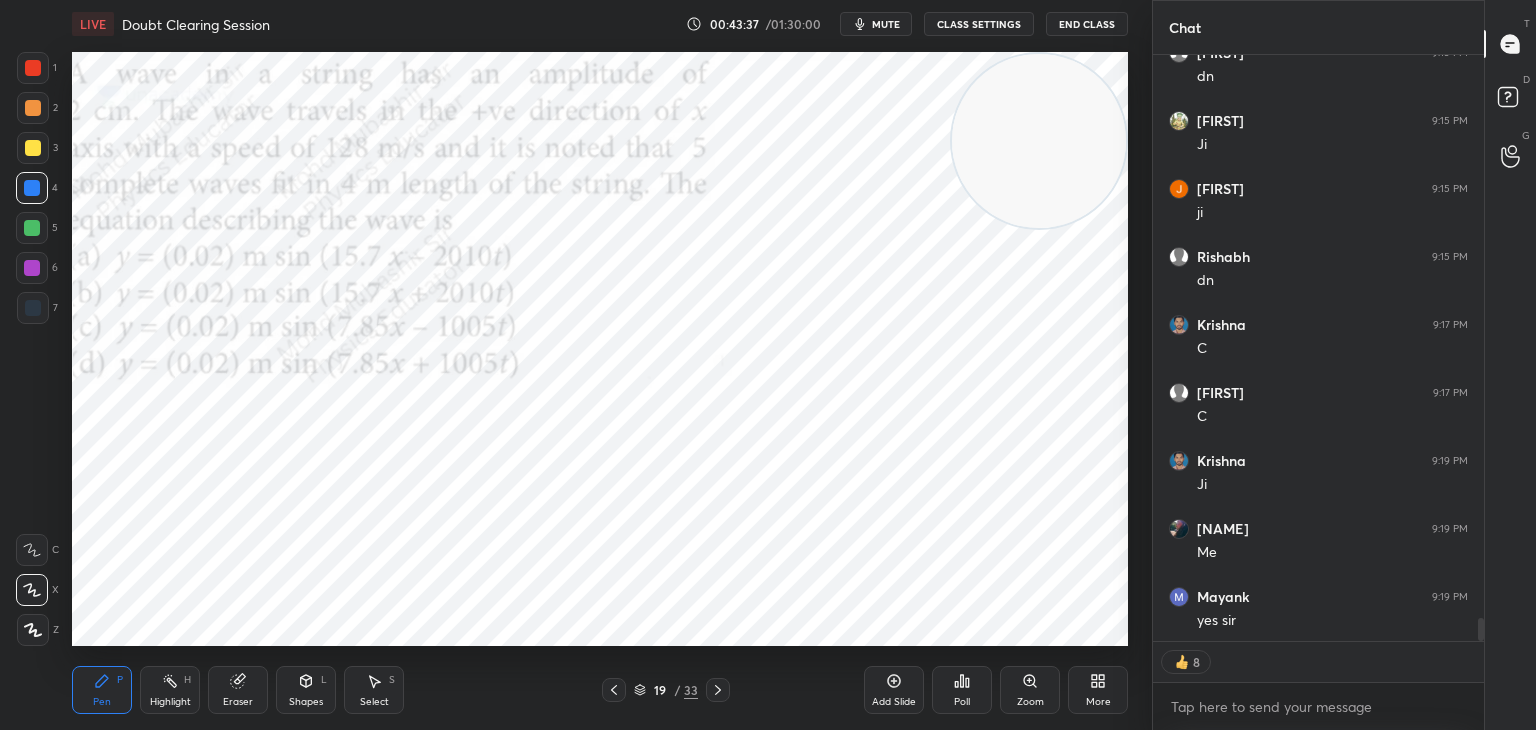 scroll, scrollTop: 14300, scrollLeft: 0, axis: vertical 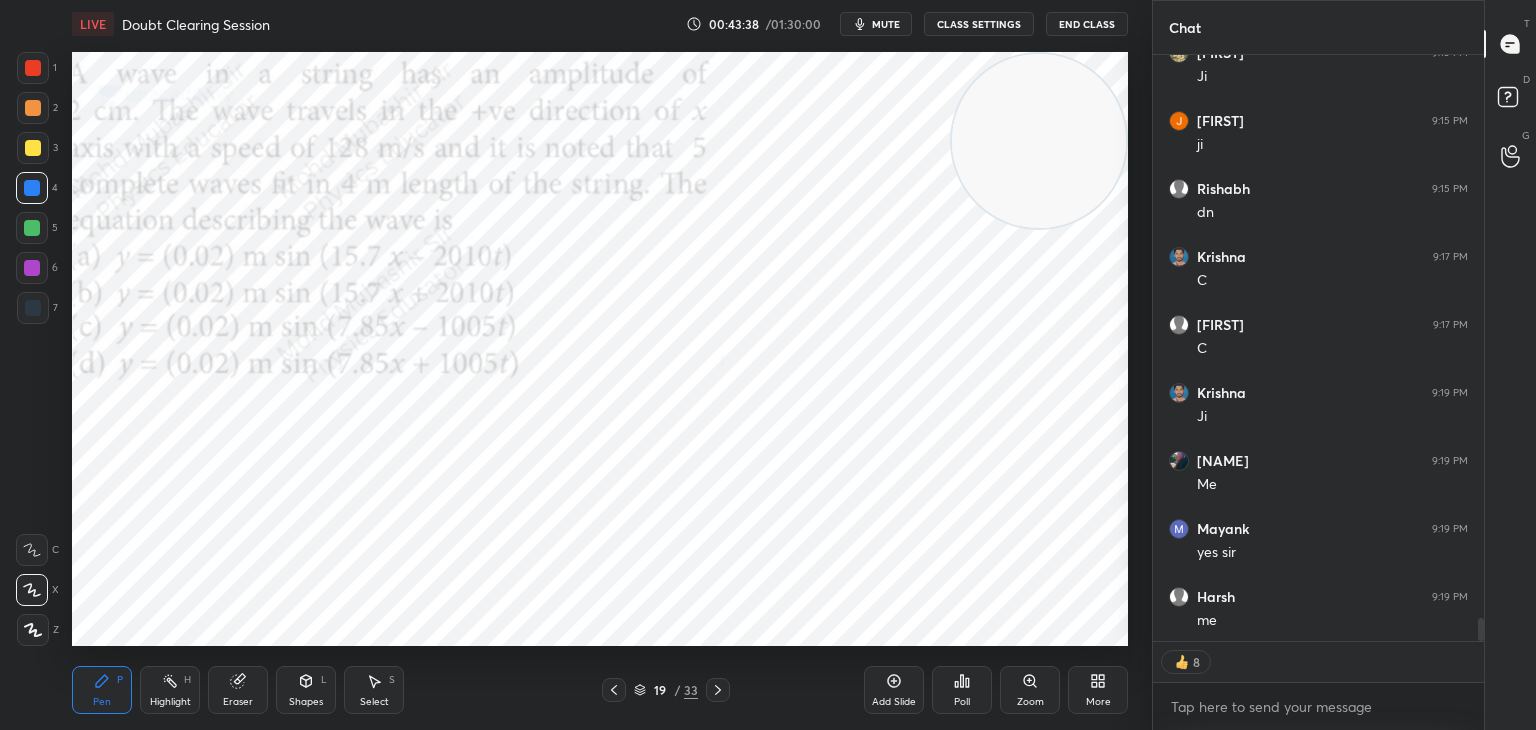 click on "x" at bounding box center [1318, 706] 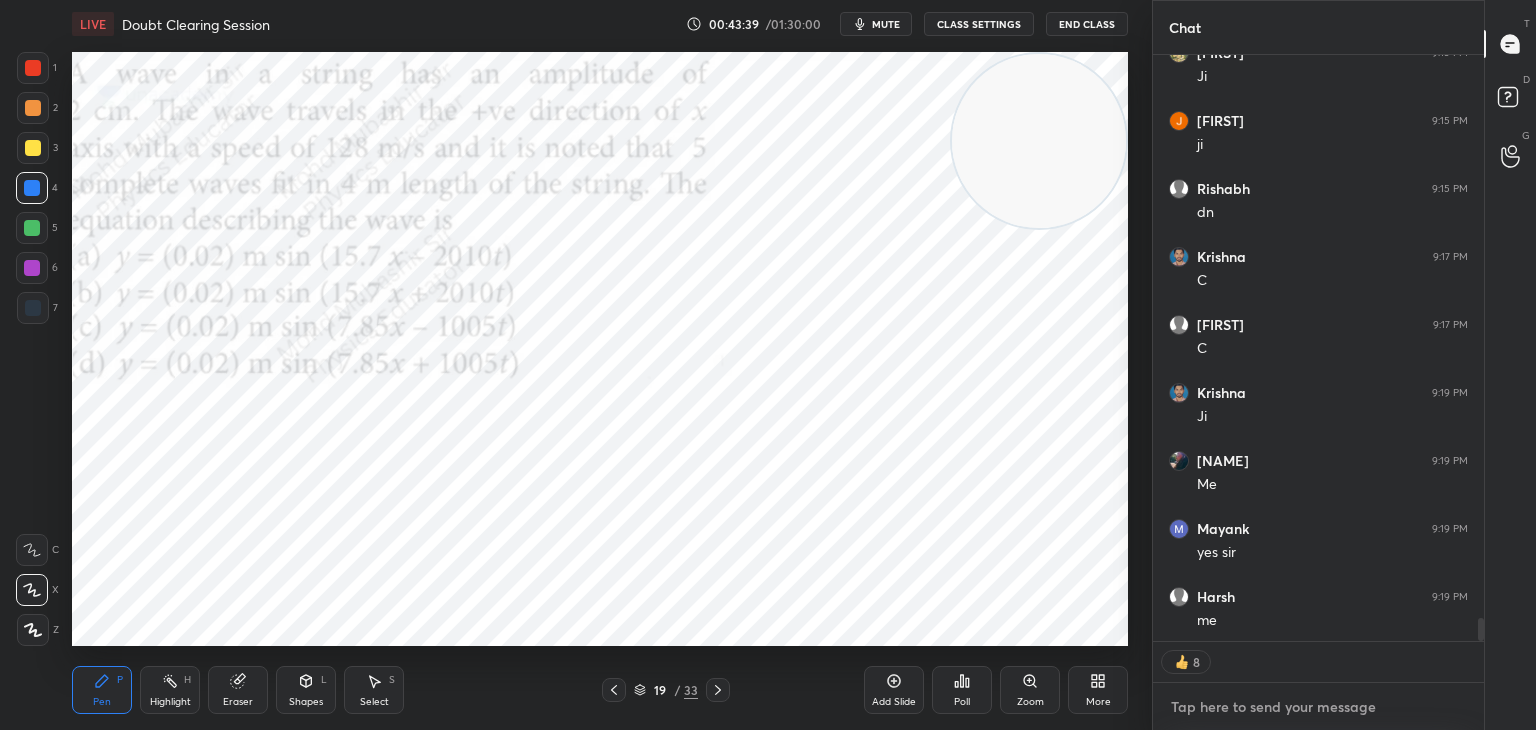 scroll, scrollTop: 14368, scrollLeft: 0, axis: vertical 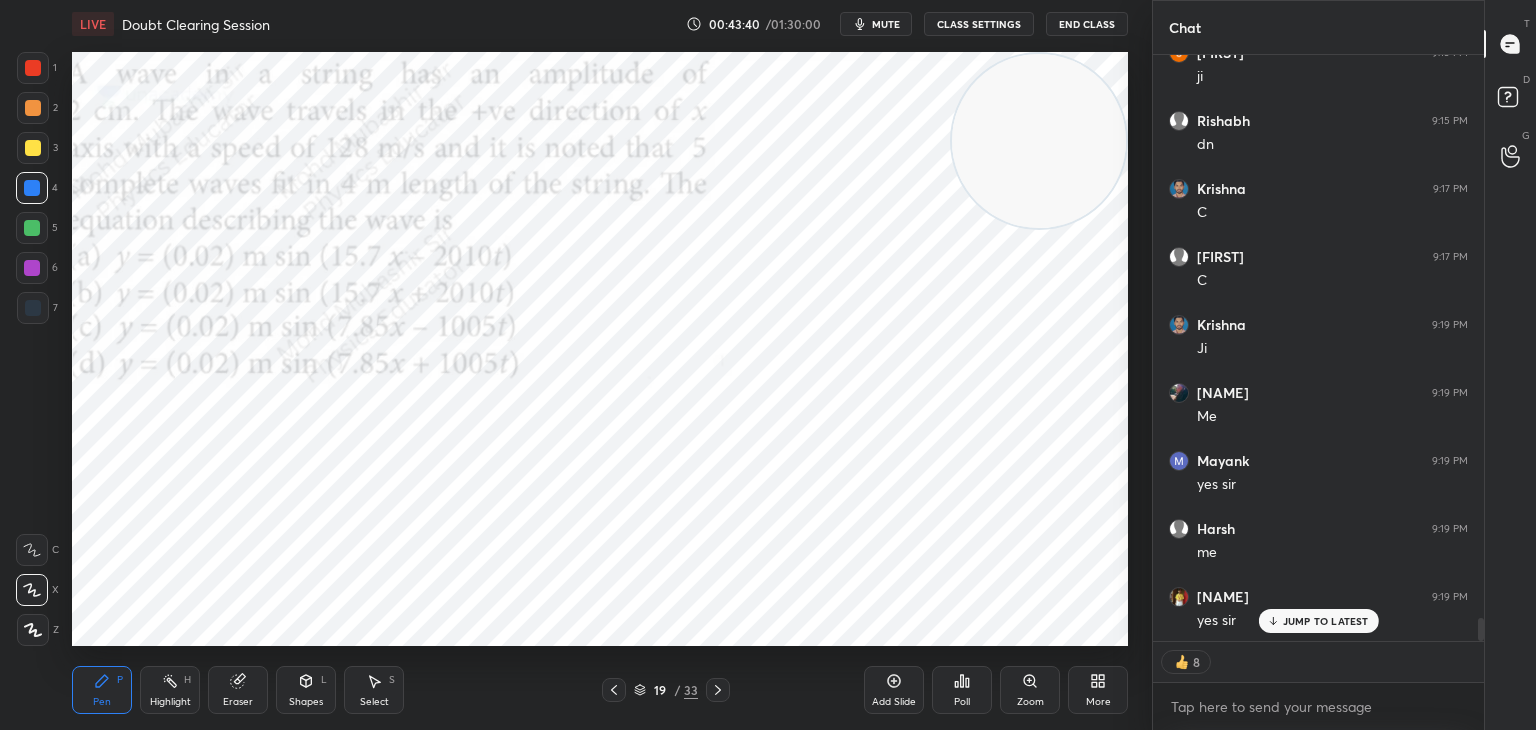 drag, startPoint x: 1013, startPoint y: 176, endPoint x: 115, endPoint y: 565, distance: 978.6343 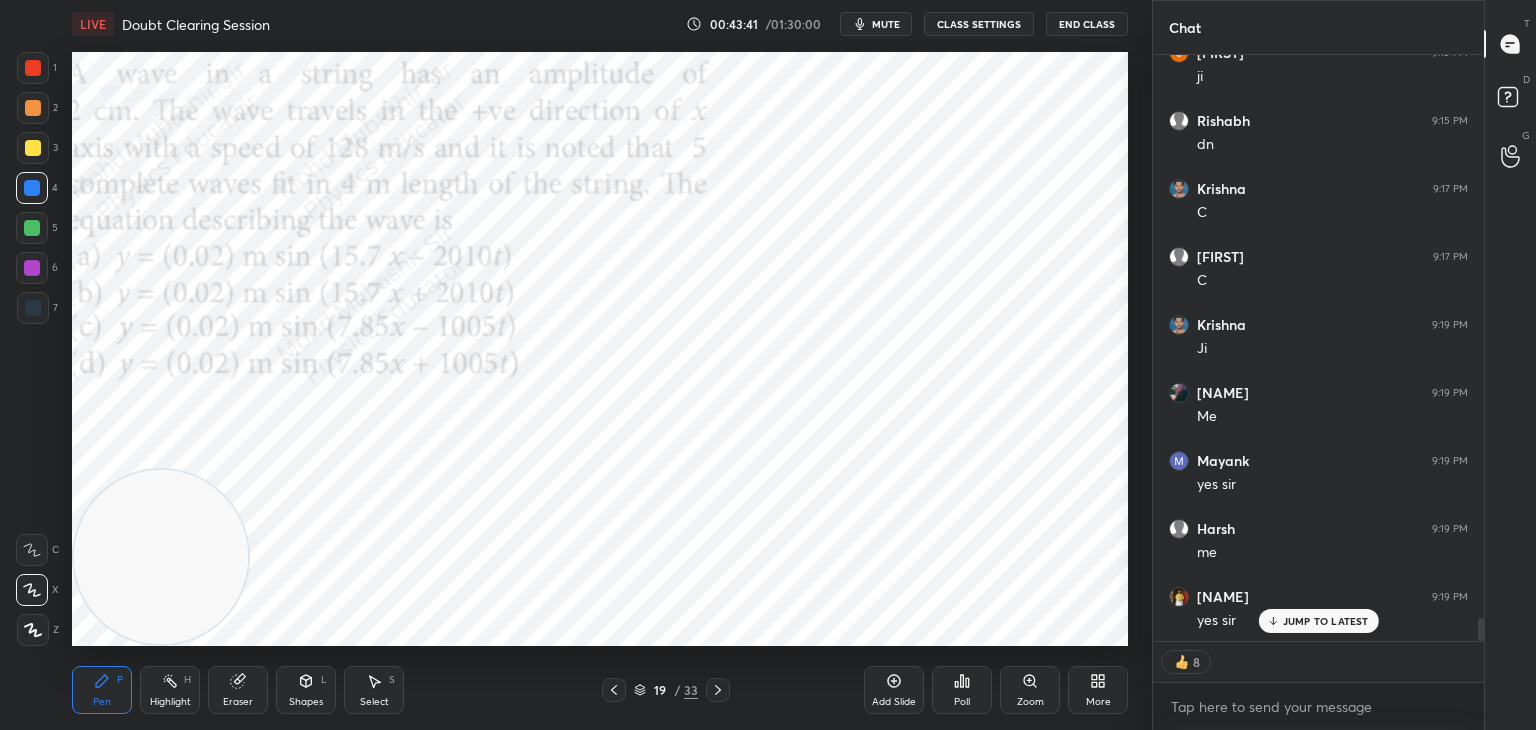 scroll, scrollTop: 14436, scrollLeft: 0, axis: vertical 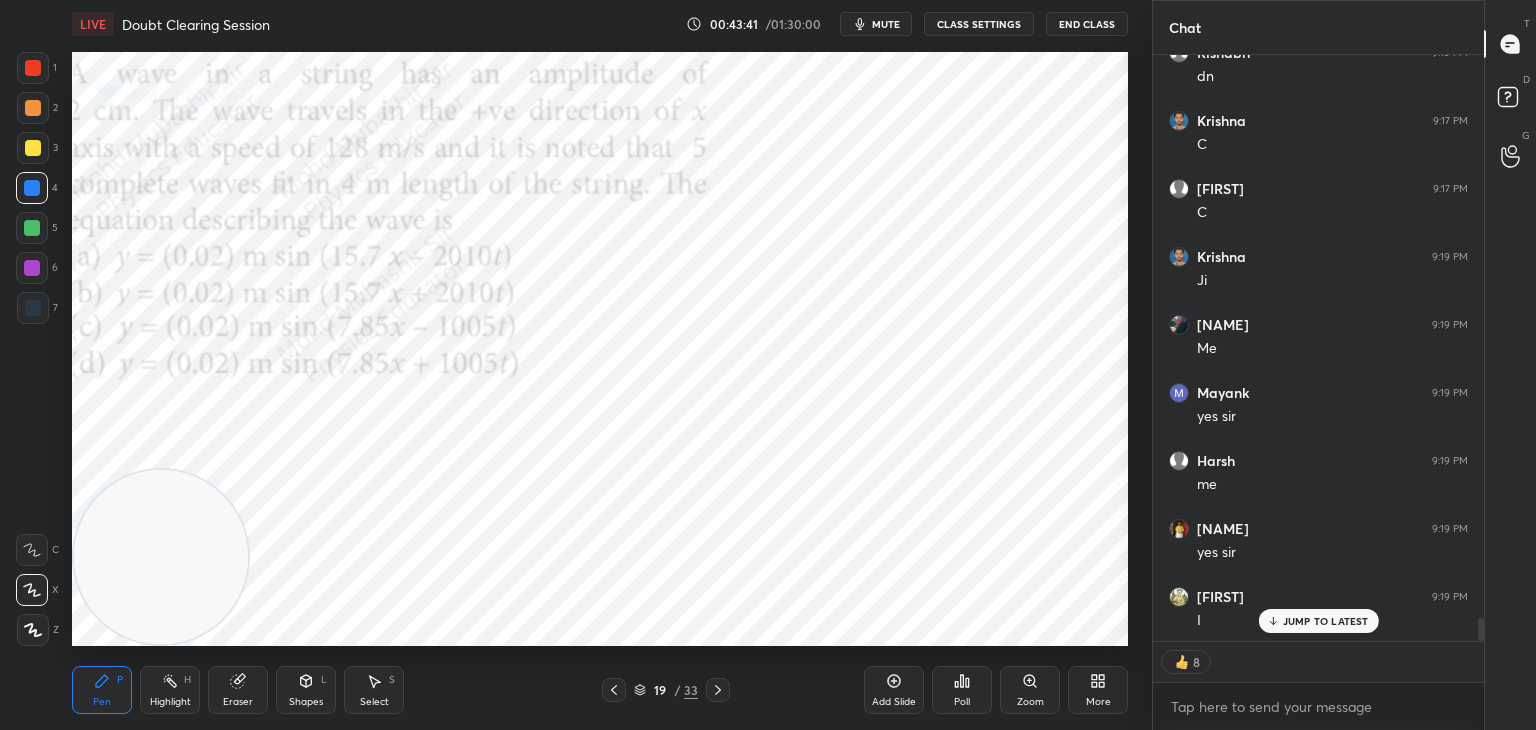 click at bounding box center (32, 228) 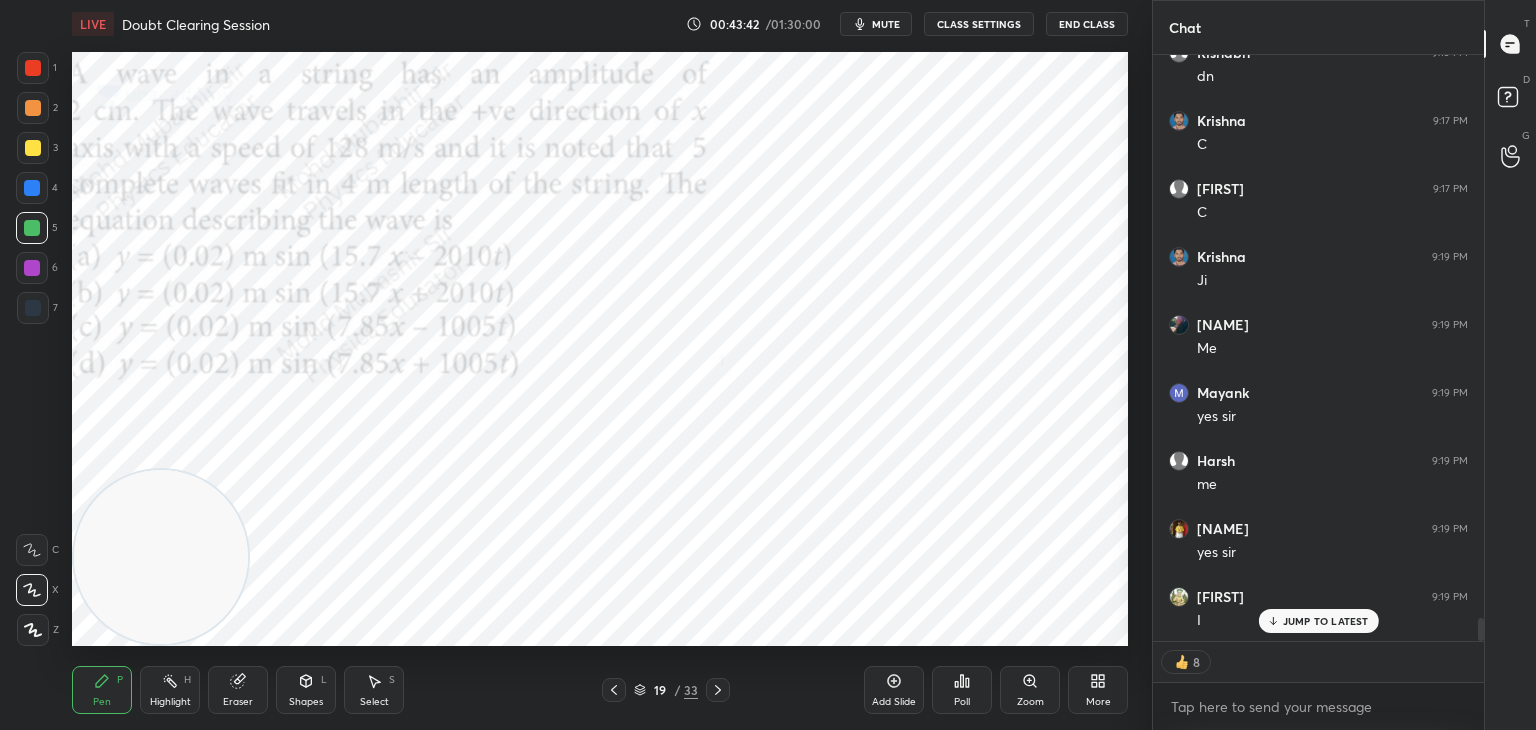scroll, scrollTop: 6, scrollLeft: 6, axis: both 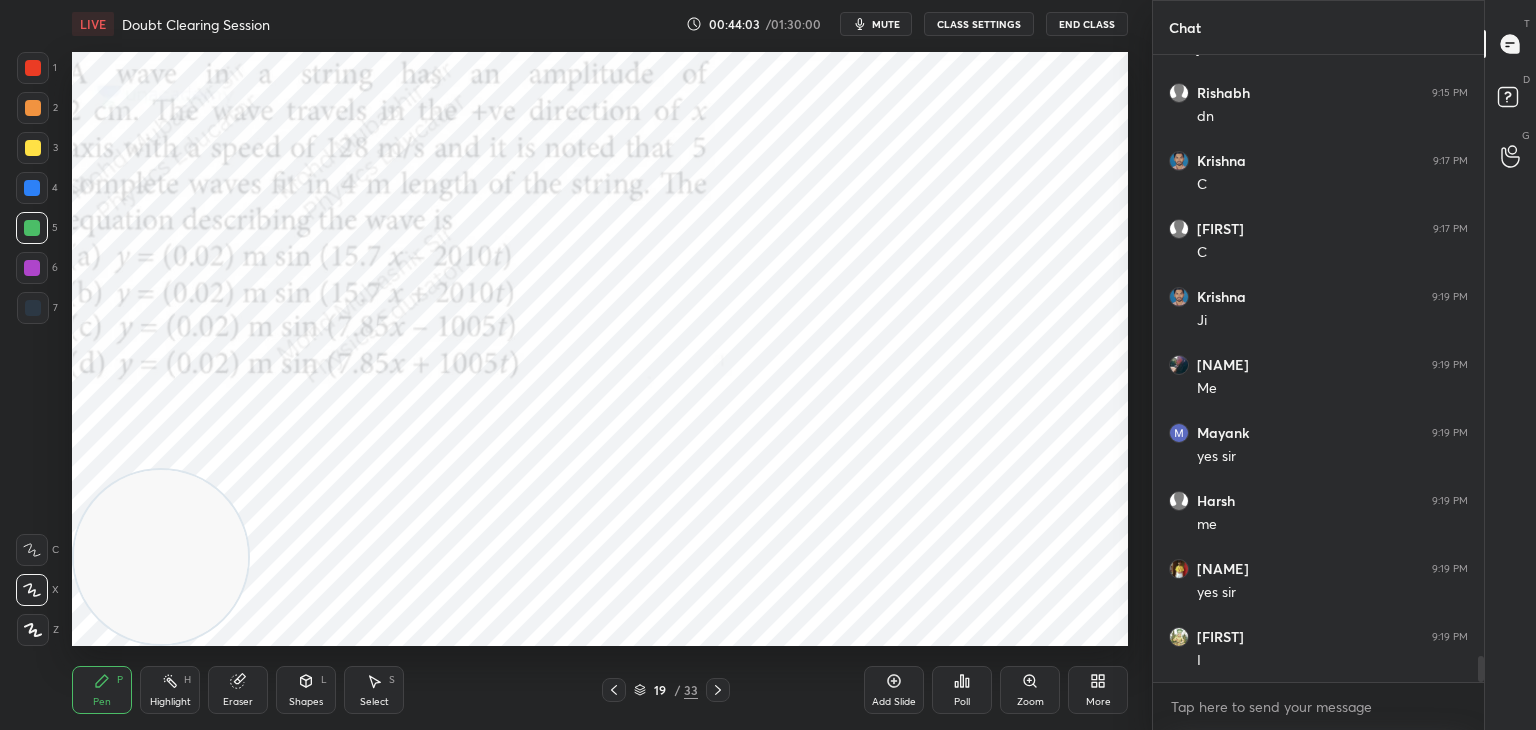 click at bounding box center [32, 268] 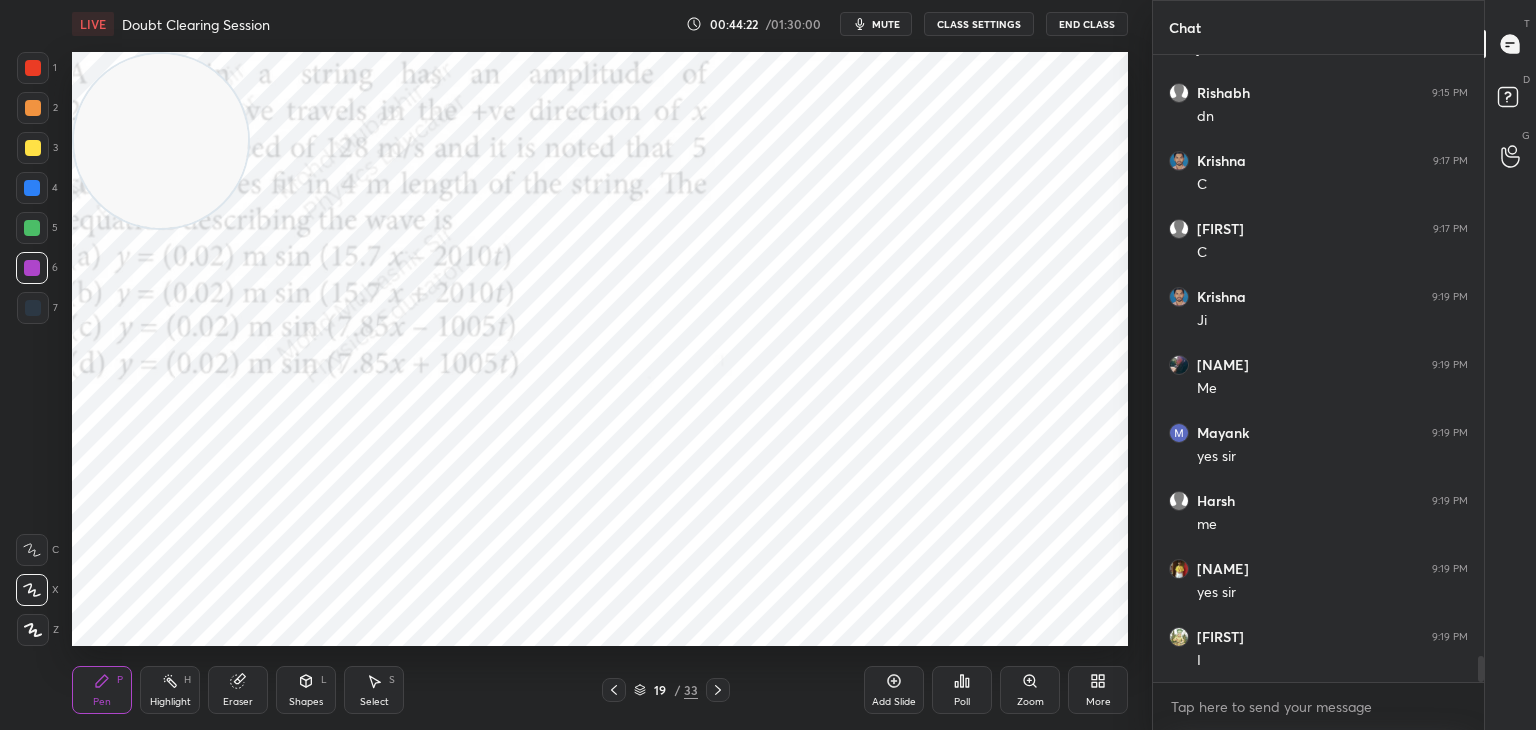 drag, startPoint x: 164, startPoint y: 580, endPoint x: 98, endPoint y: 154, distance: 431.08237 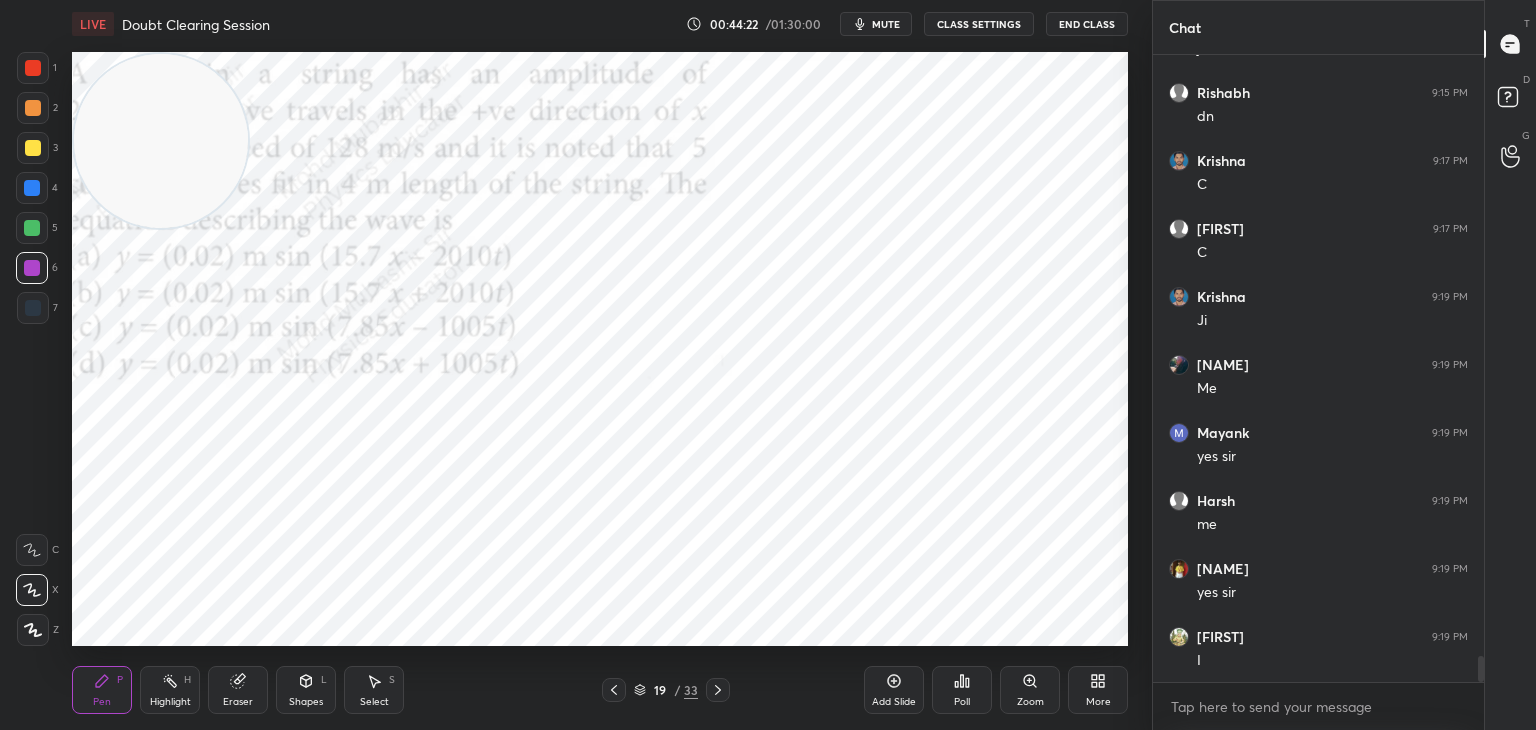 click at bounding box center (161, 141) 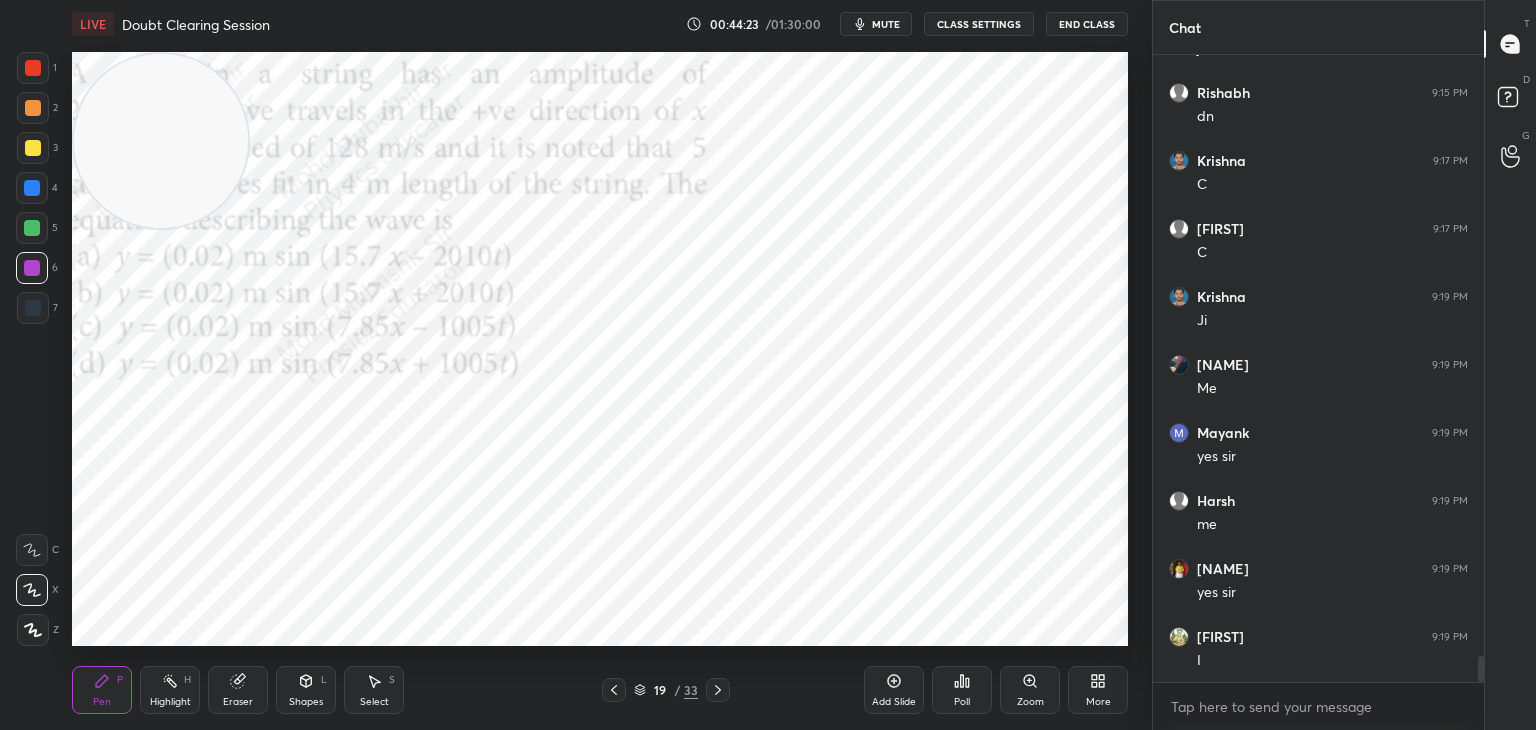 click at bounding box center [32, 188] 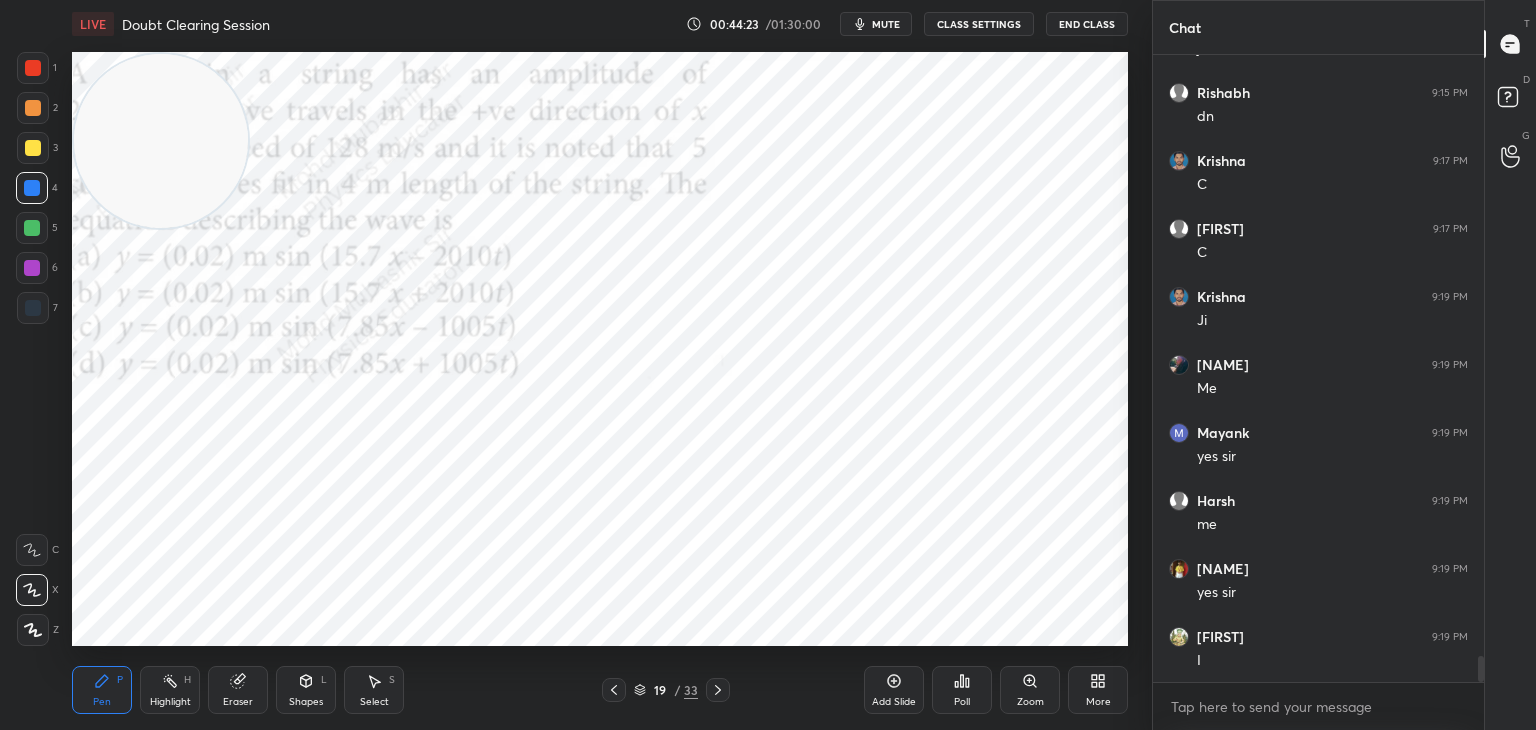 click at bounding box center (33, 108) 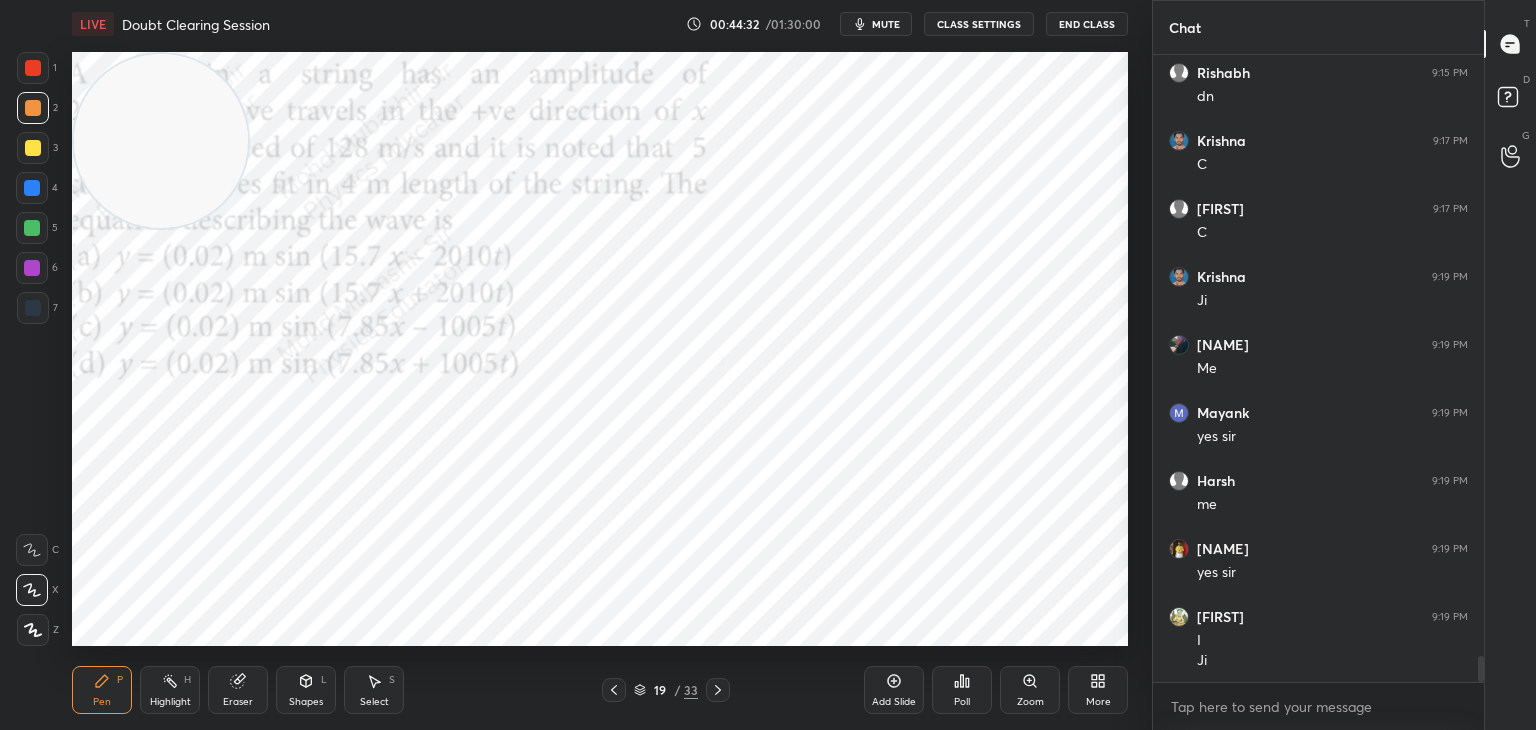 scroll, scrollTop: 14484, scrollLeft: 0, axis: vertical 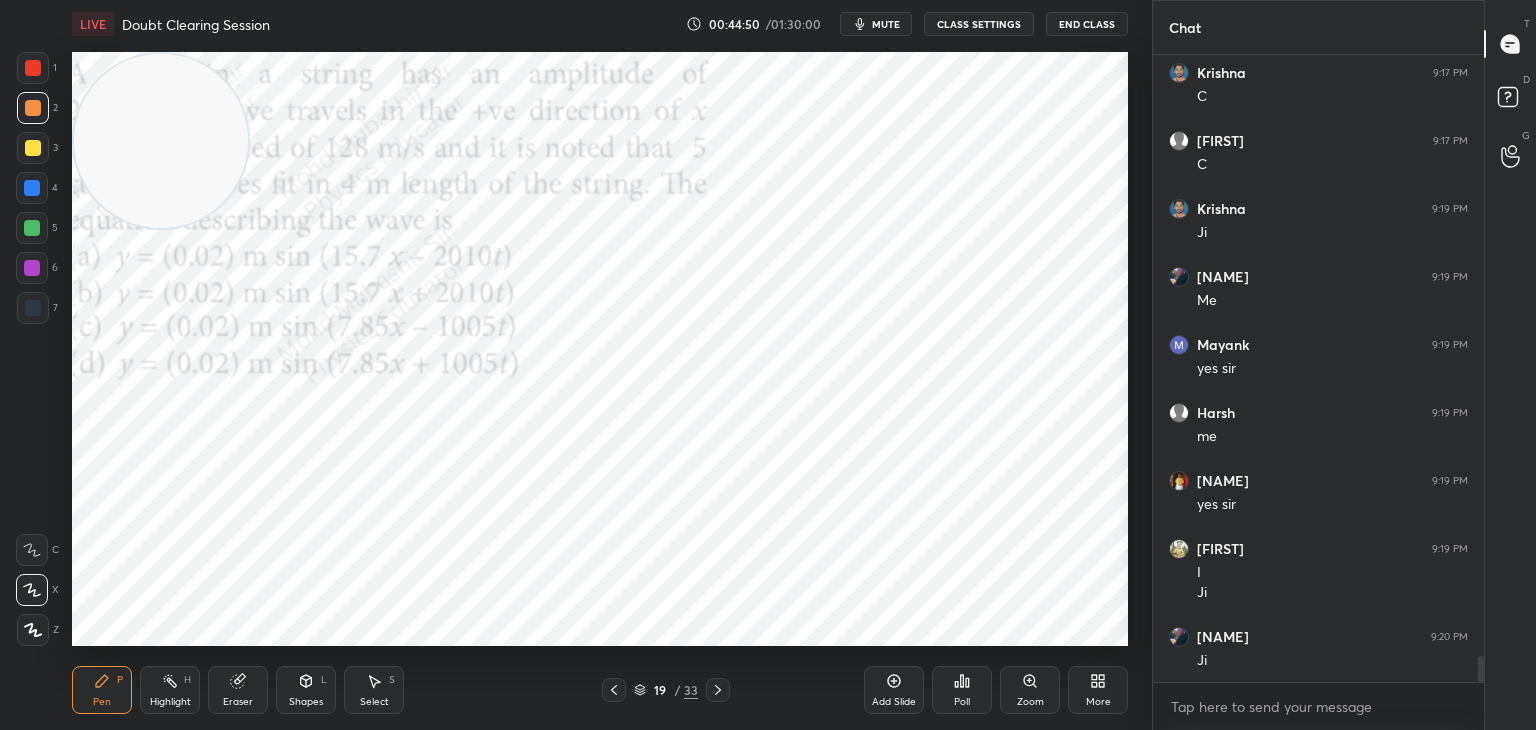 click 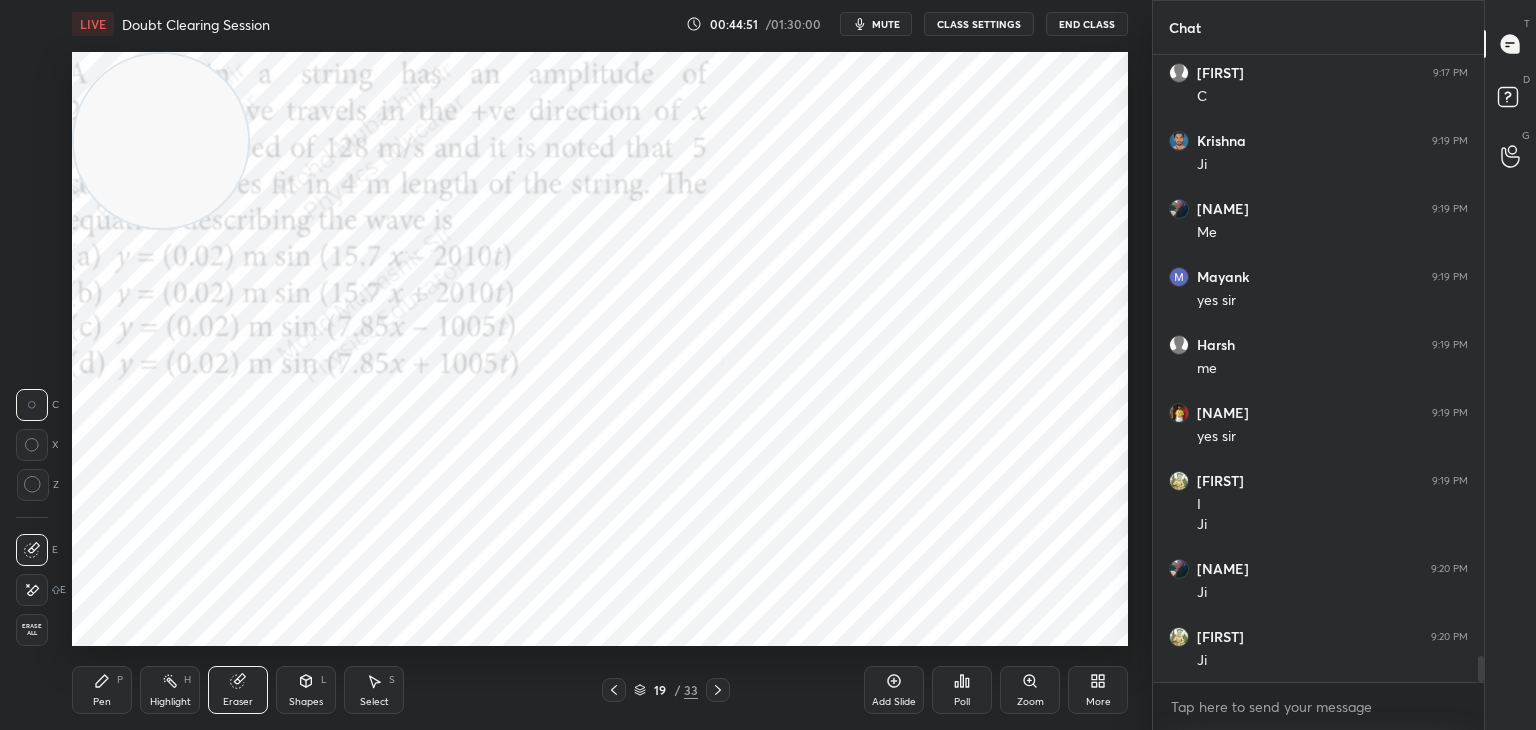 click on "Erase all" at bounding box center (32, 630) 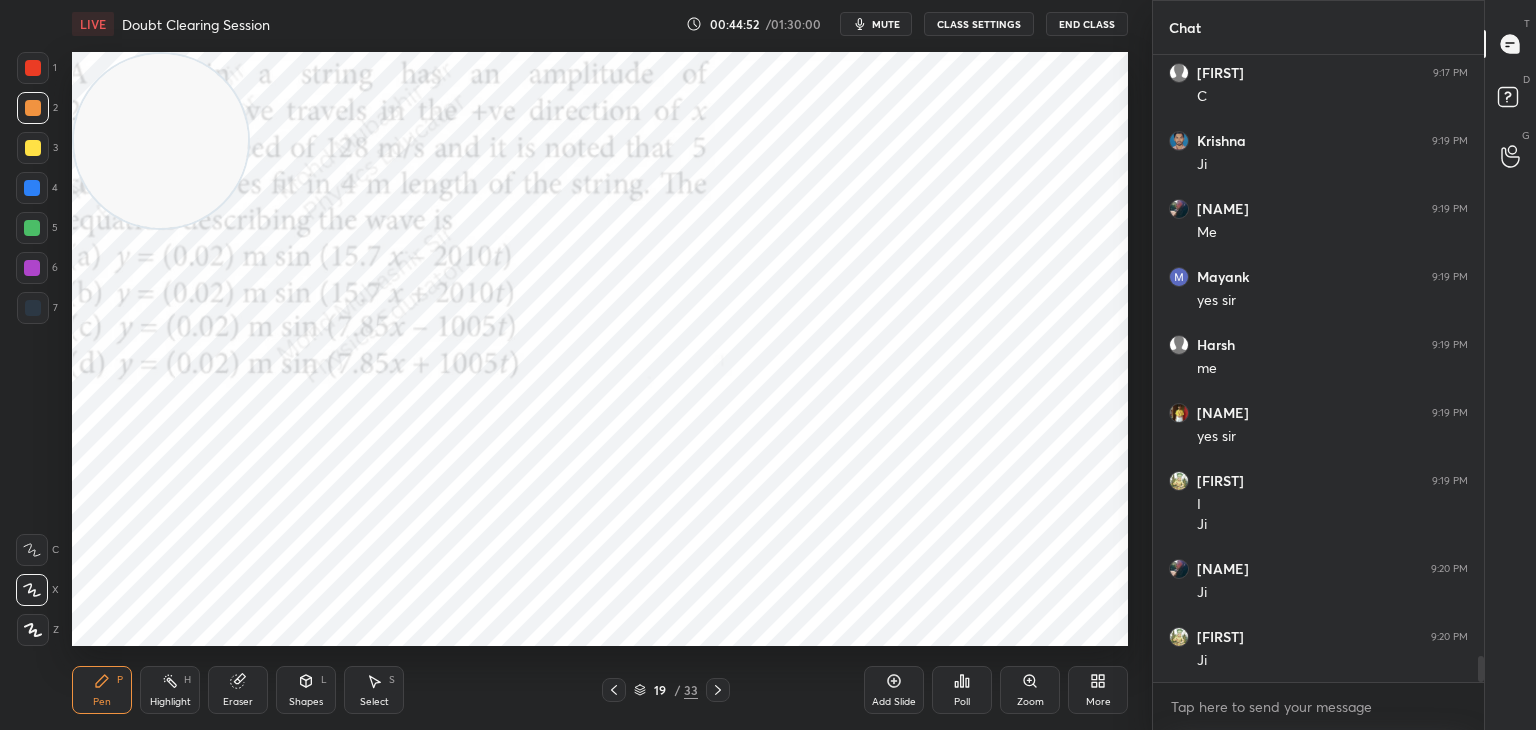 drag, startPoint x: 157, startPoint y: 684, endPoint x: 237, endPoint y: 646, distance: 88.56636 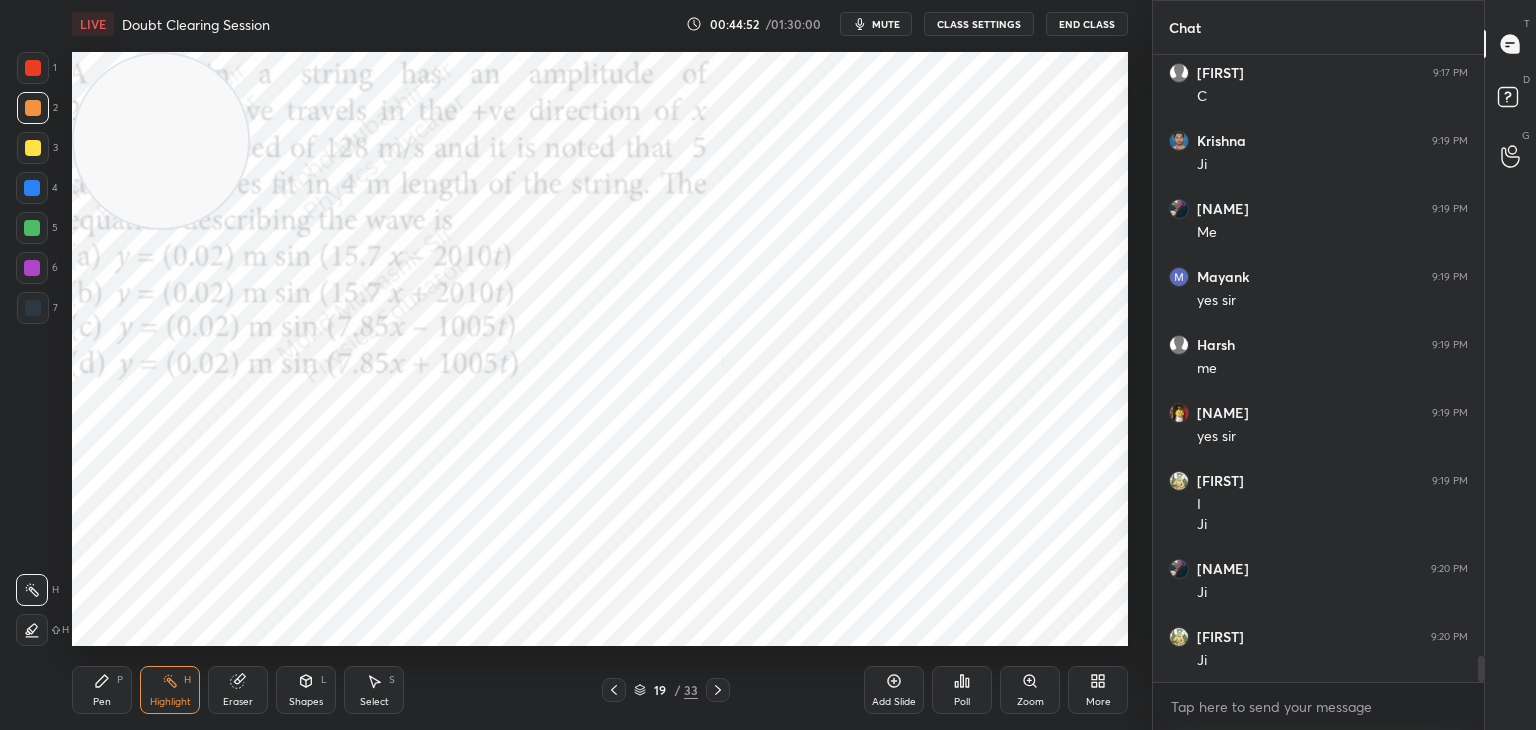 scroll, scrollTop: 14620, scrollLeft: 0, axis: vertical 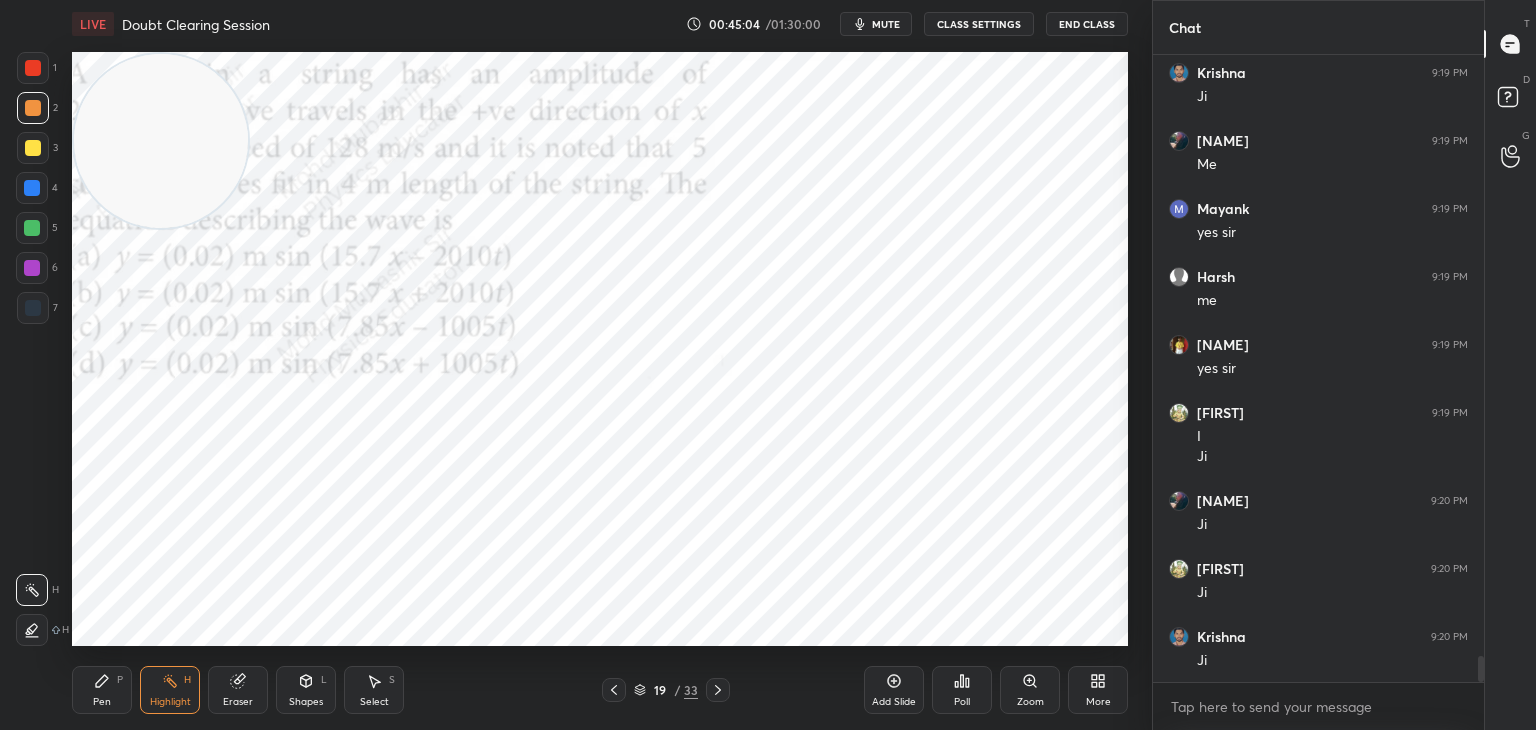 drag, startPoint x: 146, startPoint y: 180, endPoint x: 1025, endPoint y: 69, distance: 885.98083 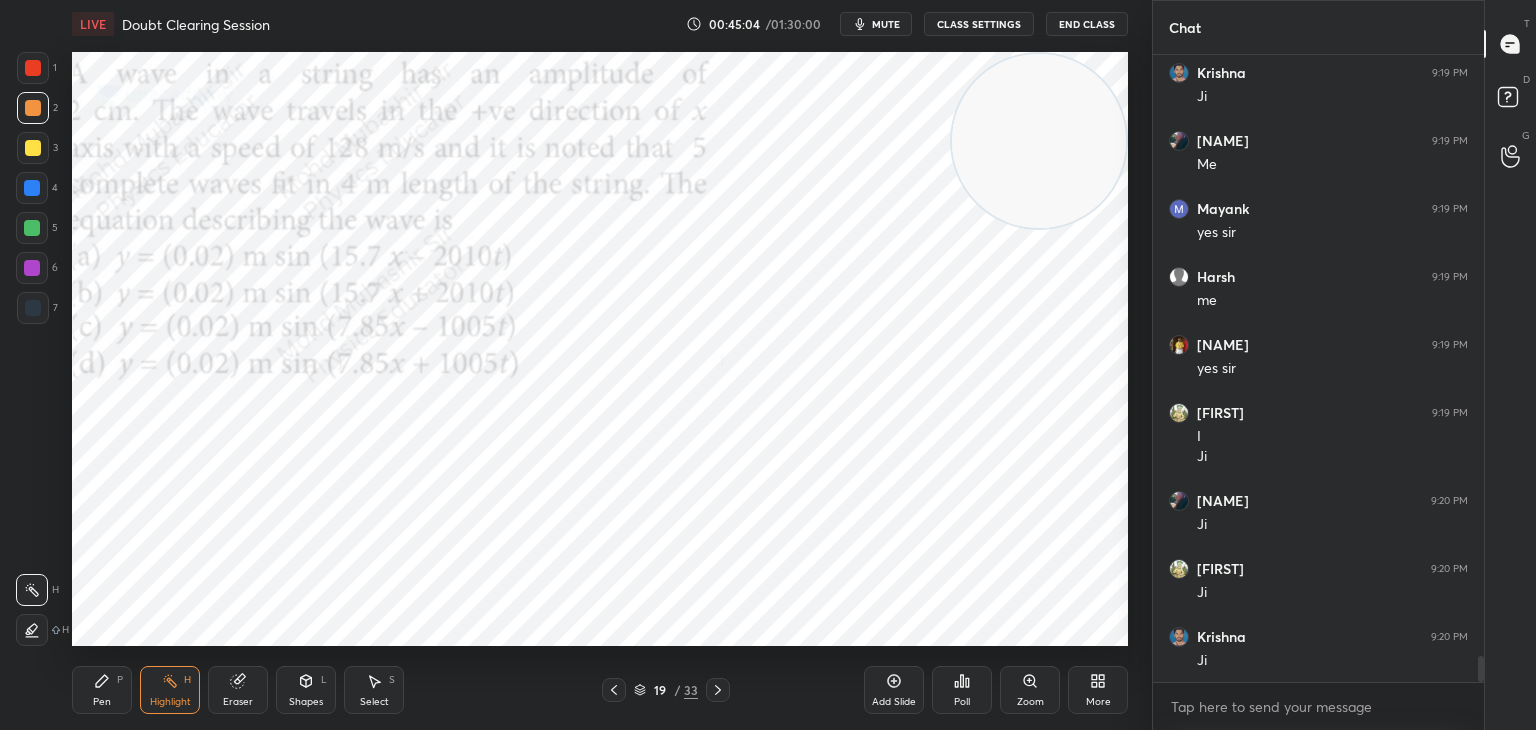 drag, startPoint x: 1016, startPoint y: 133, endPoint x: 1094, endPoint y: 97, distance: 85.90693 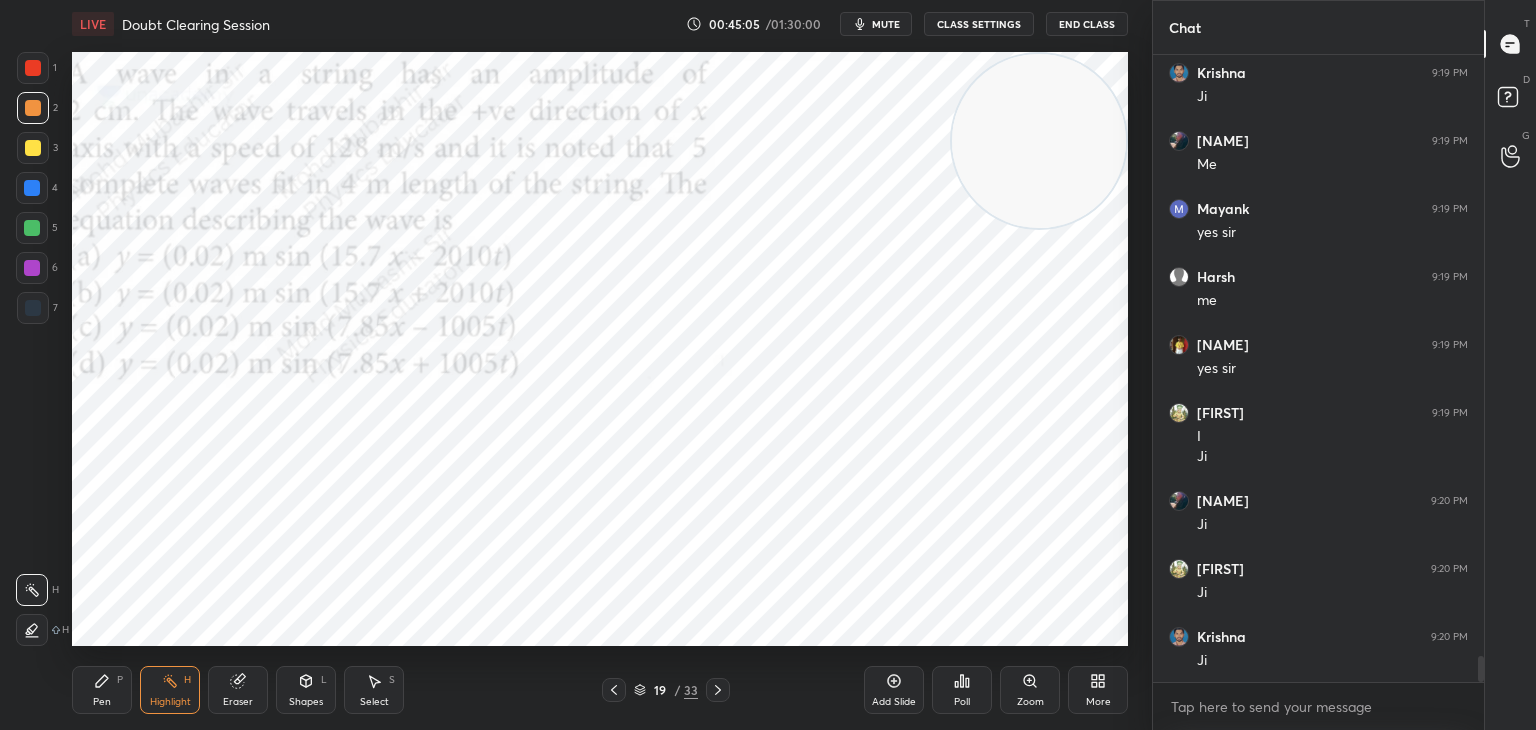 click on "LIVE Doubt Clearing Session 00:45:05 /  01:30:00 mute CLASS SETTINGS End Class" at bounding box center (600, 24) 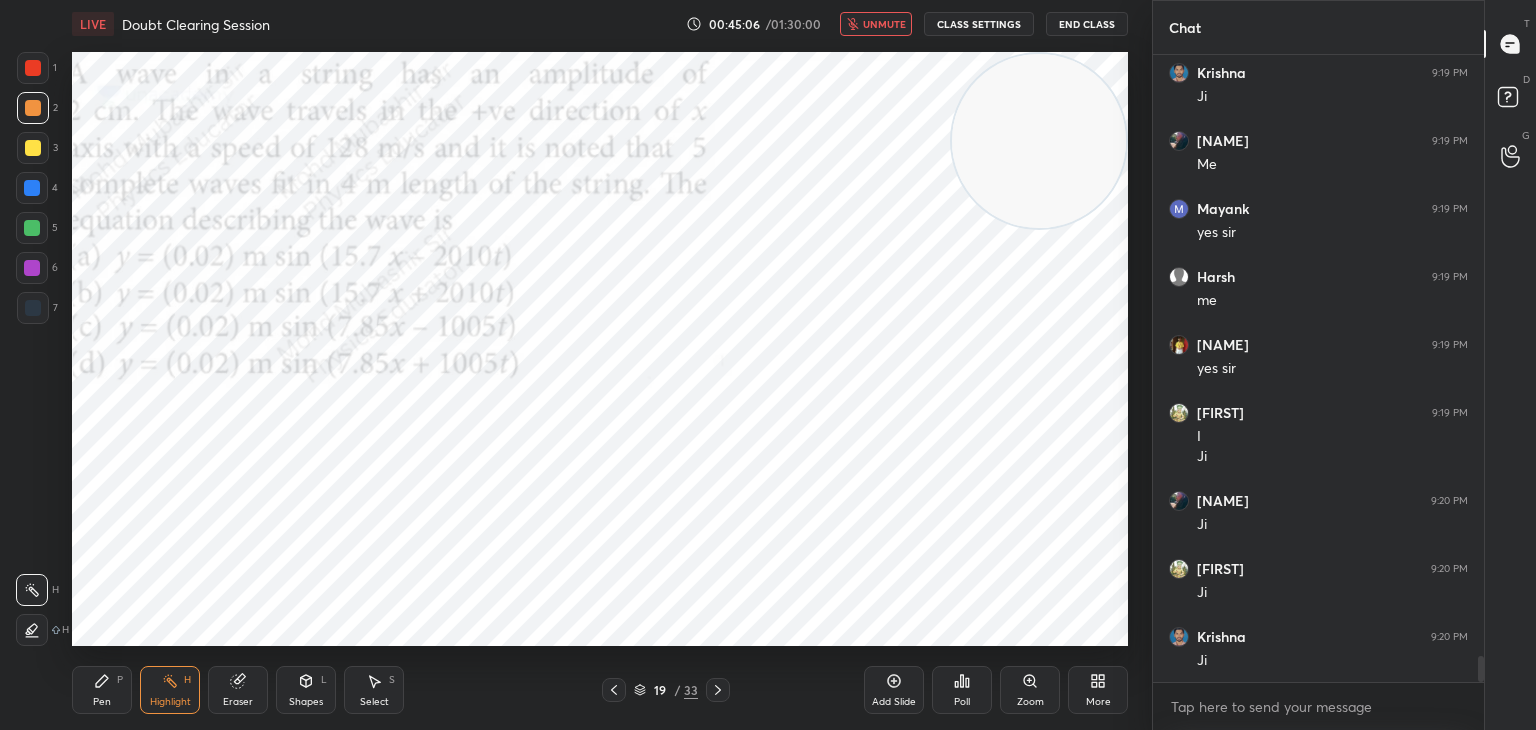click on "unmute" at bounding box center (876, 24) 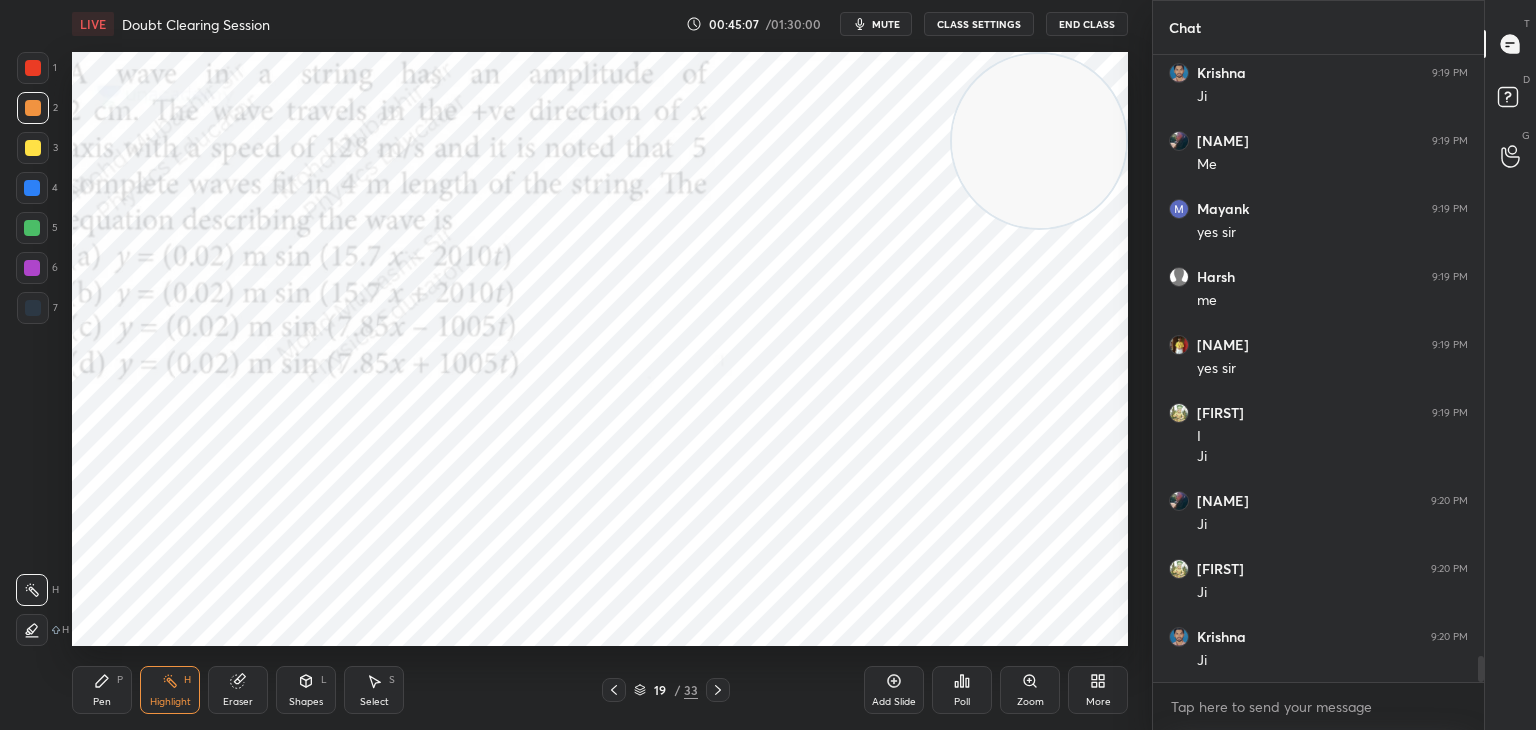 click on "mute" at bounding box center (886, 24) 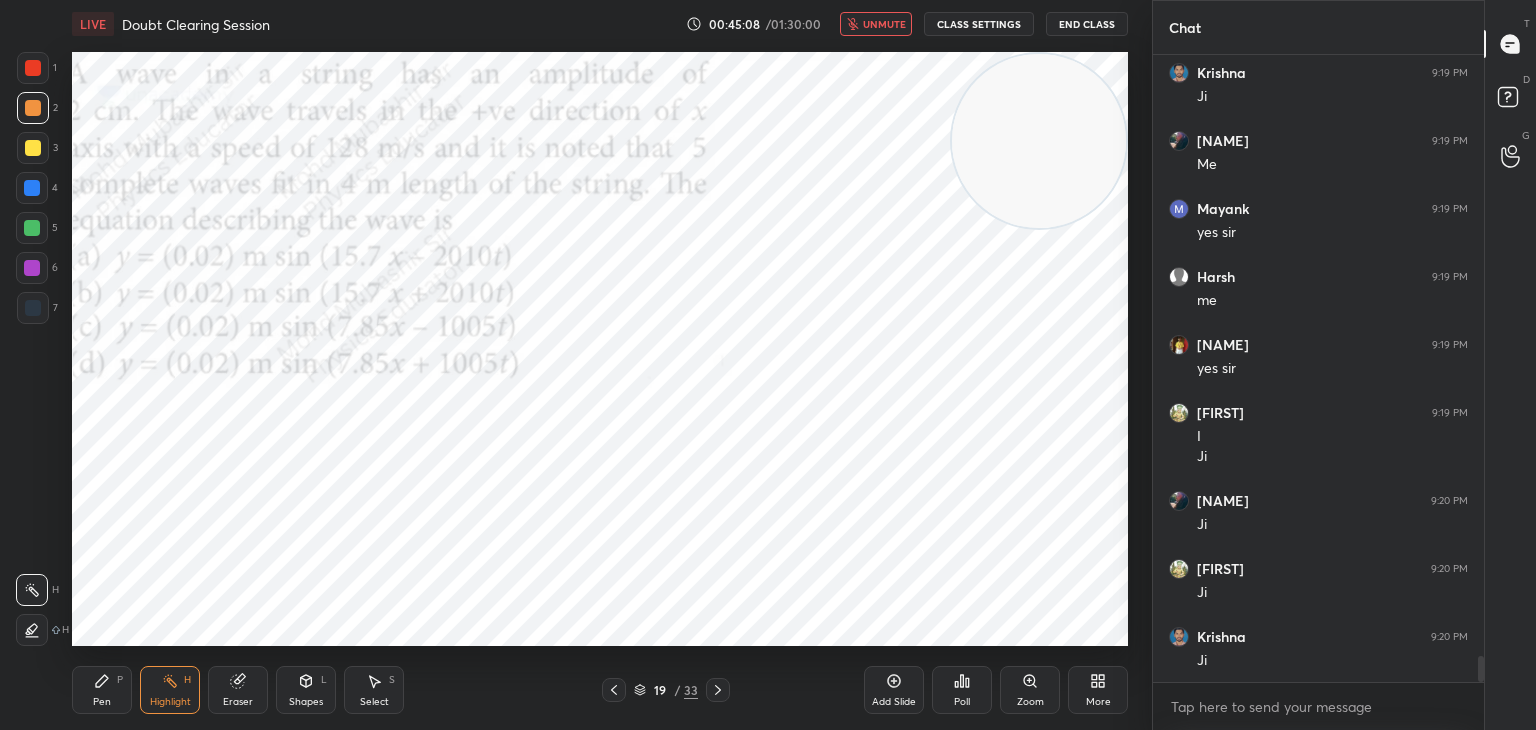 click on "unmute" at bounding box center [884, 24] 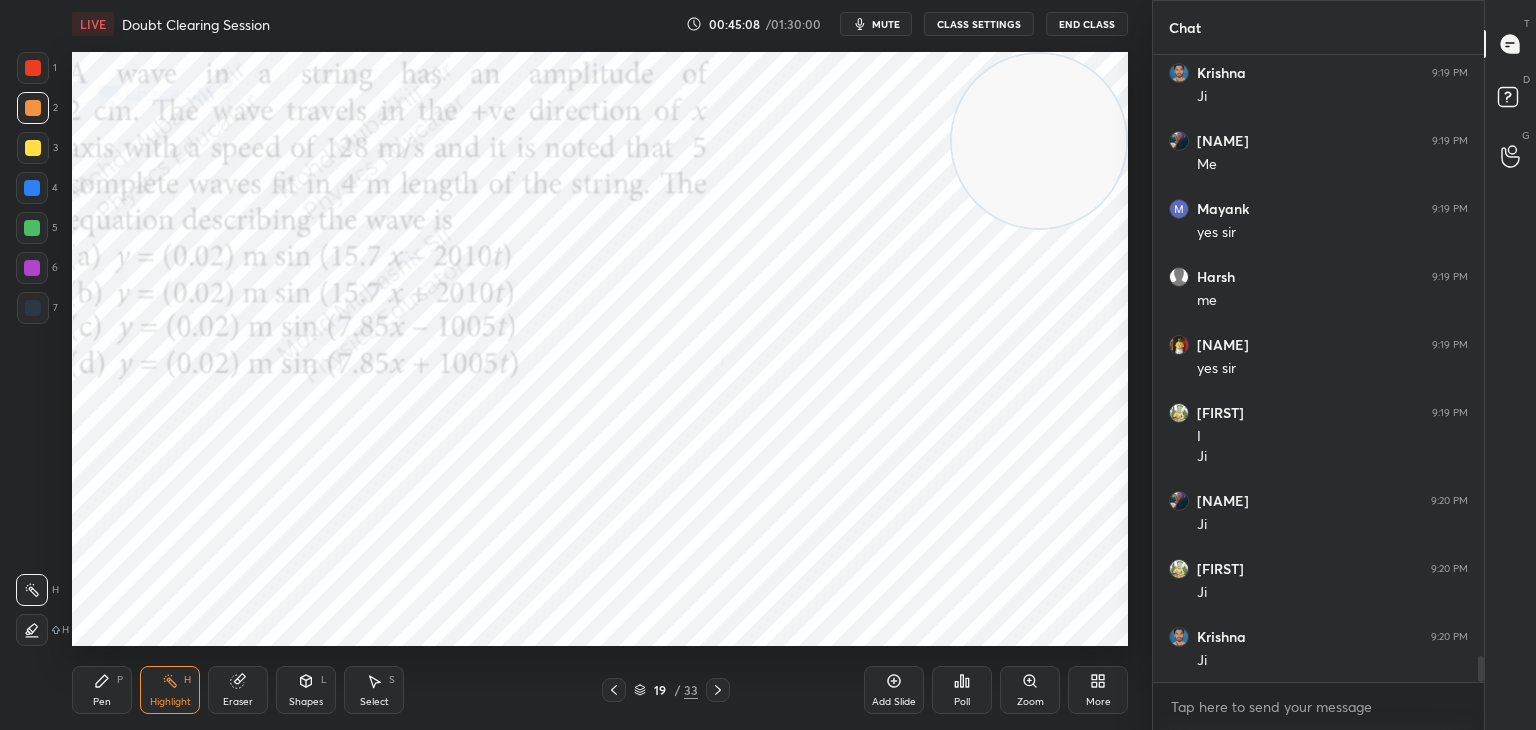 click on "mute" at bounding box center [876, 24] 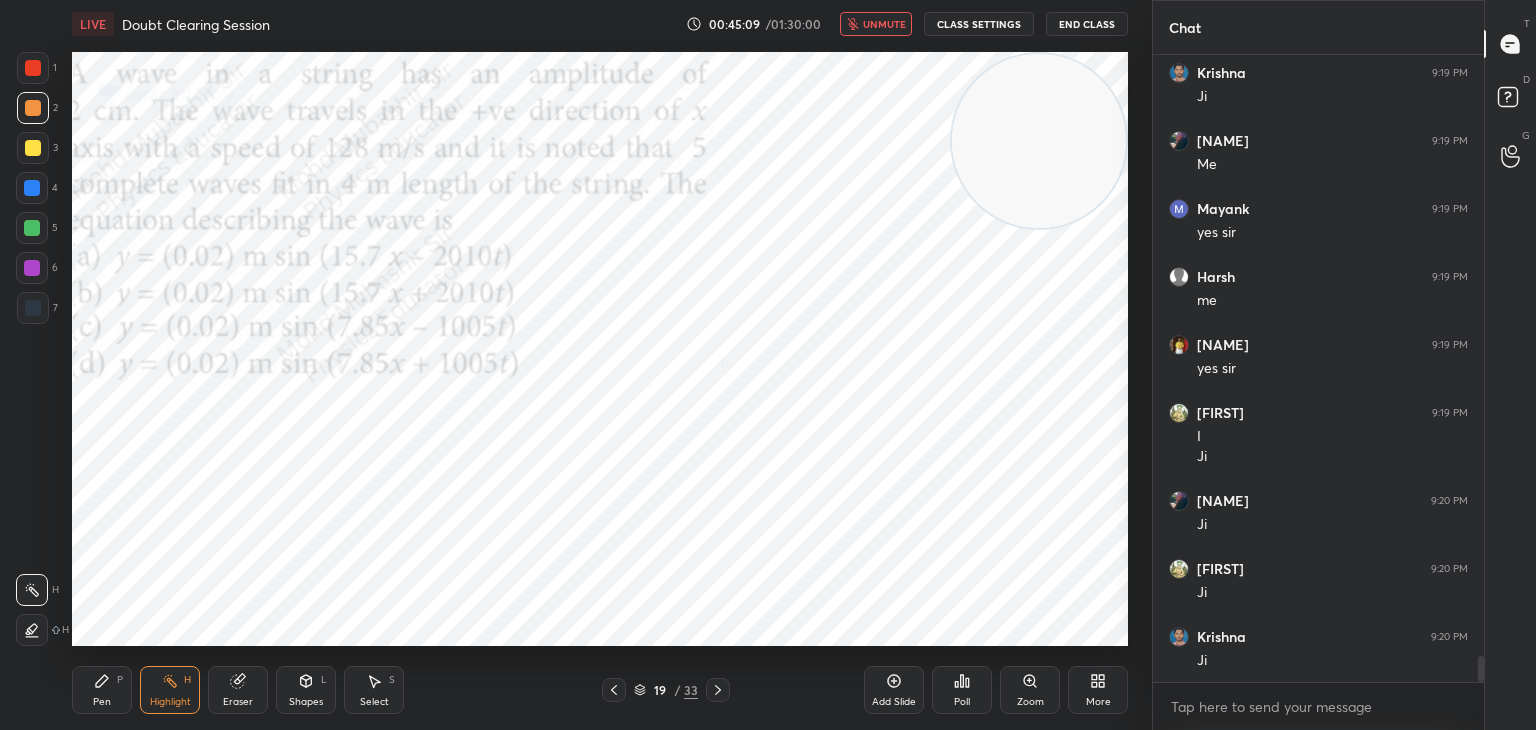 click on "unmute" at bounding box center (884, 24) 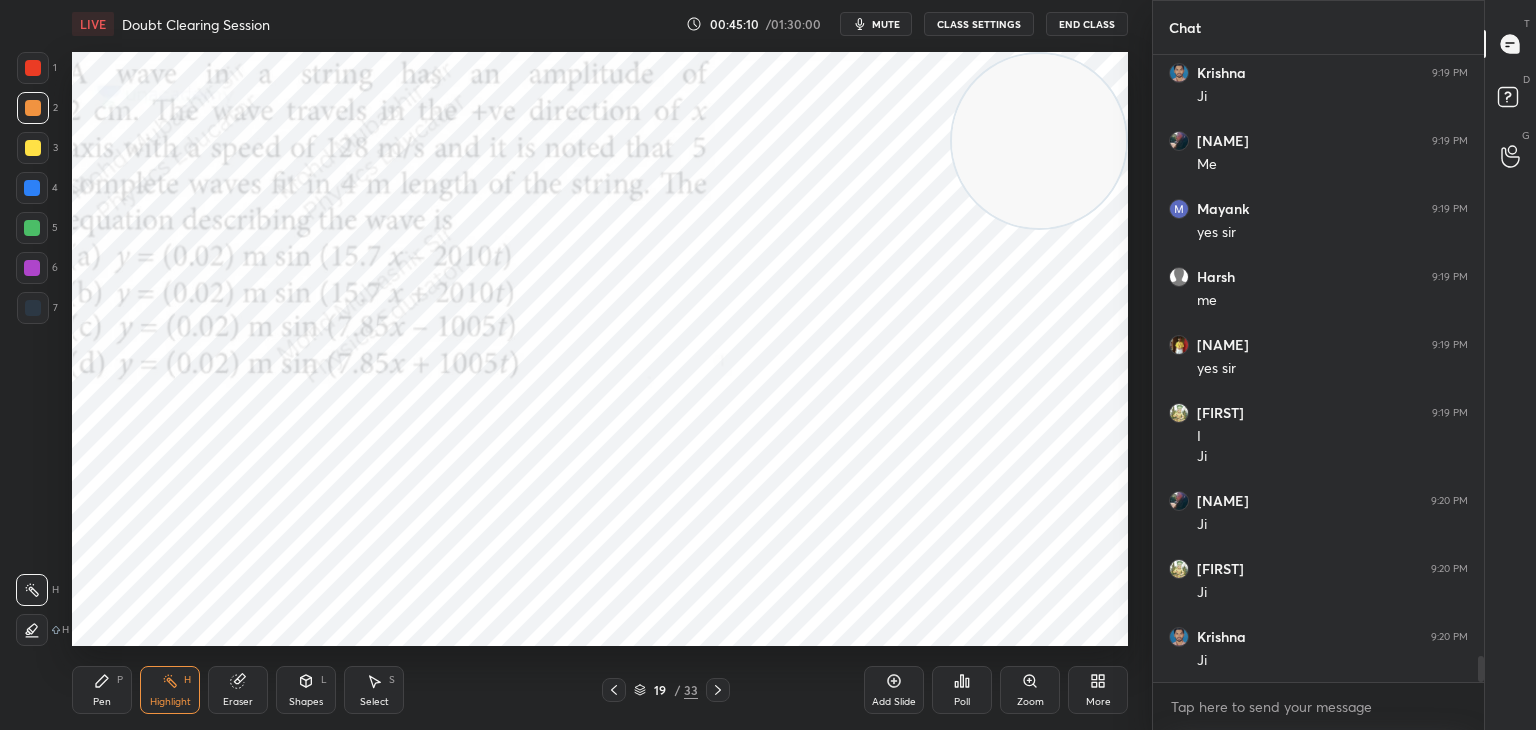click on "mute" at bounding box center [886, 24] 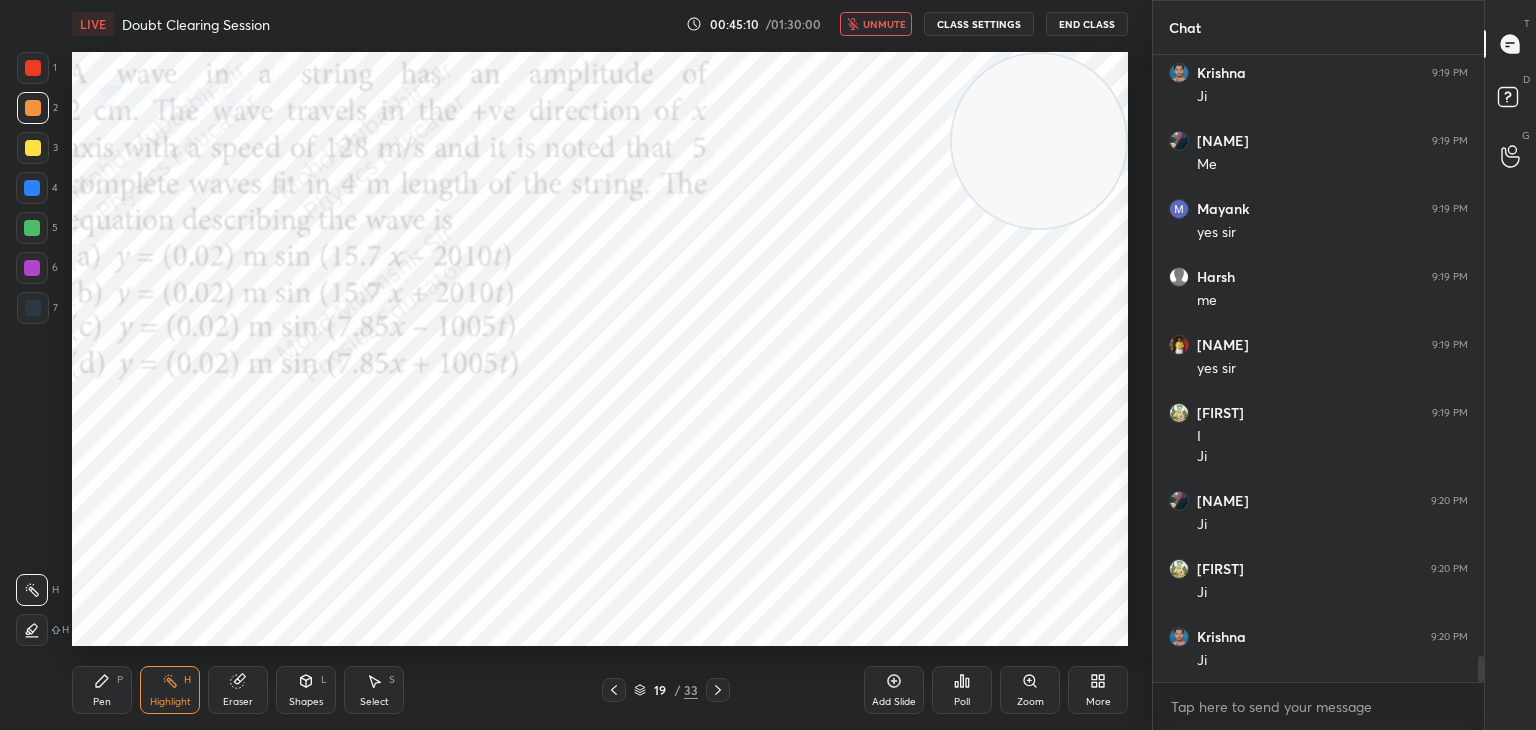 click on "unmute" at bounding box center [876, 24] 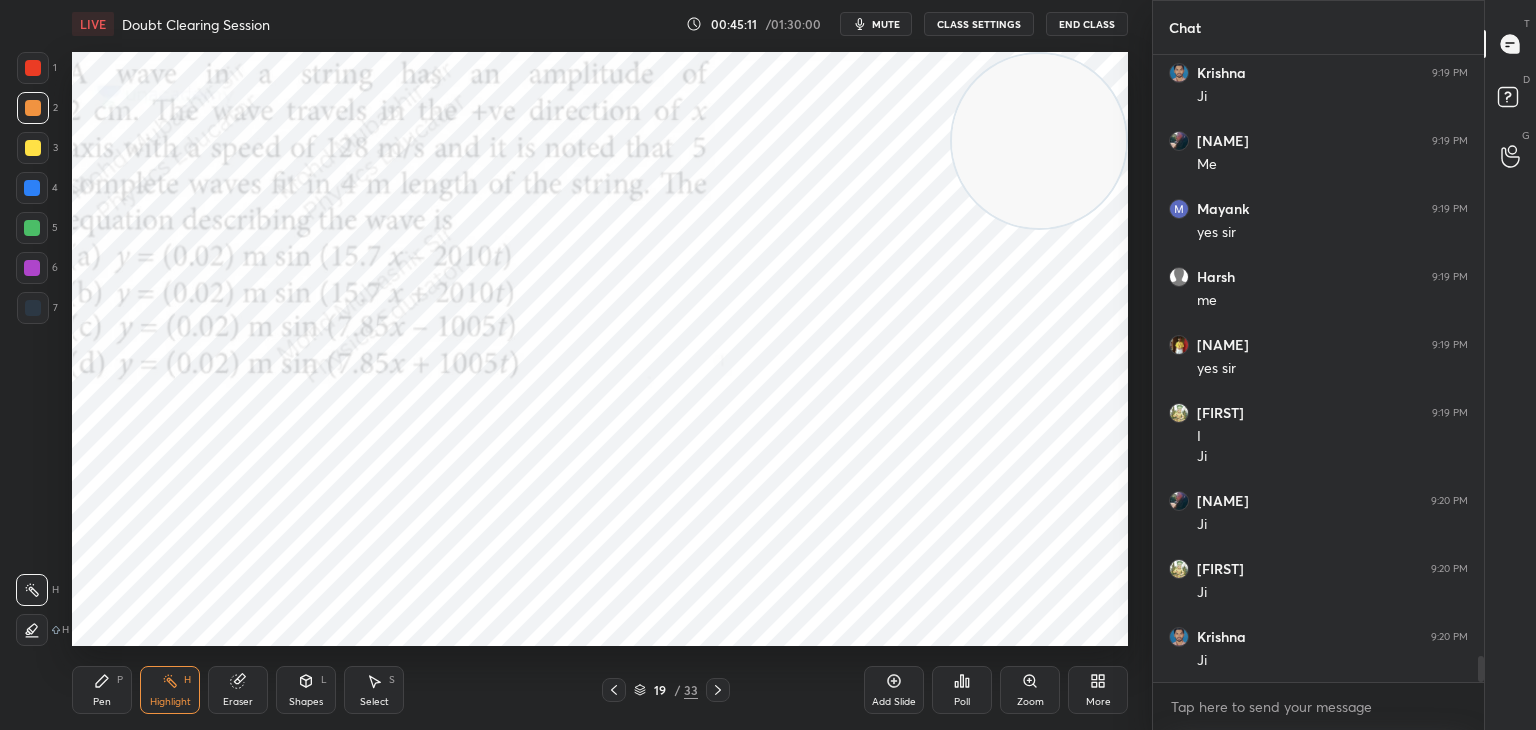 click on "mute" at bounding box center (876, 24) 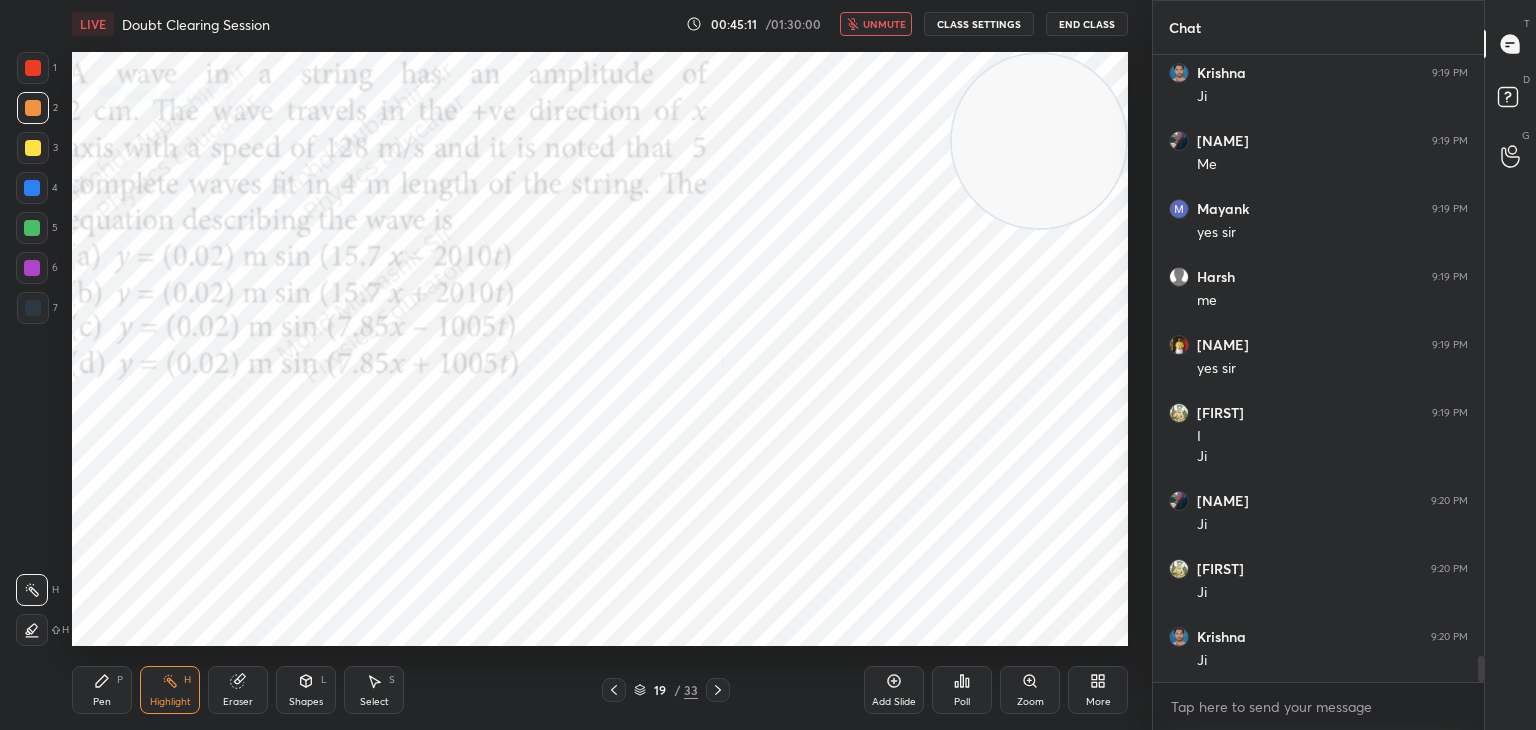 click on "unmute" at bounding box center (884, 24) 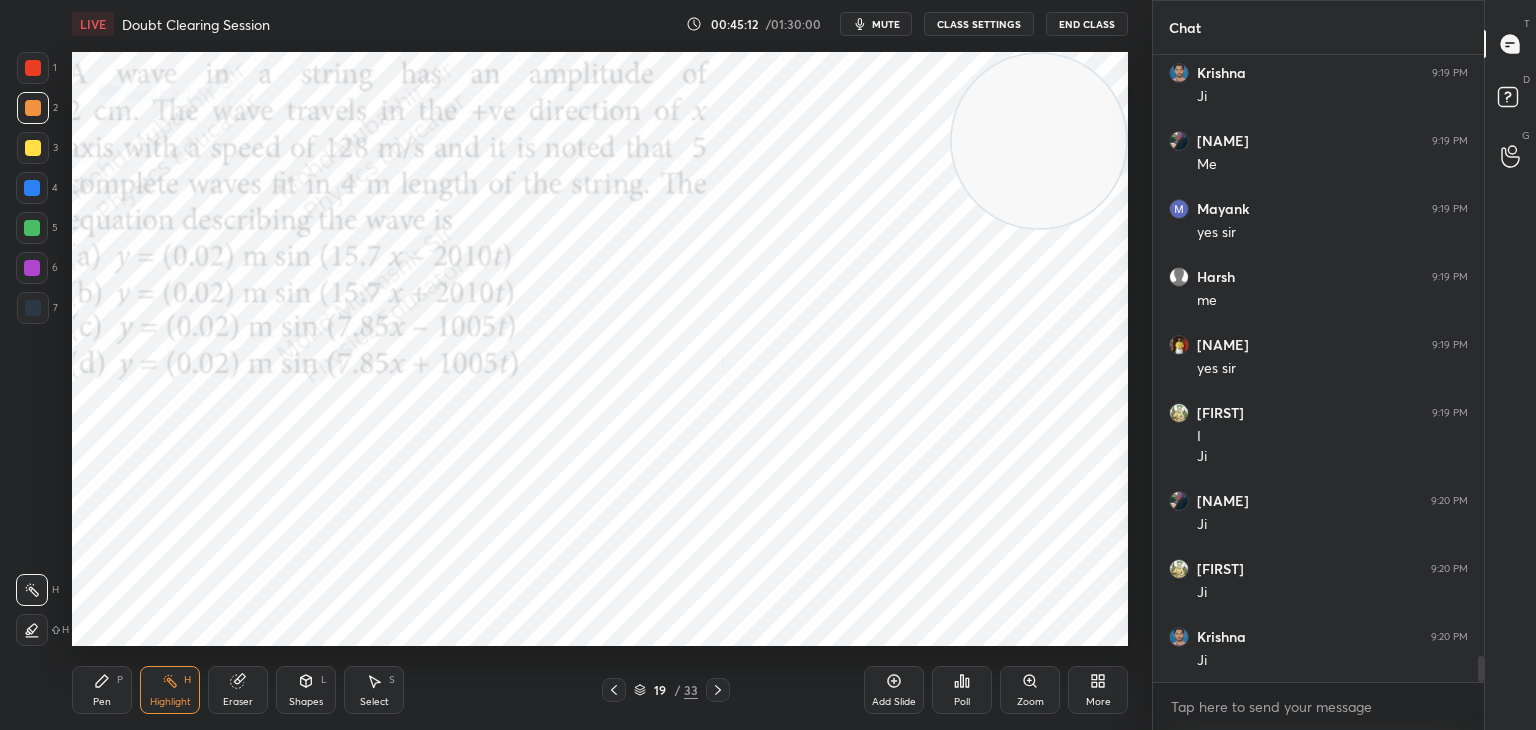 click on "mute" at bounding box center (886, 24) 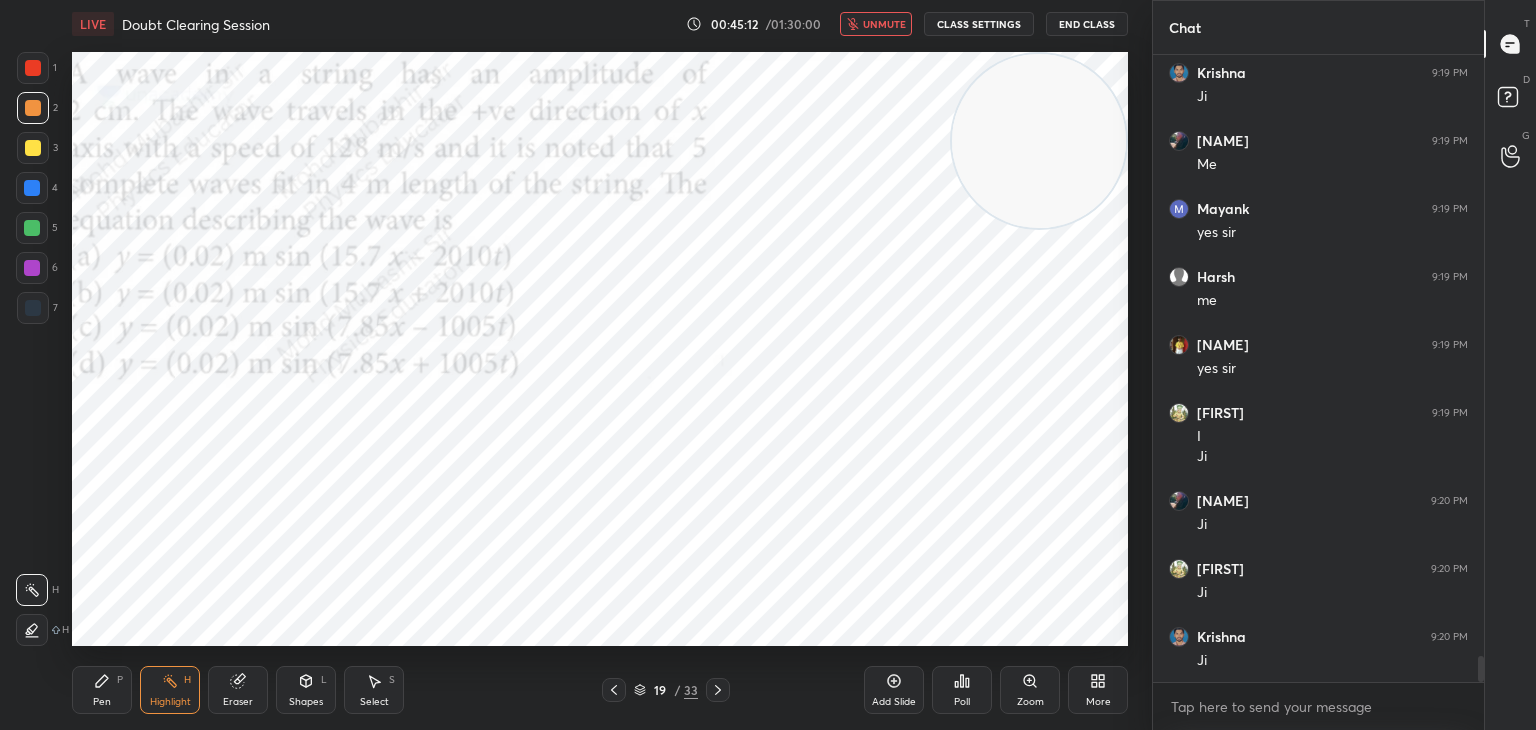 click on "unmute" at bounding box center (884, 24) 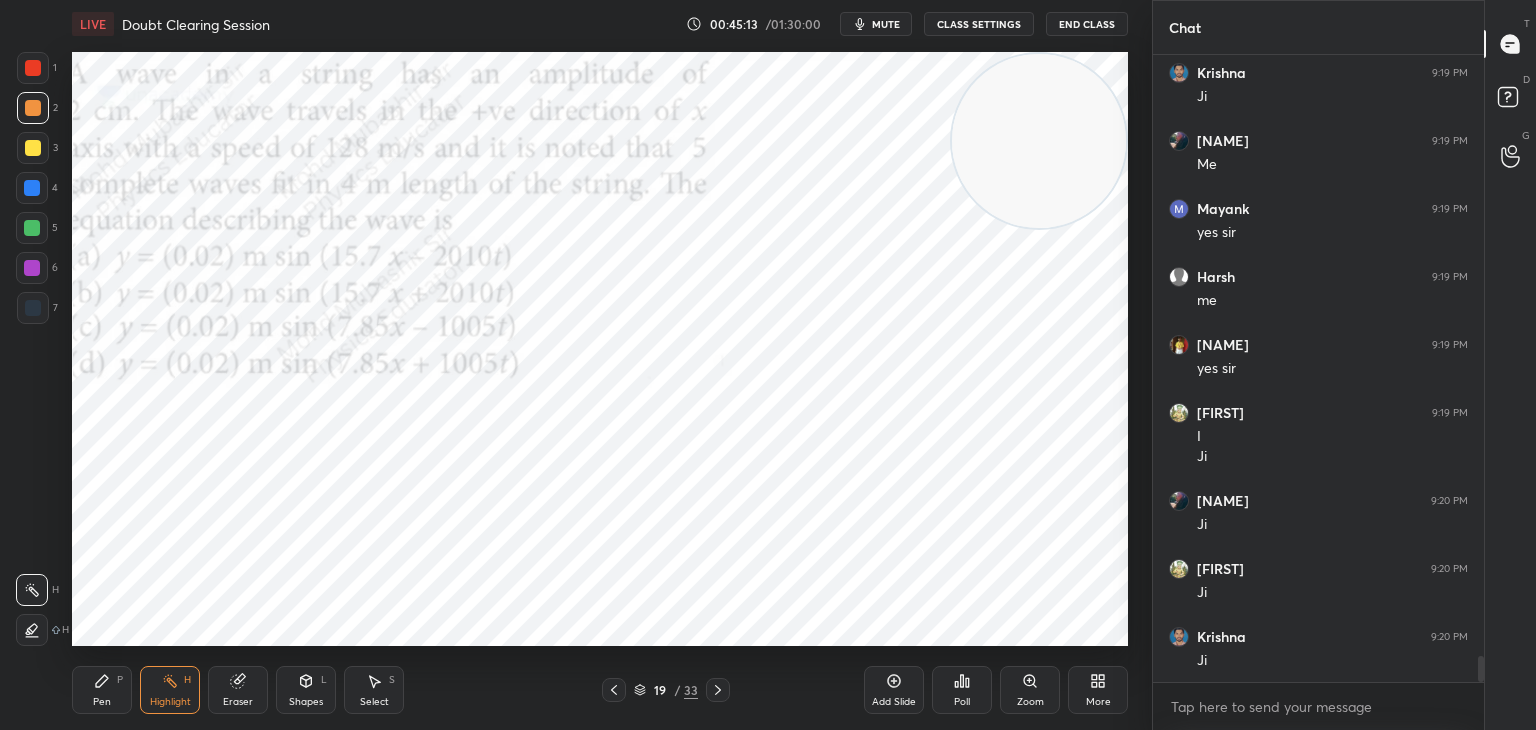 click on "mute" at bounding box center (886, 24) 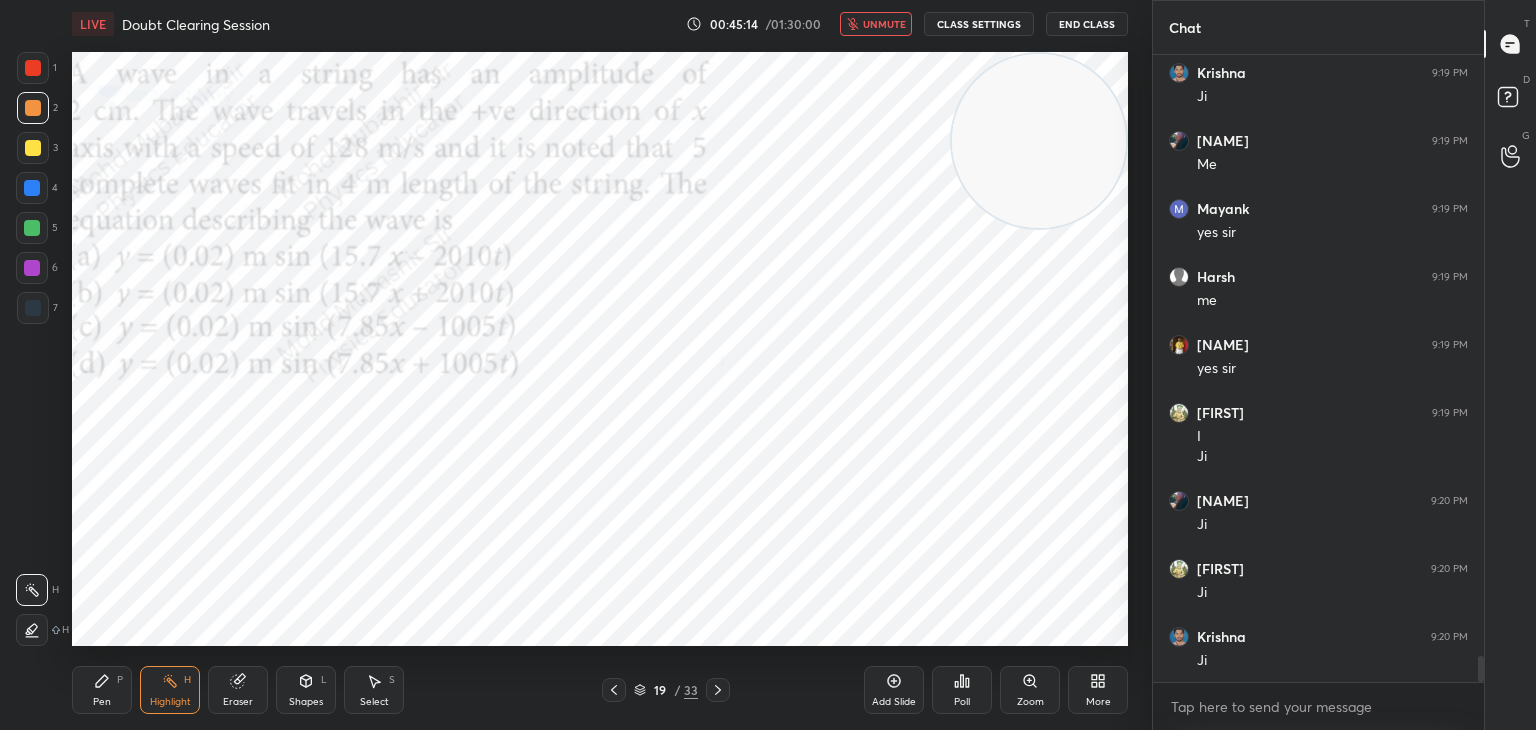 click on "unmute" at bounding box center (884, 24) 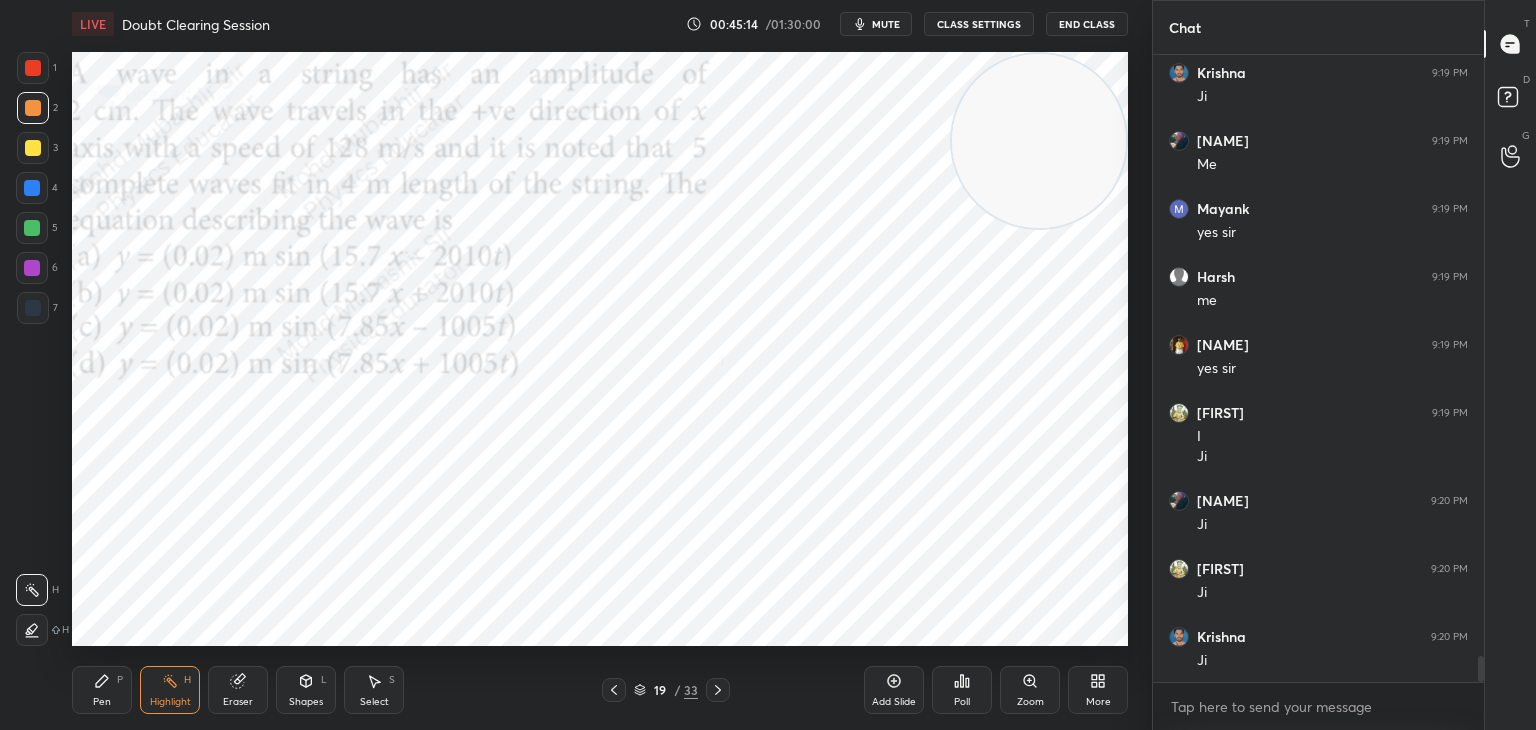 click on "mute" at bounding box center (886, 24) 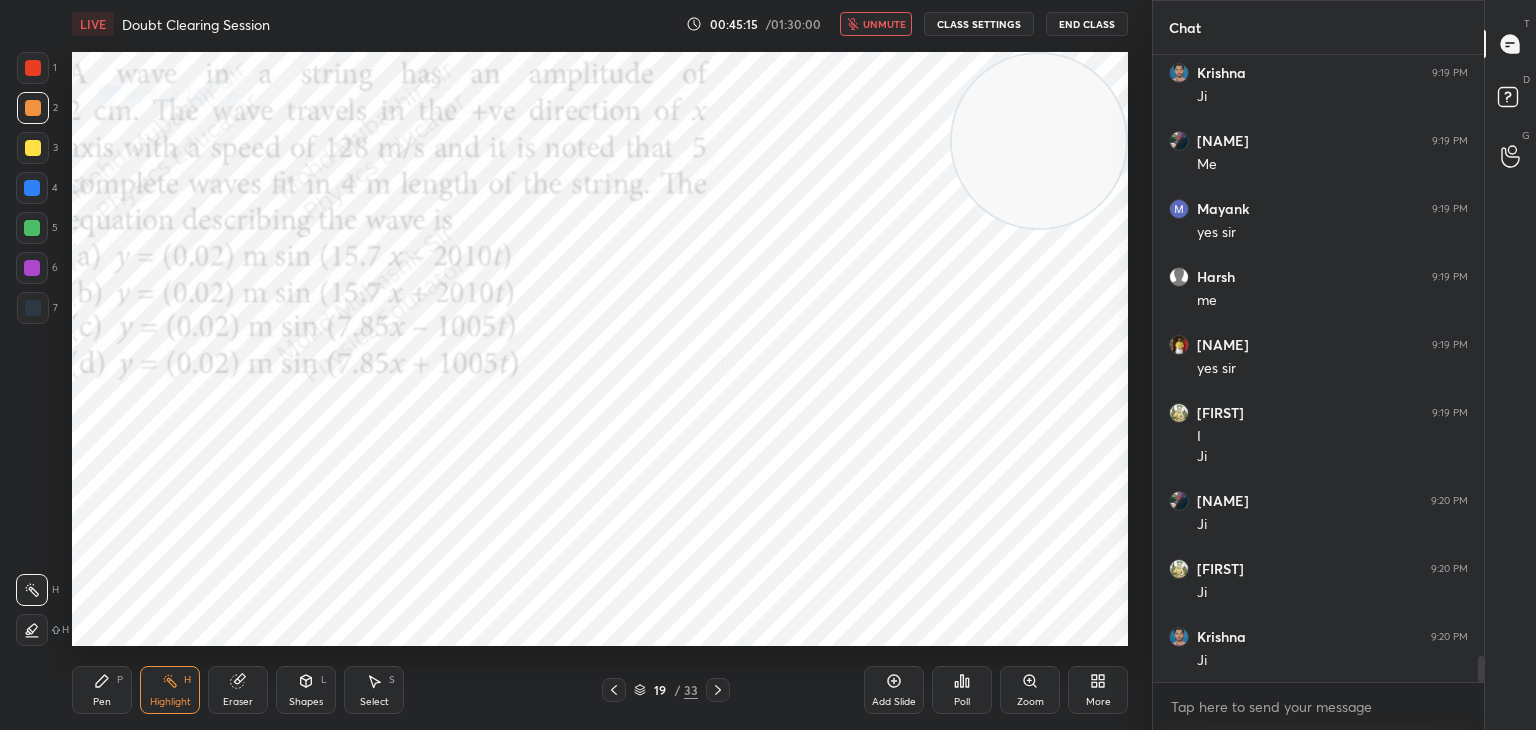 click on "unmute" at bounding box center (884, 24) 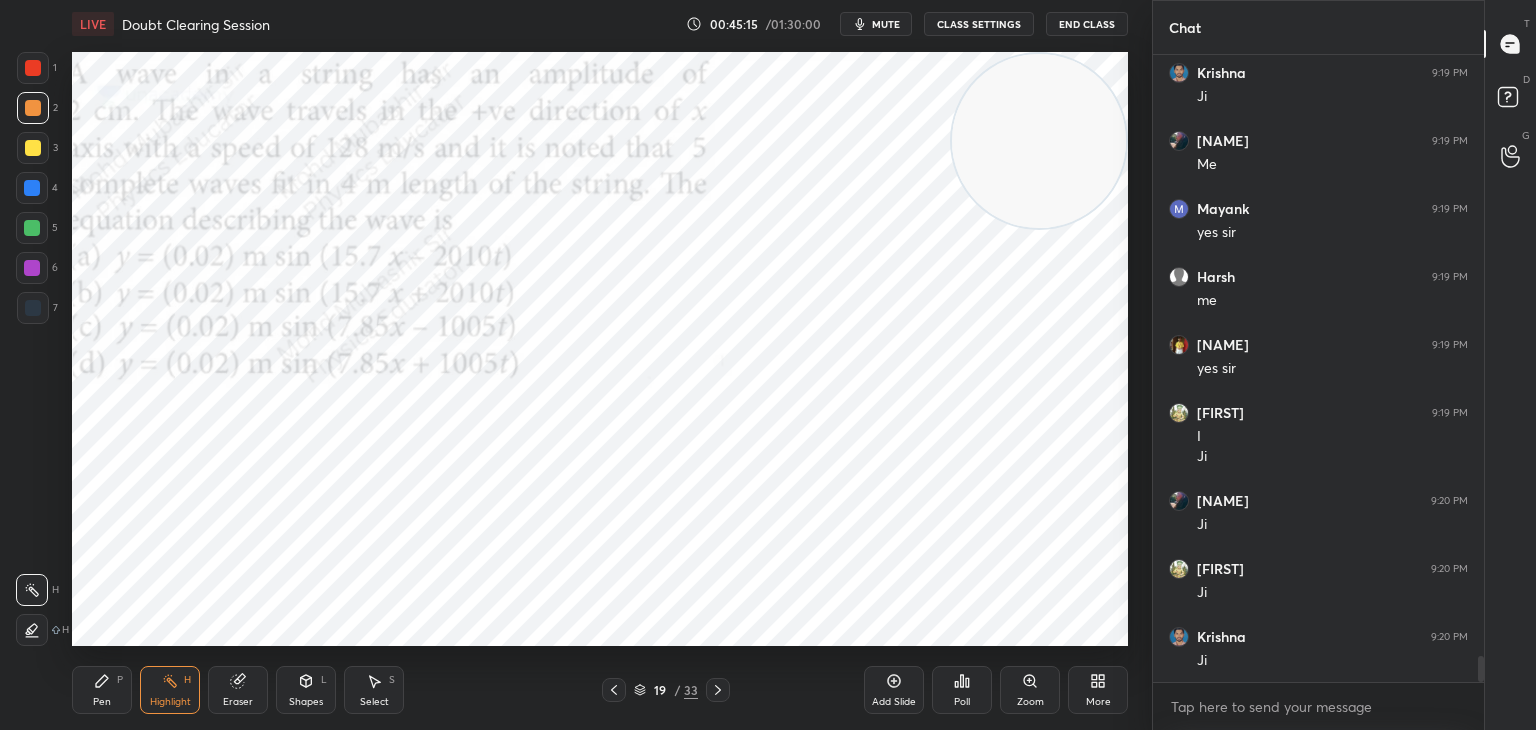 click on "mute" at bounding box center (886, 24) 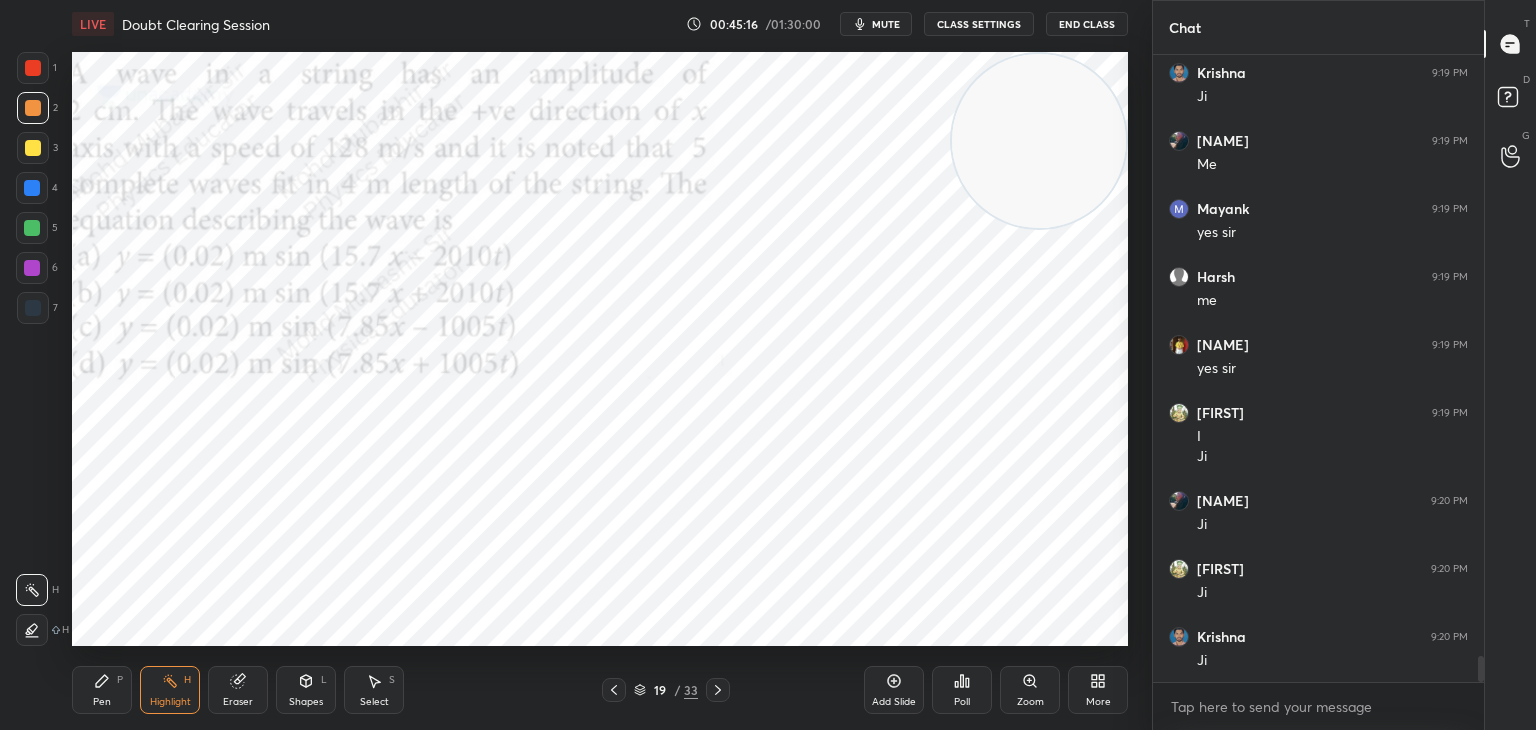click on "mute" at bounding box center (886, 24) 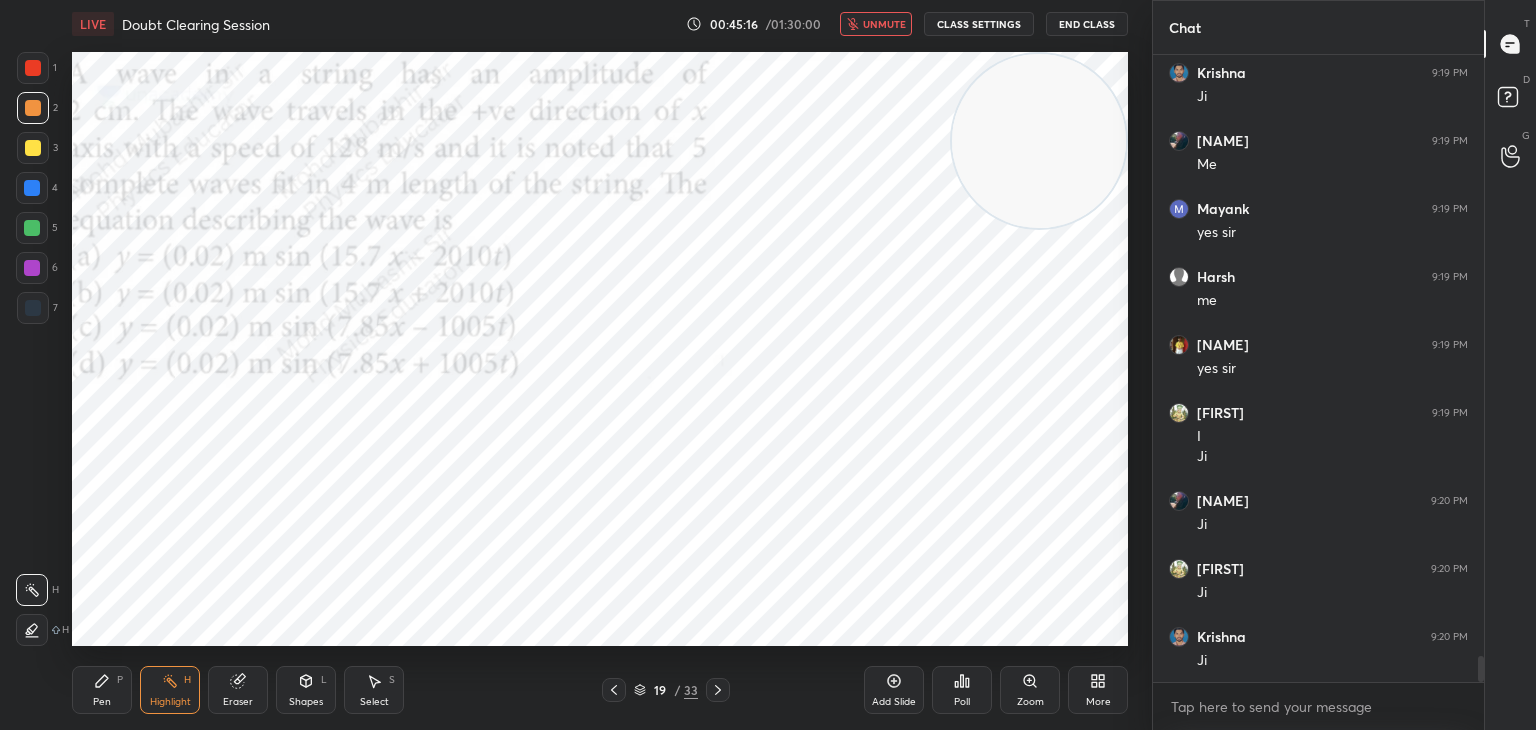 click on "unmute" at bounding box center (884, 24) 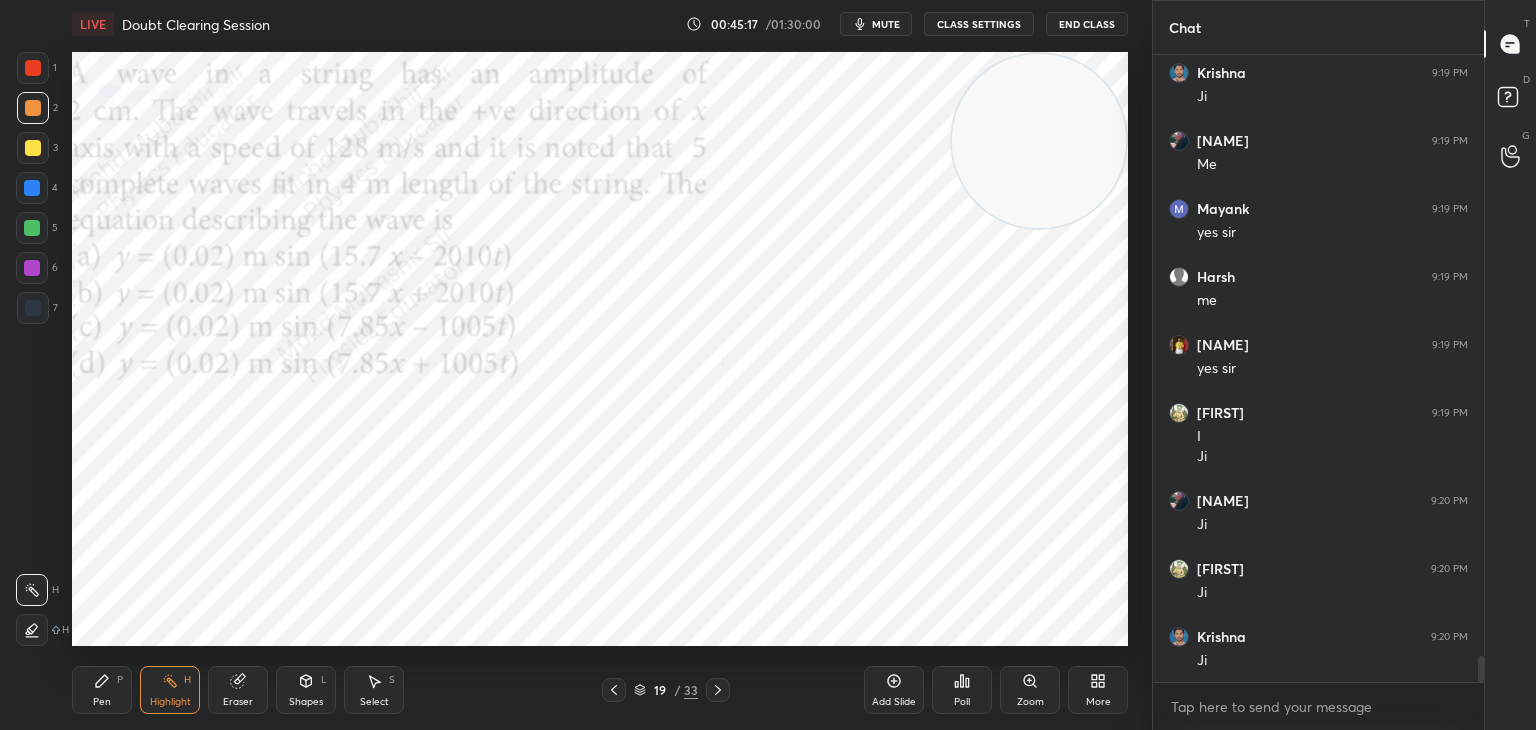 click on "mute" at bounding box center [886, 24] 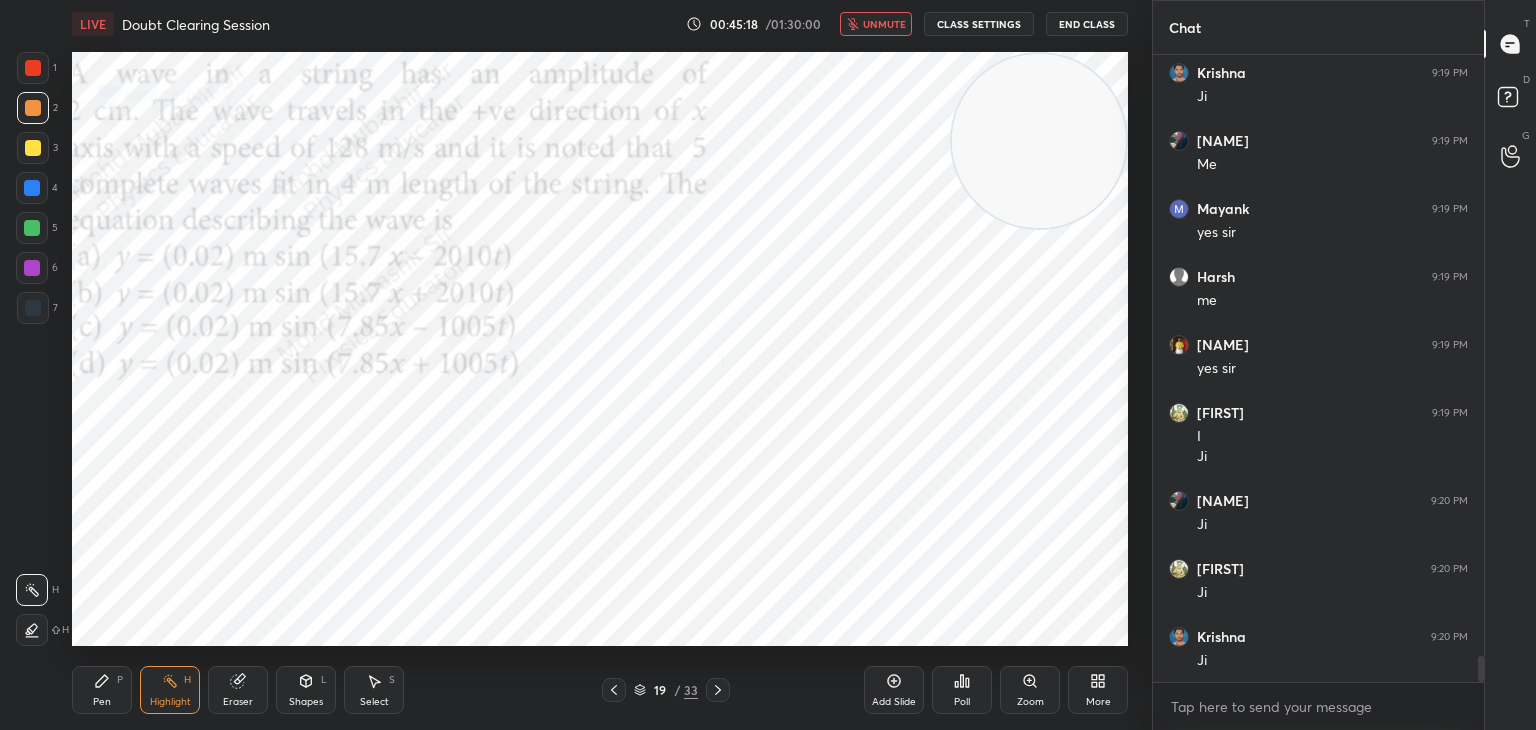 click on "unmute" at bounding box center (884, 24) 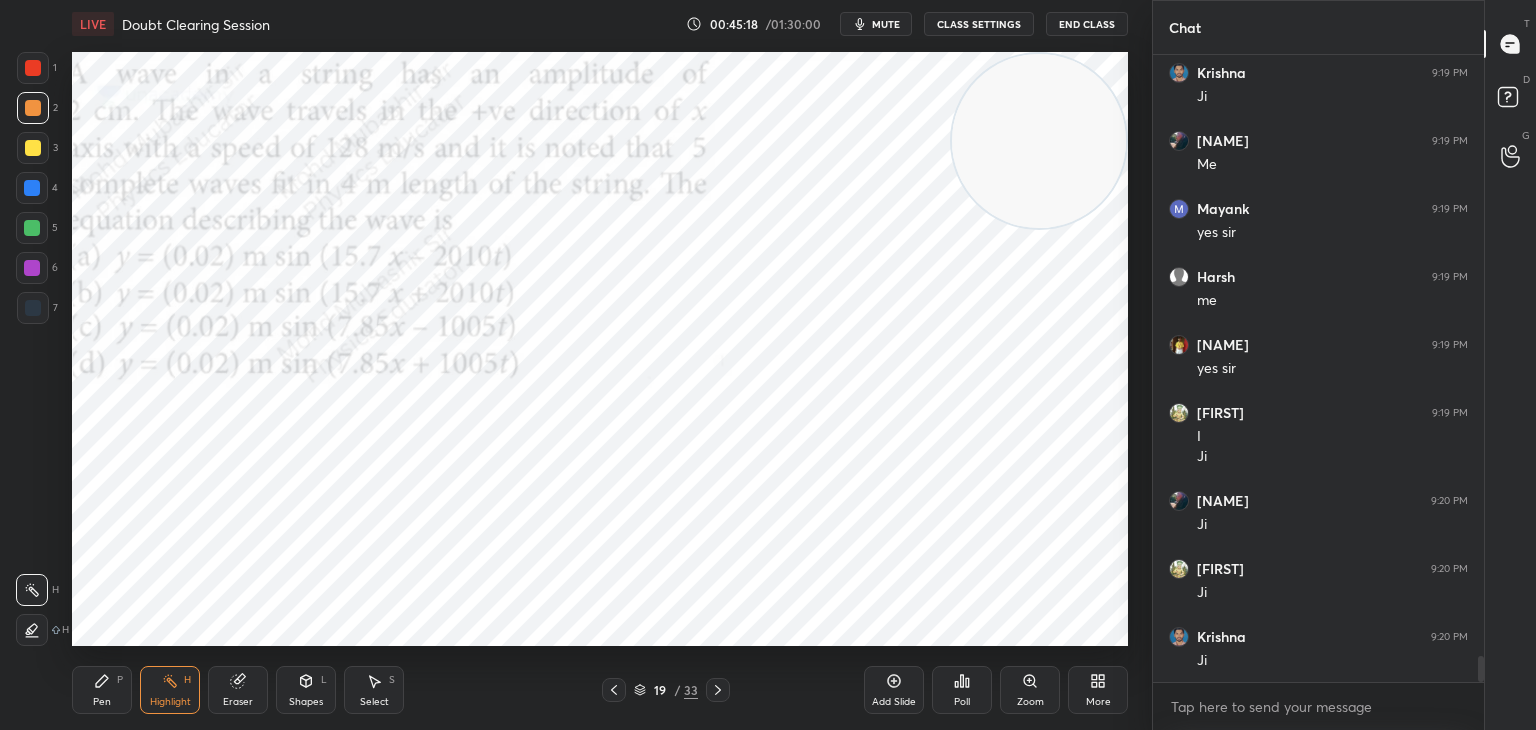 click on "mute" at bounding box center (886, 24) 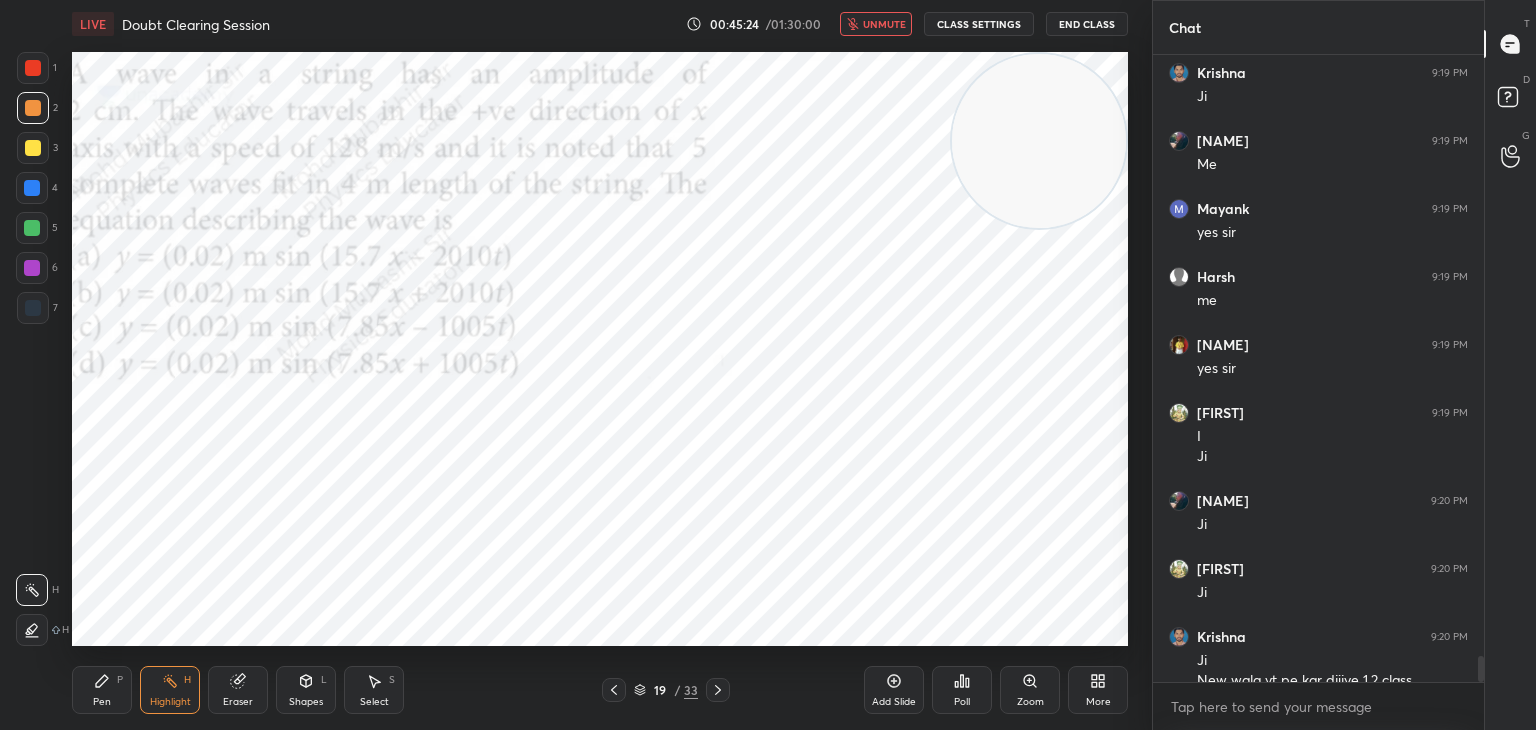 scroll, scrollTop: 14640, scrollLeft: 0, axis: vertical 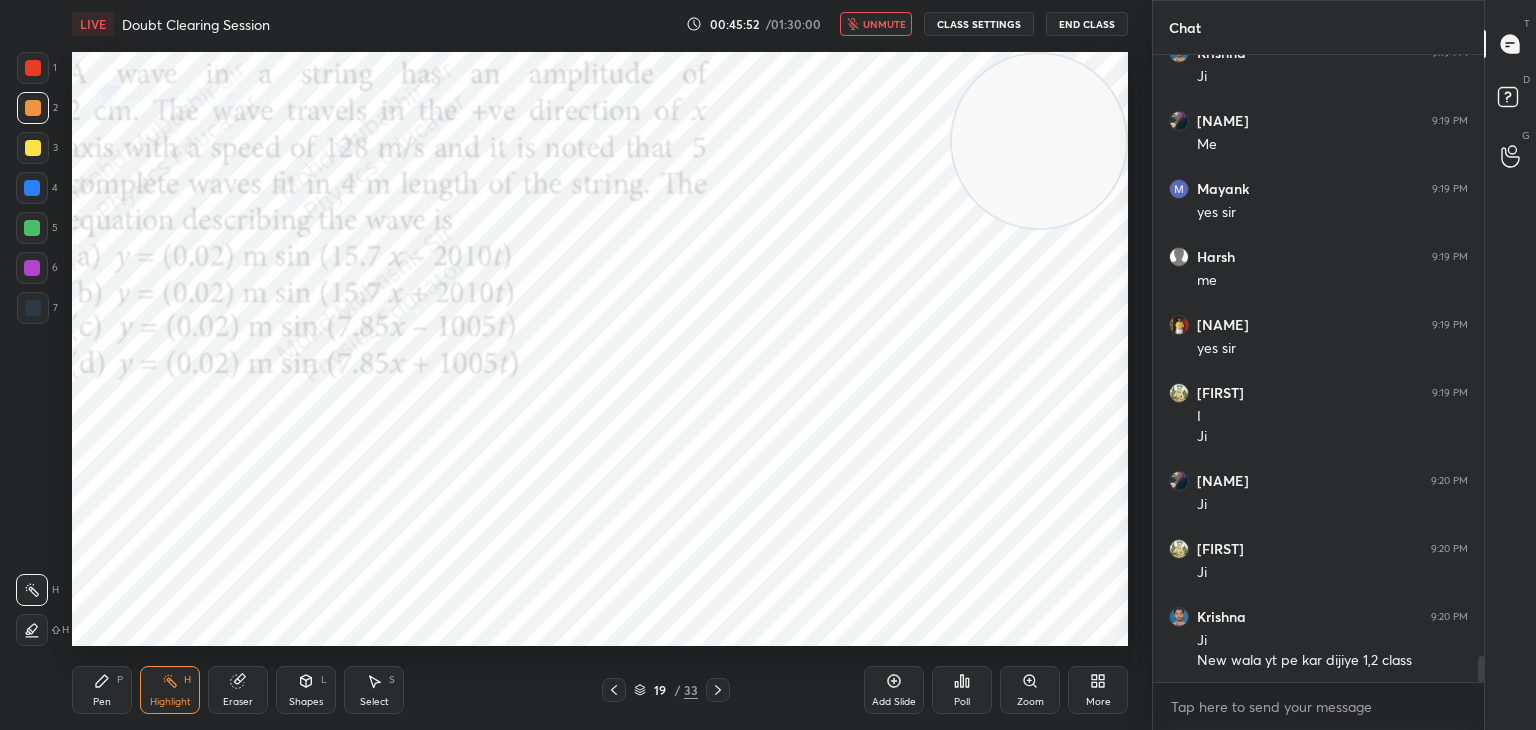 click on "unmute" at bounding box center [884, 24] 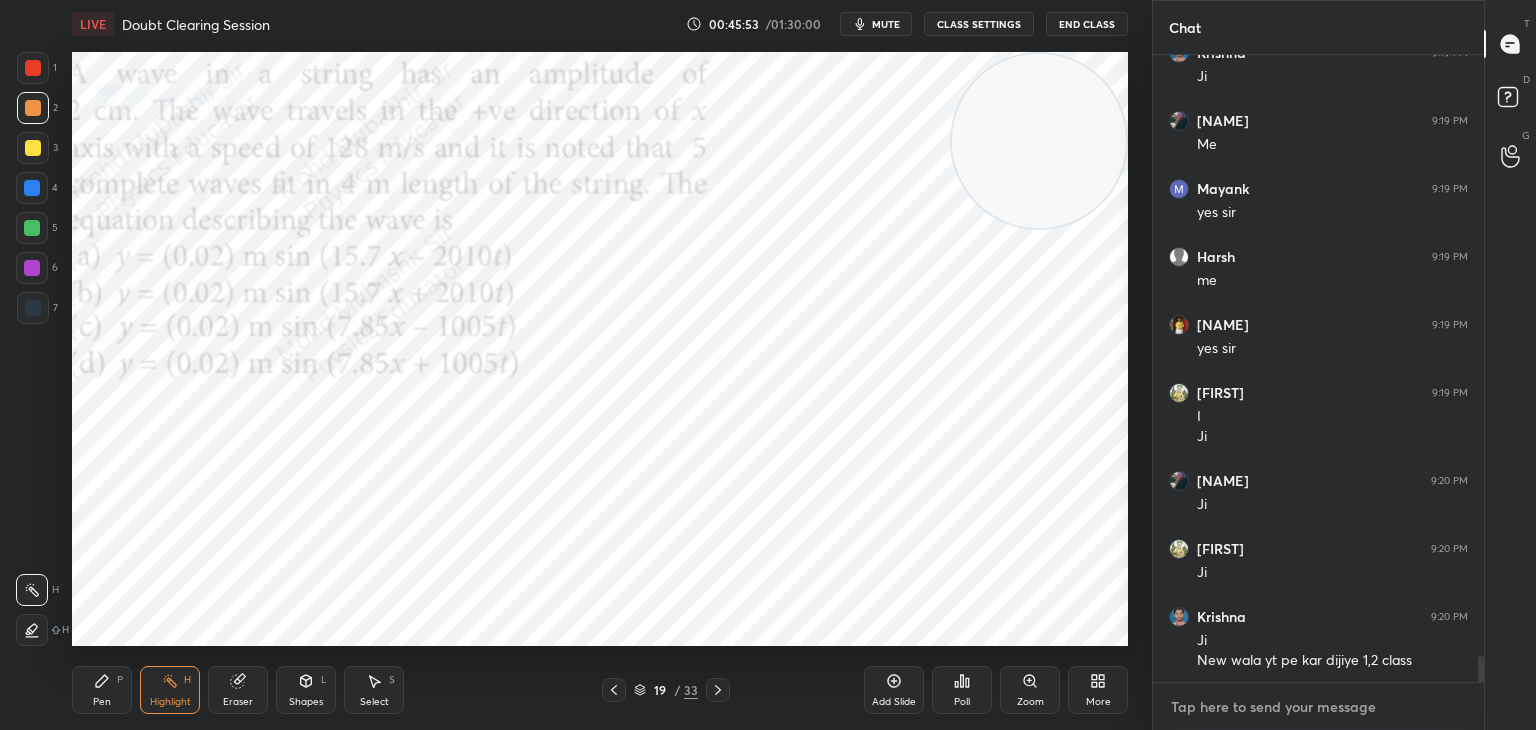 click at bounding box center (1318, 707) 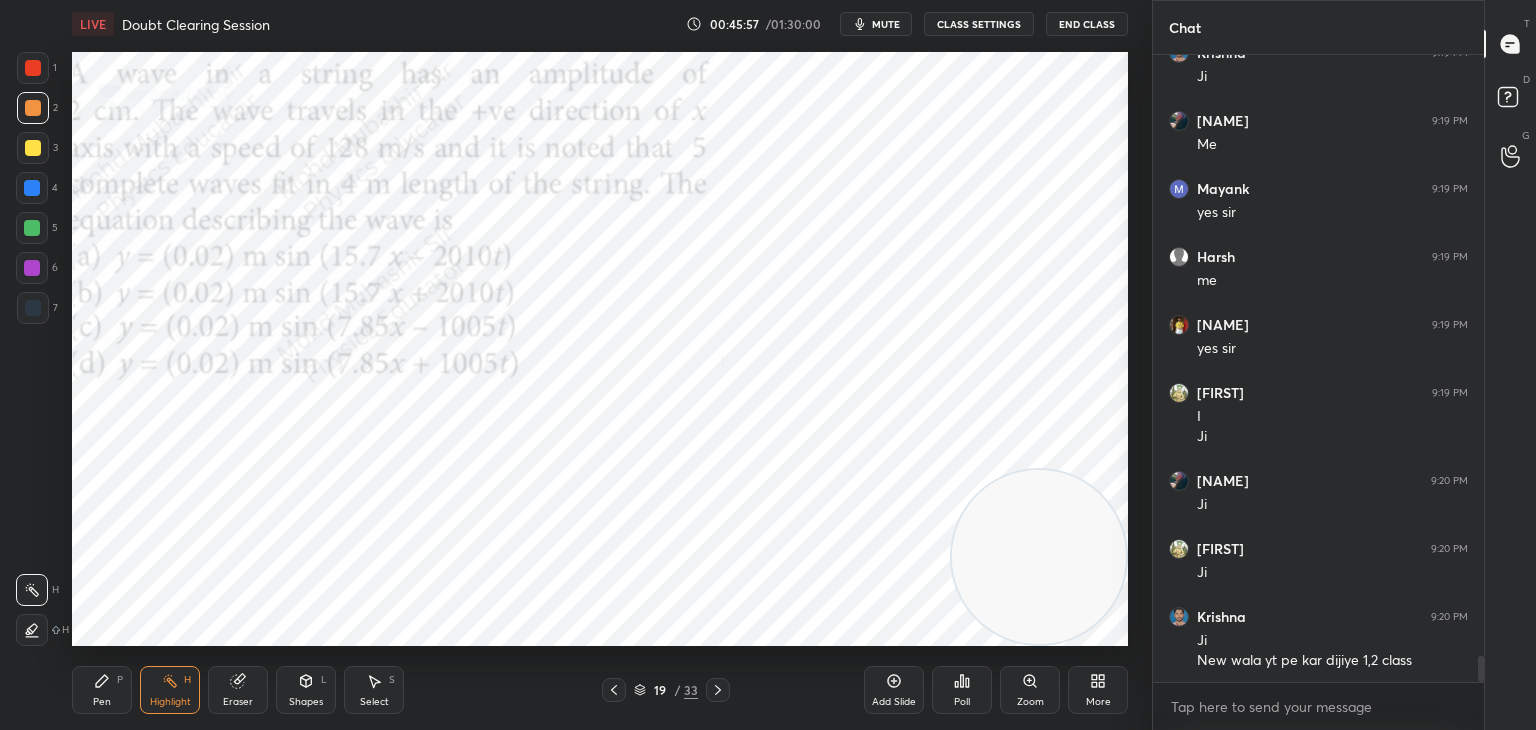 drag, startPoint x: 1033, startPoint y: 200, endPoint x: 1084, endPoint y: 669, distance: 471.76477 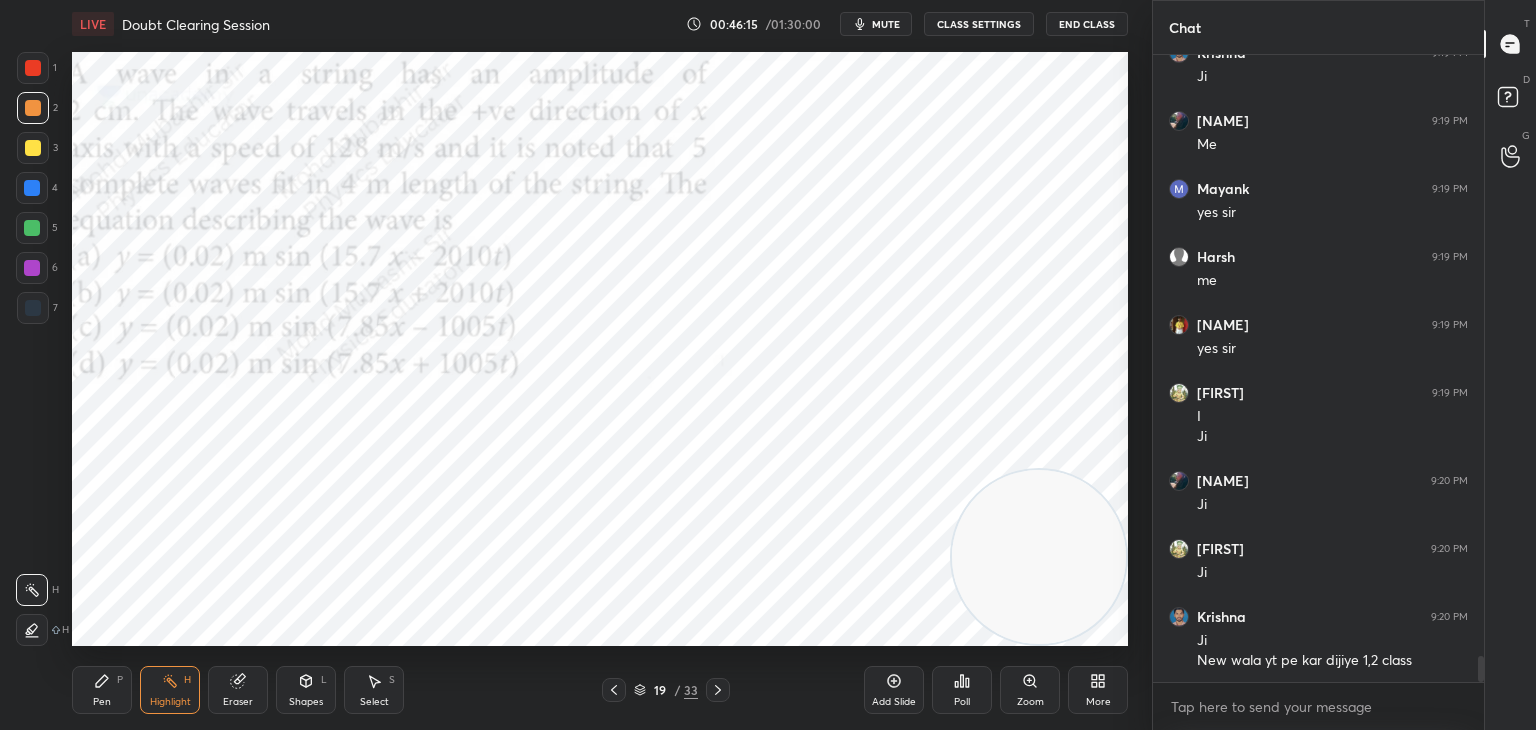 scroll, scrollTop: 14708, scrollLeft: 0, axis: vertical 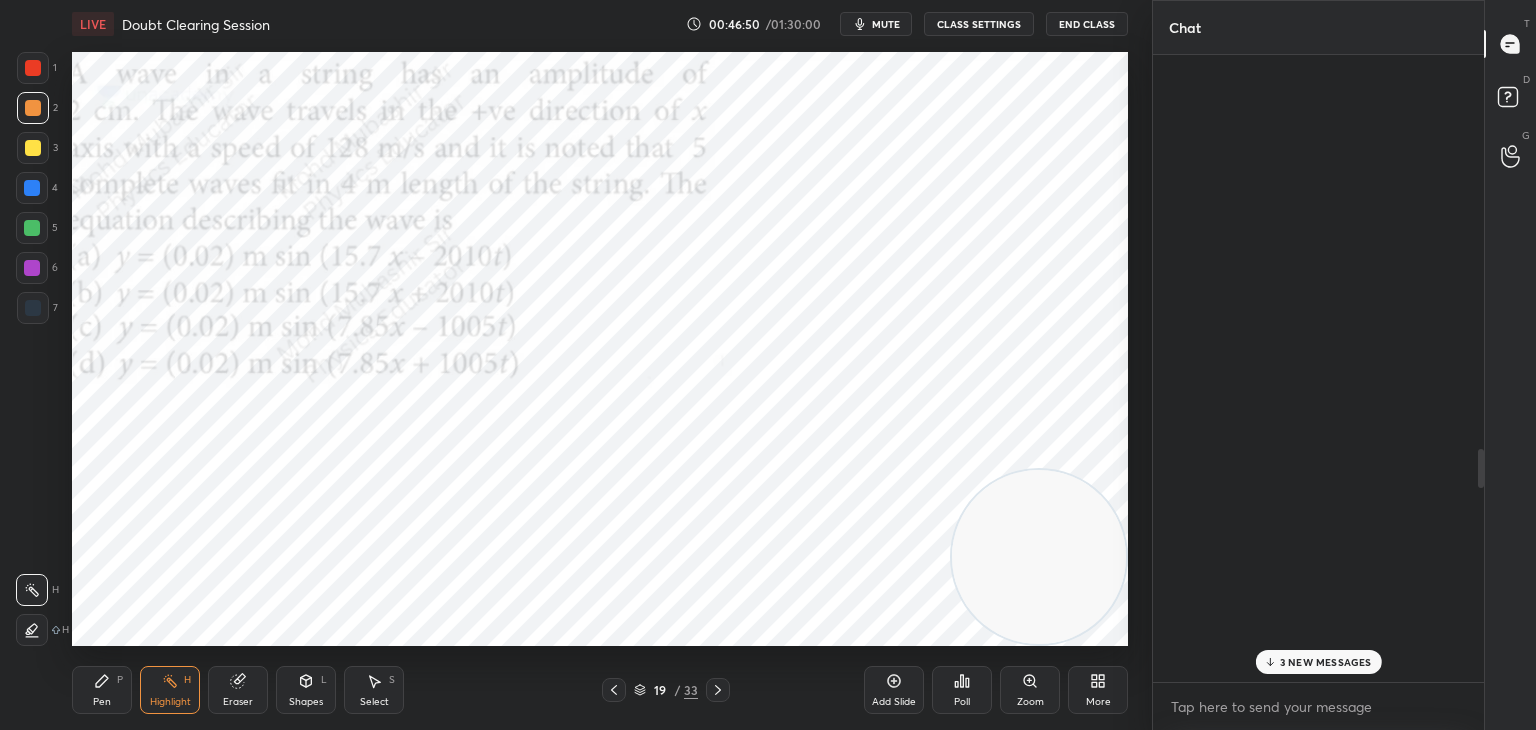 drag, startPoint x: 1481, startPoint y: 668, endPoint x: 1470, endPoint y: 524, distance: 144.41953 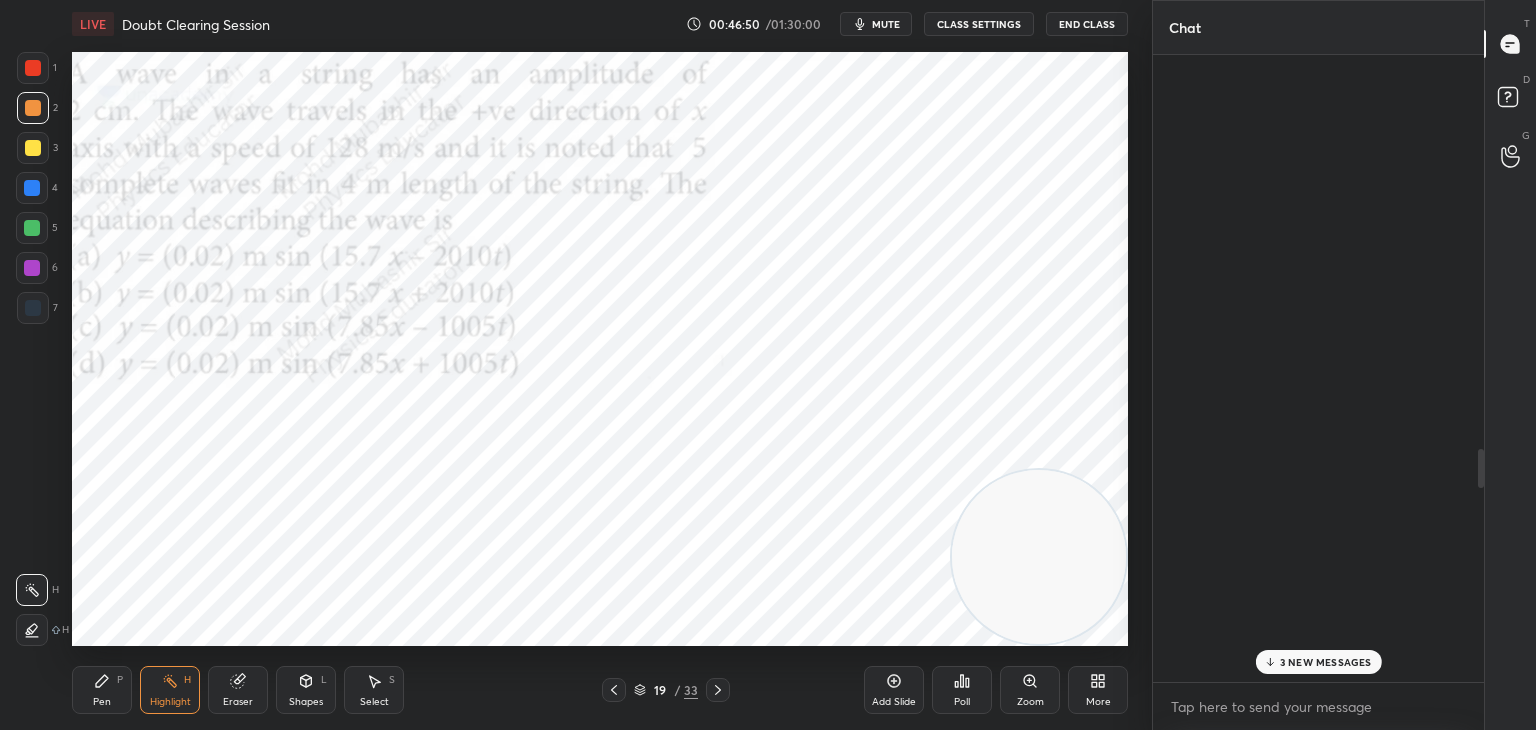 click on "[FIRST] [LAST]" at bounding box center [1318, 368] 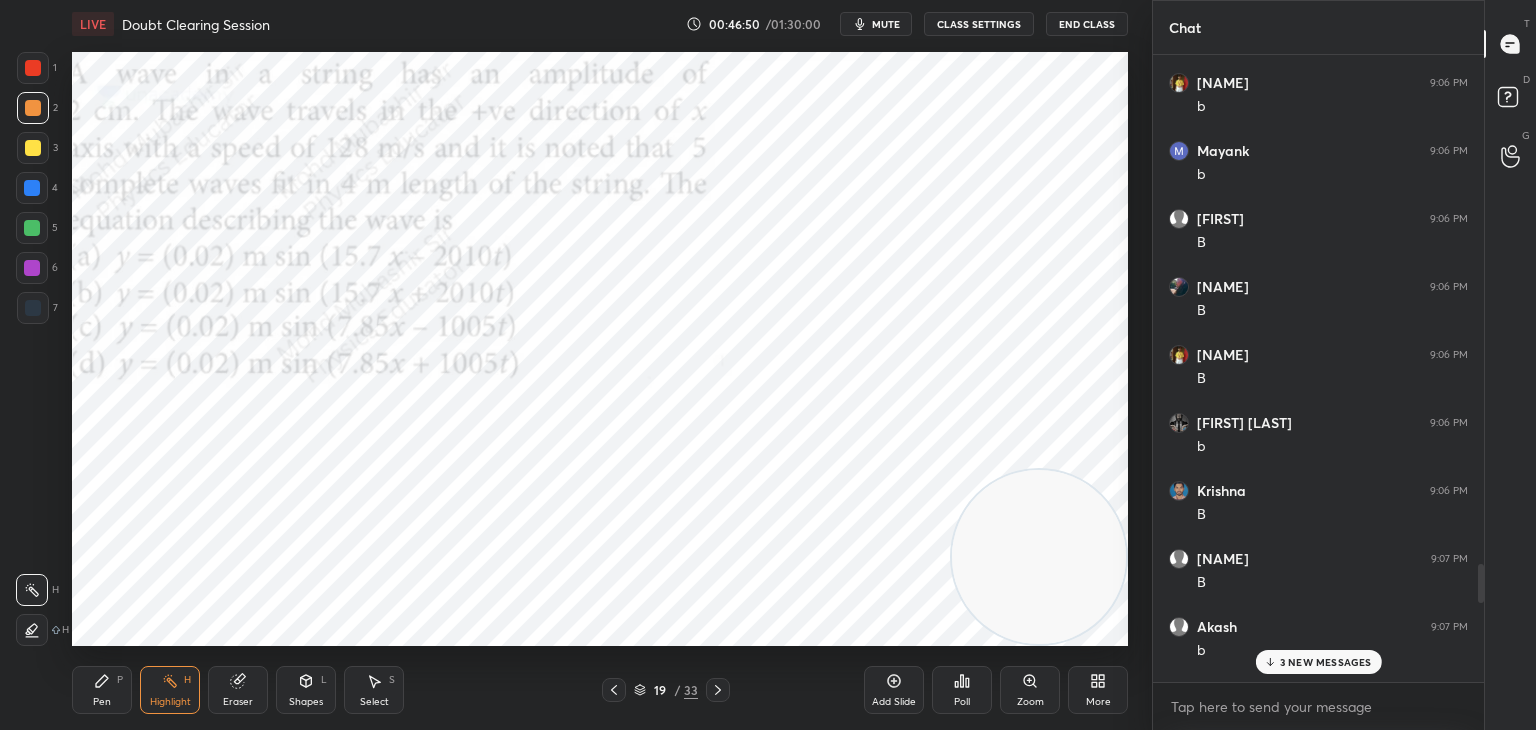click on "3 NEW MESSAGES" at bounding box center [1326, 662] 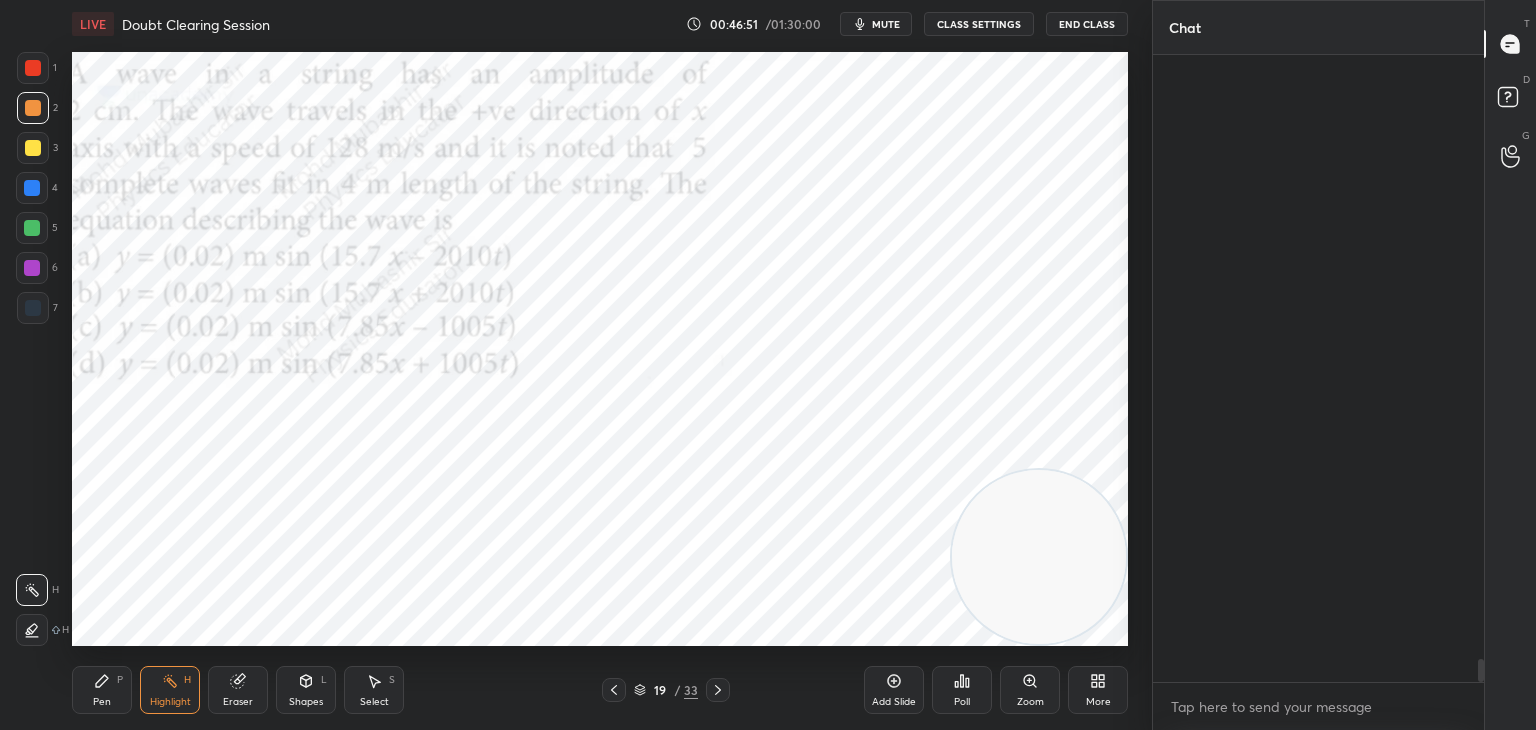 scroll, scrollTop: 16666, scrollLeft: 0, axis: vertical 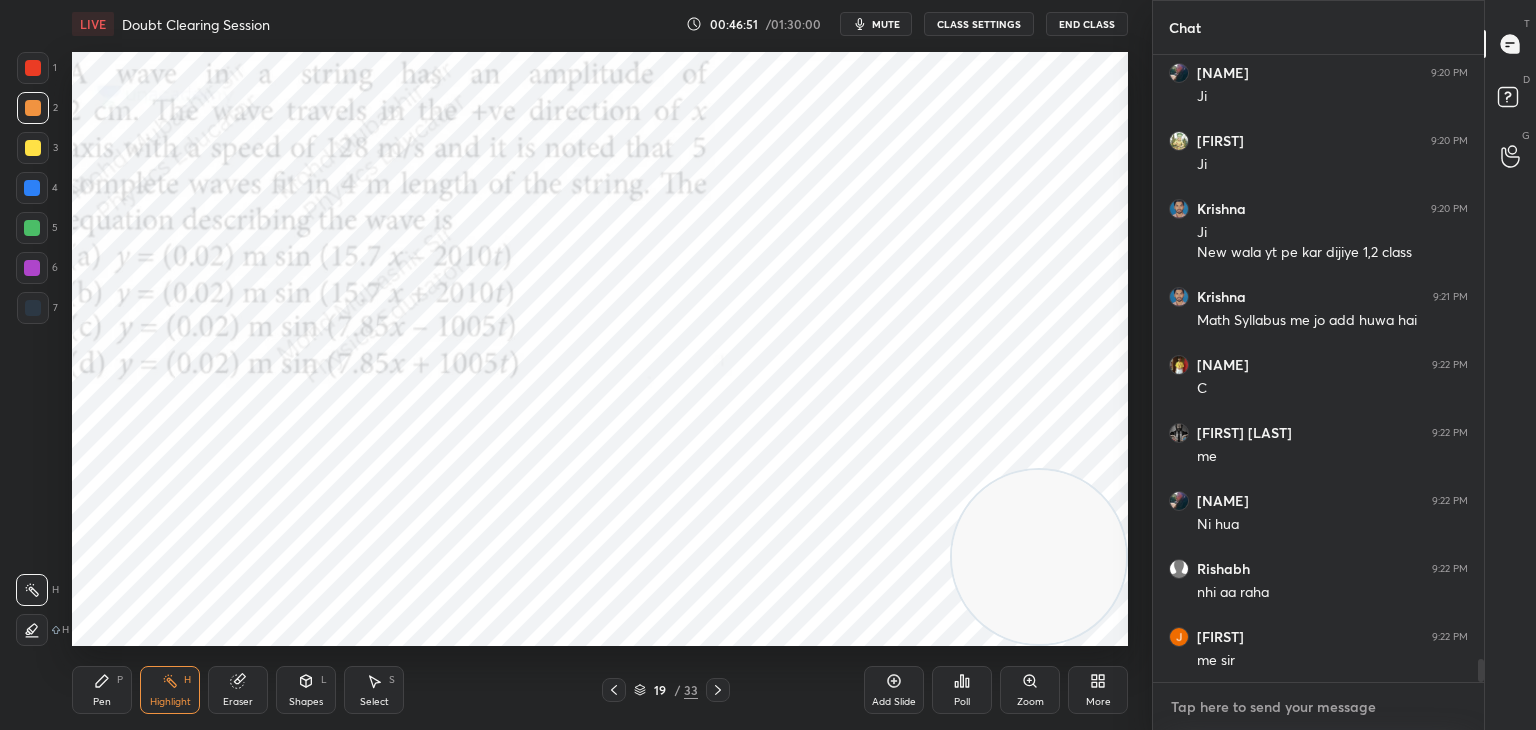 click at bounding box center [1318, 707] 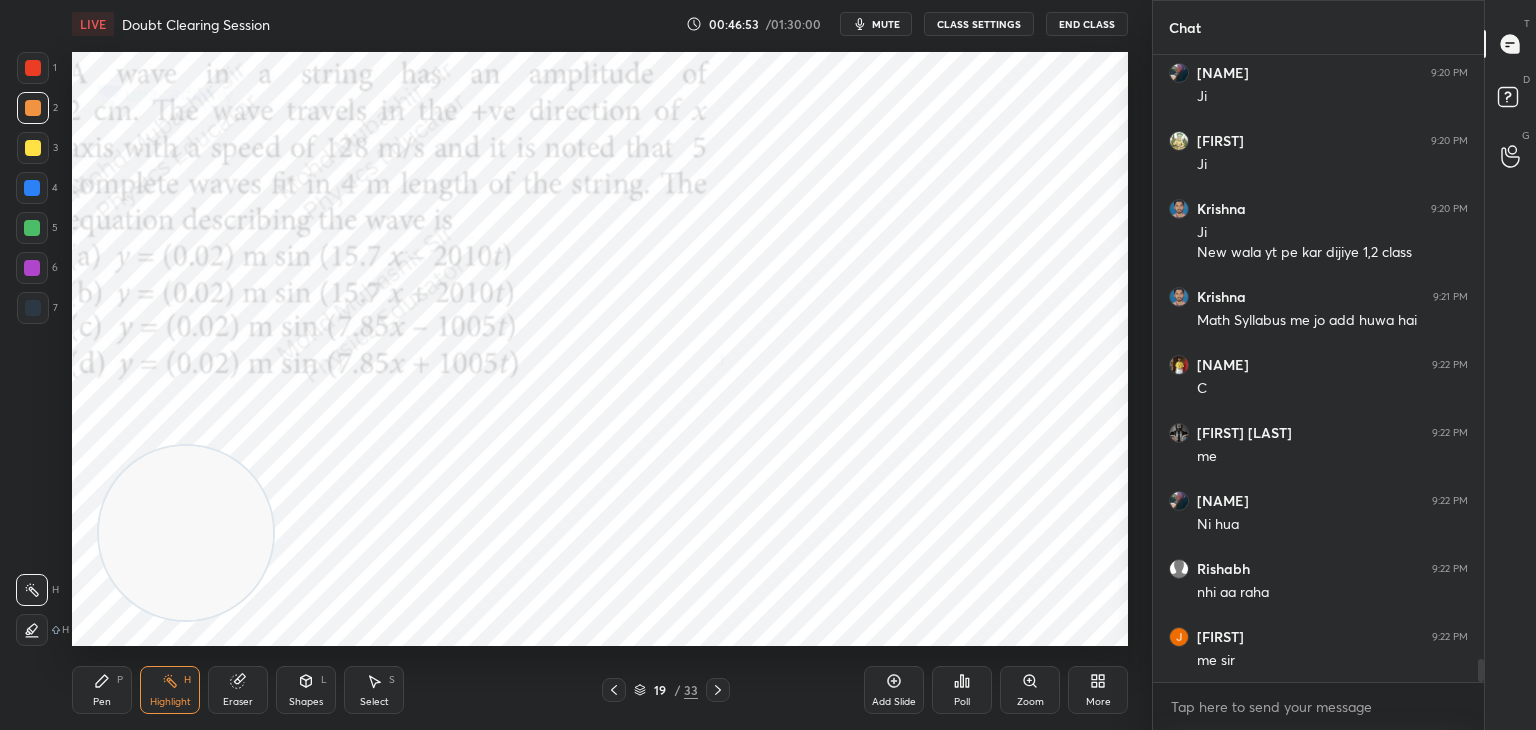 drag, startPoint x: 1085, startPoint y: 562, endPoint x: 52, endPoint y: 513, distance: 1034.1615 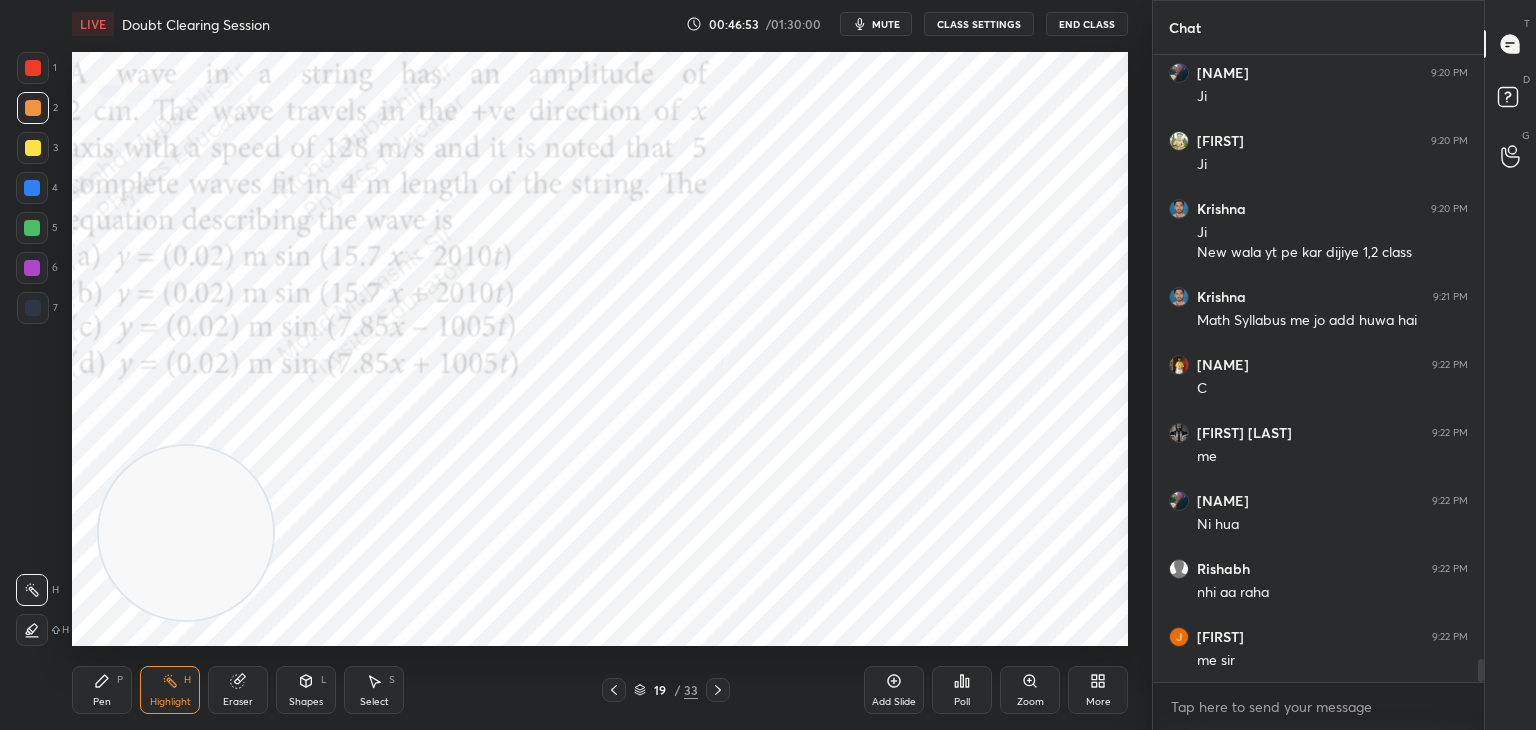 click on "1 2 3 4 5 6 7 C X Z C X Z E E Erase all   H H LIVE Doubt Clearing Session 00:46:53 /  01:30:00 mute CLASS SETTINGS End Class Setting up your live class Poll for   secs No correct answer Start poll Back Doubt Clearing Session • L4 of Detailed Course on Waves & Oscillations for IIT JAM, CUET 2026/27 [NAME] Pen P Highlight H Eraser Shapes L Select S 19 / 33 Add Slide Poll Zoom More" at bounding box center [568, 365] 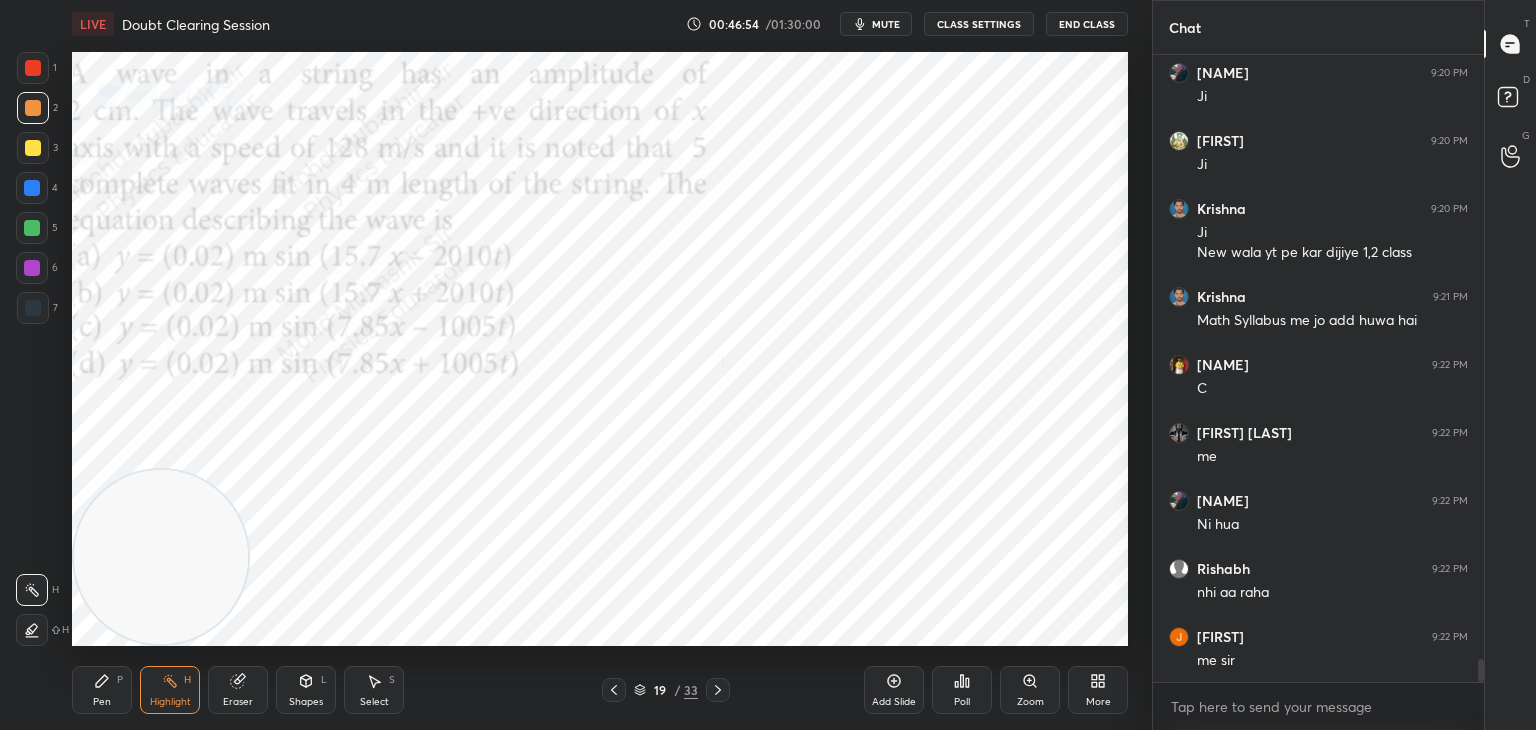 click on "Pen P" at bounding box center (102, 690) 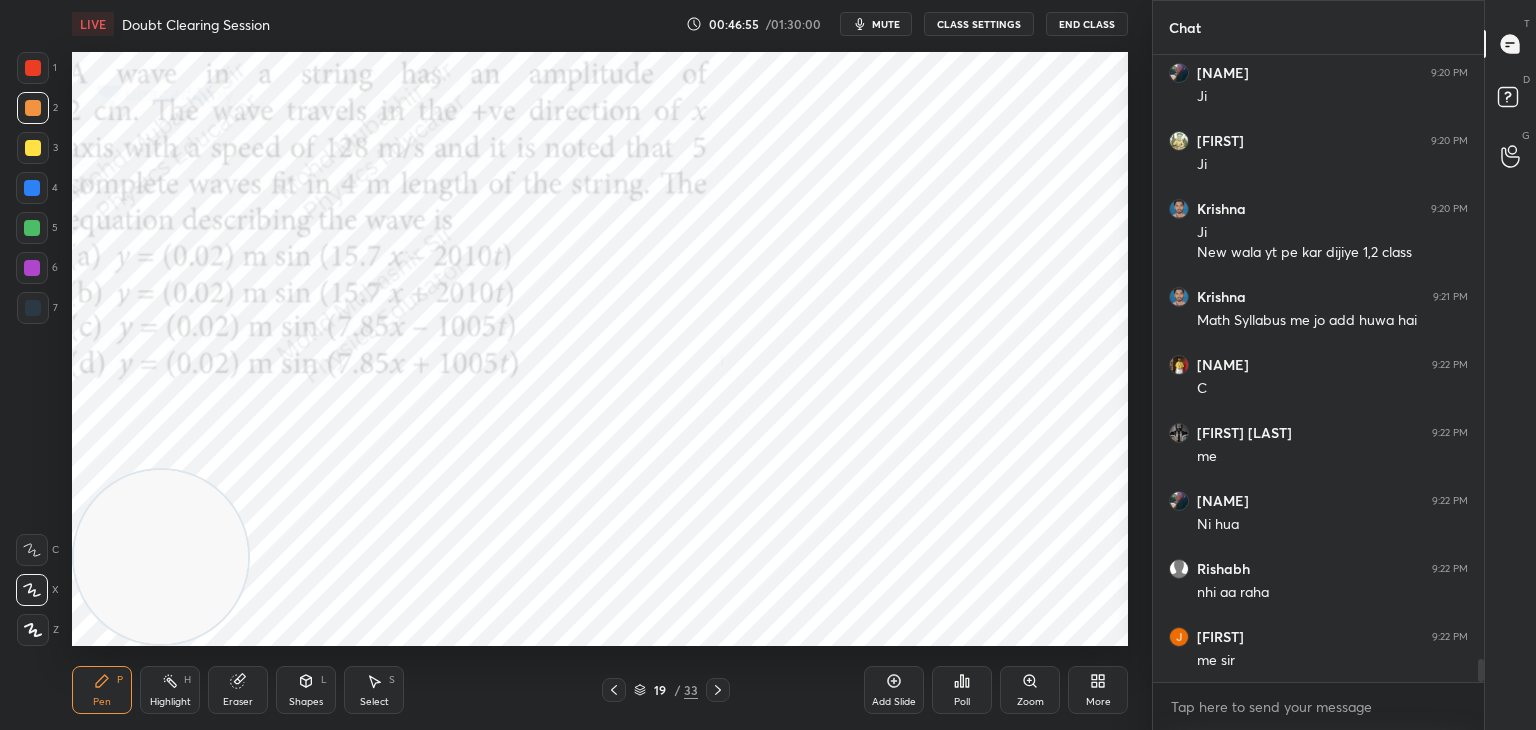 scroll, scrollTop: 16734, scrollLeft: 0, axis: vertical 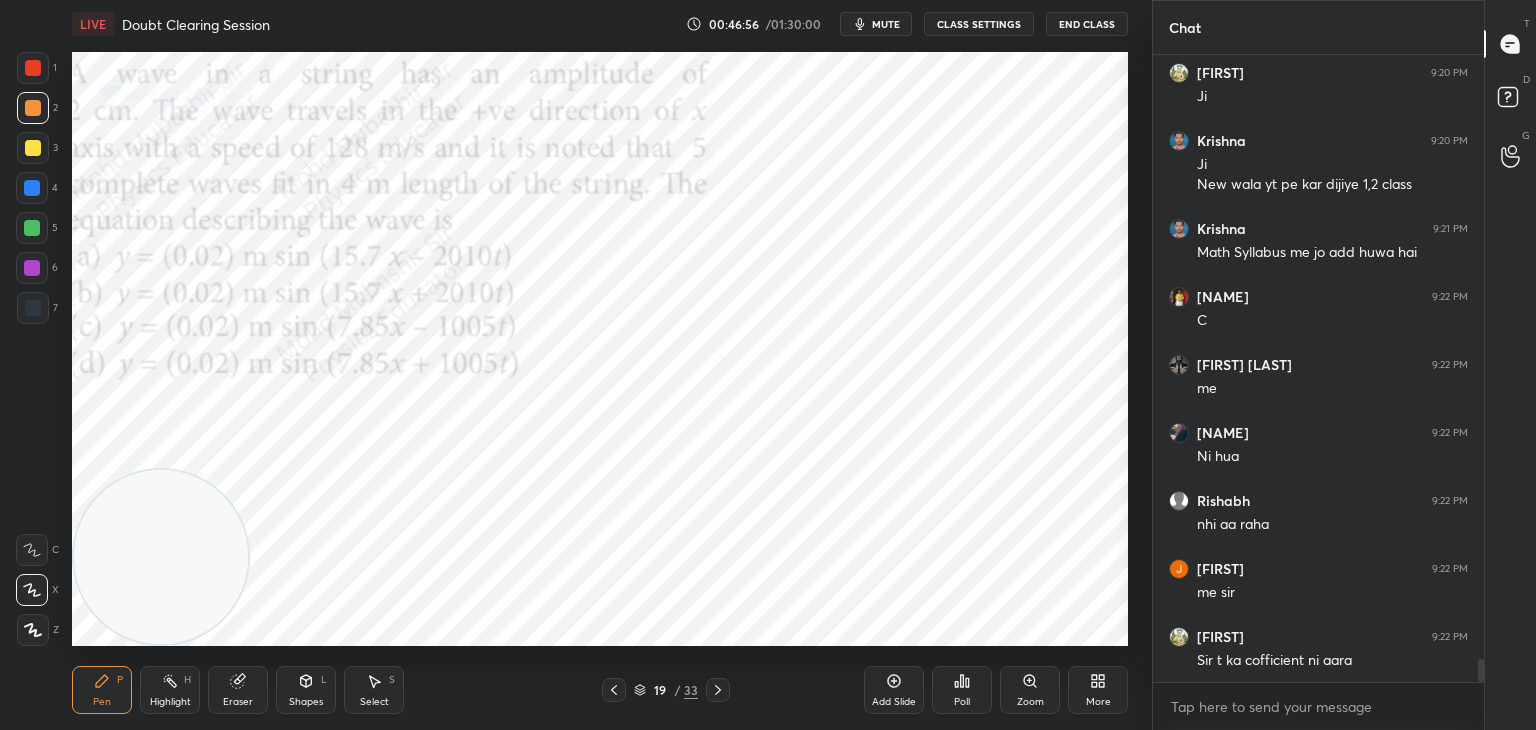 click at bounding box center (32, 188) 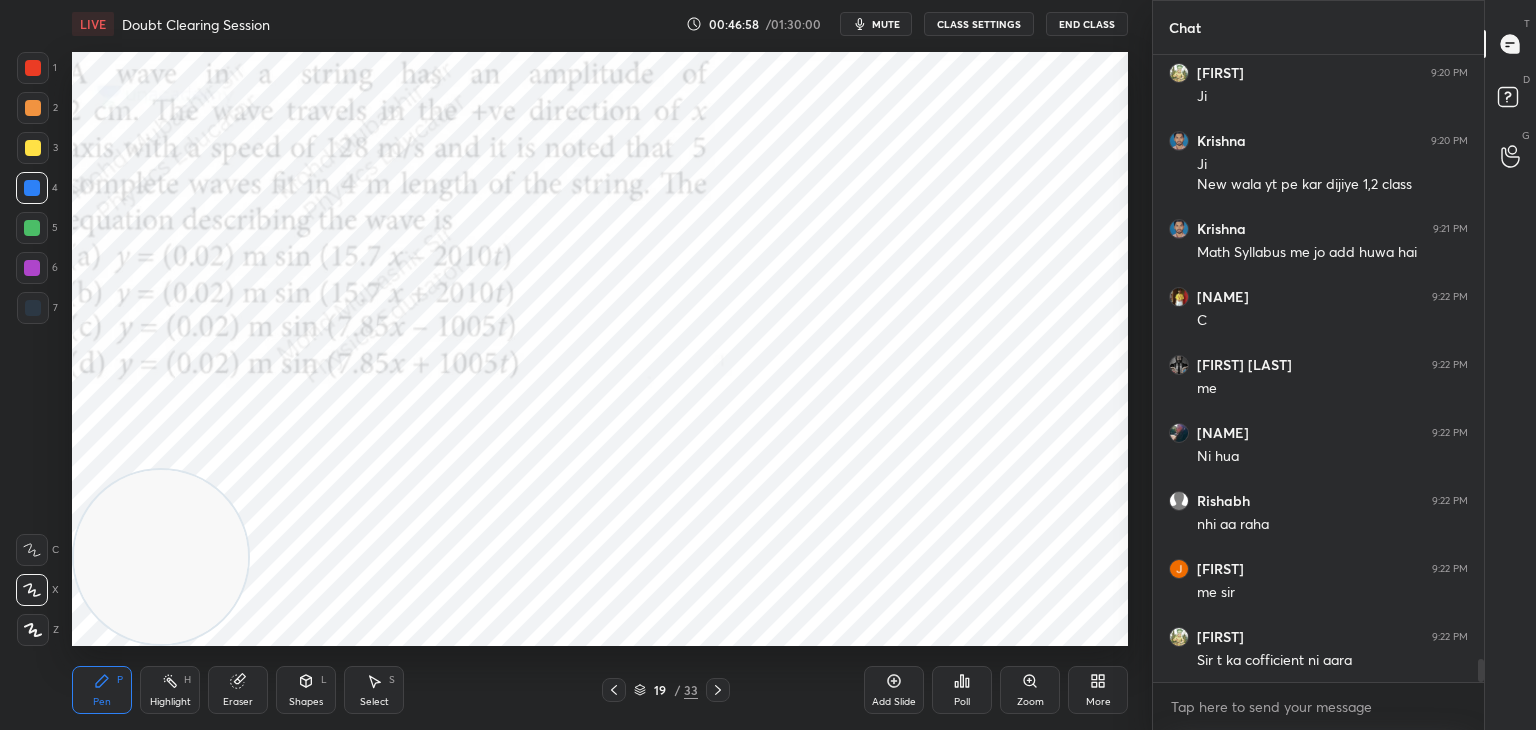 scroll, scrollTop: 16802, scrollLeft: 0, axis: vertical 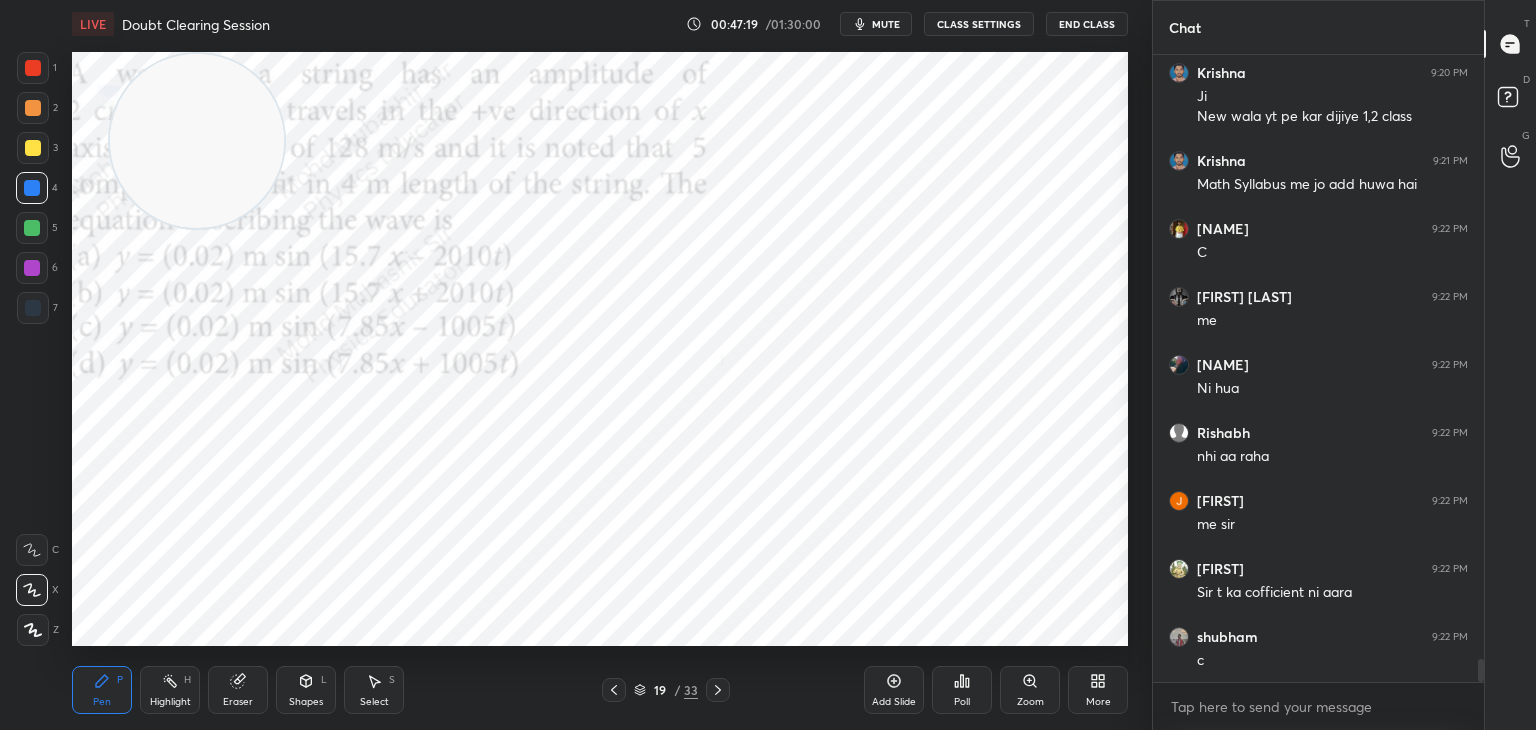 drag, startPoint x: 144, startPoint y: 554, endPoint x: 66, endPoint y: 80, distance: 480.37485 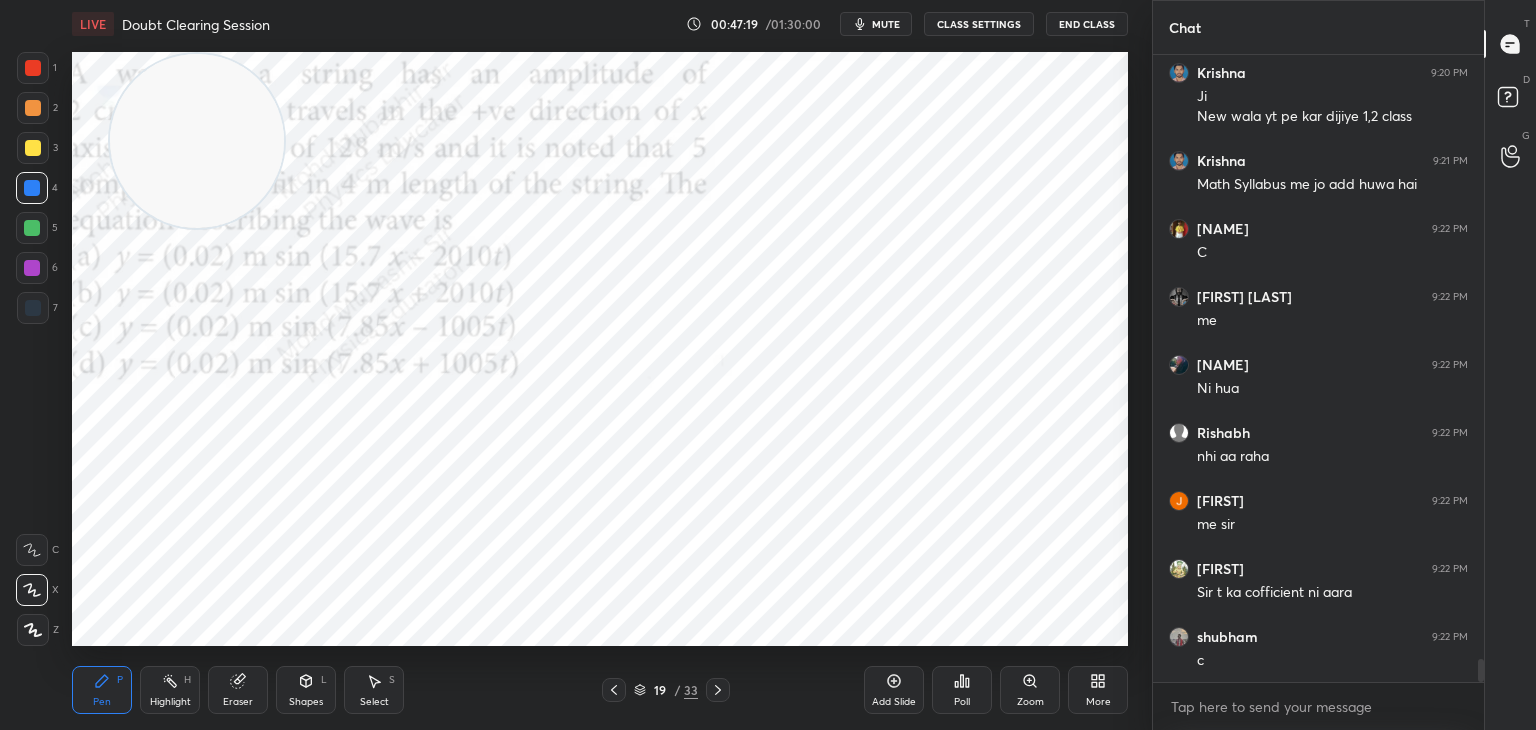 click at bounding box center [197, 141] 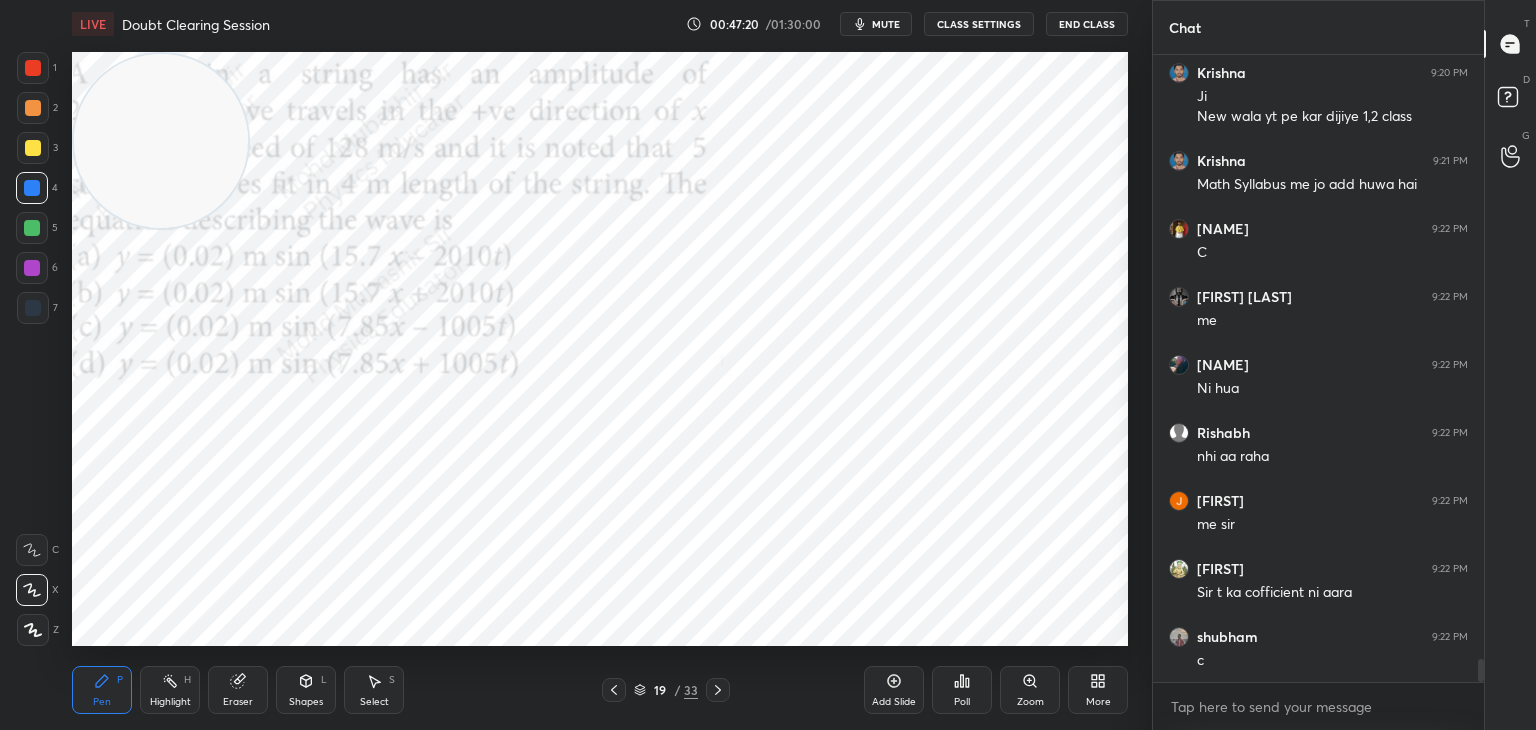 drag, startPoint x: 29, startPoint y: 109, endPoint x: 209, endPoint y: 216, distance: 209.40154 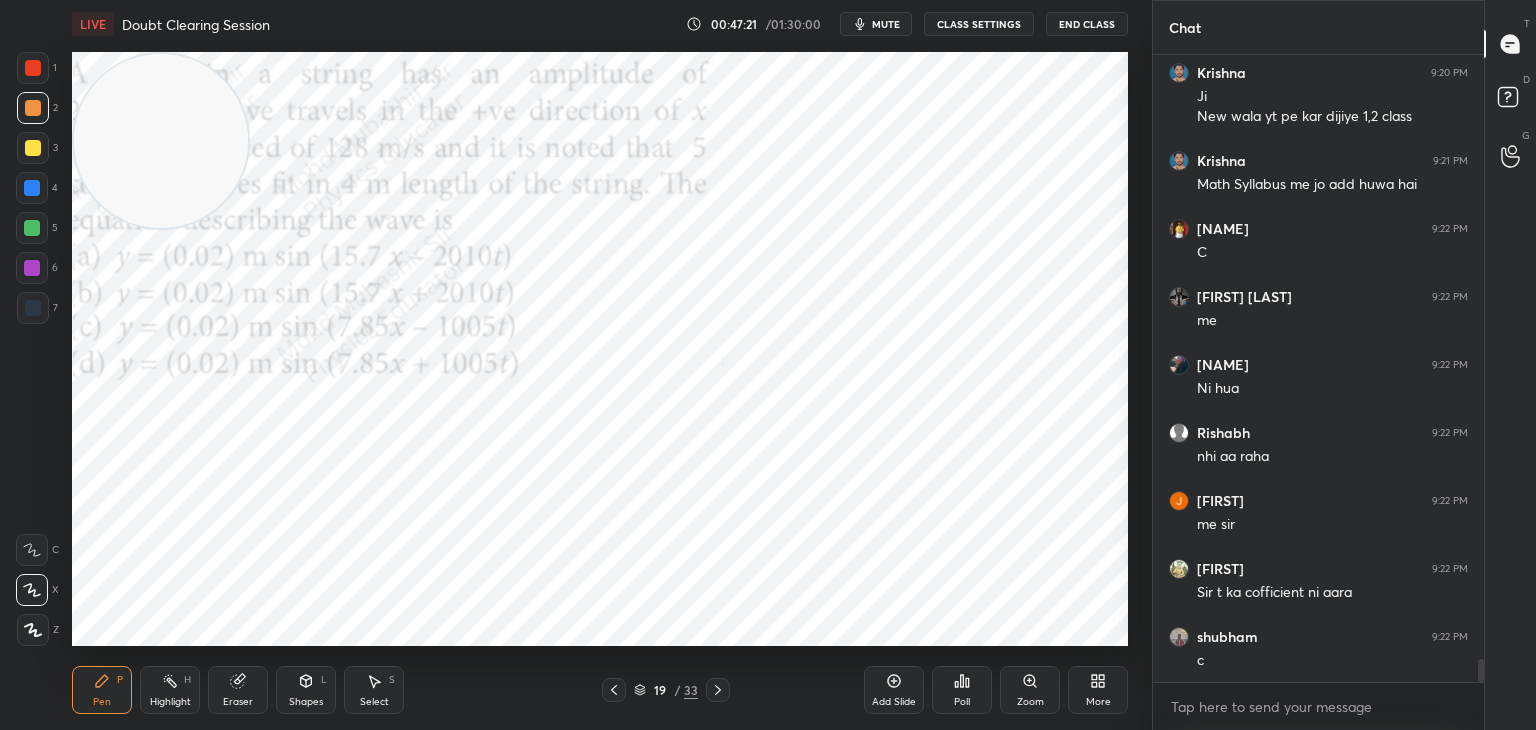 scroll, scrollTop: 16870, scrollLeft: 0, axis: vertical 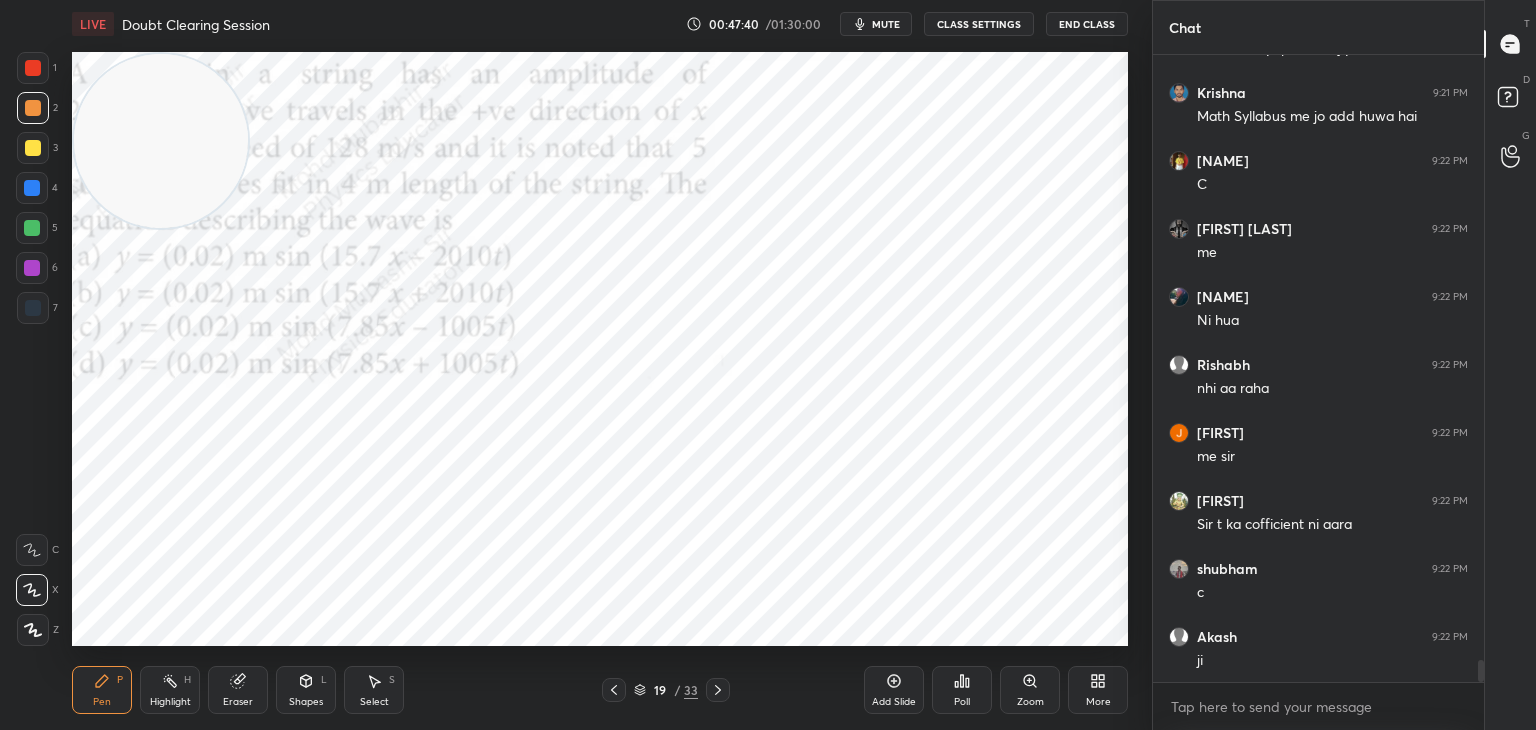 click at bounding box center [32, 228] 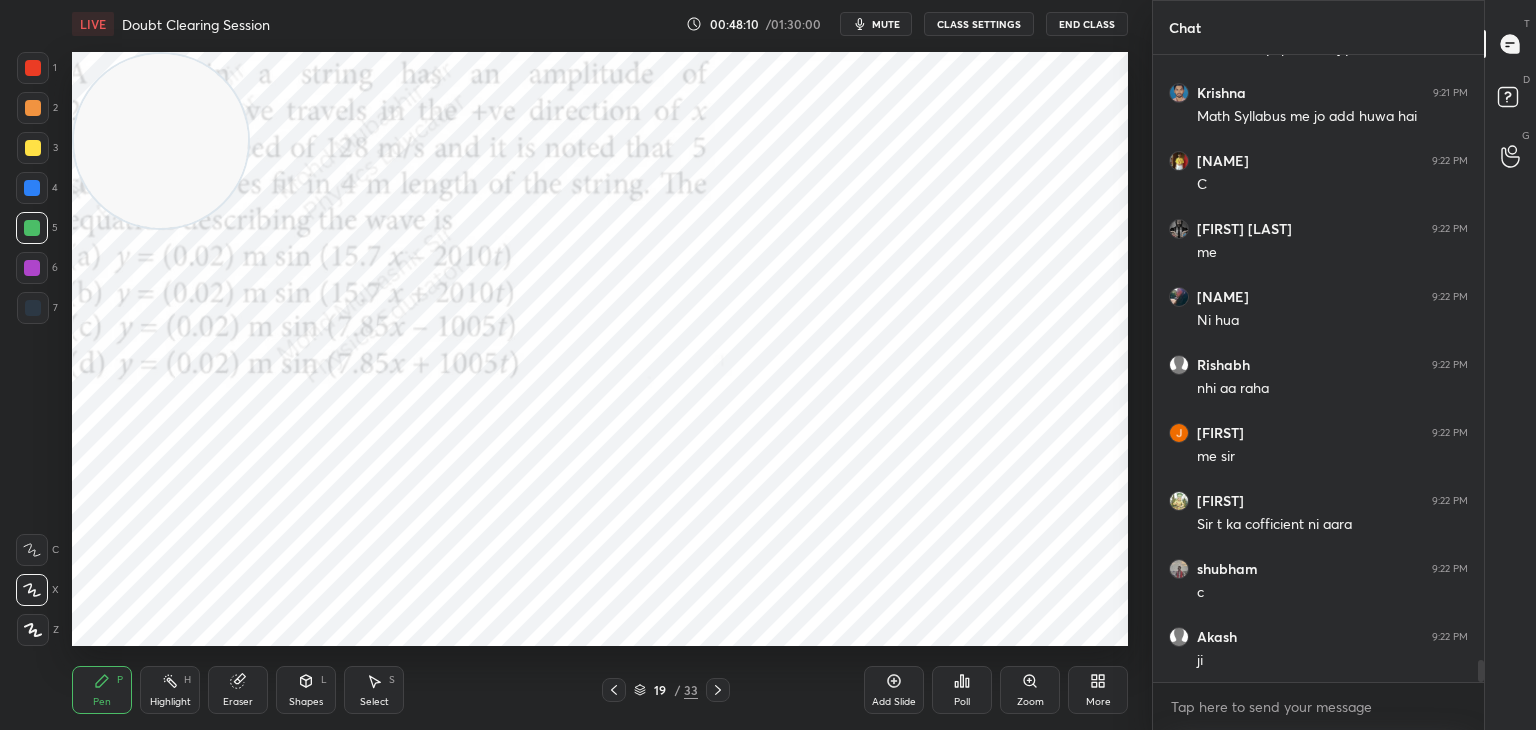 drag, startPoint x: 27, startPoint y: 264, endPoint x: 37, endPoint y: 268, distance: 10.770329 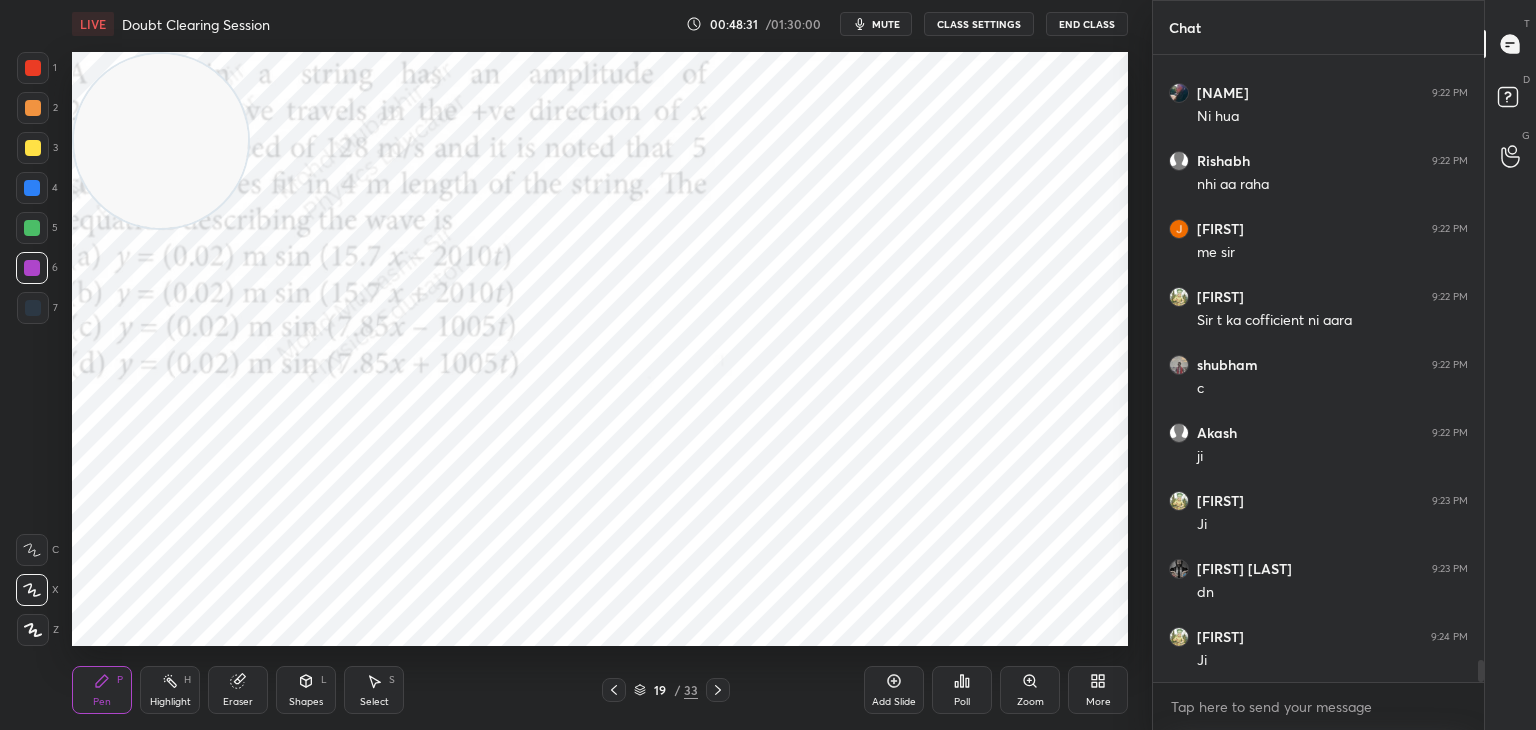scroll, scrollTop: 17142, scrollLeft: 0, axis: vertical 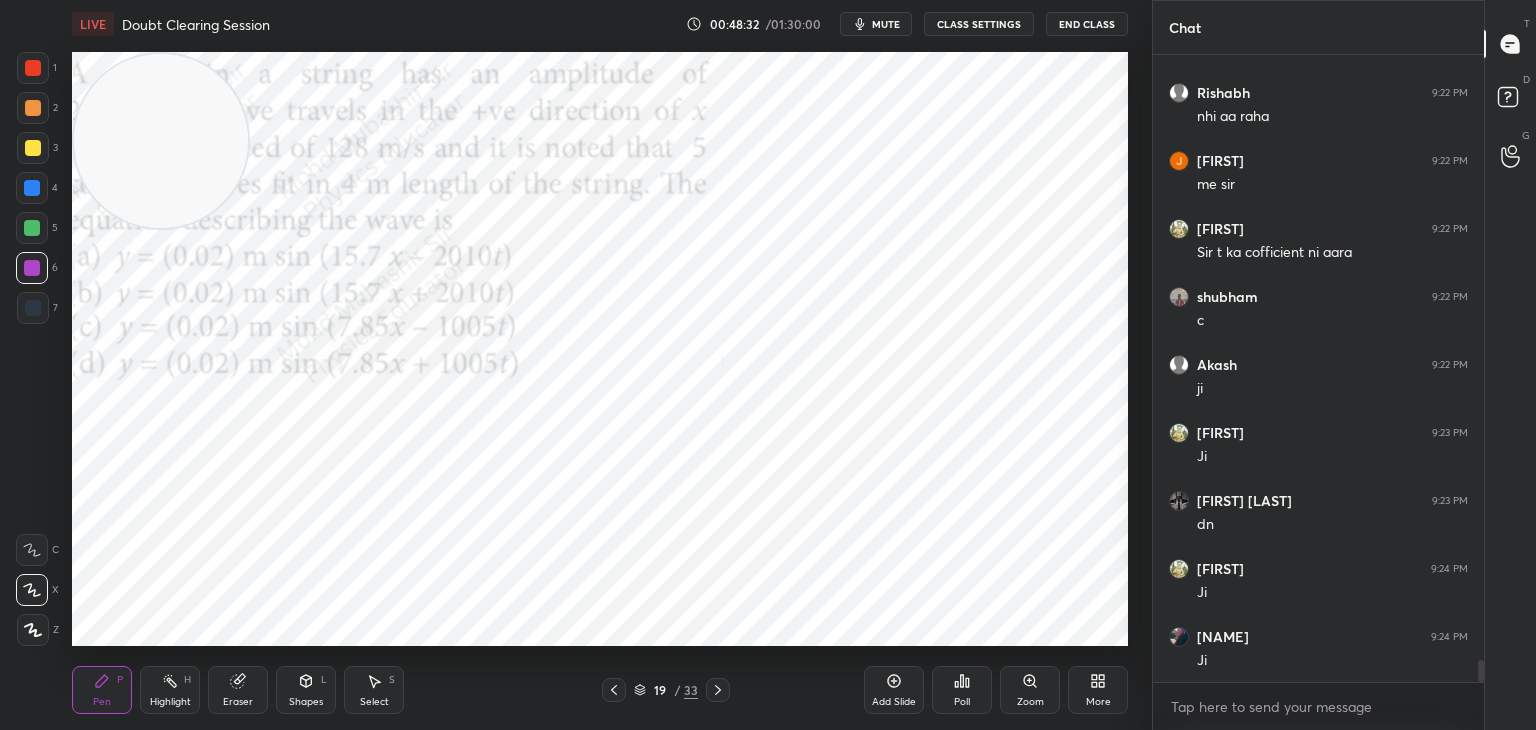 click at bounding box center (32, 228) 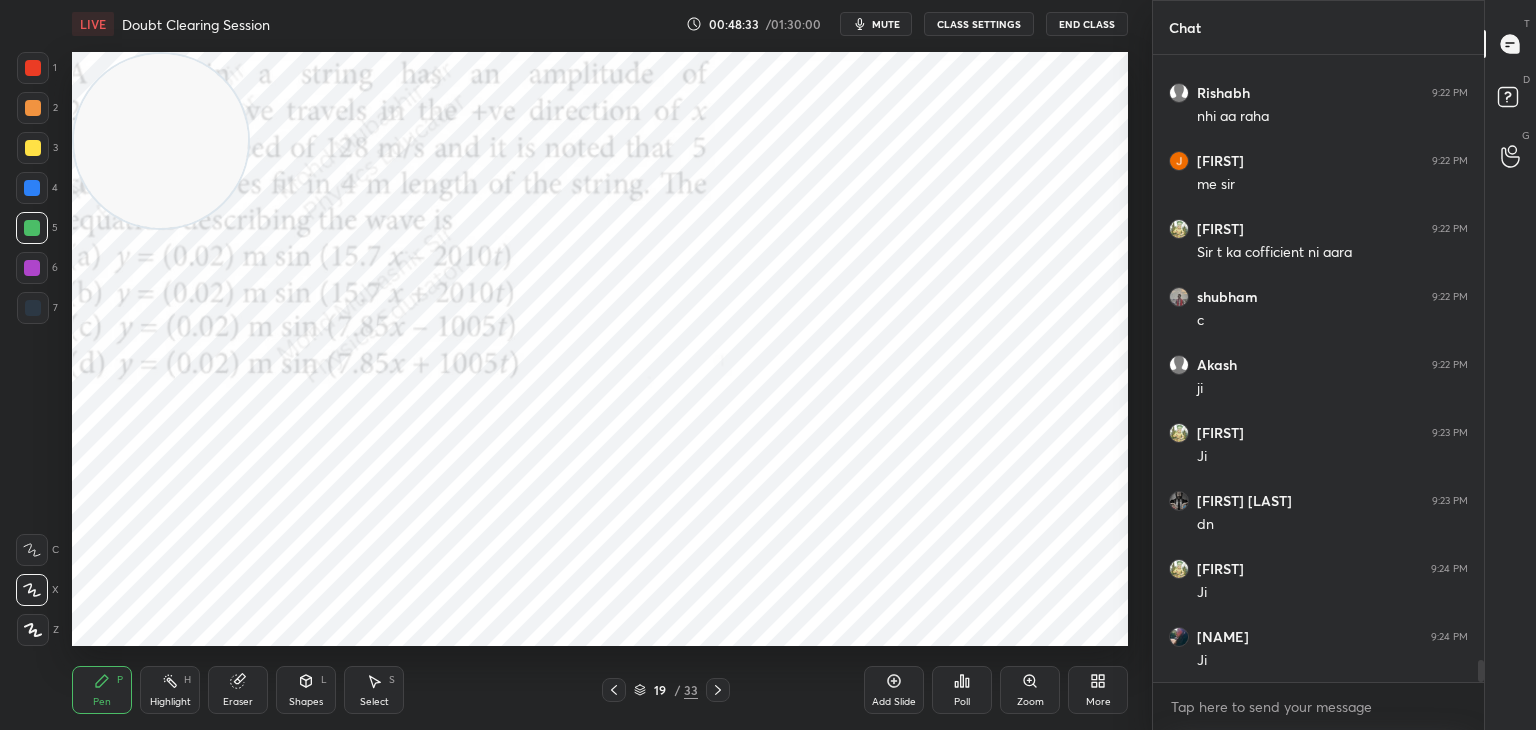 click at bounding box center [32, 188] 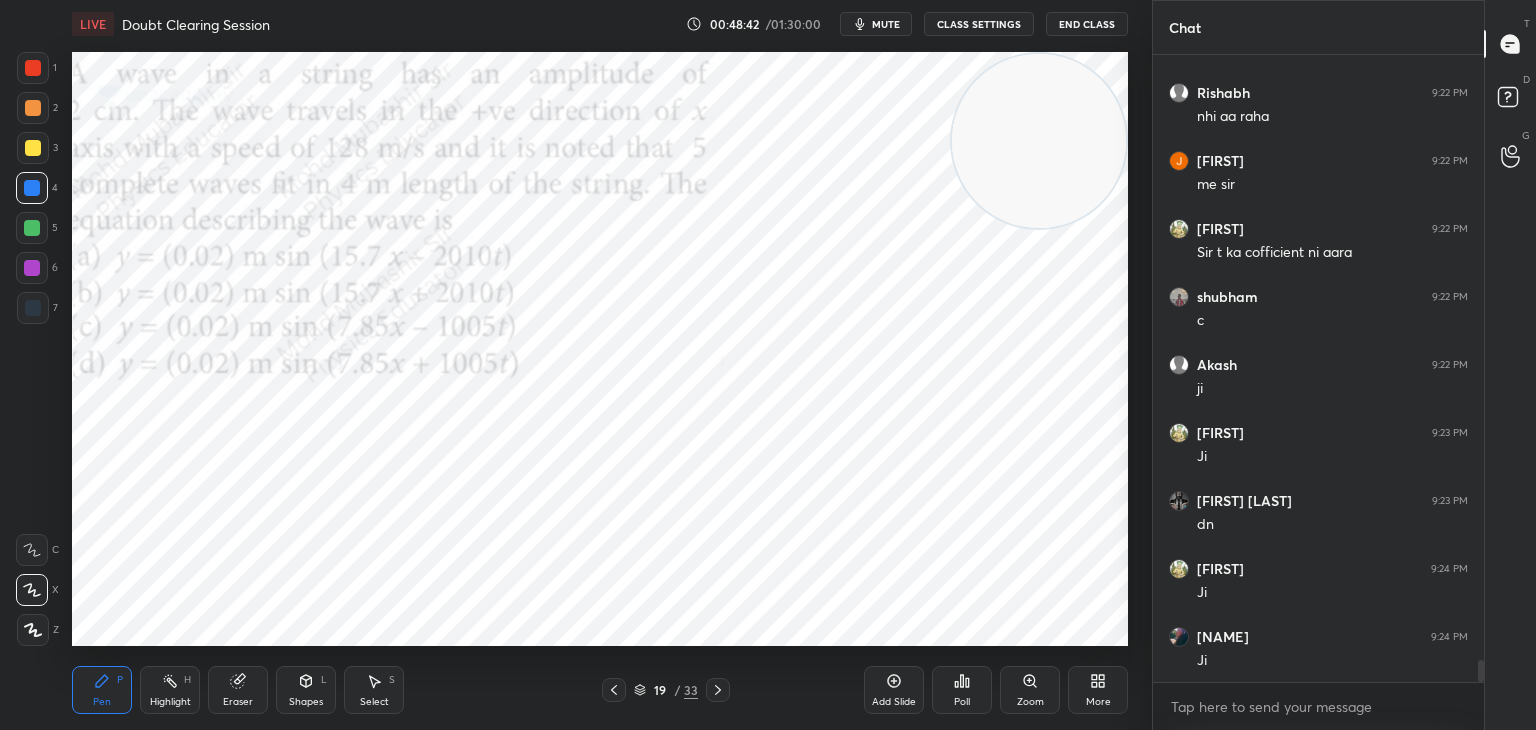 drag, startPoint x: 164, startPoint y: 189, endPoint x: 1113, endPoint y: 82, distance: 955.01306 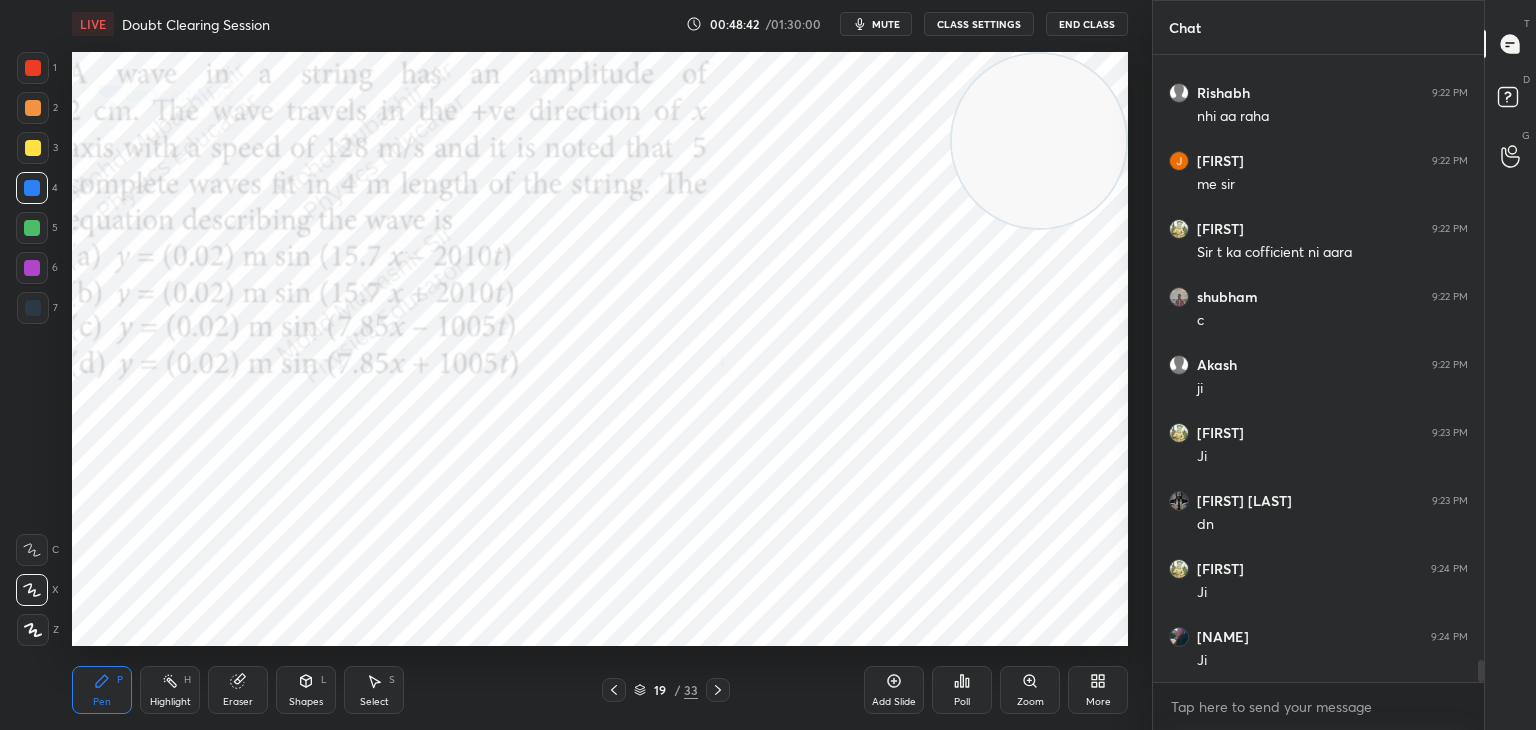 click at bounding box center (1039, 141) 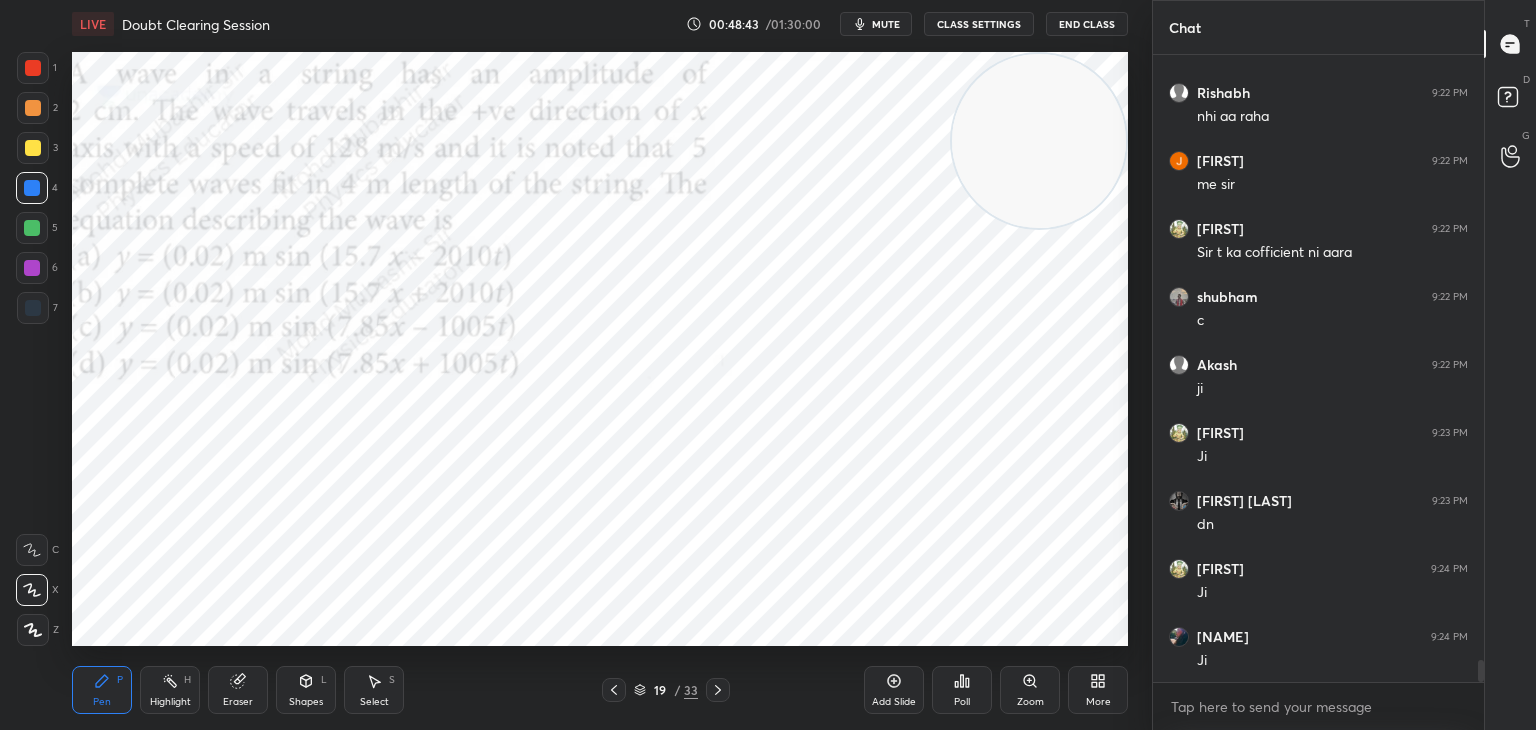 click at bounding box center (1039, 141) 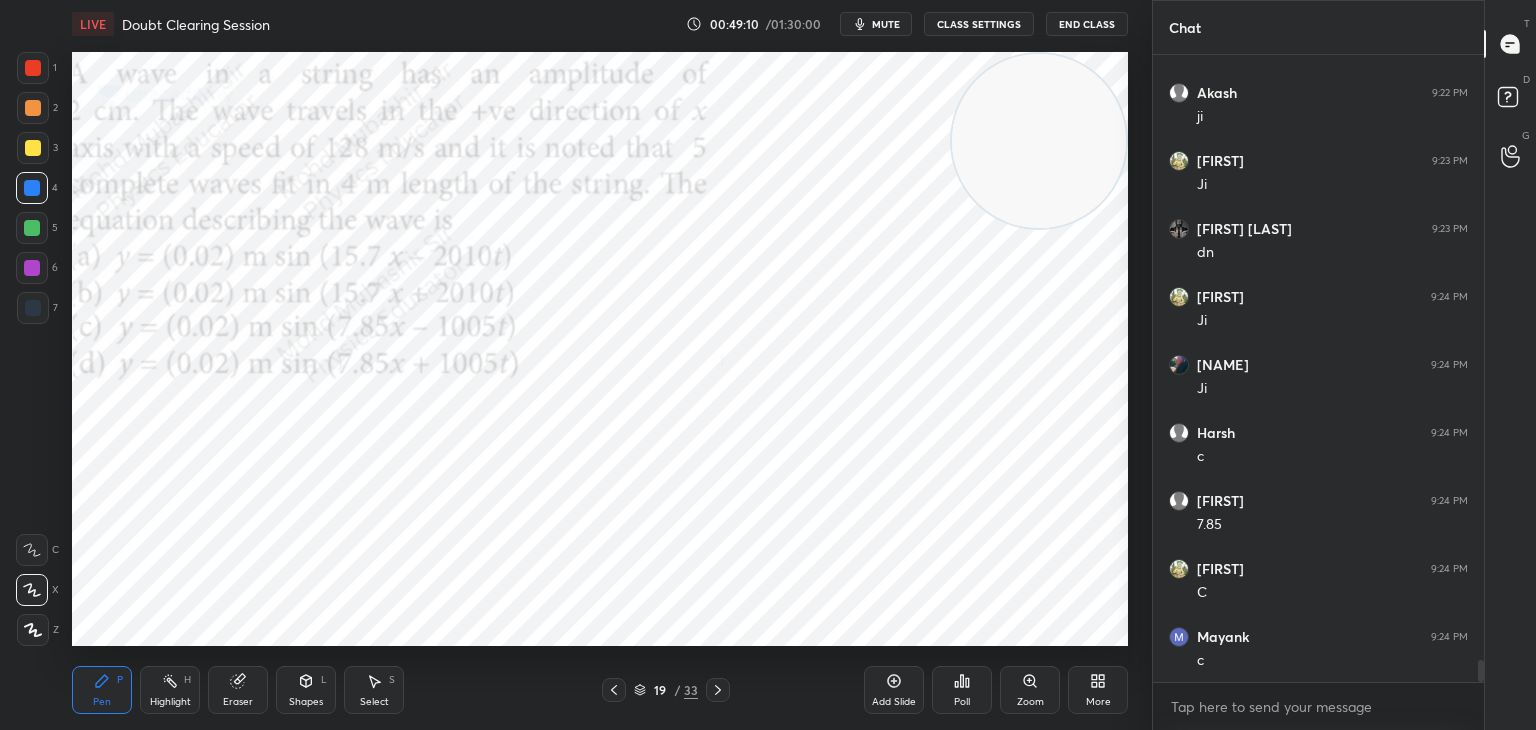 scroll, scrollTop: 17482, scrollLeft: 0, axis: vertical 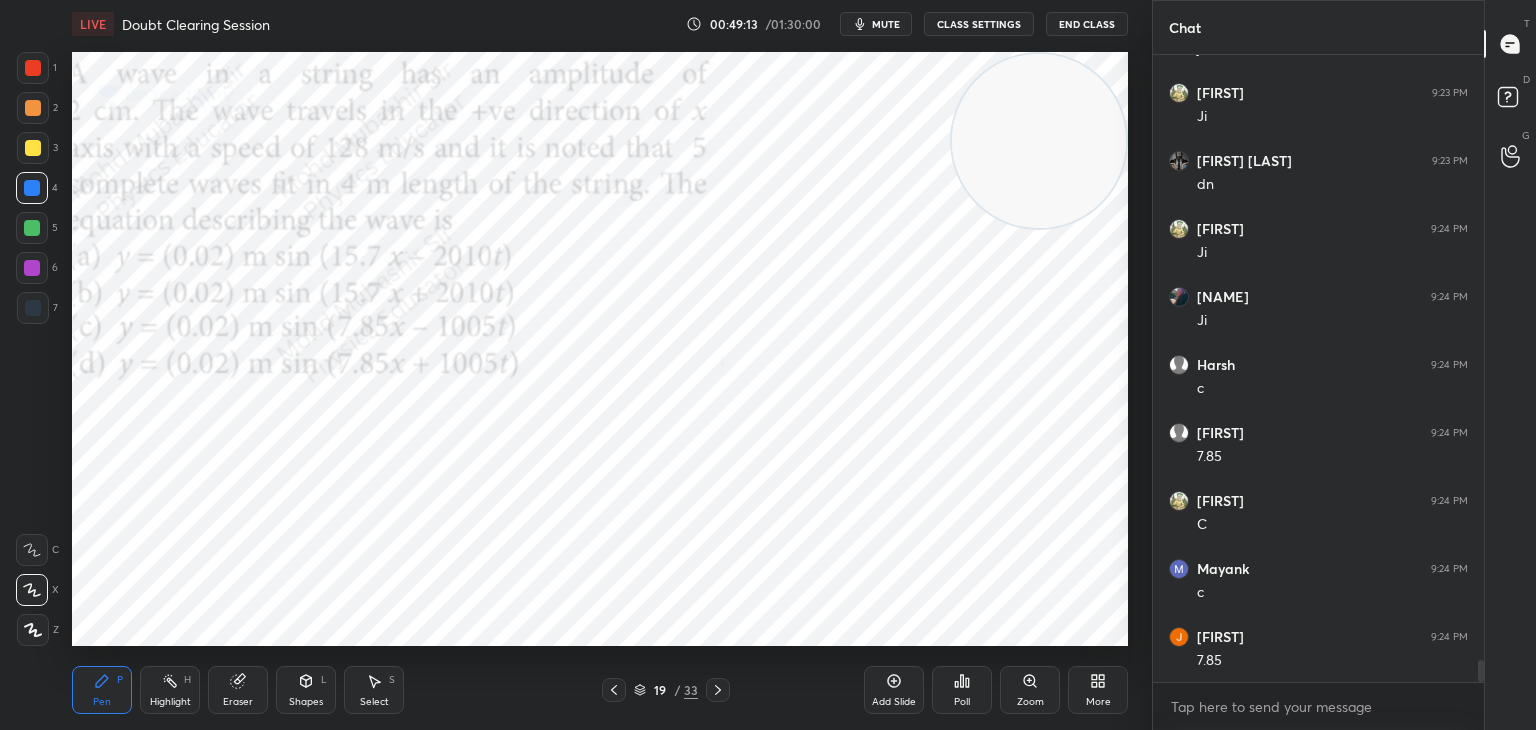 click at bounding box center [33, 68] 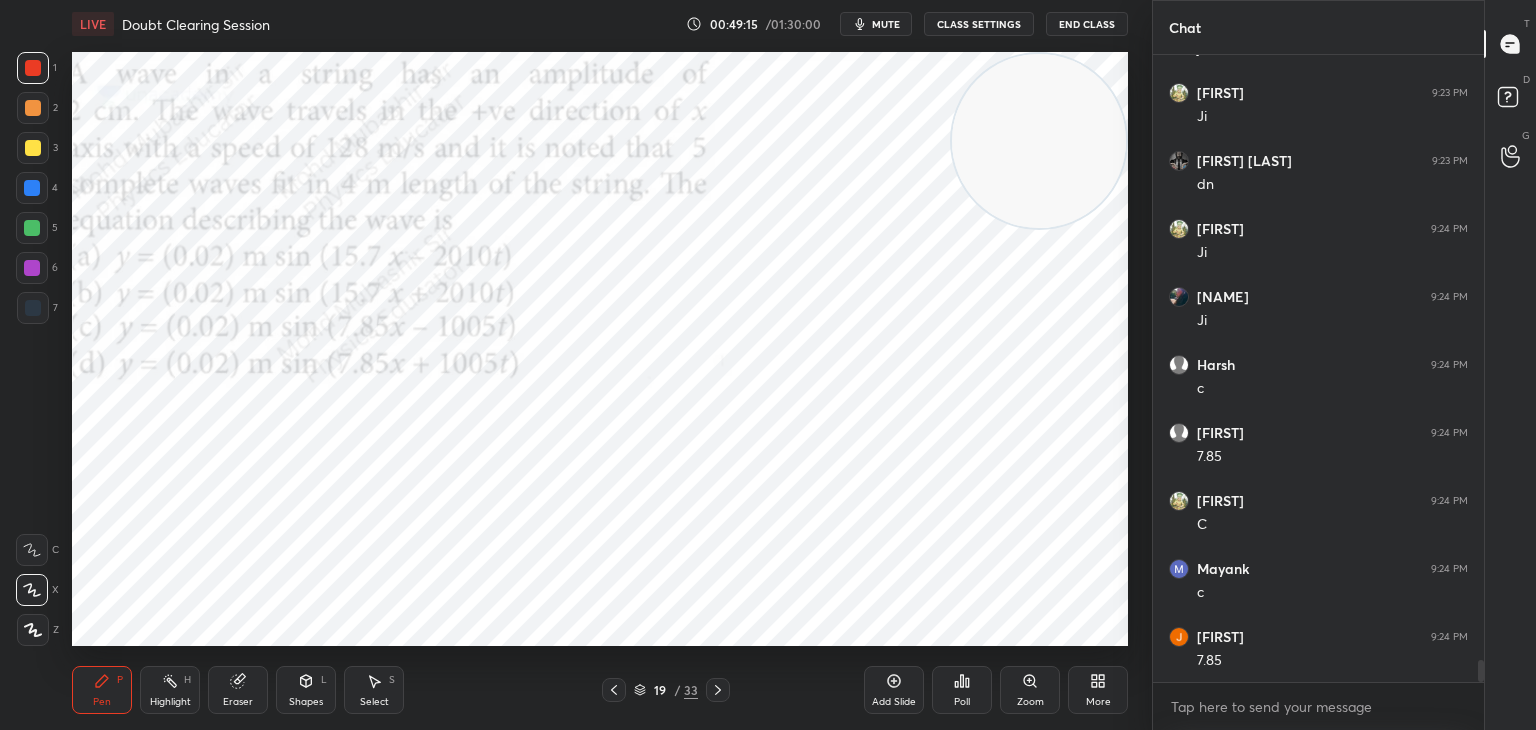 click 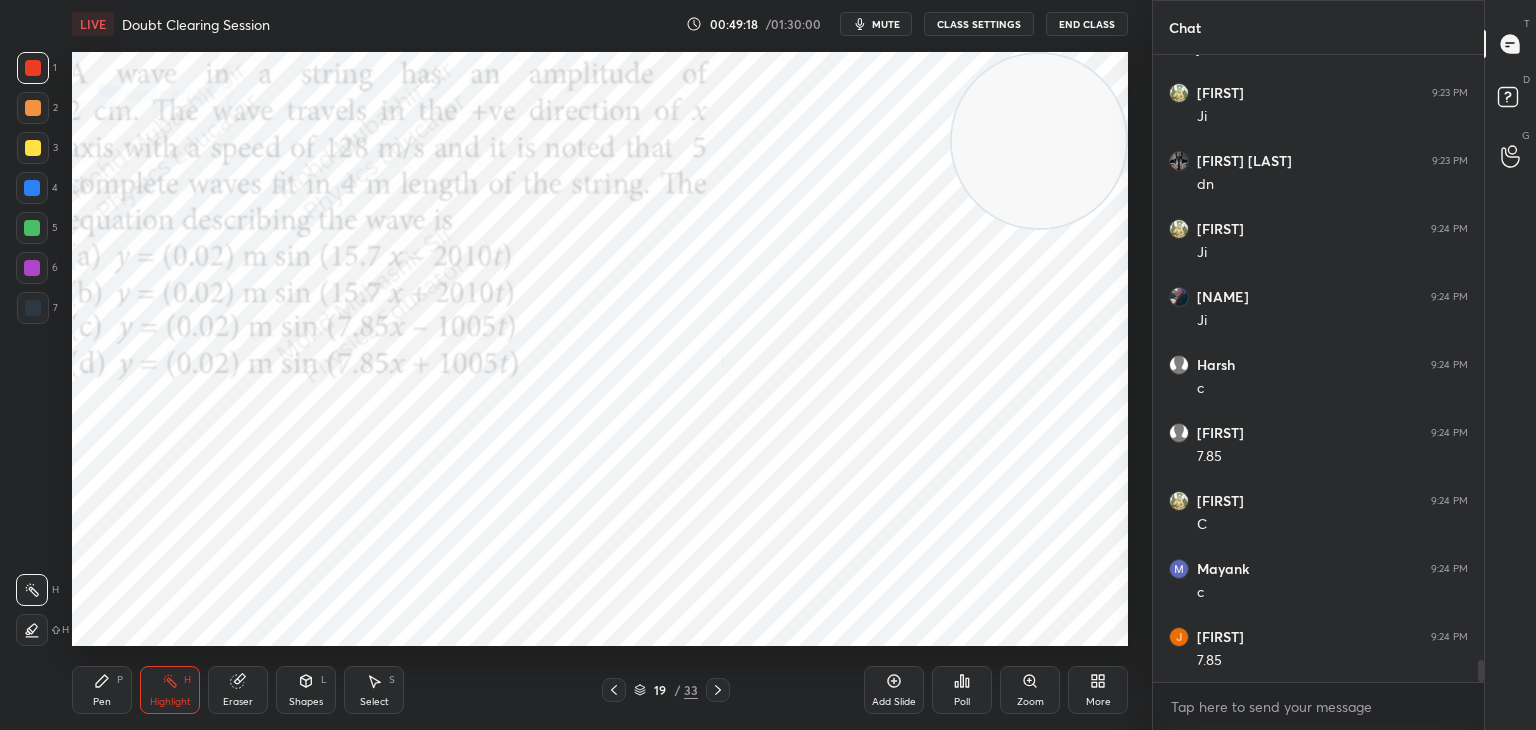 drag, startPoint x: 385, startPoint y: 690, endPoint x: 405, endPoint y: 678, distance: 23.323807 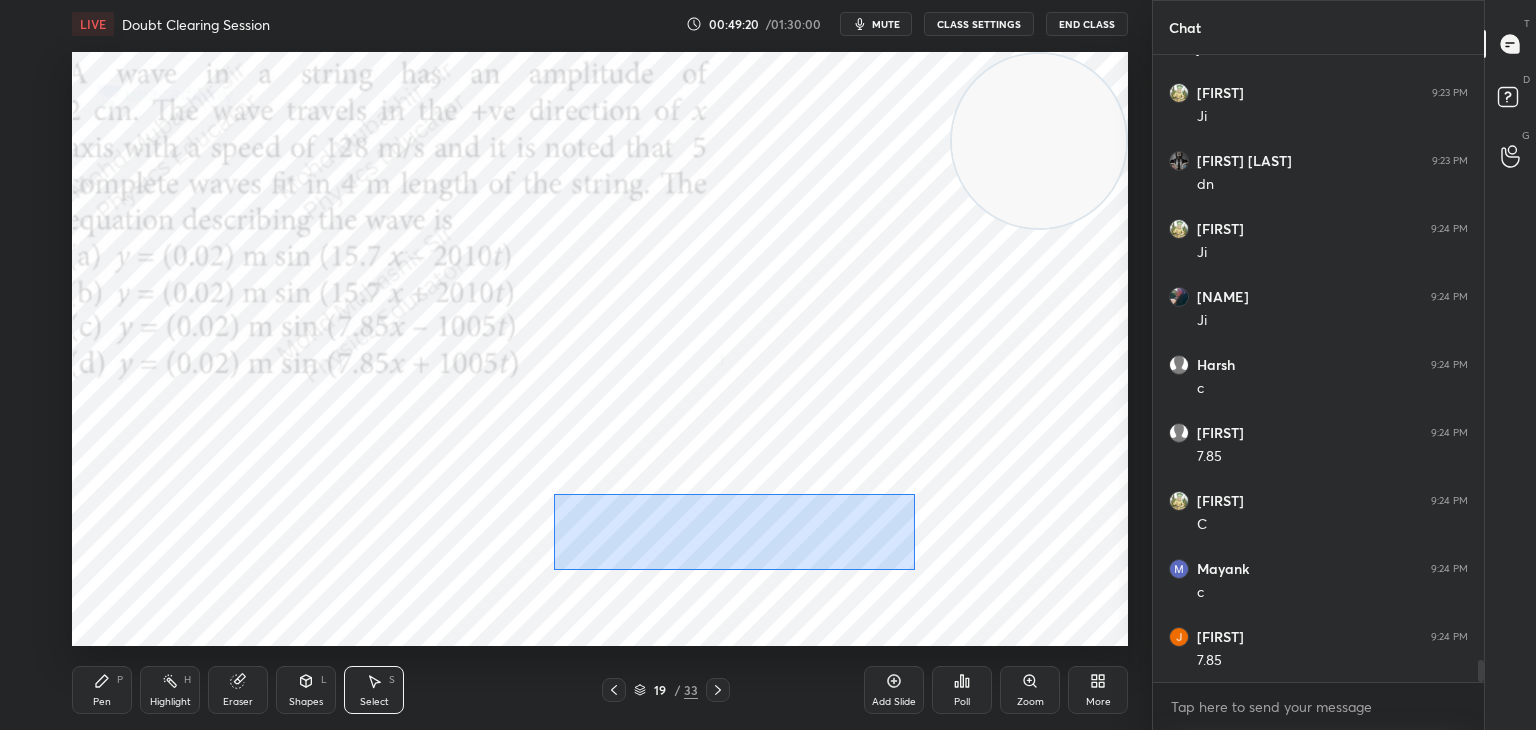 drag, startPoint x: 629, startPoint y: 510, endPoint x: 841, endPoint y: 541, distance: 214.25452 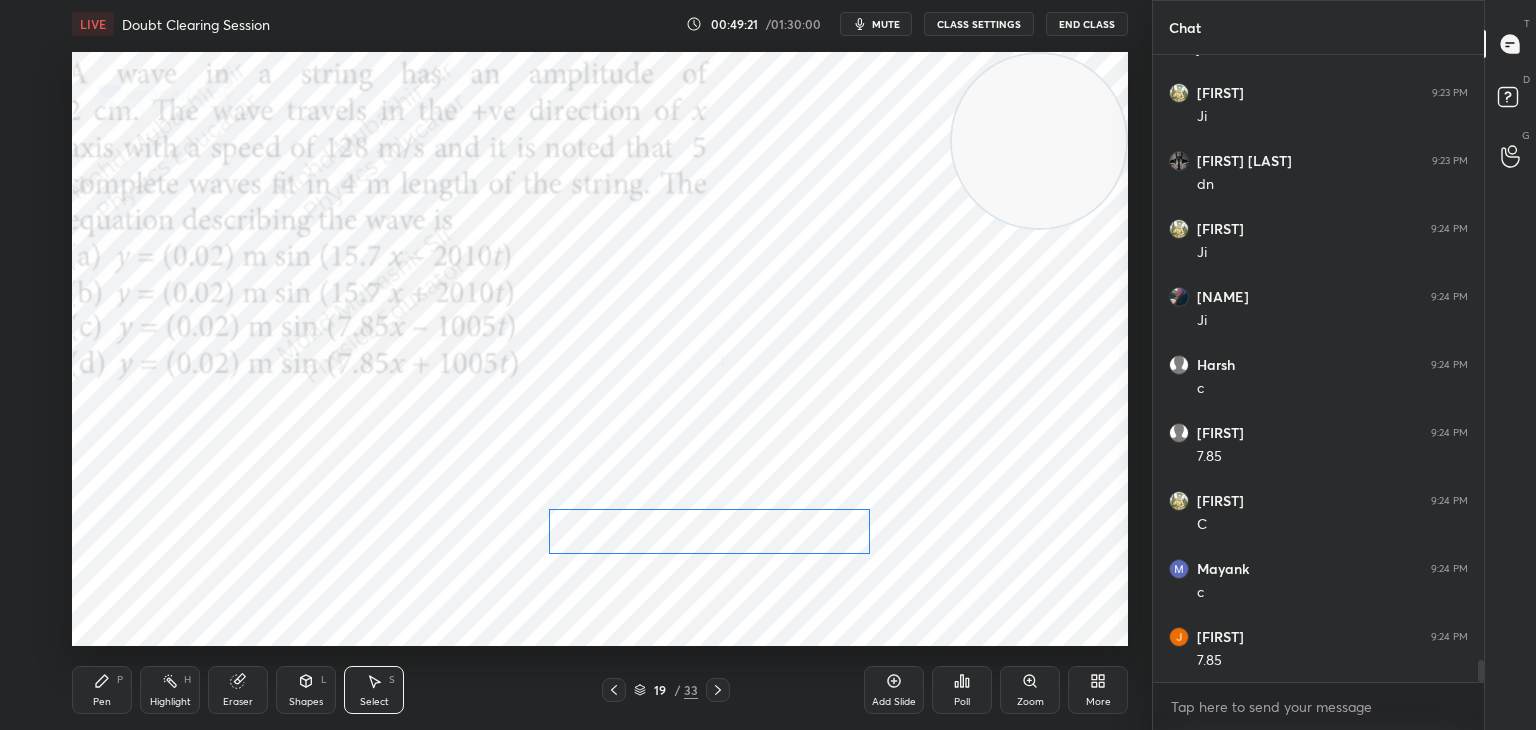 drag, startPoint x: 832, startPoint y: 533, endPoint x: 819, endPoint y: 538, distance: 13.928389 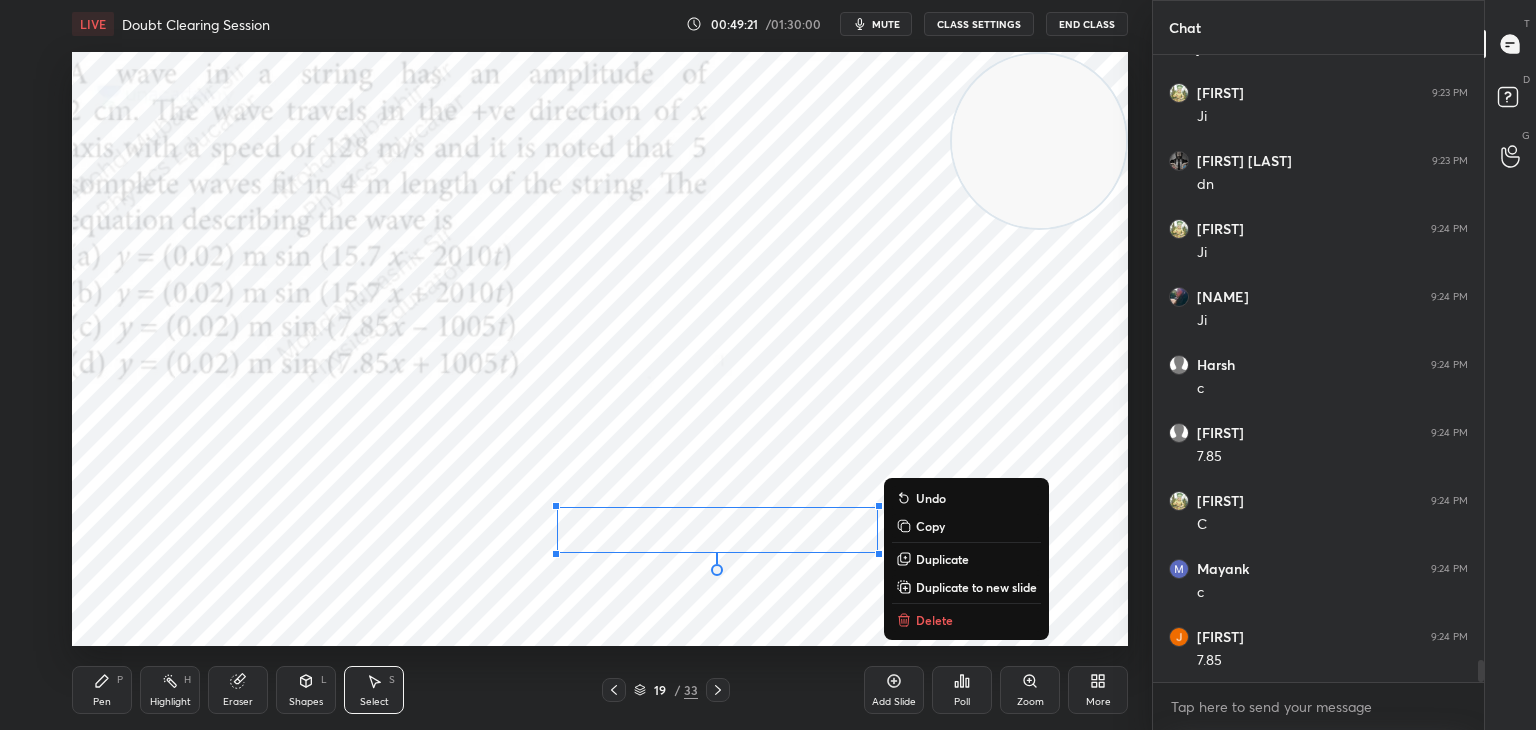 scroll, scrollTop: 17550, scrollLeft: 0, axis: vertical 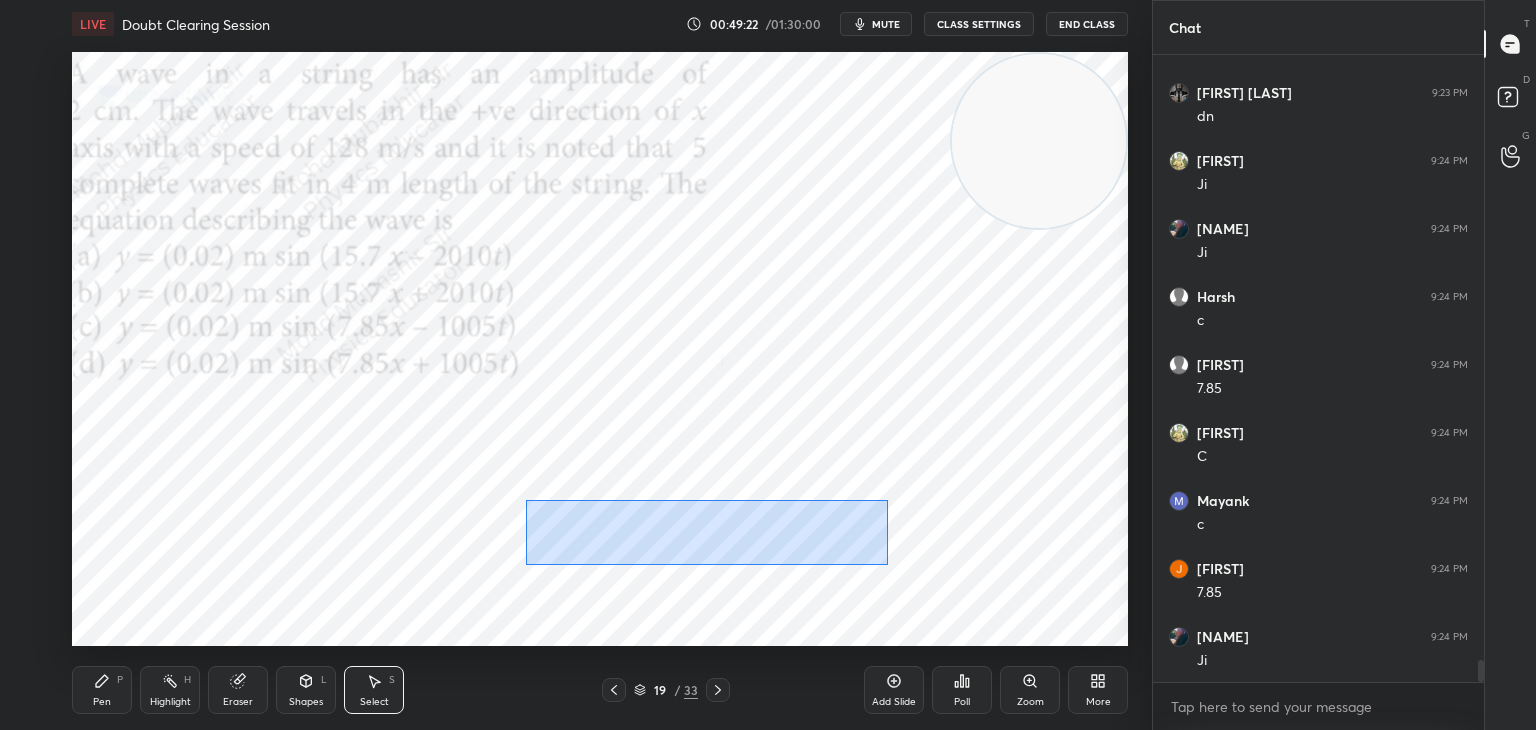 drag, startPoint x: 527, startPoint y: 501, endPoint x: 853, endPoint y: 549, distance: 329.5148 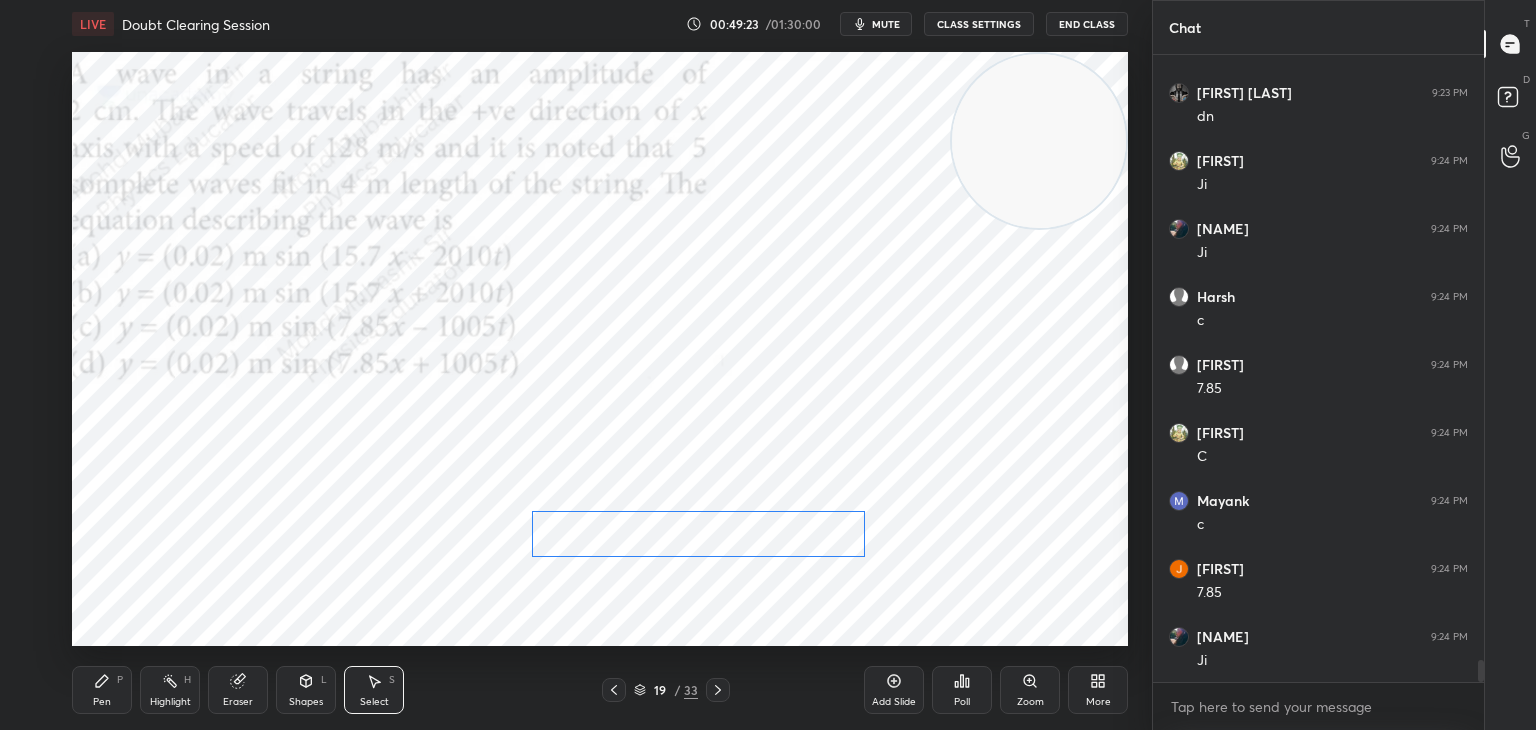 click on "0 ° Undo Copy Duplicate Duplicate to new slide Delete" at bounding box center [600, 349] 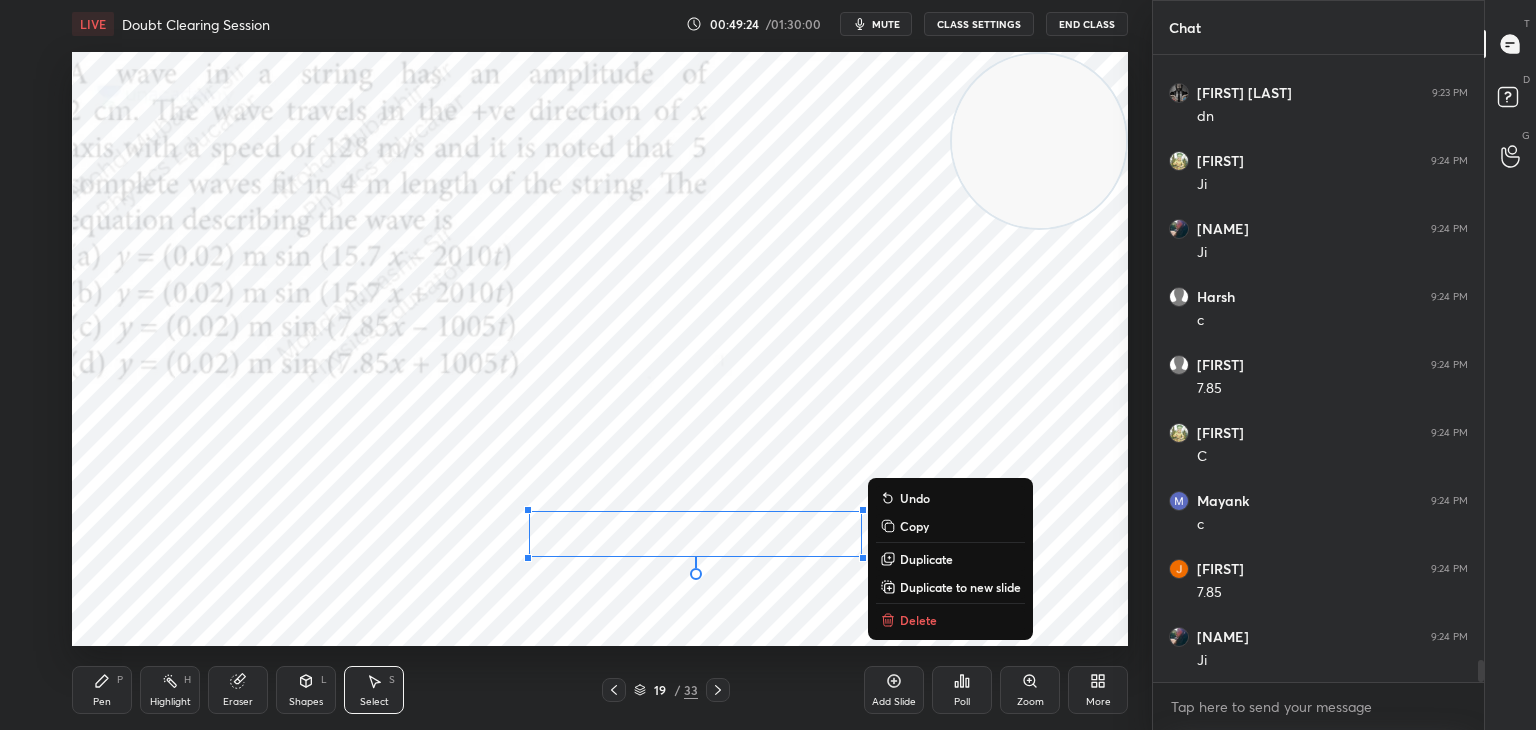 scroll, scrollTop: 17618, scrollLeft: 0, axis: vertical 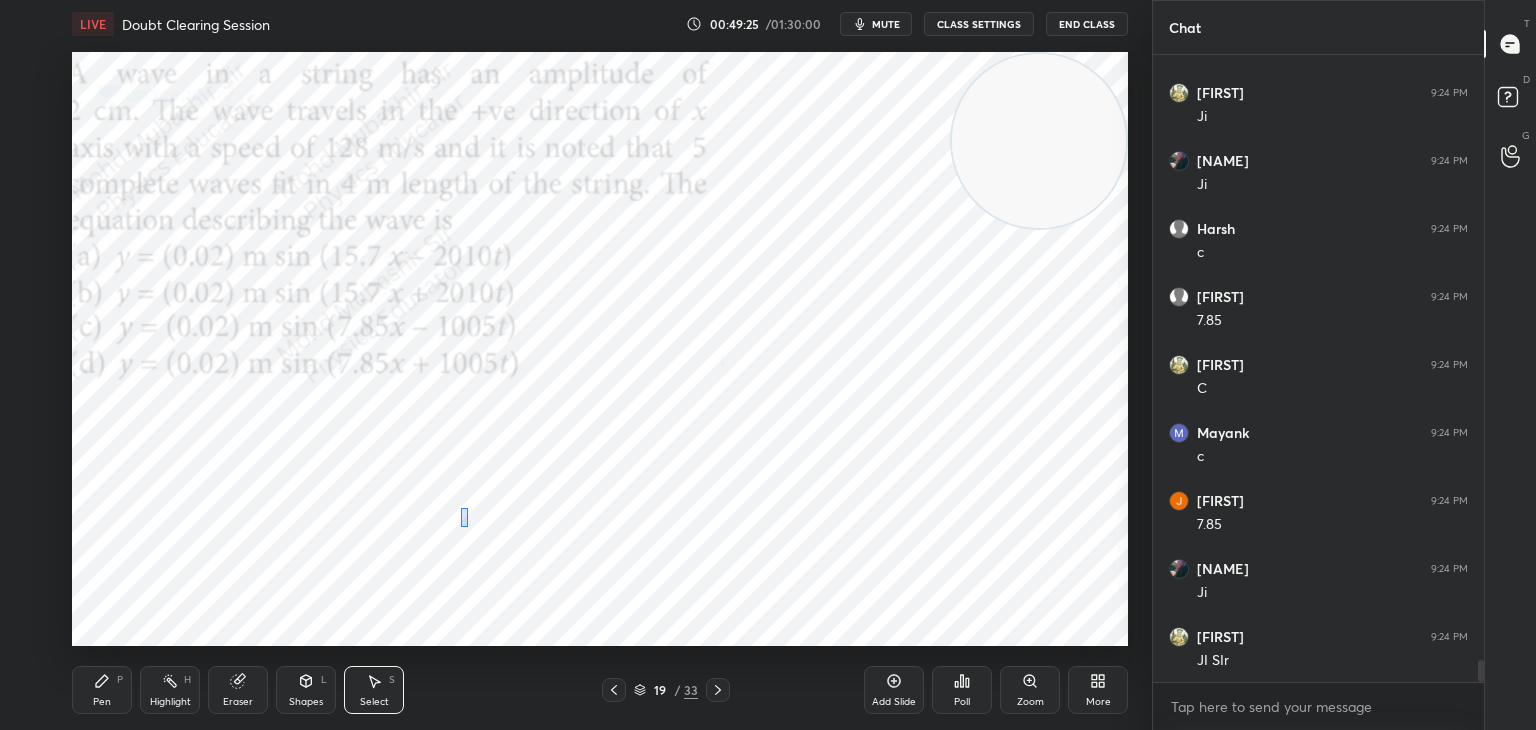 drag, startPoint x: 461, startPoint y: 509, endPoint x: 500, endPoint y: 570, distance: 72.40166 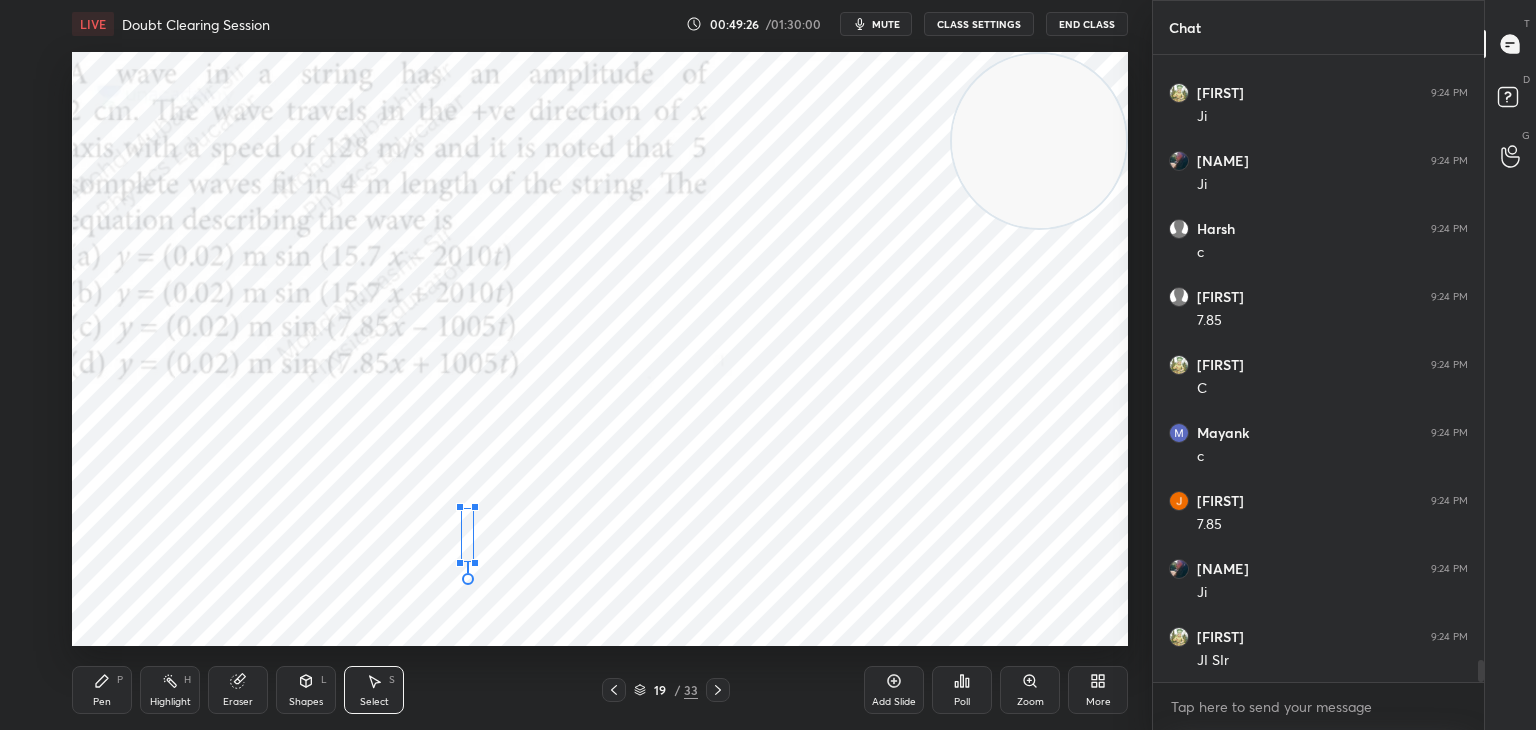 drag, startPoint x: 480, startPoint y: 578, endPoint x: 473, endPoint y: 561, distance: 18.384777 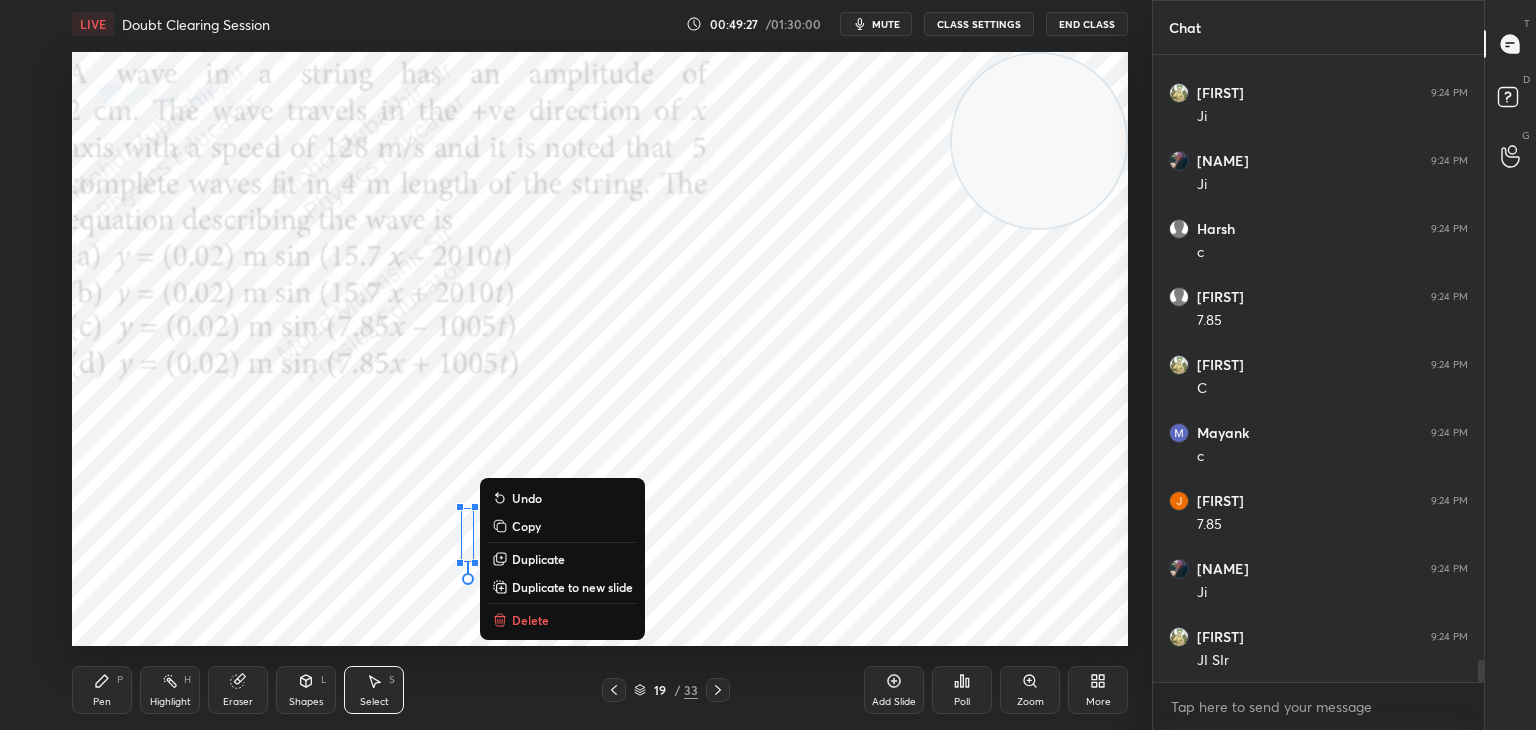 click on "0 ° Undo Copy Duplicate Duplicate to new slide Delete" at bounding box center (600, 349) 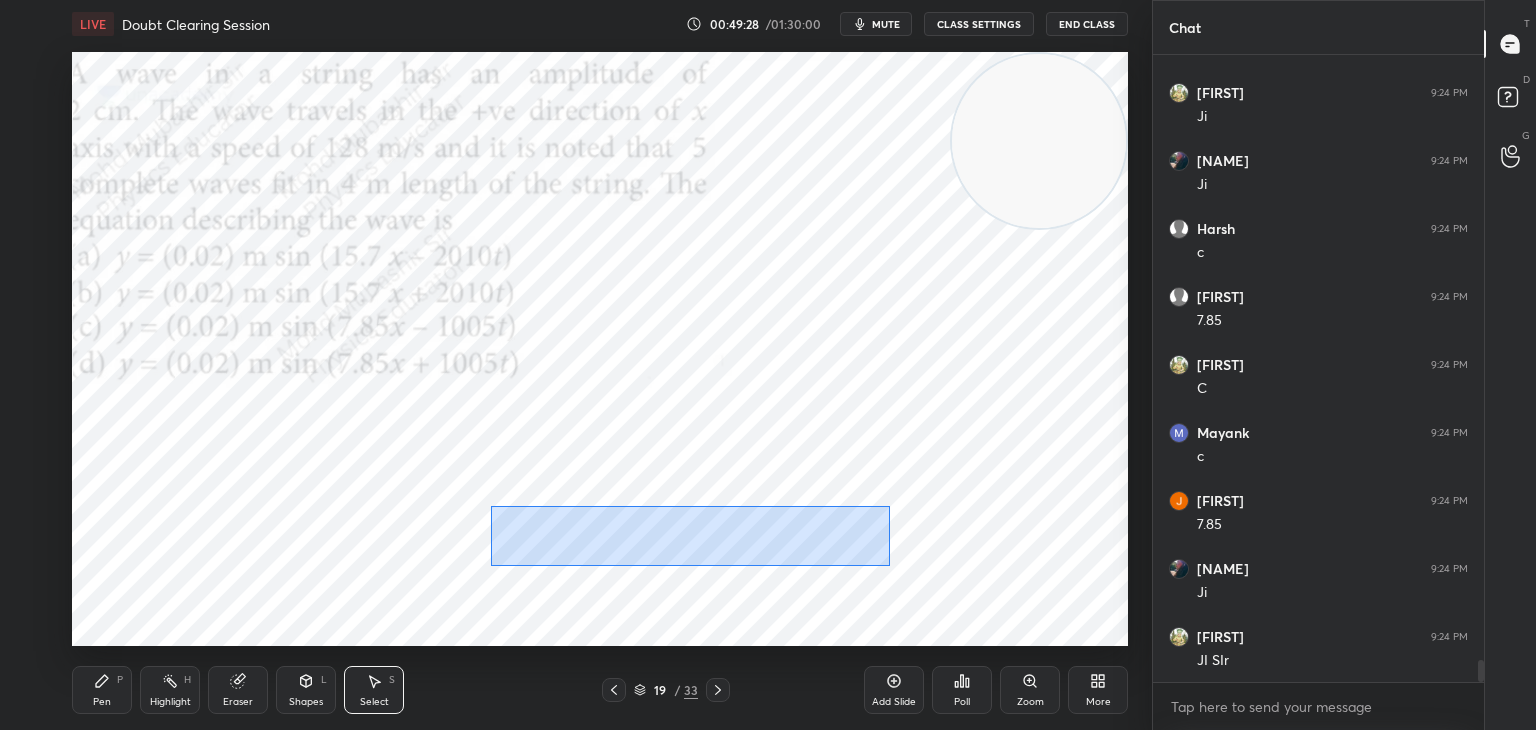 drag, startPoint x: 525, startPoint y: 510, endPoint x: 805, endPoint y: 546, distance: 282.3048 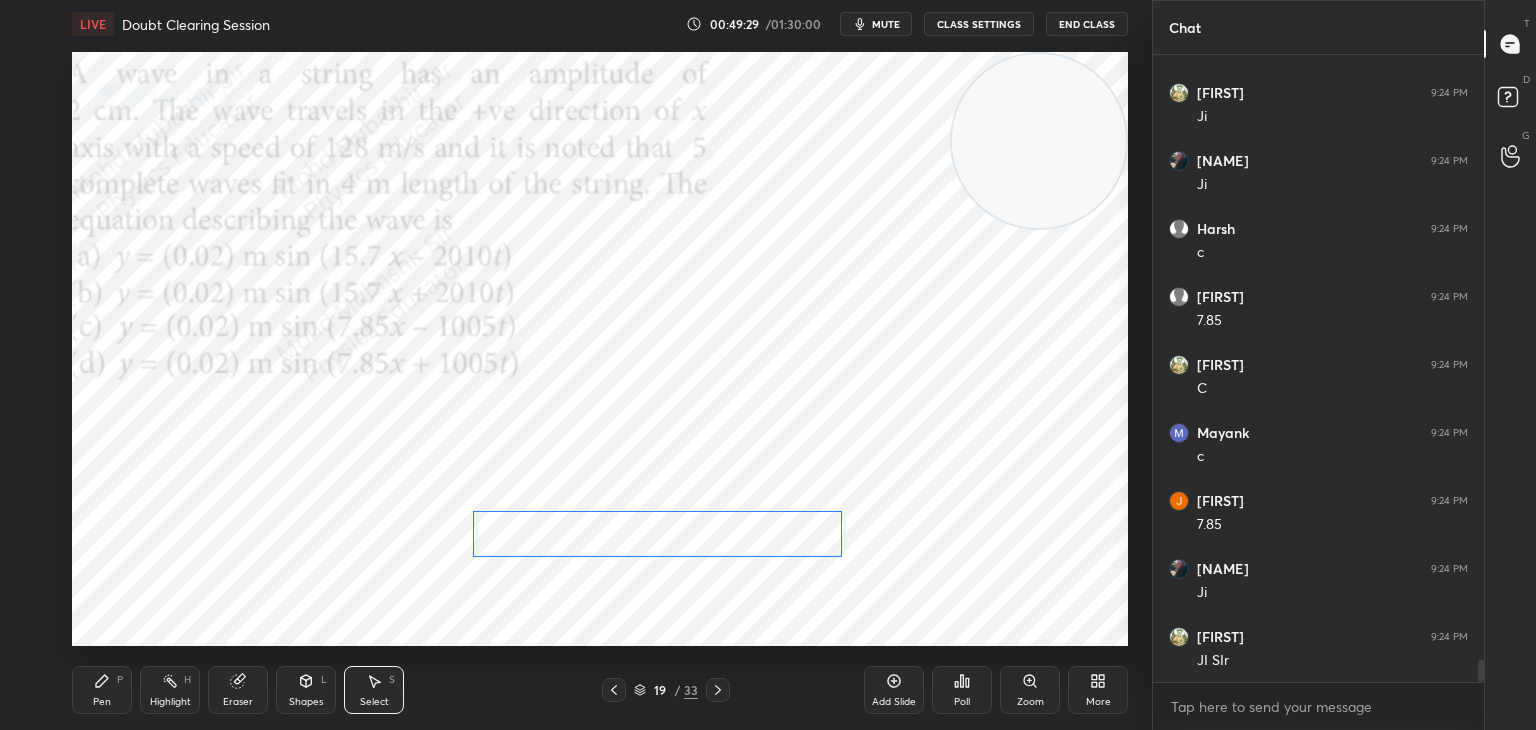 click on "0 ° Undo Copy Duplicate Duplicate to new slide Delete" at bounding box center (600, 349) 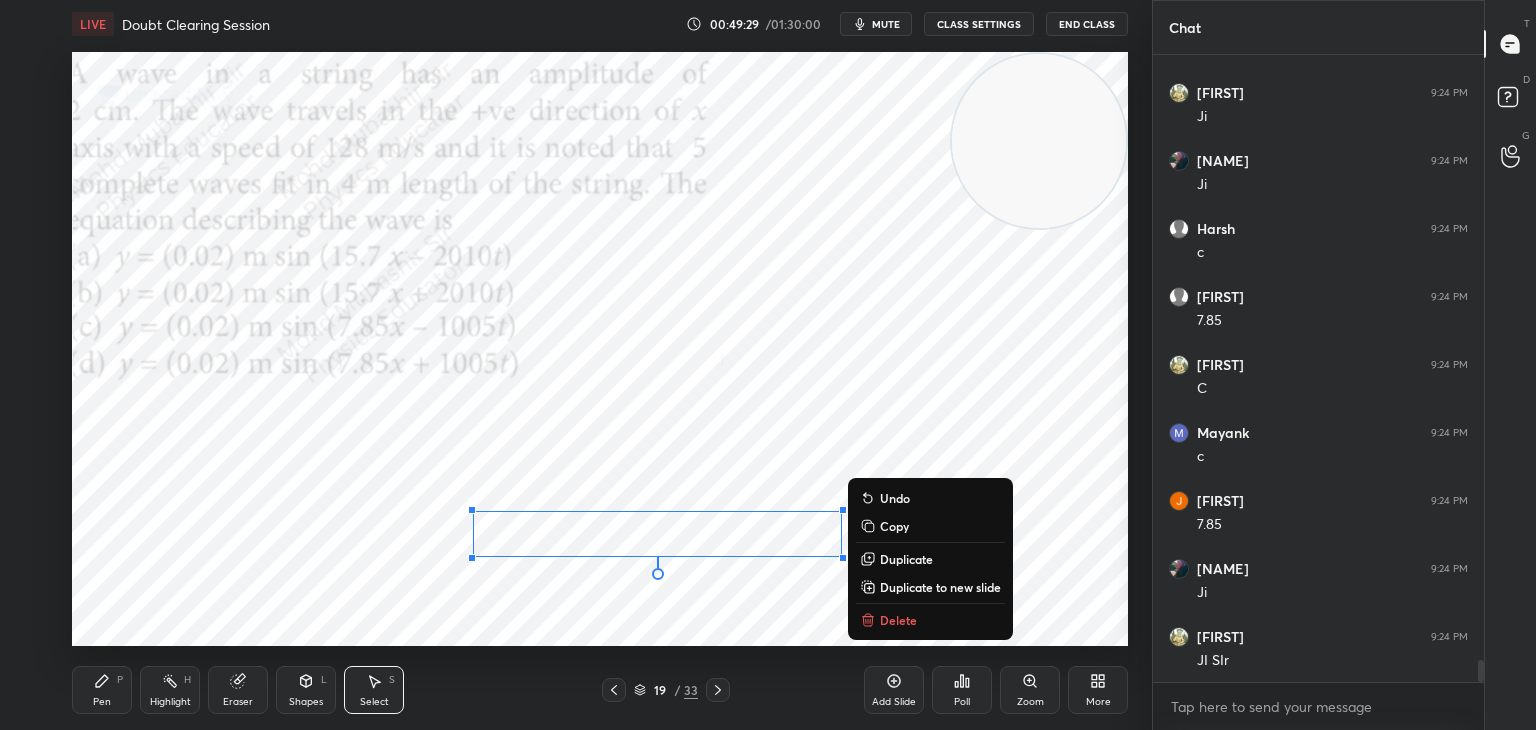 scroll, scrollTop: 17686, scrollLeft: 0, axis: vertical 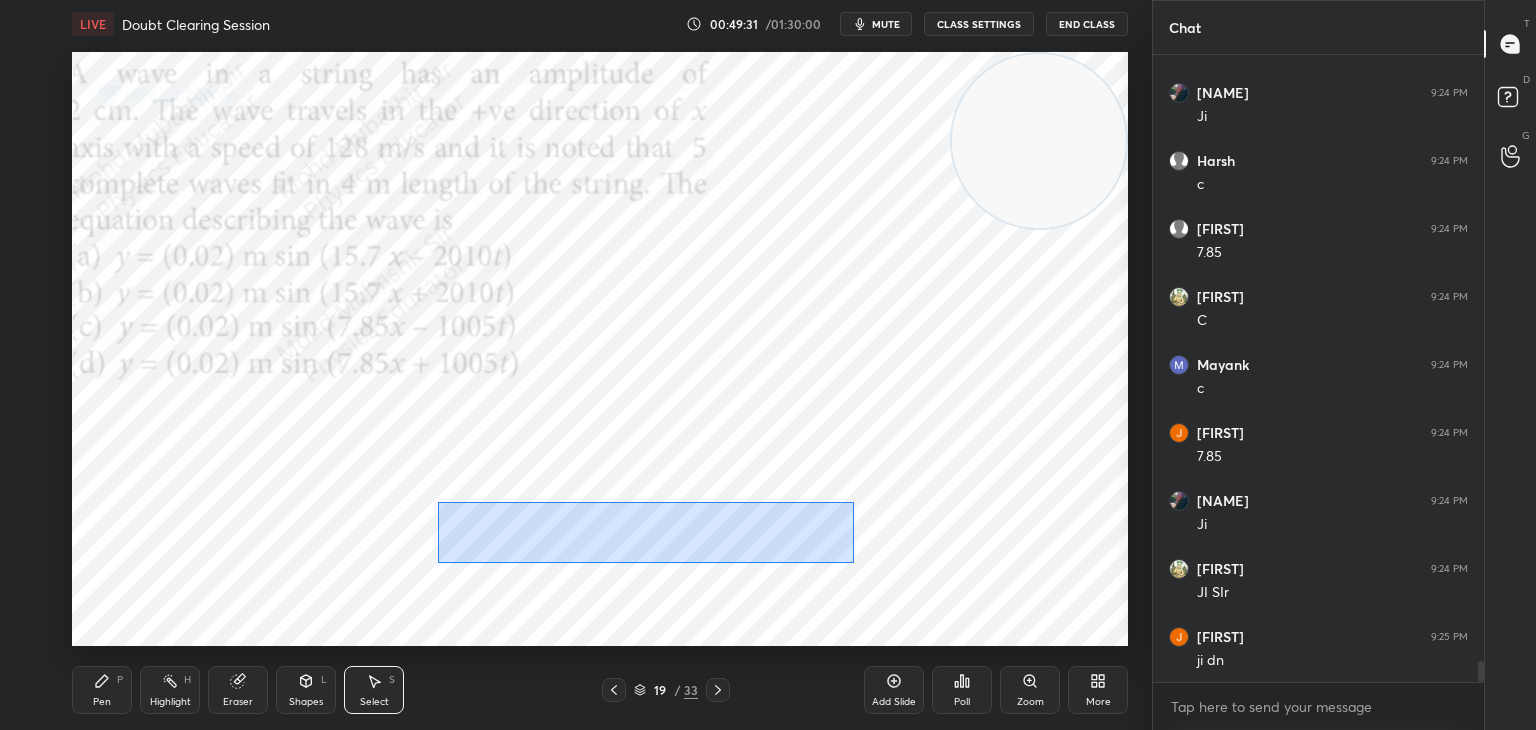 drag, startPoint x: 439, startPoint y: 502, endPoint x: 877, endPoint y: 557, distance: 441.4397 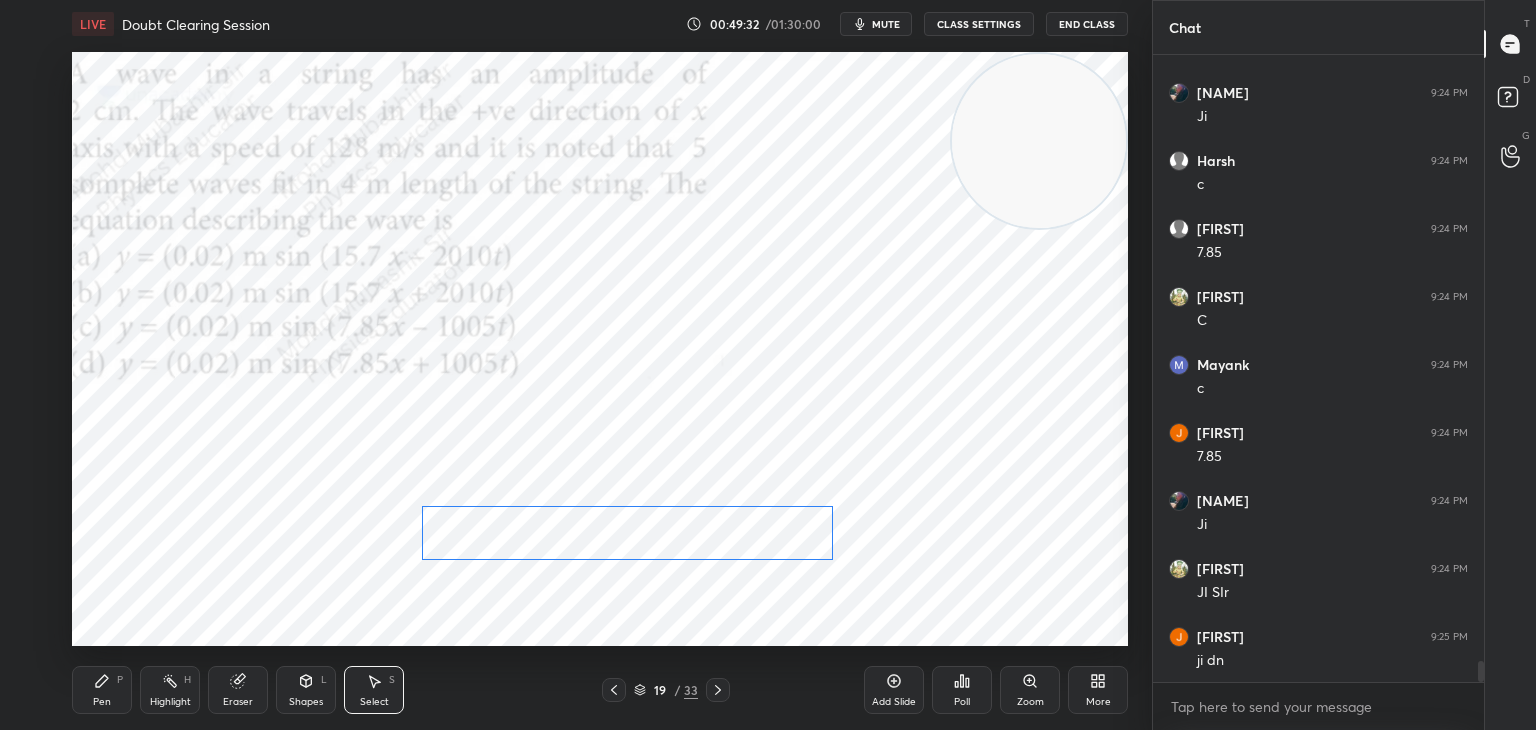 click on "0 ° Undo Copy Duplicate Duplicate to new slide Delete" at bounding box center (600, 349) 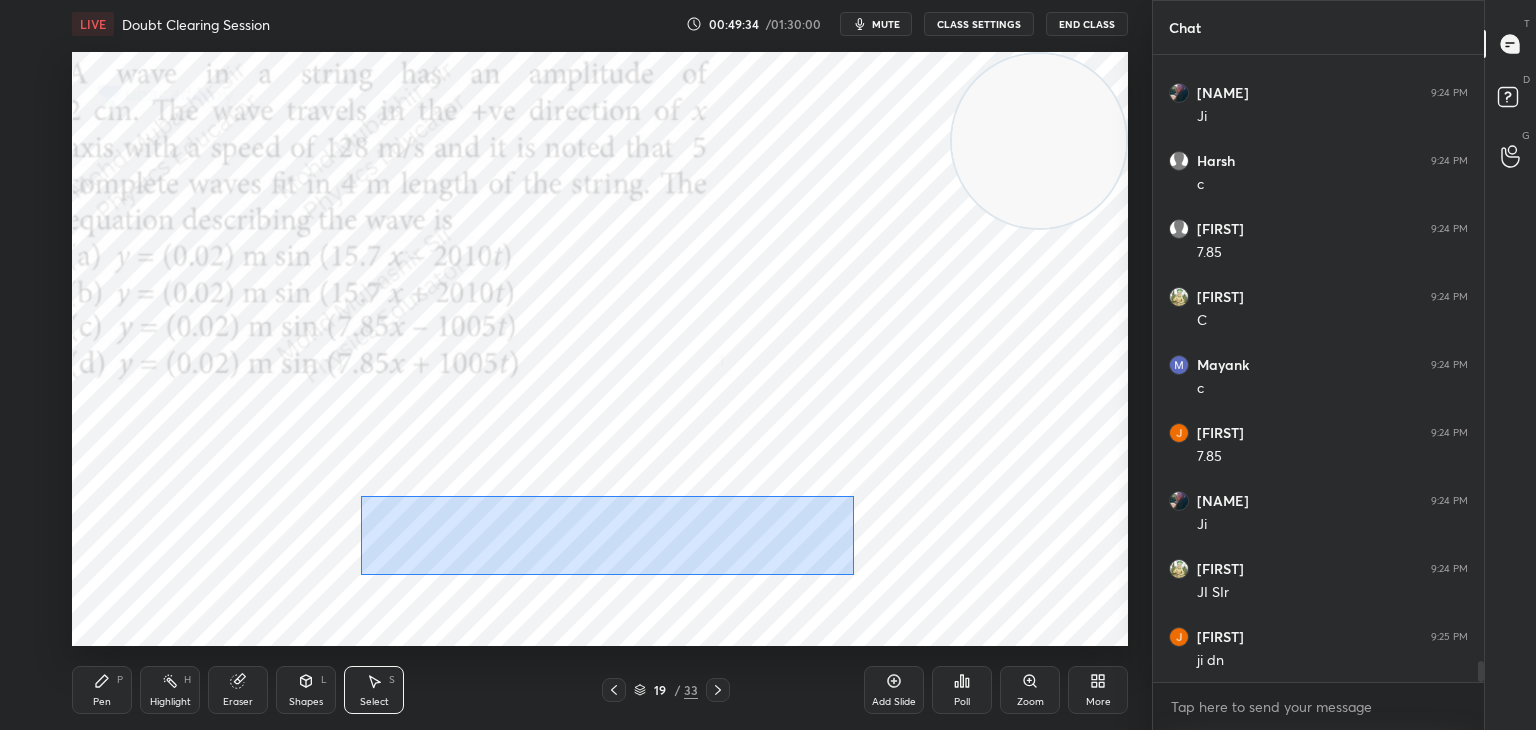 drag, startPoint x: 357, startPoint y: 493, endPoint x: 737, endPoint y: 526, distance: 381.4302 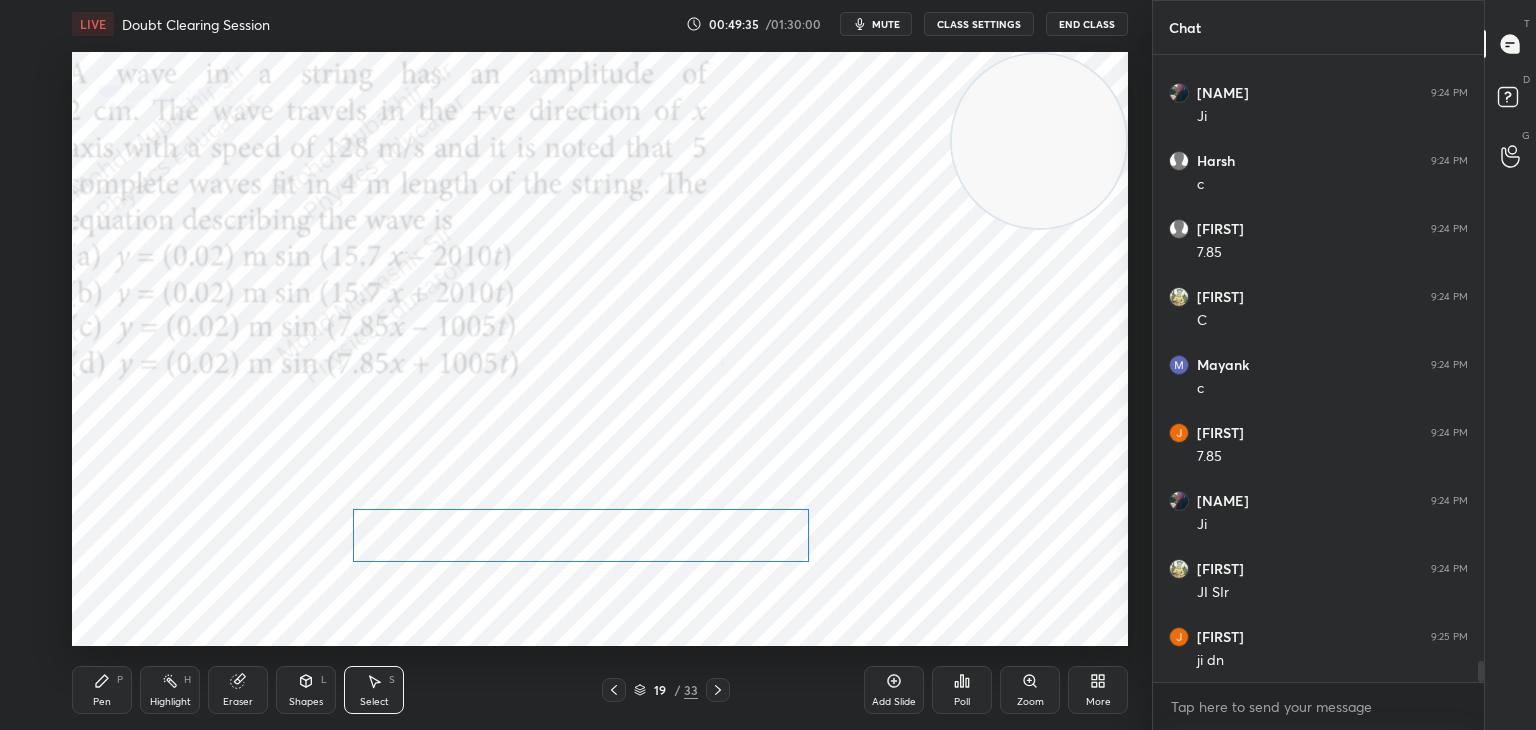 drag, startPoint x: 736, startPoint y: 522, endPoint x: 719, endPoint y: 521, distance: 17.029387 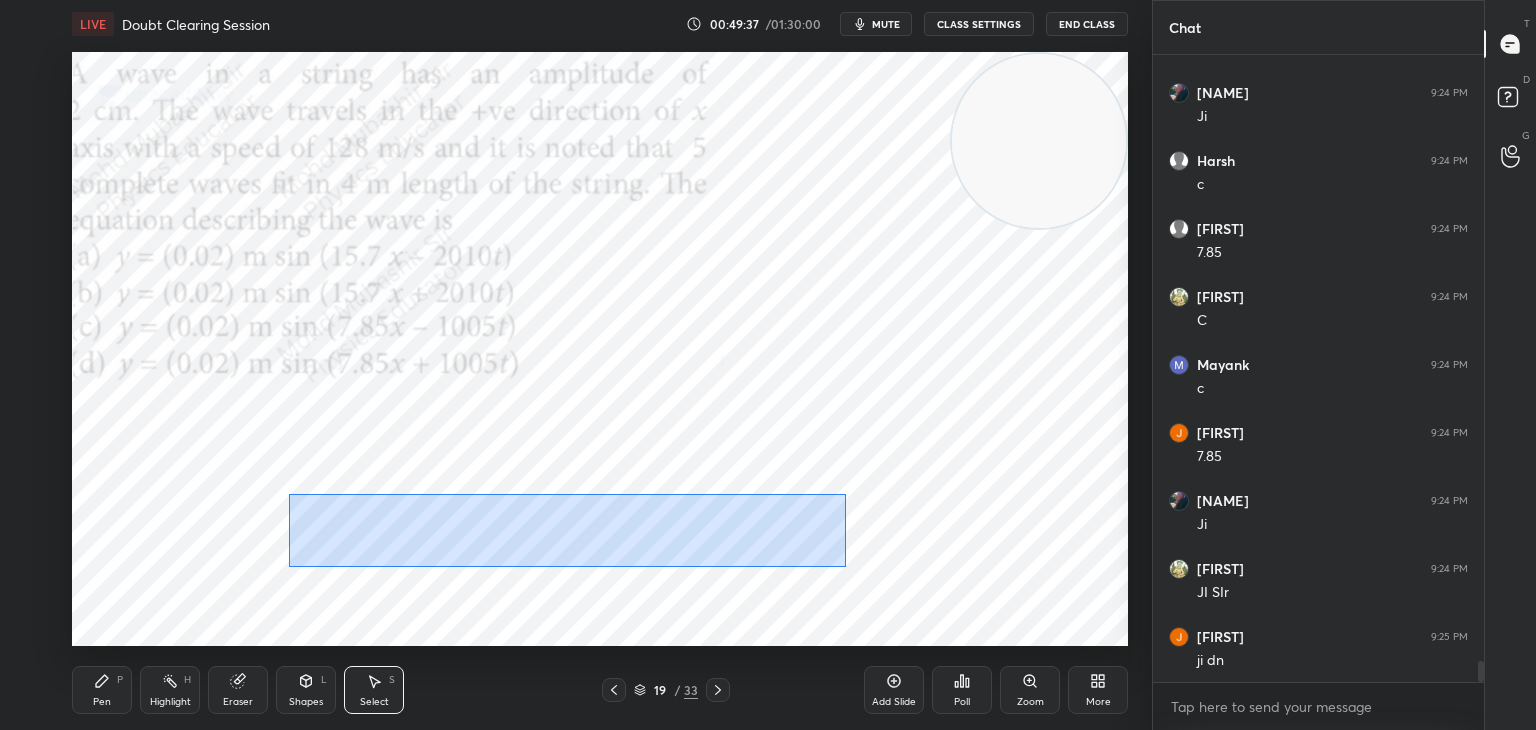 drag, startPoint x: 295, startPoint y: 516, endPoint x: 820, endPoint y: 561, distance: 526.92505 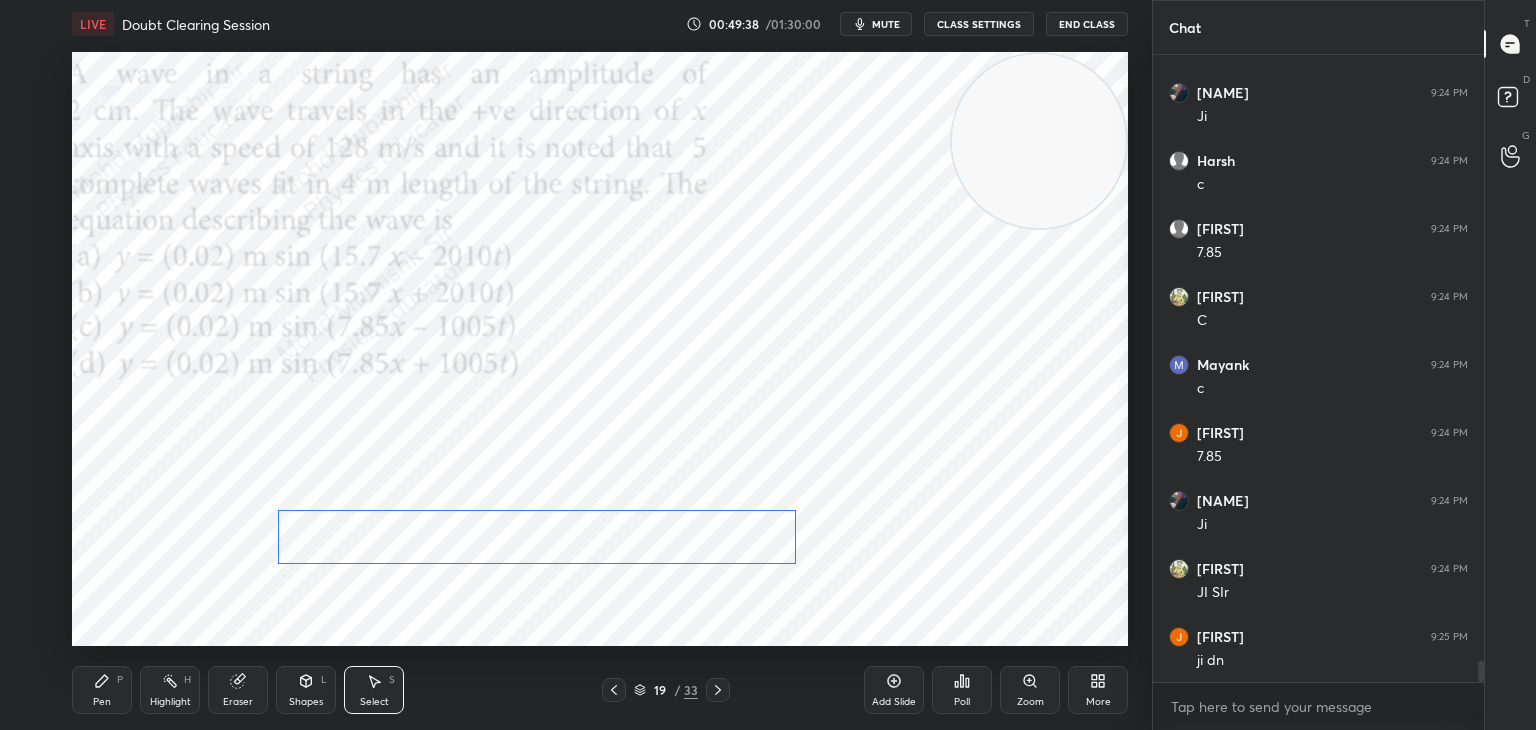 drag, startPoint x: 720, startPoint y: 537, endPoint x: 707, endPoint y: 525, distance: 17.691807 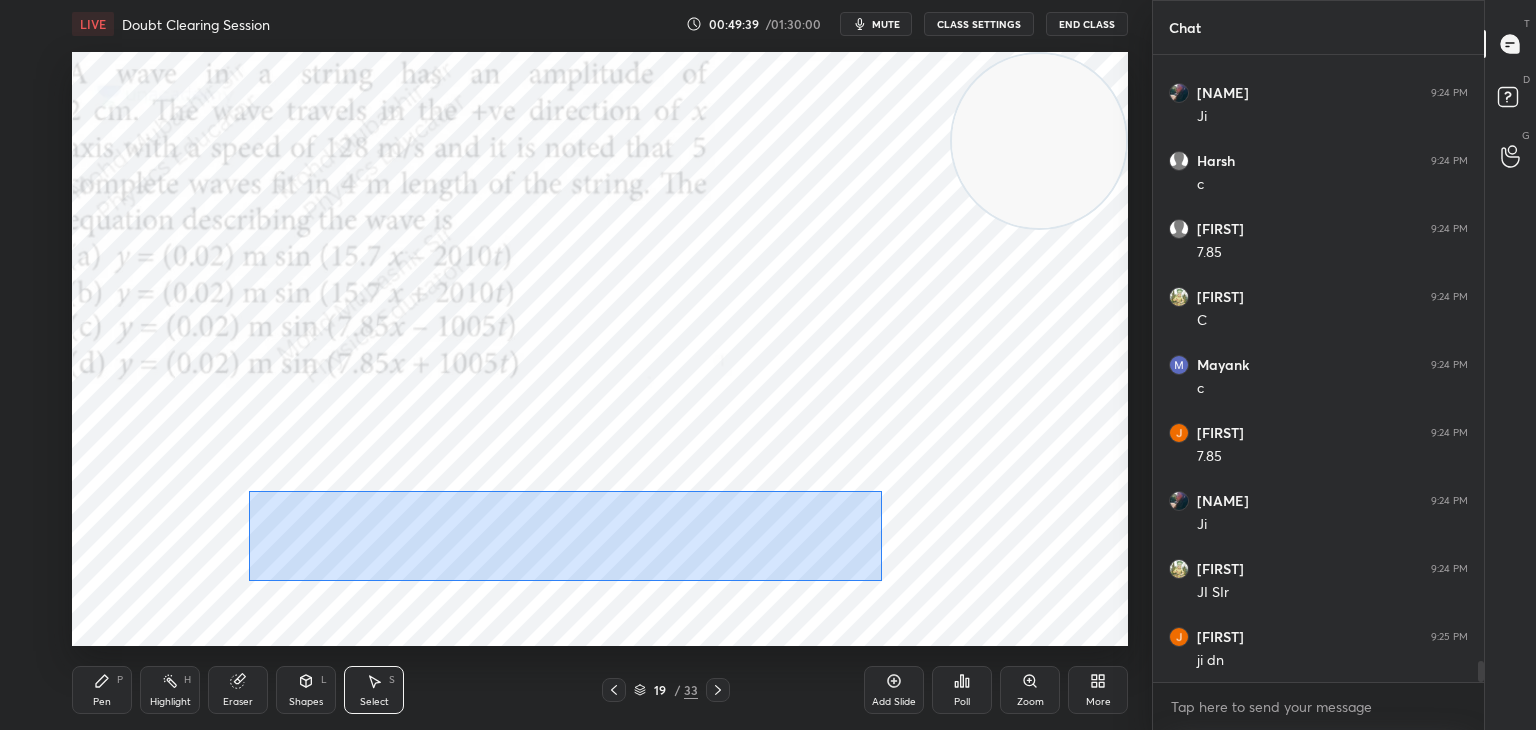 drag, startPoint x: 249, startPoint y: 492, endPoint x: 857, endPoint y: 586, distance: 615.2235 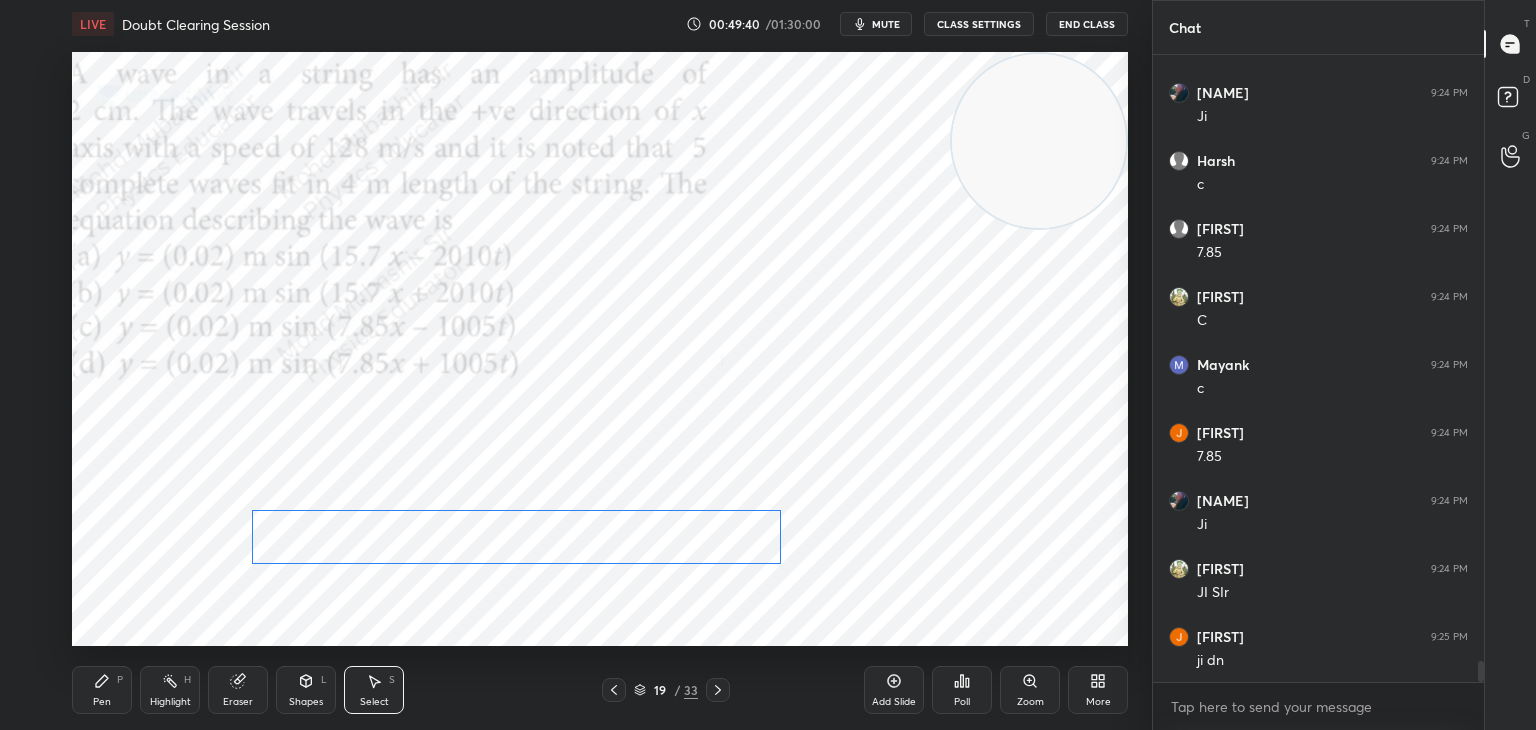 scroll, scrollTop: 17754, scrollLeft: 0, axis: vertical 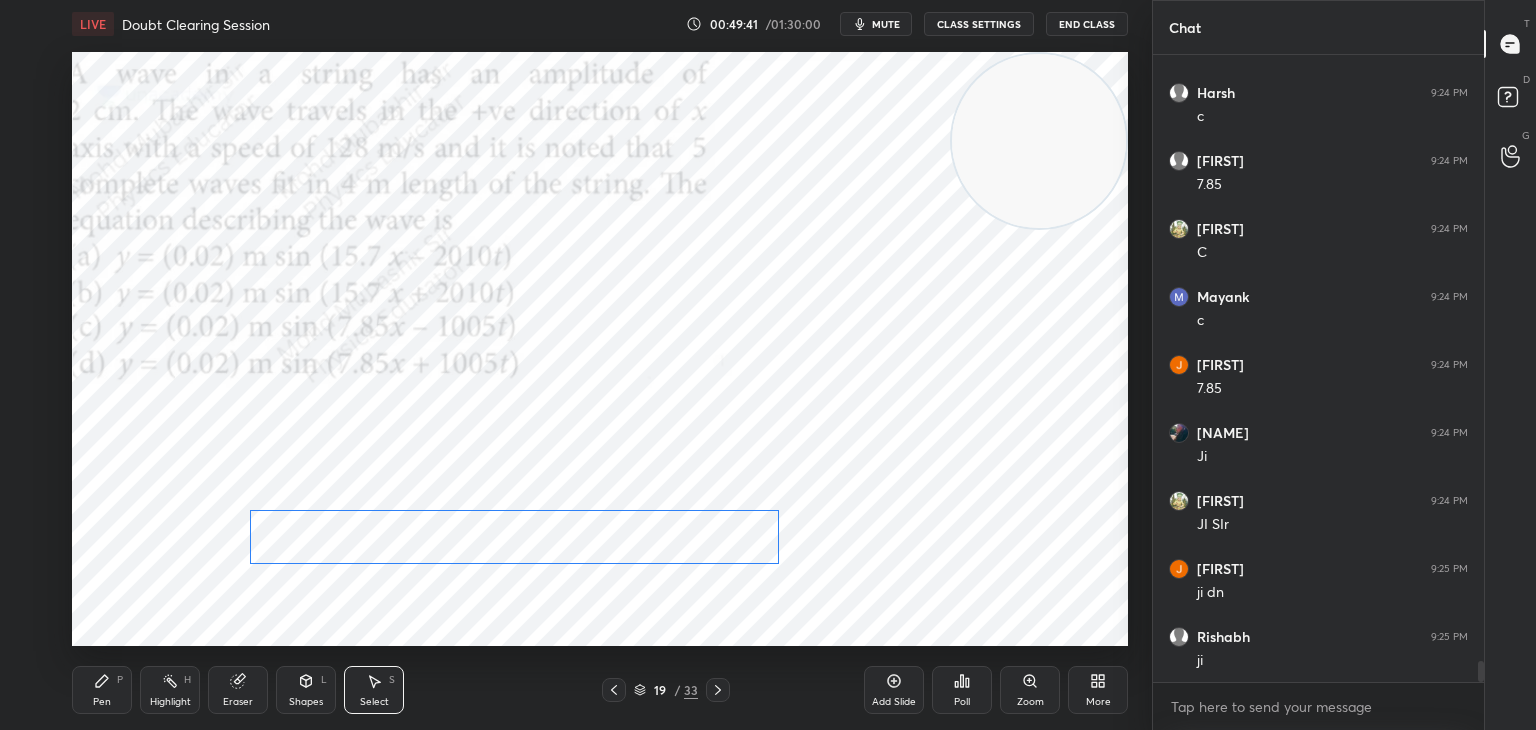 drag, startPoint x: 696, startPoint y: 526, endPoint x: 677, endPoint y: 526, distance: 19 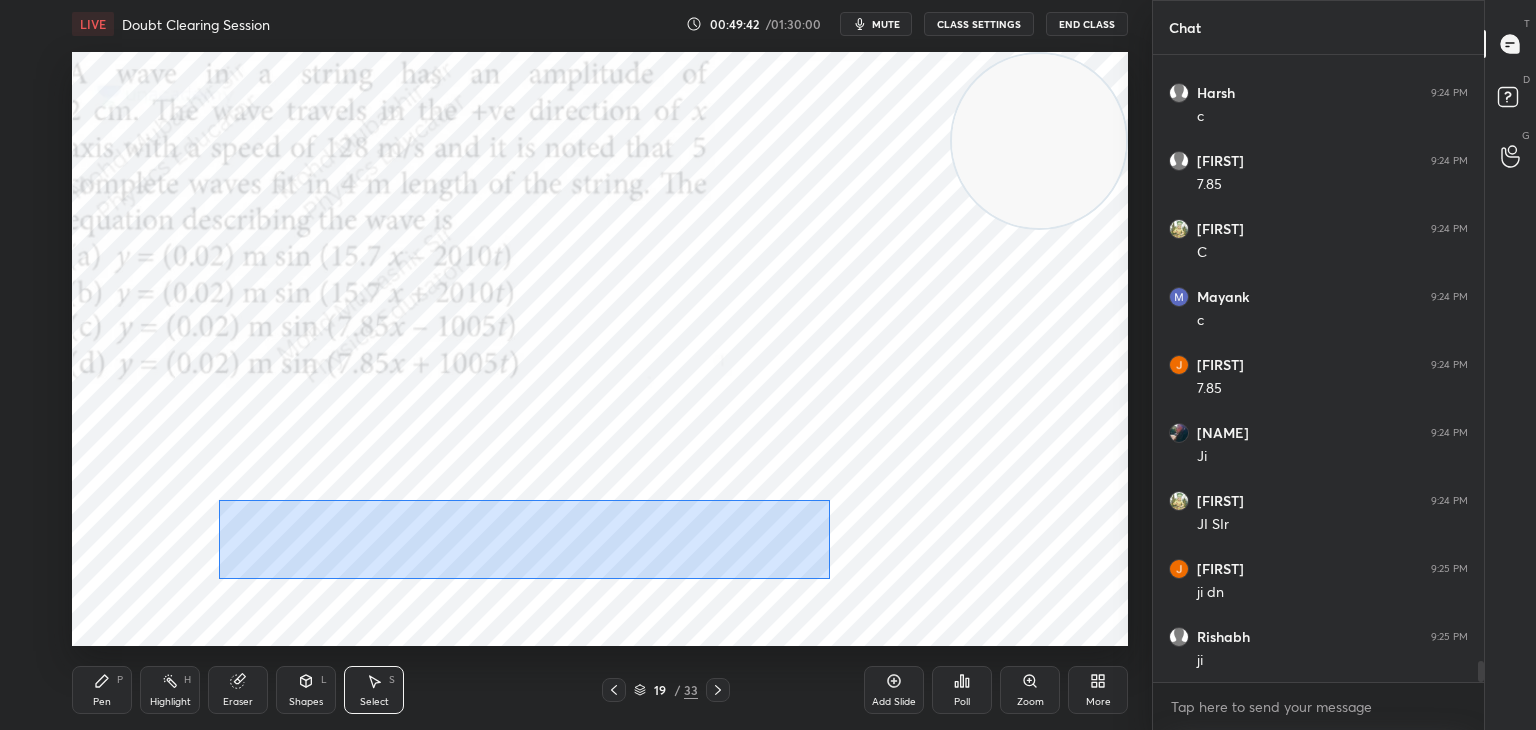 drag, startPoint x: 220, startPoint y: 501, endPoint x: 804, endPoint y: 569, distance: 587.94556 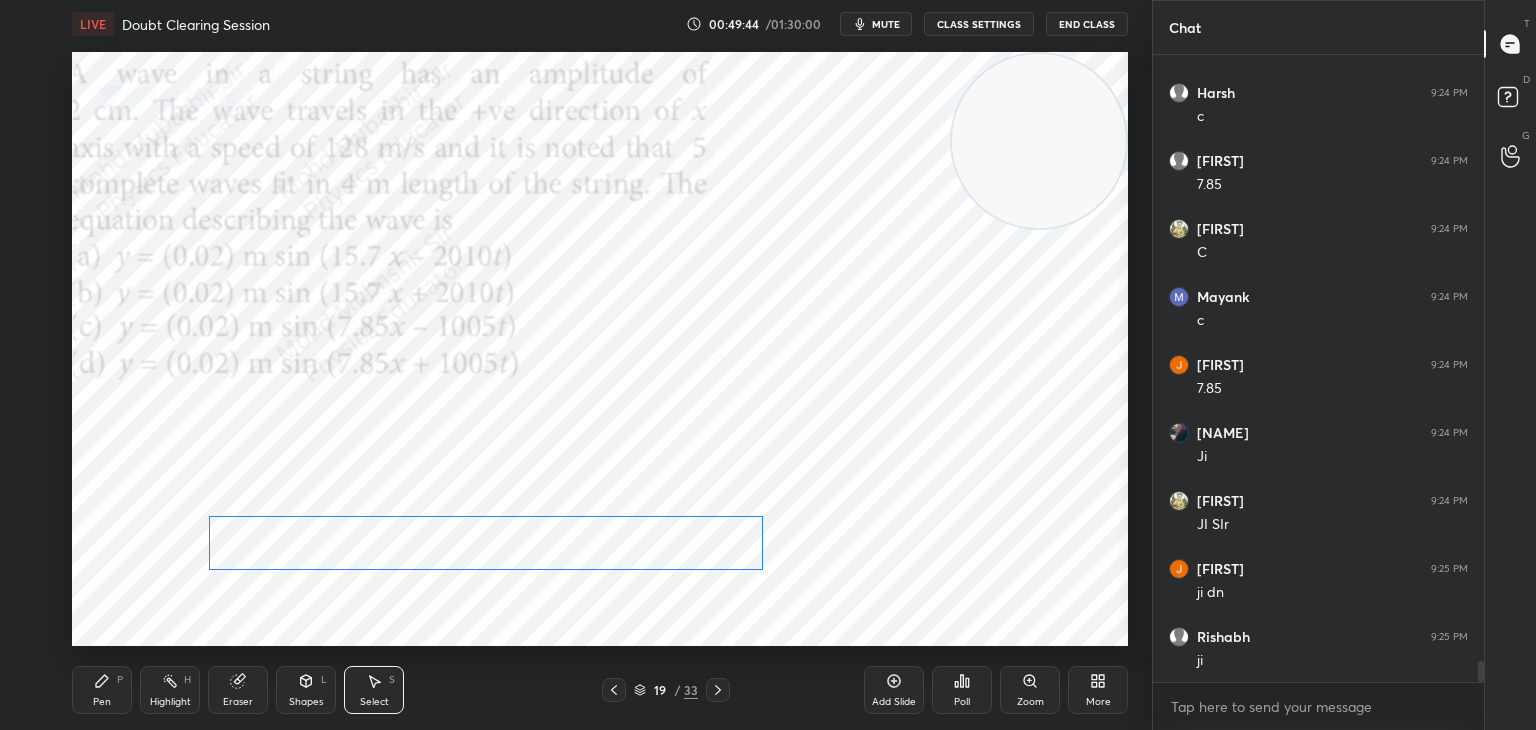 drag, startPoint x: 673, startPoint y: 549, endPoint x: 661, endPoint y: 554, distance: 13 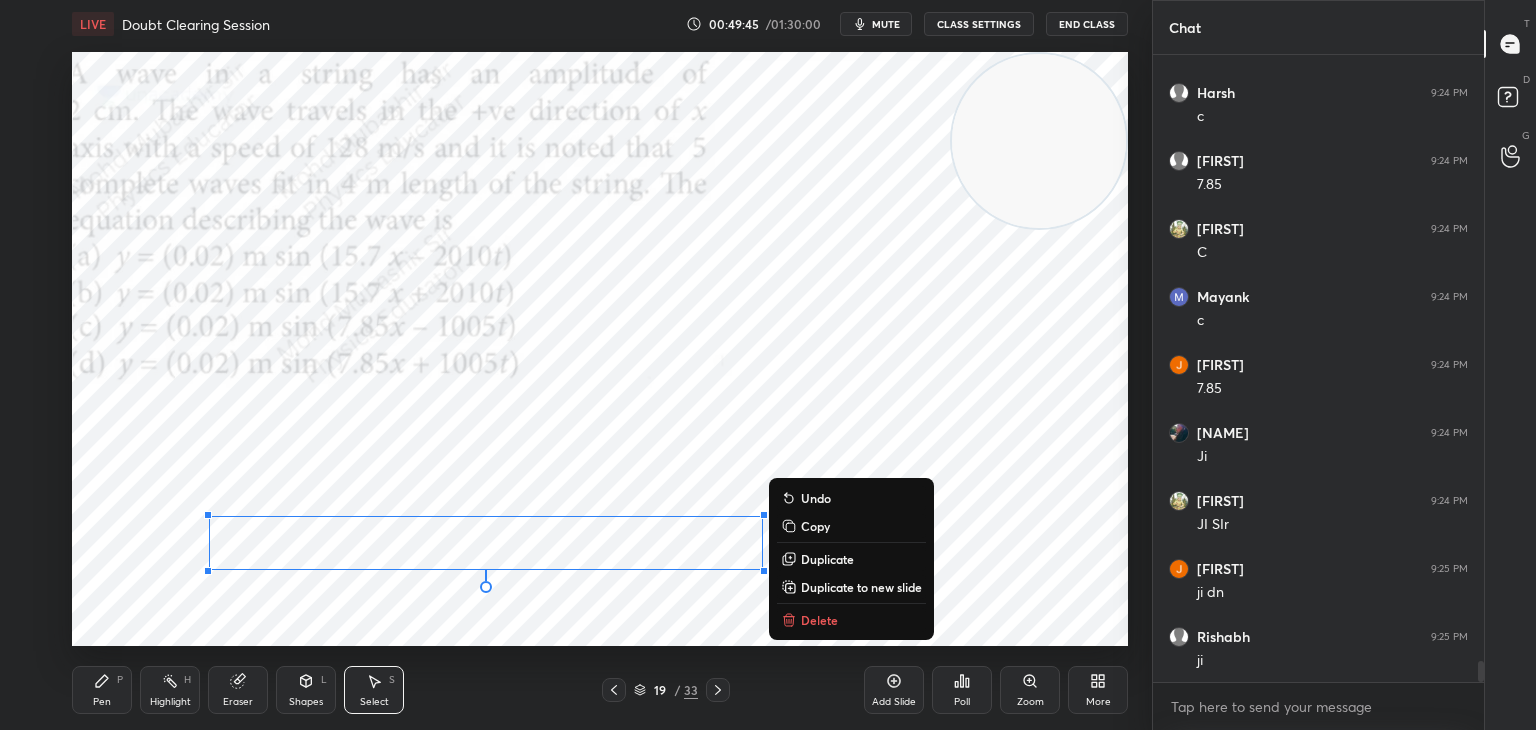 click on "Highlight" at bounding box center [170, 702] 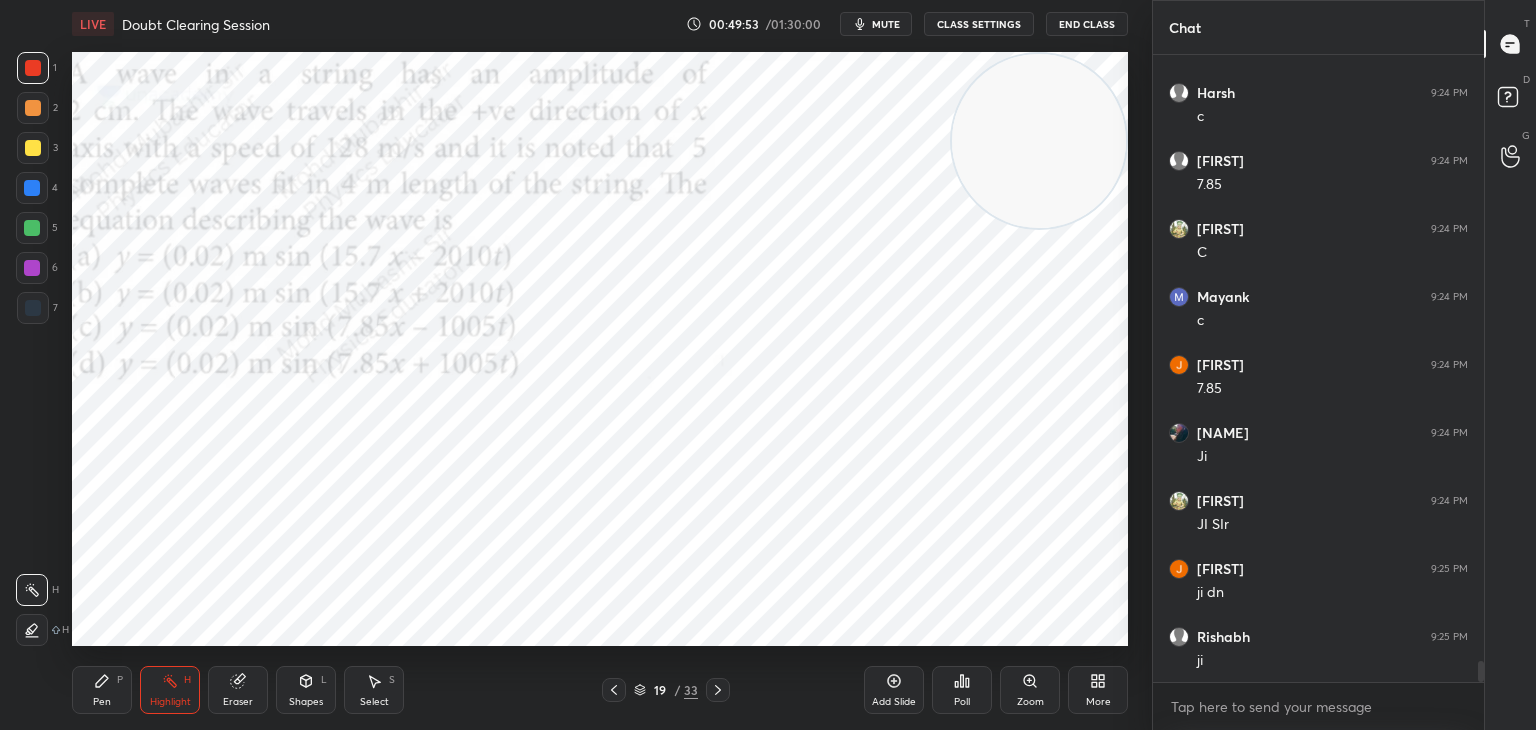 click 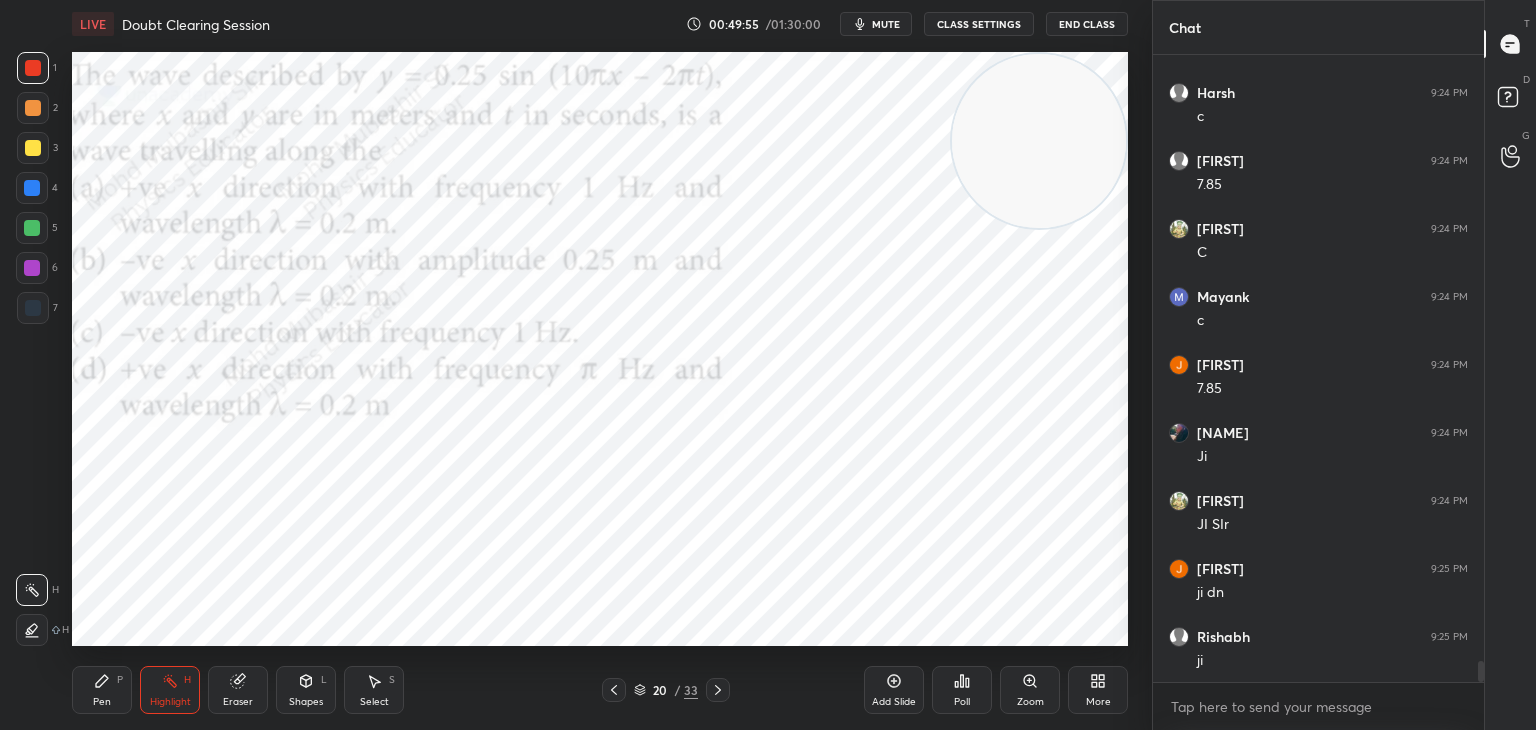 click on "mute" at bounding box center (886, 24) 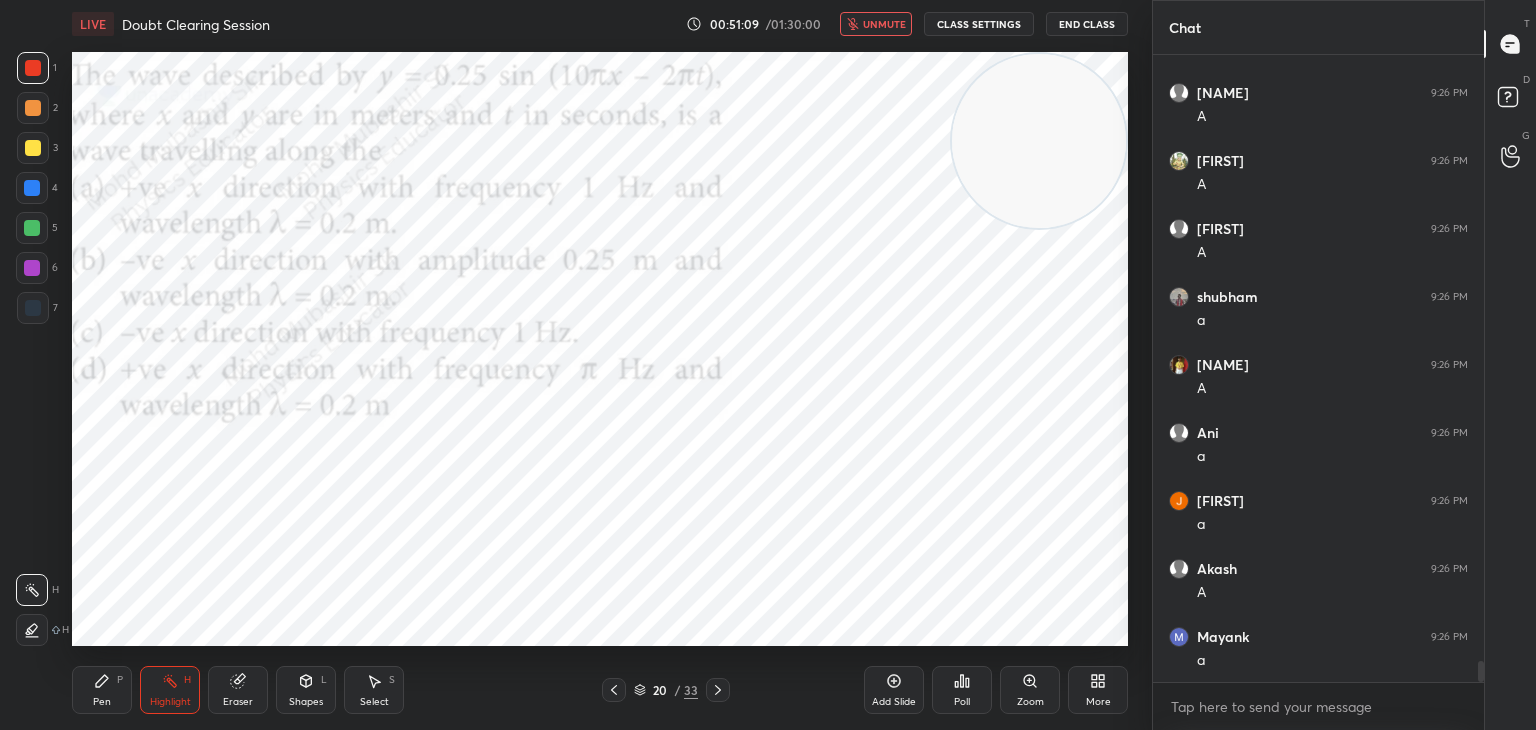 scroll, scrollTop: 18570, scrollLeft: 0, axis: vertical 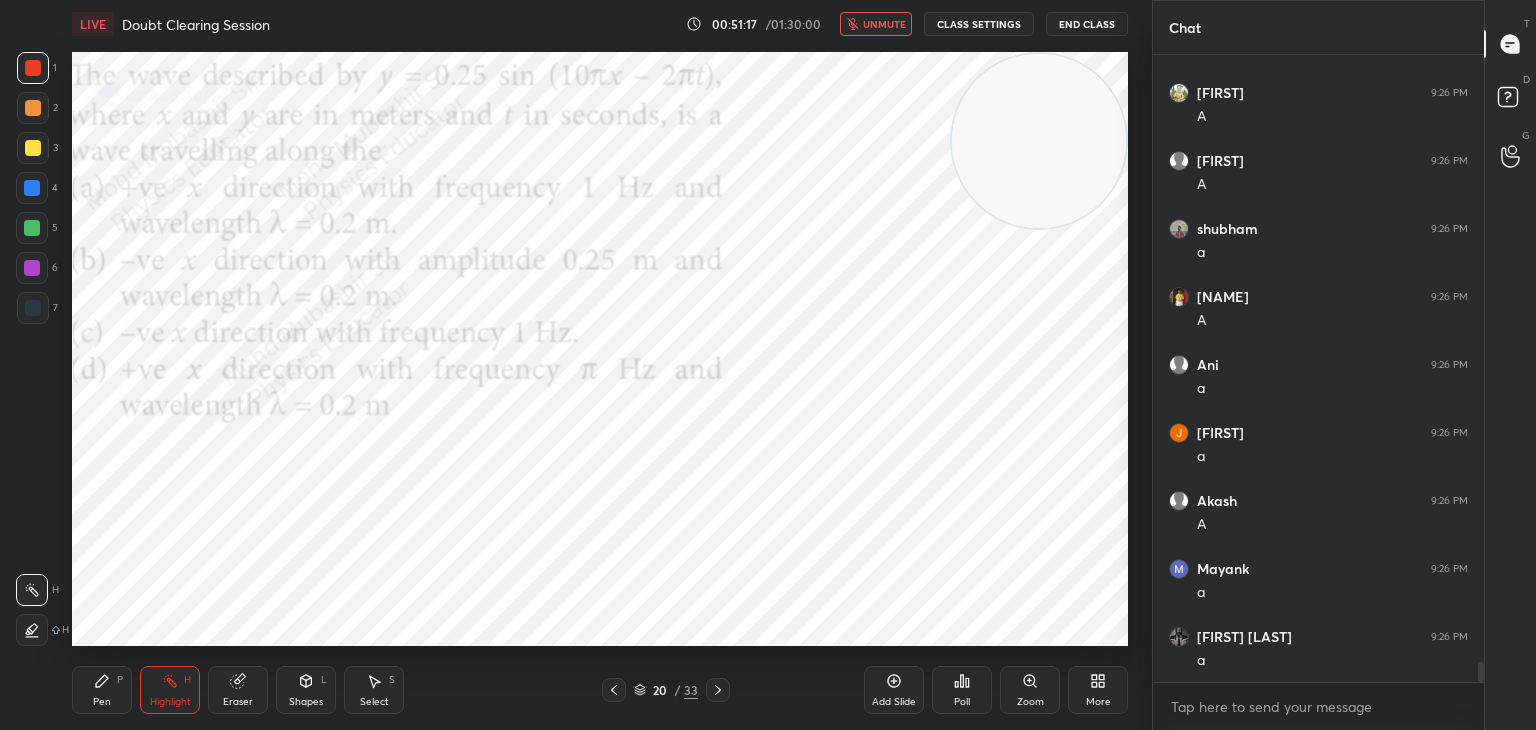 click on "unmute" at bounding box center [884, 24] 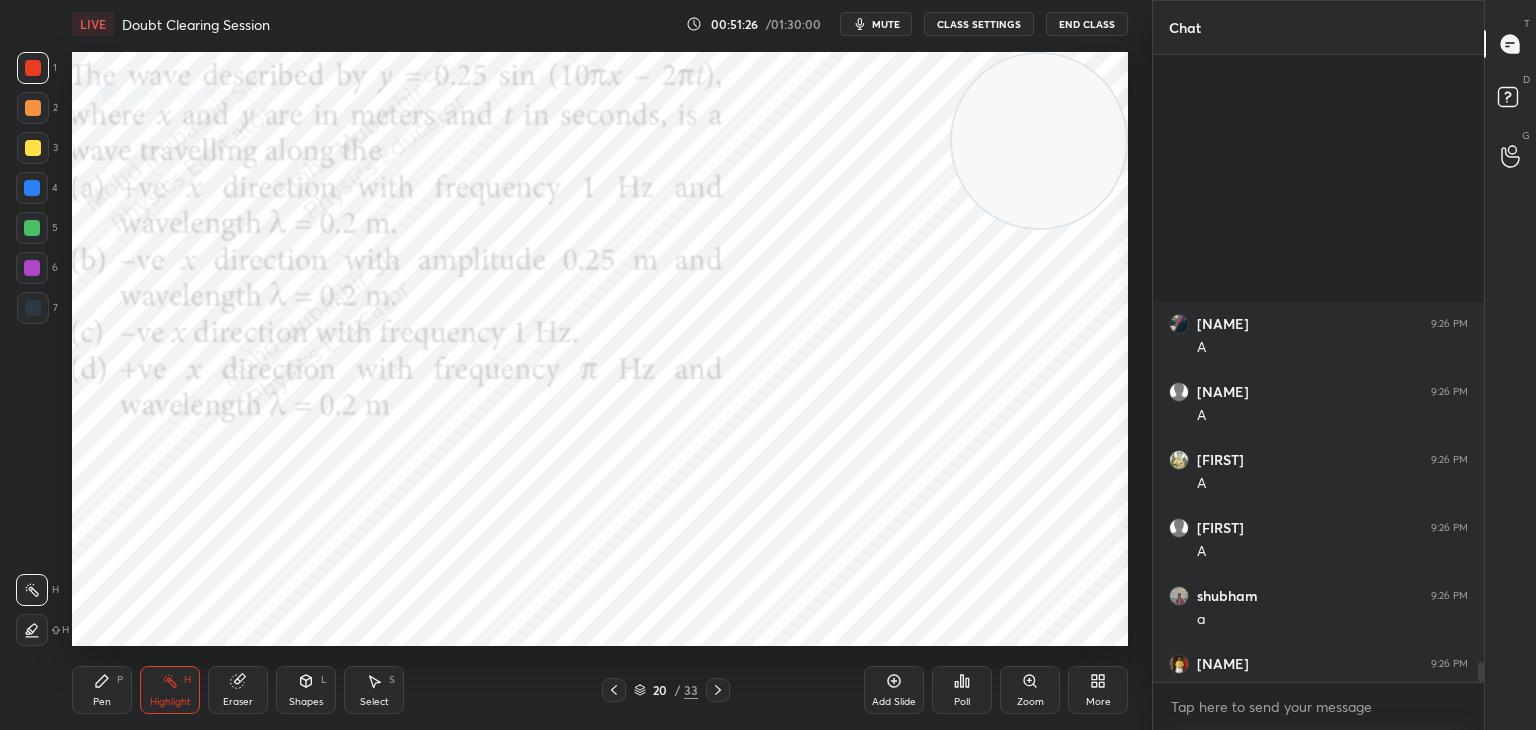scroll, scrollTop: 18570, scrollLeft: 0, axis: vertical 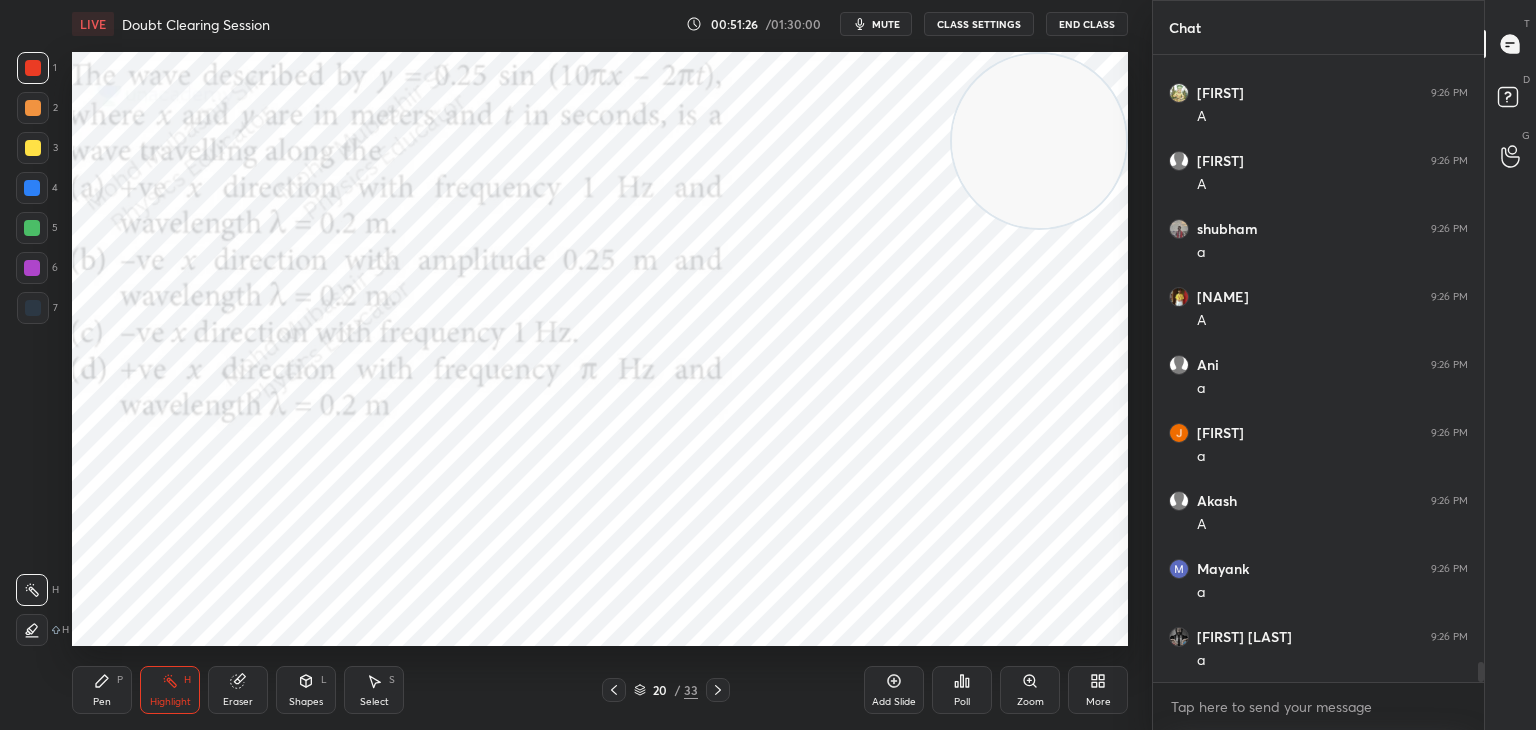 drag, startPoint x: 1481, startPoint y: 676, endPoint x: 1477, endPoint y: 742, distance: 66.1211 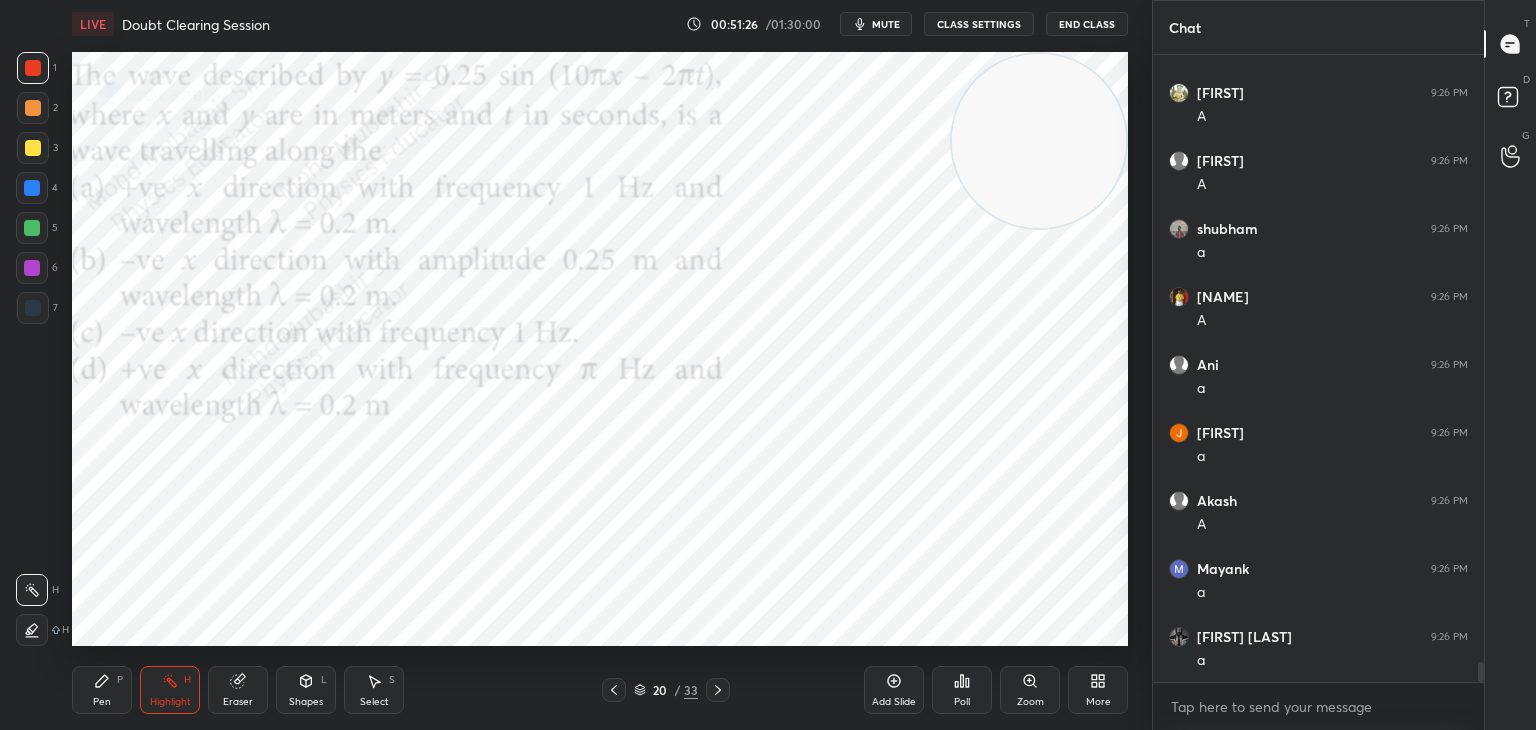 click on "1 2 3 4 5 6 7 C X Z C X Z E E Erase all   H H LIVE Doubt Clearing Session 00:51:26 /  01:30:00 mute CLASS SETTINGS End Class Setting up your live class Poll for   secs No correct answer Start poll Back Doubt Clearing Session • L4 of Detailed Course on Waves & Oscillations for IIT JAM, CUET 2026/27 [NAME] Pen P Highlight H Eraser Shapes L Select S 20 / 33 Add Slide Poll Zoom More Chat [NAME] 9:26 PM A [NAME] 9:26 PM A [NAME] 9:26 PM A [NAME] 9:26 PM A [NAME] 9:26 PM a [NAME] 9:26 PM A [NAME] 9:26 PM a [NAME]... 9:26 PM a [NAME] 9:26 PM A [NAME] 9:26 PM a [NAME] 9:26 PM a JUMP TO LATEST Enable hand raising Enable raise hand to speak to learners. Once enabled, chat will be turned off temporarily. Enable x   [NAME] Asked a doubt 1 Please help me with this doubt Pick this doubt NEW DOUBTS ASKED No one has raised a hand yet Can't raise hand Looks like educator just invited you to speak. Please wait before you can raise your hand again. Got it T Messages (T) D Doubts (D) G Raise Hand (G) ​" at bounding box center (768, 0) 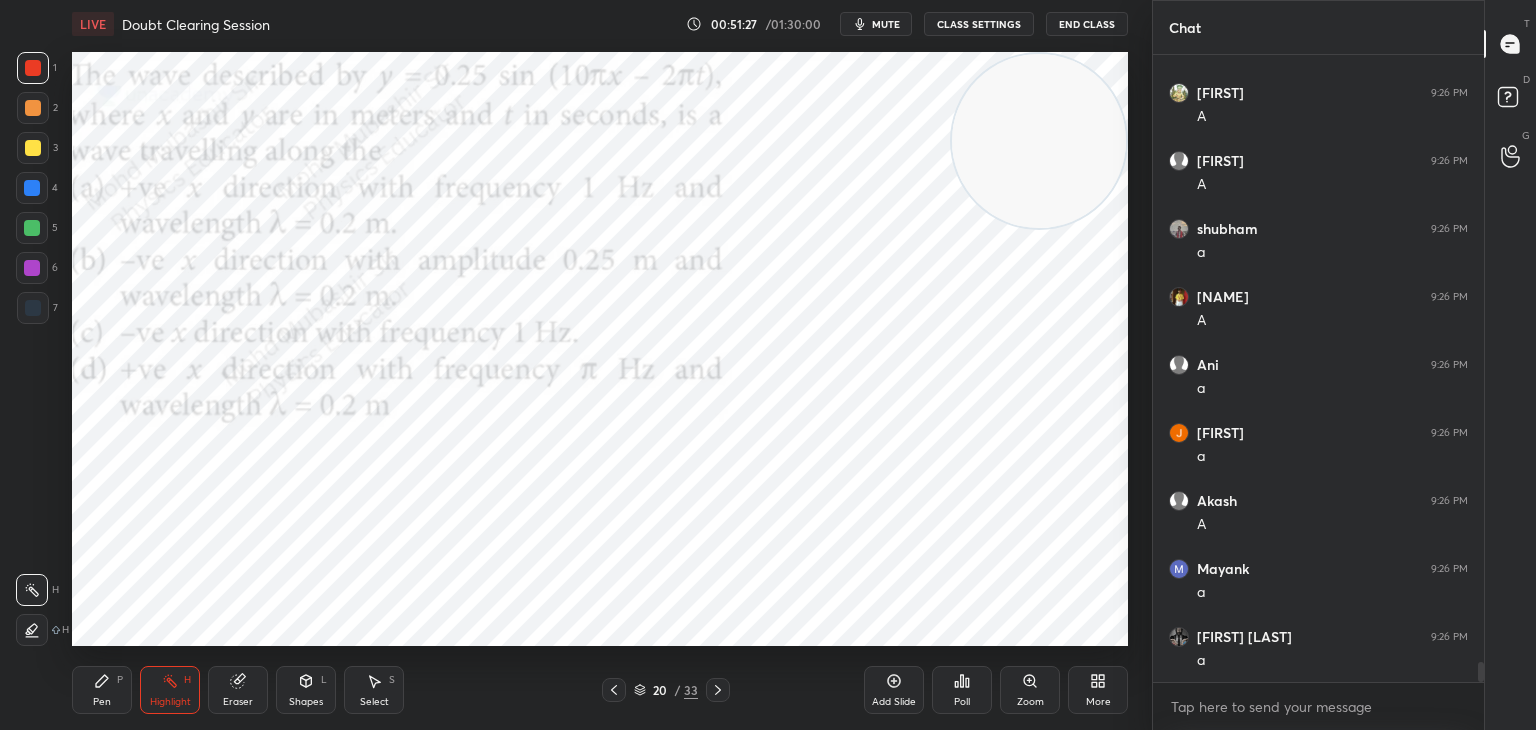 click on "Pen P" at bounding box center (102, 690) 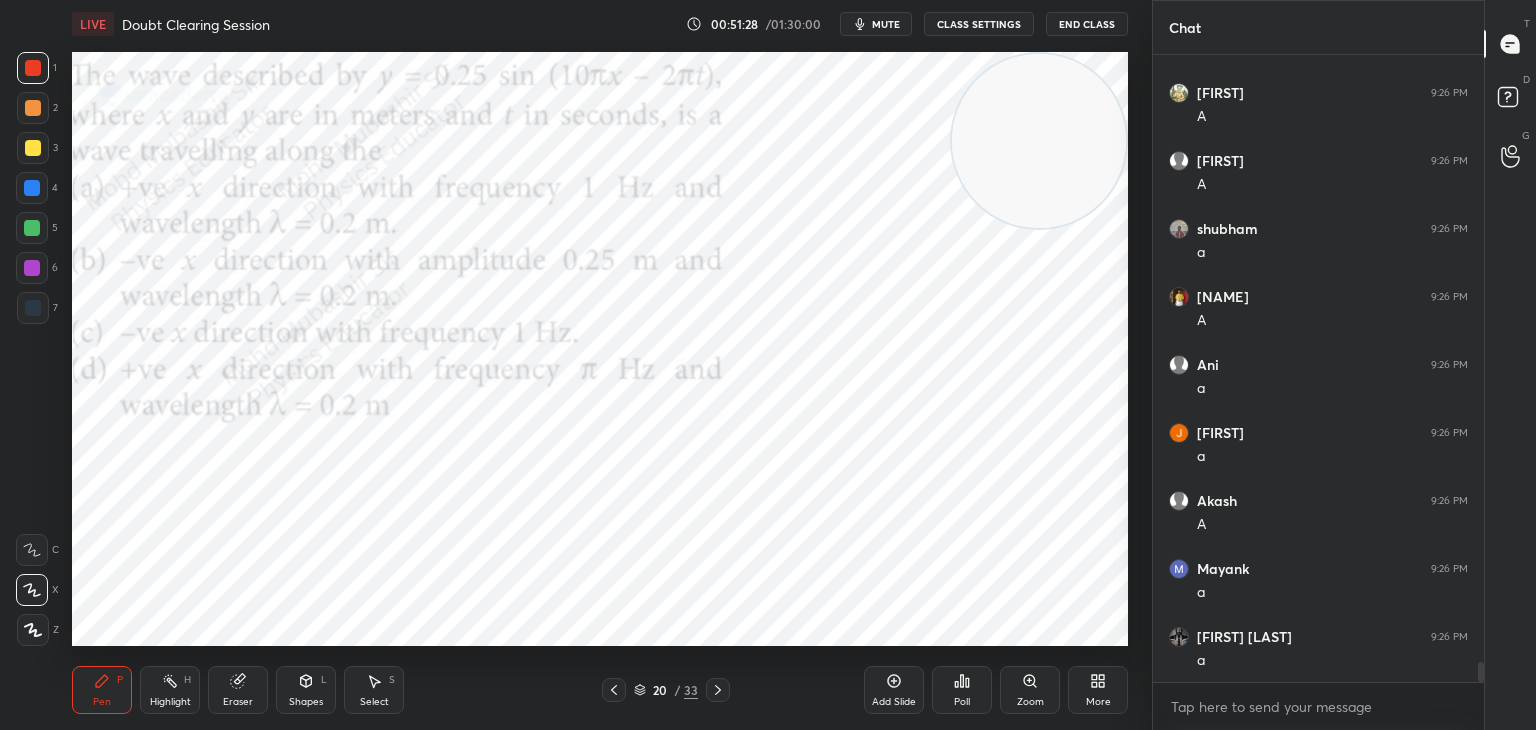 click at bounding box center (32, 188) 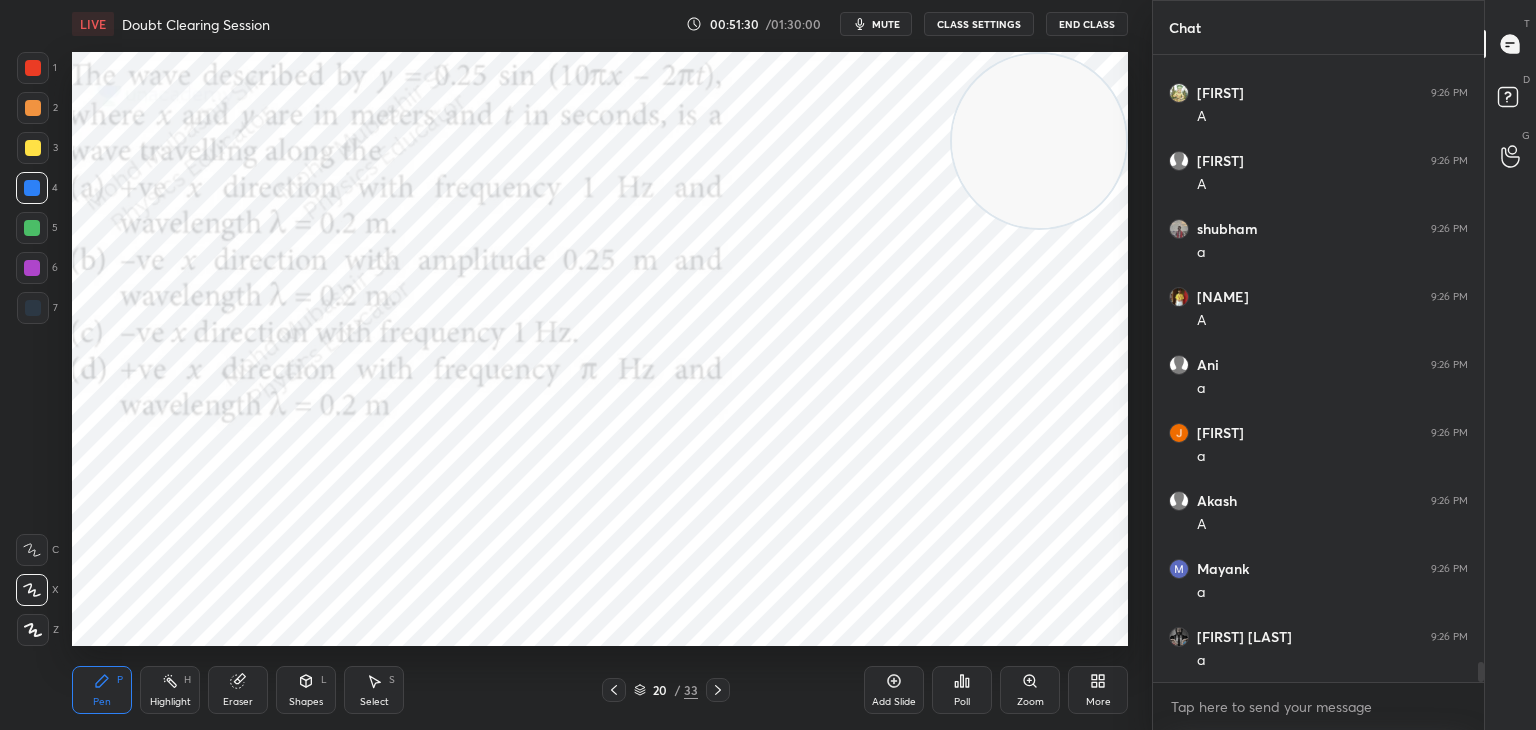 click on "Highlight H" at bounding box center [170, 690] 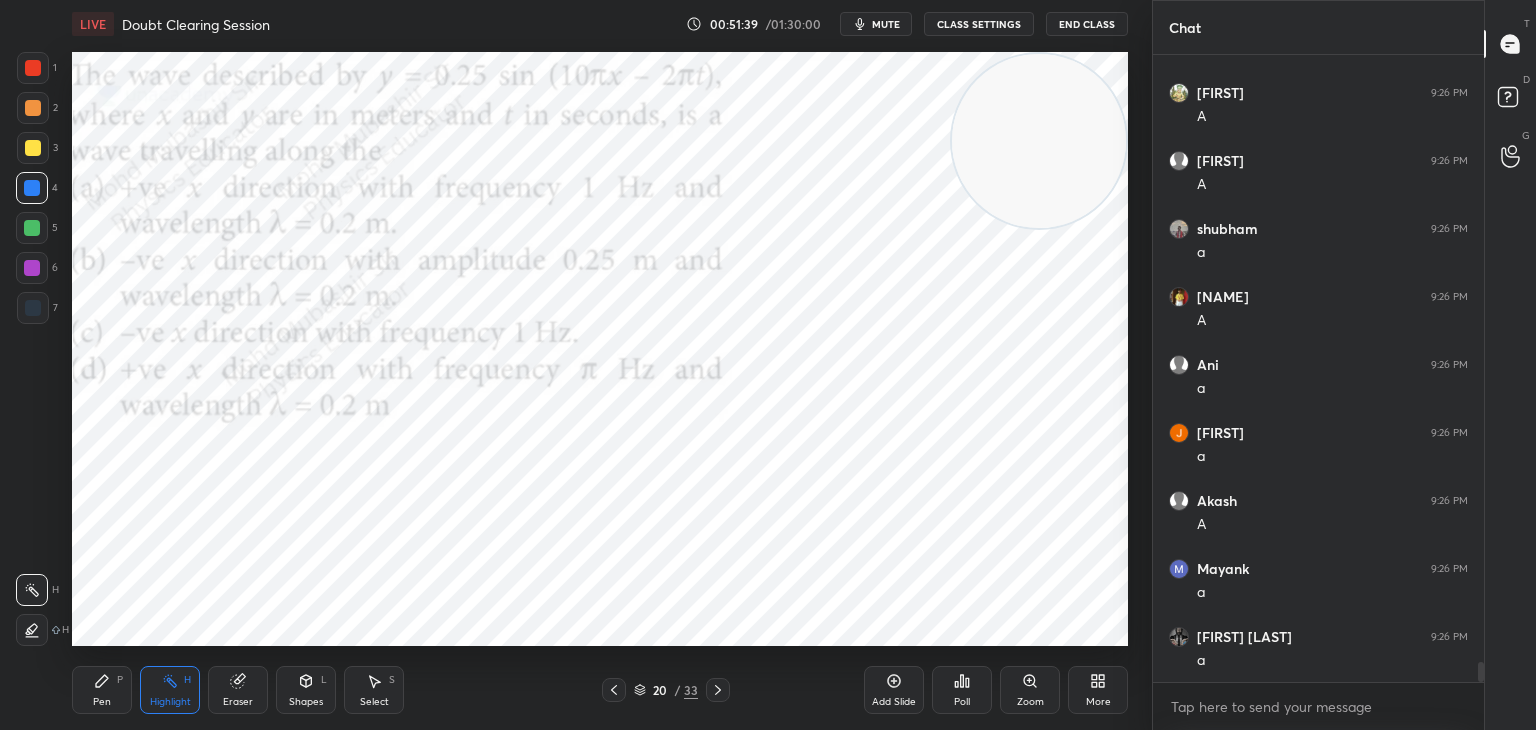 click 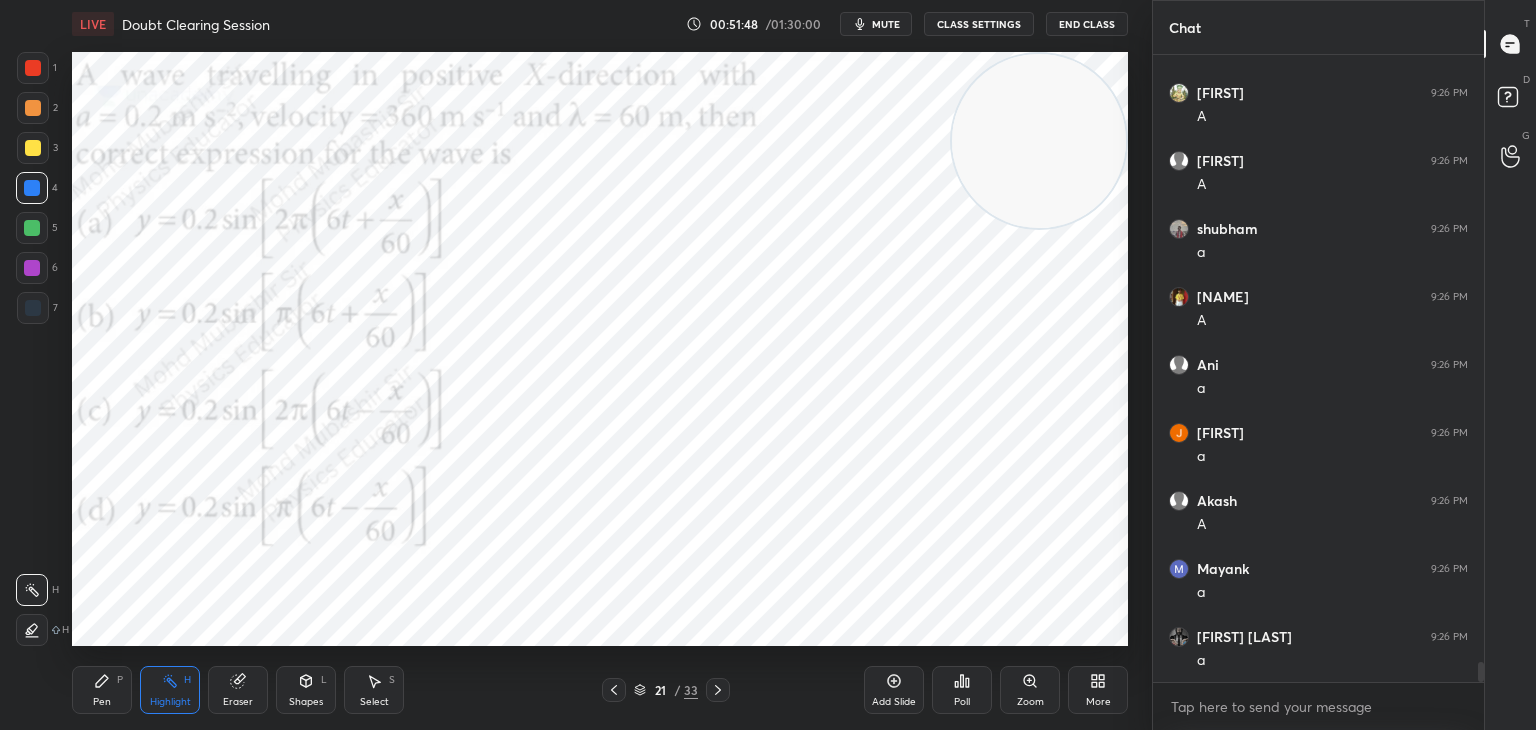 click on "mute" at bounding box center (876, 24) 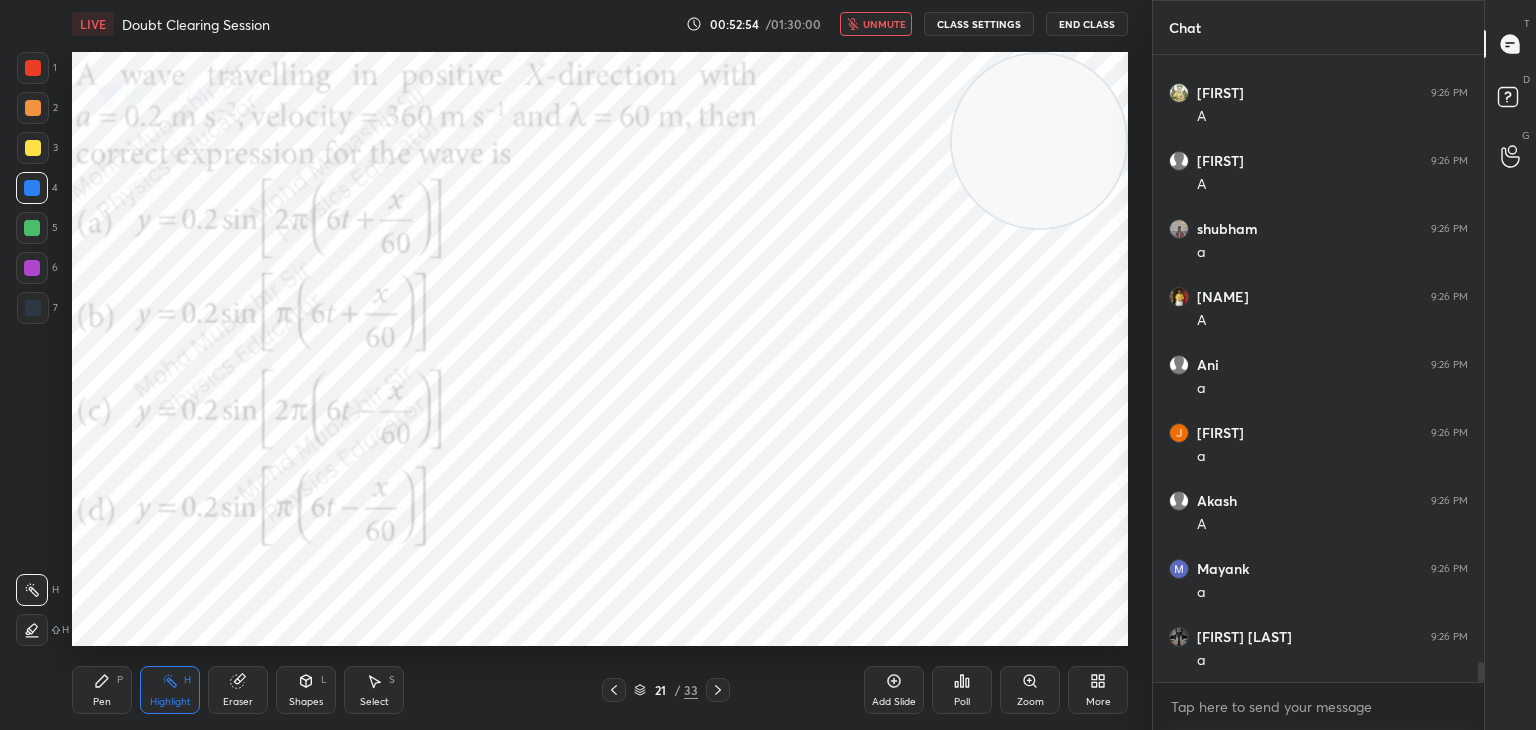 click on "unmute" at bounding box center (876, 24) 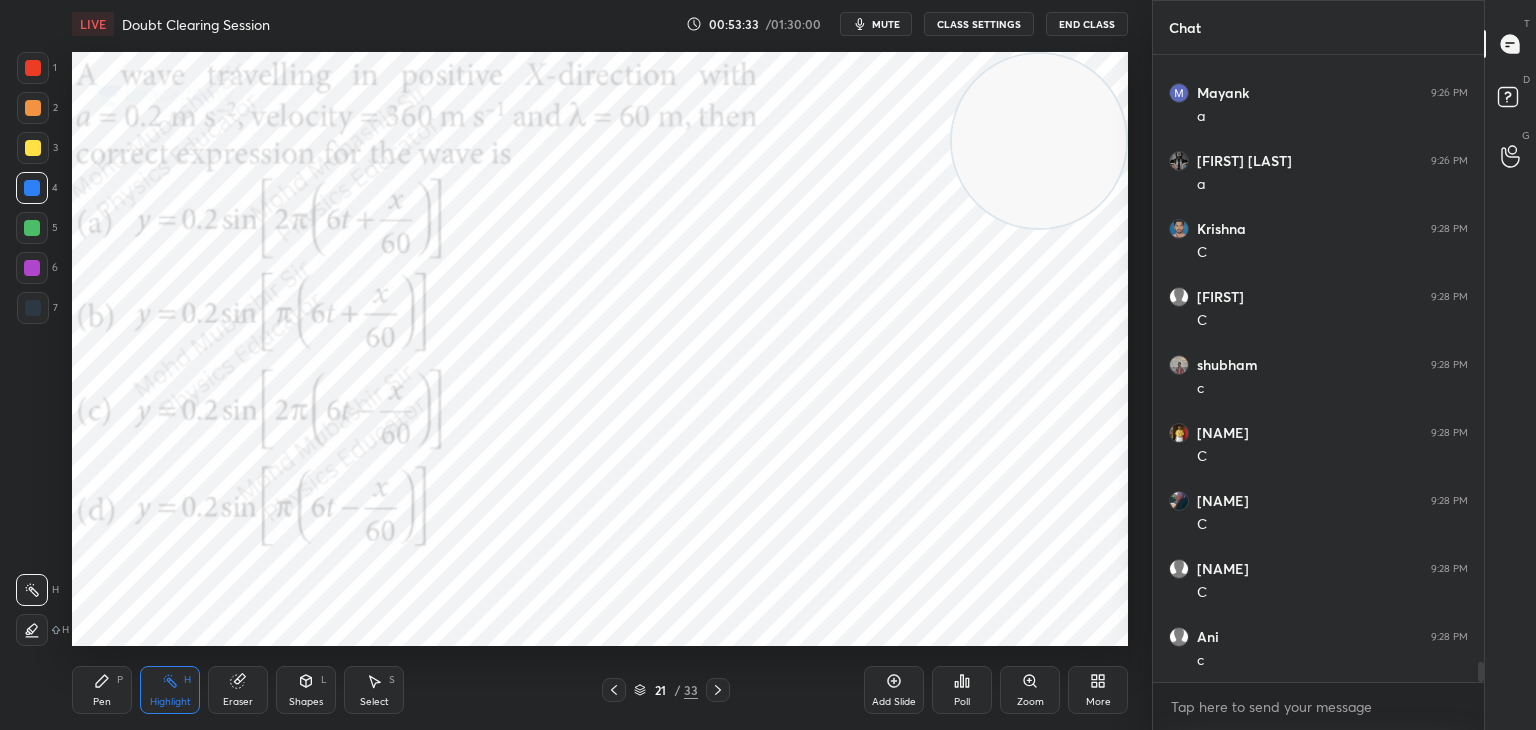 scroll, scrollTop: 19114, scrollLeft: 0, axis: vertical 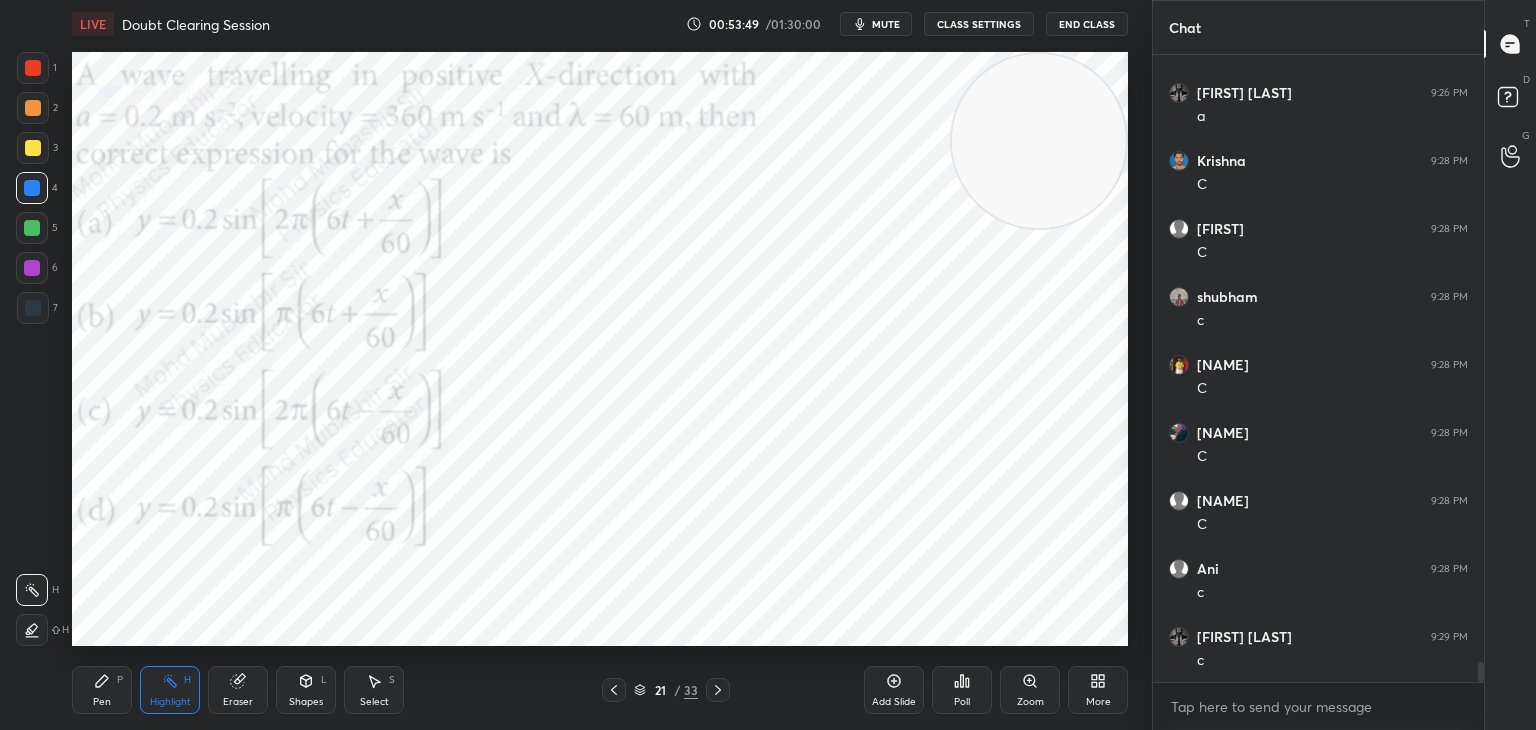 click on "Pen P" at bounding box center [102, 690] 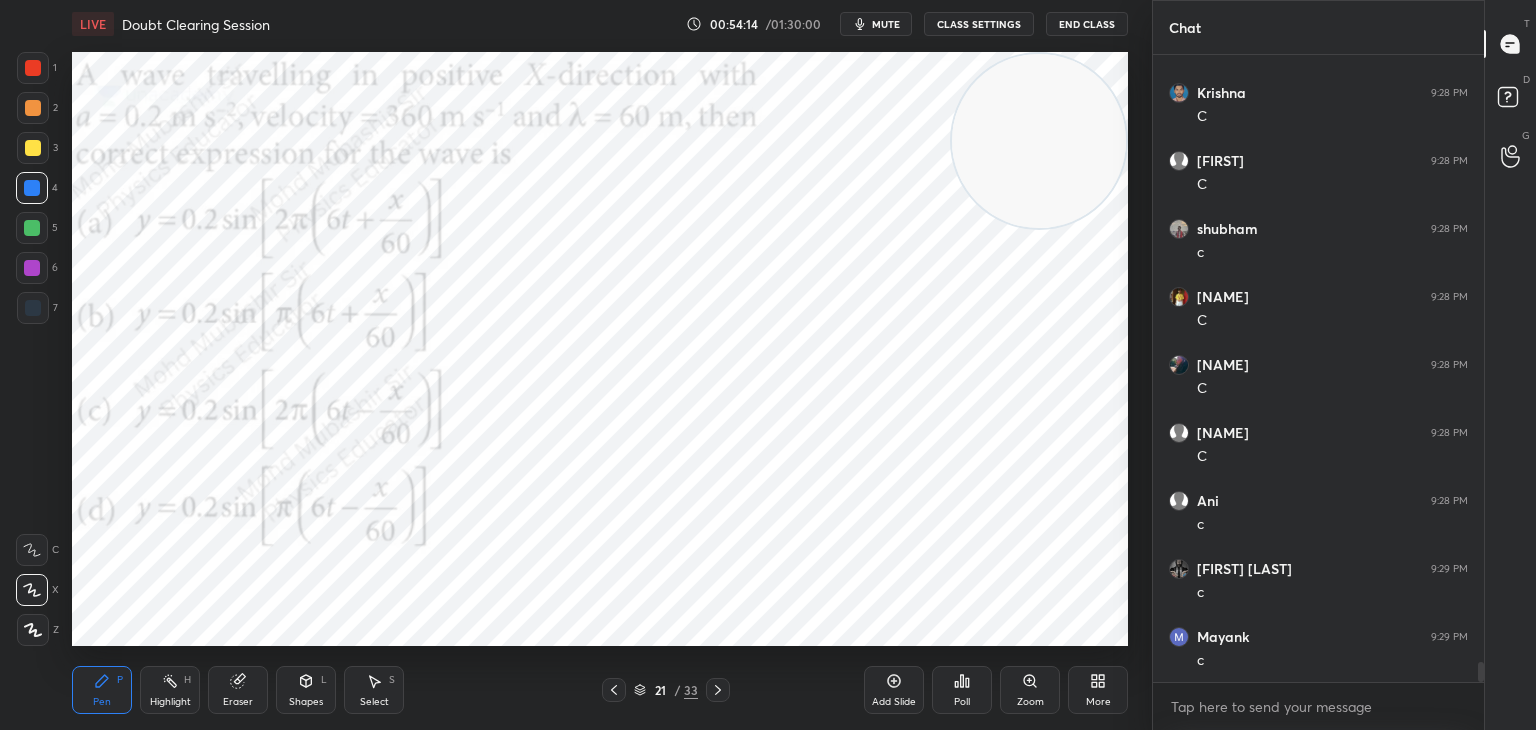 scroll, scrollTop: 19250, scrollLeft: 0, axis: vertical 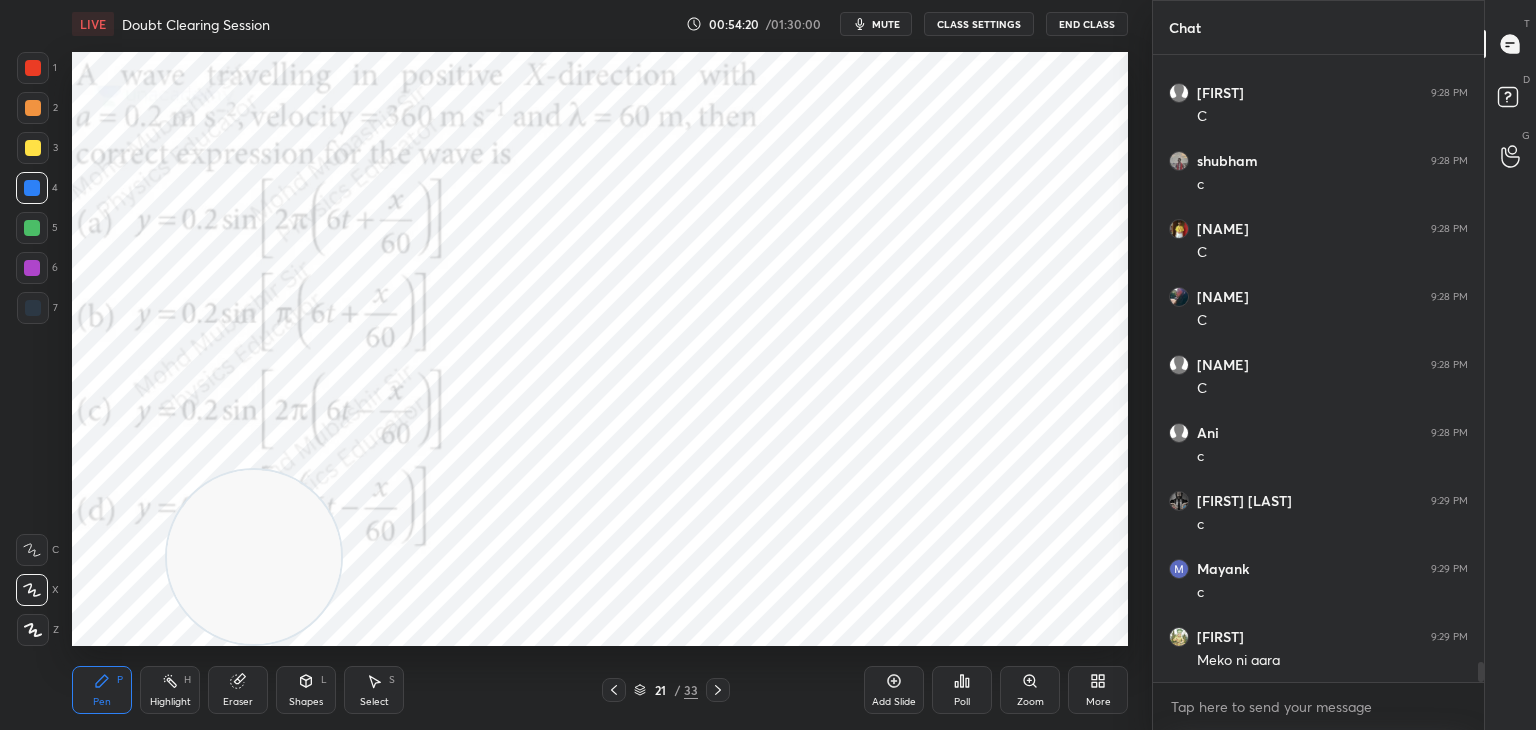 drag, startPoint x: 1020, startPoint y: 186, endPoint x: 137, endPoint y: 638, distance: 991.96423 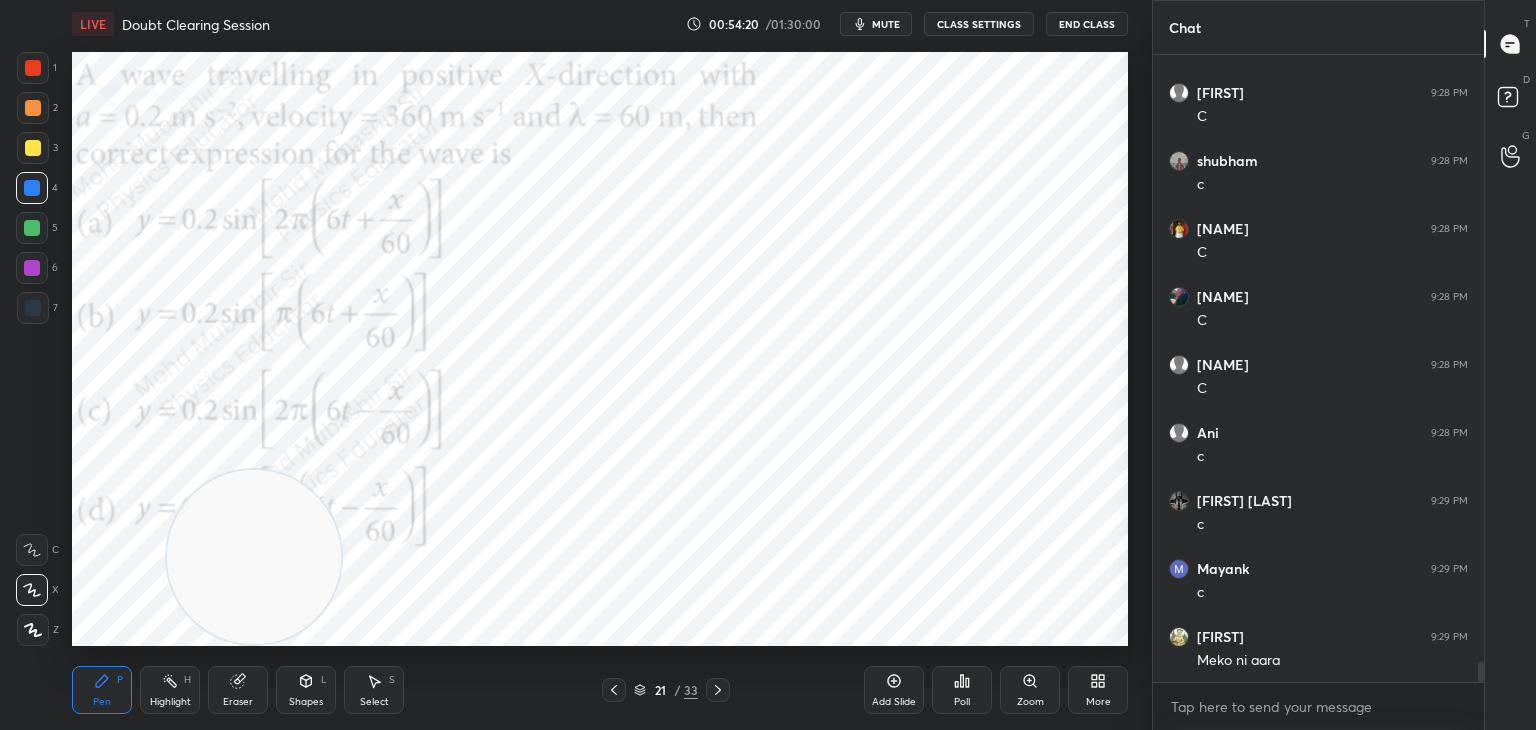 click on "LIVE Doubt Clearing Session 00:54:20 /  01:30:00 mute CLASS SETTINGS End Class Setting up your live class Poll for   secs No correct answer Start poll Back Doubt Clearing Session • L4 of Detailed Course on Waves & Oscillations for IIT JAM, CUET 2026/27 Mohd Mubashir Pen P Highlight H Eraser Shapes L Select S 21 / 33 Add Slide Poll Zoom More" at bounding box center (600, 365) 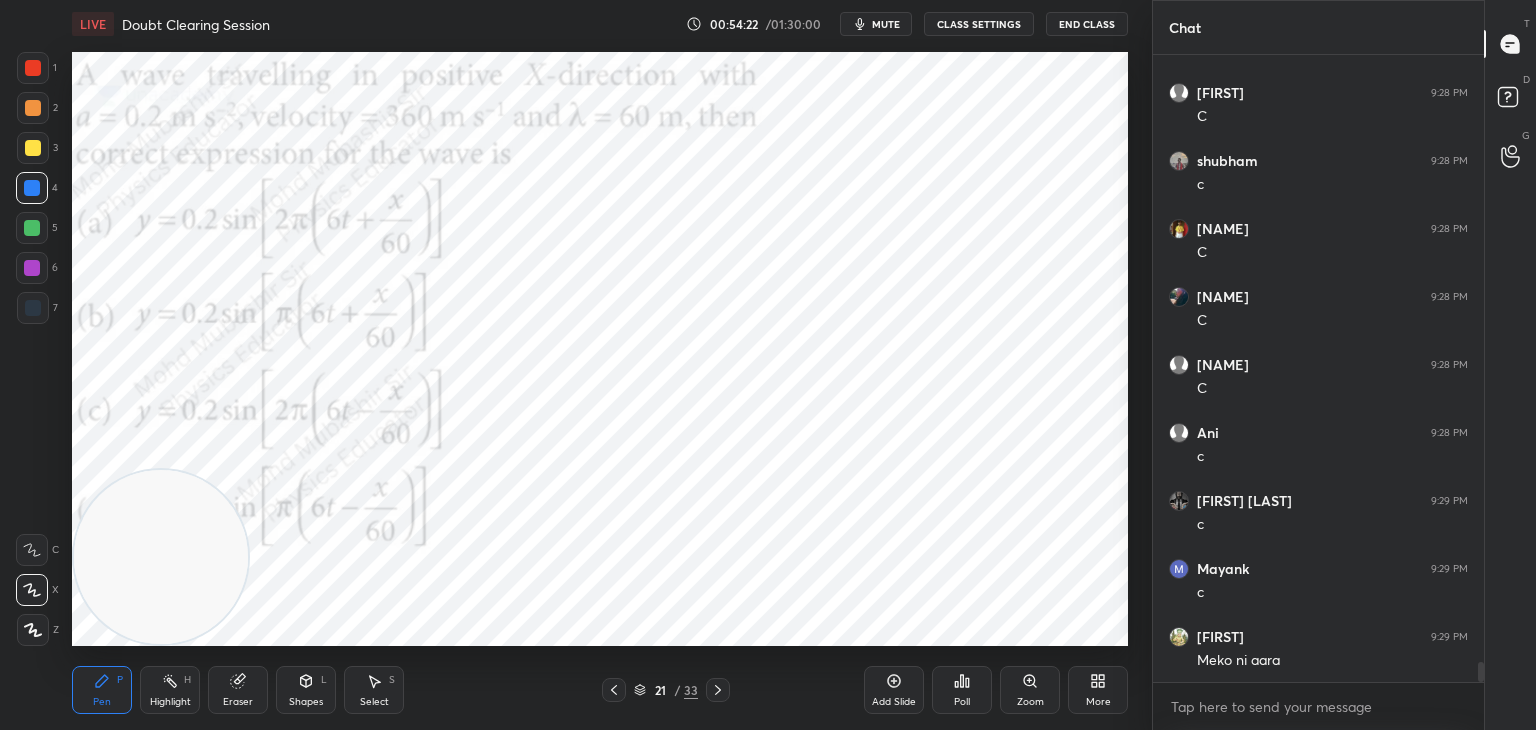 click at bounding box center (32, 228) 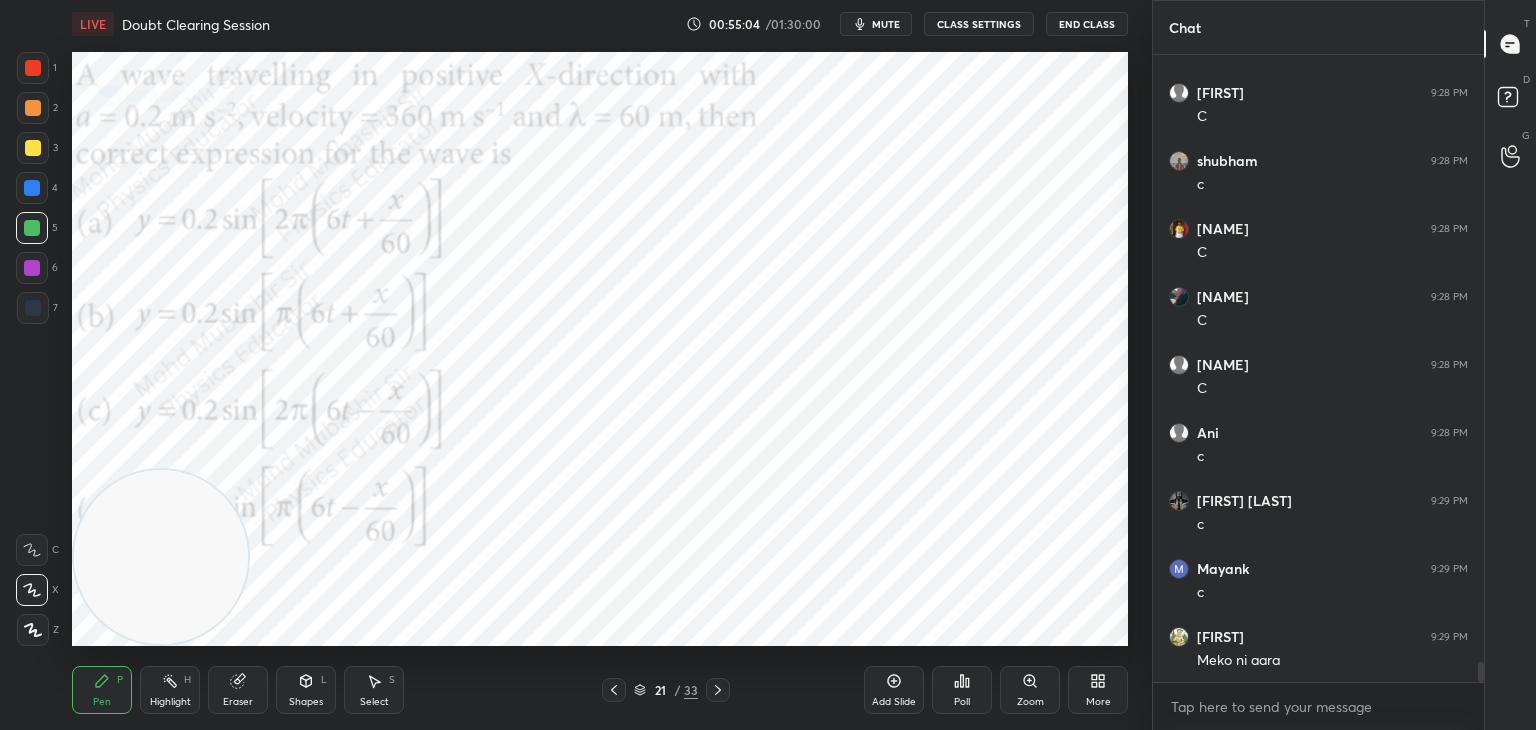 scroll, scrollTop: 19318, scrollLeft: 0, axis: vertical 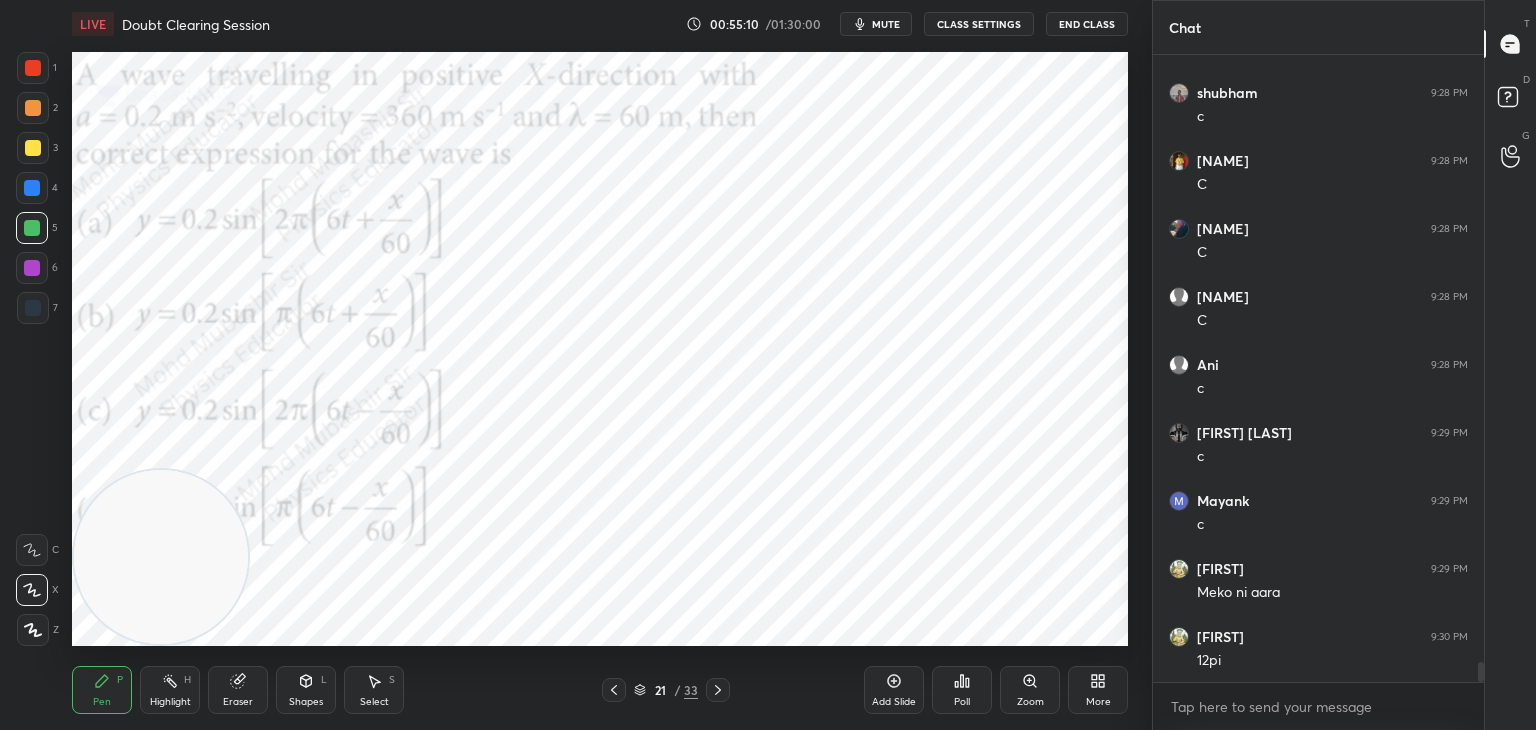 drag, startPoint x: 40, startPoint y: 266, endPoint x: 33, endPoint y: 274, distance: 10.630146 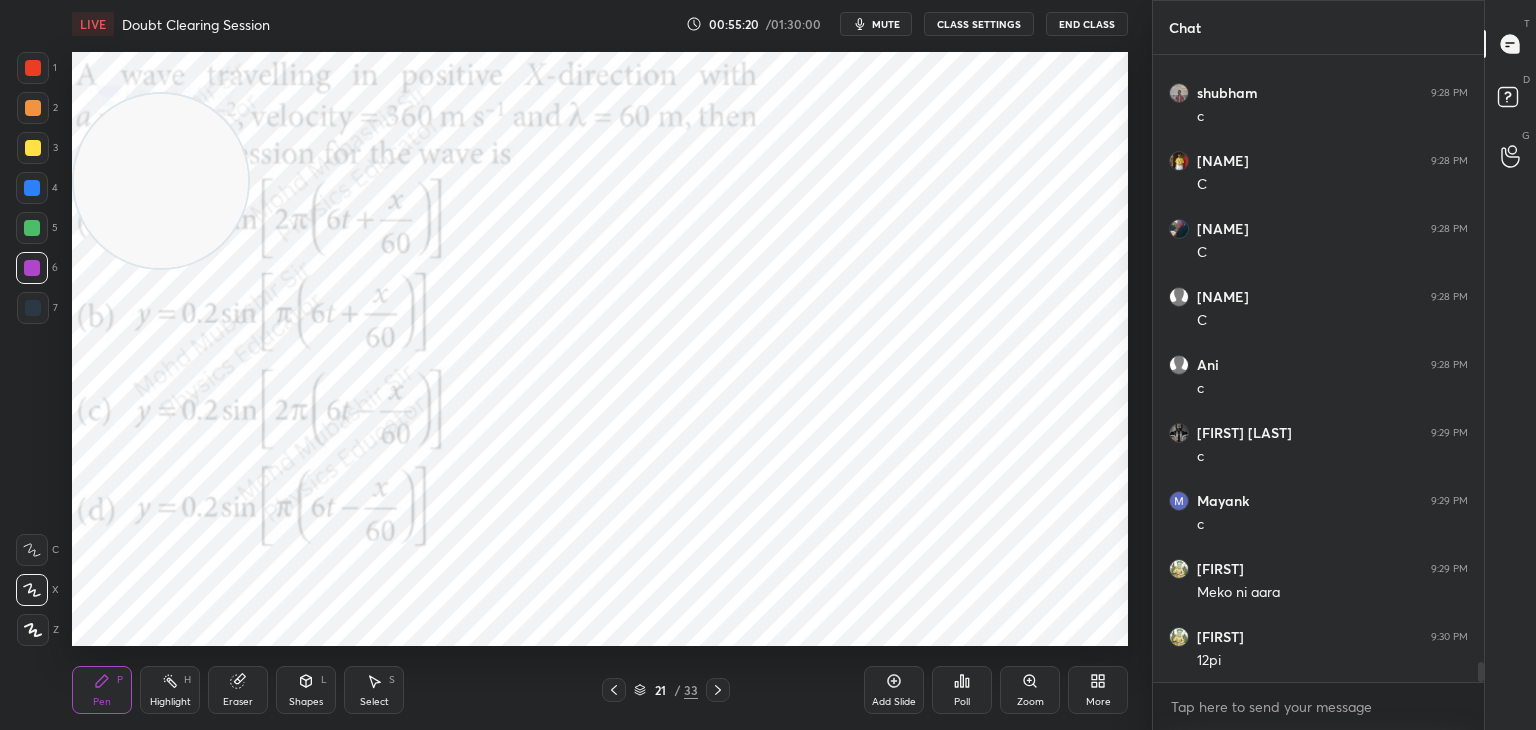 drag, startPoint x: 97, startPoint y: 189, endPoint x: 51, endPoint y: 58, distance: 138.84163 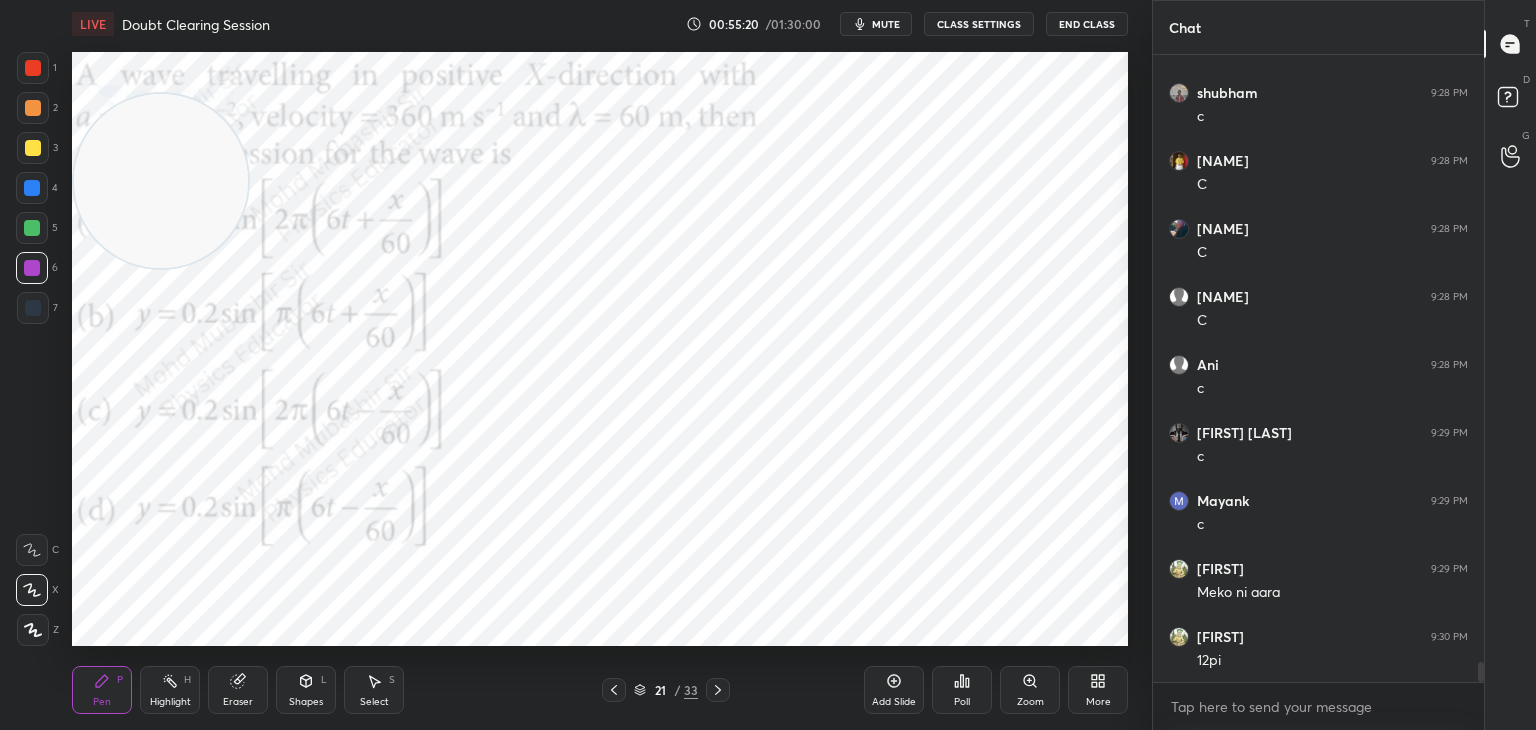 click on "1 2 3 4 5 6 7 C X Z C X Z E E Erase all H H LIVE Doubt Clearing Session 00:55:20 / 01:30:00 mute CLASS SETTINGS End Class Setting up your live class Poll for secs No correct answer Start poll Back Doubt Clearing Session • L4 of Detailed Course on Waves & Oscillations for IIT JAM, CUET 2026/27 Mohd Mubashir Pen P Highlight H Eraser Shapes L Select S 21 / 33 Add Slide Poll Zoom More" at bounding box center (568, 365) 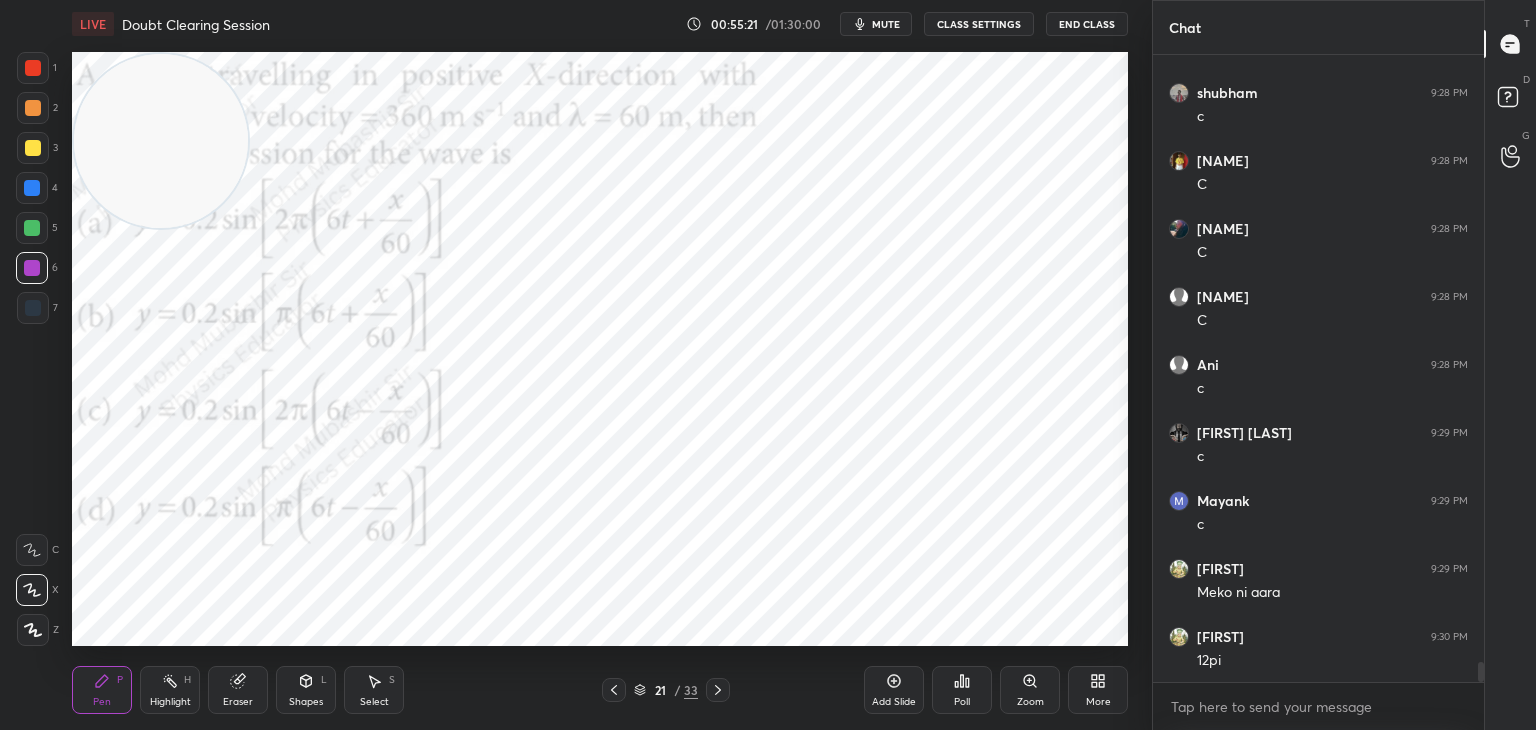 click at bounding box center [33, 108] 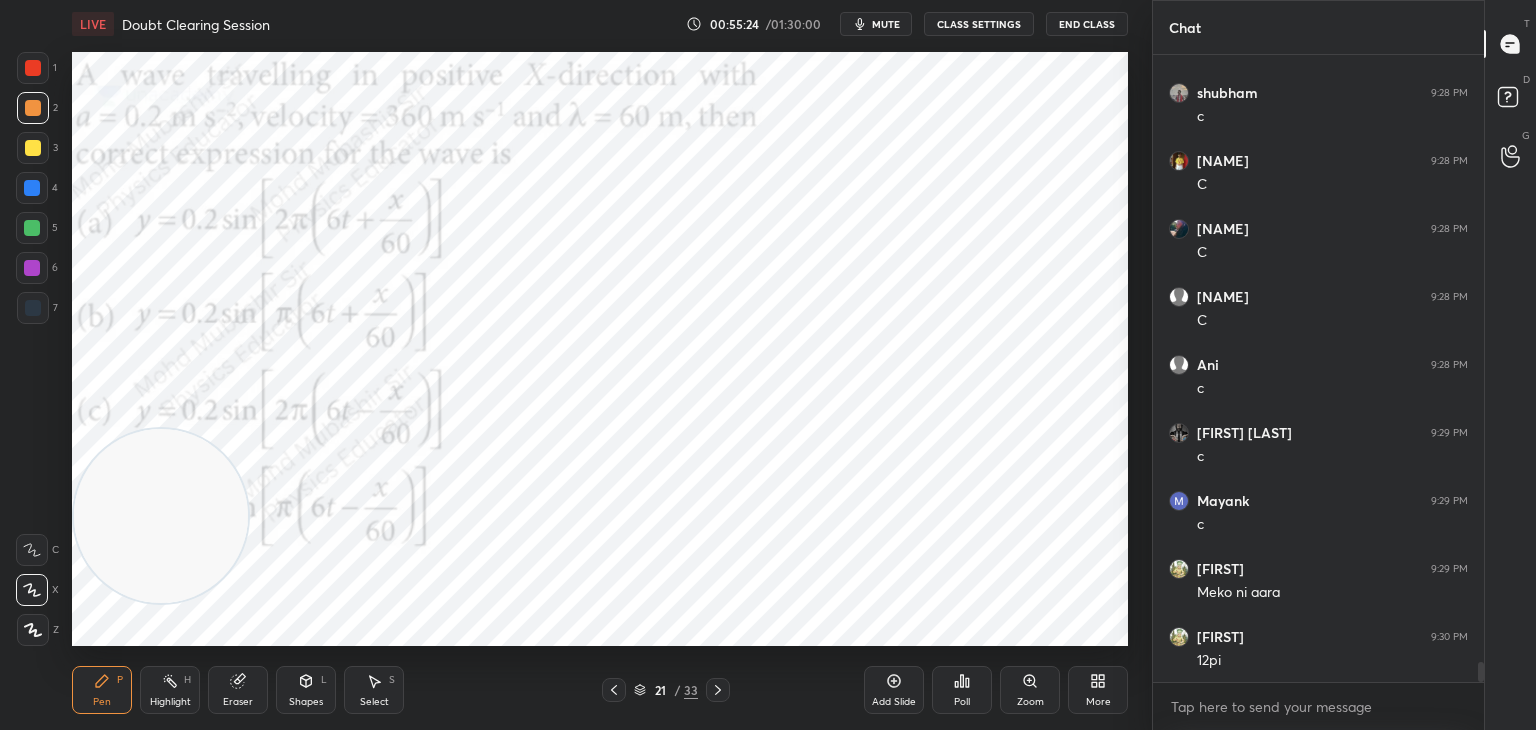 drag, startPoint x: 144, startPoint y: 256, endPoint x: 111, endPoint y: 454, distance: 200.73117 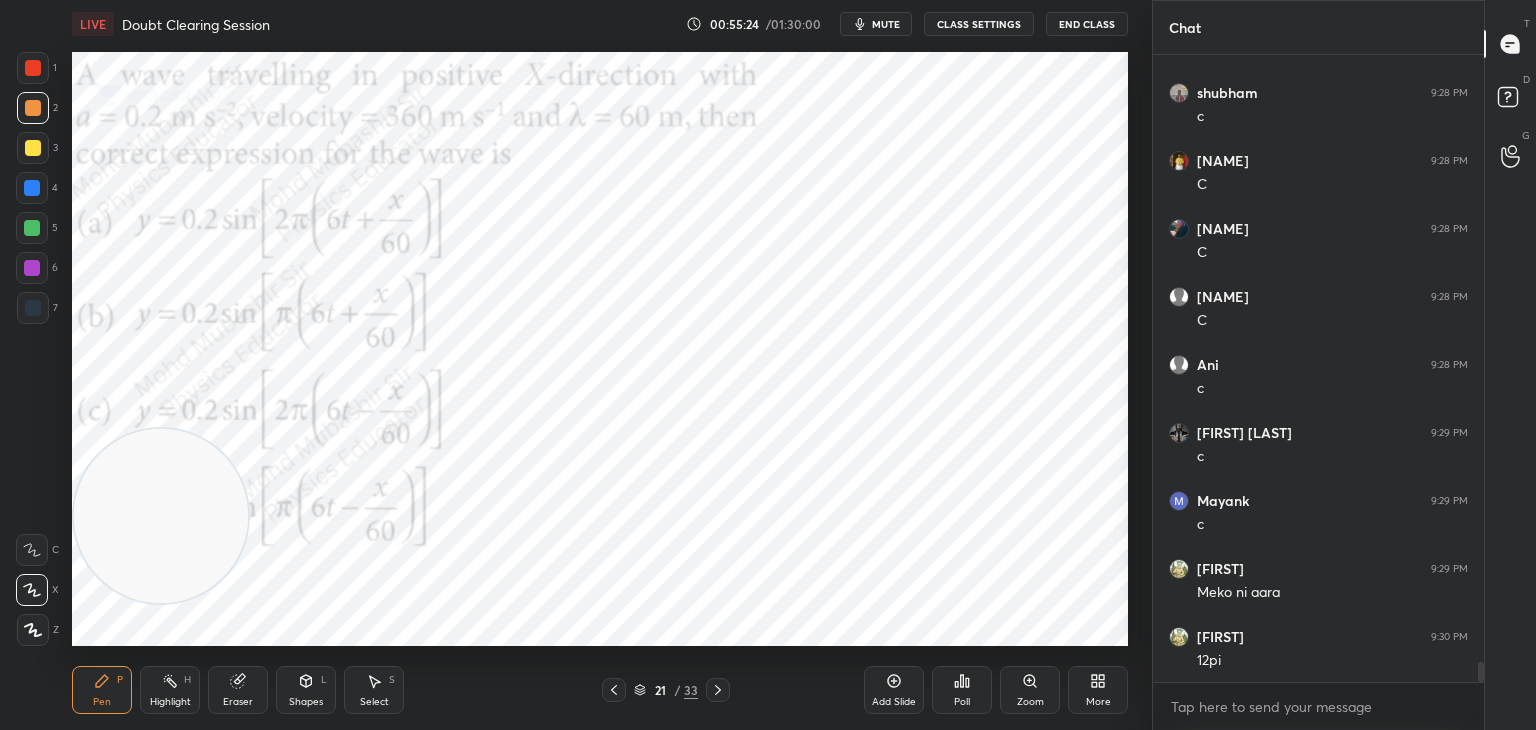 click at bounding box center [161, 516] 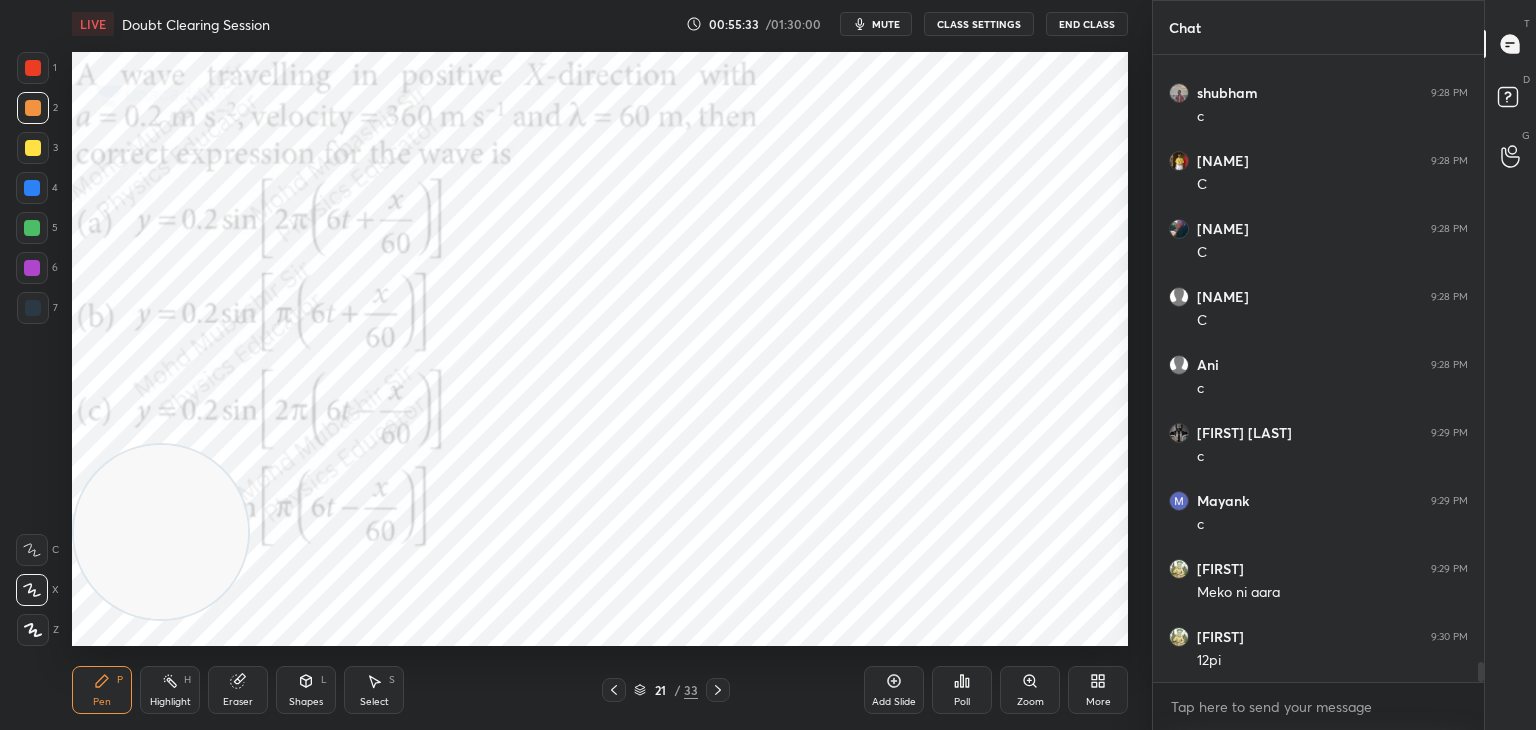 click 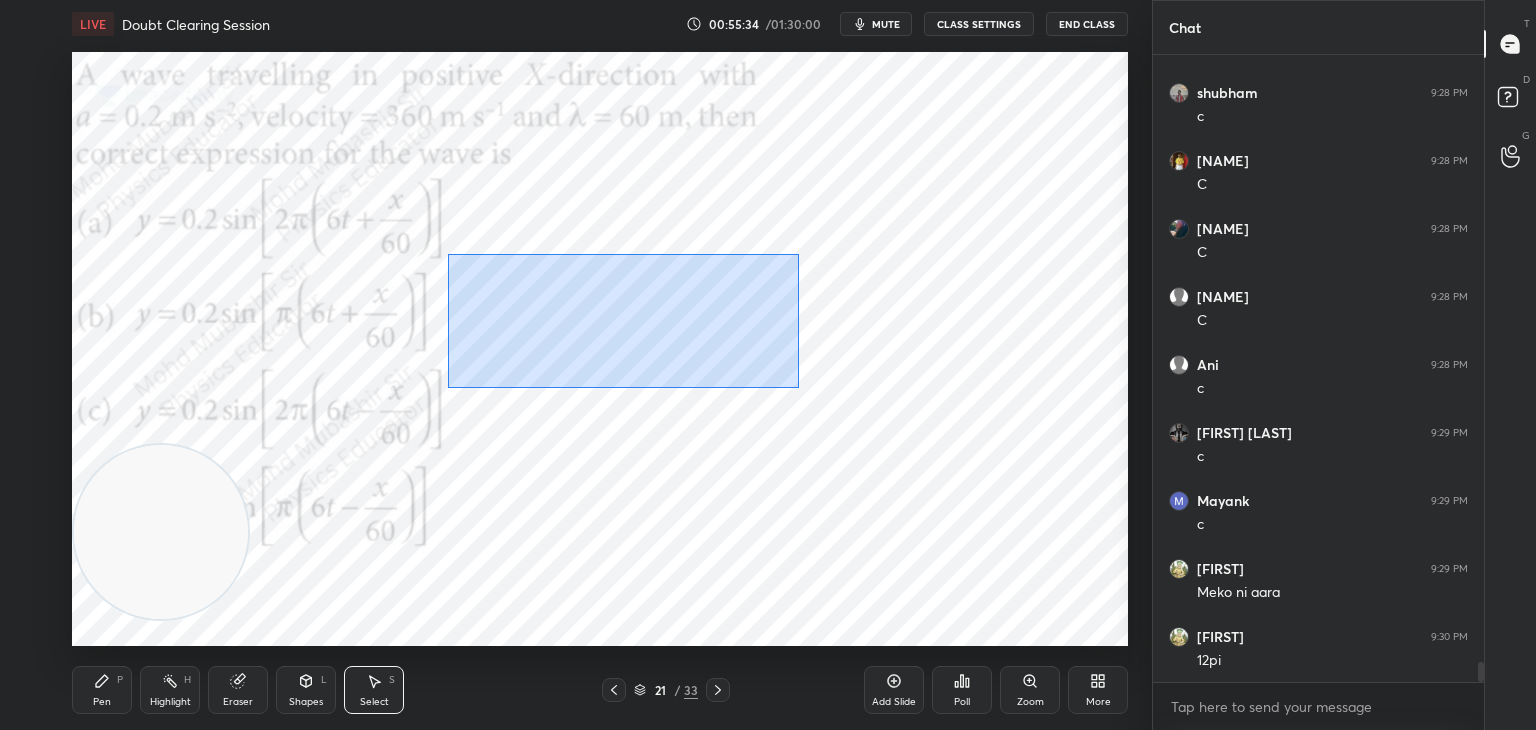 drag, startPoint x: 448, startPoint y: 254, endPoint x: 760, endPoint y: 341, distance: 323.90277 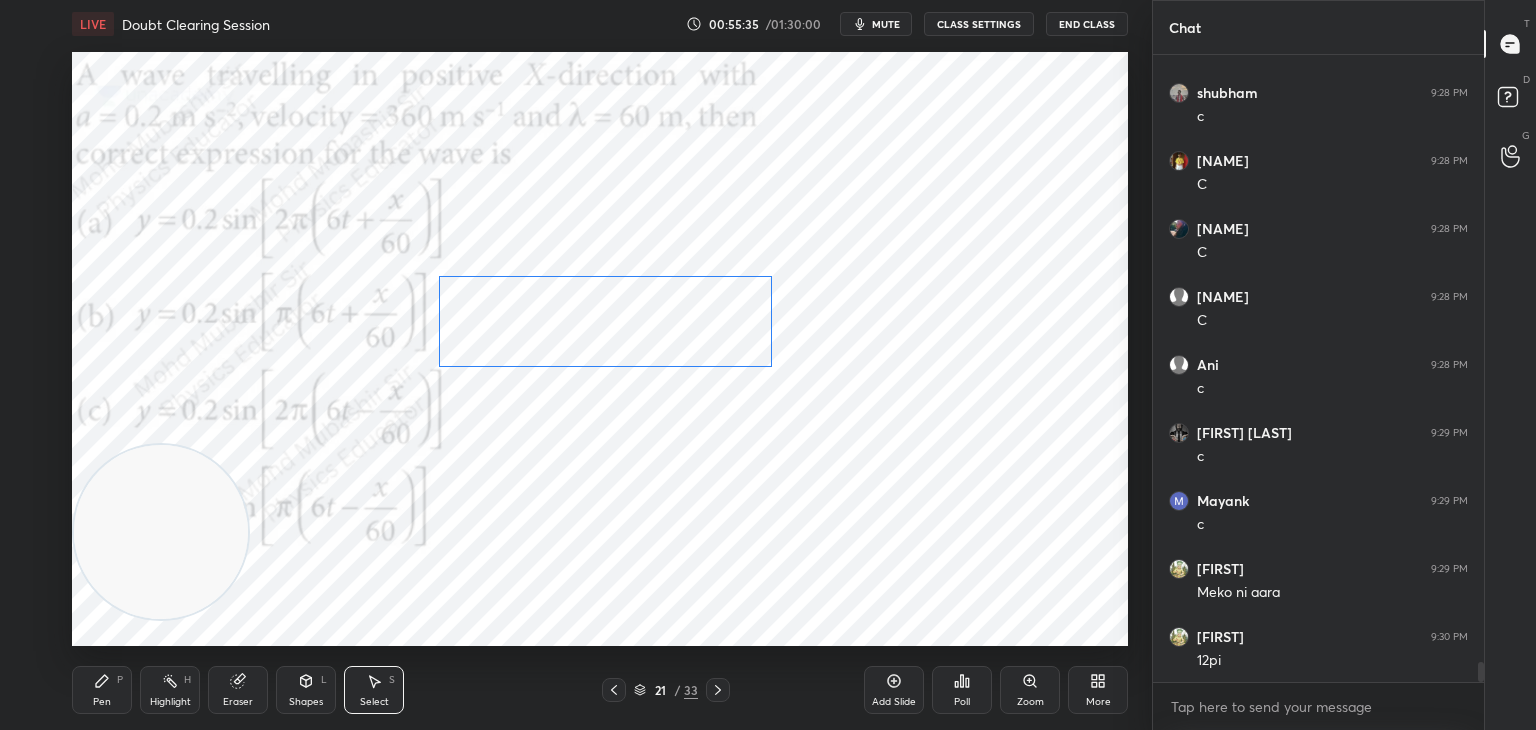 click on "0 ° Undo Copy Duplicate Duplicate to new slide Delete" at bounding box center (600, 349) 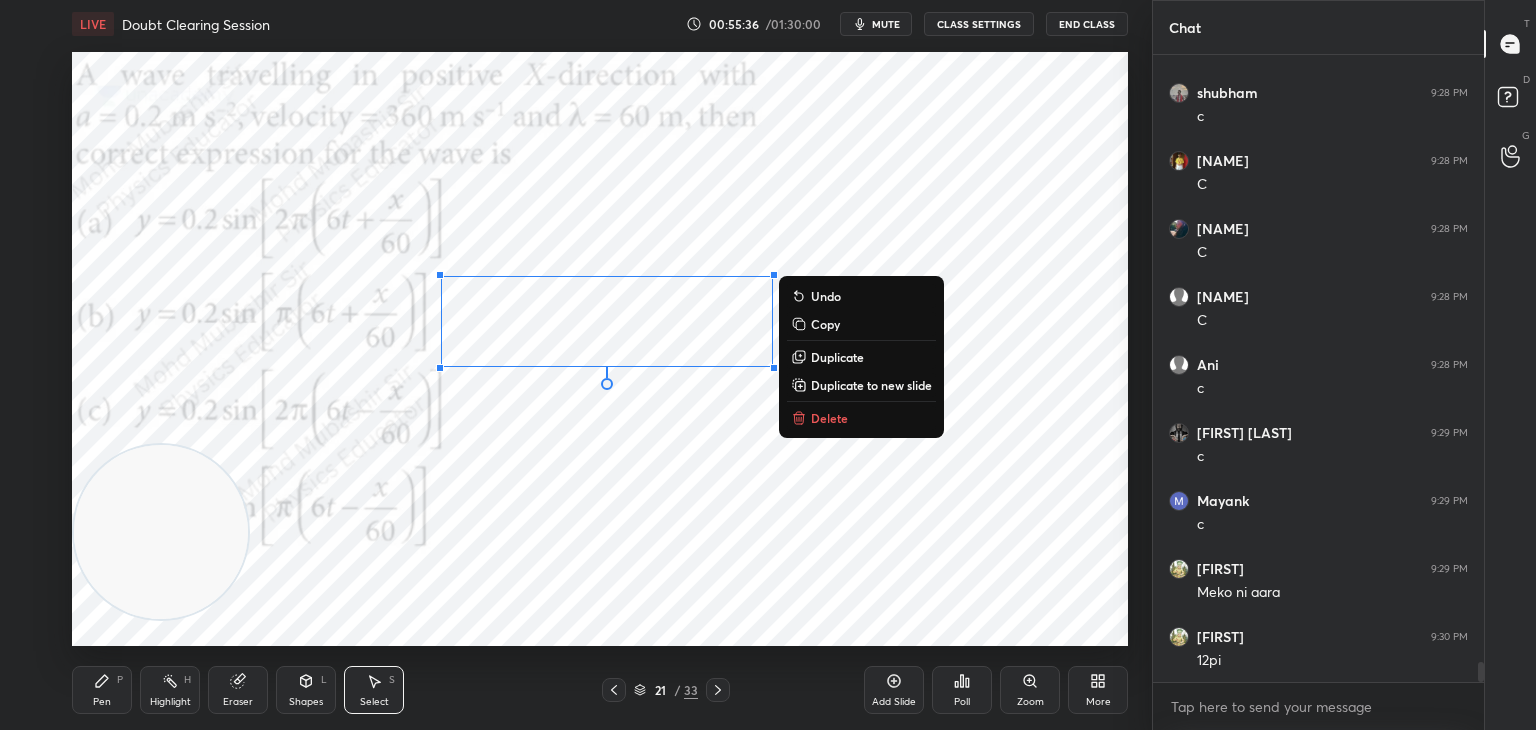 click on "Pen P" at bounding box center [102, 690] 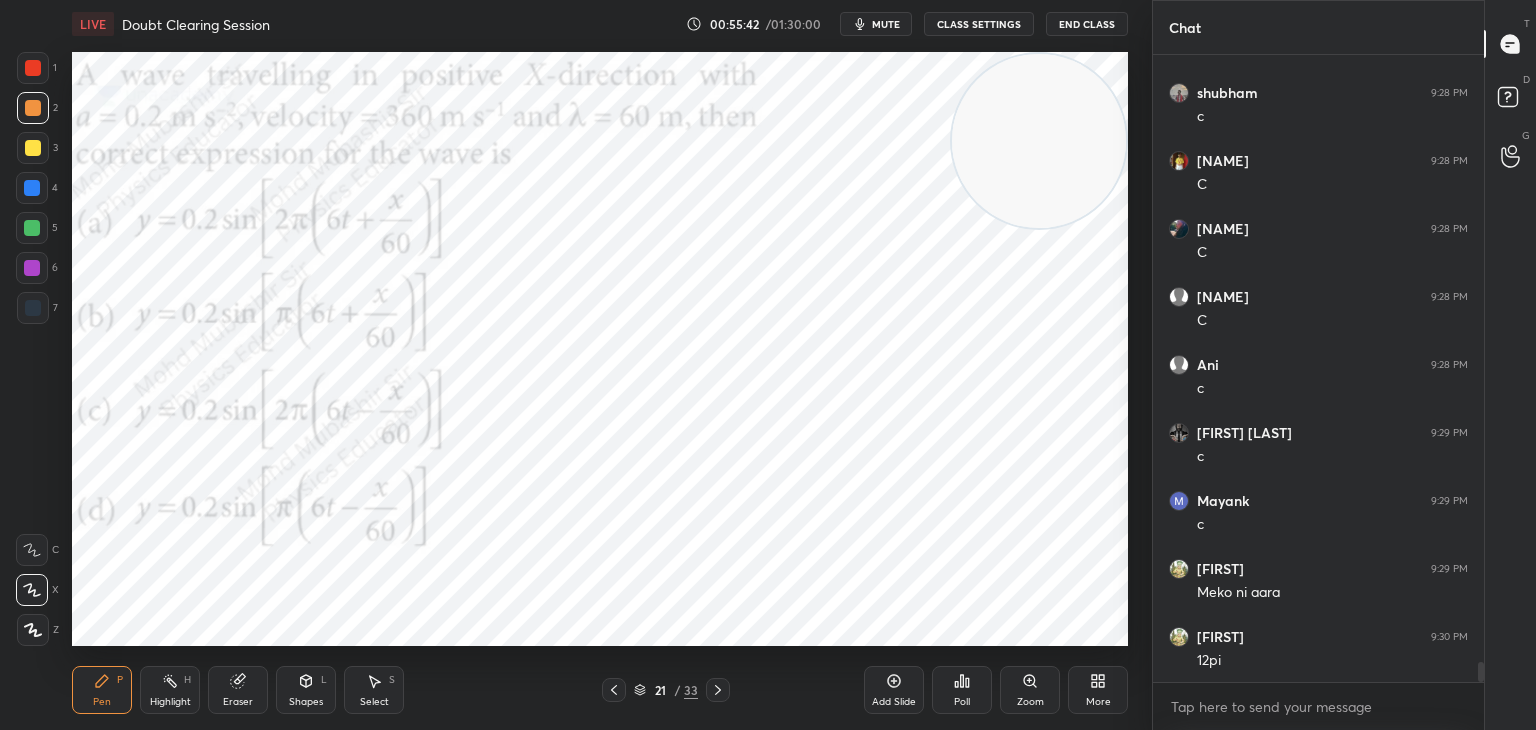 drag, startPoint x: 723, startPoint y: 182, endPoint x: 1044, endPoint y: 50, distance: 347.0807 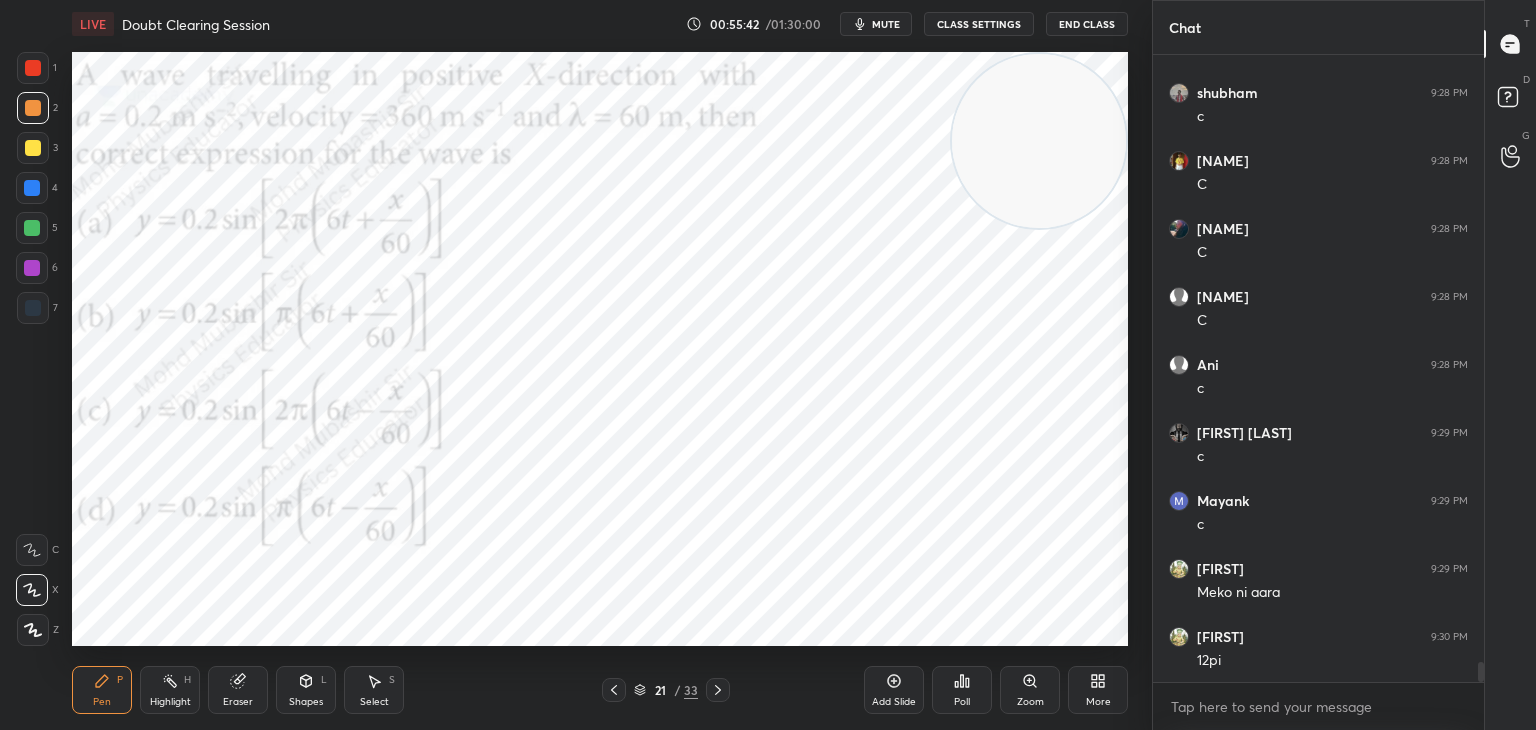 click on "Setting up your live class Poll for   secs No correct answer Start poll" at bounding box center (600, 349) 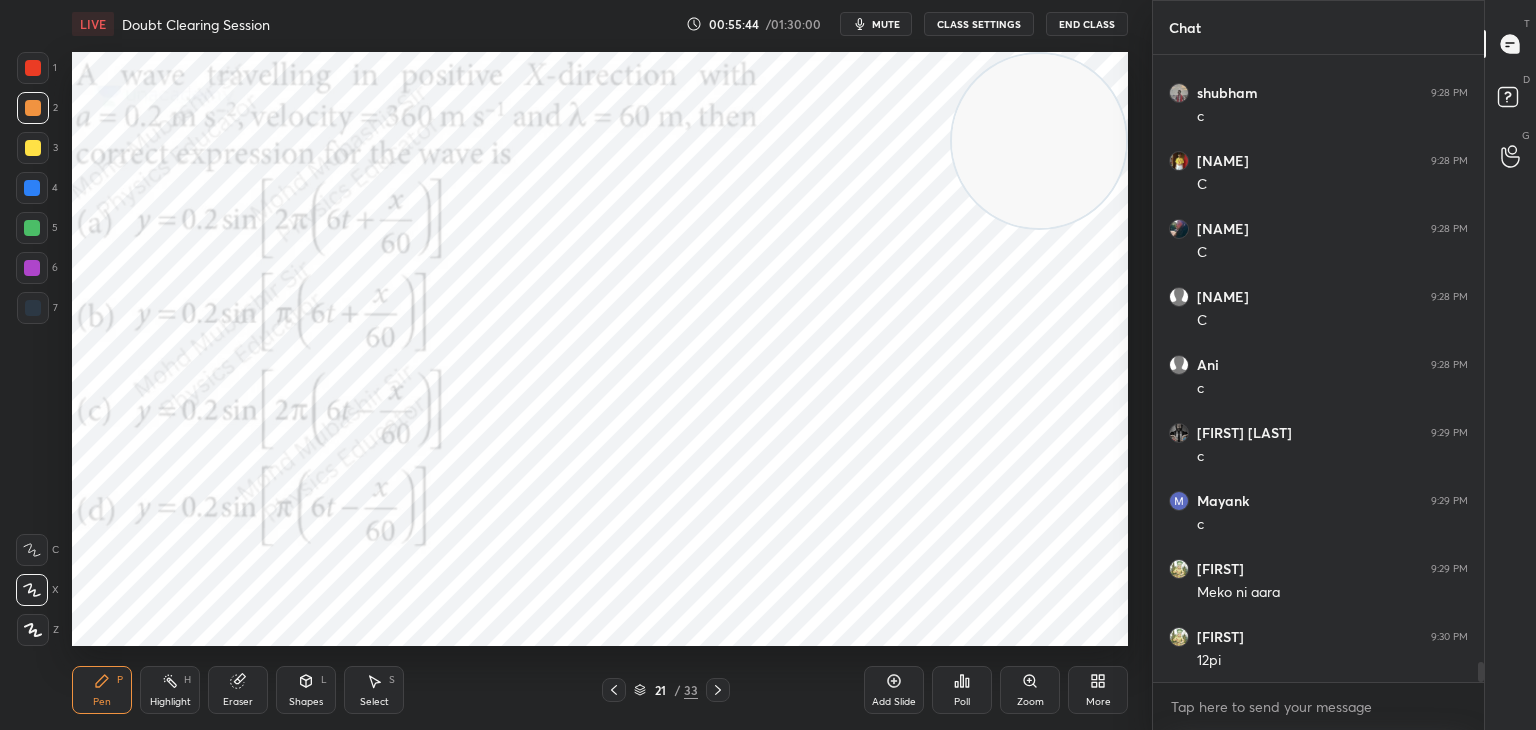 scroll, scrollTop: 19386, scrollLeft: 0, axis: vertical 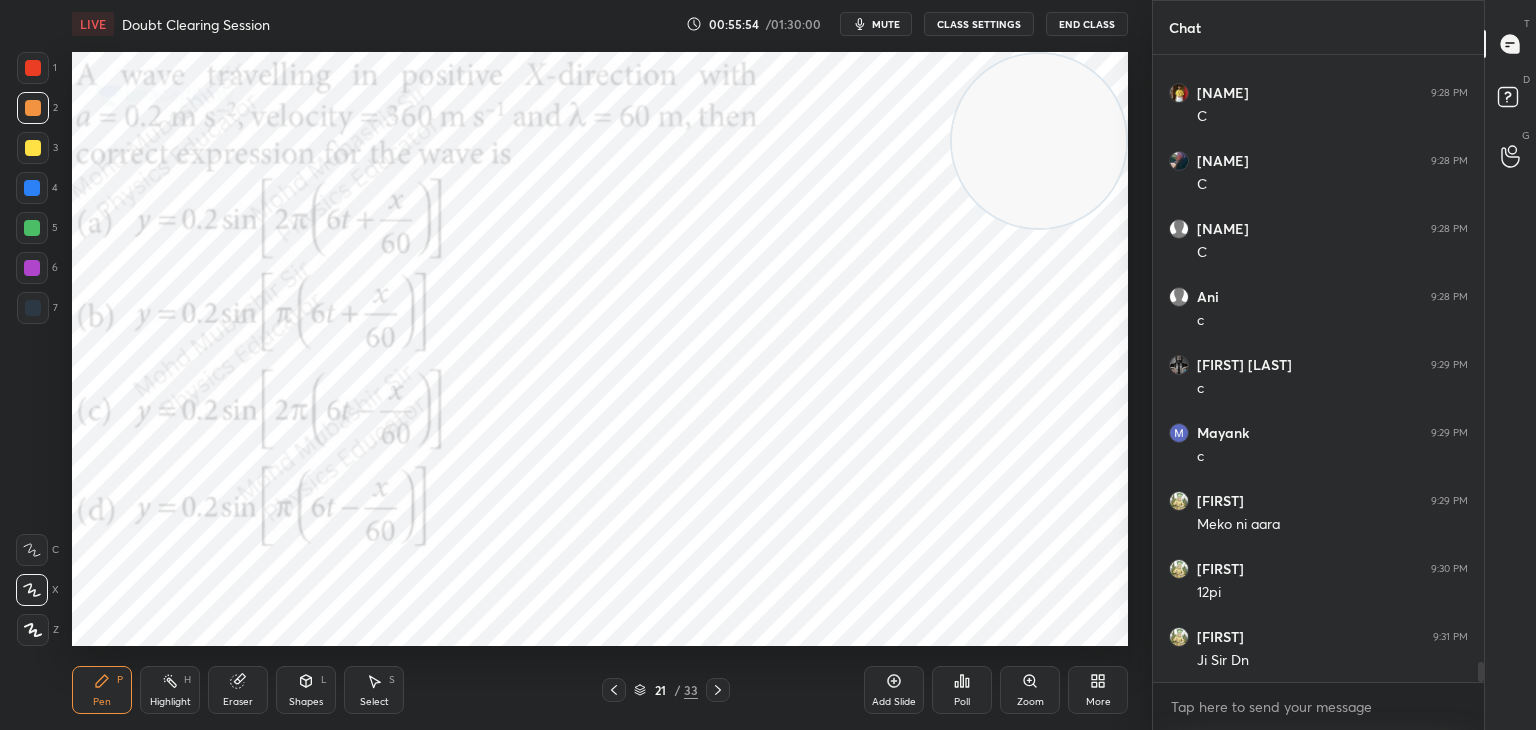 click on "Highlight H" at bounding box center [170, 690] 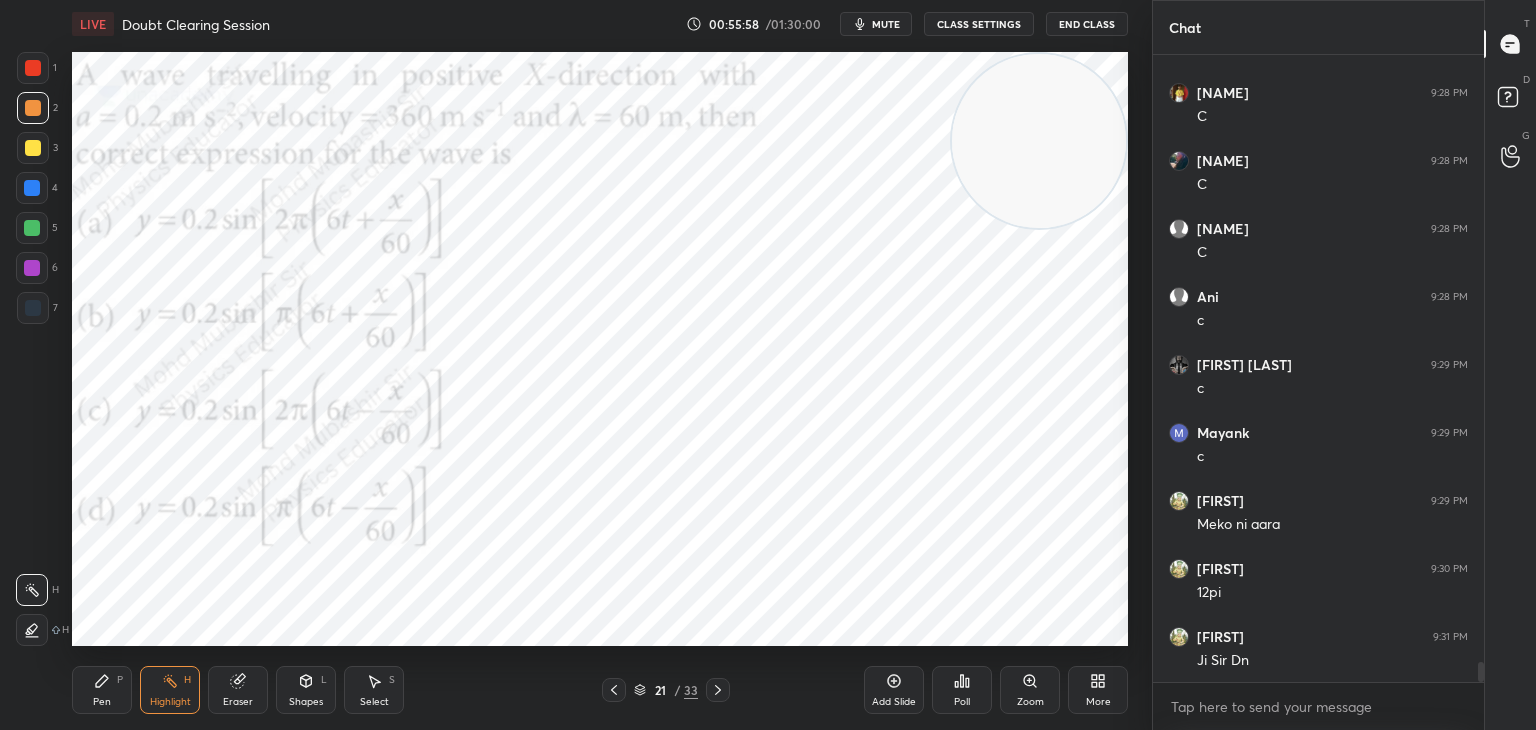 drag, startPoint x: 93, startPoint y: 690, endPoint x: 99, endPoint y: 650, distance: 40.4475 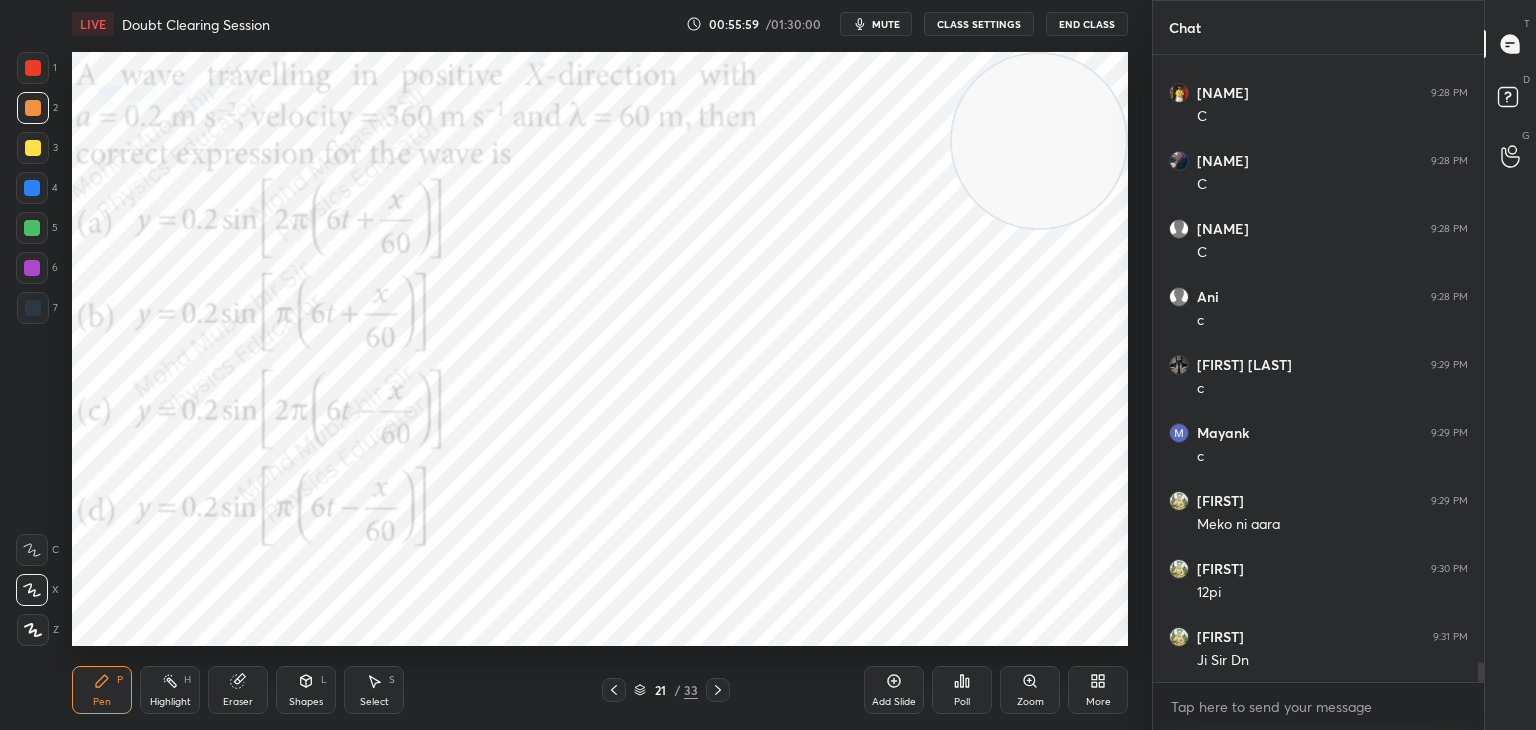 click at bounding box center (32, 188) 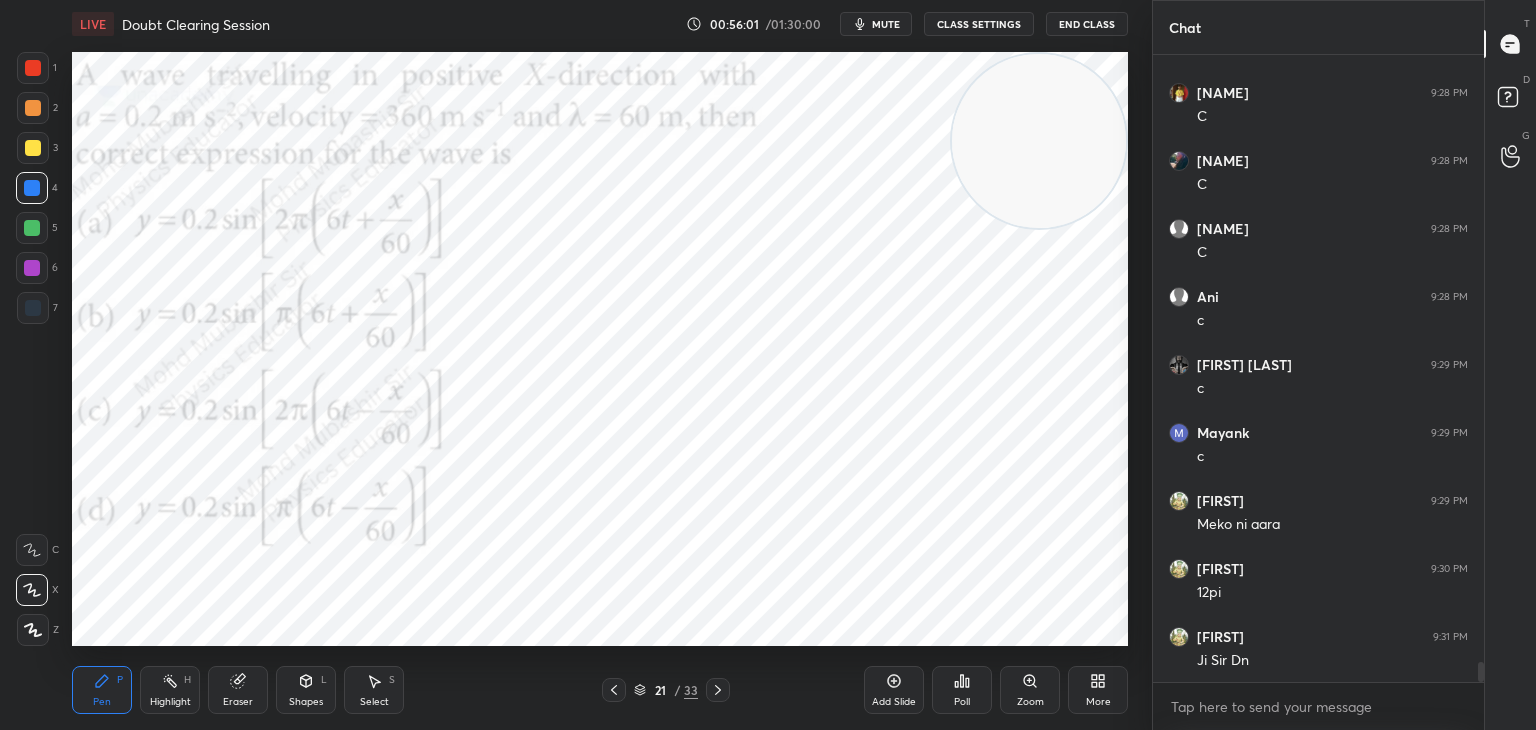 drag, startPoint x: 29, startPoint y: 62, endPoint x: 71, endPoint y: 140, distance: 88.588936 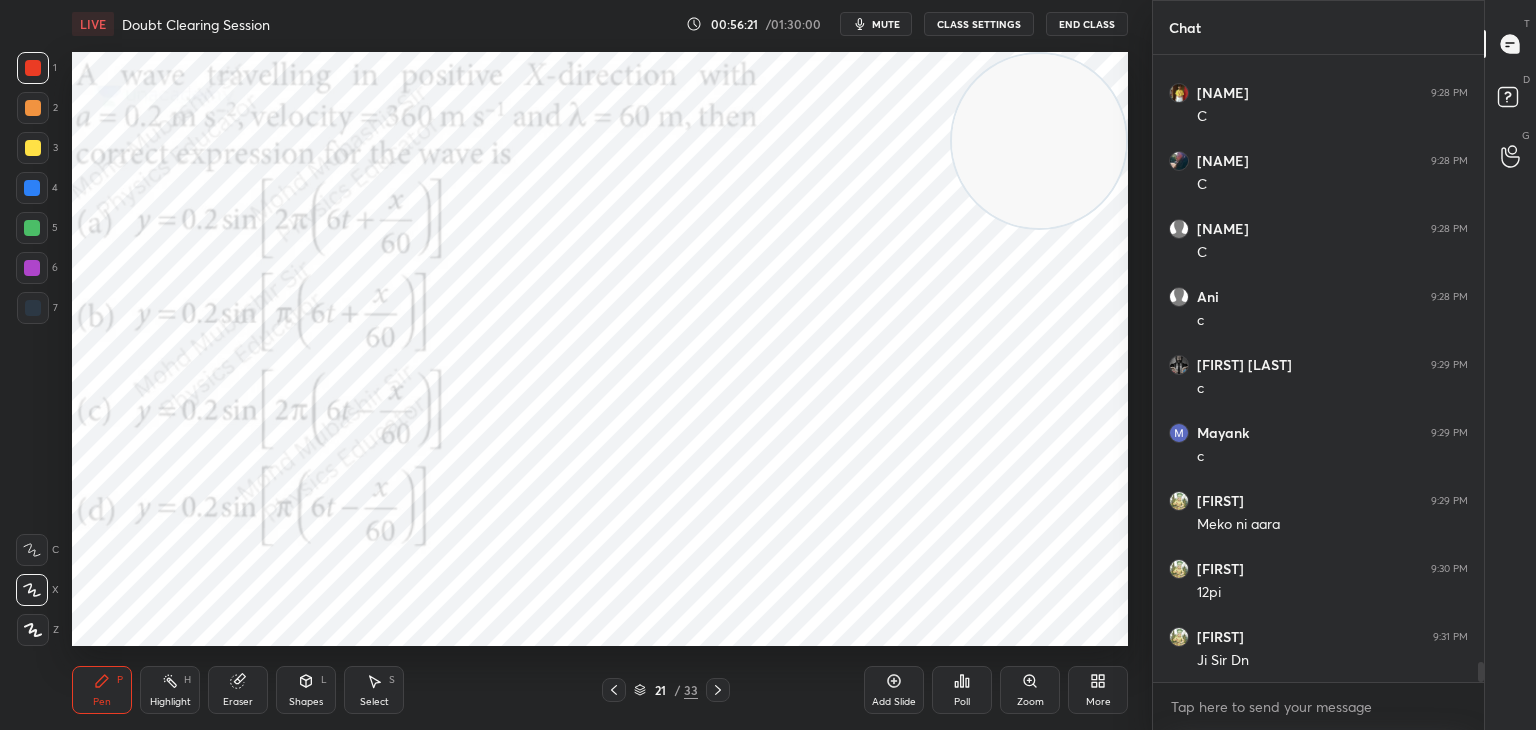scroll, scrollTop: 19454, scrollLeft: 0, axis: vertical 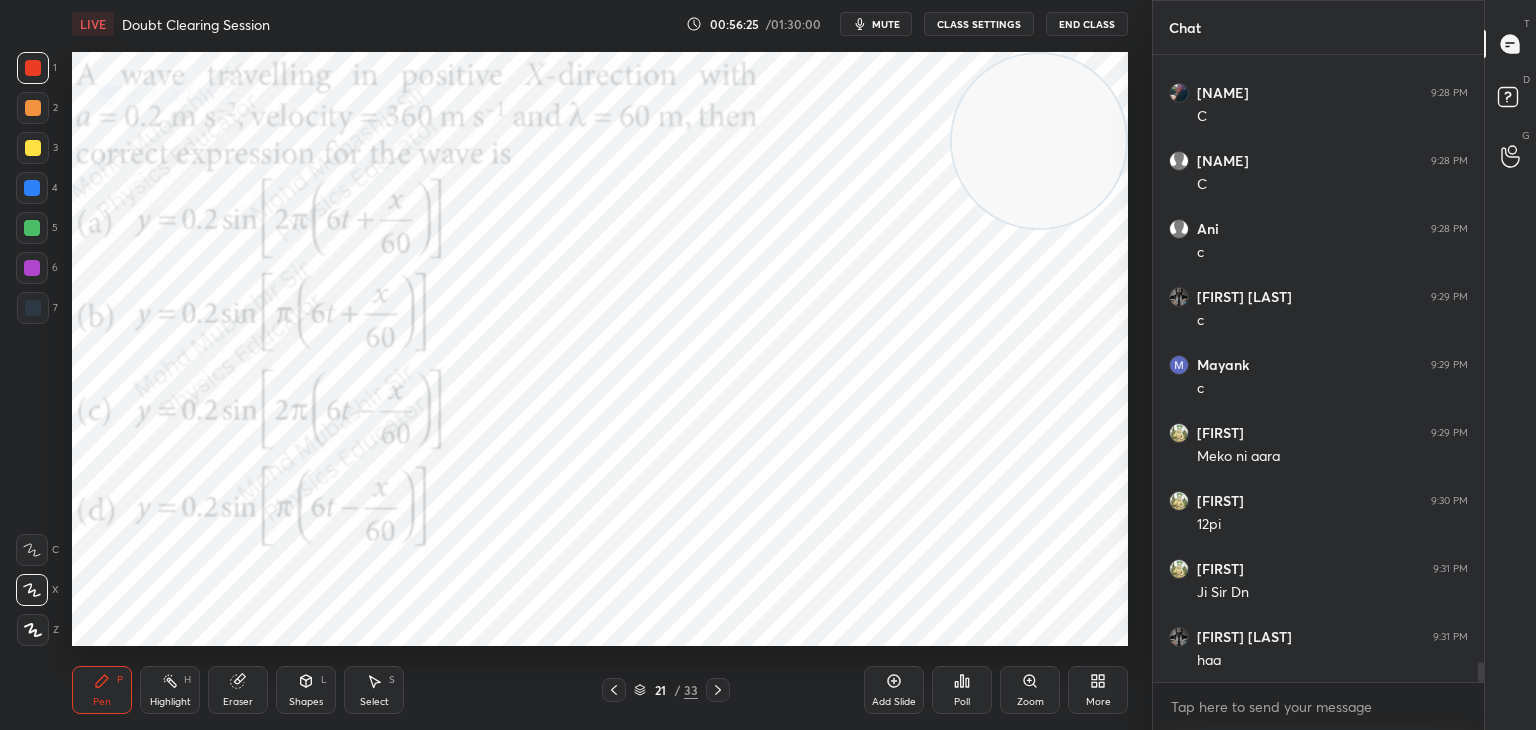 click 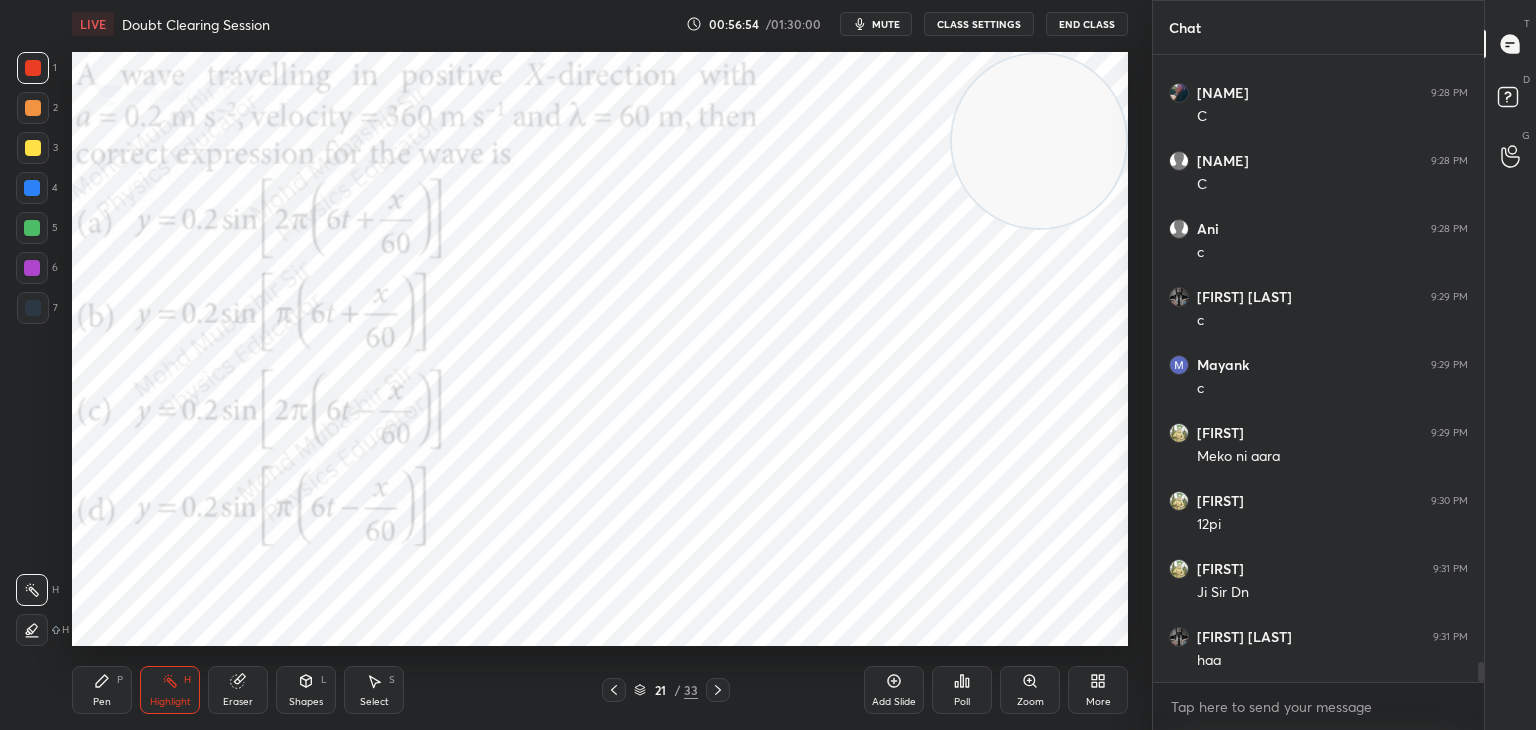 click 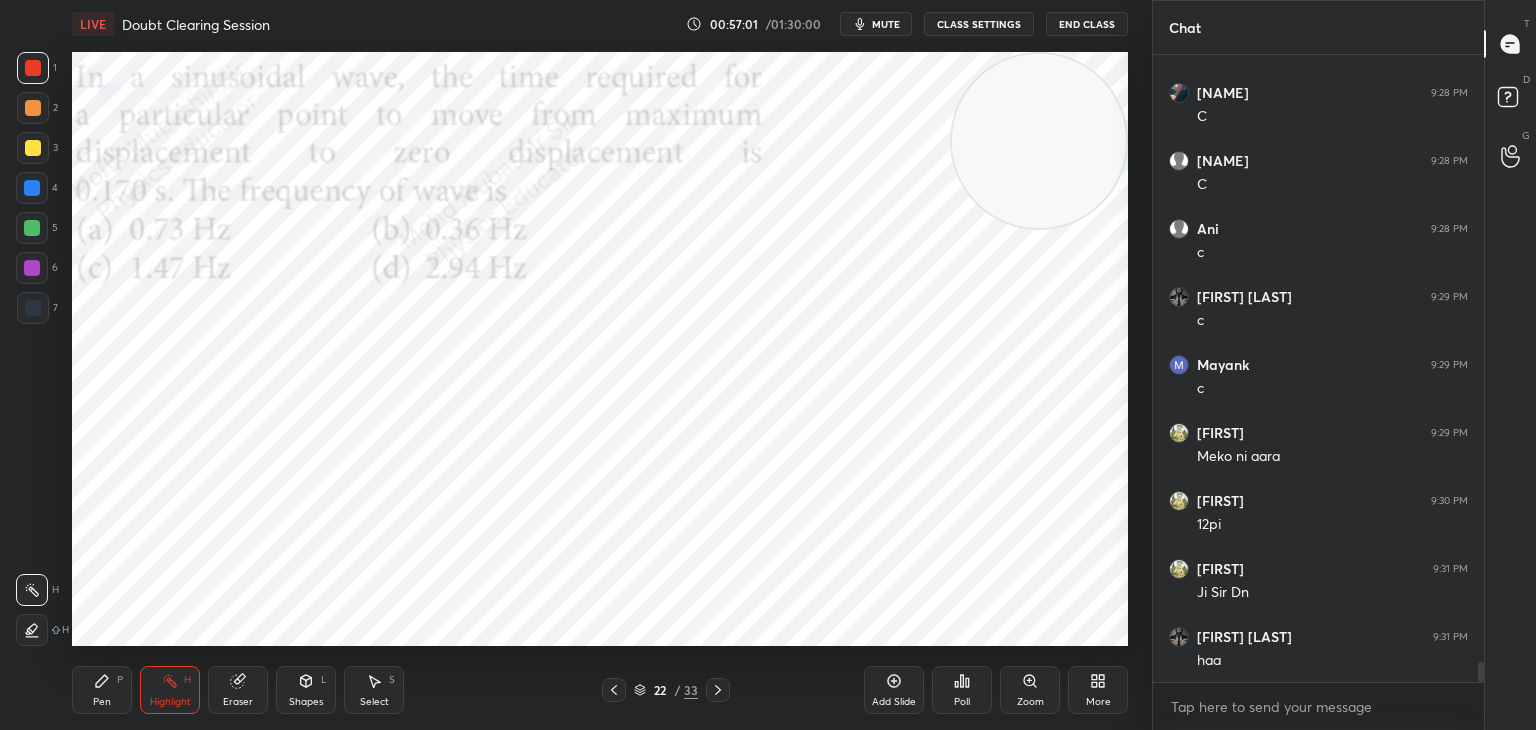click on "mute" at bounding box center (876, 24) 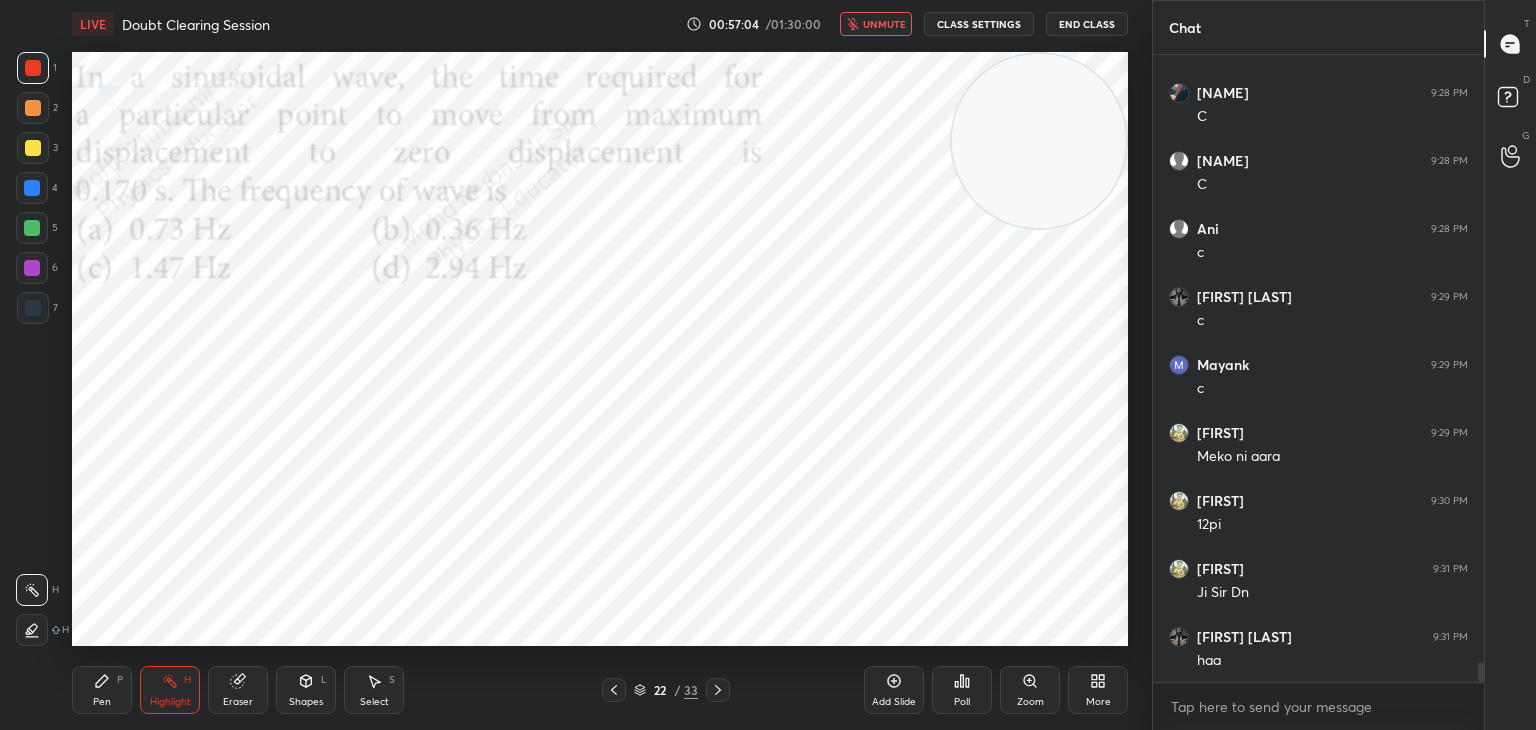 click on "unmute" at bounding box center (876, 24) 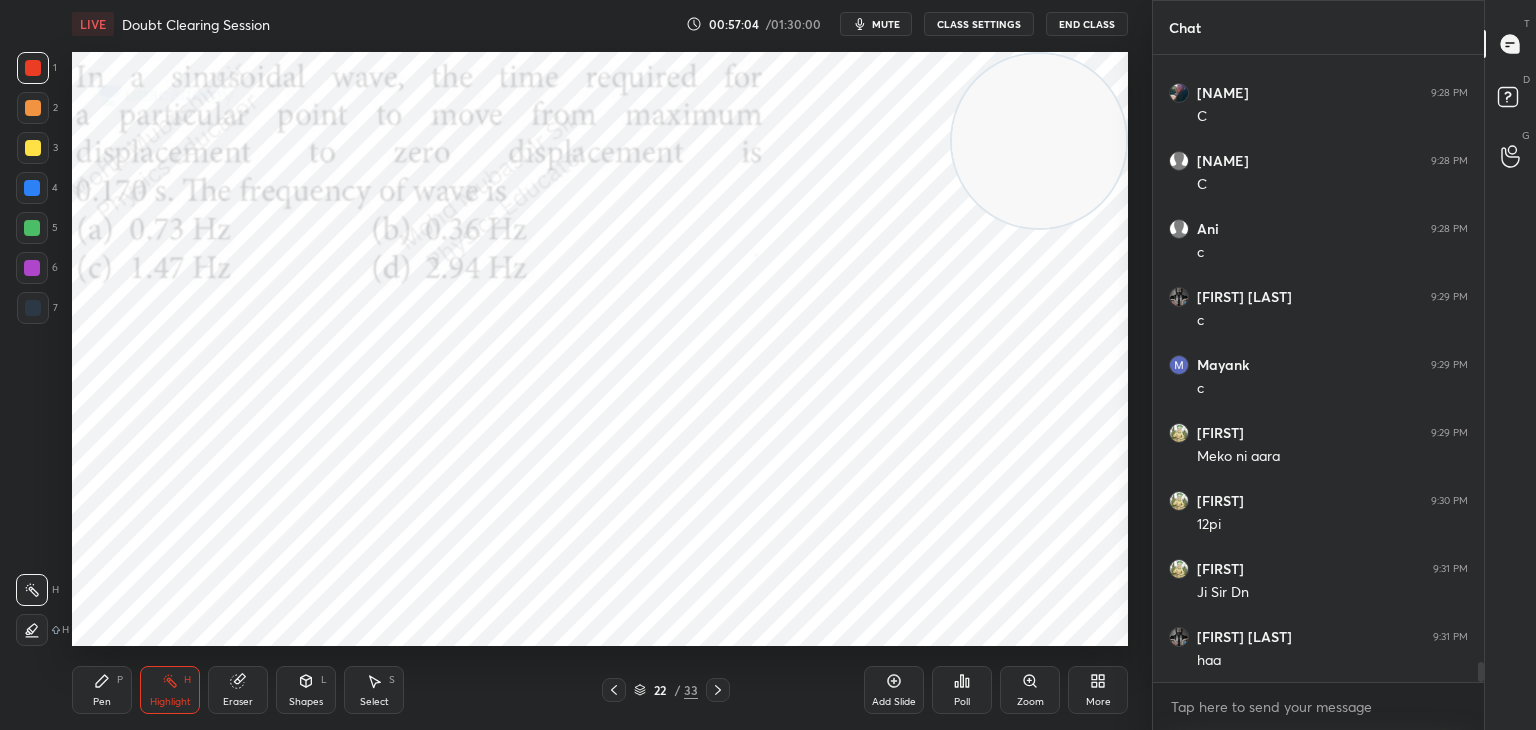 click on "mute" at bounding box center [886, 24] 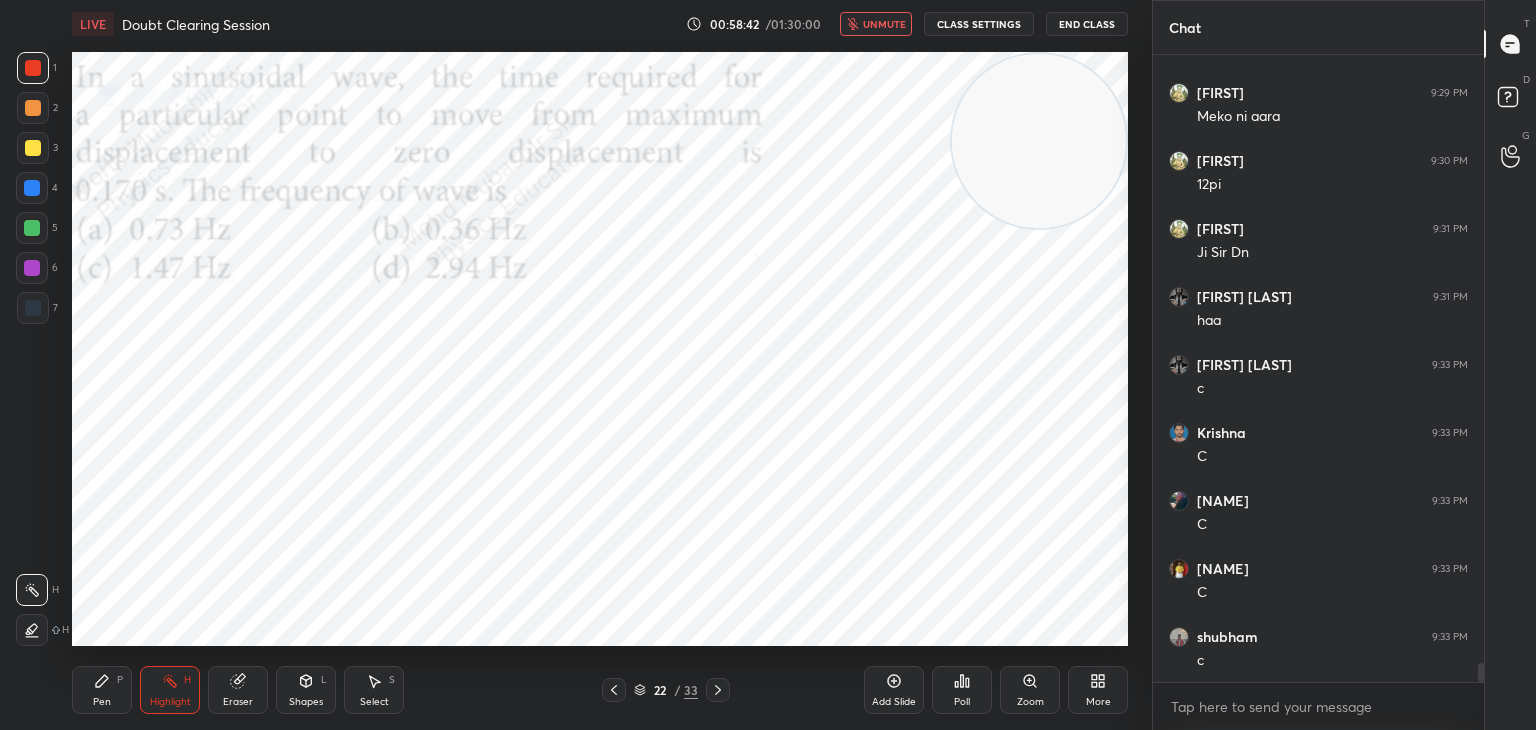 scroll, scrollTop: 19862, scrollLeft: 0, axis: vertical 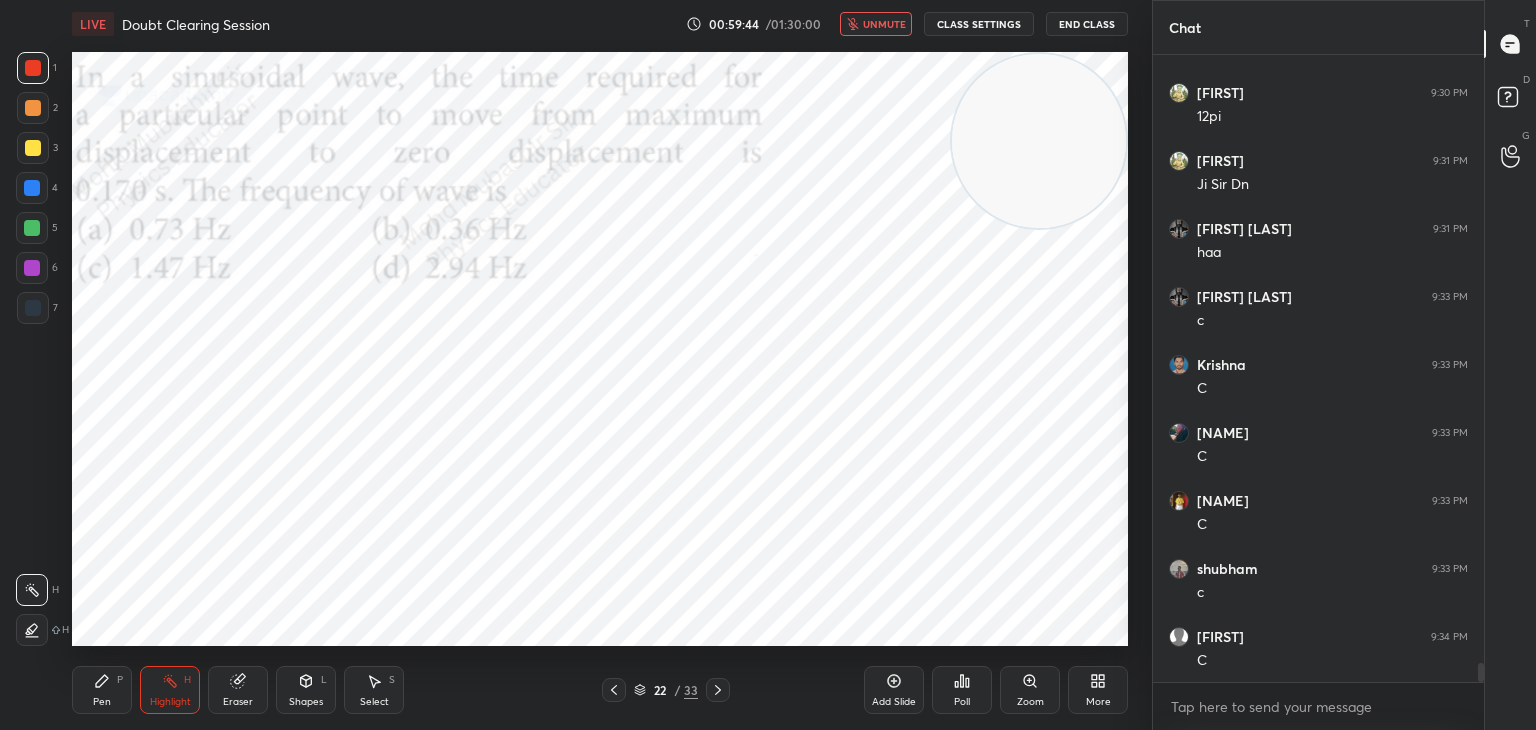 click on "unmute" at bounding box center [876, 24] 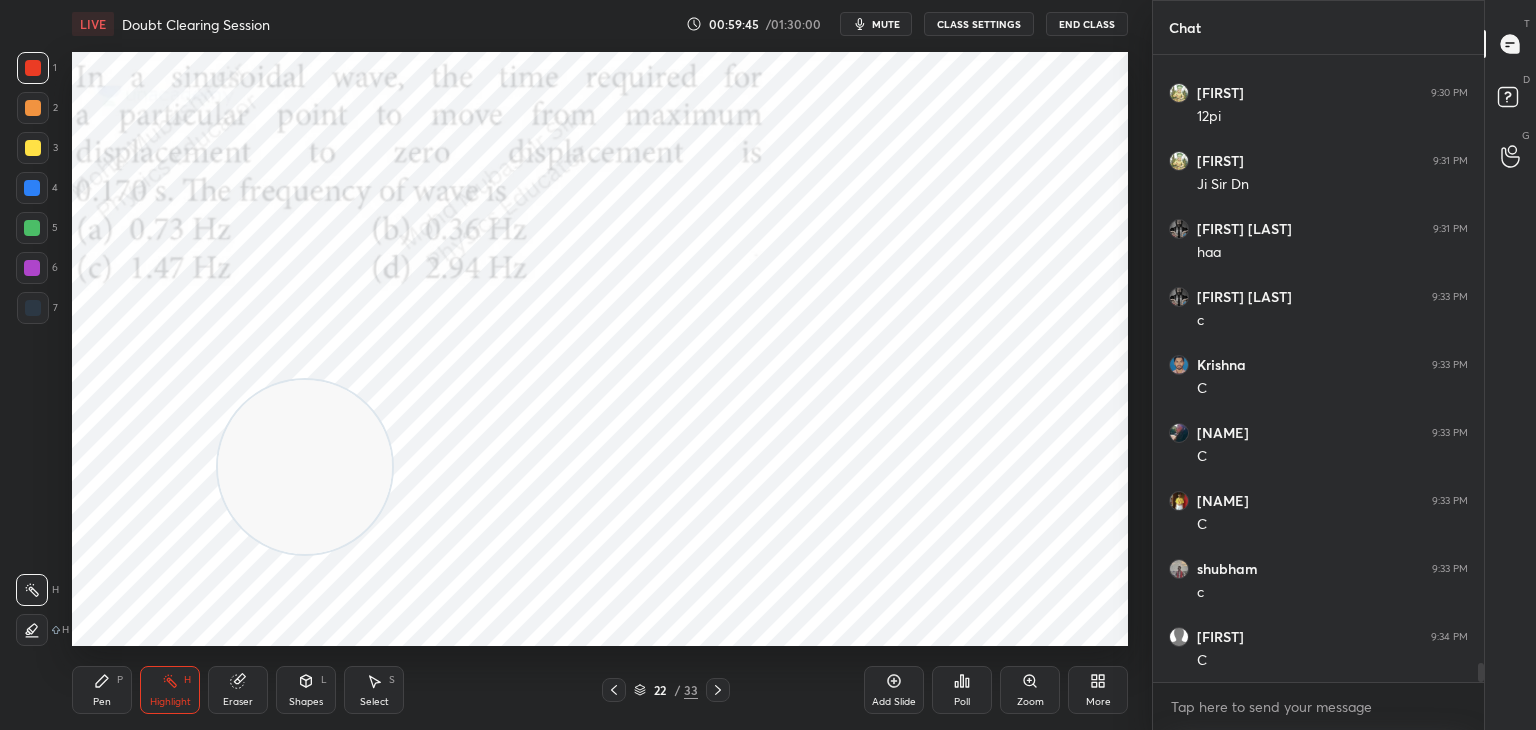 drag, startPoint x: 1024, startPoint y: 154, endPoint x: 209, endPoint y: 606, distance: 931.94904 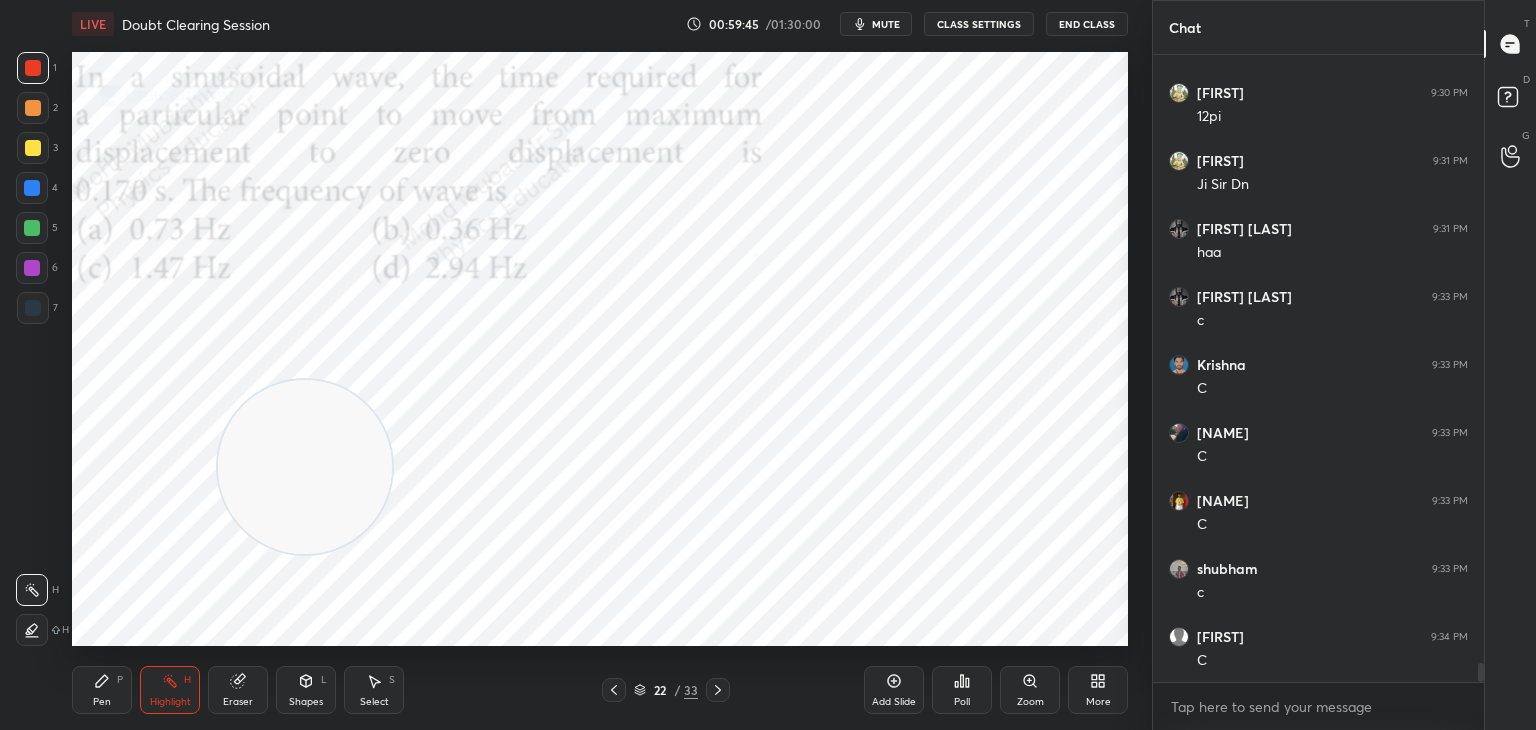 click at bounding box center (305, 467) 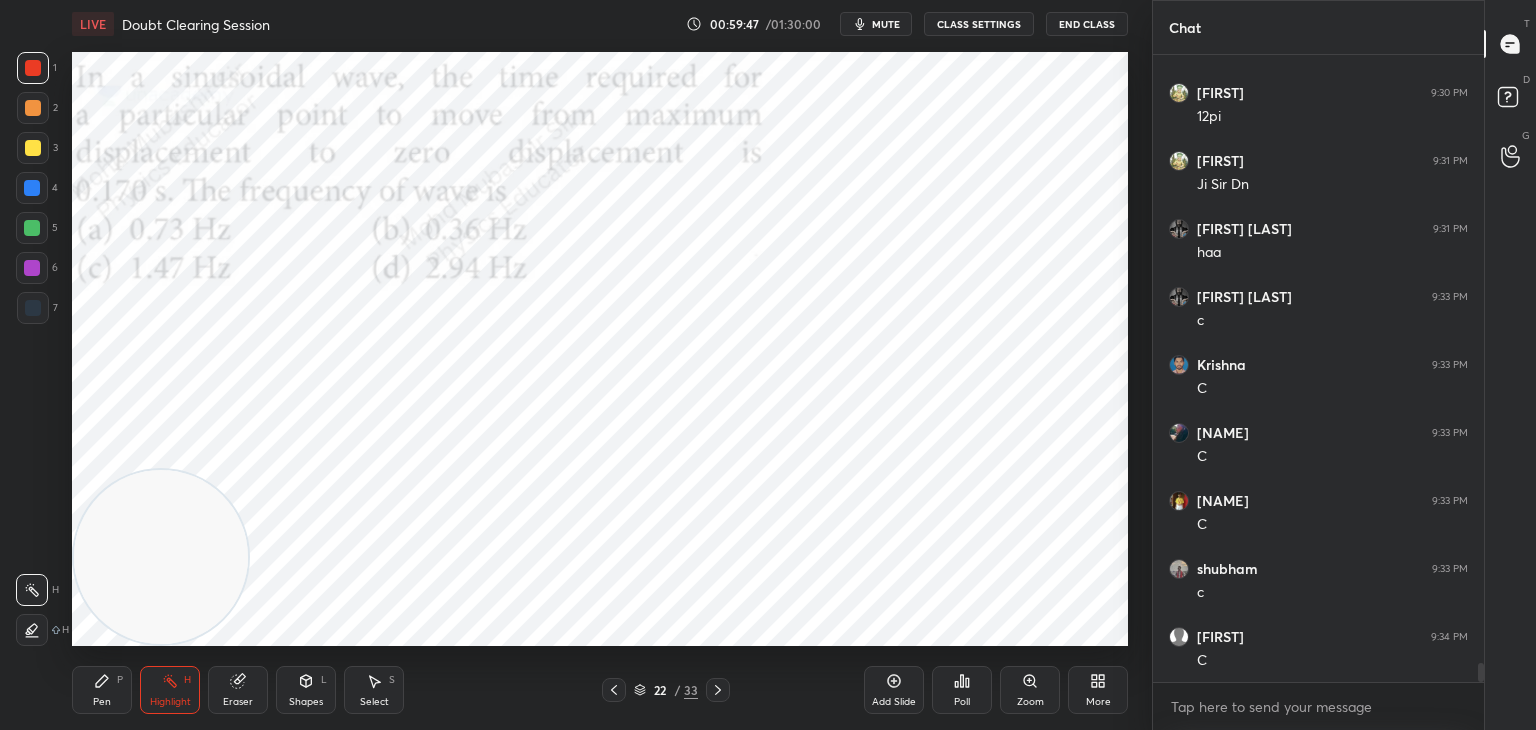drag, startPoint x: 188, startPoint y: 568, endPoint x: 131, endPoint y: 613, distance: 72.62231 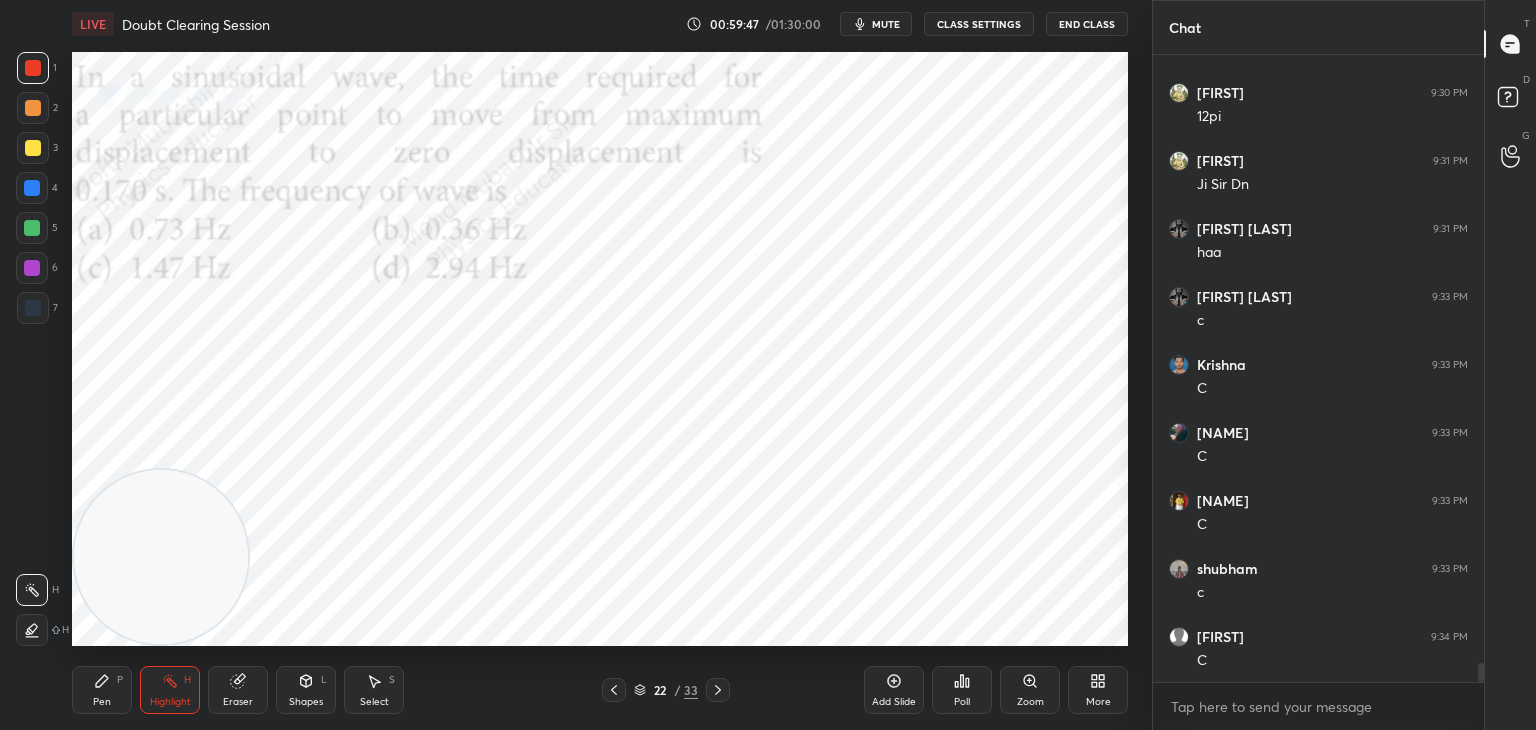 click at bounding box center [161, 557] 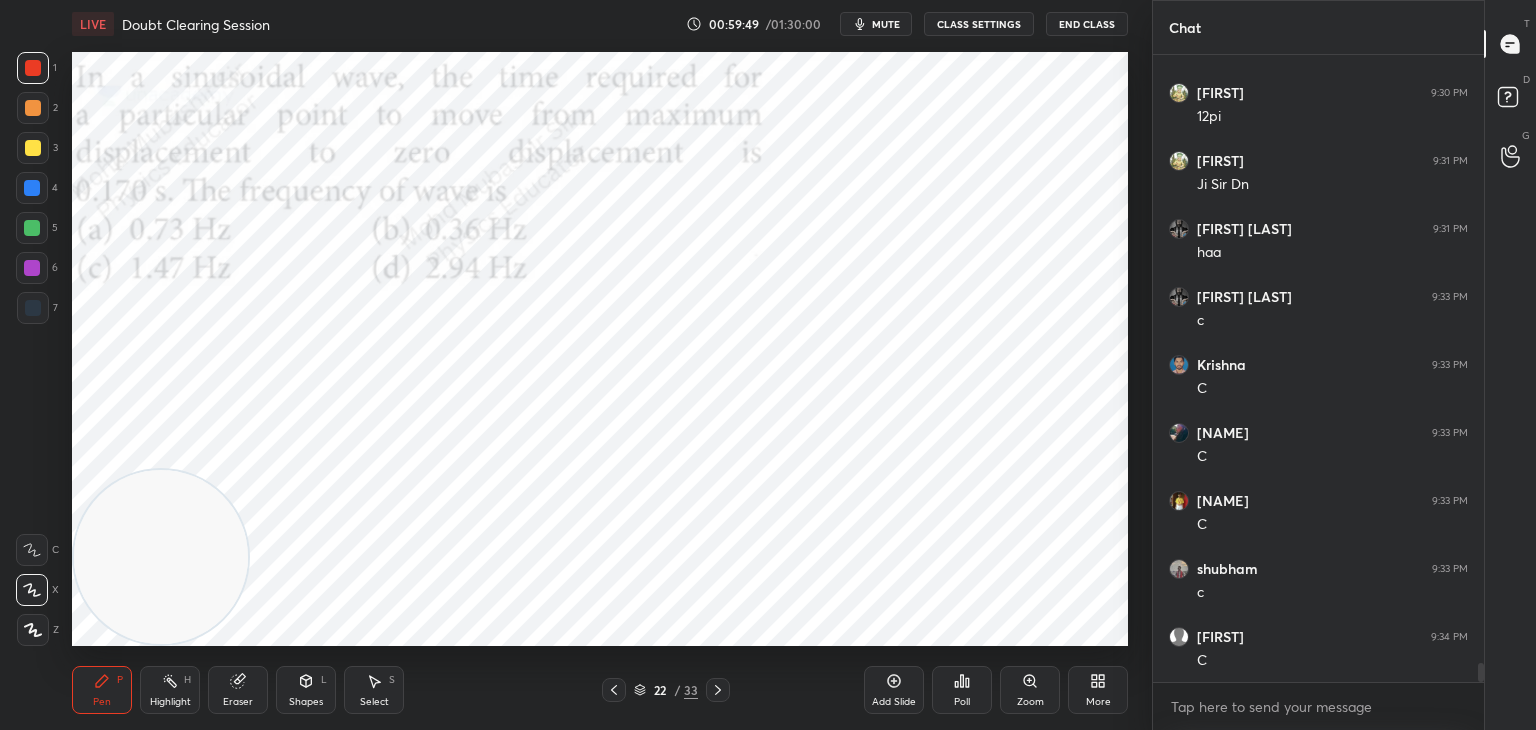 drag, startPoint x: 31, startPoint y: 194, endPoint x: 69, endPoint y: 202, distance: 38.832977 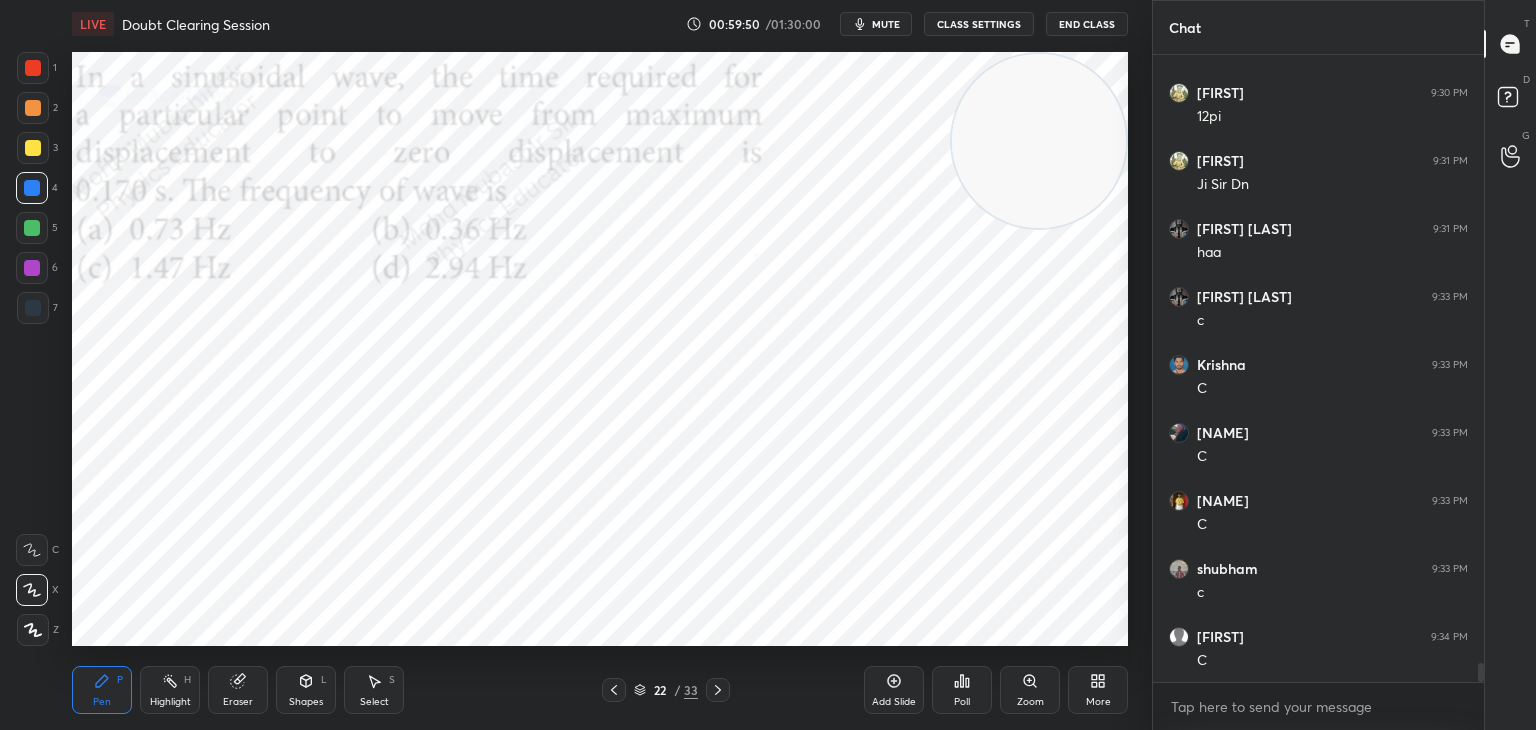 drag, startPoint x: 279, startPoint y: 513, endPoint x: 1123, endPoint y: 49, distance: 963.13654 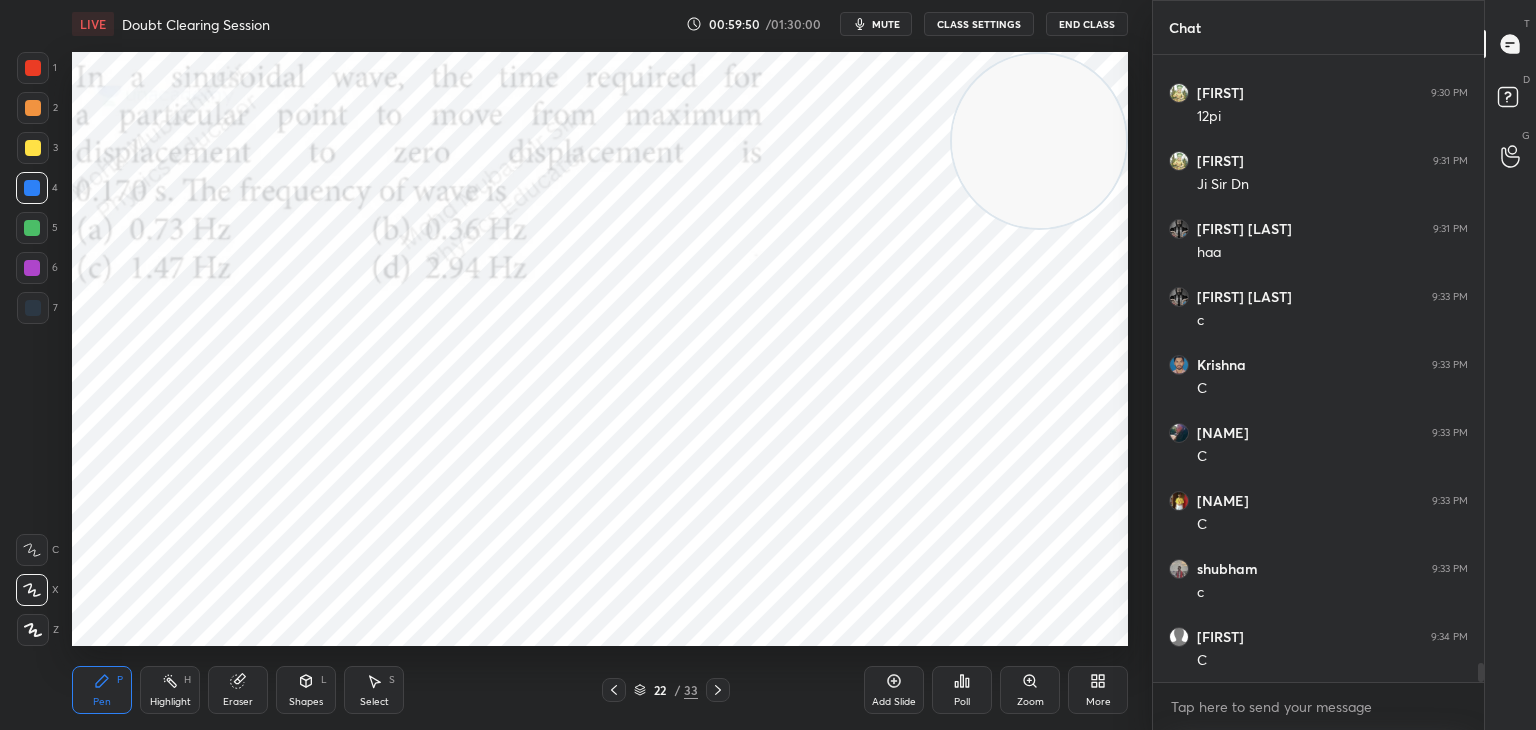 click on "Setting up your live class Poll for   secs No correct answer Start poll" at bounding box center (600, 349) 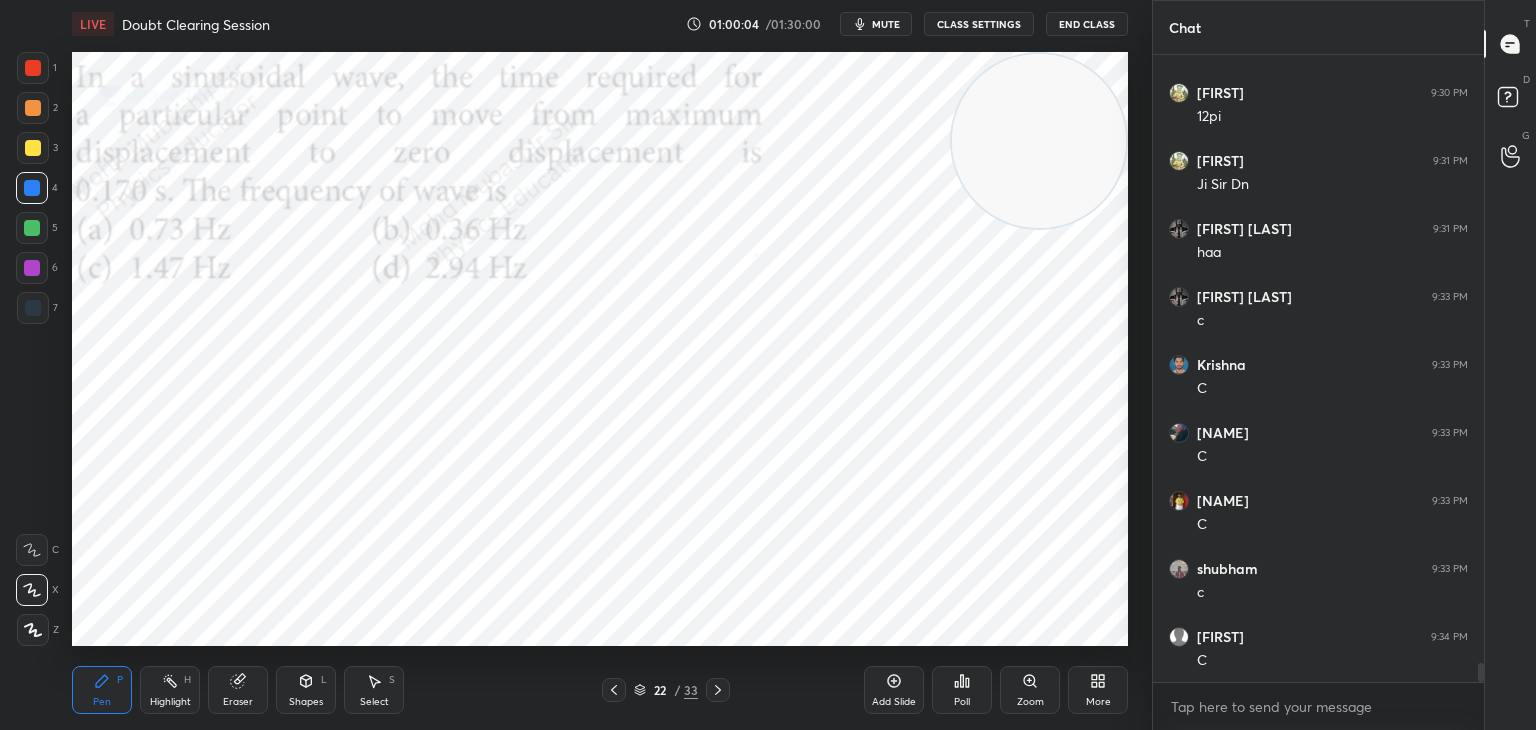 click 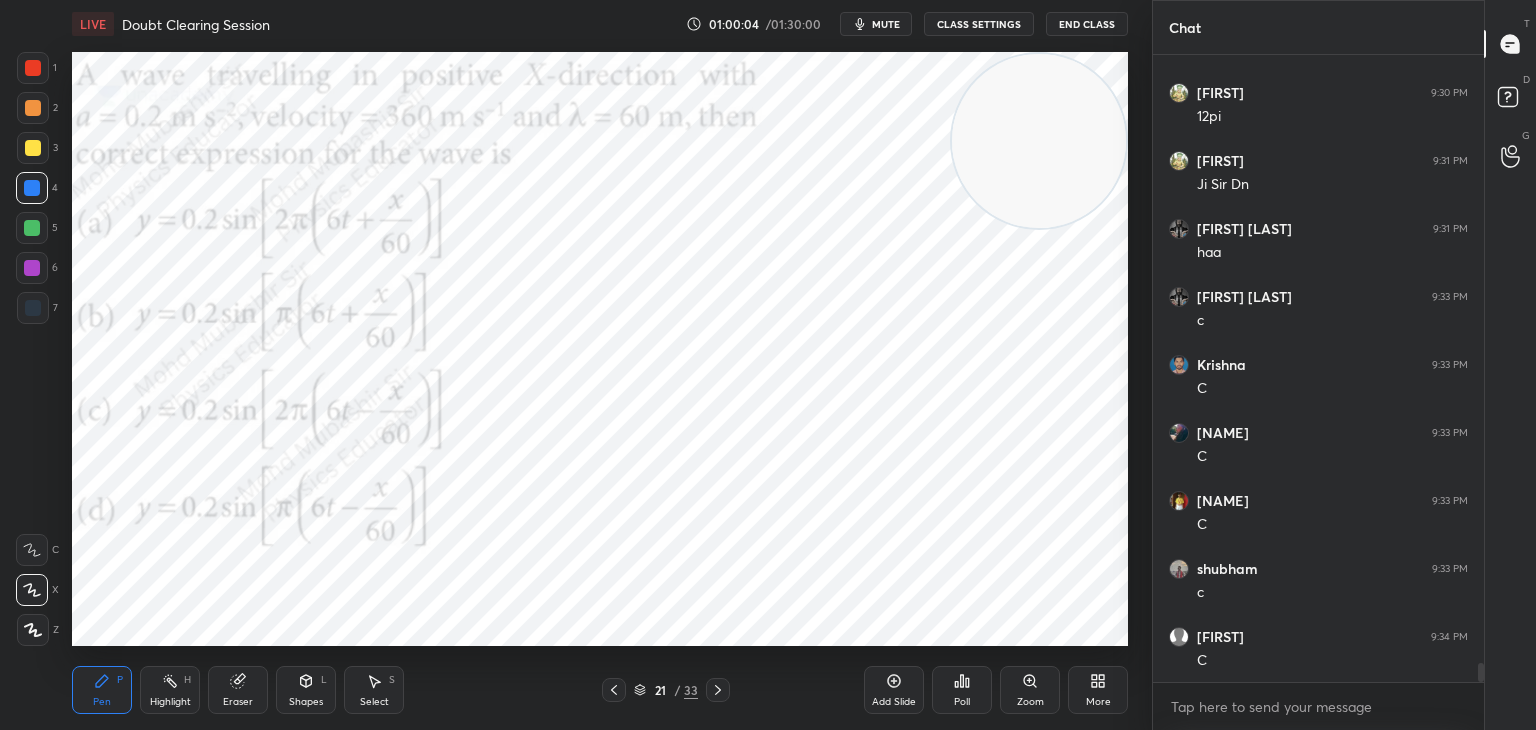 click on "21 / 33" at bounding box center [666, 690] 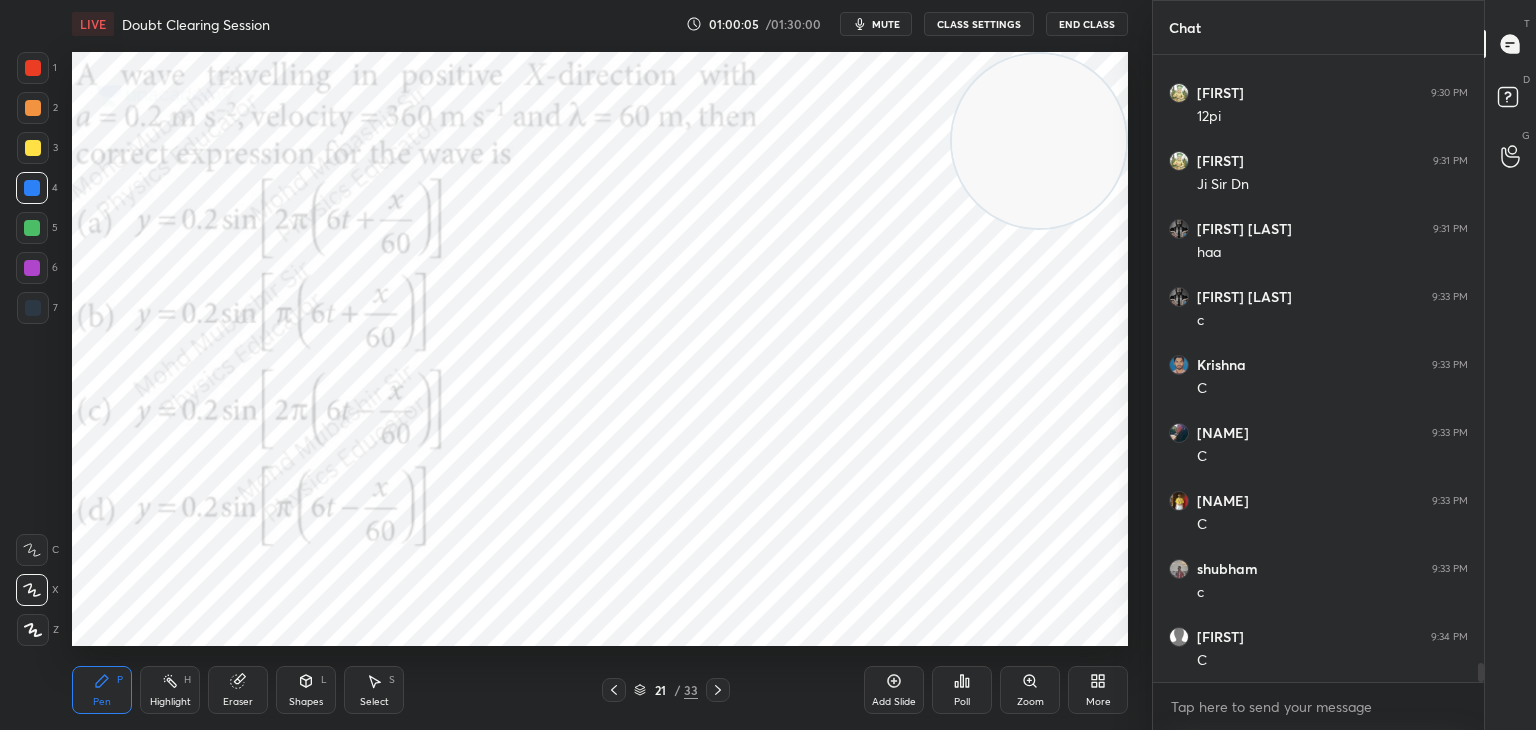 click 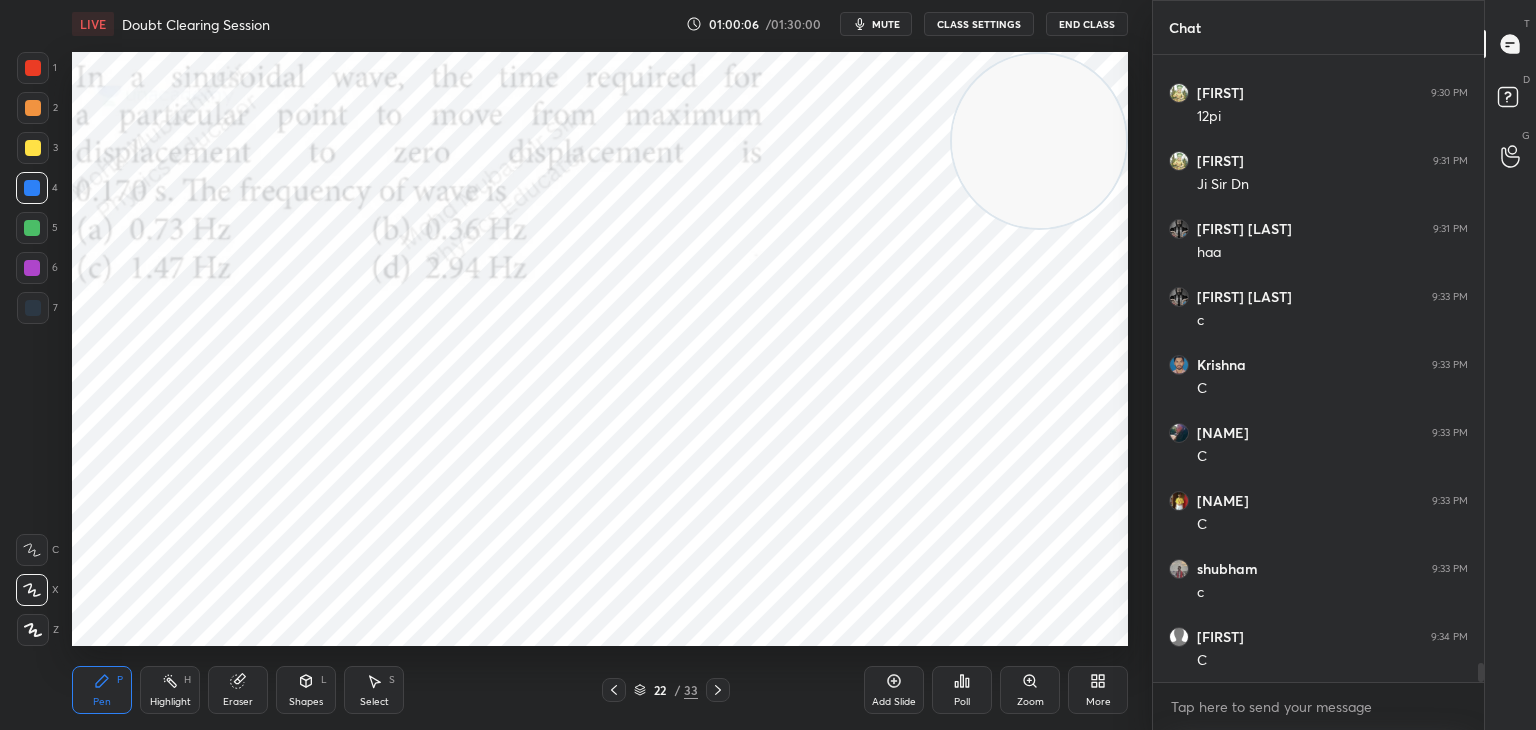drag, startPoint x: 181, startPoint y: 681, endPoint x: 201, endPoint y: 658, distance: 30.479502 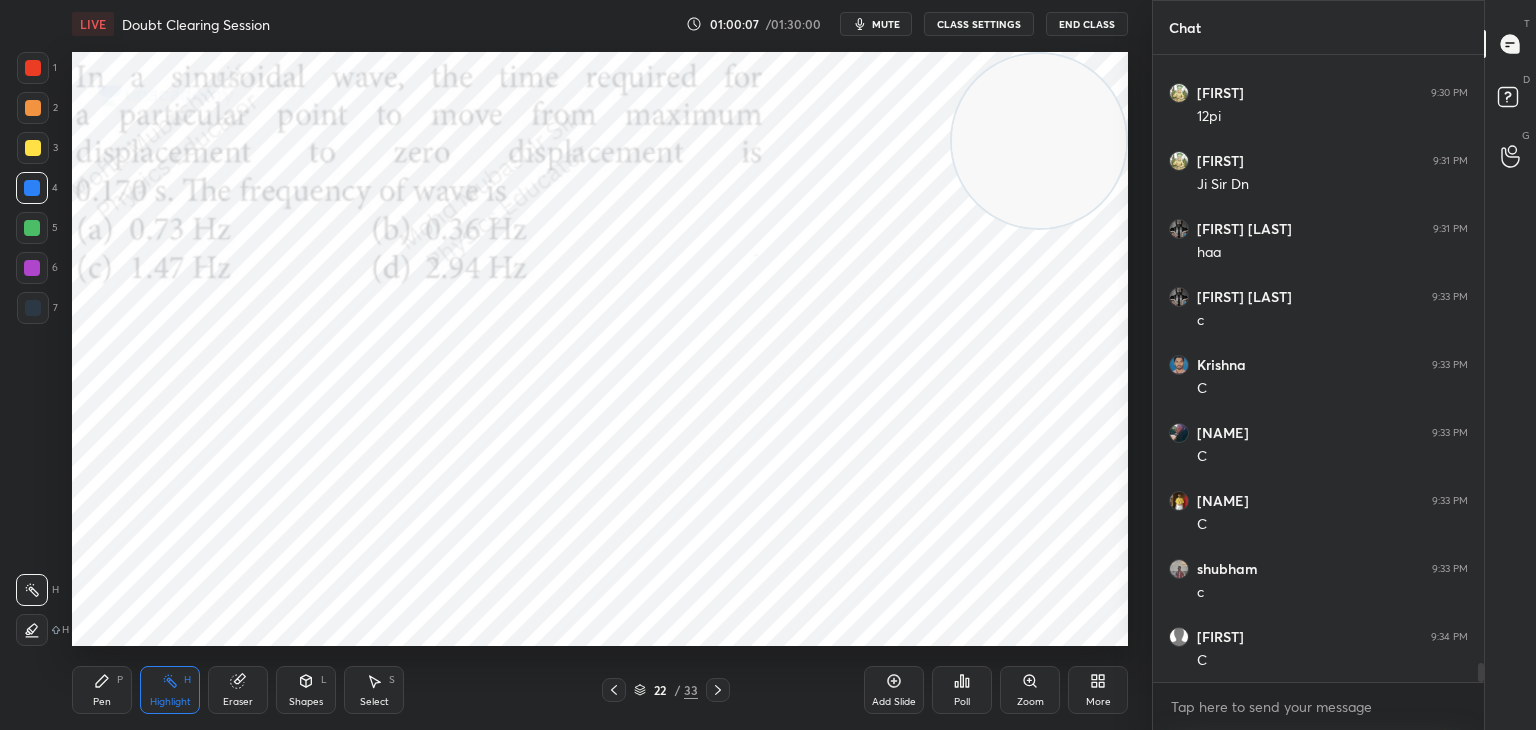 scroll, scrollTop: 19934, scrollLeft: 0, axis: vertical 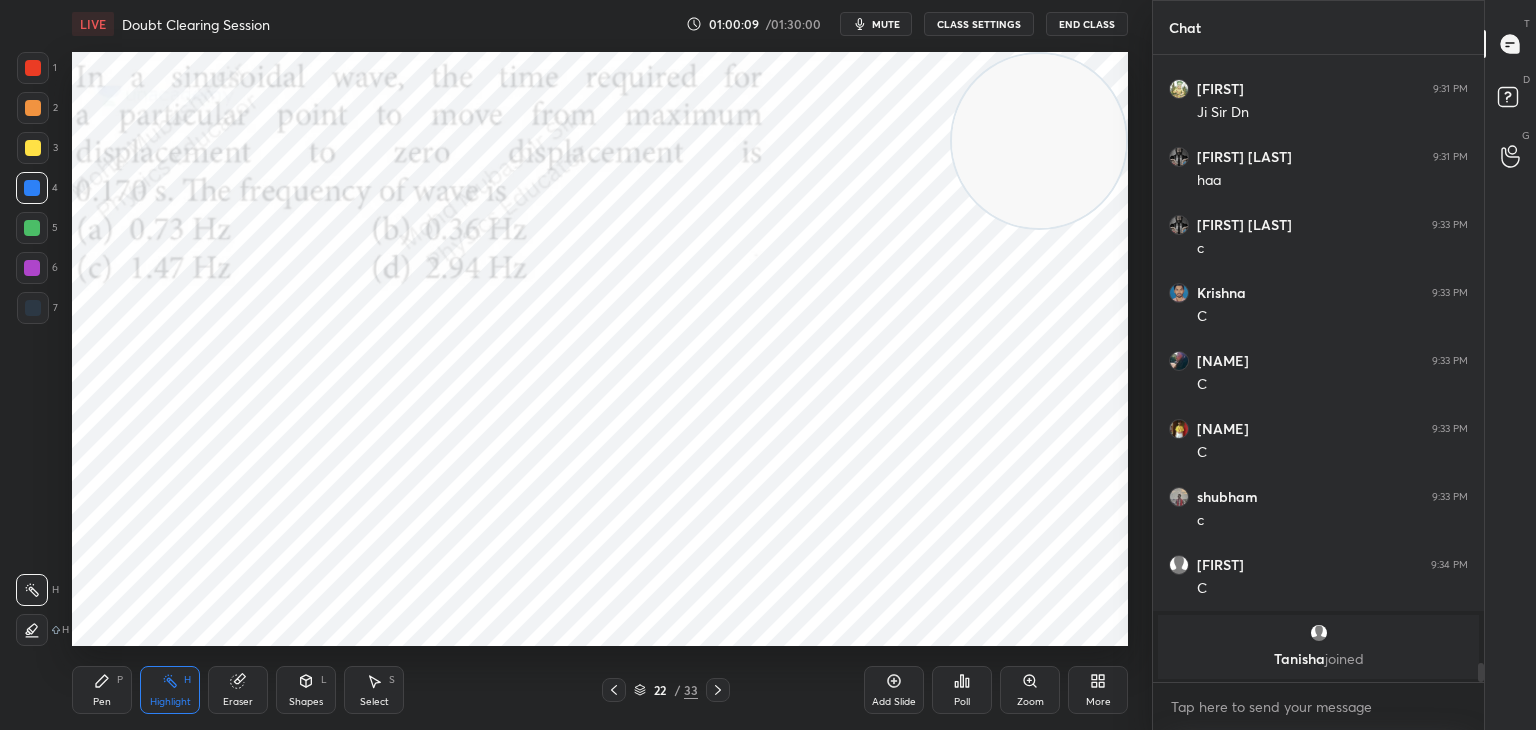 click at bounding box center [1319, 633] 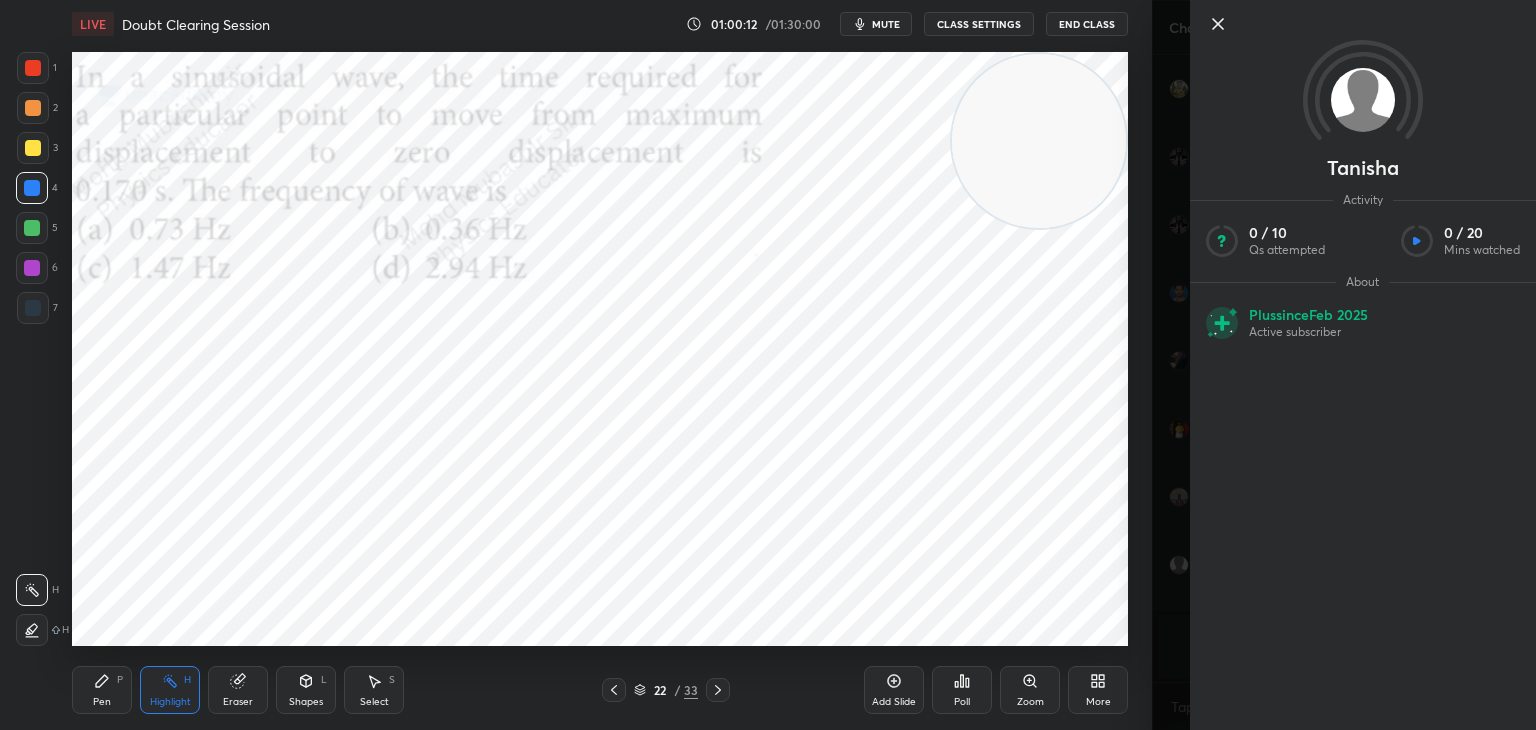 click at bounding box center (1363, 100) 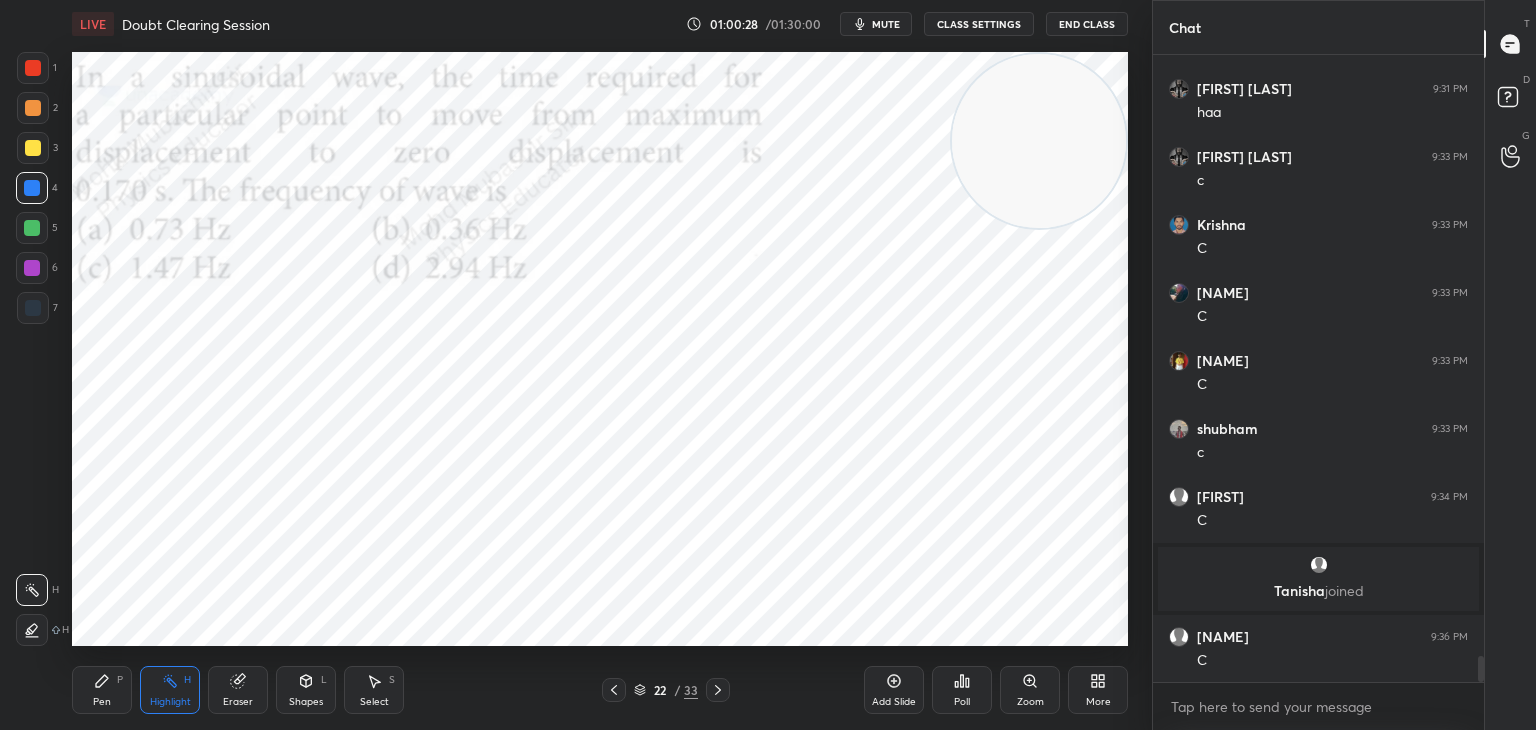 scroll, scrollTop: 14654, scrollLeft: 0, axis: vertical 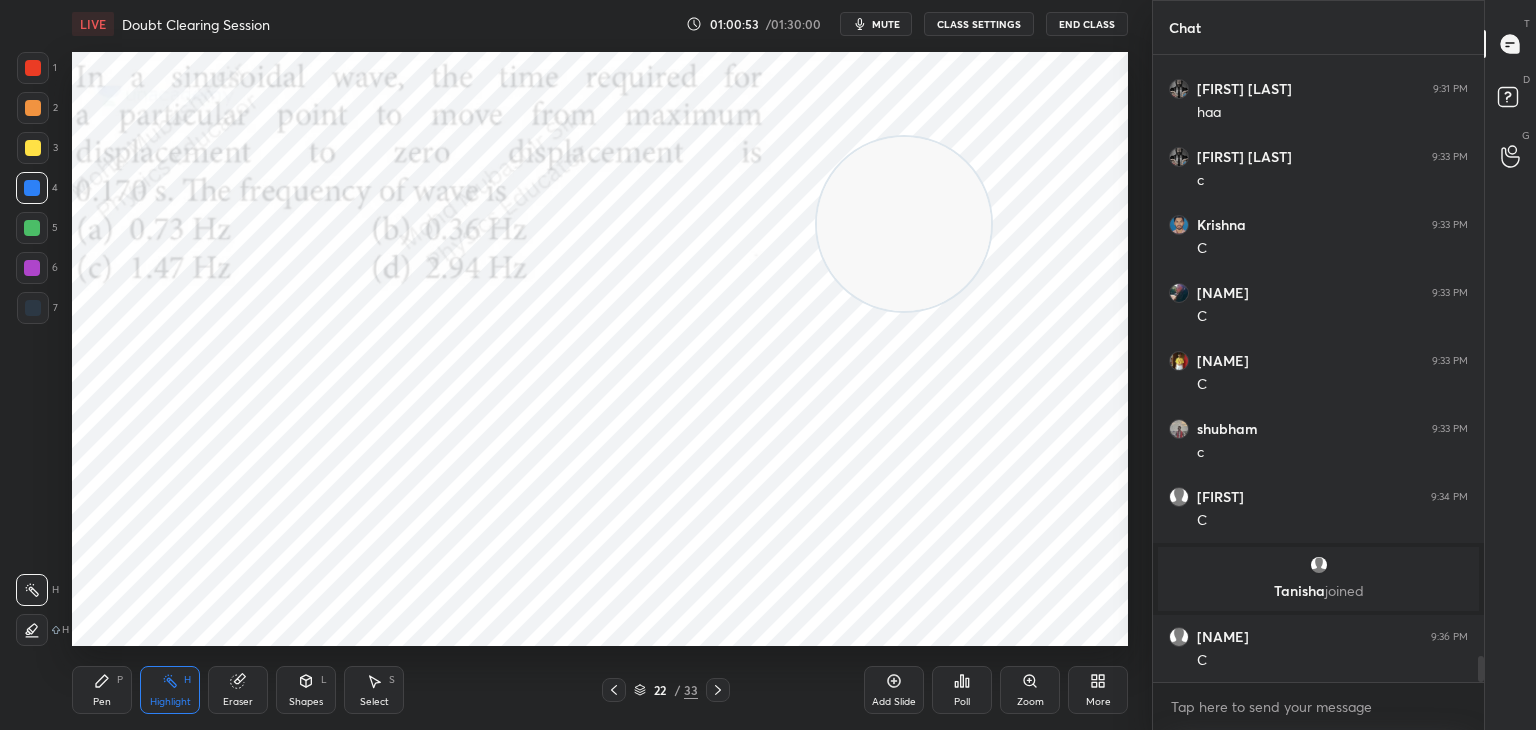 drag, startPoint x: 1060, startPoint y: 161, endPoint x: 227, endPoint y: 562, distance: 924.49445 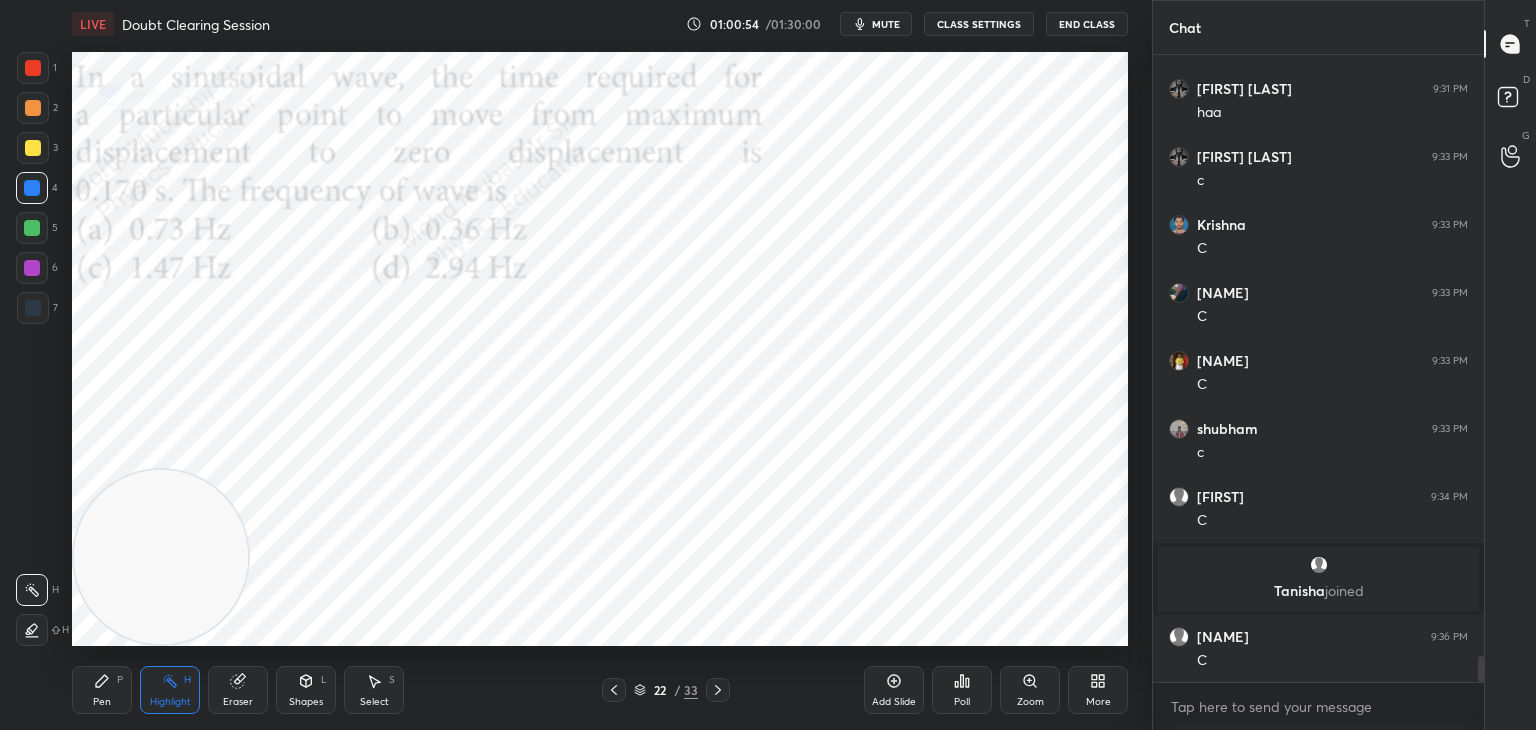 drag, startPoint x: 100, startPoint y: 692, endPoint x: 115, endPoint y: 570, distance: 122.91867 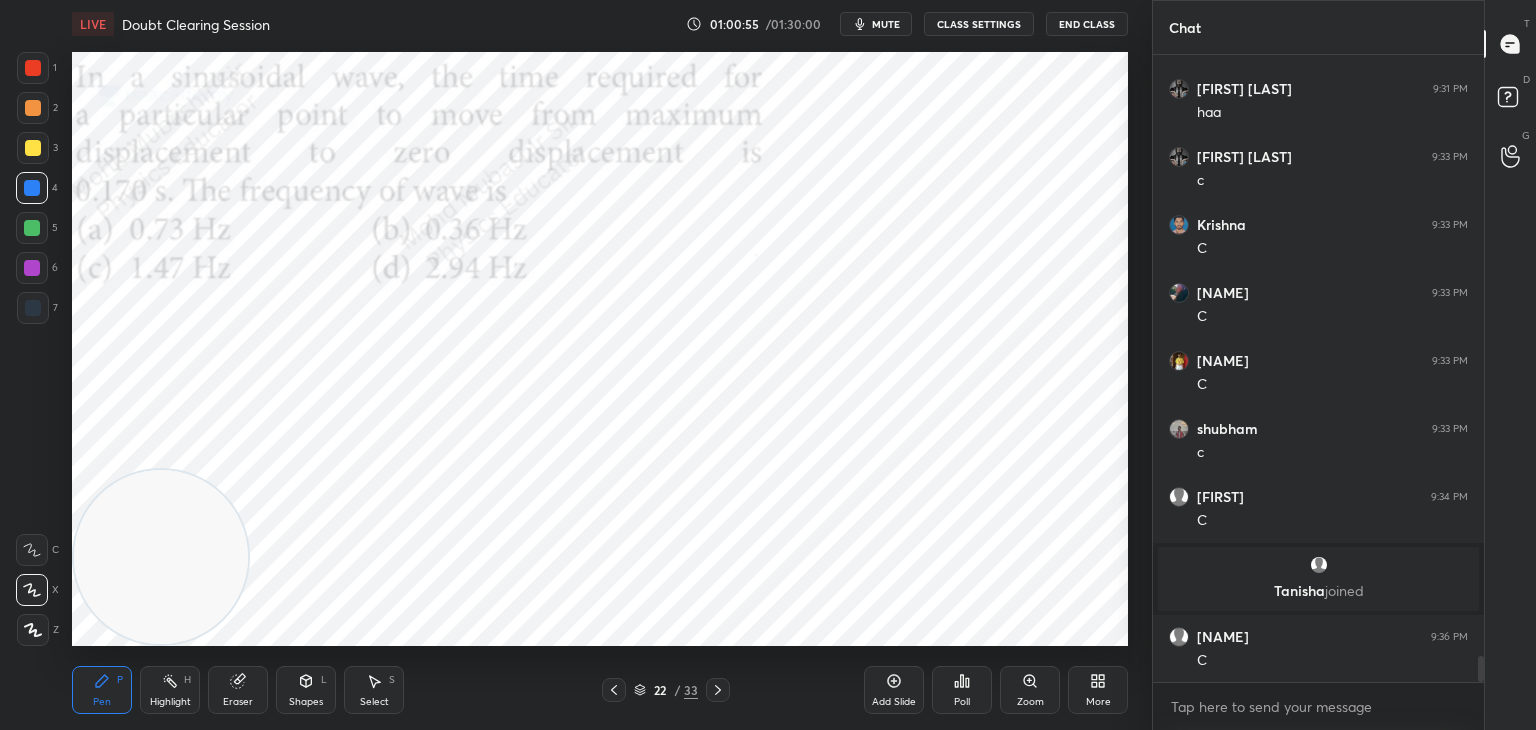 click at bounding box center [32, 268] 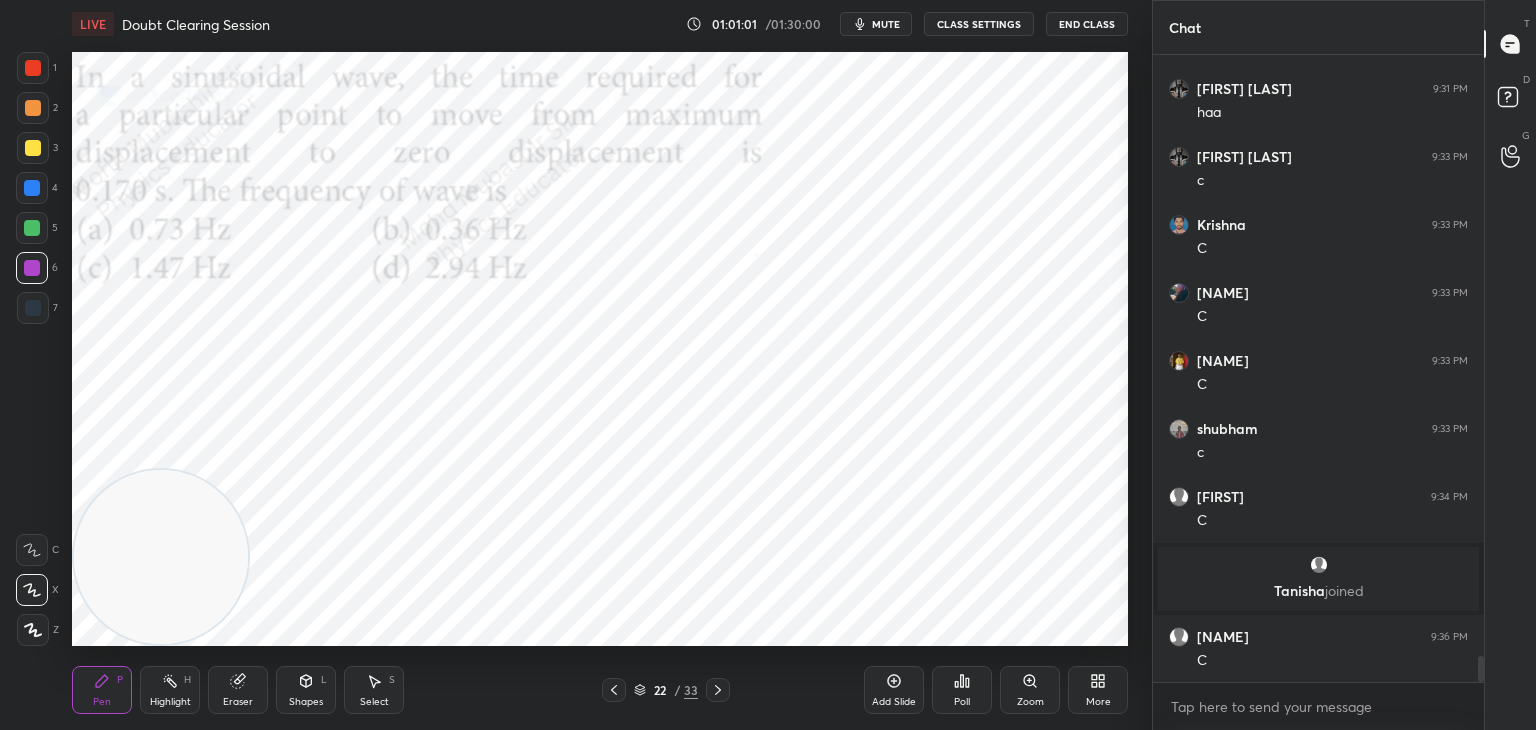 click on "5" at bounding box center (37, 228) 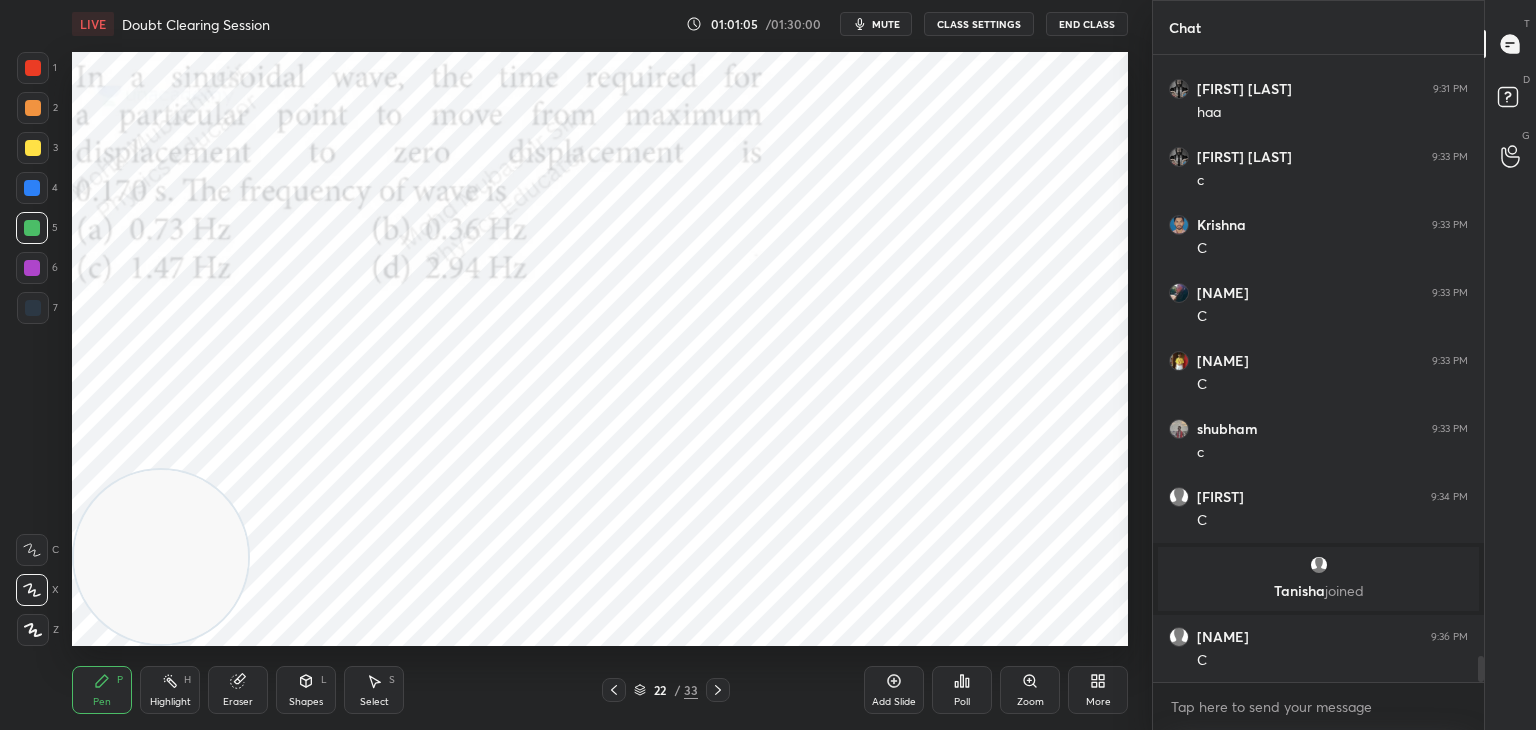 click at bounding box center [32, 188] 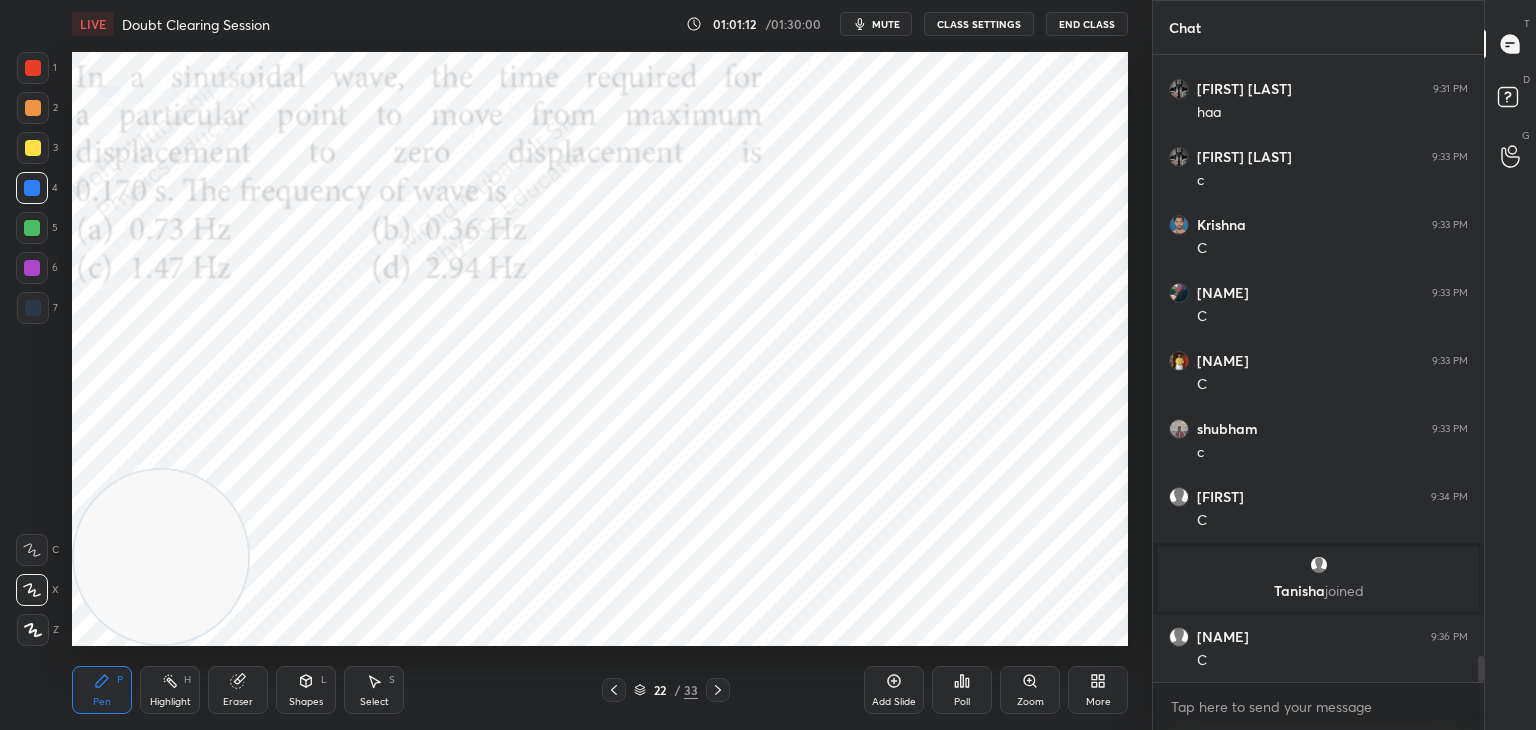 drag, startPoint x: 176, startPoint y: 686, endPoint x: 219, endPoint y: 633, distance: 68.24954 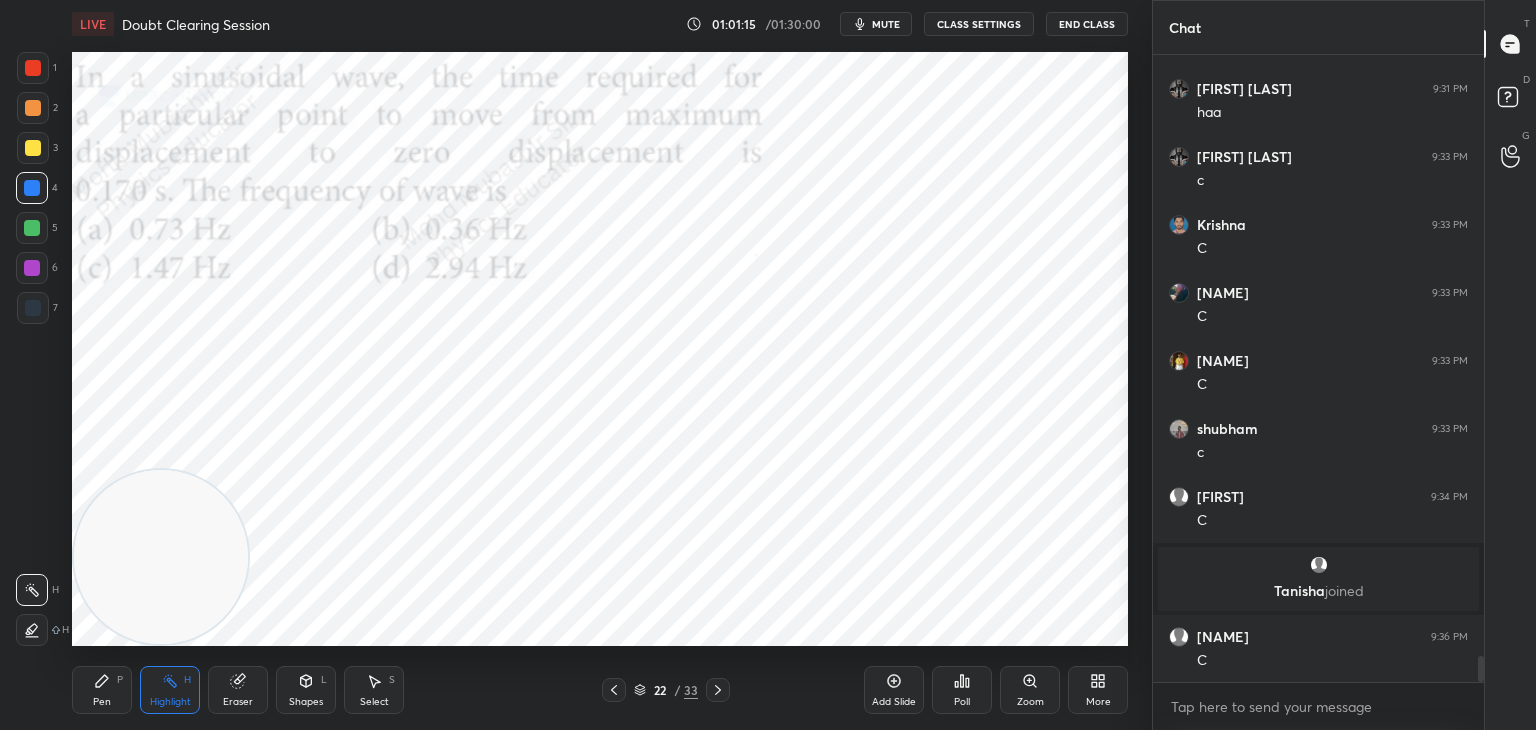 scroll, scrollTop: 14722, scrollLeft: 0, axis: vertical 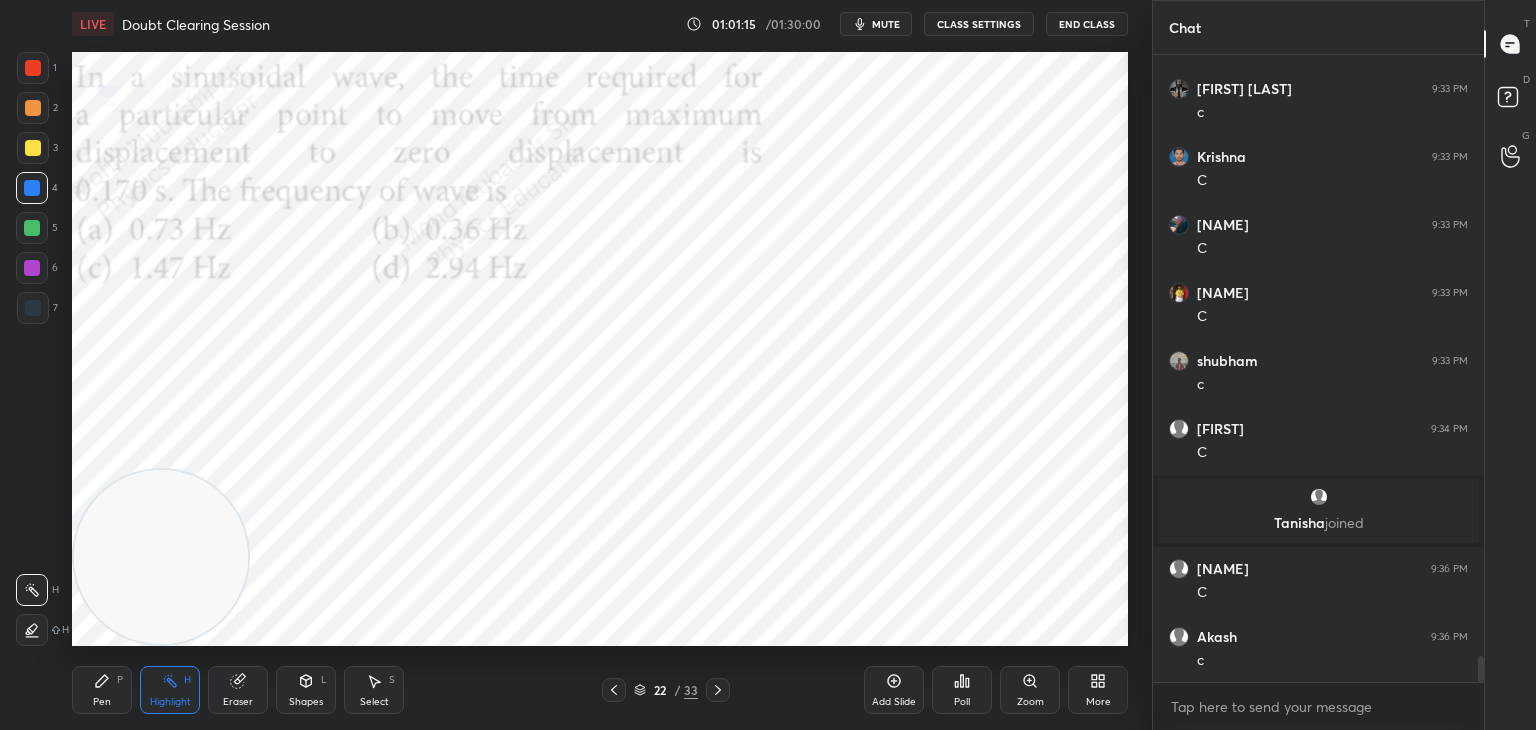 drag, startPoint x: 87, startPoint y: 686, endPoint x: 103, endPoint y: 685, distance: 16.03122 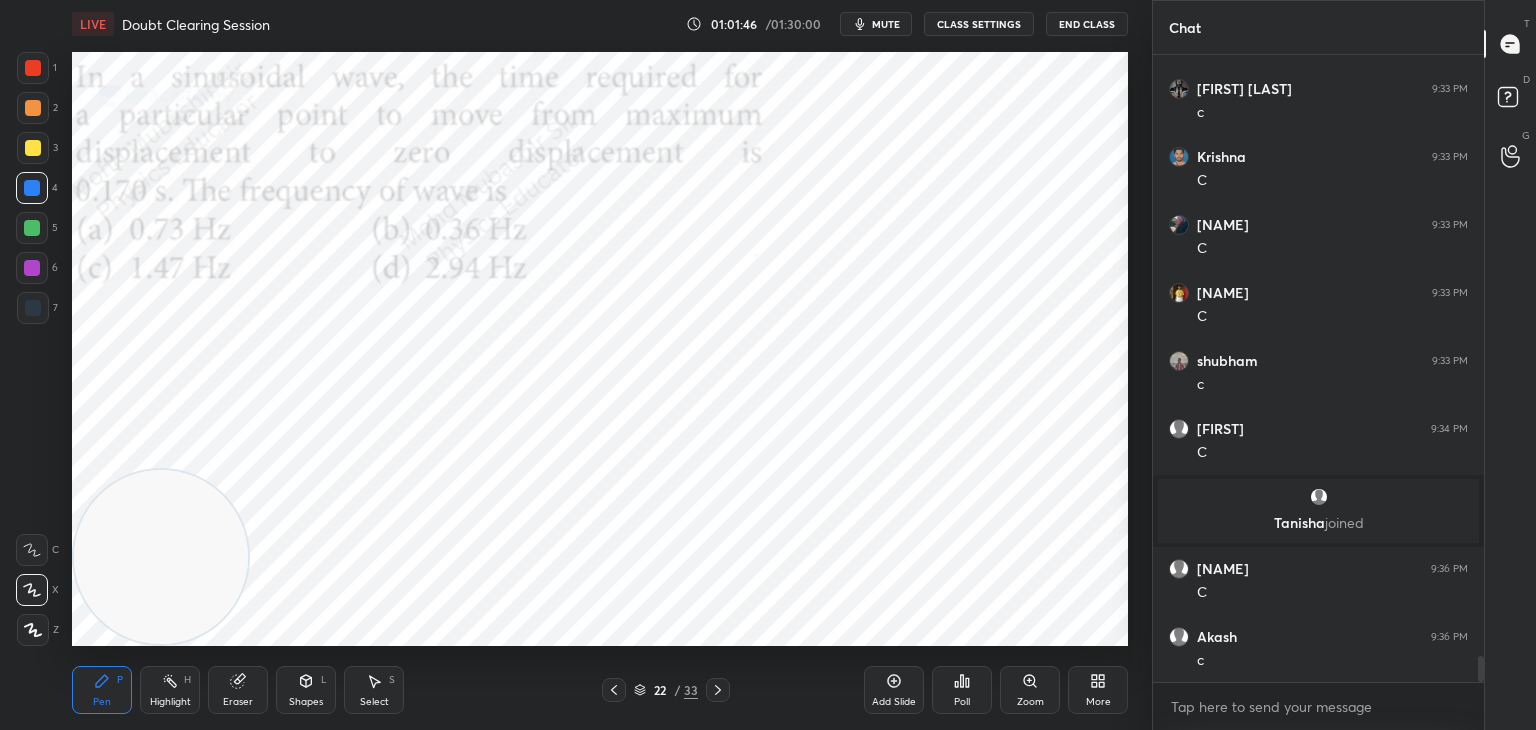 click at bounding box center (33, 108) 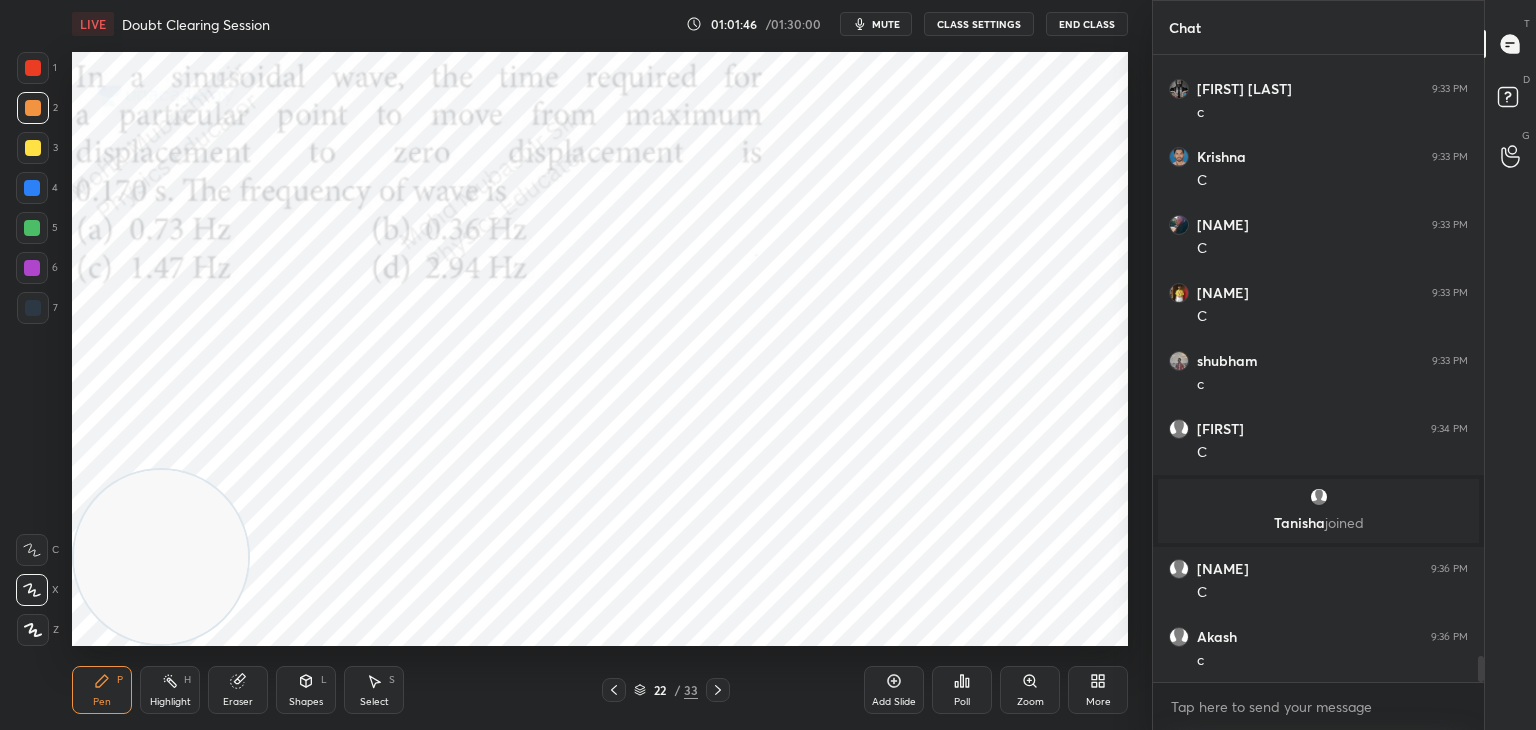 drag, startPoint x: 36, startPoint y: 61, endPoint x: 69, endPoint y: 104, distance: 54.20332 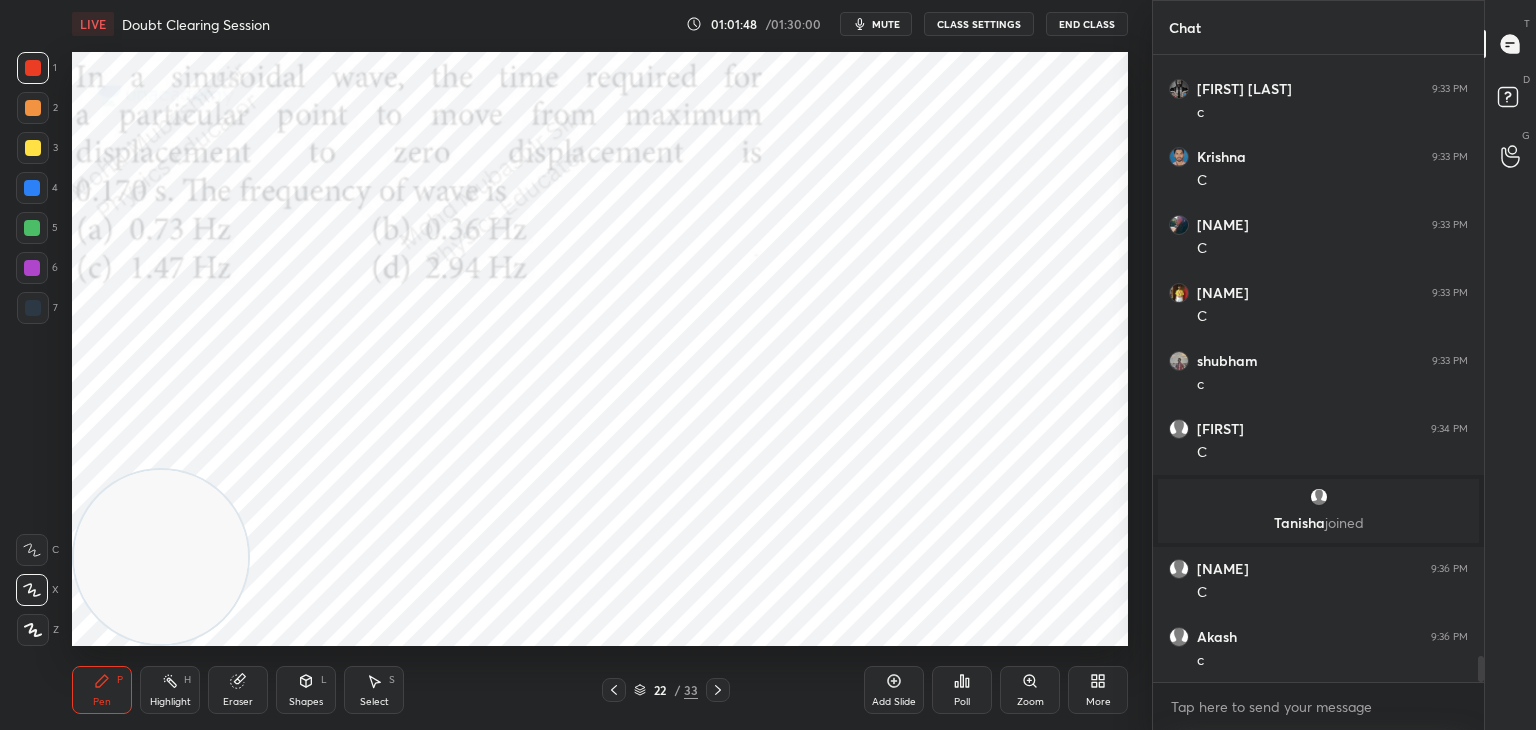 click on "Highlight H" at bounding box center (170, 690) 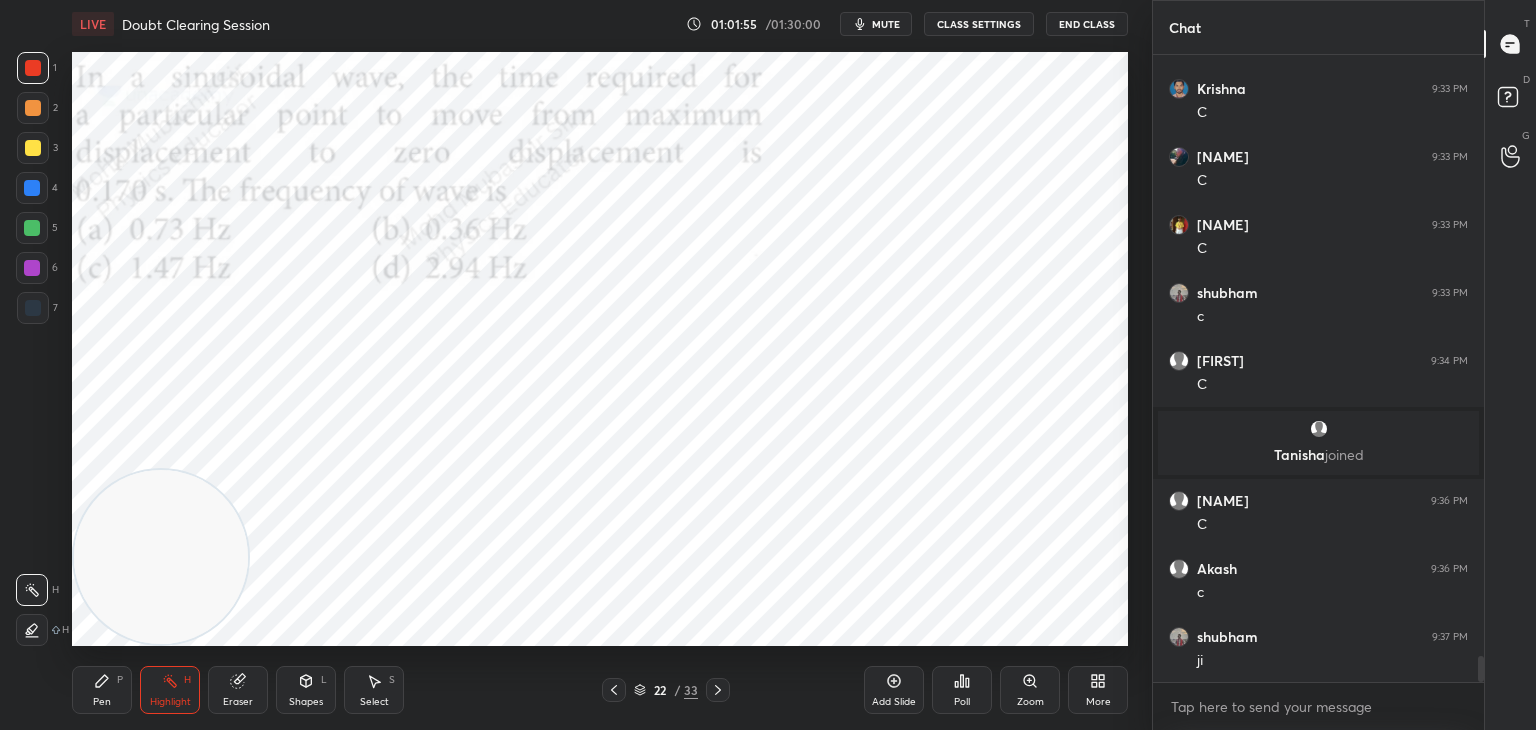 scroll, scrollTop: 14858, scrollLeft: 0, axis: vertical 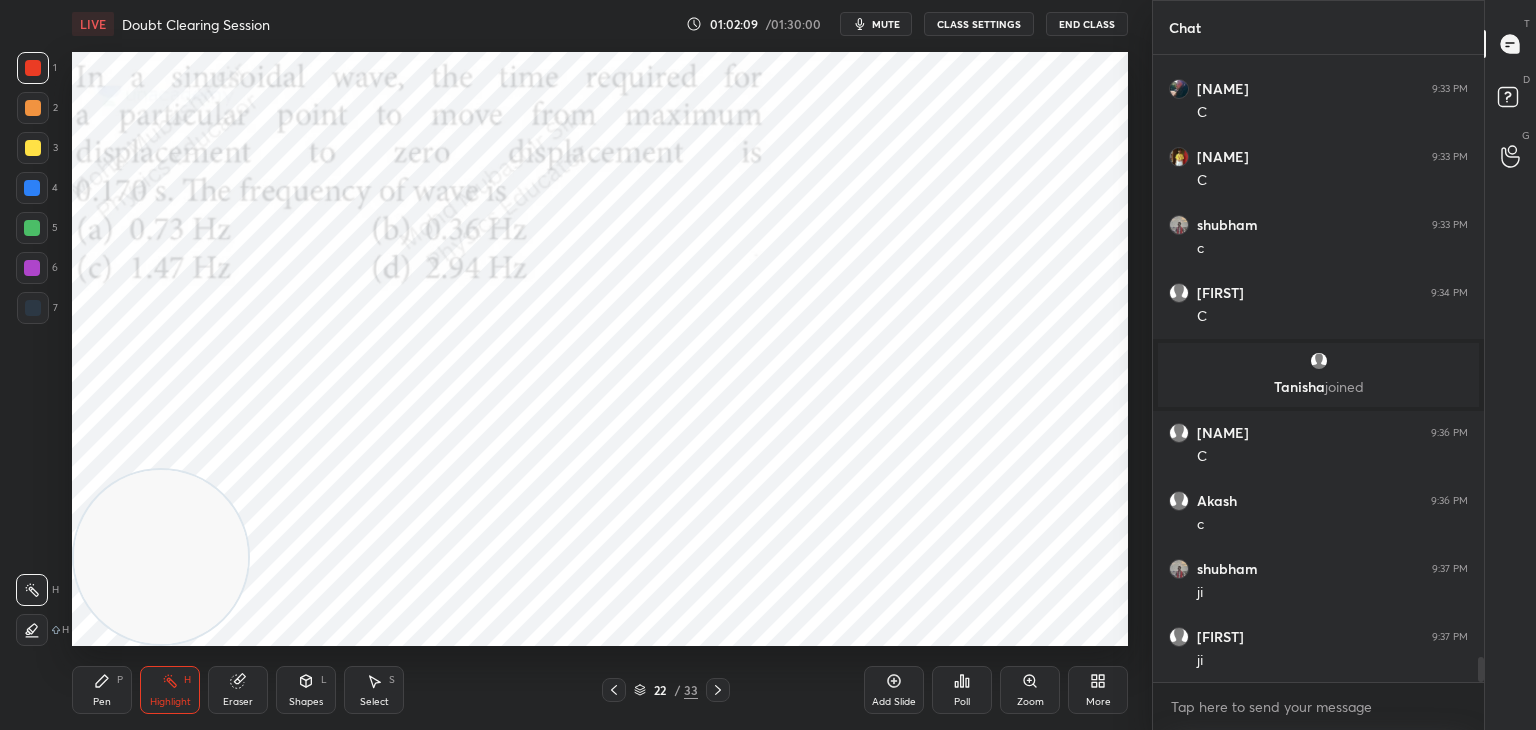 click at bounding box center (718, 690) 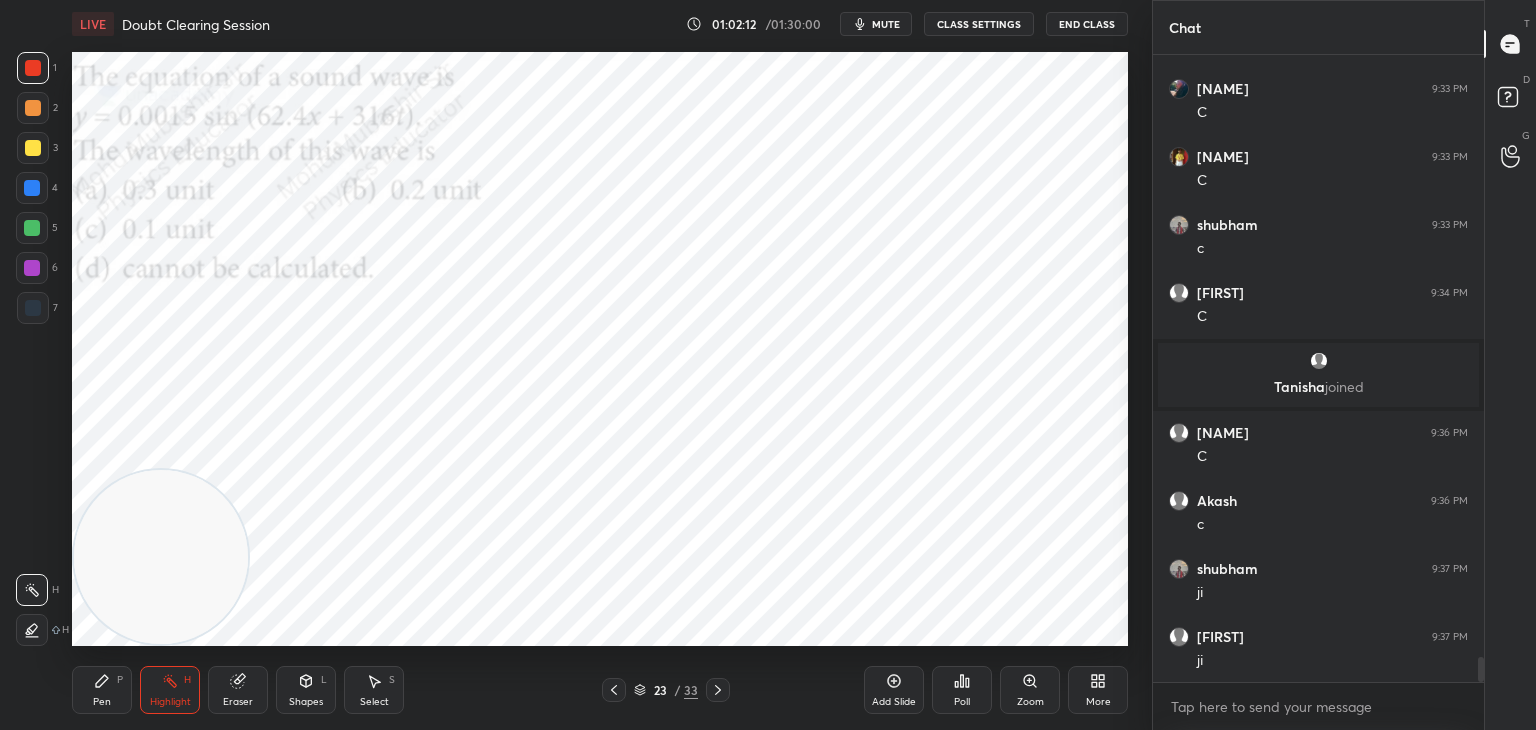 click on "mute" at bounding box center [886, 24] 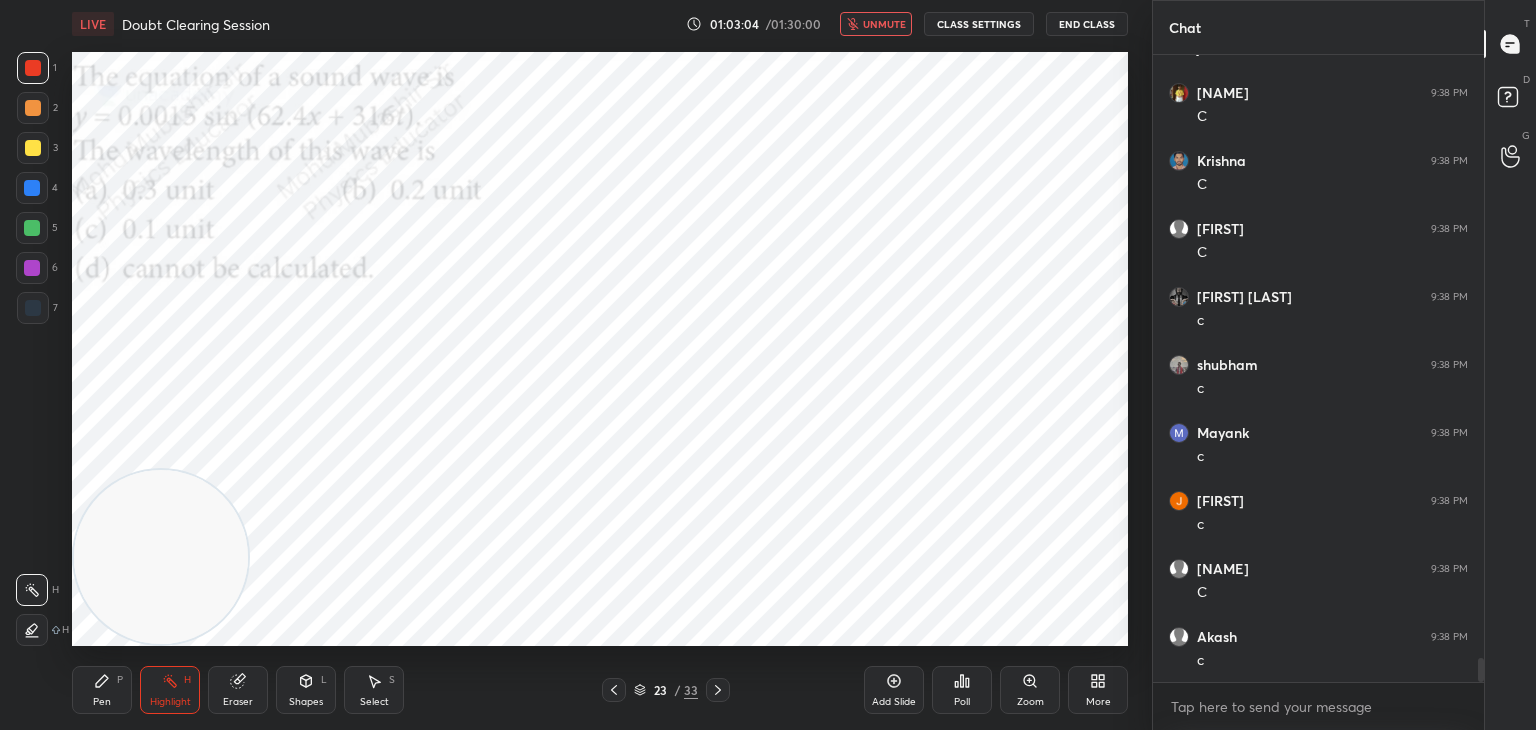 scroll, scrollTop: 15538, scrollLeft: 0, axis: vertical 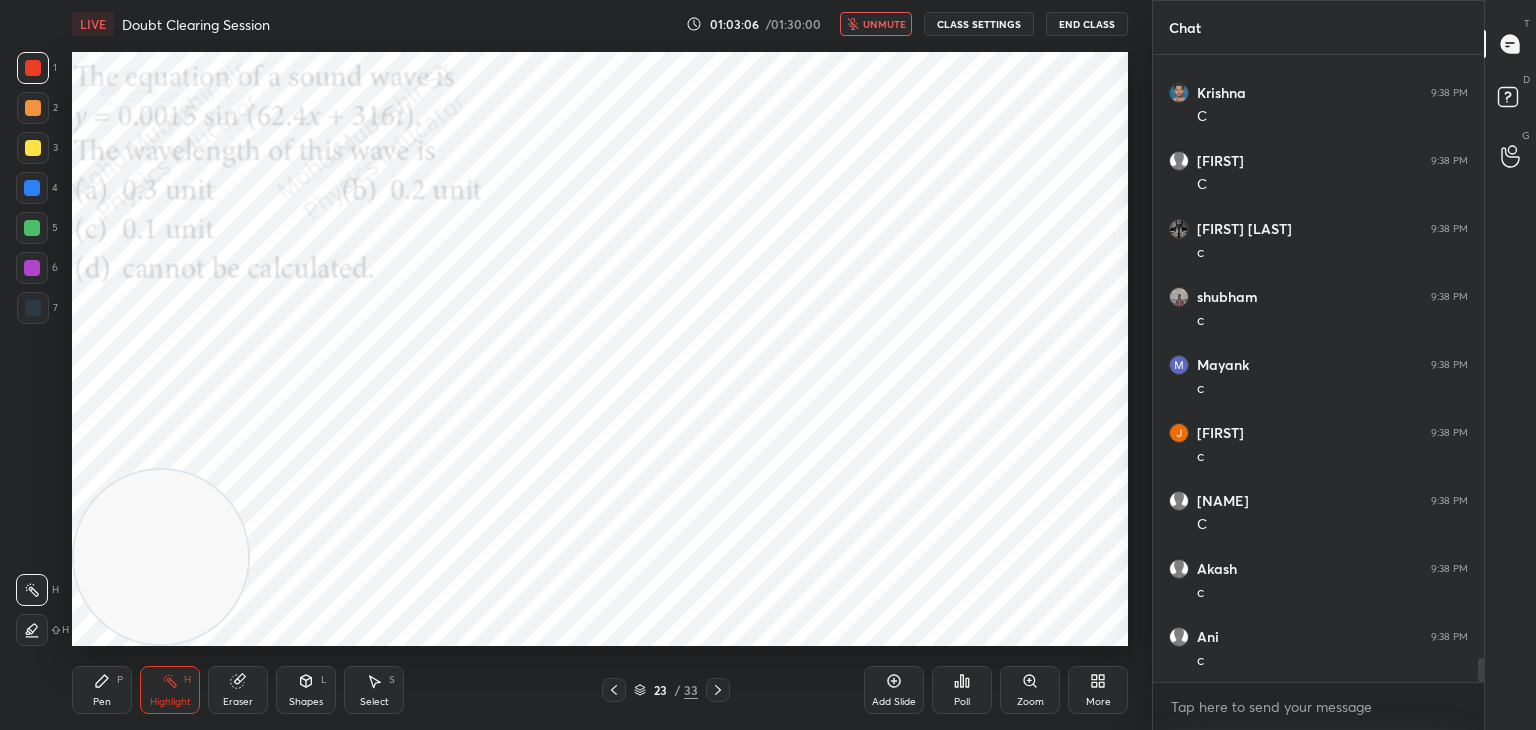 click on "unmute" at bounding box center (884, 24) 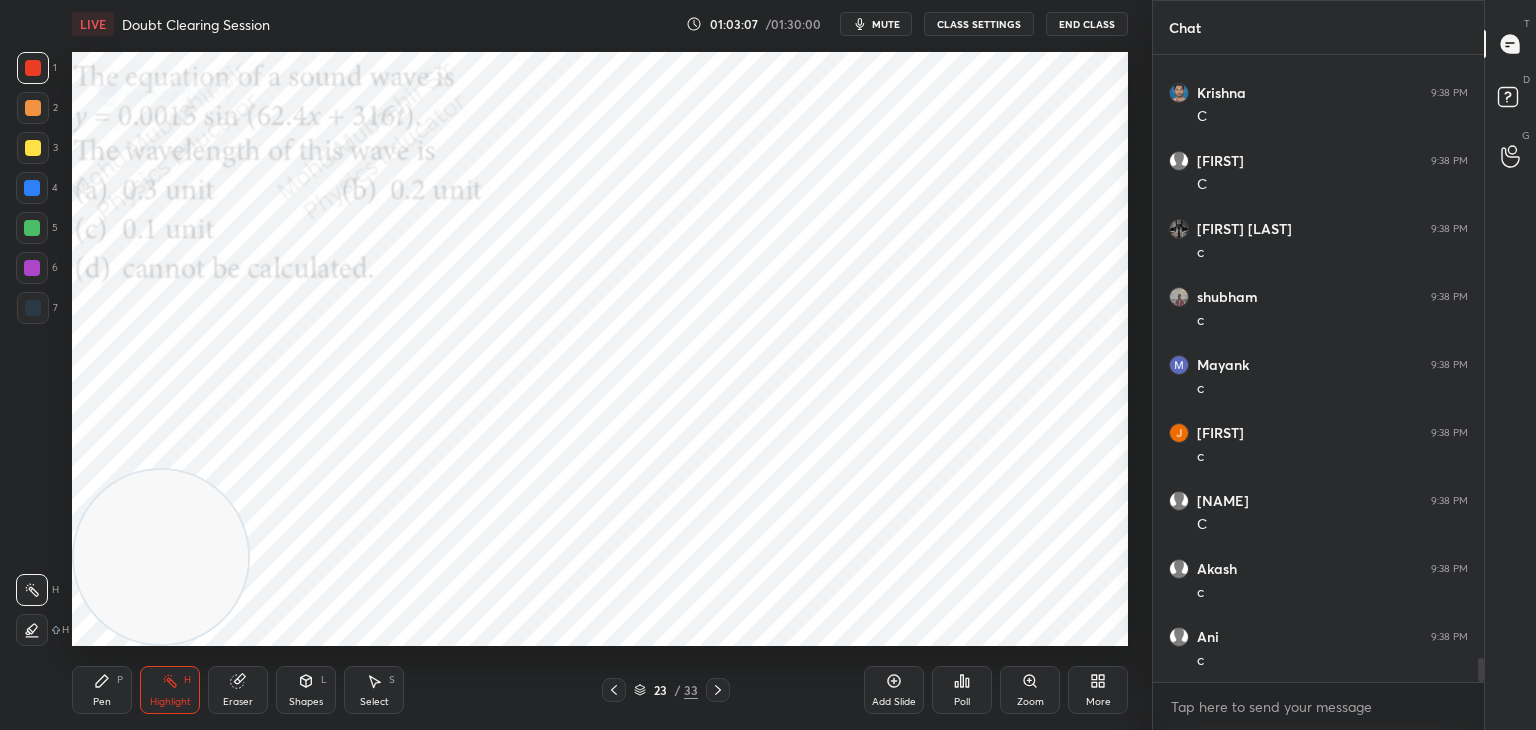 drag, startPoint x: 109, startPoint y: 686, endPoint x: 48, endPoint y: 221, distance: 468.984 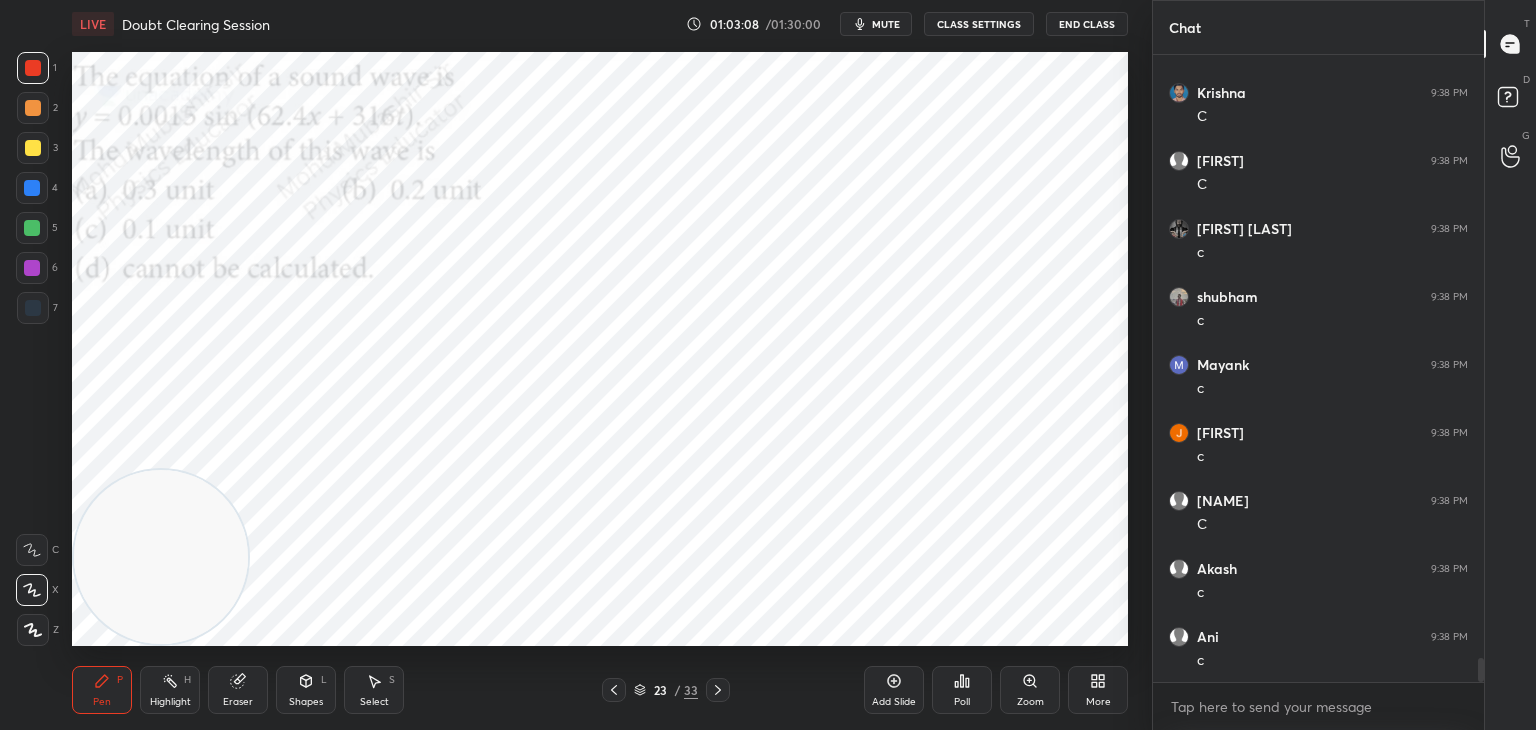 drag, startPoint x: 29, startPoint y: 197, endPoint x: 63, endPoint y: 206, distance: 35.17101 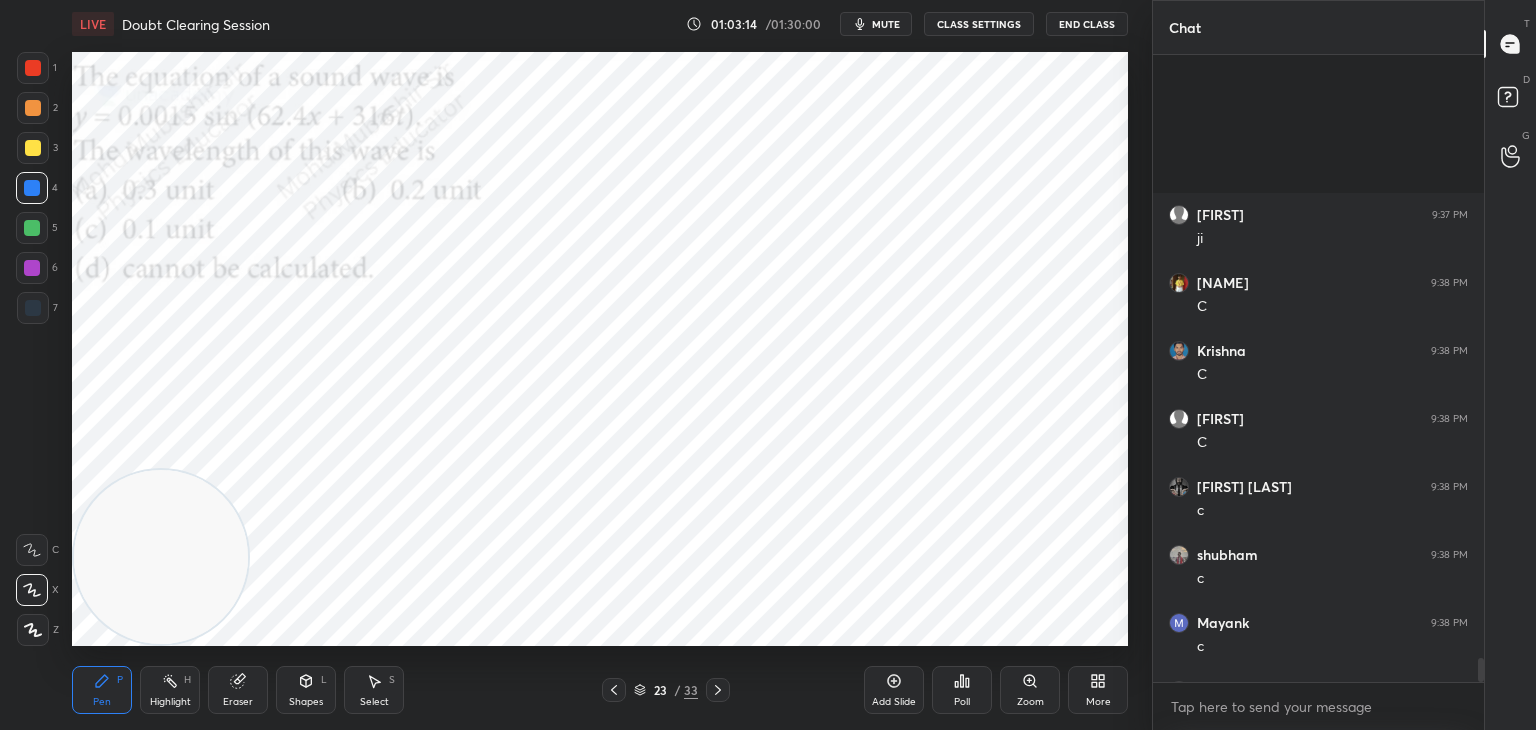 scroll, scrollTop: 15538, scrollLeft: 0, axis: vertical 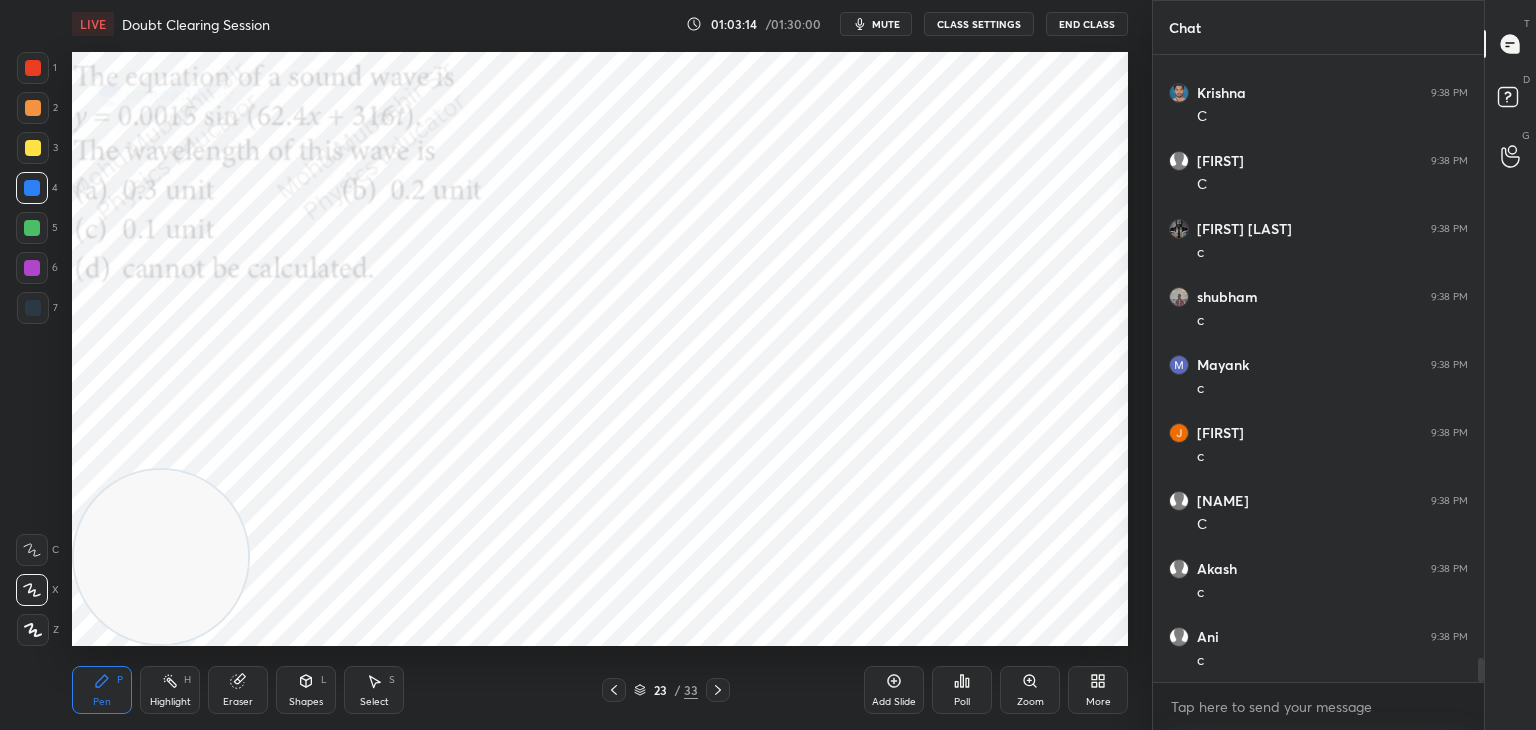 drag, startPoint x: 1477, startPoint y: 669, endPoint x: 1476, endPoint y: 713, distance: 44.011364 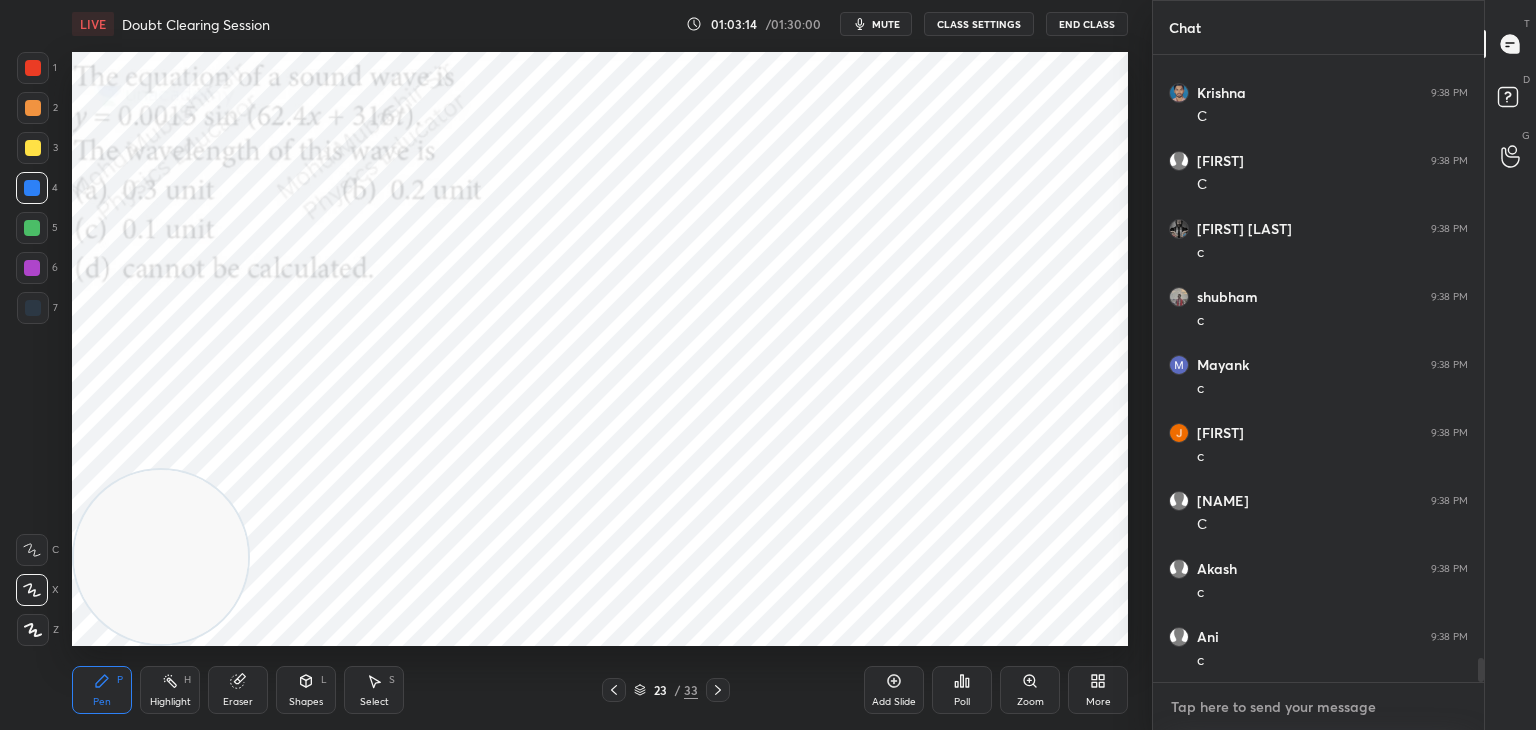 click at bounding box center (1318, 707) 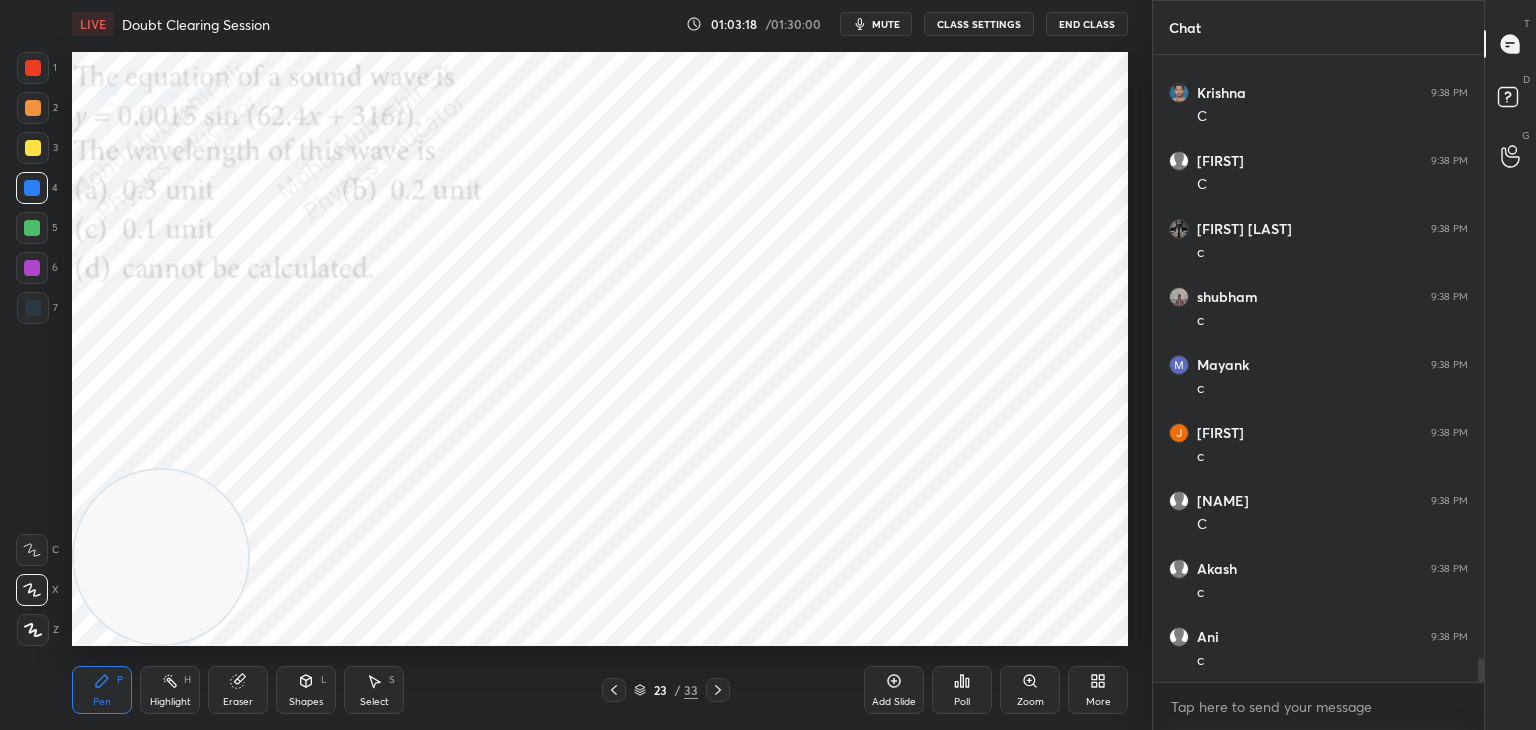 drag, startPoint x: 171, startPoint y: 677, endPoint x: 247, endPoint y: 681, distance: 76.105194 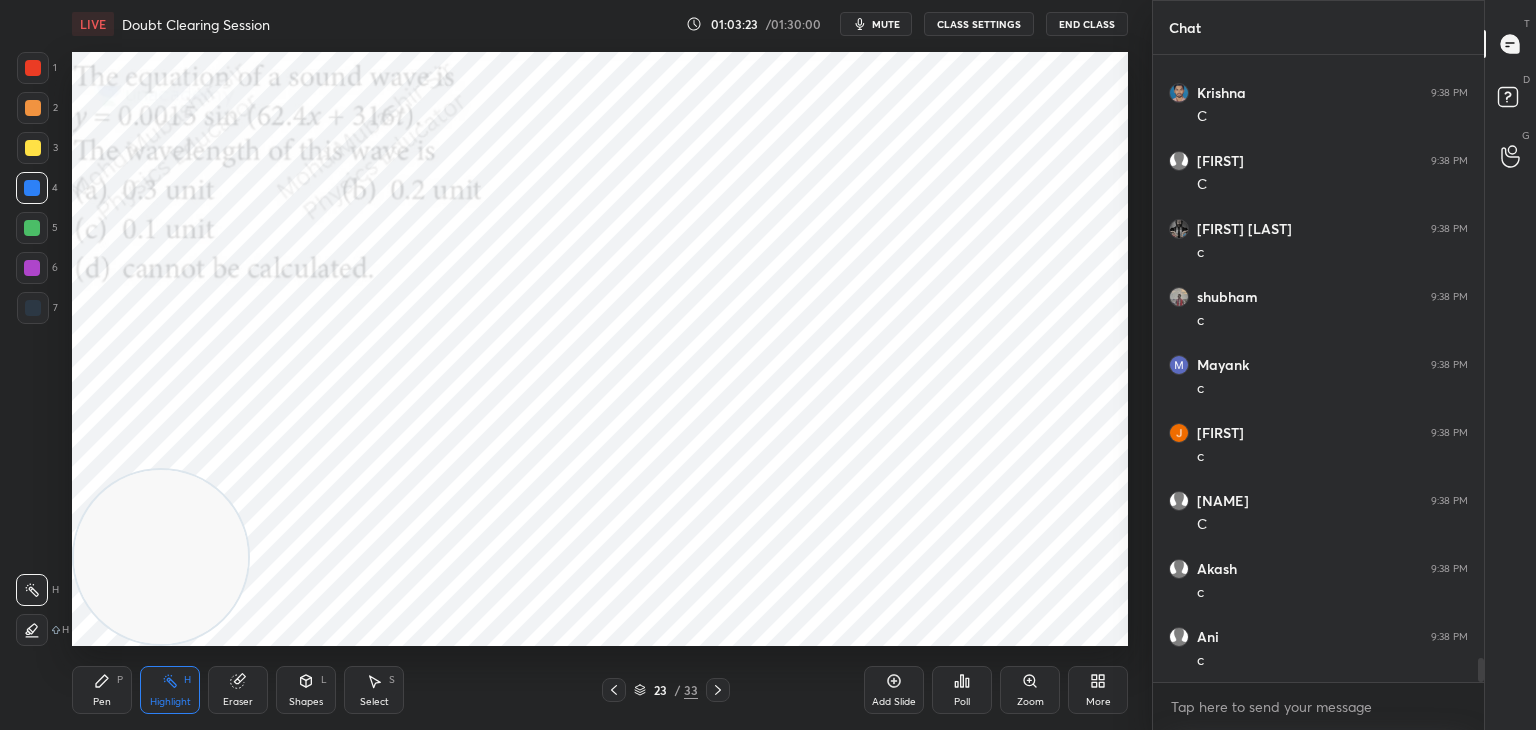 scroll, scrollTop: 15606, scrollLeft: 0, axis: vertical 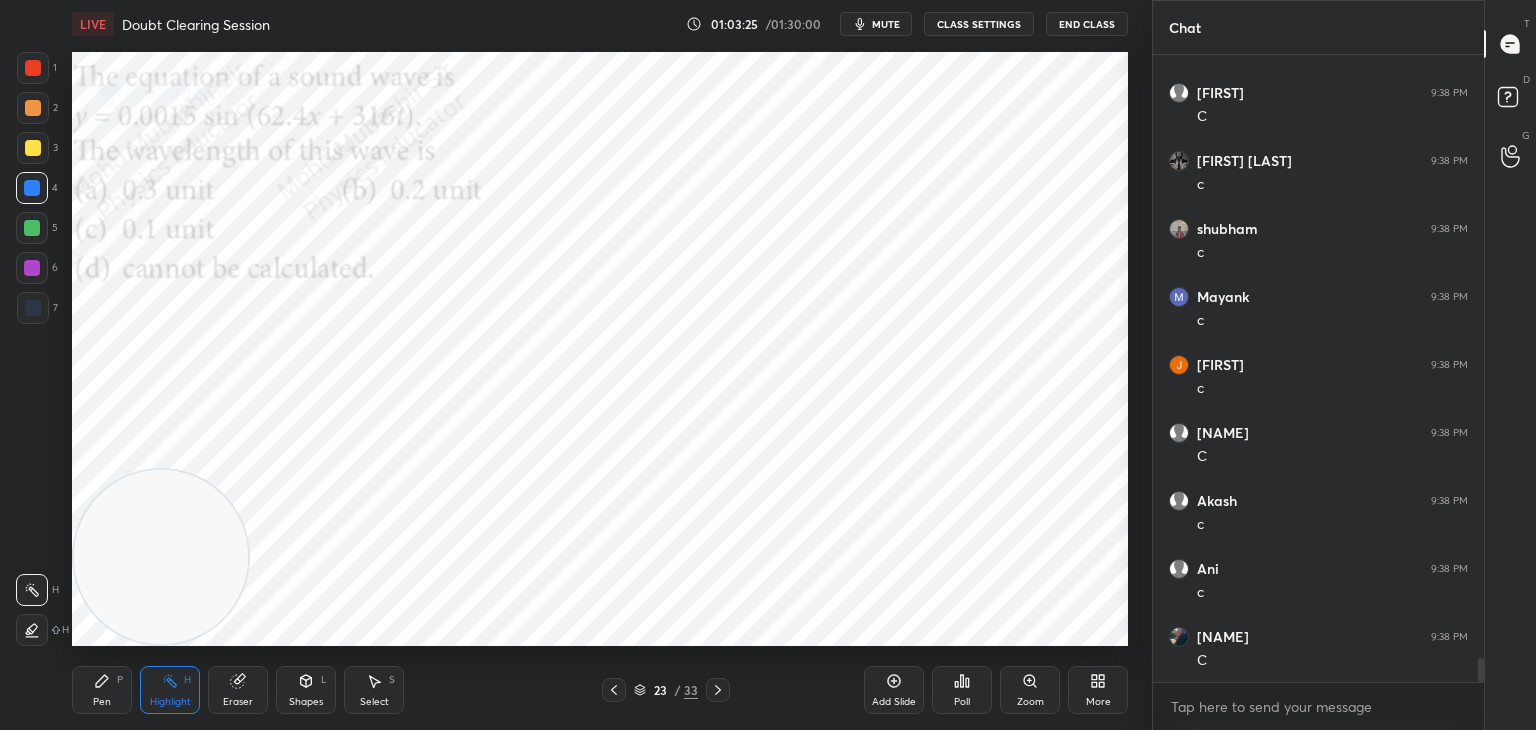 click 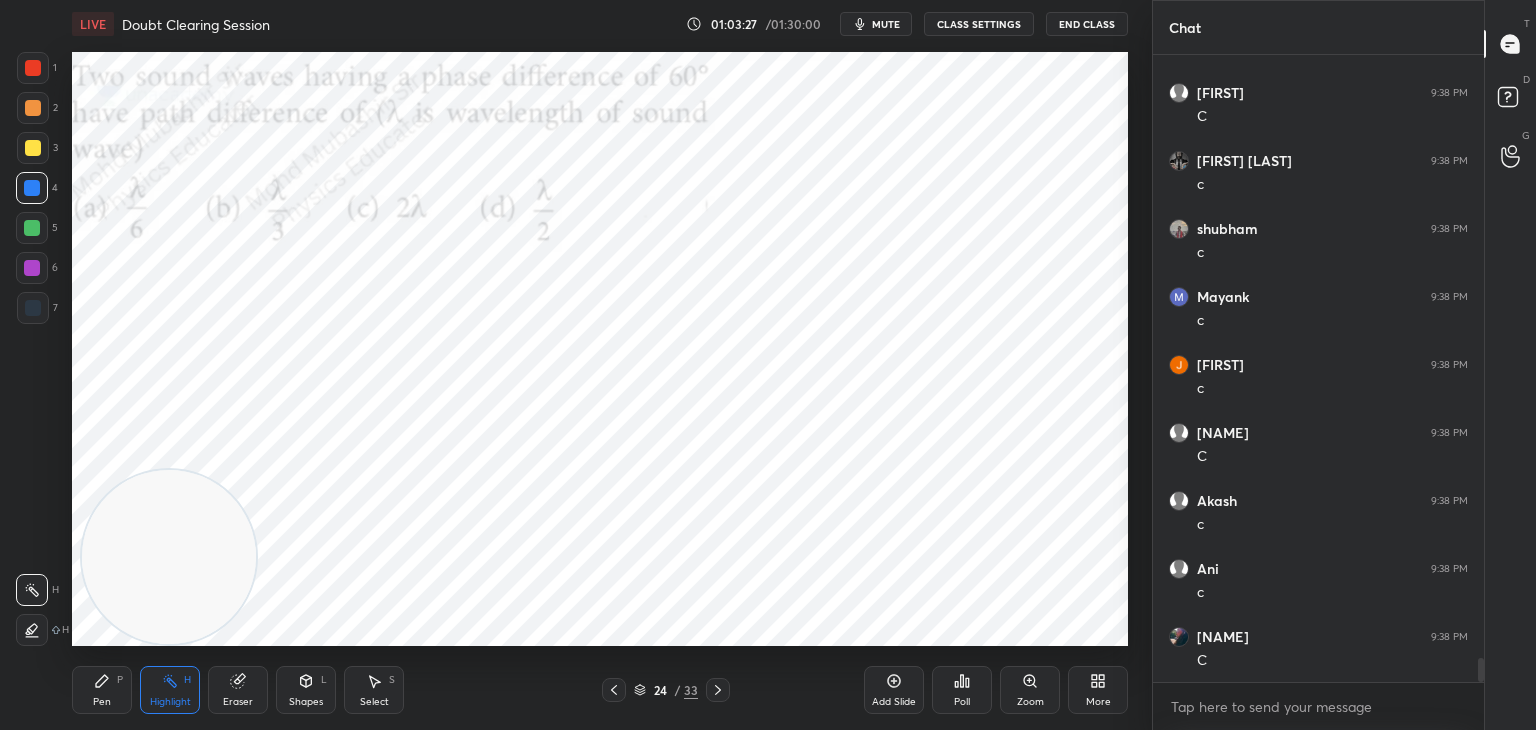 drag, startPoint x: 177, startPoint y: 606, endPoint x: 135, endPoint y: 633, distance: 49.92995 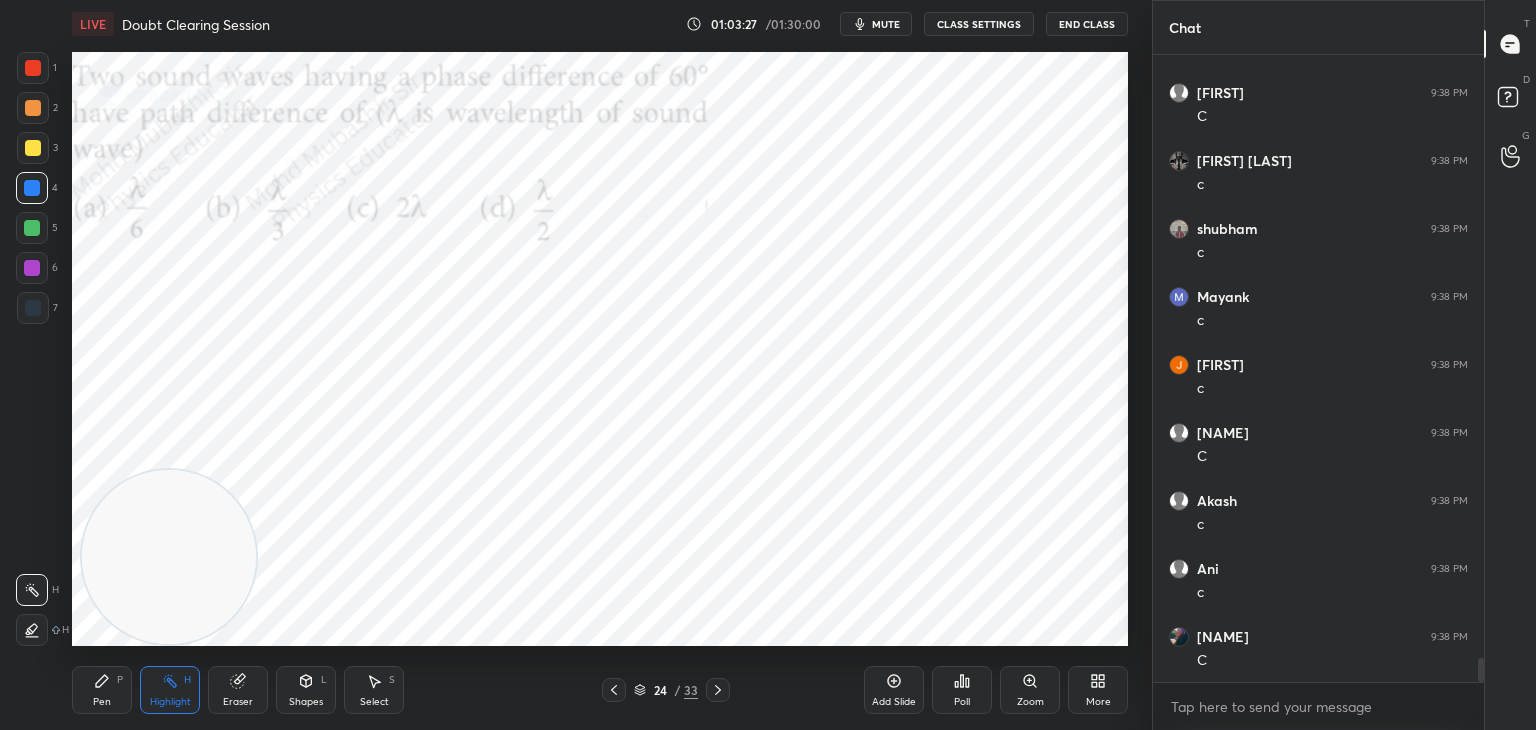 click at bounding box center (169, 557) 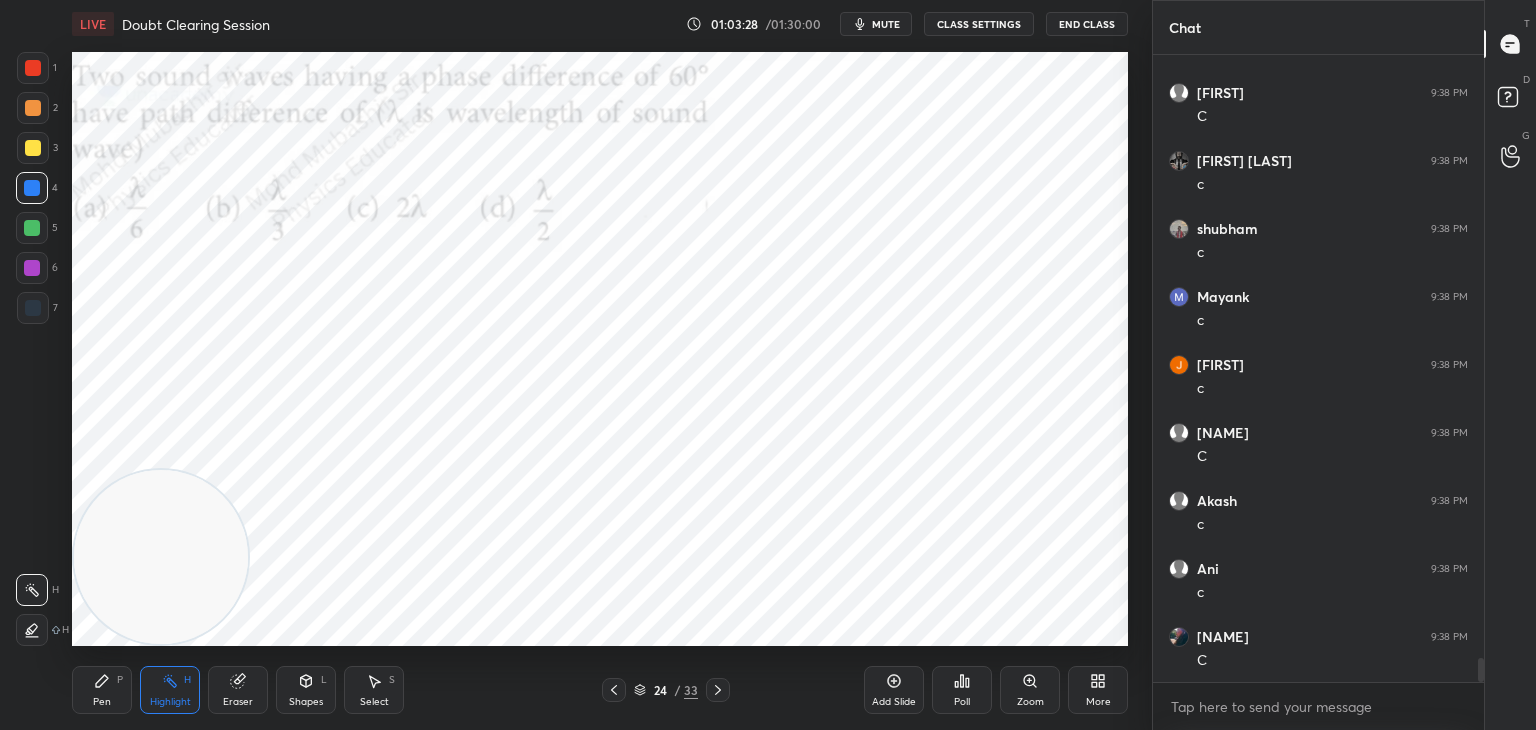click on "P" at bounding box center [120, 680] 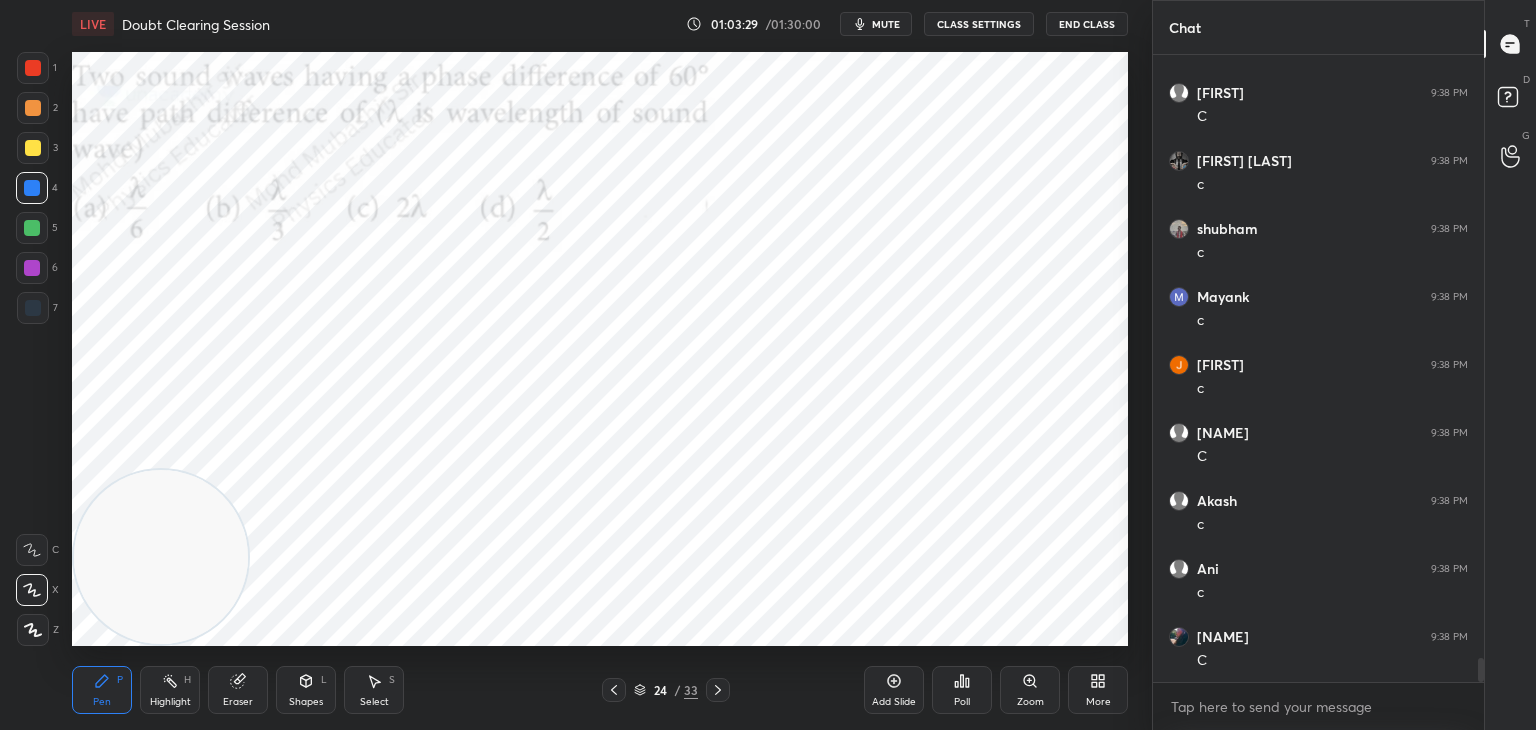 drag, startPoint x: 167, startPoint y: 682, endPoint x: 233, endPoint y: 651, distance: 72.91776 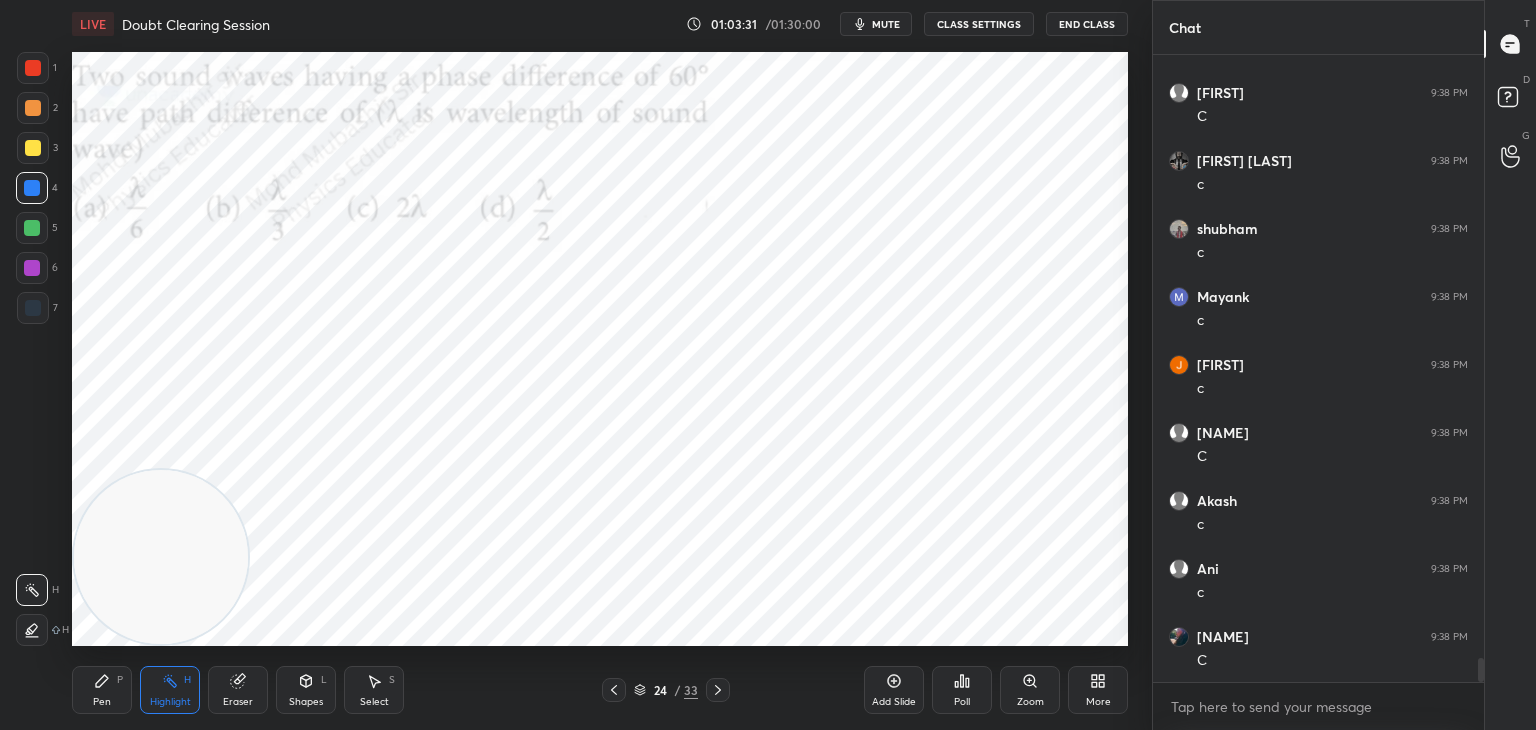 click on "LIVE Doubt Clearing Session 01:03:31 /  01:30:00 mute CLASS SETTINGS End Class" at bounding box center [600, 24] 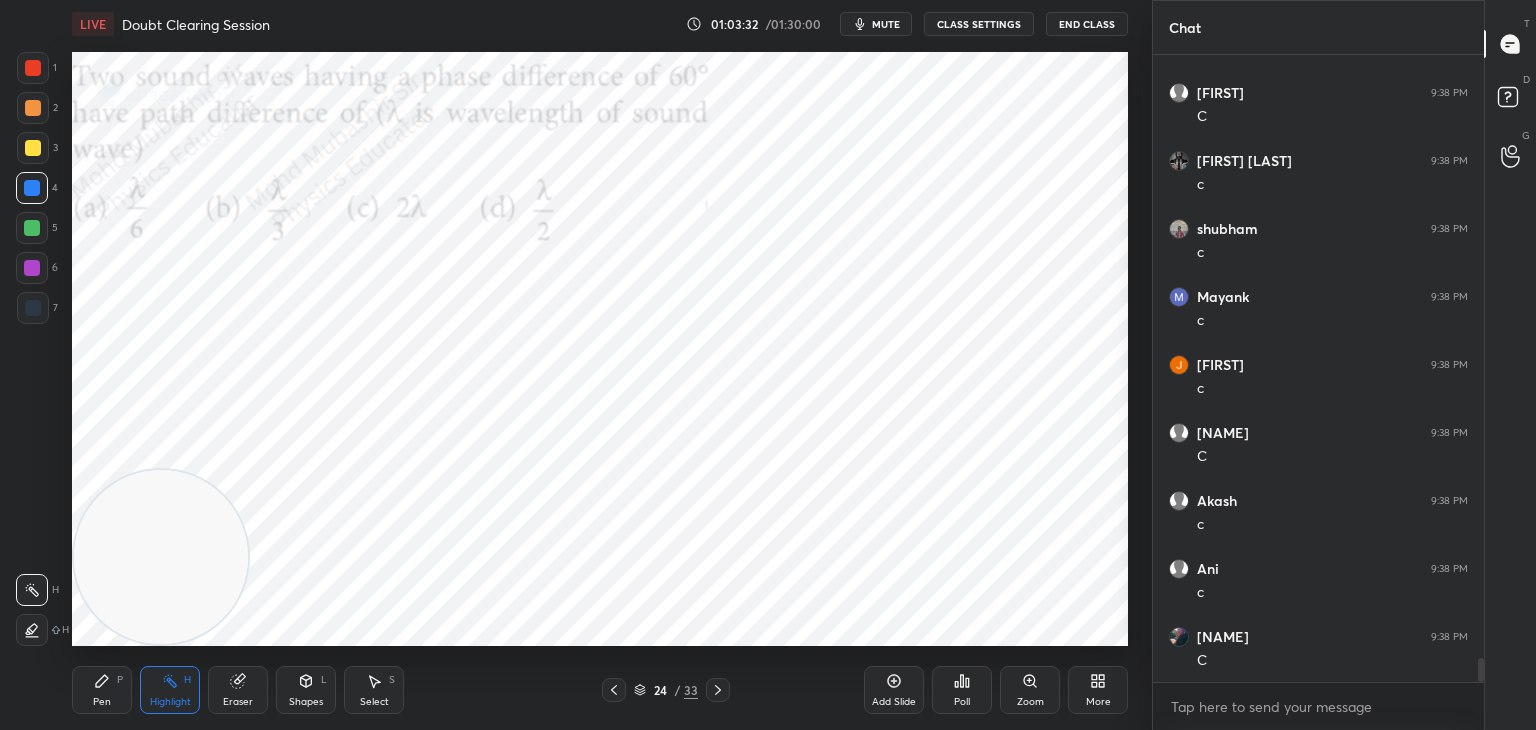 click on "mute" at bounding box center (886, 24) 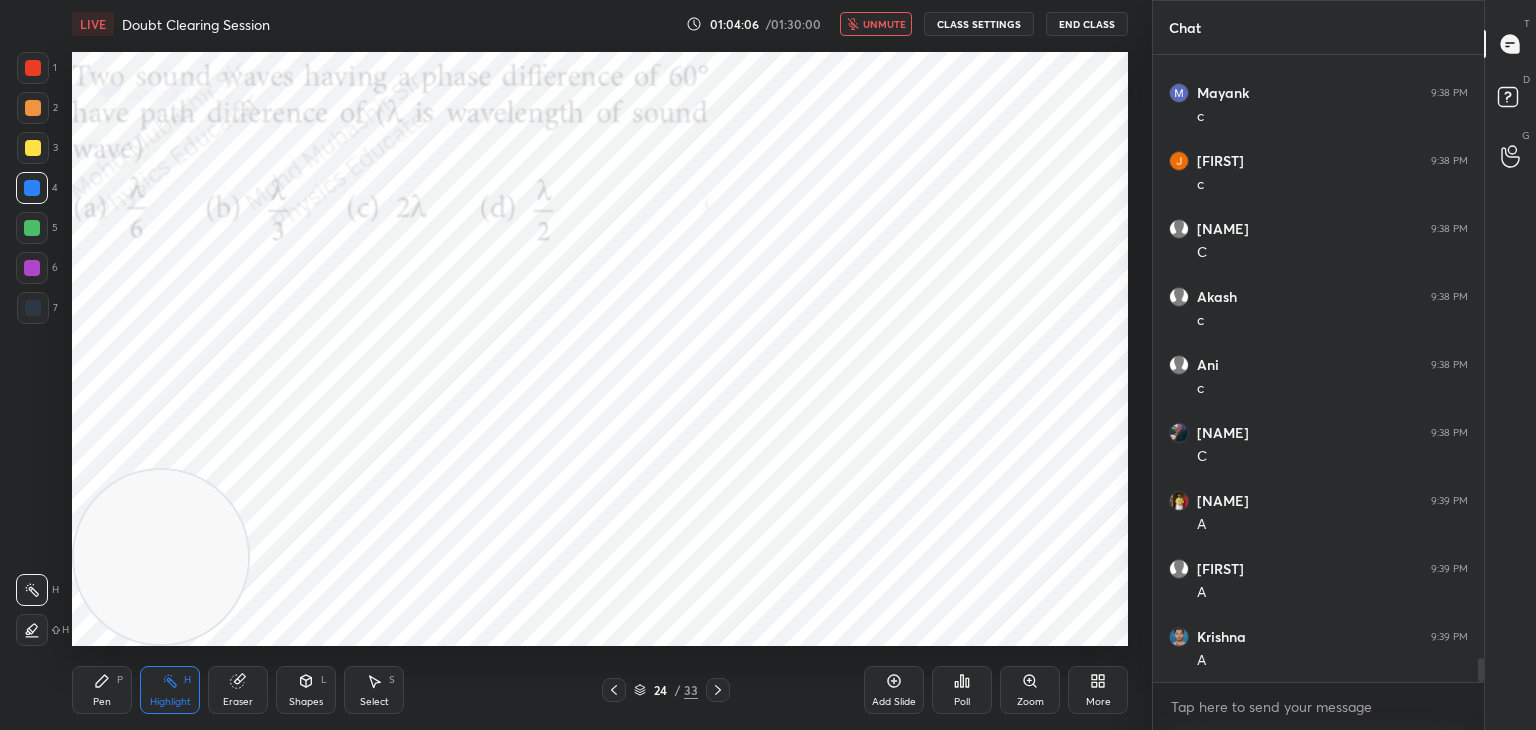 scroll, scrollTop: 15878, scrollLeft: 0, axis: vertical 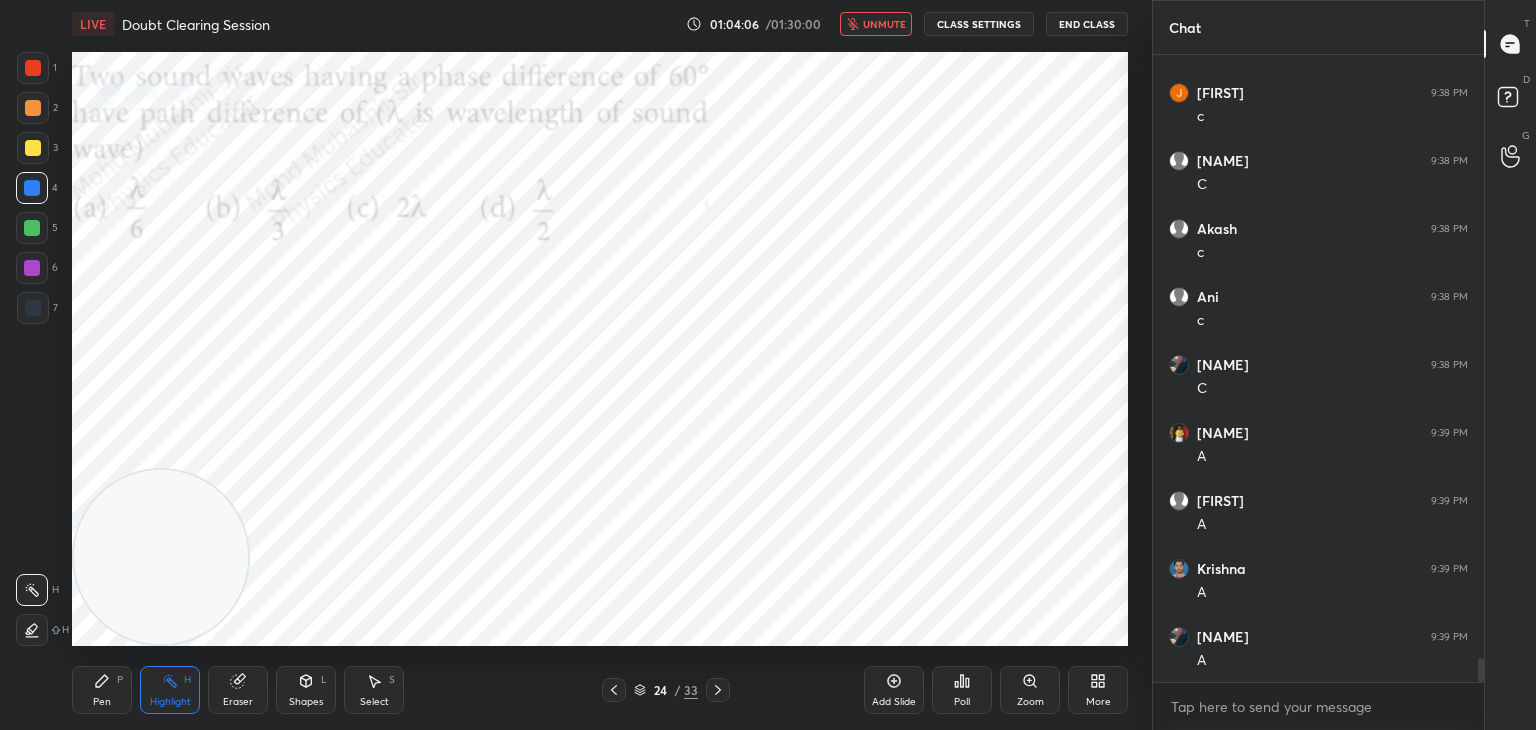 click on "LIVE Doubt Clearing Session 01:04:06 / 01:30:00 unmute CLASS SETTINGS End Class Setting up your live class Poll for secs No correct answer Start poll Back Doubt Clearing Session • L4 of Detailed Course on Waves & Oscillations for IIT JAM, CUET 2026/27 Mohd Mubashir Pen P Highlight H Eraser Shapes L Select S 24 / 33 Add Slide Poll Zoom More" at bounding box center (600, 365) 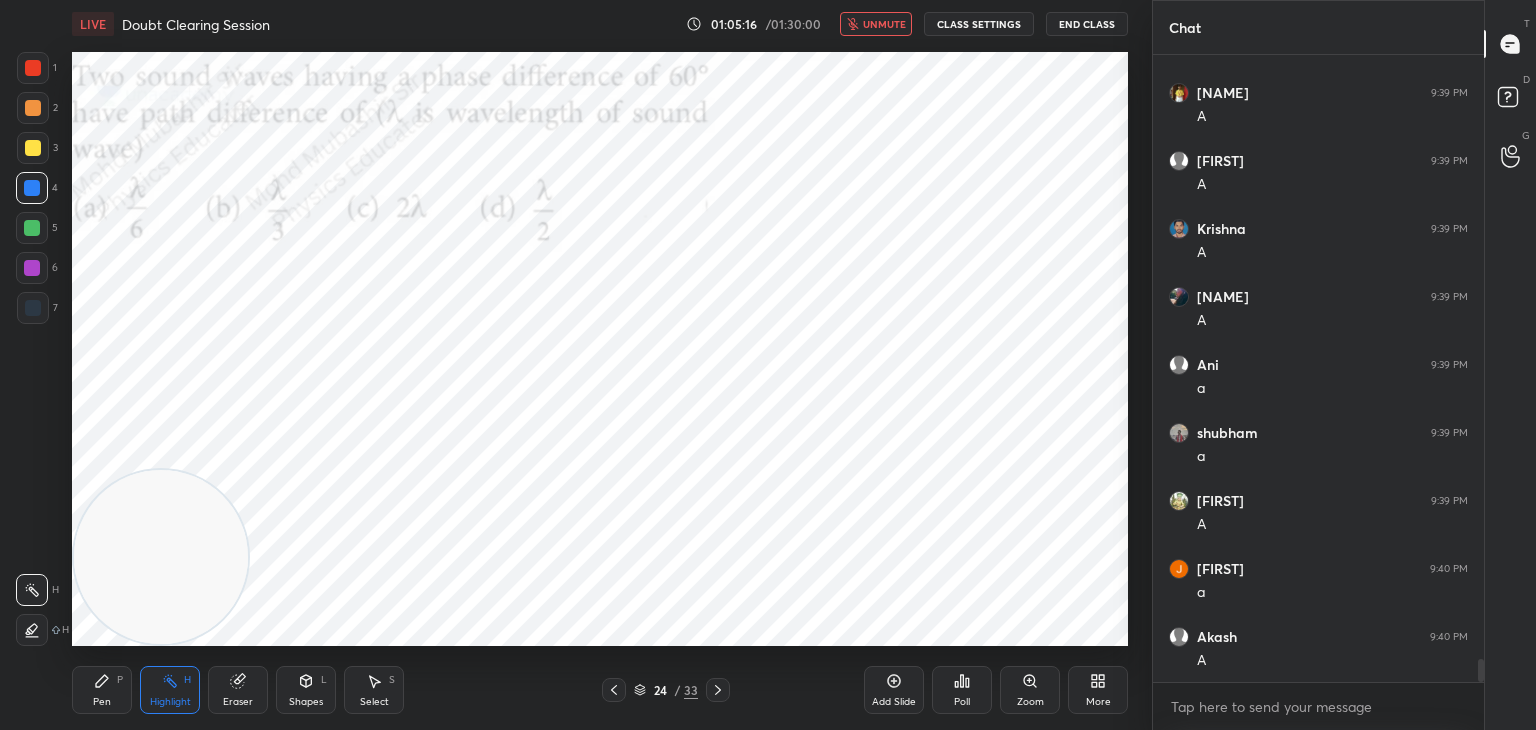 scroll, scrollTop: 16286, scrollLeft: 0, axis: vertical 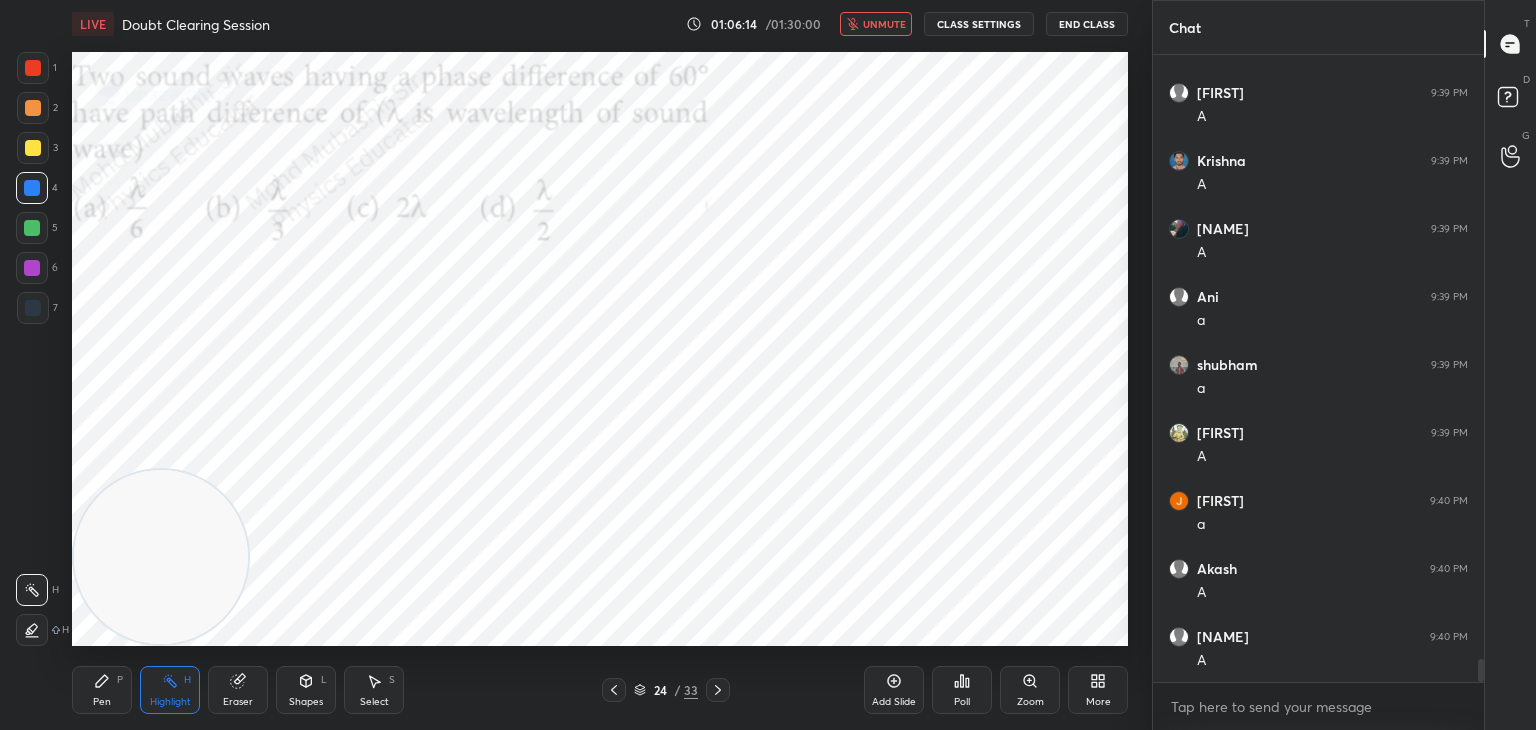 click on "unmute" at bounding box center [876, 24] 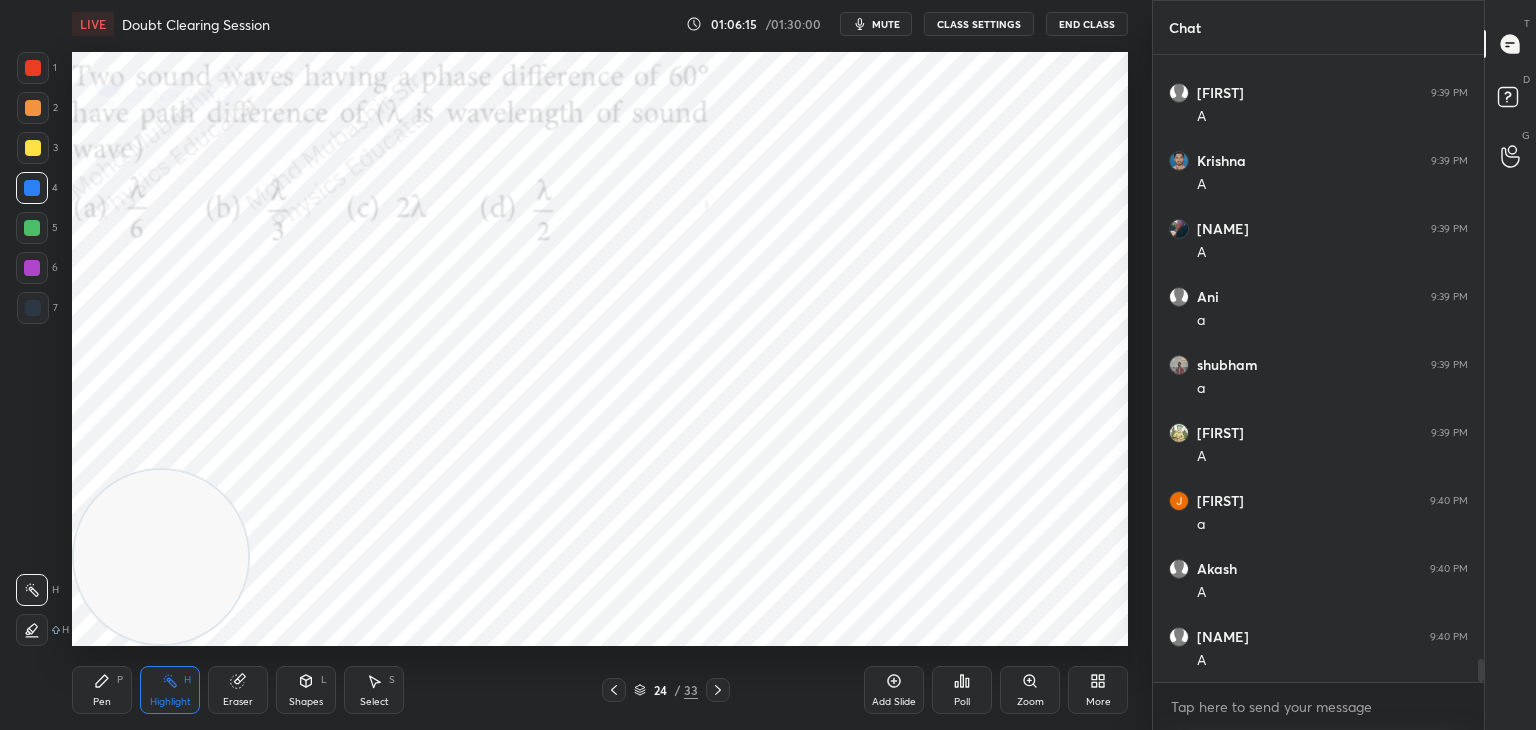 click on "Pen P" at bounding box center (102, 690) 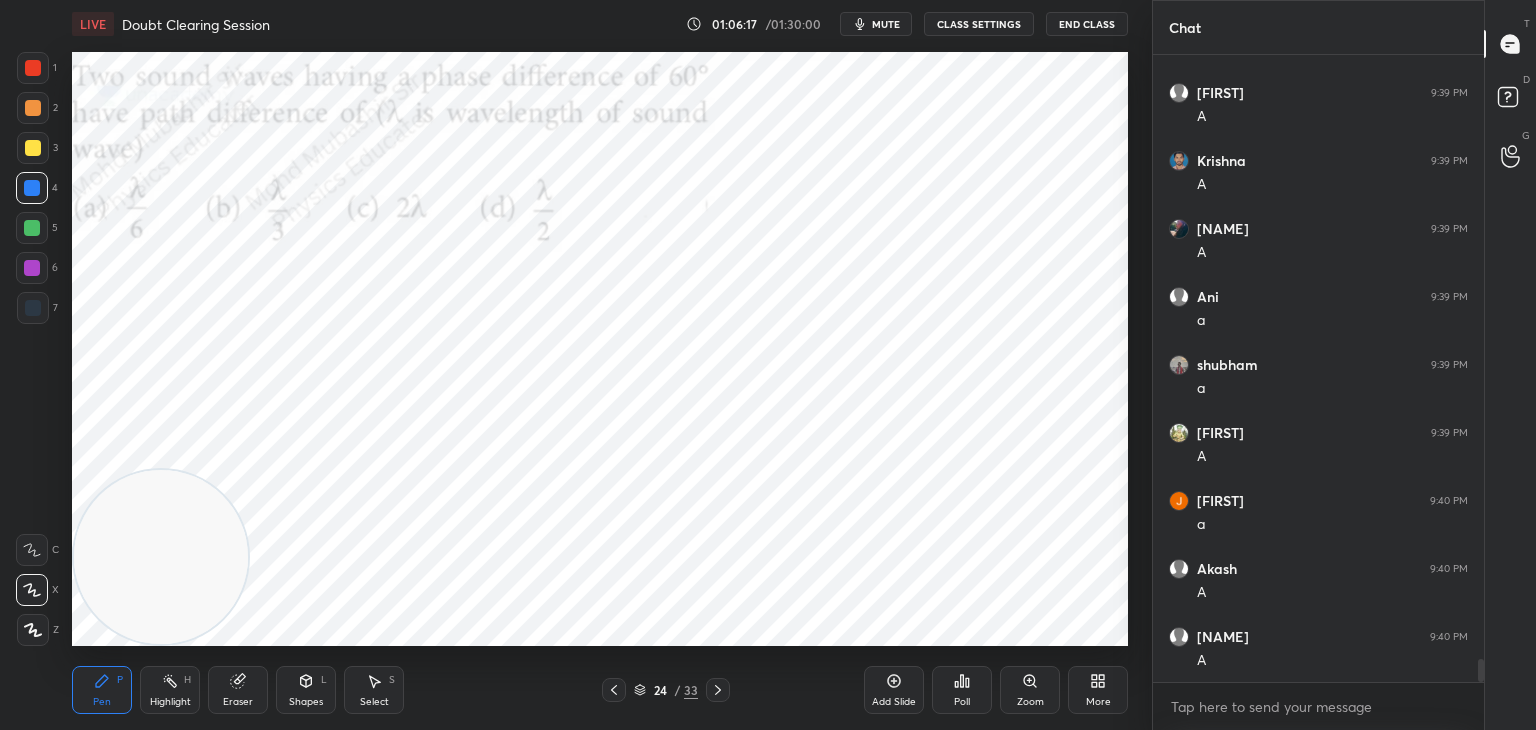 click on "Eraser" at bounding box center (238, 702) 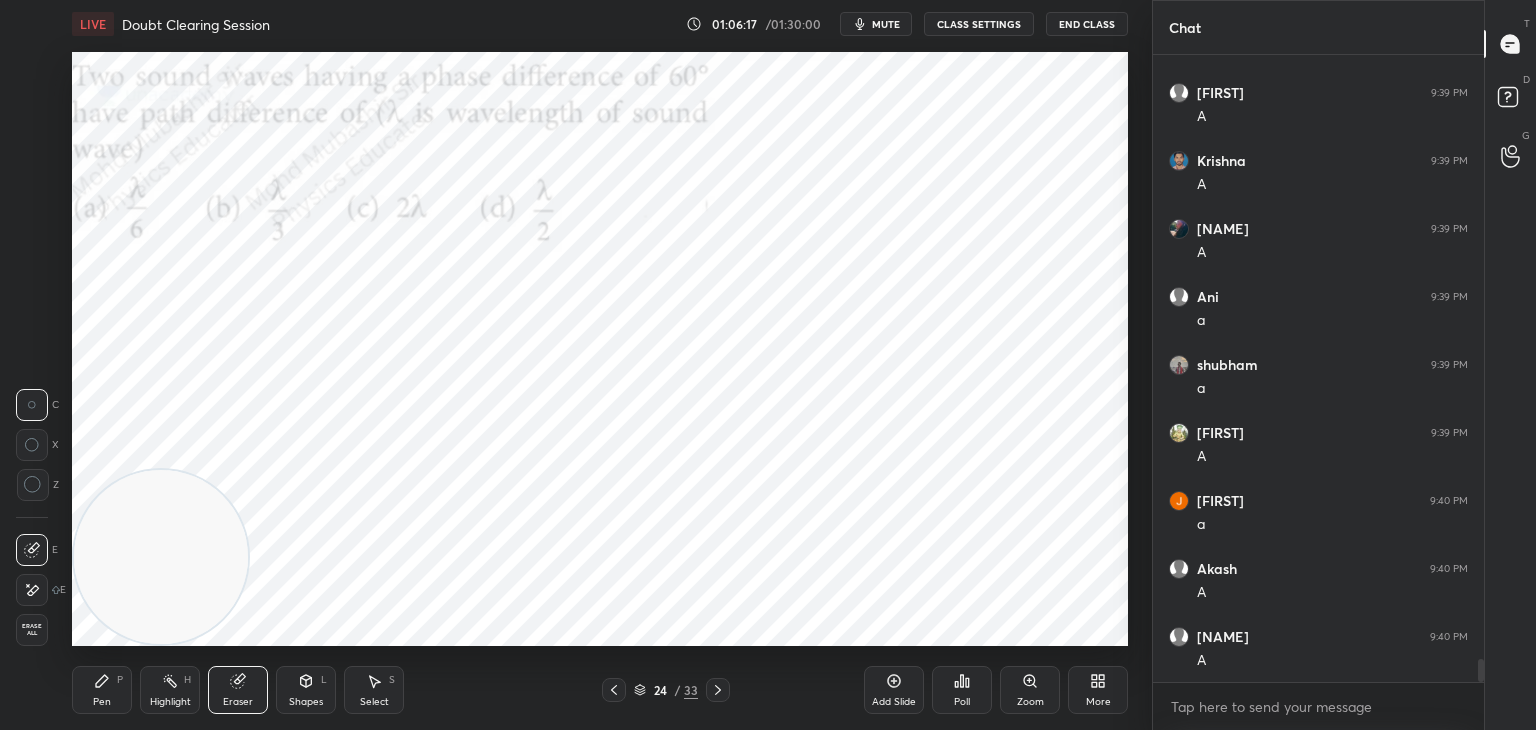click on "Erase all" at bounding box center [34, 630] 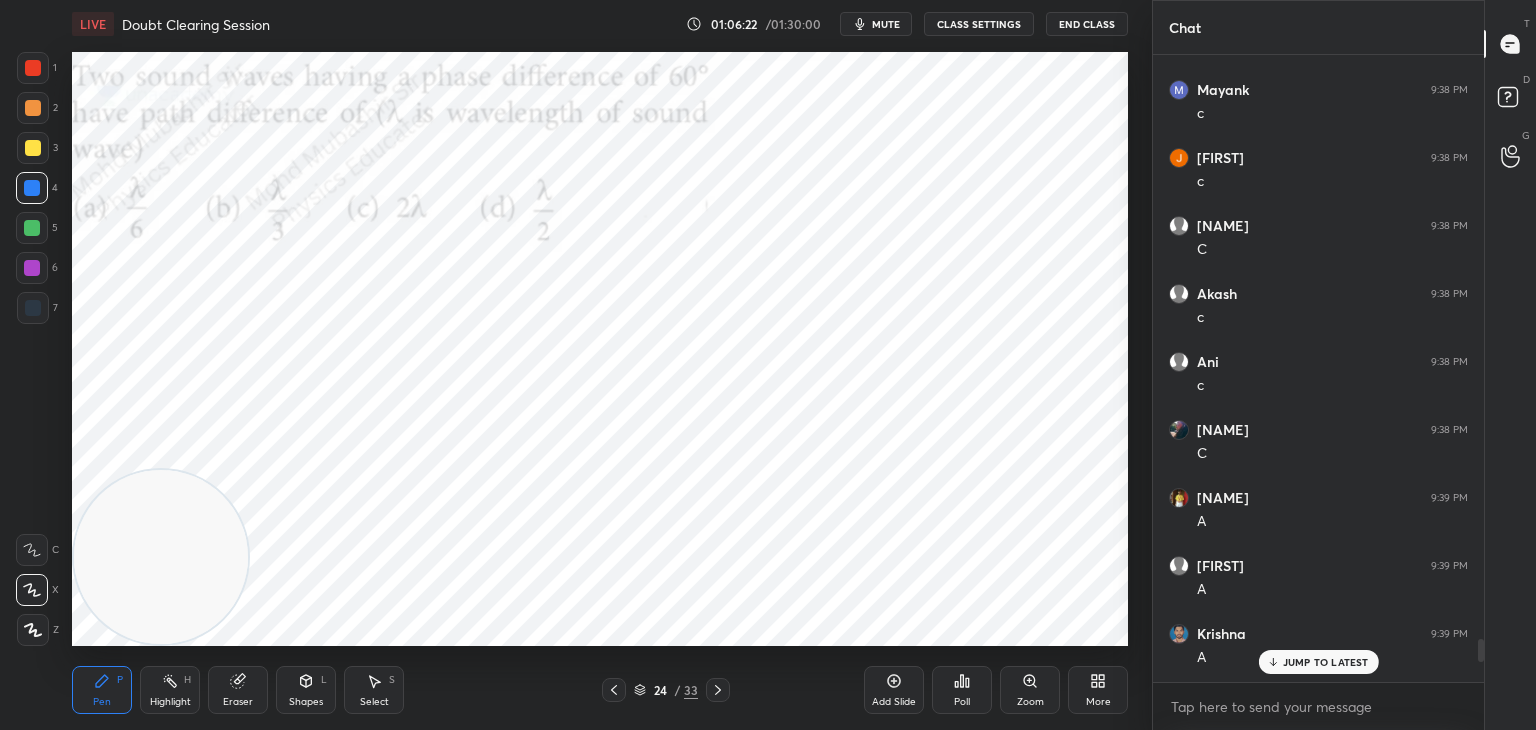 scroll, scrollTop: 16354, scrollLeft: 0, axis: vertical 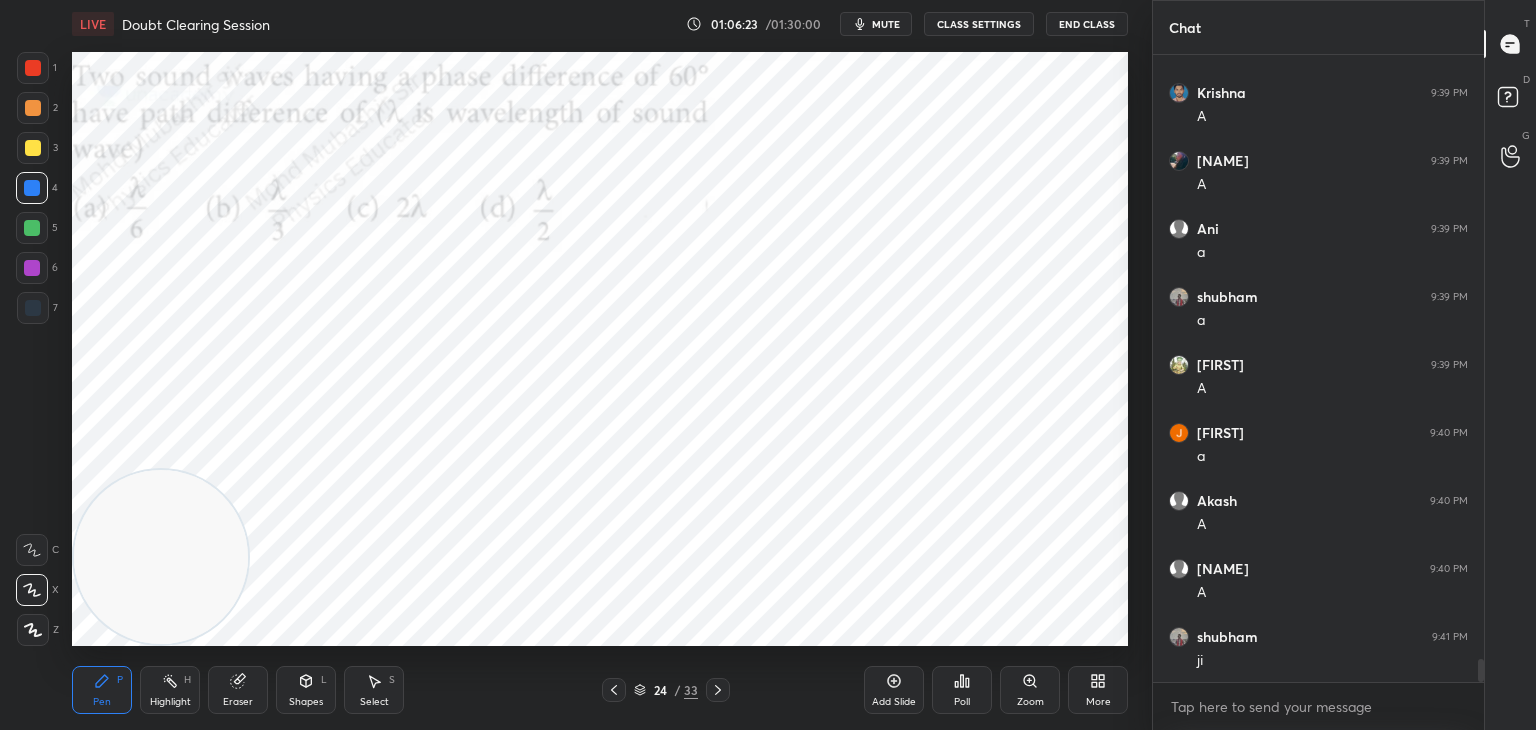 drag, startPoint x: 1477, startPoint y: 670, endPoint x: 1488, endPoint y: 713, distance: 44.38468 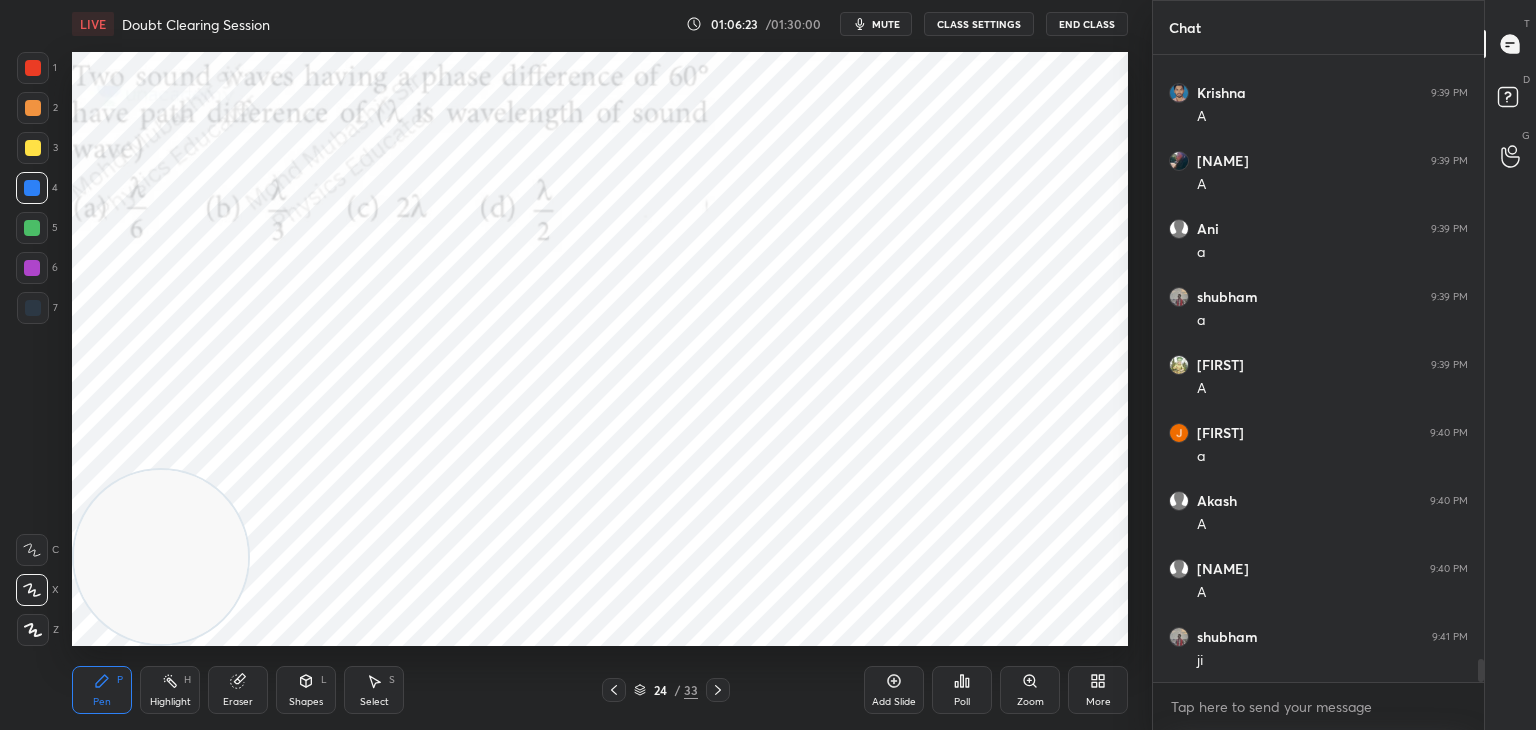 click on "Chat MD [LAST] [TIME] A [NAME] [TIME] A [NAME] [TIME] A [NAME] [TIME] A [NAME] [TIME] a [NAME] [TIME] a [NAME] [TIME] A [NAME] [TIME] A [NAME] [TIME] A [NAME] [TIME] A [NAME] [TIME] ji JUMP TO LATEST Enable hand raising Enable raise hand to speak to learners. Once enabled, chat will be turned off temporarily. Enable x [NAME] Asked a doubt 1 Please help me with this doubt Pick this doubt NEW DOUBTS ASKED No one has raised a hand yet Can't raise hand Looks like educator just invited you to speak. Please wait before you can raise your hand again. Got it T Messages (T) D Doubts (D) G Raise Hand (G)" at bounding box center [1344, 365] 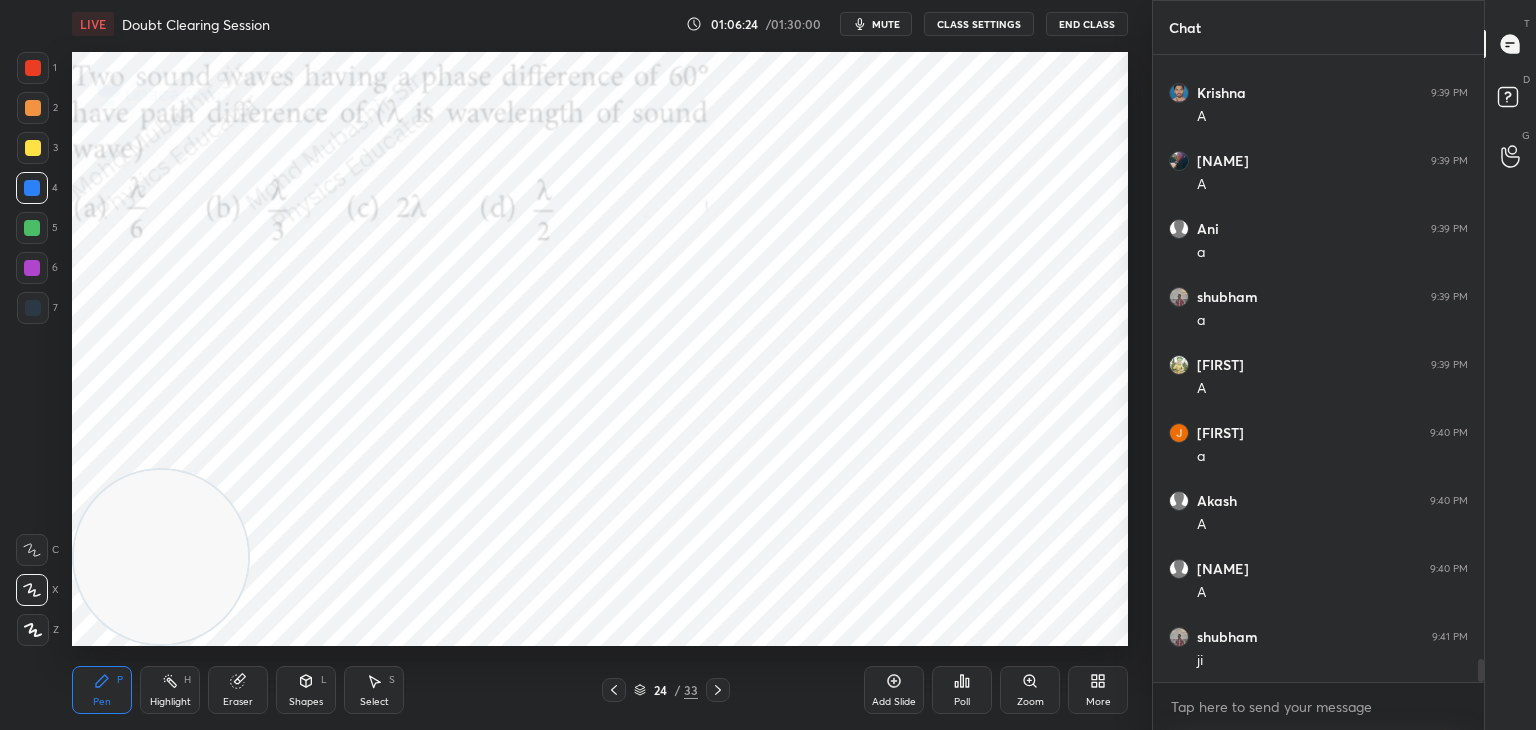 scroll, scrollTop: 16422, scrollLeft: 0, axis: vertical 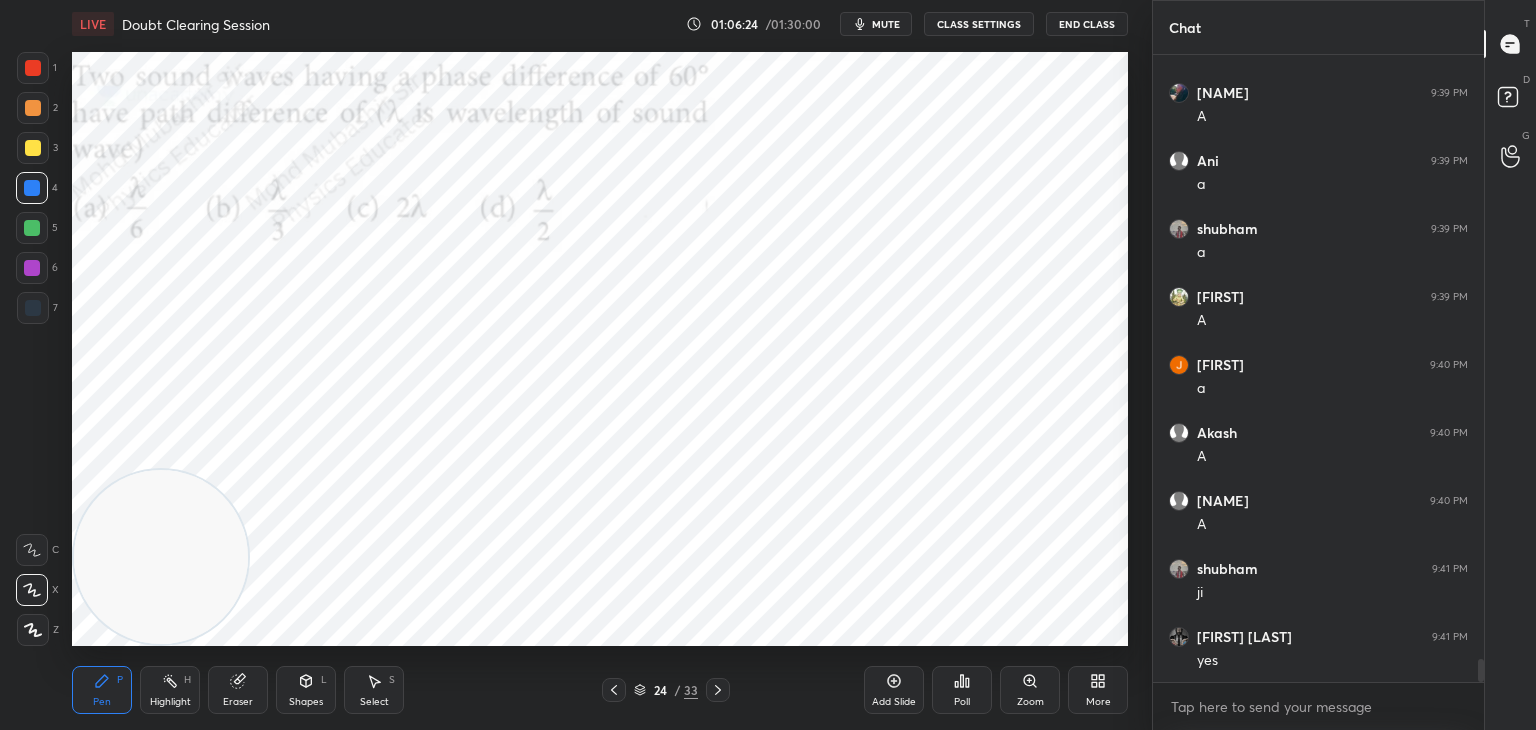 drag, startPoint x: 27, startPoint y: 248, endPoint x: 41, endPoint y: 294, distance: 48.08326 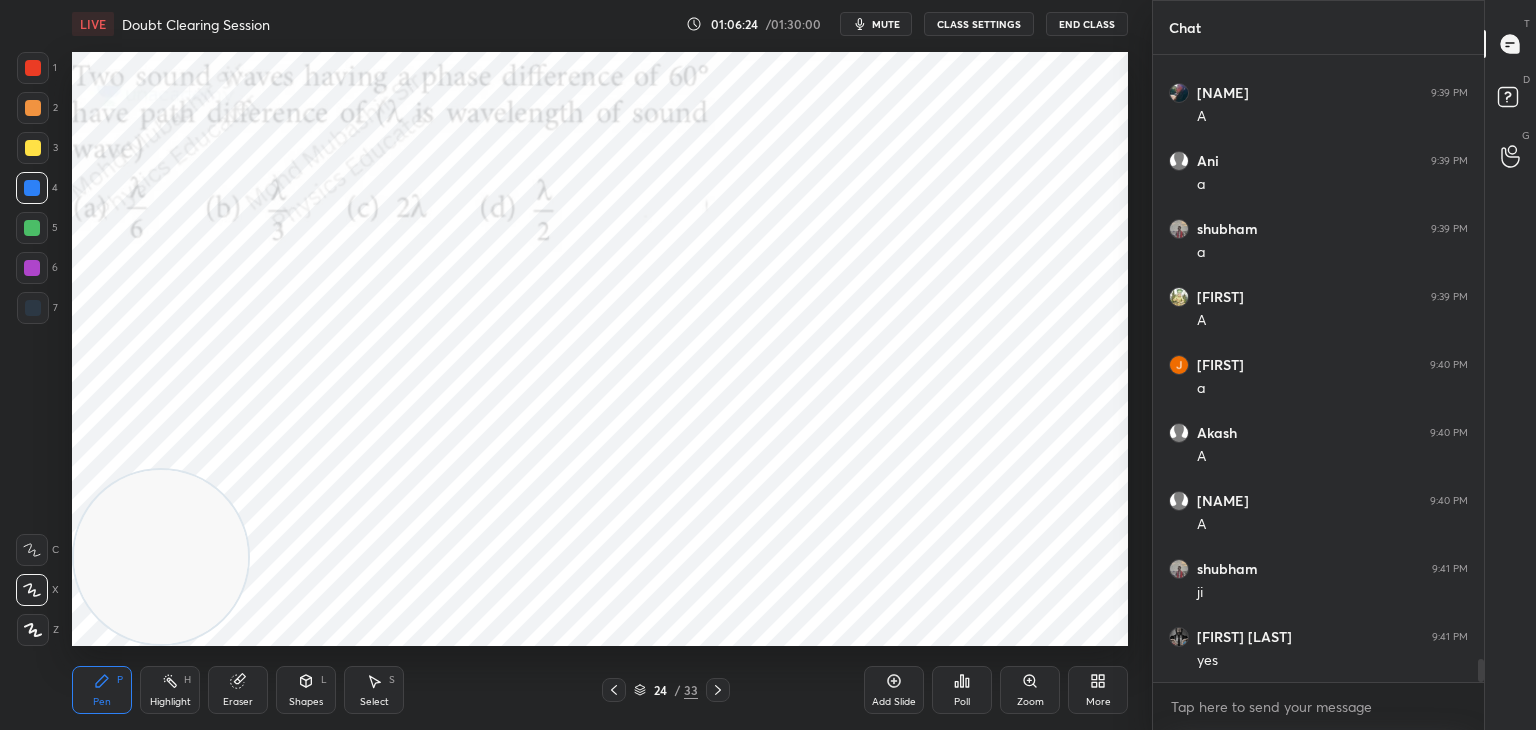 click on "1 2 3 4 5 6 7" at bounding box center [37, 192] 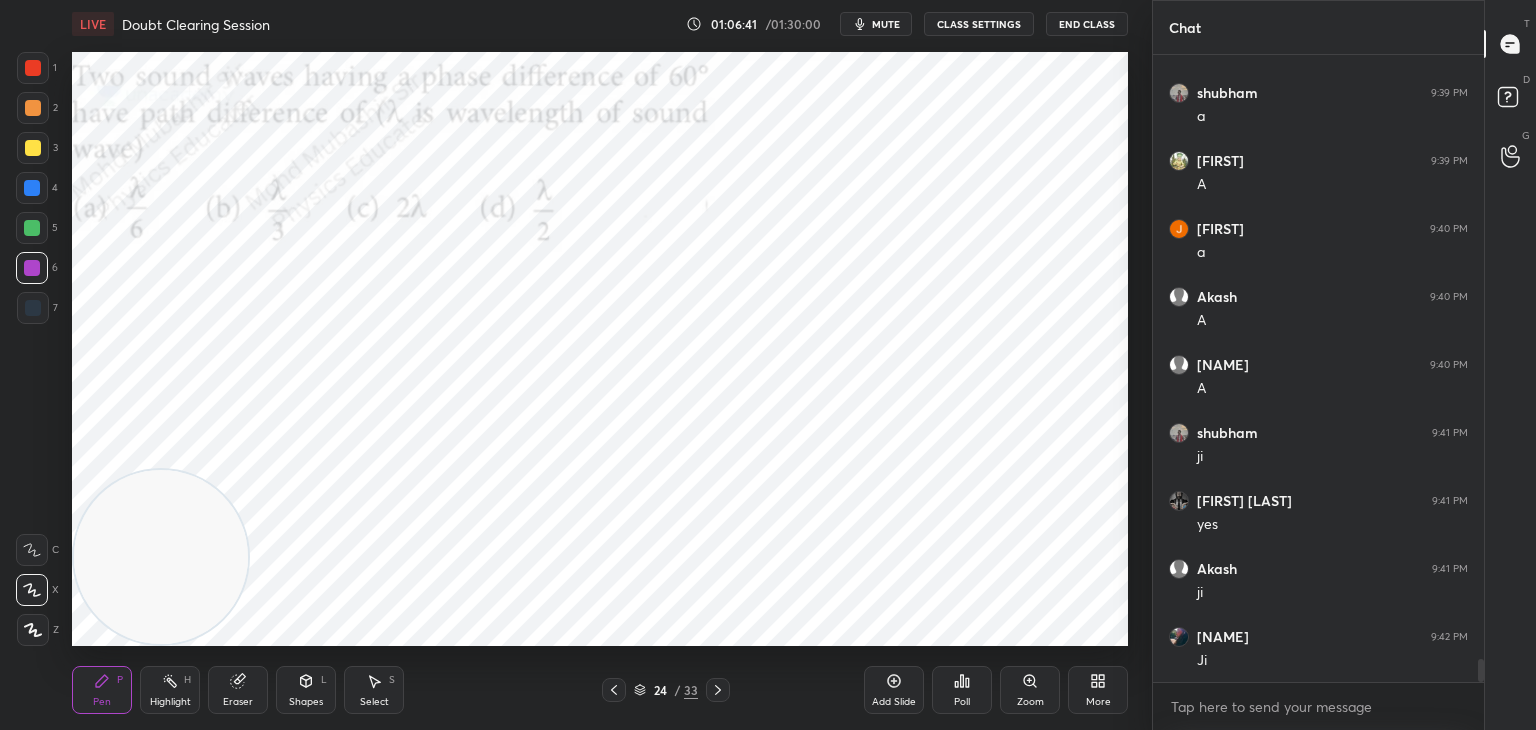 scroll, scrollTop: 16626, scrollLeft: 0, axis: vertical 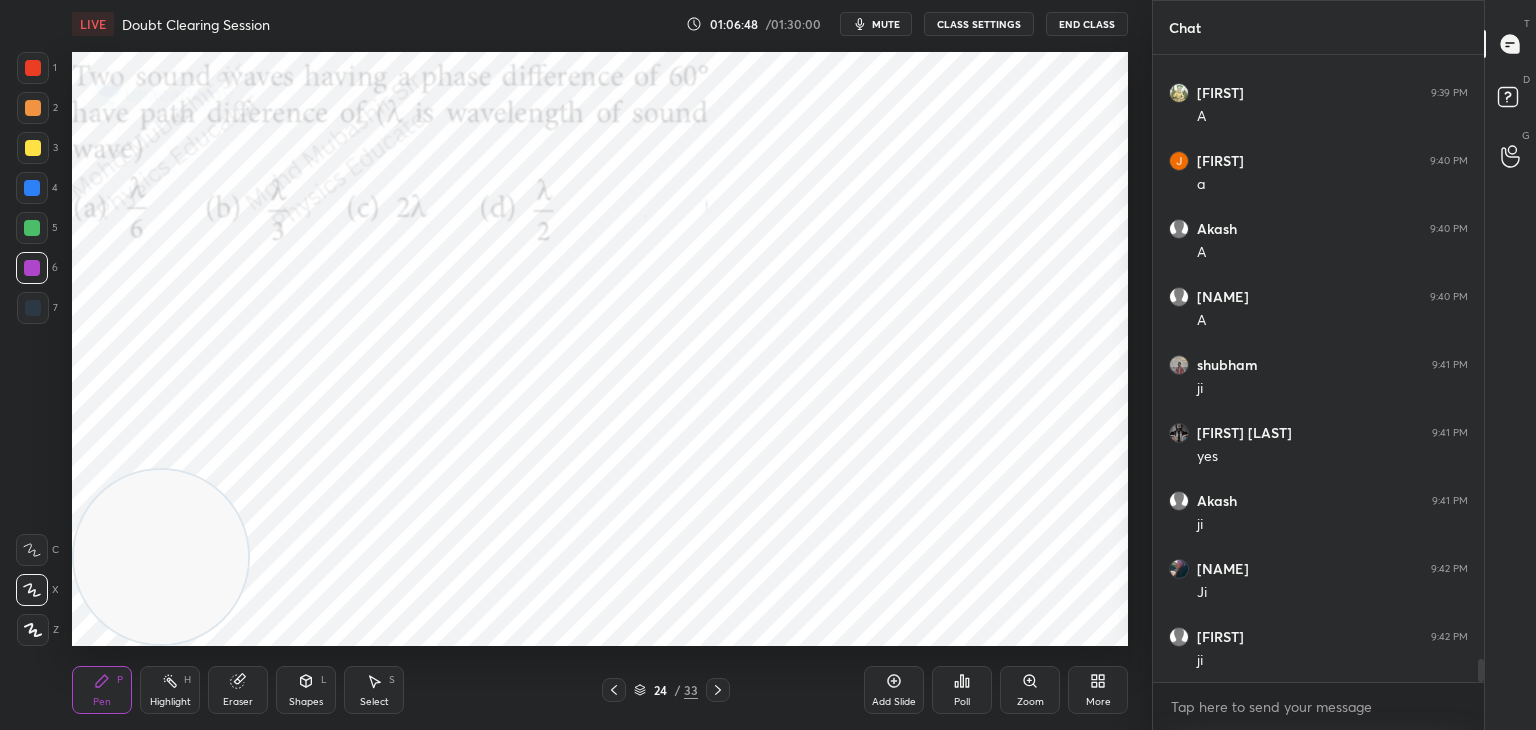 click 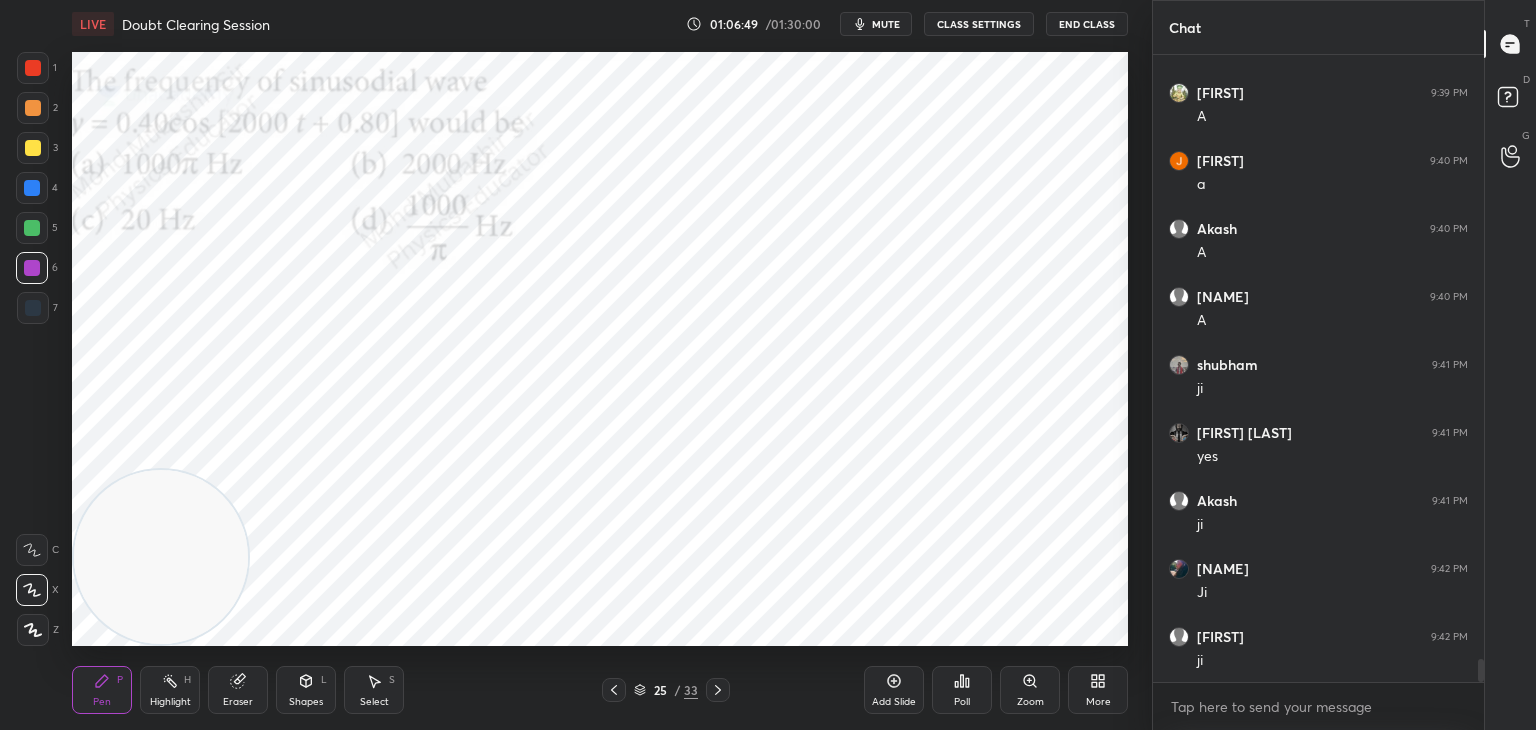 click 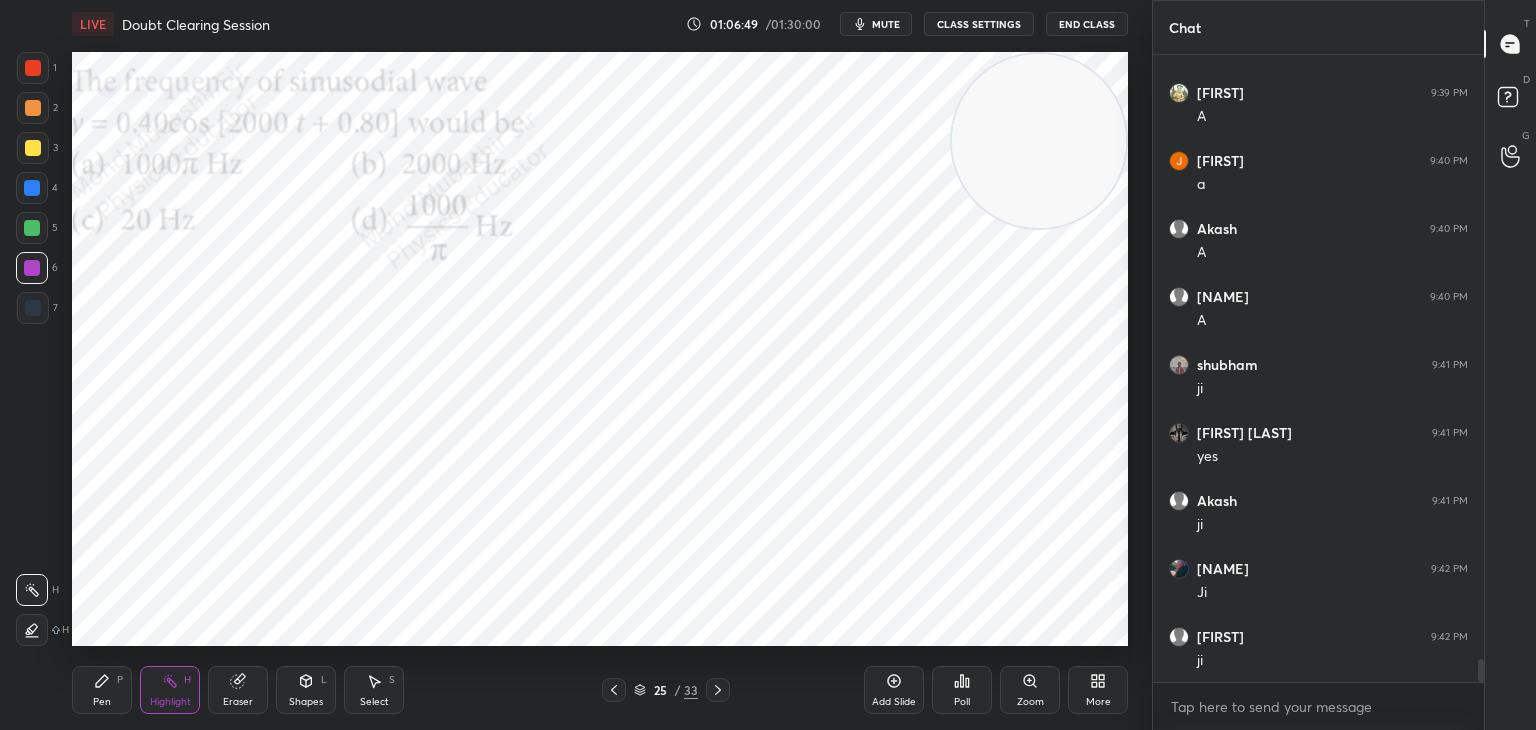 drag, startPoint x: 265, startPoint y: 478, endPoint x: 1112, endPoint y: 73, distance: 938.84717 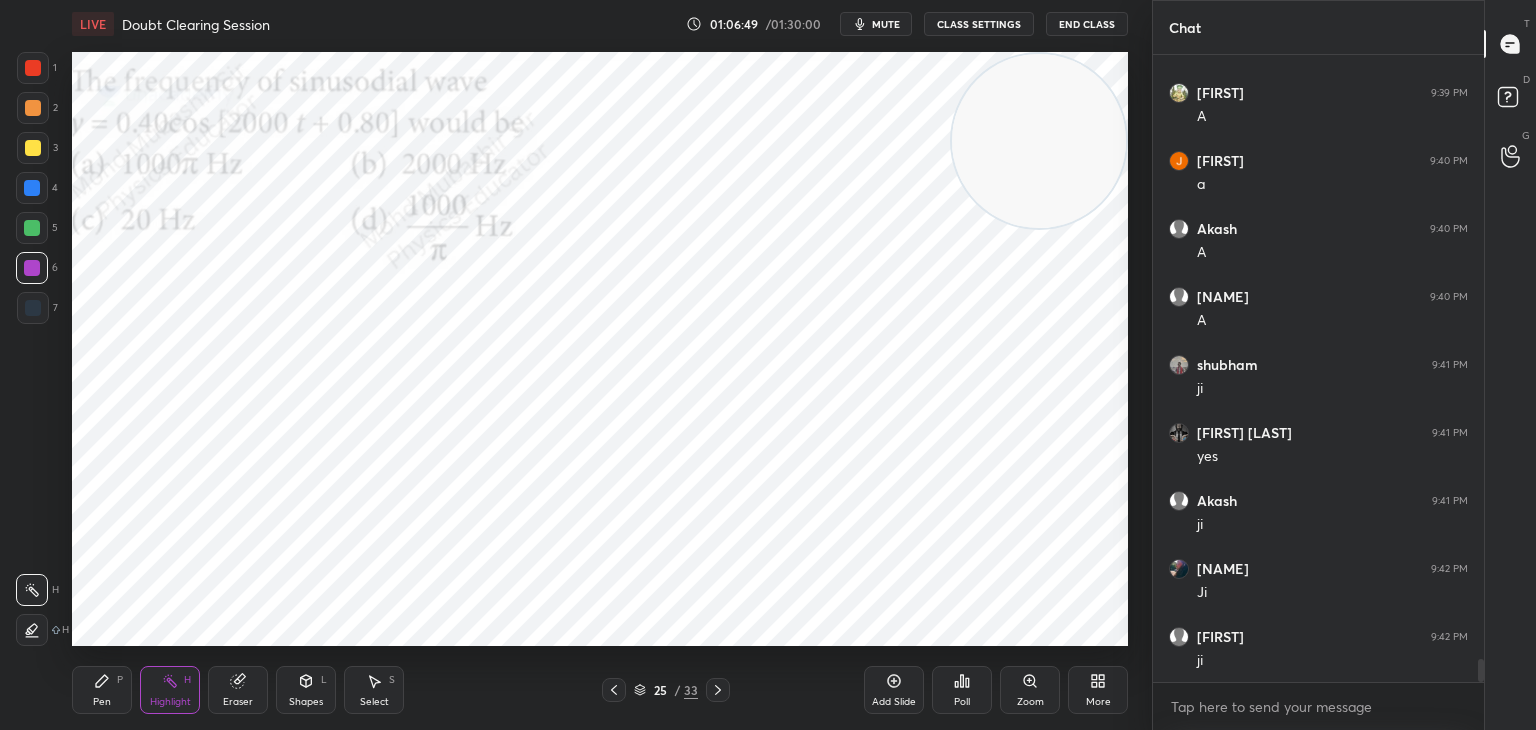 click at bounding box center [1039, 141] 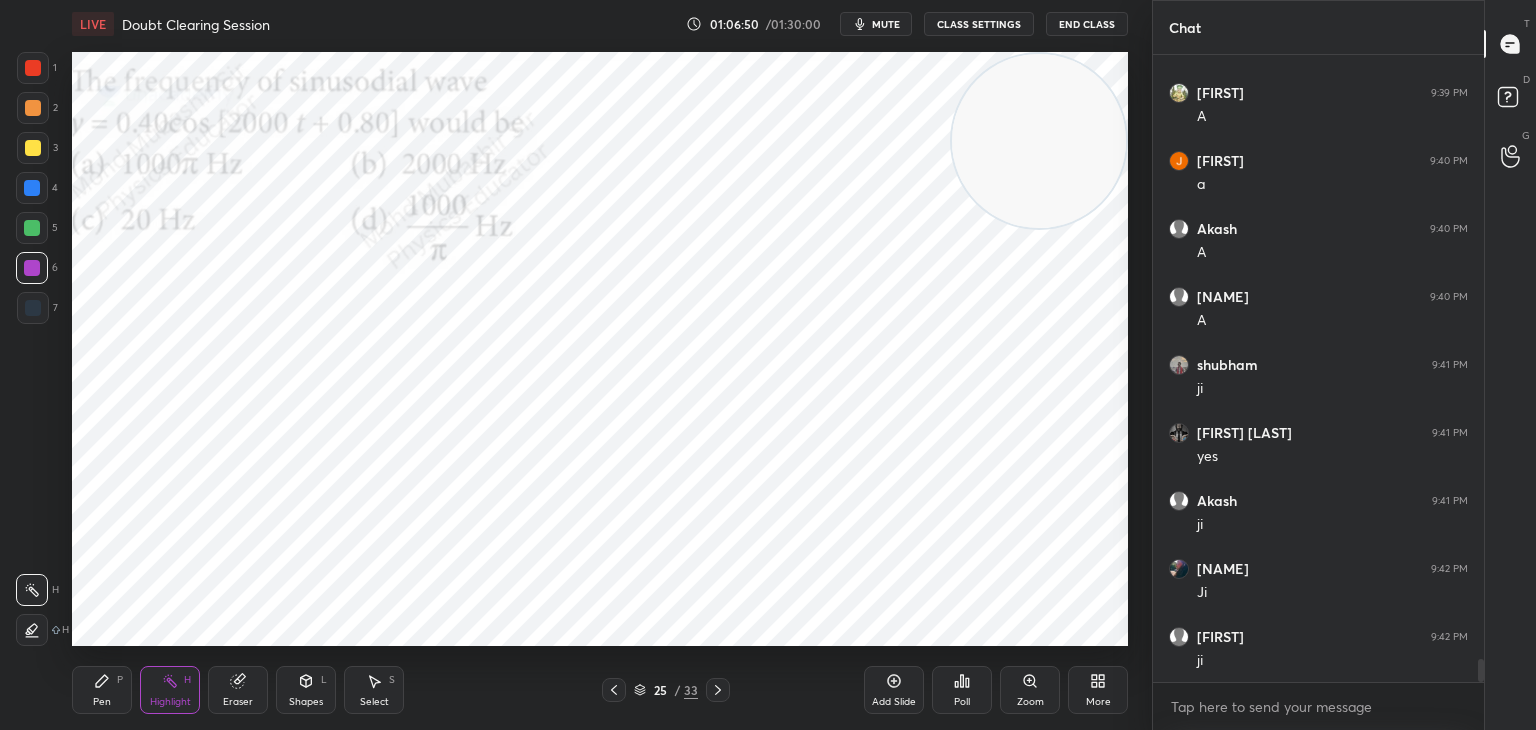 scroll, scrollTop: 16694, scrollLeft: 0, axis: vertical 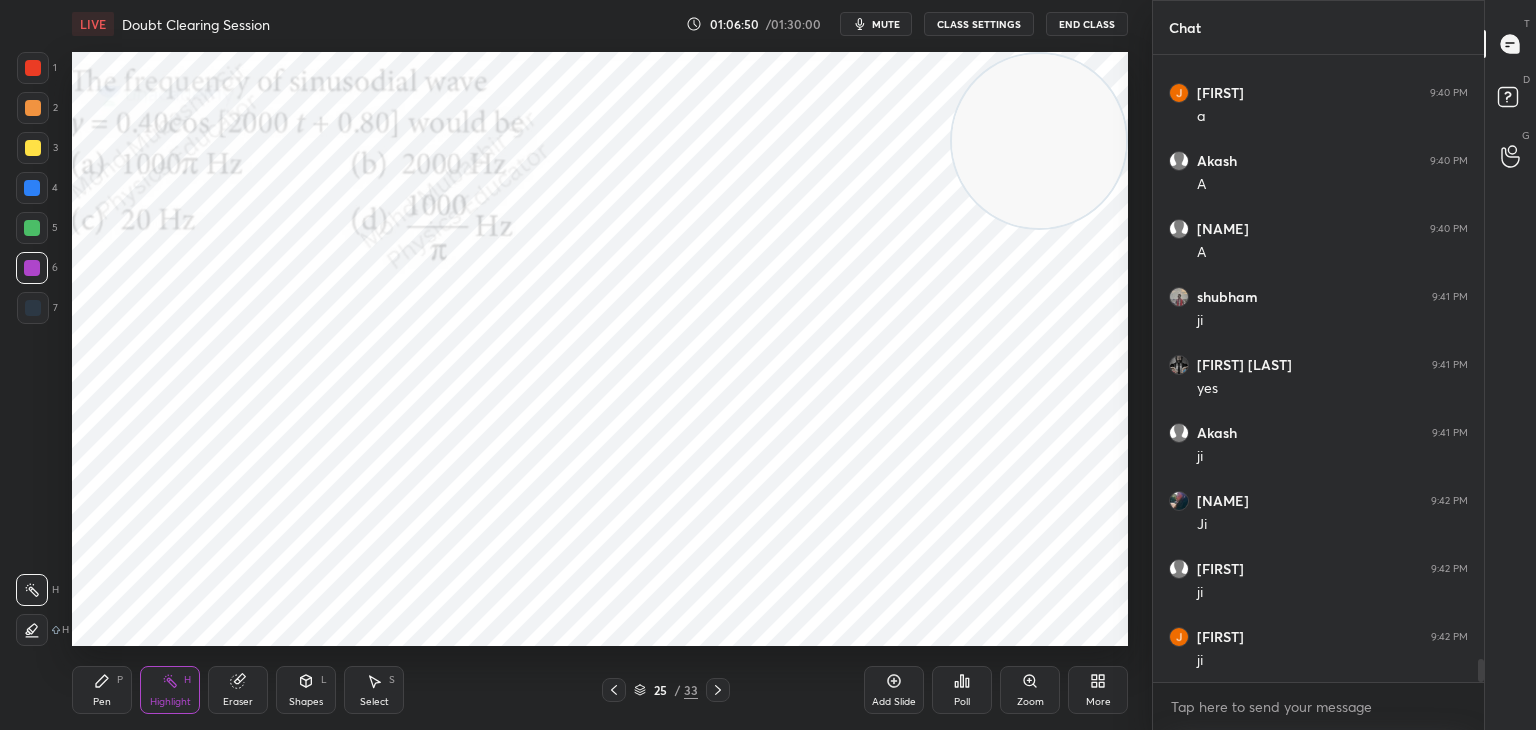 click on "mute" at bounding box center [886, 24] 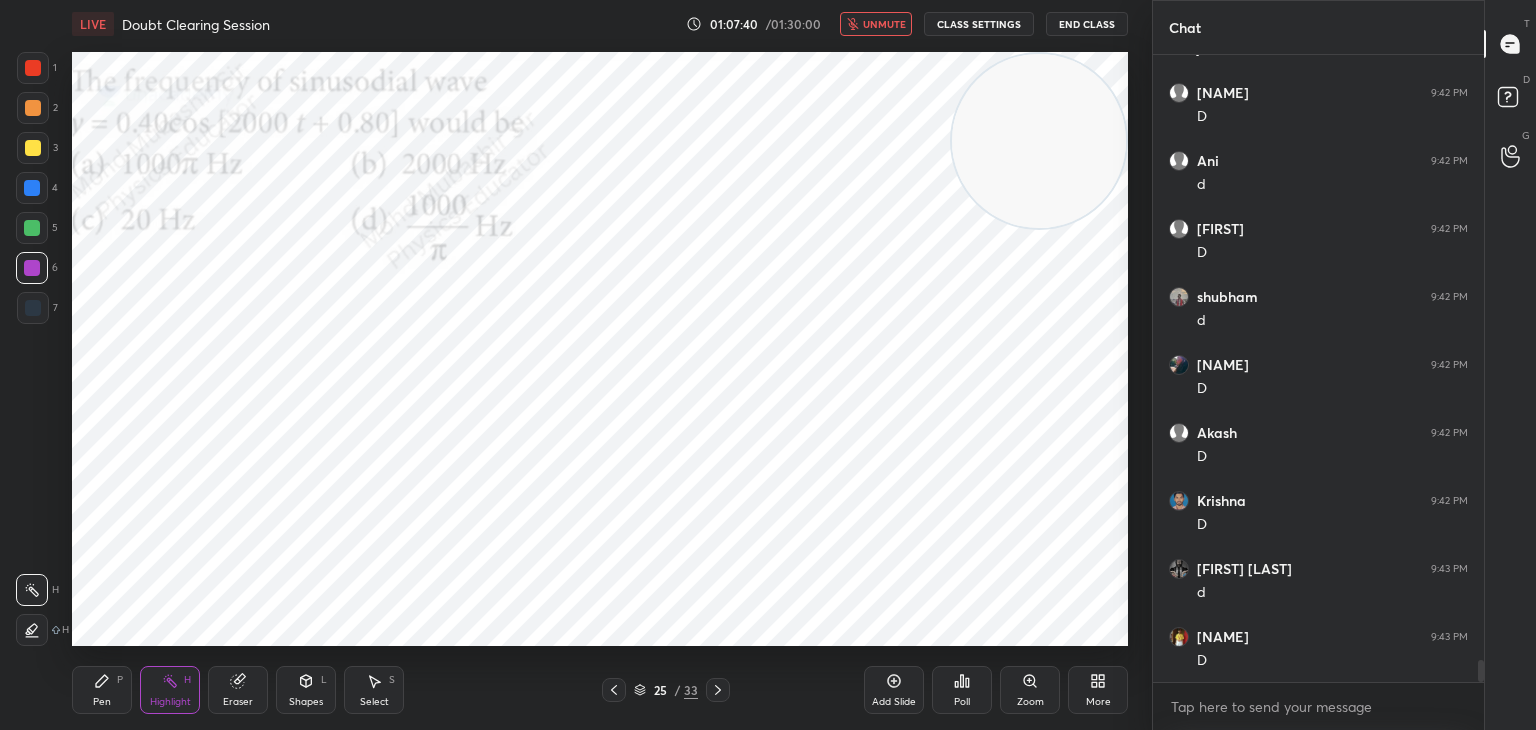 scroll, scrollTop: 17374, scrollLeft: 0, axis: vertical 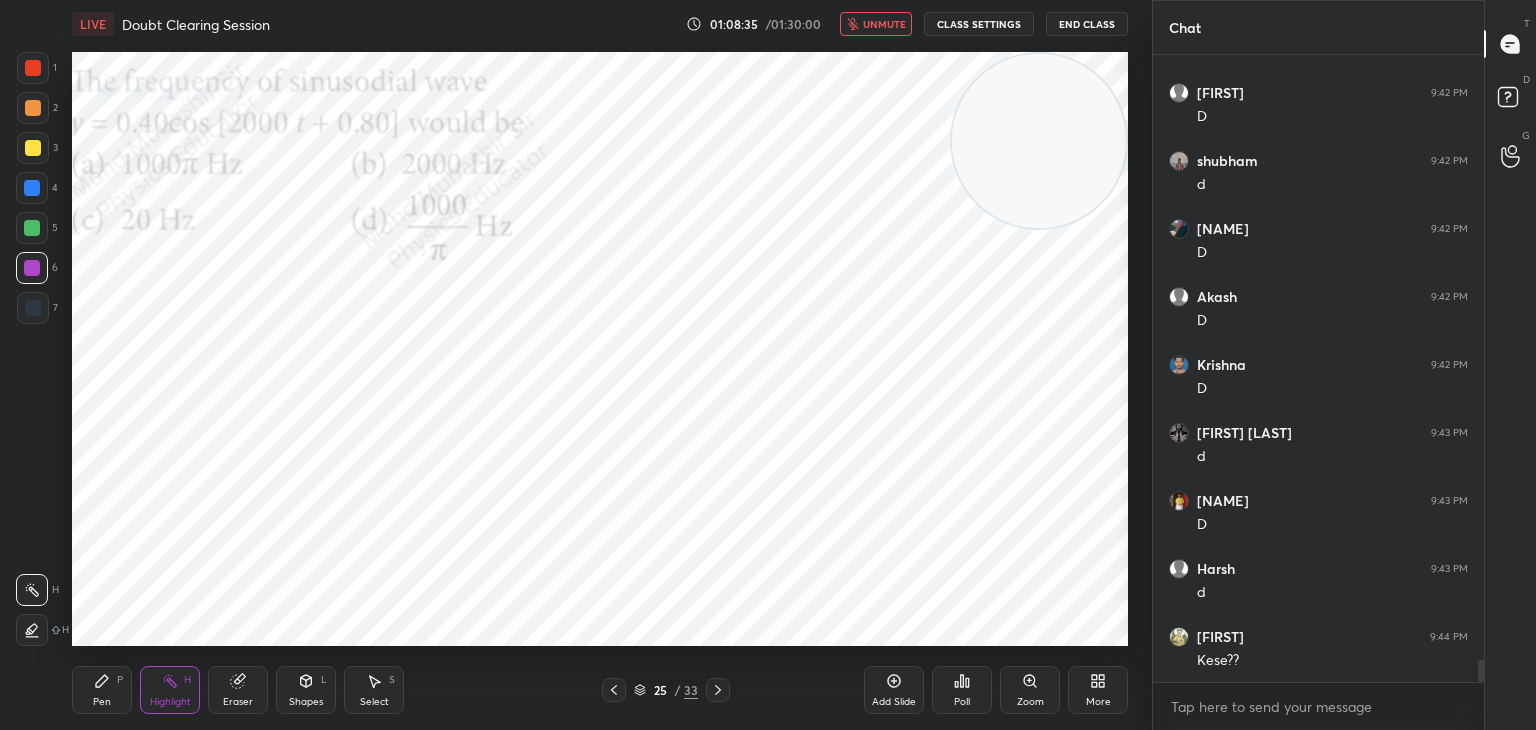 click on "unmute" at bounding box center [876, 24] 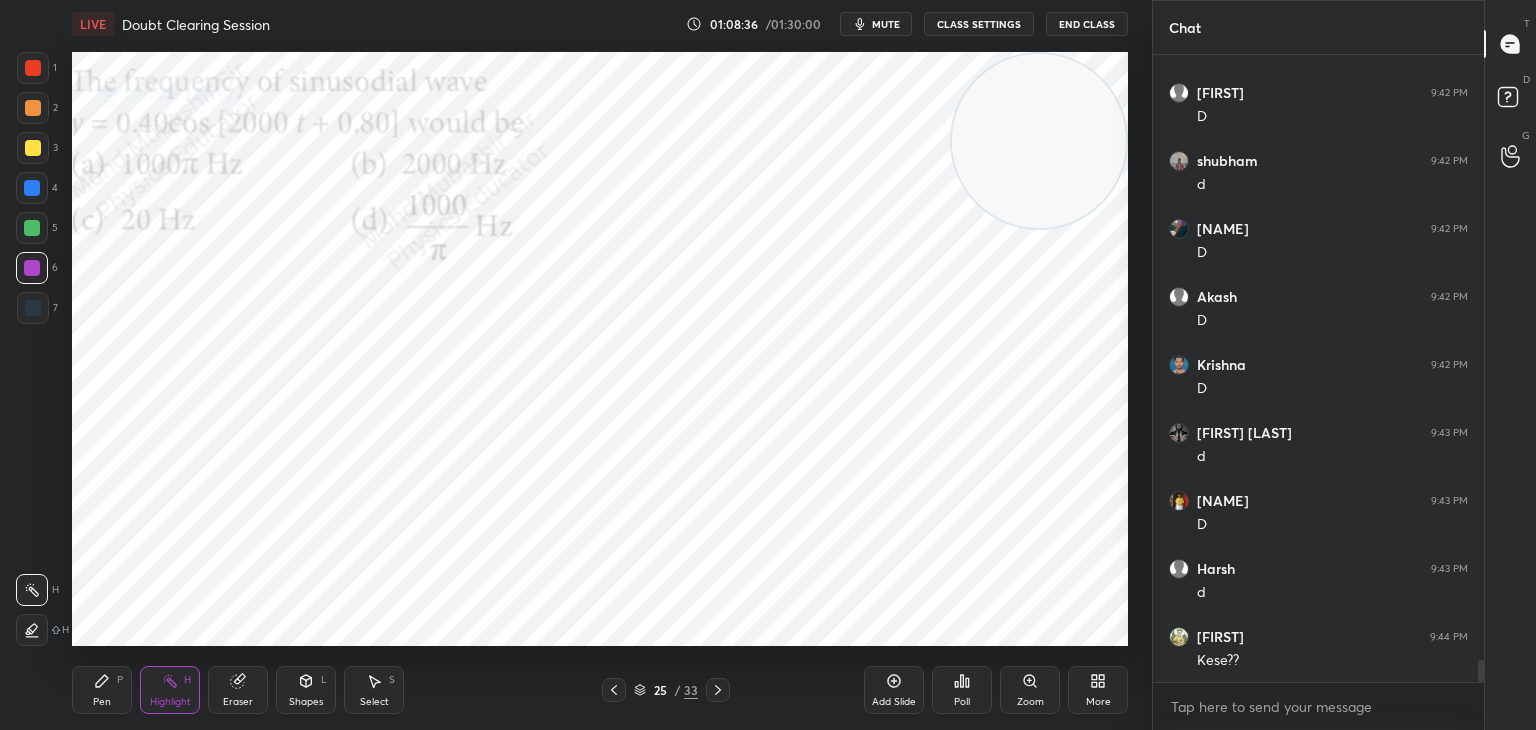 click on "Pen P" at bounding box center [102, 690] 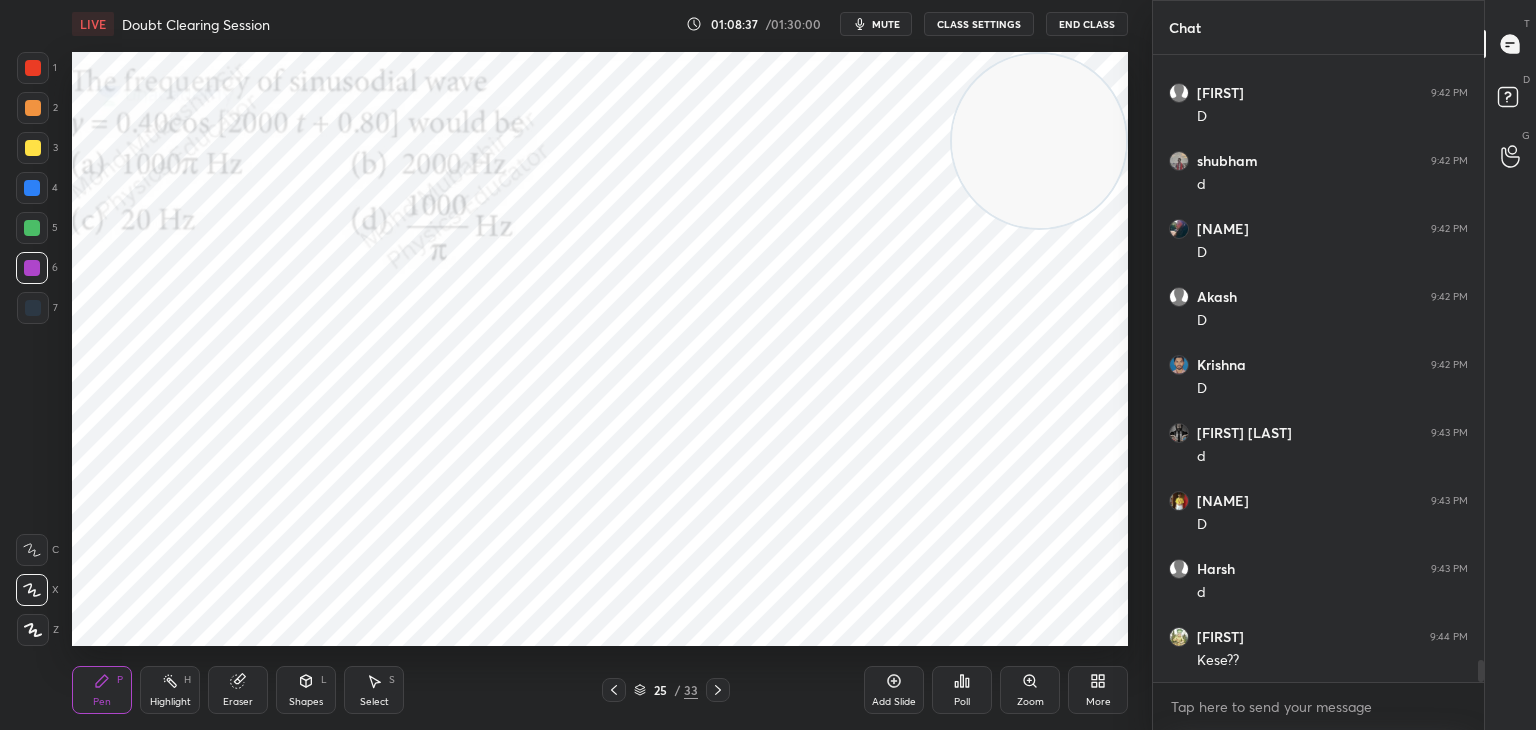 click at bounding box center (32, 188) 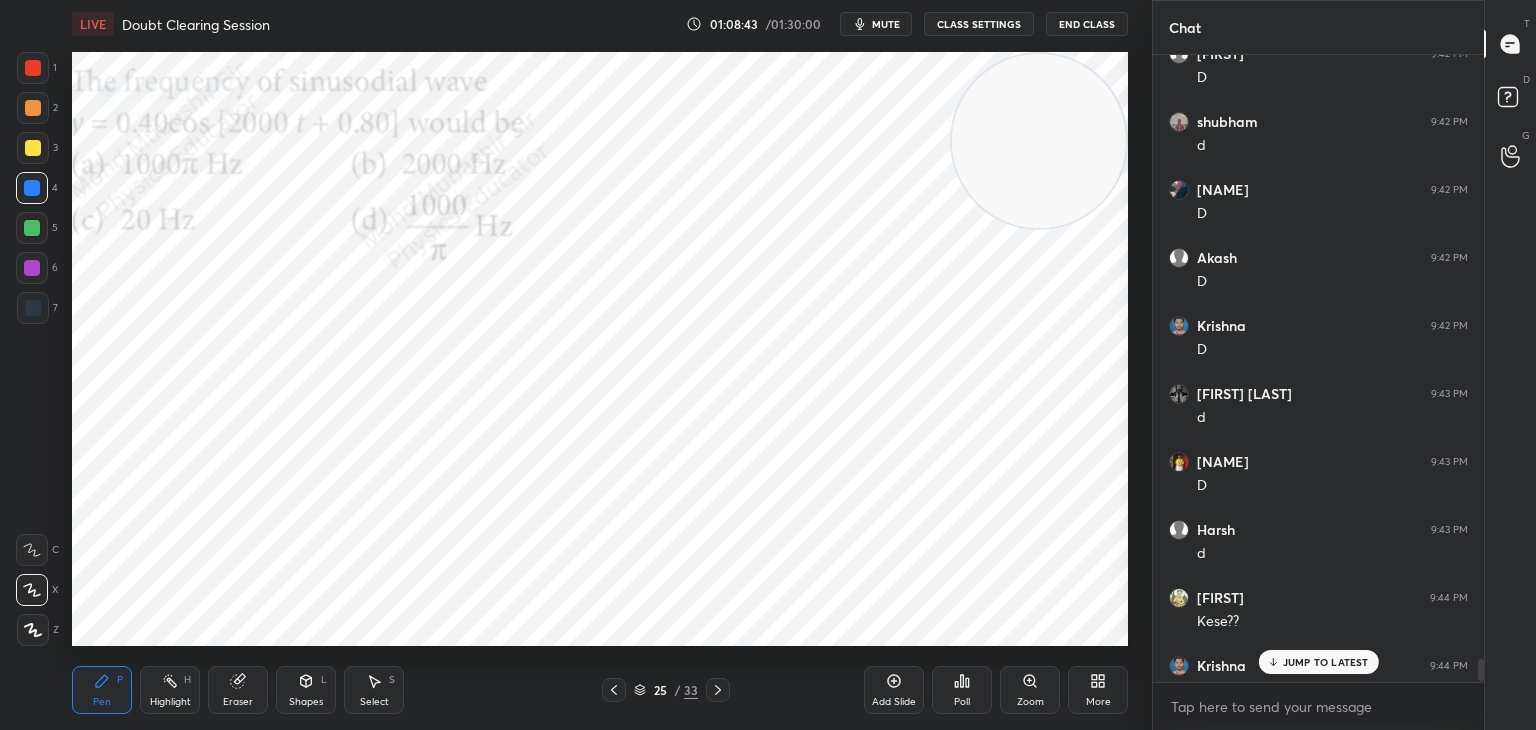 scroll, scrollTop: 17510, scrollLeft: 0, axis: vertical 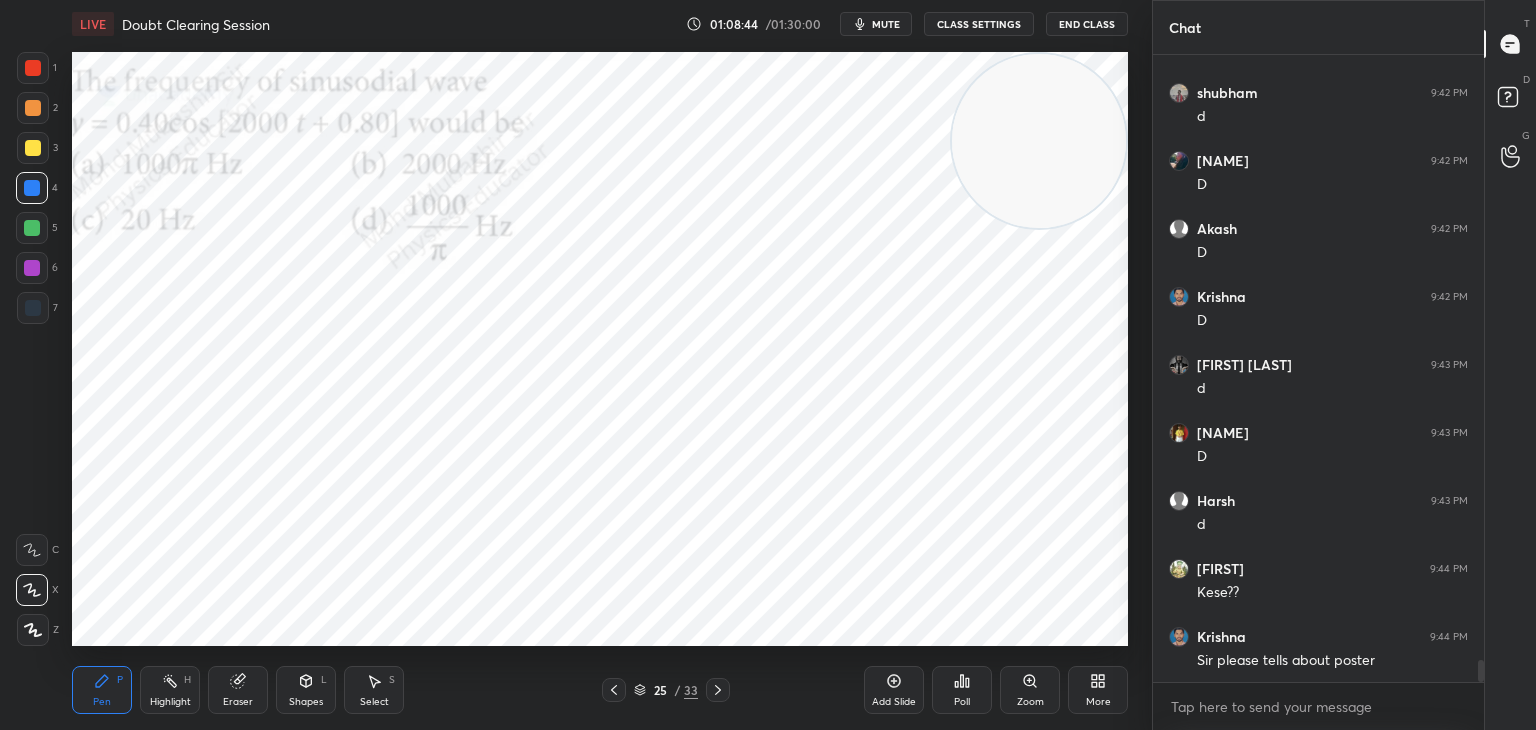 drag, startPoint x: 1481, startPoint y: 673, endPoint x: 1477, endPoint y: 692, distance: 19.416489 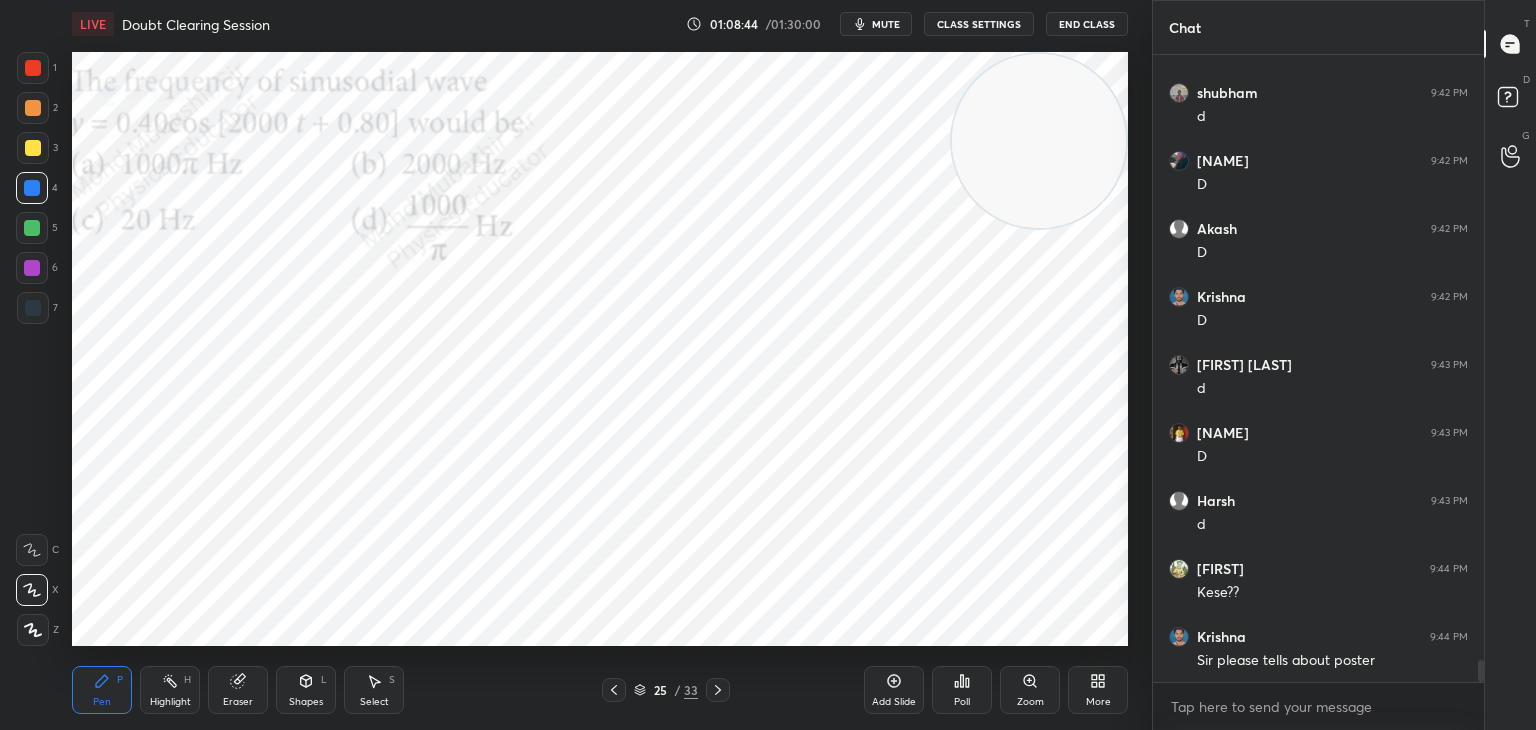 click on "[NAME] 9:42 PM d [NAME] 9:42 PM D [NAME] 9:42 PM d [NAME] 9:42 PM D [NAME] 9:42 PM D [NAME] 9:42 PM D [NAME] 9:43 PM d [NAME] 9:43 PM D [NAME] 9:43 PM d [NAME] 9:44 PM Kese?? [NAME] 9:44 PM Sir please tells about poster JUMP TO LATEST Enable hand raising Enable raise hand to speak to learners. Once enabled, chat will be turned off temporarily. Enable x" at bounding box center [1318, 392] 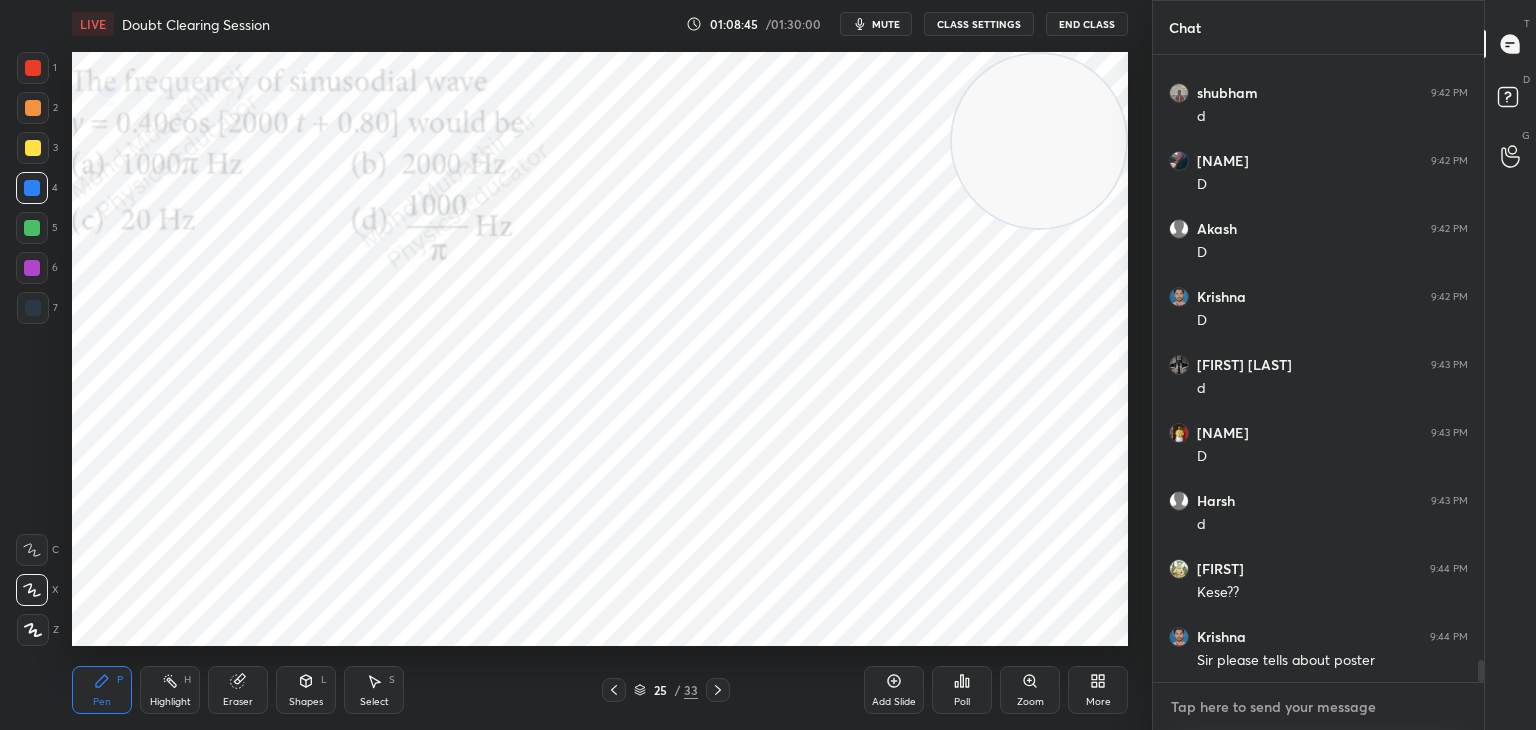 click at bounding box center (1318, 707) 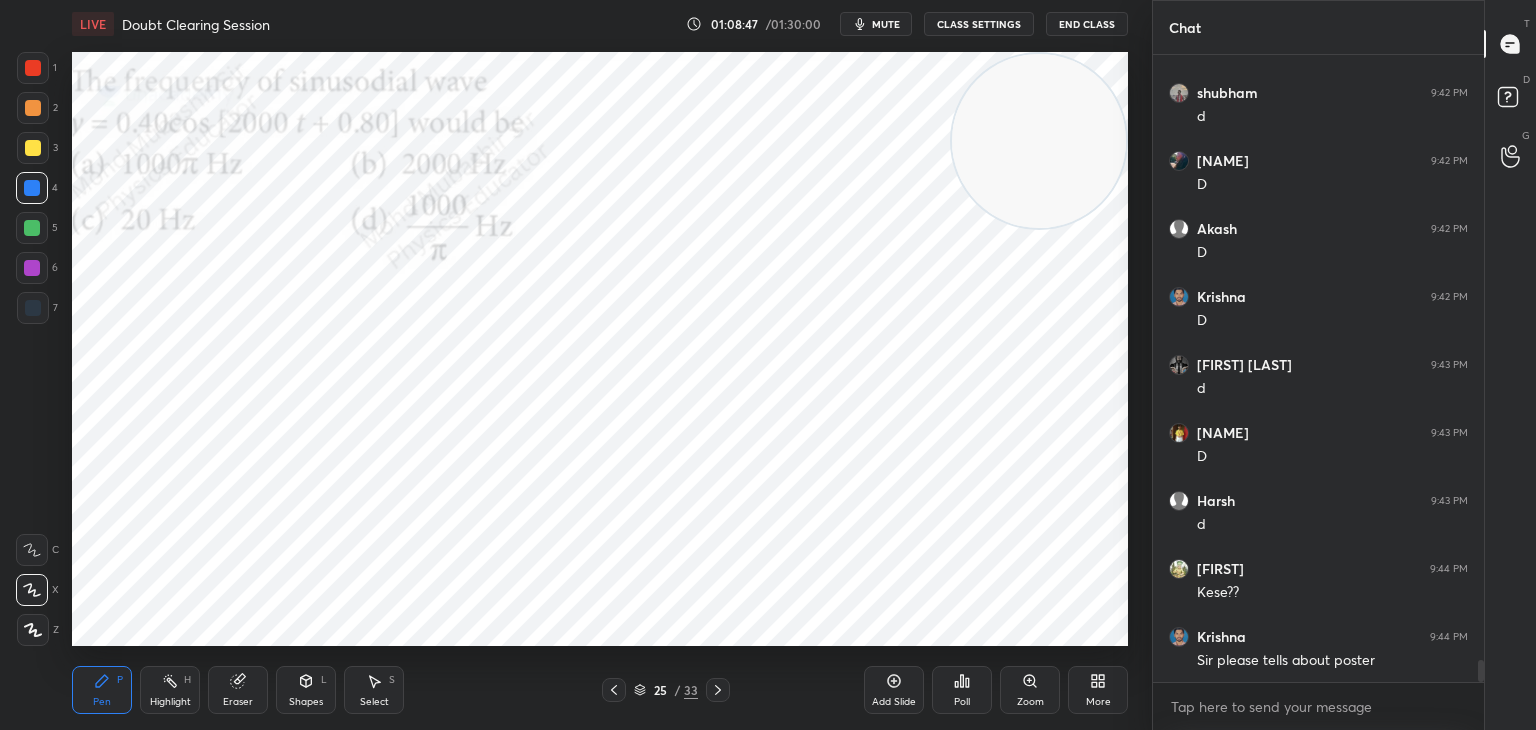 click on "Eraser" at bounding box center (238, 690) 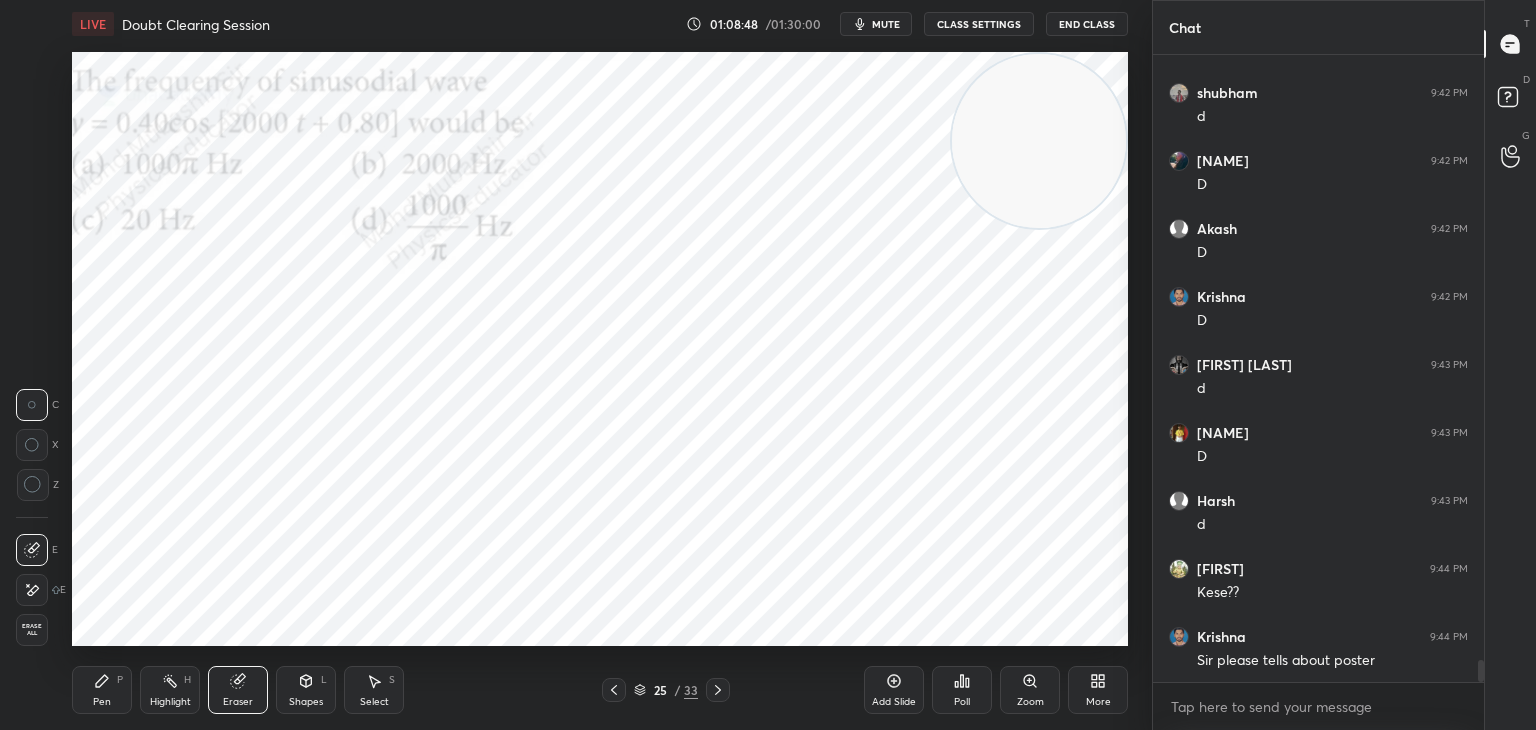 click on "Erase all" at bounding box center (32, 630) 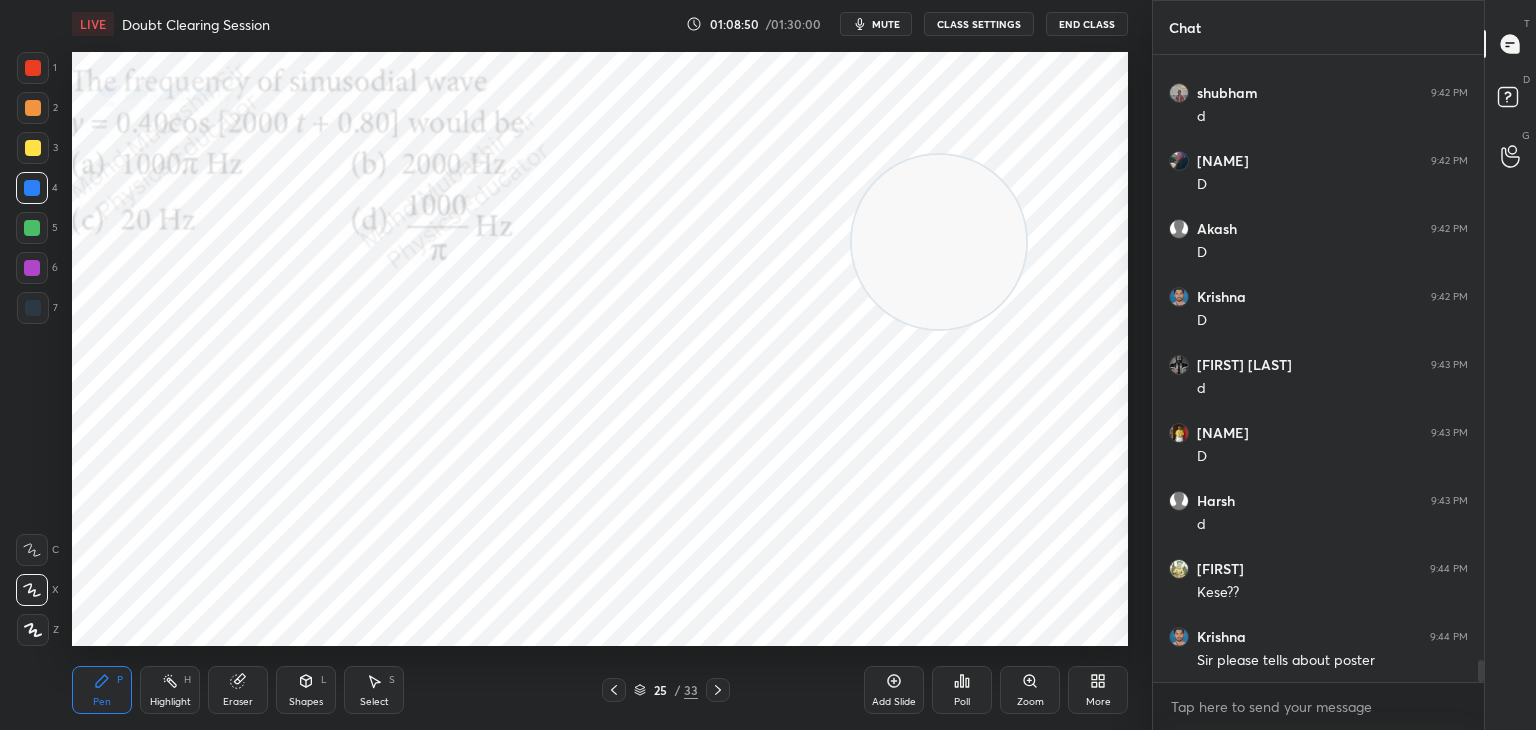 drag, startPoint x: 989, startPoint y: 154, endPoint x: 359, endPoint y: 477, distance: 707.9753 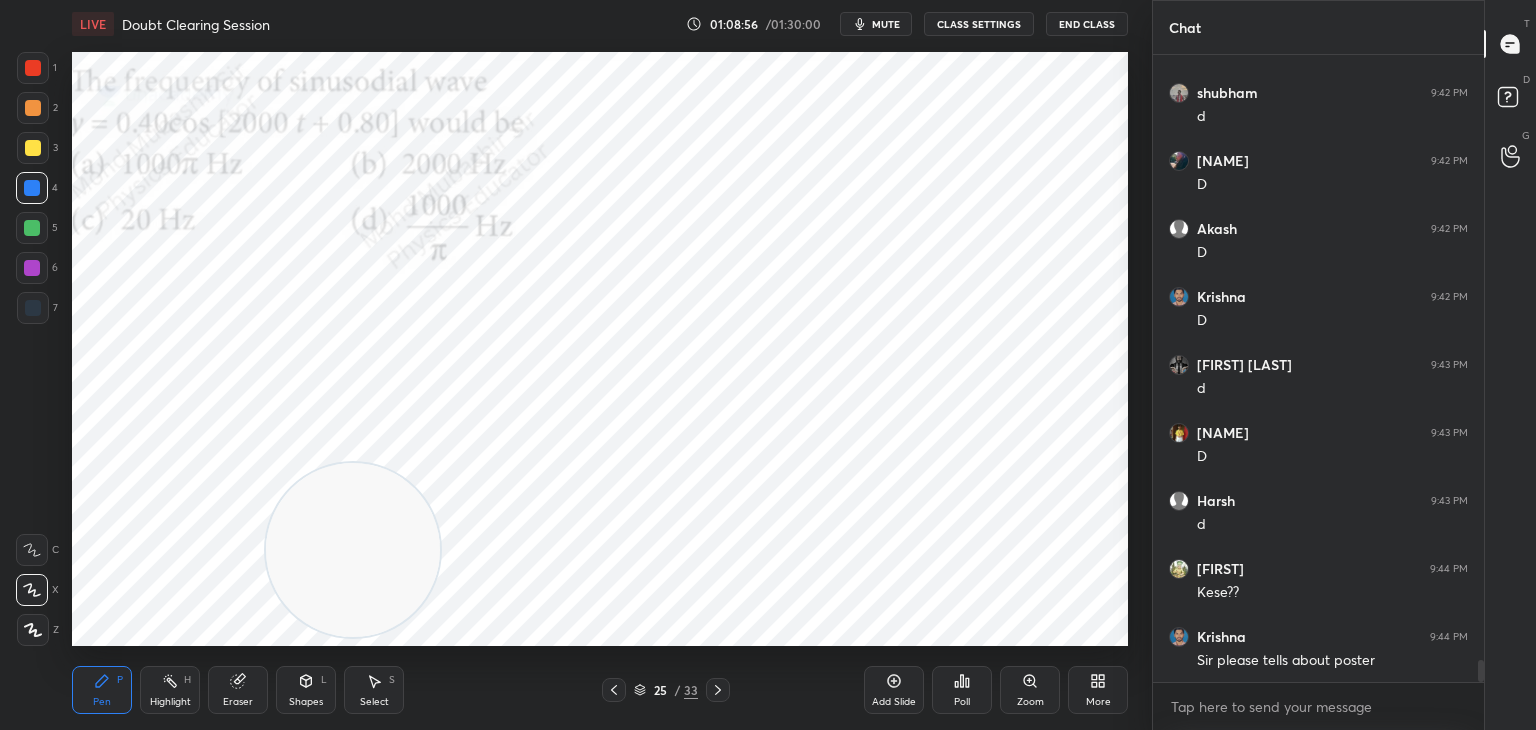 click at bounding box center (32, 228) 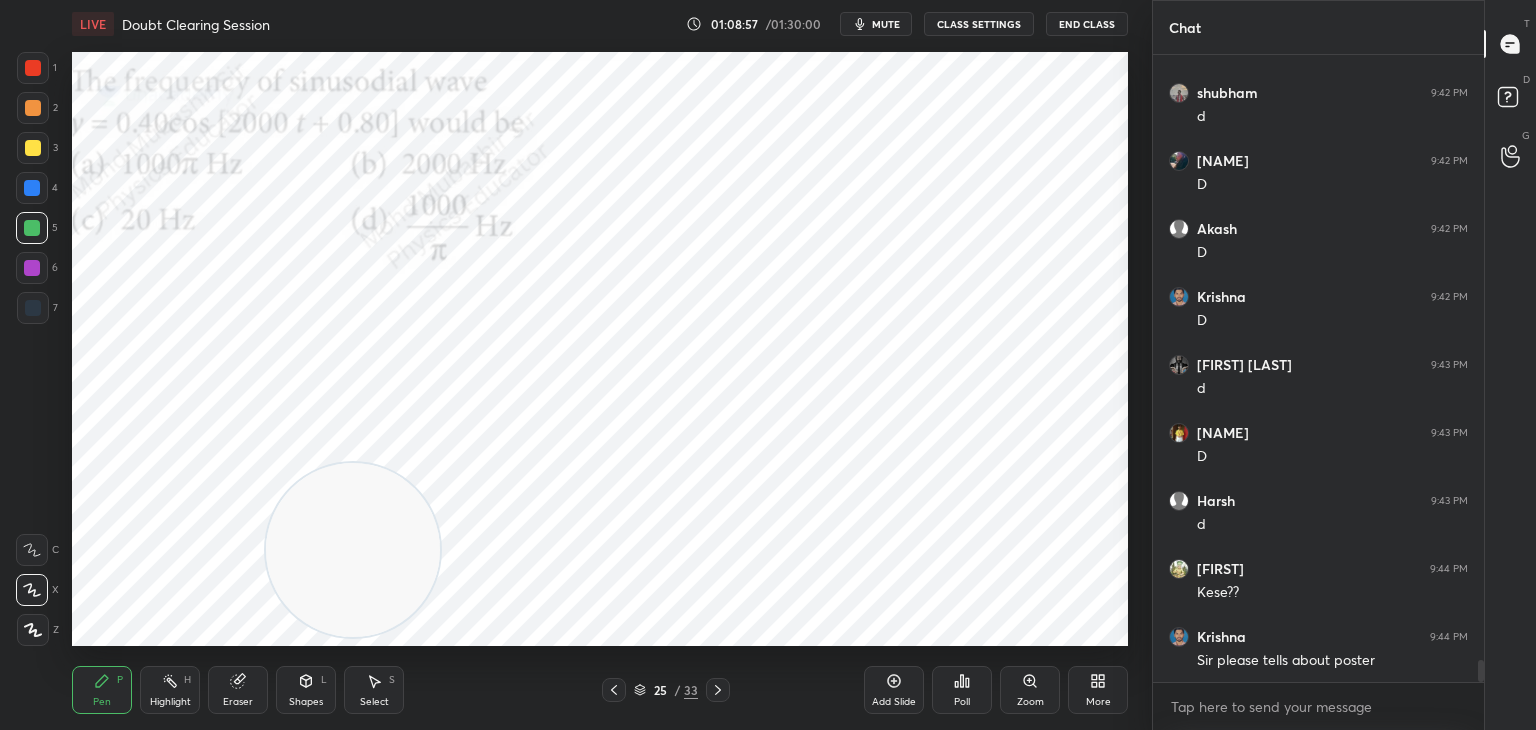 drag, startPoint x: 365, startPoint y: 681, endPoint x: 401, endPoint y: 654, distance: 45 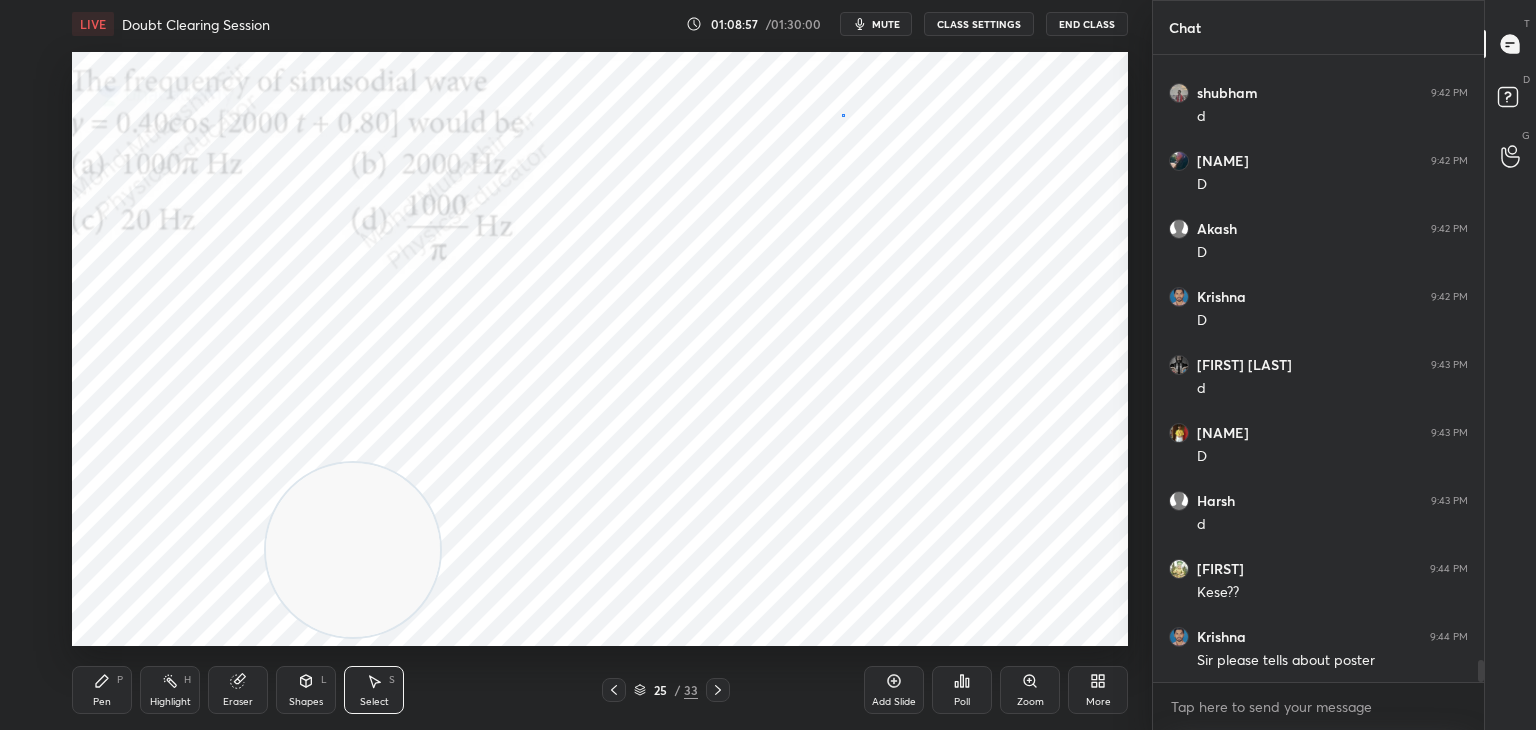 drag, startPoint x: 842, startPoint y: 114, endPoint x: 929, endPoint y: 218, distance: 135.5913 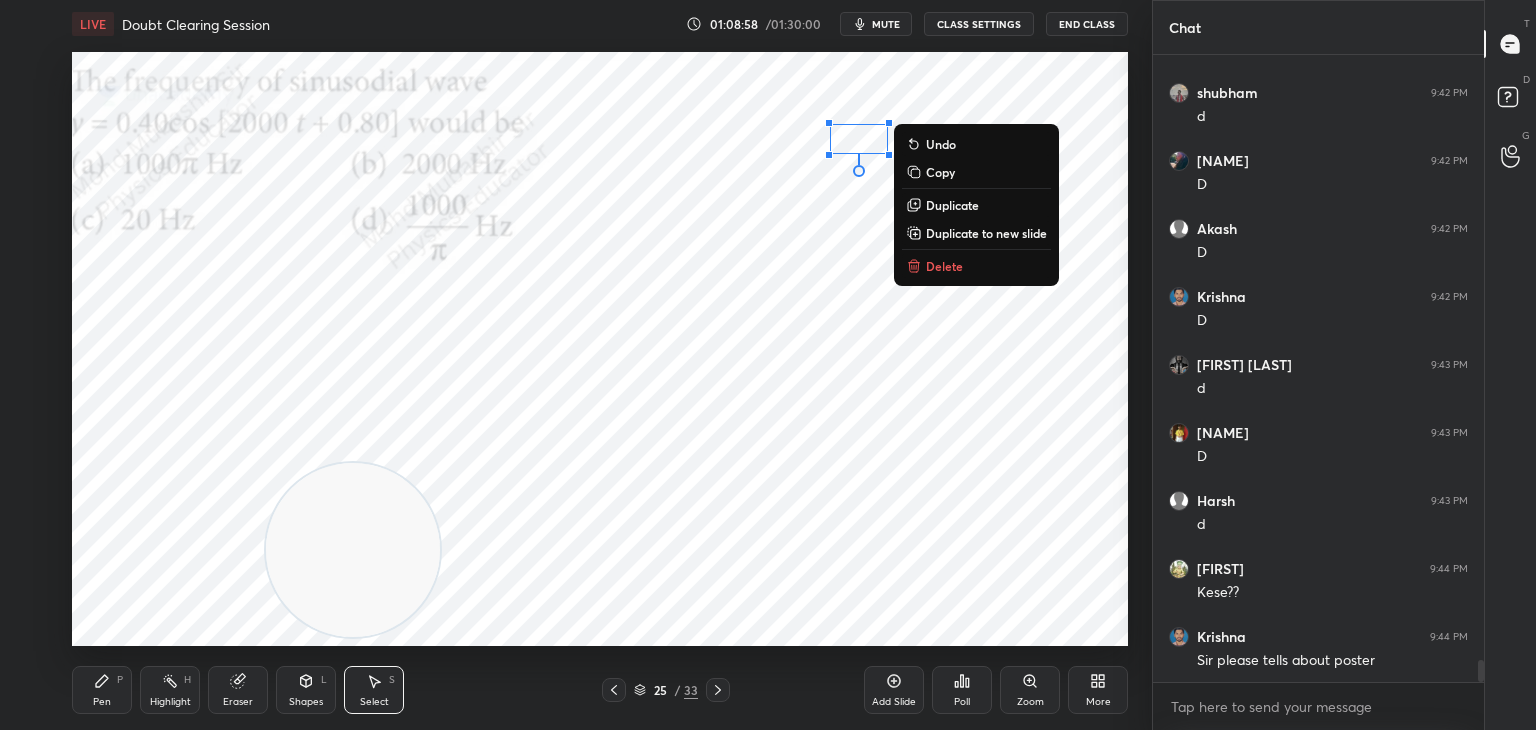 click on "0 ° Undo Copy Duplicate Duplicate to new slide Delete" at bounding box center [600, 349] 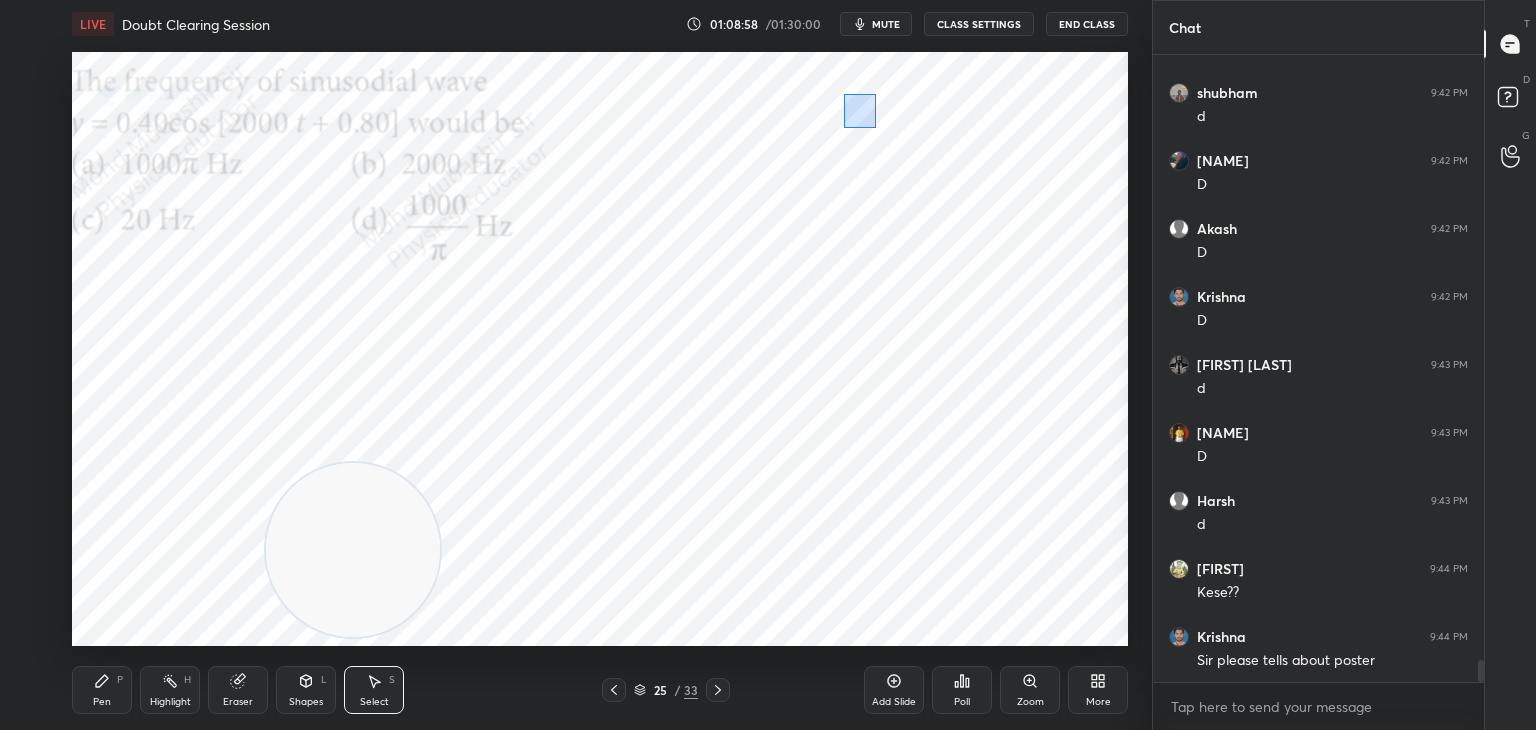 drag, startPoint x: 844, startPoint y: 94, endPoint x: 932, endPoint y: 180, distance: 123.04471 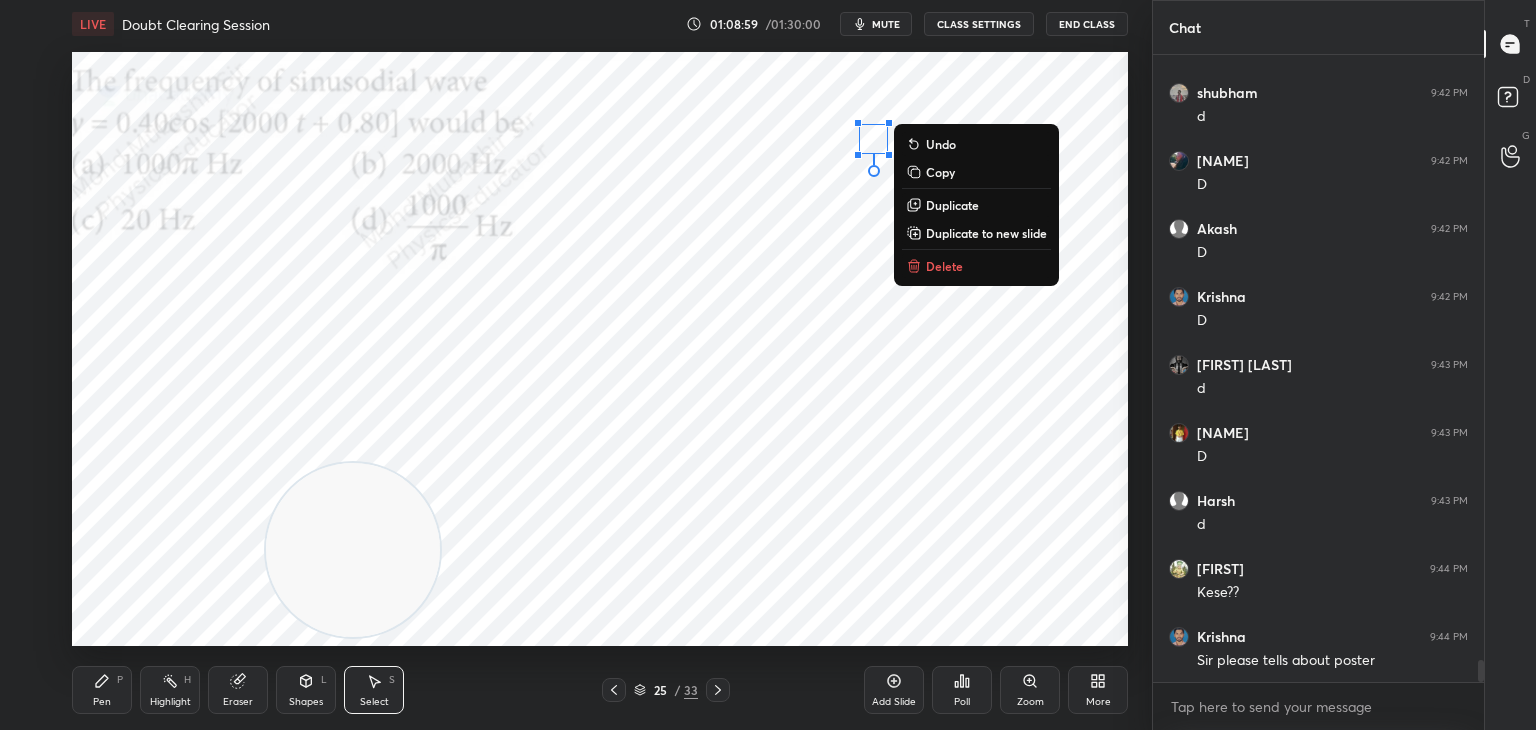 click on "Delete" at bounding box center (944, 266) 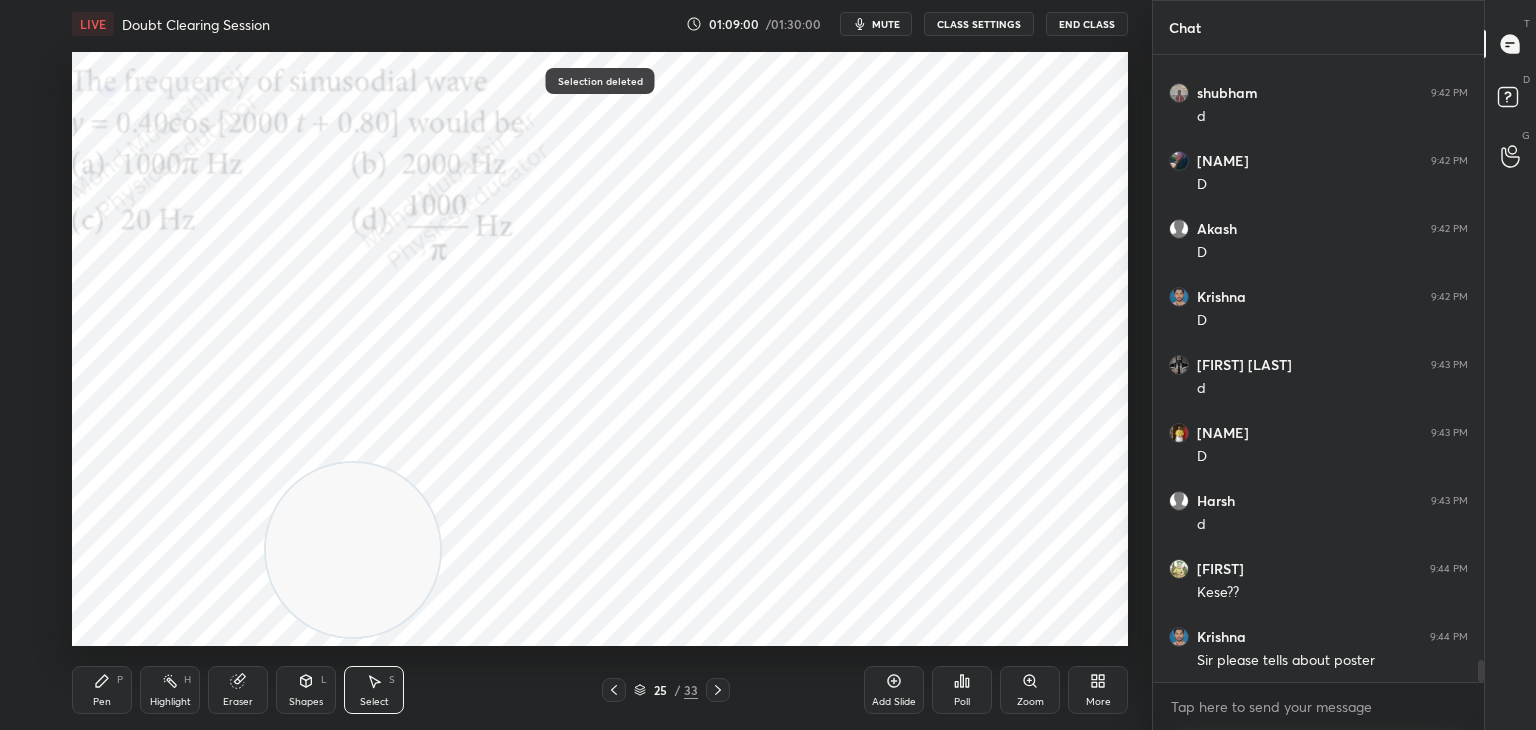 drag, startPoint x: 112, startPoint y: 674, endPoint x: 136, endPoint y: 661, distance: 27.294687 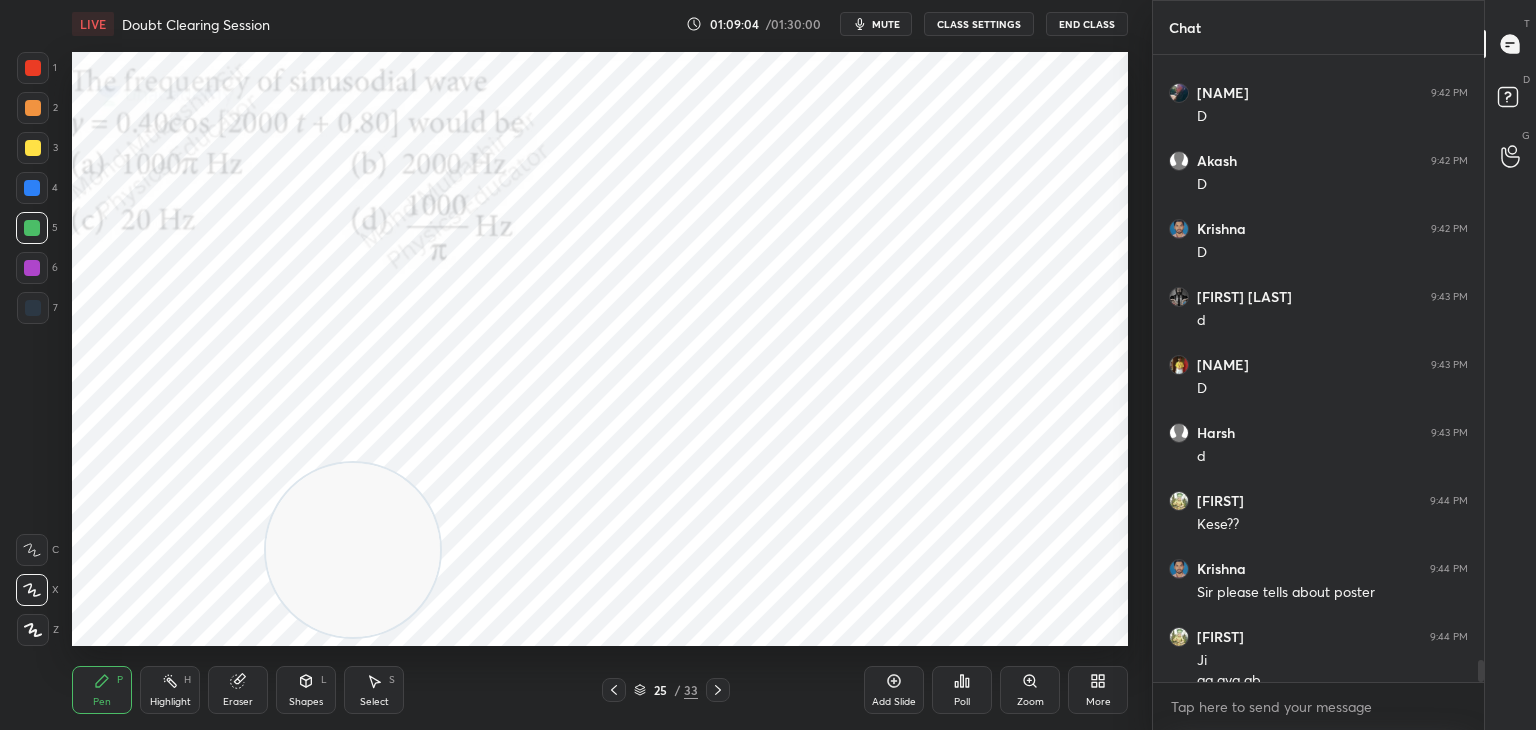 scroll, scrollTop: 17598, scrollLeft: 0, axis: vertical 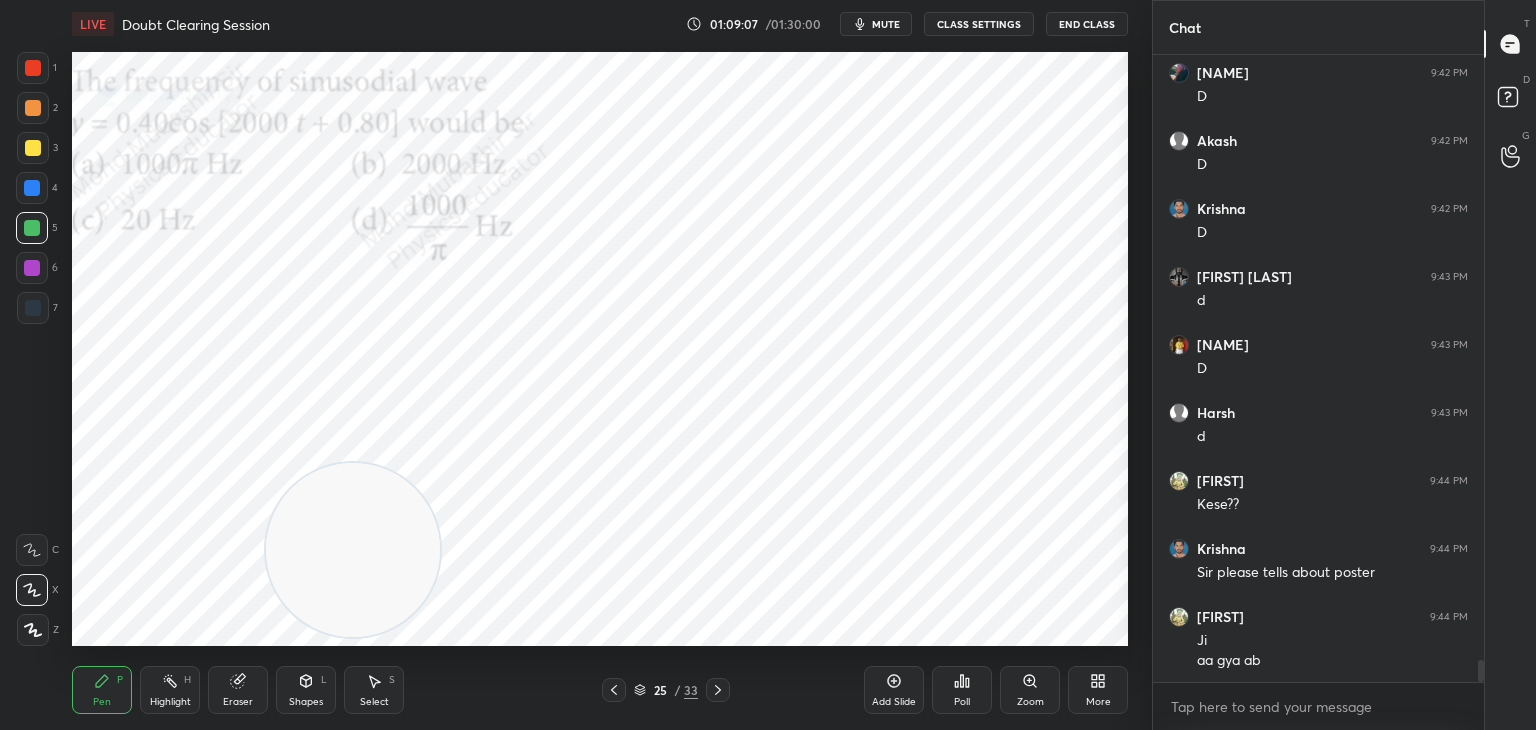 click at bounding box center (33, 108) 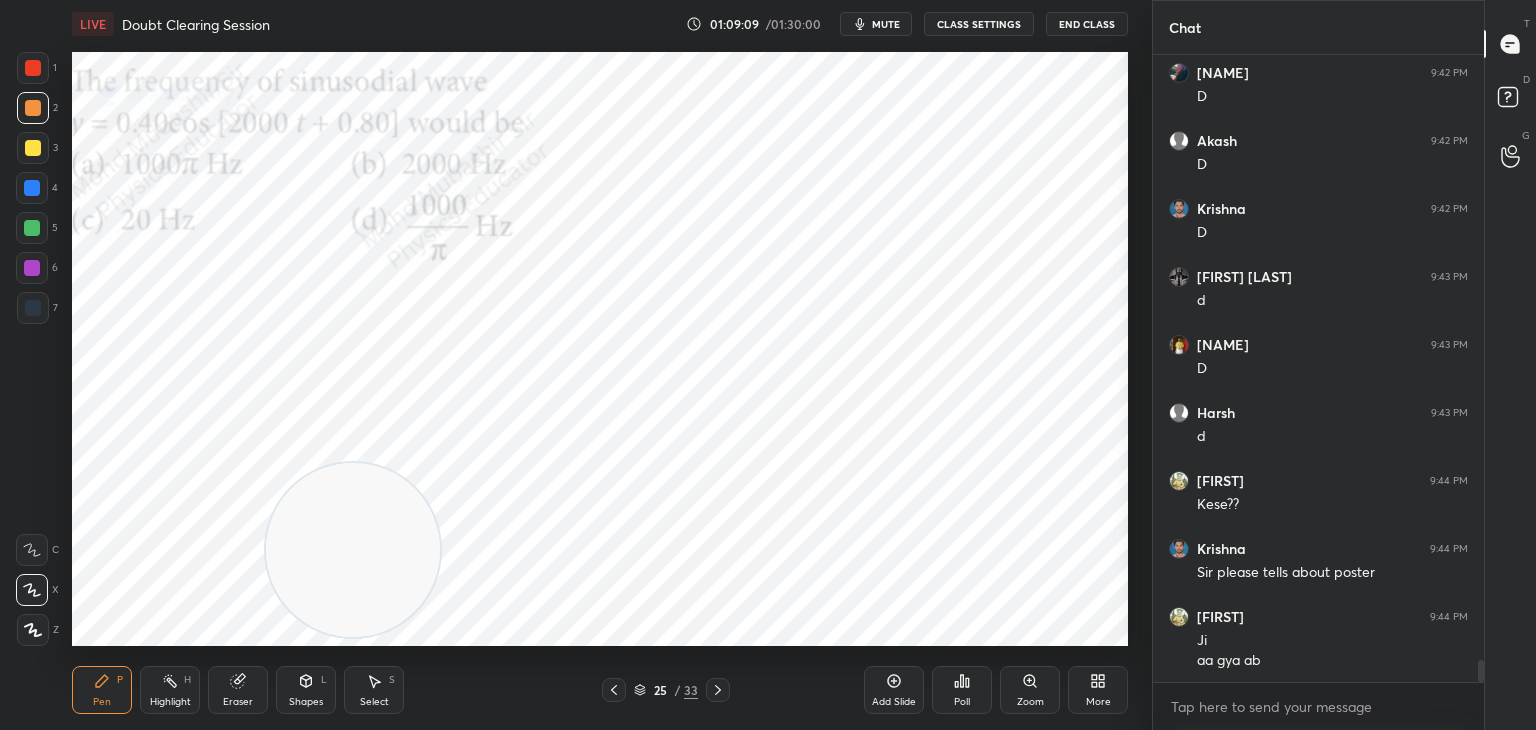 scroll, scrollTop: 17666, scrollLeft: 0, axis: vertical 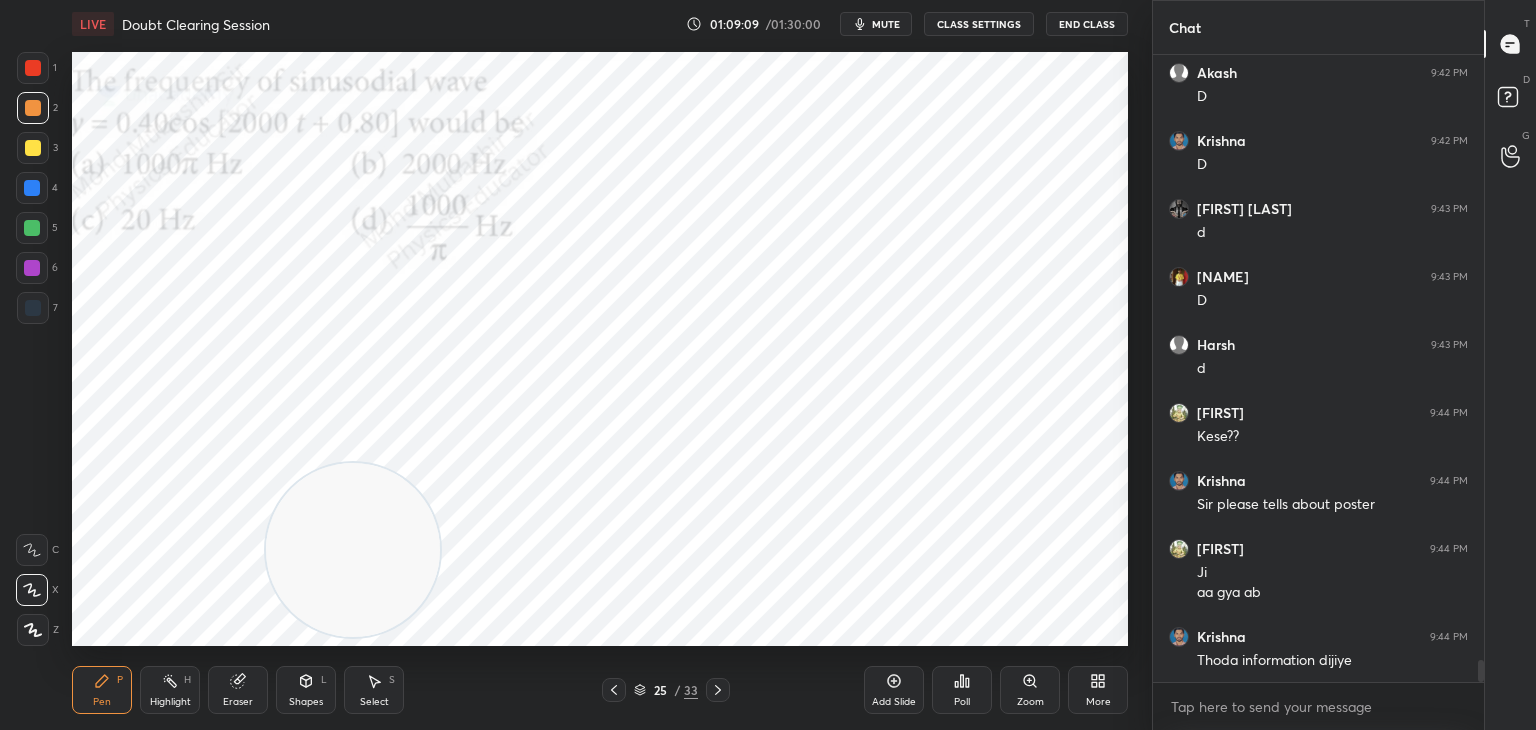 click 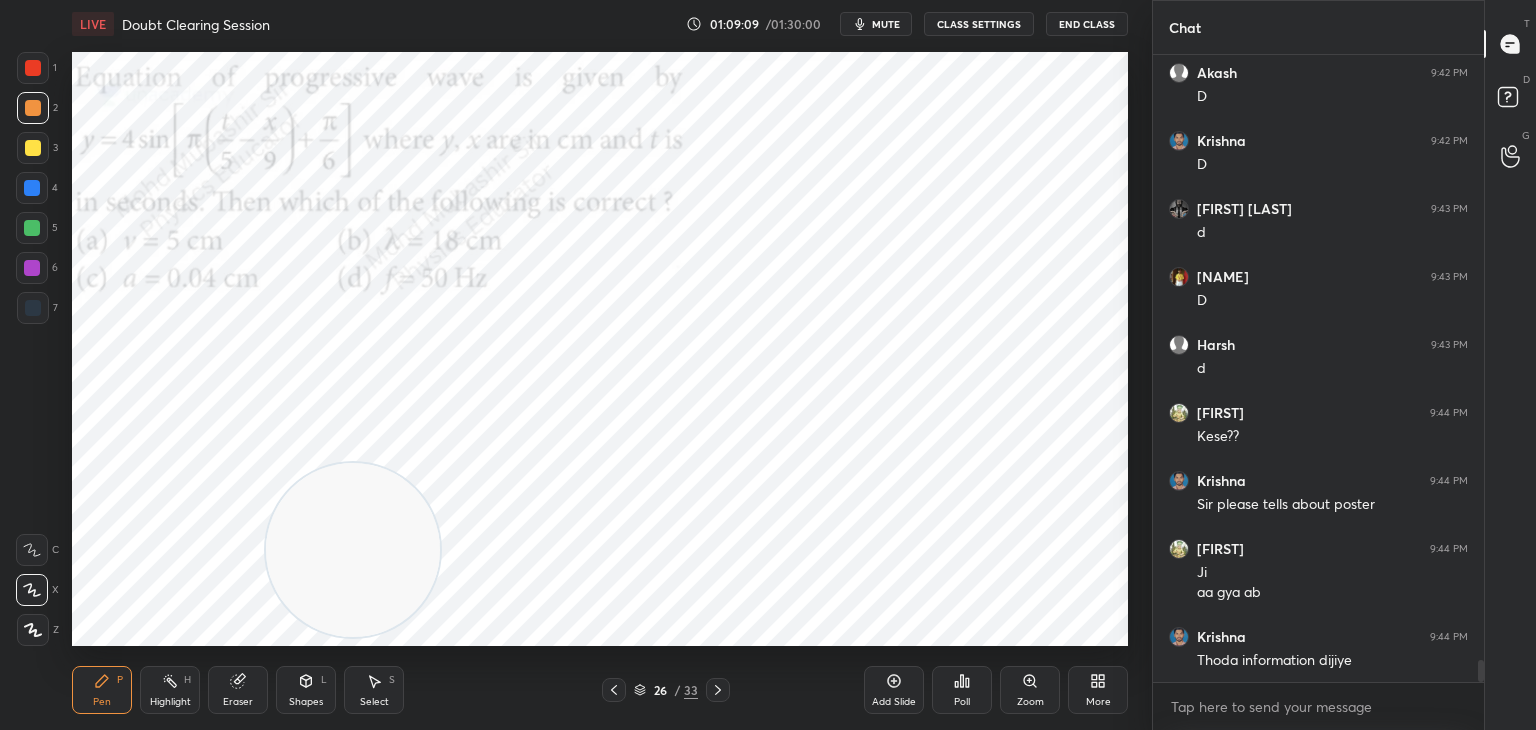 click on "Highlight" at bounding box center [170, 702] 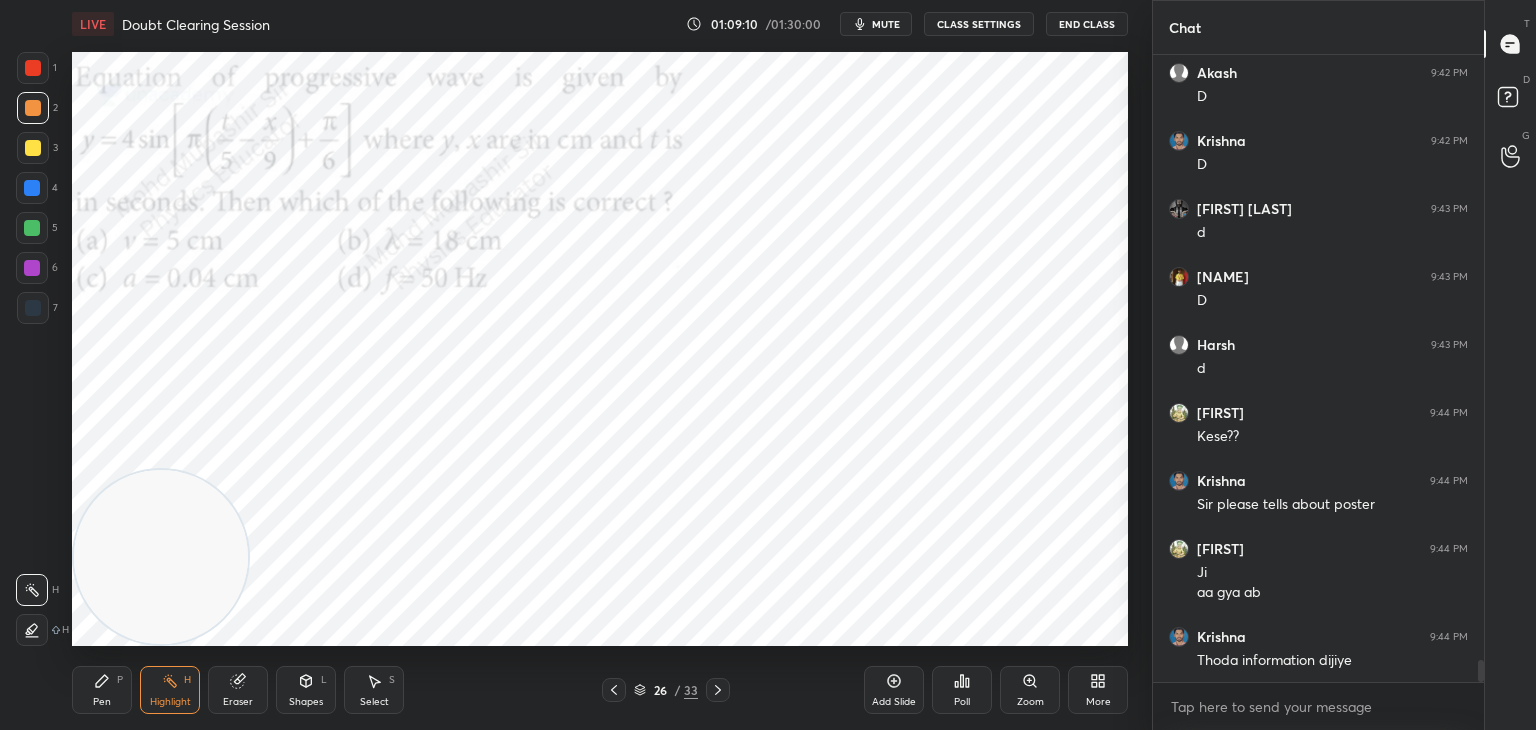drag, startPoint x: 276, startPoint y: 592, endPoint x: 74, endPoint y: 696, distance: 227.20035 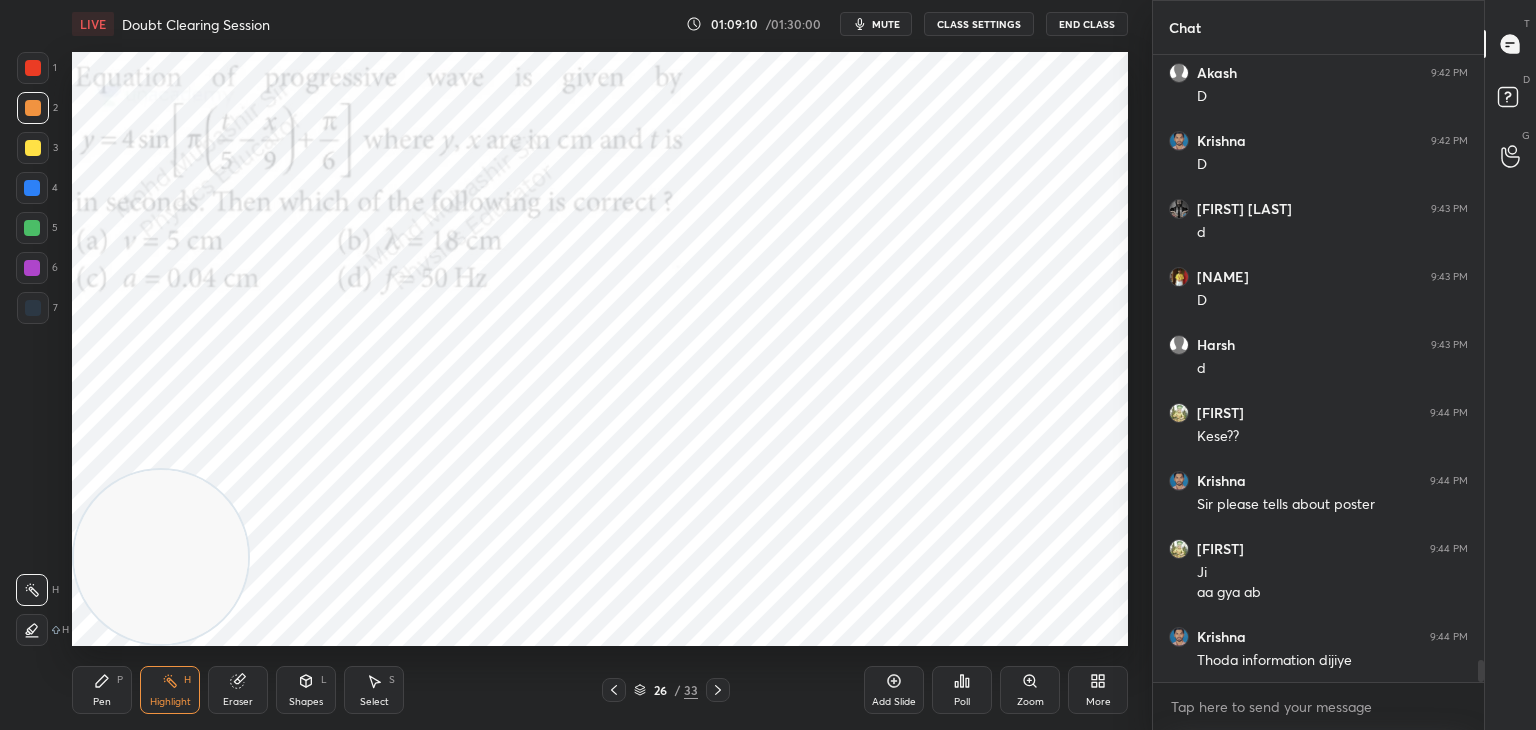 click on "LIVE Doubt Clearing Session 01:09:10 /  01:30:00 mute CLASS SETTINGS End Class Setting up your live class Poll for   secs No correct answer Start poll Back Doubt Clearing Session • L4 of Detailed Course on Waves & Oscillations for IIT JAM, CUET 2026/27 [NAME] Pen P Highlight H Eraser Shapes L Select S 26 / 33 Add Slide Poll Zoom More" at bounding box center (600, 365) 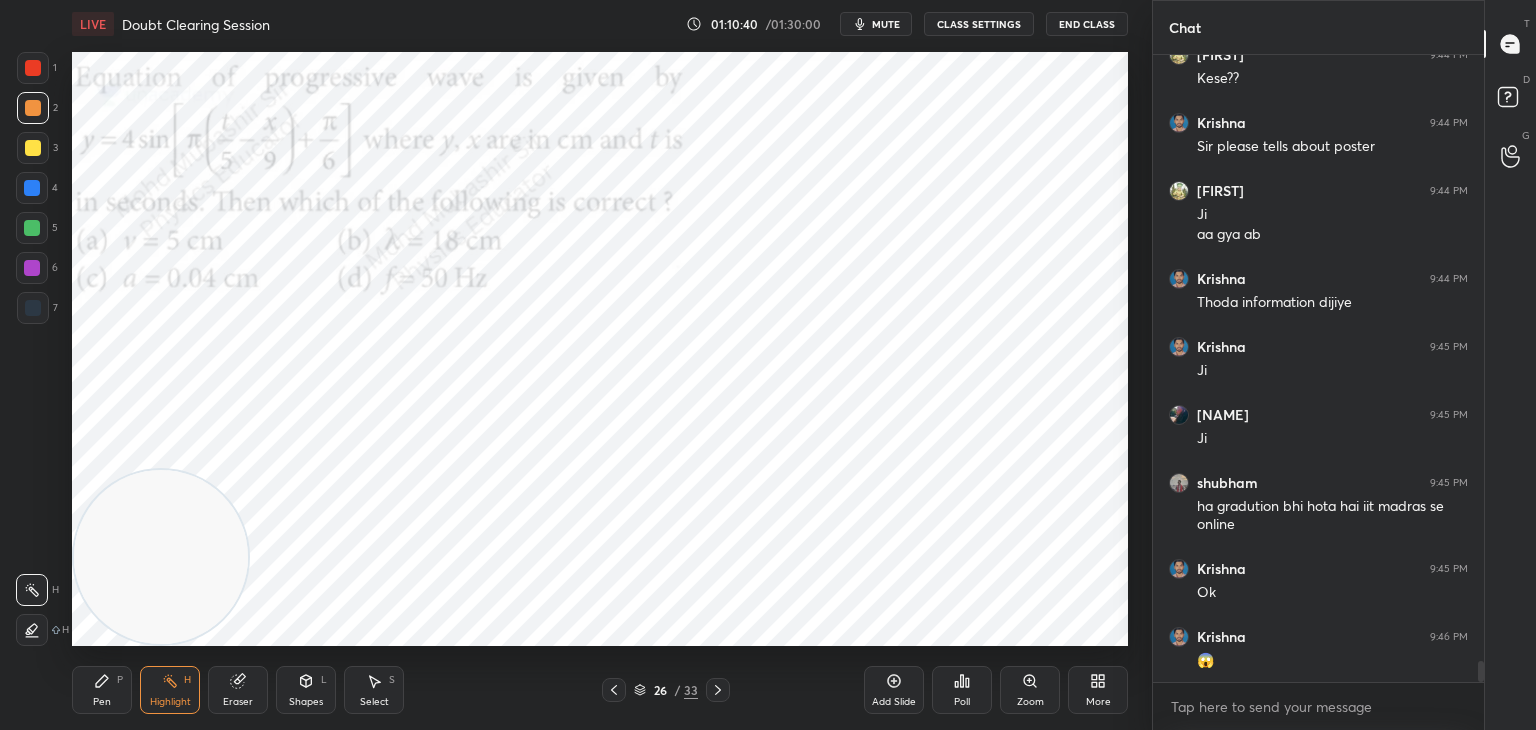 scroll, scrollTop: 18092, scrollLeft: 0, axis: vertical 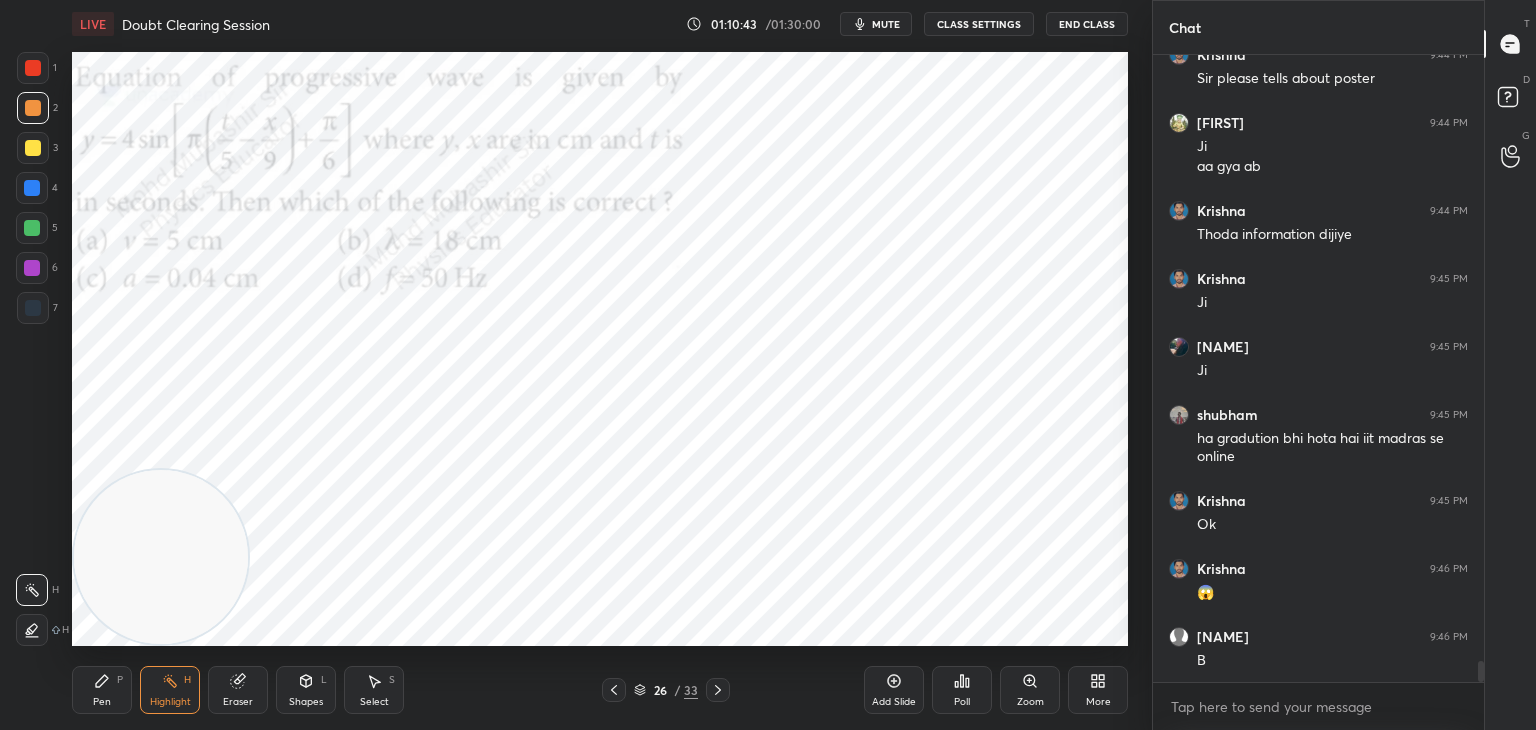 drag, startPoint x: 885, startPoint y: 22, endPoint x: 904, endPoint y: 6, distance: 24.839485 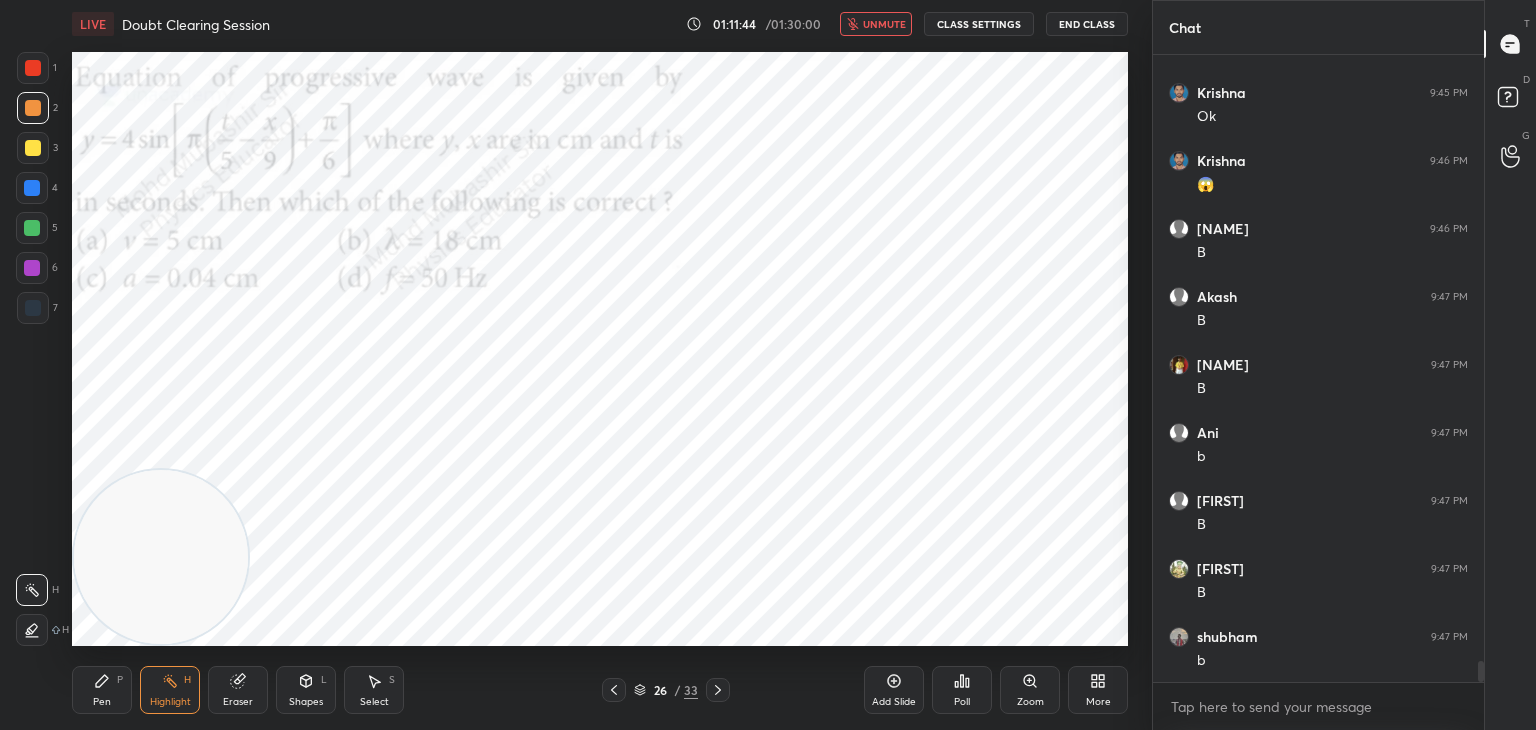 scroll, scrollTop: 18568, scrollLeft: 0, axis: vertical 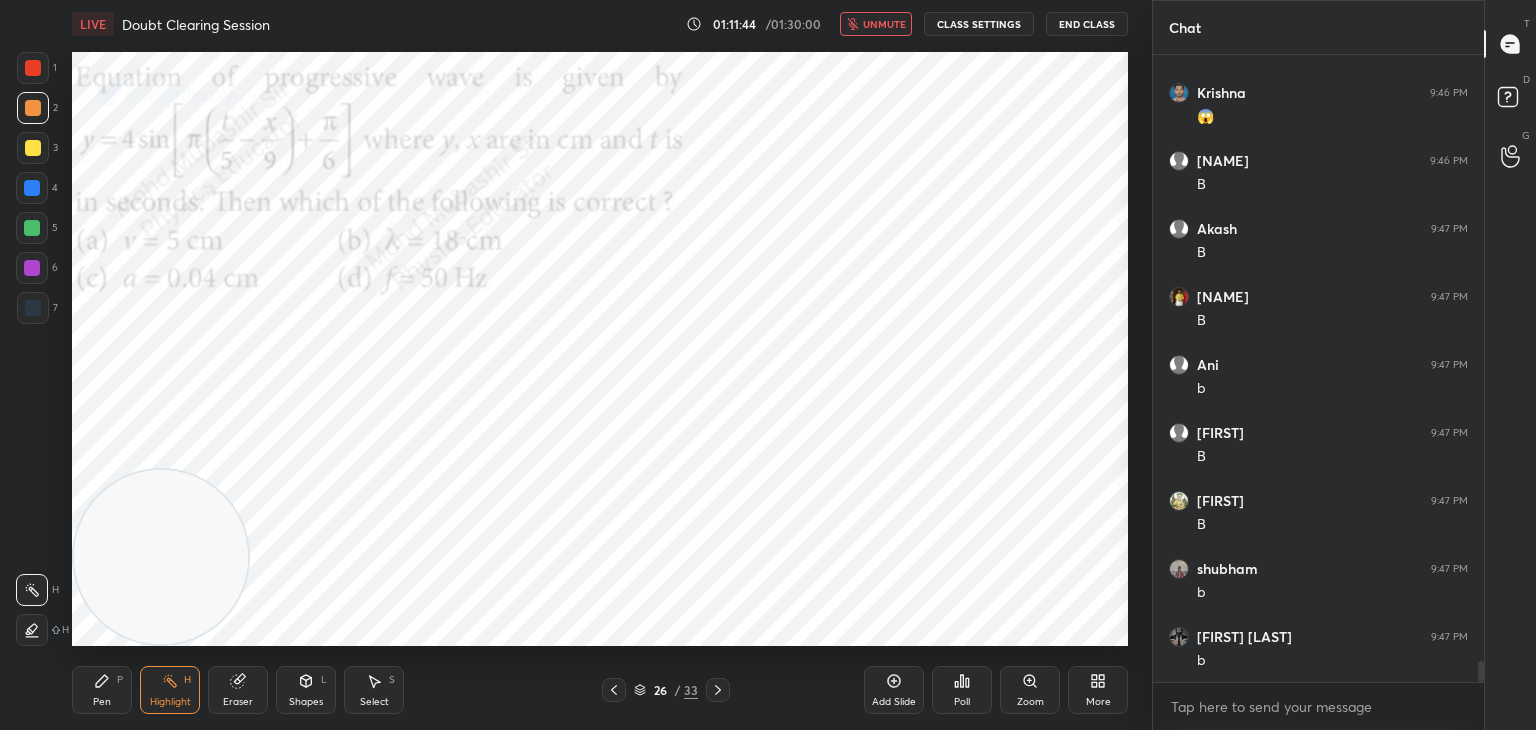 click on "unmute" at bounding box center (884, 24) 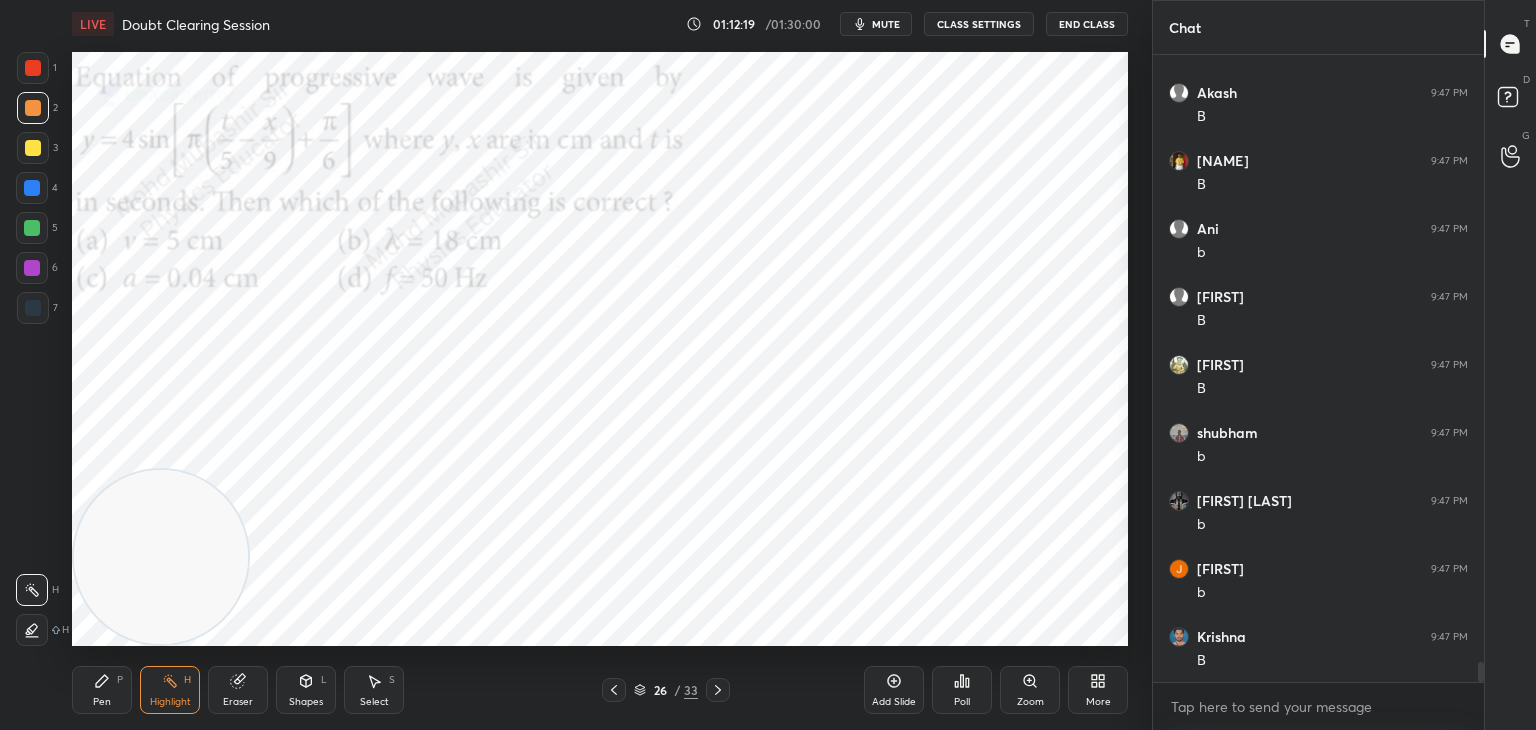 scroll, scrollTop: 18772, scrollLeft: 0, axis: vertical 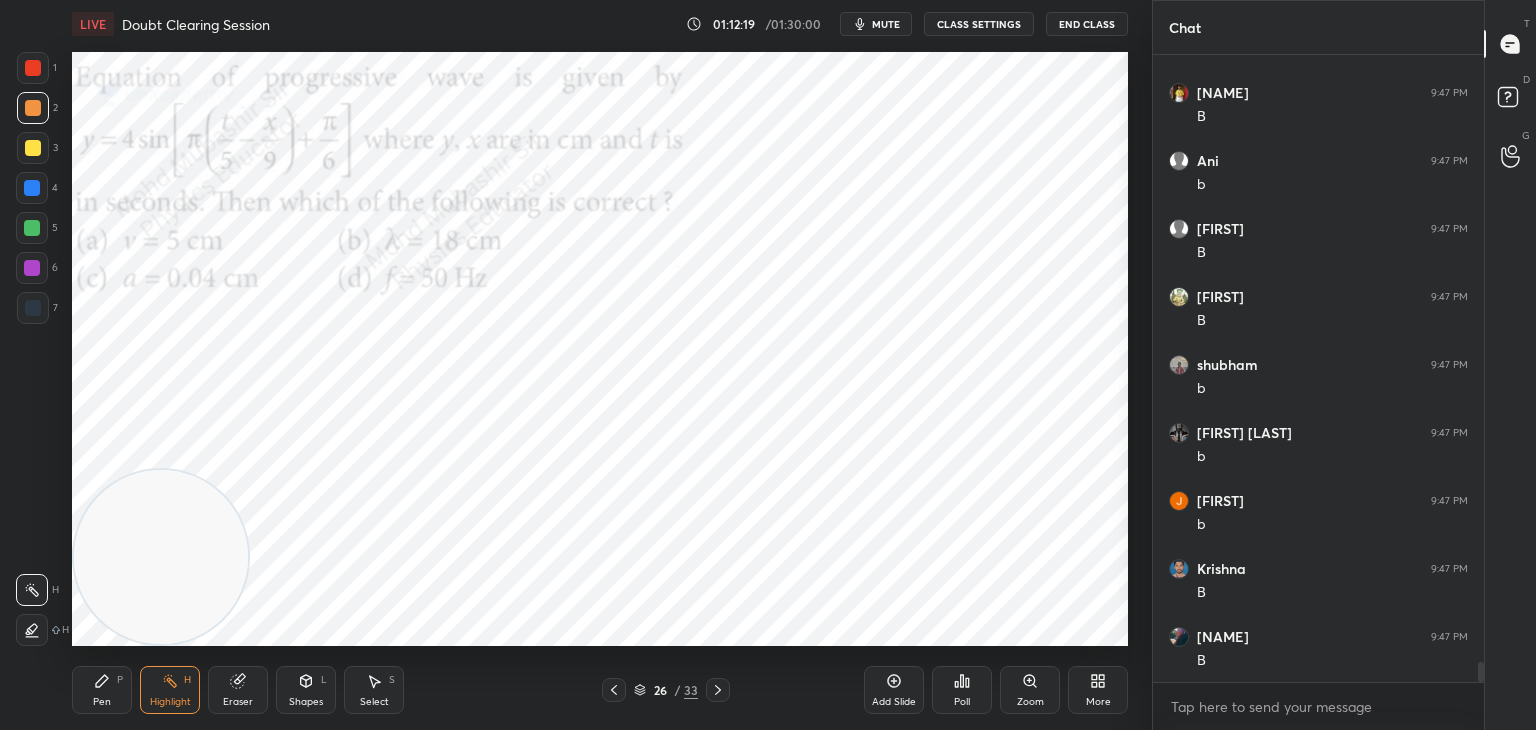drag, startPoint x: 111, startPoint y: 687, endPoint x: 97, endPoint y: 635, distance: 53.851646 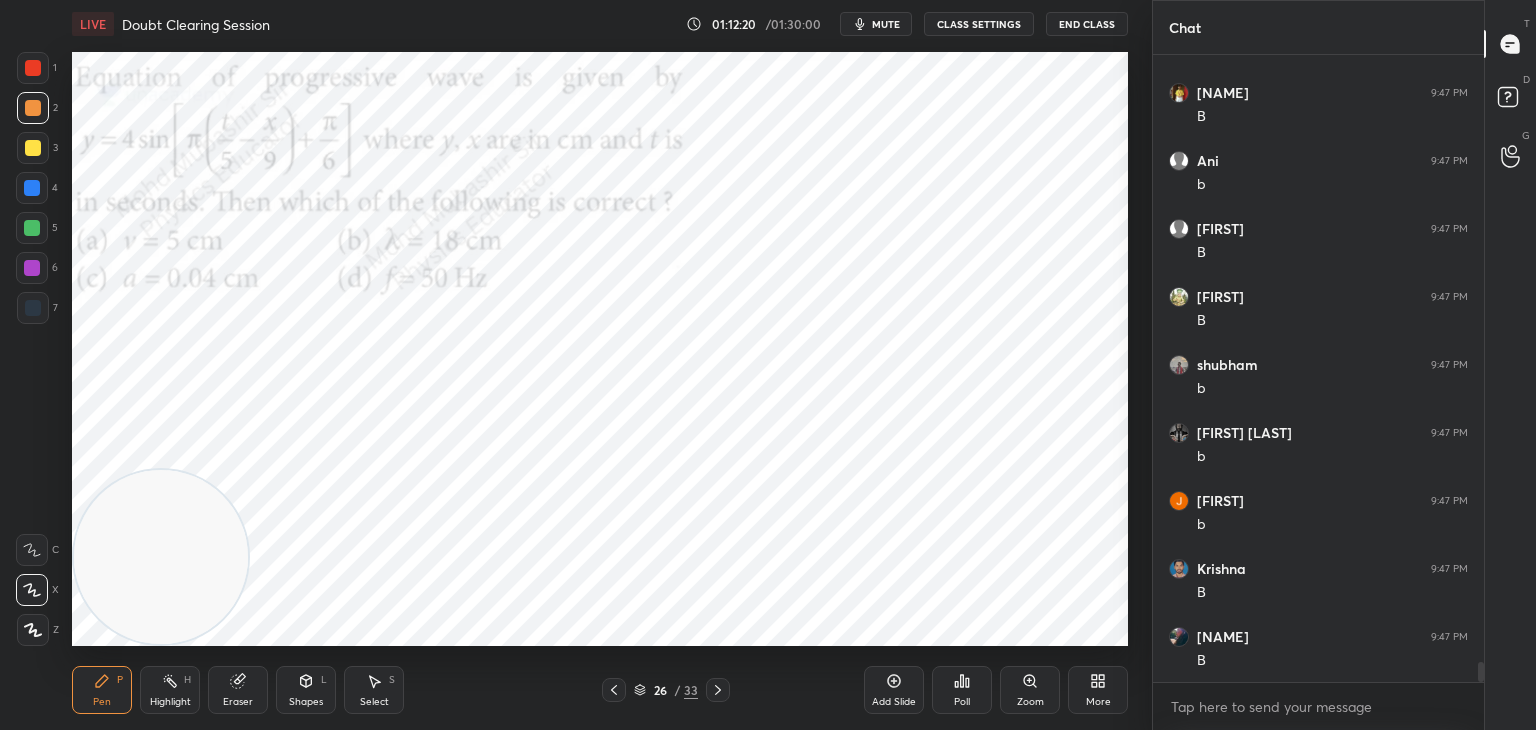click at bounding box center (32, 228) 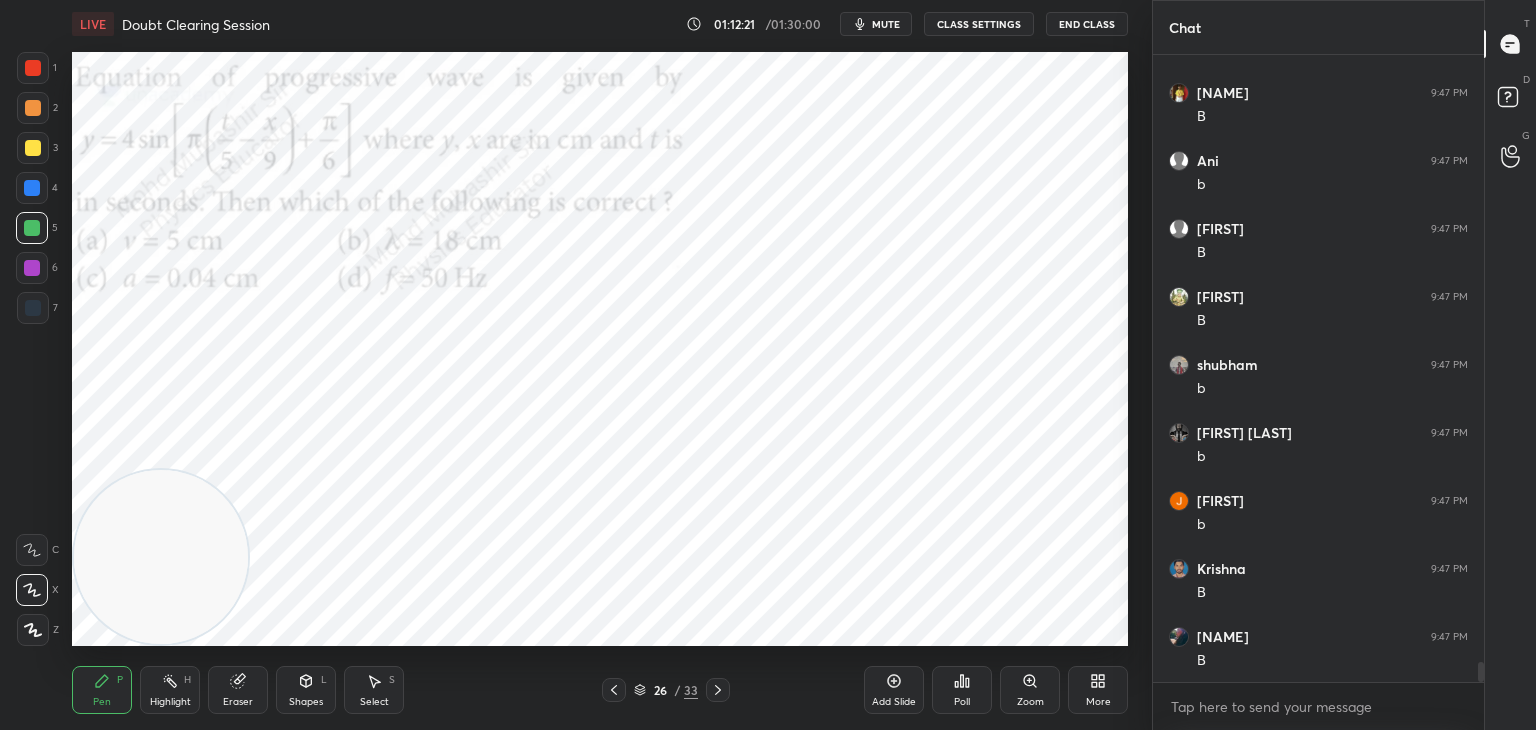 drag, startPoint x: 31, startPoint y: 186, endPoint x: 56, endPoint y: 189, distance: 25.179358 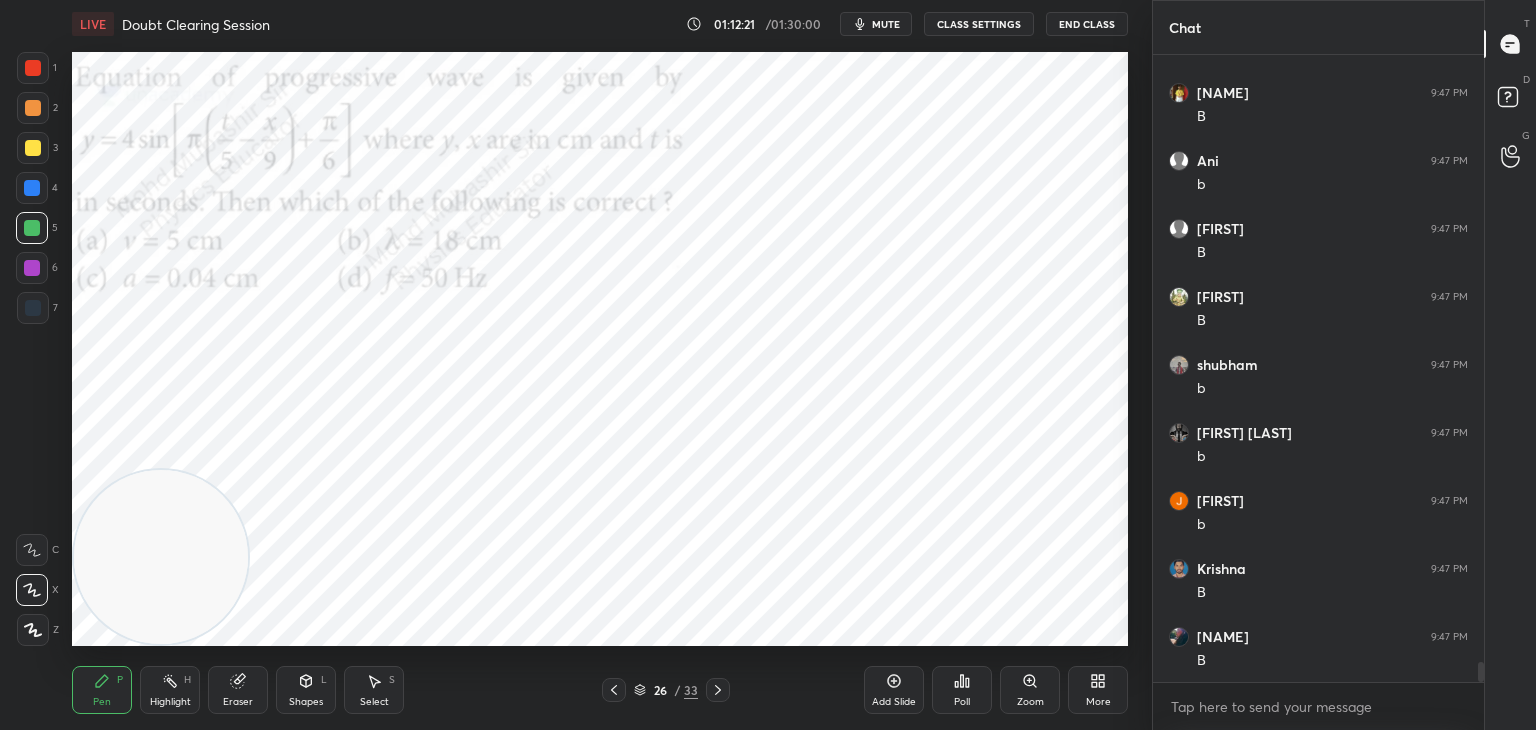 click at bounding box center [32, 188] 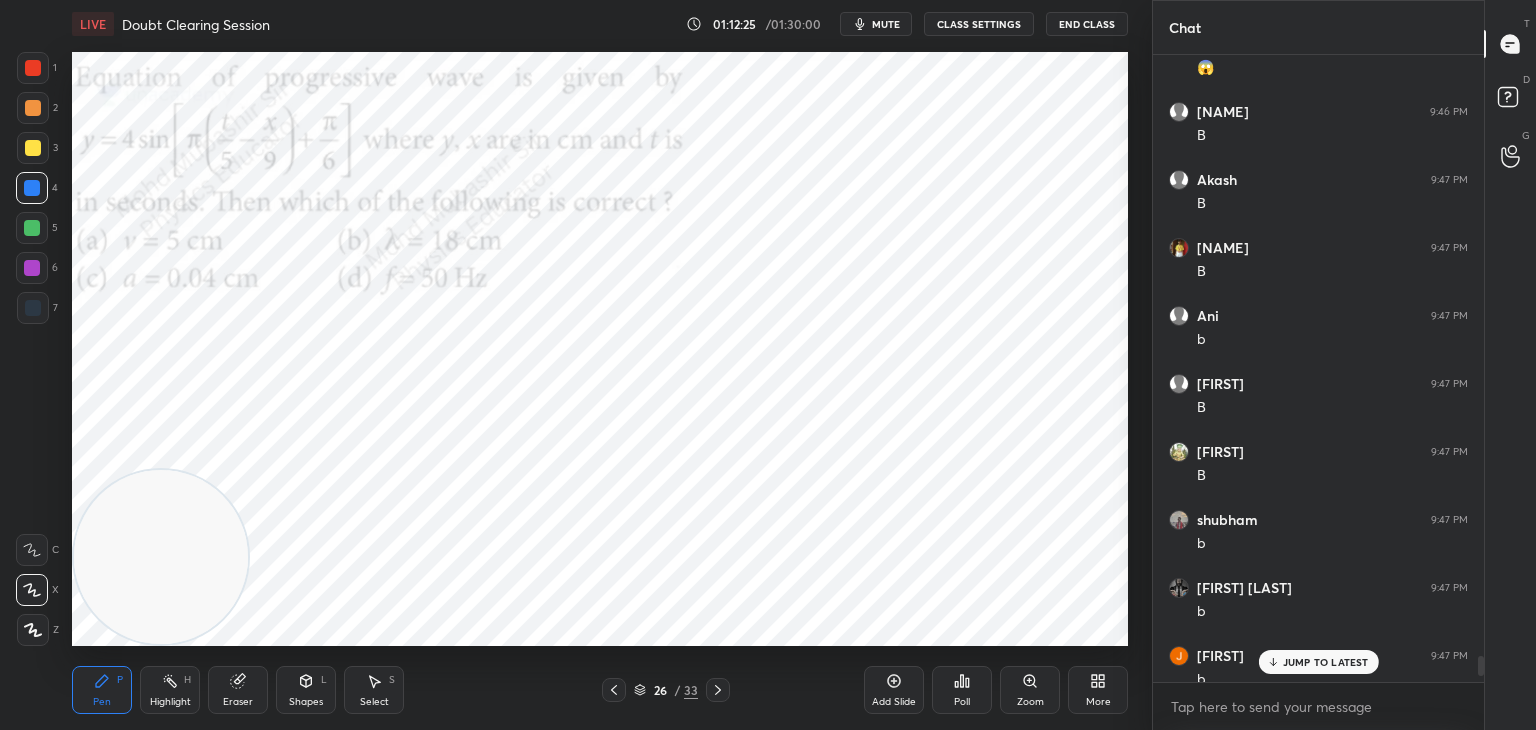 scroll, scrollTop: 18772, scrollLeft: 0, axis: vertical 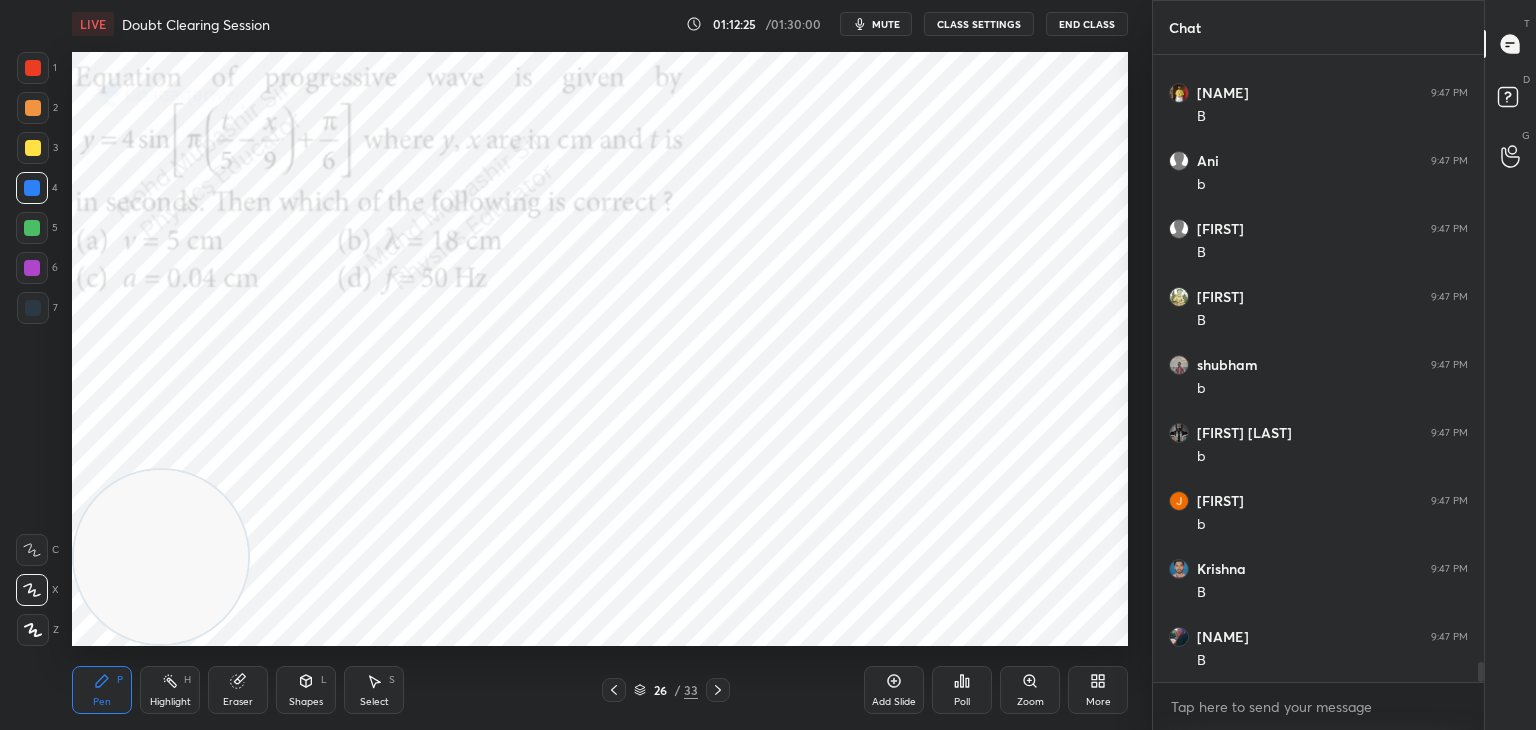 drag, startPoint x: 1481, startPoint y: 667, endPoint x: 1475, endPoint y: 685, distance: 18.973665 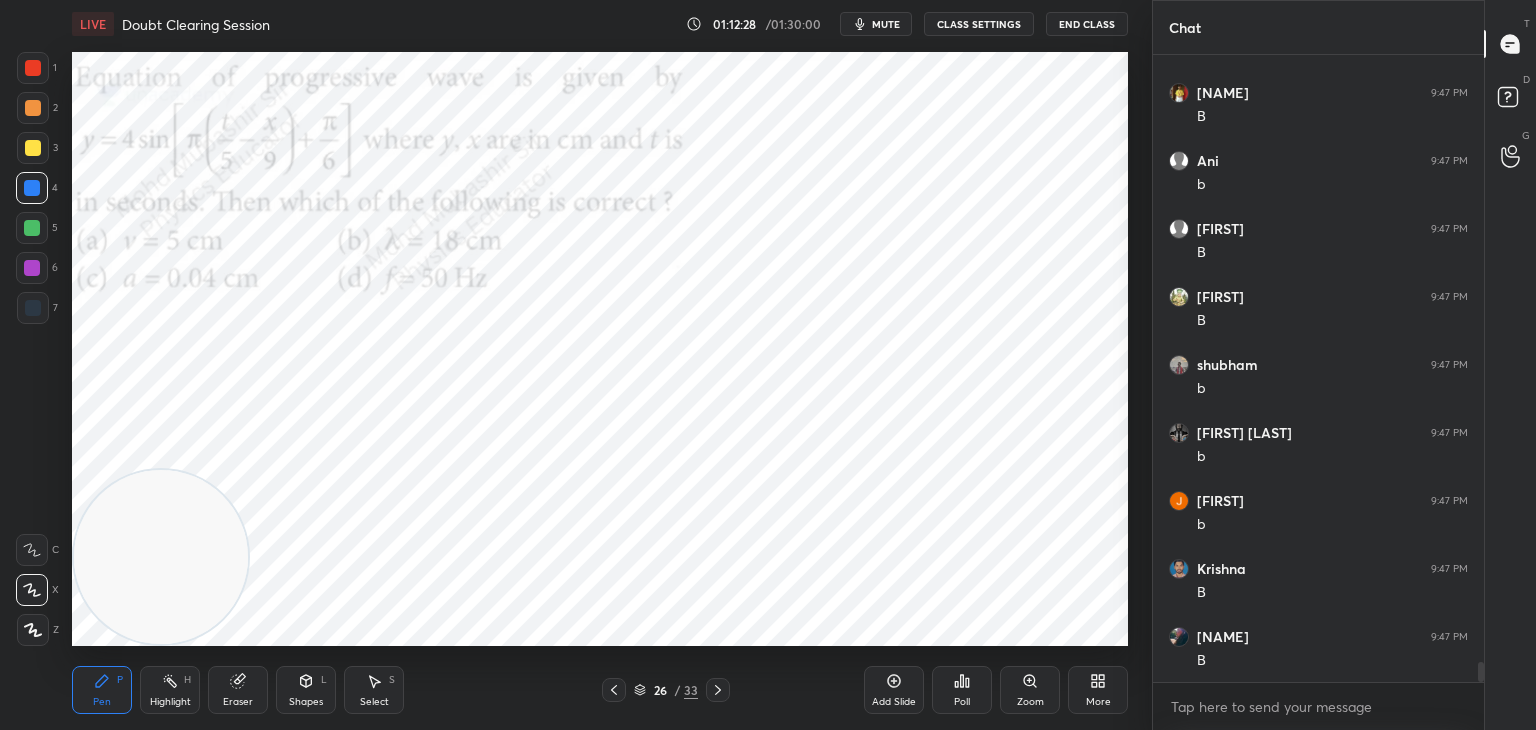 click 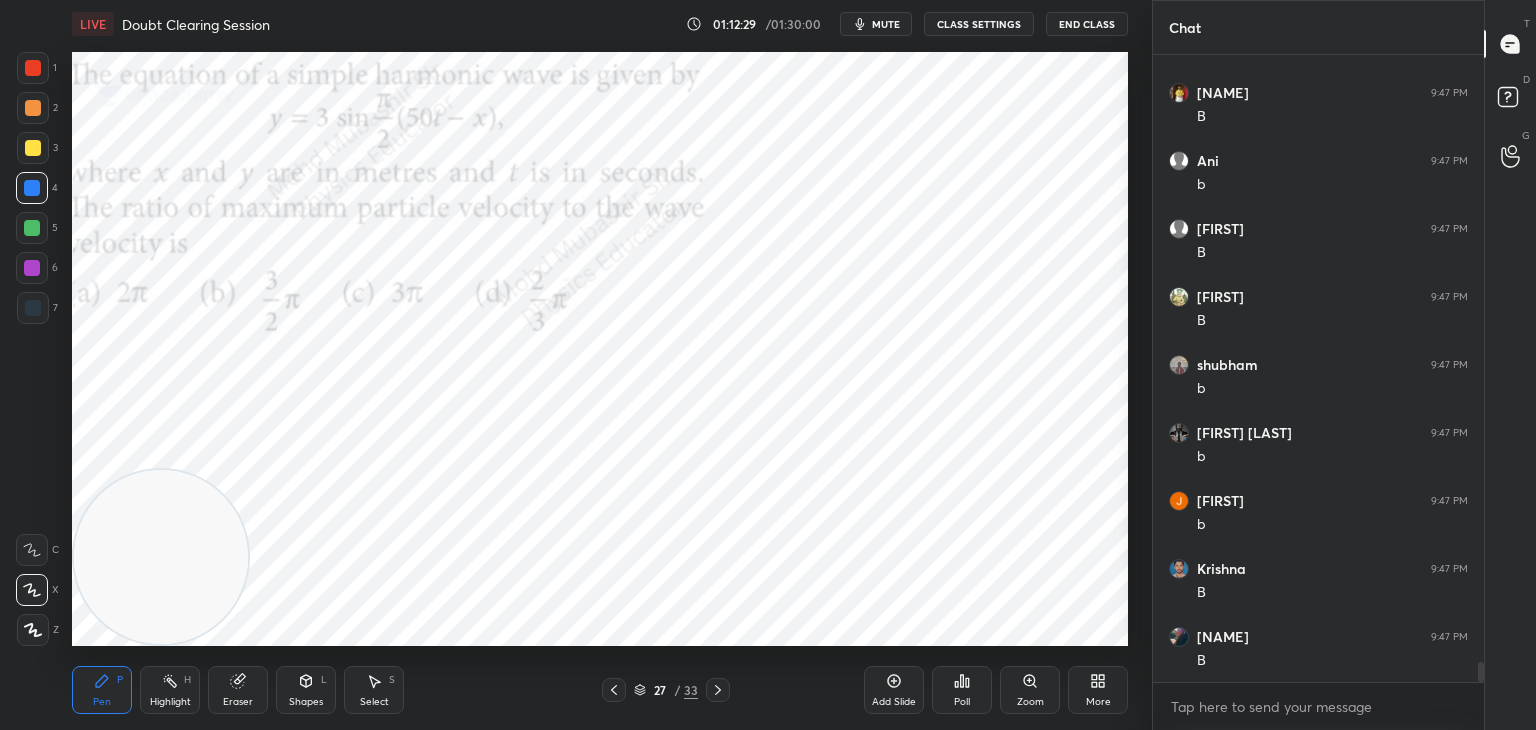 drag, startPoint x: 163, startPoint y: 681, endPoint x: 167, endPoint y: 569, distance: 112.0714 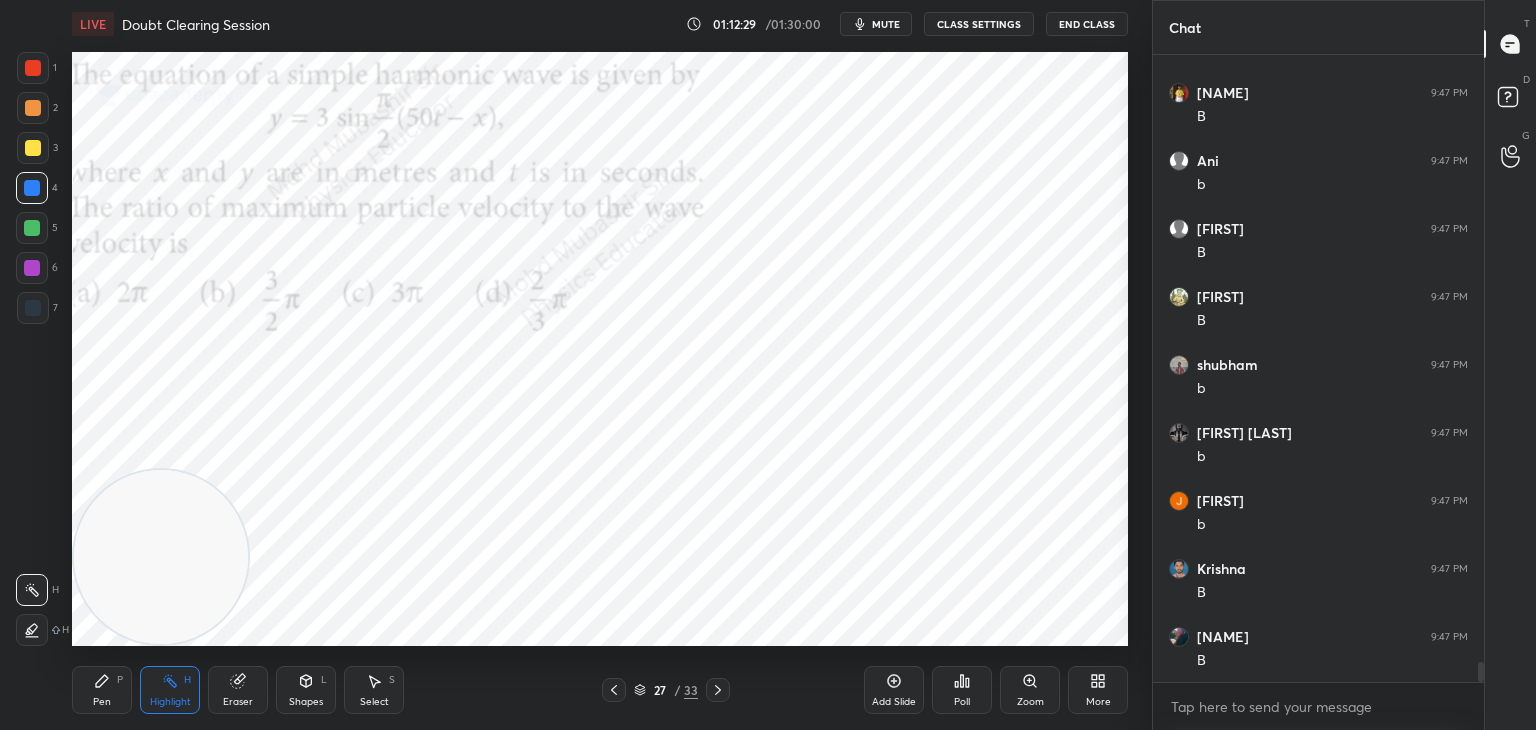 drag, startPoint x: 145, startPoint y: 569, endPoint x: 99, endPoint y: 635, distance: 80.44874 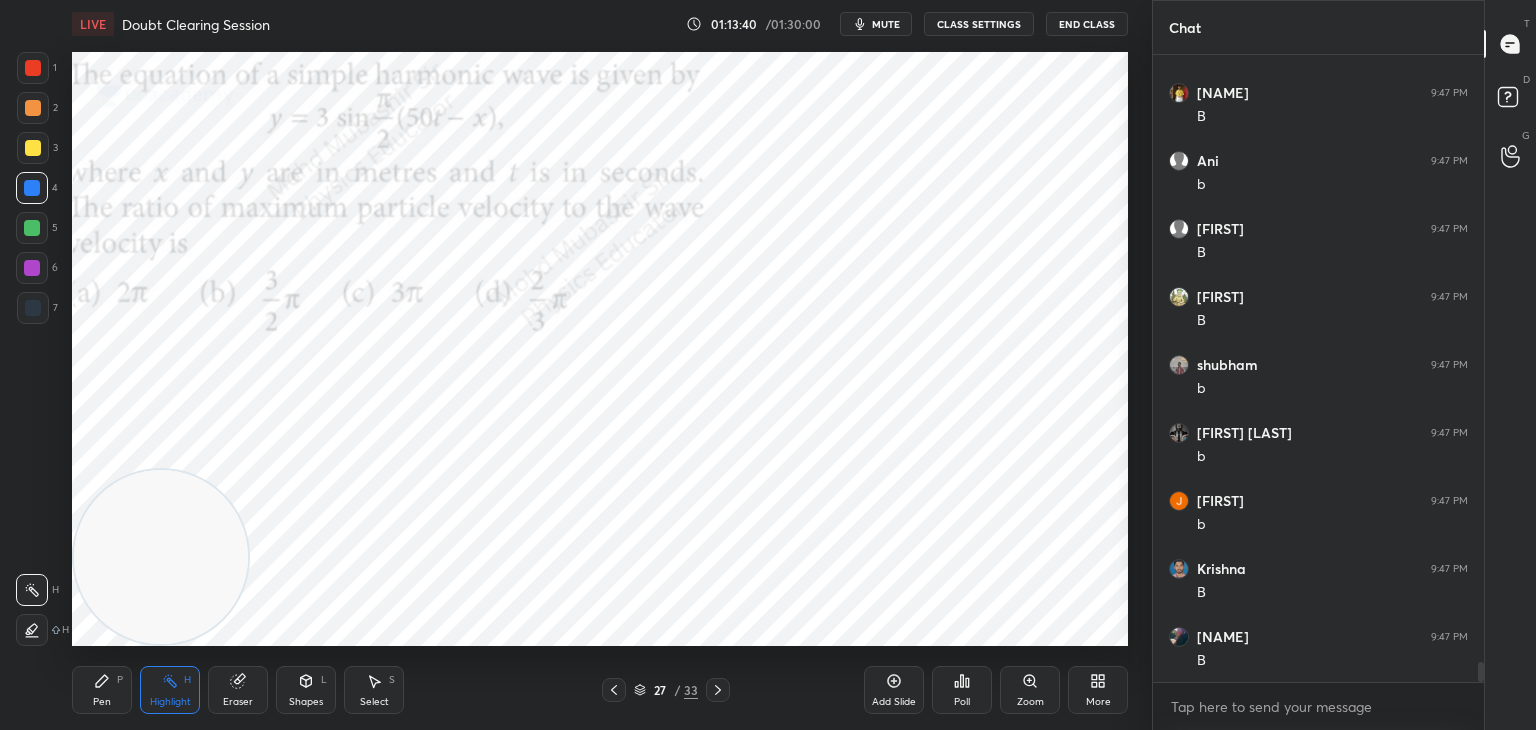 scroll, scrollTop: 18840, scrollLeft: 0, axis: vertical 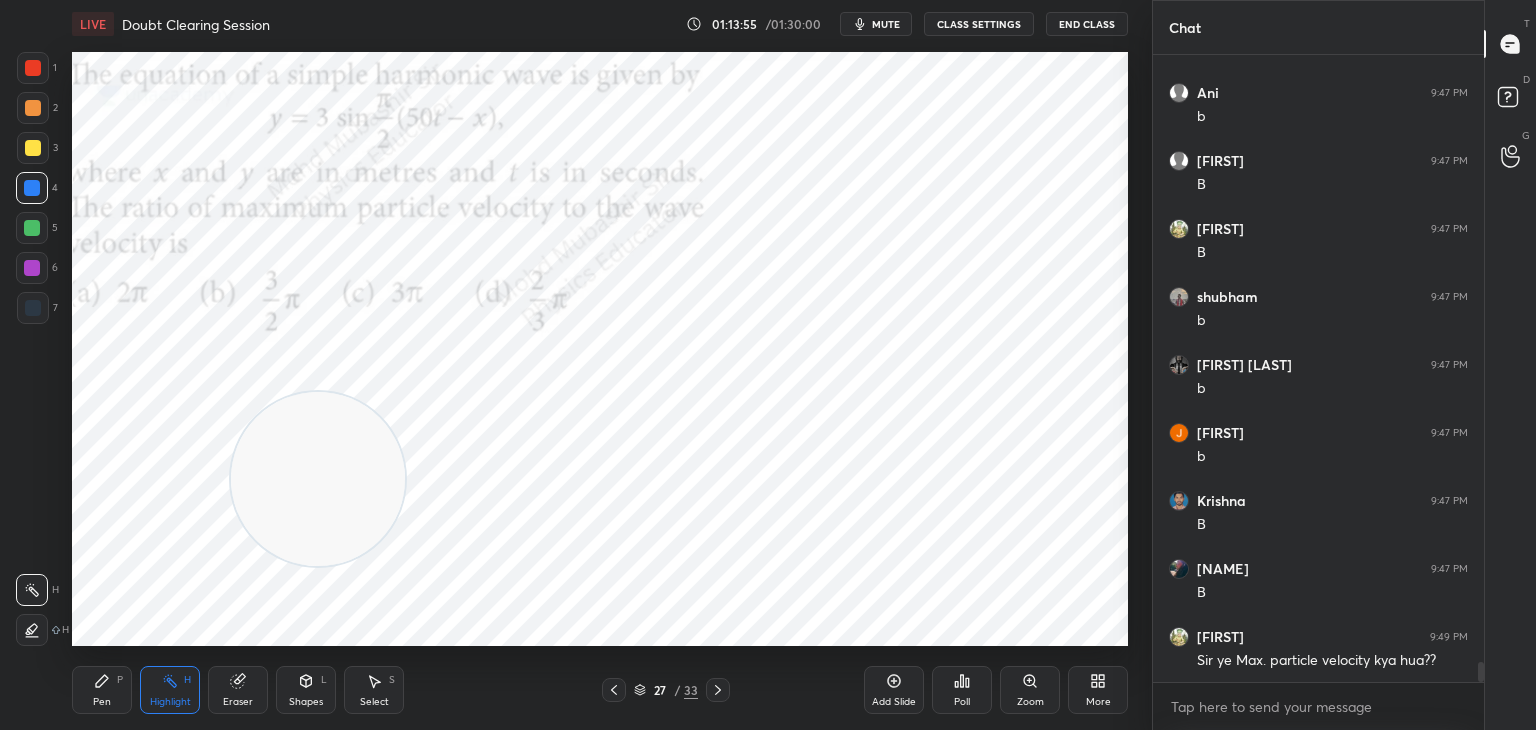 drag, startPoint x: 240, startPoint y: 501, endPoint x: 913, endPoint y: 146, distance: 760.89026 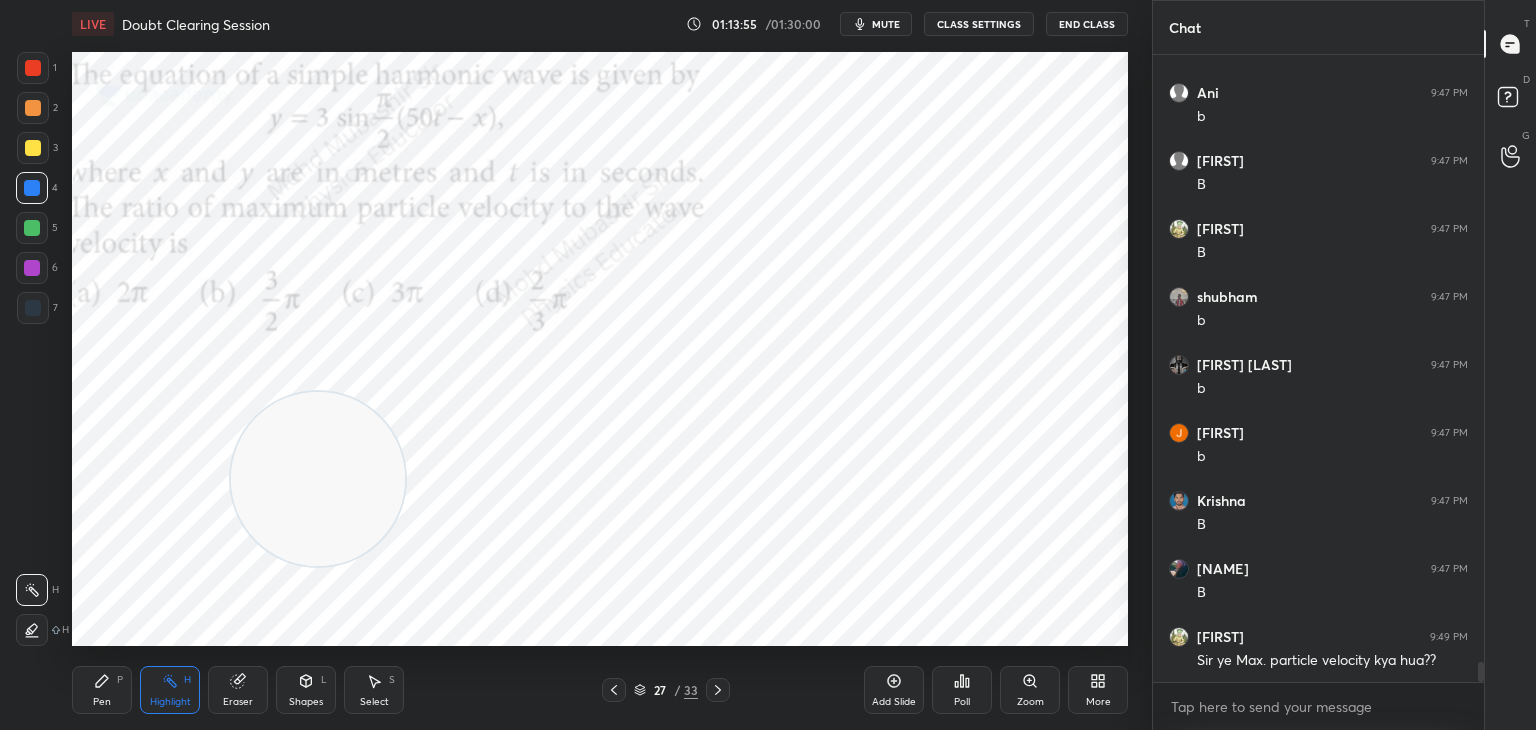 click at bounding box center (318, 479) 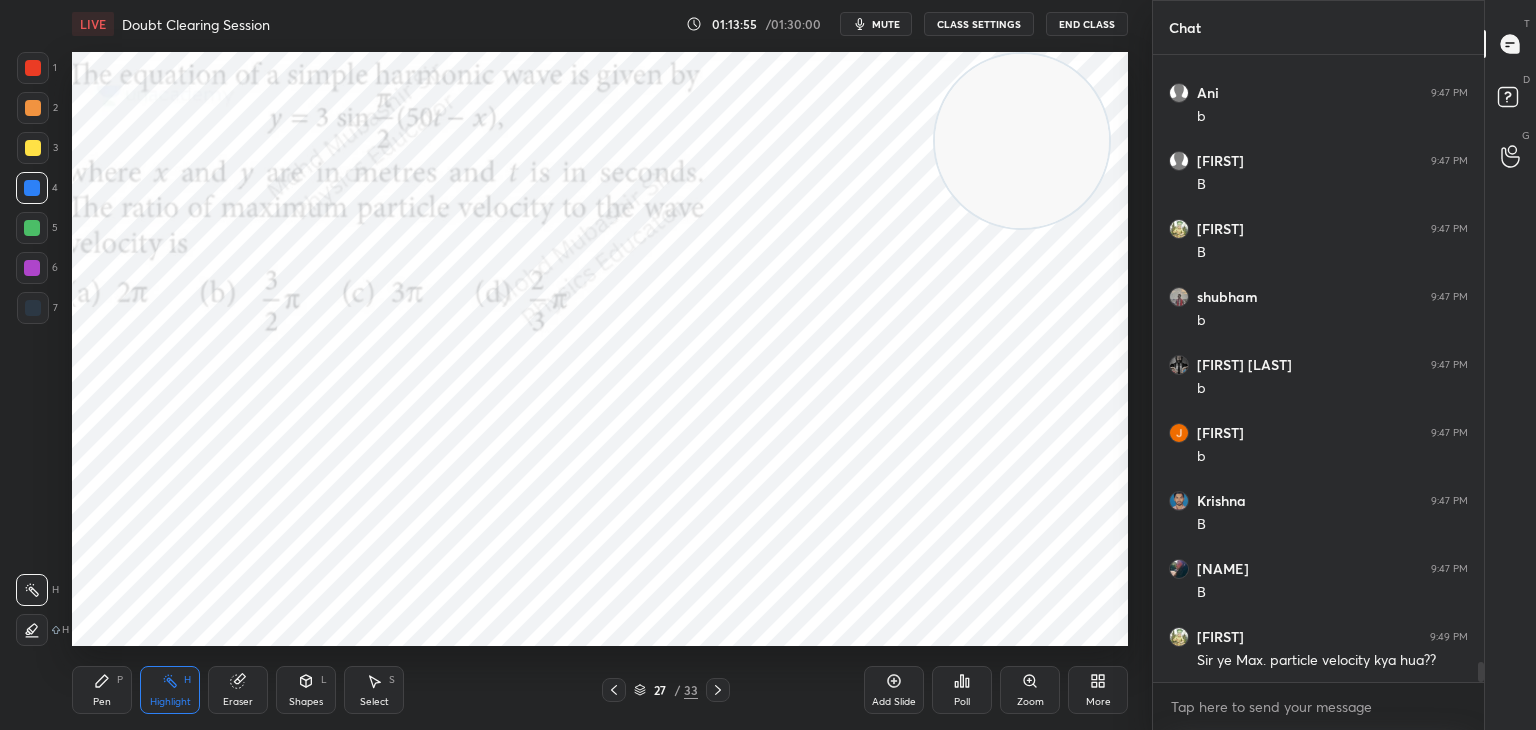 drag, startPoint x: 876, startPoint y: 209, endPoint x: 1005, endPoint y: 110, distance: 162.60997 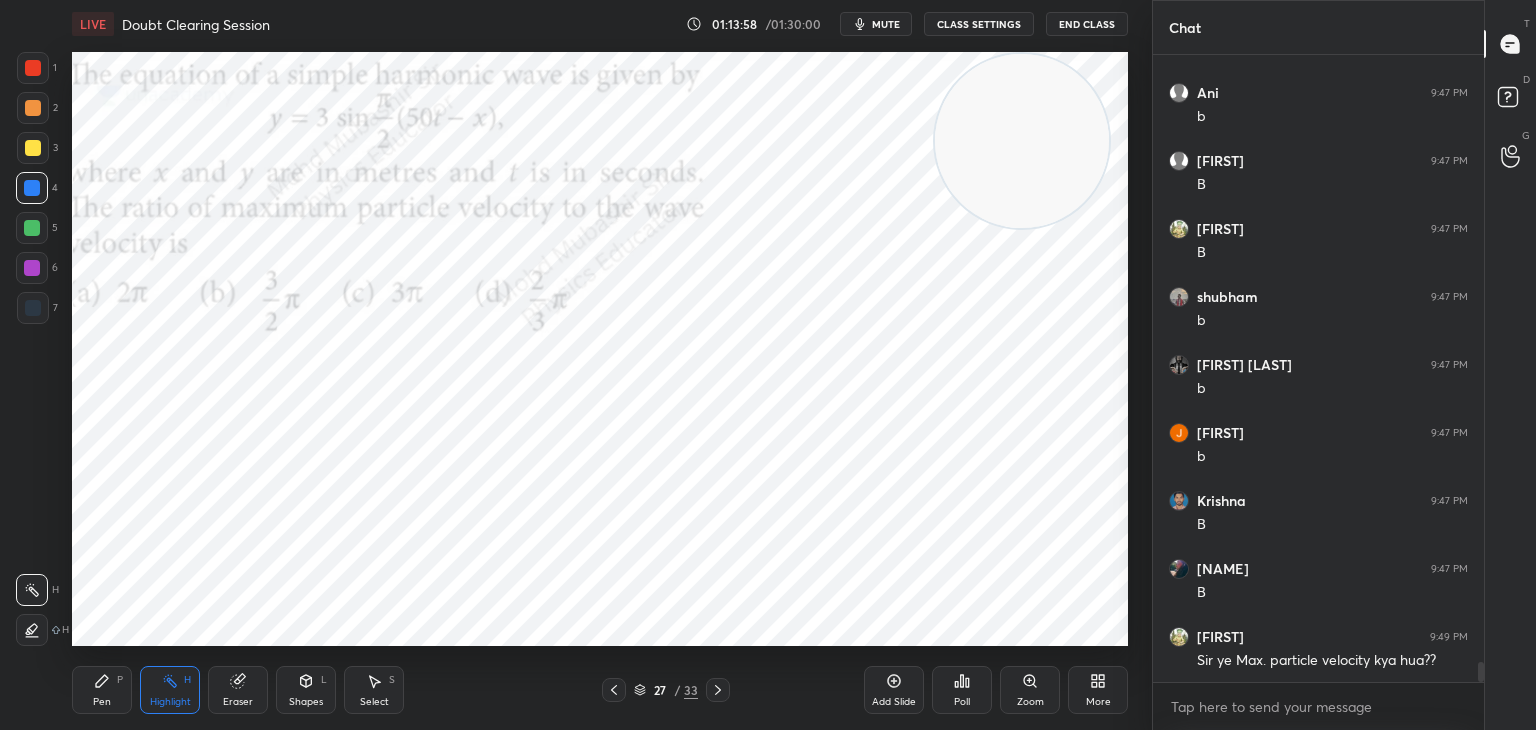 drag, startPoint x: 123, startPoint y: 693, endPoint x: 147, endPoint y: 647, distance: 51.884487 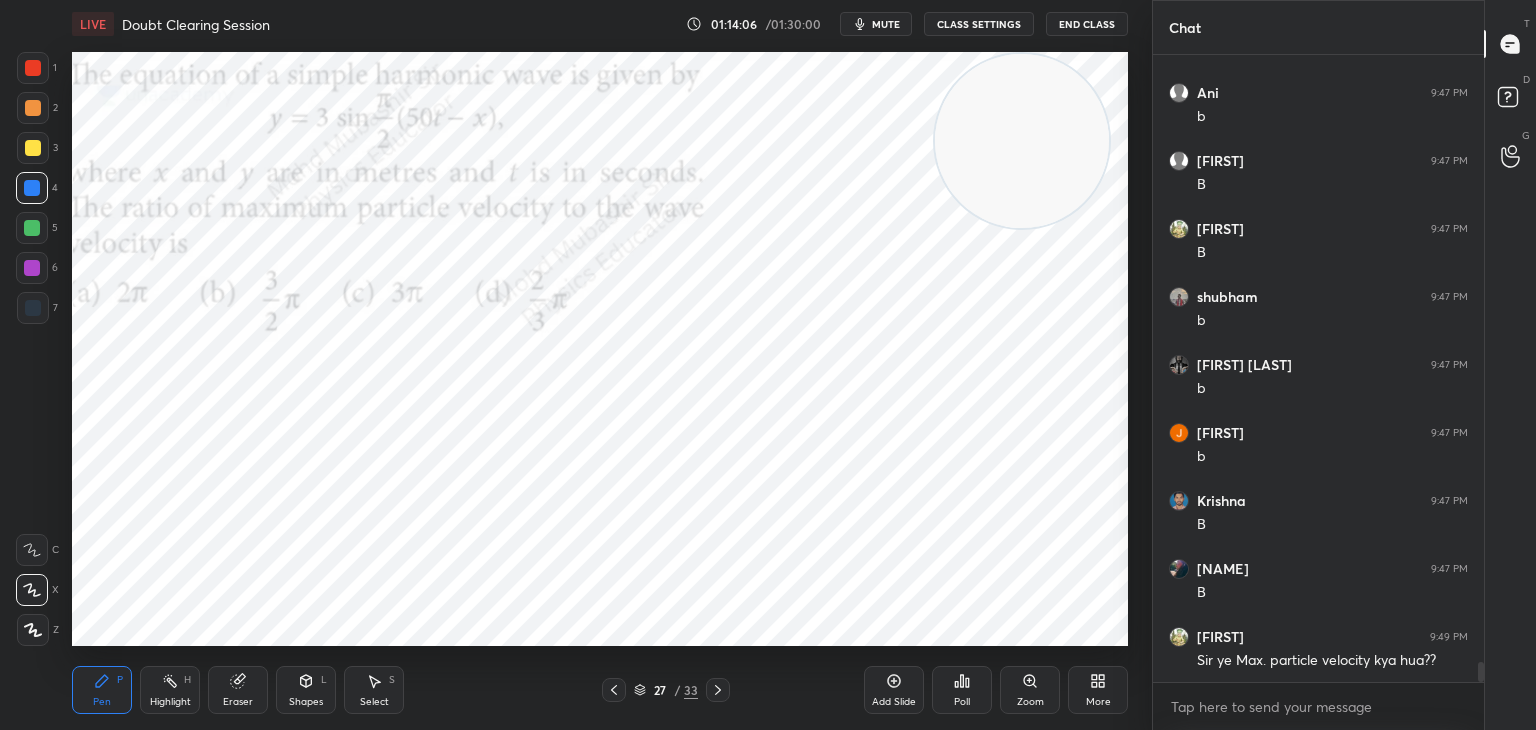 click at bounding box center (32, 268) 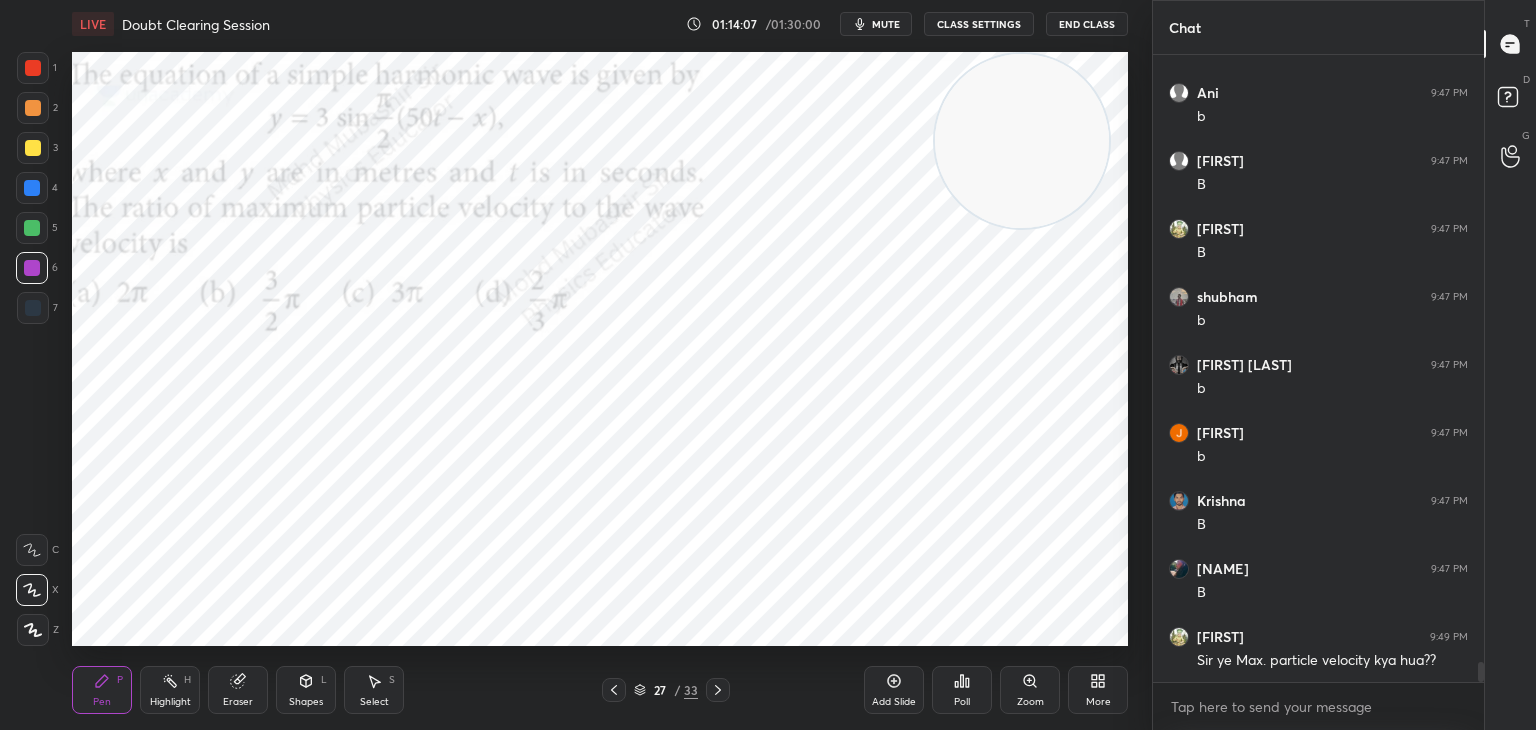 drag, startPoint x: 28, startPoint y: 181, endPoint x: 52, endPoint y: 222, distance: 47.507893 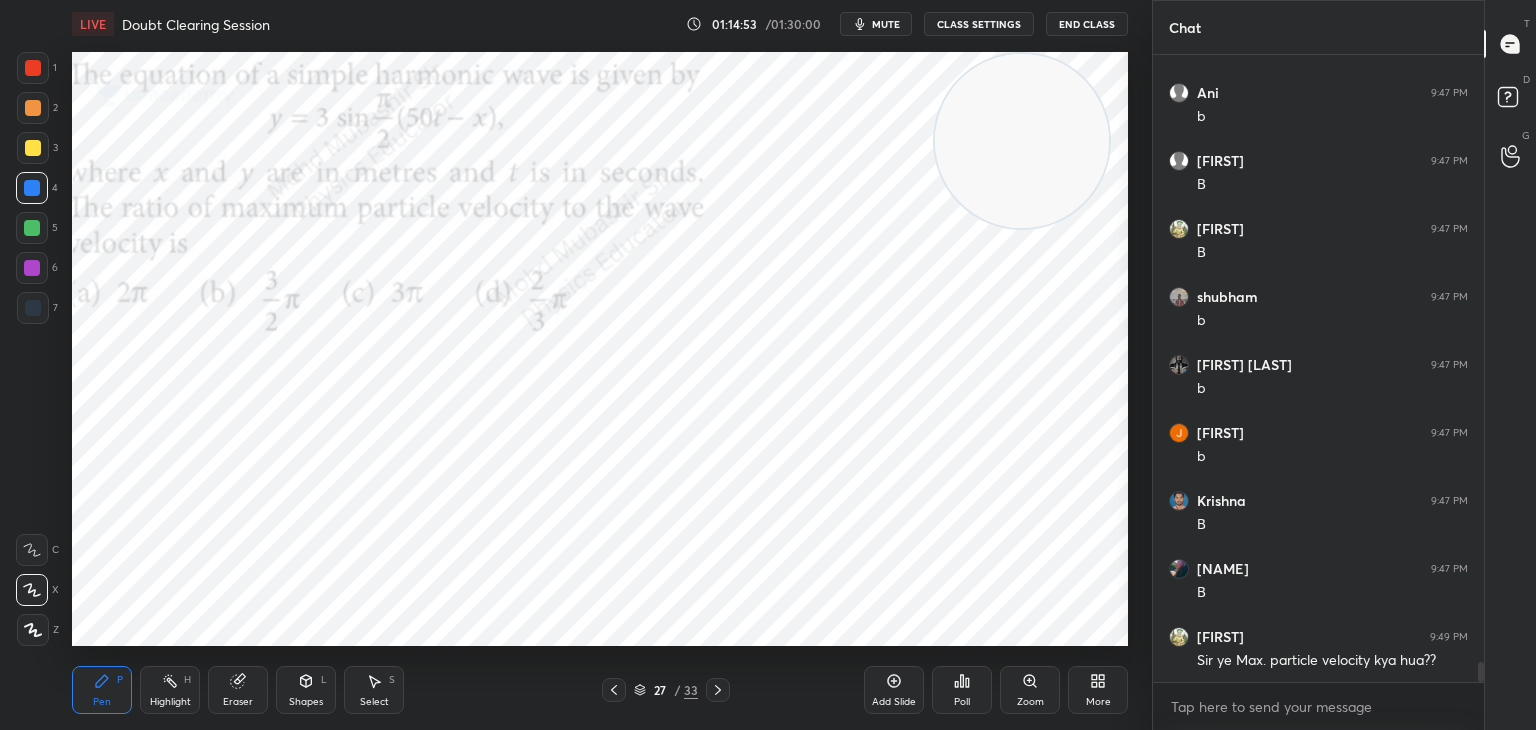 drag, startPoint x: 23, startPoint y: 273, endPoint x: 51, endPoint y: 322, distance: 56.435802 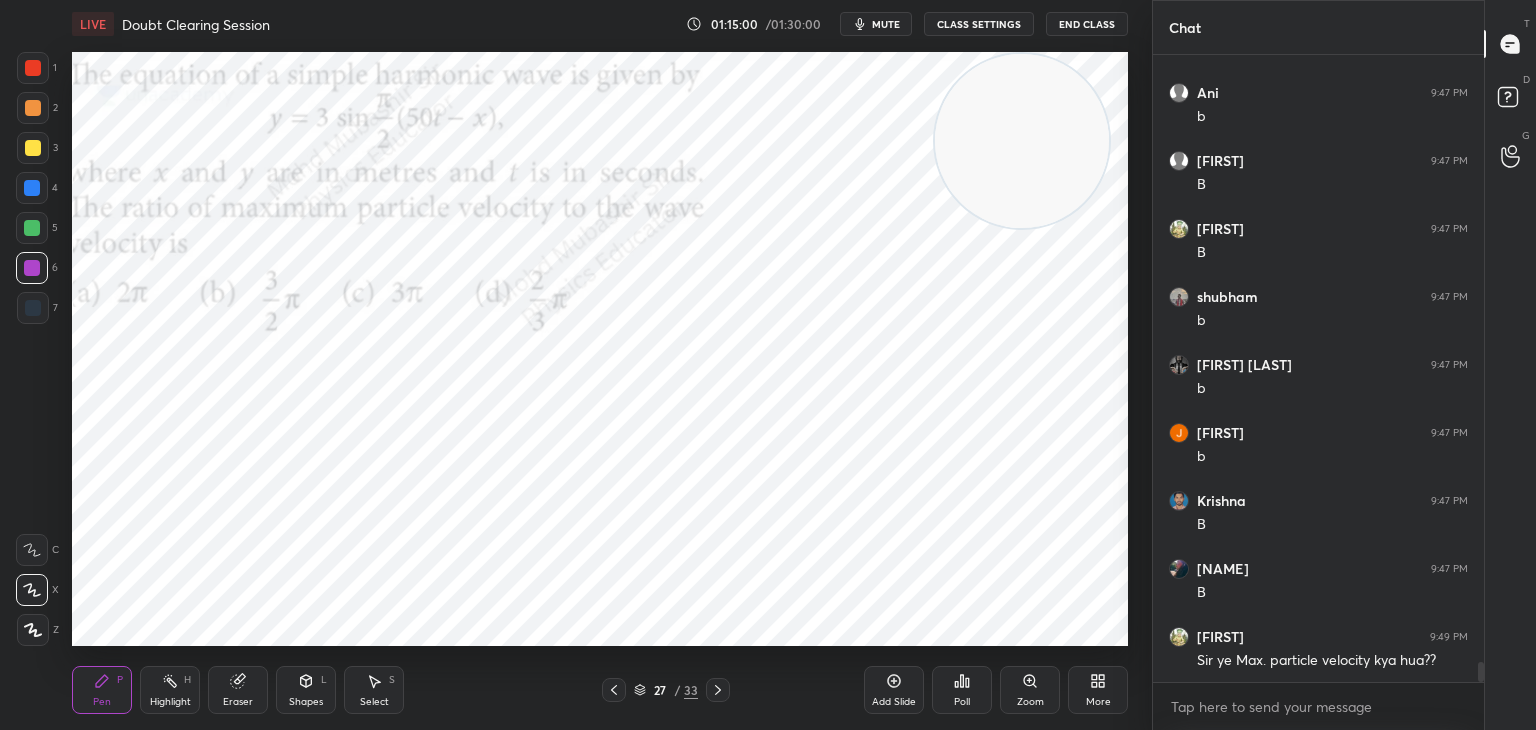 drag, startPoint x: 185, startPoint y: 689, endPoint x: 199, endPoint y: 679, distance: 17.20465 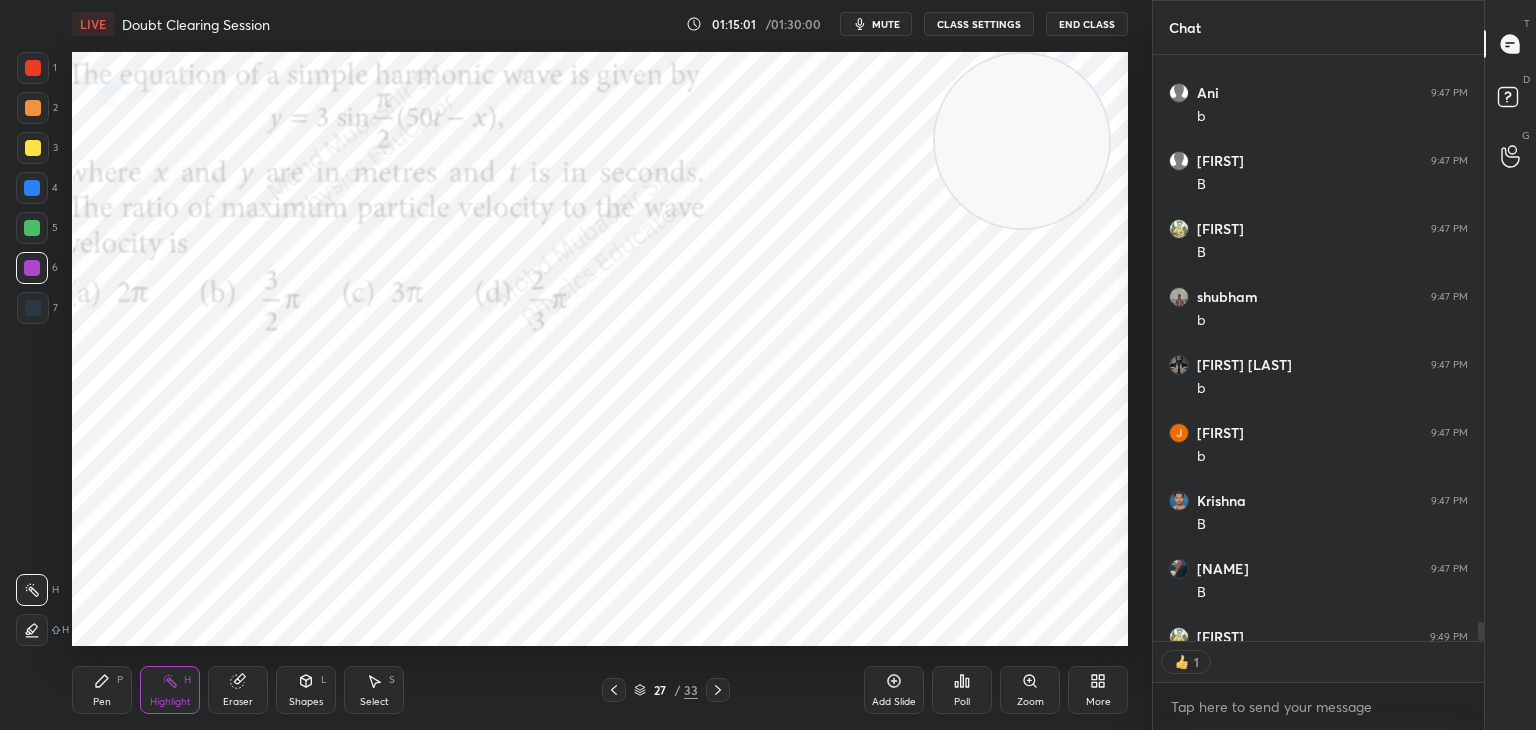 scroll, scrollTop: 581, scrollLeft: 325, axis: both 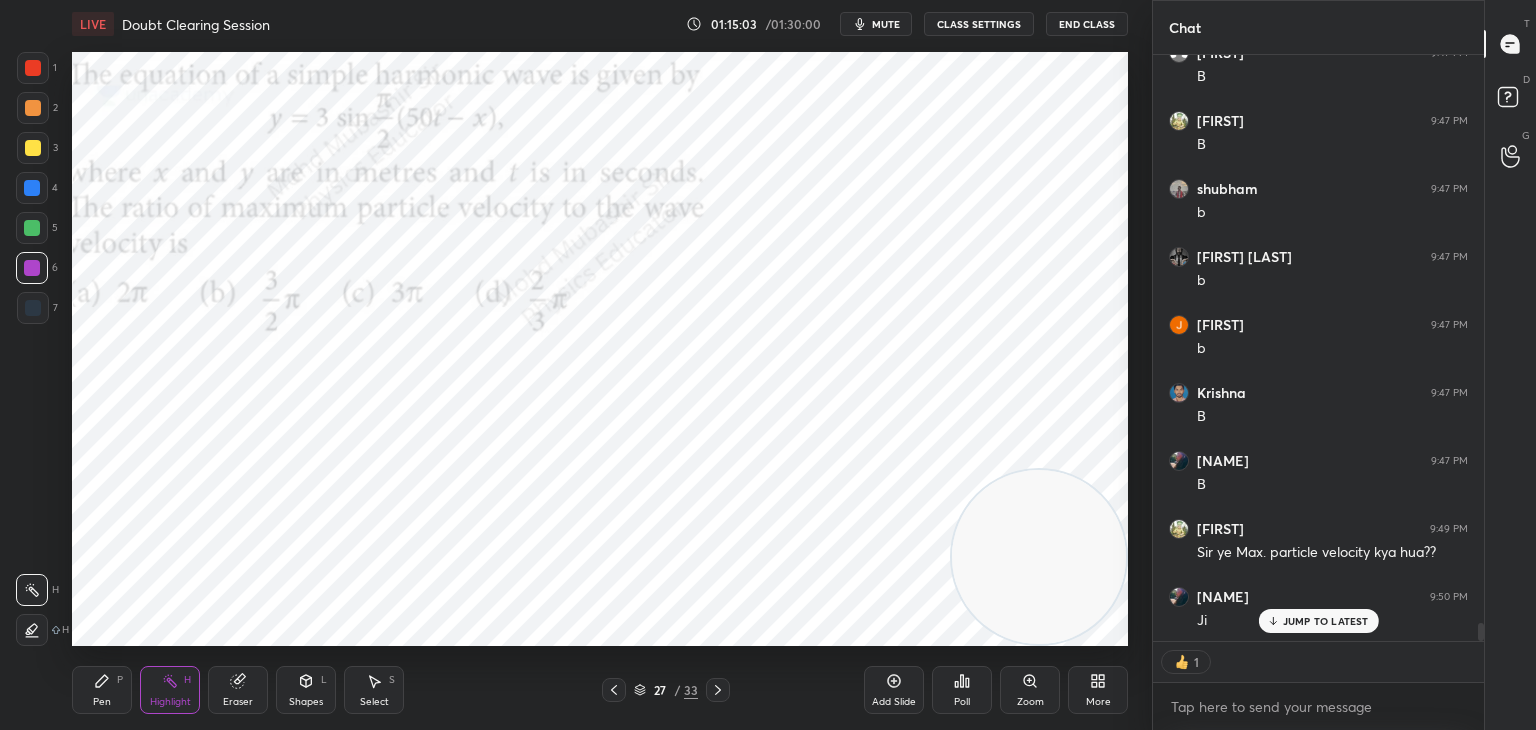 drag, startPoint x: 1024, startPoint y: 206, endPoint x: 1089, endPoint y: 594, distance: 393.40692 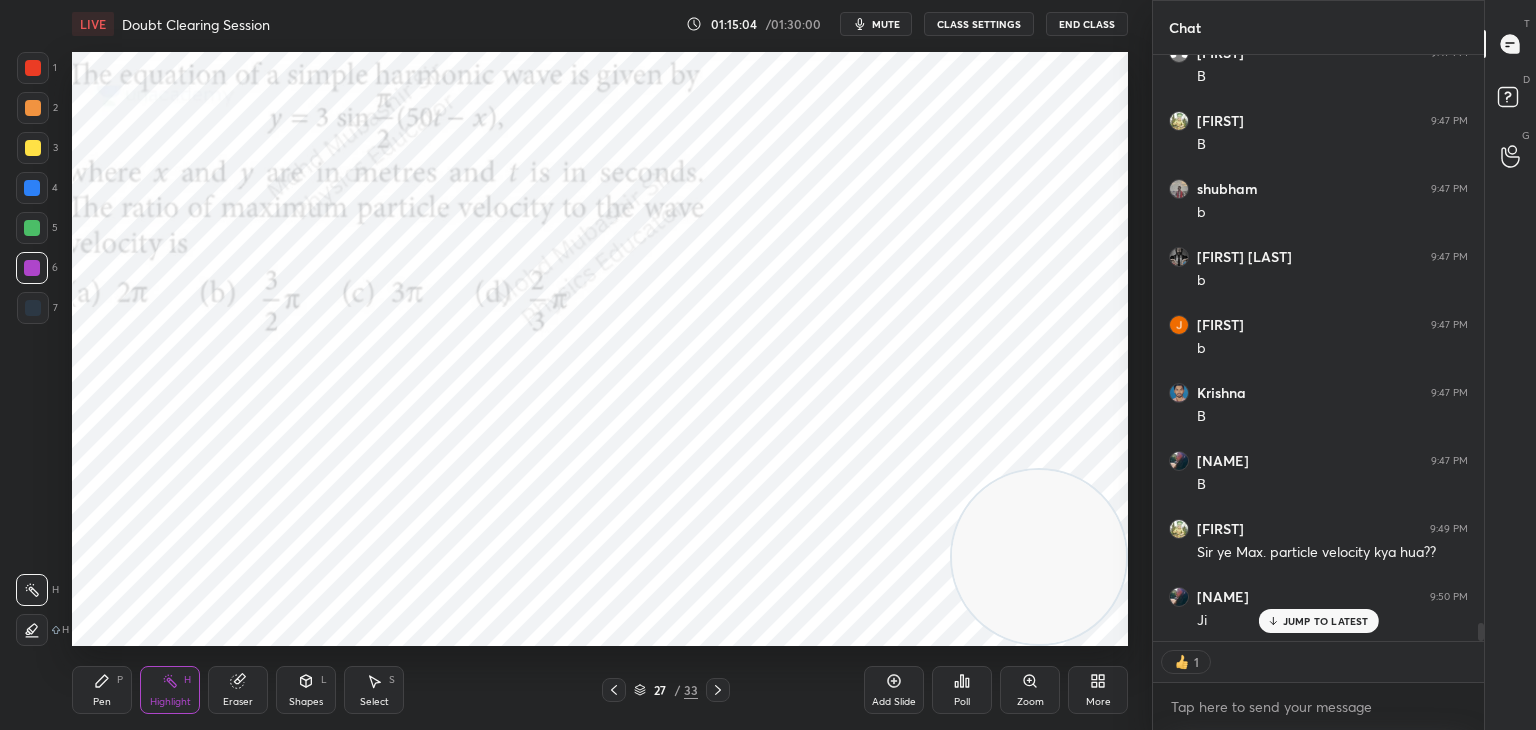 click on "Pen P" at bounding box center (102, 690) 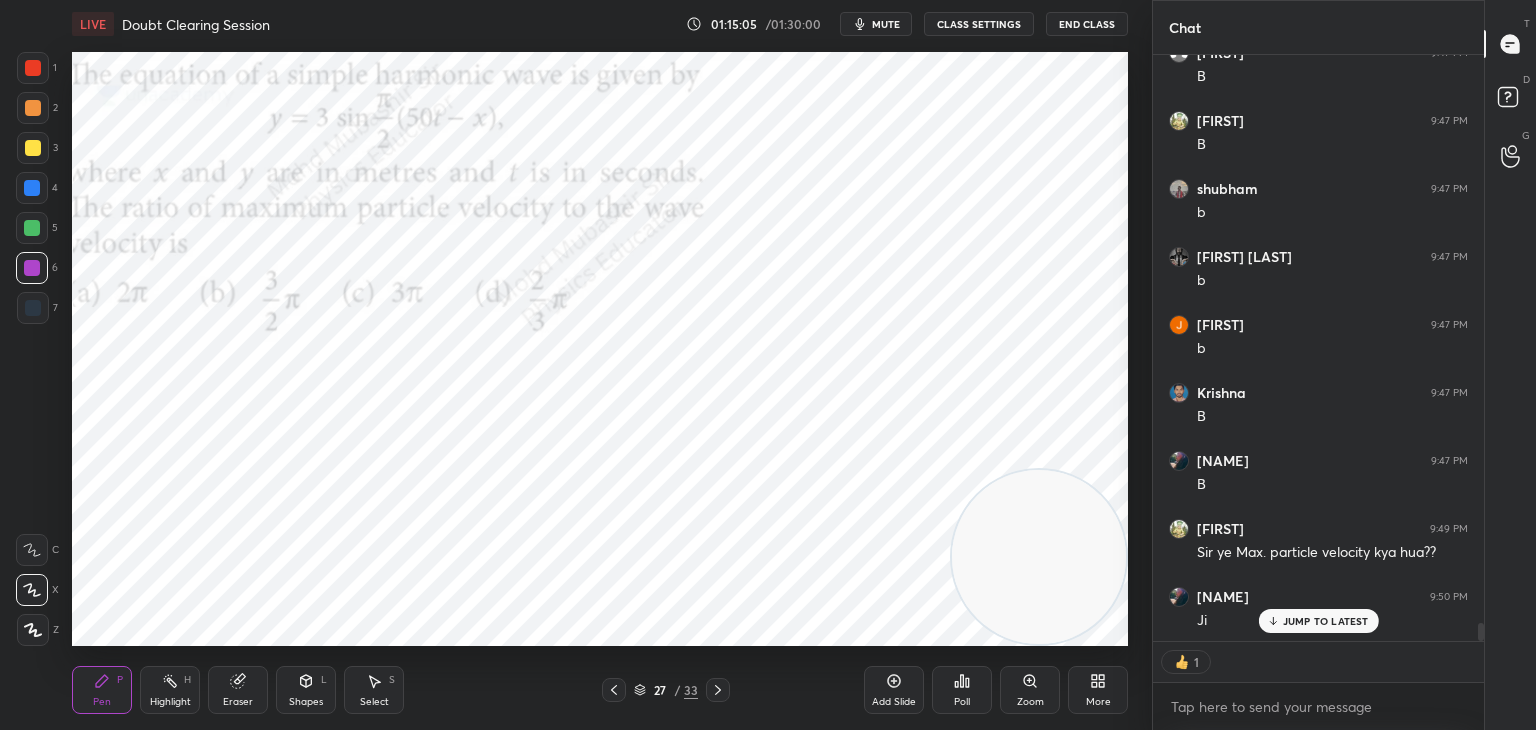 drag, startPoint x: 25, startPoint y: 234, endPoint x: 68, endPoint y: 237, distance: 43.104523 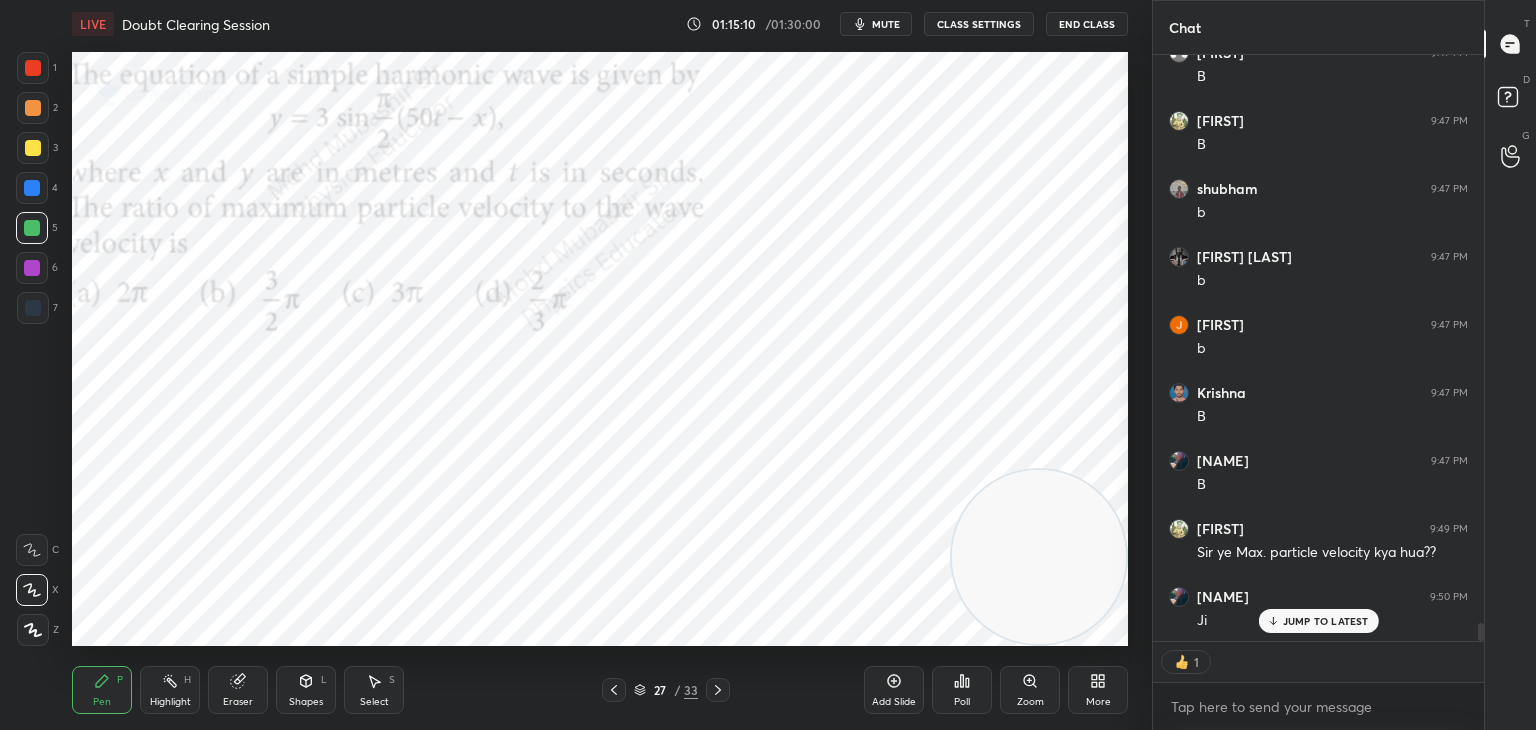 scroll, scrollTop: 19016, scrollLeft: 0, axis: vertical 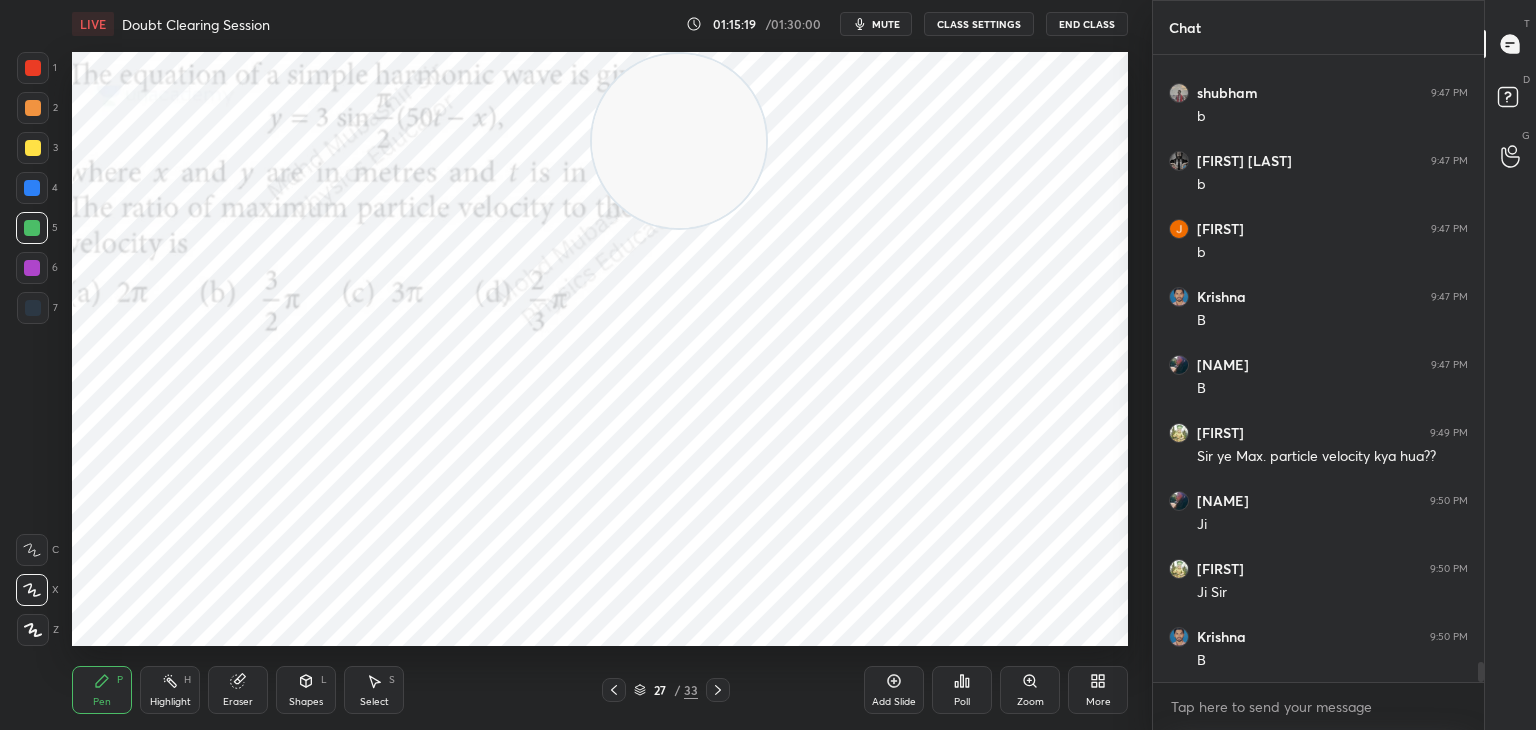 drag, startPoint x: 1007, startPoint y: 423, endPoint x: 351, endPoint y: 82, distance: 739.3355 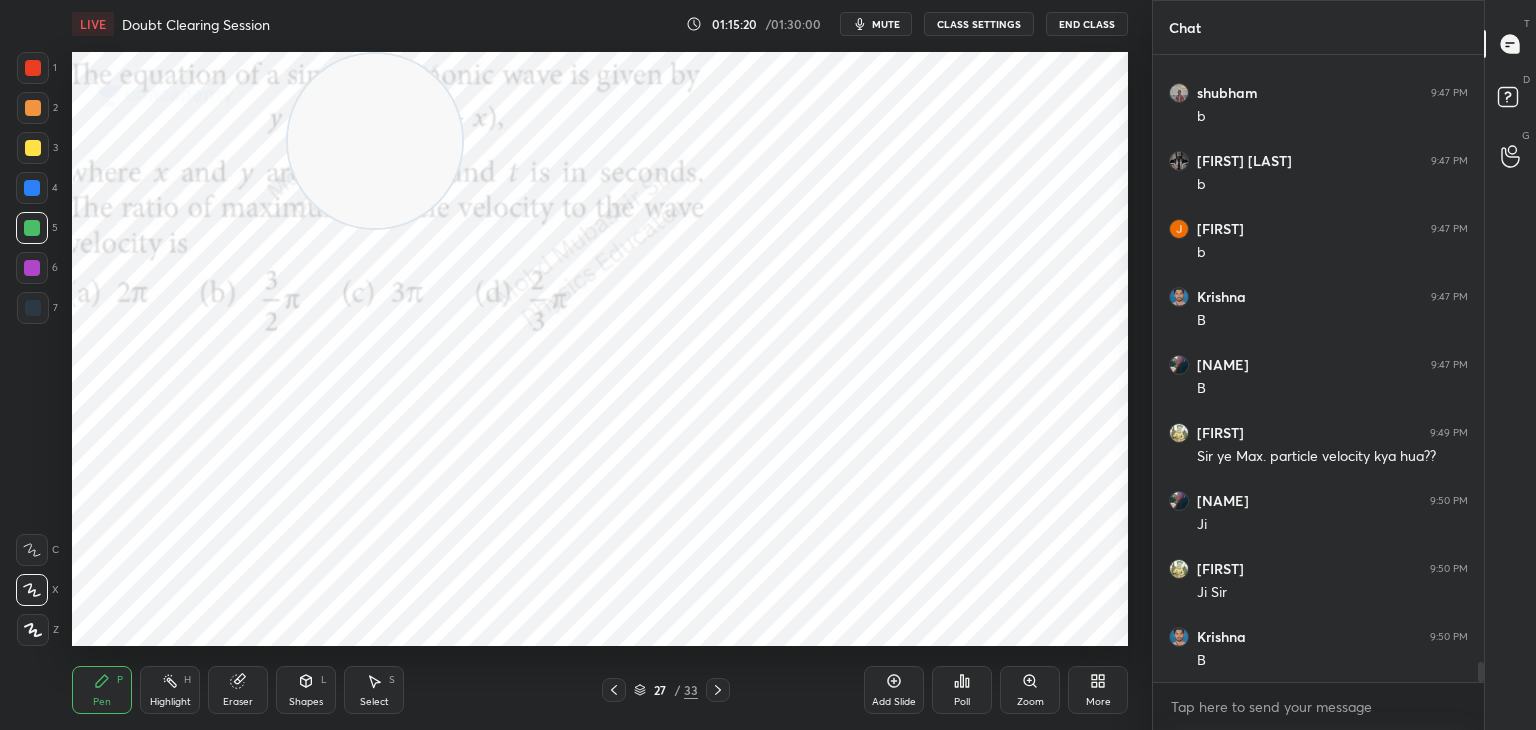drag, startPoint x: 28, startPoint y: 115, endPoint x: 57, endPoint y: 126, distance: 31.016125 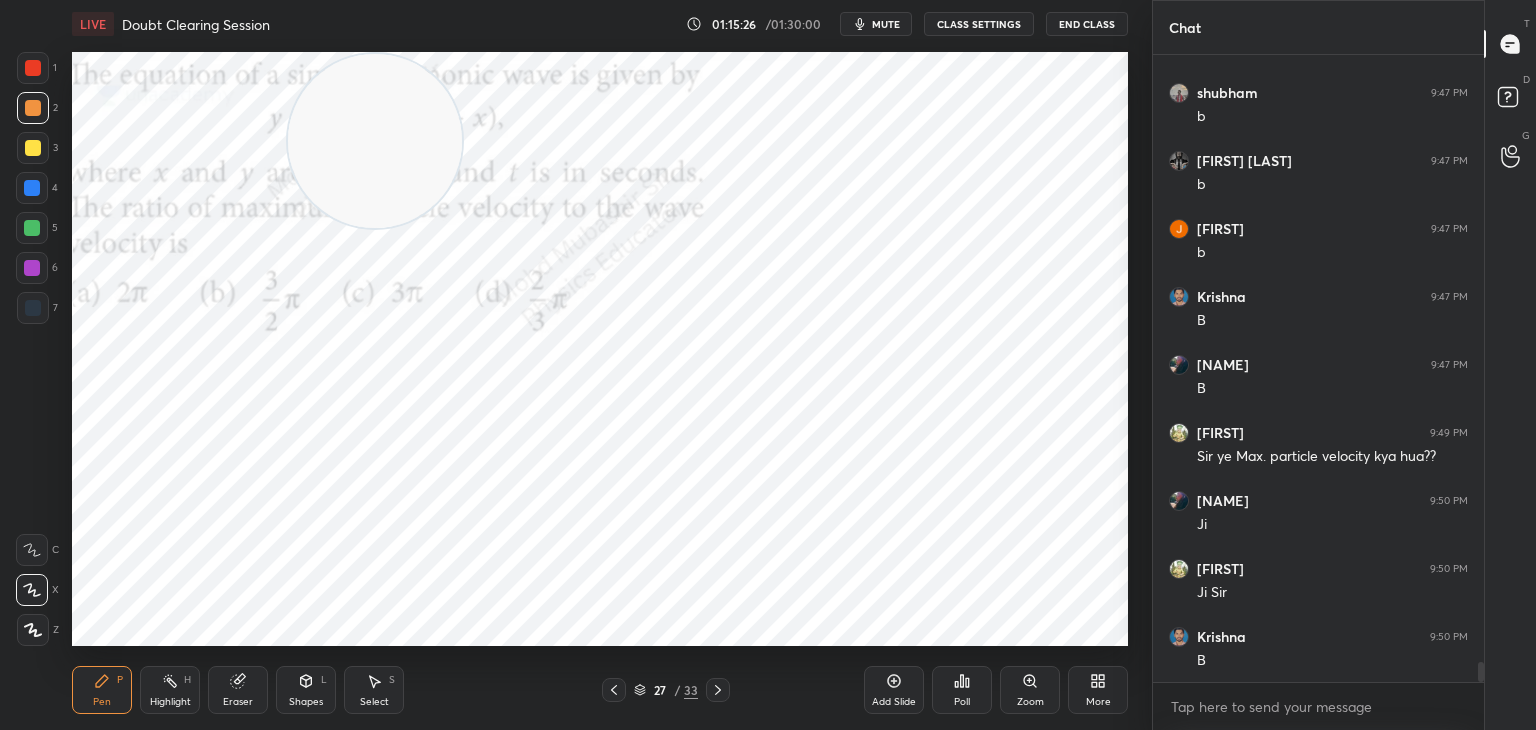 click at bounding box center (33, 148) 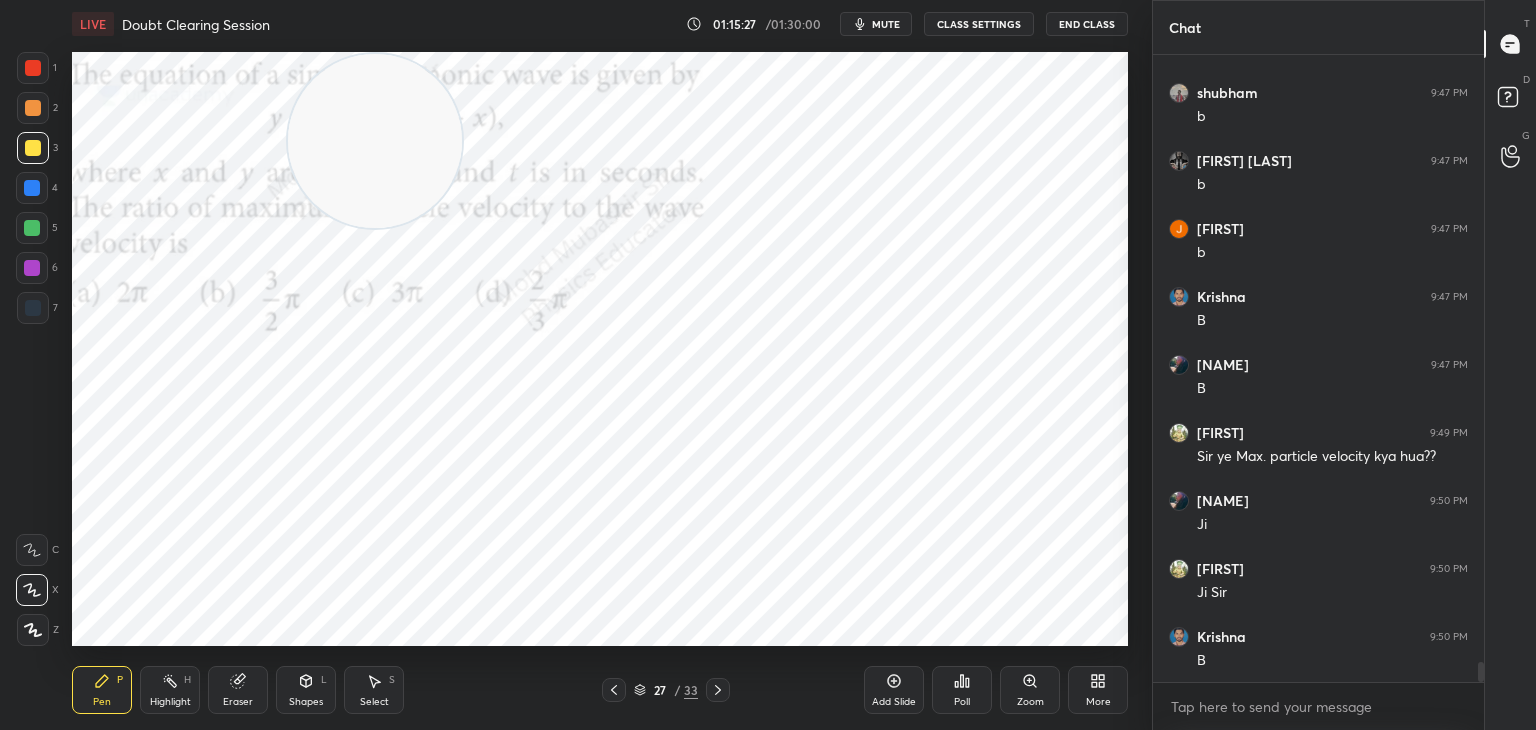 drag, startPoint x: 24, startPoint y: 63, endPoint x: 65, endPoint y: 90, distance: 49.09175 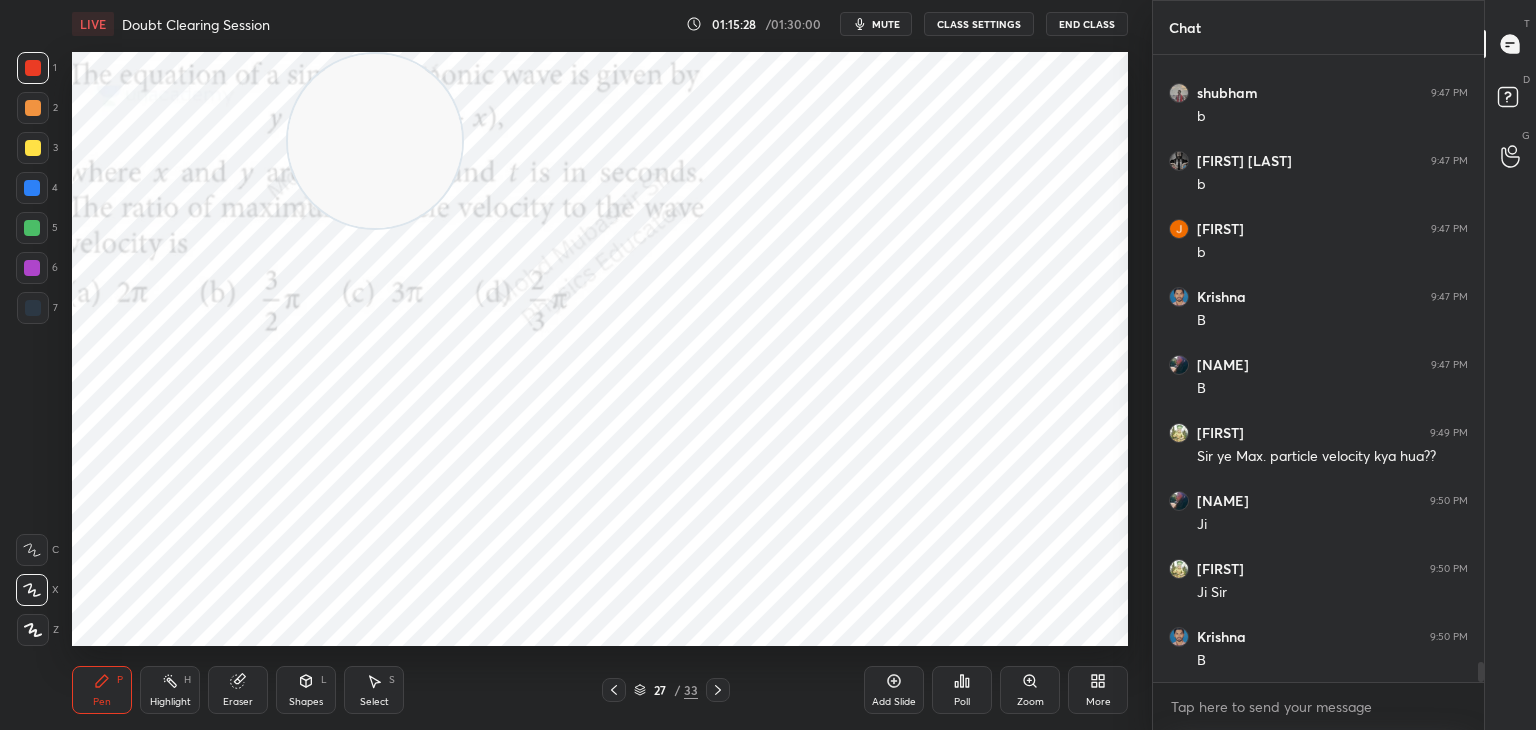 scroll, scrollTop: 19112, scrollLeft: 0, axis: vertical 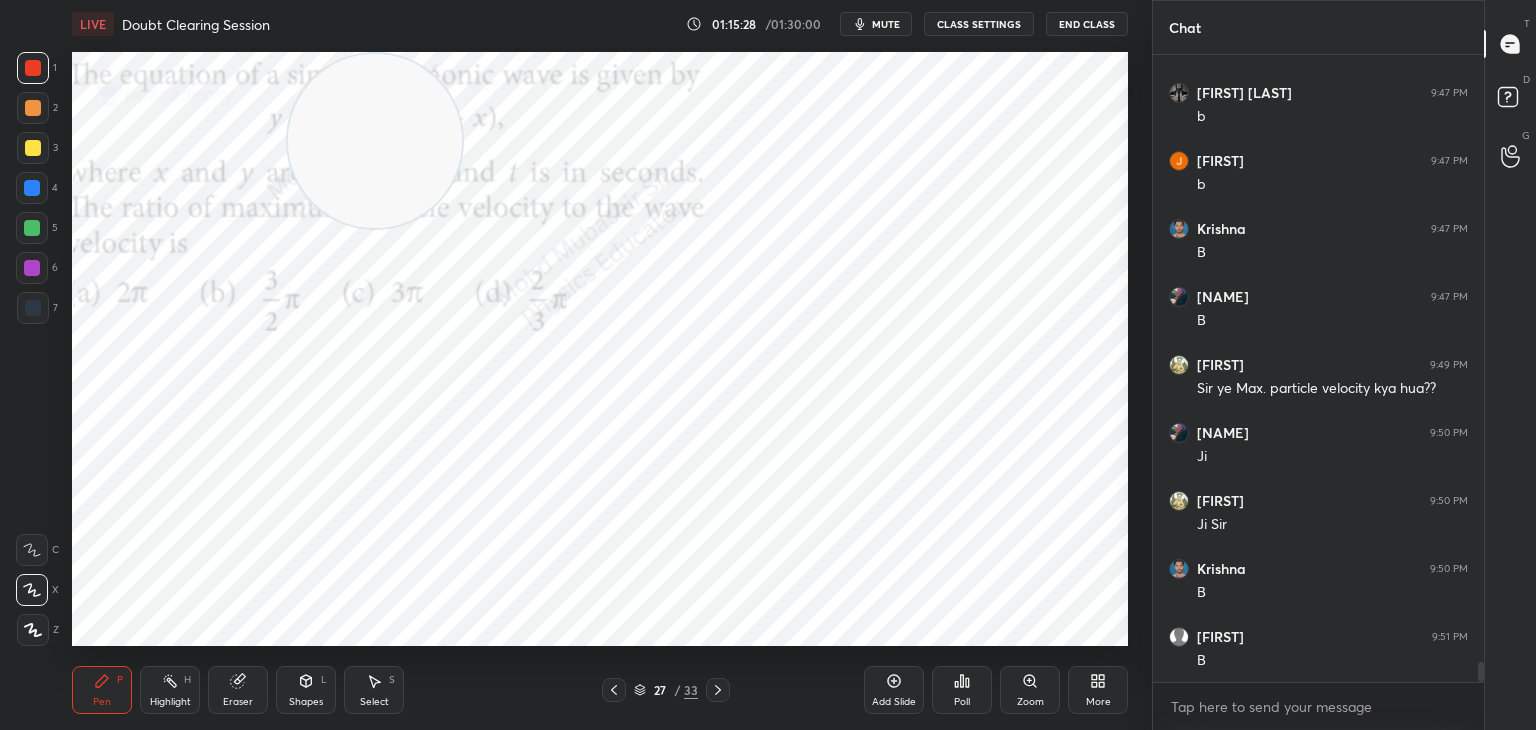 drag, startPoint x: 153, startPoint y: 697, endPoint x: 199, endPoint y: 647, distance: 67.941154 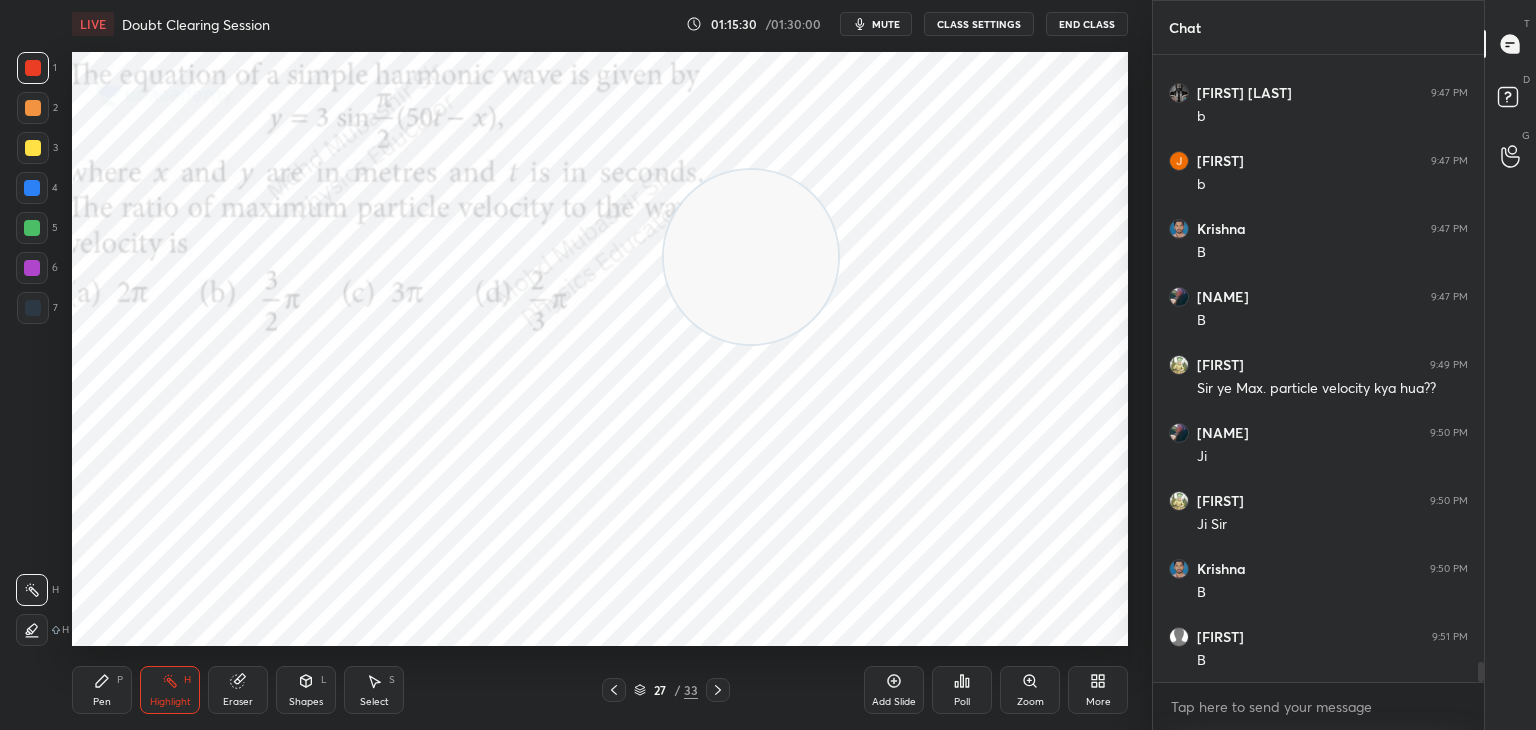 scroll, scrollTop: 19180, scrollLeft: 0, axis: vertical 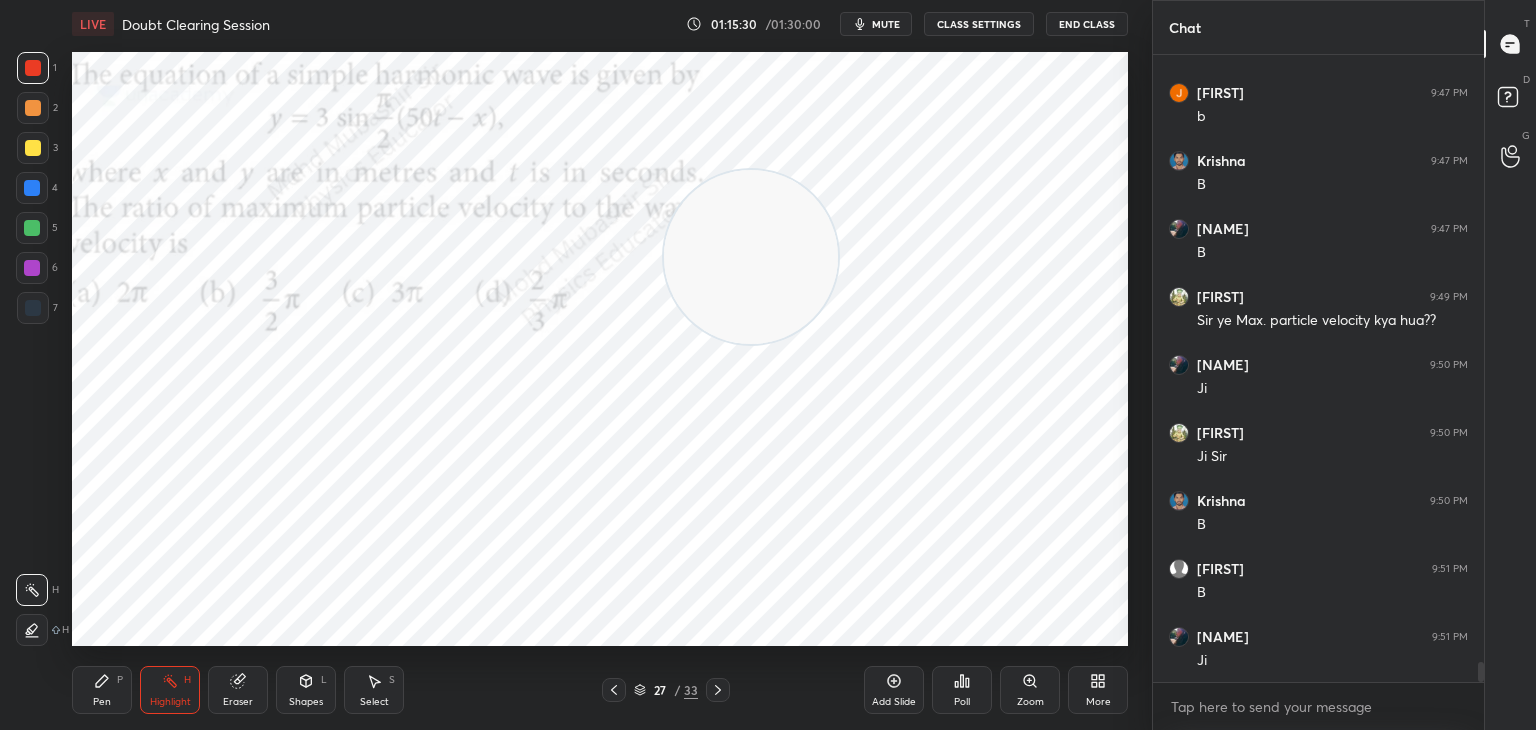 drag, startPoint x: 509, startPoint y: 181, endPoint x: 749, endPoint y: 253, distance: 250.56735 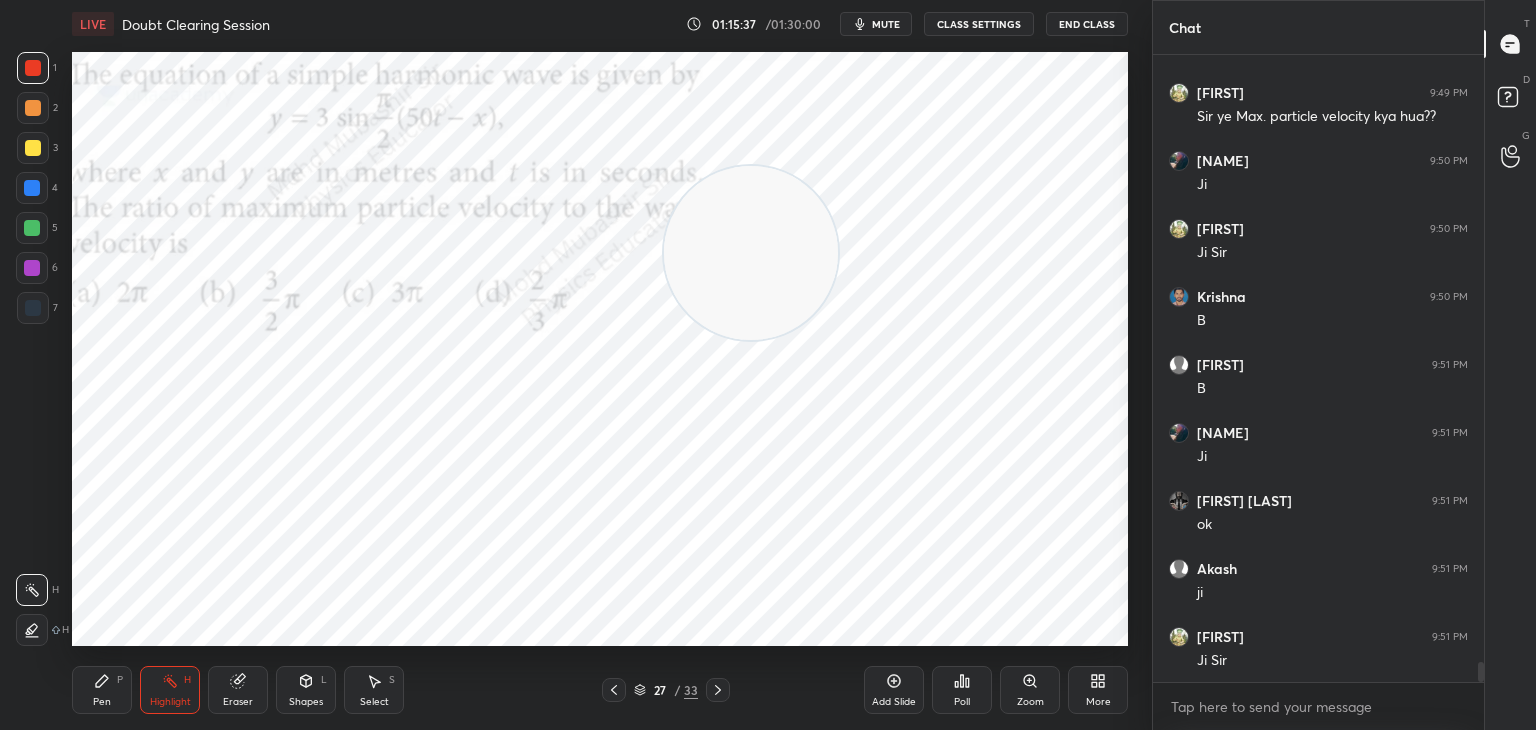 scroll, scrollTop: 19452, scrollLeft: 0, axis: vertical 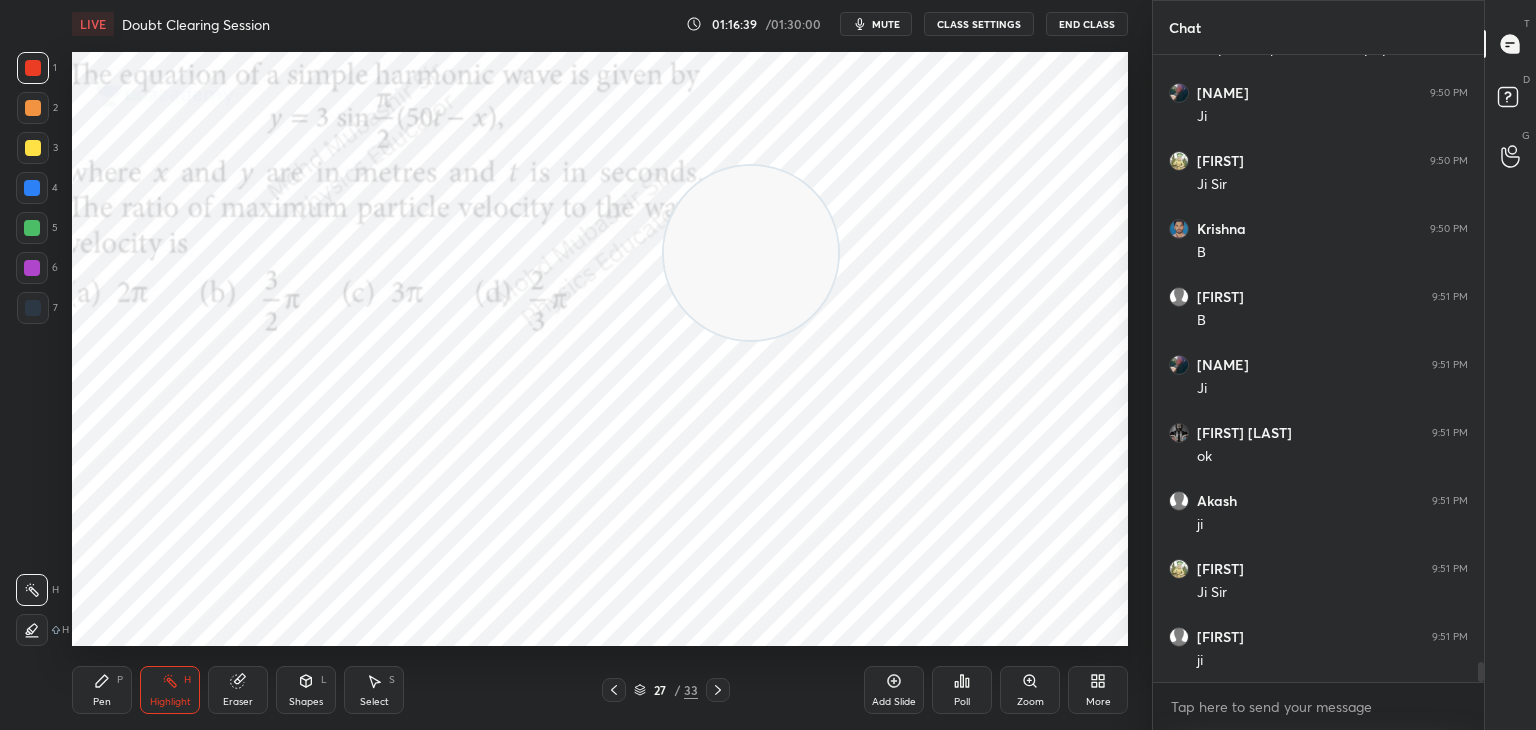 click at bounding box center [718, 690] 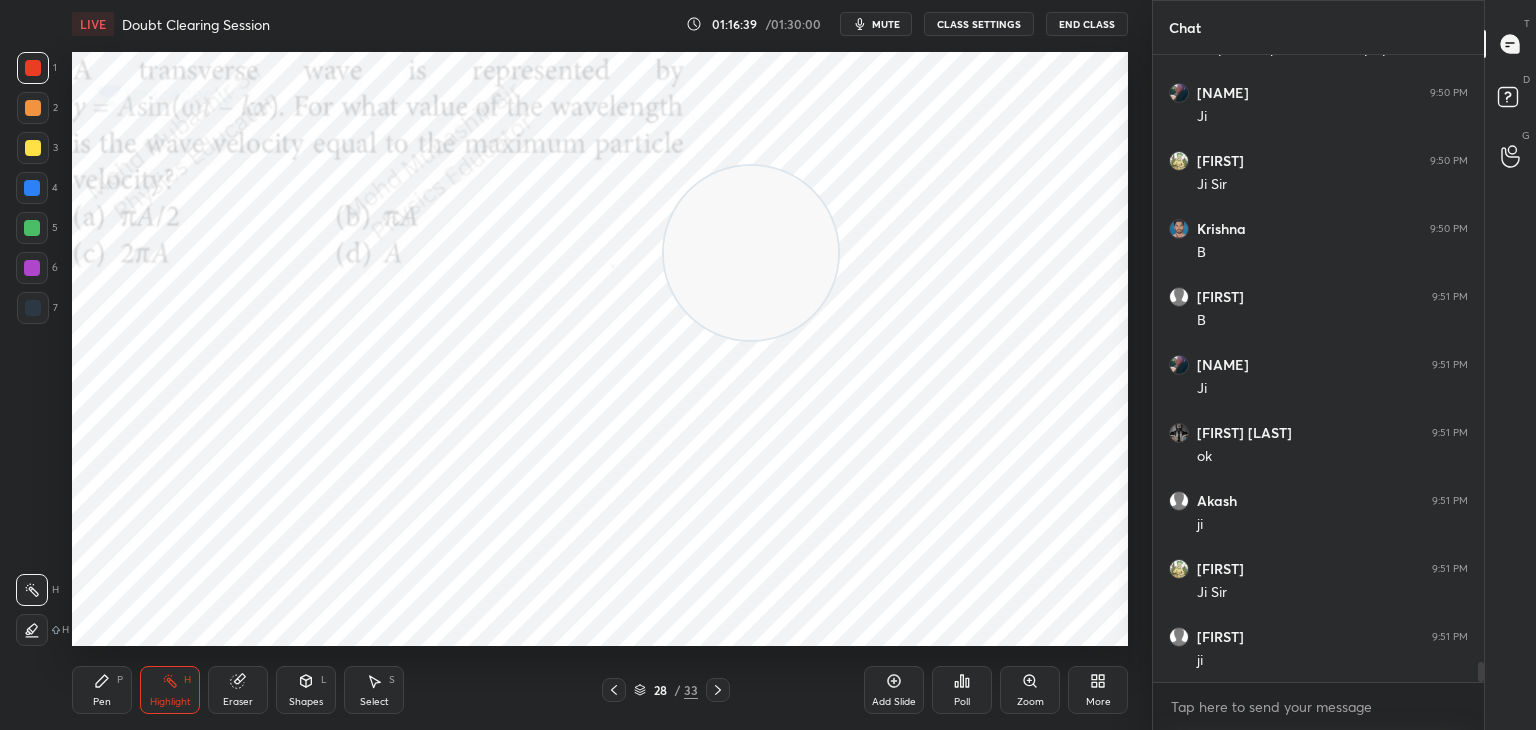 drag, startPoint x: 728, startPoint y: 238, endPoint x: 1059, endPoint y: 97, distance: 359.7805 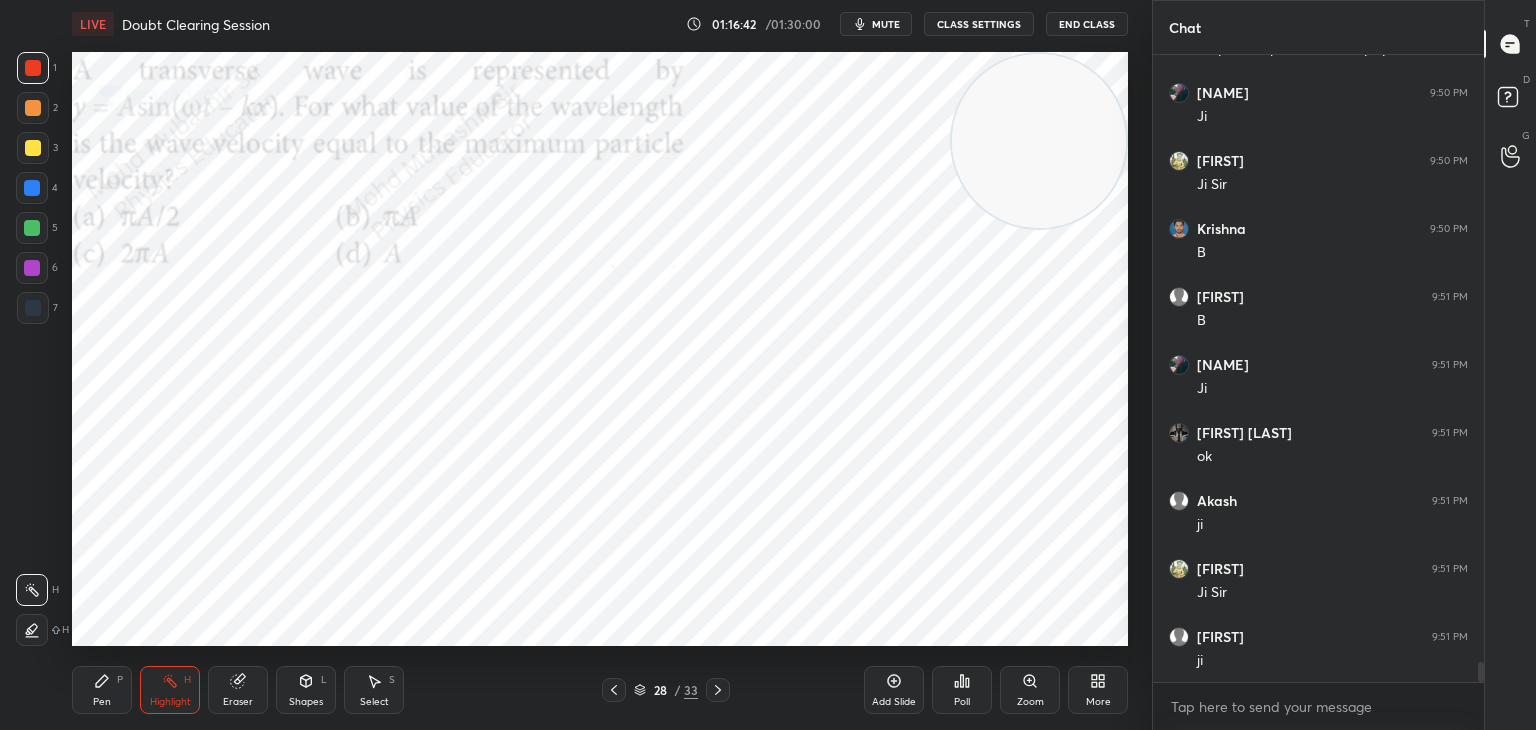 click on "mute" at bounding box center [876, 24] 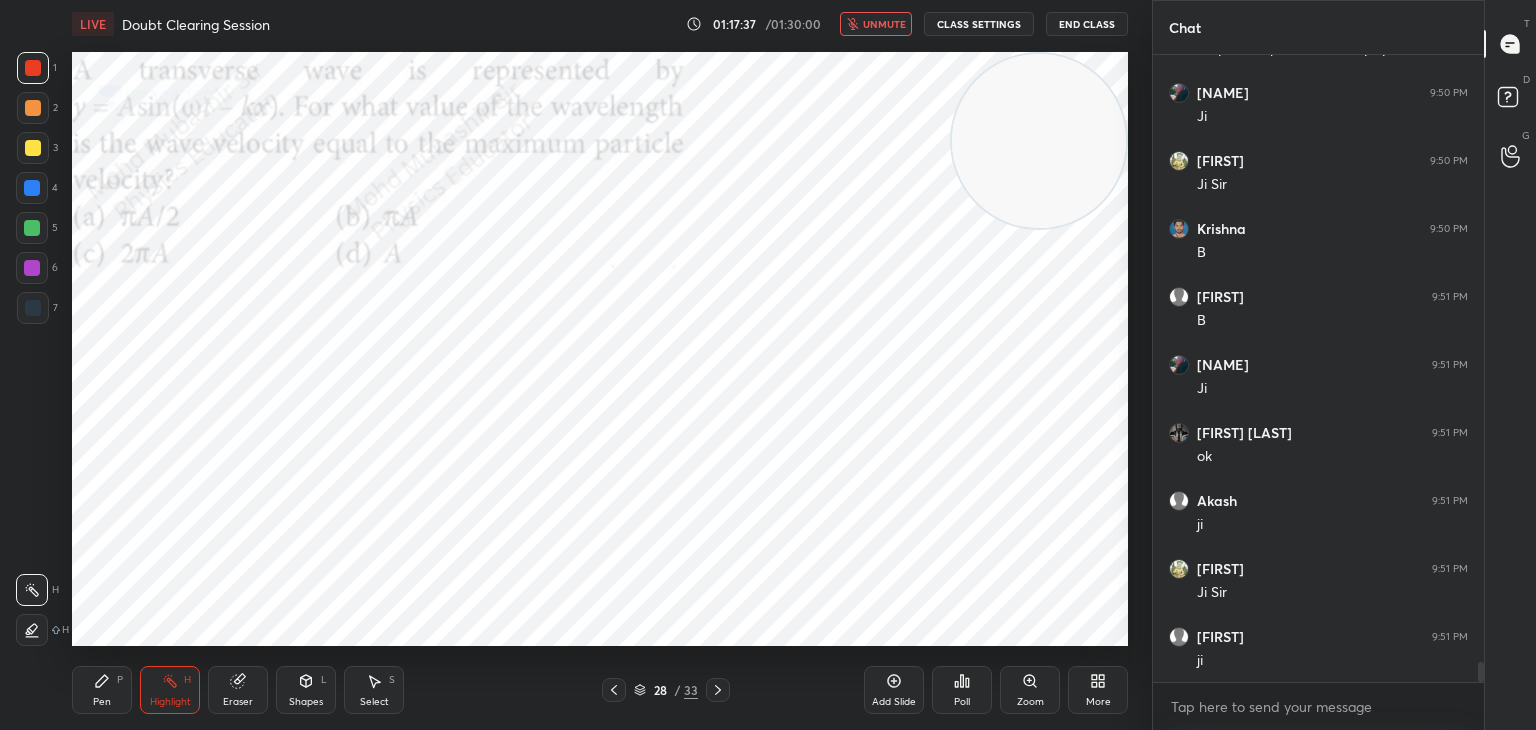 drag, startPoint x: 887, startPoint y: 21, endPoint x: 899, endPoint y: 25, distance: 12.649111 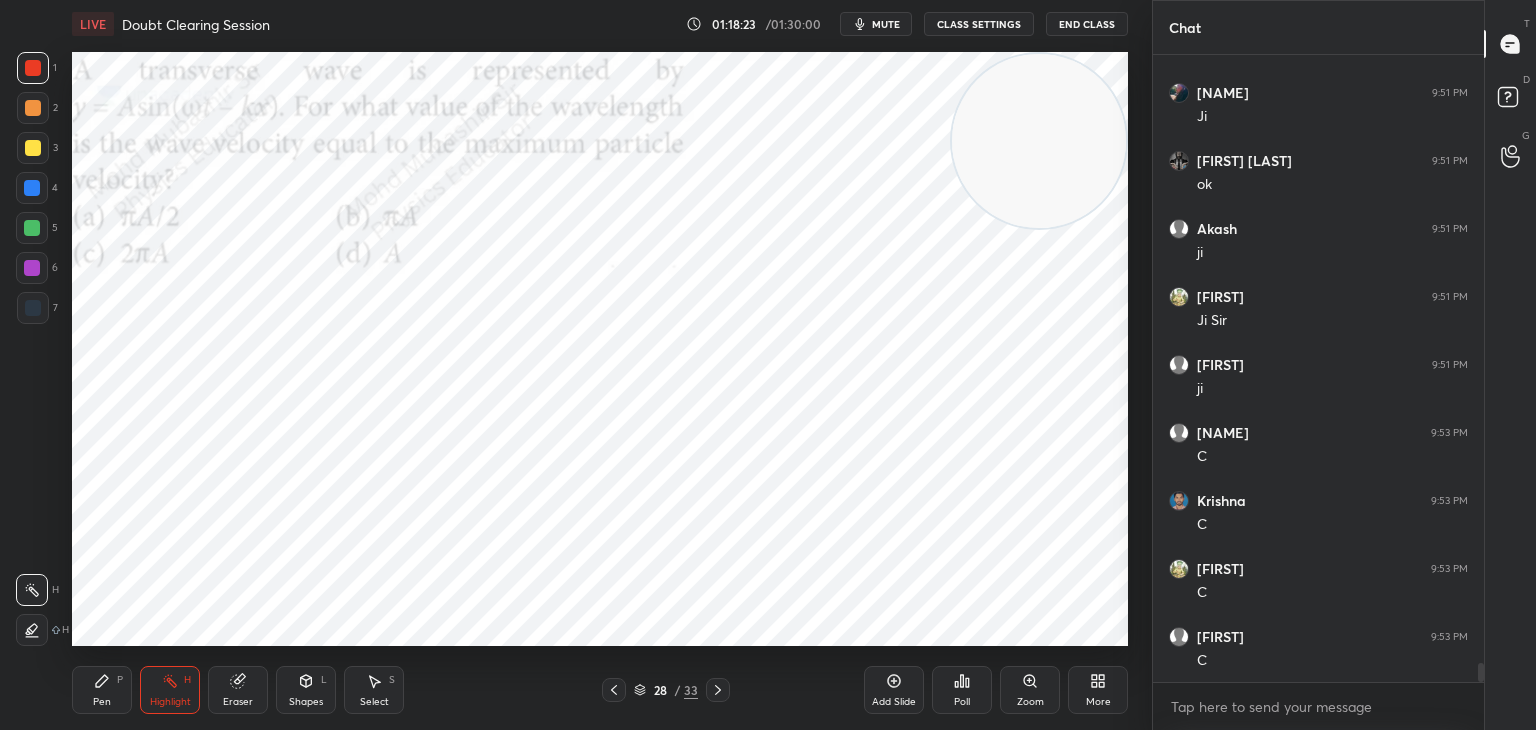 scroll, scrollTop: 19792, scrollLeft: 0, axis: vertical 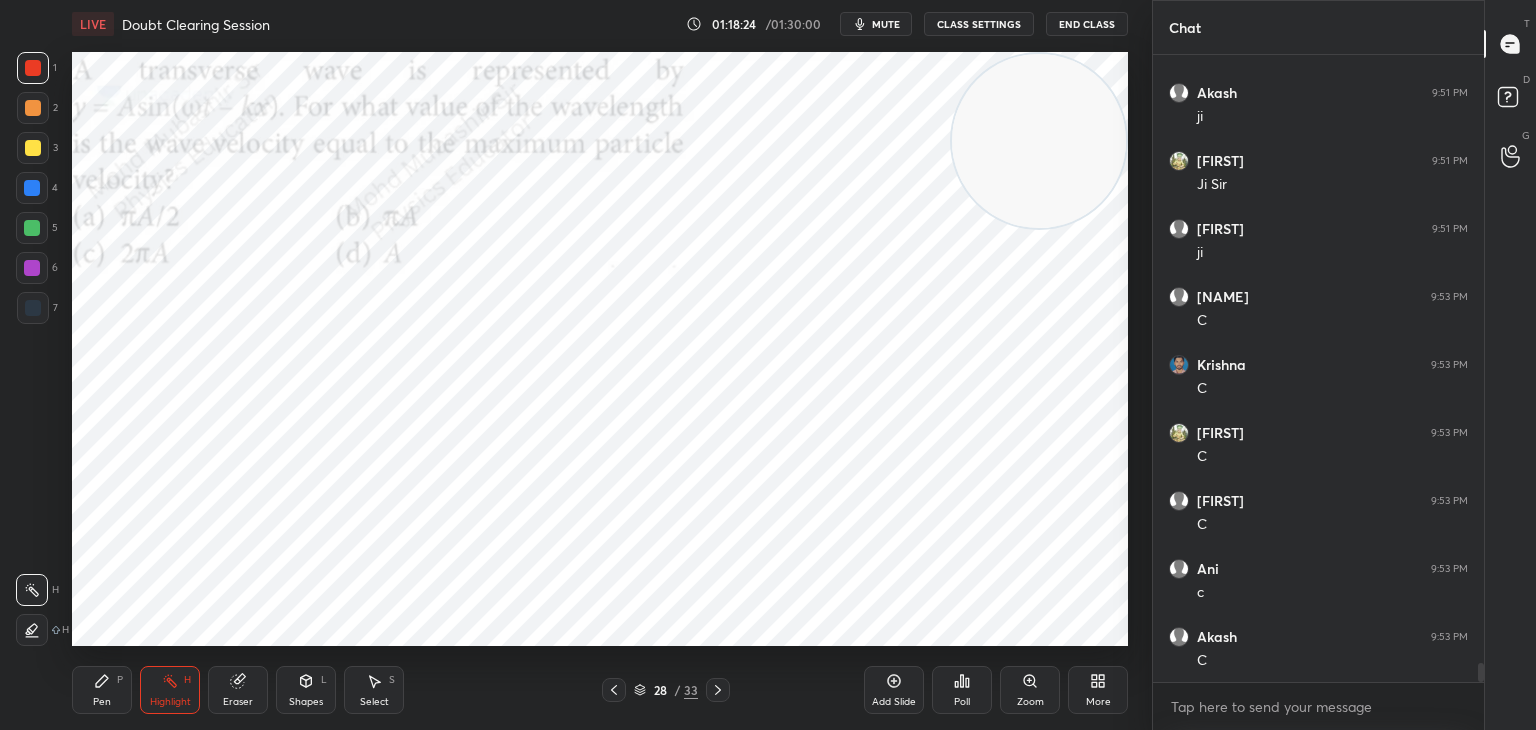 click on "mute" at bounding box center [886, 24] 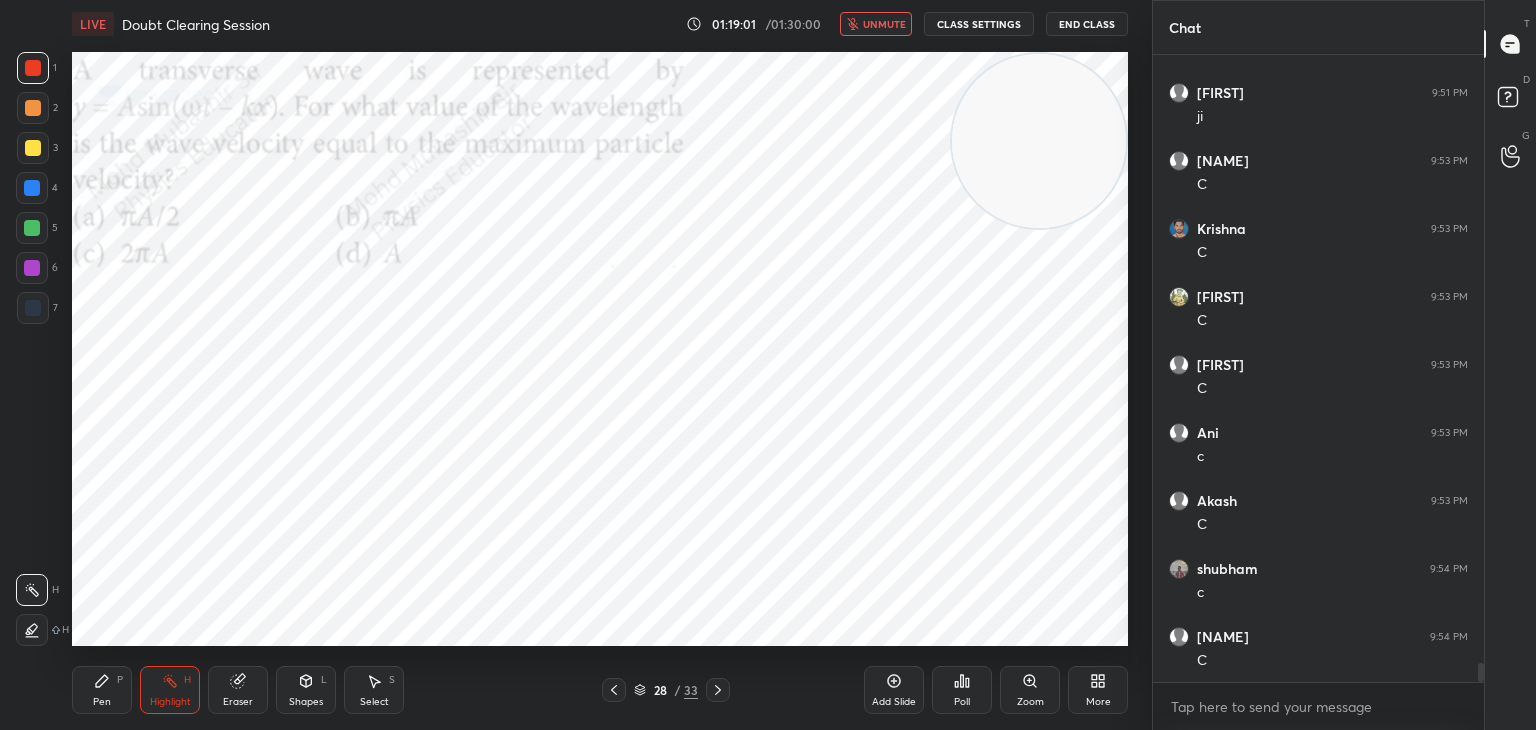 scroll, scrollTop: 20064, scrollLeft: 0, axis: vertical 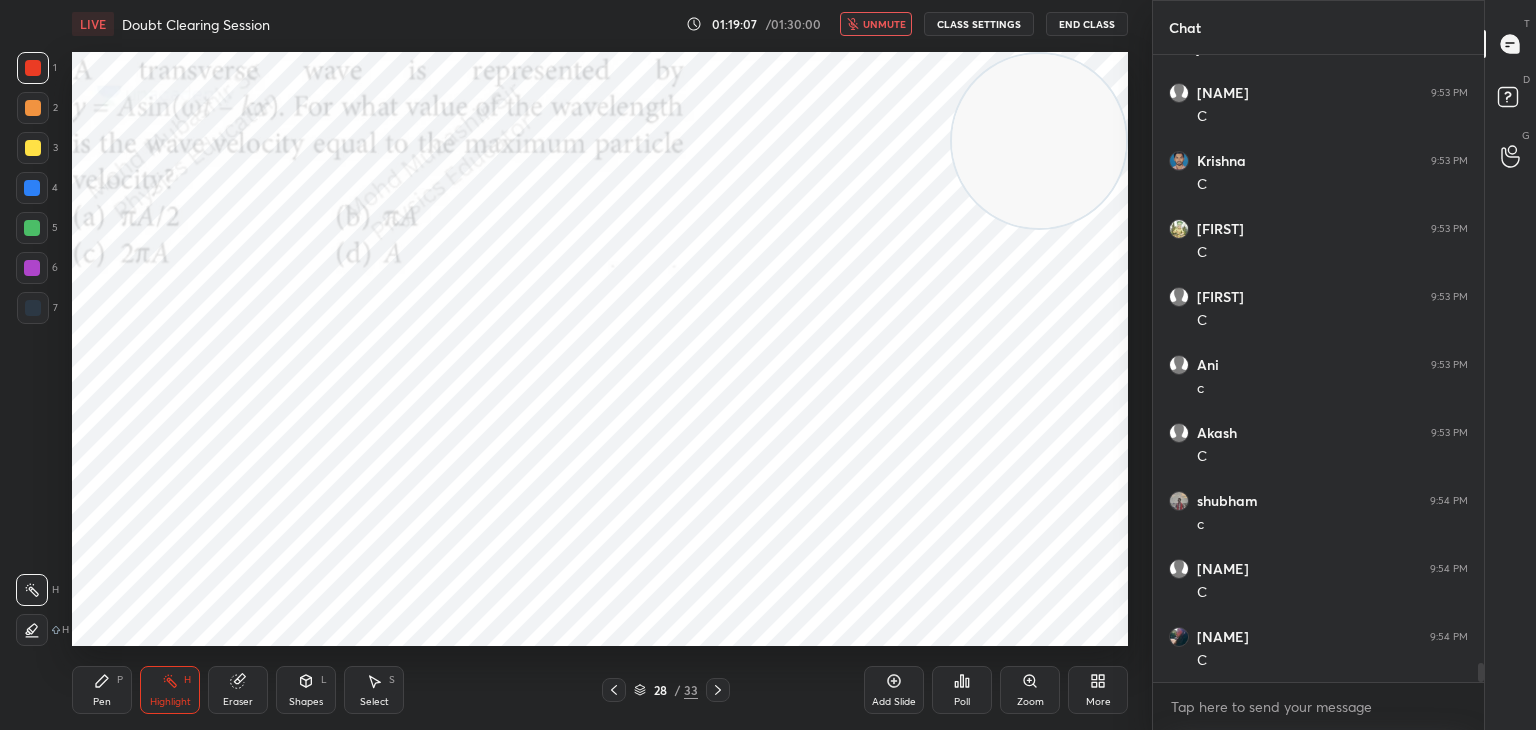 click on "unmute" at bounding box center (884, 24) 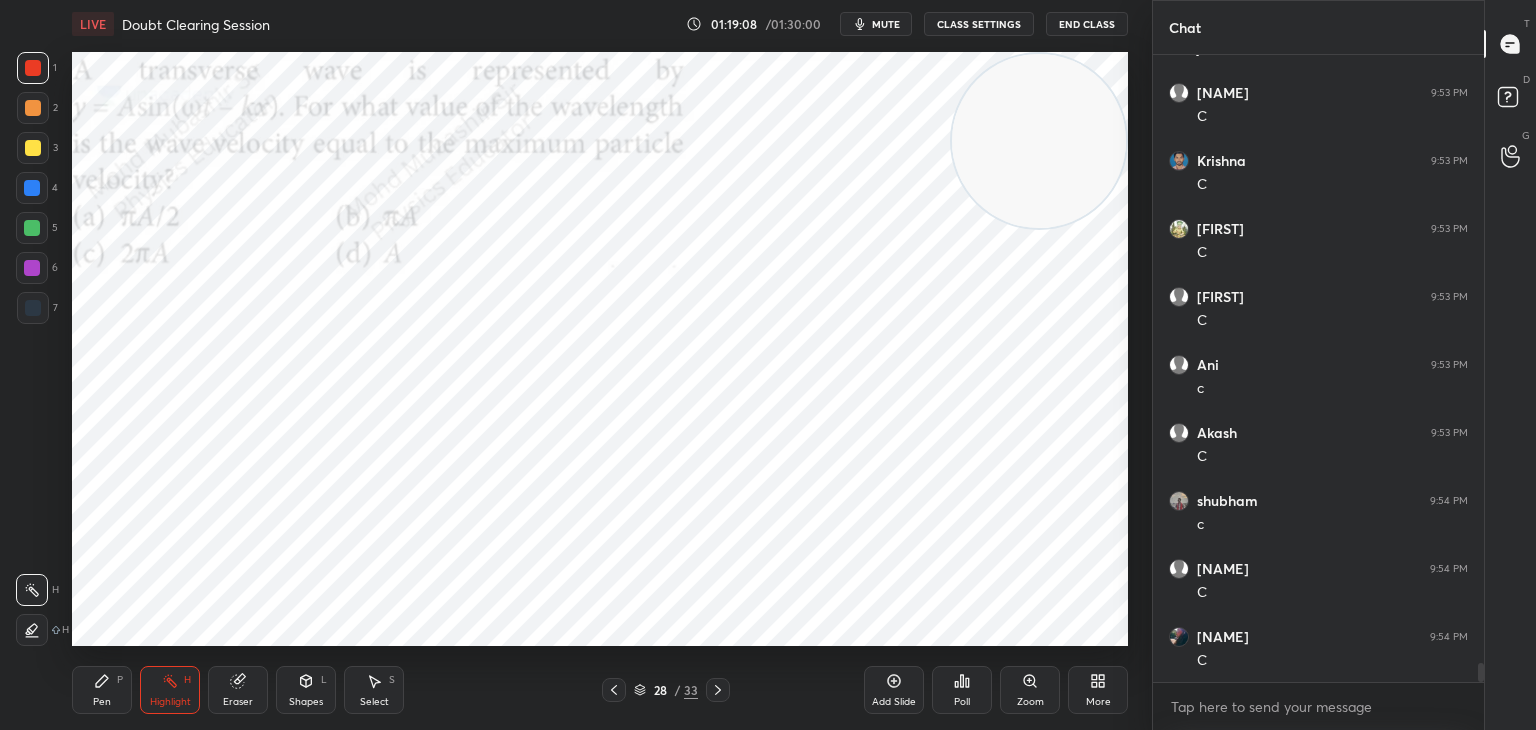 click on "Pen P" at bounding box center [102, 690] 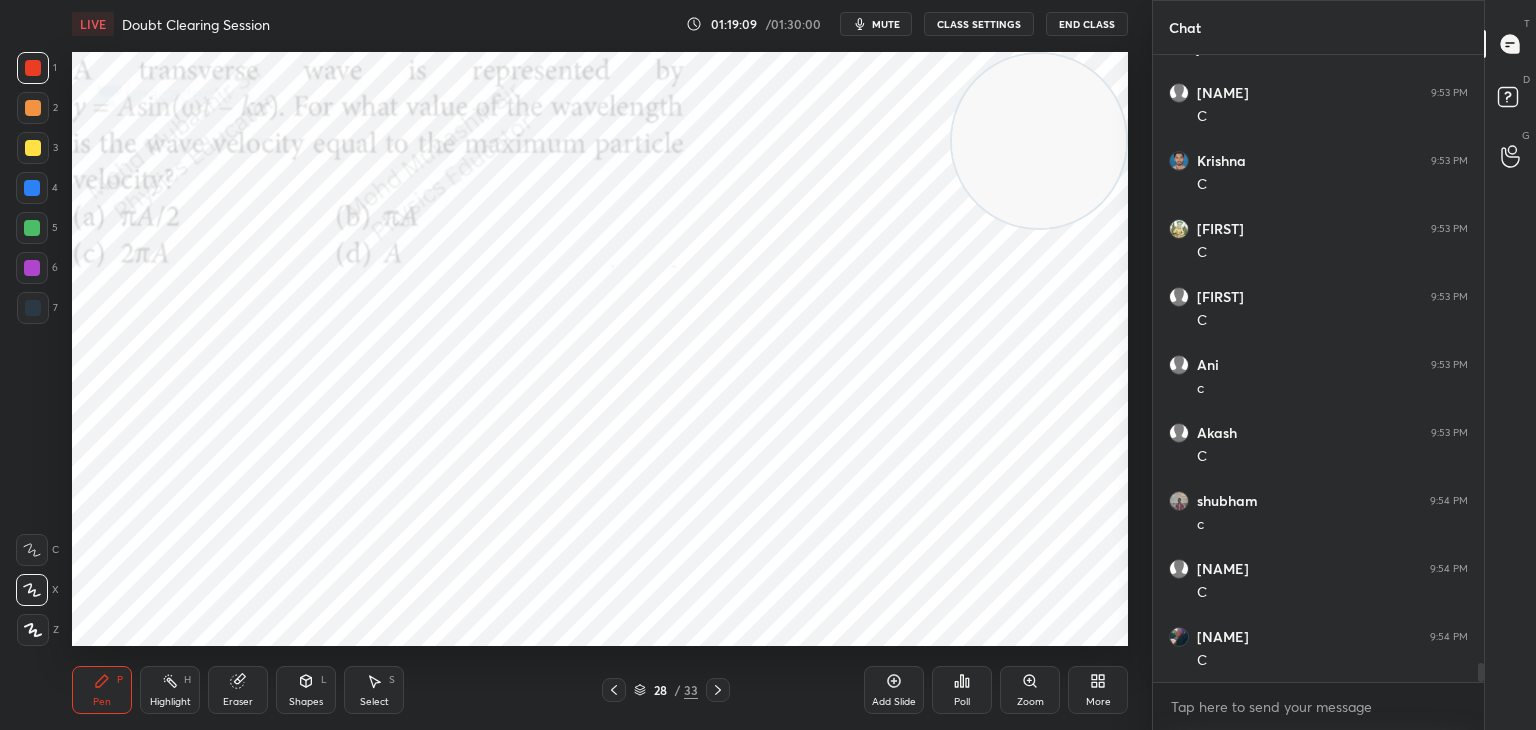 drag, startPoint x: 39, startPoint y: 189, endPoint x: 63, endPoint y: 206, distance: 29.410883 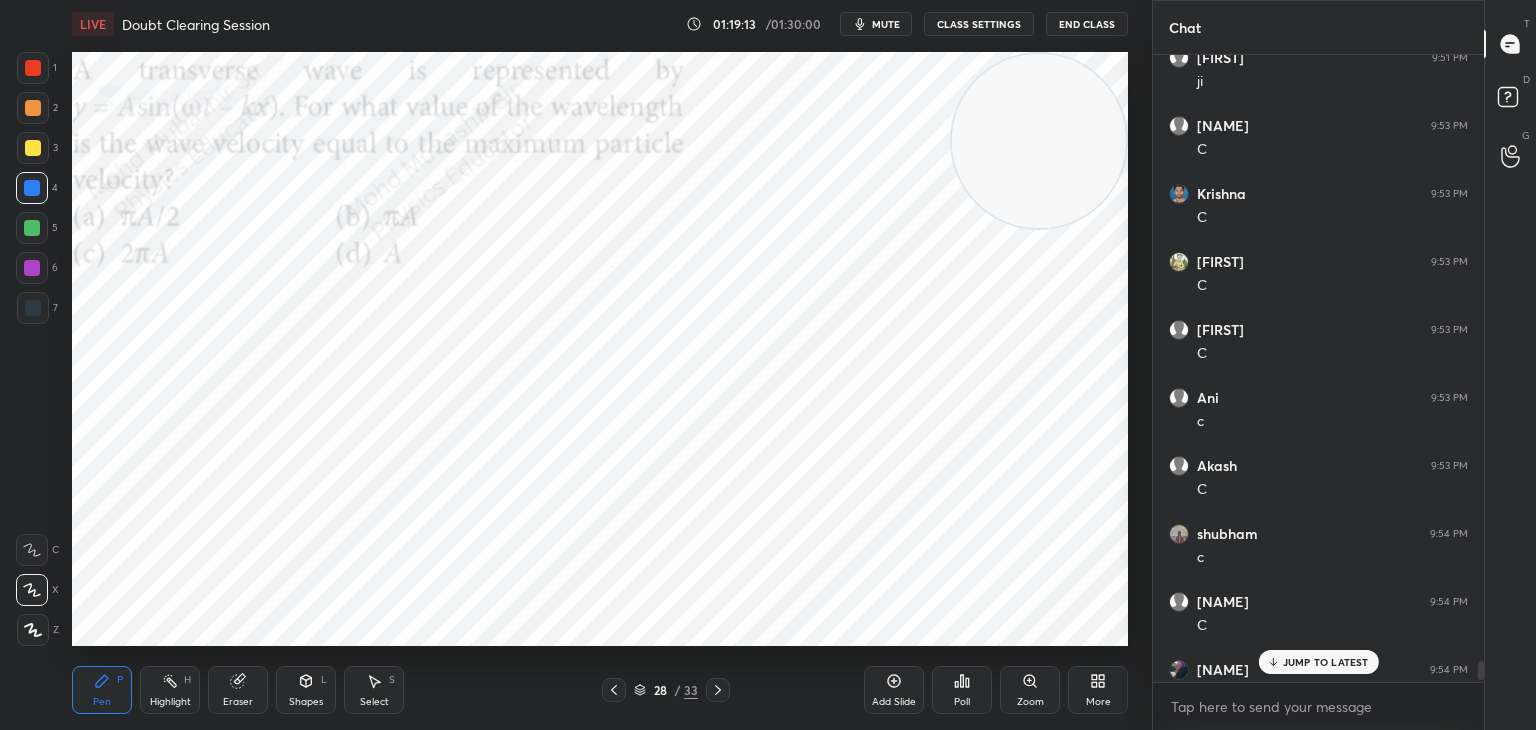 scroll, scrollTop: 20064, scrollLeft: 0, axis: vertical 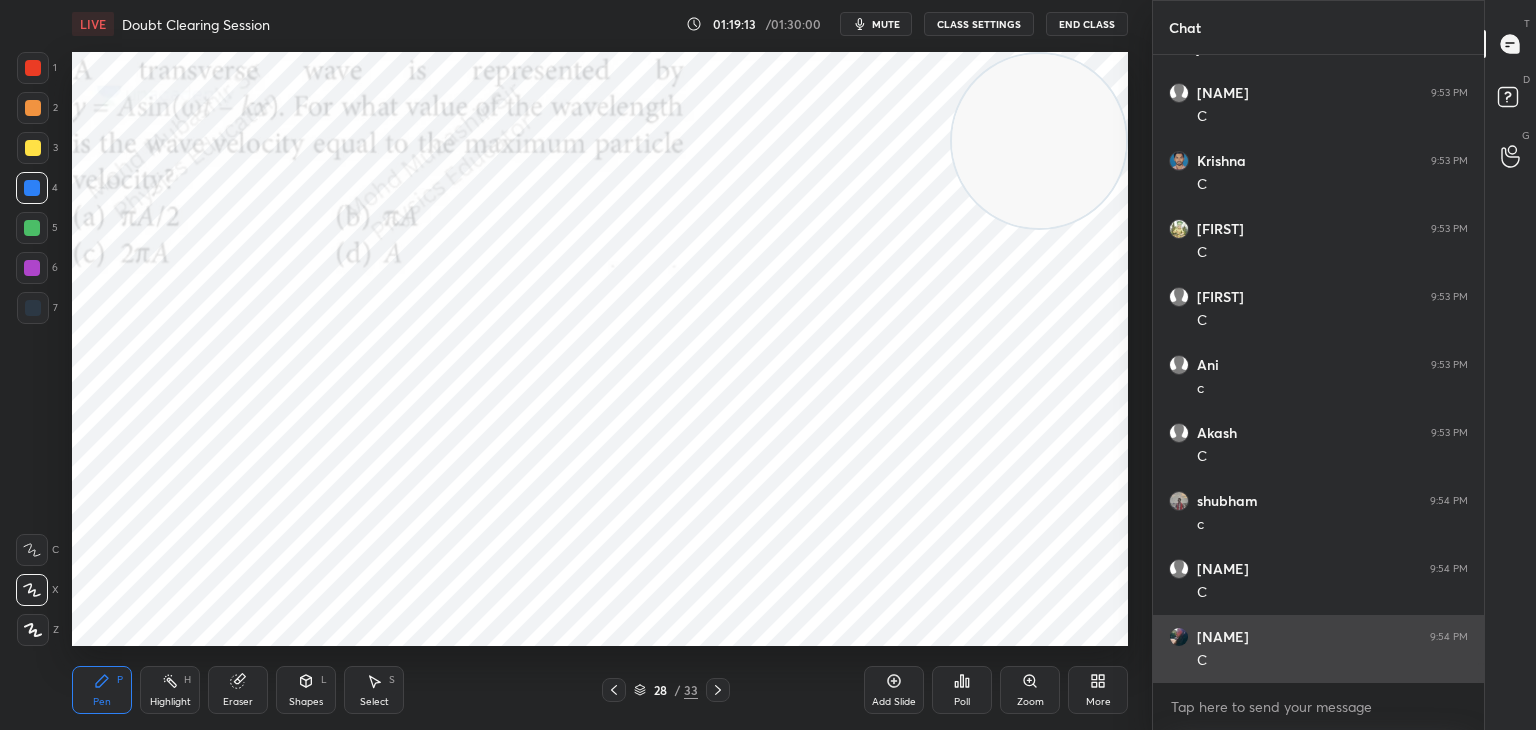 drag, startPoint x: 1481, startPoint y: 667, endPoint x: 1184, endPoint y: 637, distance: 298.5113 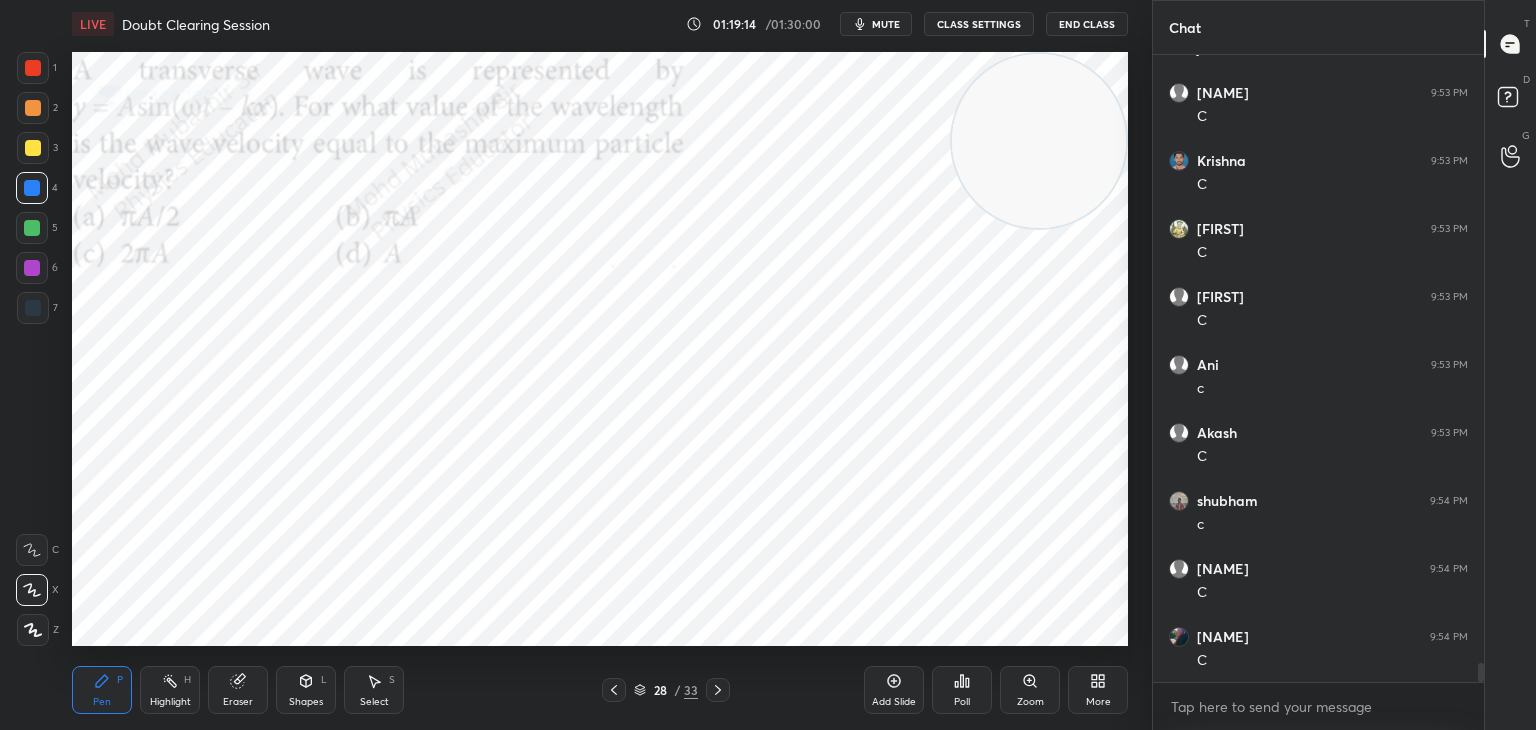 click 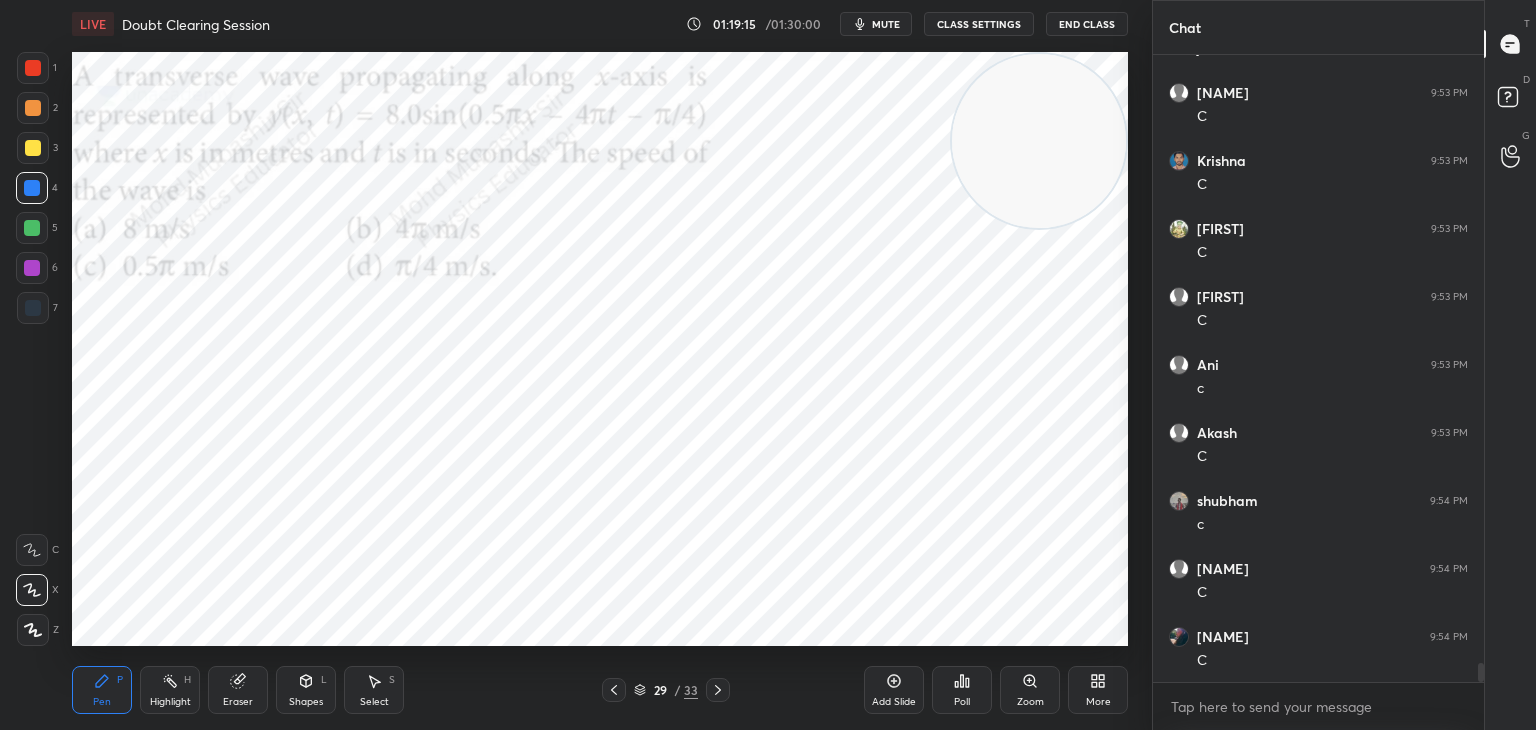 click on "Highlight H" at bounding box center (170, 690) 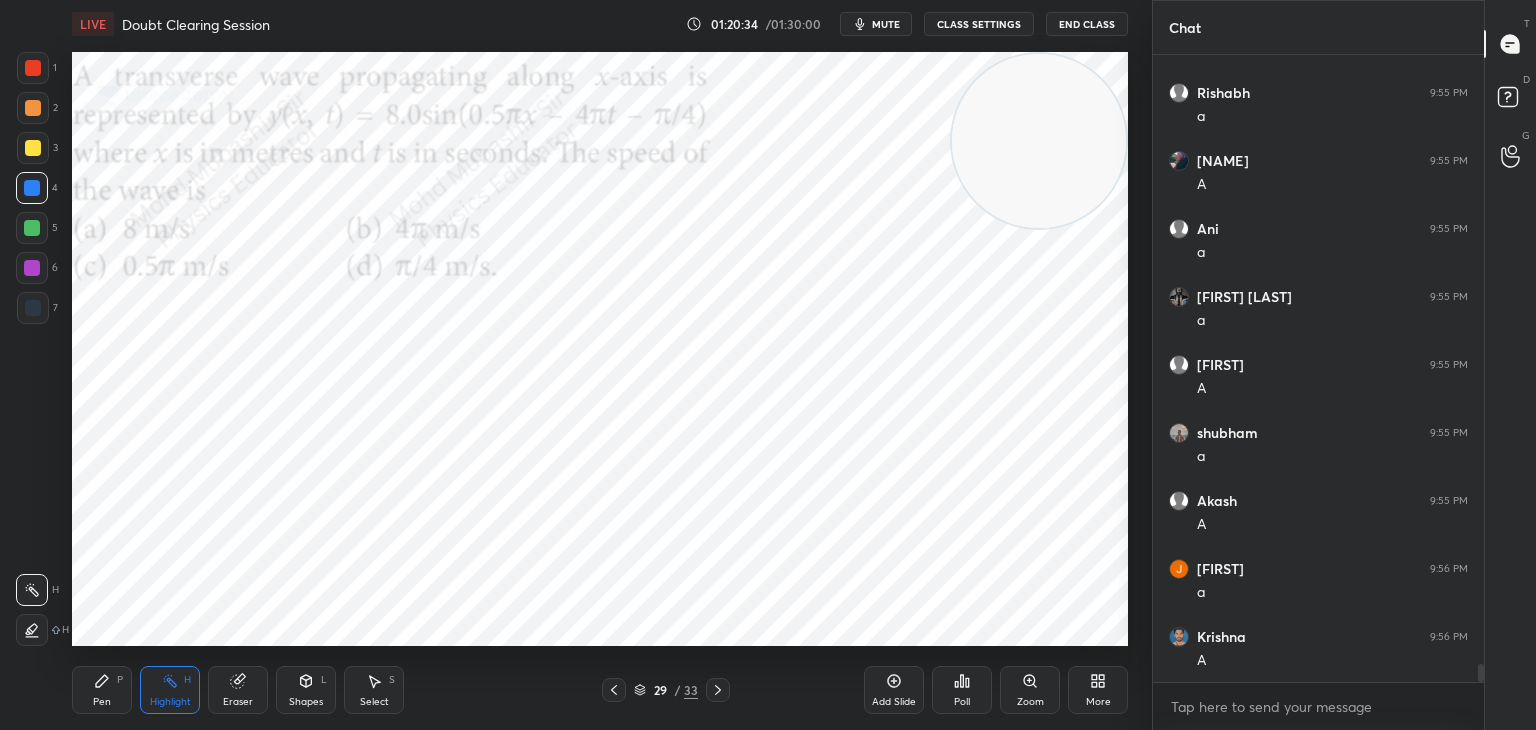 scroll, scrollTop: 21152, scrollLeft: 0, axis: vertical 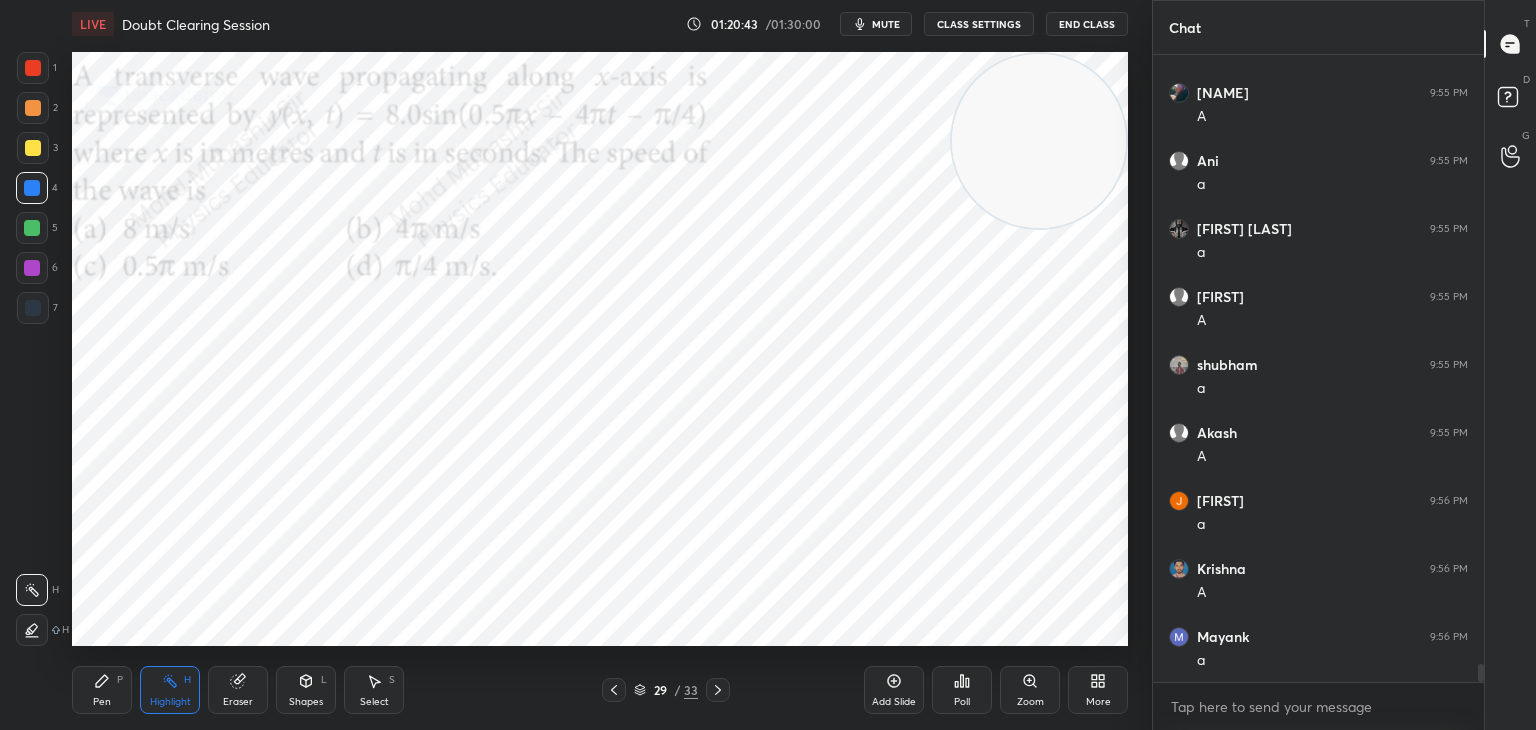 click on "mute" at bounding box center (886, 24) 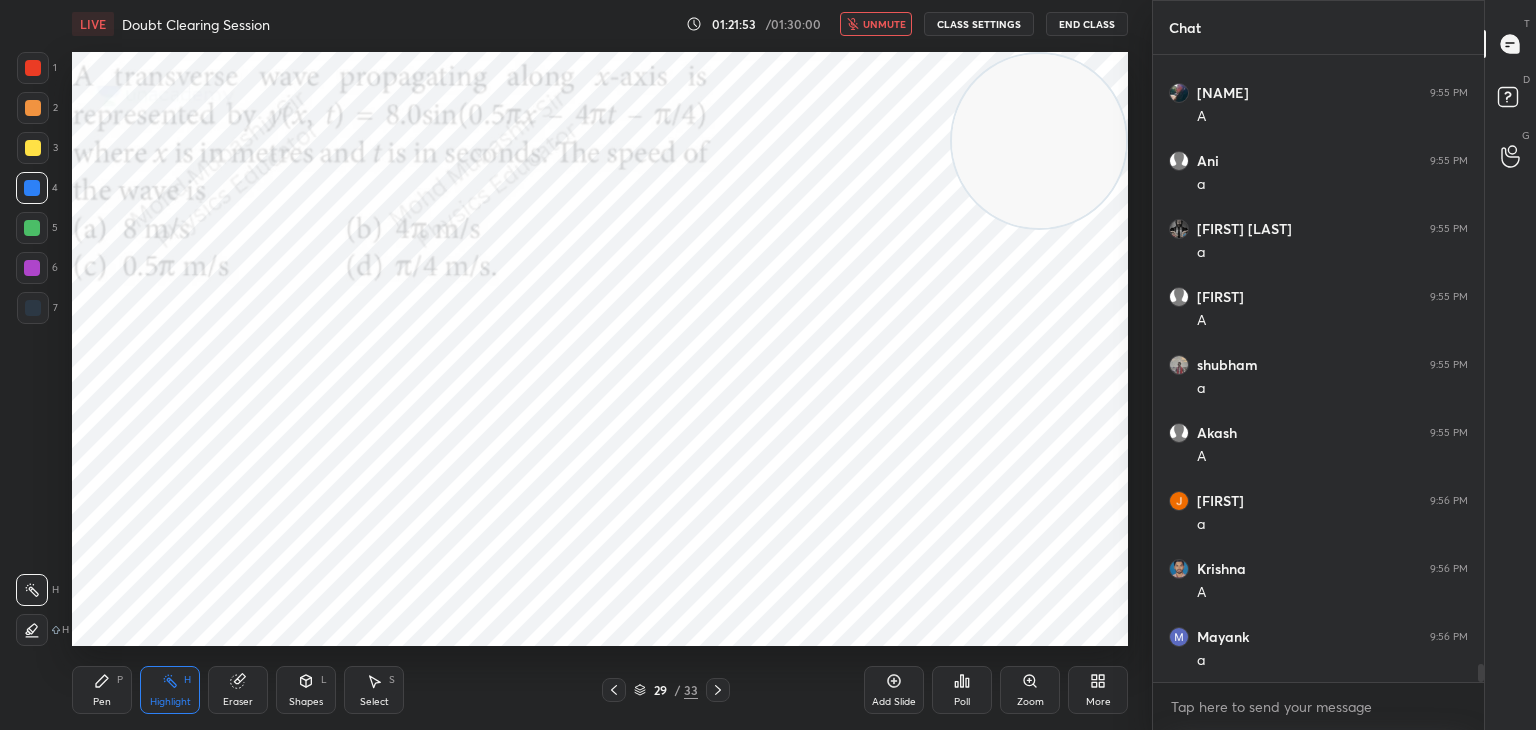 click on "unmute" at bounding box center (876, 24) 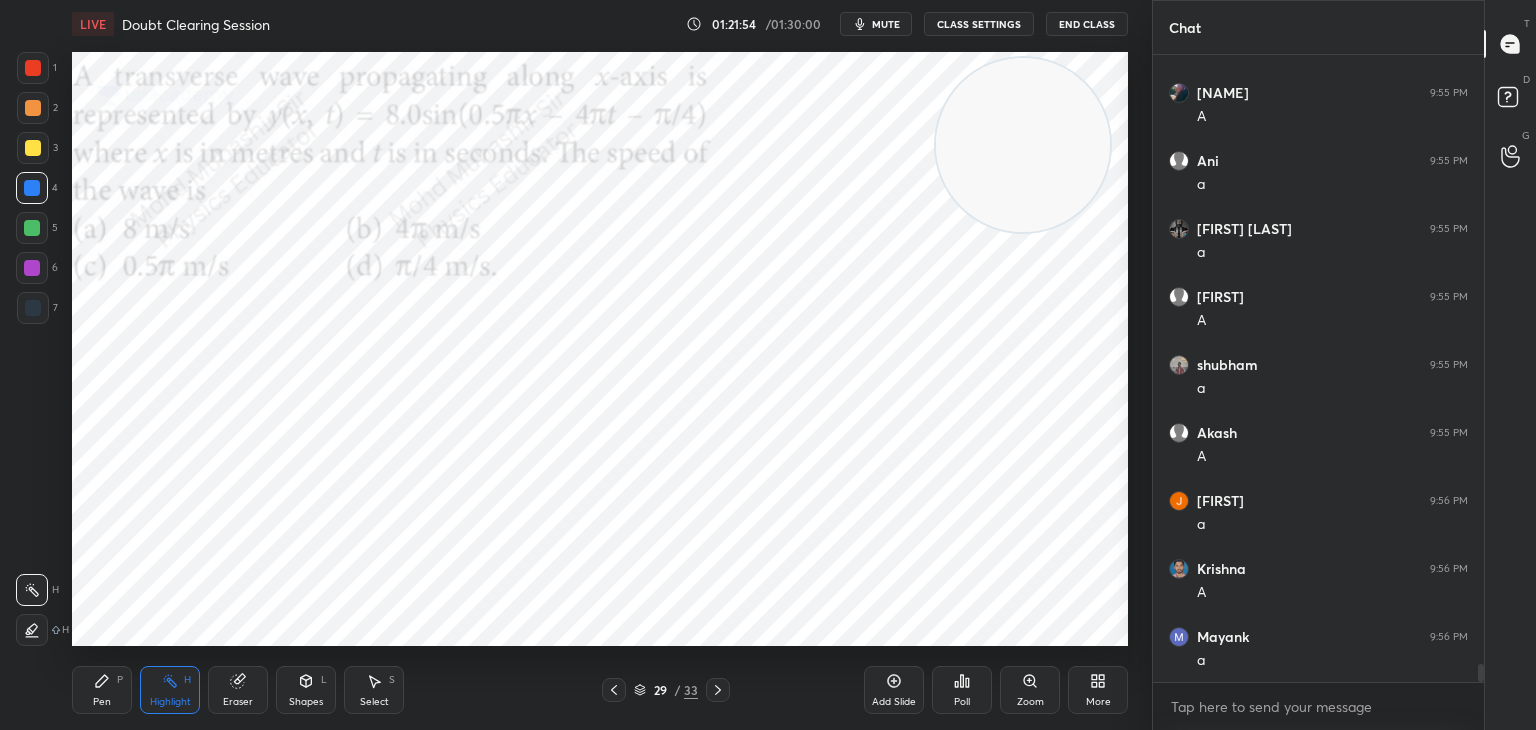 drag, startPoint x: 1037, startPoint y: 161, endPoint x: 163, endPoint y: 645, distance: 999.06555 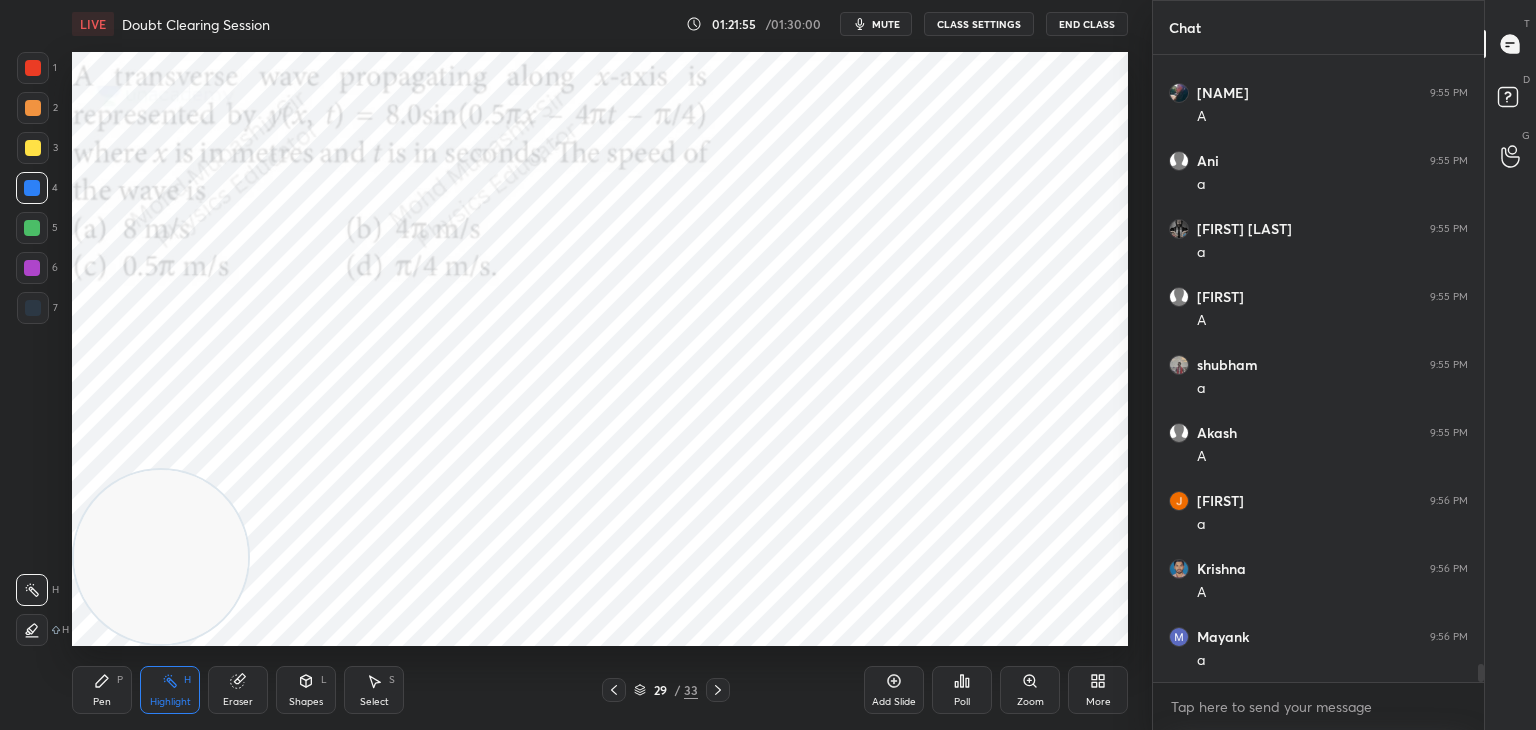 click 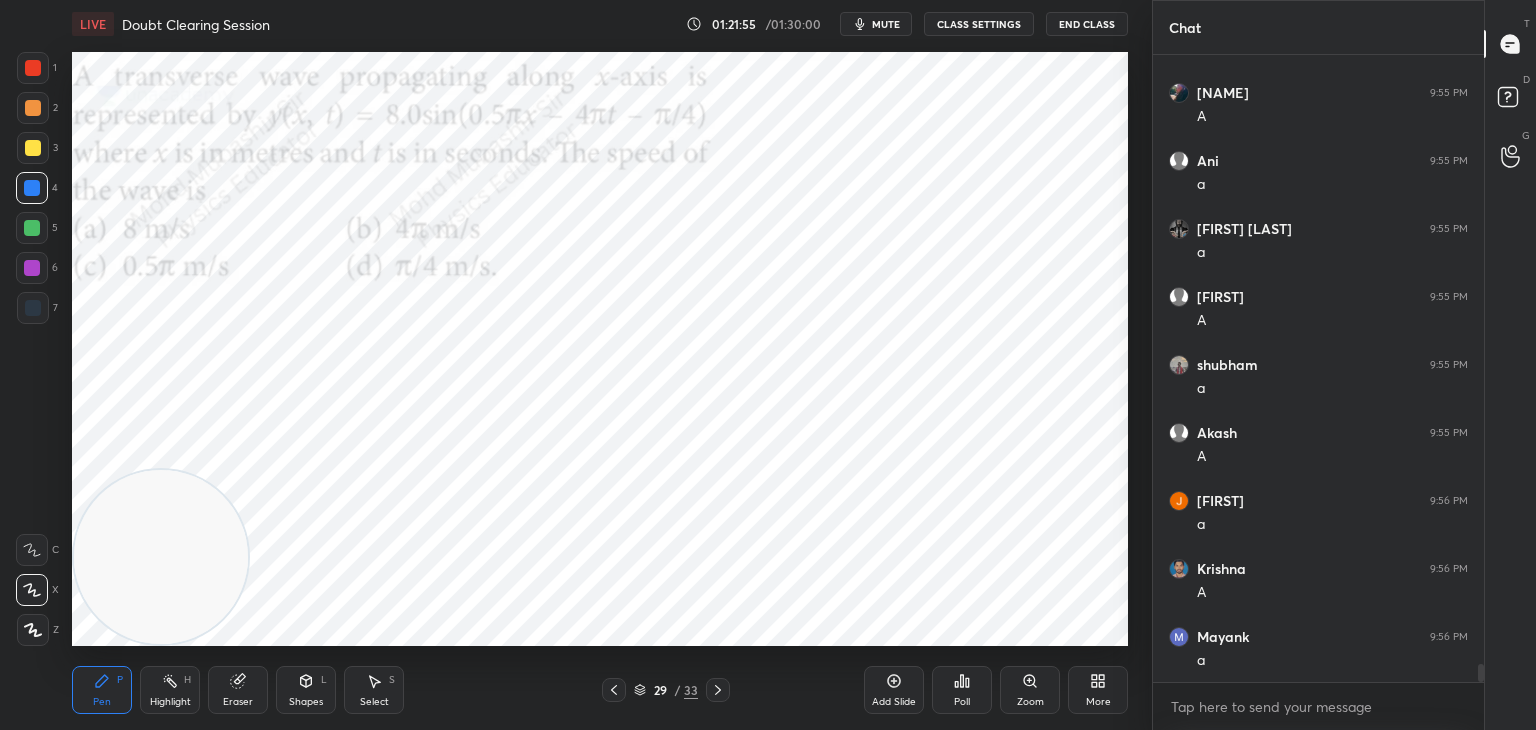 click on "Highlight H" at bounding box center [170, 690] 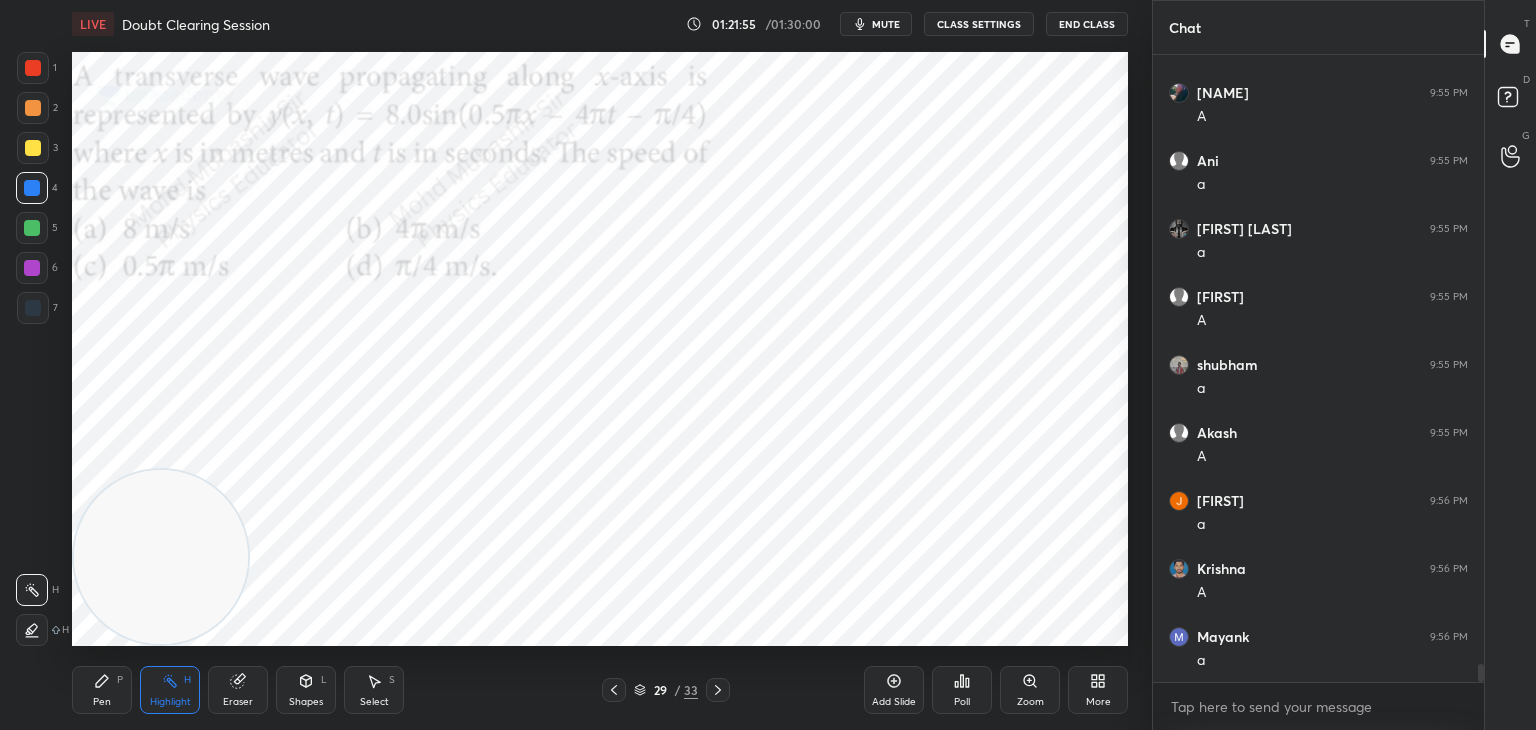 drag, startPoint x: 153, startPoint y: 578, endPoint x: 61, endPoint y: 669, distance: 129.40247 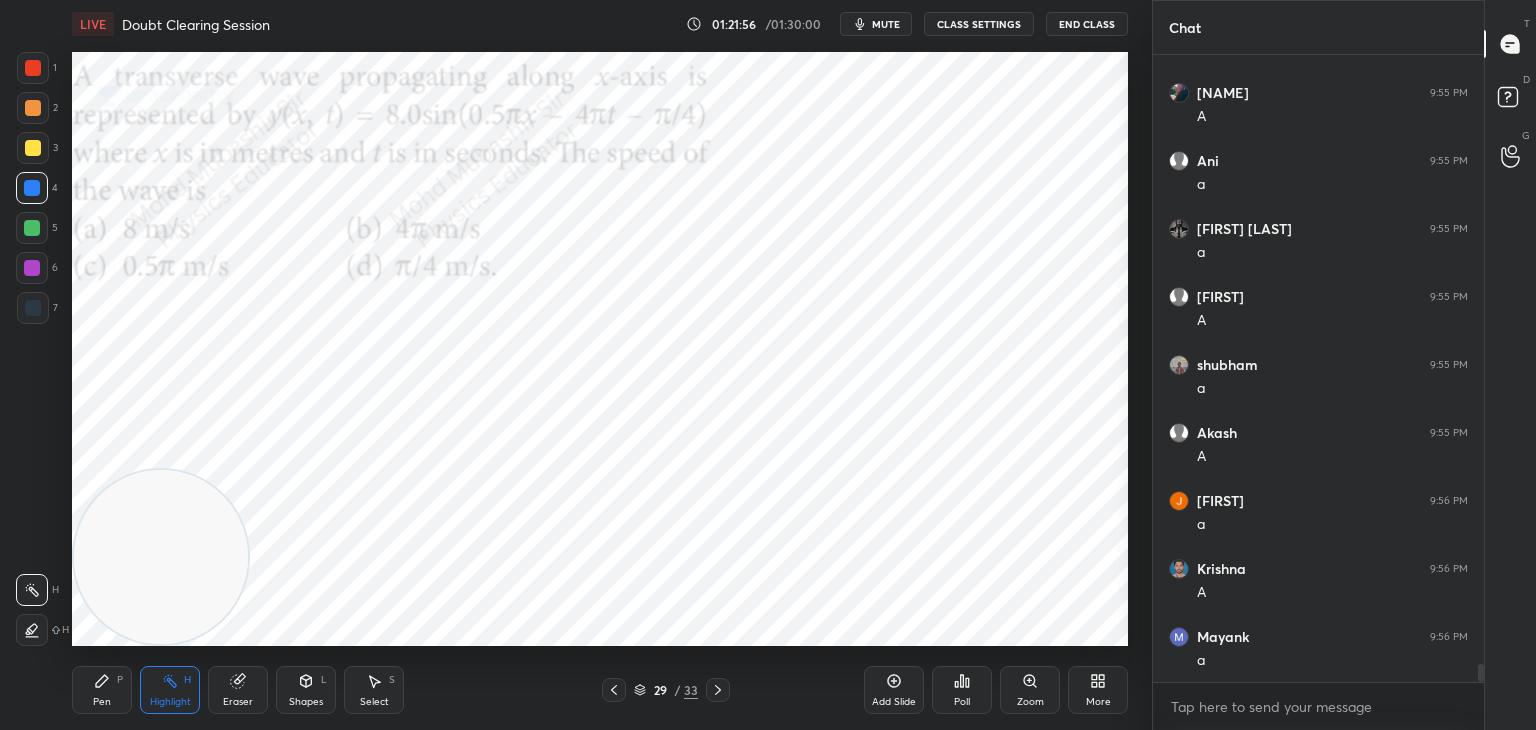 click on "LIVE Doubt Clearing Session 01:21:56 / 01:30:00 mute CLASS SETTINGS End Class Setting up your live class Poll for secs No correct answer Start poll Back Doubt Clearing Session • L4 of Detailed Course on Waves & Oscillations for IIT JAM, CUET 2026/27 Mohd Mubashir Pen P Highlight H Eraser Shapes L Select S 29 / 33 Add Slide Poll Zoom More" at bounding box center (600, 365) 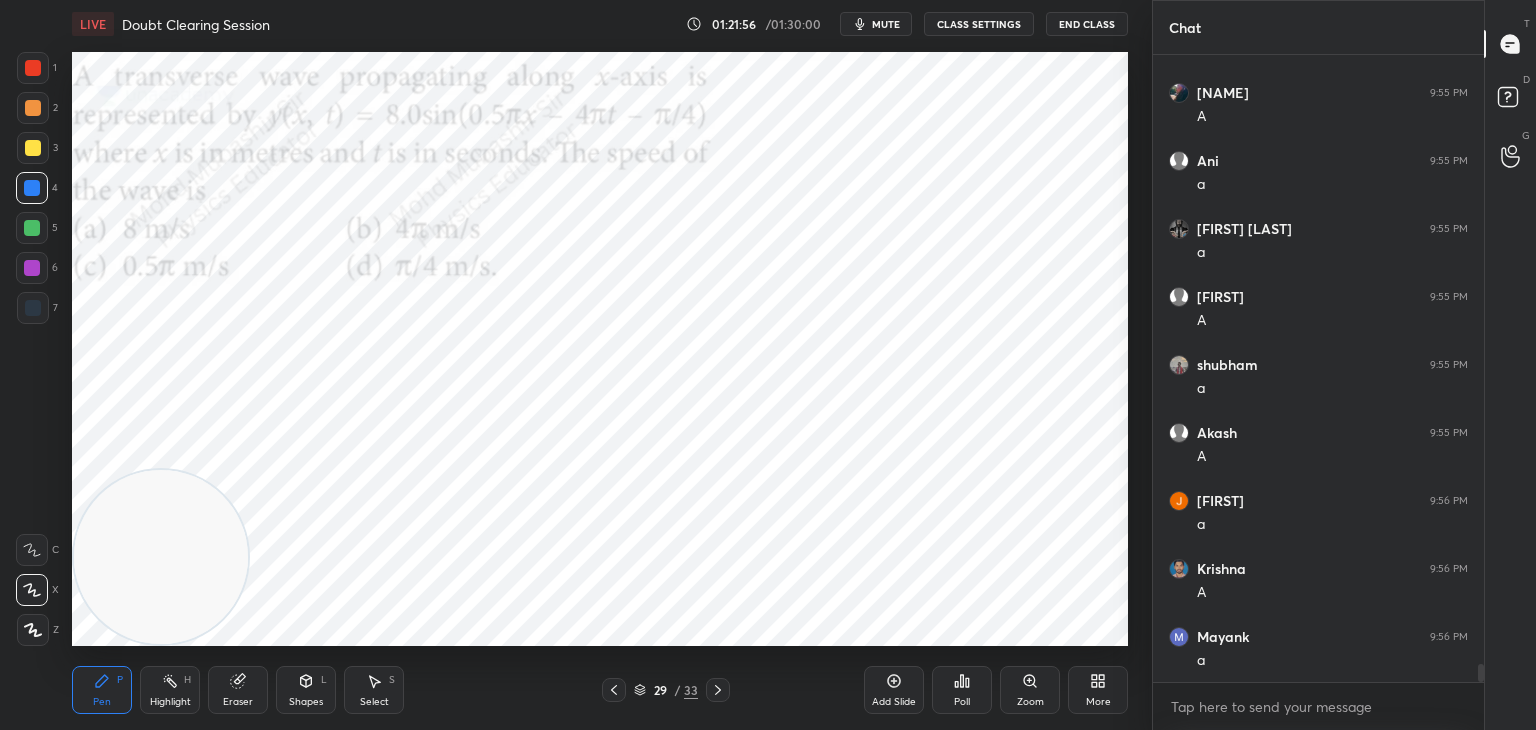 click on "Highlight H" at bounding box center [170, 690] 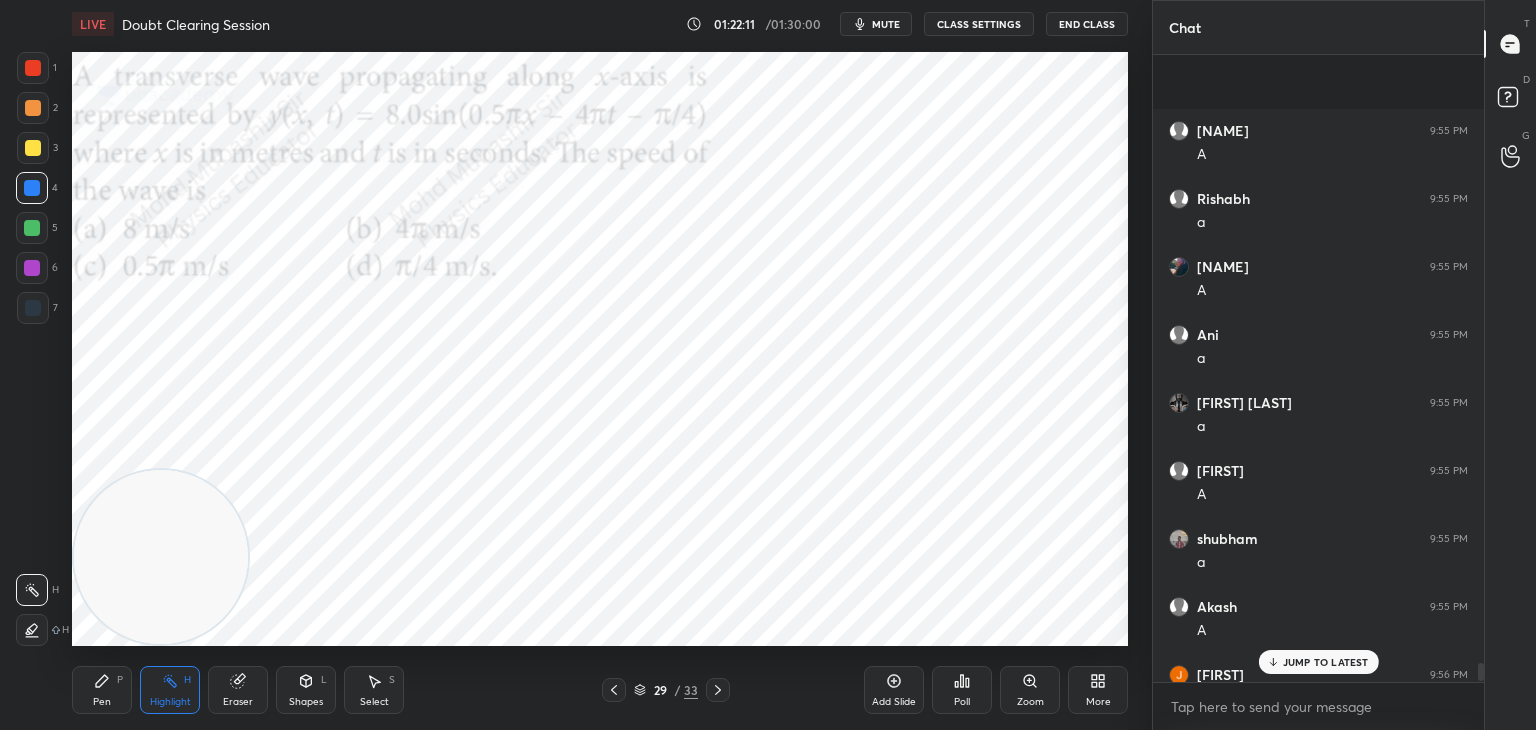 scroll, scrollTop: 21152, scrollLeft: 0, axis: vertical 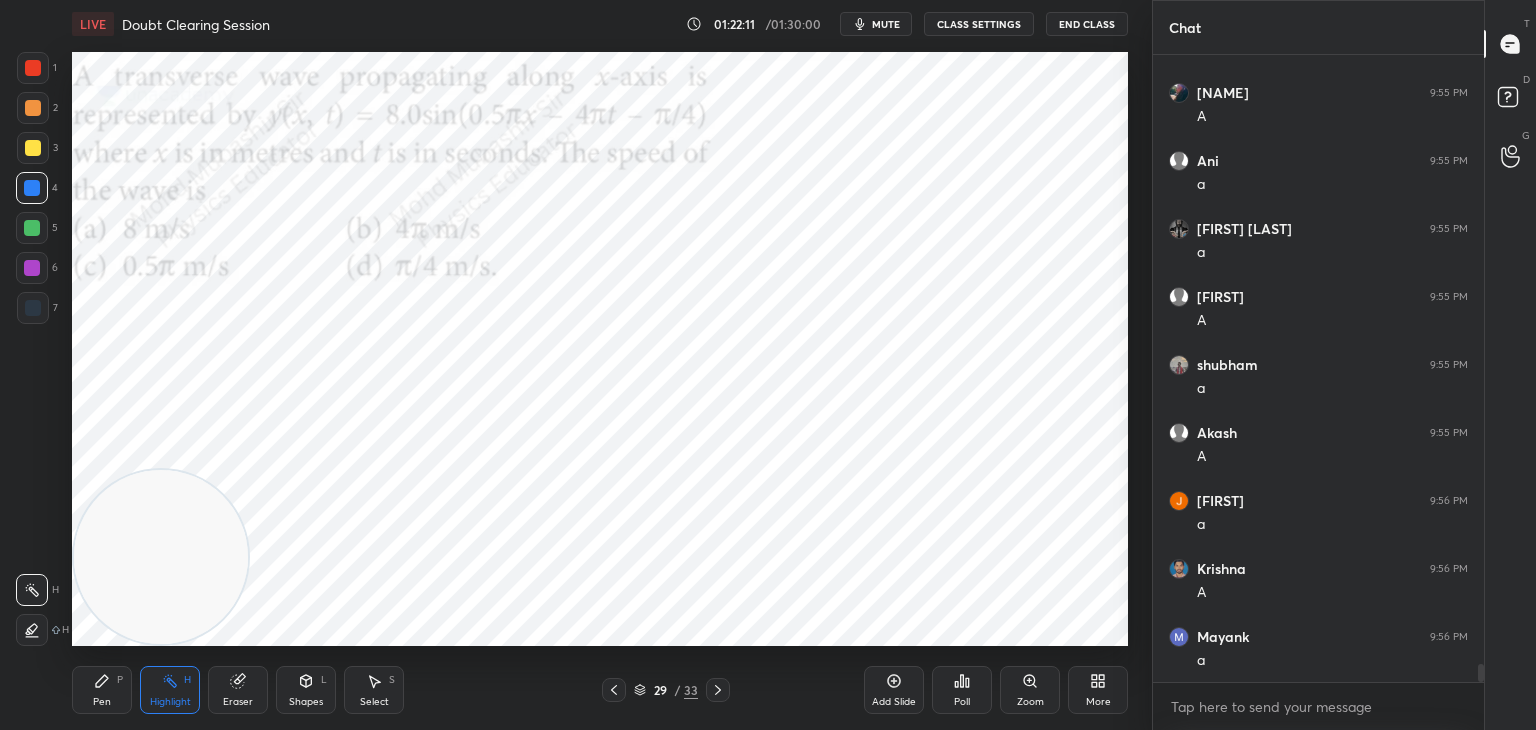 drag, startPoint x: 1477, startPoint y: 667, endPoint x: 1495, endPoint y: 694, distance: 32.449963 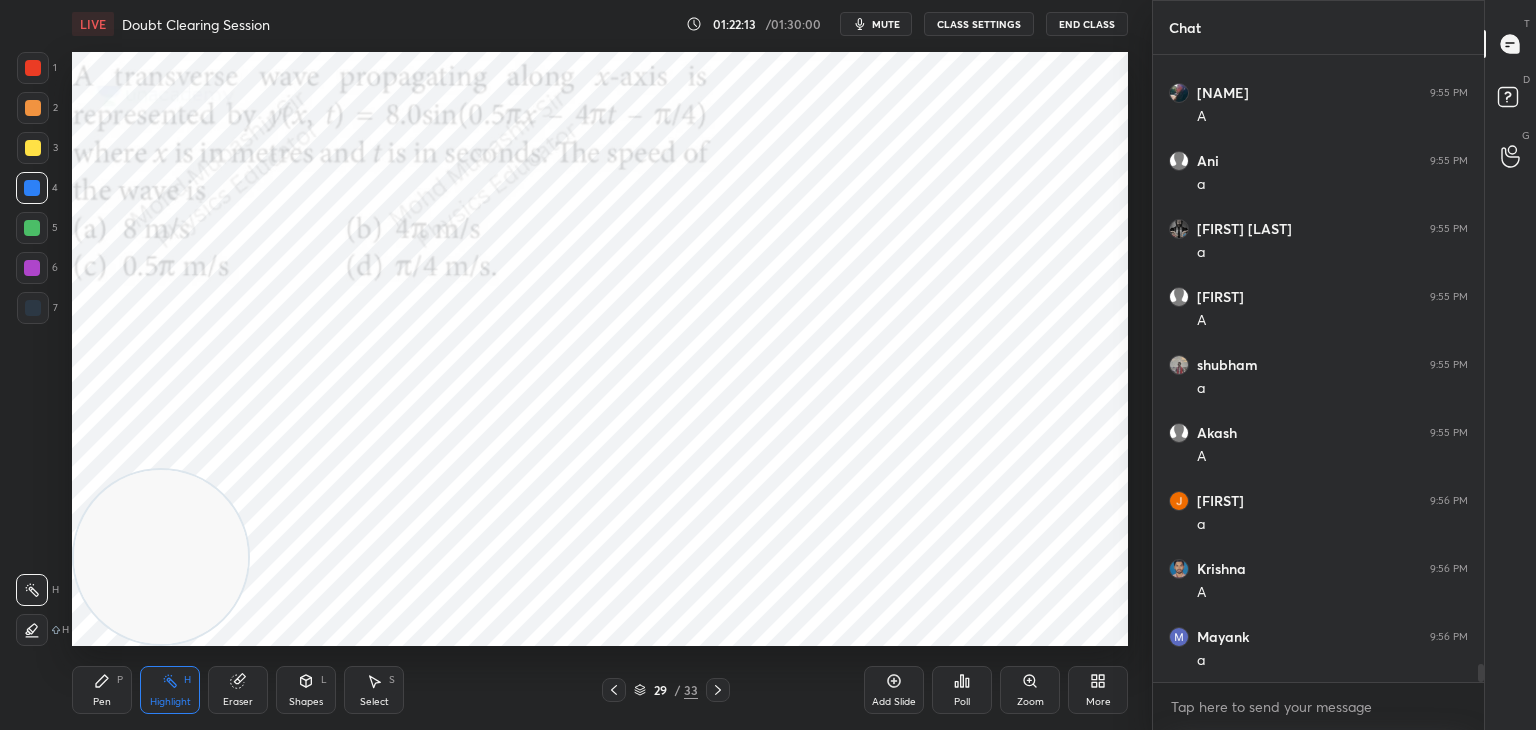 scroll, scrollTop: 21220, scrollLeft: 0, axis: vertical 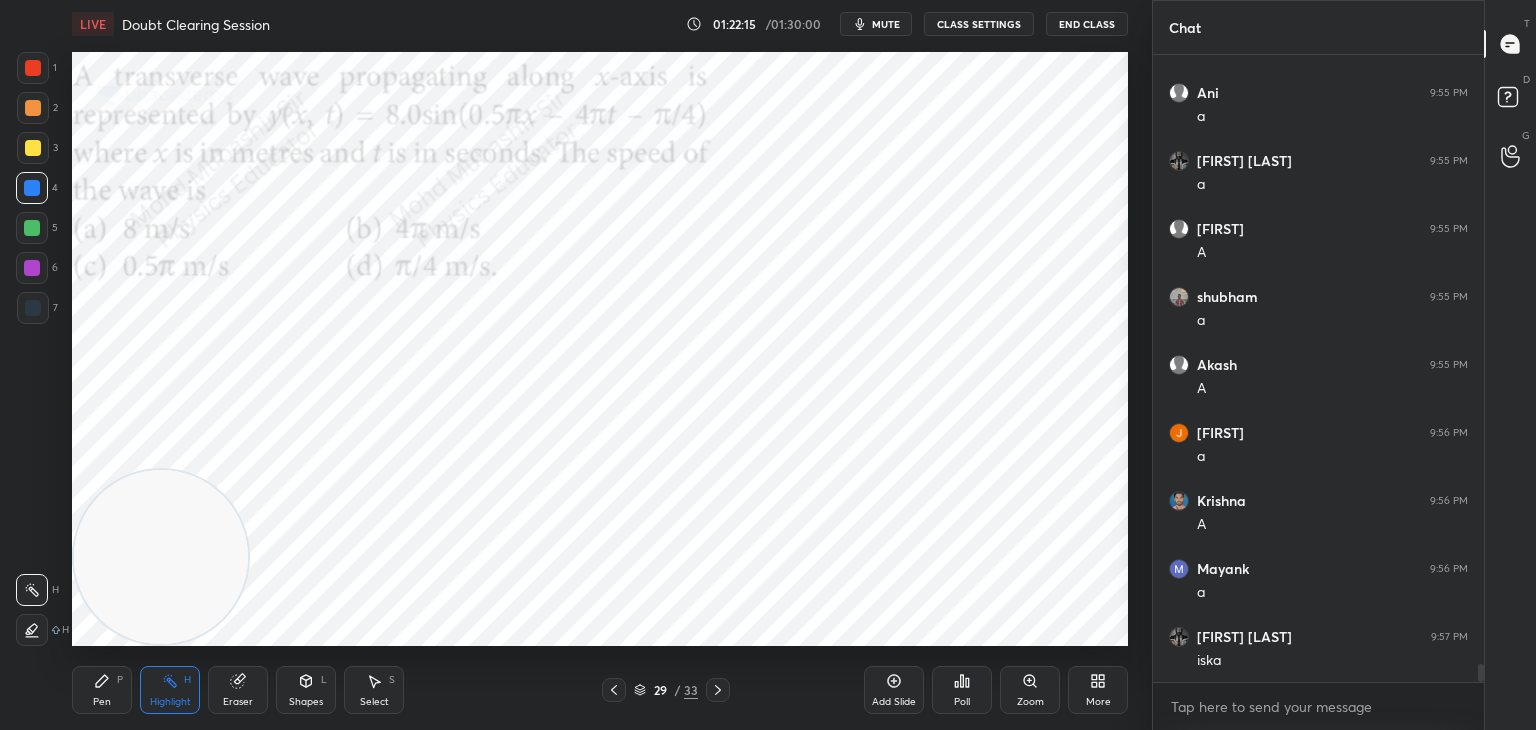 click at bounding box center [161, 557] 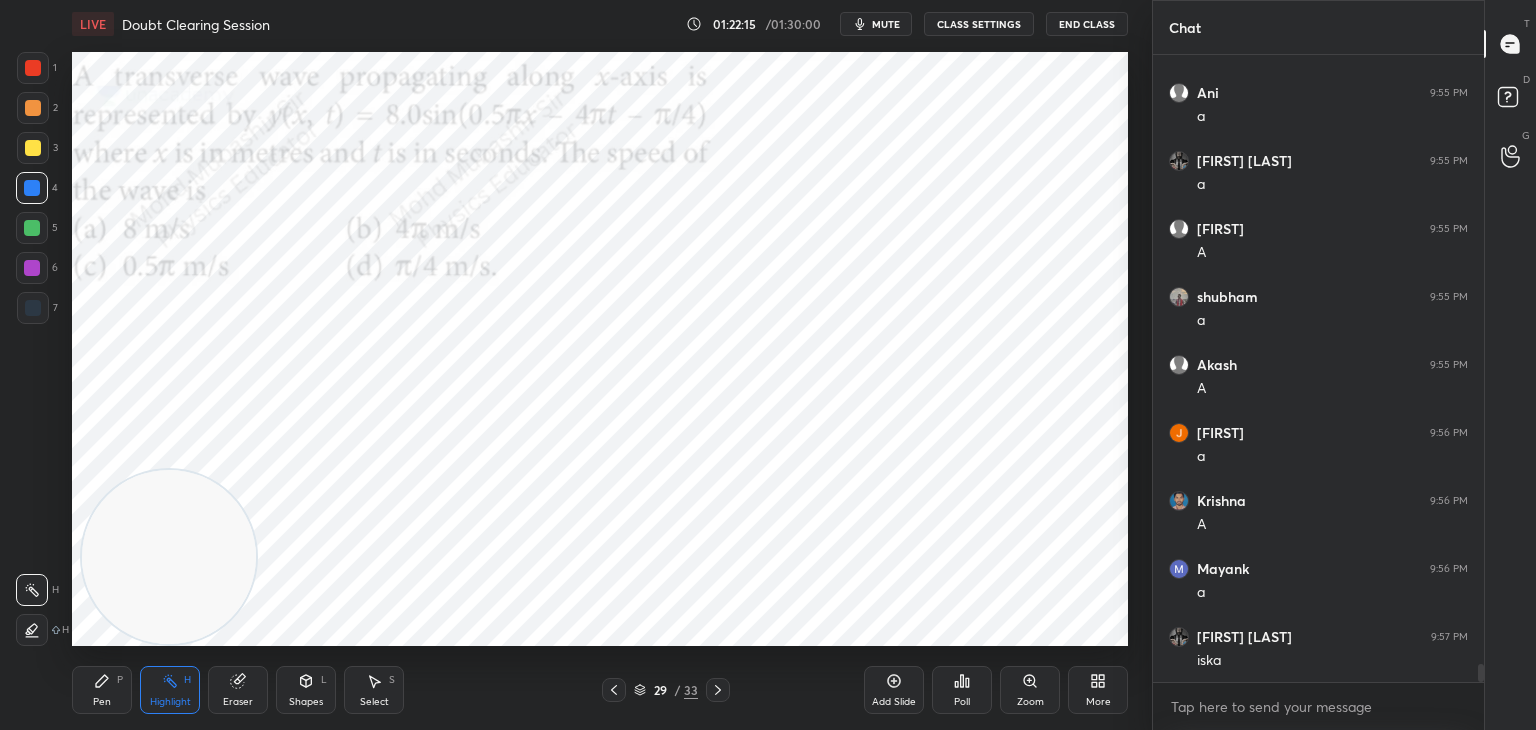 click on "Pen" at bounding box center [102, 702] 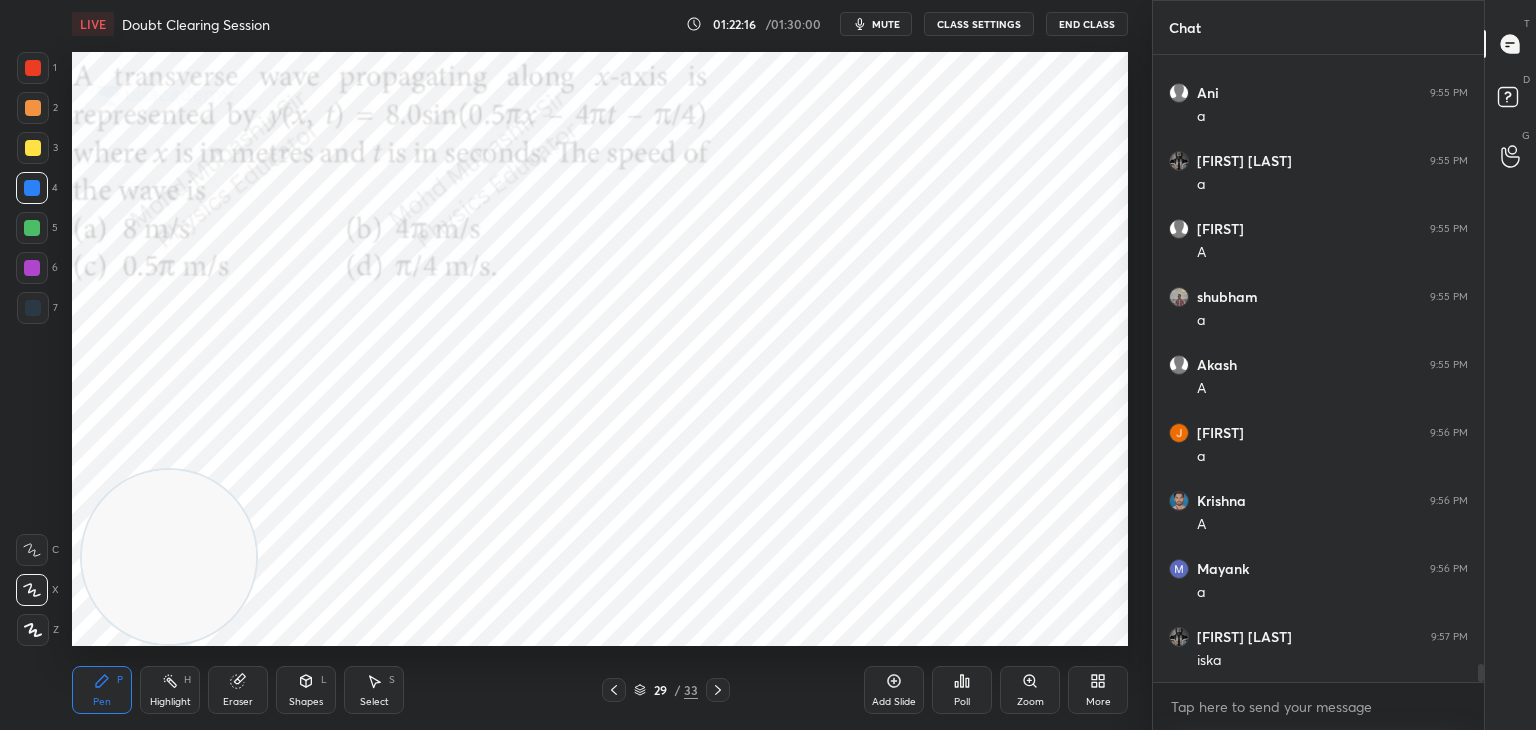 scroll, scrollTop: 21288, scrollLeft: 0, axis: vertical 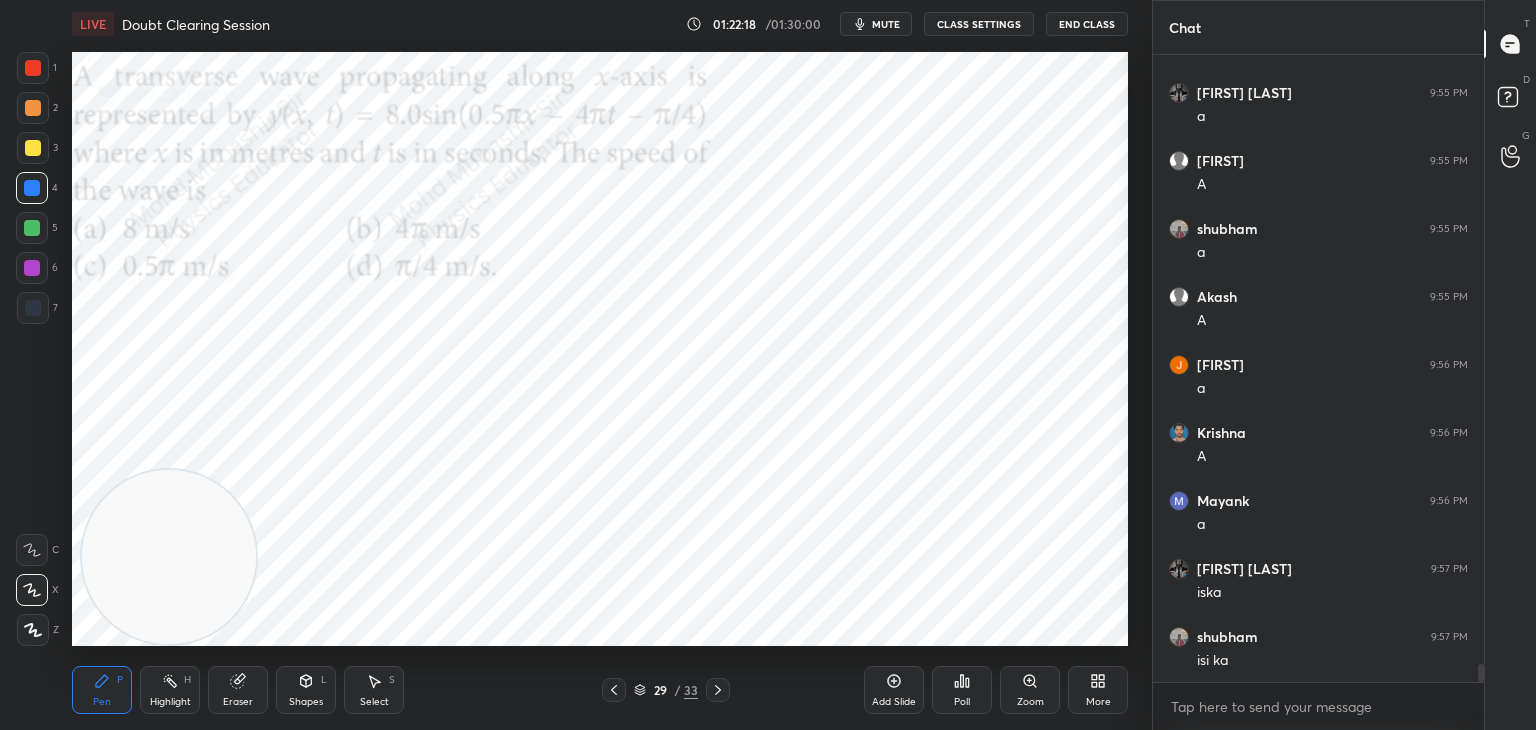 click 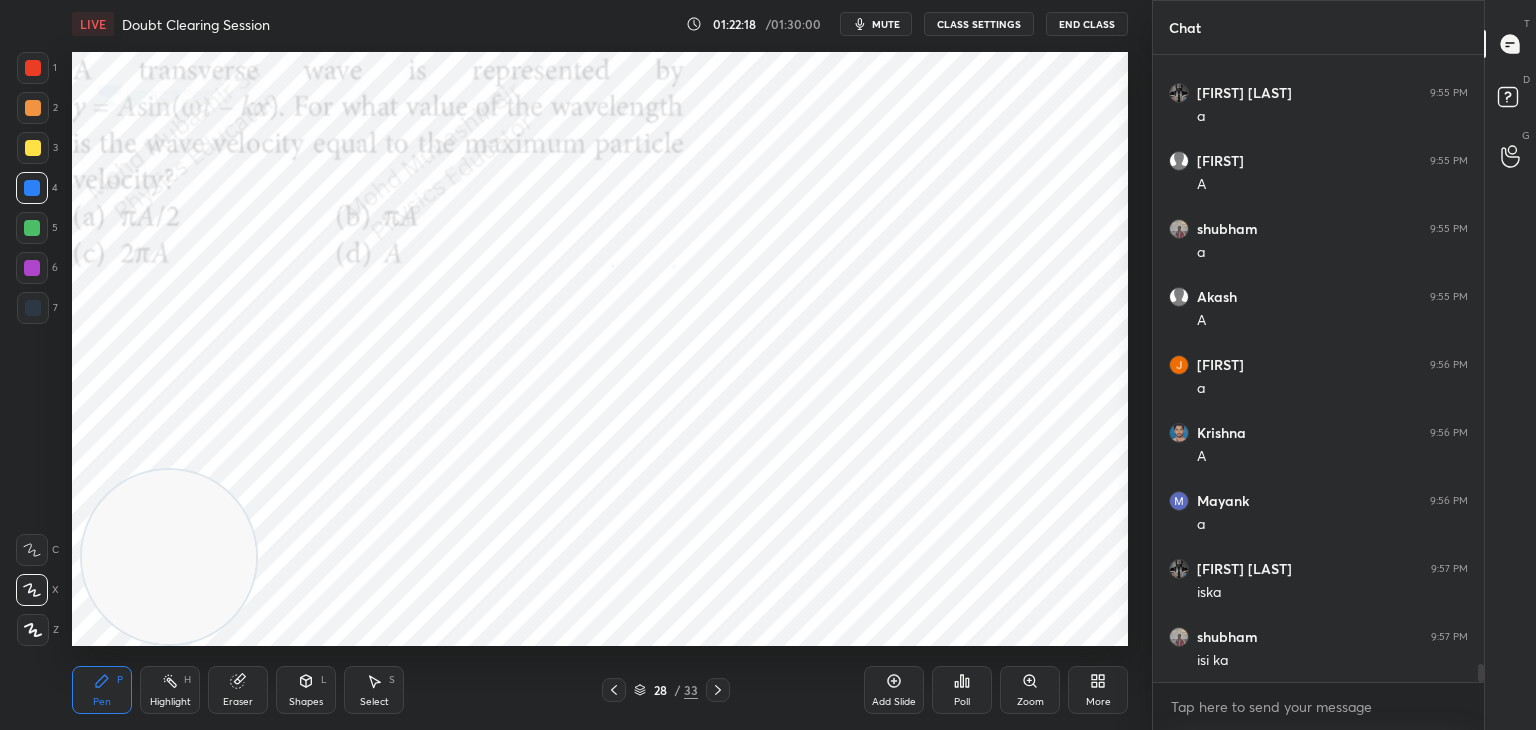 scroll, scrollTop: 21356, scrollLeft: 0, axis: vertical 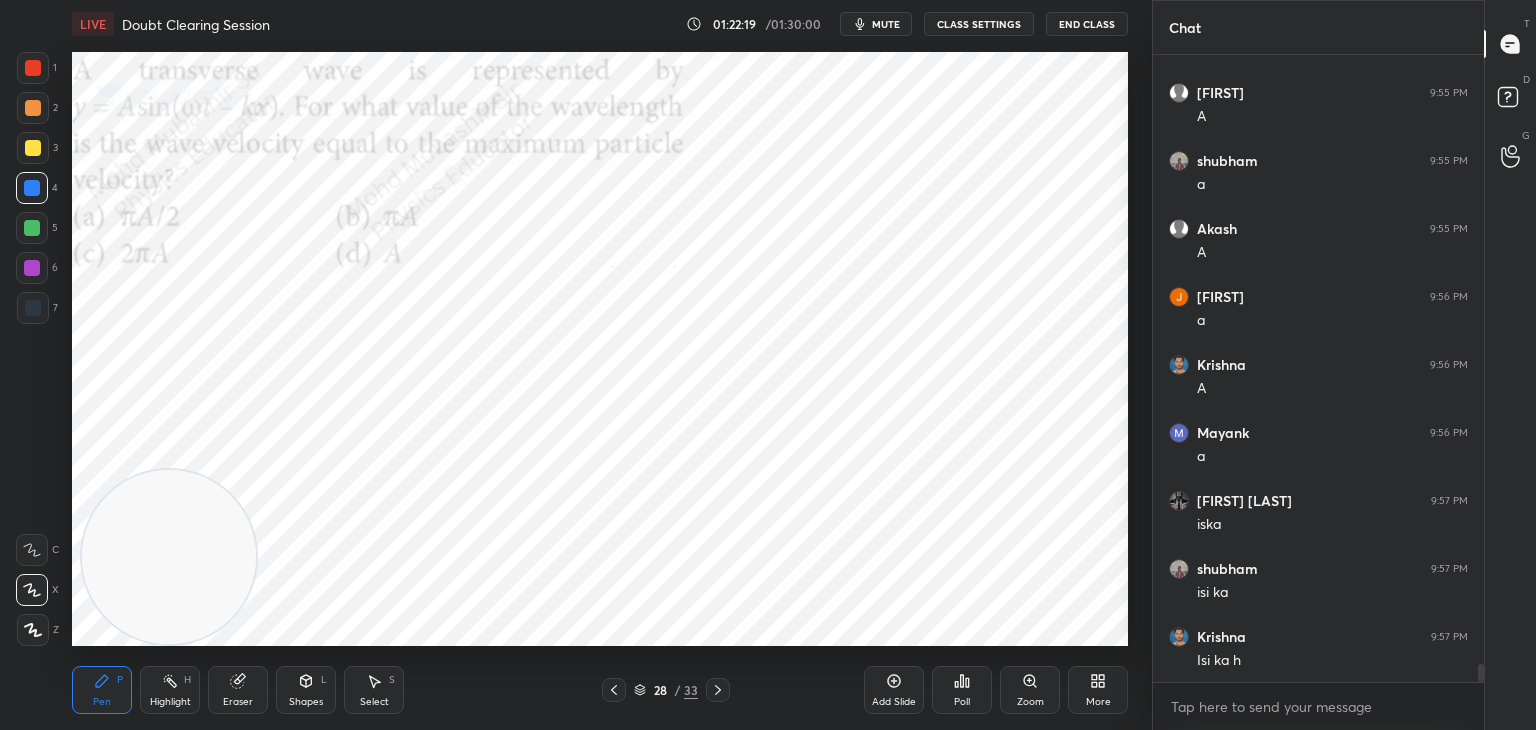 click 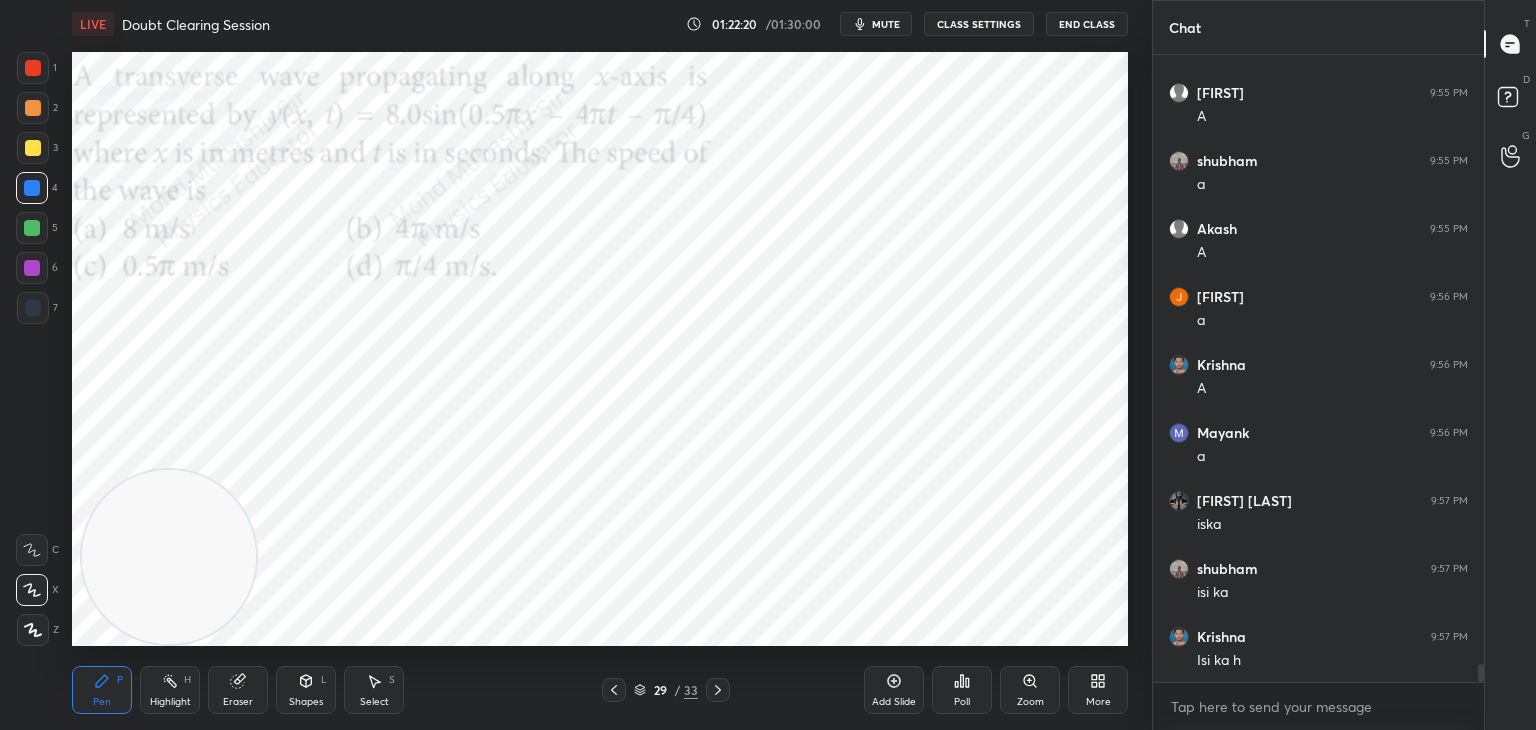 click 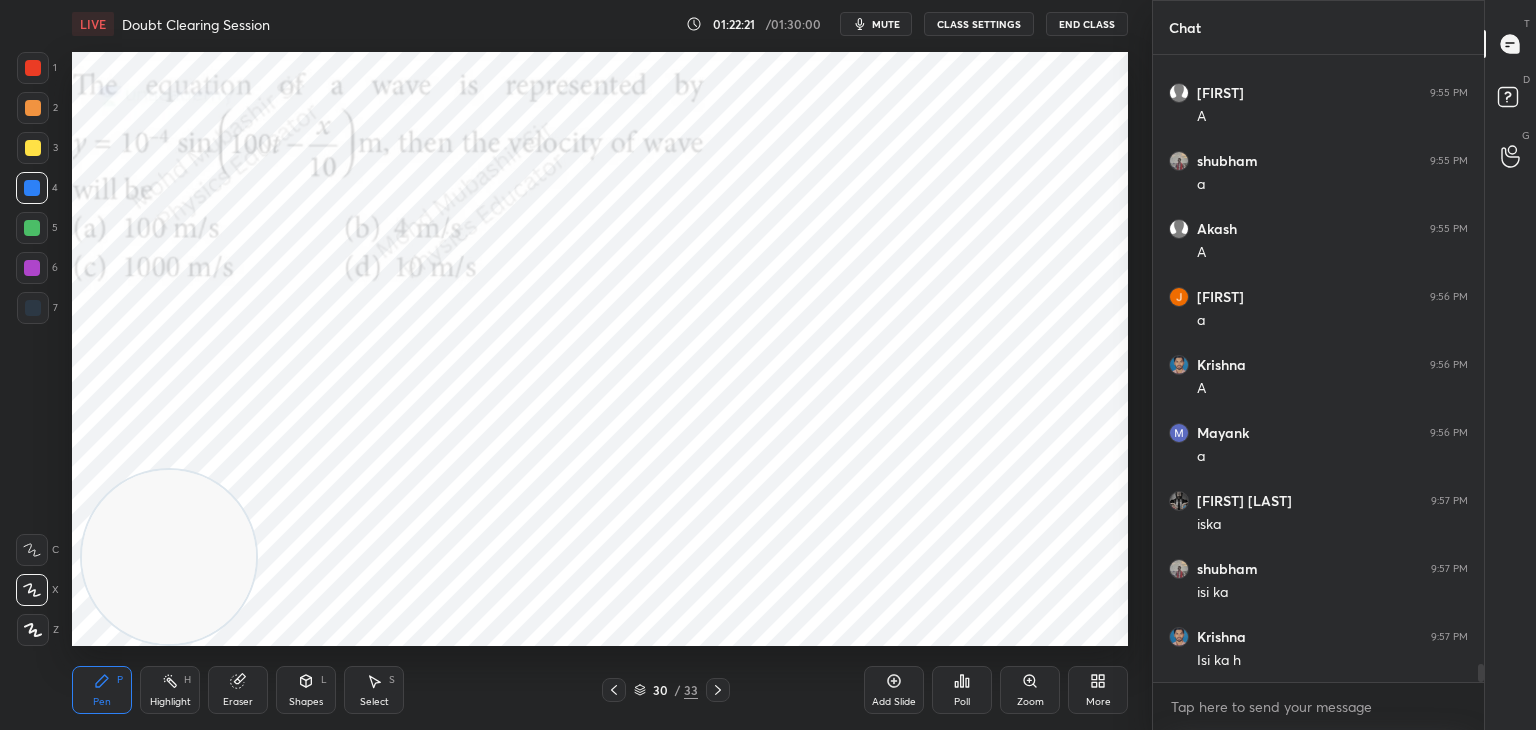 click 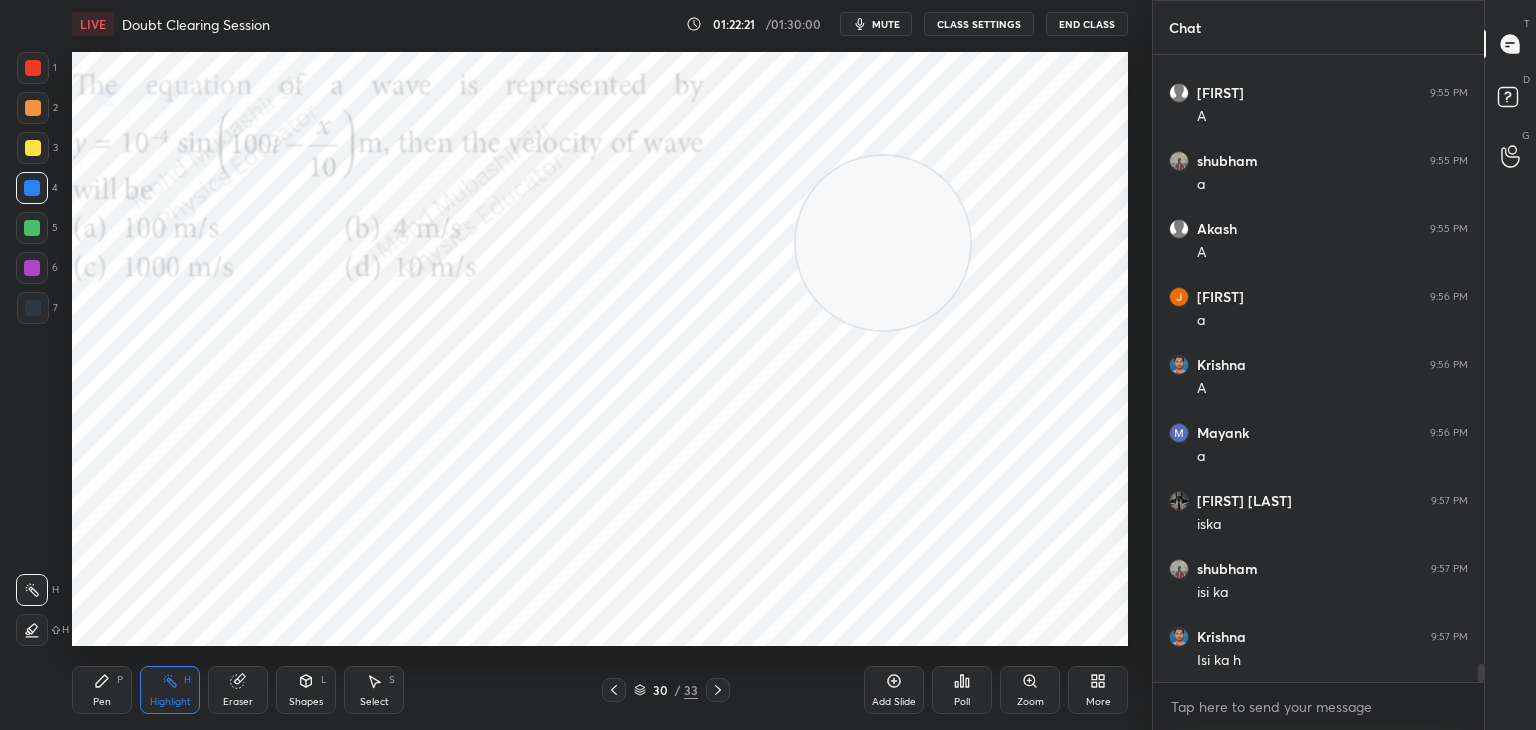drag, startPoint x: 329, startPoint y: 411, endPoint x: 1089, endPoint y: 57, distance: 838.4009 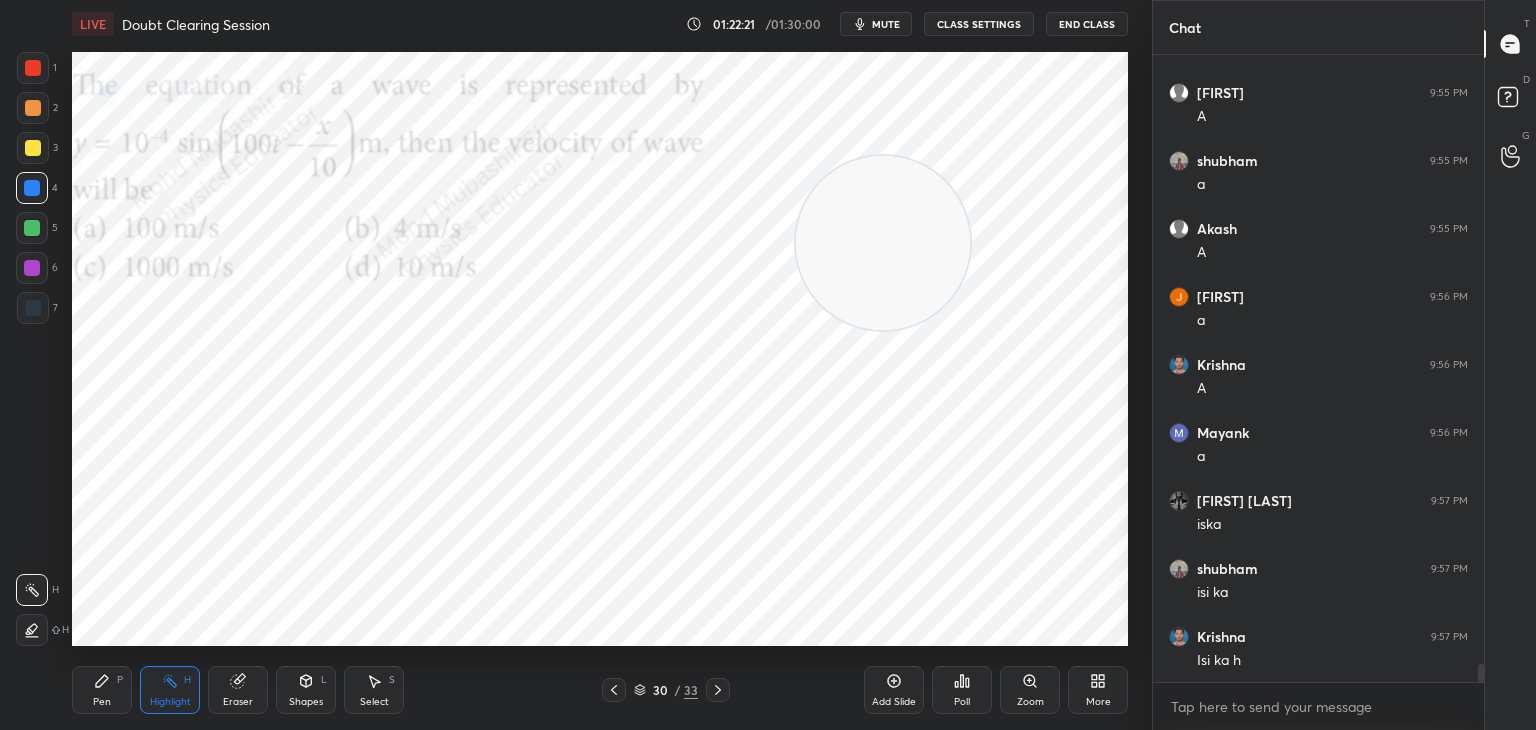 click at bounding box center (883, 243) 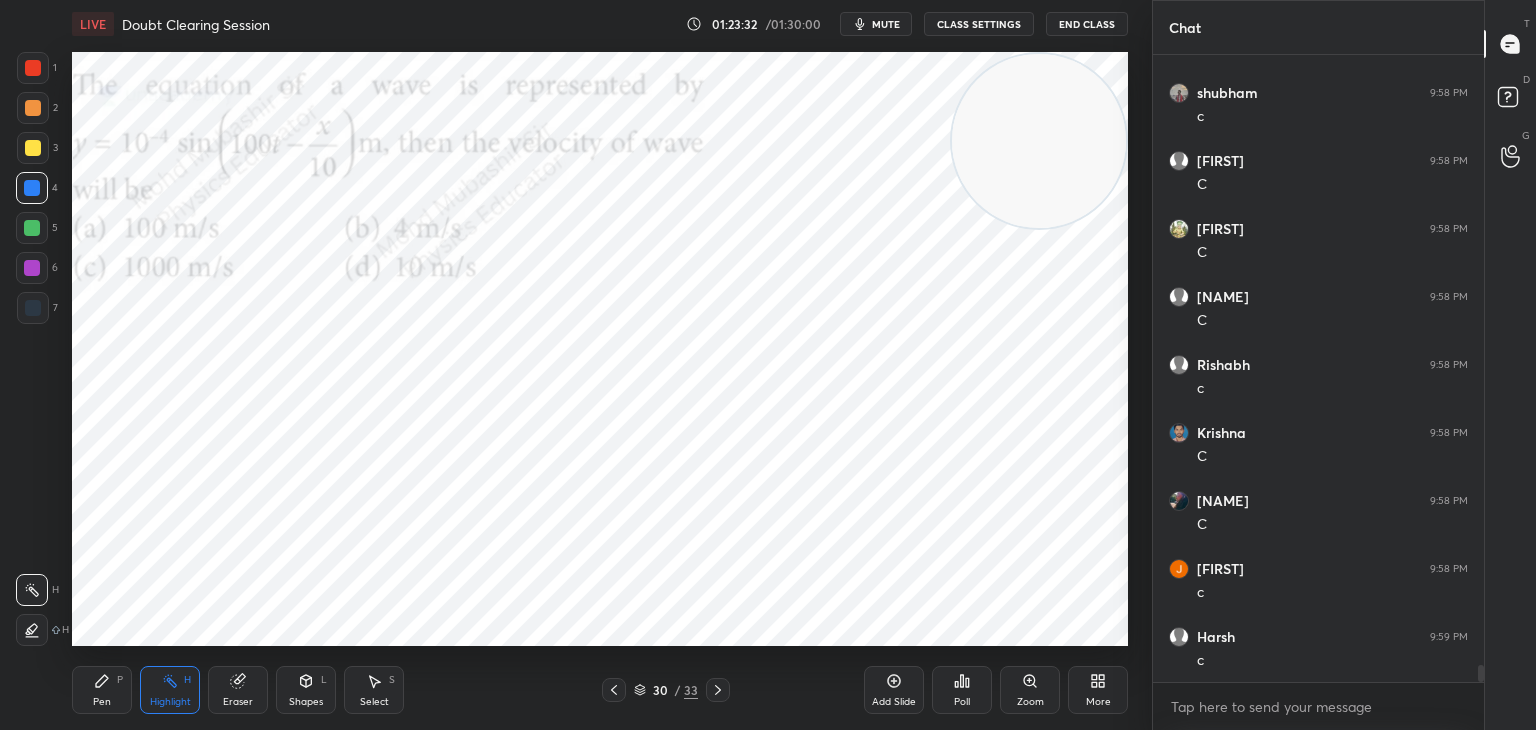 scroll, scrollTop: 22104, scrollLeft: 0, axis: vertical 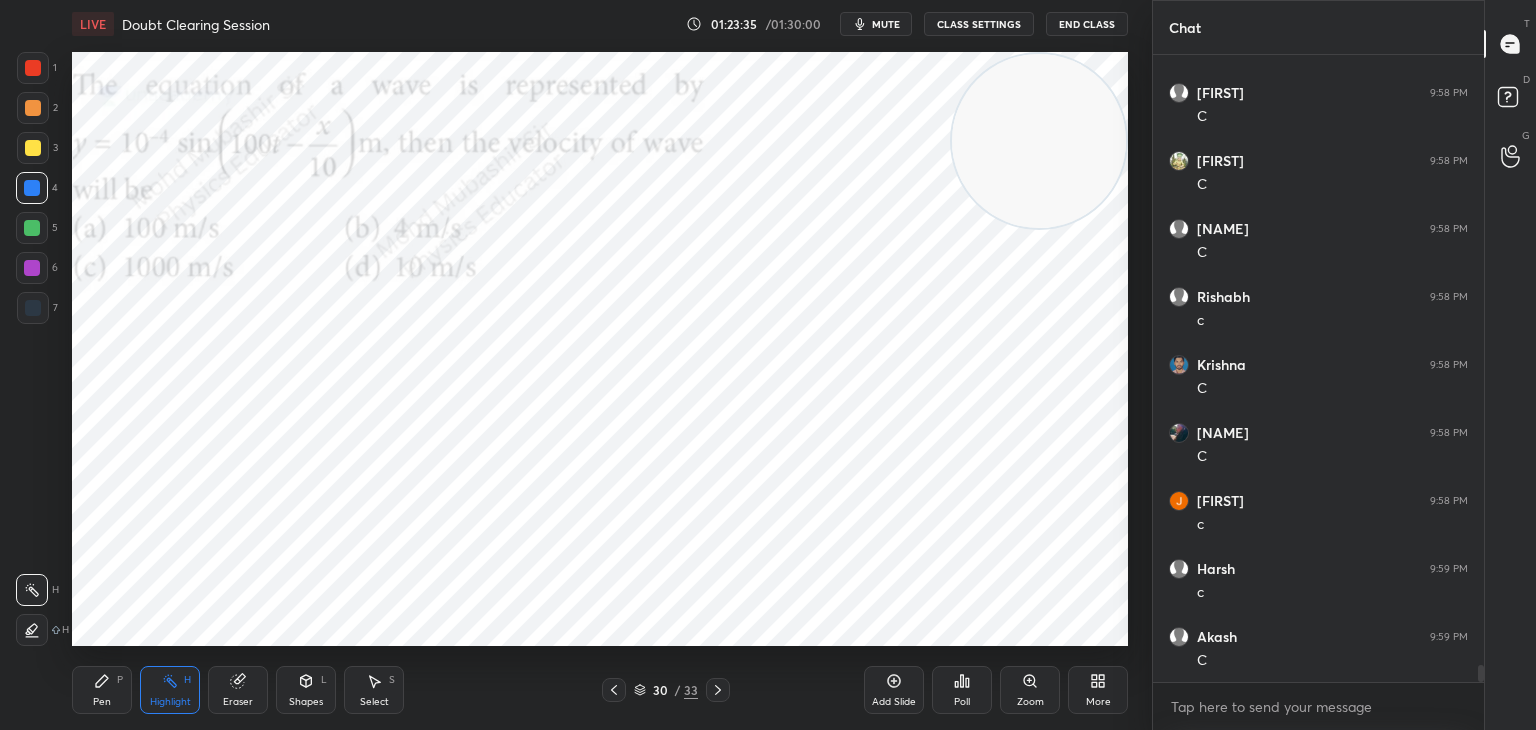 click on "Setting up your live class Poll for   secs No correct answer Start poll" at bounding box center [600, 349] 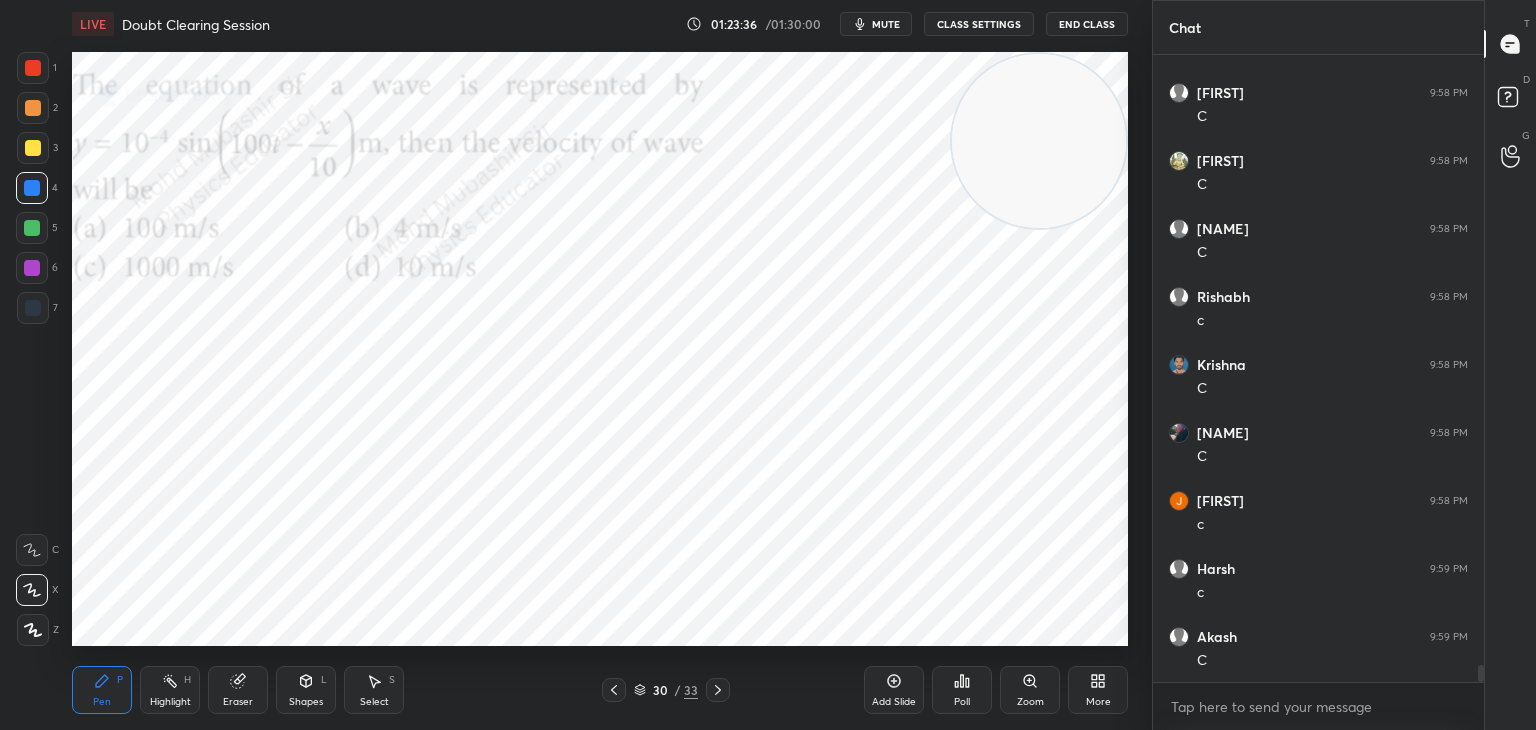 click on "Eraser" at bounding box center (238, 690) 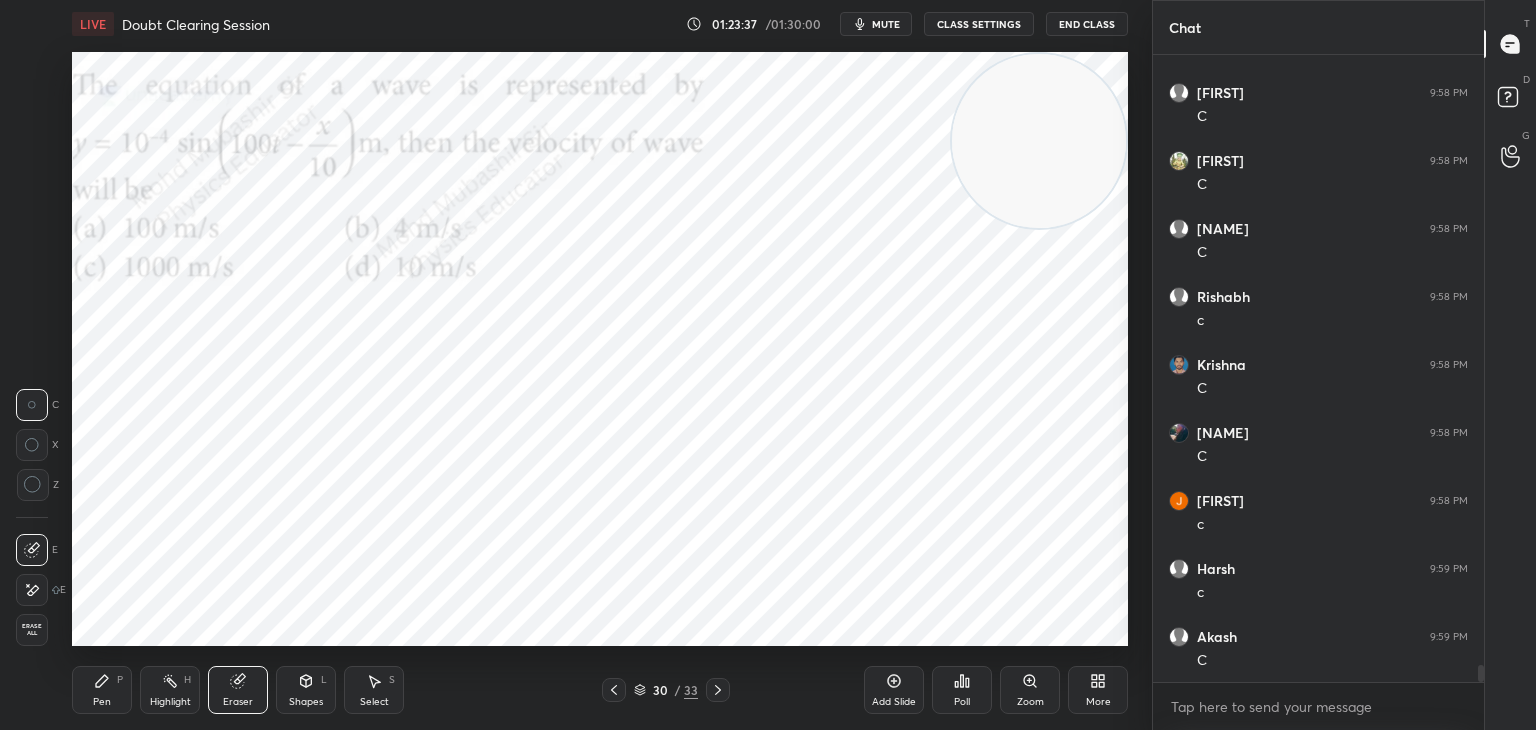 drag, startPoint x: 44, startPoint y: 630, endPoint x: 69, endPoint y: 581, distance: 55.00909 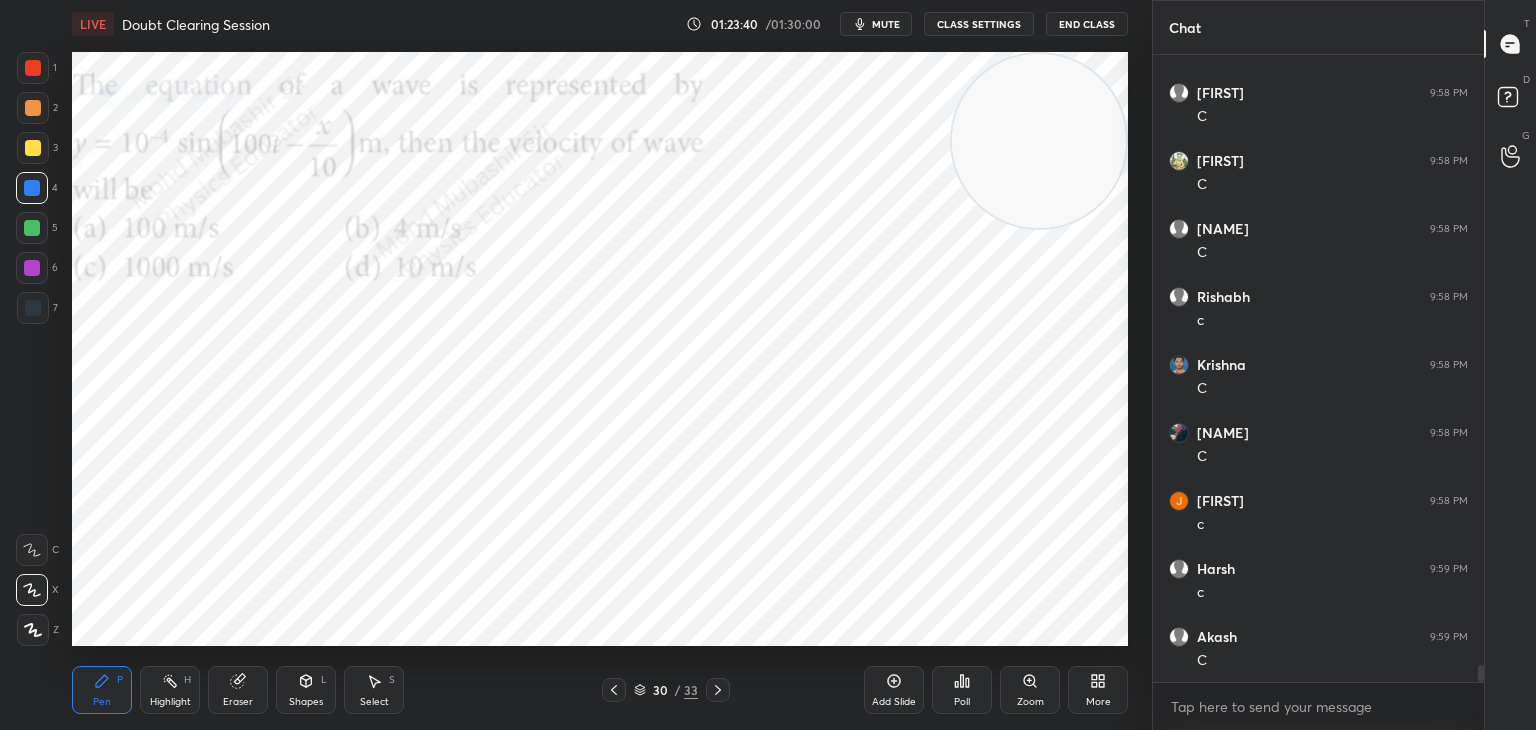 drag, startPoint x: 173, startPoint y: 685, endPoint x: 189, endPoint y: 685, distance: 16 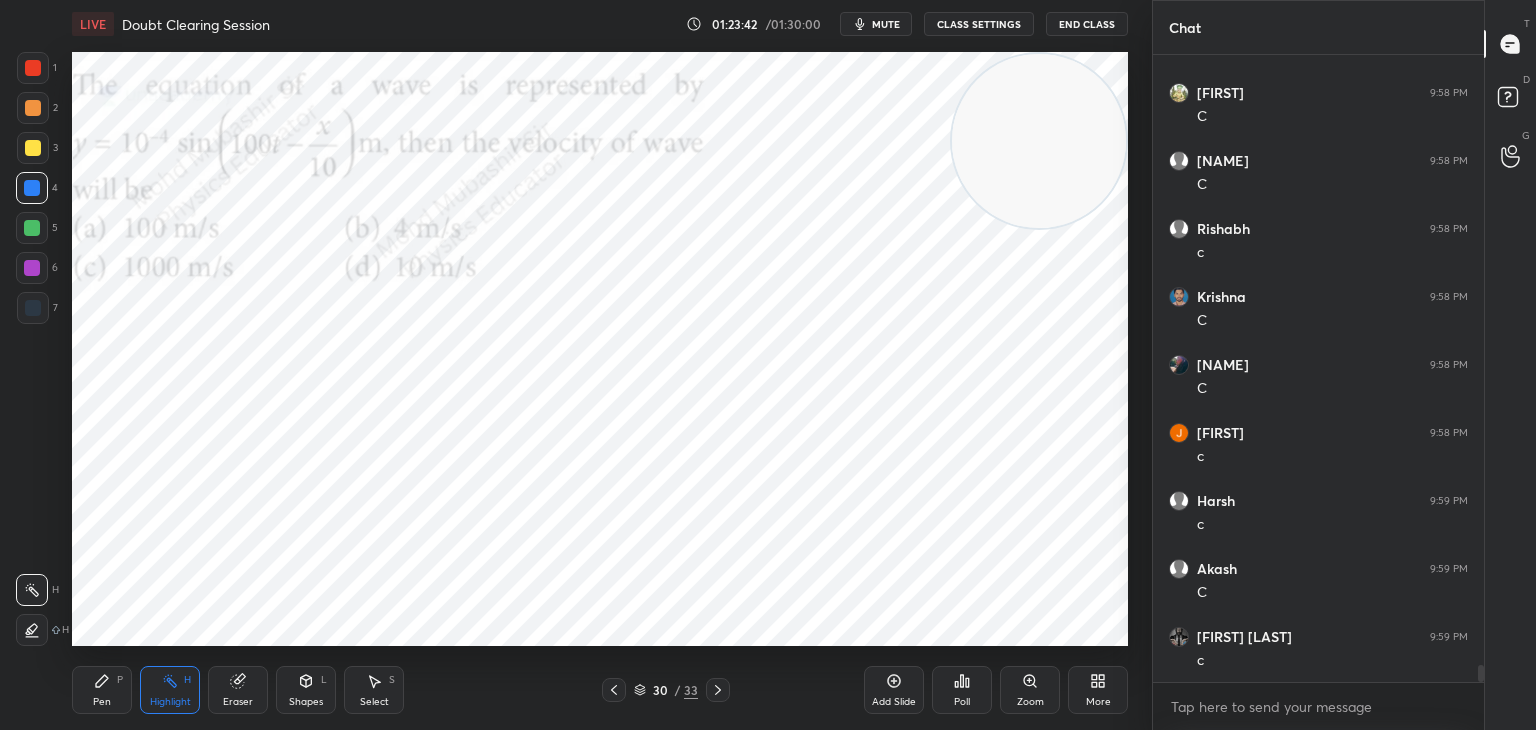 scroll, scrollTop: 22240, scrollLeft: 0, axis: vertical 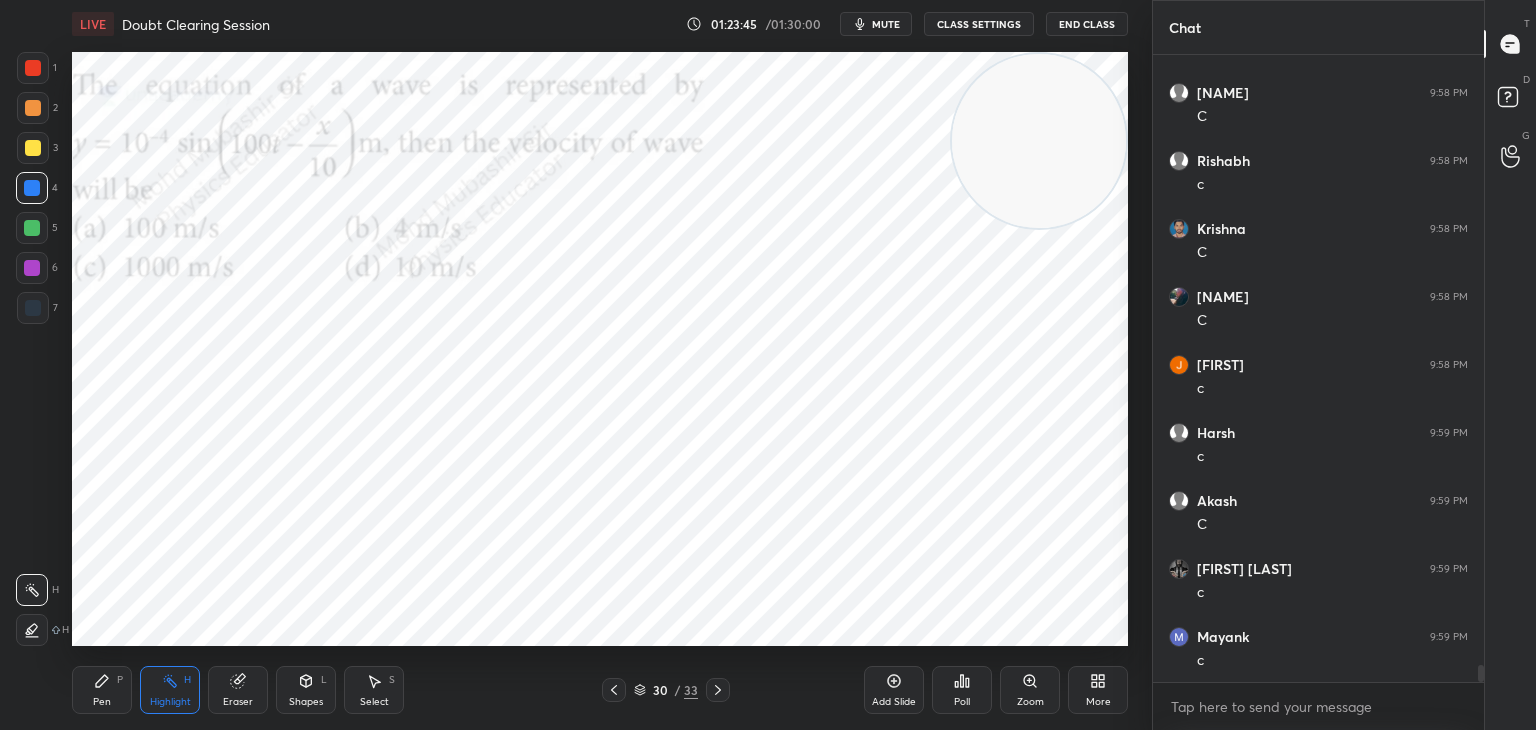 click 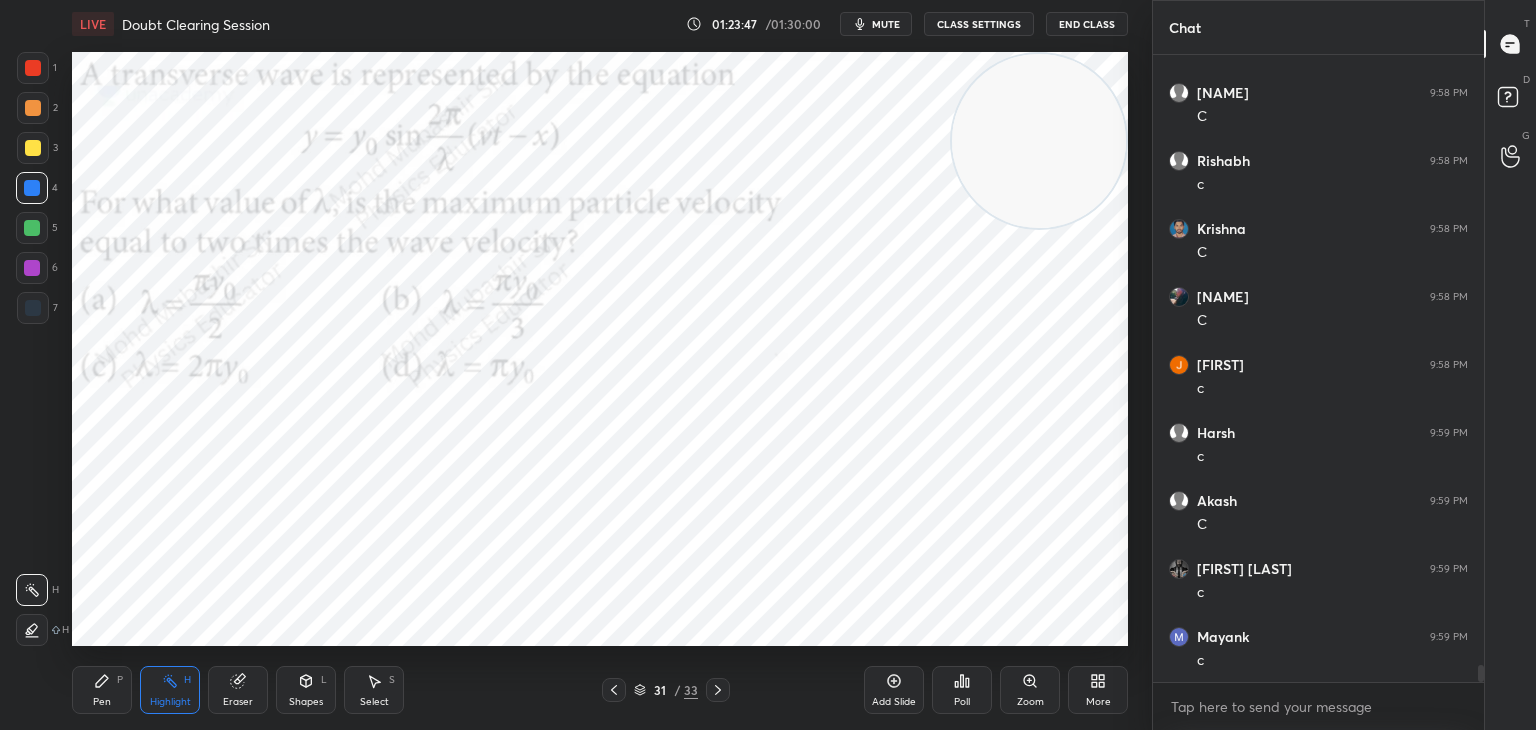 drag, startPoint x: 1057, startPoint y: 159, endPoint x: 1105, endPoint y: 137, distance: 52.801514 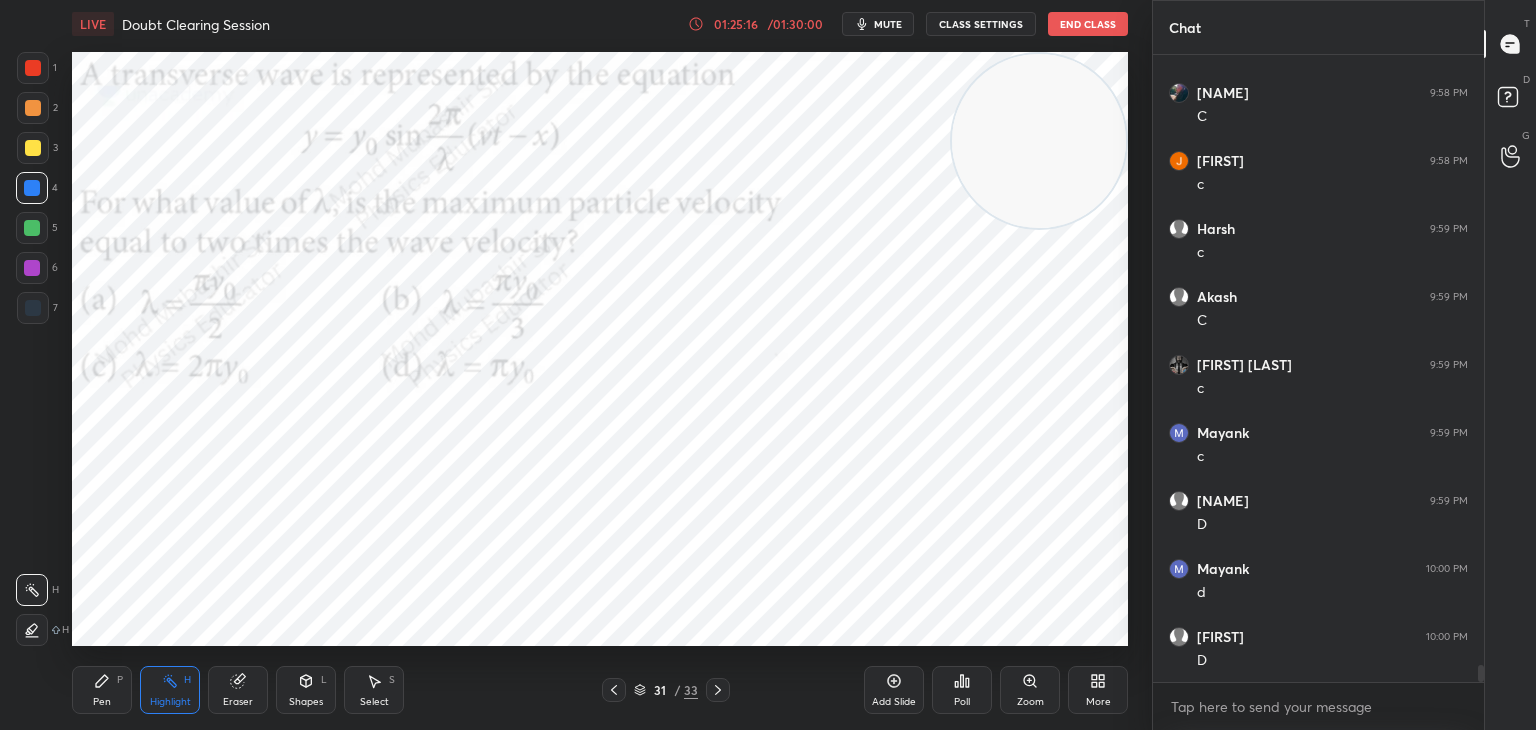 scroll, scrollTop: 22512, scrollLeft: 0, axis: vertical 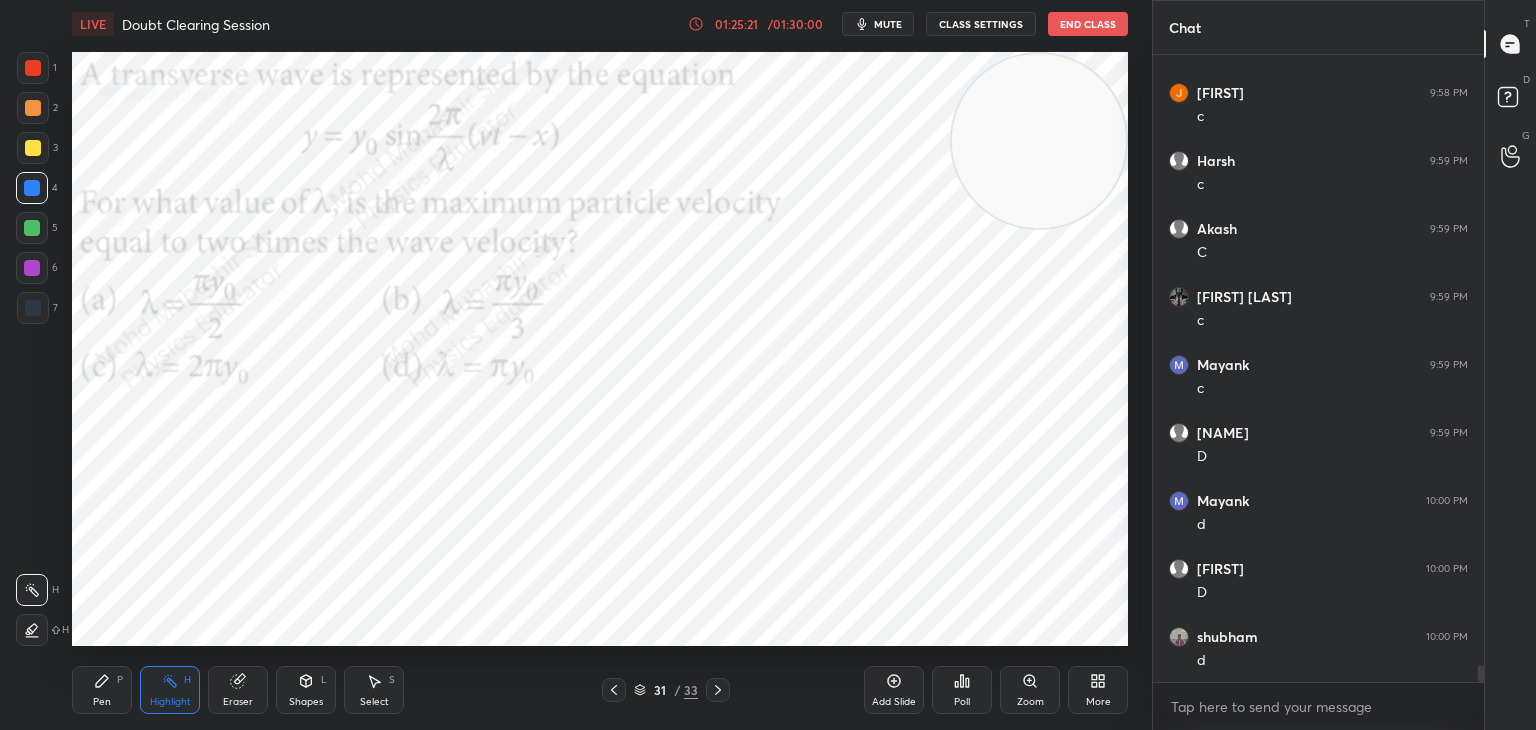 drag, startPoint x: 89, startPoint y: 690, endPoint x: 121, endPoint y: 675, distance: 35.341194 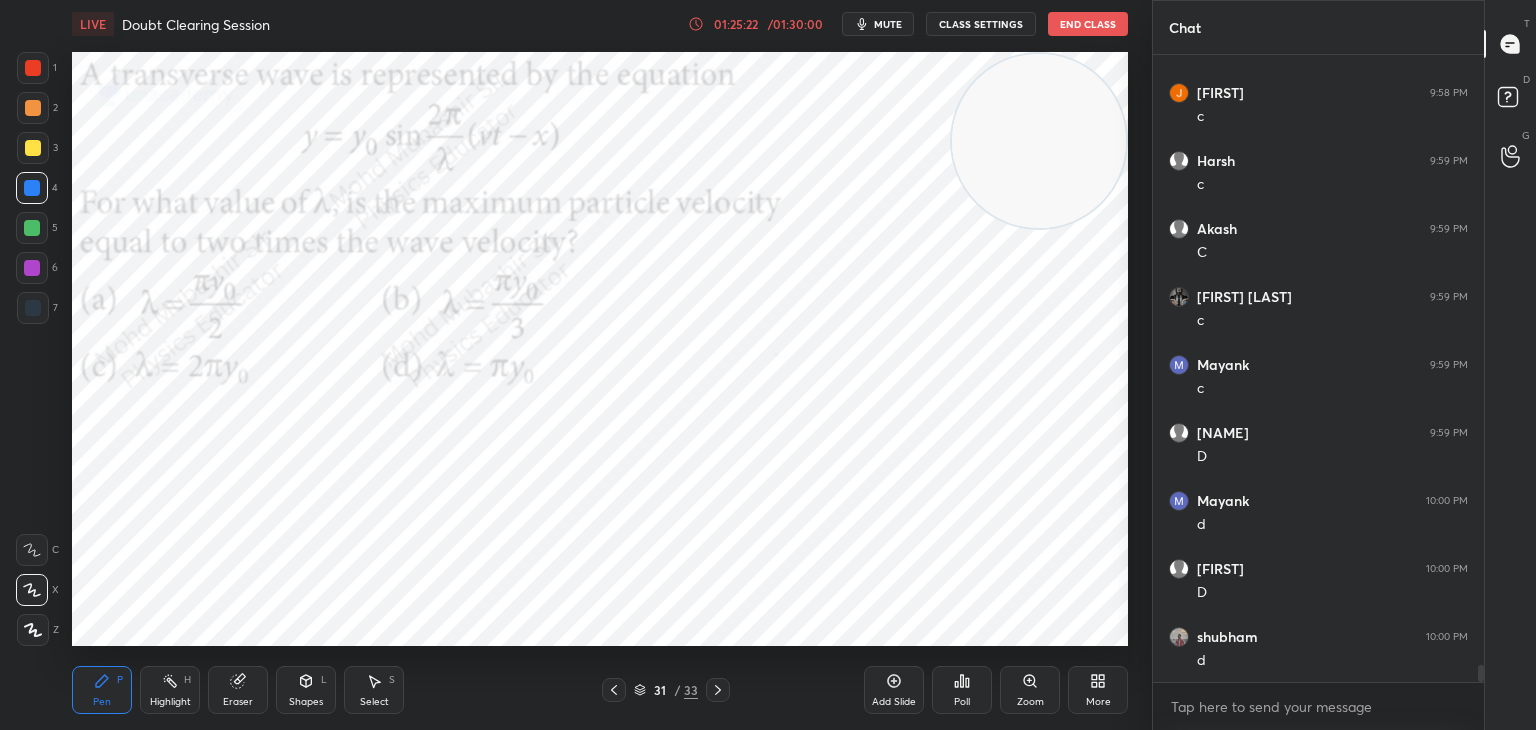 scroll, scrollTop: 22580, scrollLeft: 0, axis: vertical 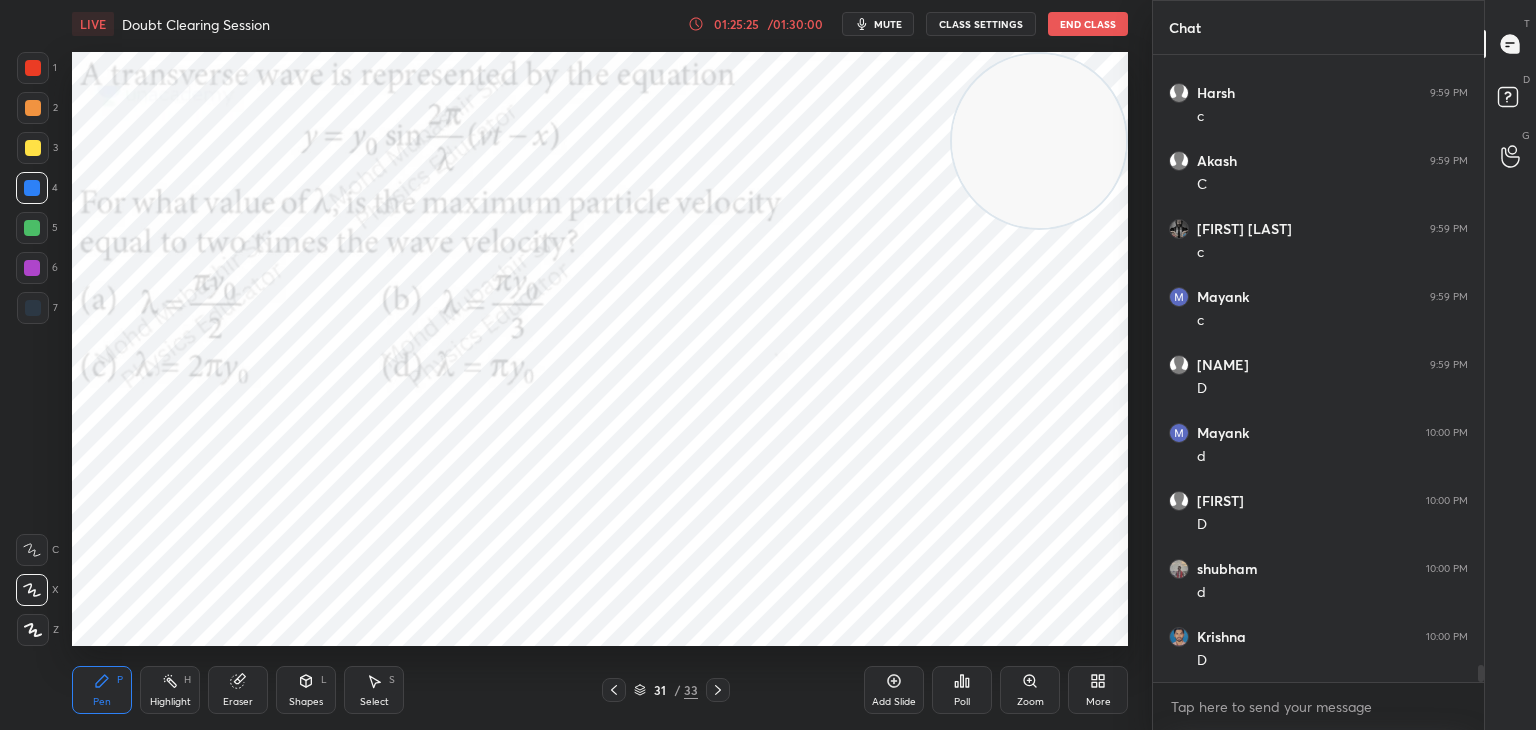 drag, startPoint x: 40, startPoint y: 61, endPoint x: 45, endPoint y: 78, distance: 17.720045 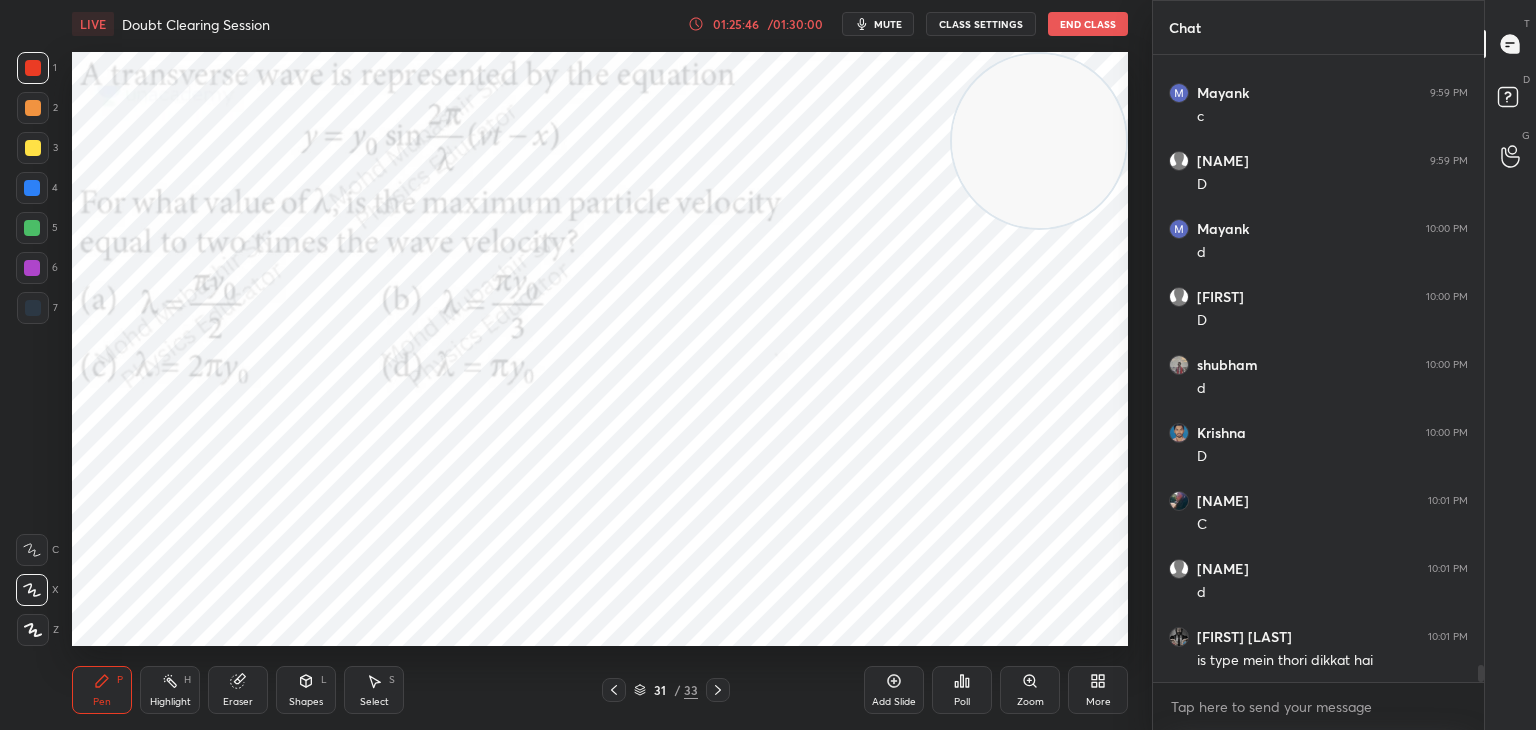 scroll, scrollTop: 22852, scrollLeft: 0, axis: vertical 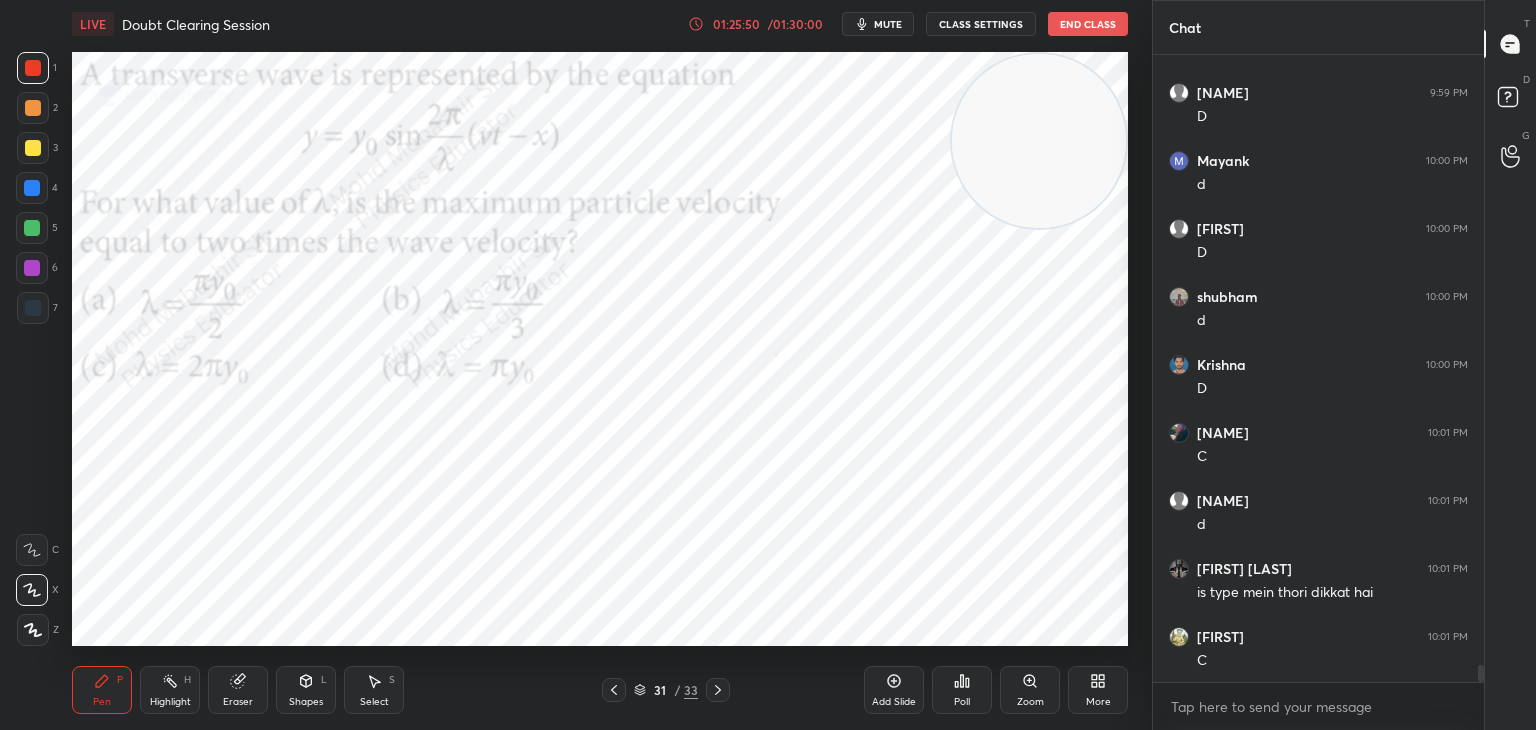 drag, startPoint x: 29, startPoint y: 194, endPoint x: 61, endPoint y: 193, distance: 32.01562 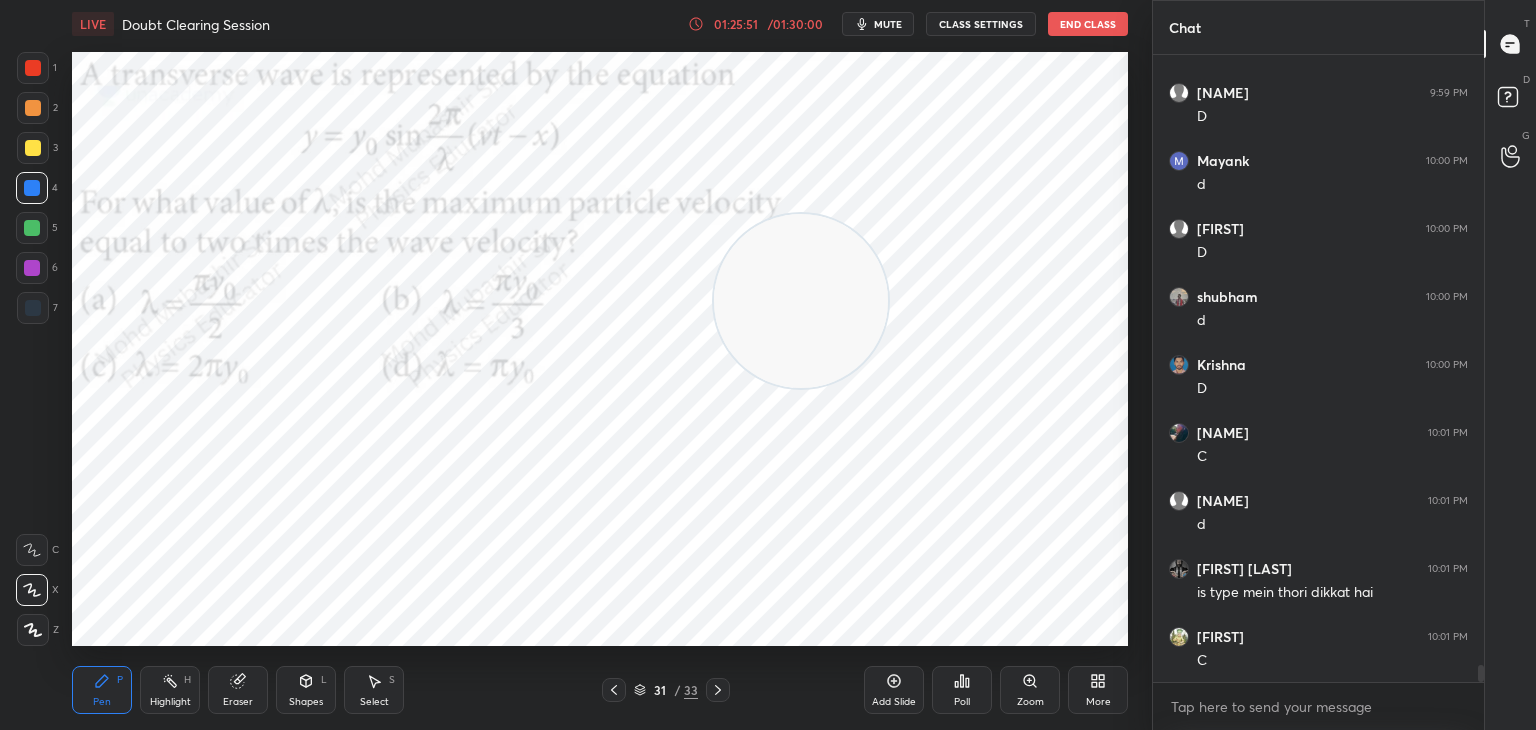 drag, startPoint x: 1027, startPoint y: 141, endPoint x: 169, endPoint y: 617, distance: 981.1932 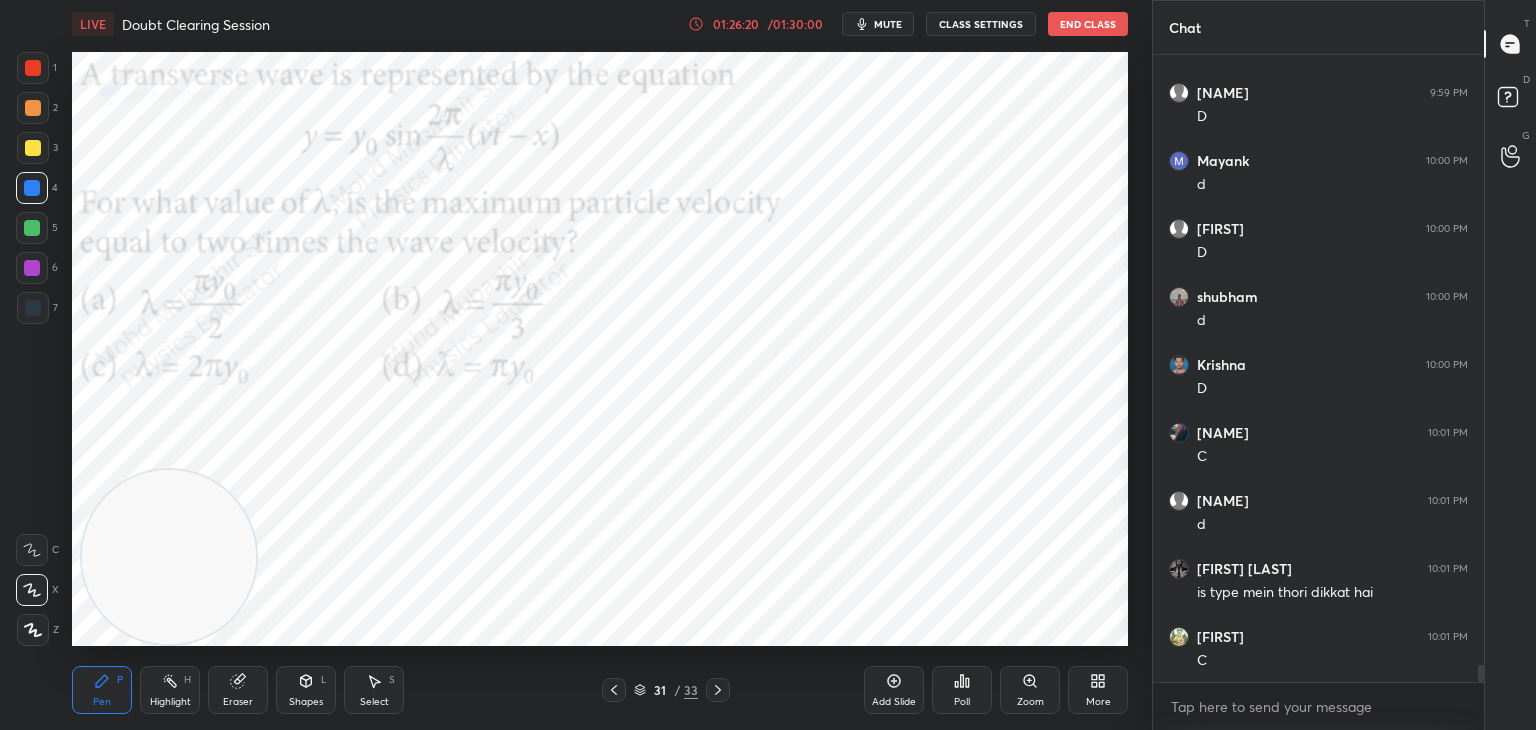 scroll, scrollTop: 22920, scrollLeft: 0, axis: vertical 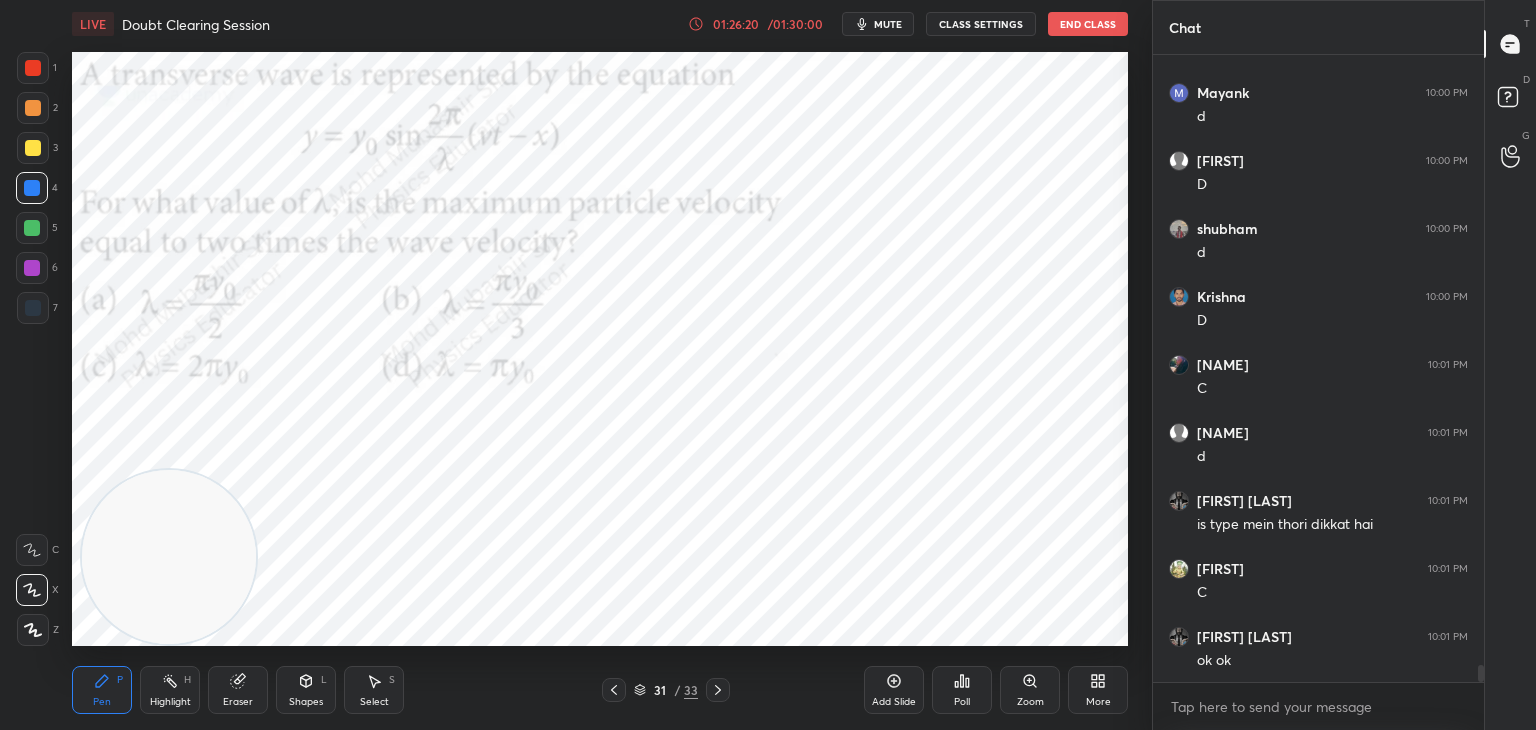 click at bounding box center [32, 268] 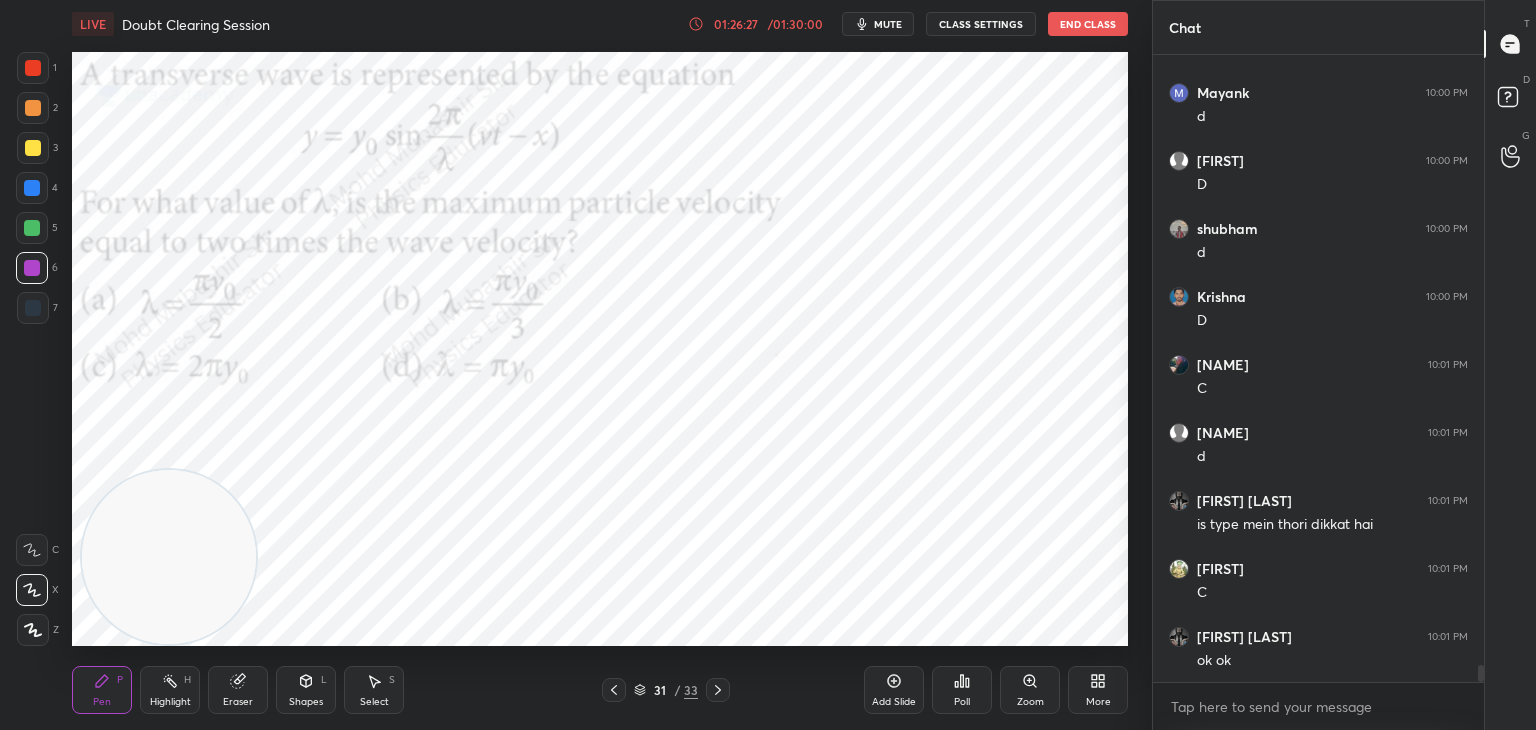 scroll, scrollTop: 22988, scrollLeft: 0, axis: vertical 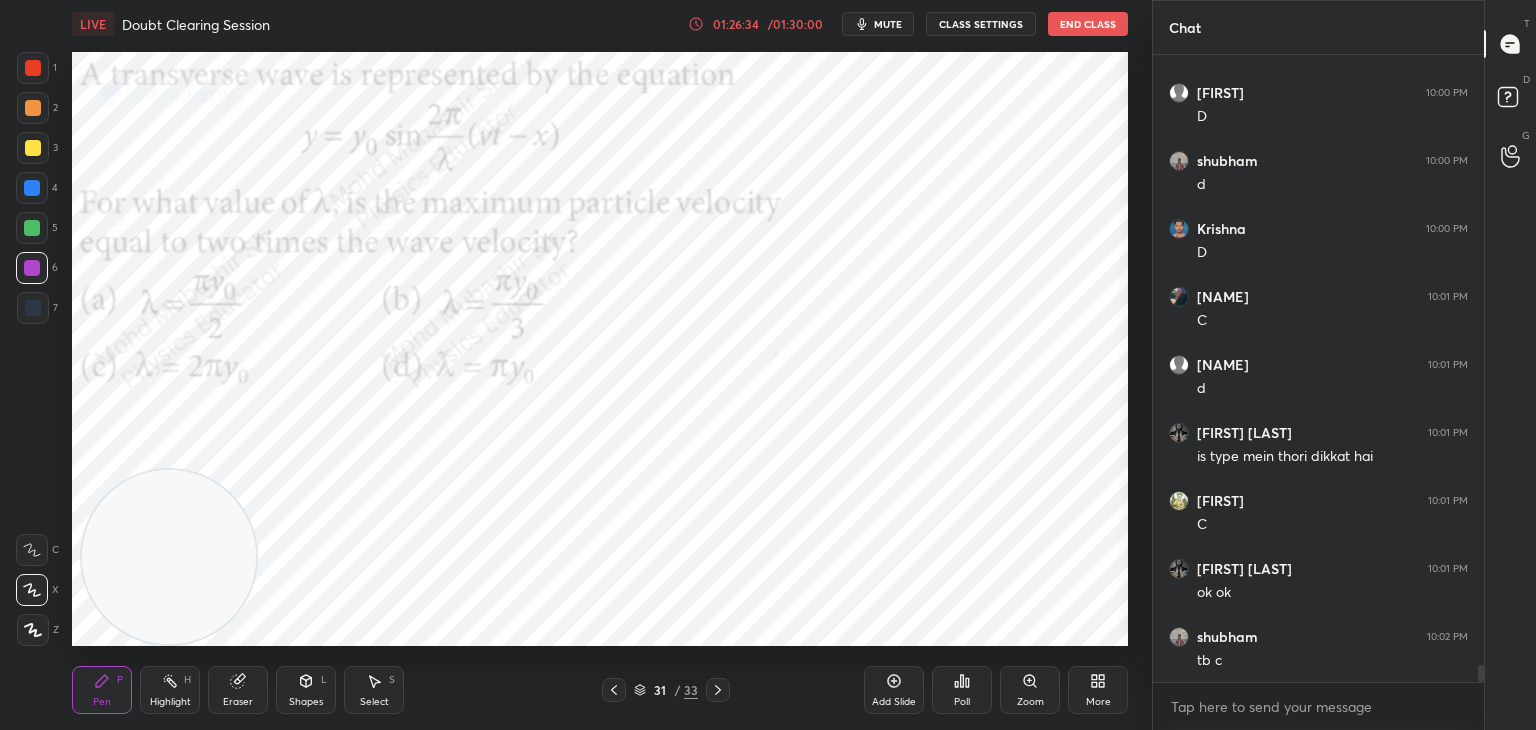 click at bounding box center [33, 108] 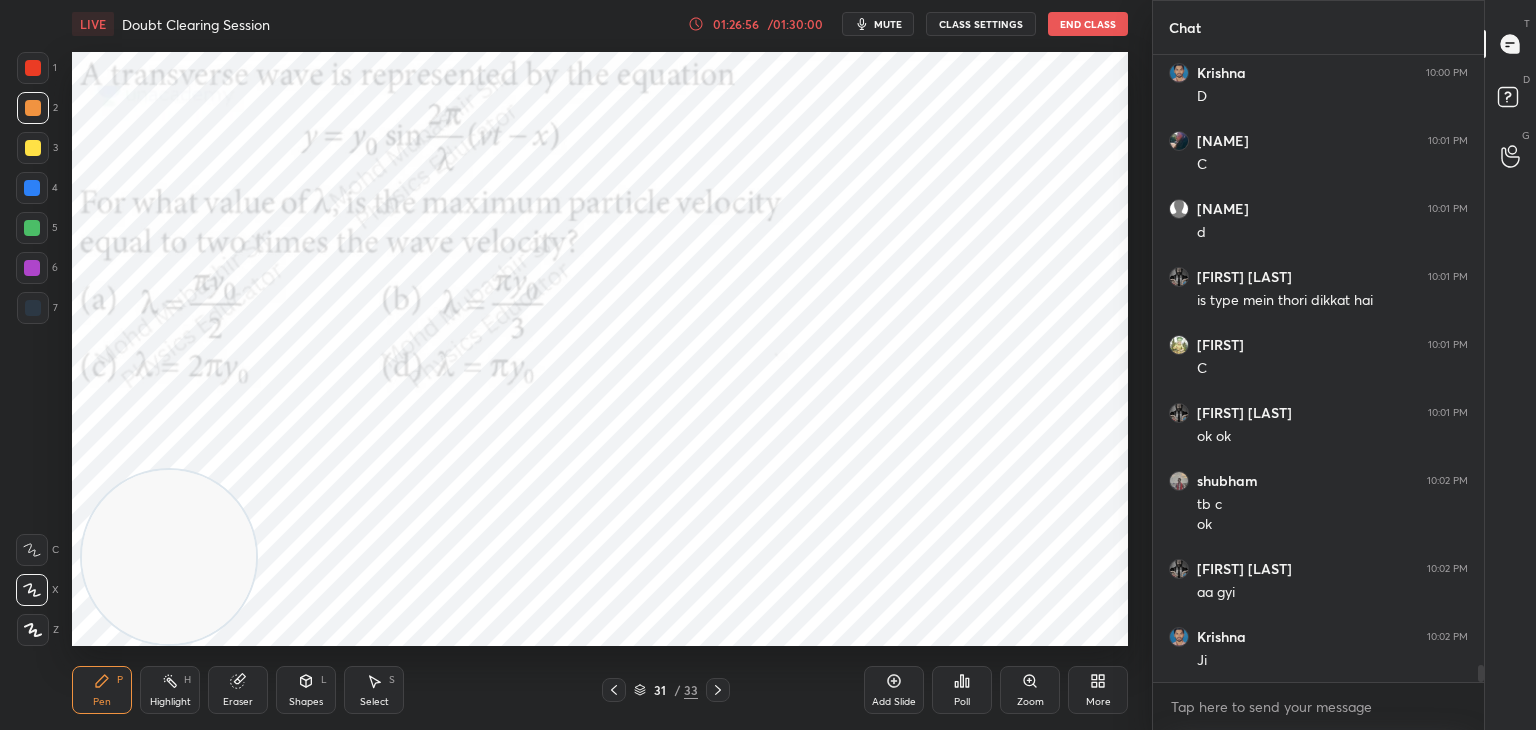 scroll, scrollTop: 23212, scrollLeft: 0, axis: vertical 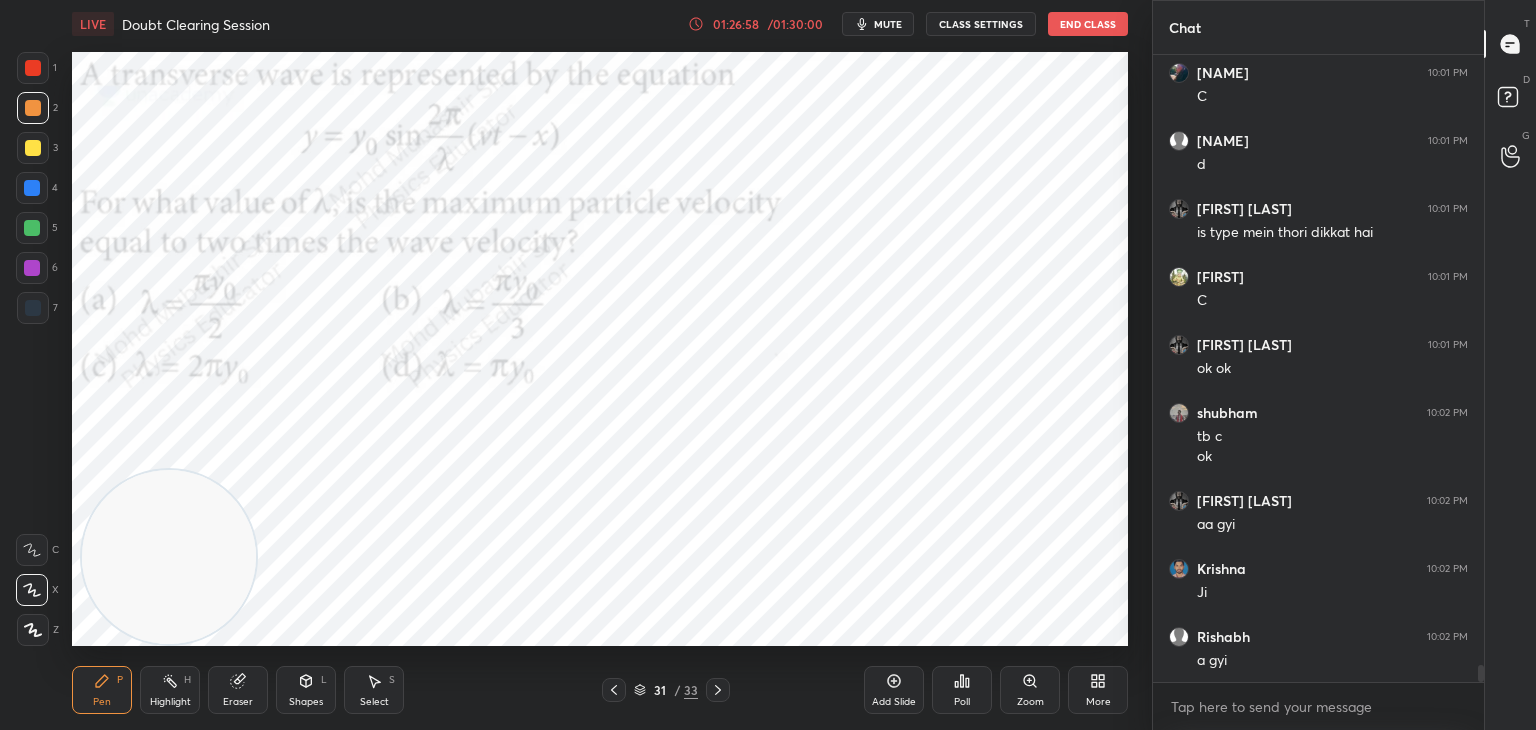 drag, startPoint x: 172, startPoint y: 690, endPoint x: 208, endPoint y: 633, distance: 67.41662 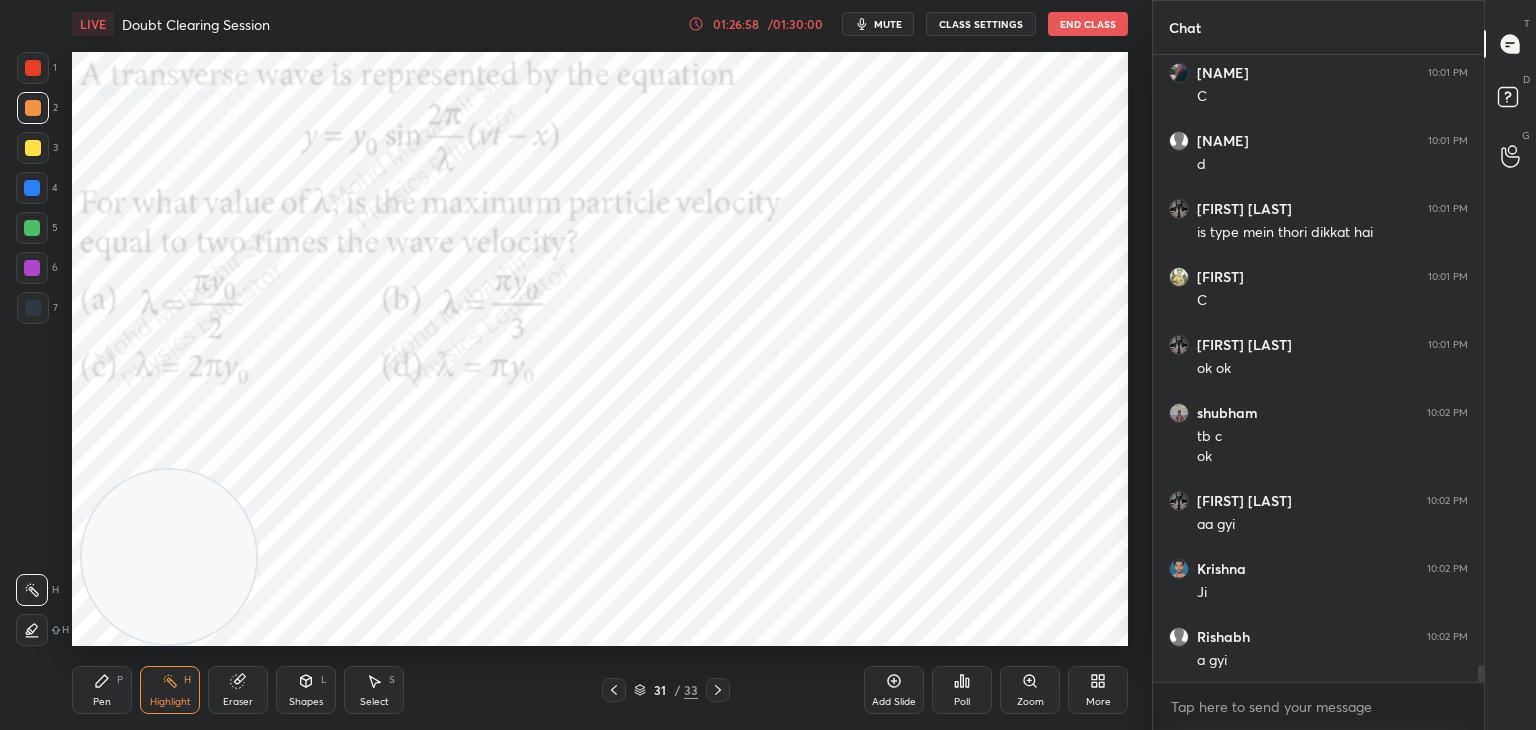 drag, startPoint x: 102, startPoint y: 582, endPoint x: 112, endPoint y: 569, distance: 16.40122 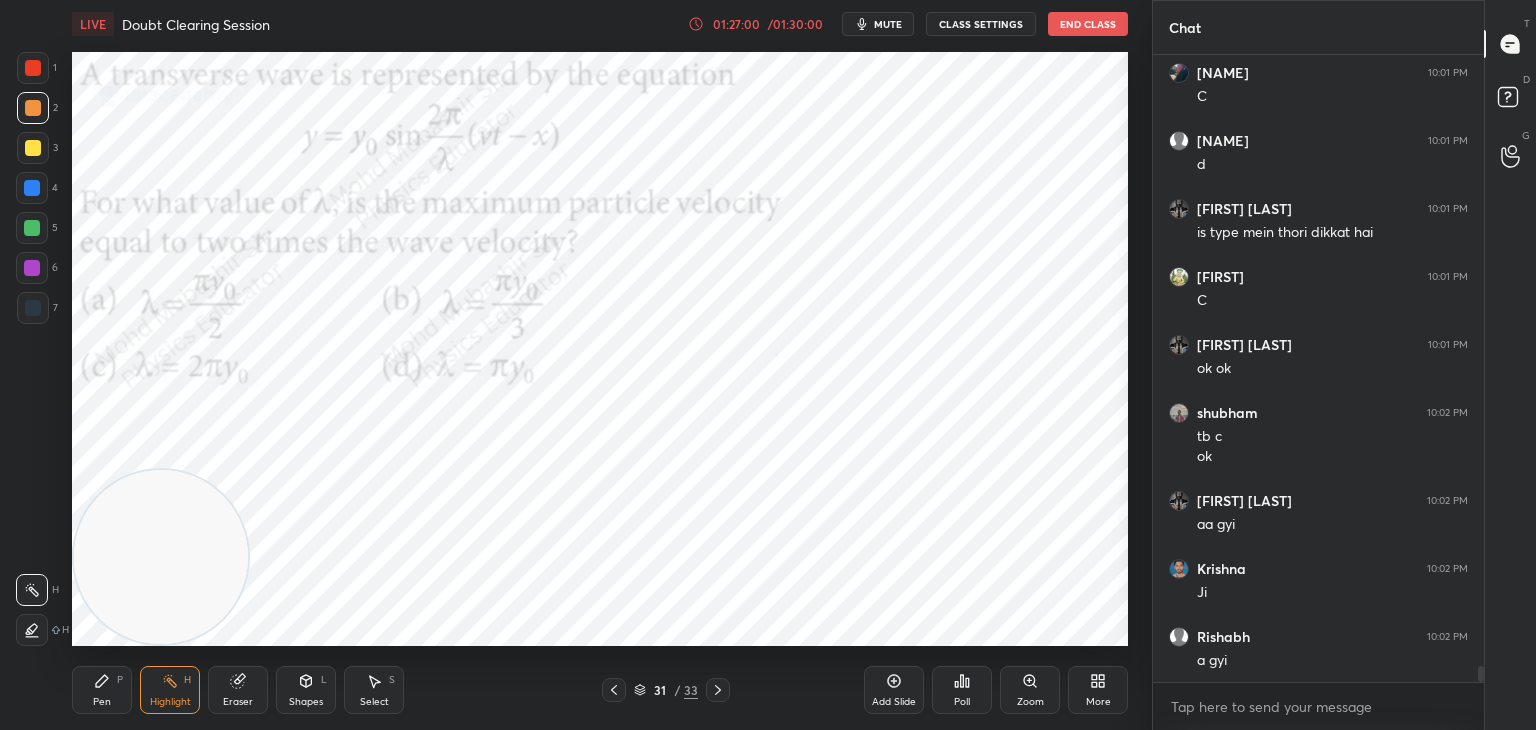 scroll, scrollTop: 23280, scrollLeft: 0, axis: vertical 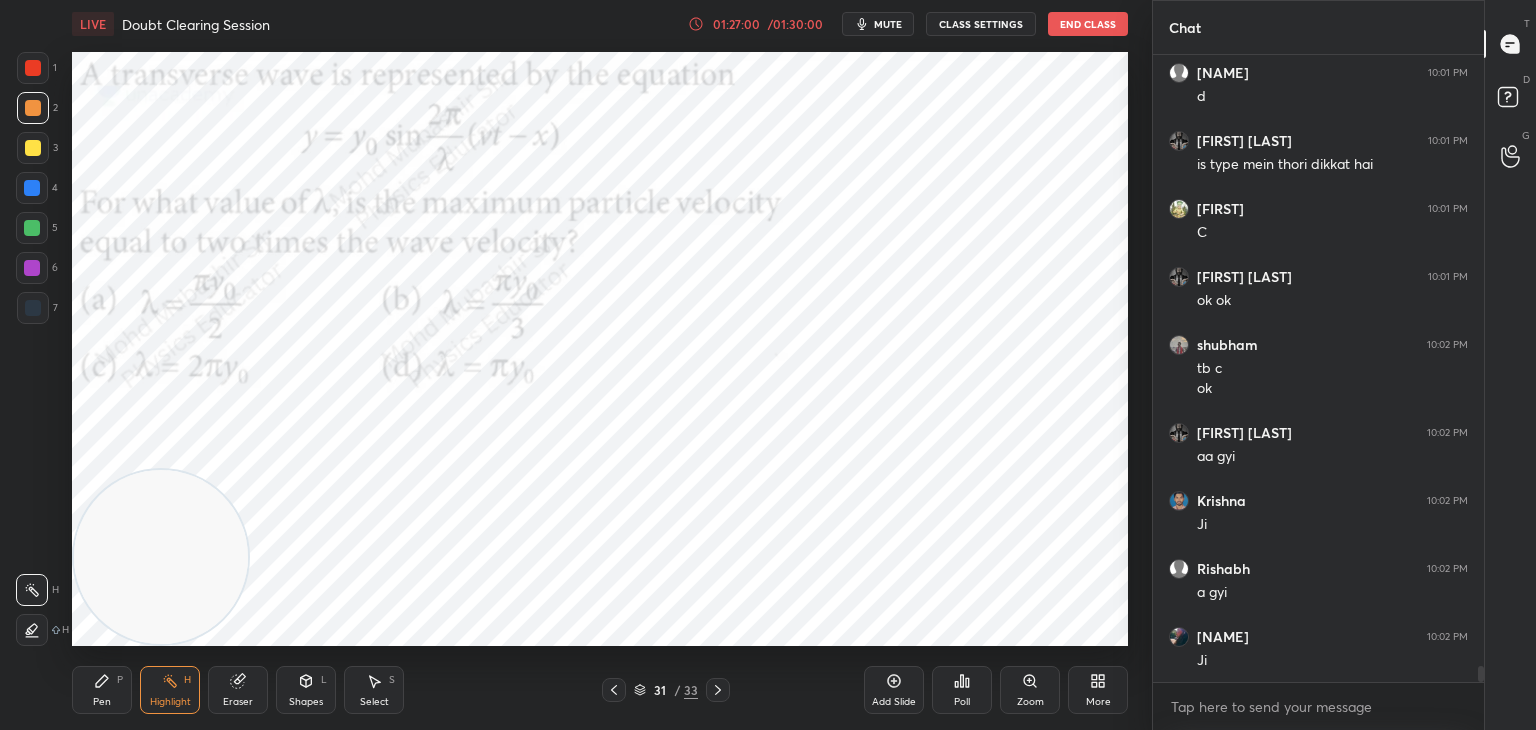 click 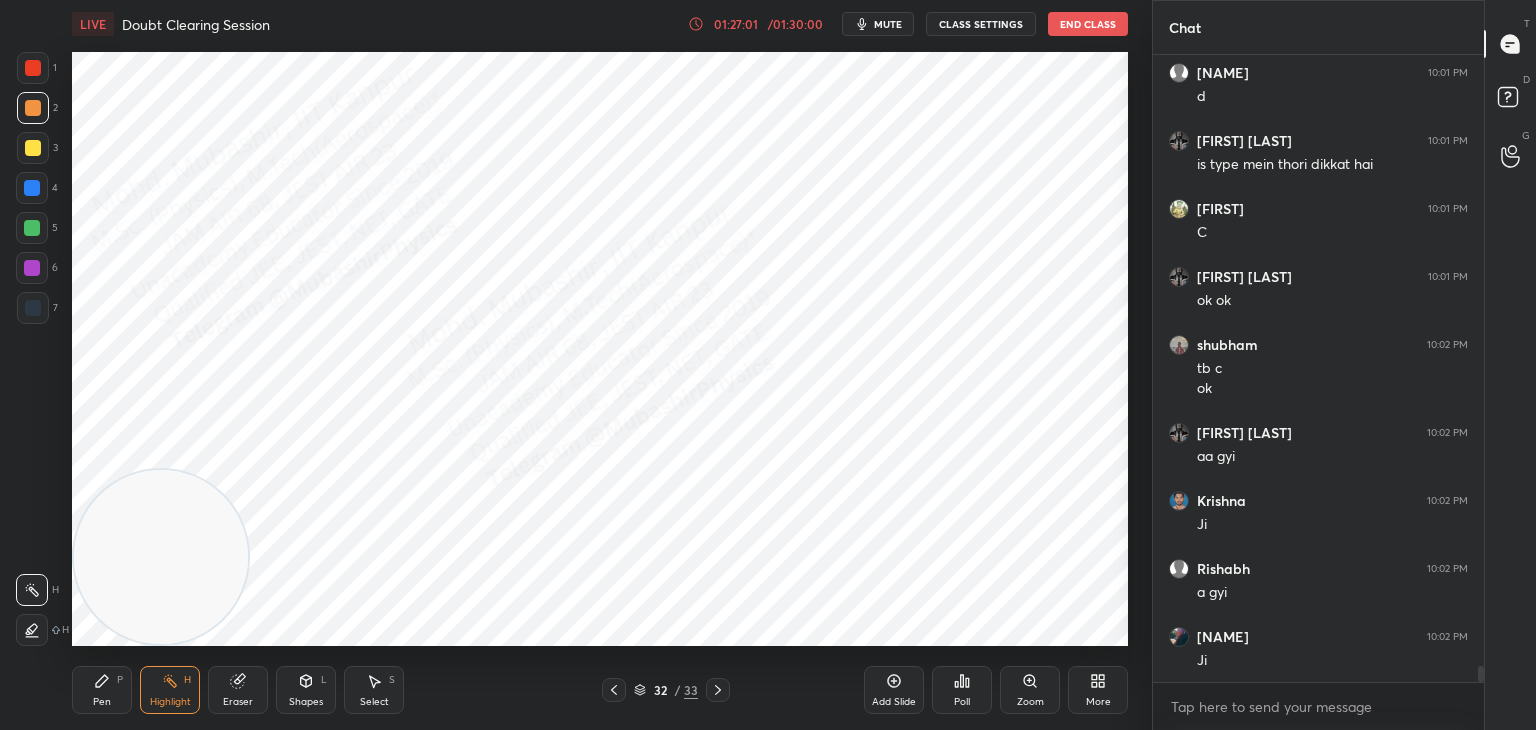 click at bounding box center [614, 690] 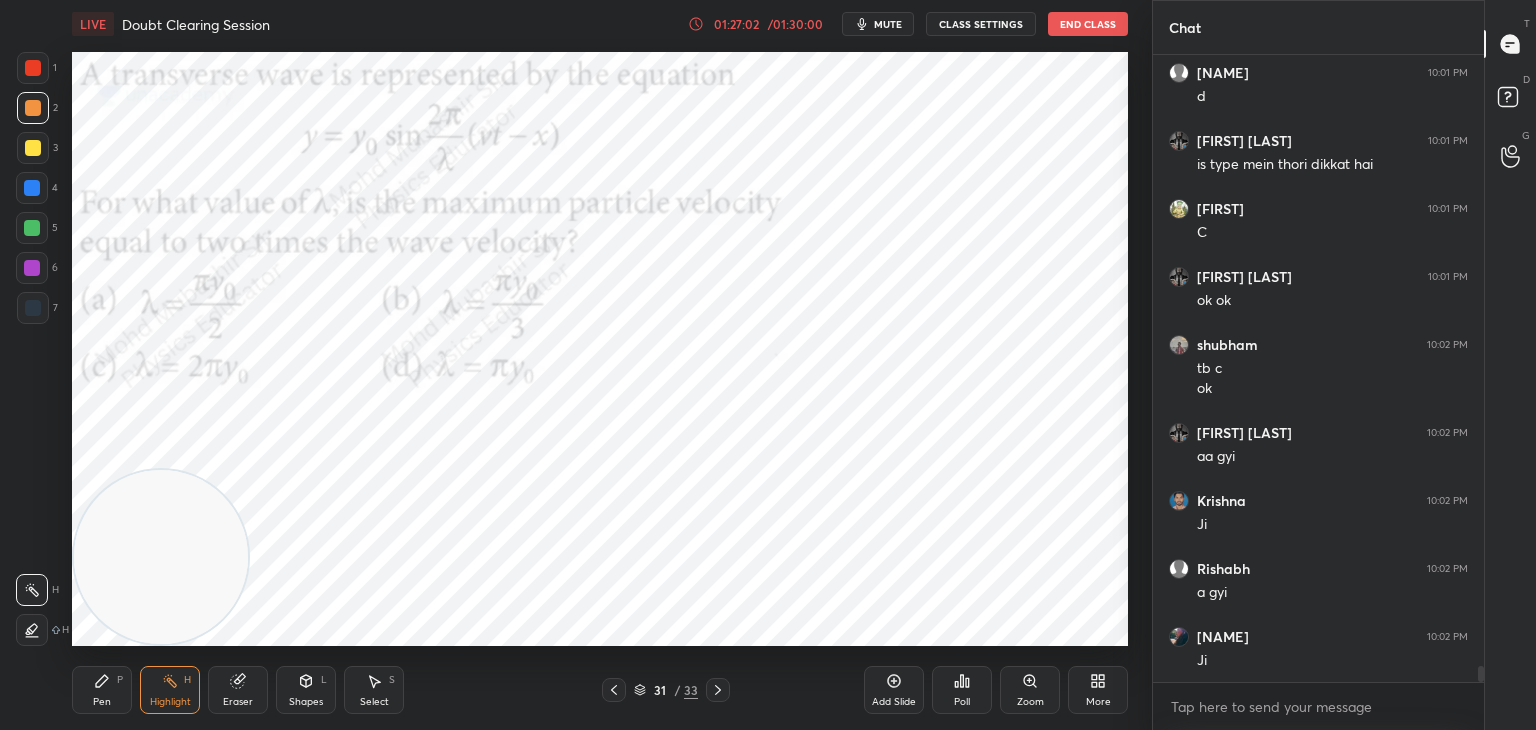 click 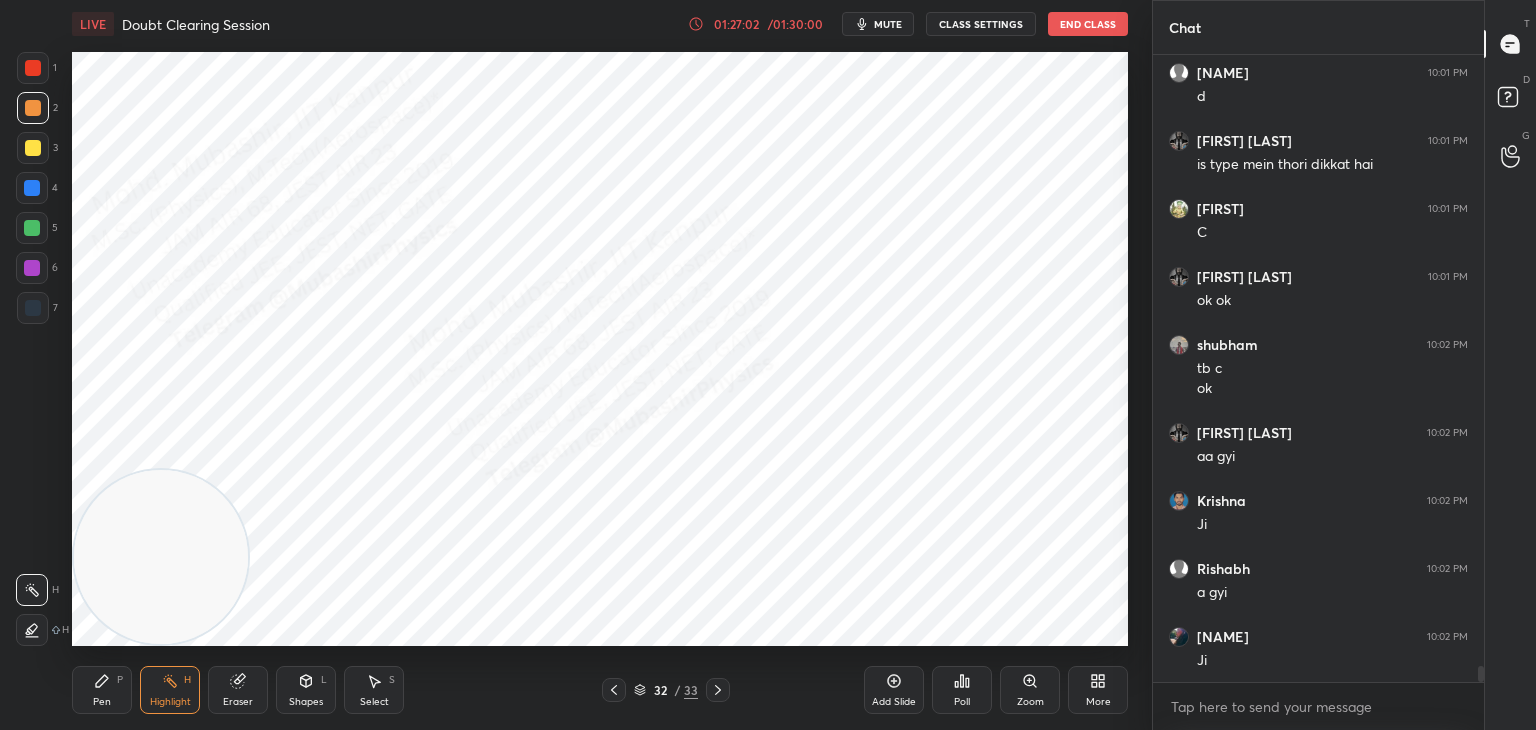 click 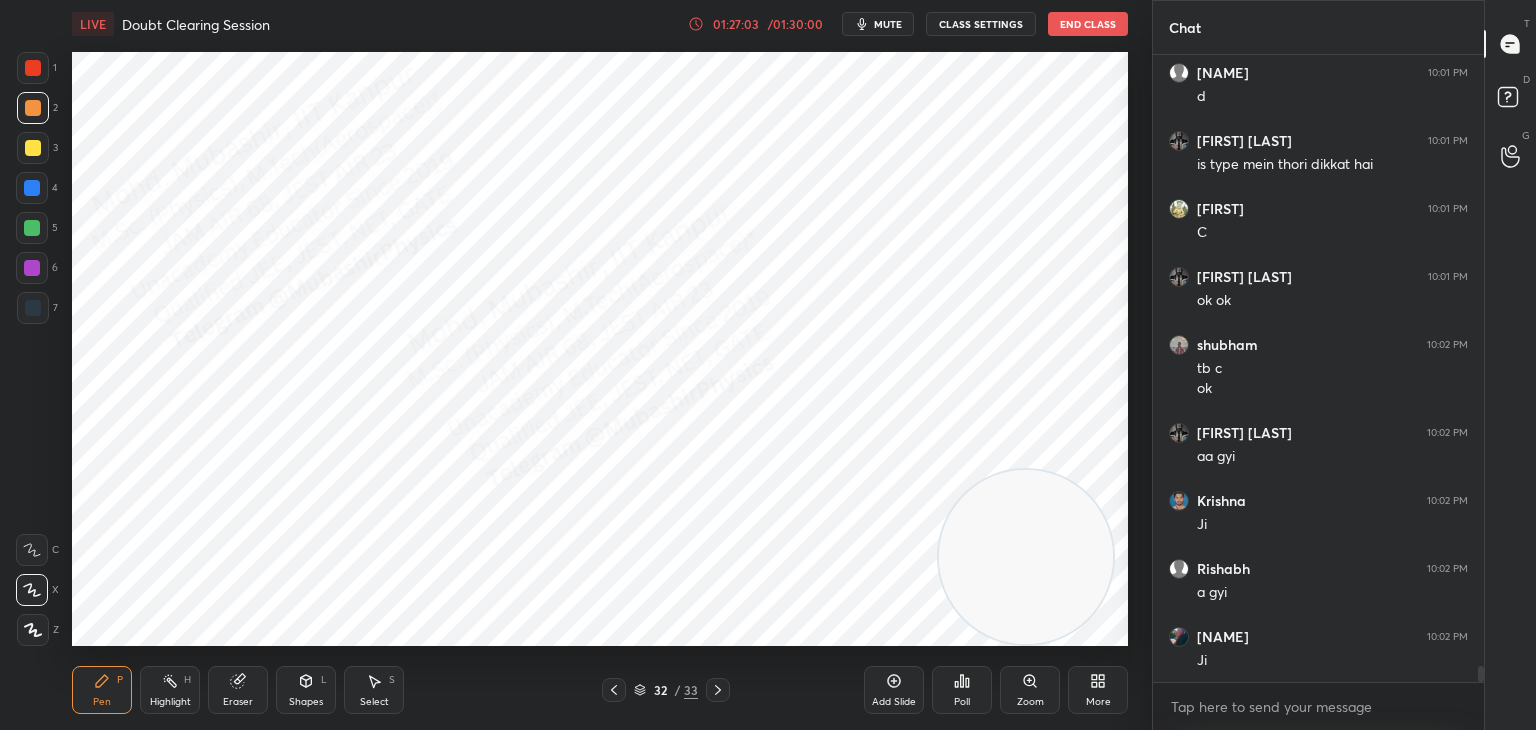 drag, startPoint x: 356, startPoint y: 561, endPoint x: 1152, endPoint y: 635, distance: 799.4323 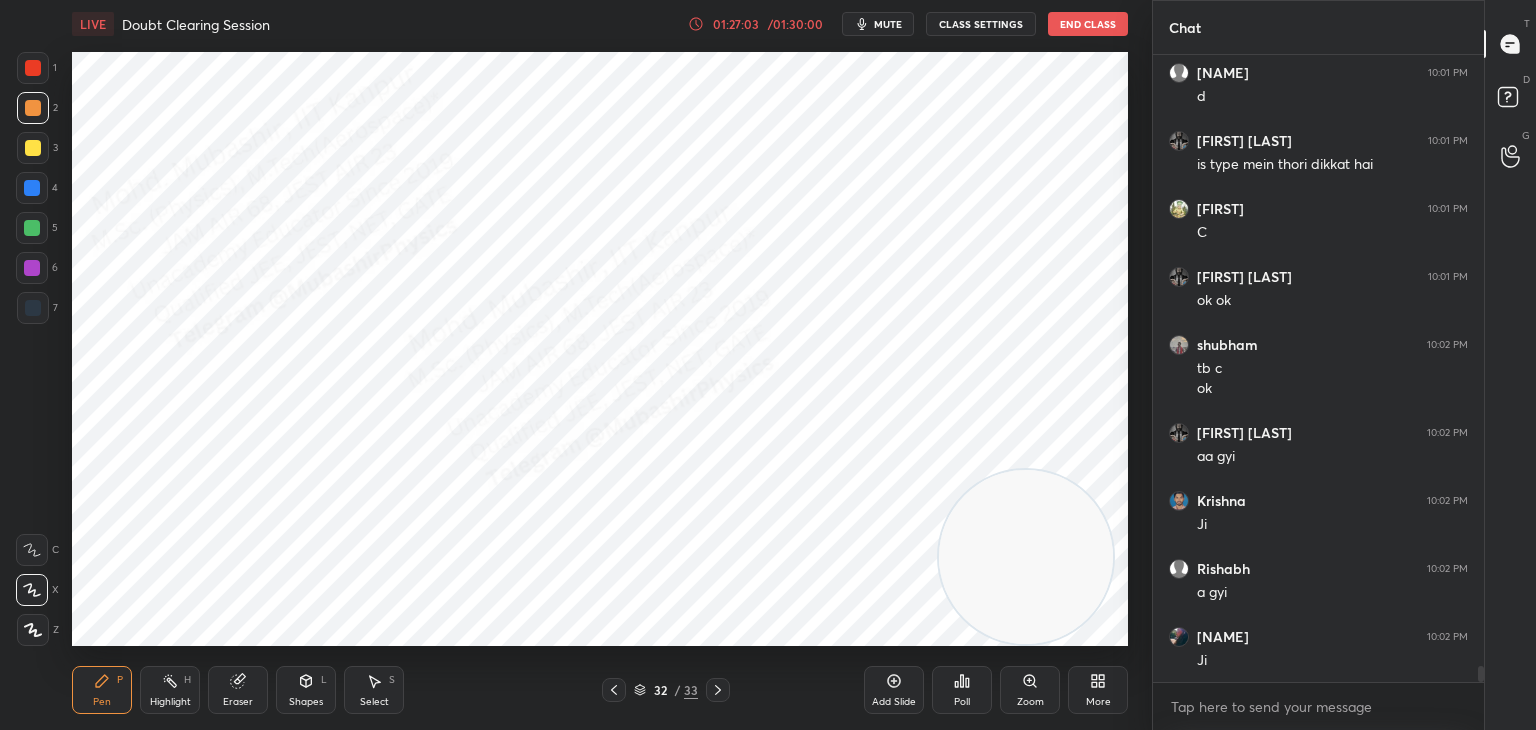 click on "LIVE Doubt Clearing Session 01:27:03 /  01:30:00 mute CLASS SETTINGS End Class Setting up your live class Poll for   secs No correct answer Start poll Back Doubt Clearing Session • L4 of Detailed Course on Waves & Oscillations for IIT JAM, CUET 2026/27 [NAME] Pen P Highlight H Eraser Shapes L Select S 32 / 33 Add Slide Poll Zoom More Chat [NAME] 10:01 PM C [NAME] 10:01 PM d [NAME] 10:01 PM is type mein thori dikkat hai [NAME] 10:01 PM C [NAME] 10:01 PM ok ok [NAME] 10:02 PM tb c ok [NAME] 10:02 PM aa gyi [NAME] 10:02 PM Ji [NAME] 10:02 PM a gyi [NAME] 10:02 PM Ji JUMP TO LATEST Enable hand raising Enable raise hand to speak to learners. Once enabled, chat will be turned off temporarily. Enable x   [NAME] Asked a doubt 1 Please help me with this doubt Pick this doubt NEW DOUBTS ASKED No one has raised a hand yet Can't raise hand Looks like educator just invited you to speak. Please wait before you can raise your hand again. T" at bounding box center [768, 365] 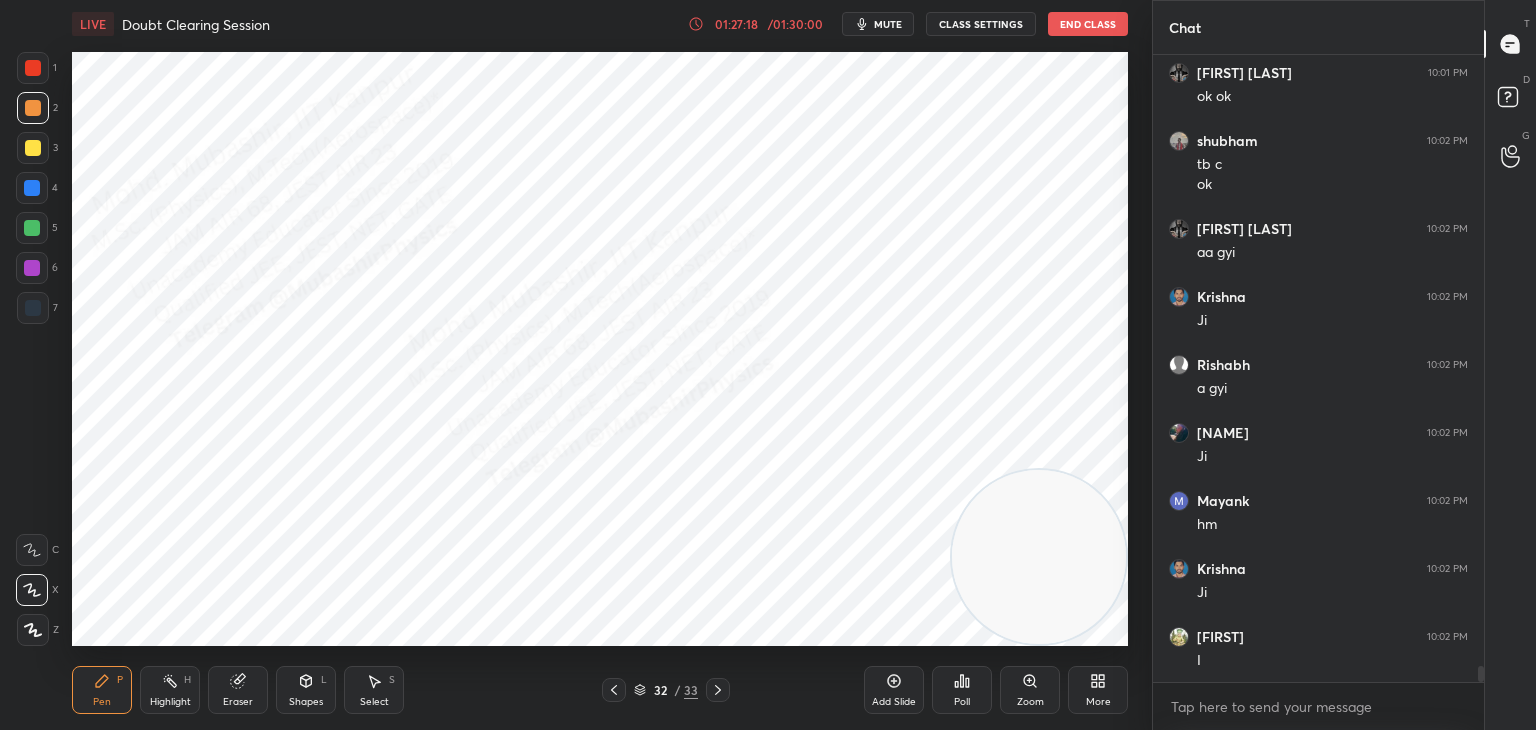 scroll, scrollTop: 23552, scrollLeft: 0, axis: vertical 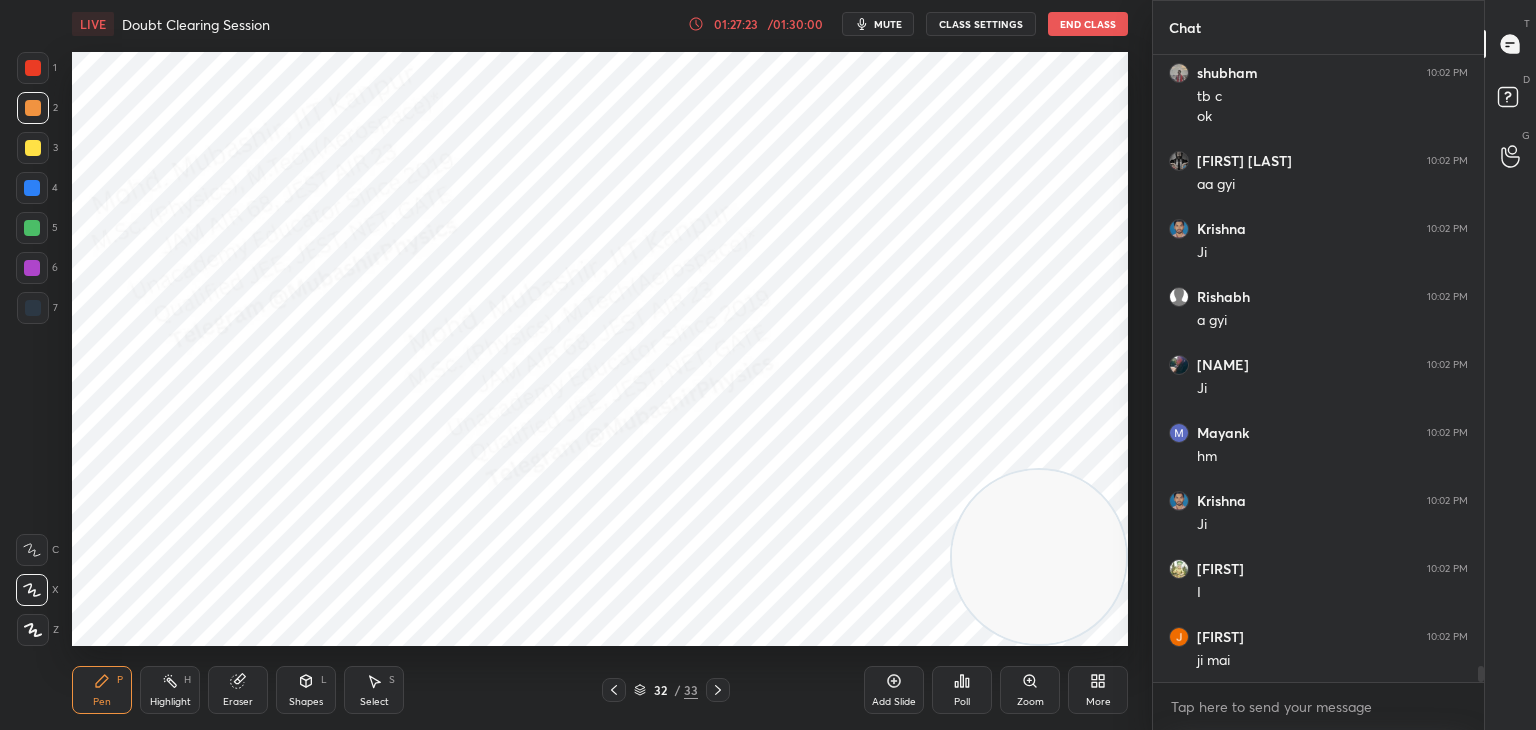 click on "1 2 3 4 5 6 7 C X Z C X Z E E Erase all H H LIVE Doubt Clearing Session [TIME] / [TIME] mute CLASS SETTINGS End Class Setting up your live class Poll for secs No correct answer Start poll Back Doubt Clearing Session • L4 of Detailed Course on Waves & Oscillations for IIT JAM, CUET [YEAR]/[YEAR] [NAME] Pen P Highlight H Eraser Shapes L Select S 32 / 33 Add Slide Poll Zoom More" at bounding box center (568, 365) 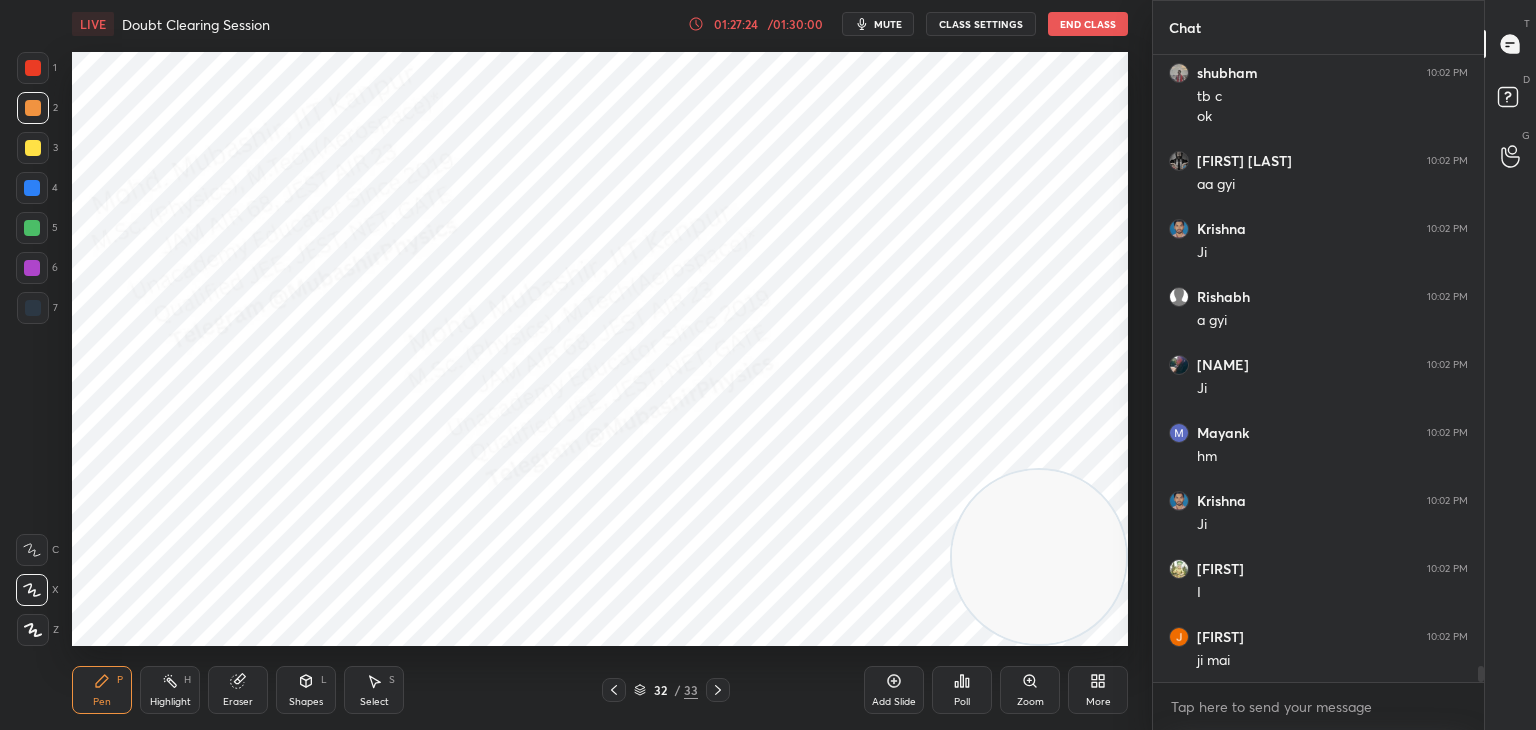 click at bounding box center (33, 68) 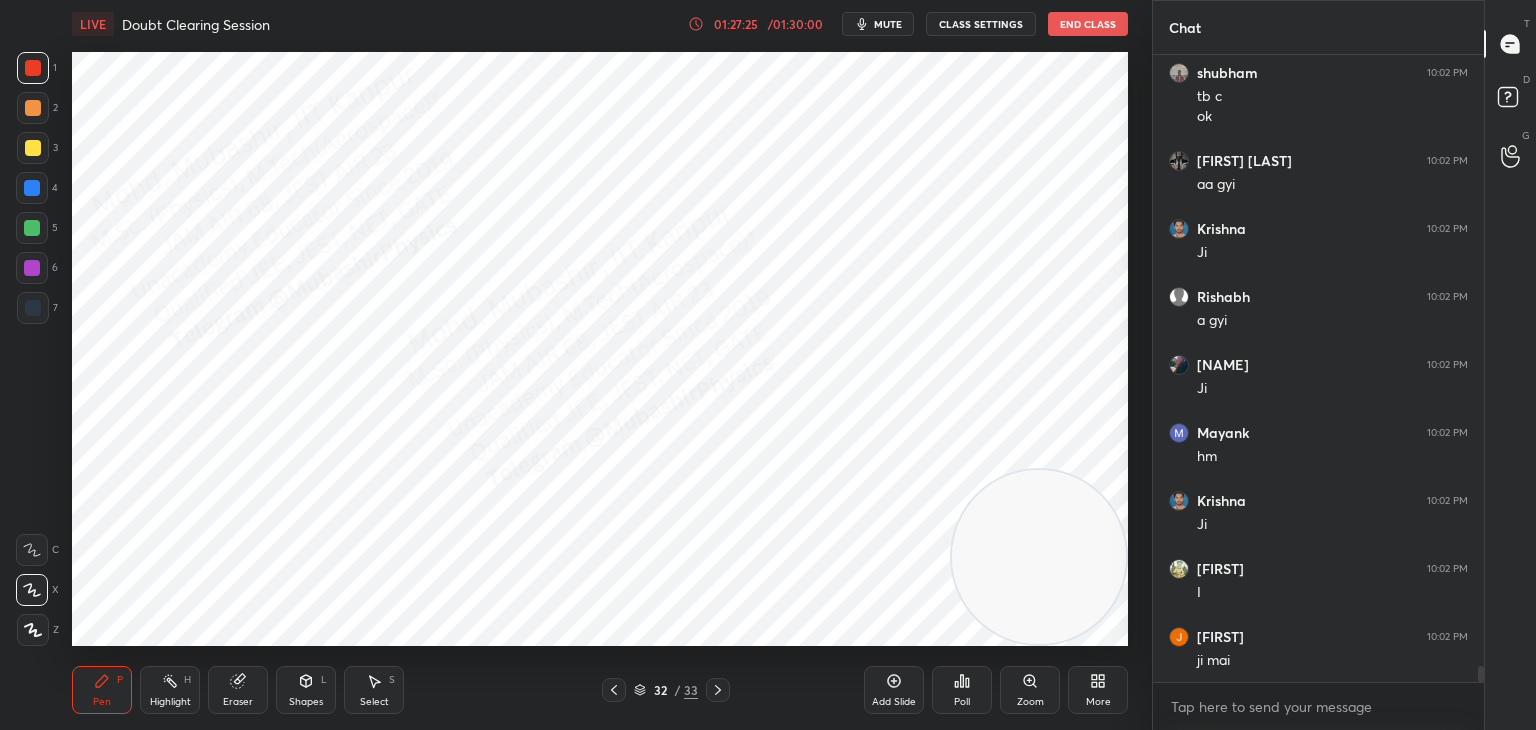 scroll, scrollTop: 23620, scrollLeft: 0, axis: vertical 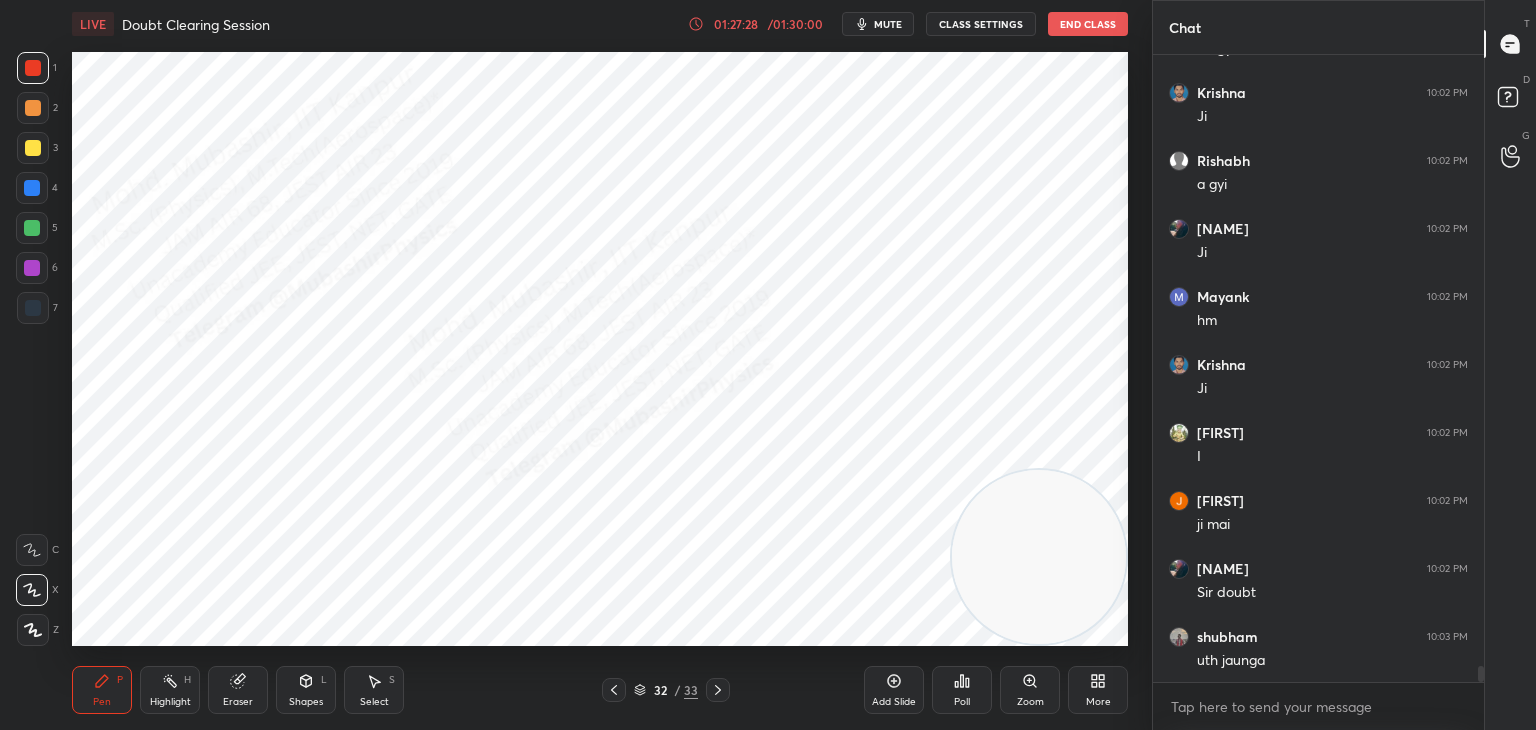 click 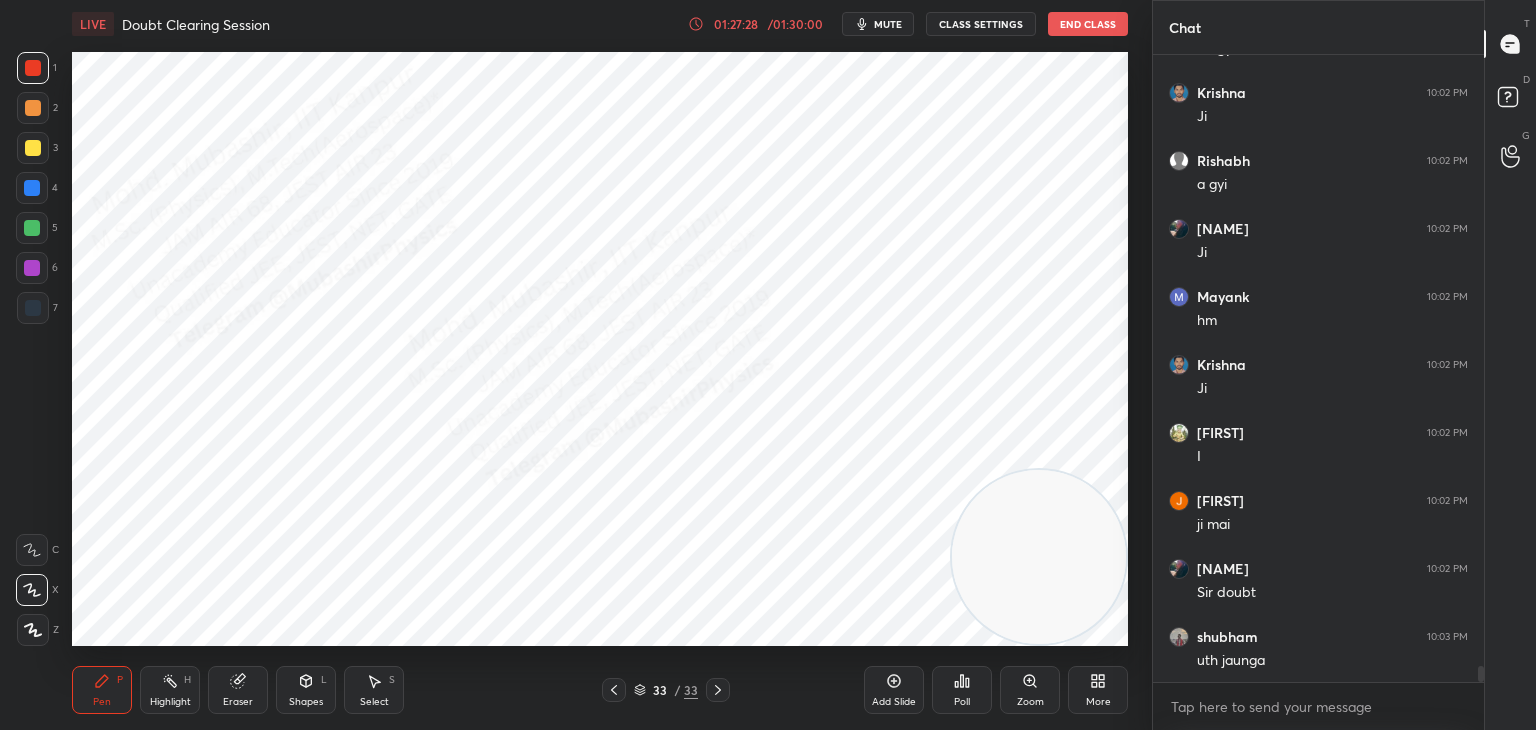 scroll, scrollTop: 23756, scrollLeft: 0, axis: vertical 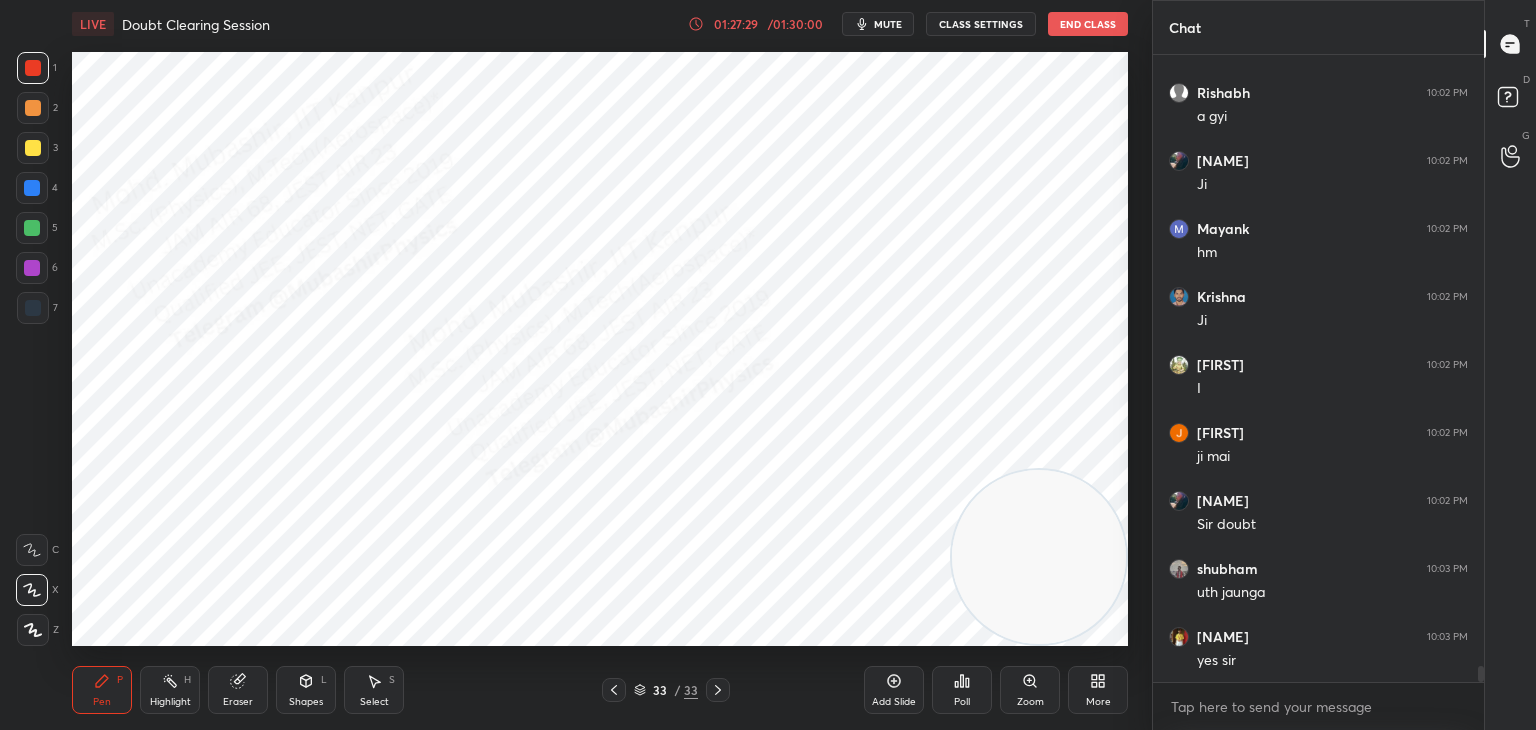 click 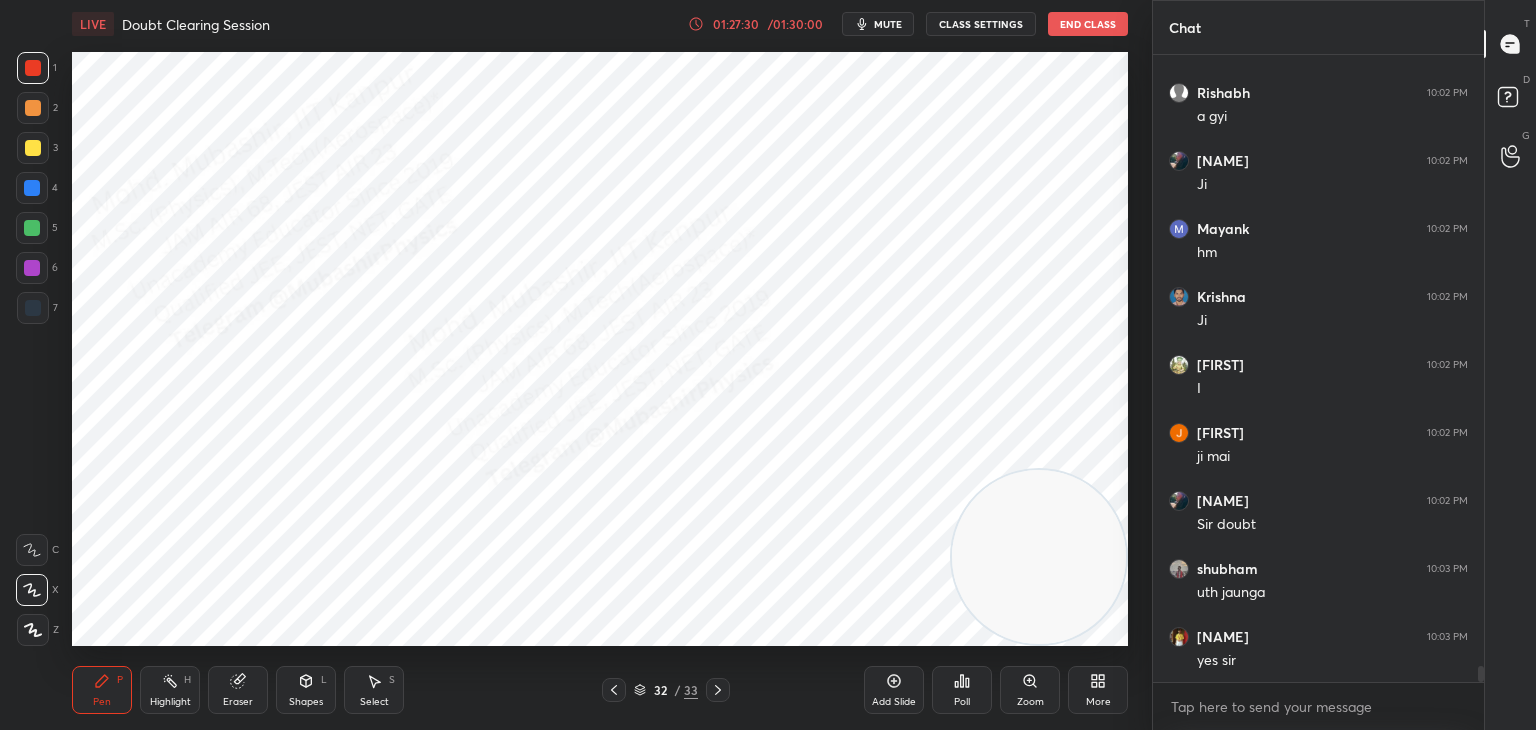 click 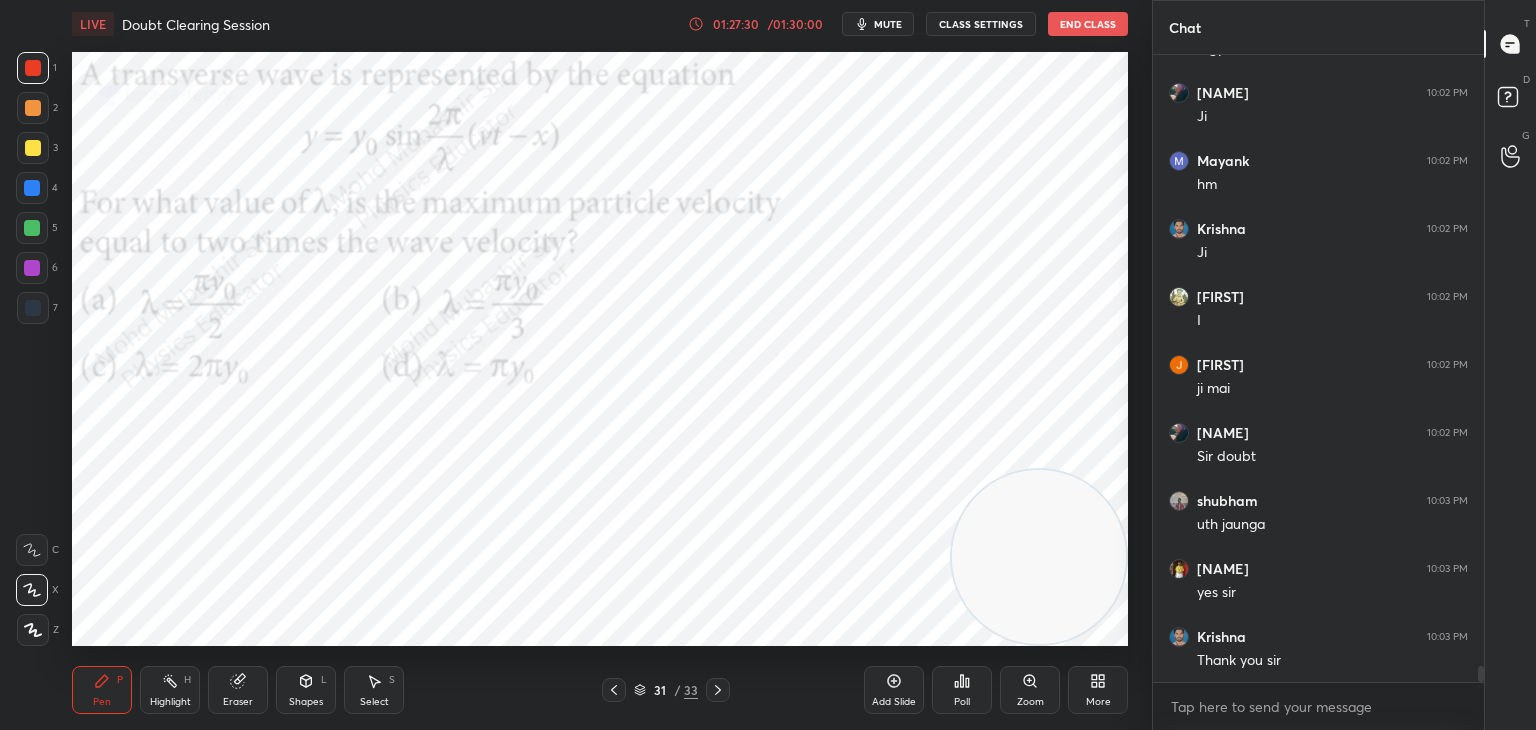 click at bounding box center (718, 690) 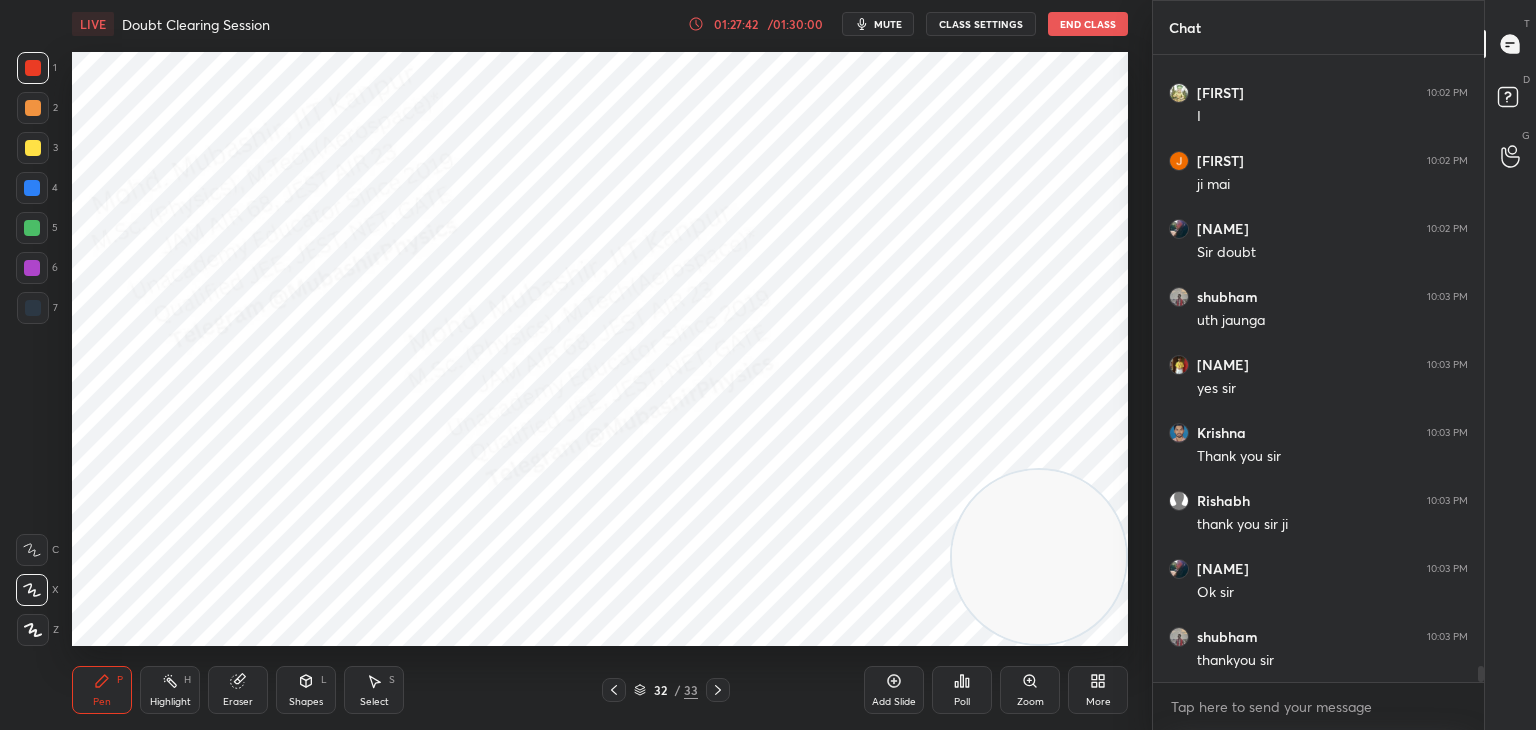 scroll, scrollTop: 24096, scrollLeft: 0, axis: vertical 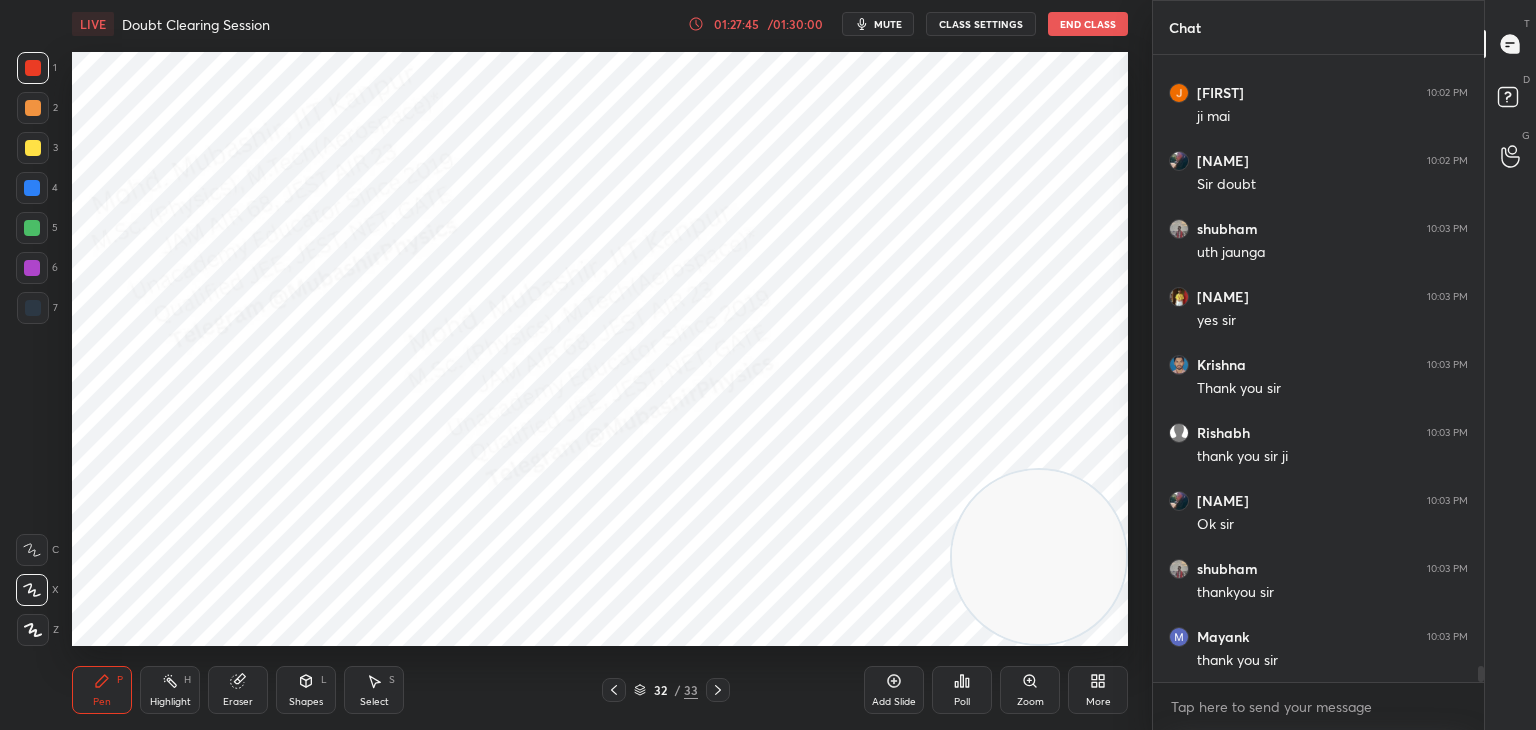 drag, startPoint x: 38, startPoint y: 187, endPoint x: 64, endPoint y: 197, distance: 27.856777 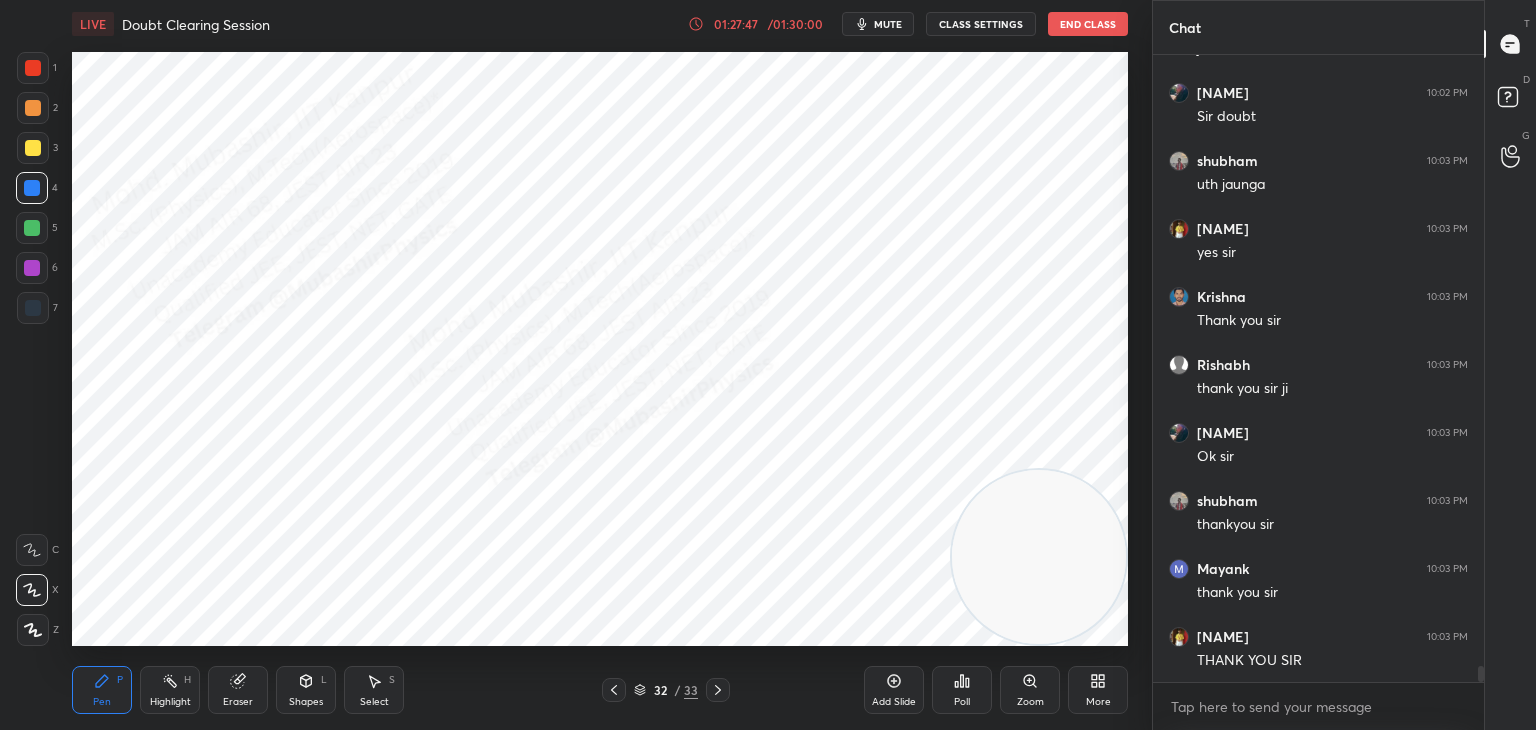 scroll, scrollTop: 24232, scrollLeft: 0, axis: vertical 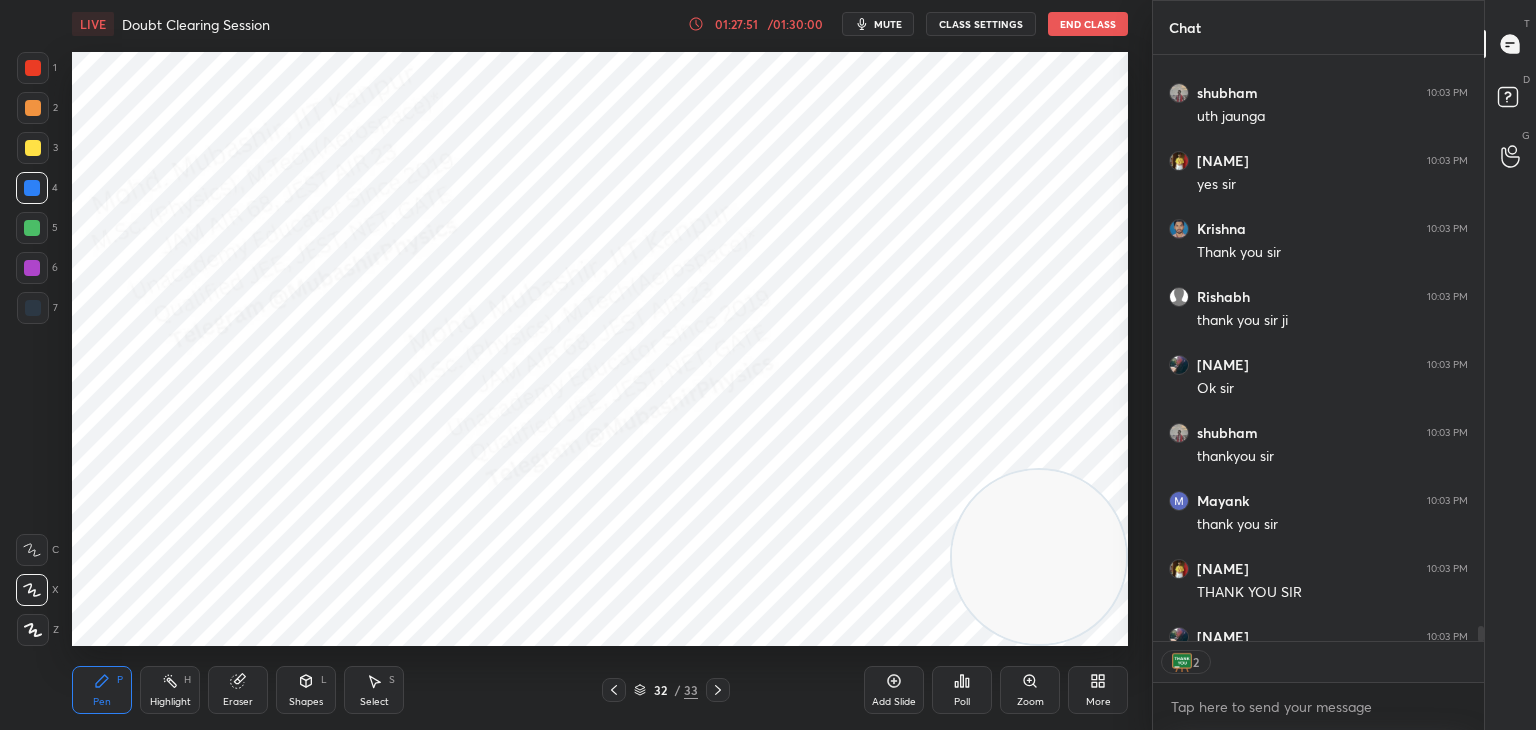 click 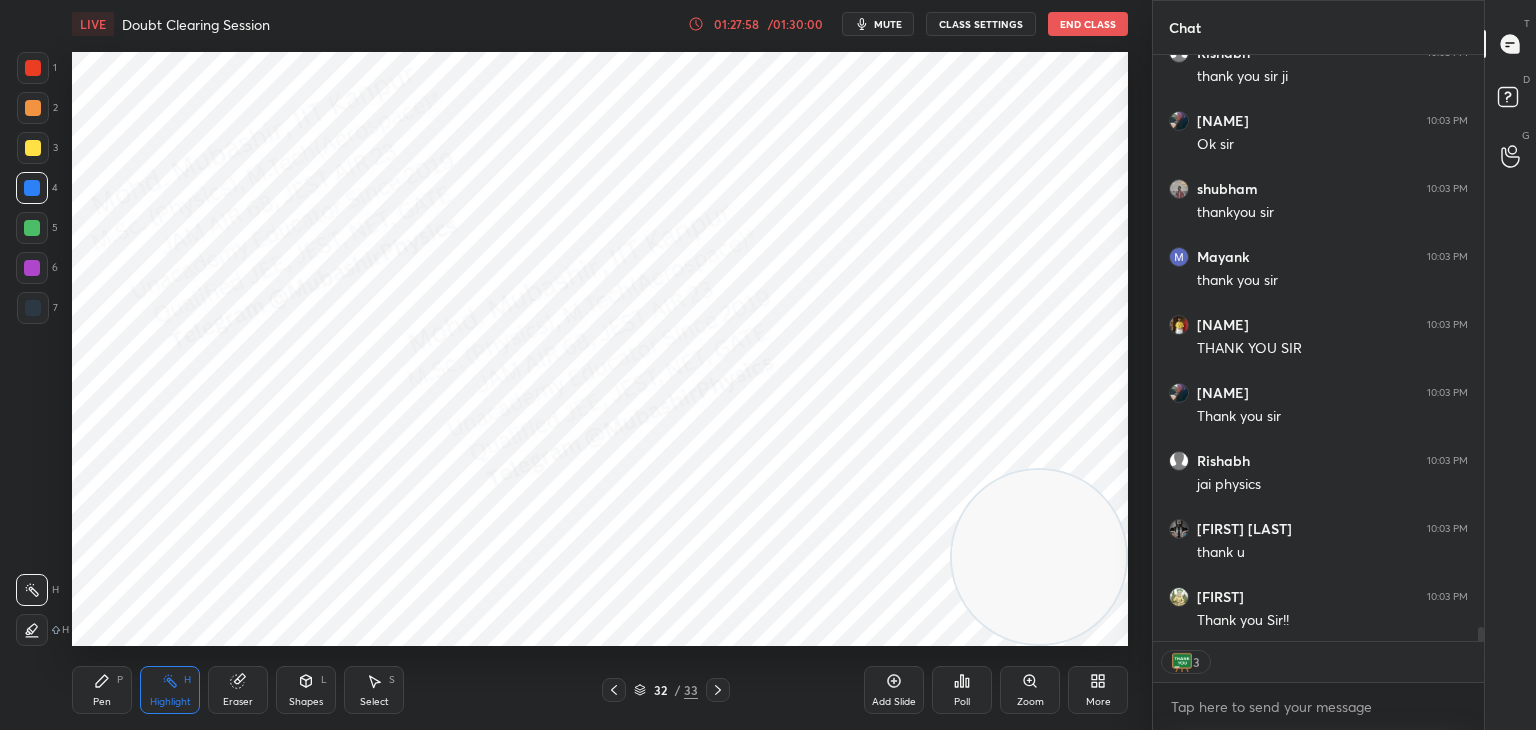 scroll, scrollTop: 24544, scrollLeft: 0, axis: vertical 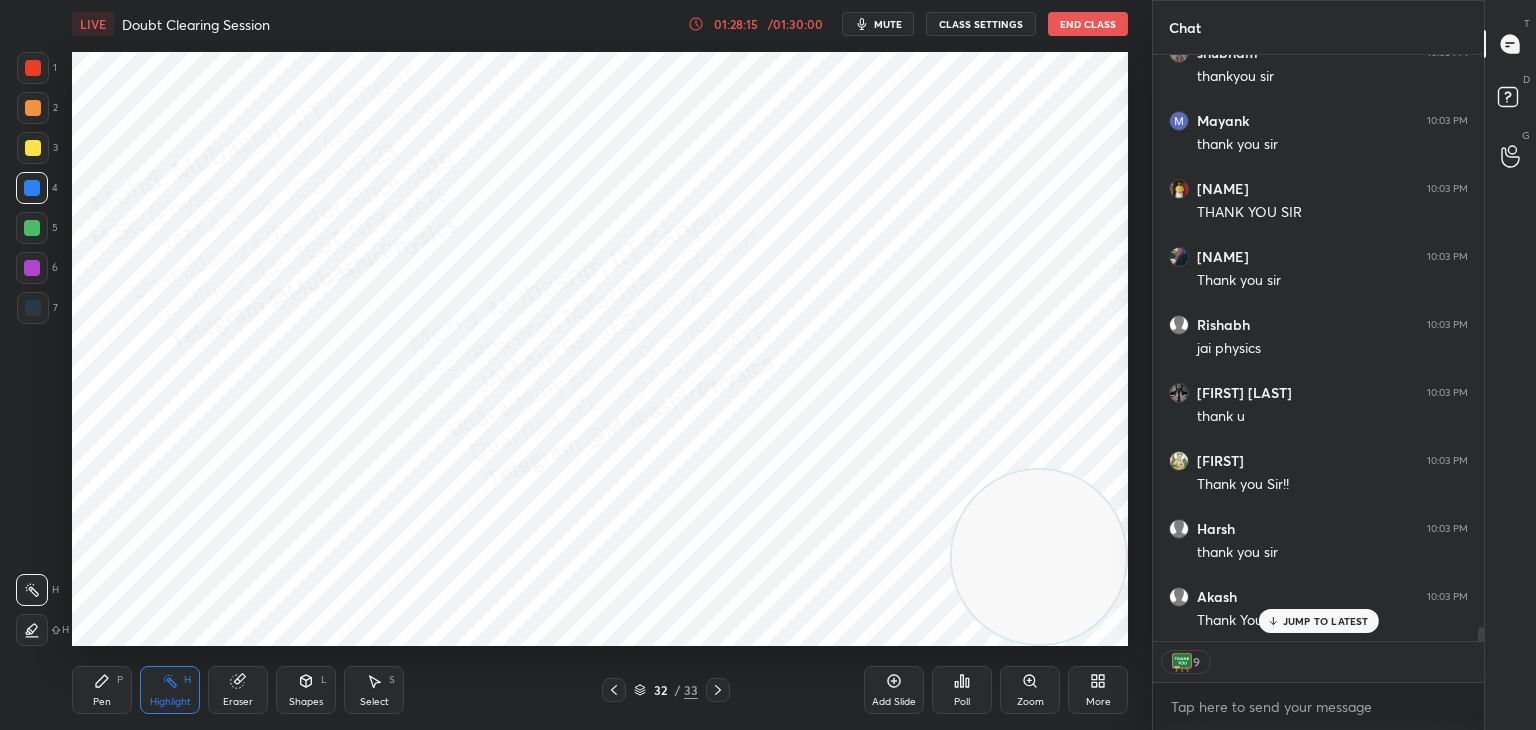 click on "End Class" at bounding box center (1088, 24) 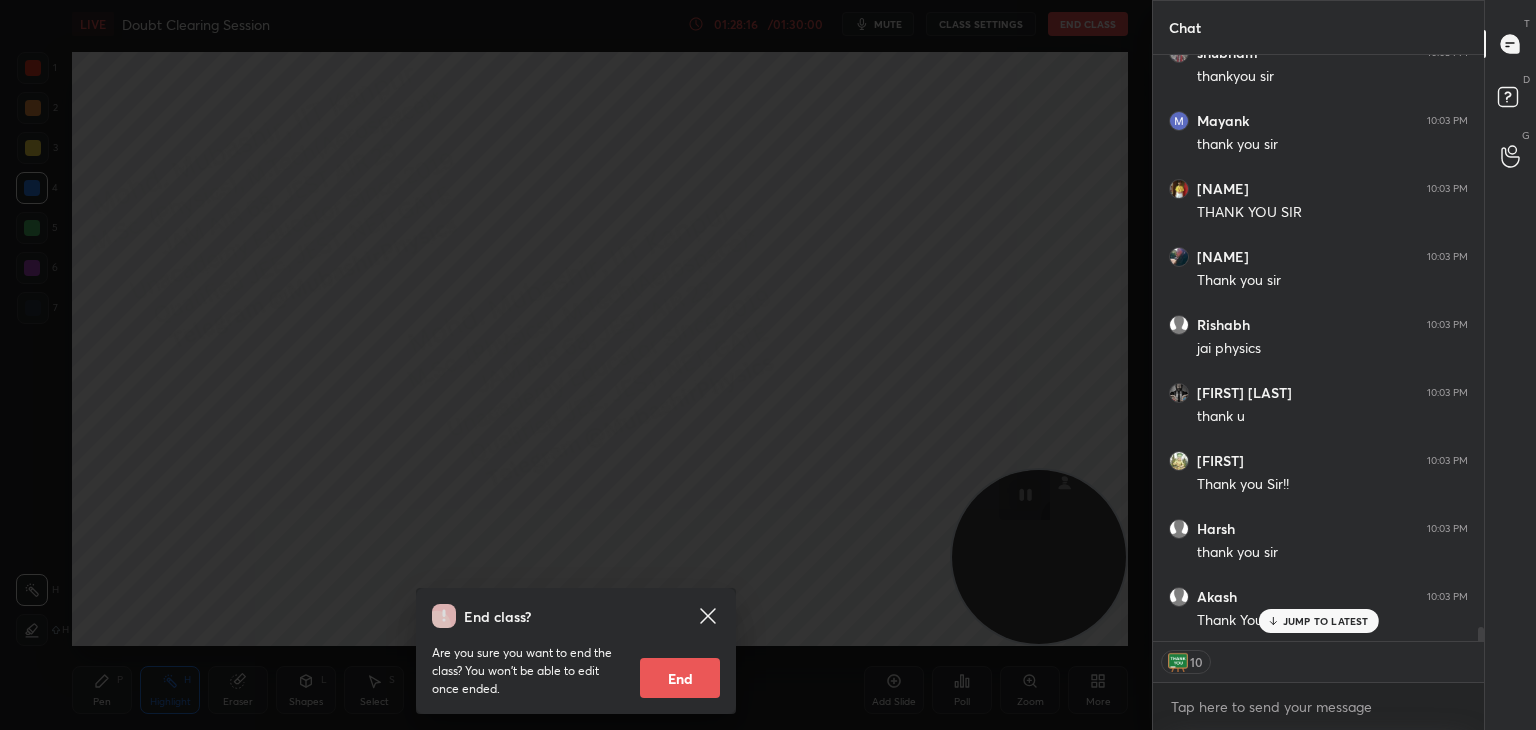 drag, startPoint x: 688, startPoint y: 678, endPoint x: 856, endPoint y: 659, distance: 169.07098 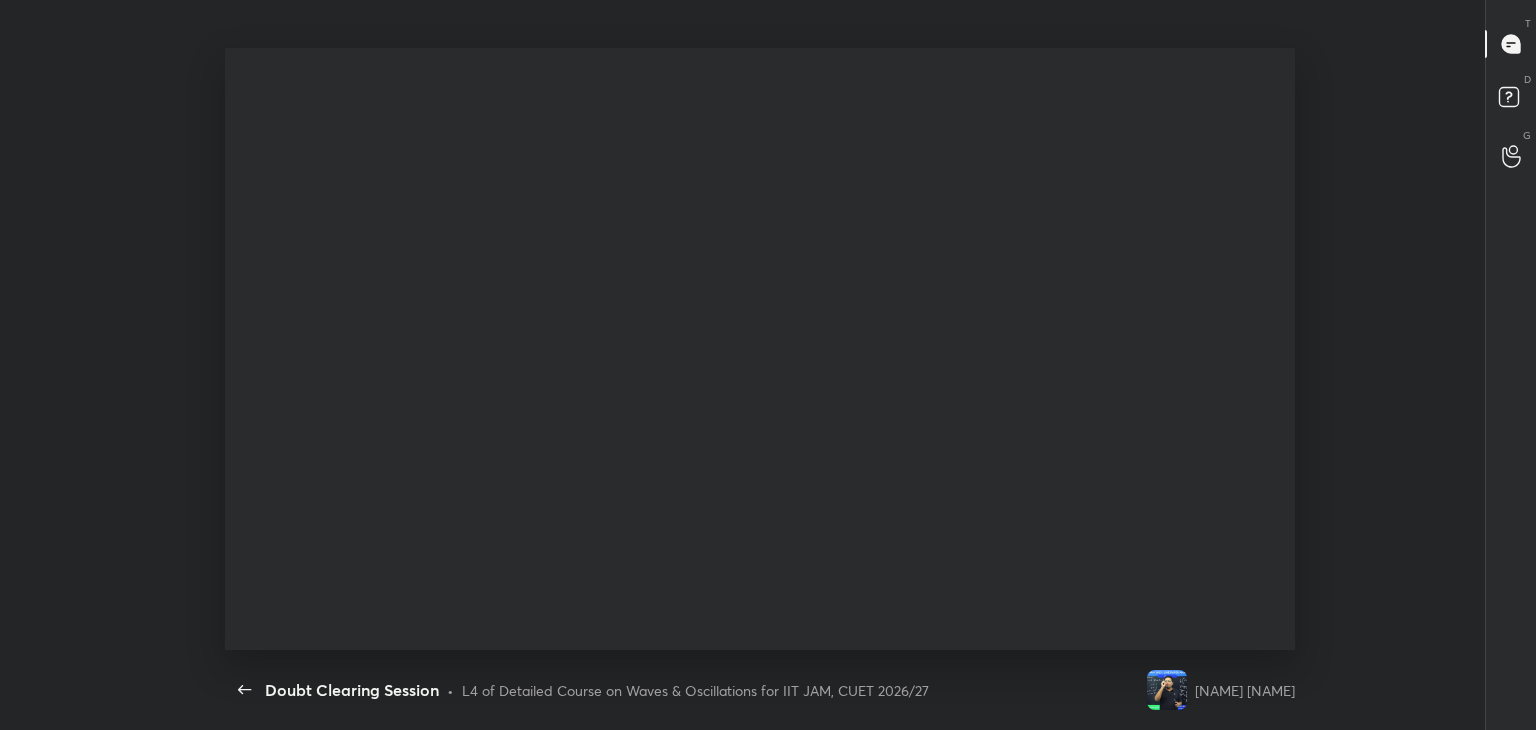 scroll, scrollTop: 99397, scrollLeft: 98672, axis: both 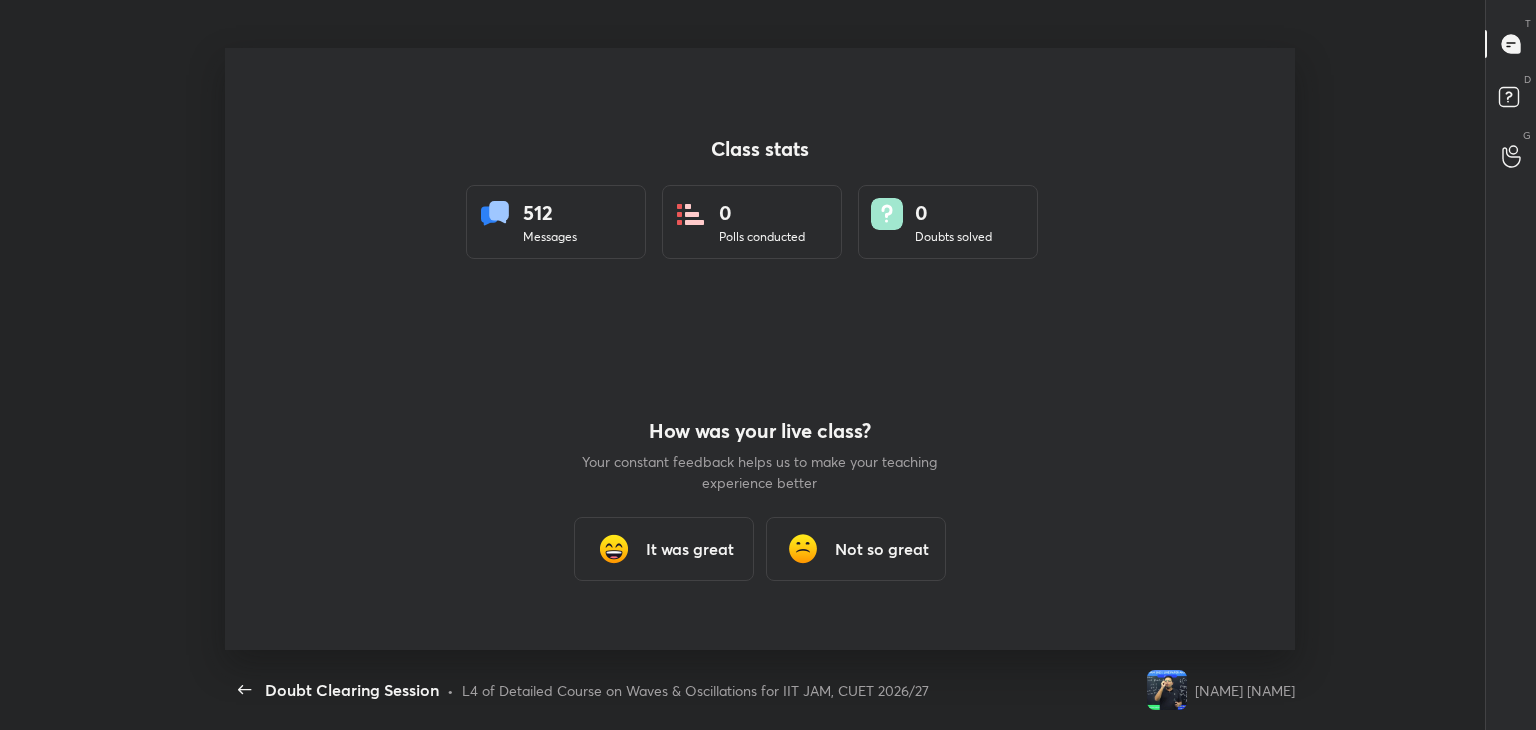 type on "x" 